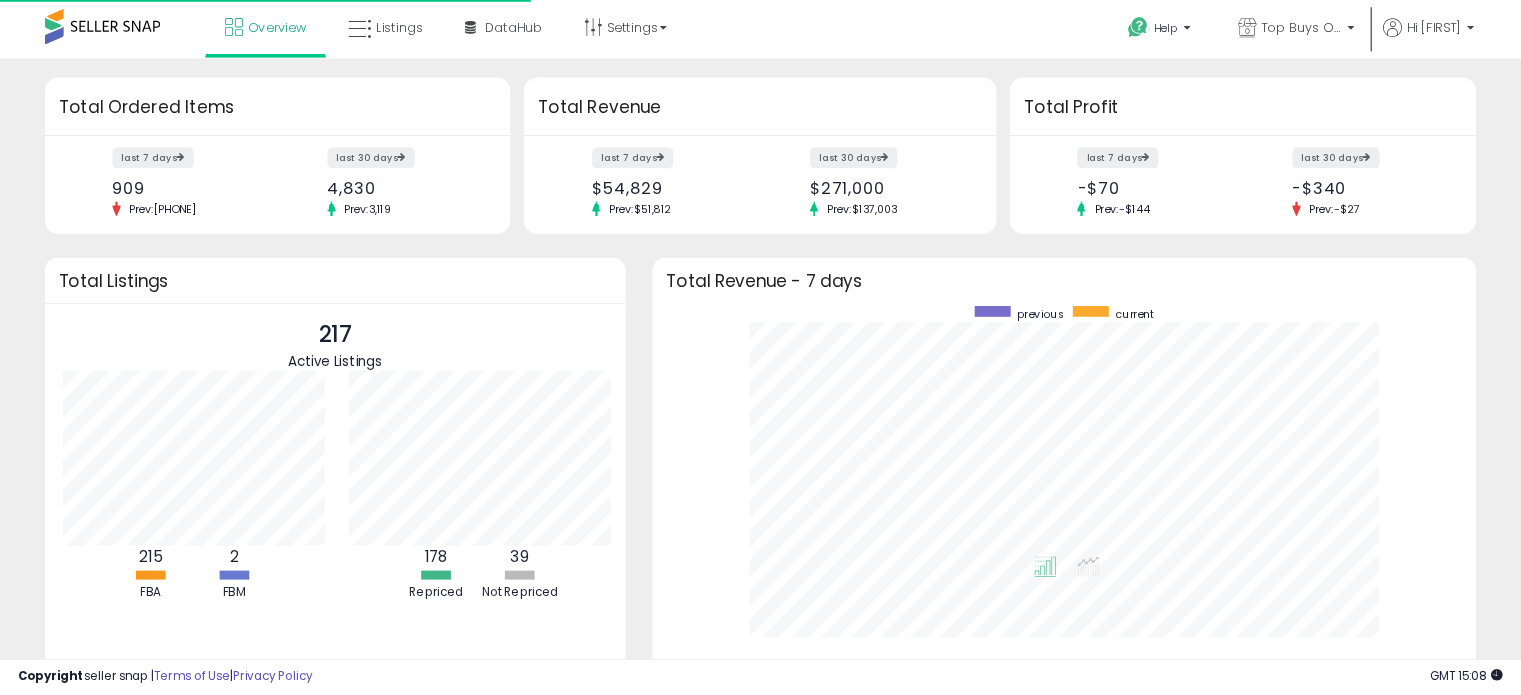 scroll, scrollTop: 0, scrollLeft: 0, axis: both 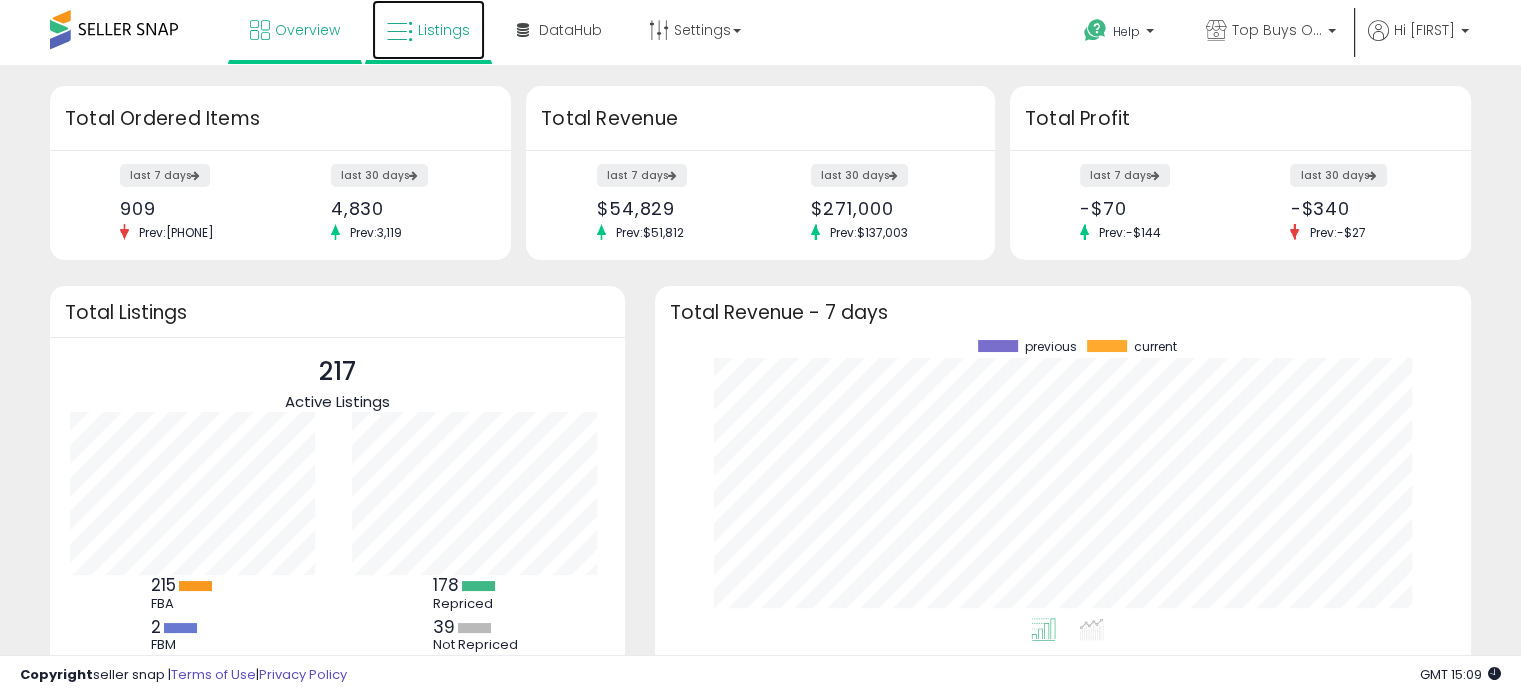 click on "Listings" at bounding box center [428, 30] 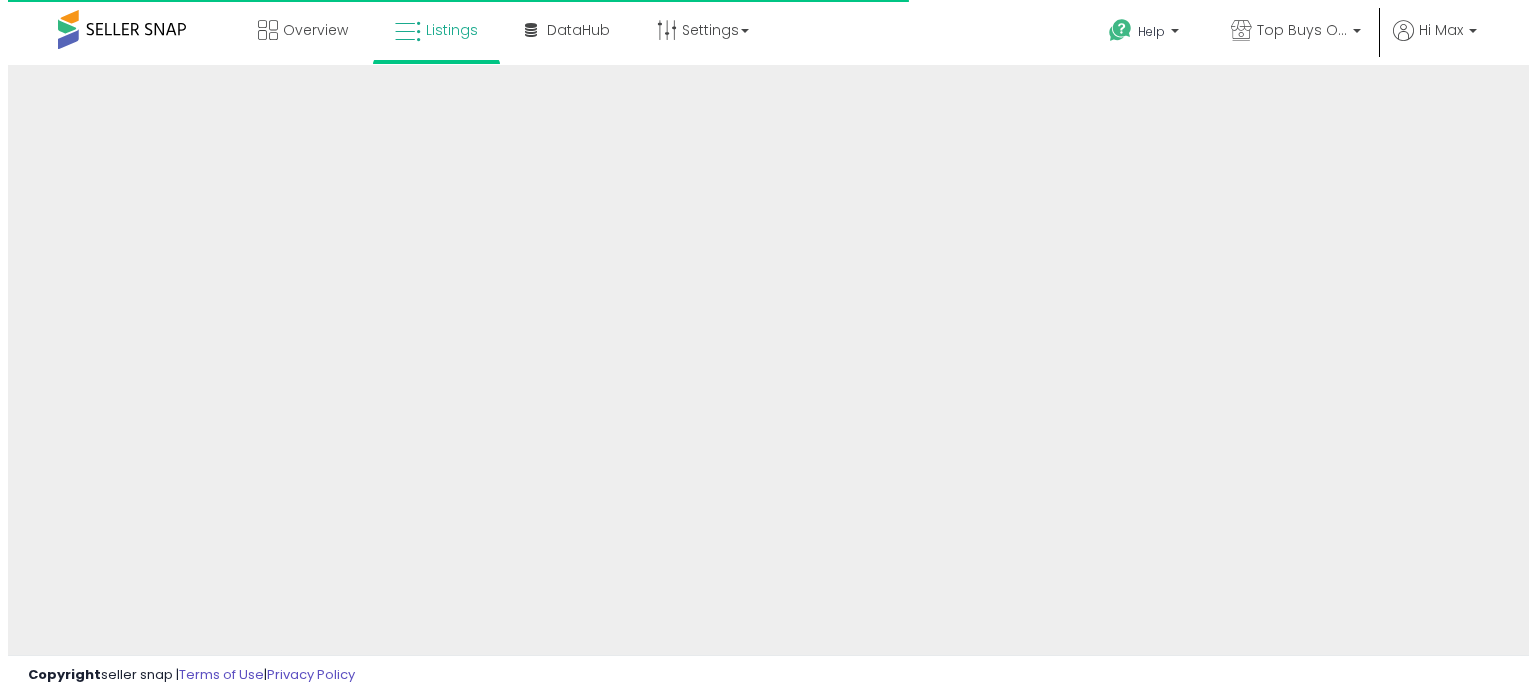 scroll, scrollTop: 0, scrollLeft: 0, axis: both 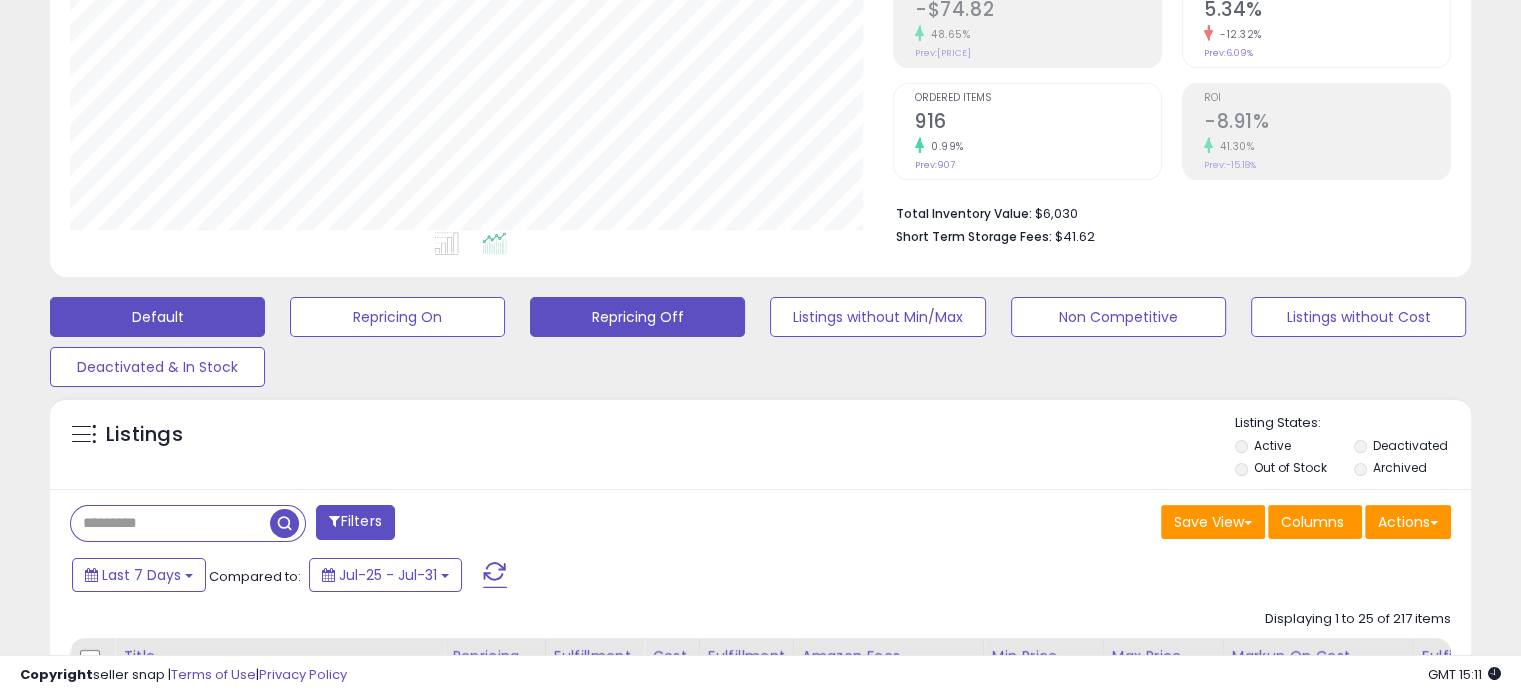 click on "Repricing Off" at bounding box center [397, 317] 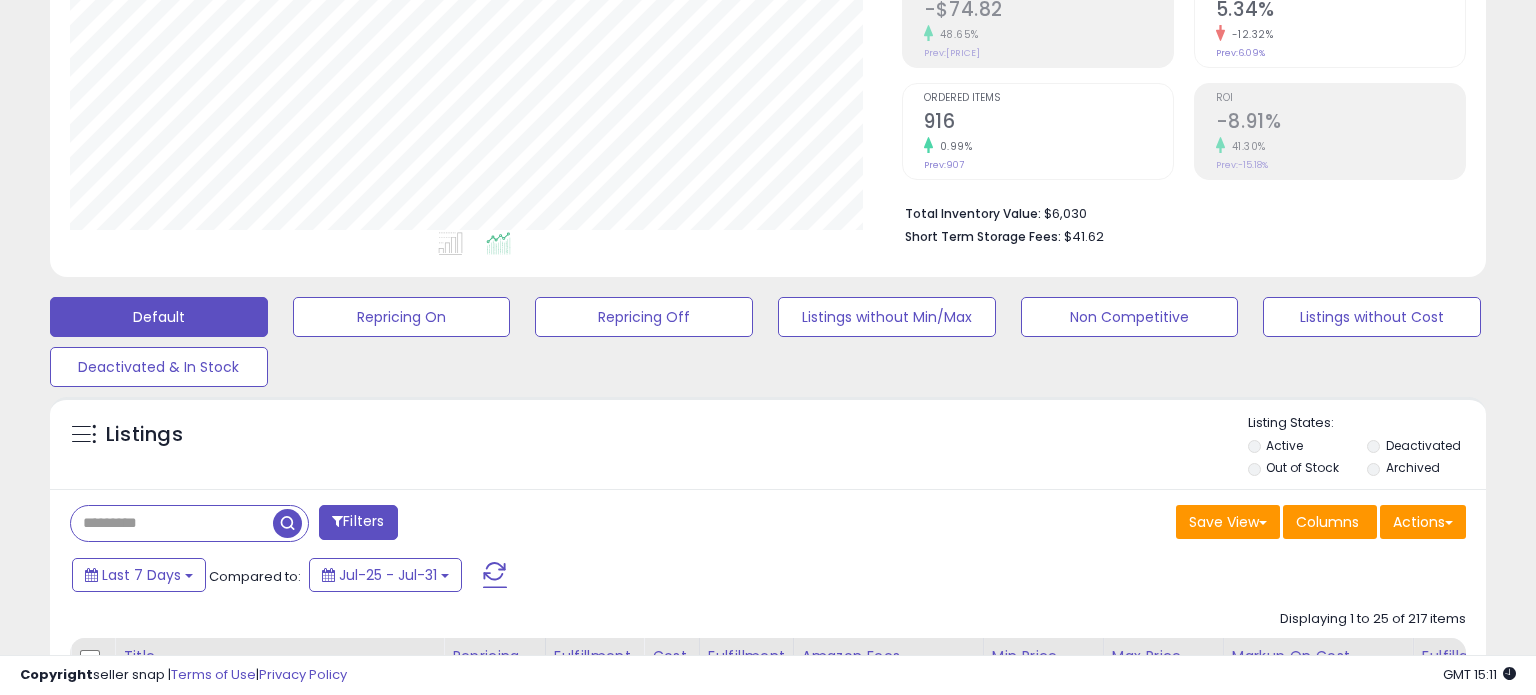 scroll, scrollTop: 999589, scrollLeft: 999168, axis: both 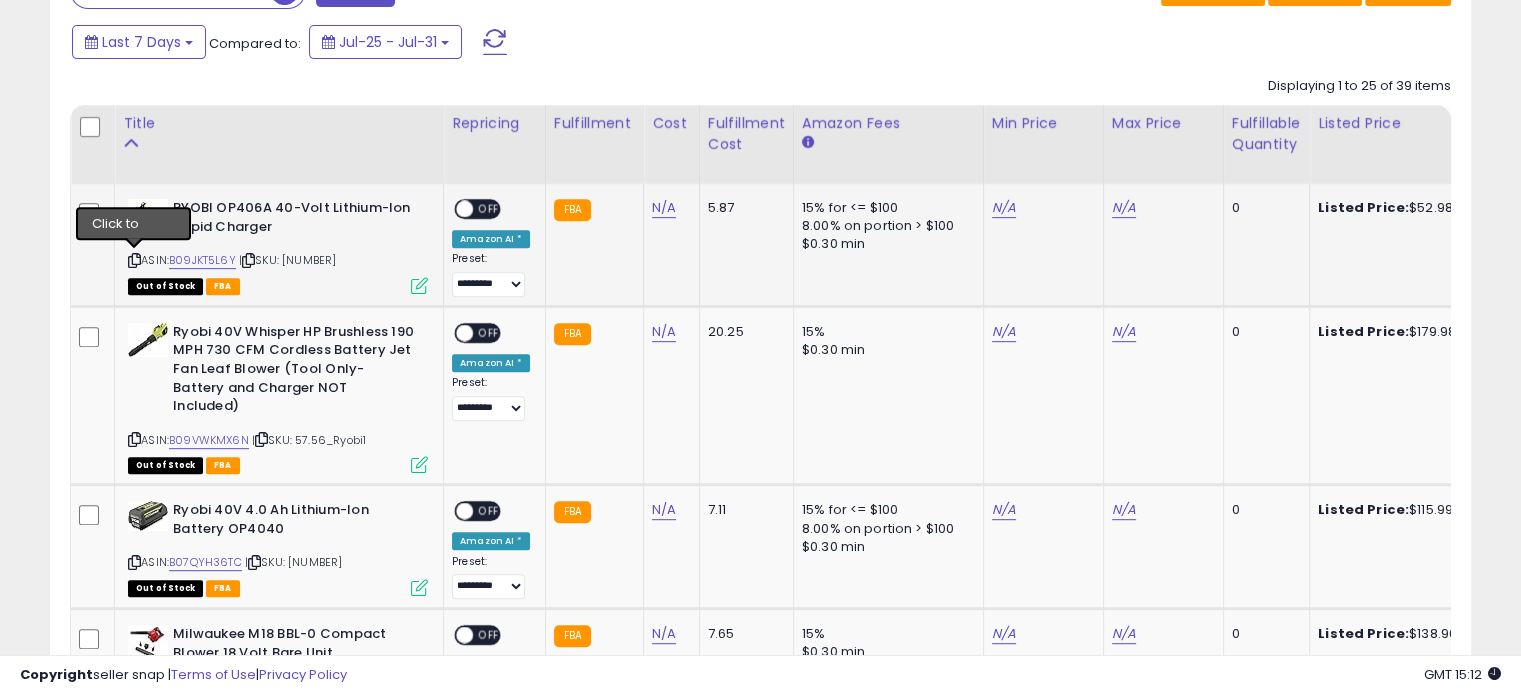click at bounding box center (134, 260) 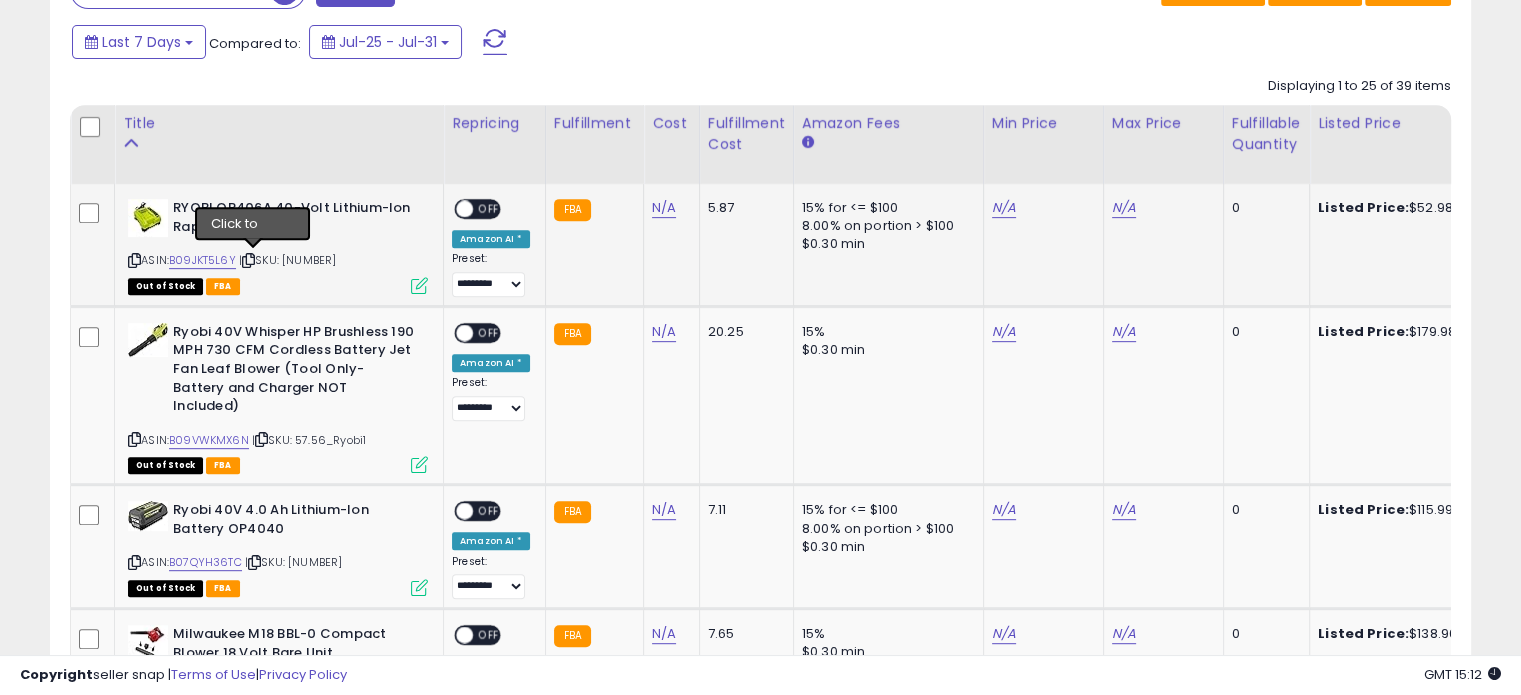 click at bounding box center (248, 260) 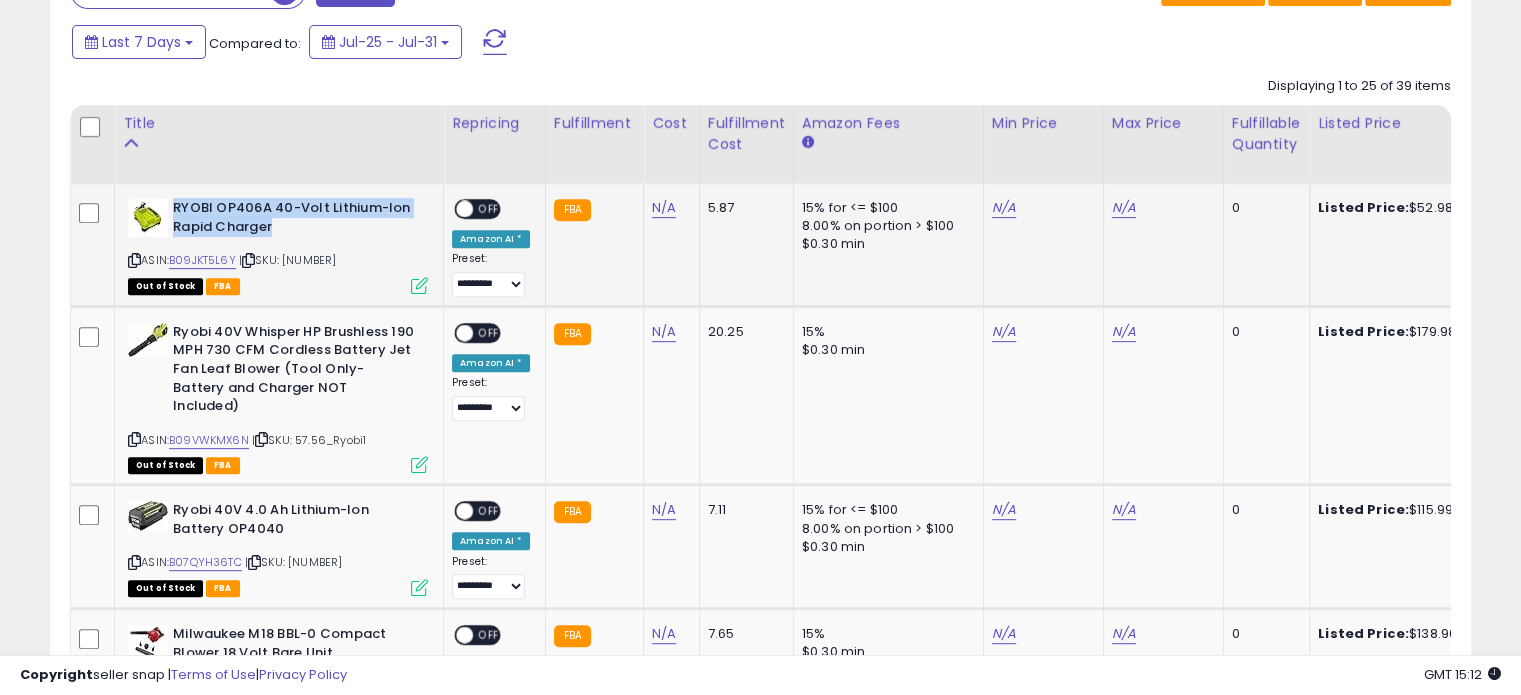 drag, startPoint x: 277, startPoint y: 224, endPoint x: 174, endPoint y: 207, distance: 104.393486 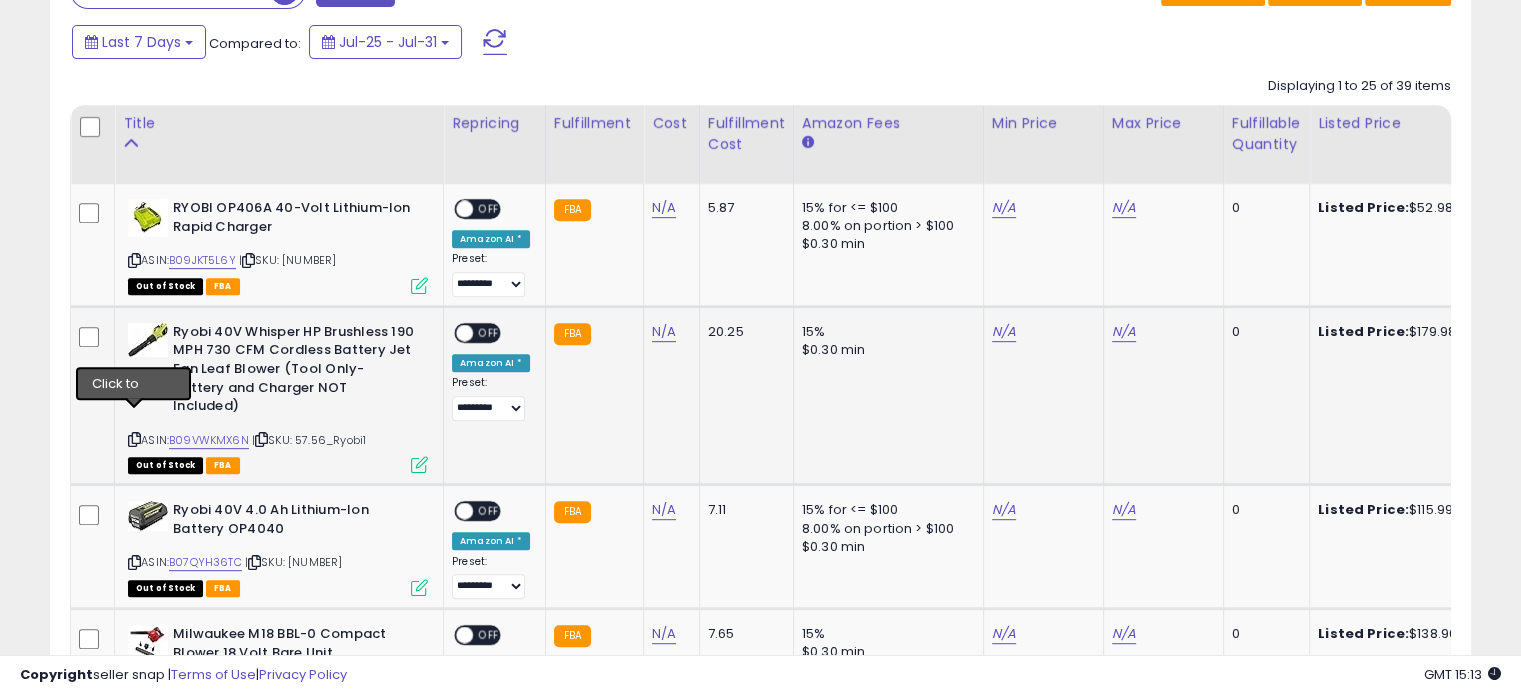 click at bounding box center [134, 439] 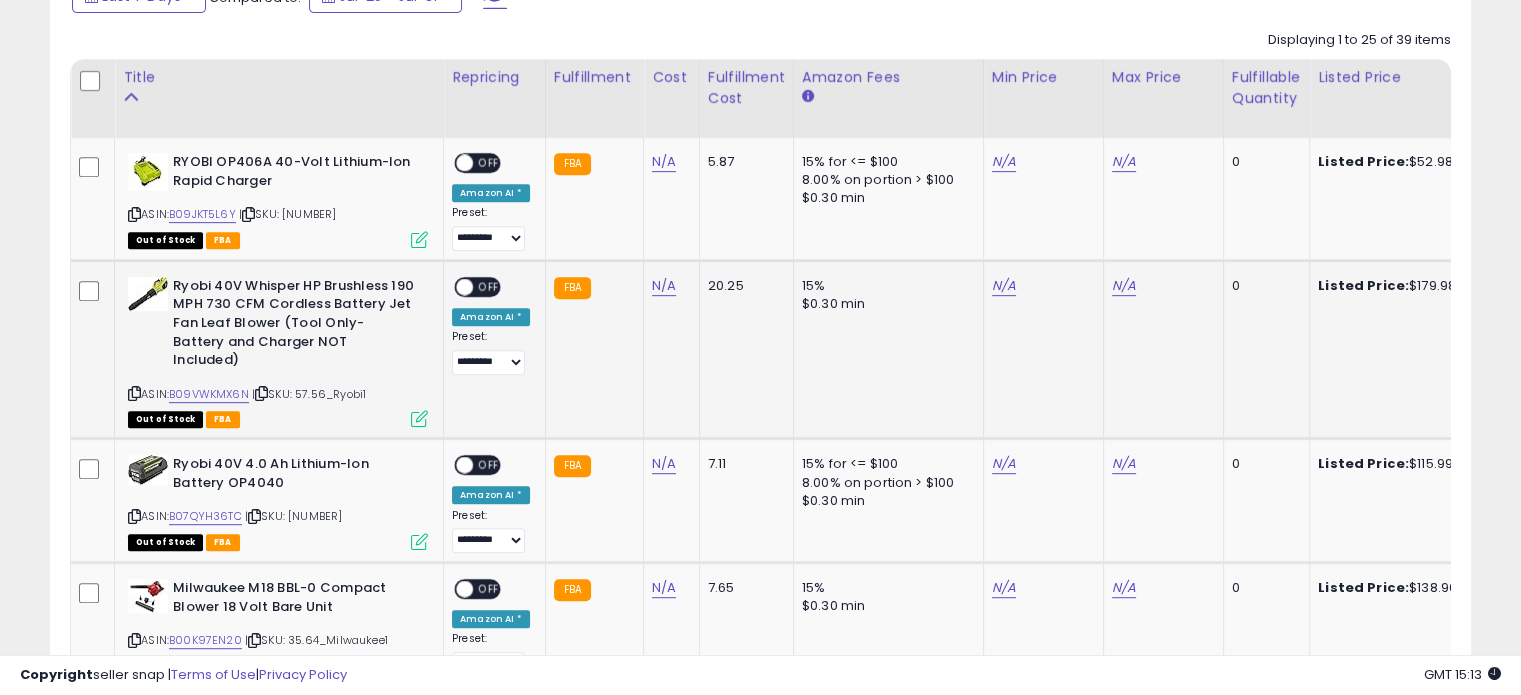 scroll, scrollTop: 933, scrollLeft: 0, axis: vertical 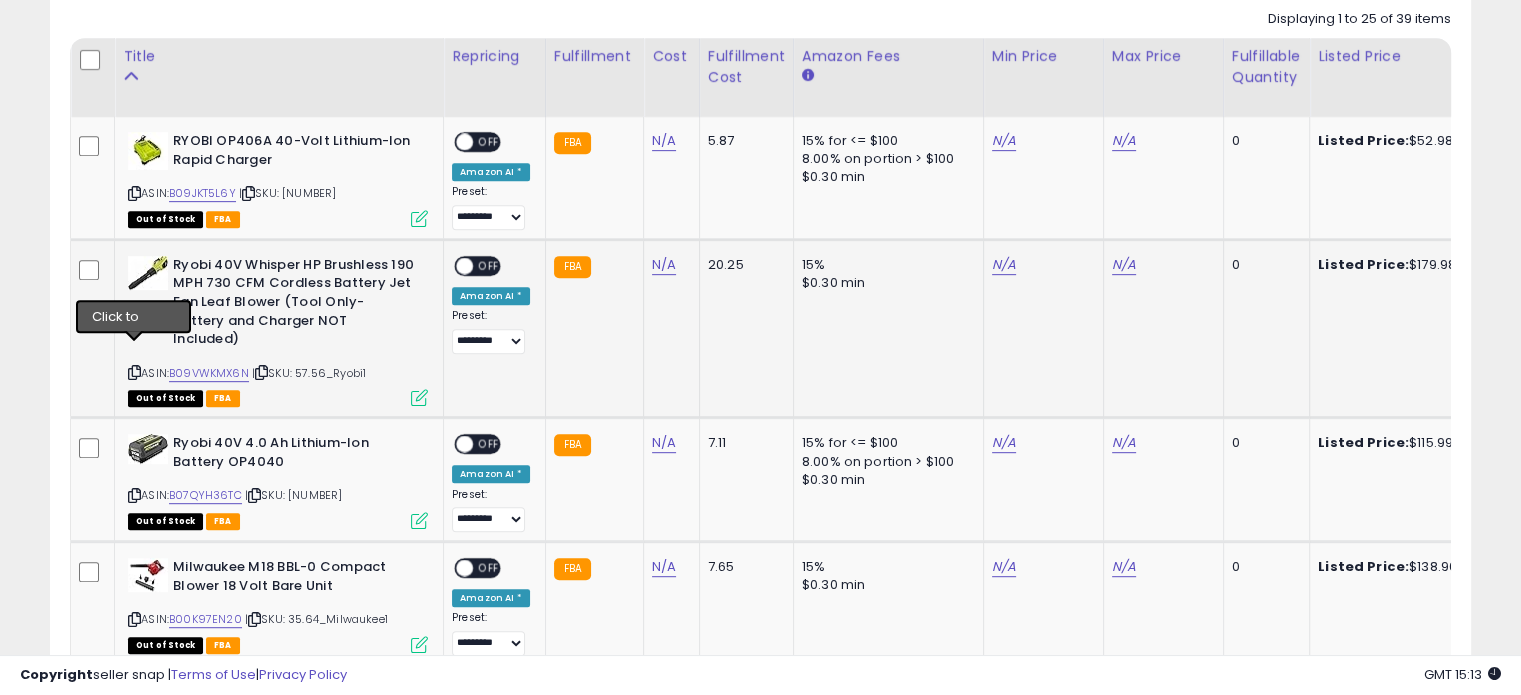 click at bounding box center [134, 372] 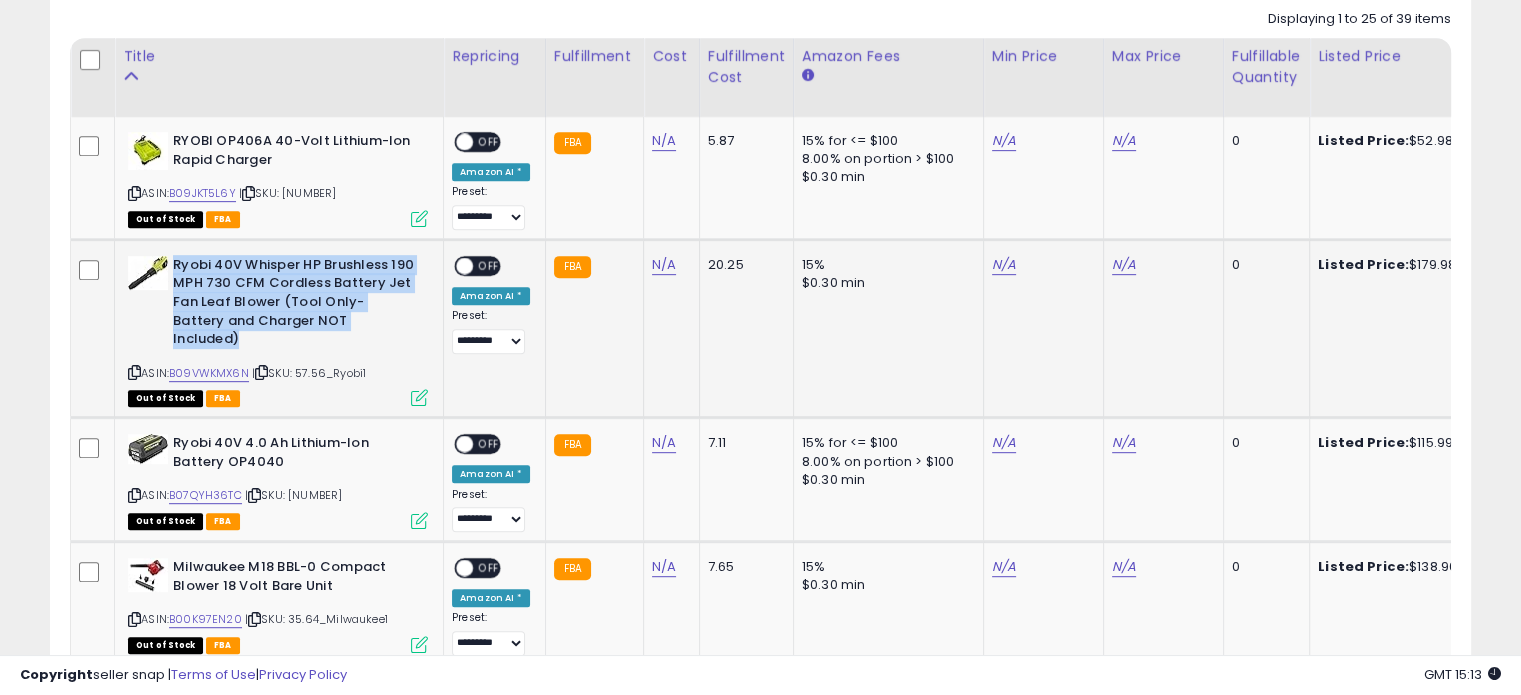 drag, startPoint x: 359, startPoint y: 319, endPoint x: 175, endPoint y: 265, distance: 191.76027 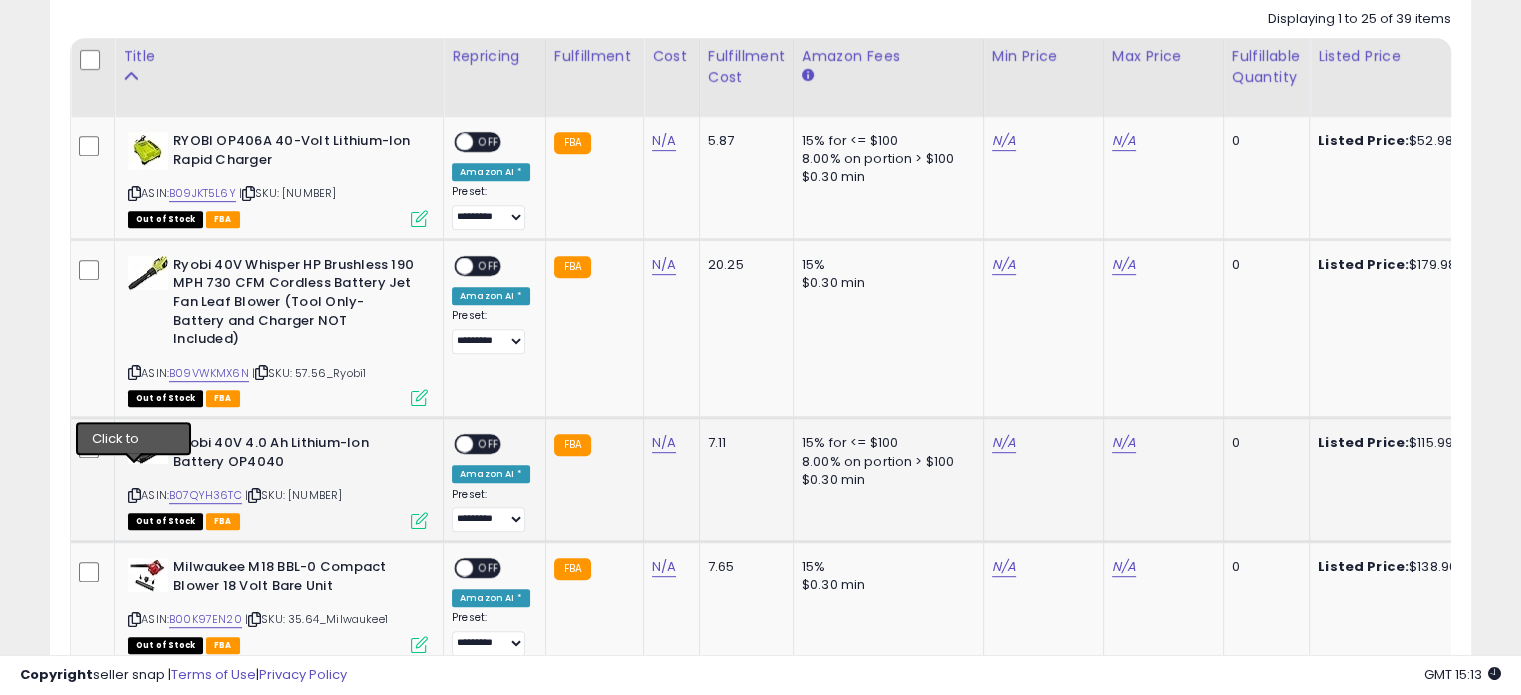 click at bounding box center (134, 495) 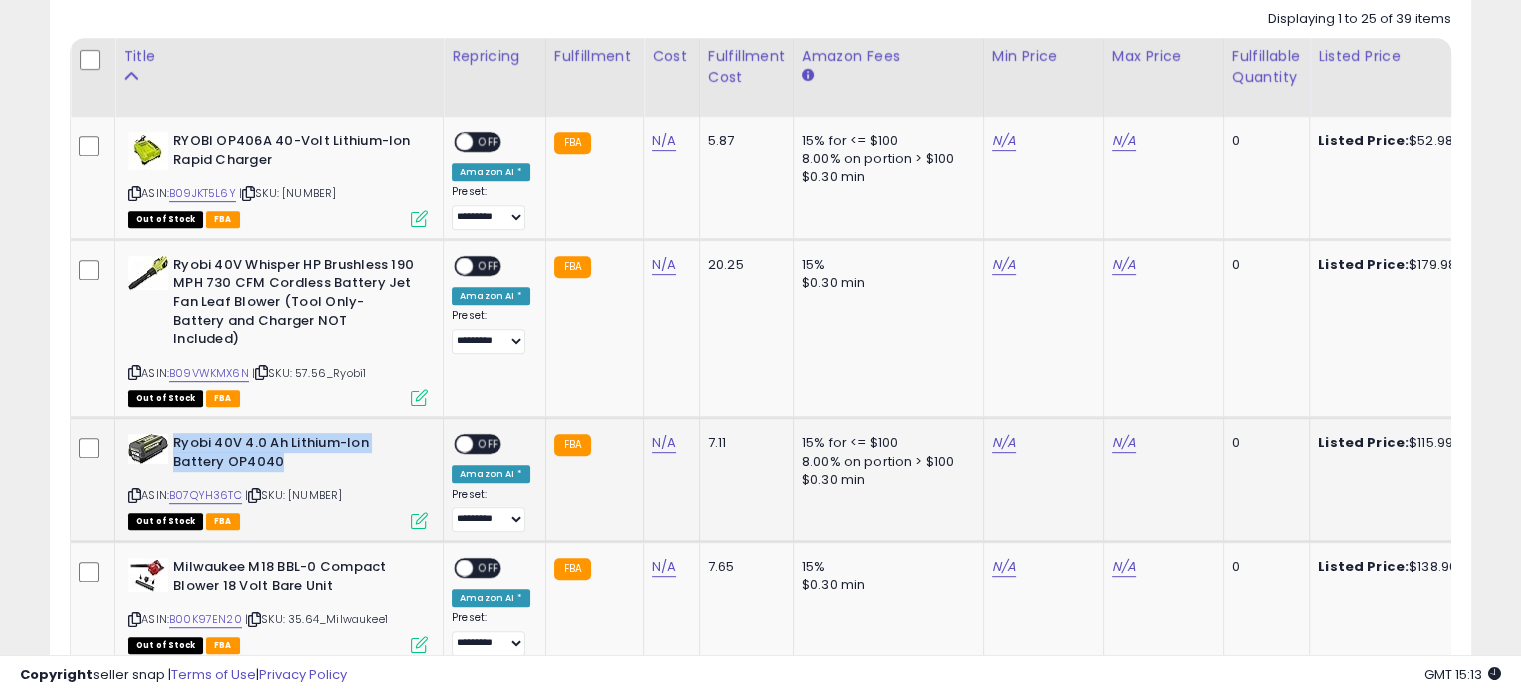 drag, startPoint x: 287, startPoint y: 444, endPoint x: 176, endPoint y: 421, distance: 113.35784 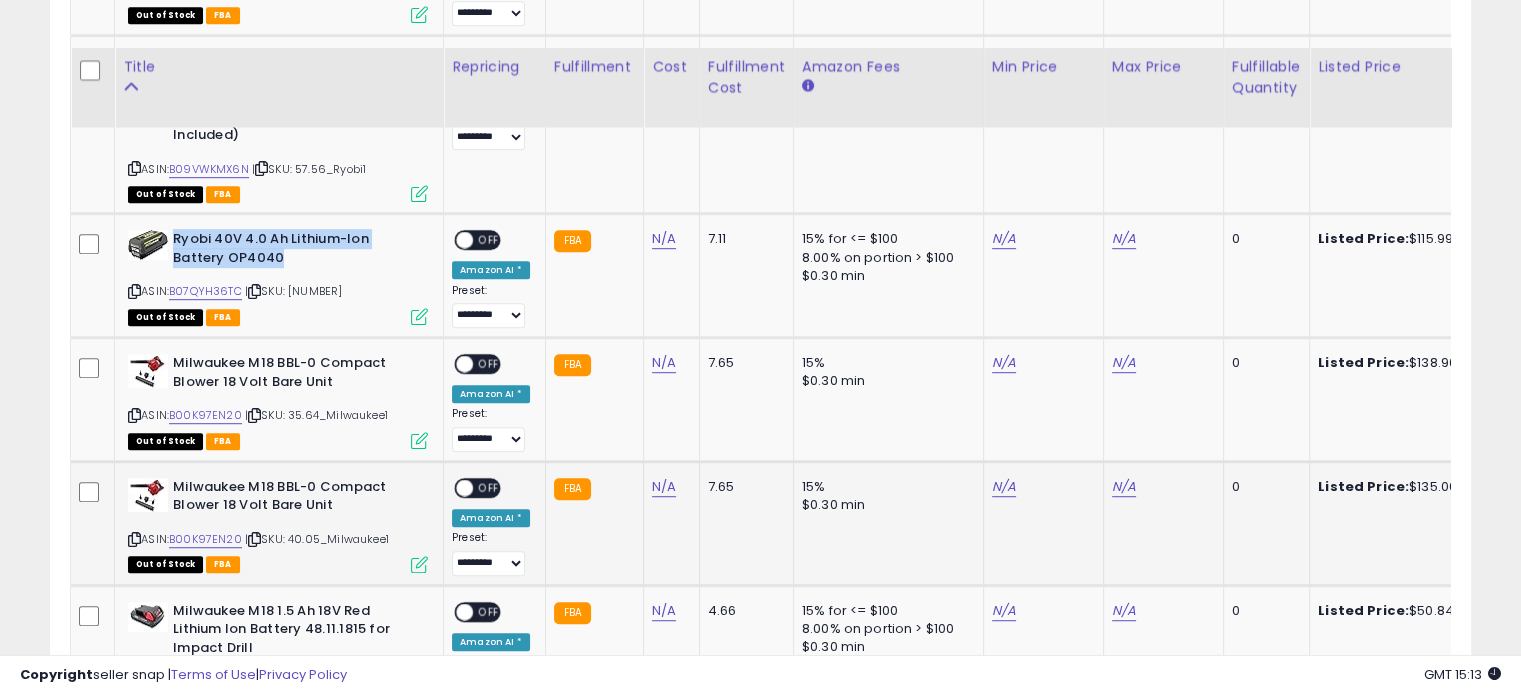 scroll, scrollTop: 1200, scrollLeft: 0, axis: vertical 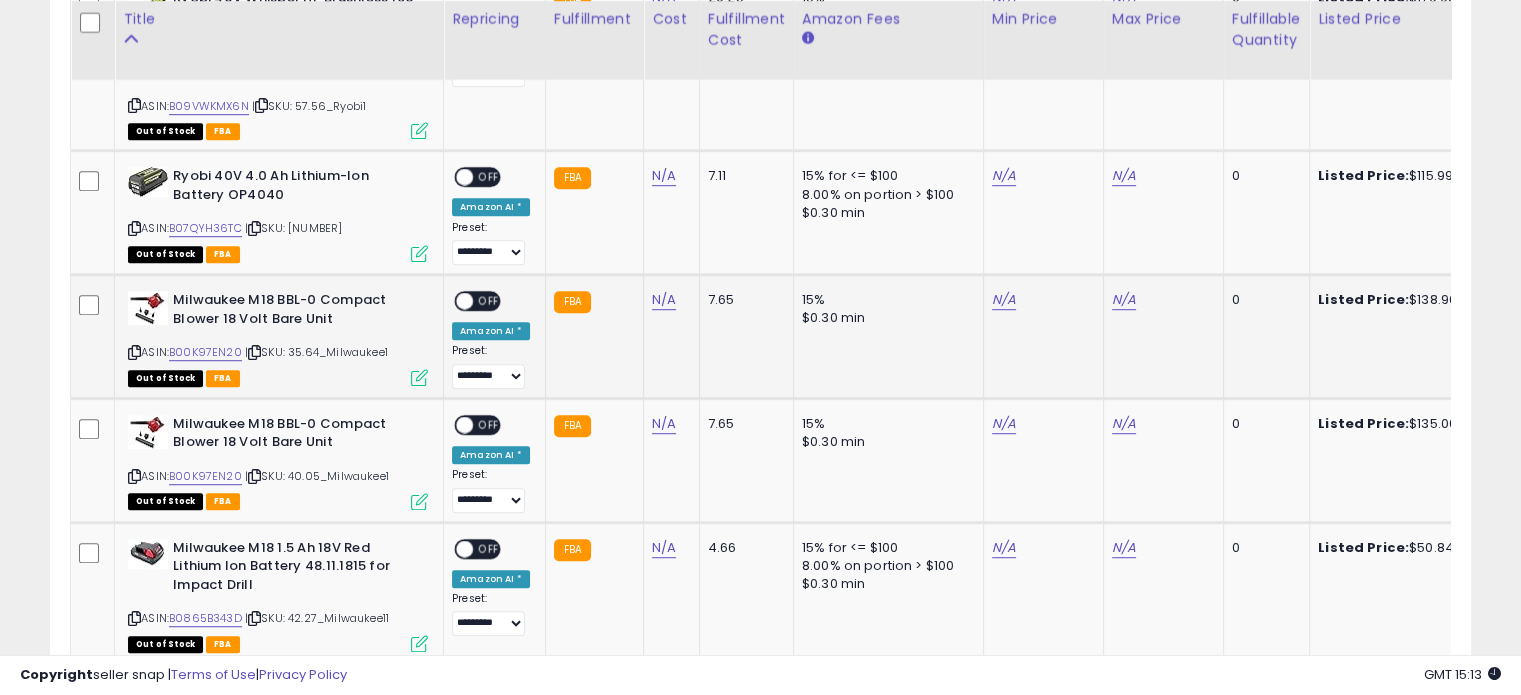 click at bounding box center (134, 352) 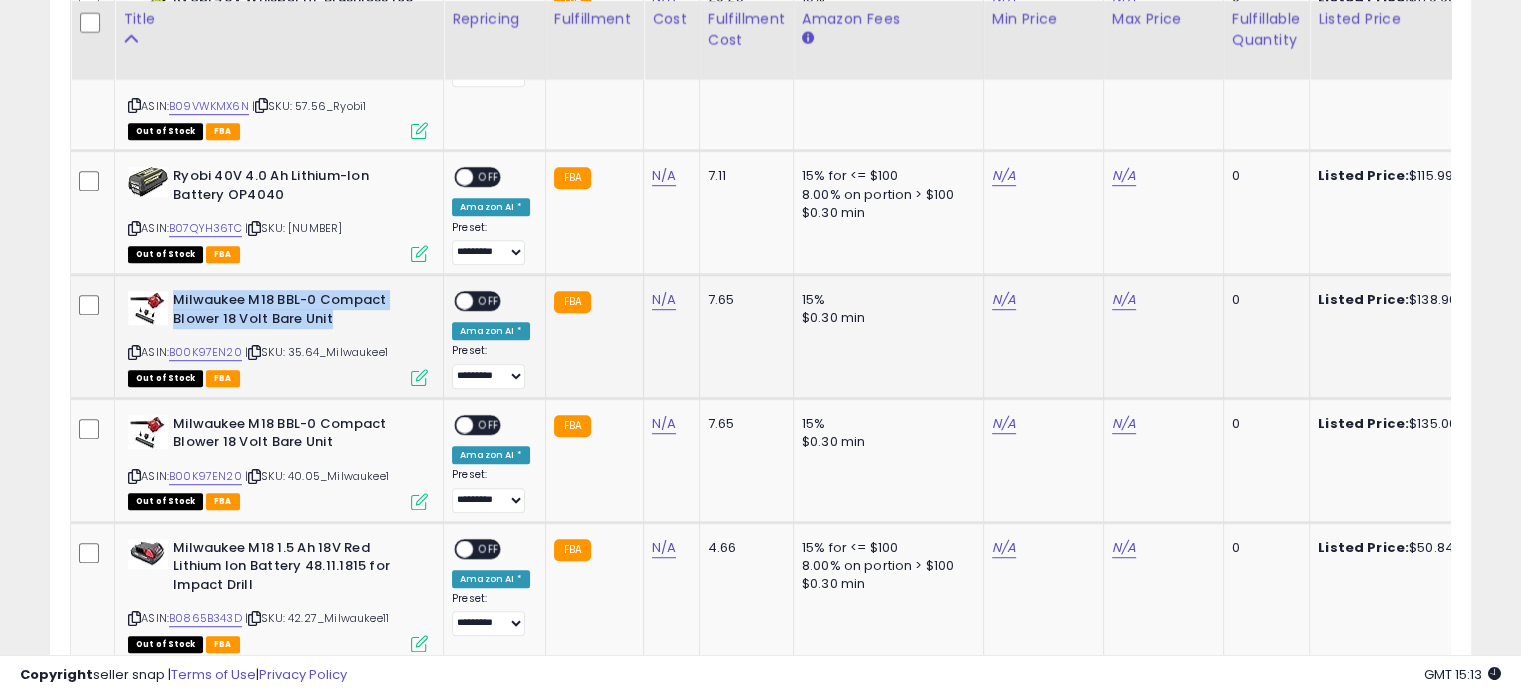drag, startPoint x: 337, startPoint y: 295, endPoint x: 176, endPoint y: 278, distance: 161.89503 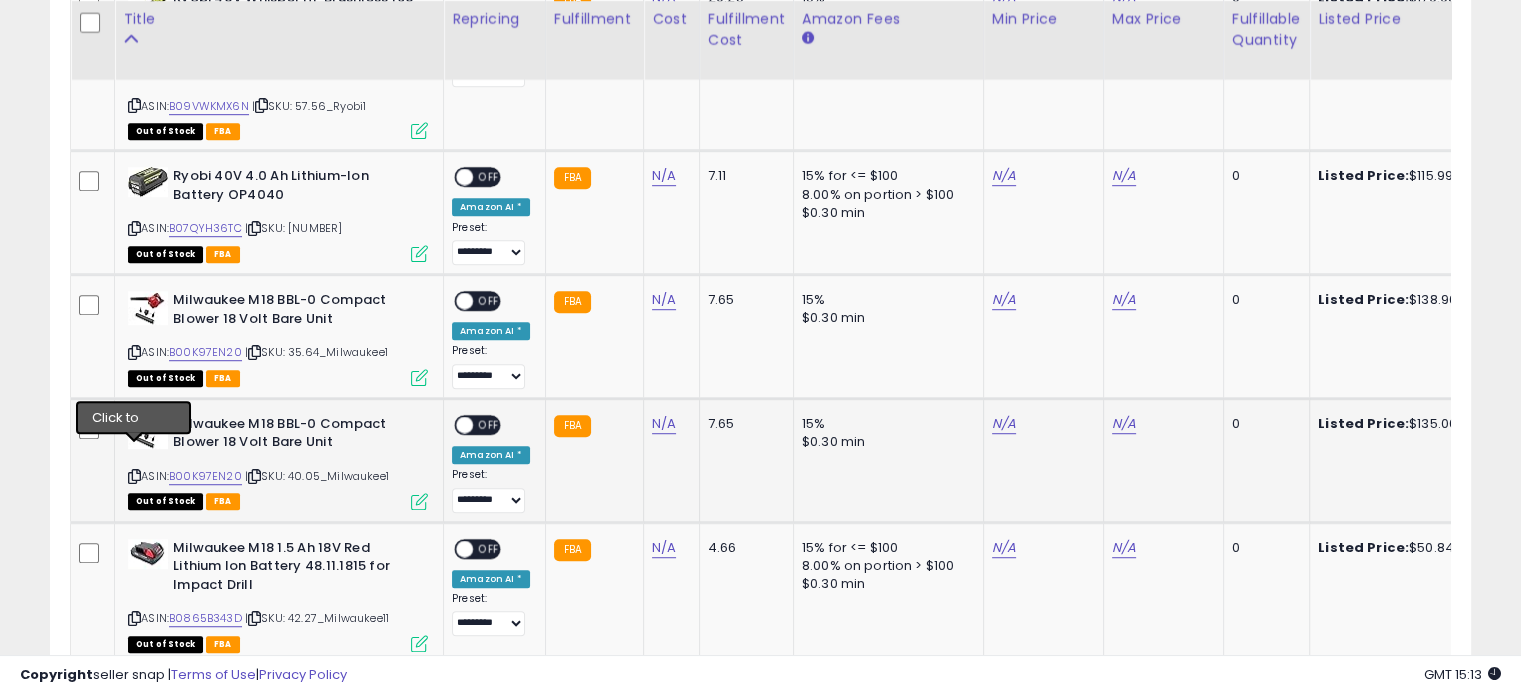 click at bounding box center (134, 476) 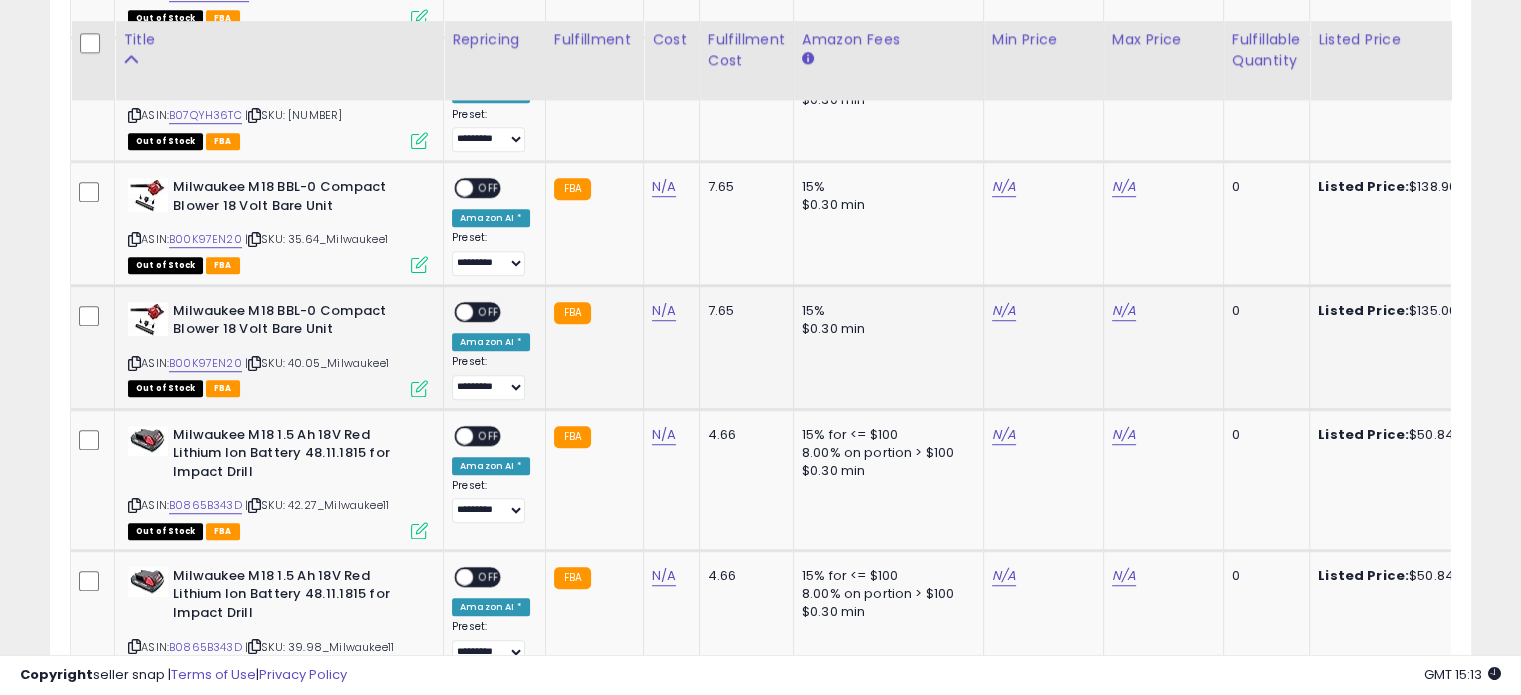 scroll, scrollTop: 1333, scrollLeft: 0, axis: vertical 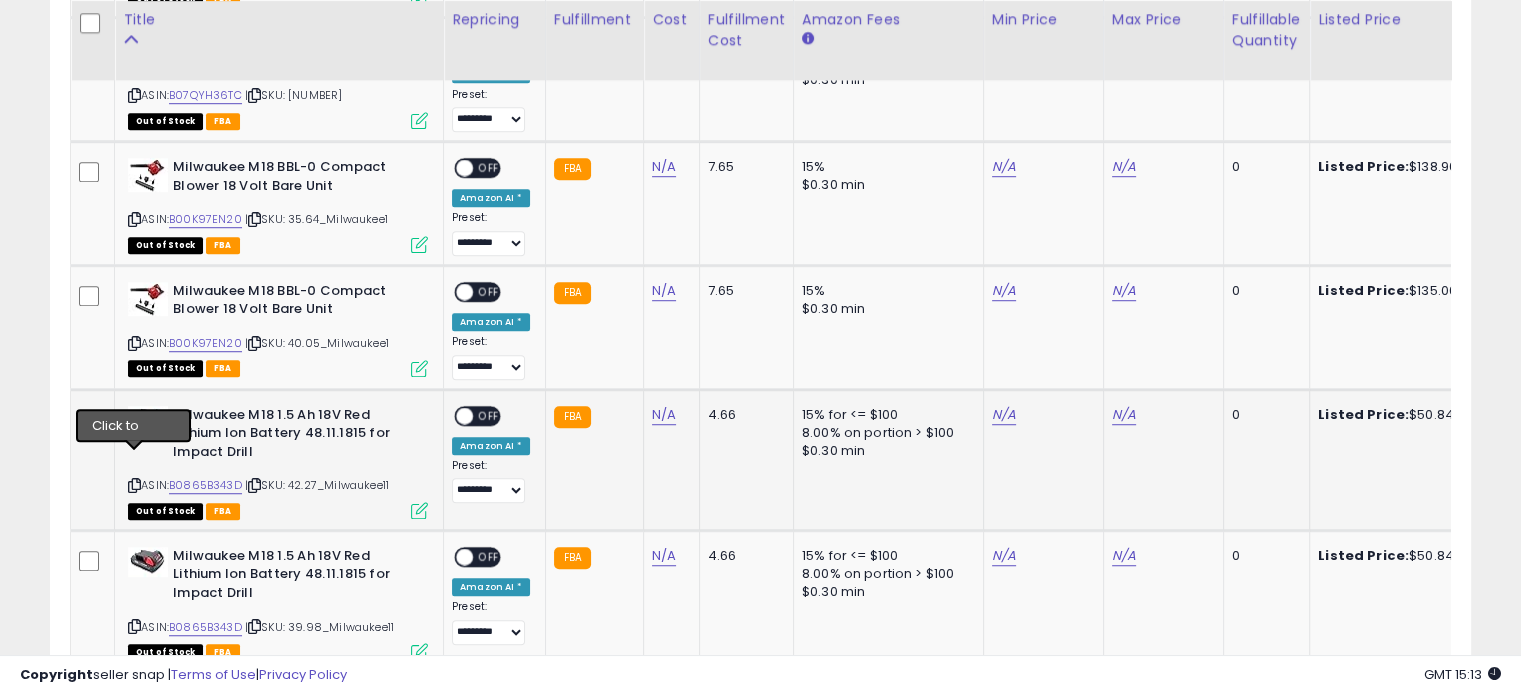 click at bounding box center [134, 485] 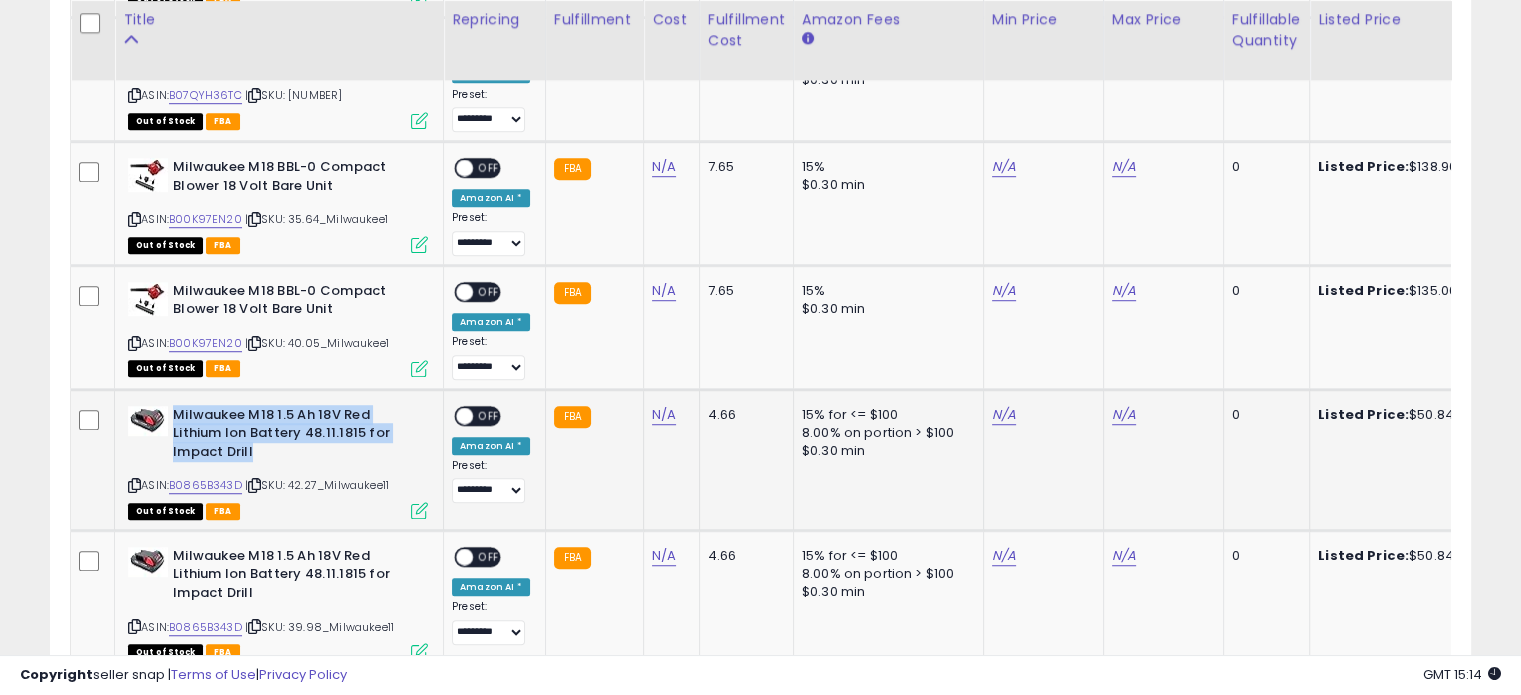drag, startPoint x: 258, startPoint y: 425, endPoint x: 175, endPoint y: 390, distance: 90.07774 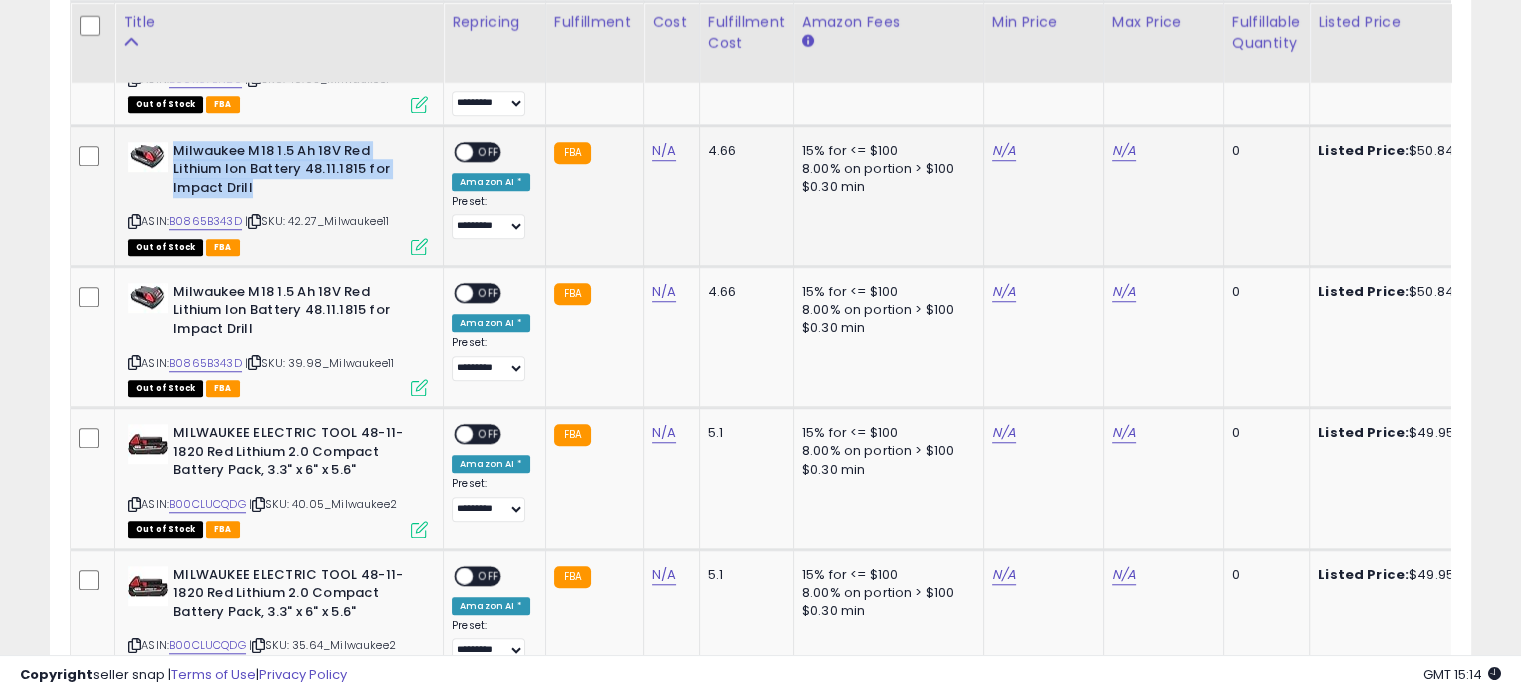 scroll, scrollTop: 1600, scrollLeft: 0, axis: vertical 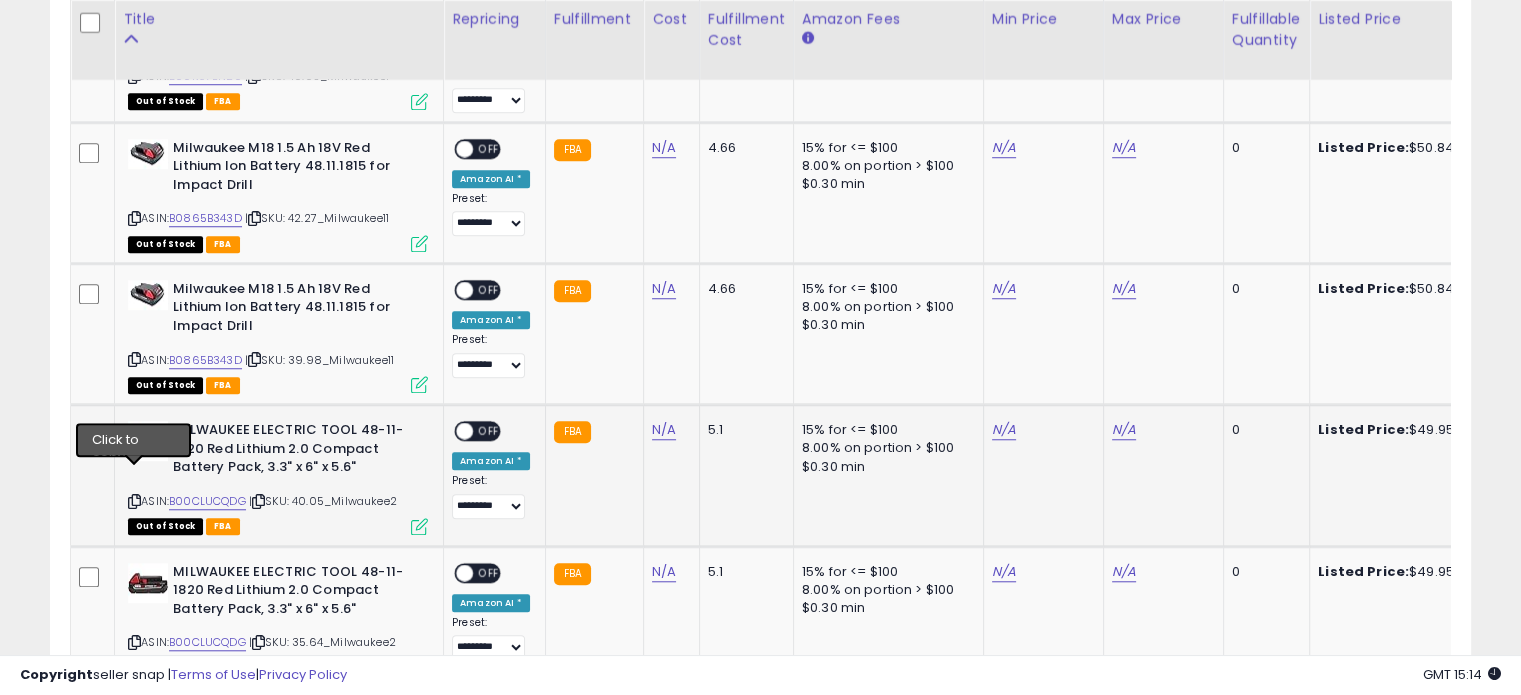 click at bounding box center (134, 501) 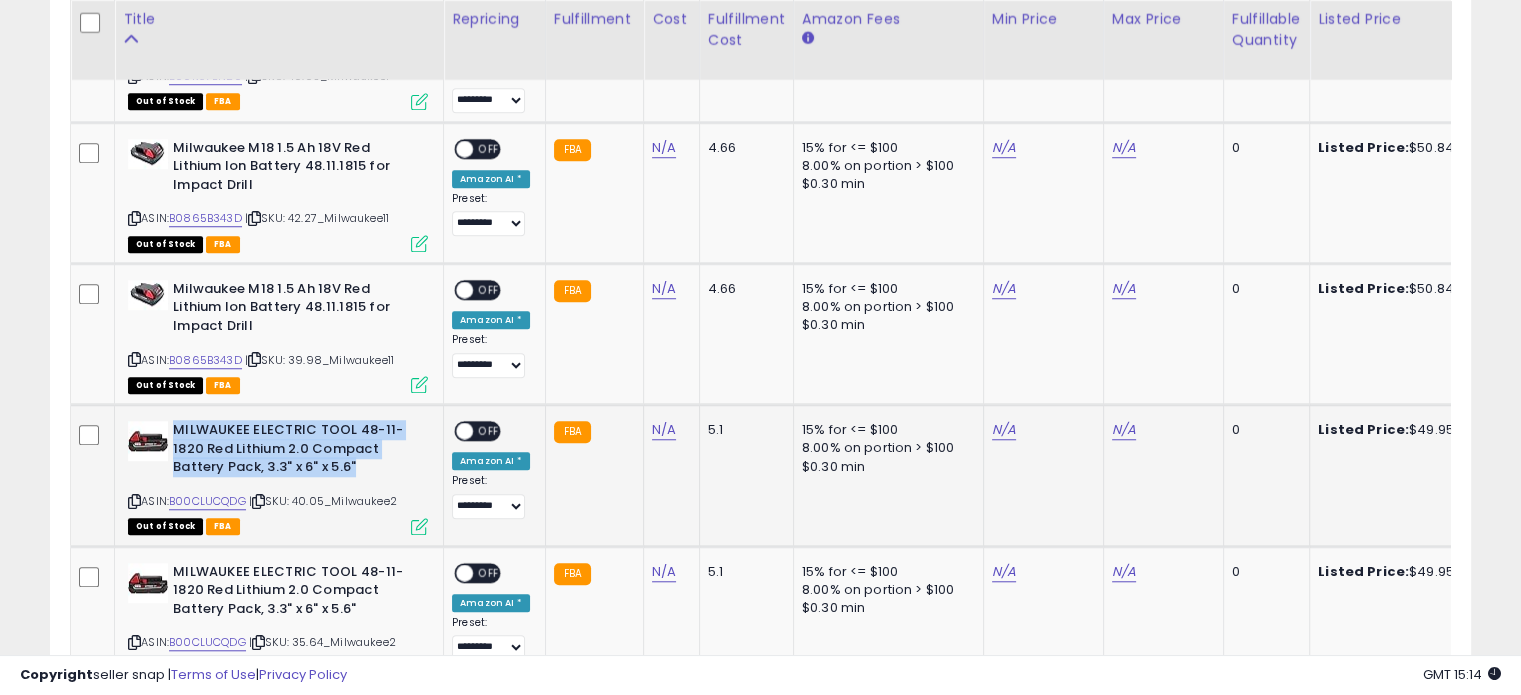 drag, startPoint x: 375, startPoint y: 440, endPoint x: 176, endPoint y: 407, distance: 201.71762 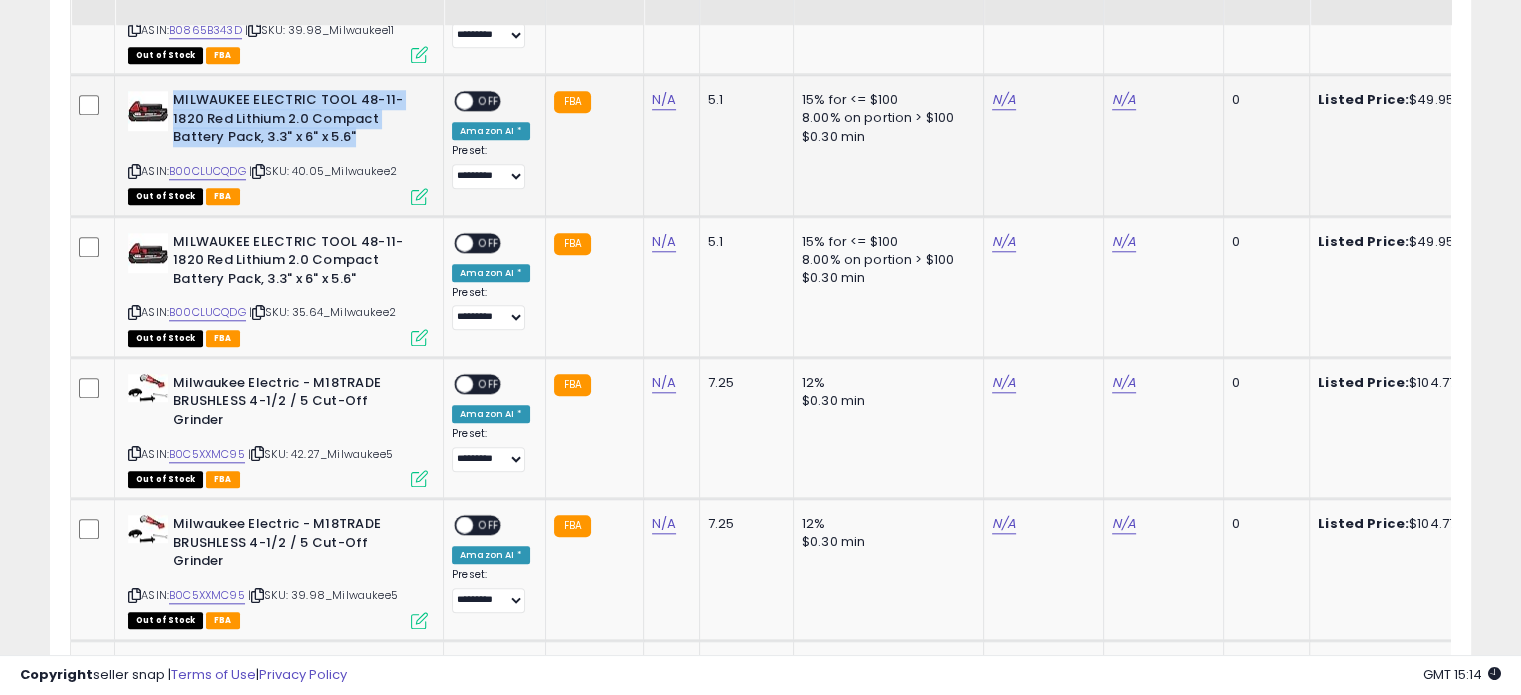 scroll, scrollTop: 1933, scrollLeft: 0, axis: vertical 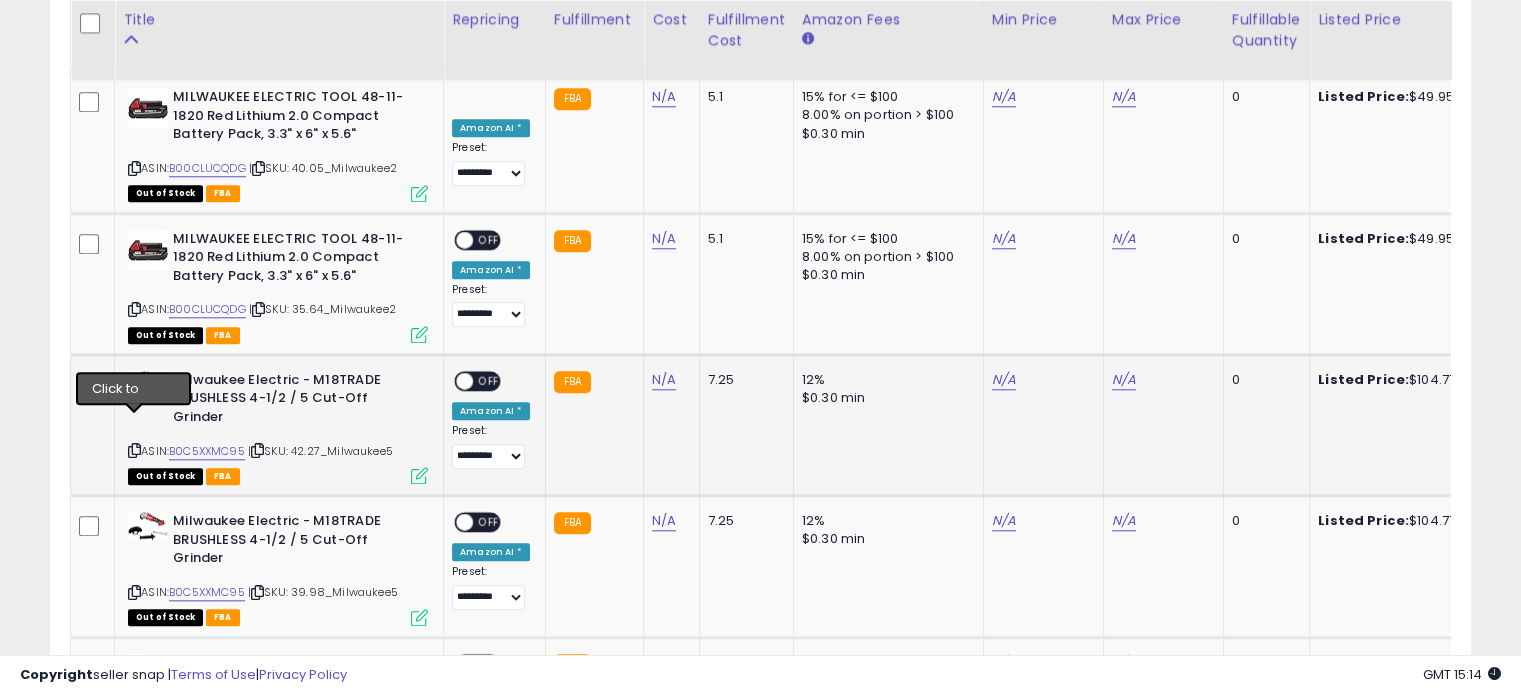 click at bounding box center [134, 450] 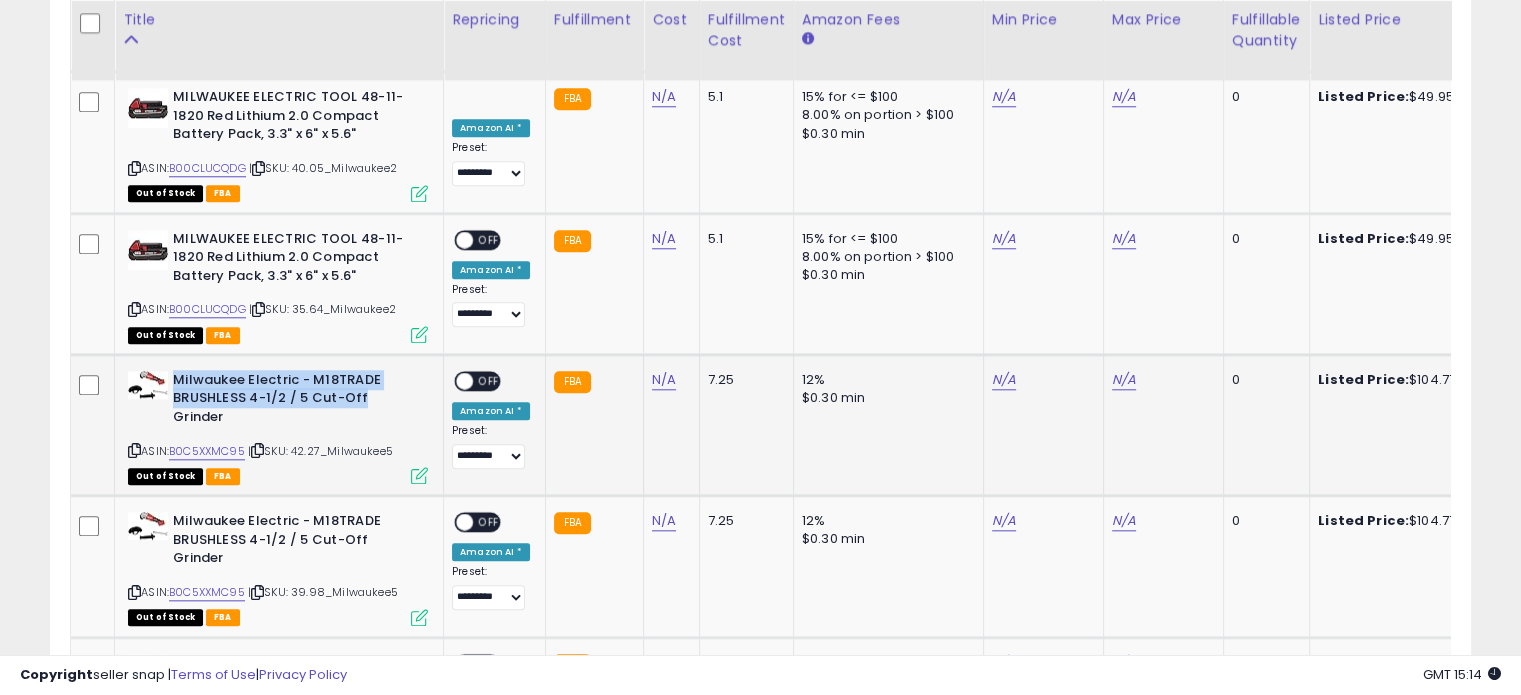 drag, startPoint x: 368, startPoint y: 369, endPoint x: 176, endPoint y: 354, distance: 192.58505 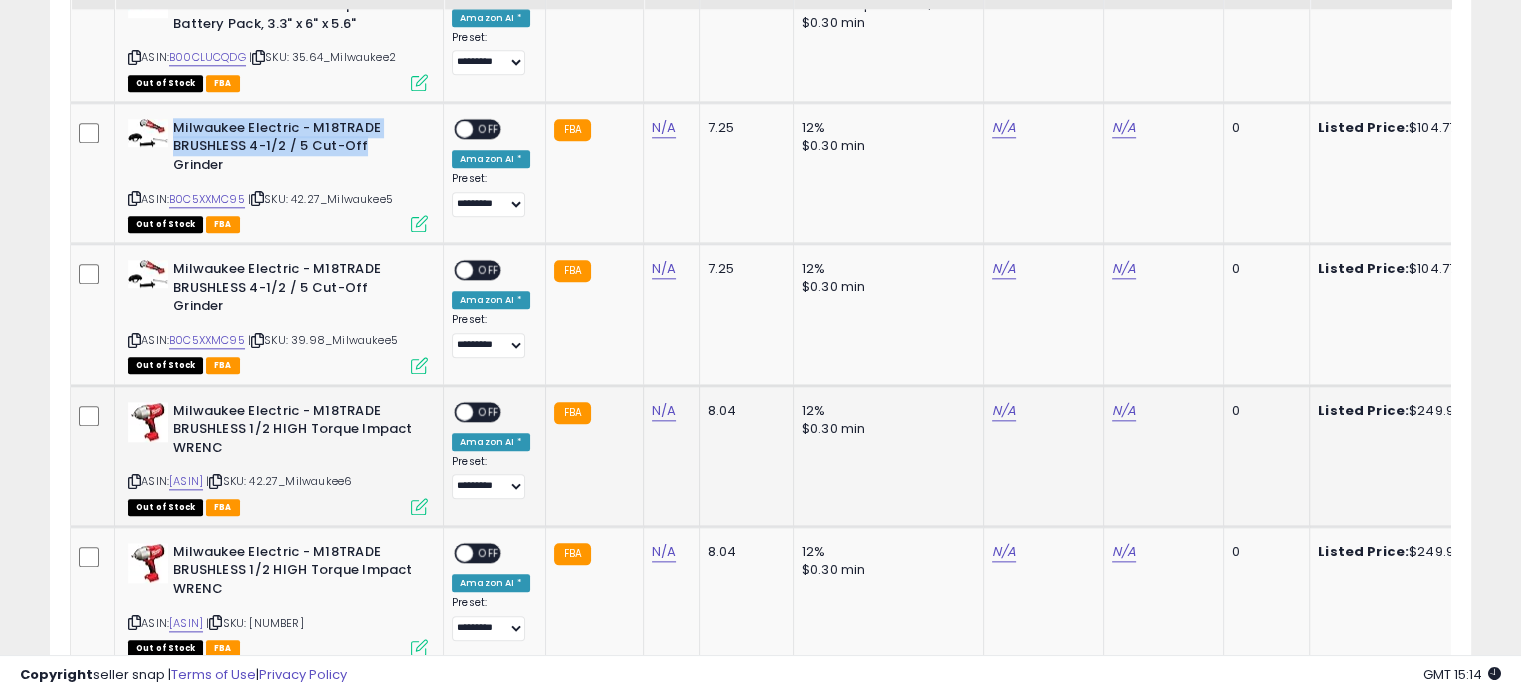 scroll, scrollTop: 2200, scrollLeft: 0, axis: vertical 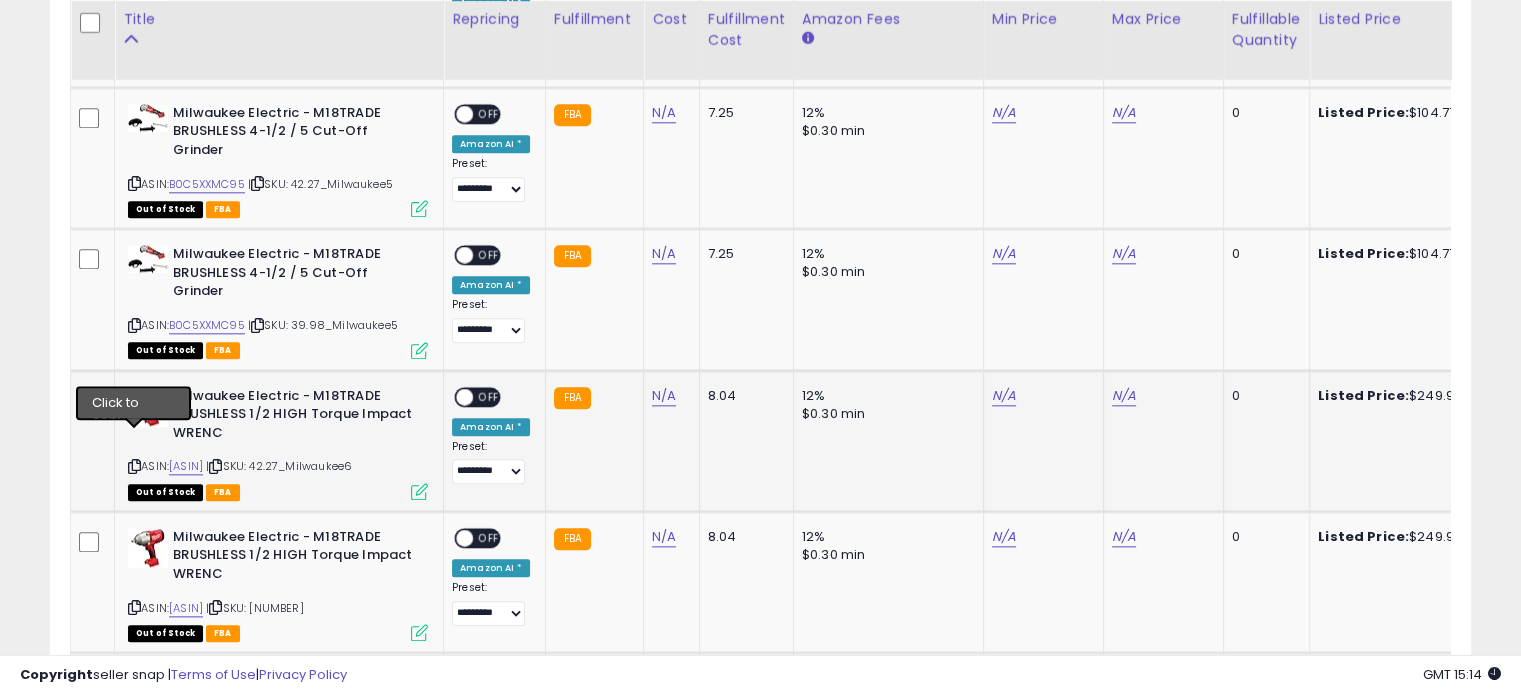 click at bounding box center (134, 466) 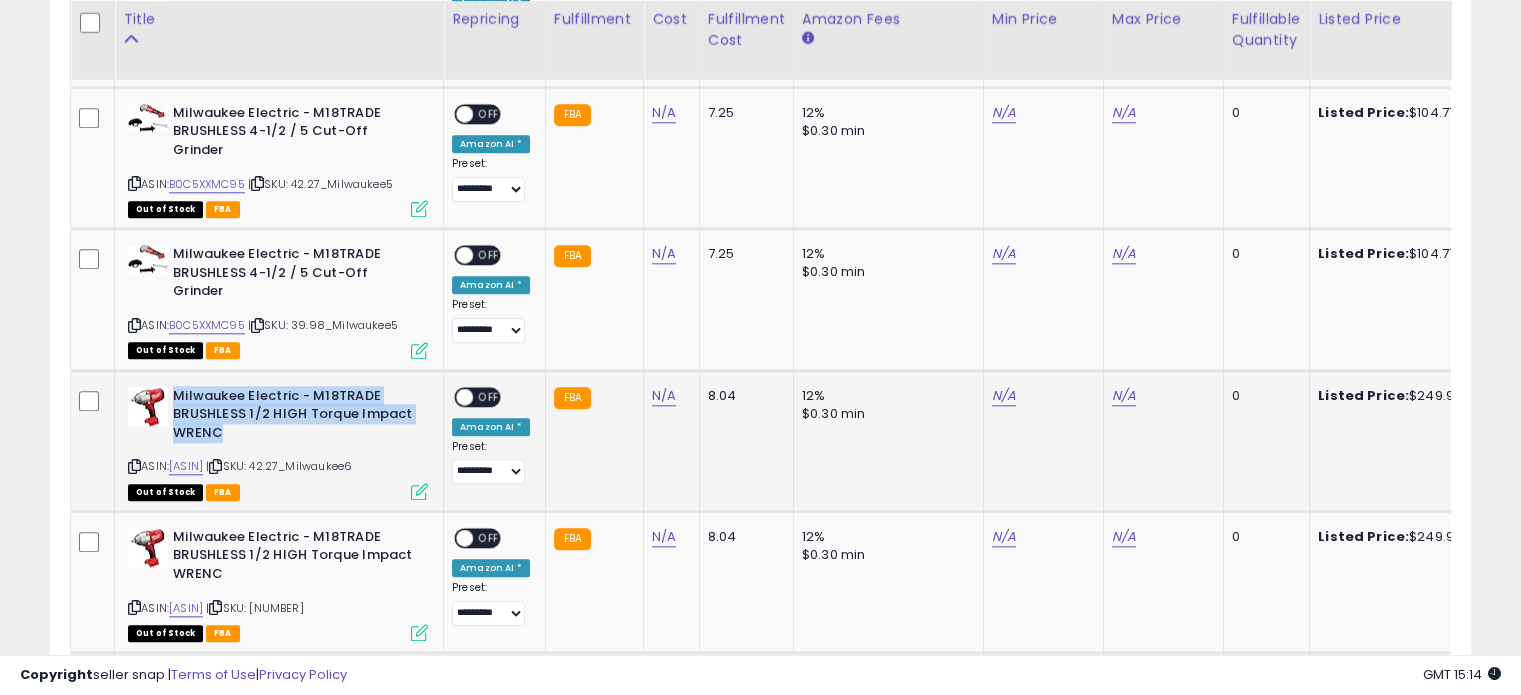 drag, startPoint x: 239, startPoint y: 408, endPoint x: 176, endPoint y: 369, distance: 74.094536 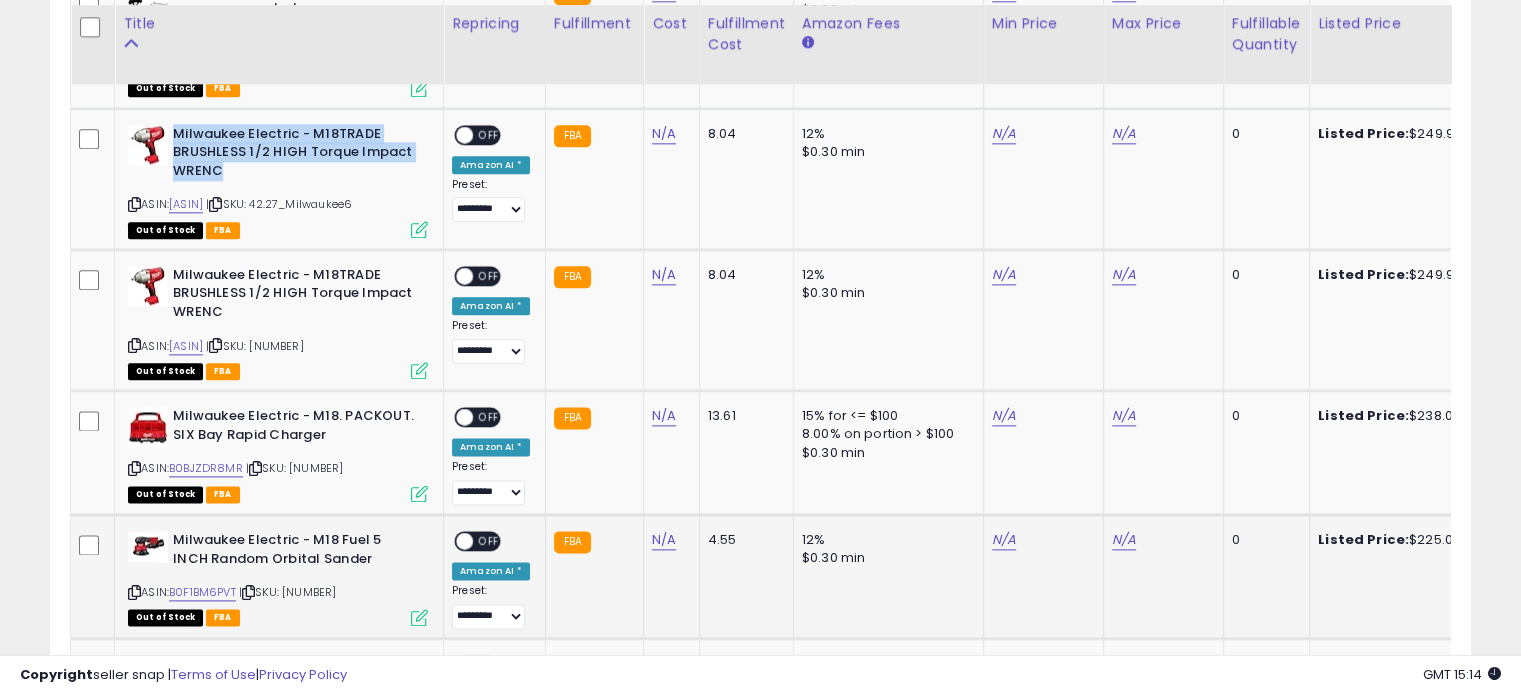 scroll, scrollTop: 2466, scrollLeft: 0, axis: vertical 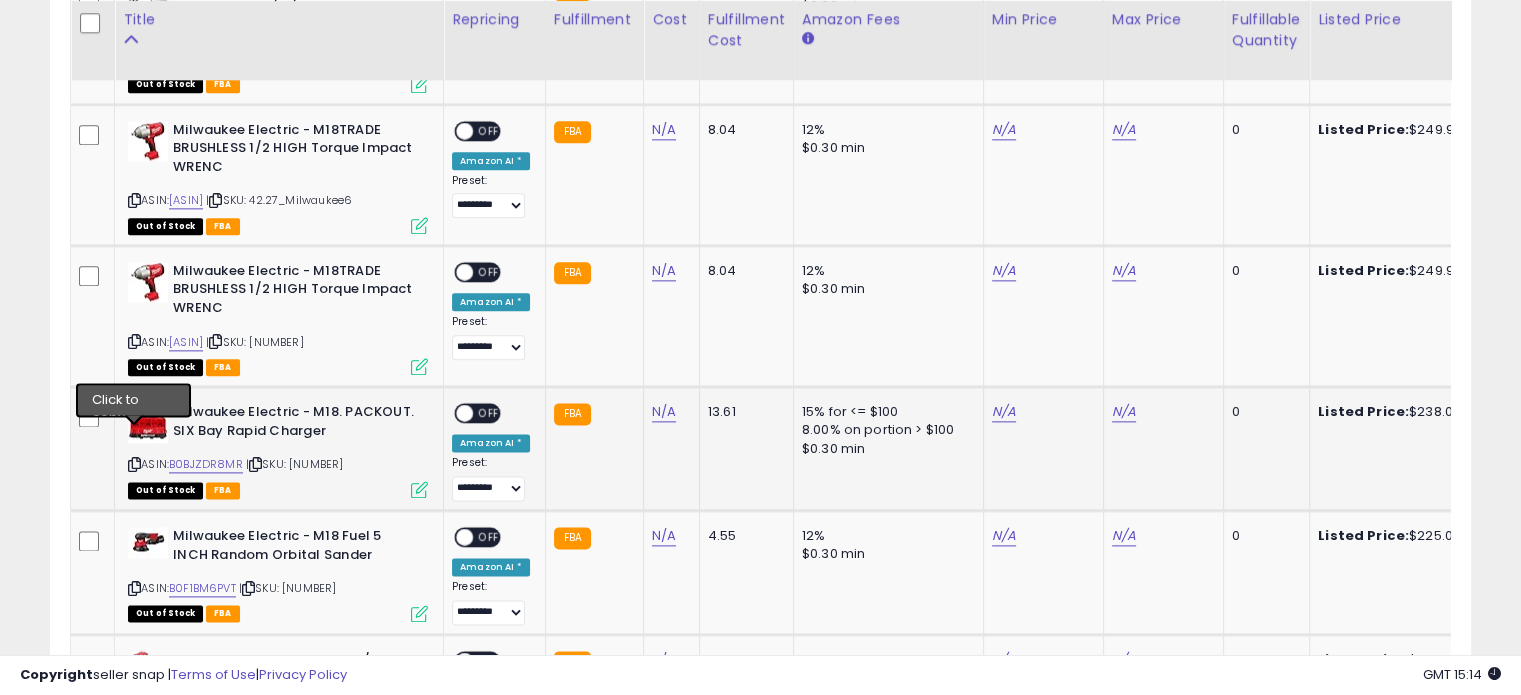 click at bounding box center [134, 464] 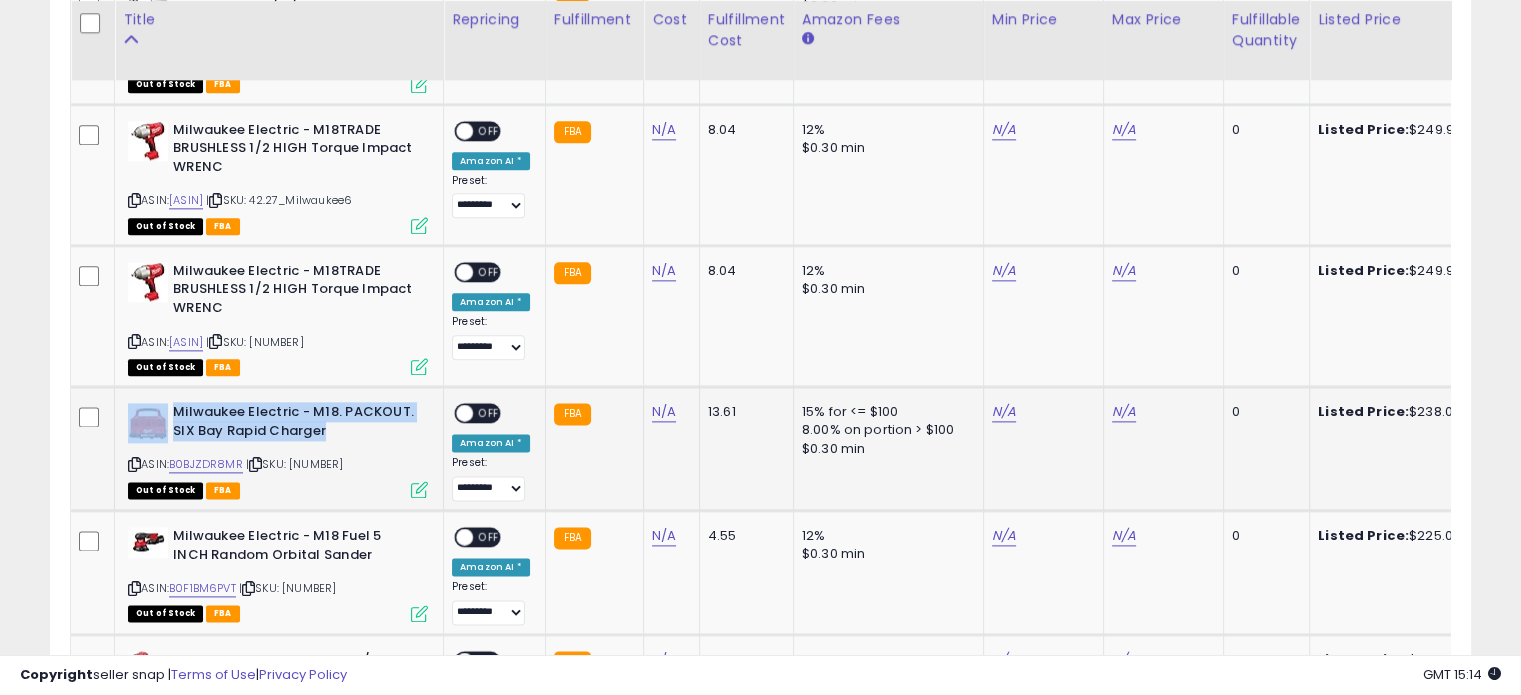 drag, startPoint x: 327, startPoint y: 401, endPoint x: 171, endPoint y: 385, distance: 156.81836 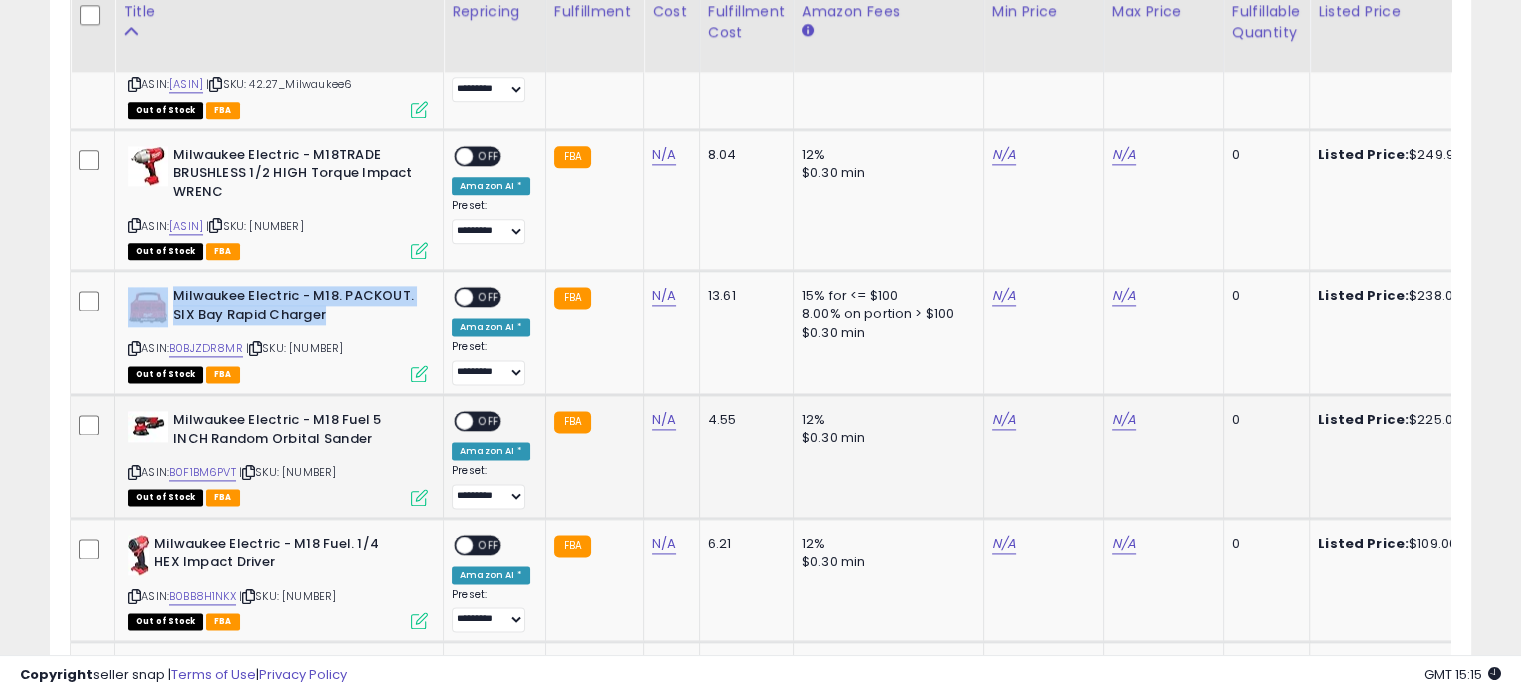 scroll, scrollTop: 2600, scrollLeft: 0, axis: vertical 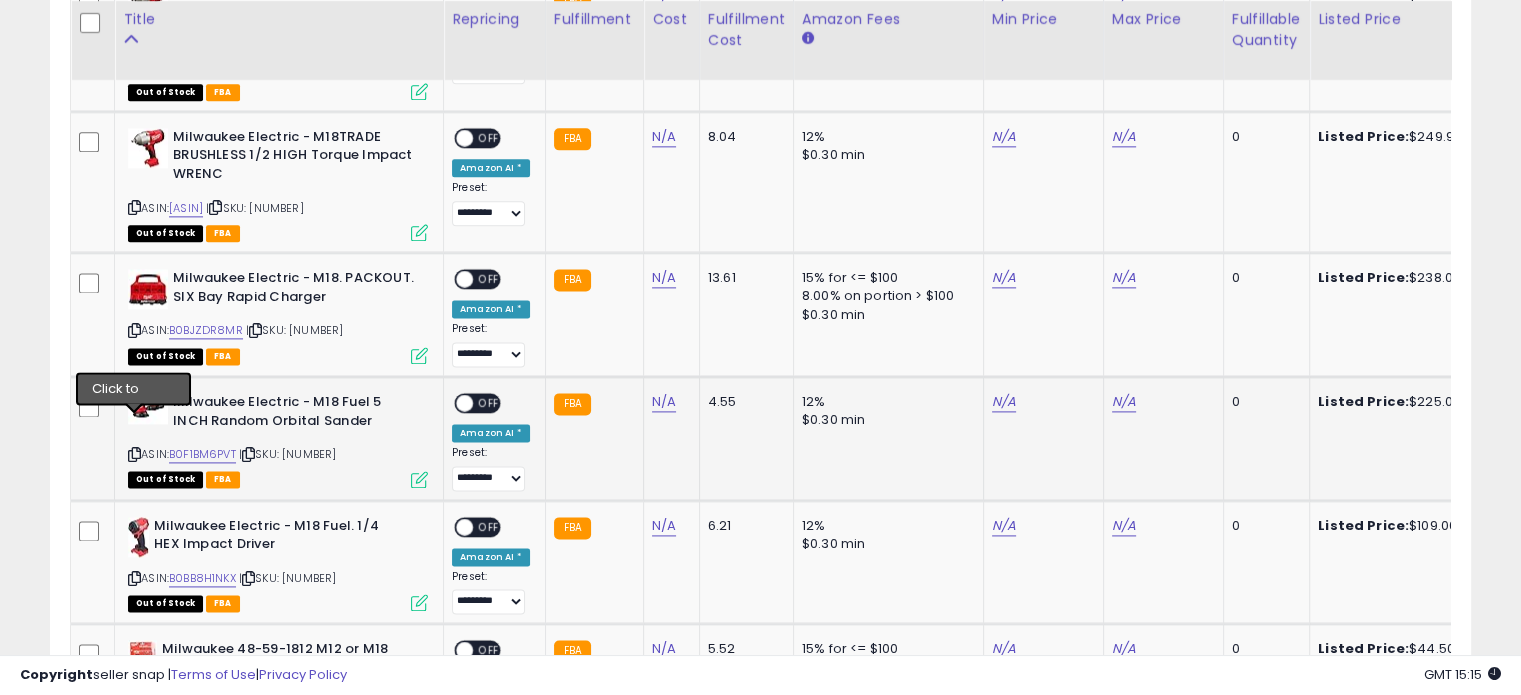 click at bounding box center (134, 454) 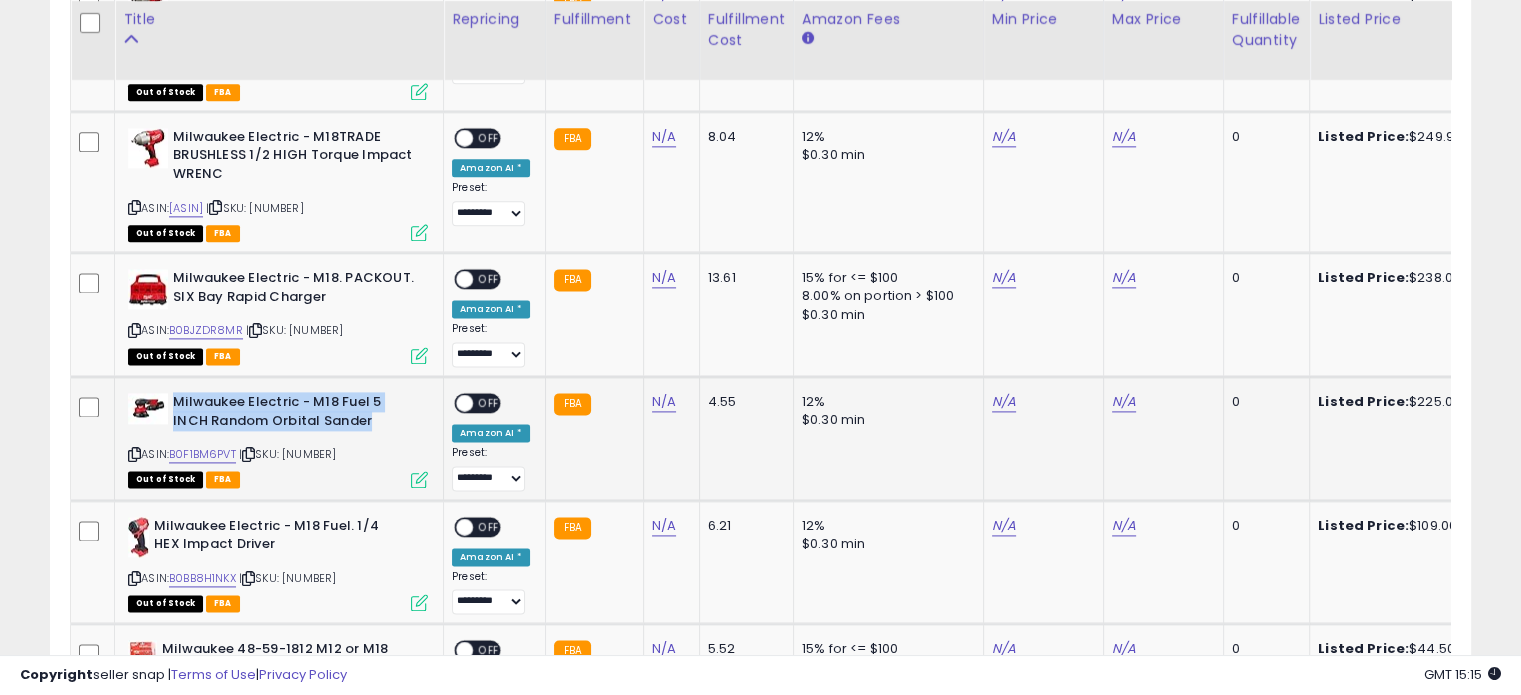 drag, startPoint x: 370, startPoint y: 391, endPoint x: 175, endPoint y: 374, distance: 195.73962 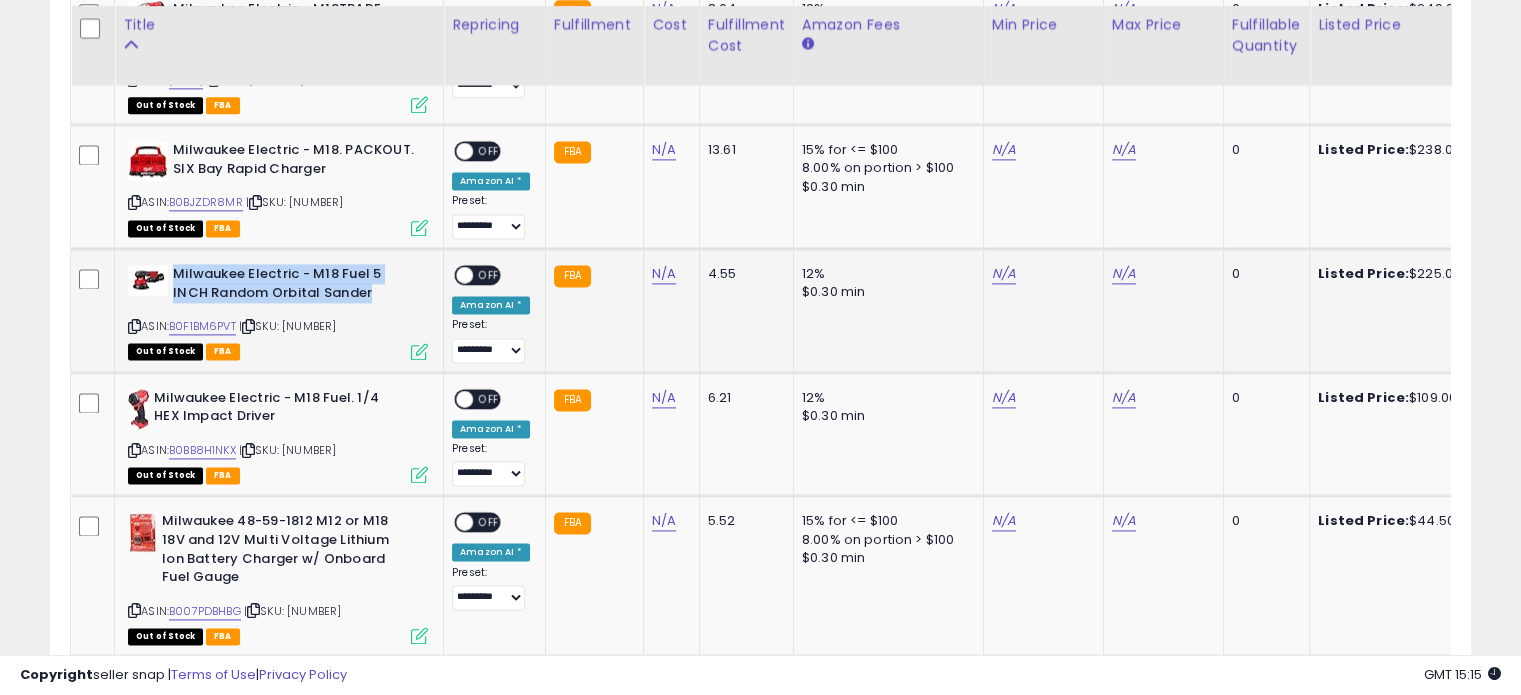 scroll, scrollTop: 2733, scrollLeft: 0, axis: vertical 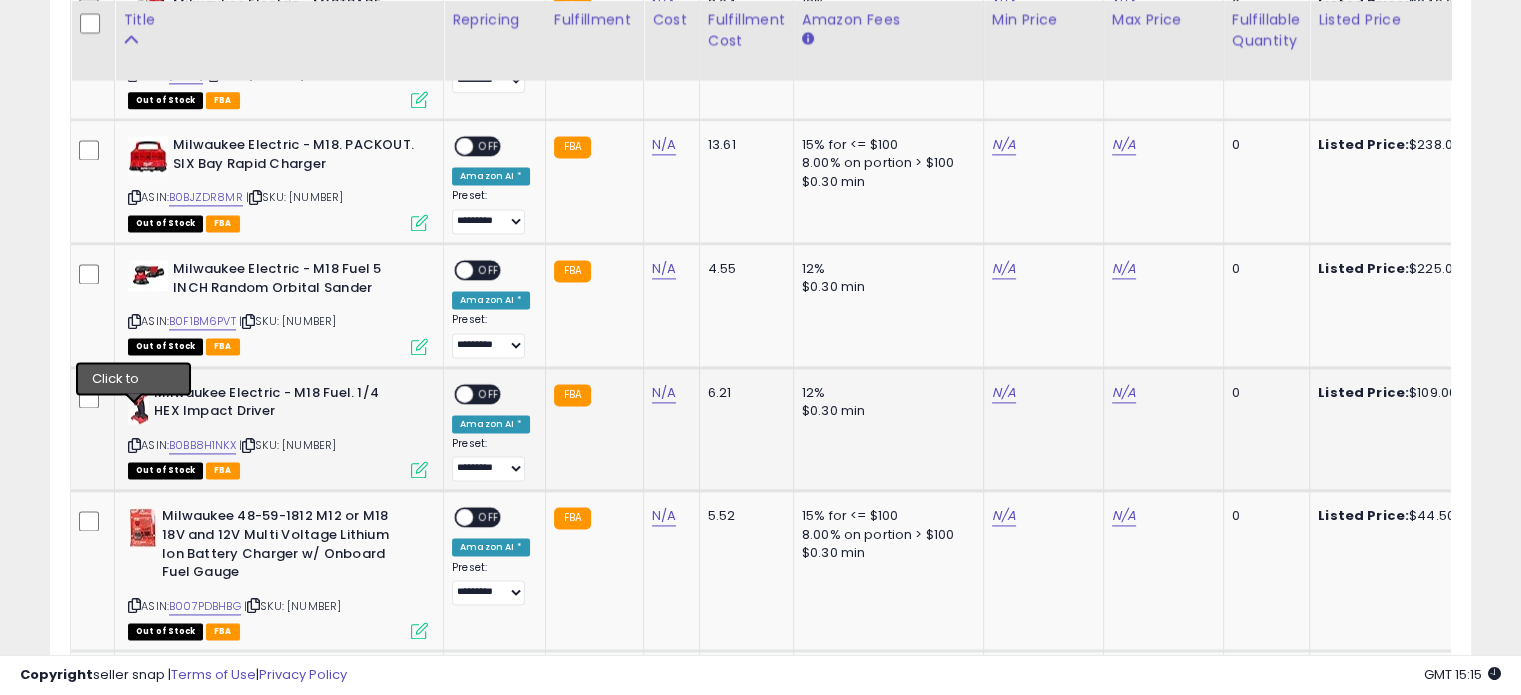 click at bounding box center (134, 445) 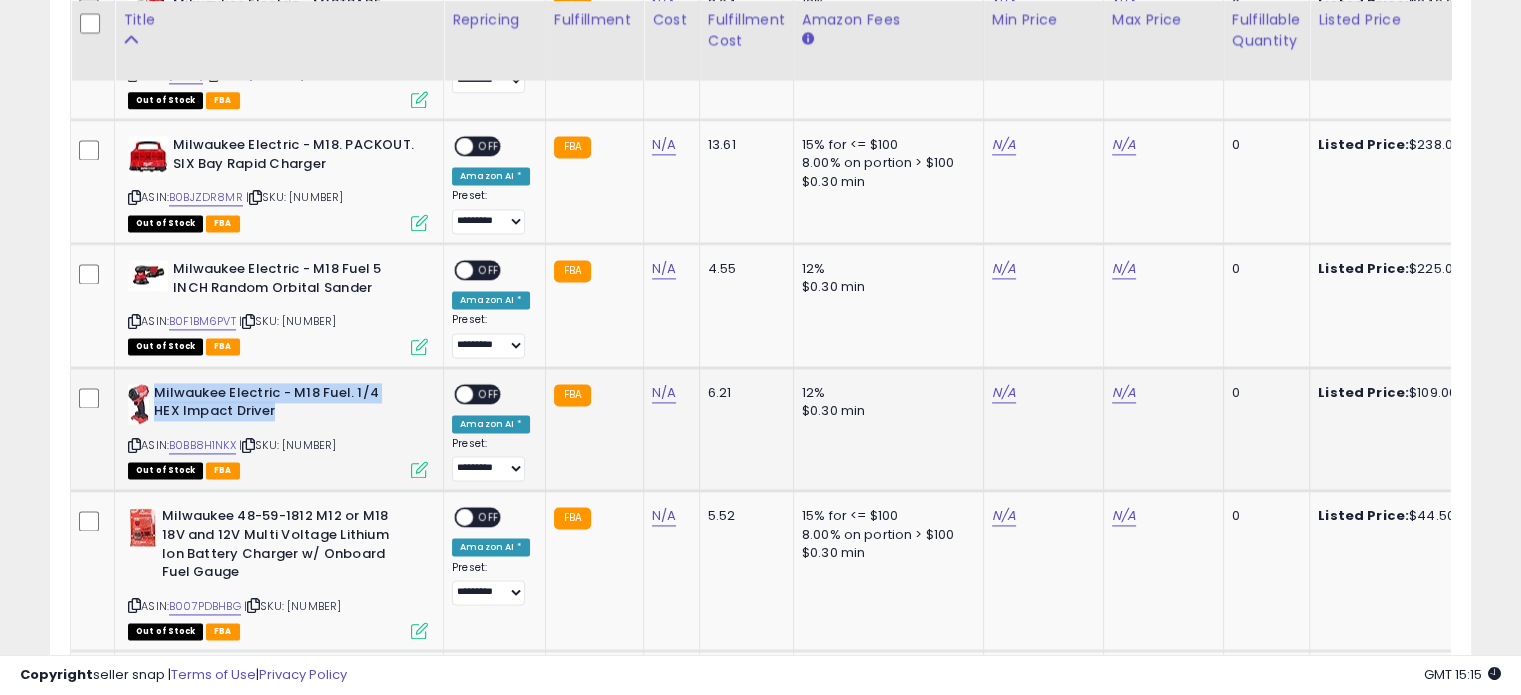 drag, startPoint x: 272, startPoint y: 382, endPoint x: 159, endPoint y: 362, distance: 114.75626 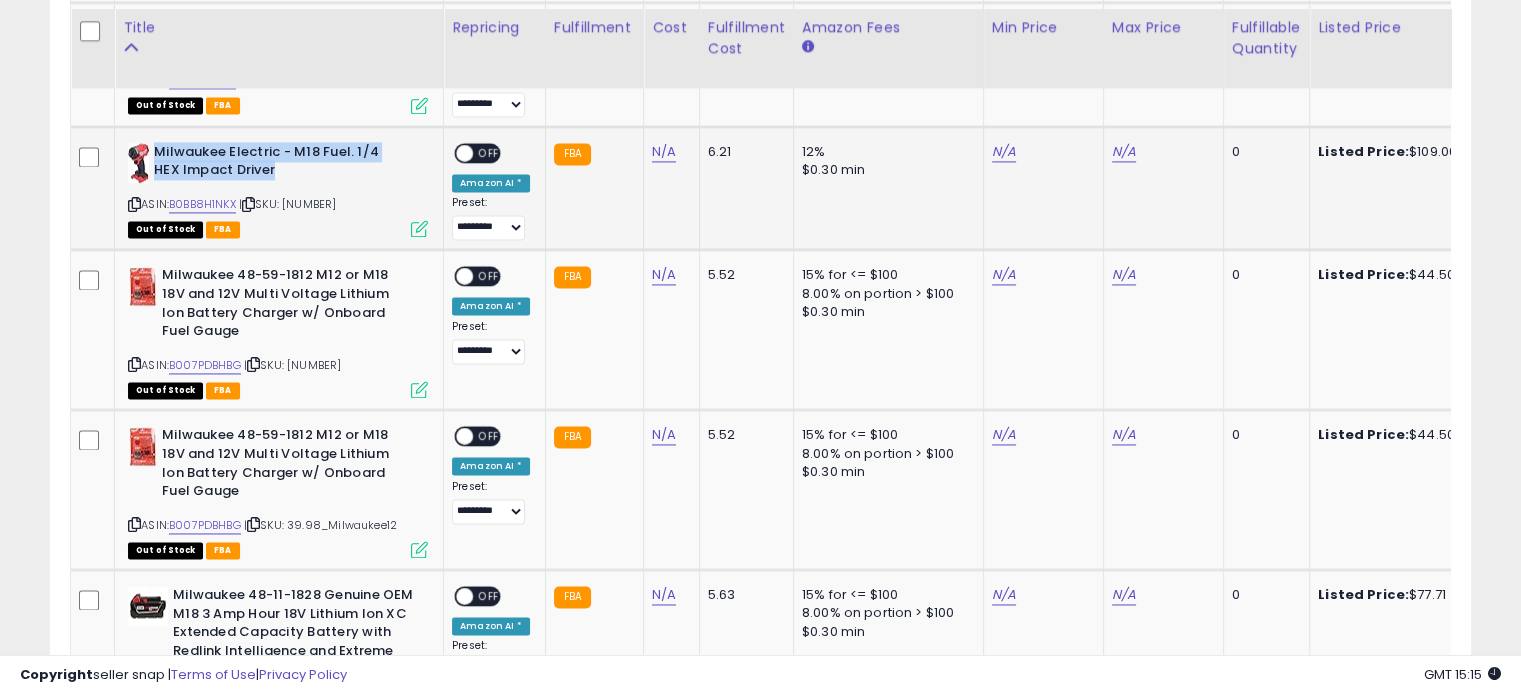 scroll, scrollTop: 3000, scrollLeft: 0, axis: vertical 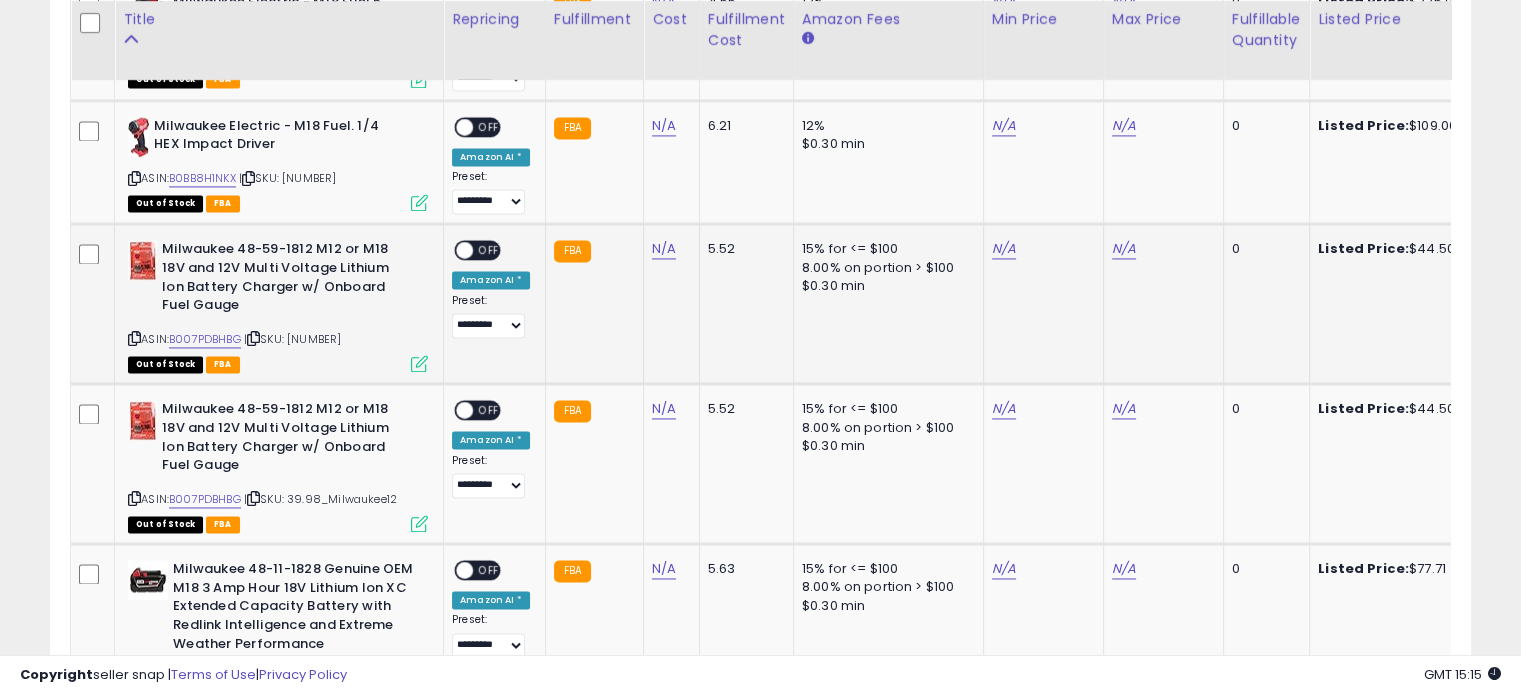 click at bounding box center (134, 338) 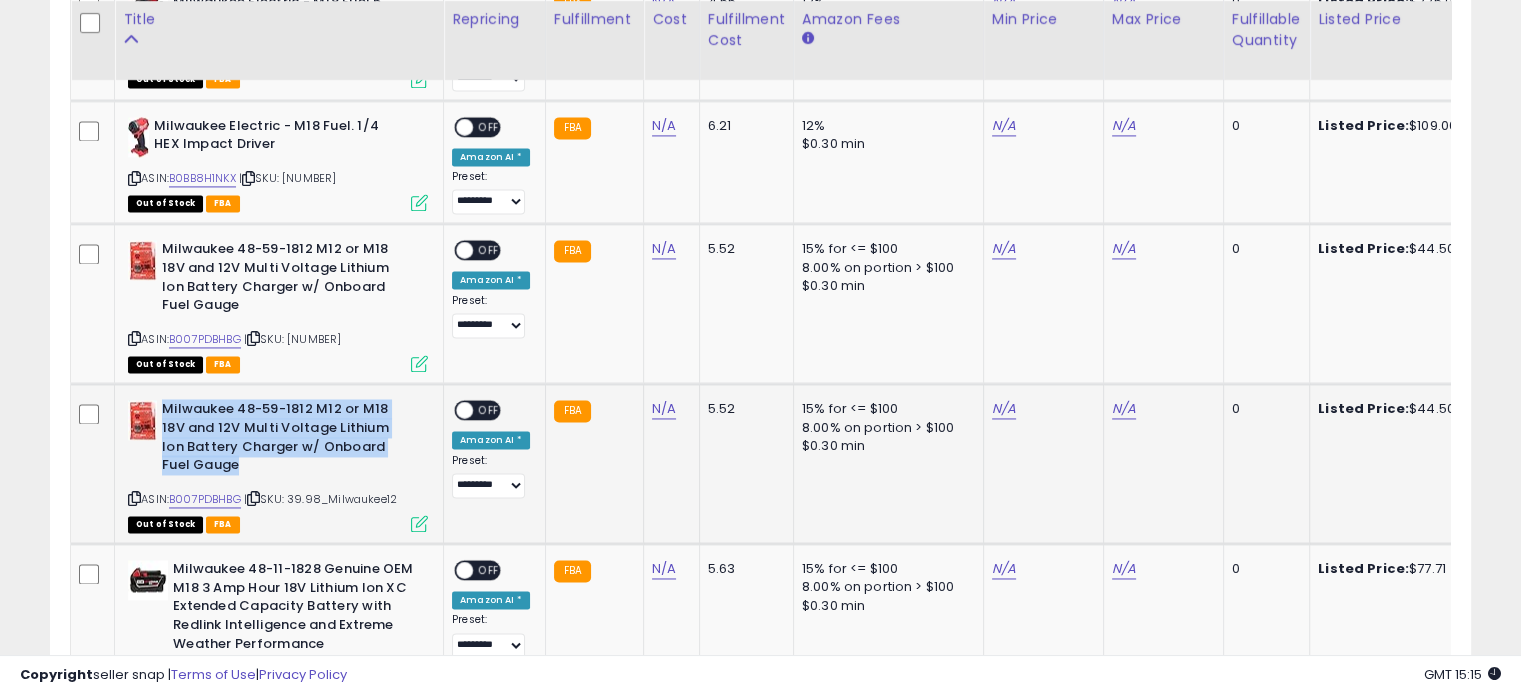 drag, startPoint x: 248, startPoint y: 435, endPoint x: 164, endPoint y: 382, distance: 99.32271 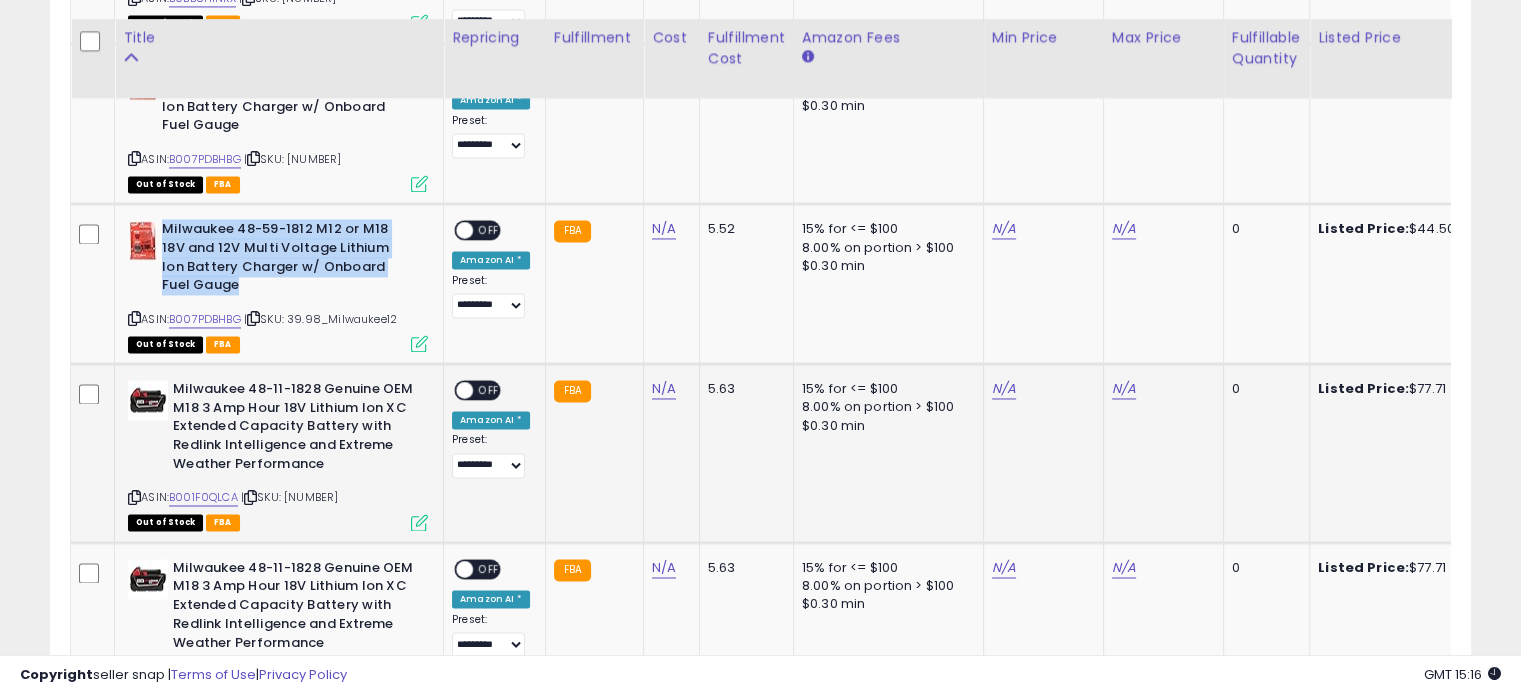 scroll, scrollTop: 3200, scrollLeft: 0, axis: vertical 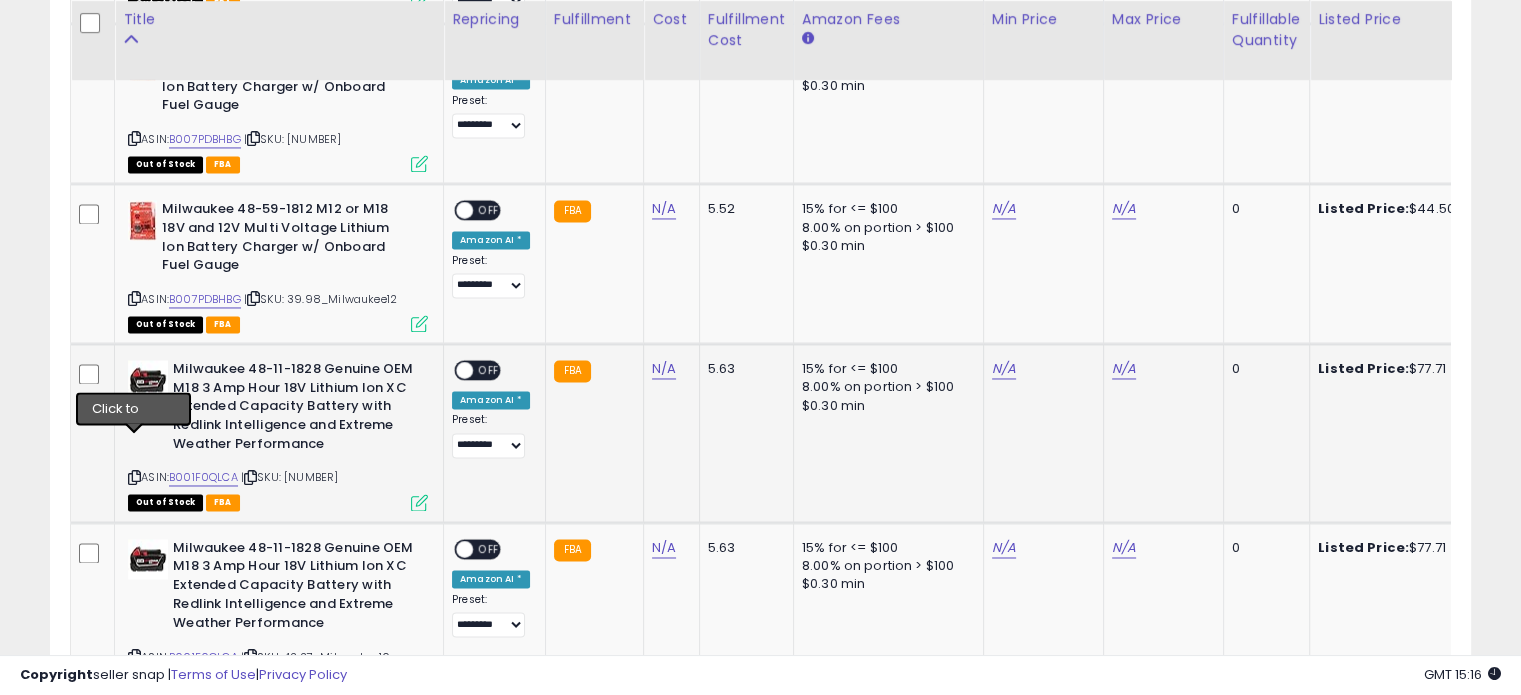 click at bounding box center (134, 477) 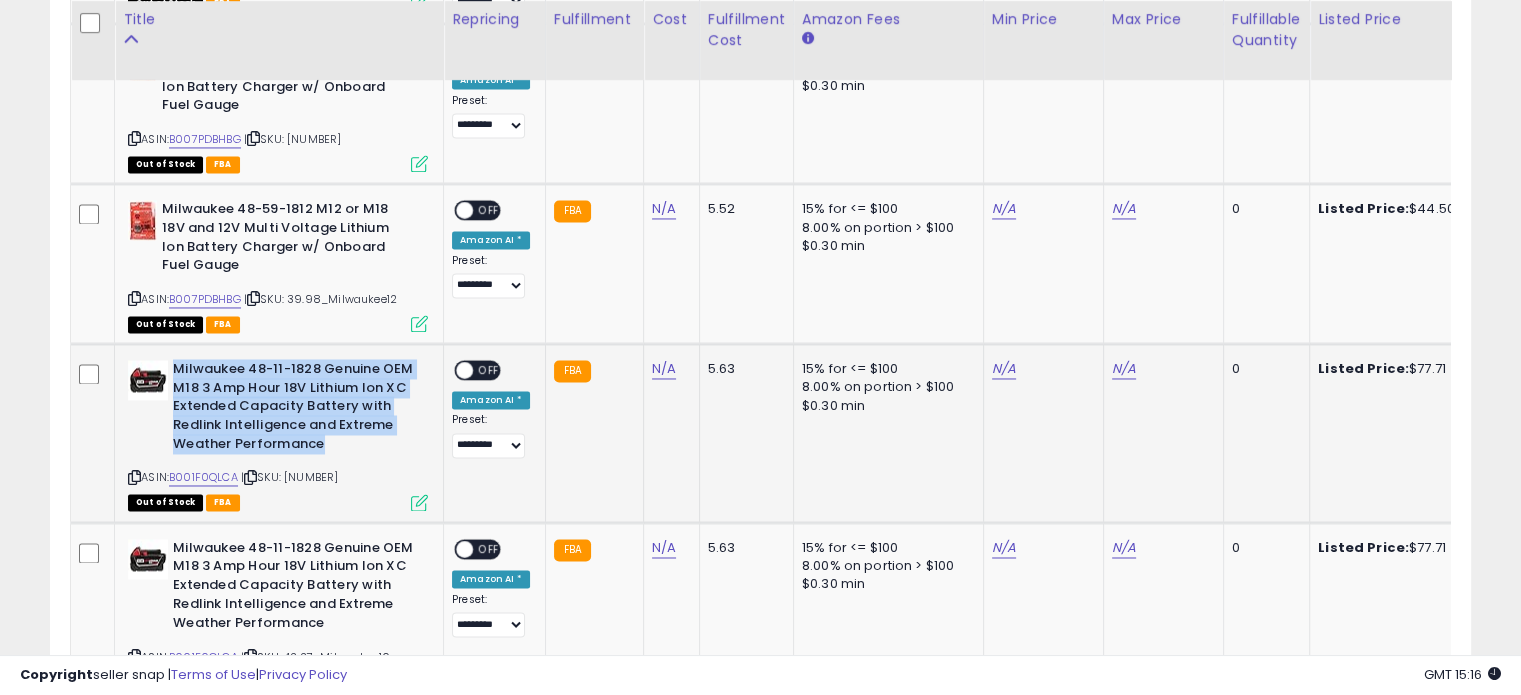 drag, startPoint x: 323, startPoint y: 412, endPoint x: 176, endPoint y: 341, distance: 163.24828 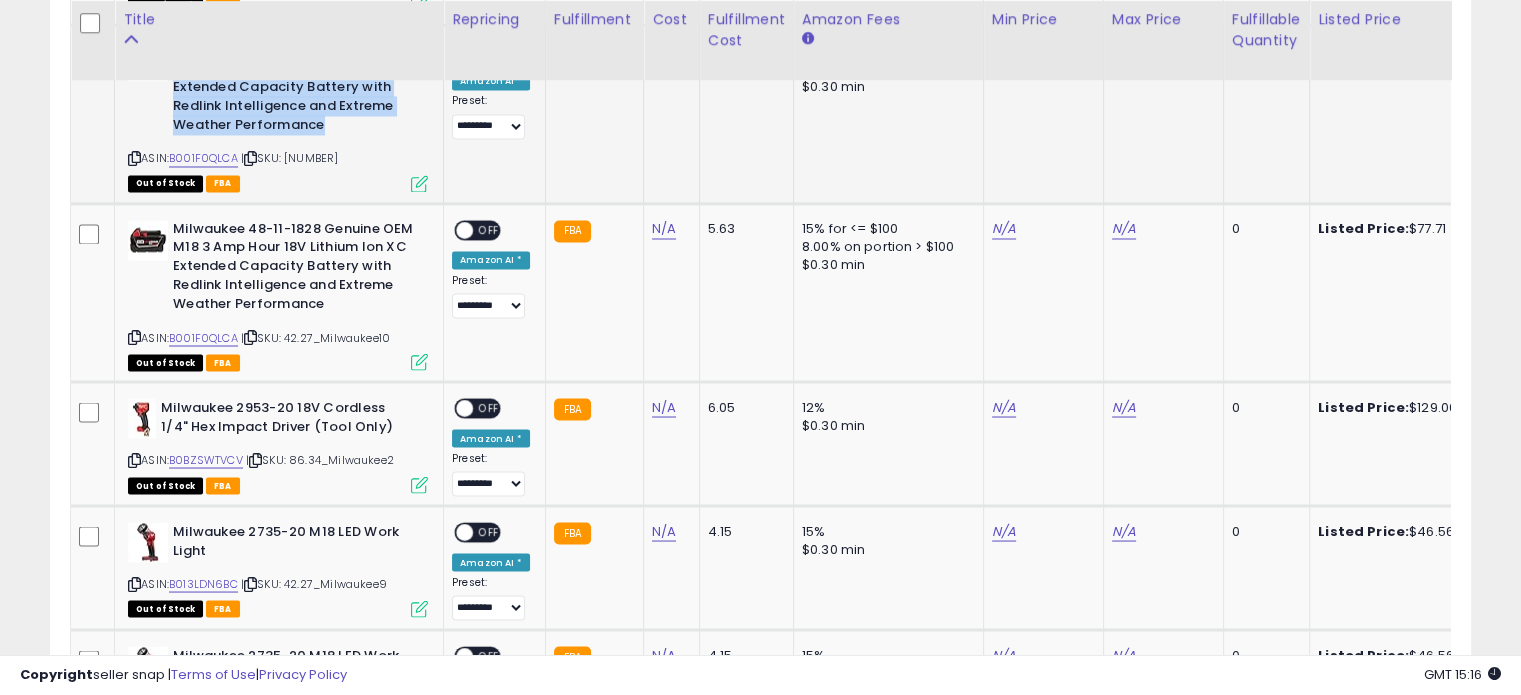 scroll, scrollTop: 3533, scrollLeft: 0, axis: vertical 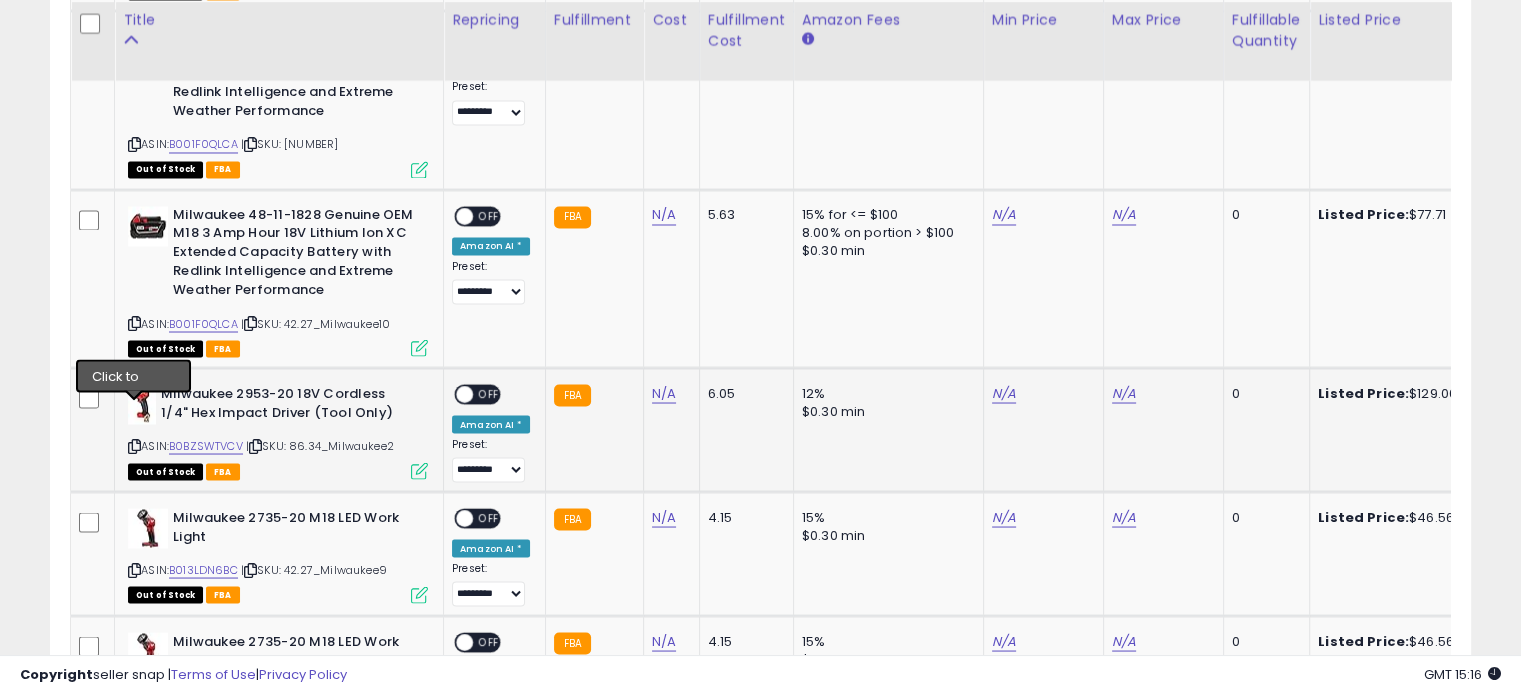 click at bounding box center (134, 445) 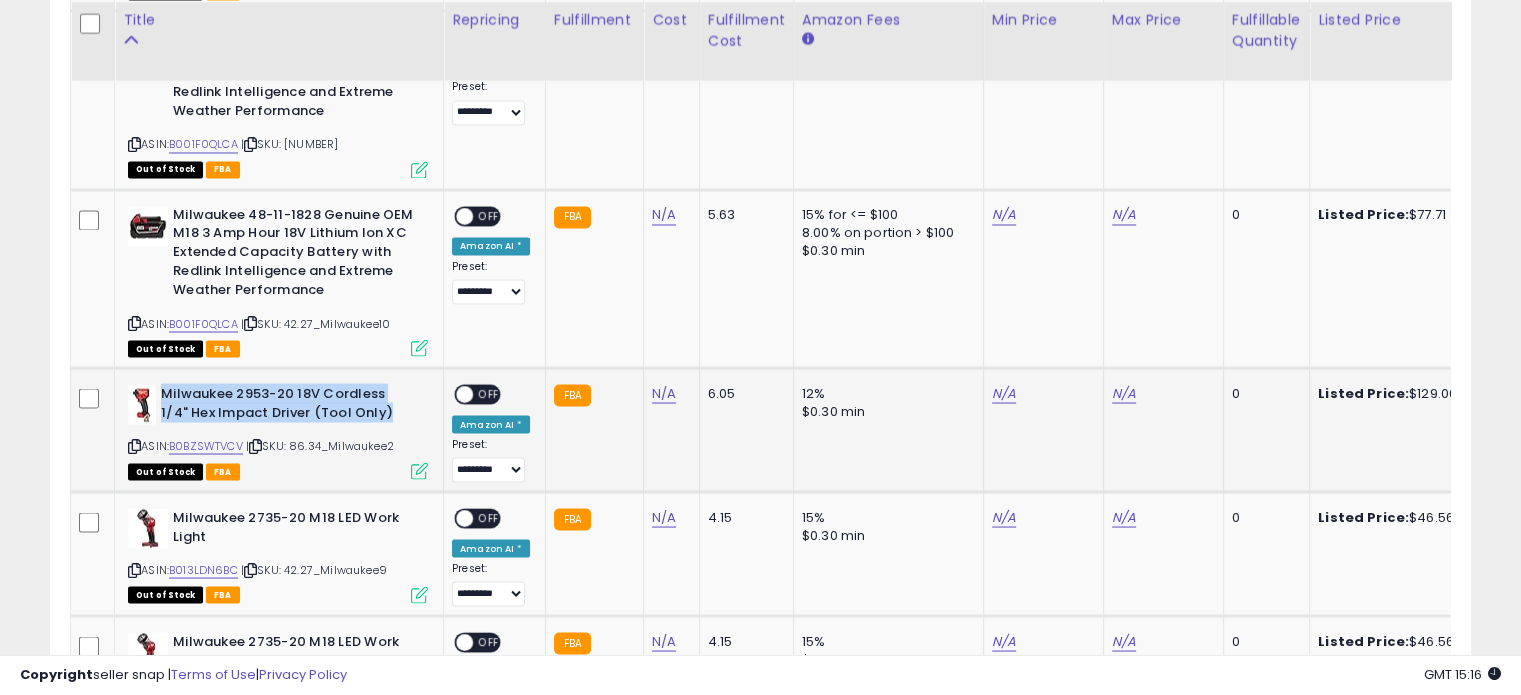 drag, startPoint x: 394, startPoint y: 375, endPoint x: 162, endPoint y: 359, distance: 232.55107 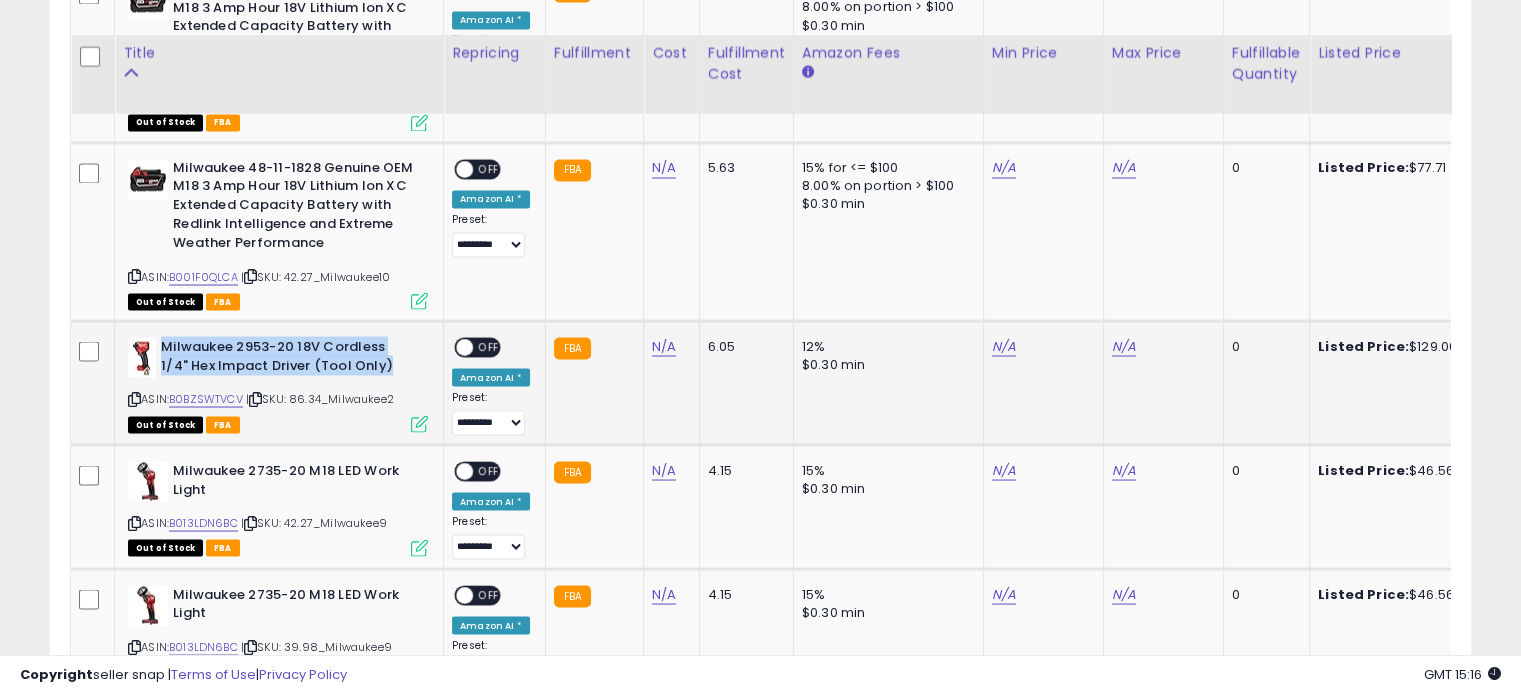 scroll, scrollTop: 3666, scrollLeft: 0, axis: vertical 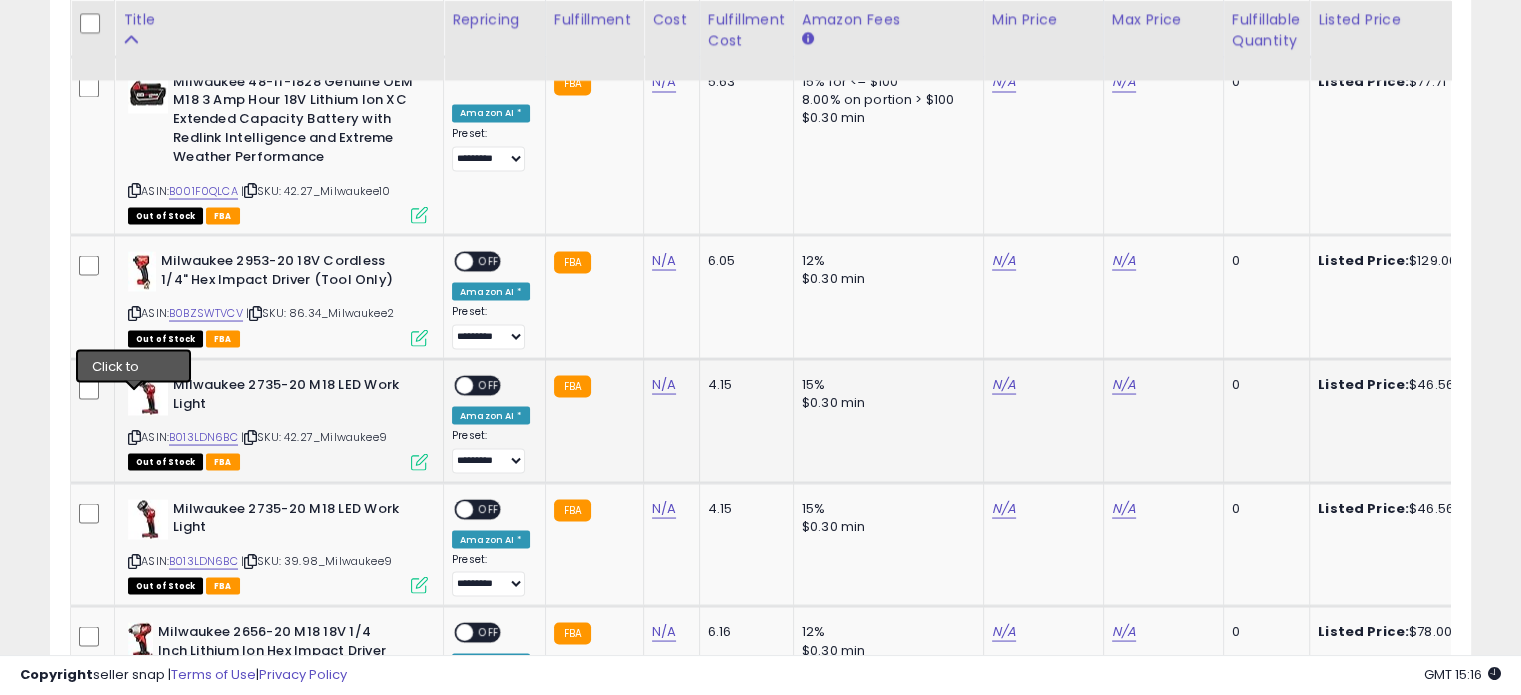 click at bounding box center [134, 436] 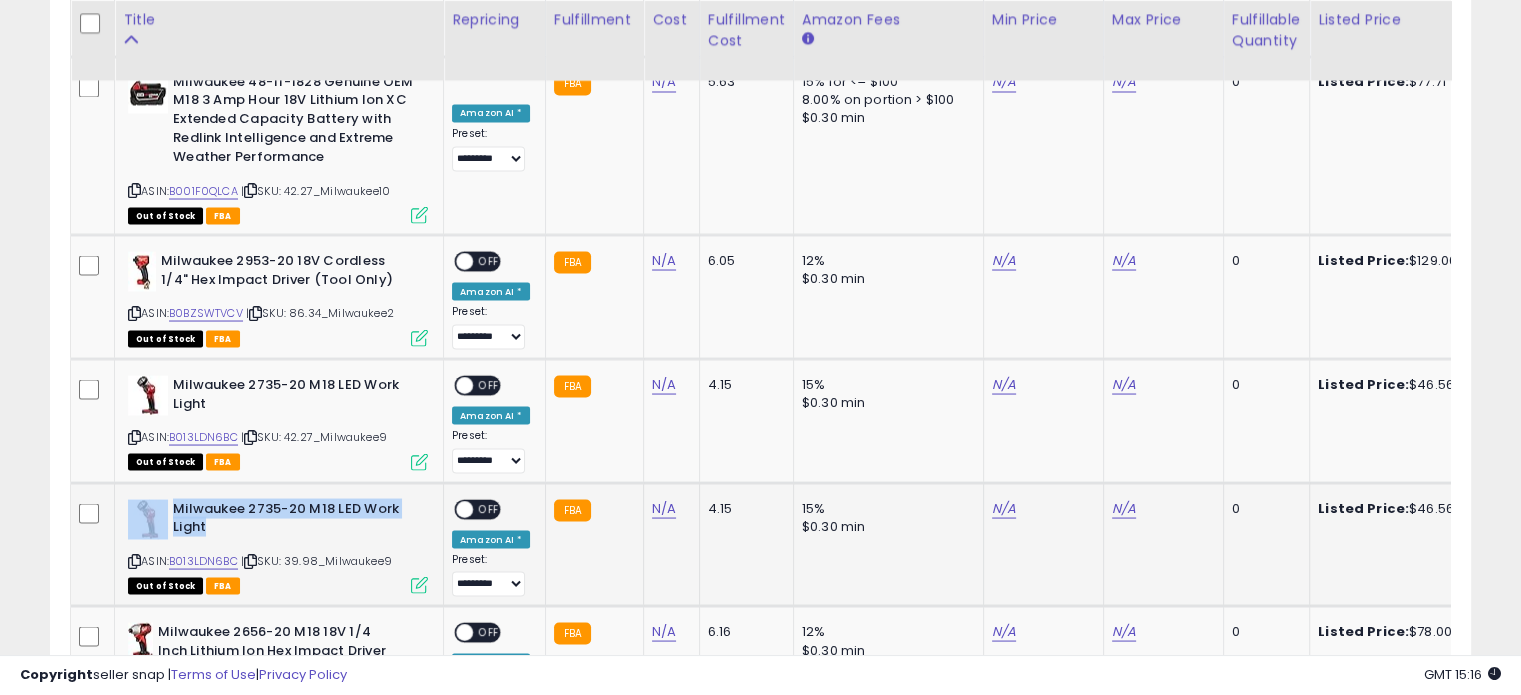 drag, startPoint x: 218, startPoint y: 491, endPoint x: 164, endPoint y: 472, distance: 57.245087 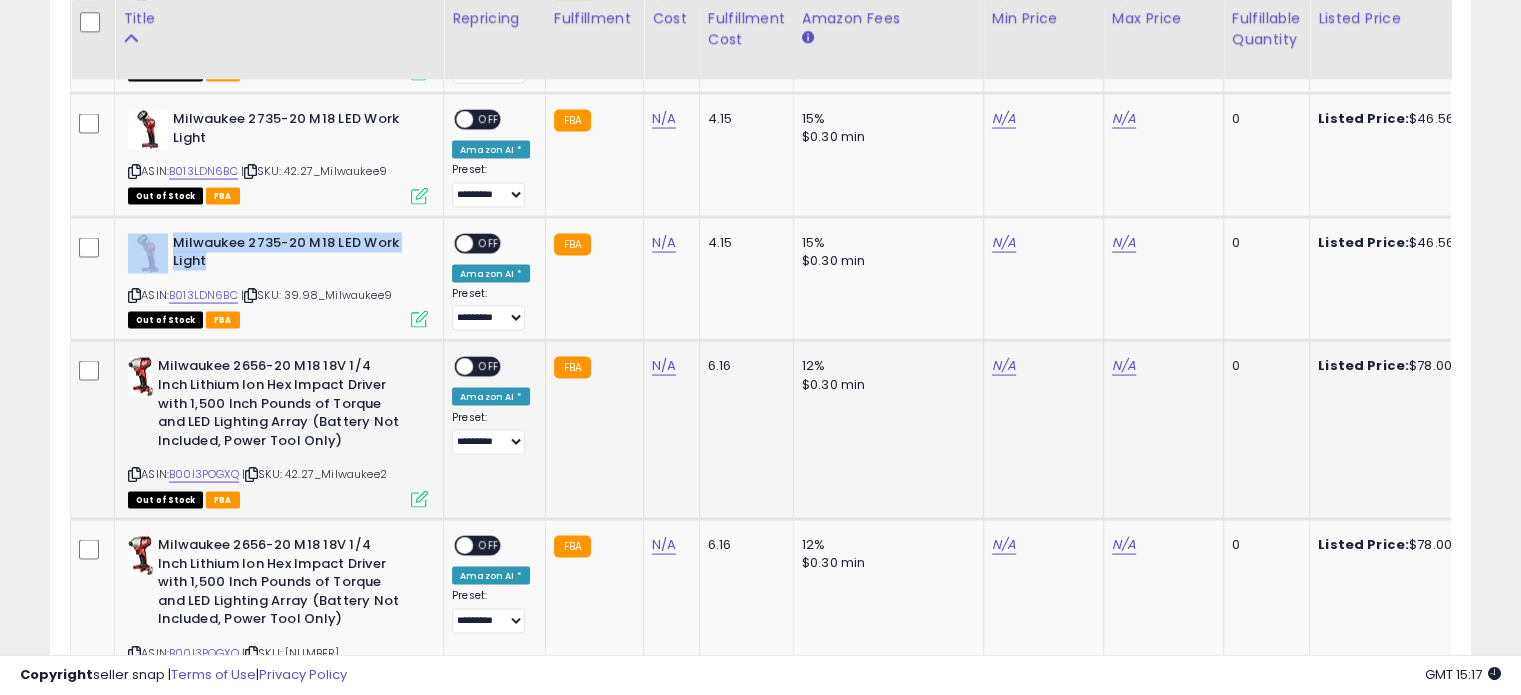 scroll, scrollTop: 3933, scrollLeft: 0, axis: vertical 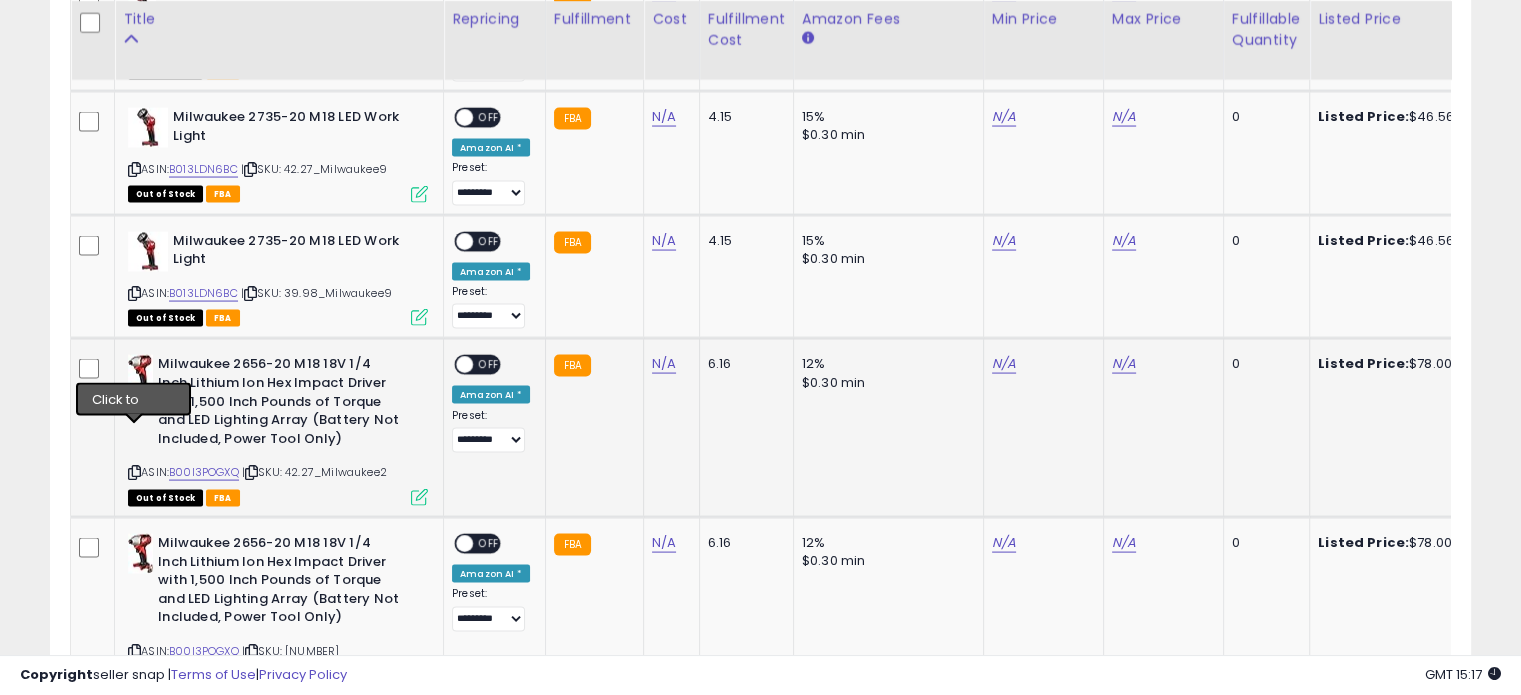click at bounding box center [134, 472] 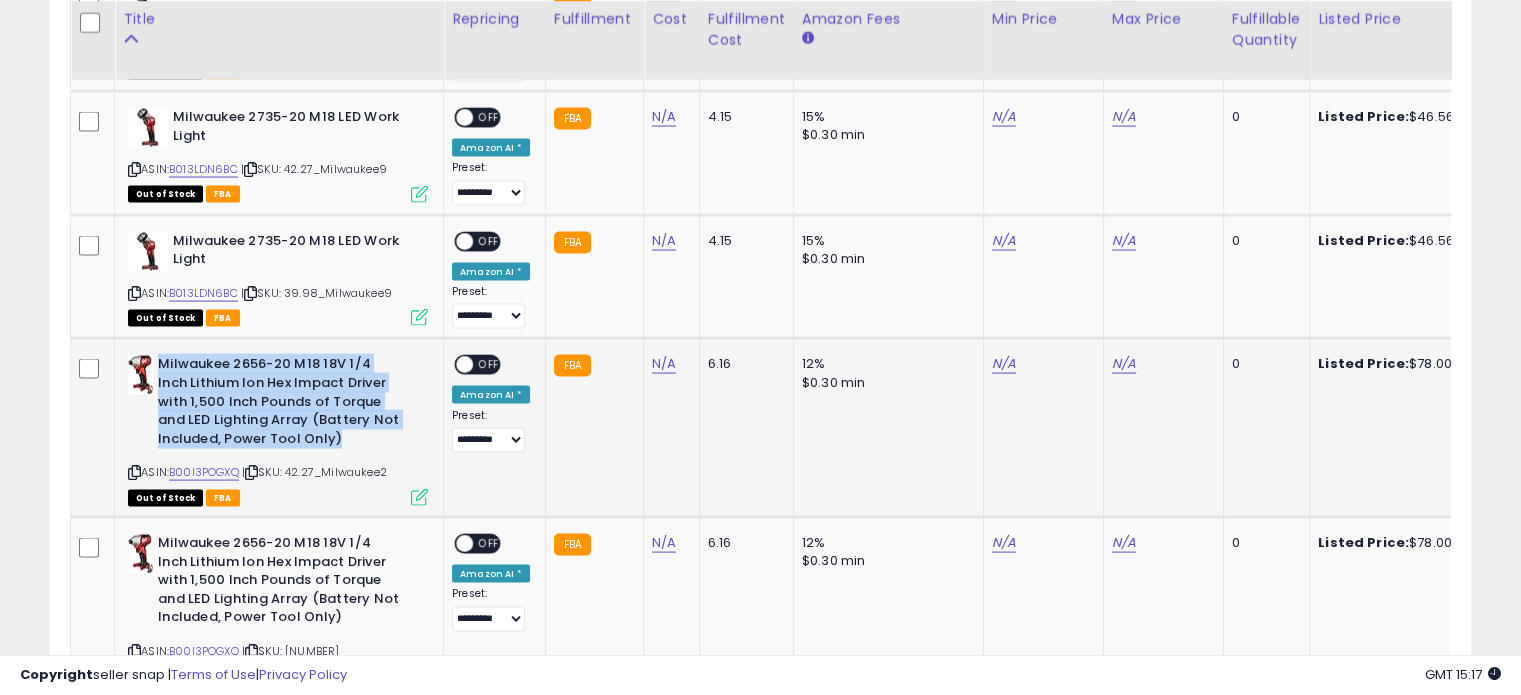 drag, startPoint x: 349, startPoint y: 403, endPoint x: 160, endPoint y: 334, distance: 201.20139 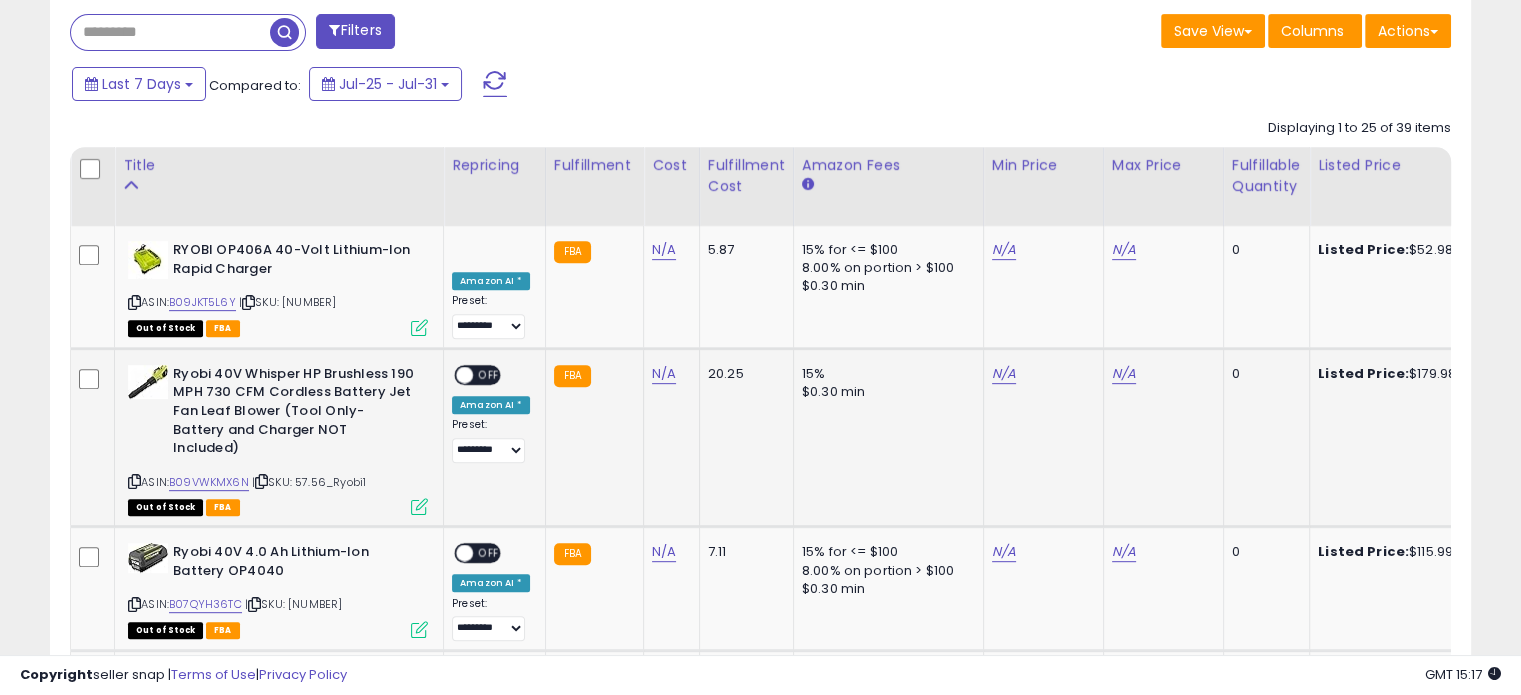 scroll, scrollTop: 752, scrollLeft: 0, axis: vertical 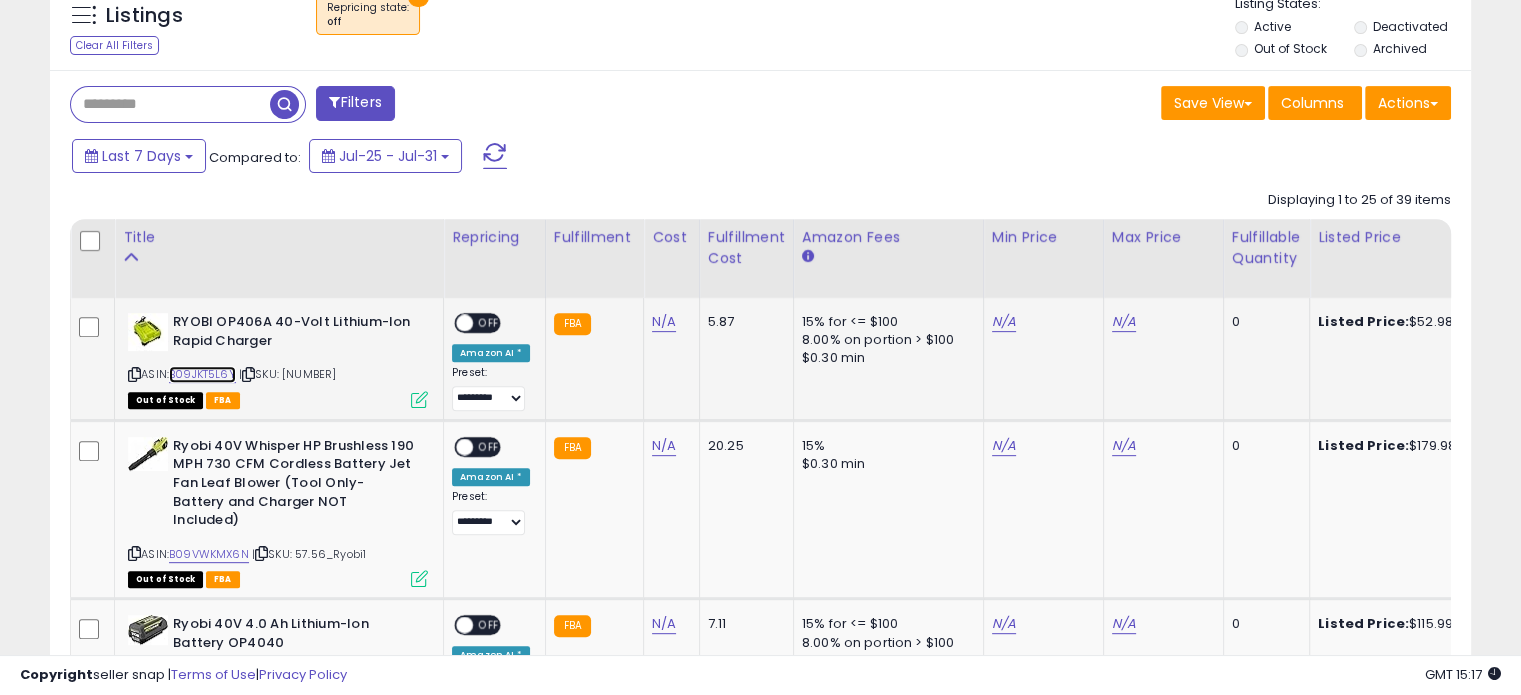 click on "B09JKT5L6Y" at bounding box center [202, 374] 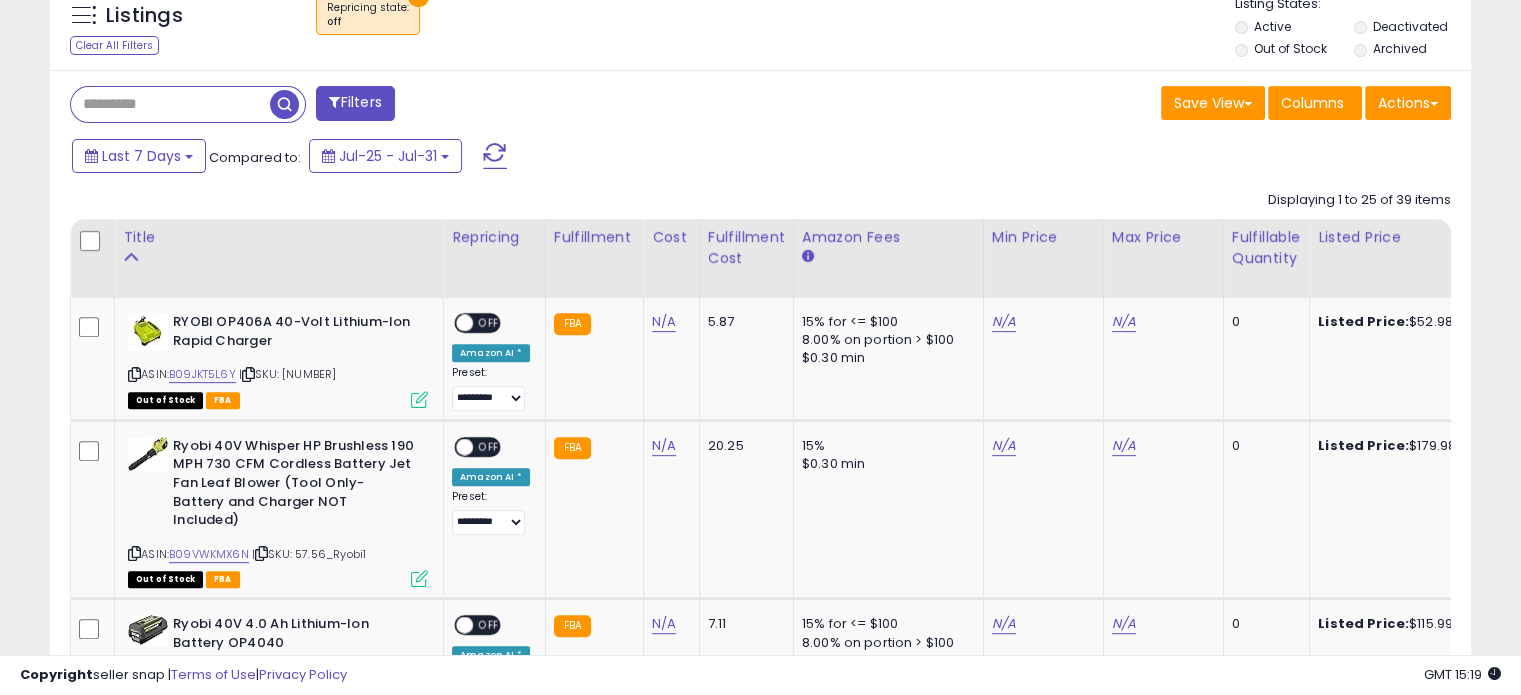 click at bounding box center (170, 104) 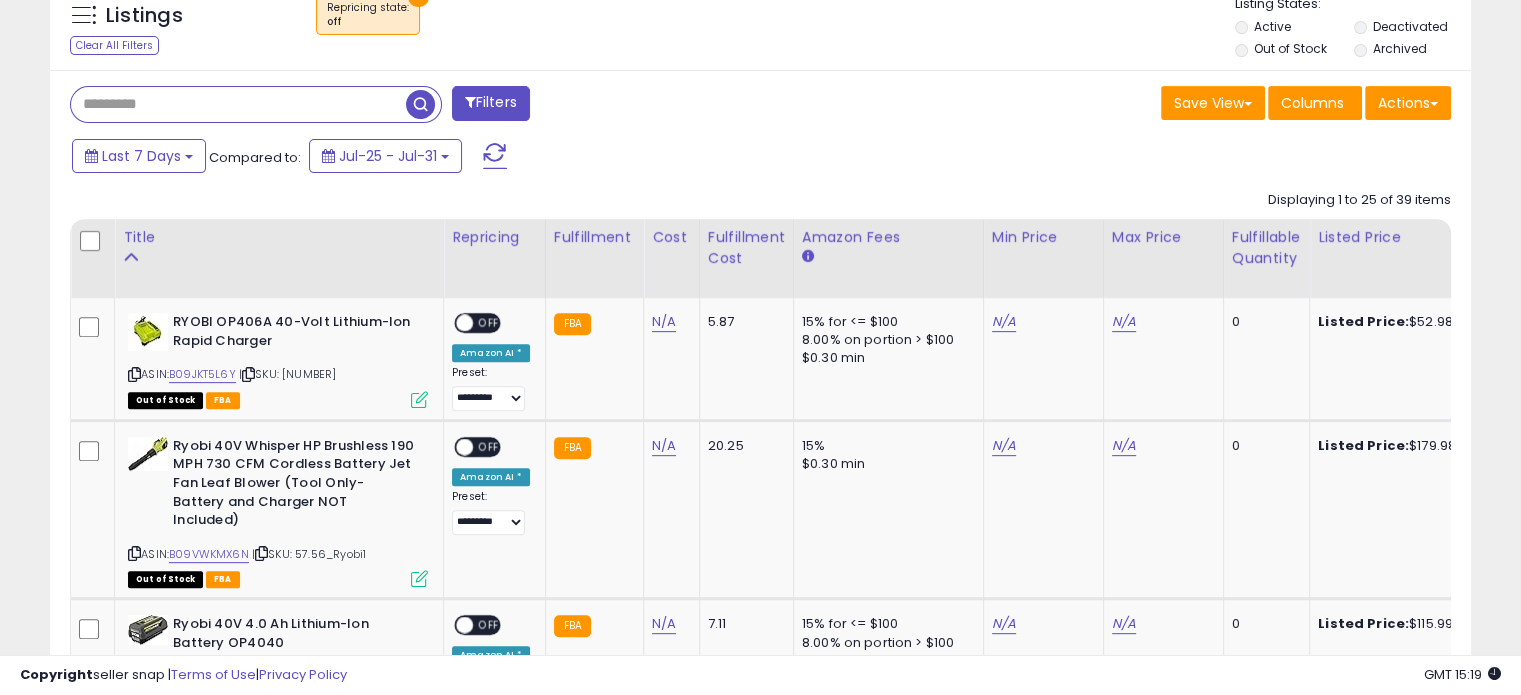 paste on "**********" 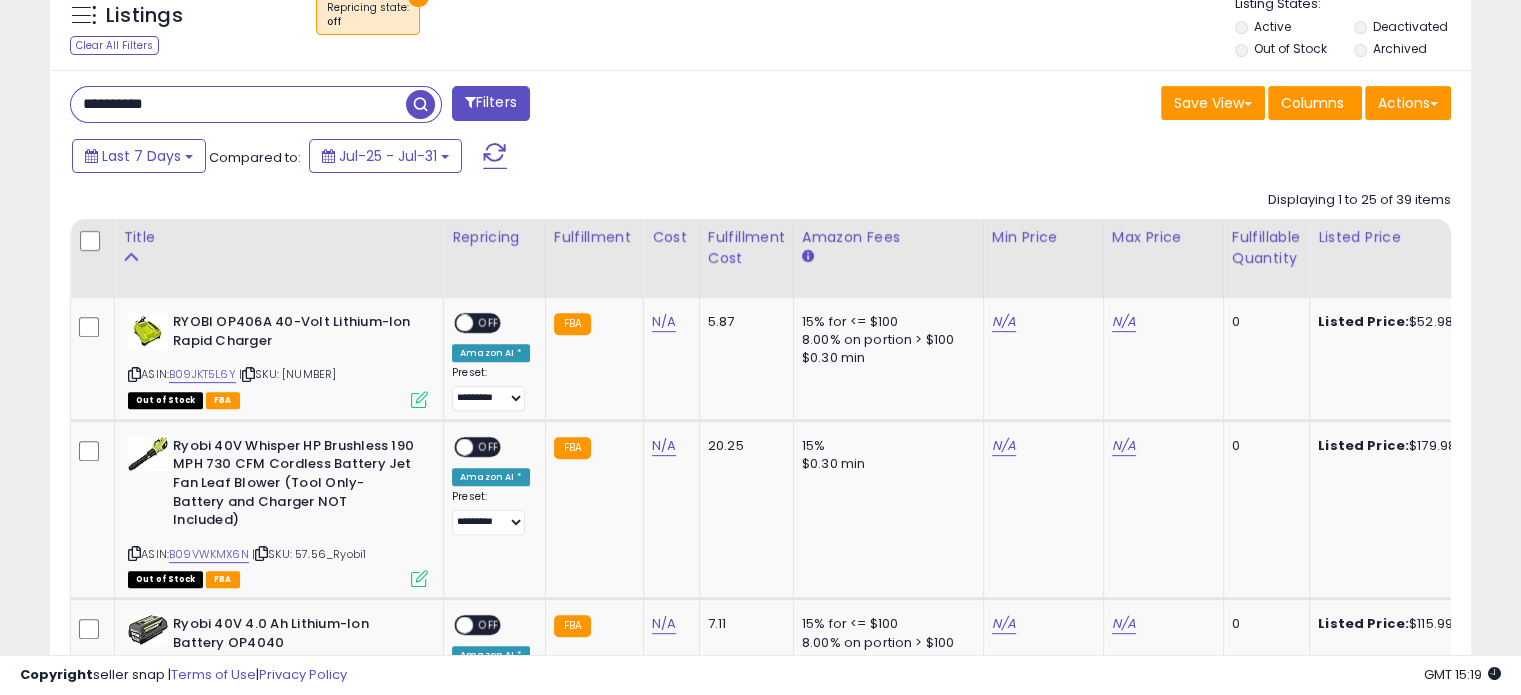 type on "**********" 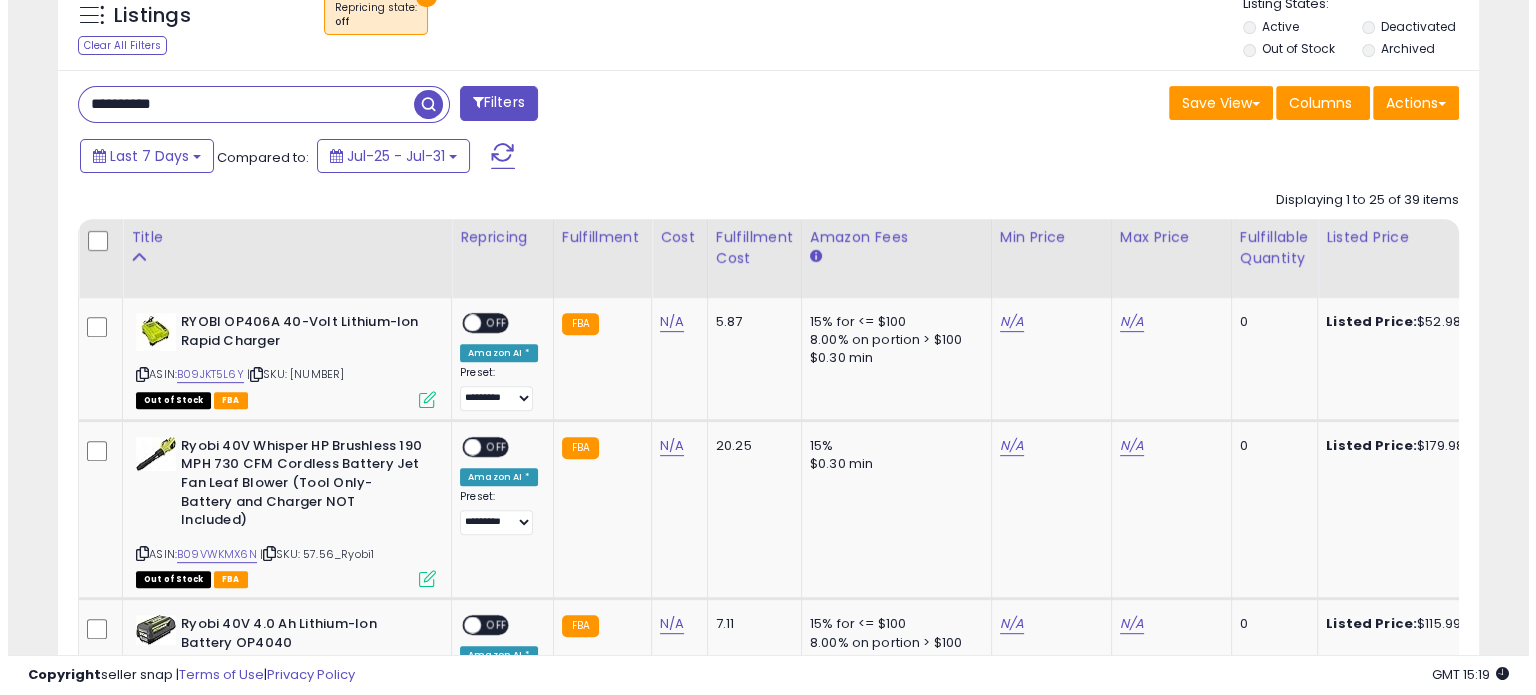 scroll, scrollTop: 544, scrollLeft: 0, axis: vertical 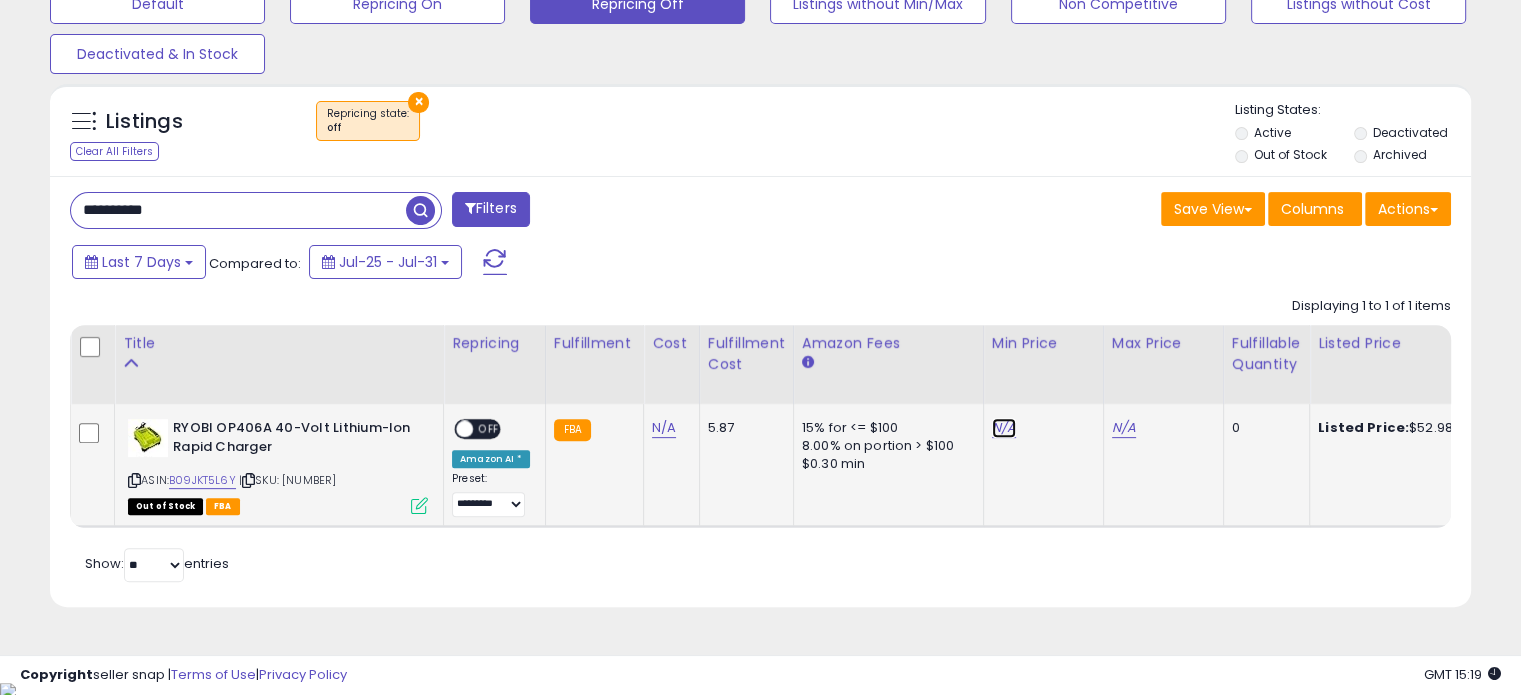 click on "N/A" at bounding box center (1004, 428) 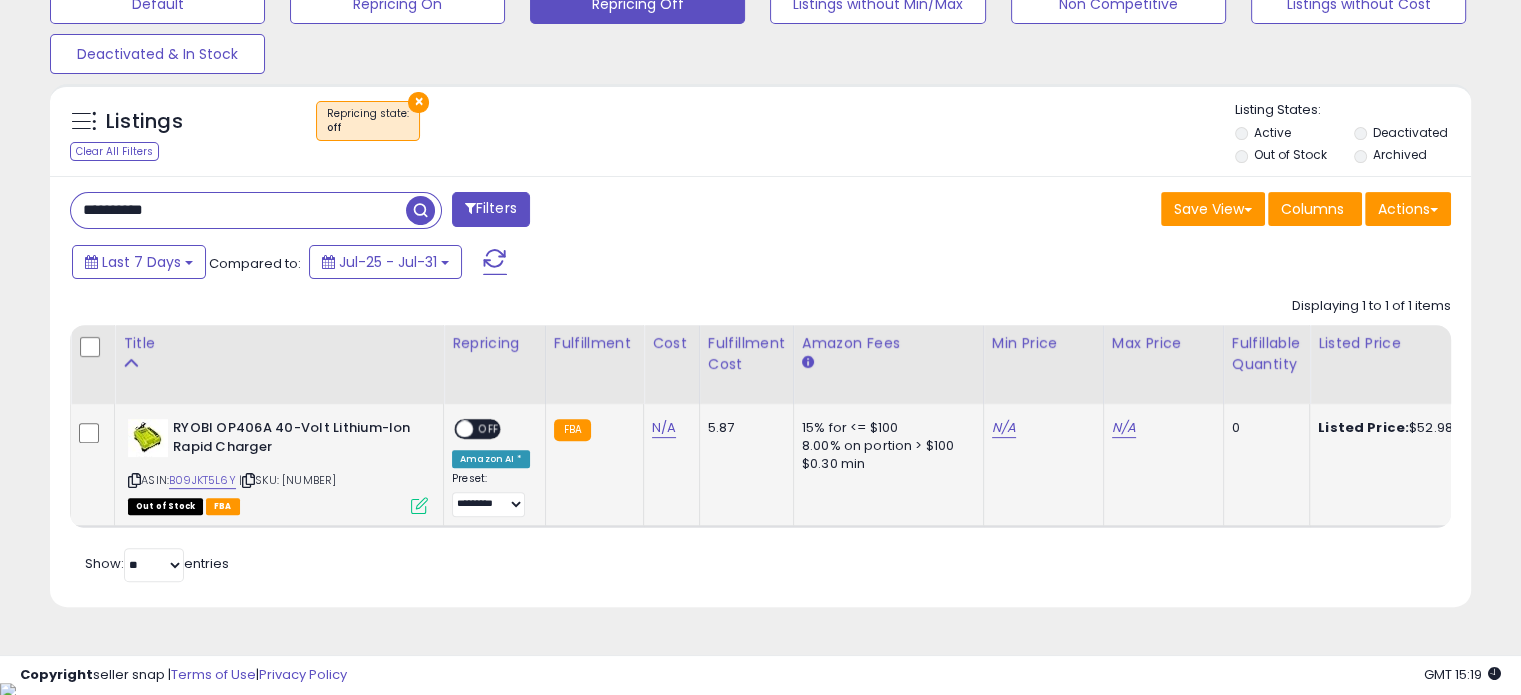 scroll, scrollTop: 999589, scrollLeft: 999176, axis: both 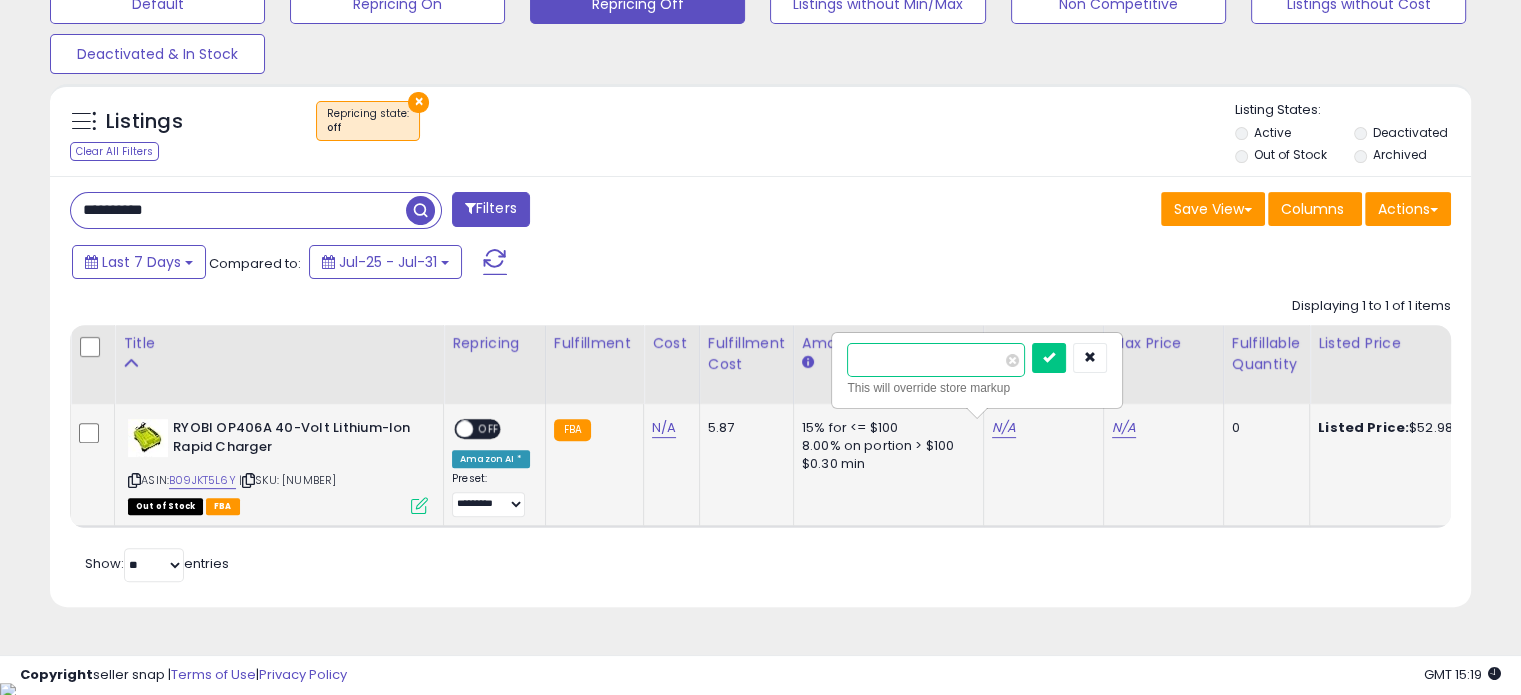 type on "*****" 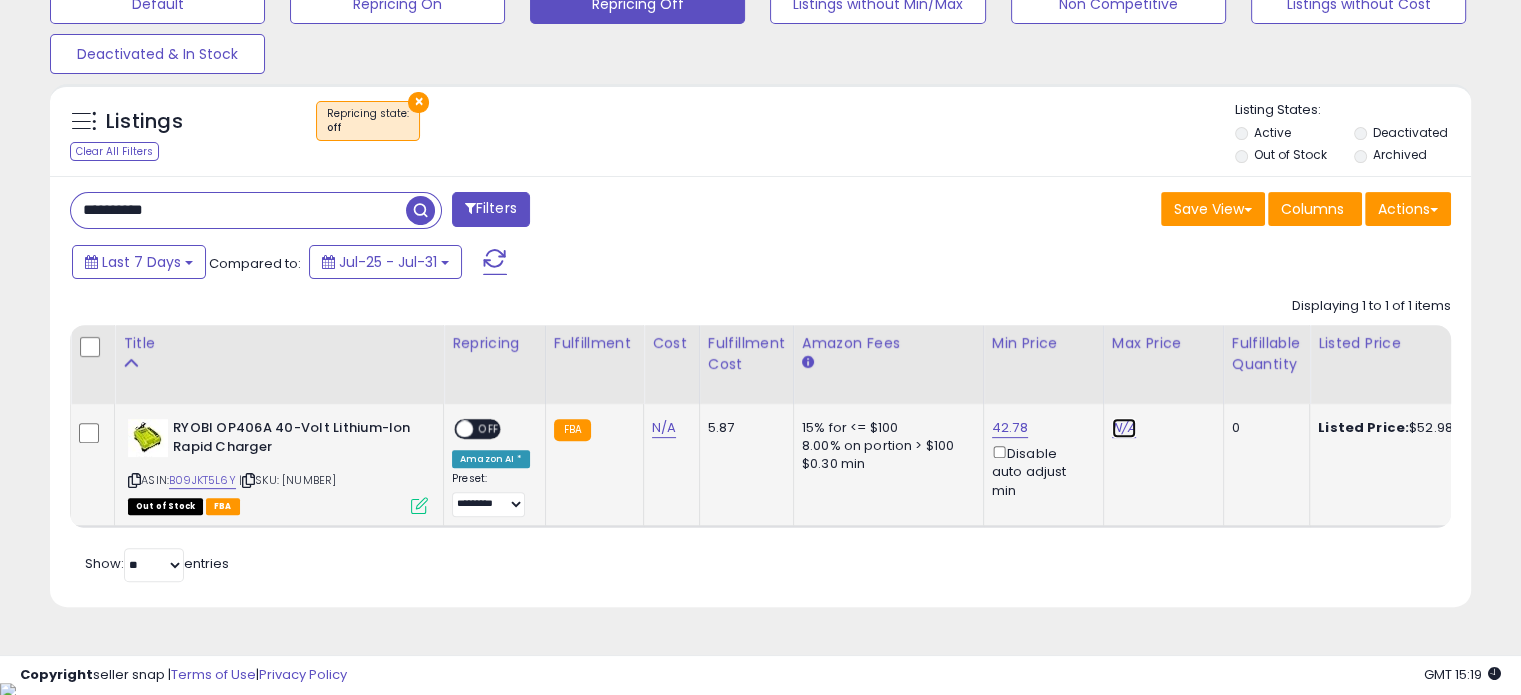 click on "N/A" at bounding box center [1124, 428] 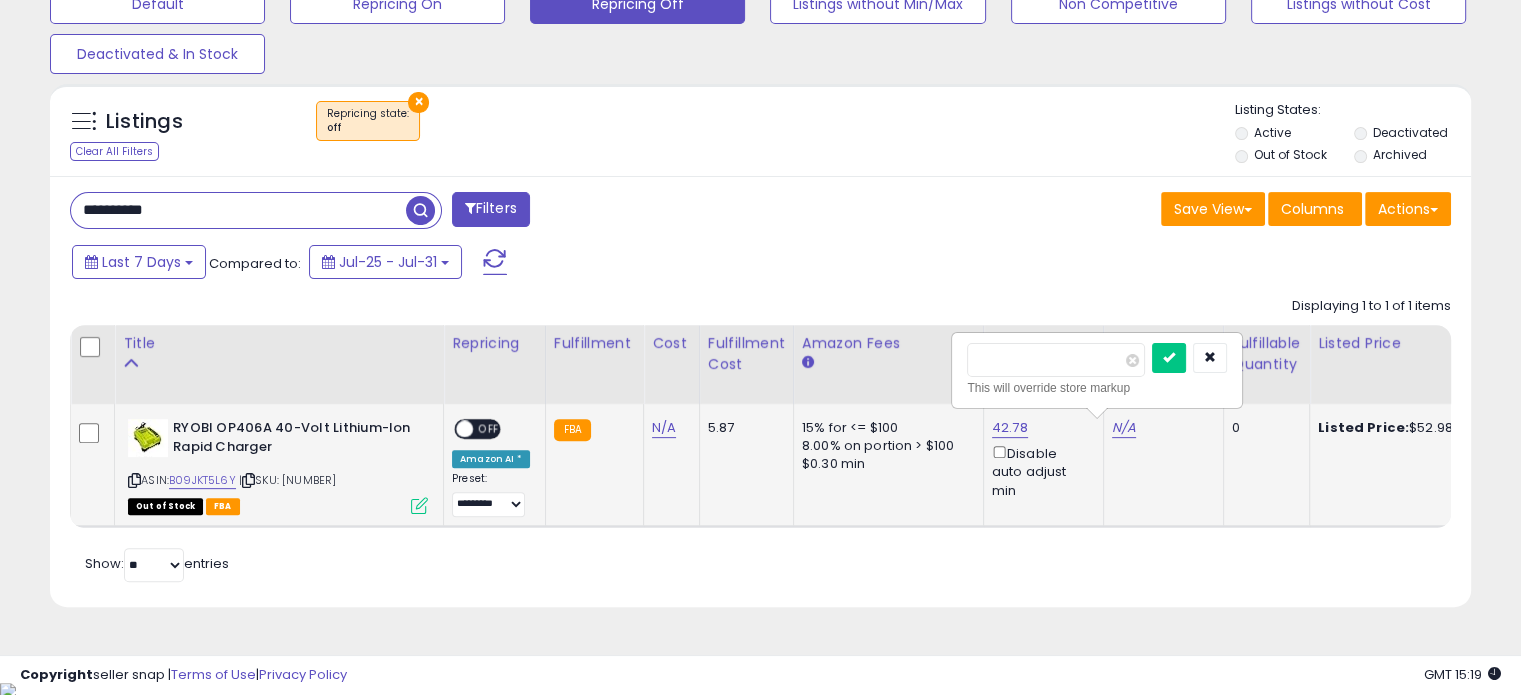 type on "*****" 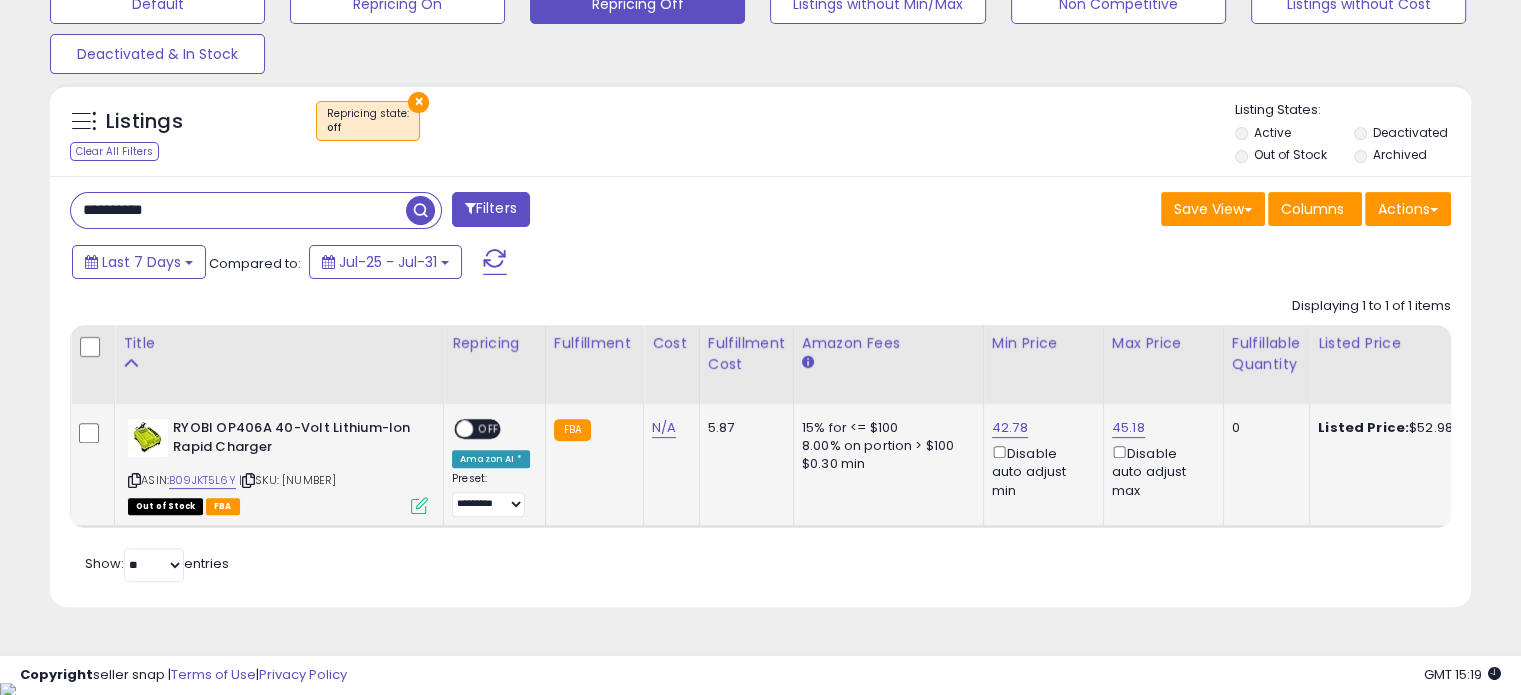 drag, startPoint x: 212, startPoint y: 211, endPoint x: 17, endPoint y: 208, distance: 195.02307 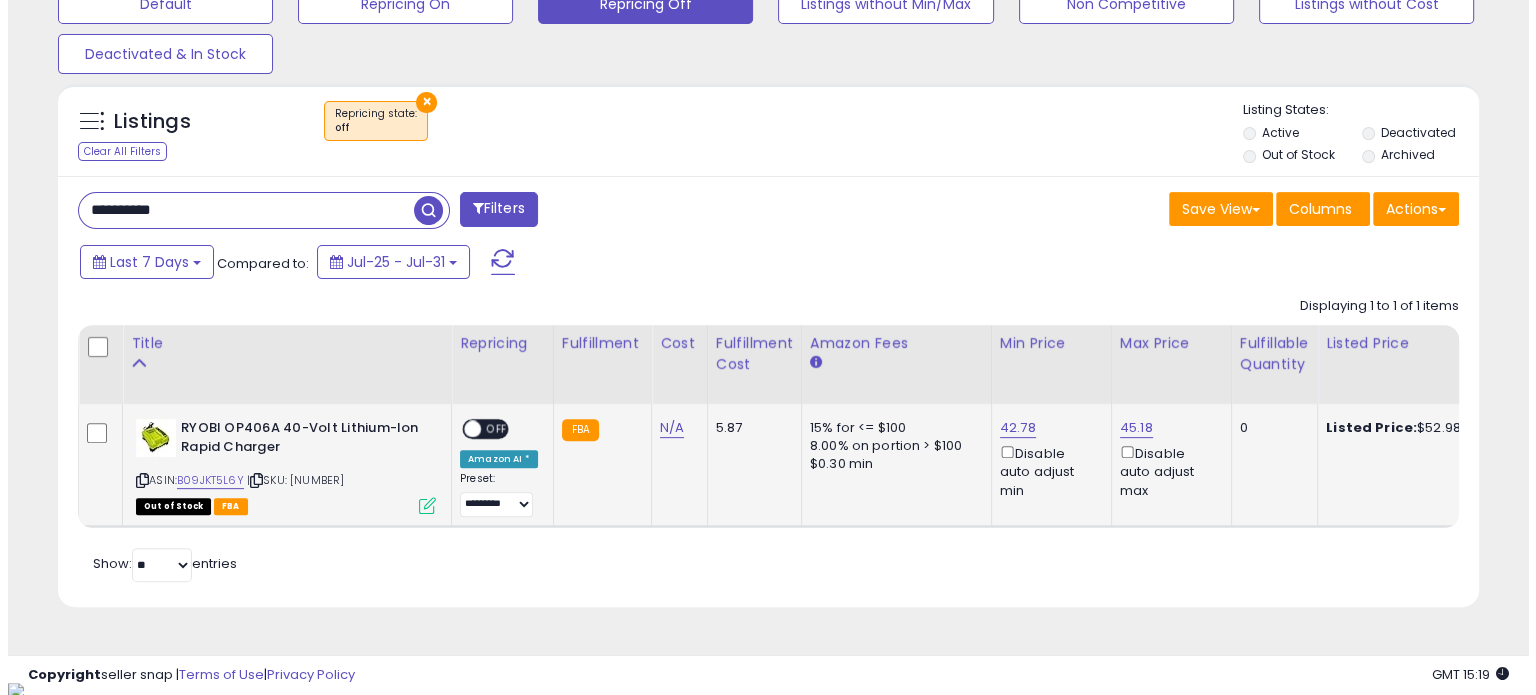 scroll, scrollTop: 524, scrollLeft: 0, axis: vertical 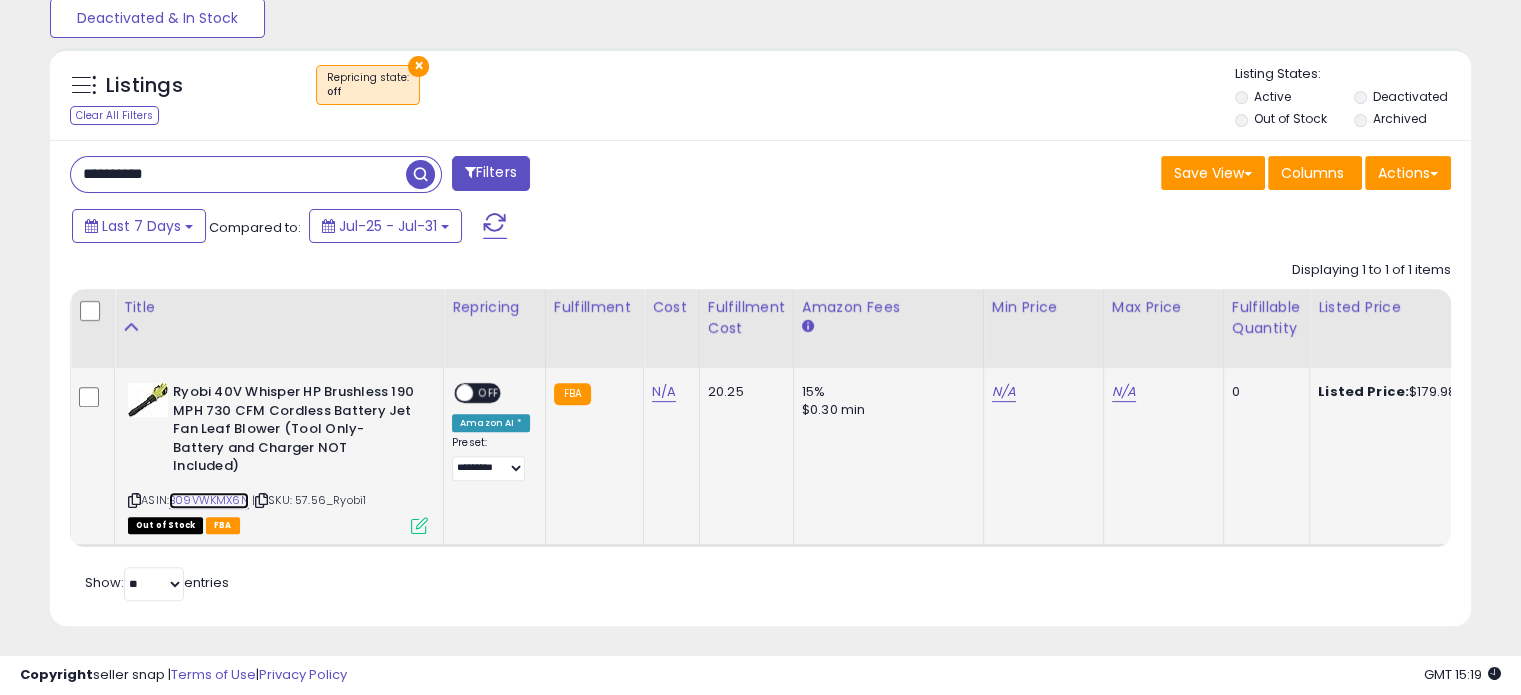 click on "B09VWKMX6N" at bounding box center [209, 500] 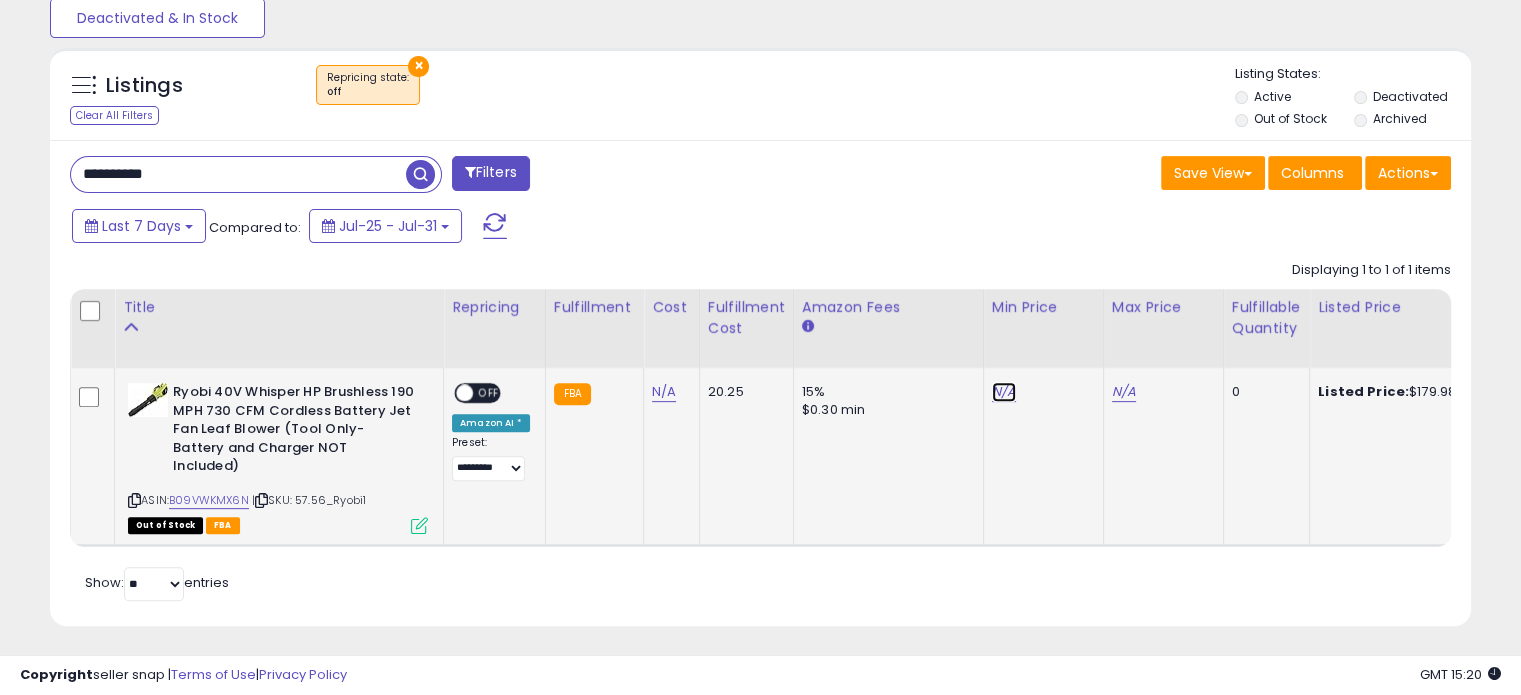 click on "N/A" at bounding box center [1004, 392] 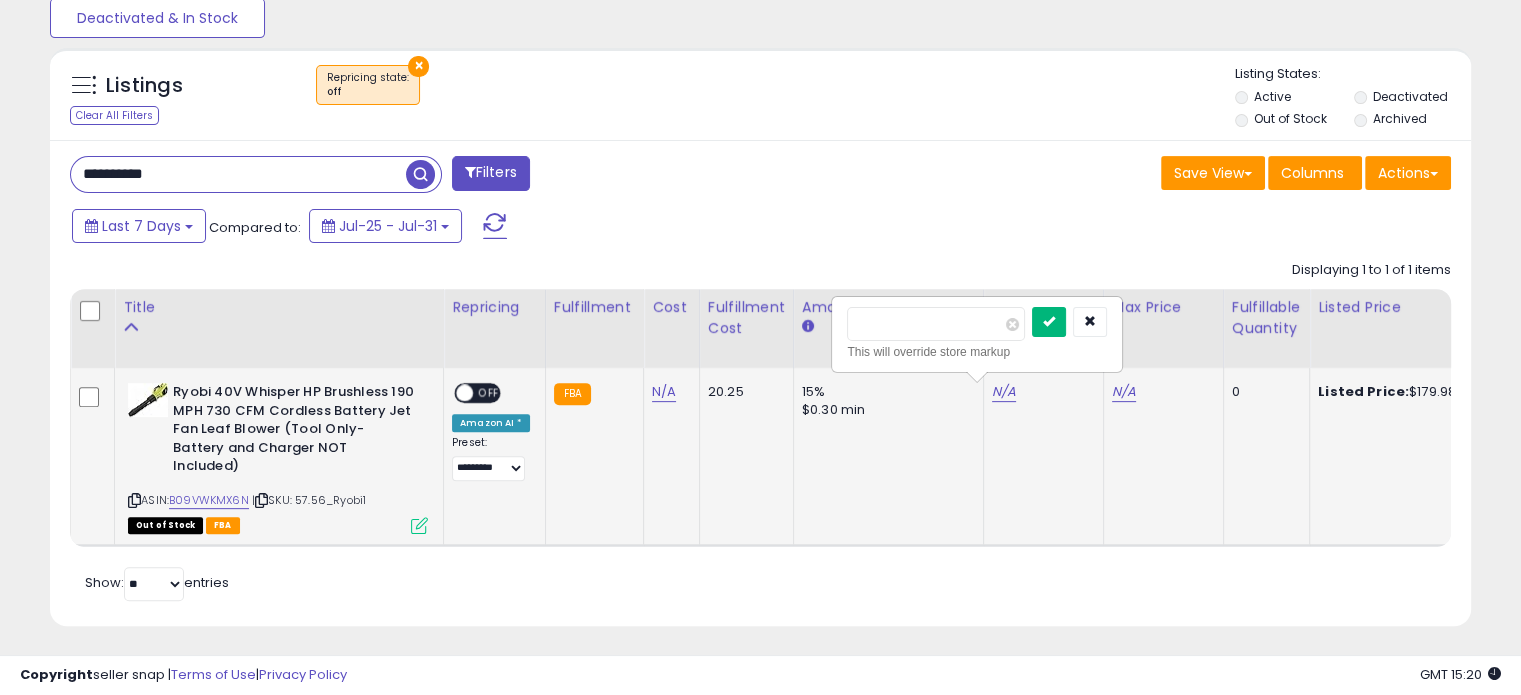 type on "***" 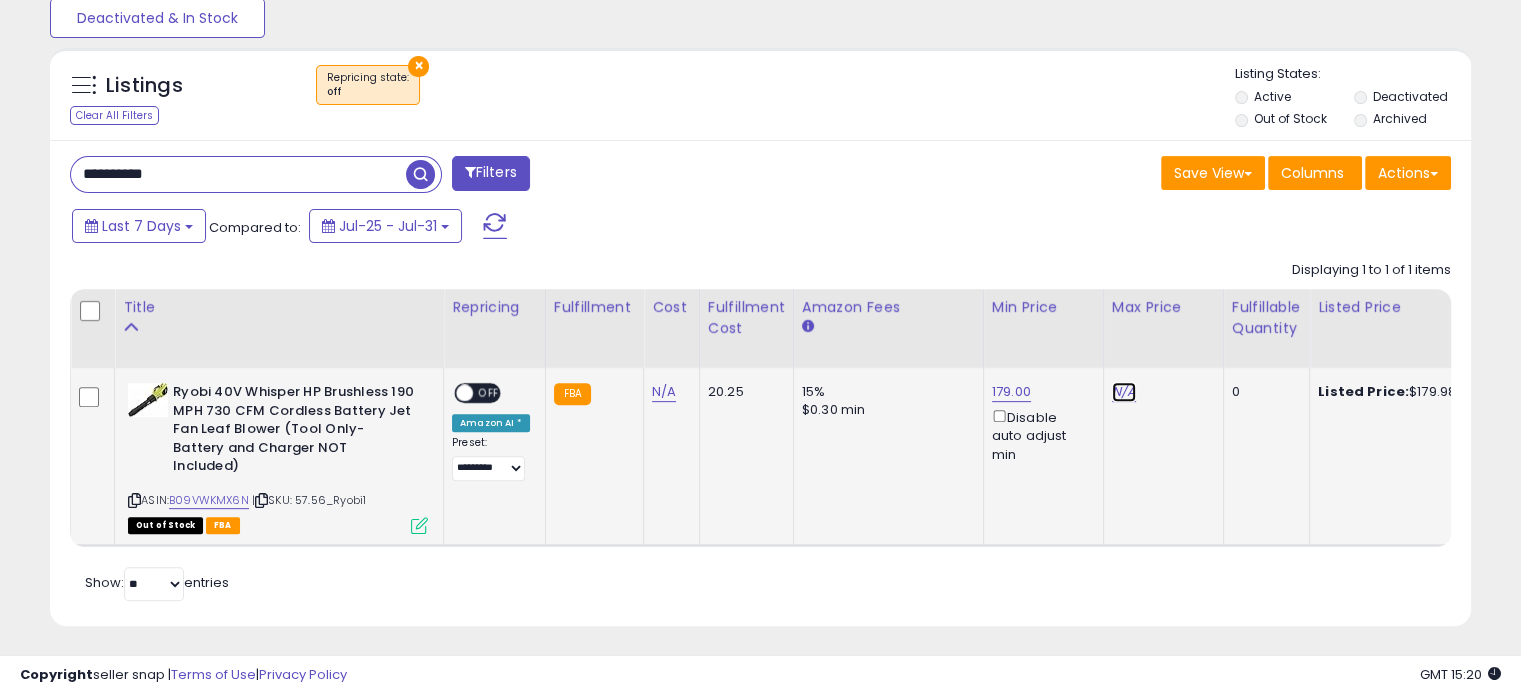 click on "N/A" at bounding box center [1124, 392] 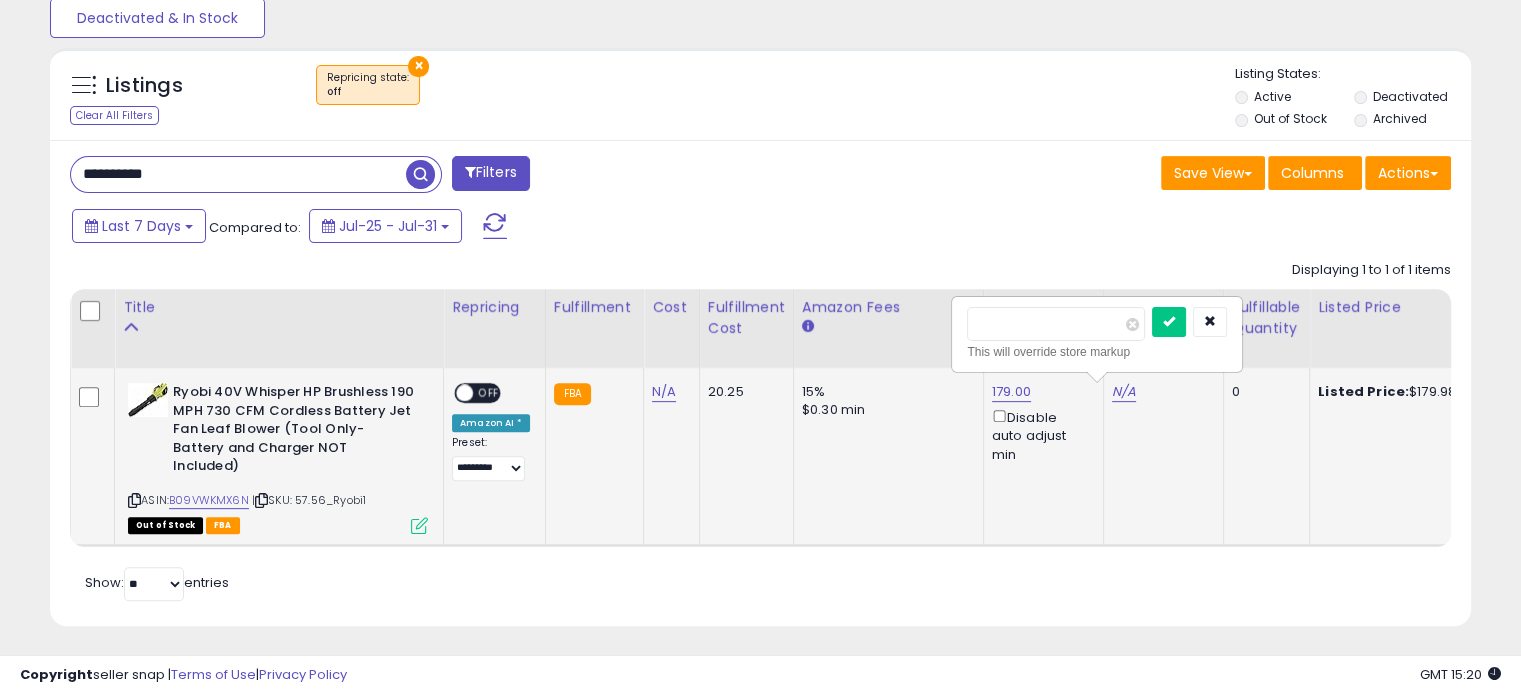 type on "***" 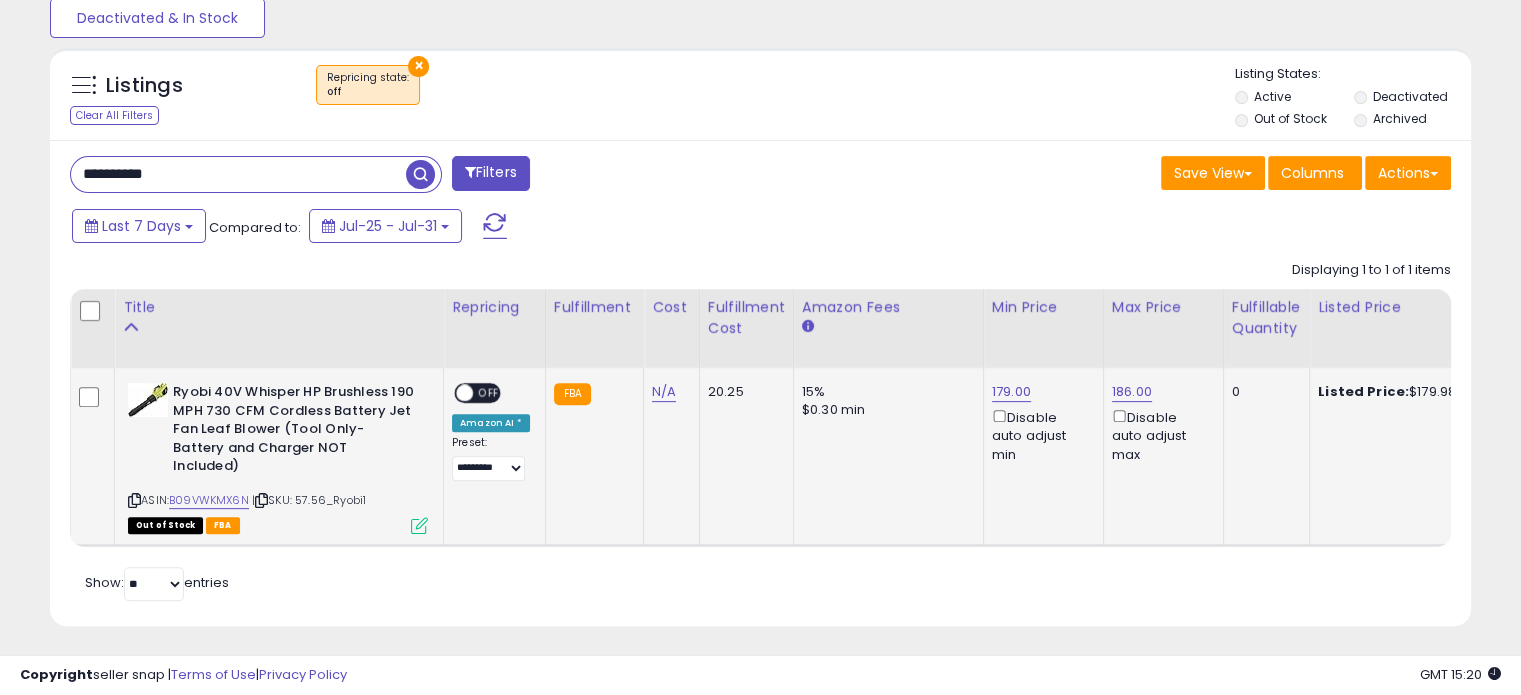 drag, startPoint x: 234, startPoint y: 179, endPoint x: 0, endPoint y: 152, distance: 235.55254 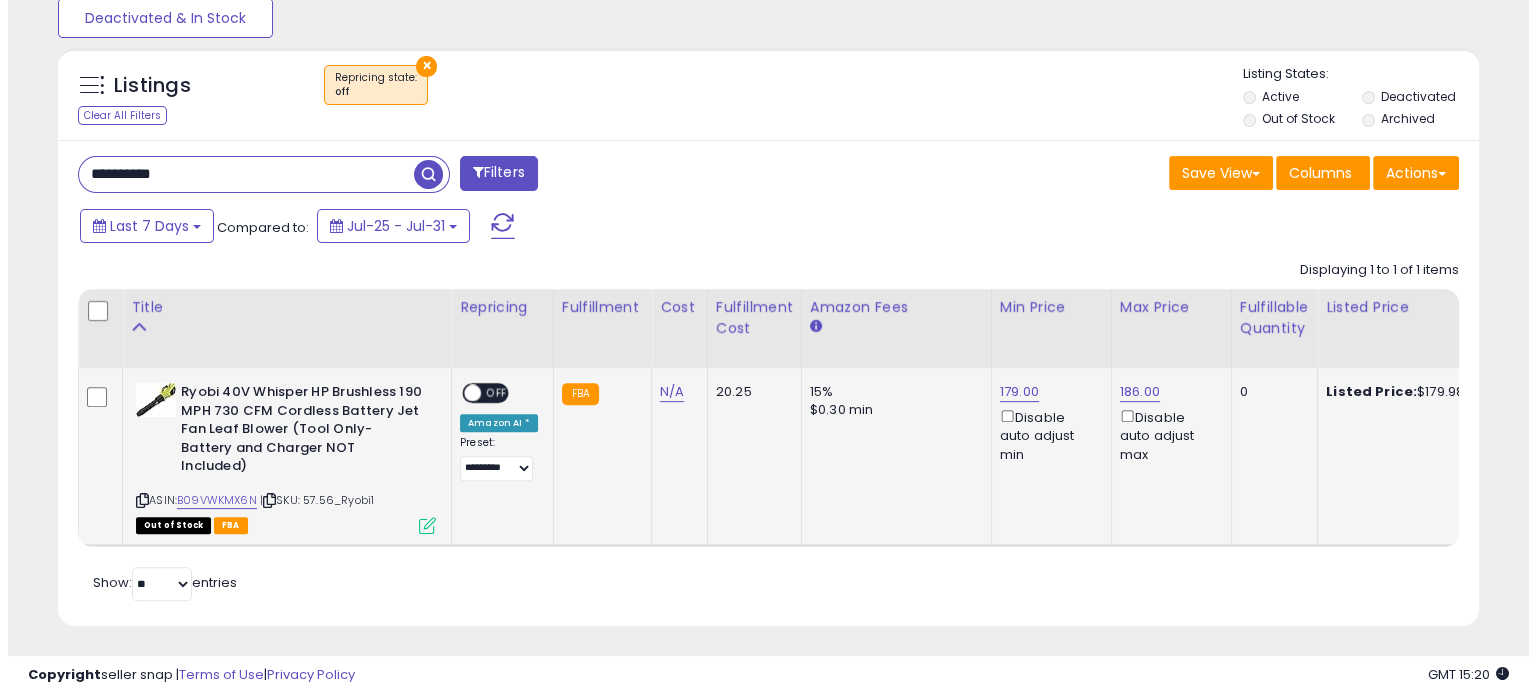 scroll, scrollTop: 524, scrollLeft: 0, axis: vertical 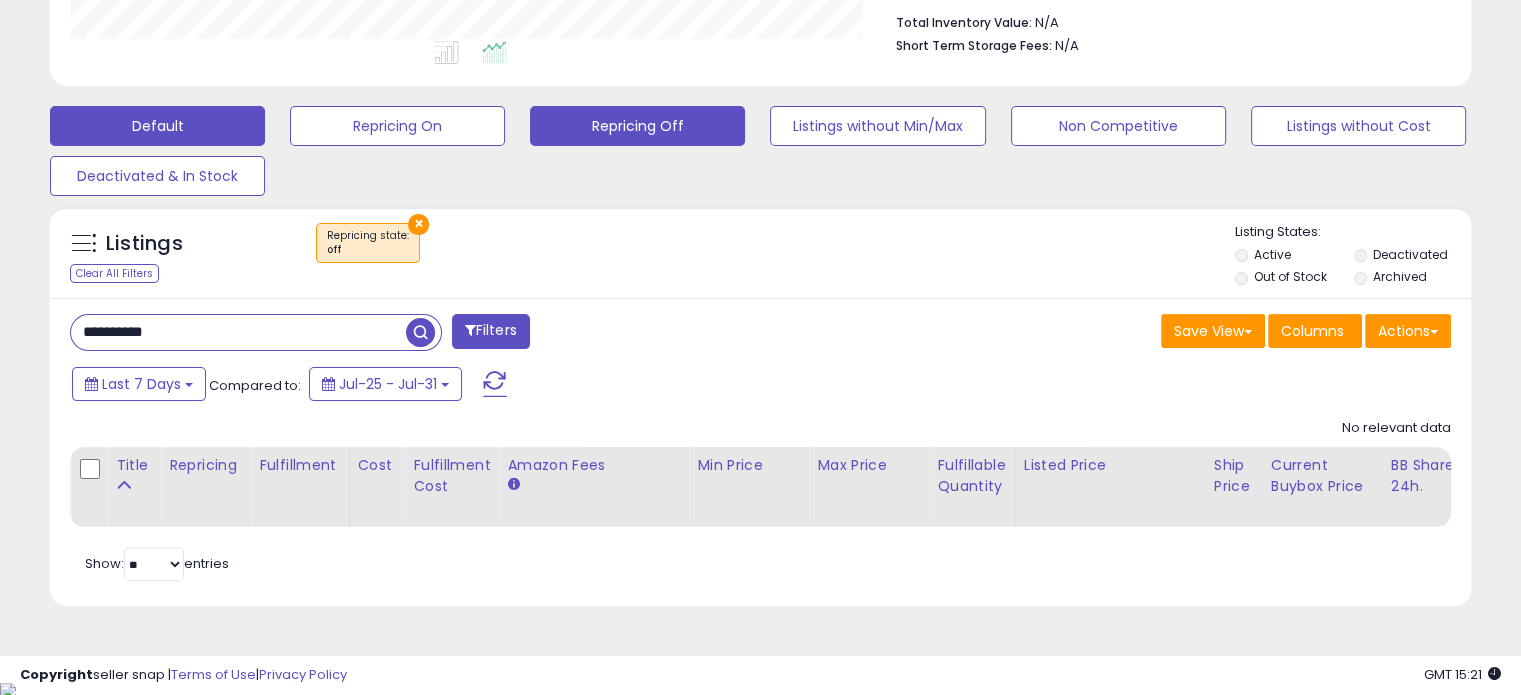 click on "Default" at bounding box center [157, 126] 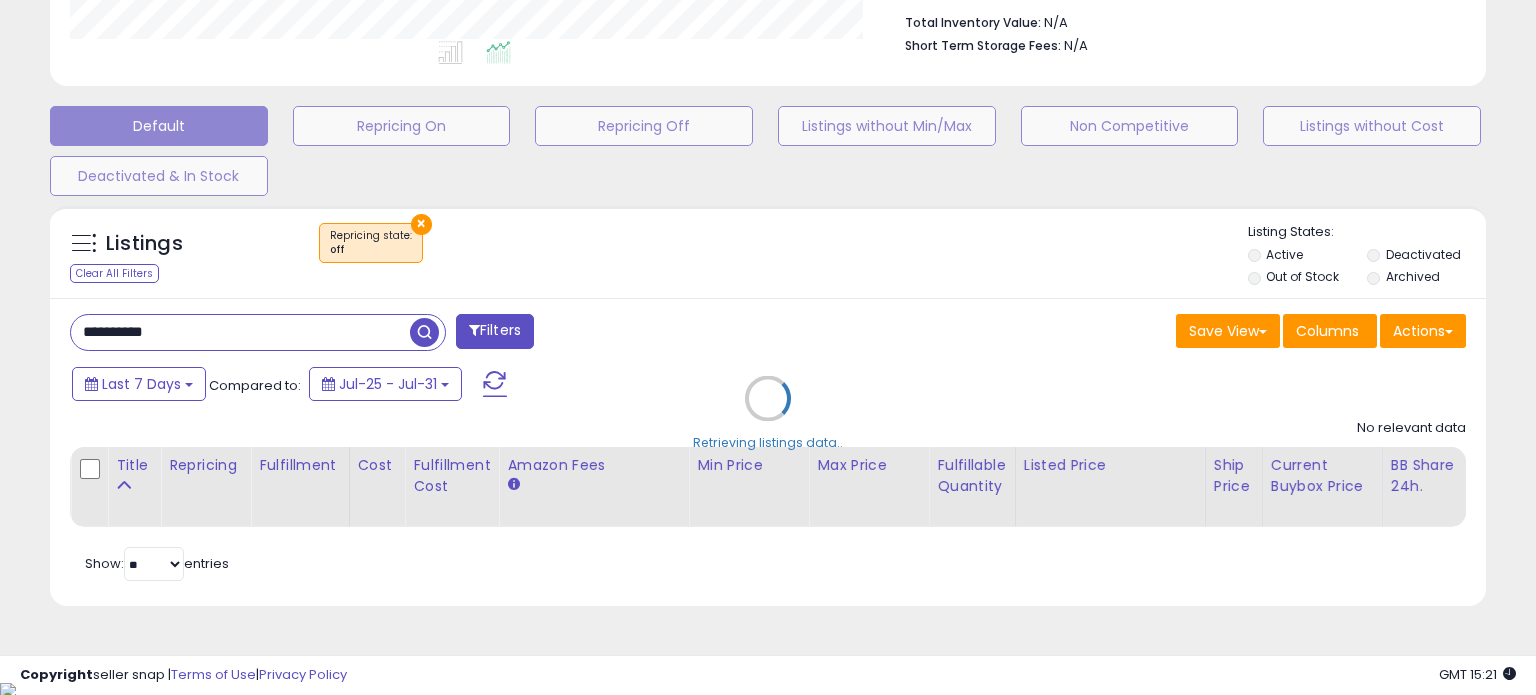 scroll, scrollTop: 999589, scrollLeft: 999168, axis: both 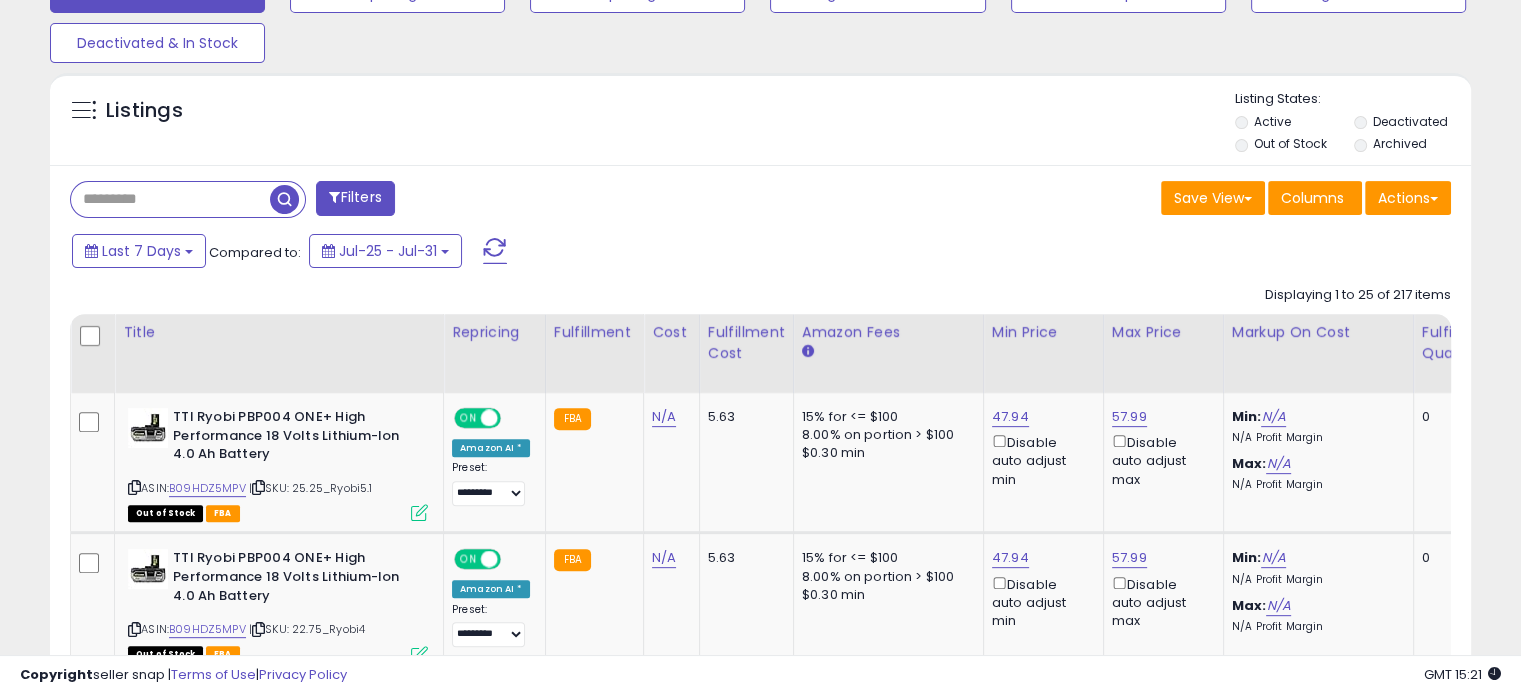 click at bounding box center [170, 199] 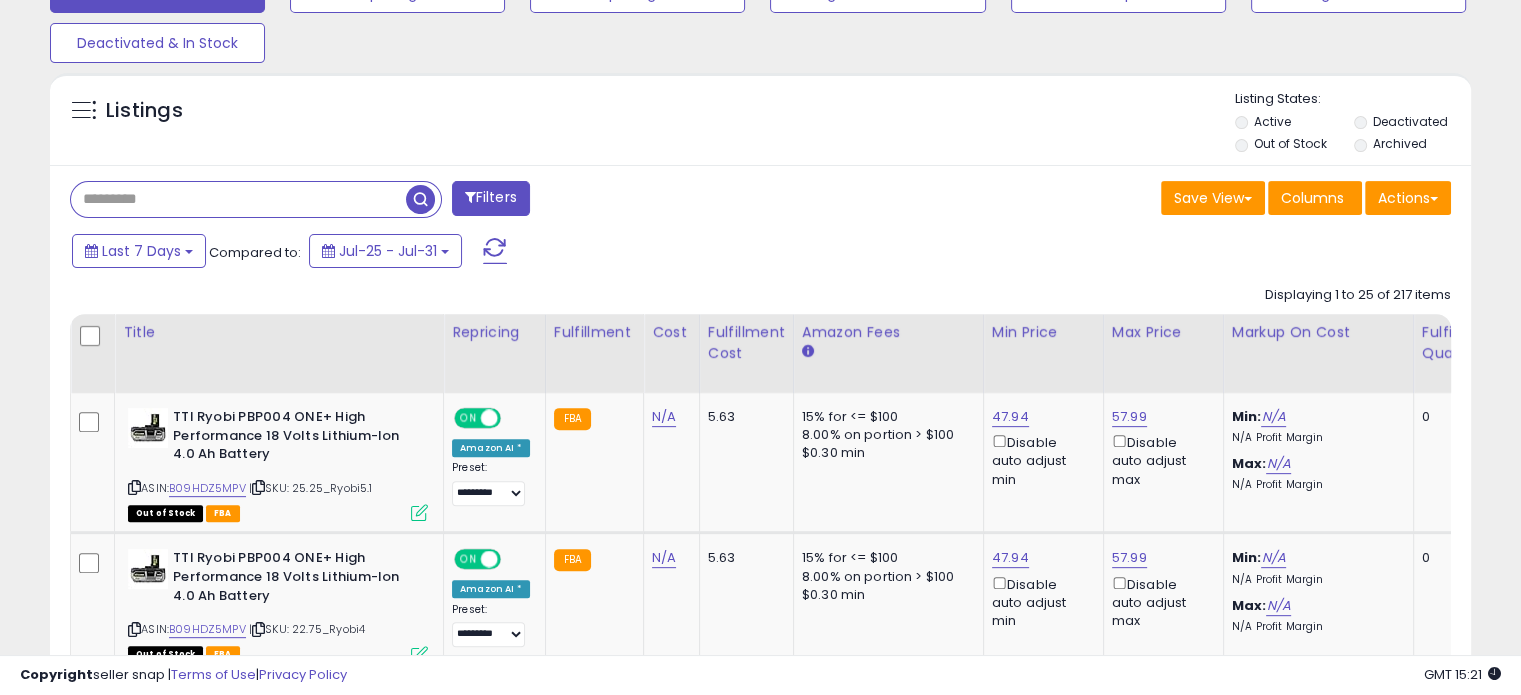 paste on "**********" 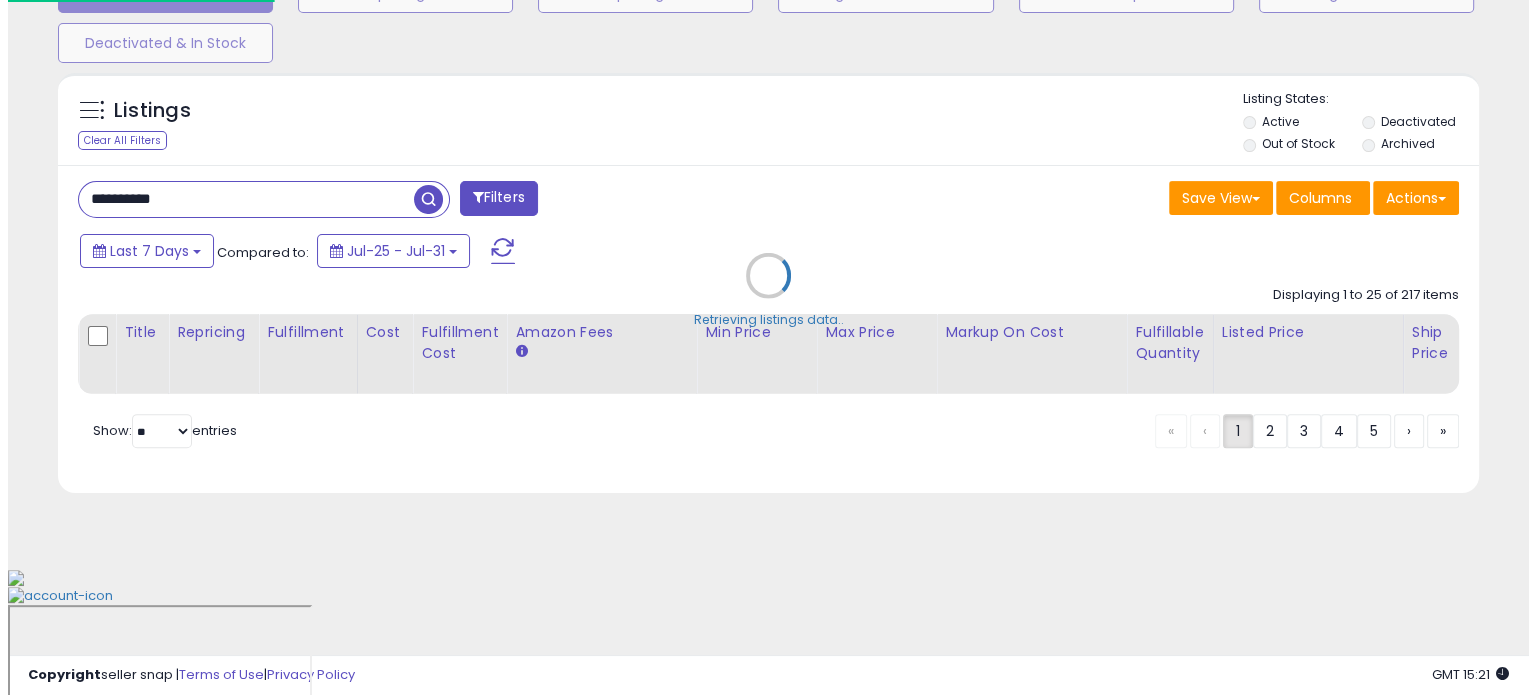 scroll, scrollTop: 544, scrollLeft: 0, axis: vertical 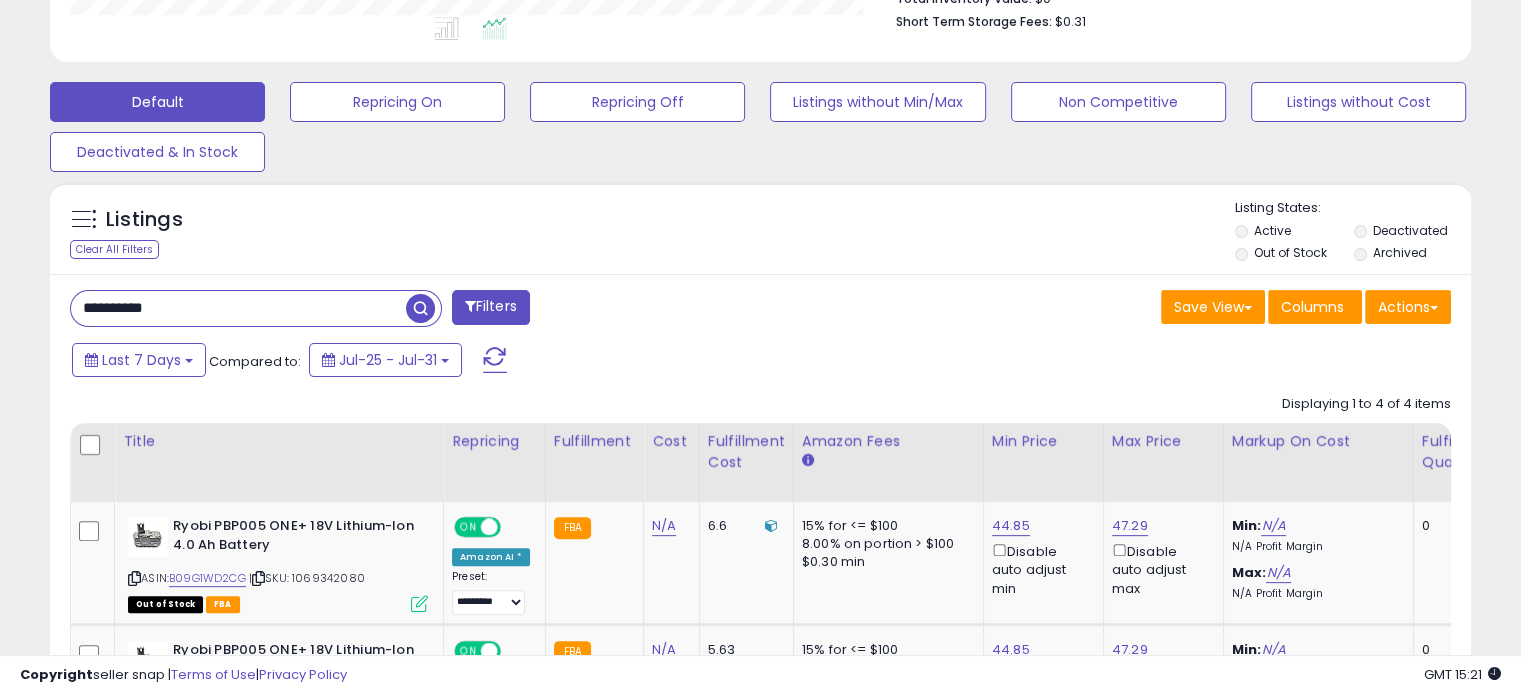 click on "**********" at bounding box center [760, 334] 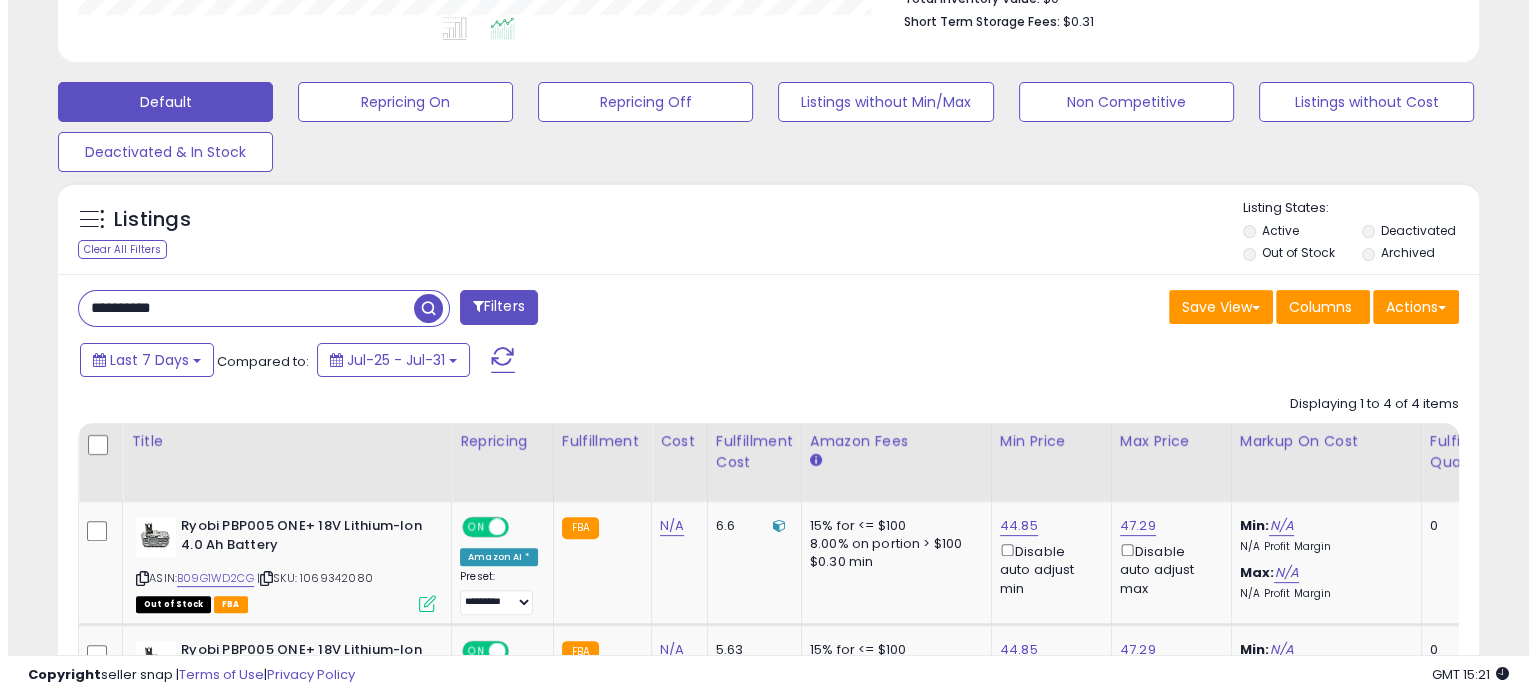scroll, scrollTop: 524, scrollLeft: 0, axis: vertical 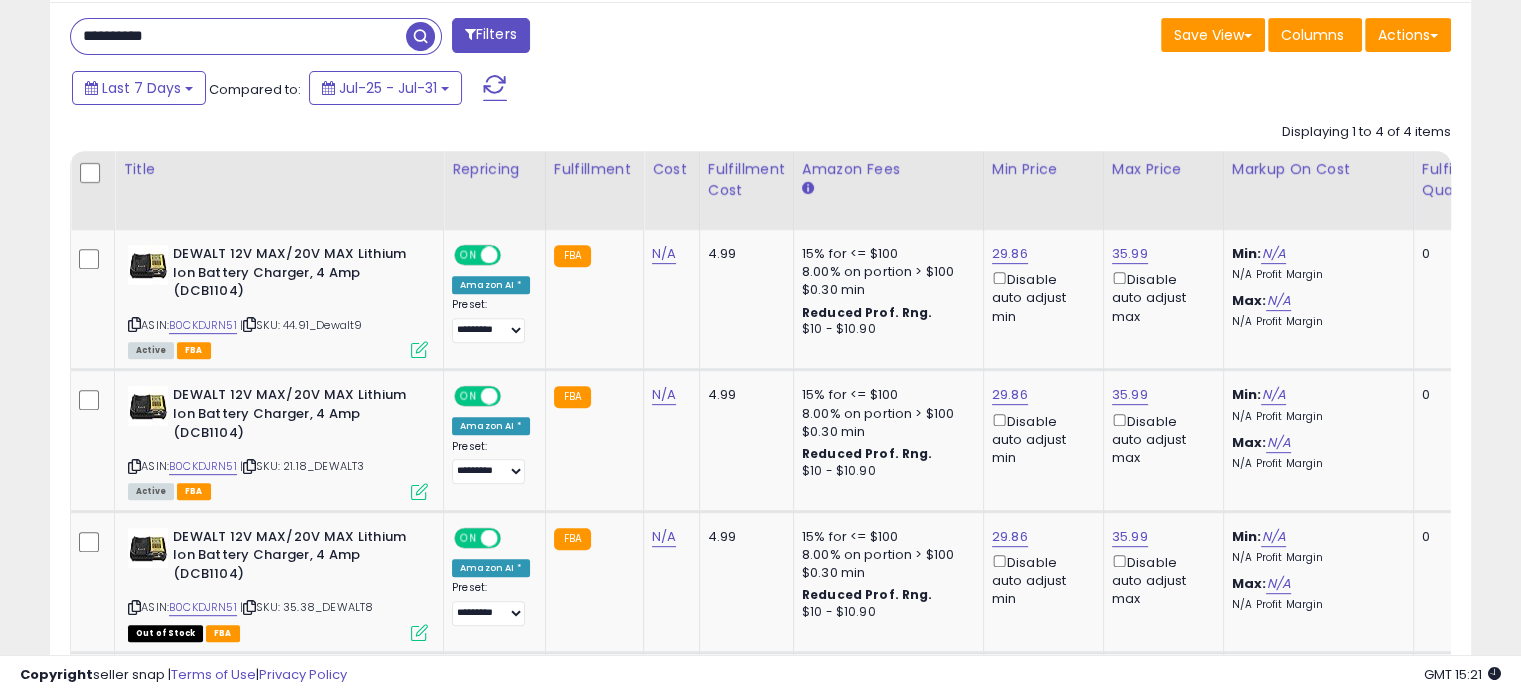 drag, startPoint x: 176, startPoint y: 27, endPoint x: 48, endPoint y: 29, distance: 128.01562 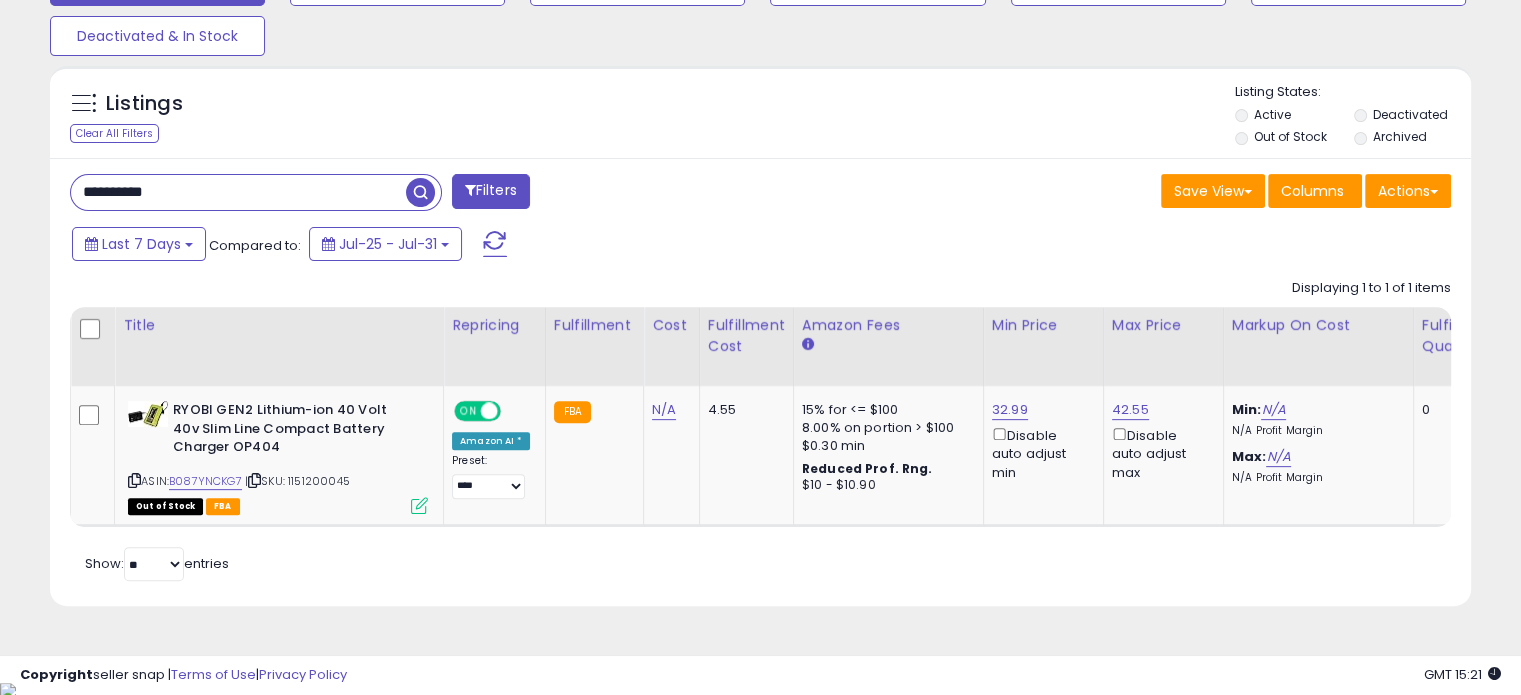 drag, startPoint x: 201, startPoint y: 188, endPoint x: 34, endPoint y: 212, distance: 168.71574 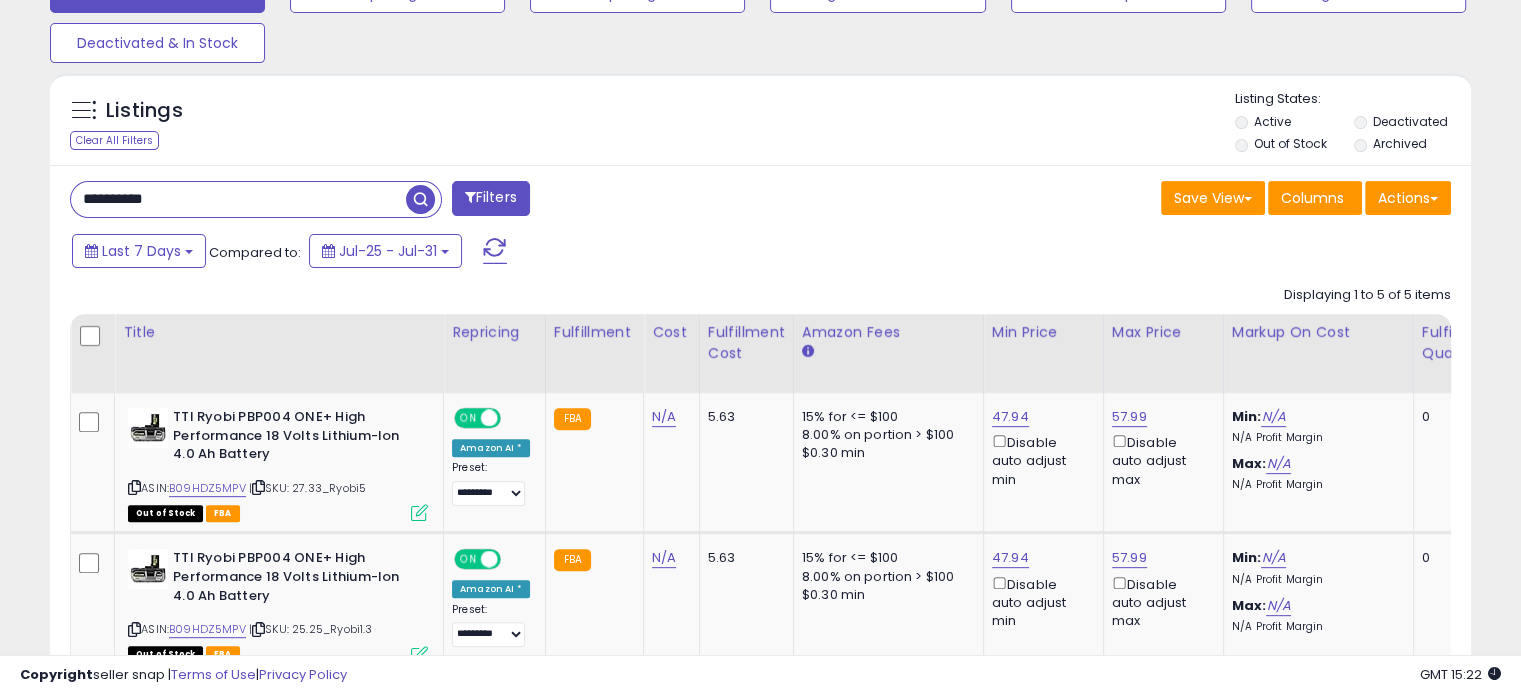 drag, startPoint x: 265, startPoint y: 204, endPoint x: 0, endPoint y: 235, distance: 266.80704 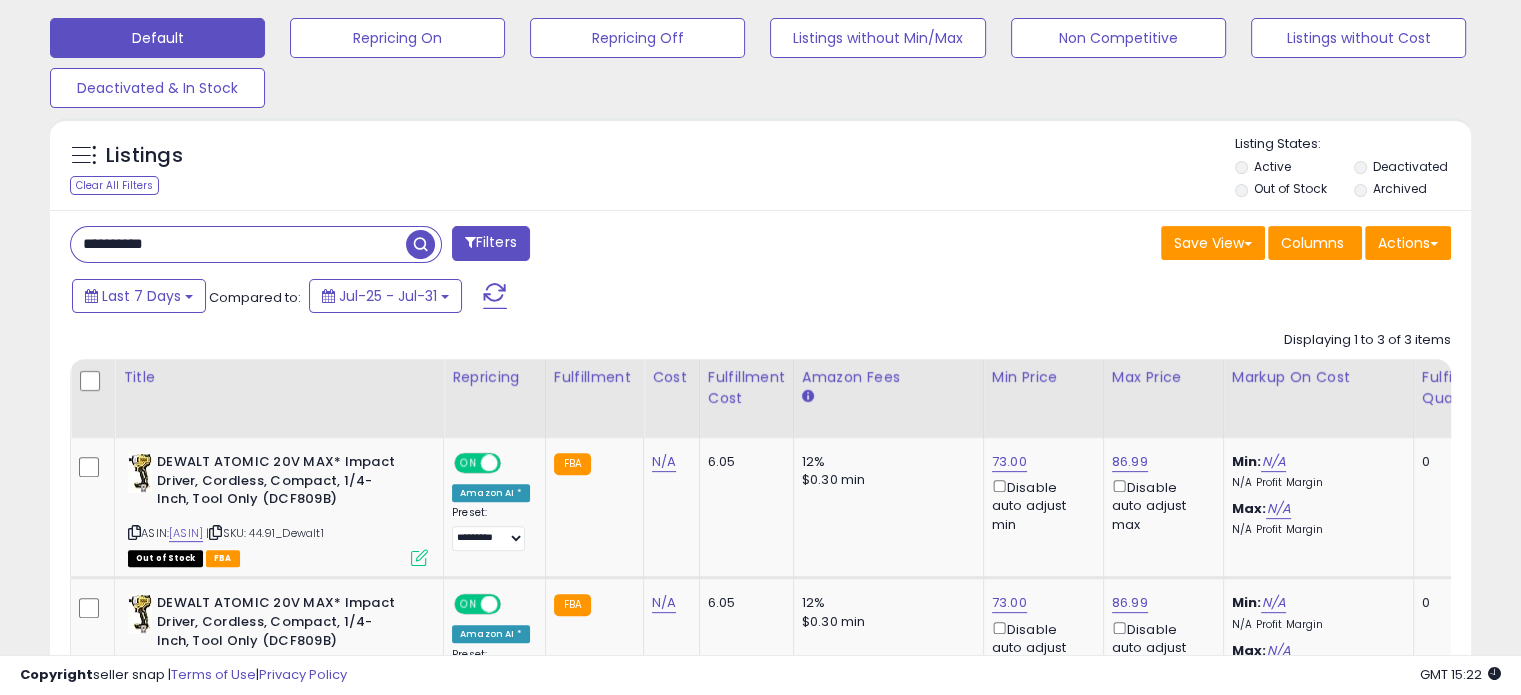 drag, startPoint x: 76, startPoint y: 247, endPoint x: 0, endPoint y: 246, distance: 76.00658 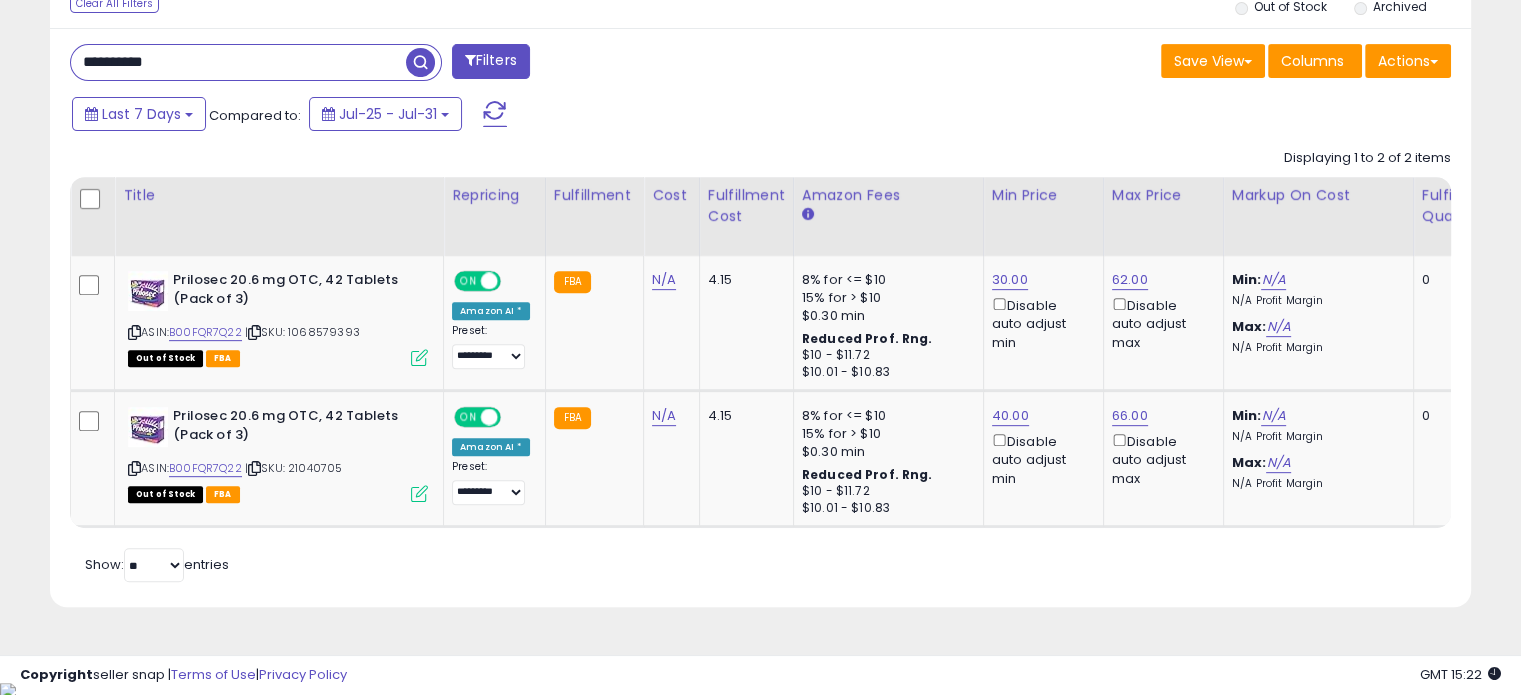 drag, startPoint x: 196, startPoint y: 67, endPoint x: 0, endPoint y: 67, distance: 196 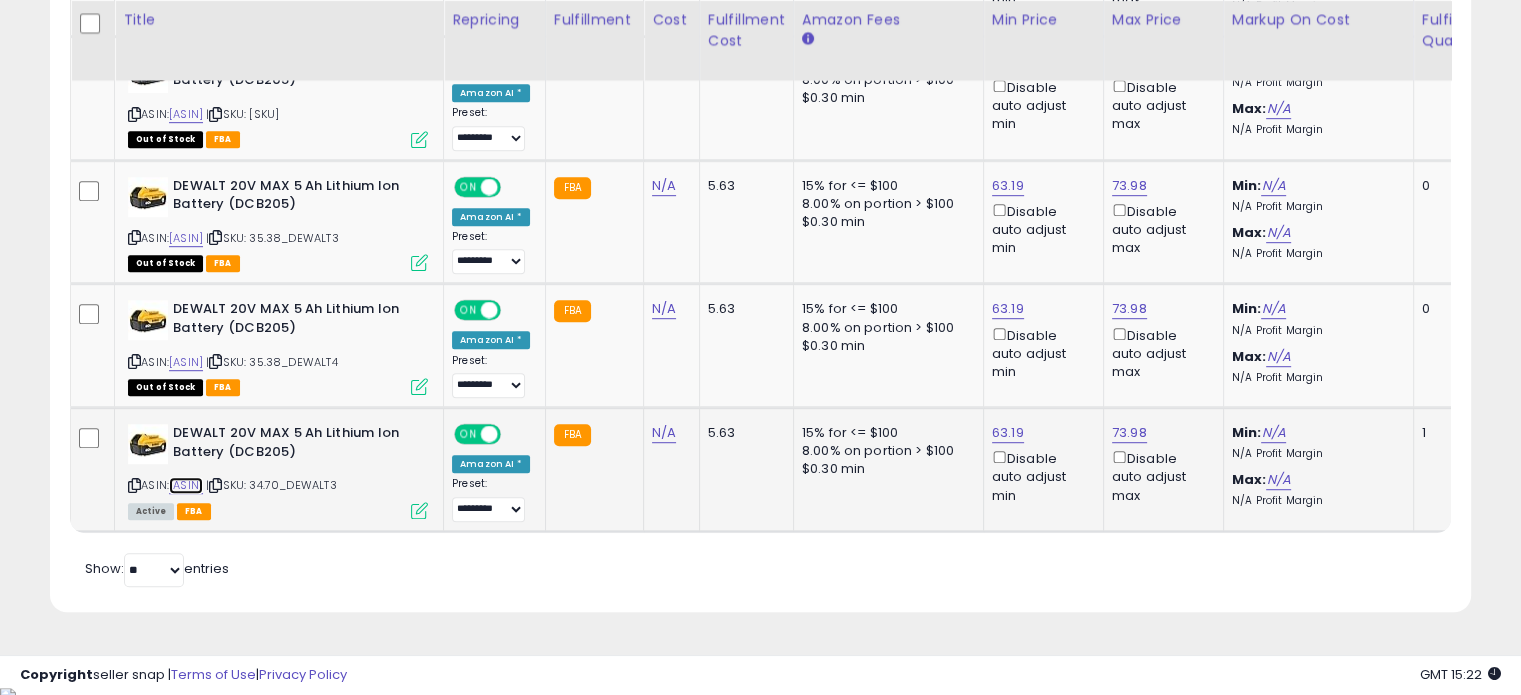 click on "[ASIN]" at bounding box center (186, 485) 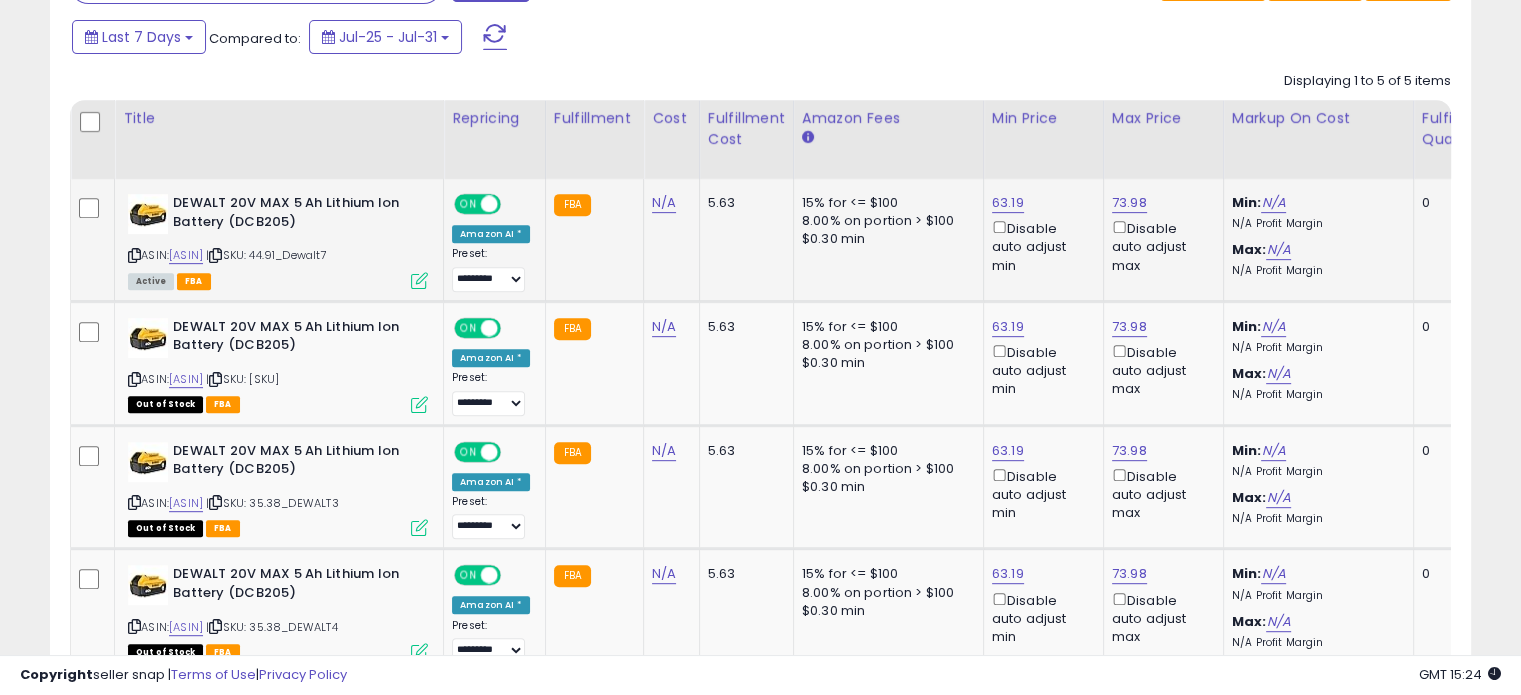 scroll, scrollTop: 870, scrollLeft: 0, axis: vertical 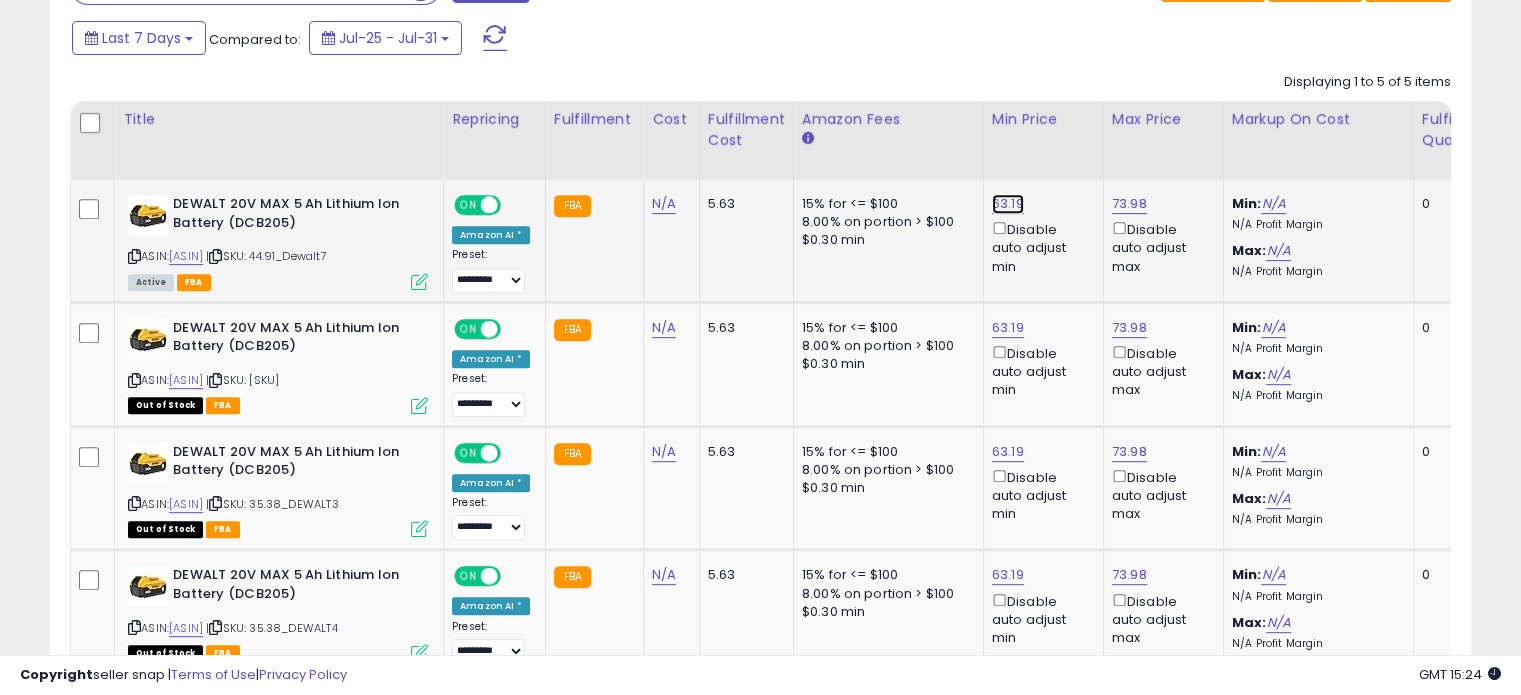 click on "63.19" at bounding box center (1008, 204) 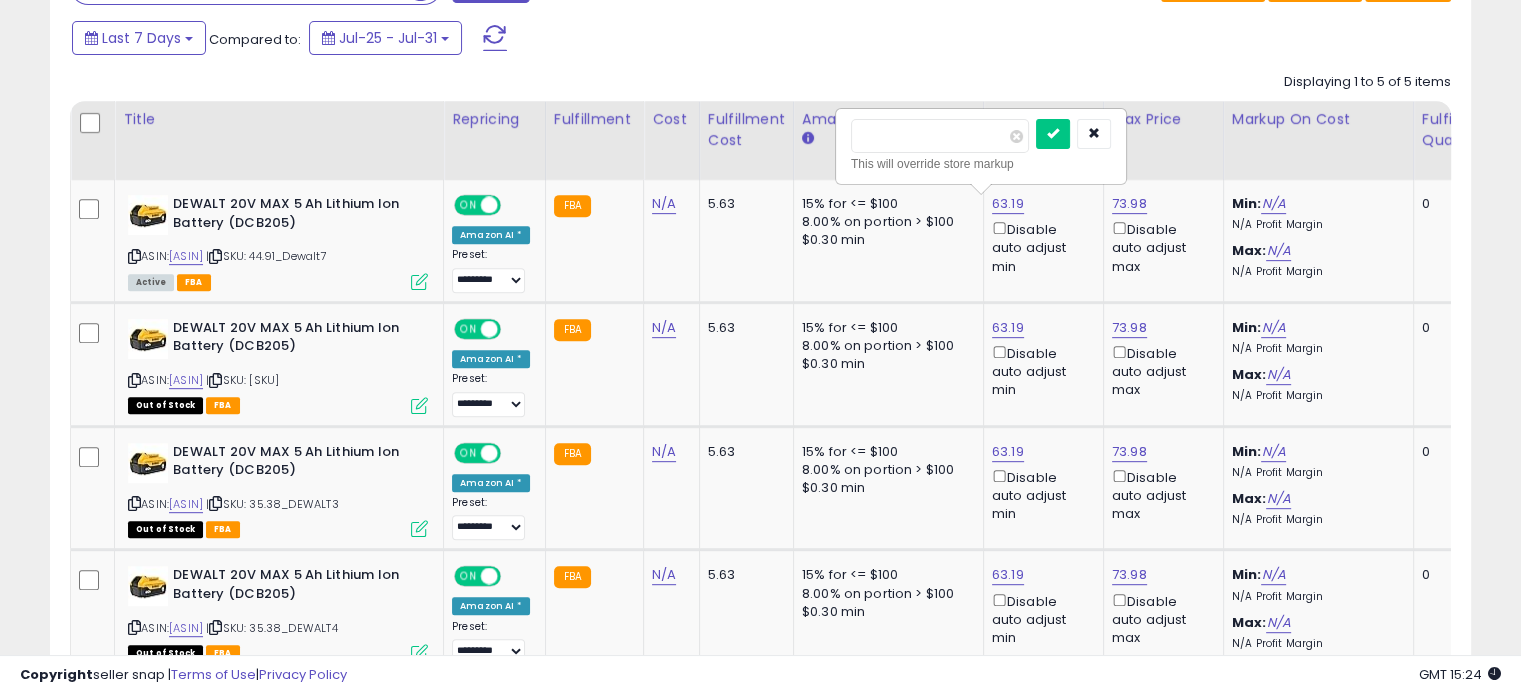 drag, startPoint x: 928, startPoint y: 143, endPoint x: 789, endPoint y: 137, distance: 139.12944 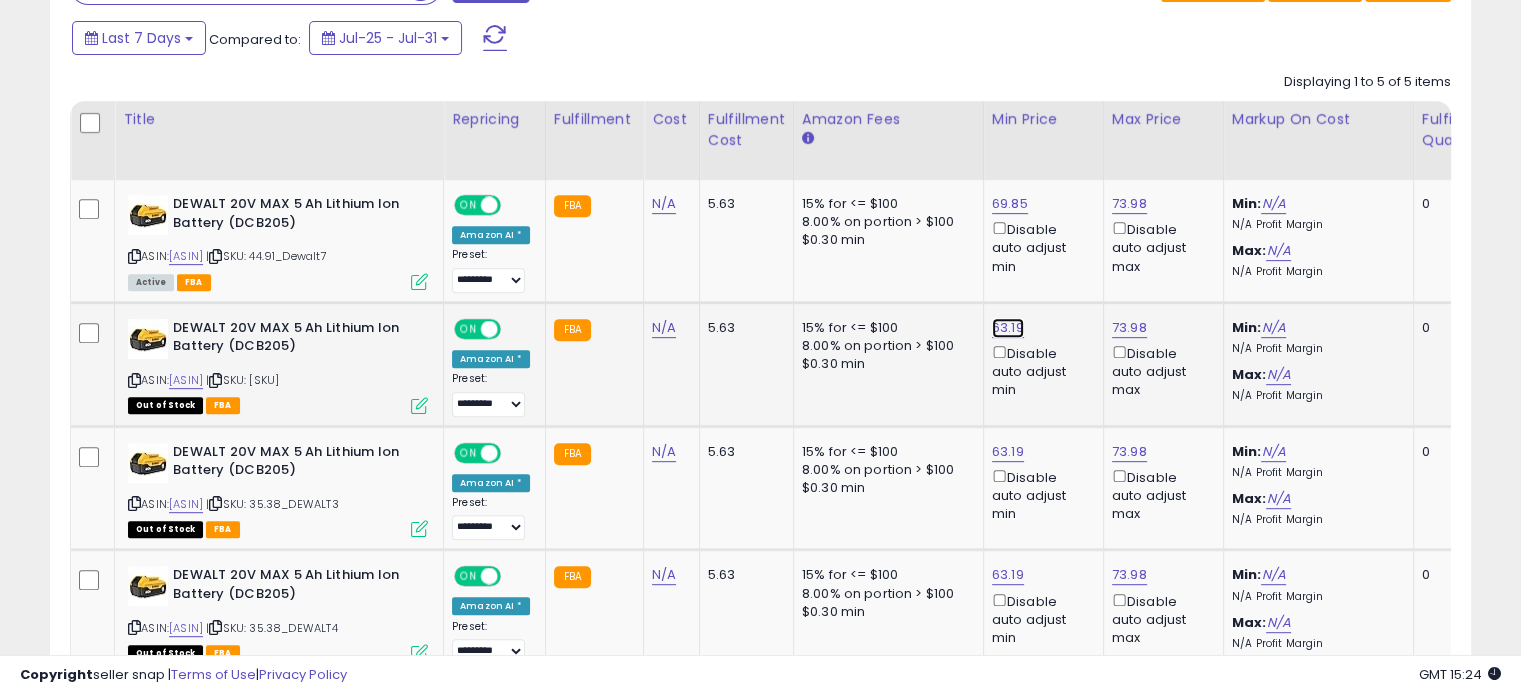 click on "63.19" at bounding box center (1010, 204) 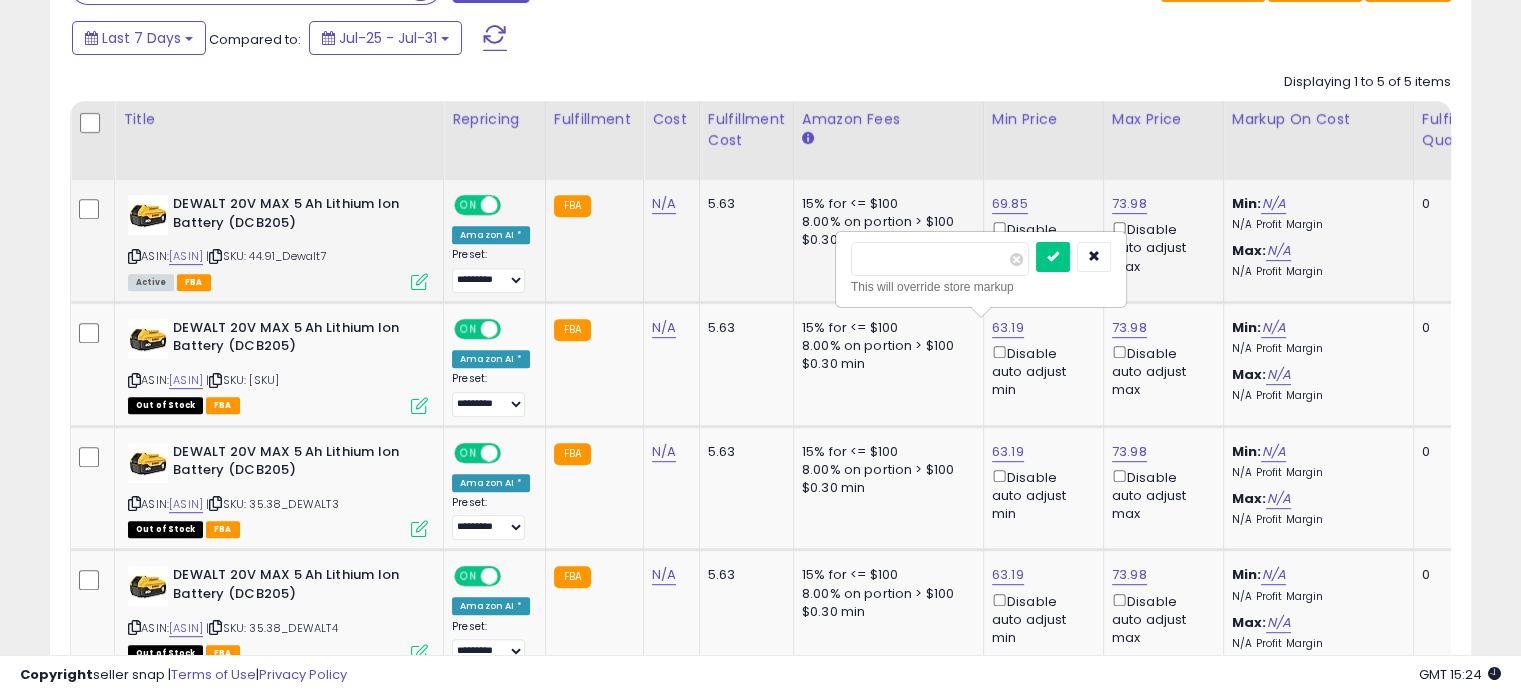drag, startPoint x: 950, startPoint y: 257, endPoint x: 719, endPoint y: 263, distance: 231.07791 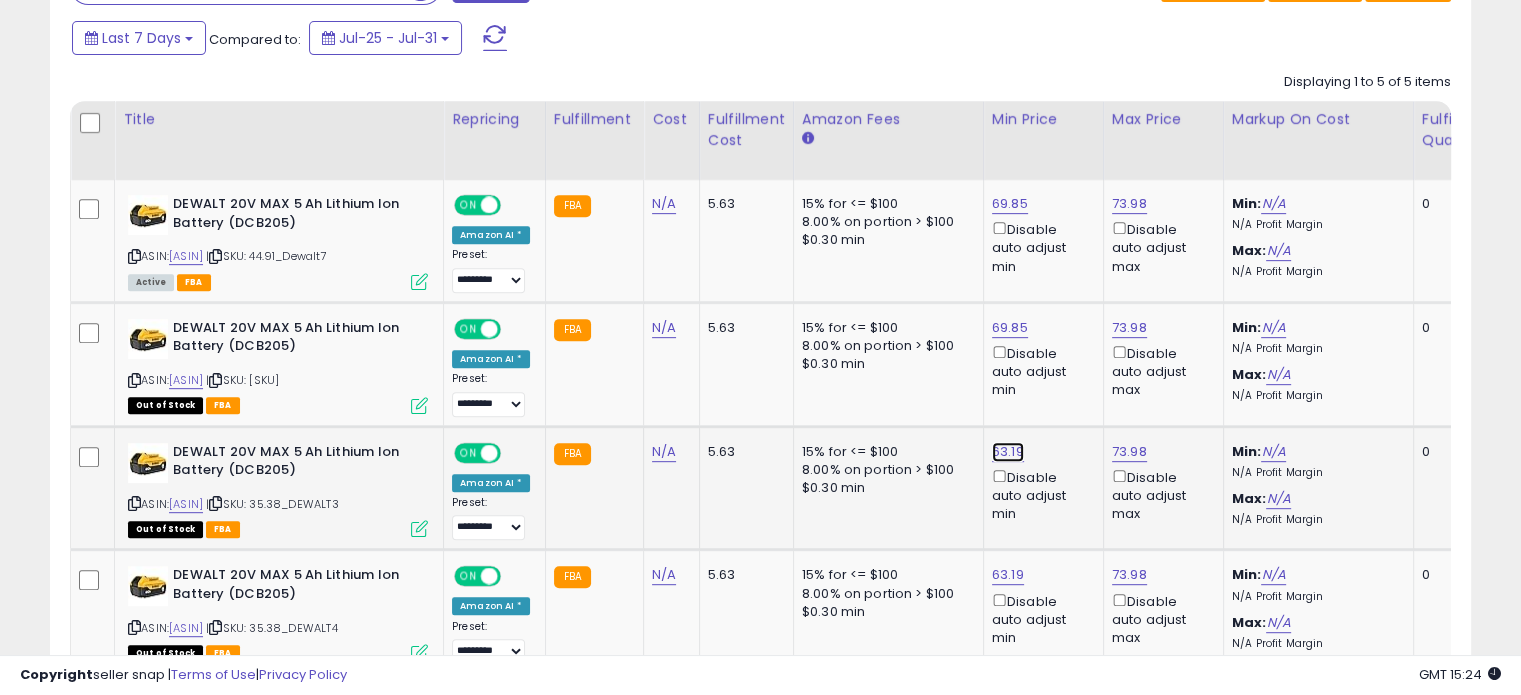click on "63.19" at bounding box center [1010, 204] 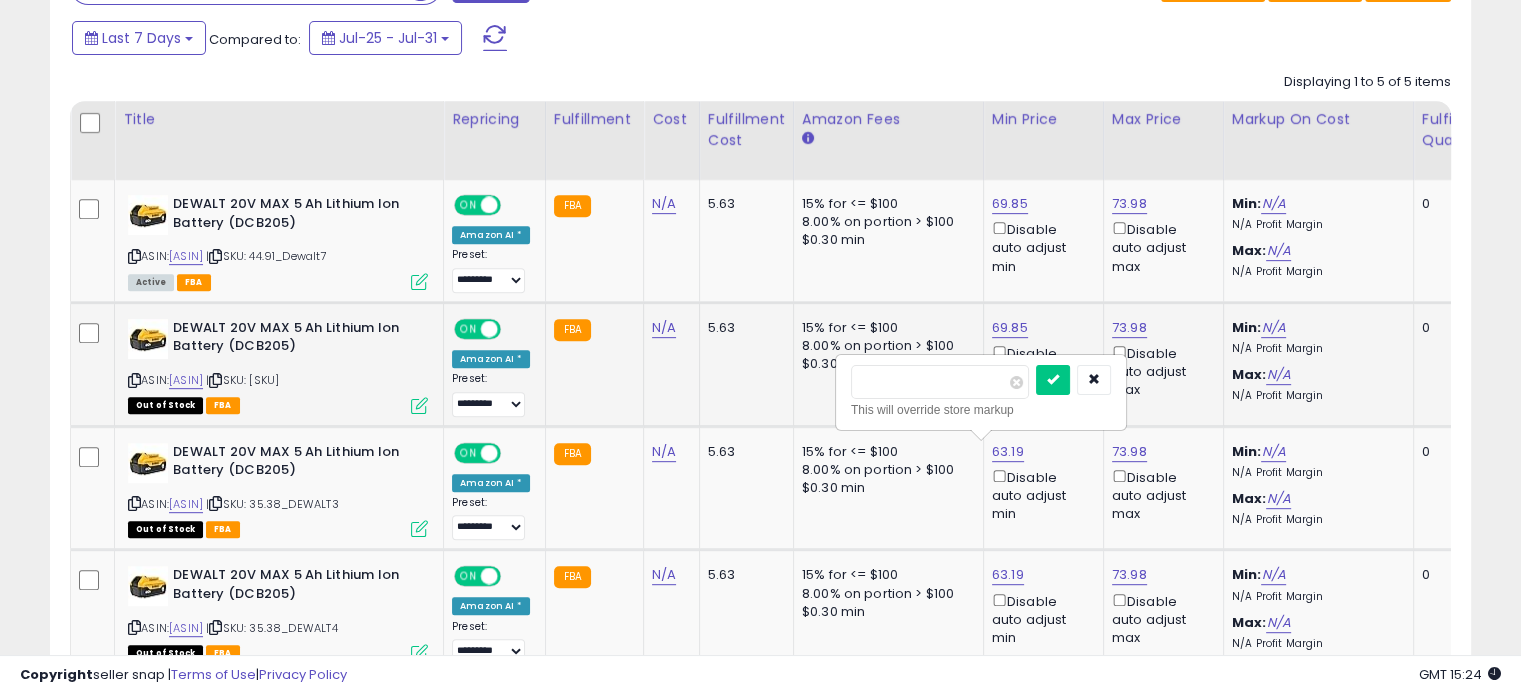 drag, startPoint x: 784, startPoint y: 384, endPoint x: 733, endPoint y: 387, distance: 51.088158 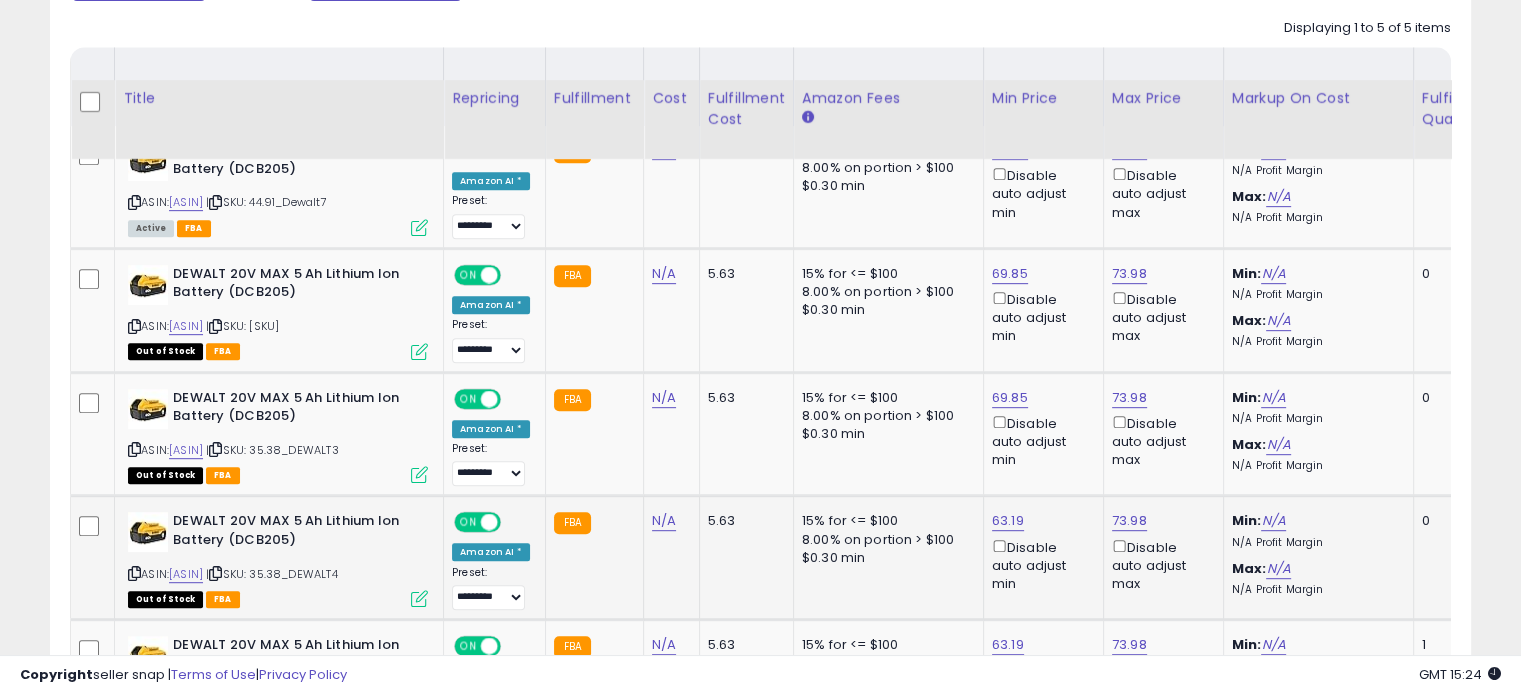 scroll, scrollTop: 1003, scrollLeft: 0, axis: vertical 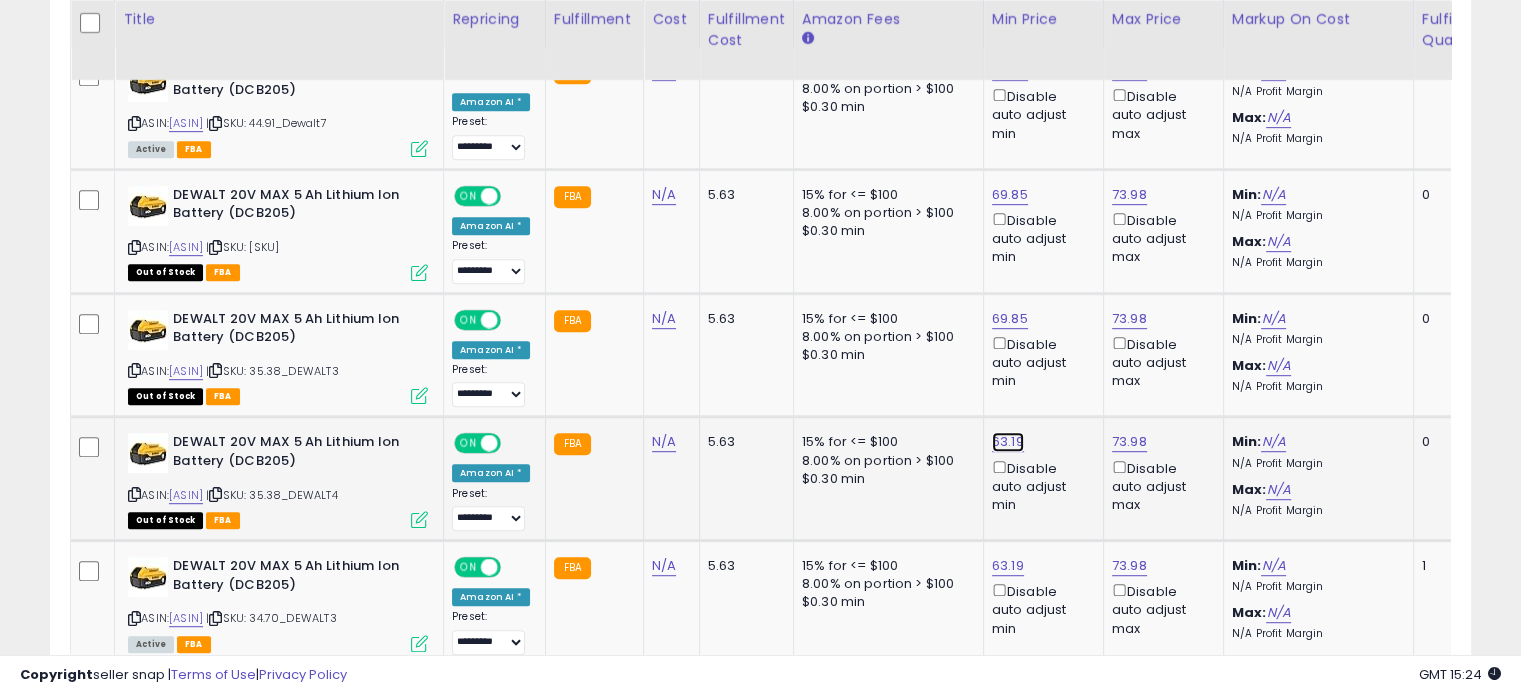 click on "63.19" at bounding box center [1010, 71] 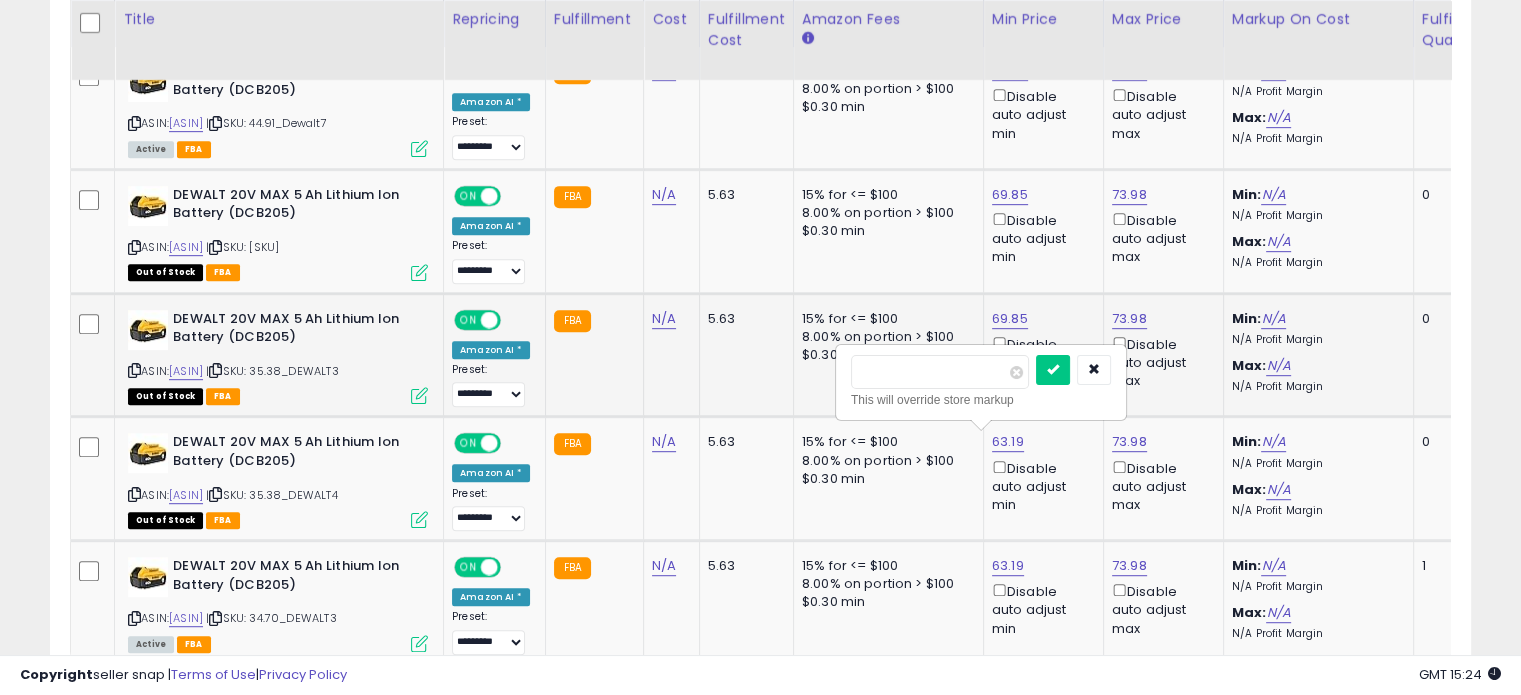 drag, startPoint x: 952, startPoint y: 371, endPoint x: 748, endPoint y: 371, distance: 204 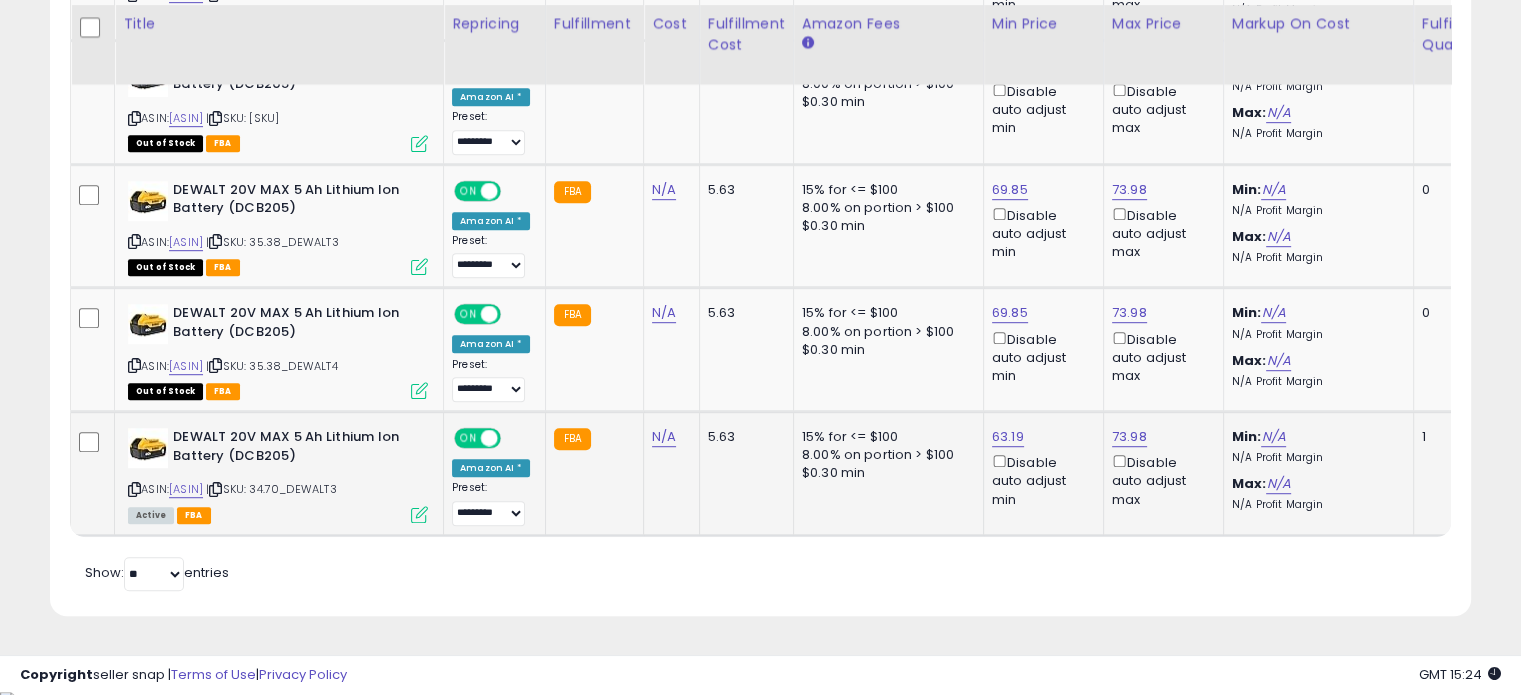 scroll, scrollTop: 1136, scrollLeft: 0, axis: vertical 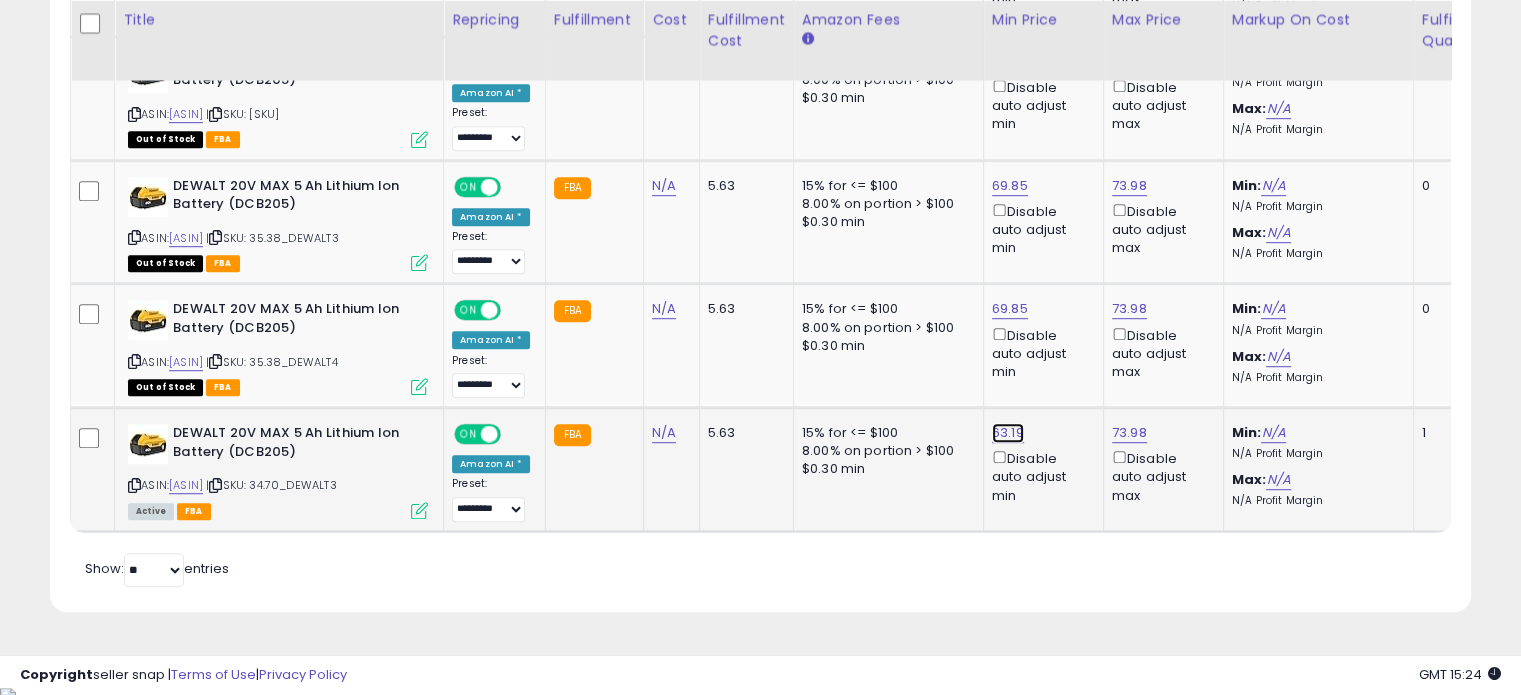 click on "63.19" at bounding box center [1010, -62] 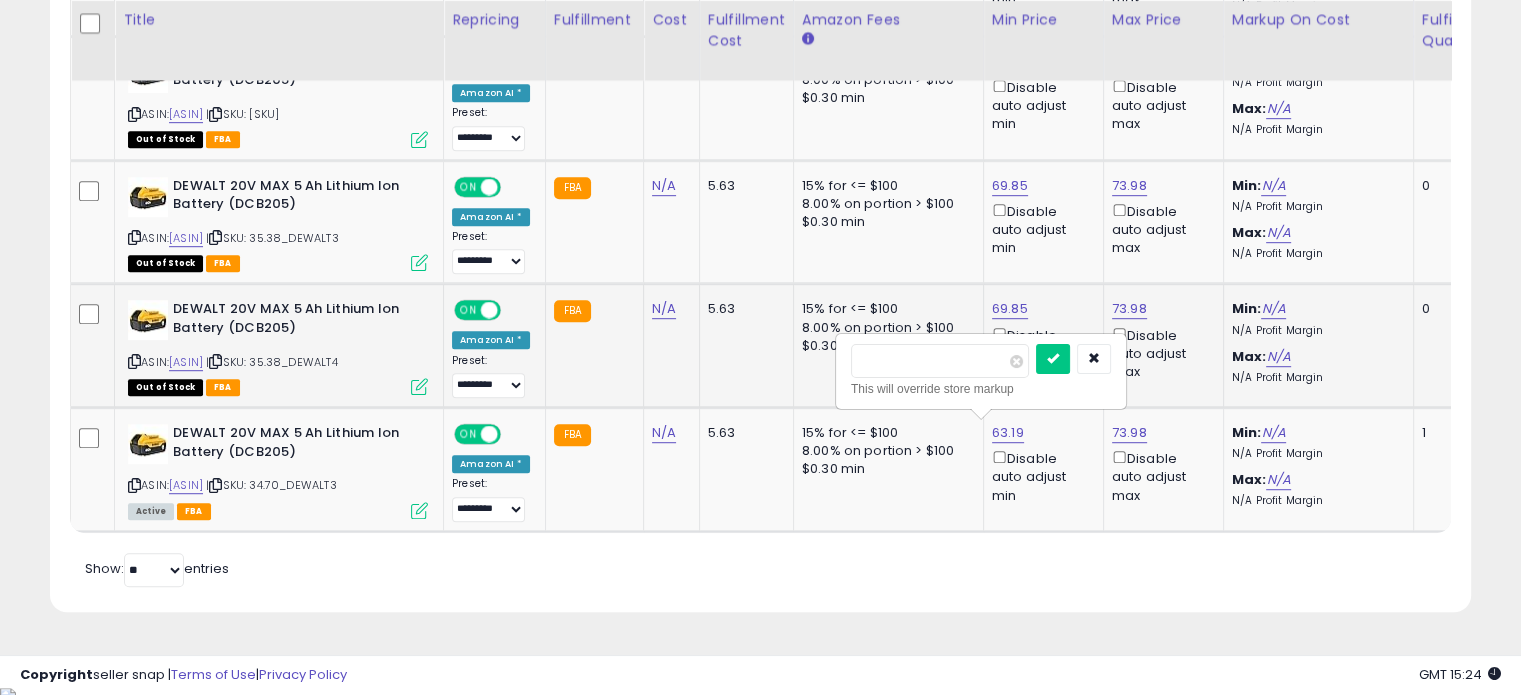 drag, startPoint x: 932, startPoint y: 364, endPoint x: 782, endPoint y: 357, distance: 150.16324 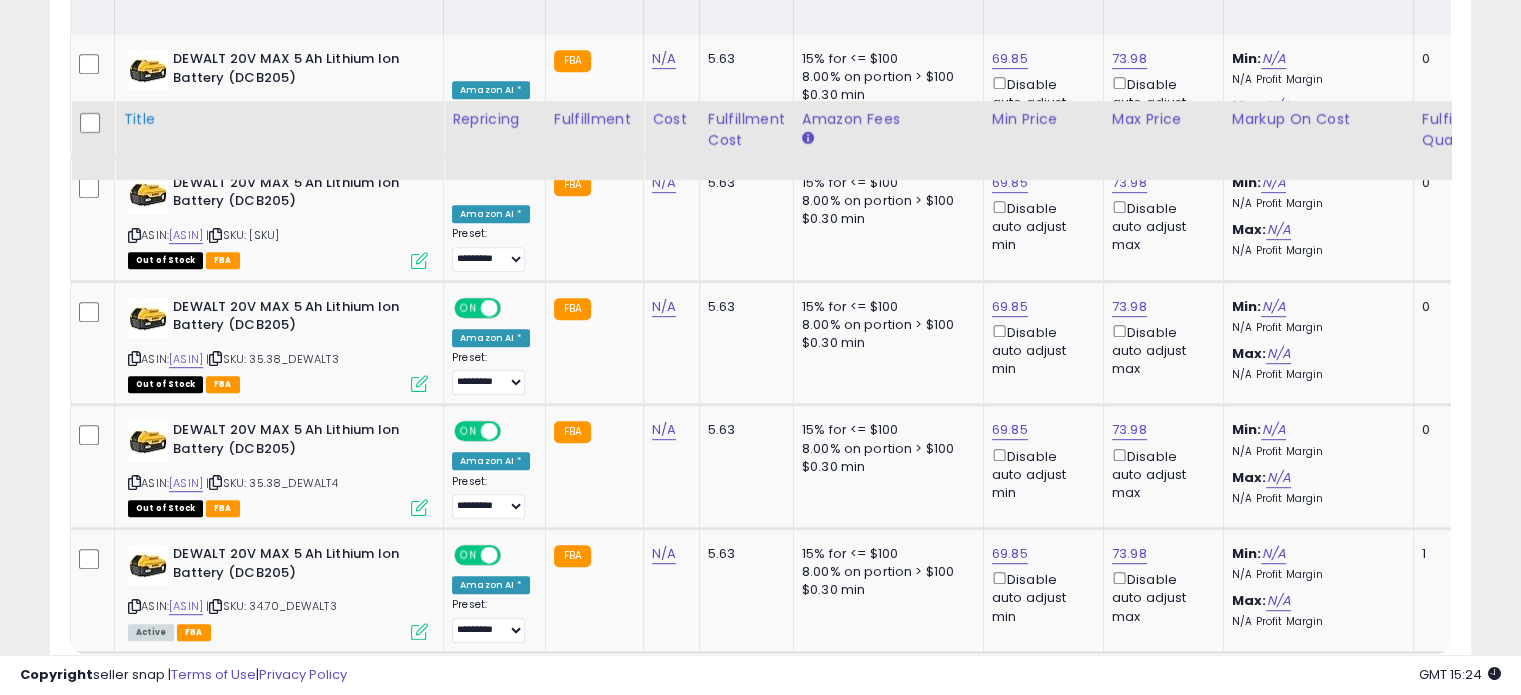 scroll, scrollTop: 803, scrollLeft: 0, axis: vertical 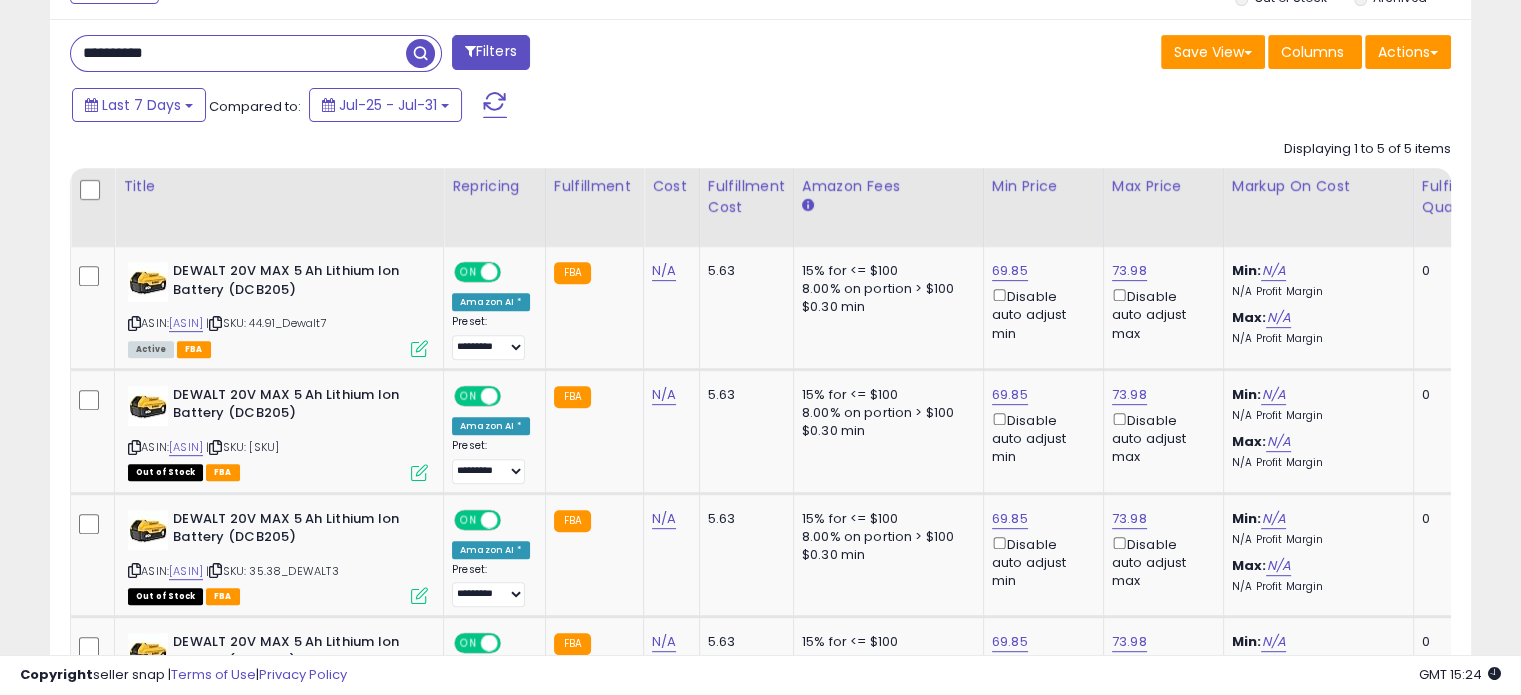 drag, startPoint x: 224, startPoint y: 59, endPoint x: 0, endPoint y: 59, distance: 224 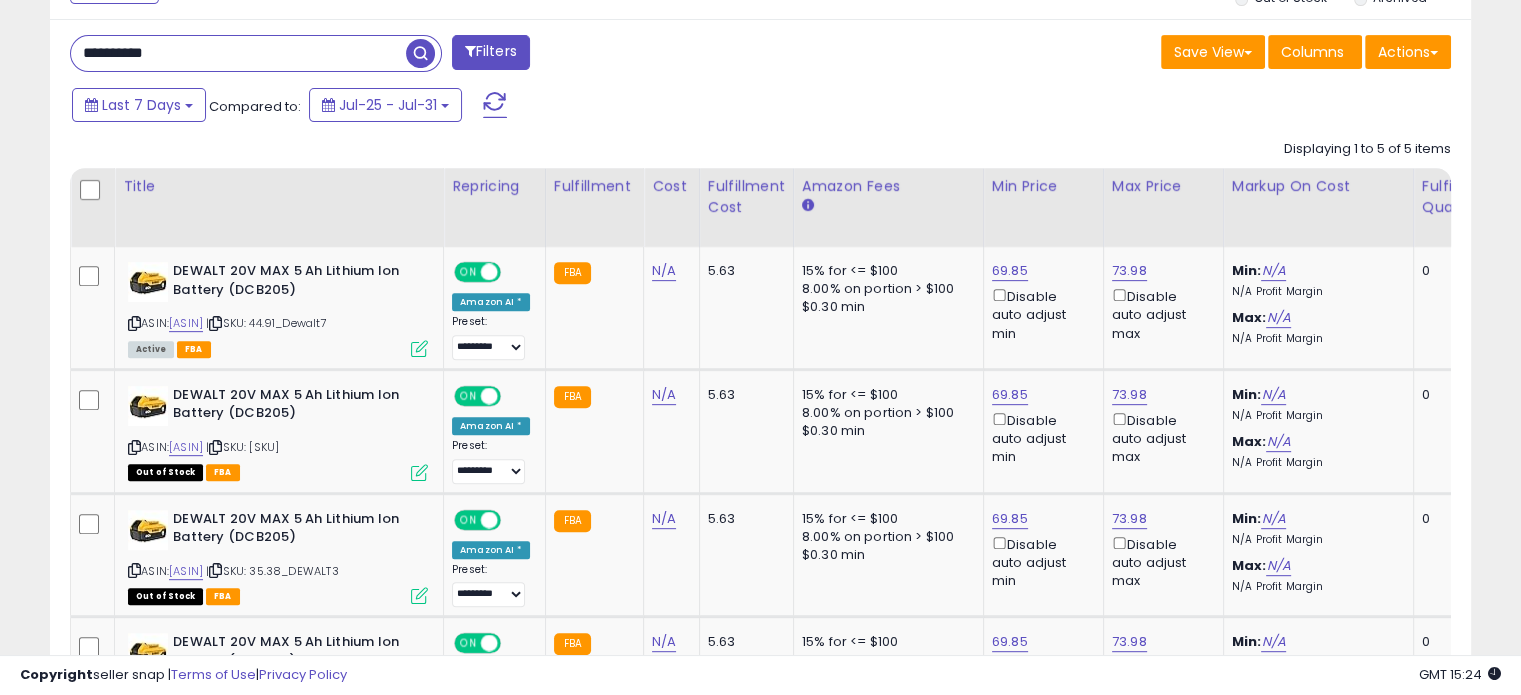 paste 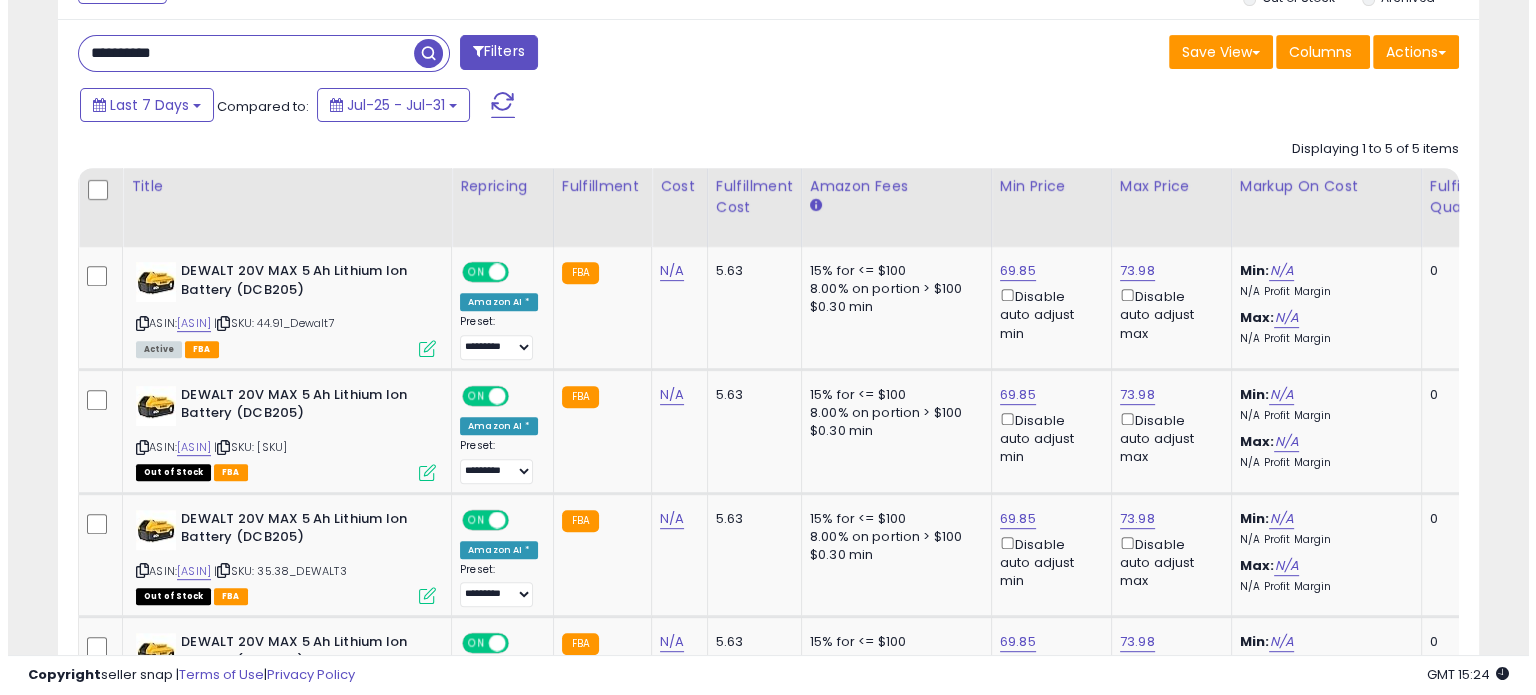 scroll, scrollTop: 524, scrollLeft: 0, axis: vertical 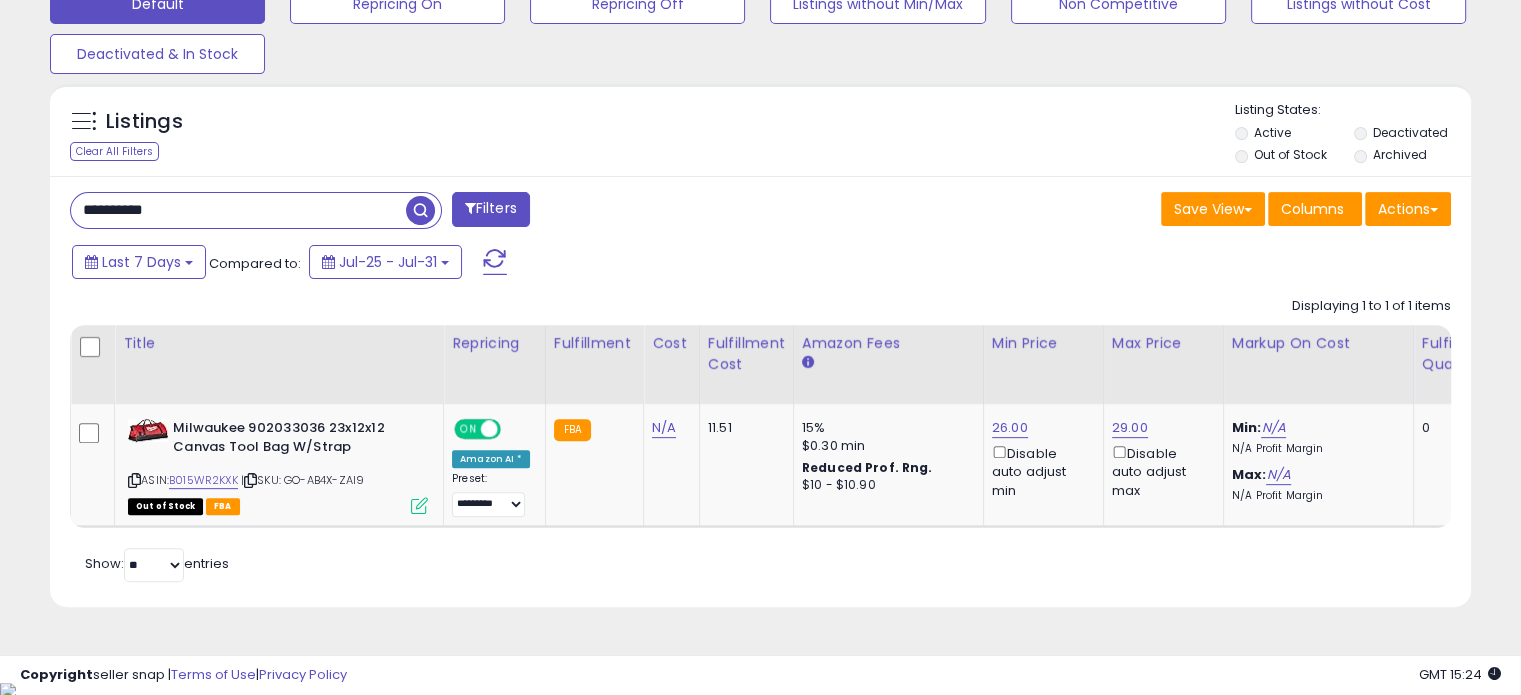 drag, startPoint x: 239, startPoint y: 220, endPoint x: 0, endPoint y: 219, distance: 239.00209 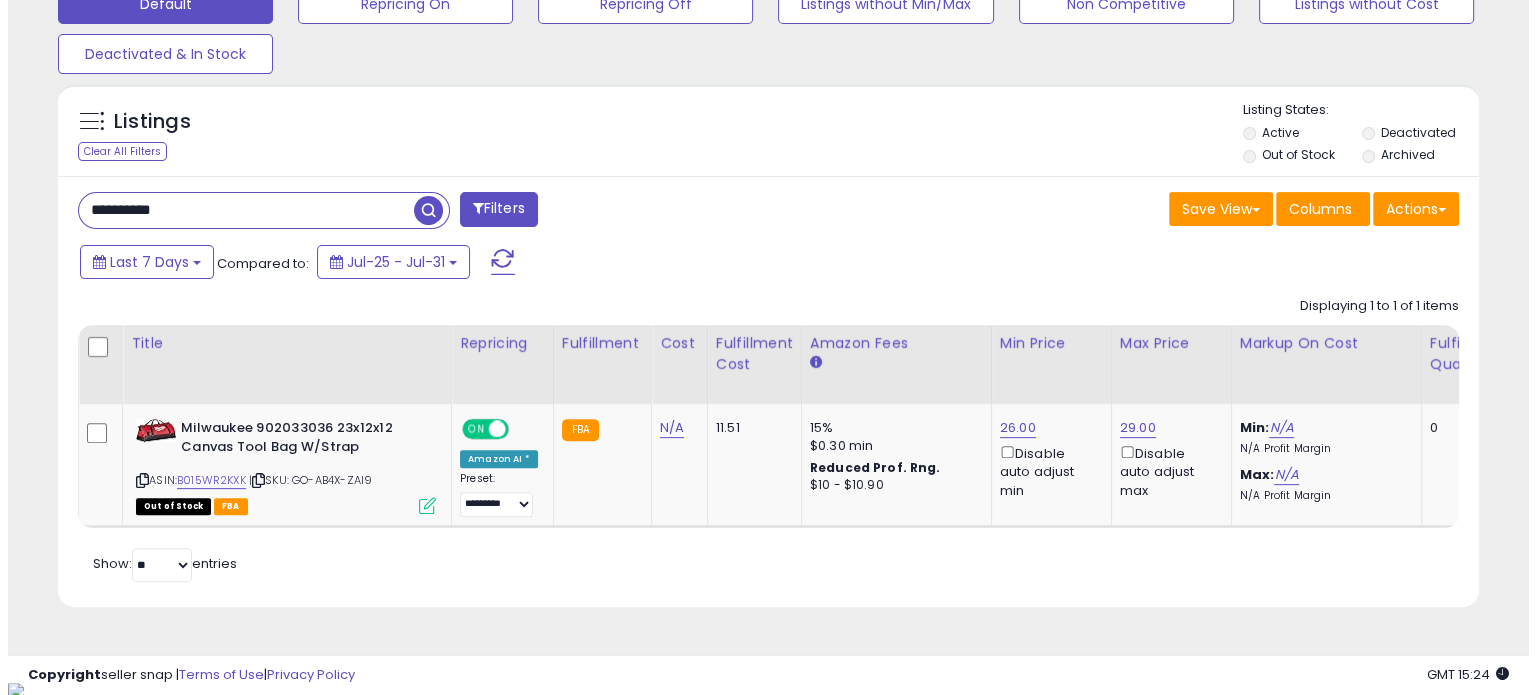 scroll, scrollTop: 524, scrollLeft: 0, axis: vertical 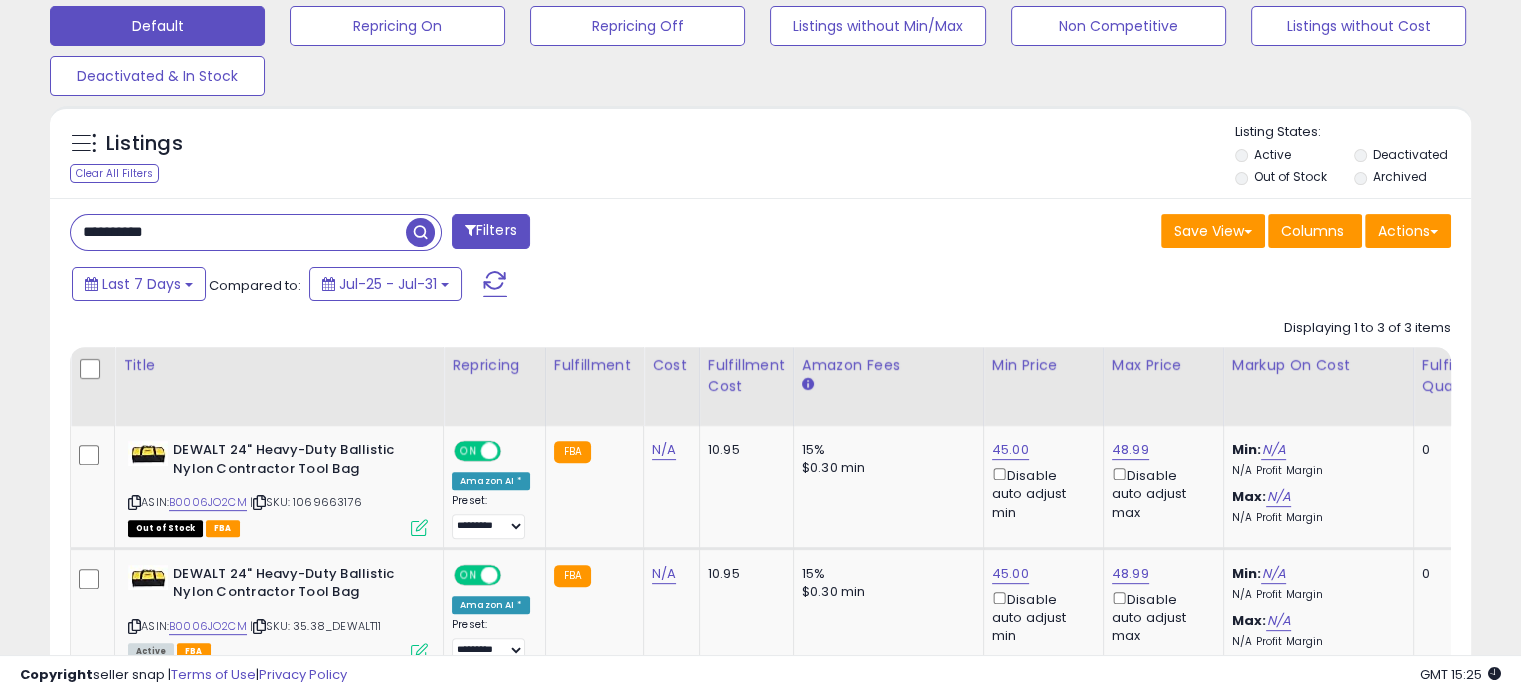 drag, startPoint x: 227, startPoint y: 231, endPoint x: 0, endPoint y: 232, distance: 227.0022 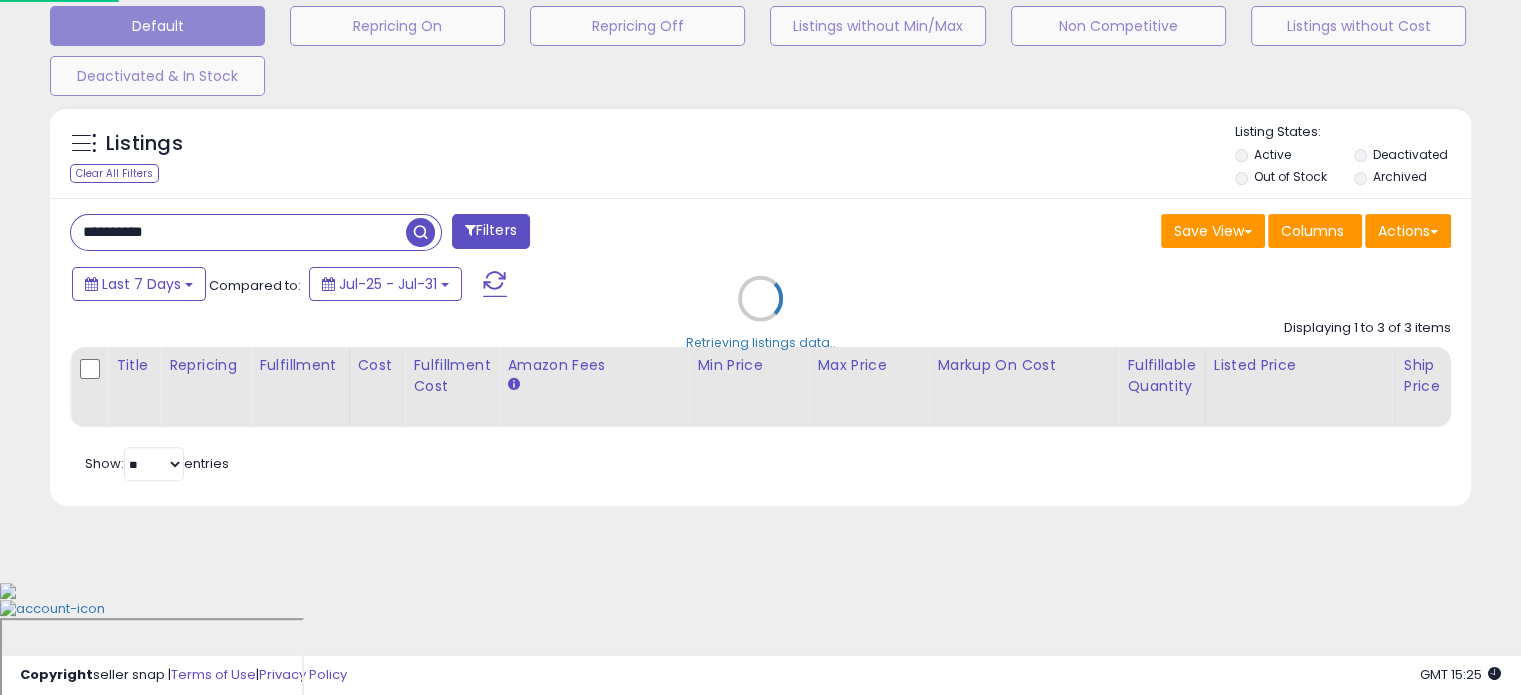 scroll, scrollTop: 999589, scrollLeft: 999168, axis: both 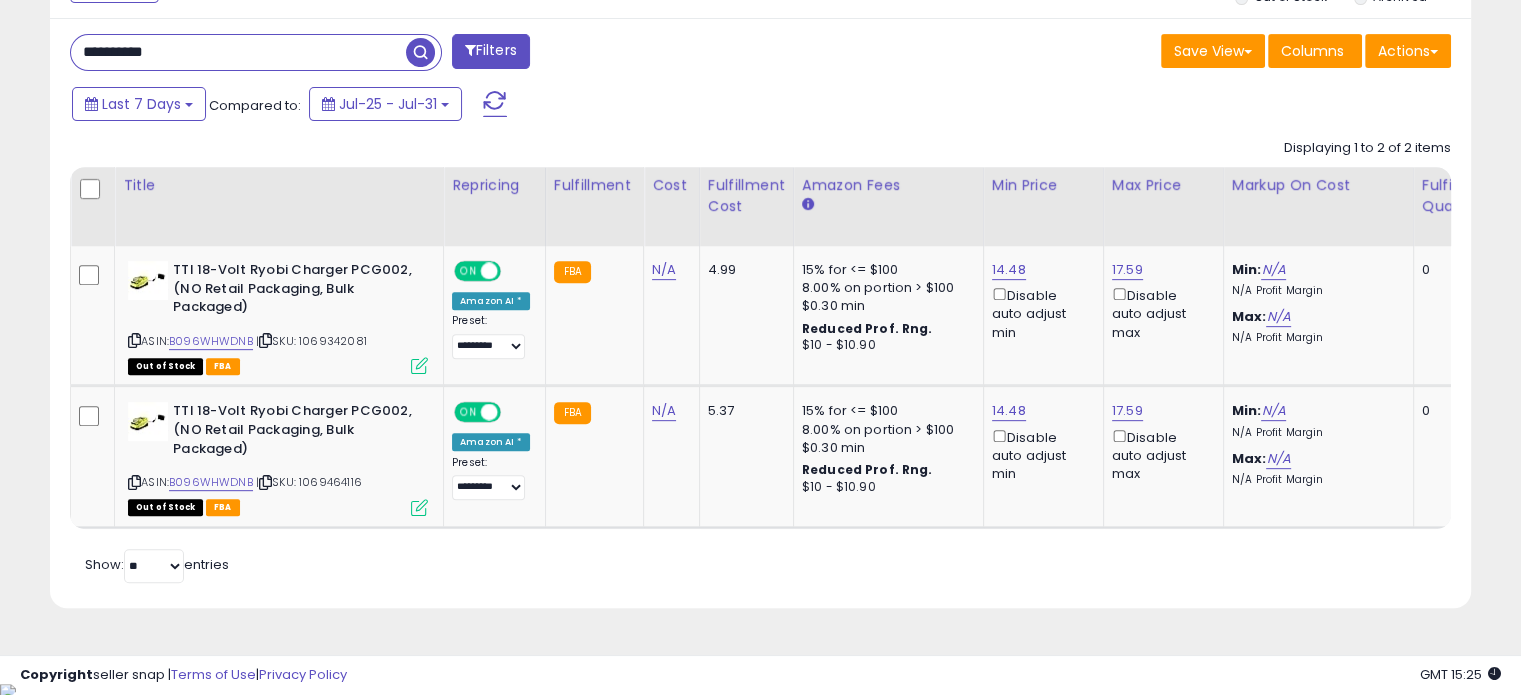 drag, startPoint x: 198, startPoint y: 51, endPoint x: 0, endPoint y: 44, distance: 198.1237 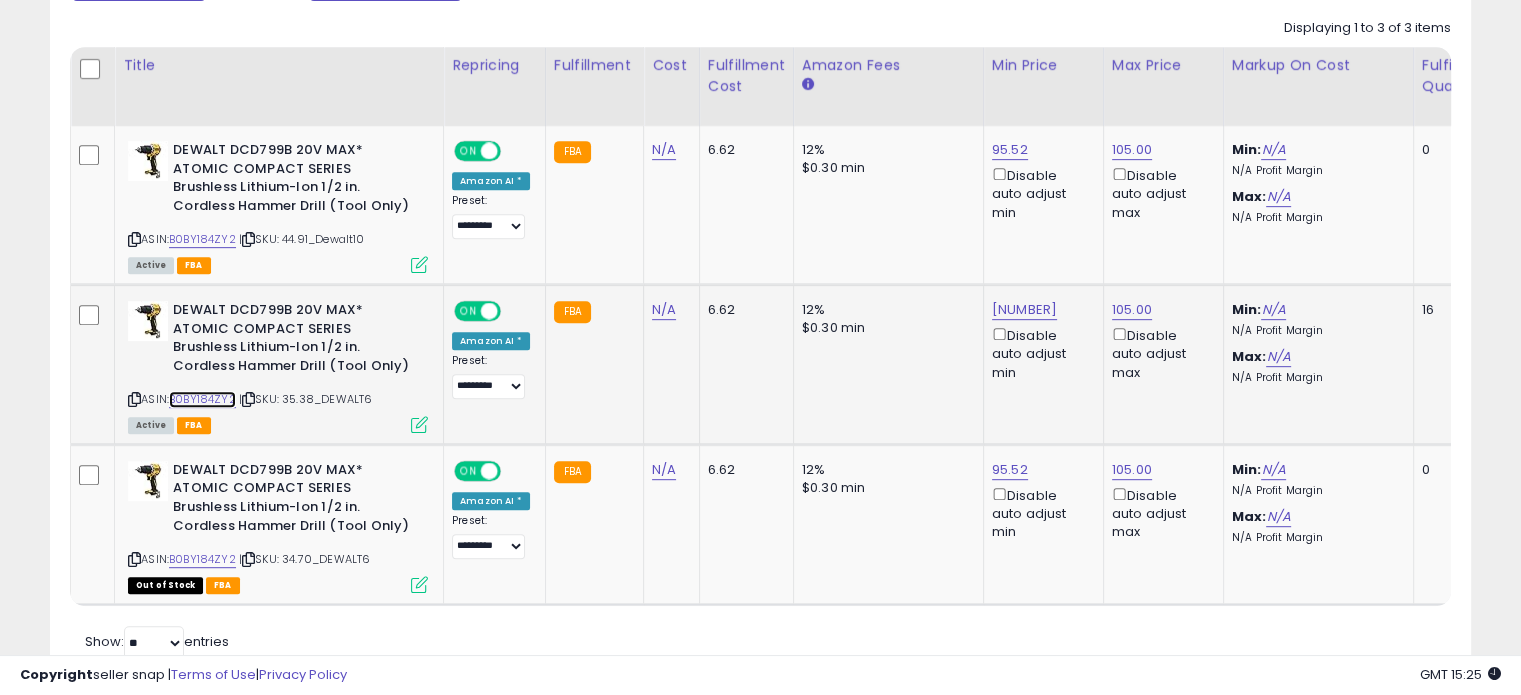 click on "B0BY184ZY2" at bounding box center (202, 399) 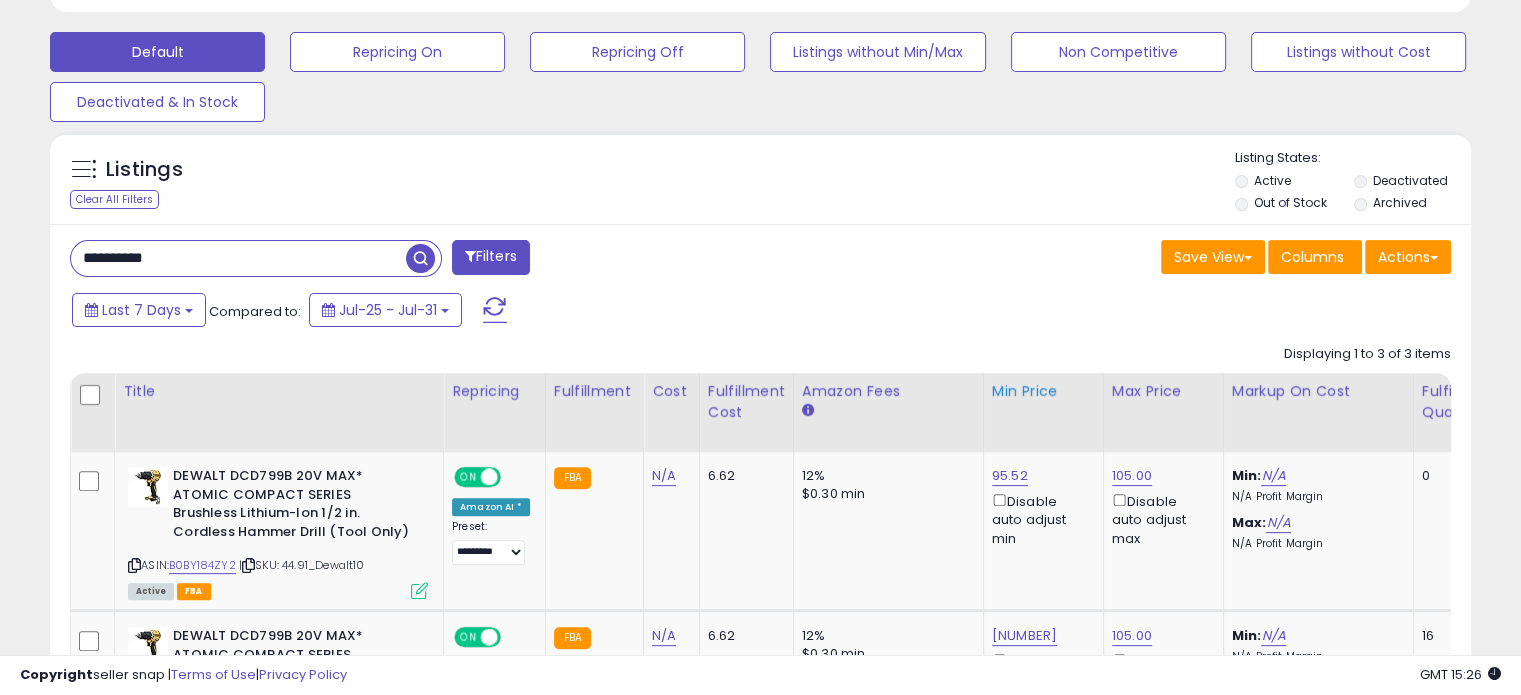 scroll, scrollTop: 590, scrollLeft: 0, axis: vertical 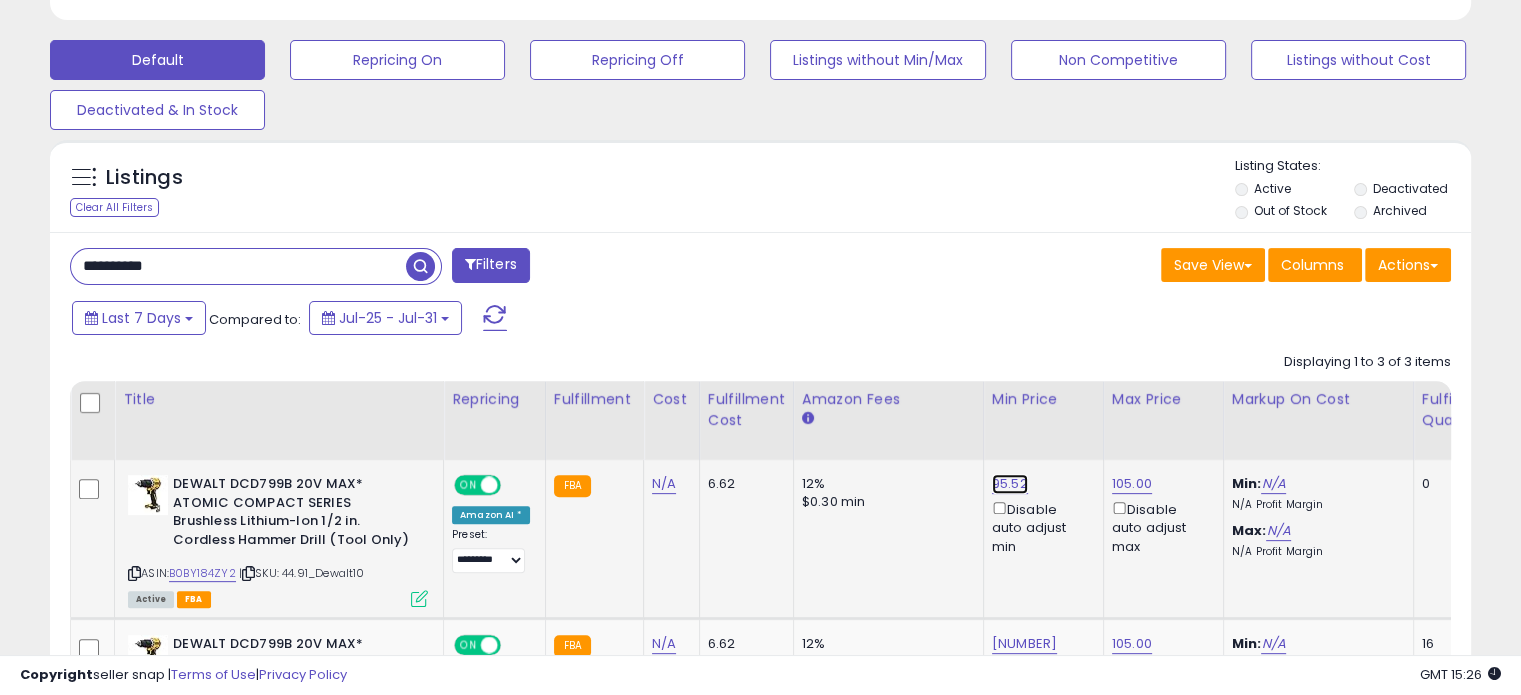 click on "95.52" at bounding box center [1010, 484] 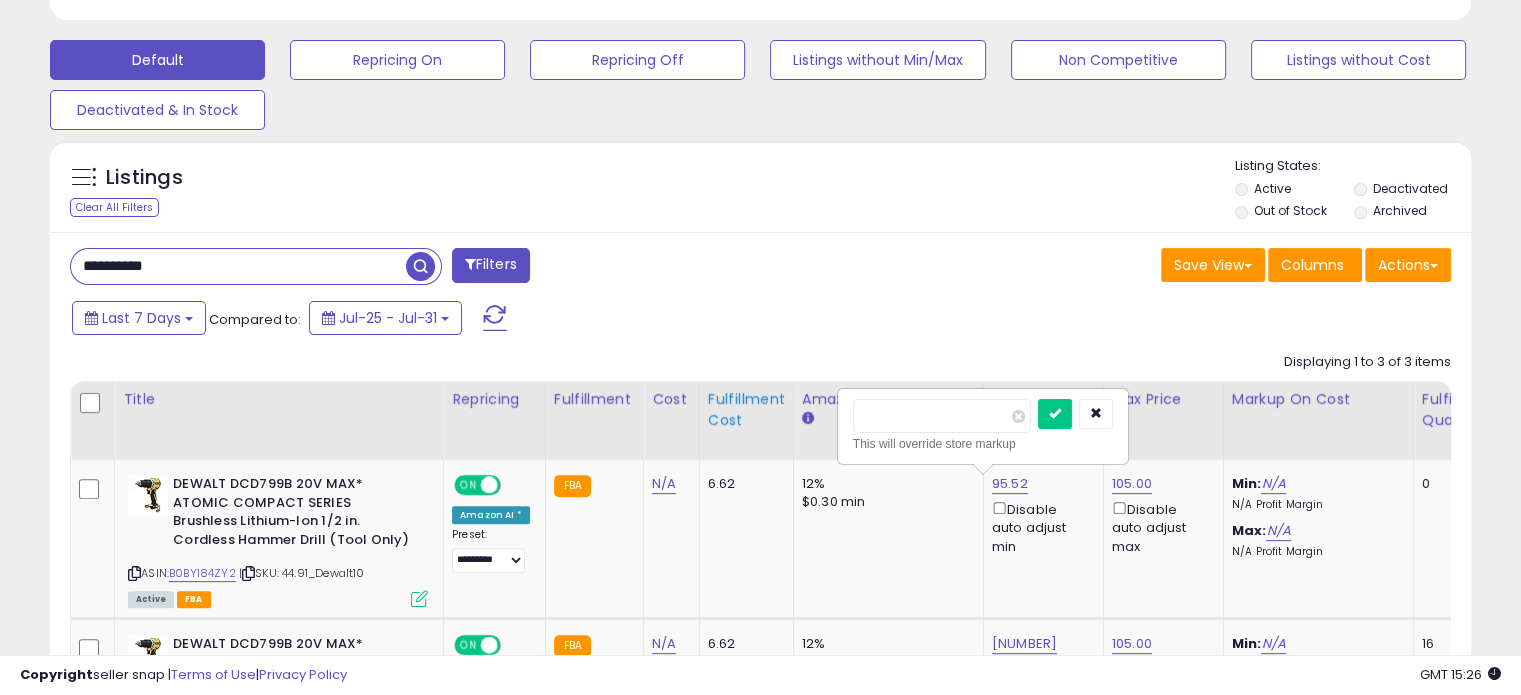 drag, startPoint x: 845, startPoint y: 424, endPoint x: 757, endPoint y: 429, distance: 88.14193 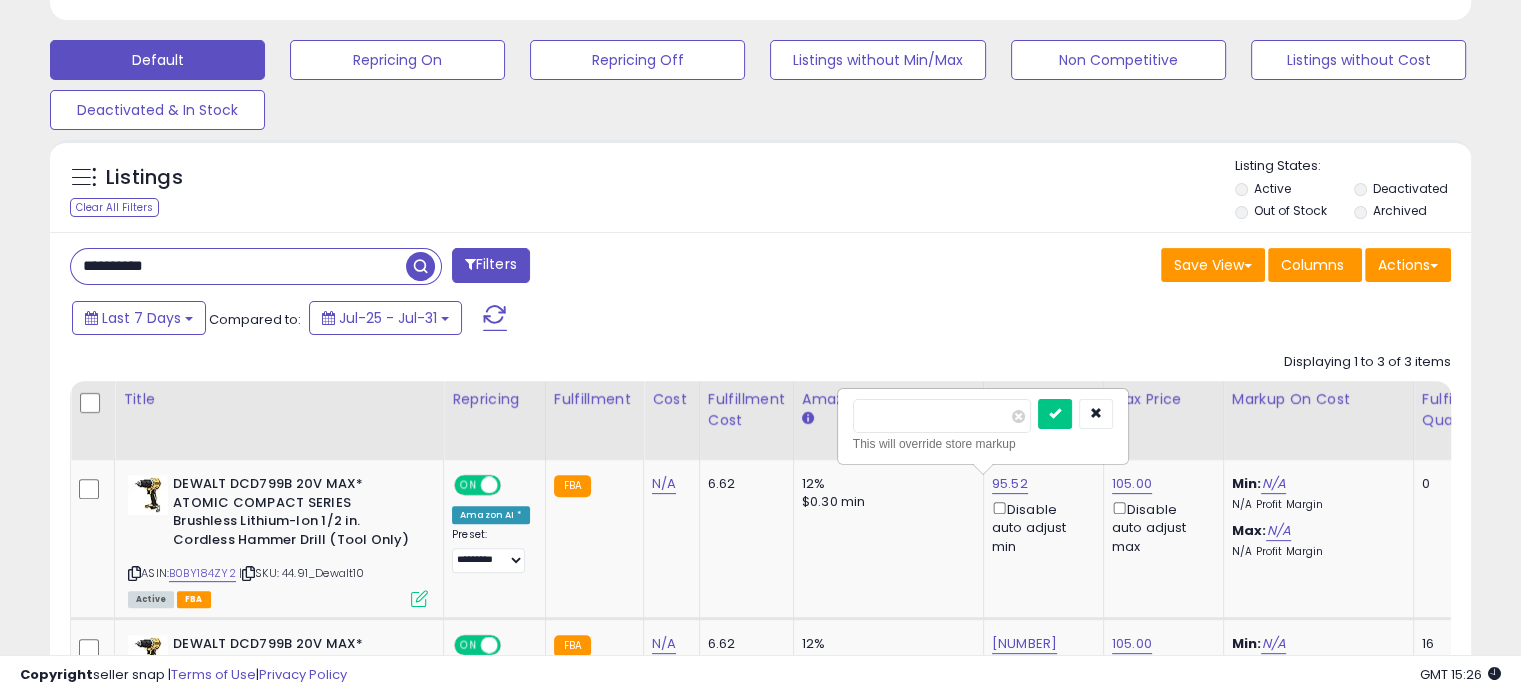 drag, startPoint x: 920, startPoint y: 416, endPoint x: 802, endPoint y: 419, distance: 118.03813 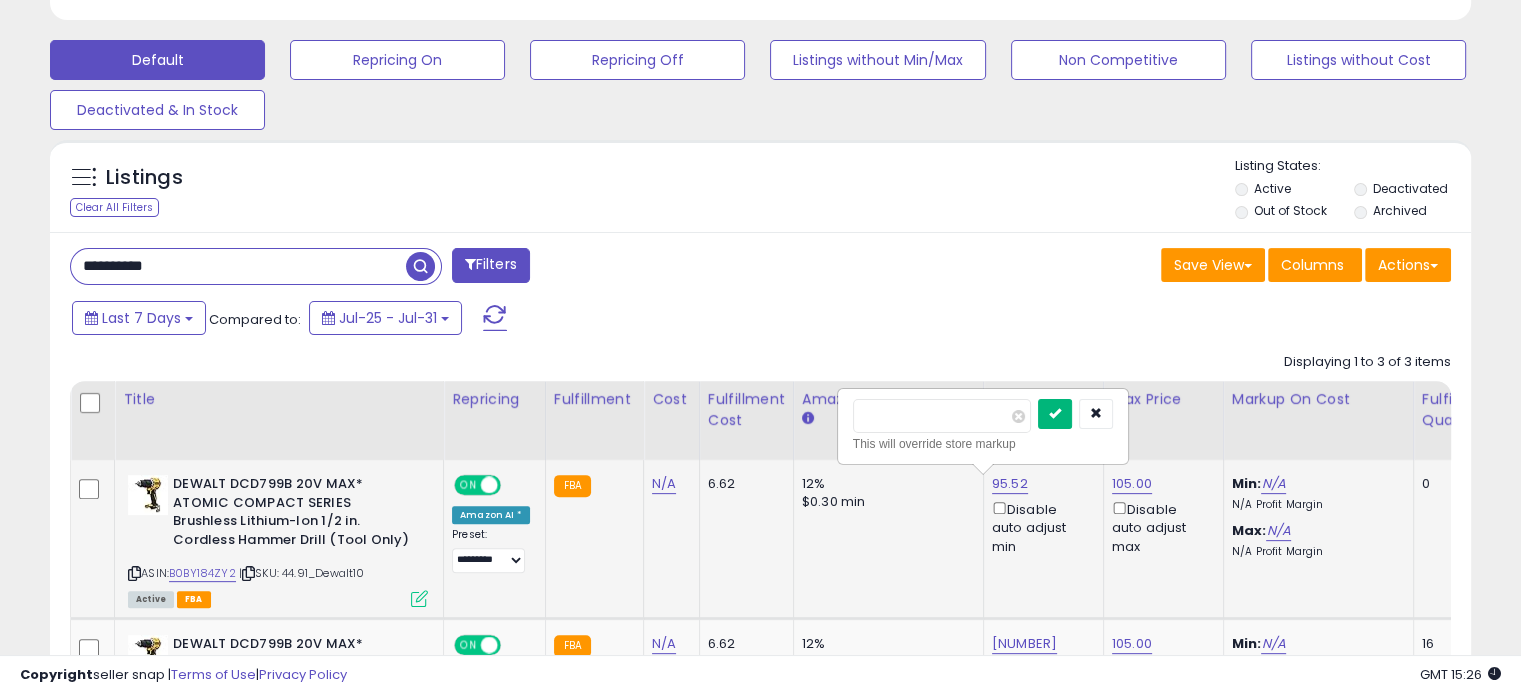 type on "*****" 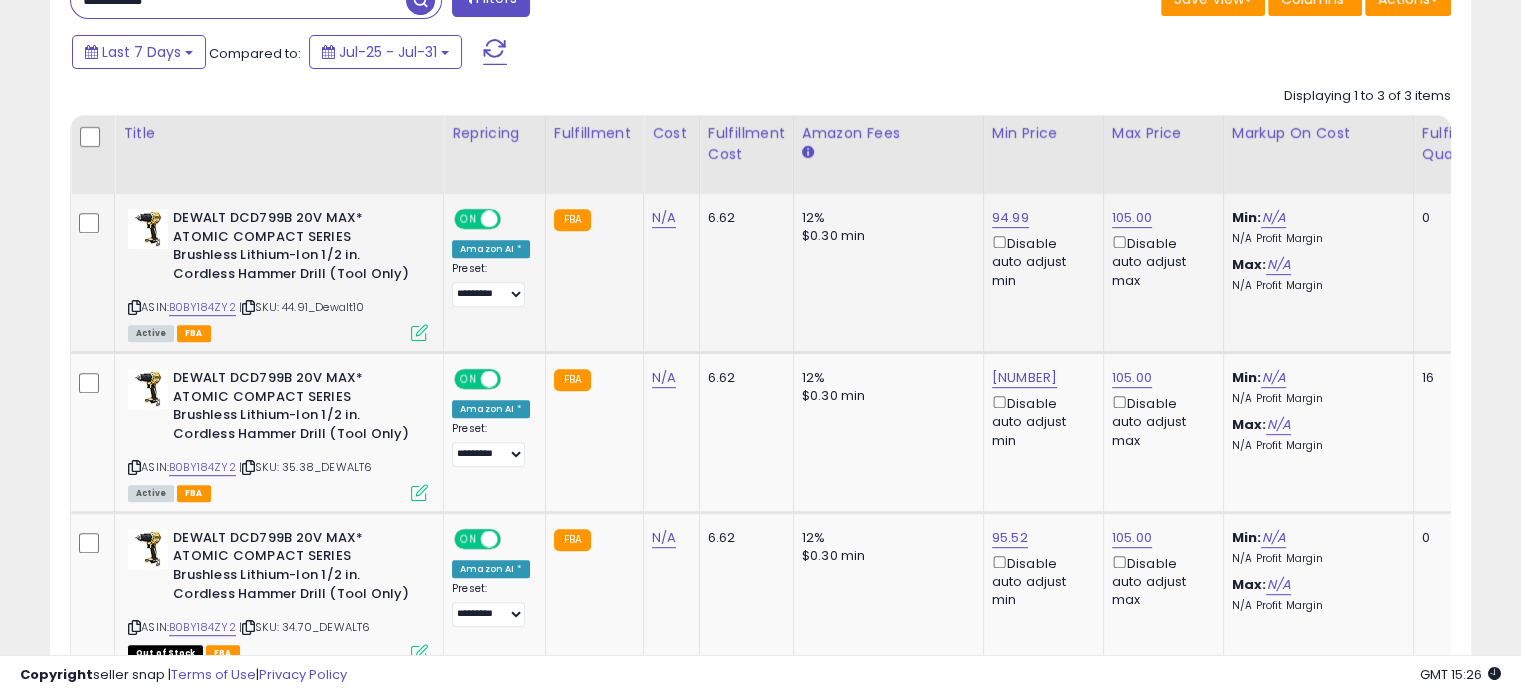 scroll, scrollTop: 857, scrollLeft: 0, axis: vertical 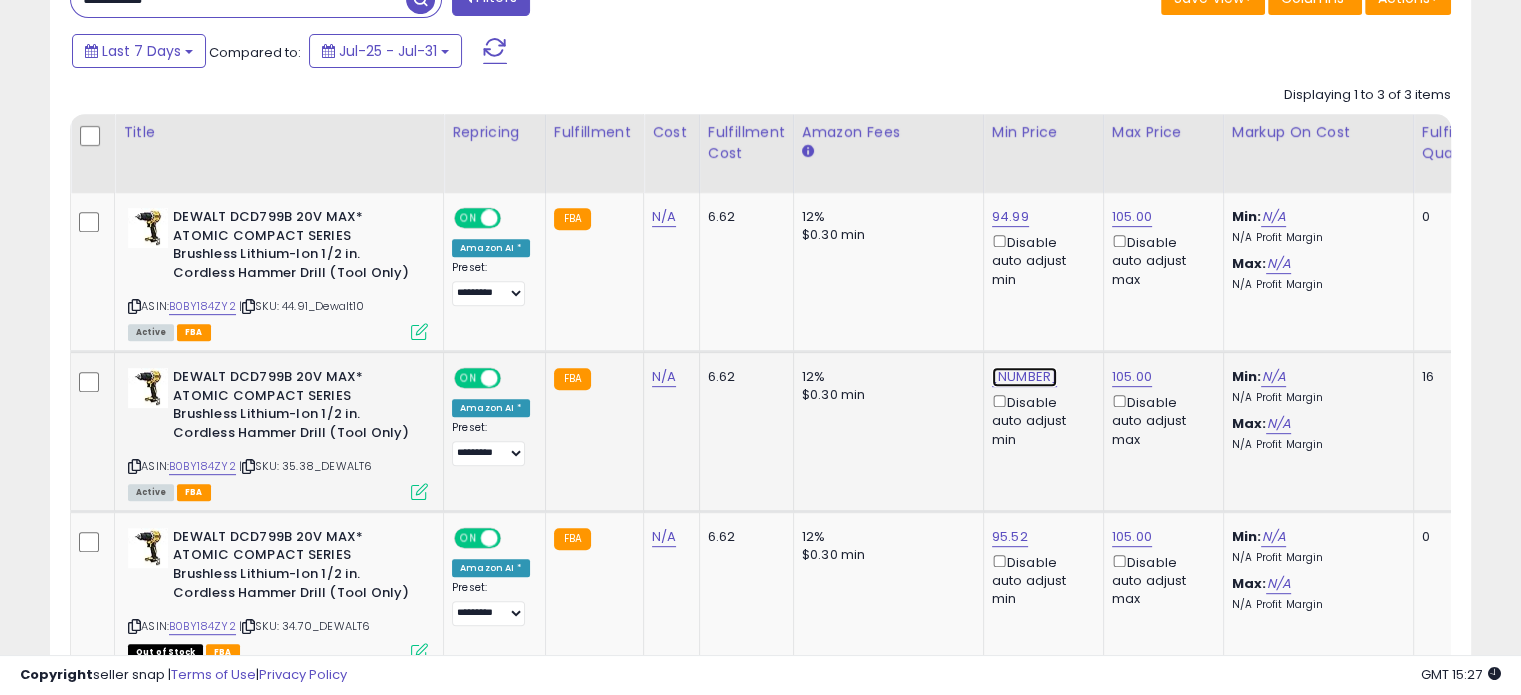 click on "[NUMBER]" at bounding box center [1010, 217] 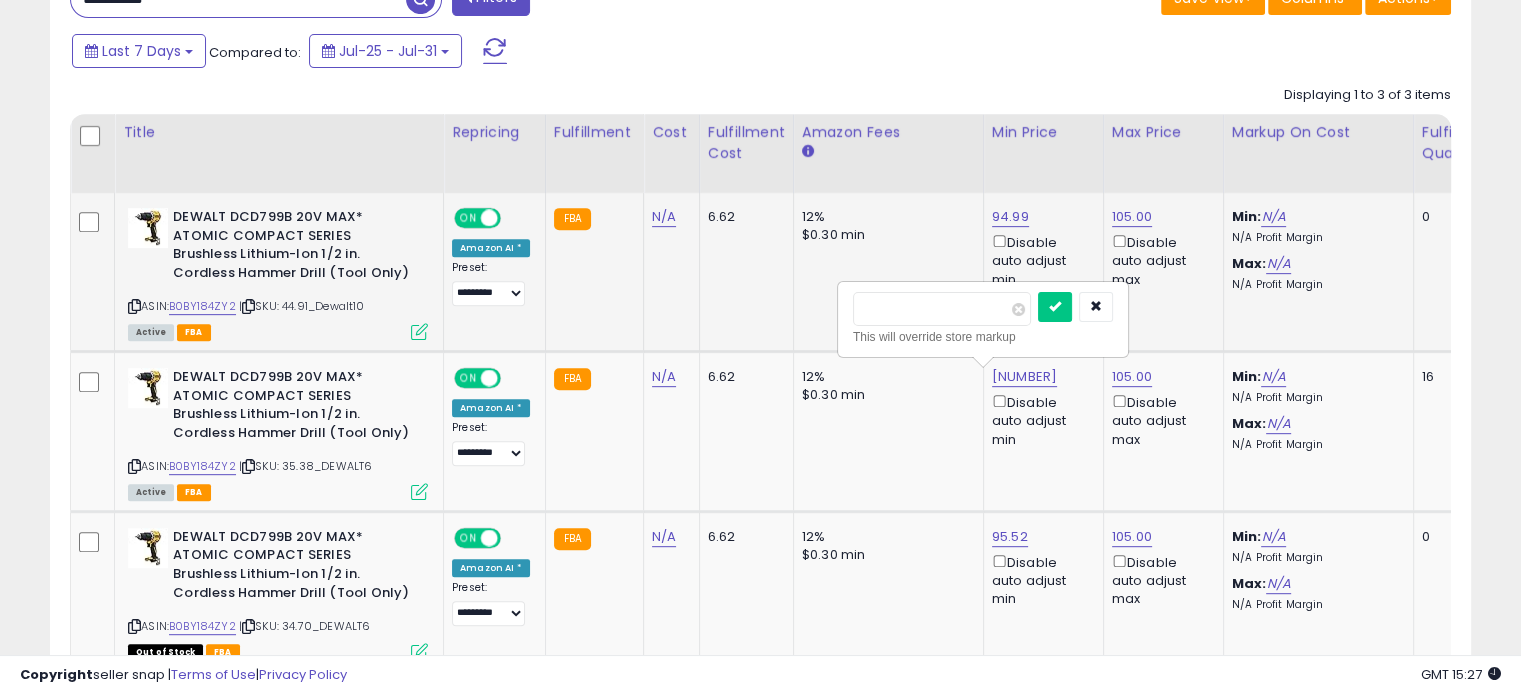 drag, startPoint x: 942, startPoint y: 309, endPoint x: 756, endPoint y: 298, distance: 186.32498 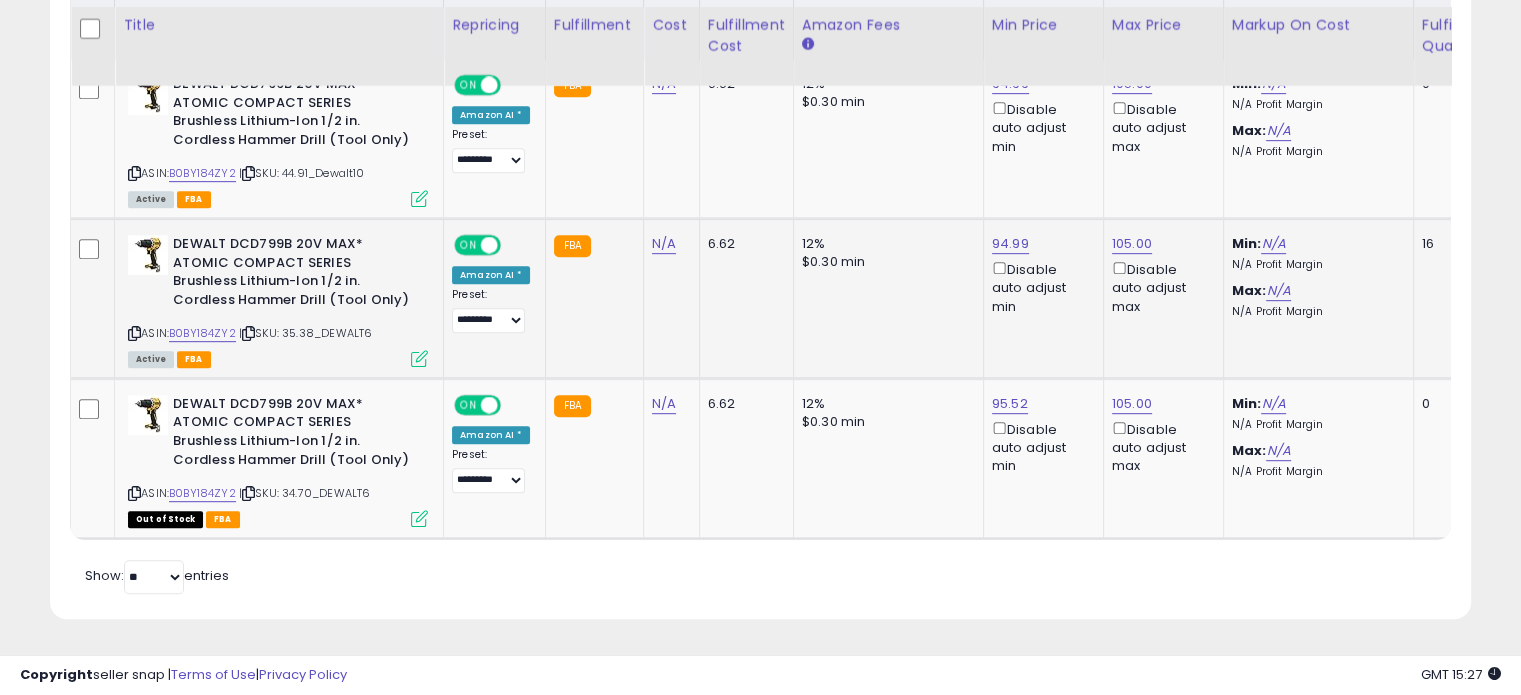 scroll, scrollTop: 1001, scrollLeft: 0, axis: vertical 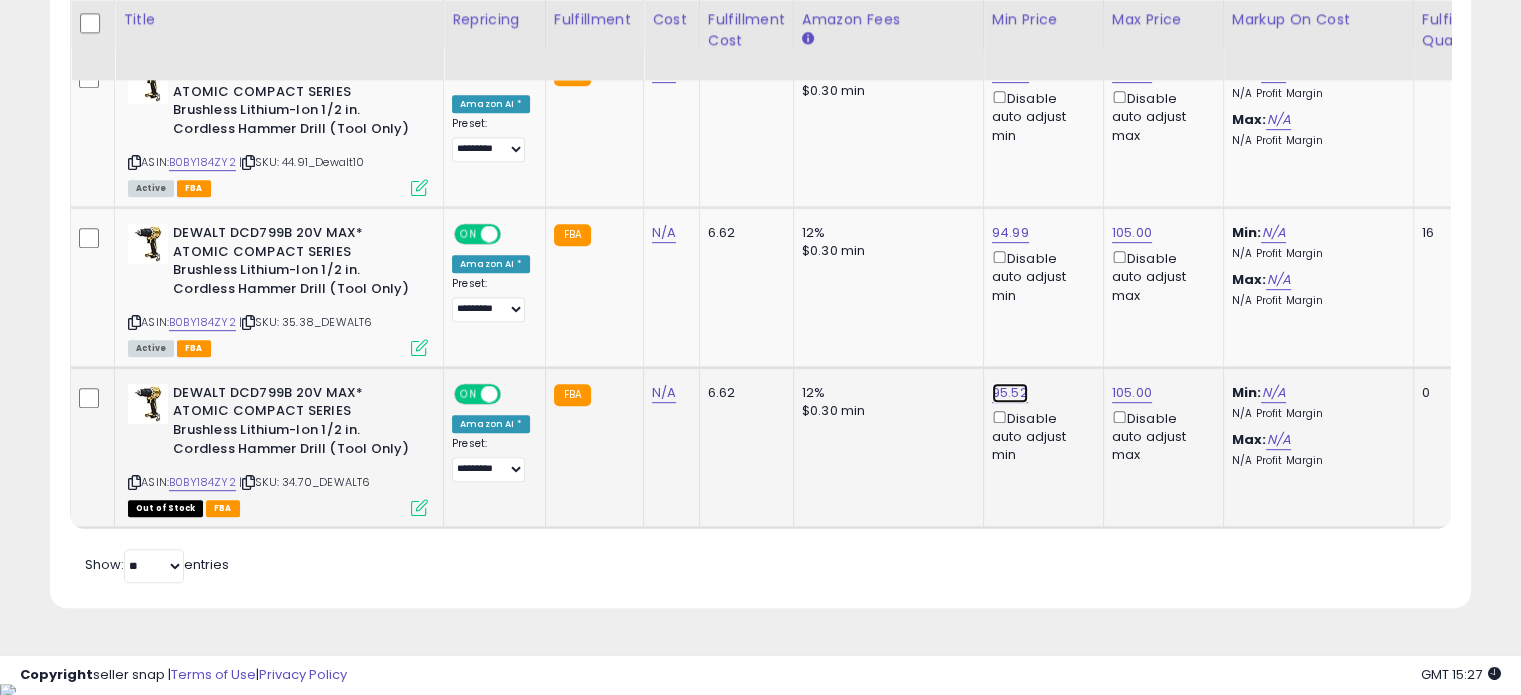 click on "95.52" at bounding box center [1010, 73] 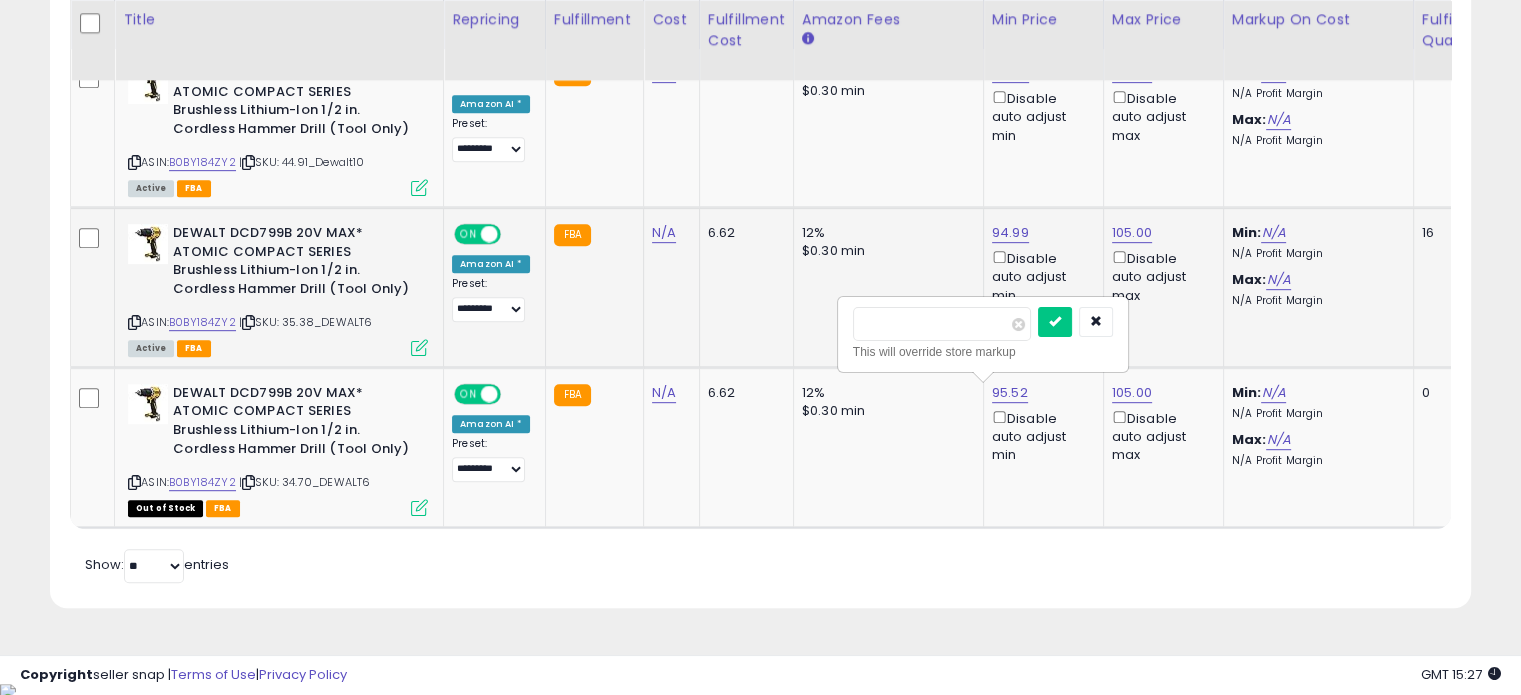 drag, startPoint x: 932, startPoint y: 324, endPoint x: 750, endPoint y: 324, distance: 182 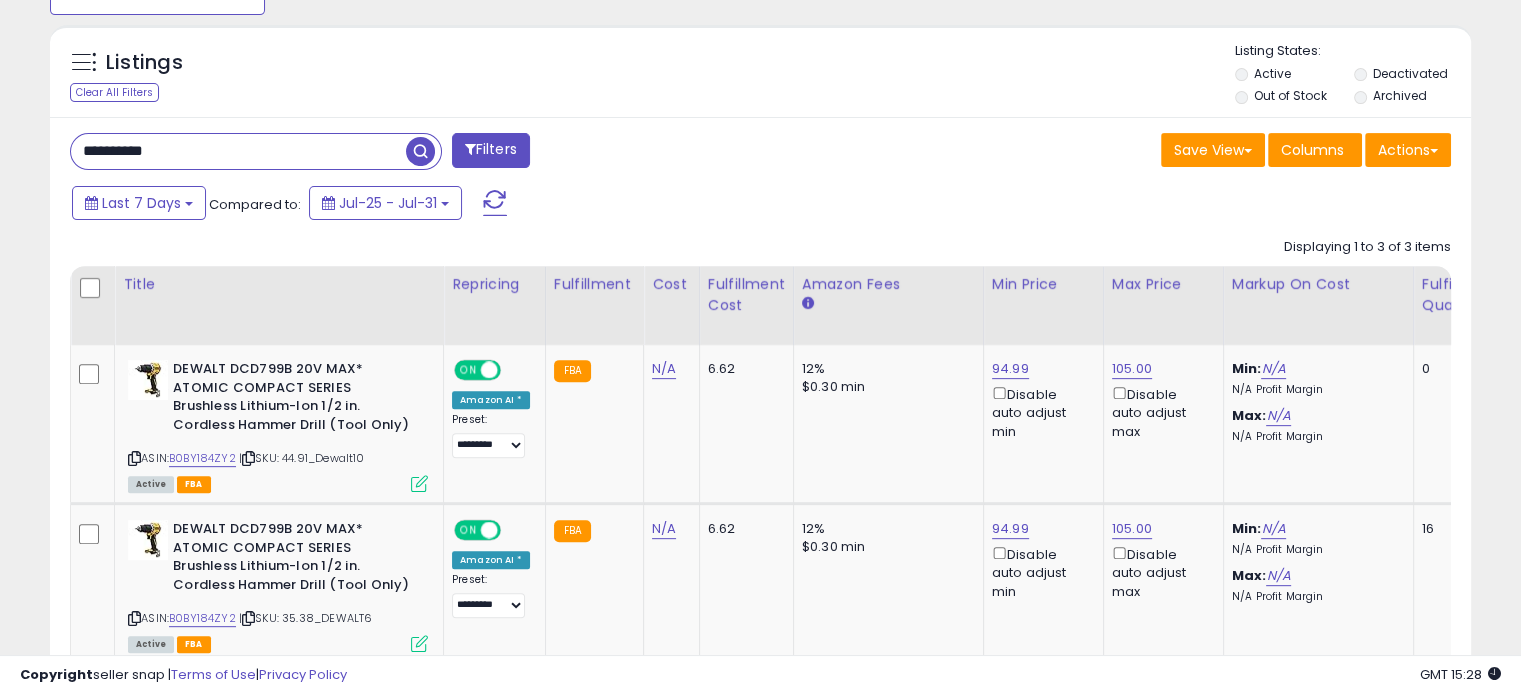 scroll, scrollTop: 668, scrollLeft: 0, axis: vertical 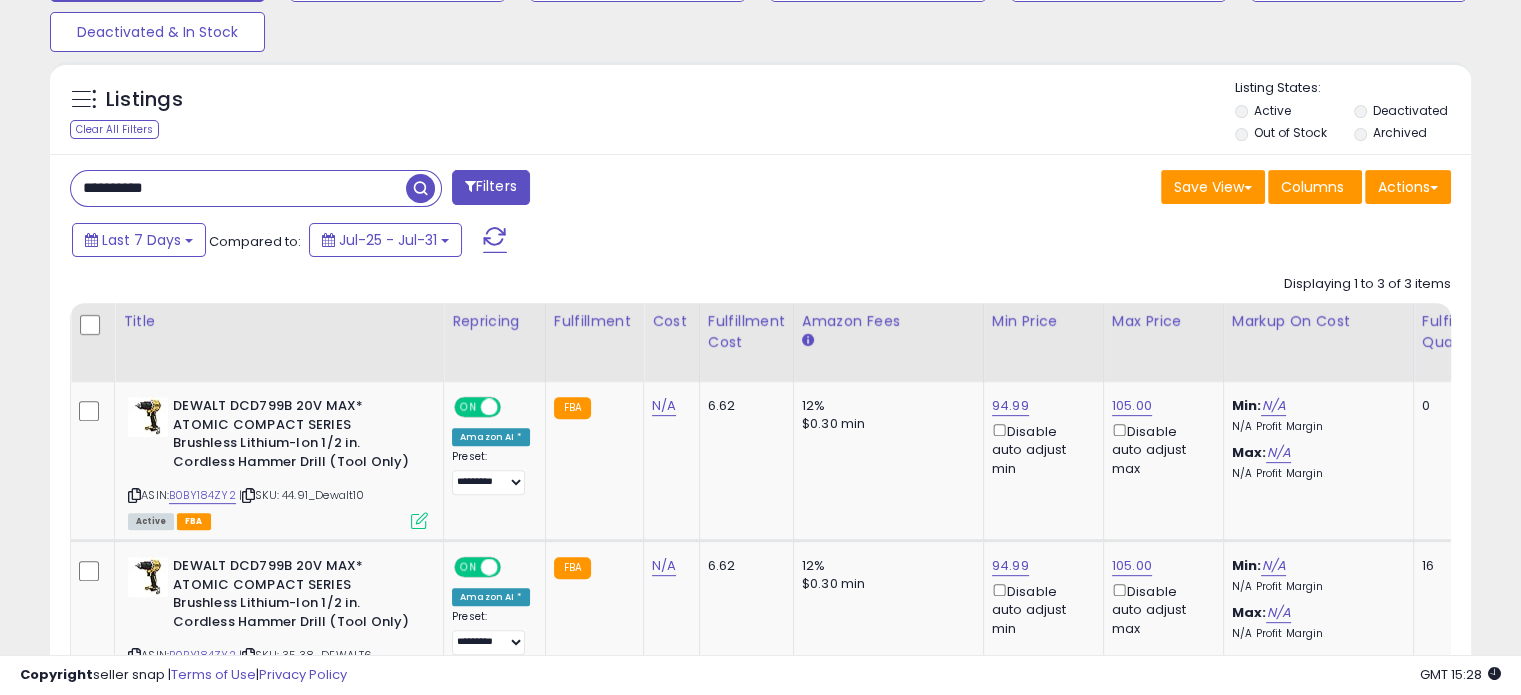drag, startPoint x: 209, startPoint y: 187, endPoint x: 0, endPoint y: 194, distance: 209.11719 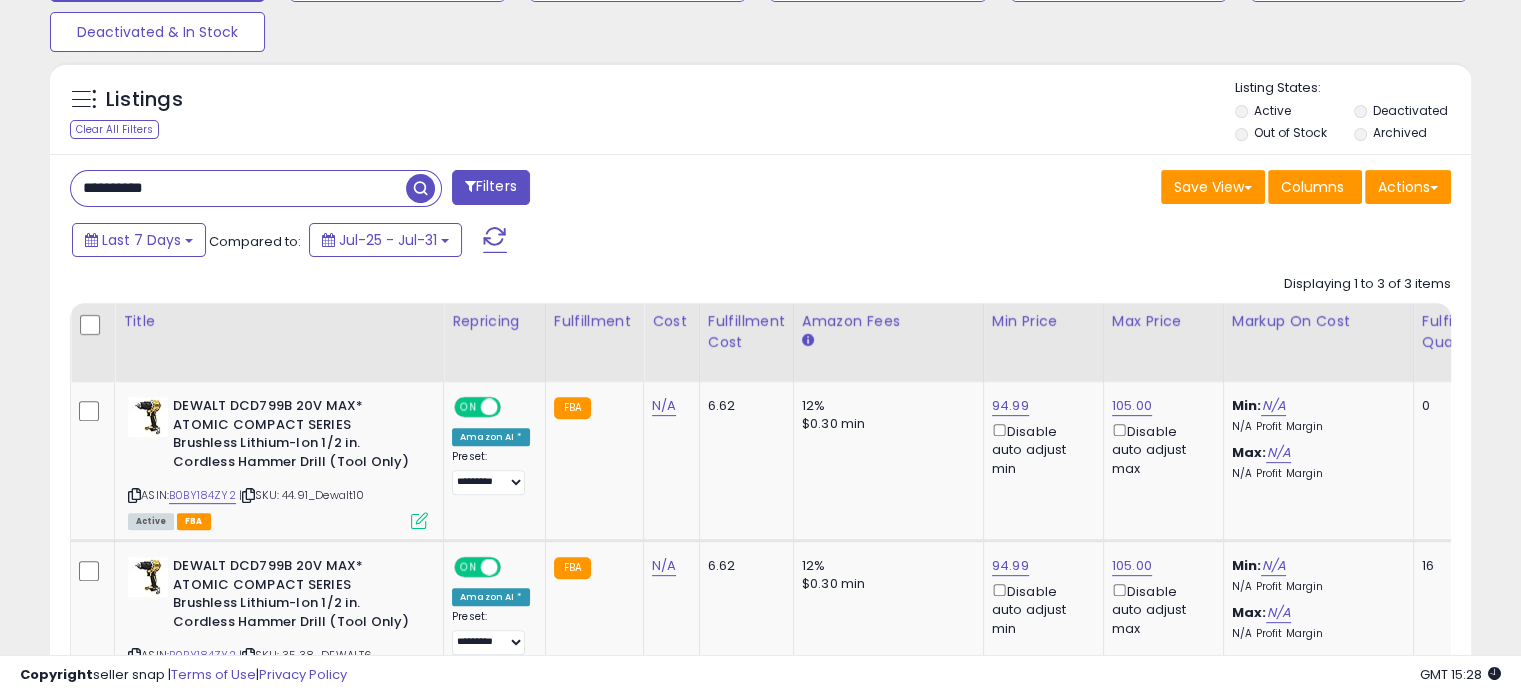 paste 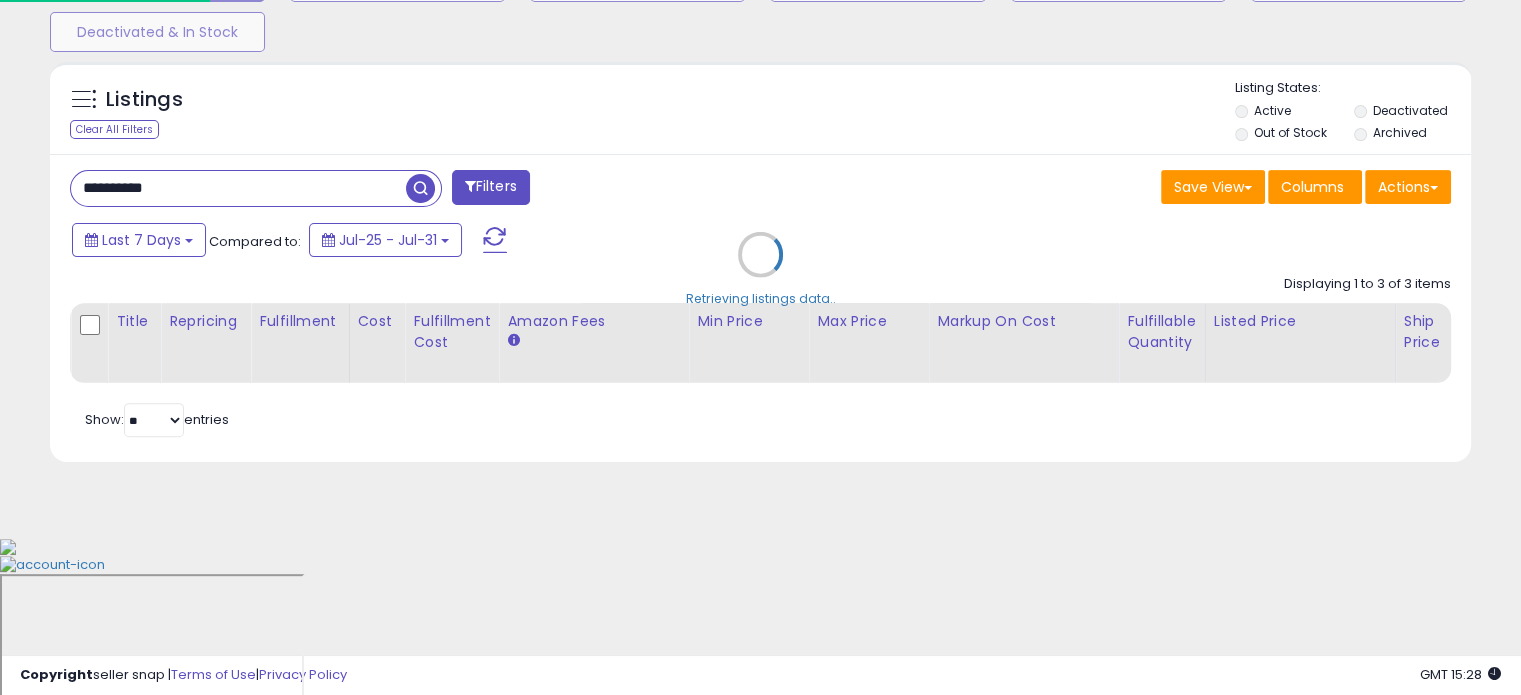 scroll, scrollTop: 999589, scrollLeft: 999168, axis: both 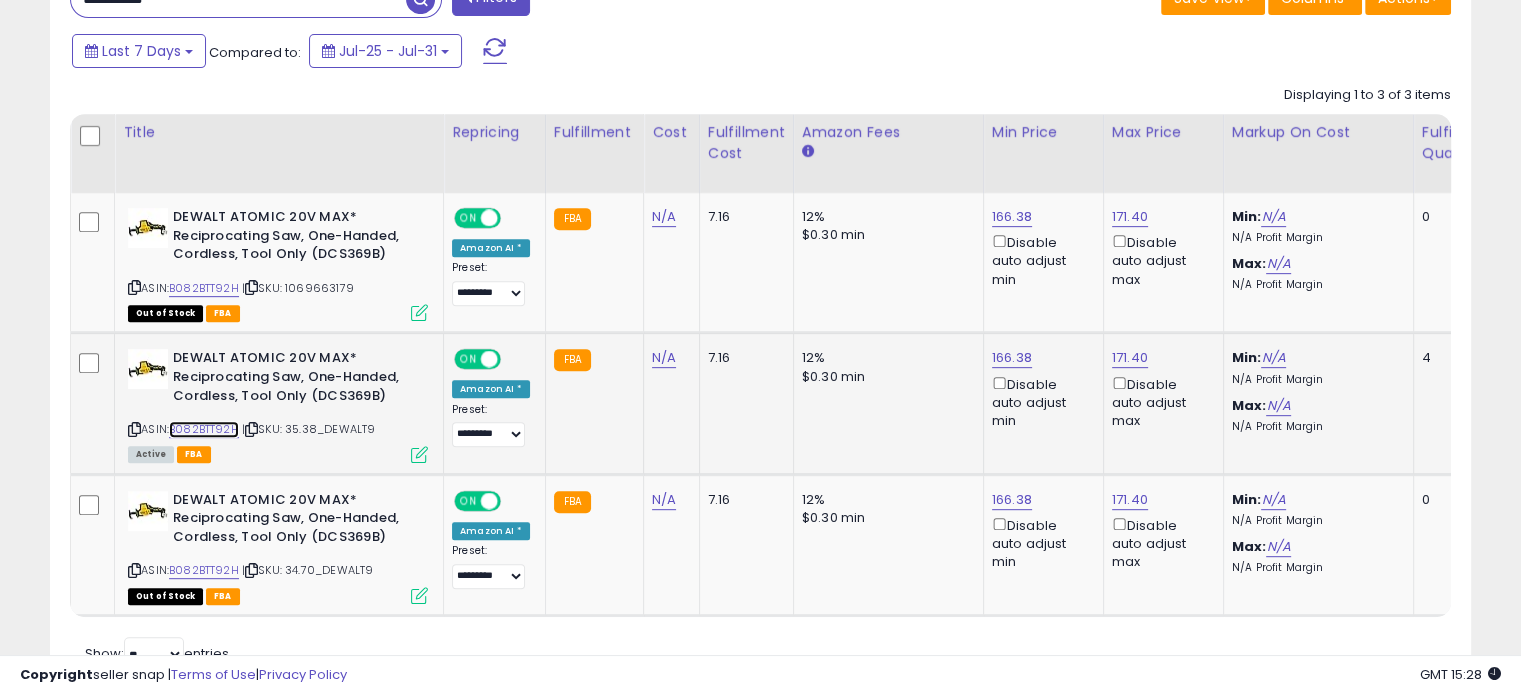 click on "B082BTT92H" at bounding box center (204, 429) 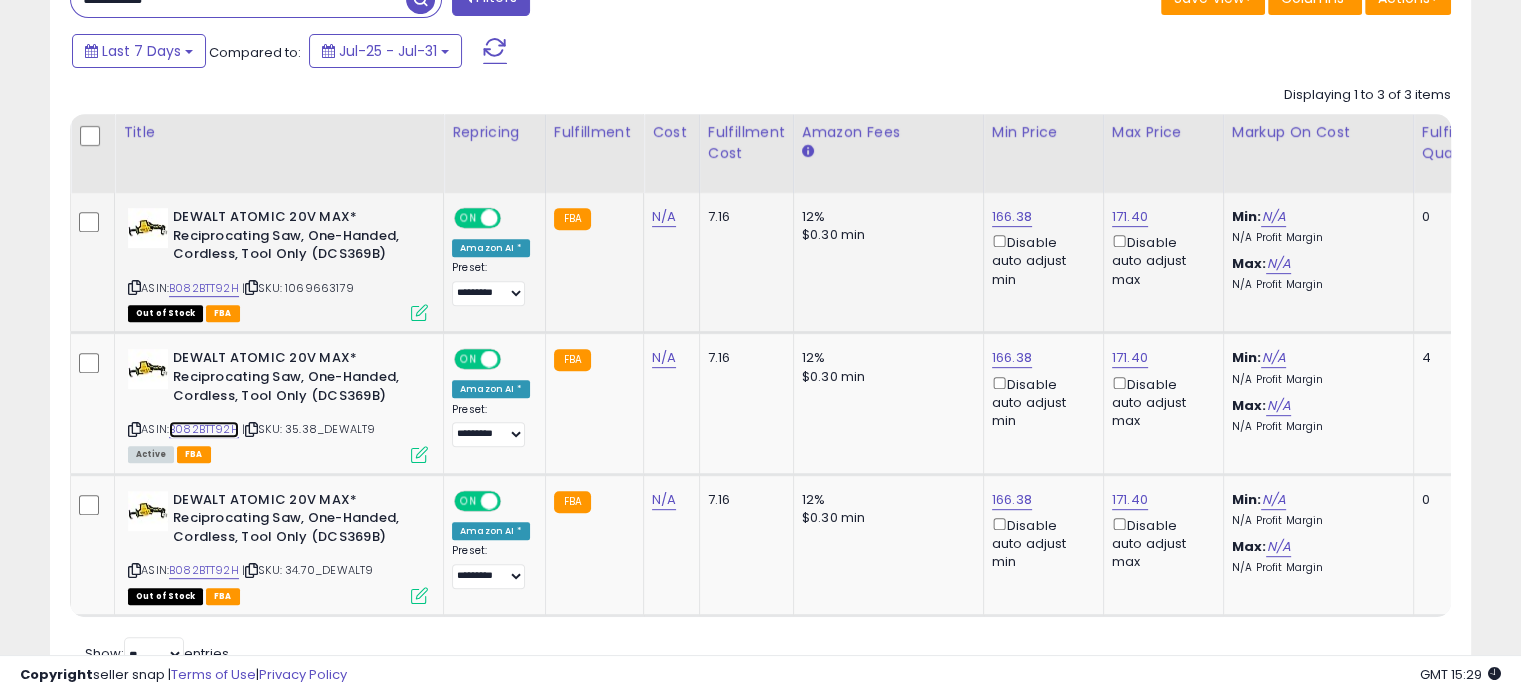 scroll, scrollTop: 790, scrollLeft: 0, axis: vertical 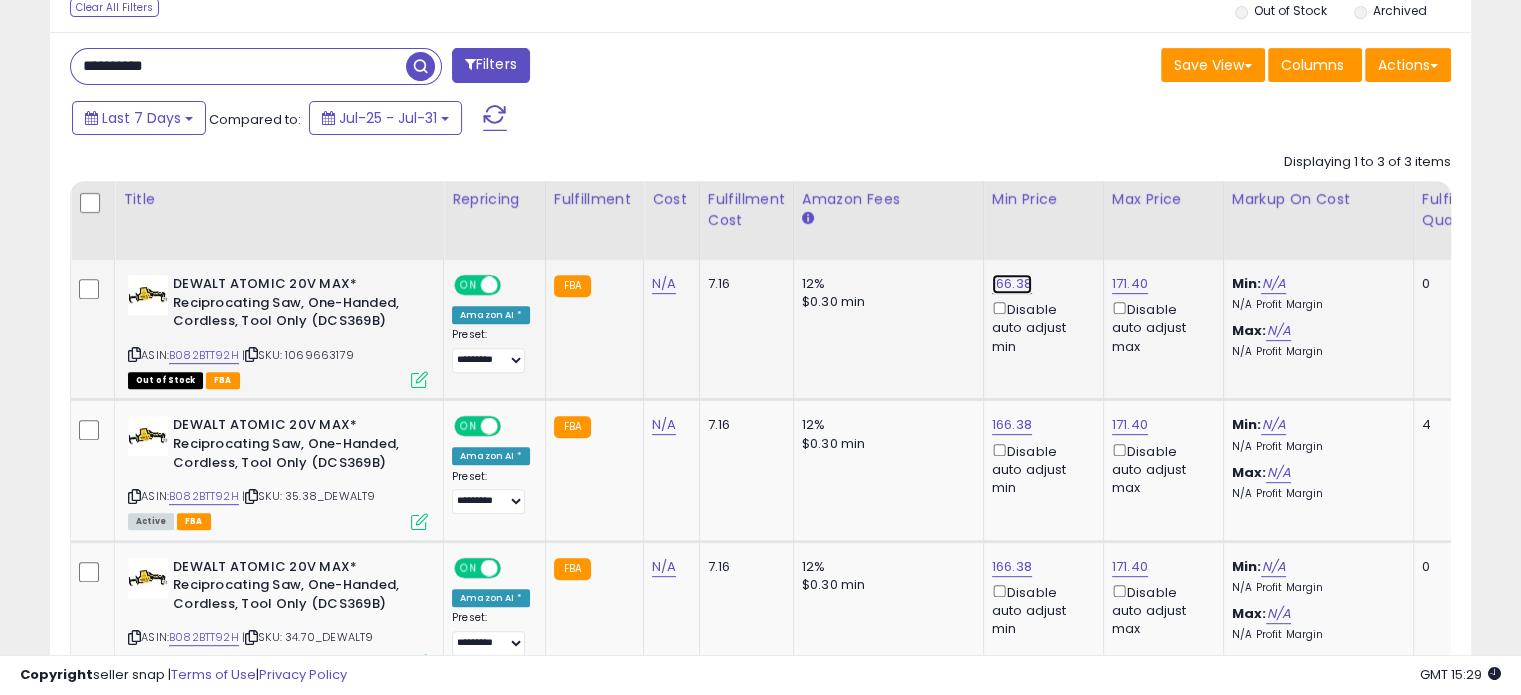 click on "166.38" at bounding box center [1012, 284] 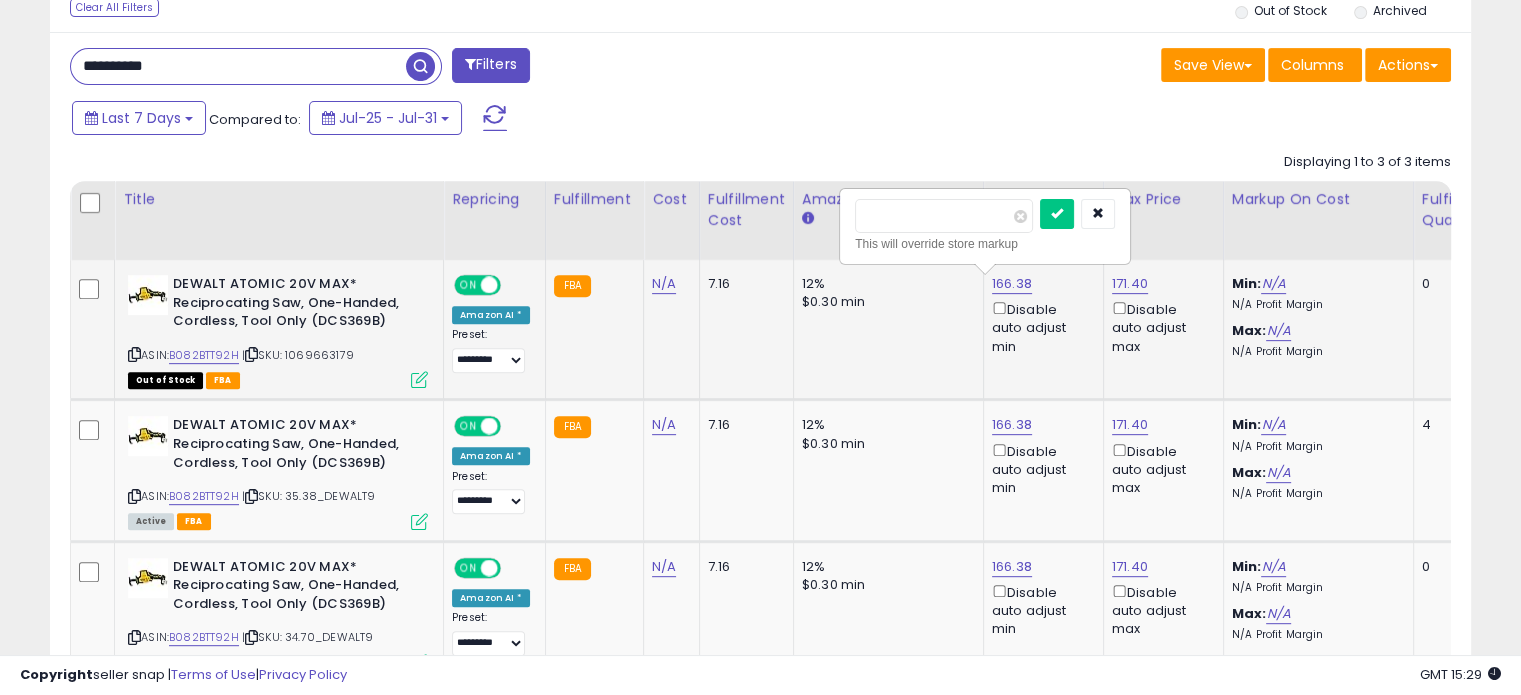 drag, startPoint x: 906, startPoint y: 215, endPoint x: 926, endPoint y: 211, distance: 20.396078 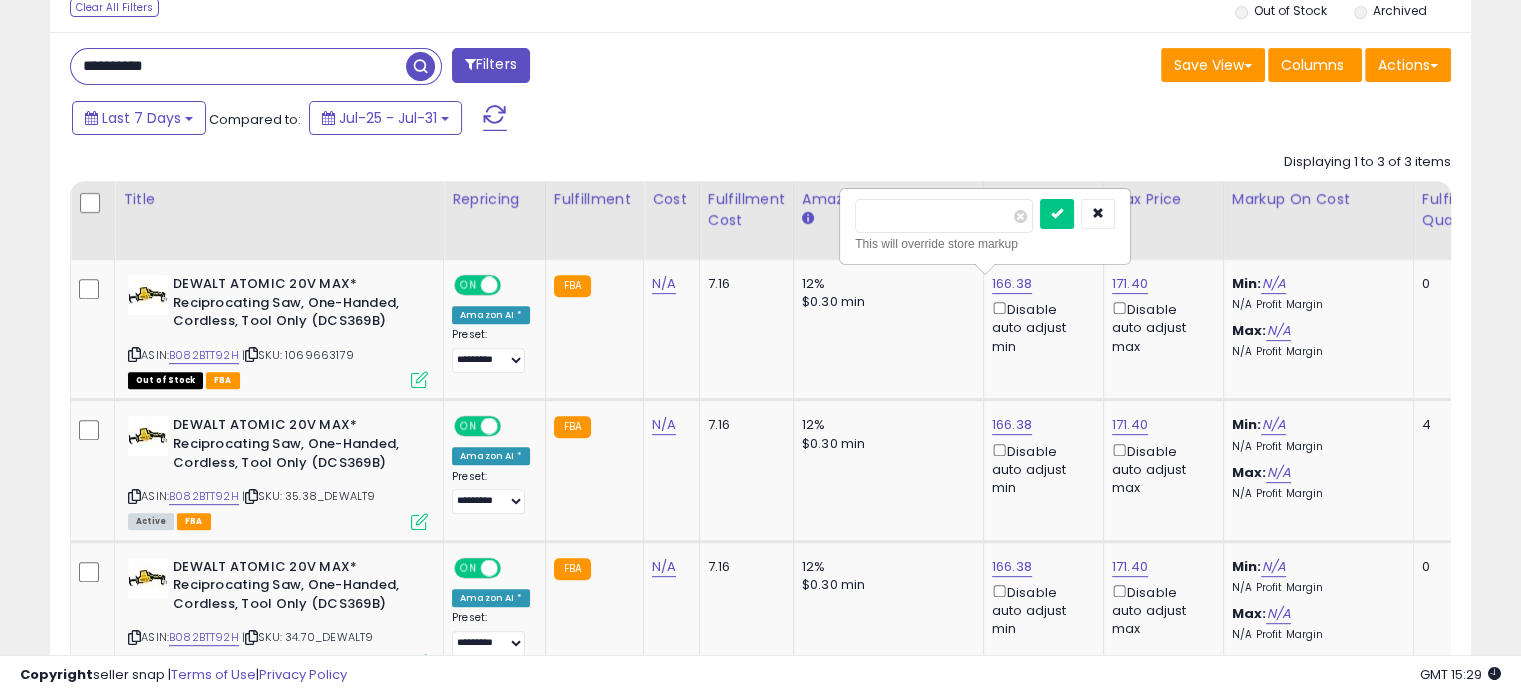 drag, startPoint x: 924, startPoint y: 214, endPoint x: 786, endPoint y: 209, distance: 138.09055 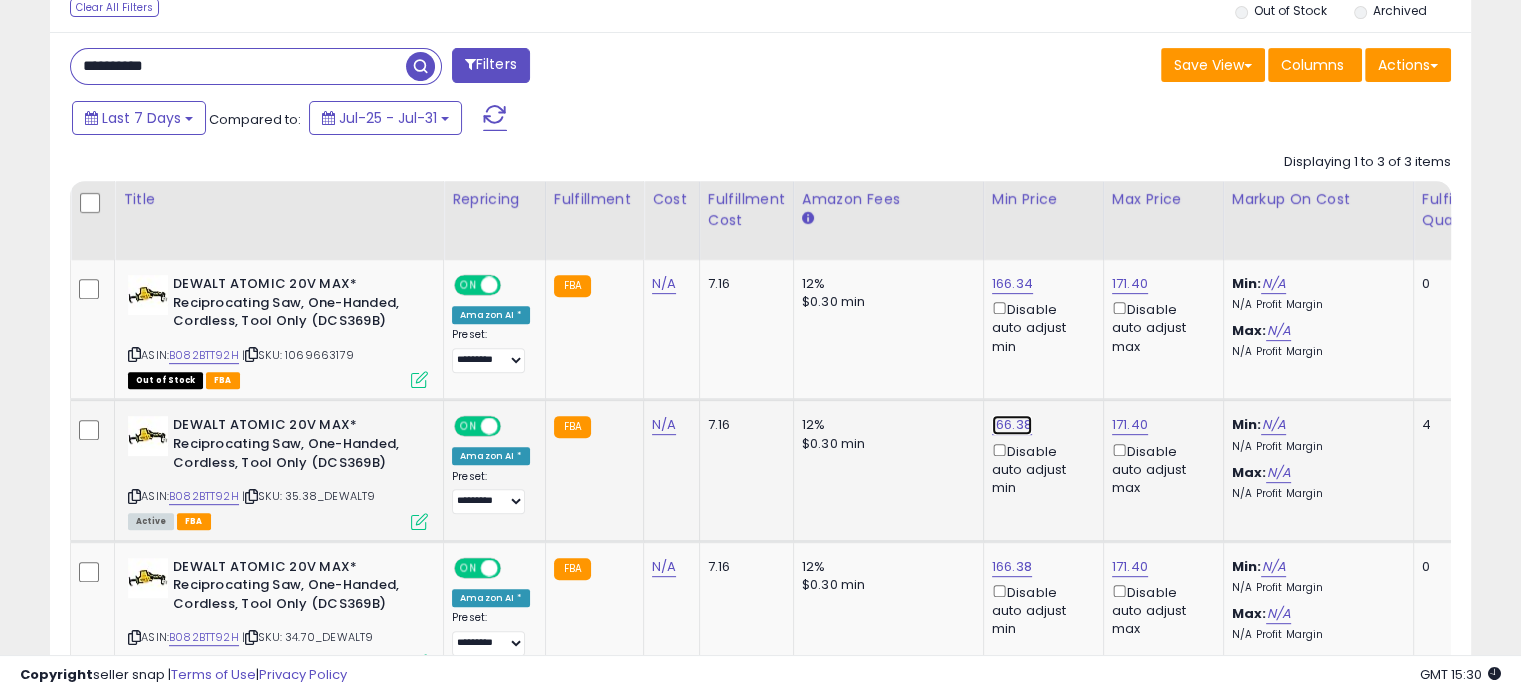 click on "166.38" at bounding box center [1012, 284] 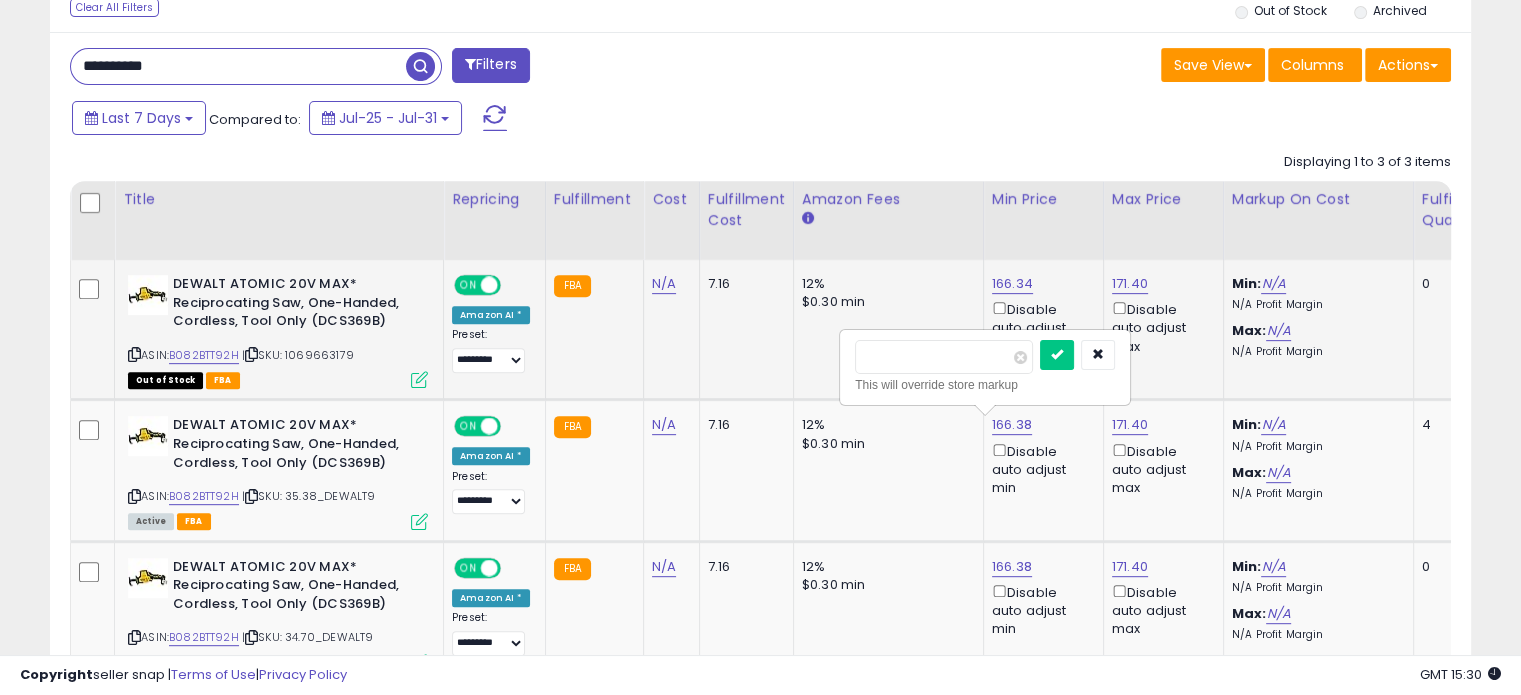 drag, startPoint x: 960, startPoint y: 359, endPoint x: 782, endPoint y: 355, distance: 178.04494 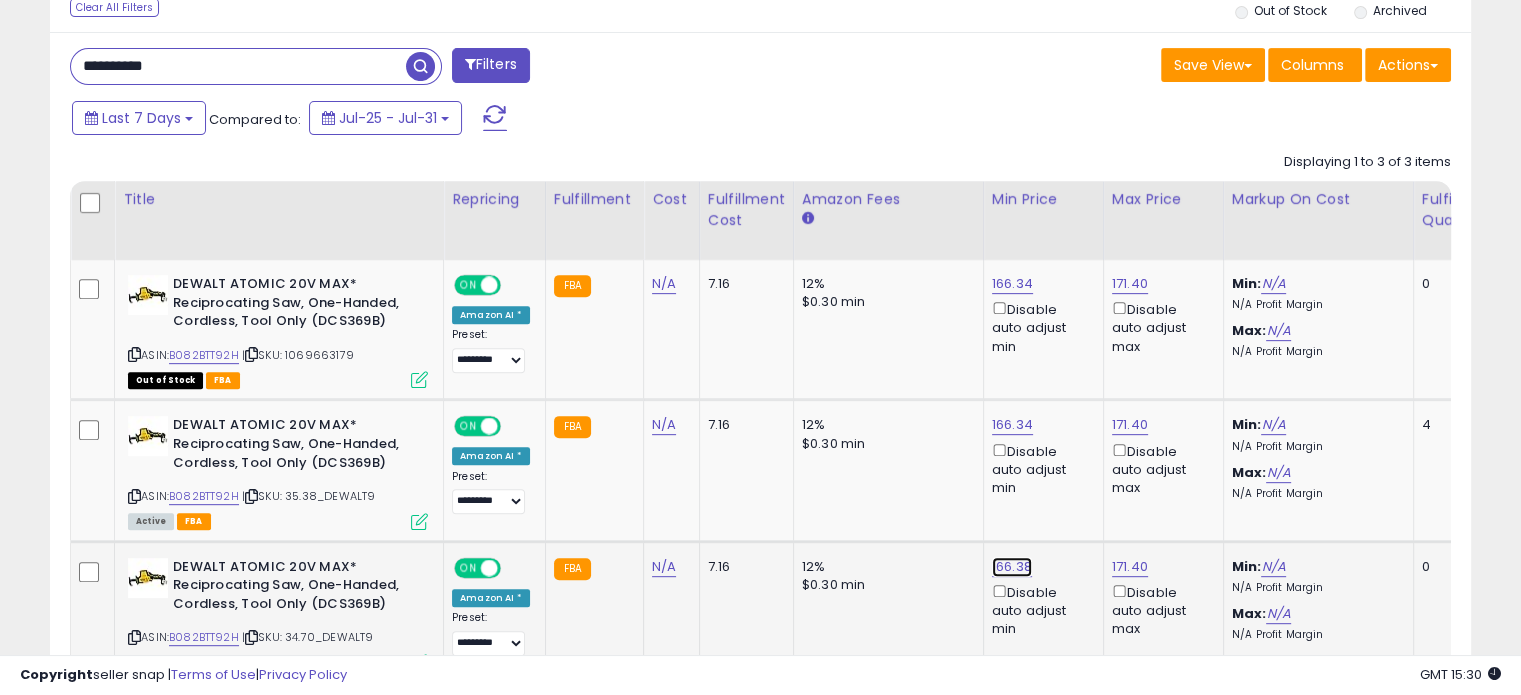 click on "166.38" at bounding box center [1012, 284] 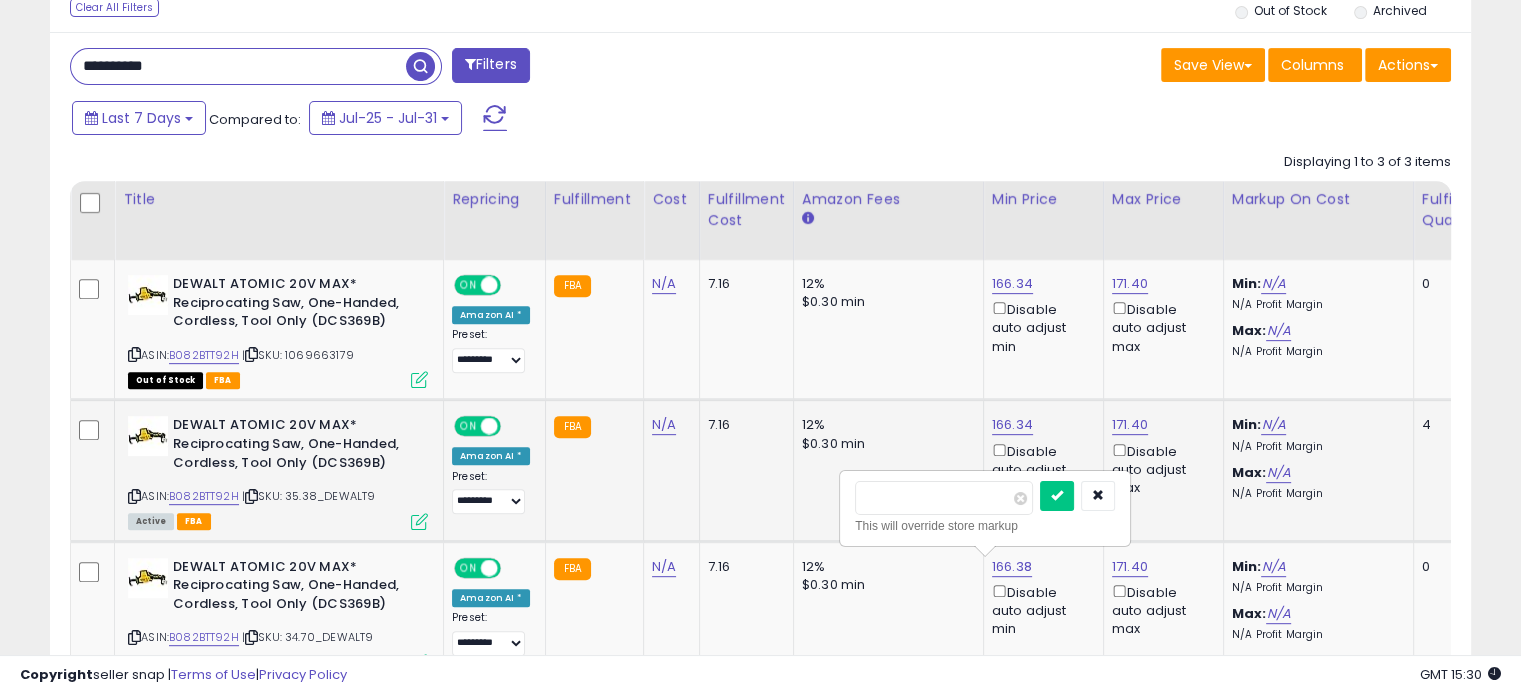 drag, startPoint x: 942, startPoint y: 494, endPoint x: 808, endPoint y: 499, distance: 134.09325 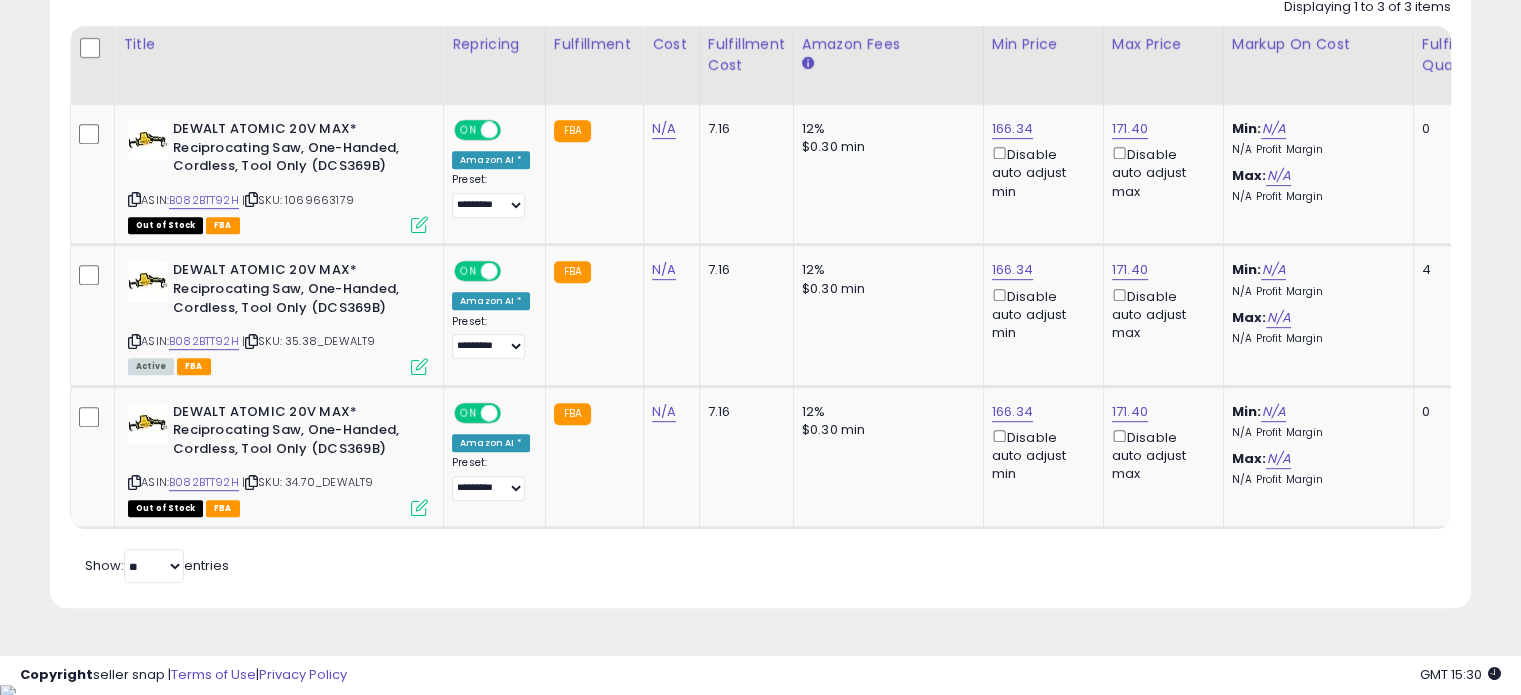 scroll, scrollTop: 612, scrollLeft: 0, axis: vertical 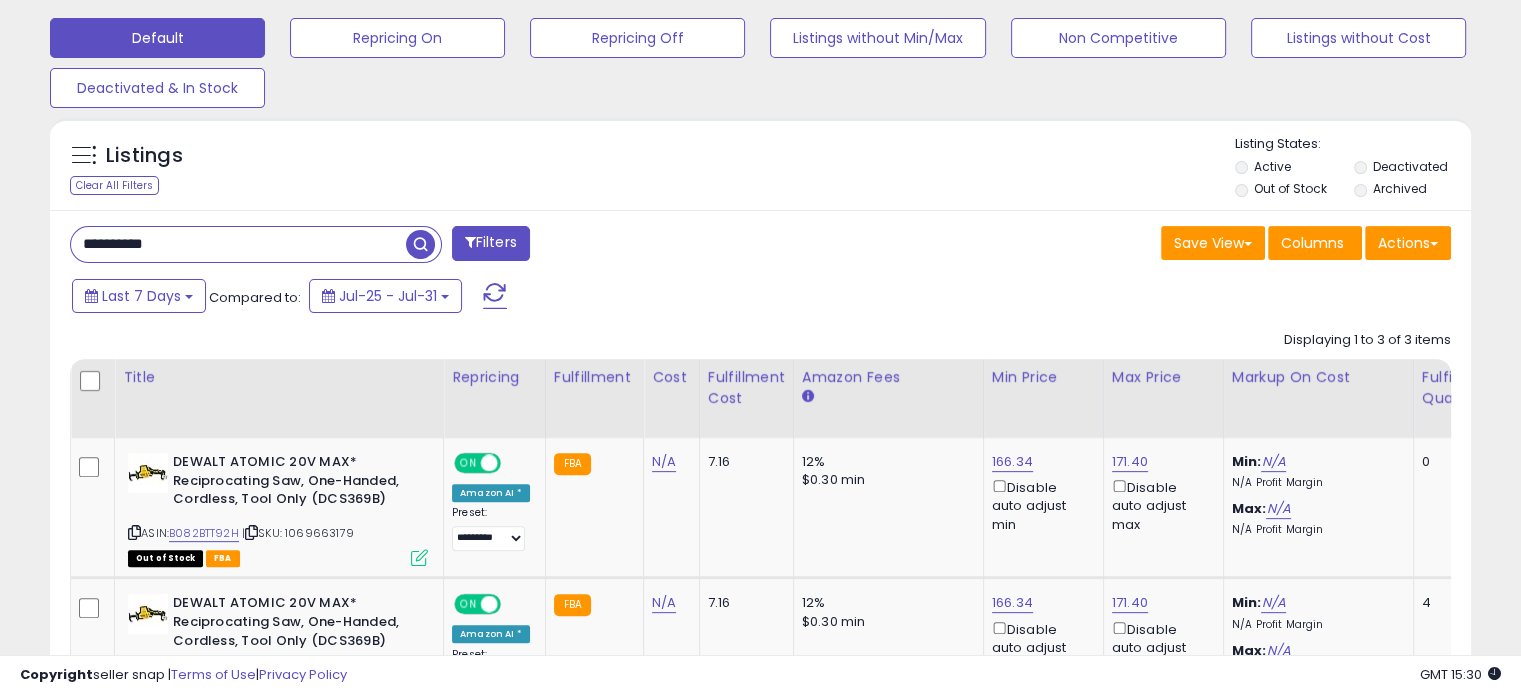 drag, startPoint x: 221, startPoint y: 242, endPoint x: 26, endPoint y: 255, distance: 195.43285 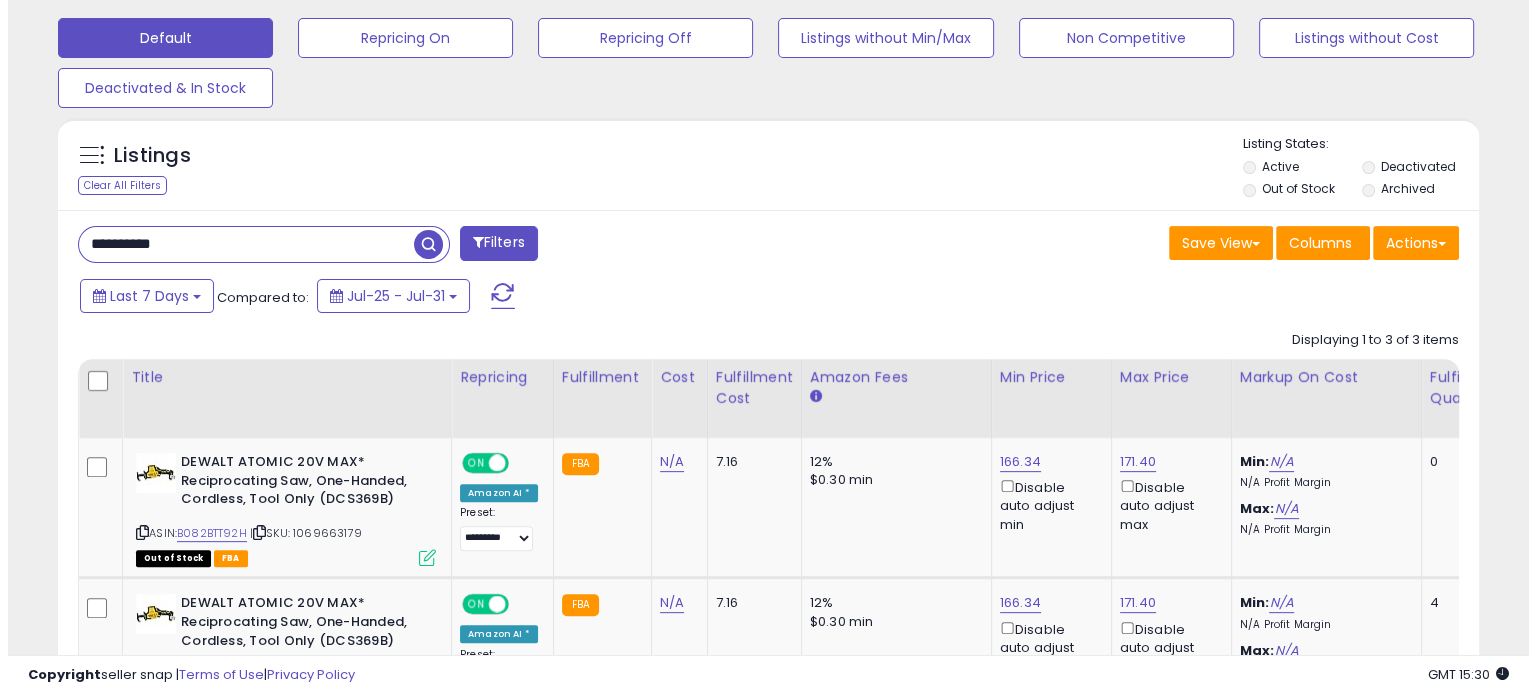 scroll, scrollTop: 524, scrollLeft: 0, axis: vertical 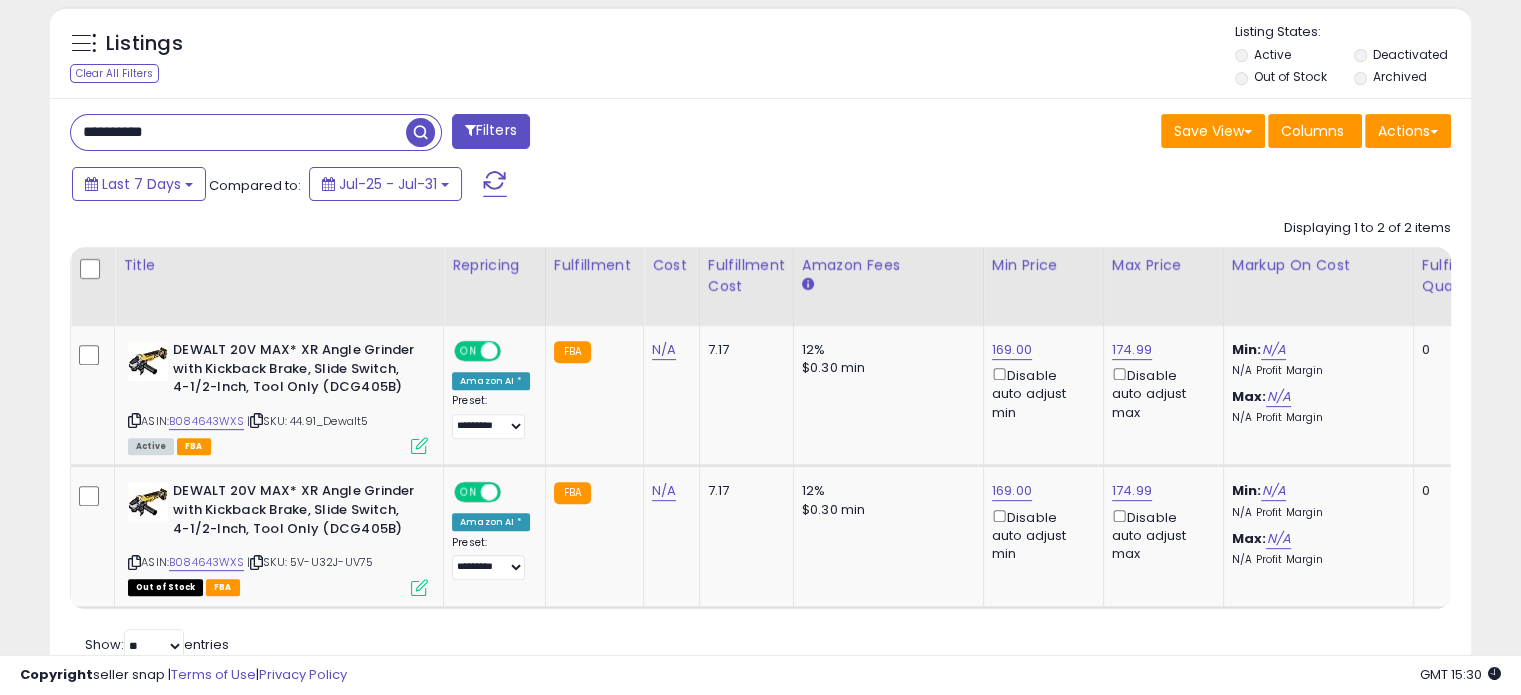 drag, startPoint x: 177, startPoint y: 132, endPoint x: 0, endPoint y: 132, distance: 177 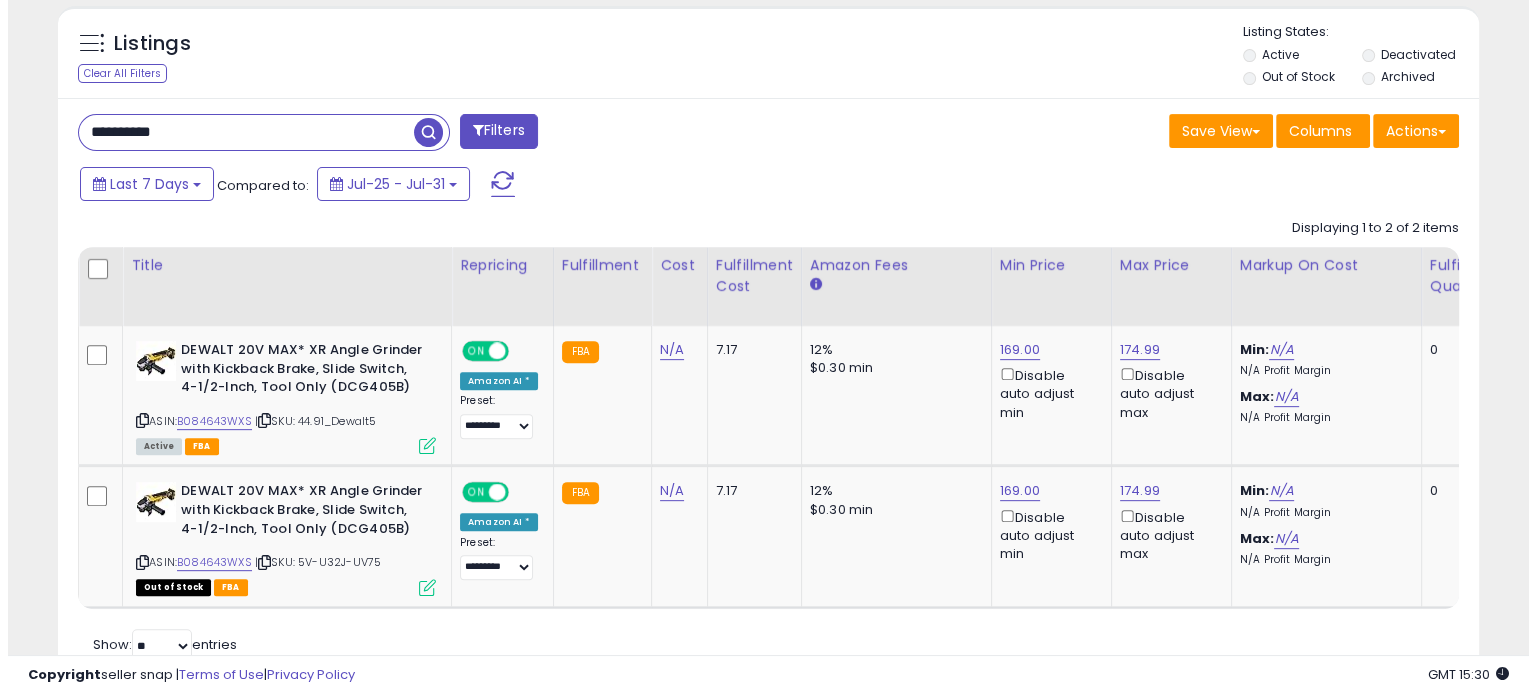 scroll, scrollTop: 524, scrollLeft: 0, axis: vertical 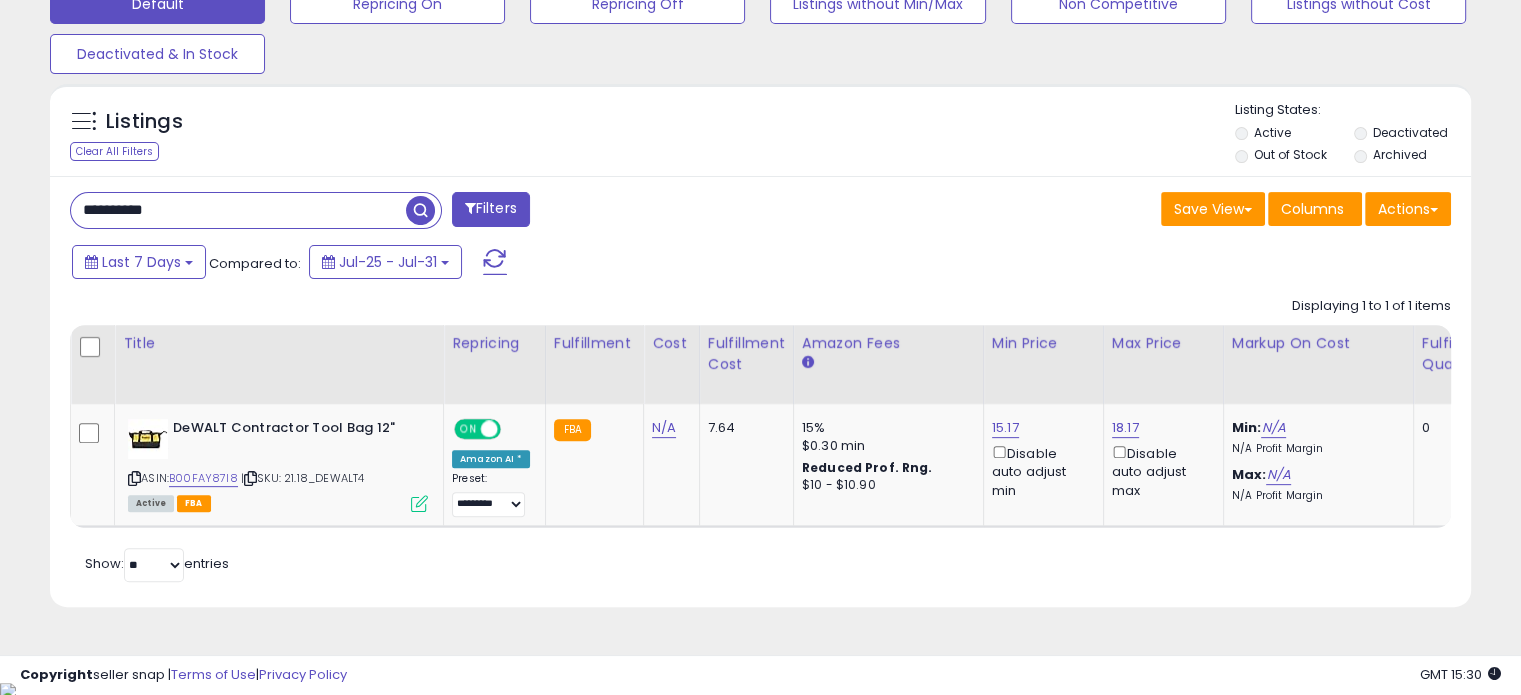 drag, startPoint x: 208, startPoint y: 211, endPoint x: 0, endPoint y: 204, distance: 208.11775 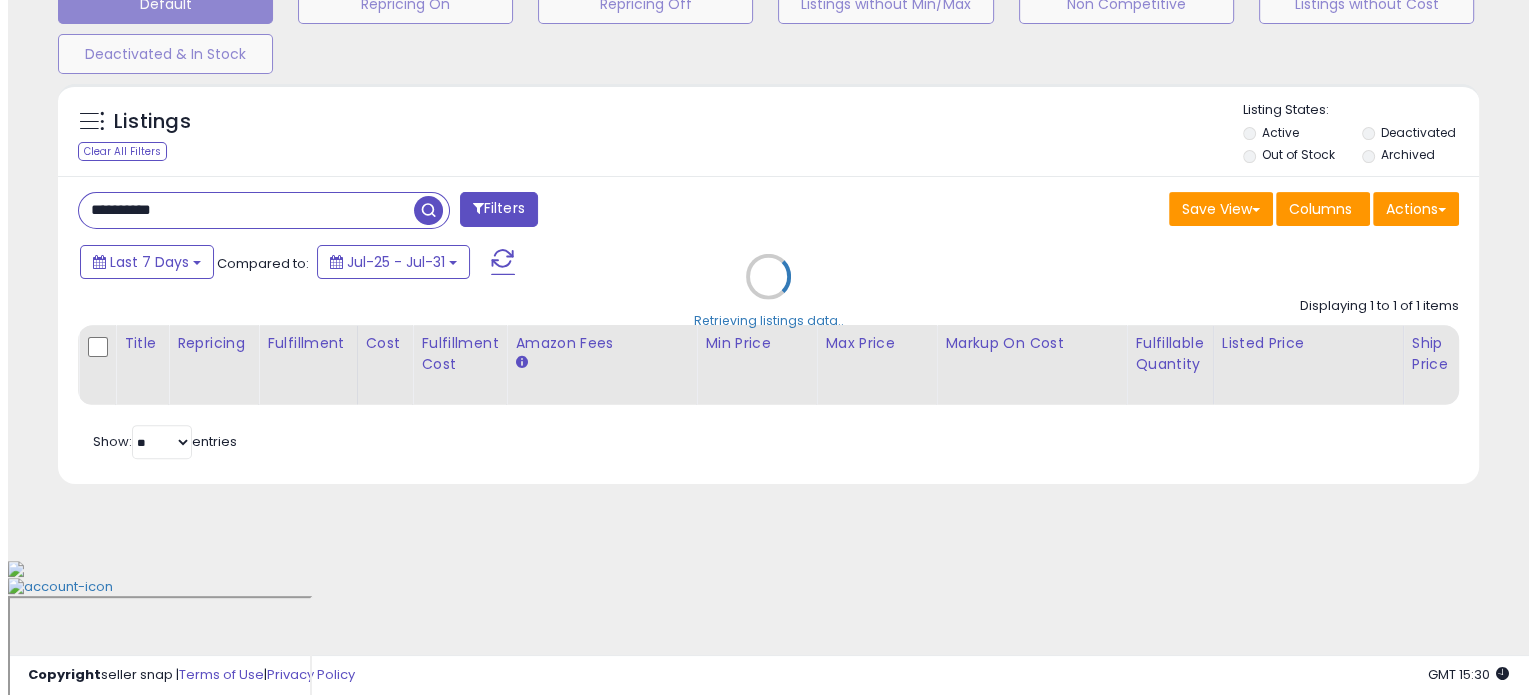 scroll, scrollTop: 524, scrollLeft: 0, axis: vertical 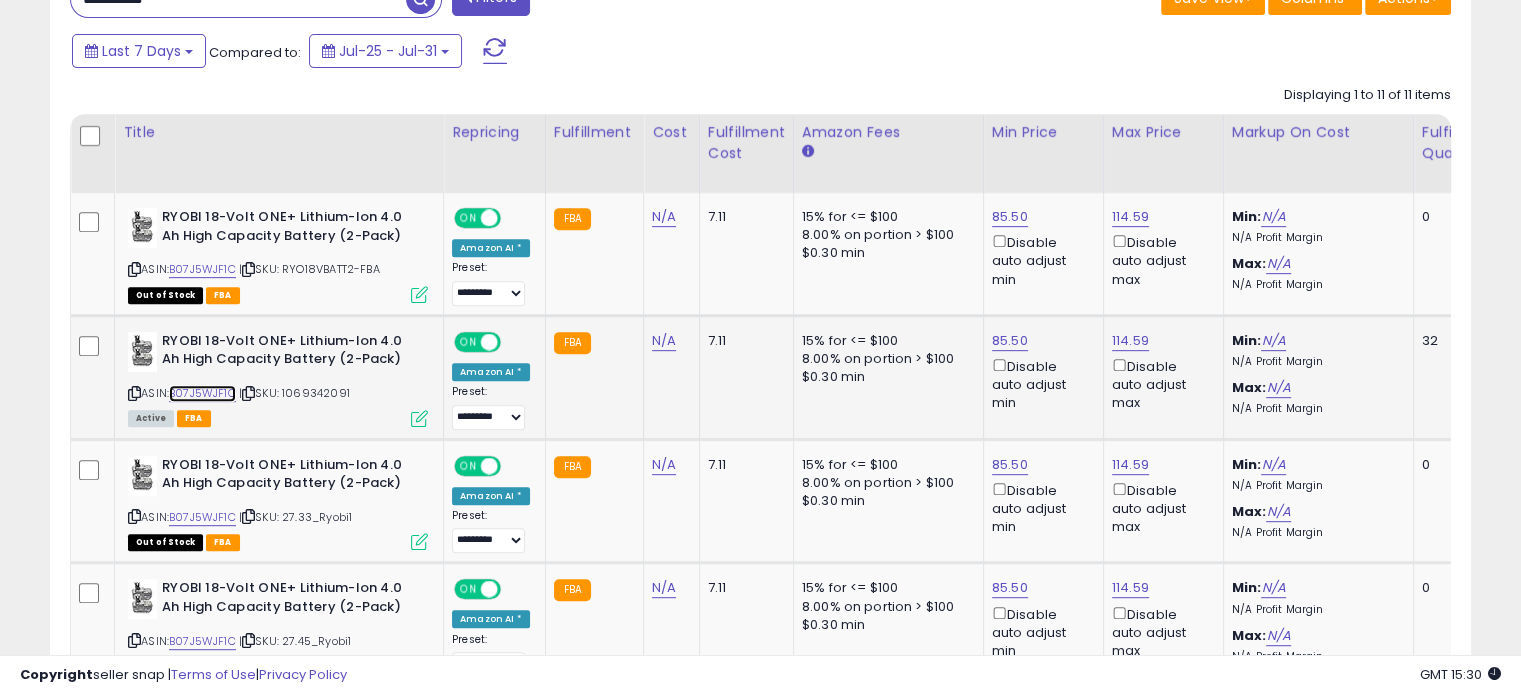 click on "B07J5WJF1C" at bounding box center (202, 393) 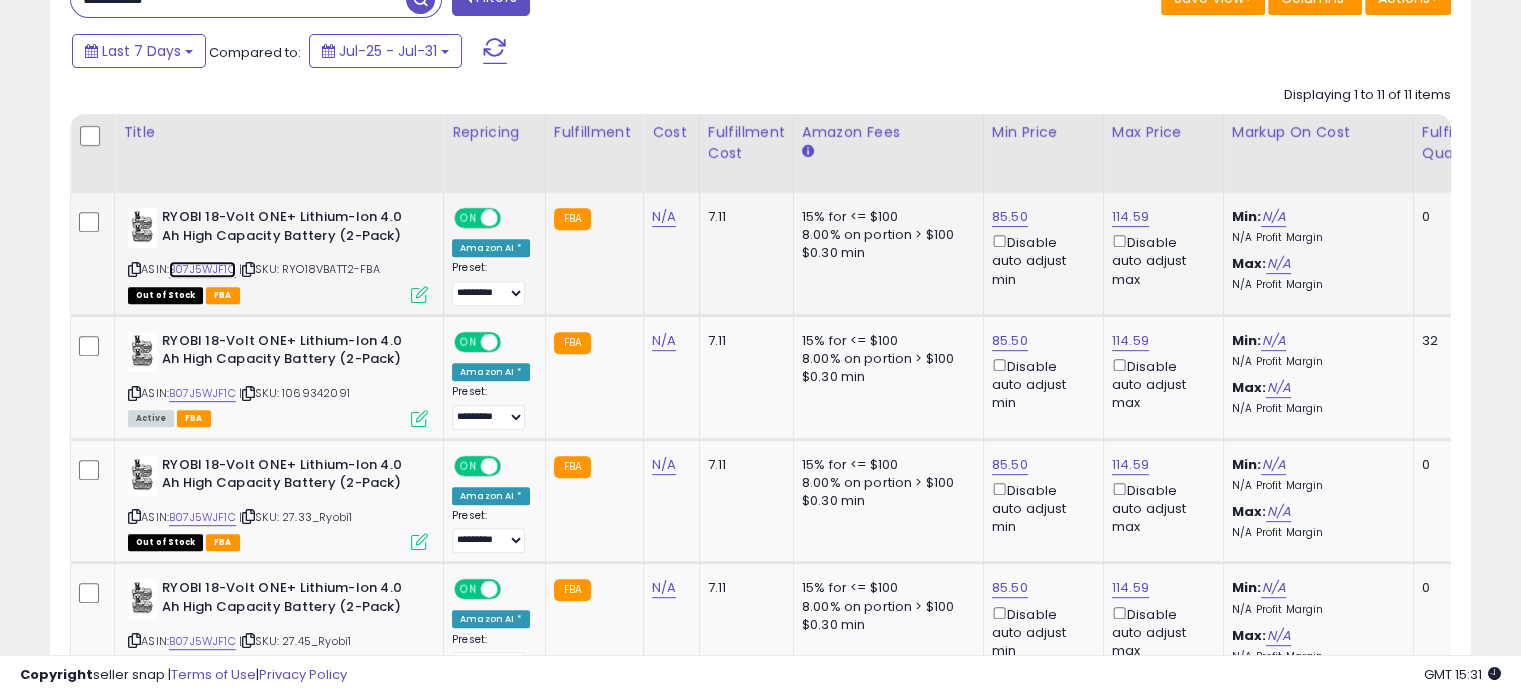 click on "B07J5WJF1C" at bounding box center [202, 269] 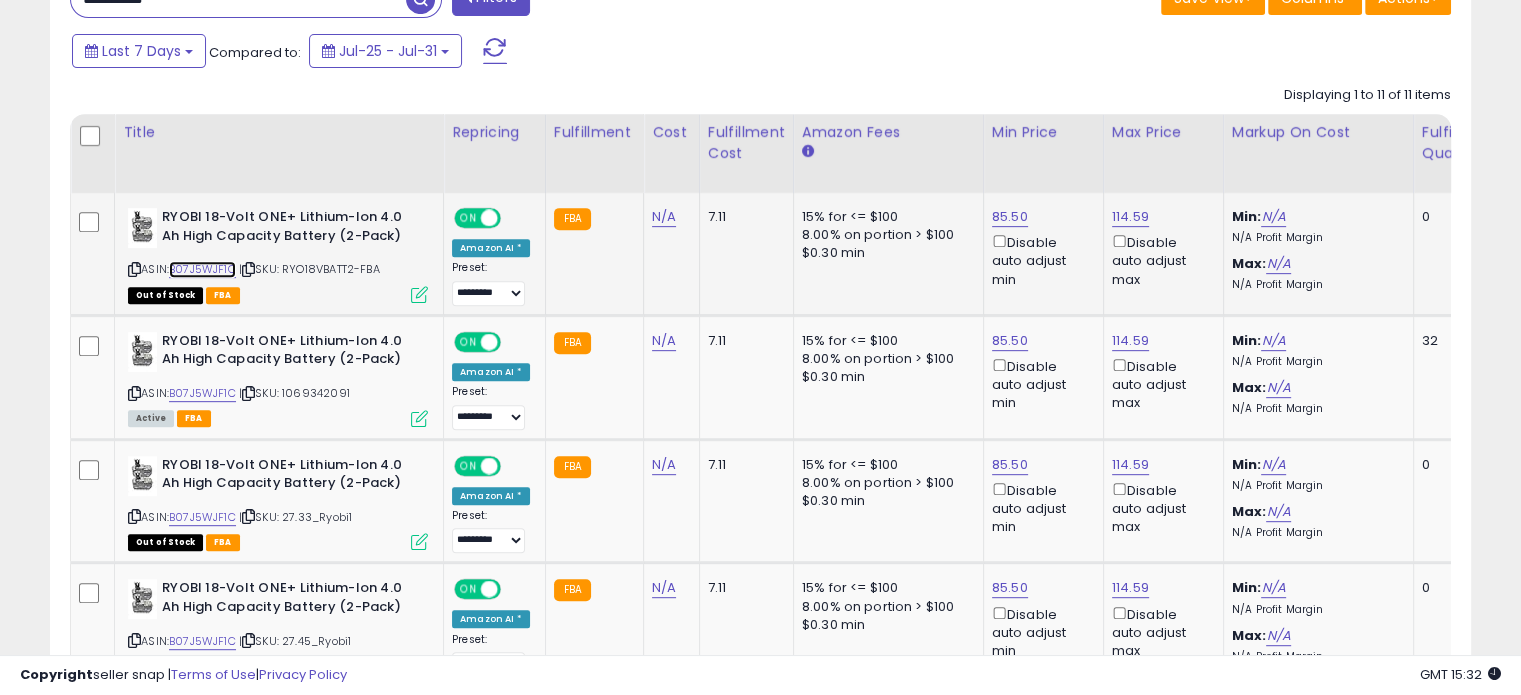 scroll, scrollTop: 924, scrollLeft: 0, axis: vertical 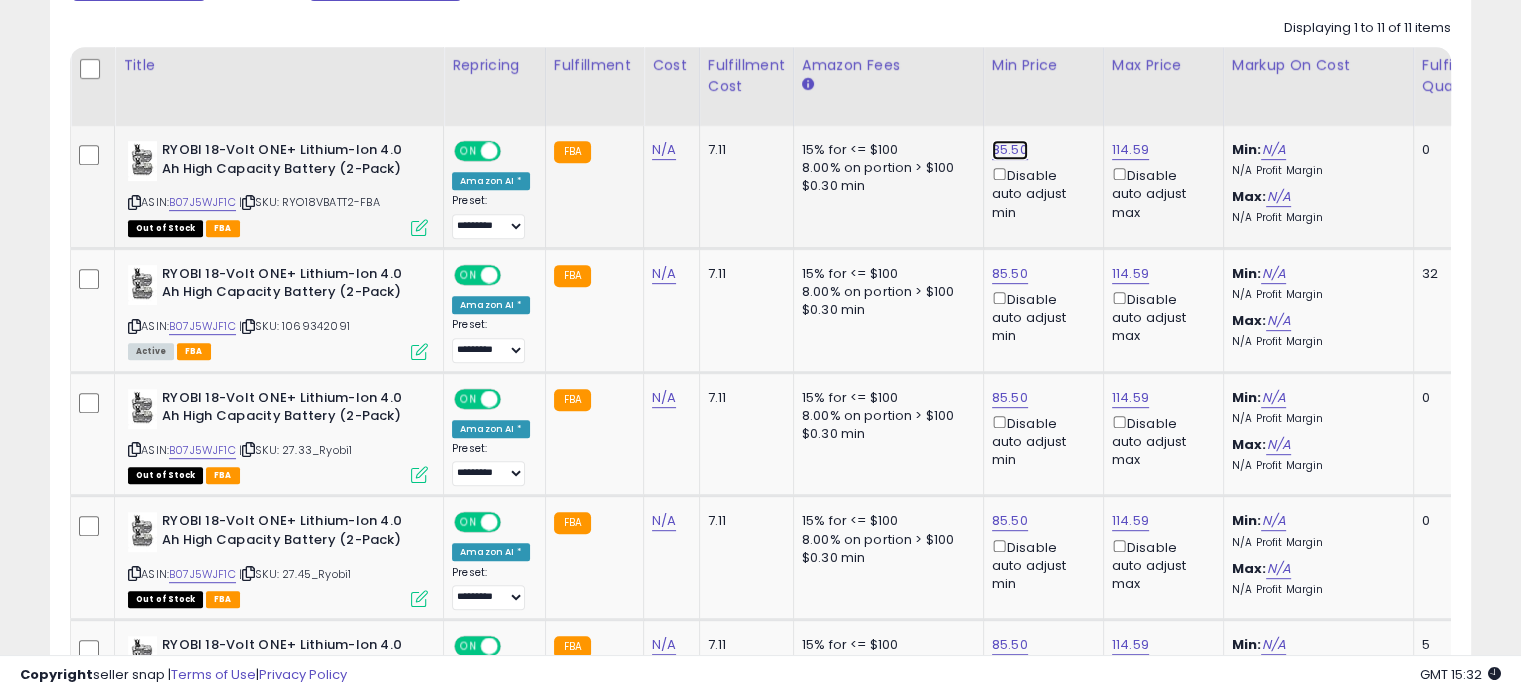 click on "85.50" at bounding box center (1010, 150) 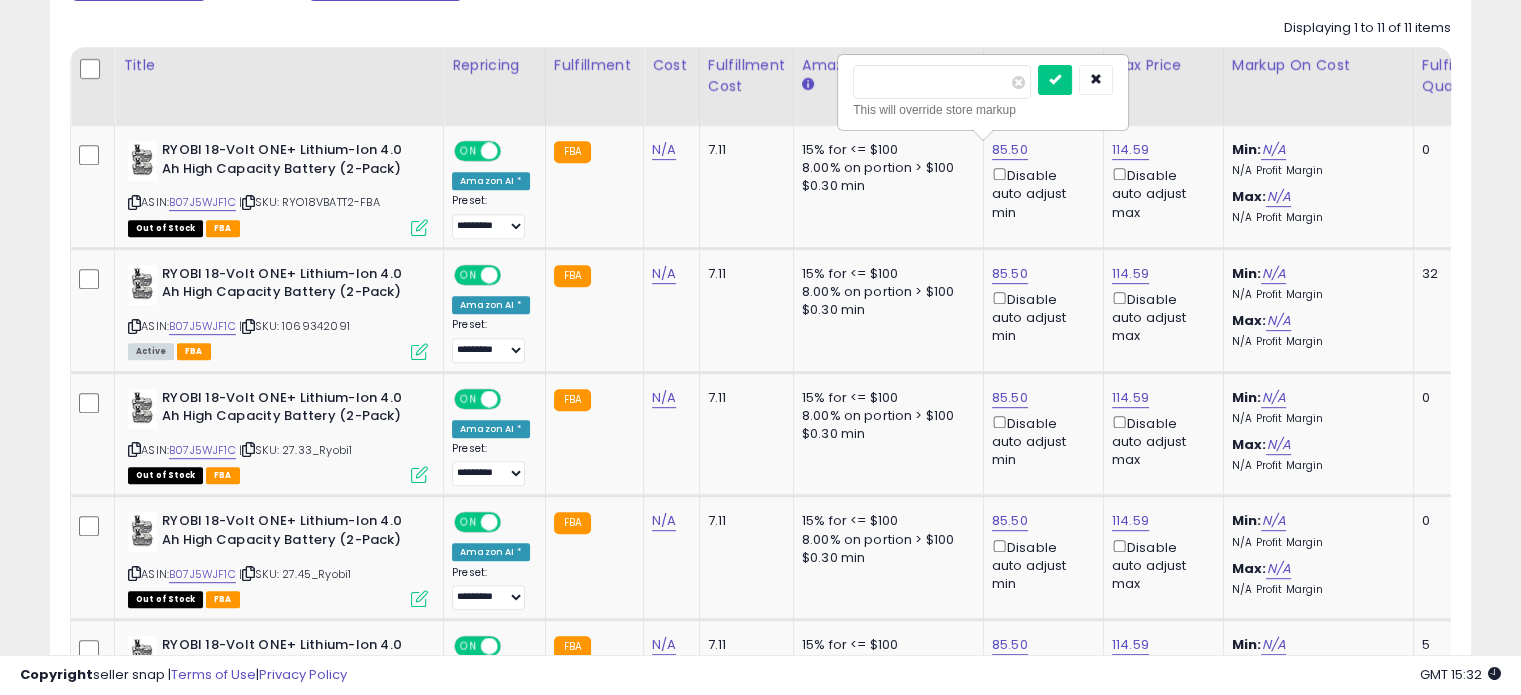 drag, startPoint x: 920, startPoint y: 88, endPoint x: 824, endPoint y: 85, distance: 96.04687 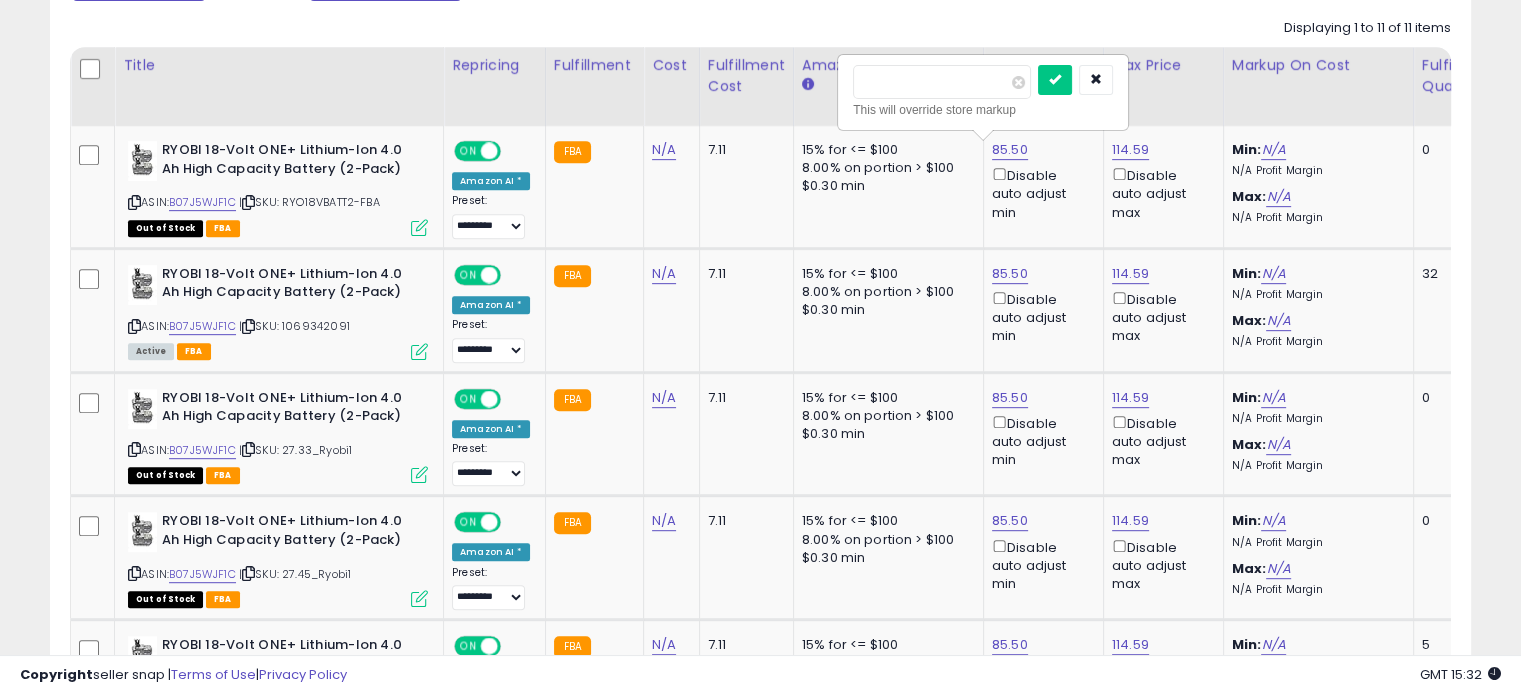 drag, startPoint x: 903, startPoint y: 83, endPoint x: 785, endPoint y: 81, distance: 118.016945 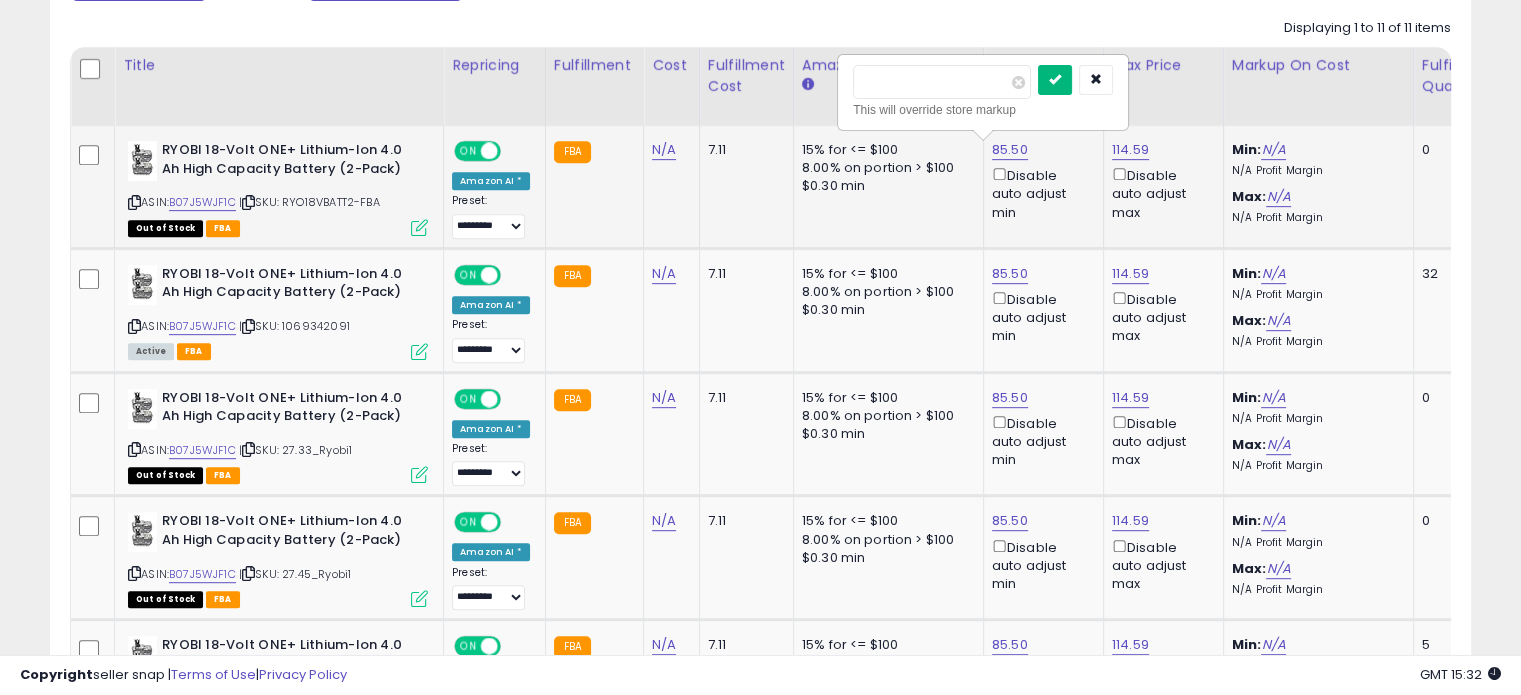 type on "**" 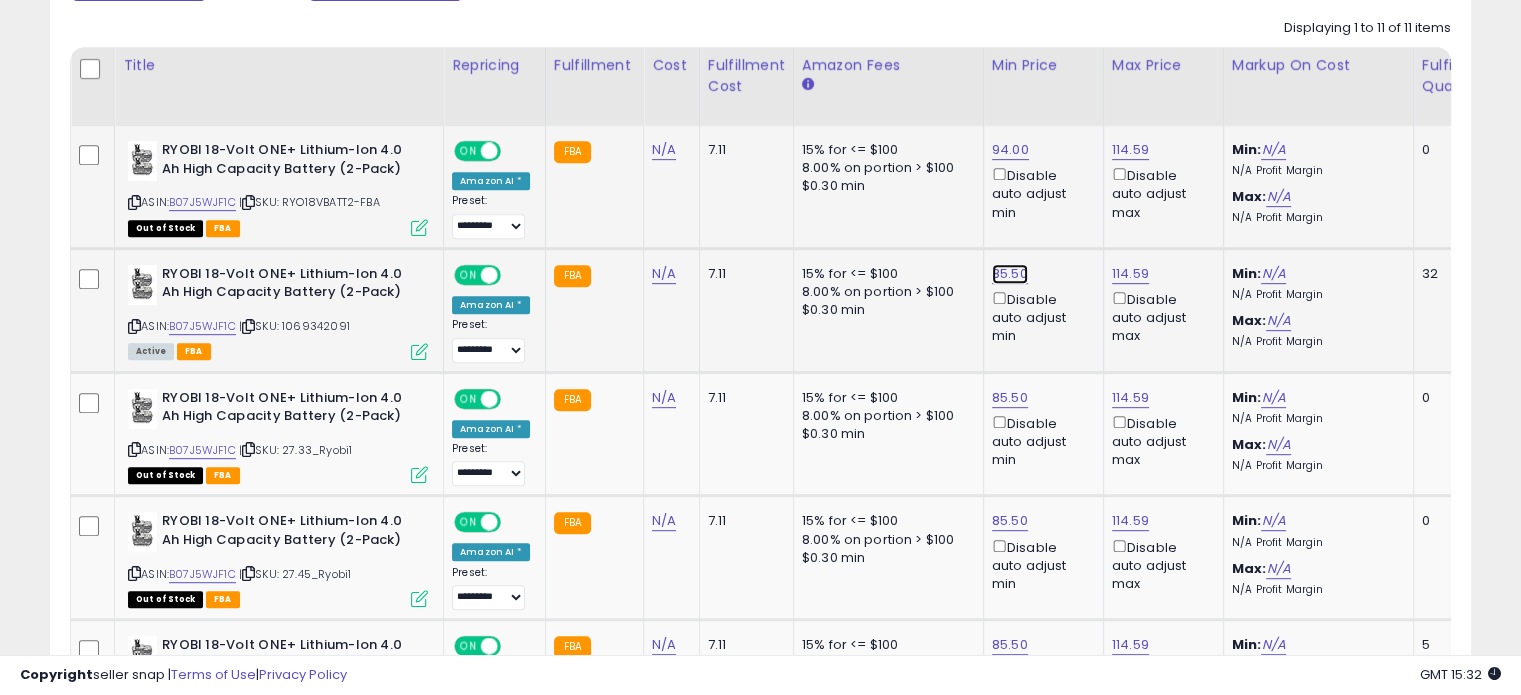click on "85.50" at bounding box center (1010, 150) 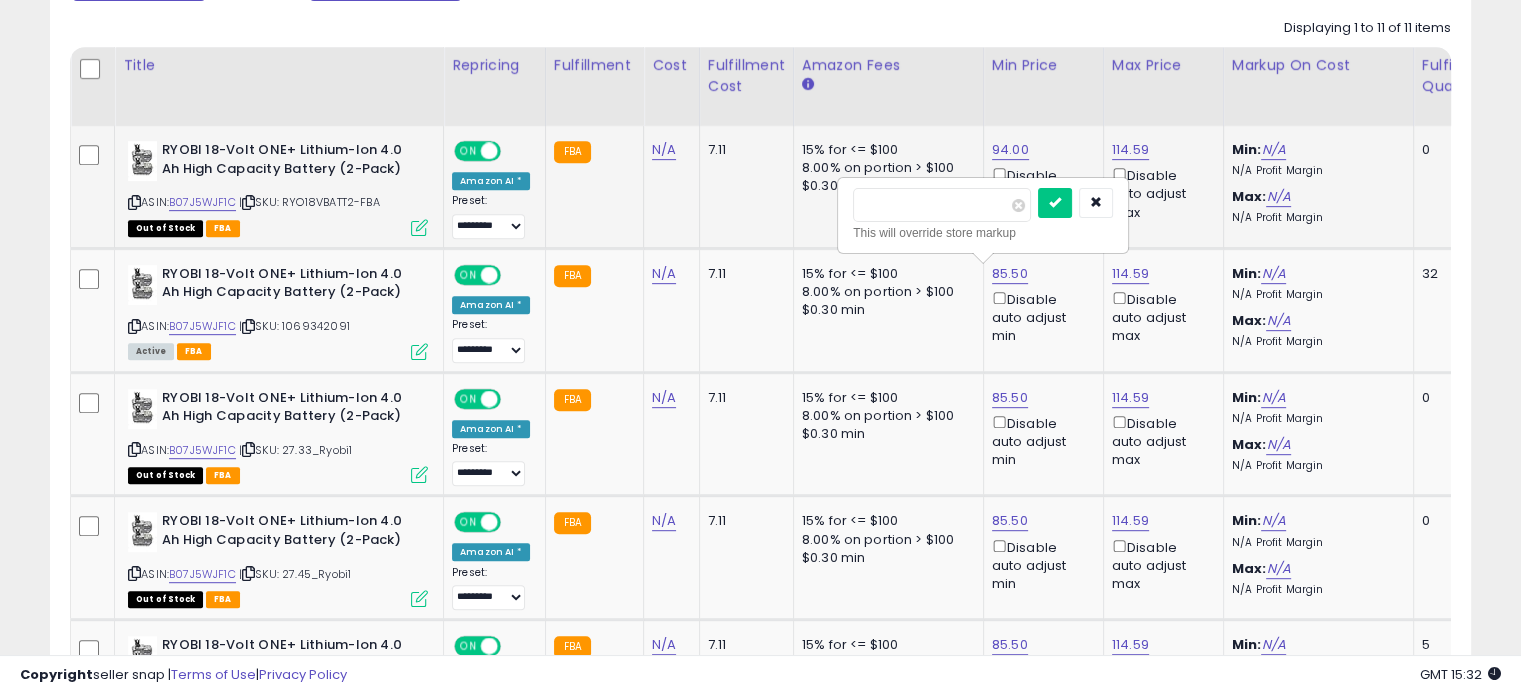 drag, startPoint x: 929, startPoint y: 199, endPoint x: 764, endPoint y: 216, distance: 165.87344 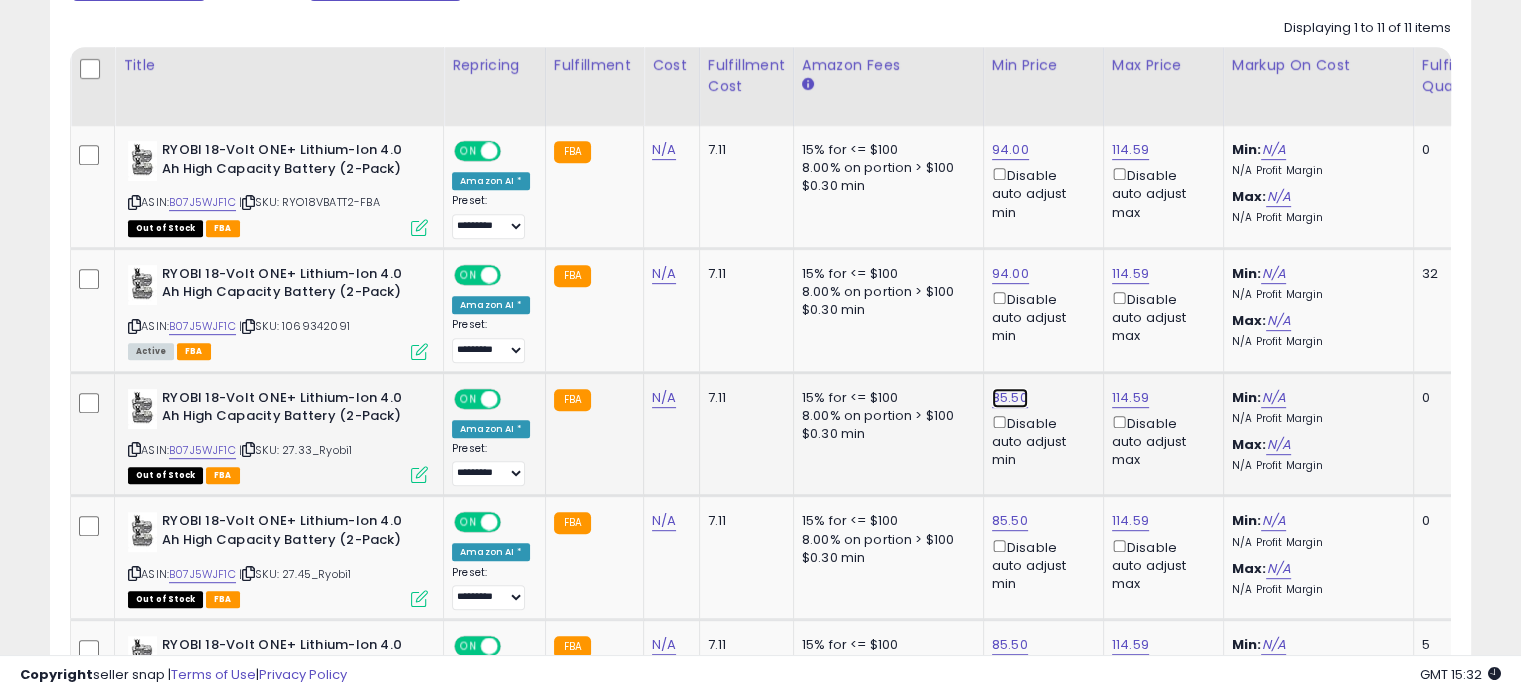 click on "85.50" at bounding box center (1010, 150) 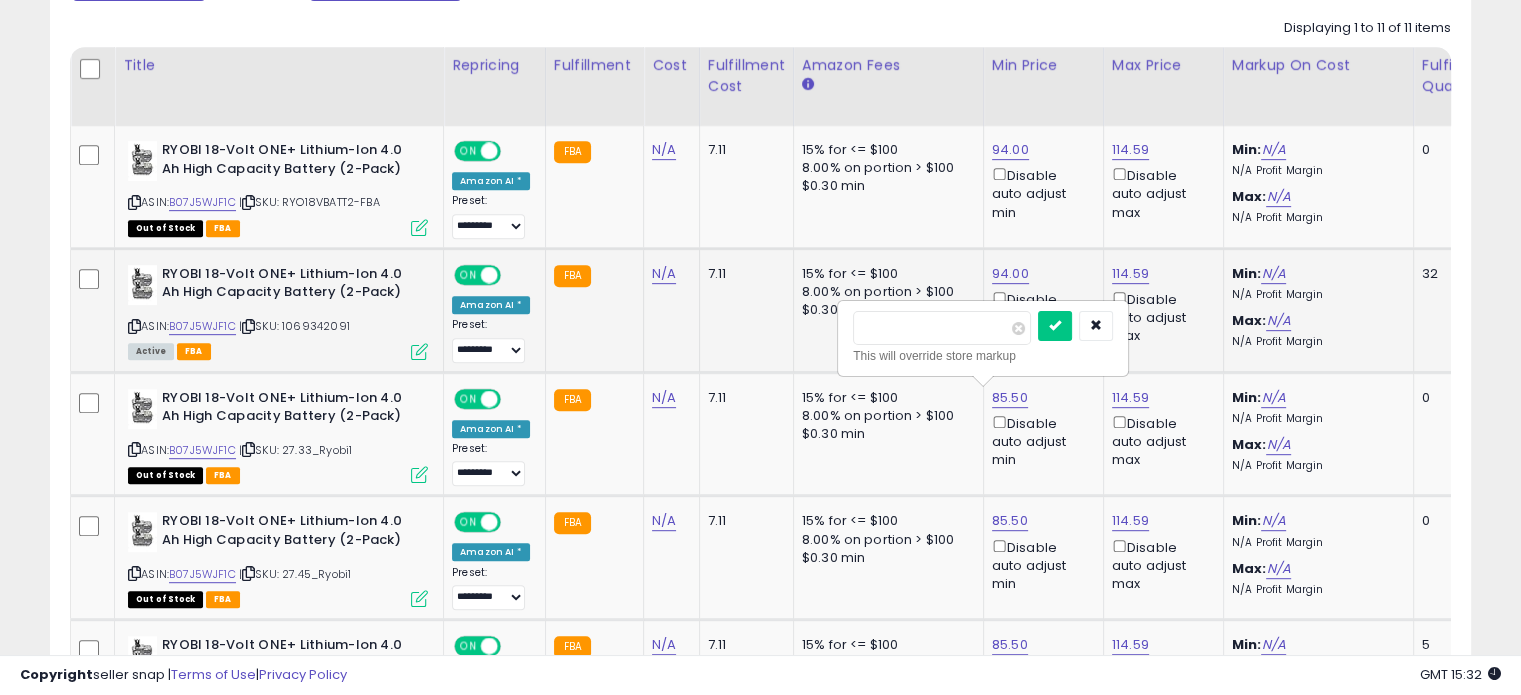 drag, startPoint x: 854, startPoint y: 324, endPoint x: 755, endPoint y: 324, distance: 99 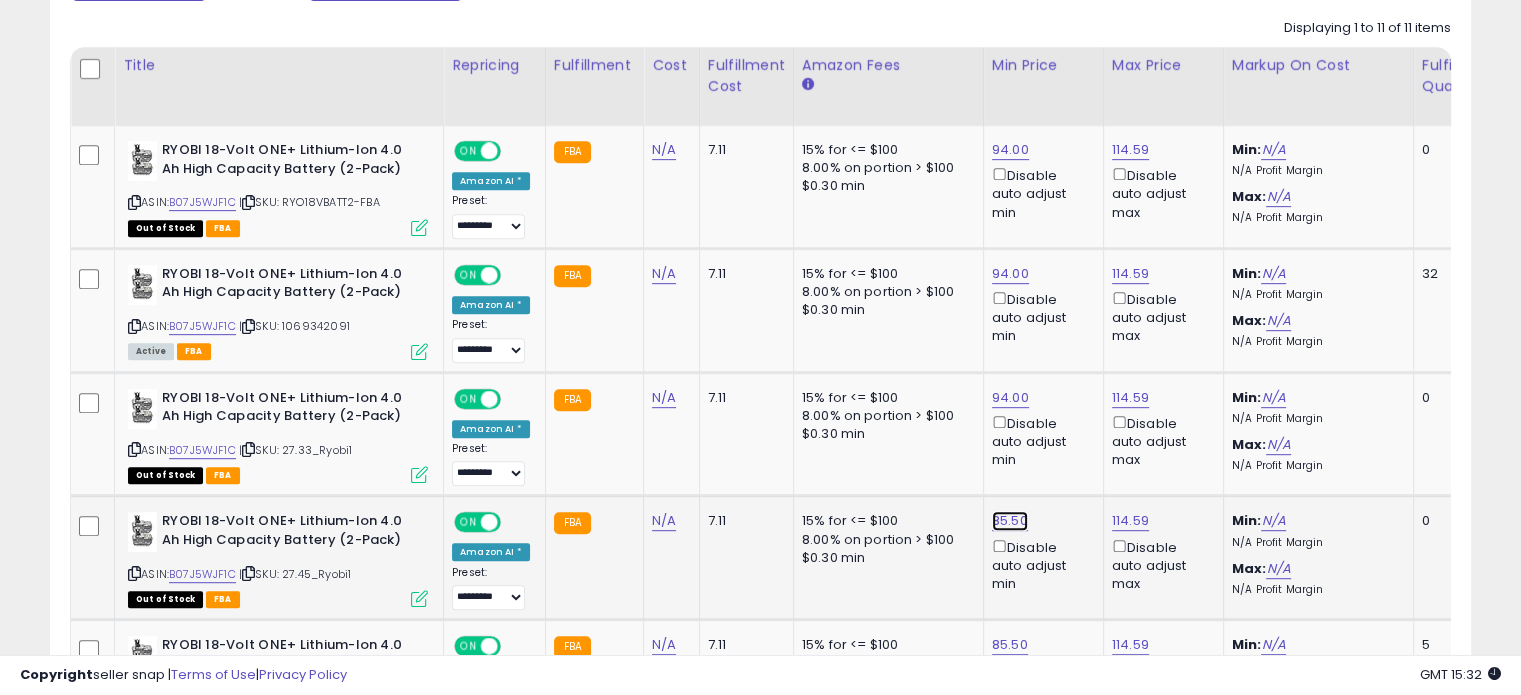 click on "85.50" at bounding box center (1010, 150) 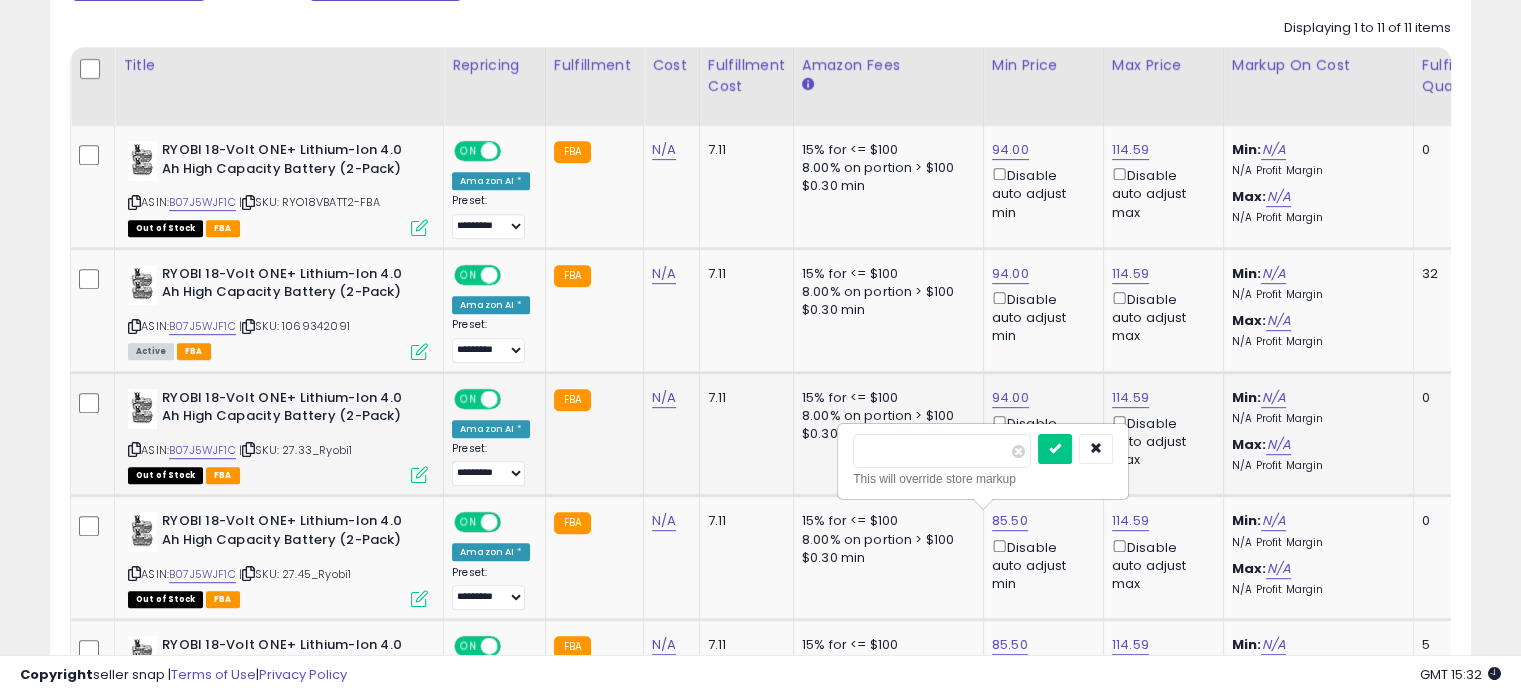 drag, startPoint x: 915, startPoint y: 448, endPoint x: 714, endPoint y: 450, distance: 201.00995 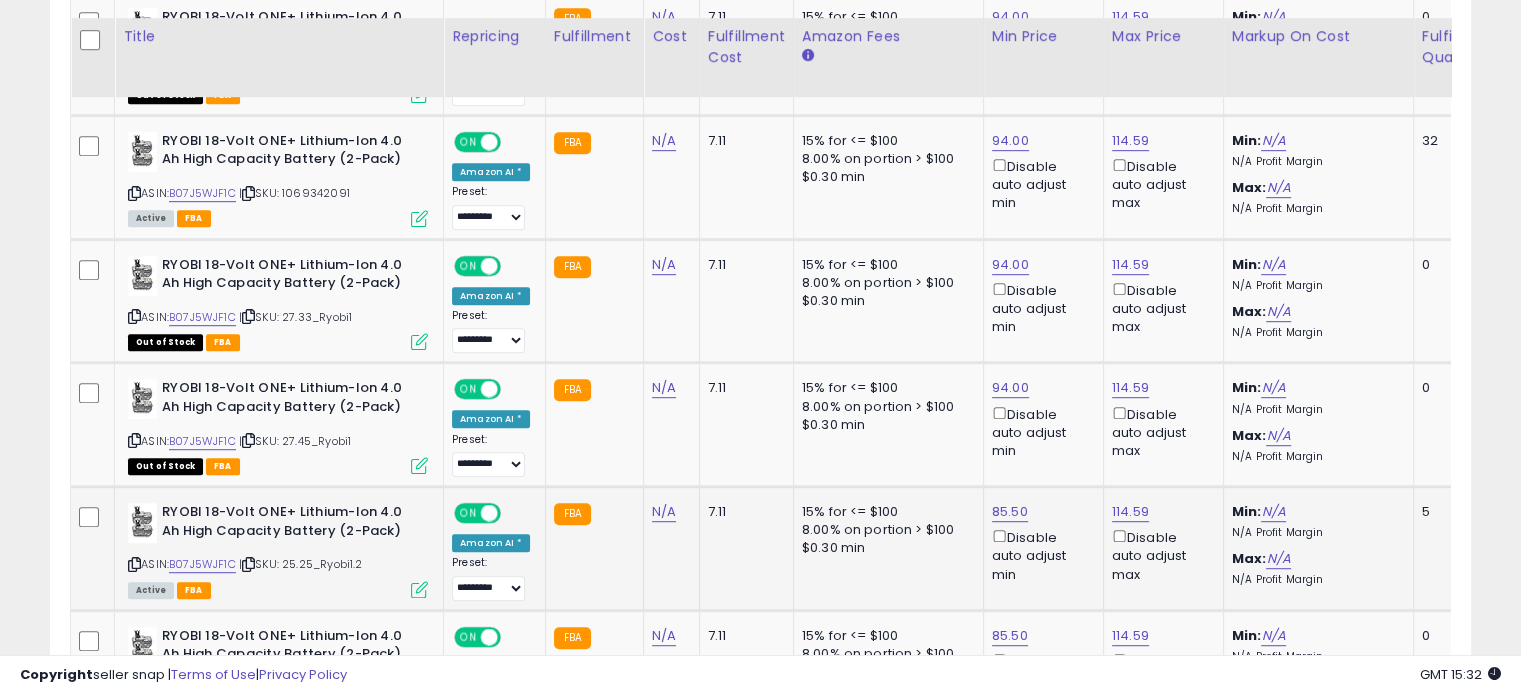 scroll, scrollTop: 1124, scrollLeft: 0, axis: vertical 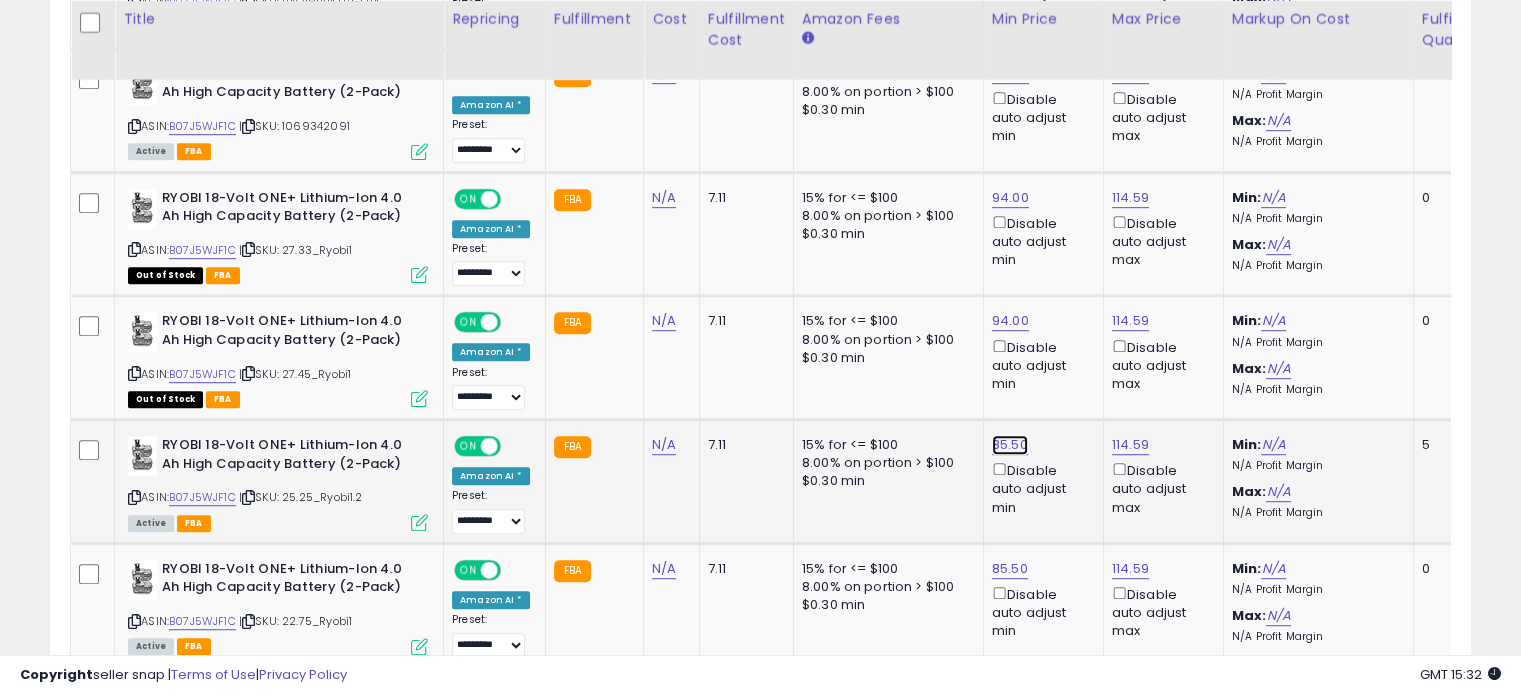 click on "85.50" at bounding box center [1010, -50] 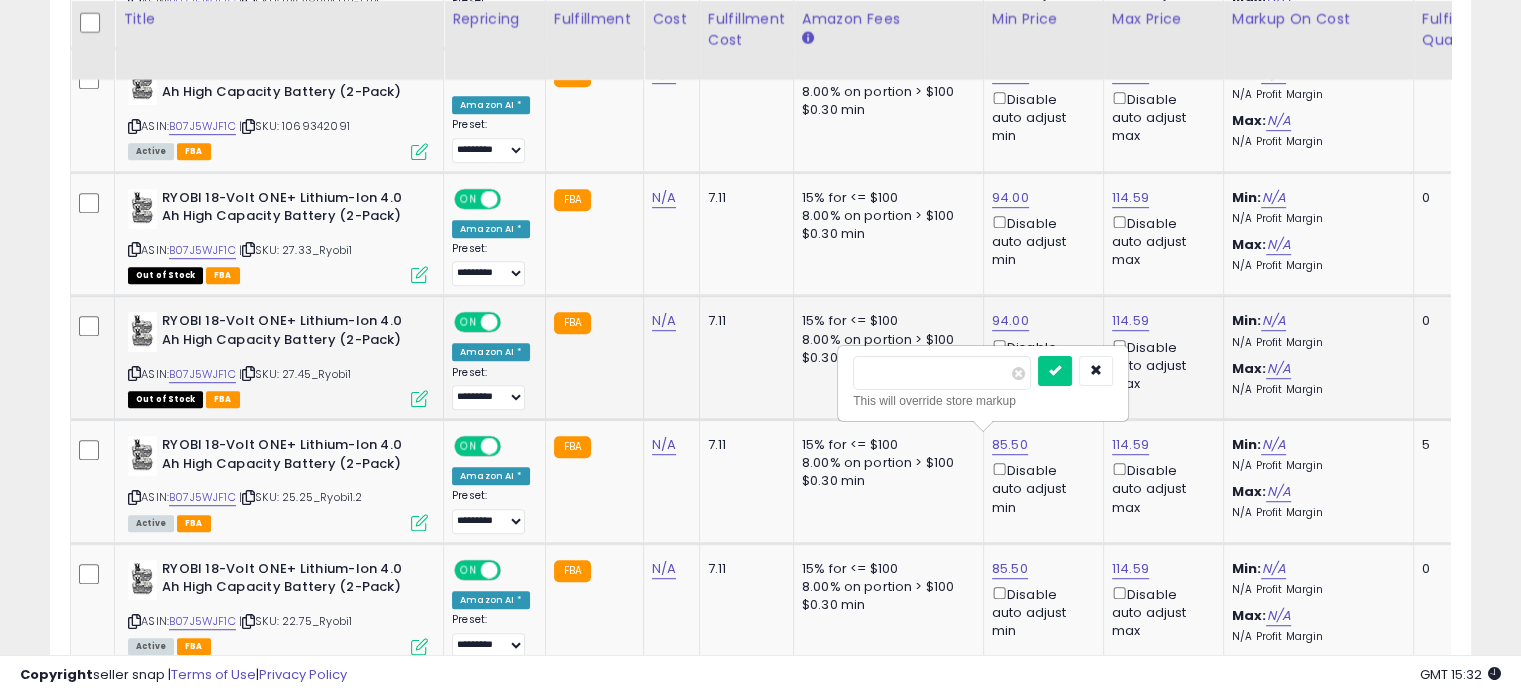 drag, startPoint x: 919, startPoint y: 370, endPoint x: 759, endPoint y: 375, distance: 160.07811 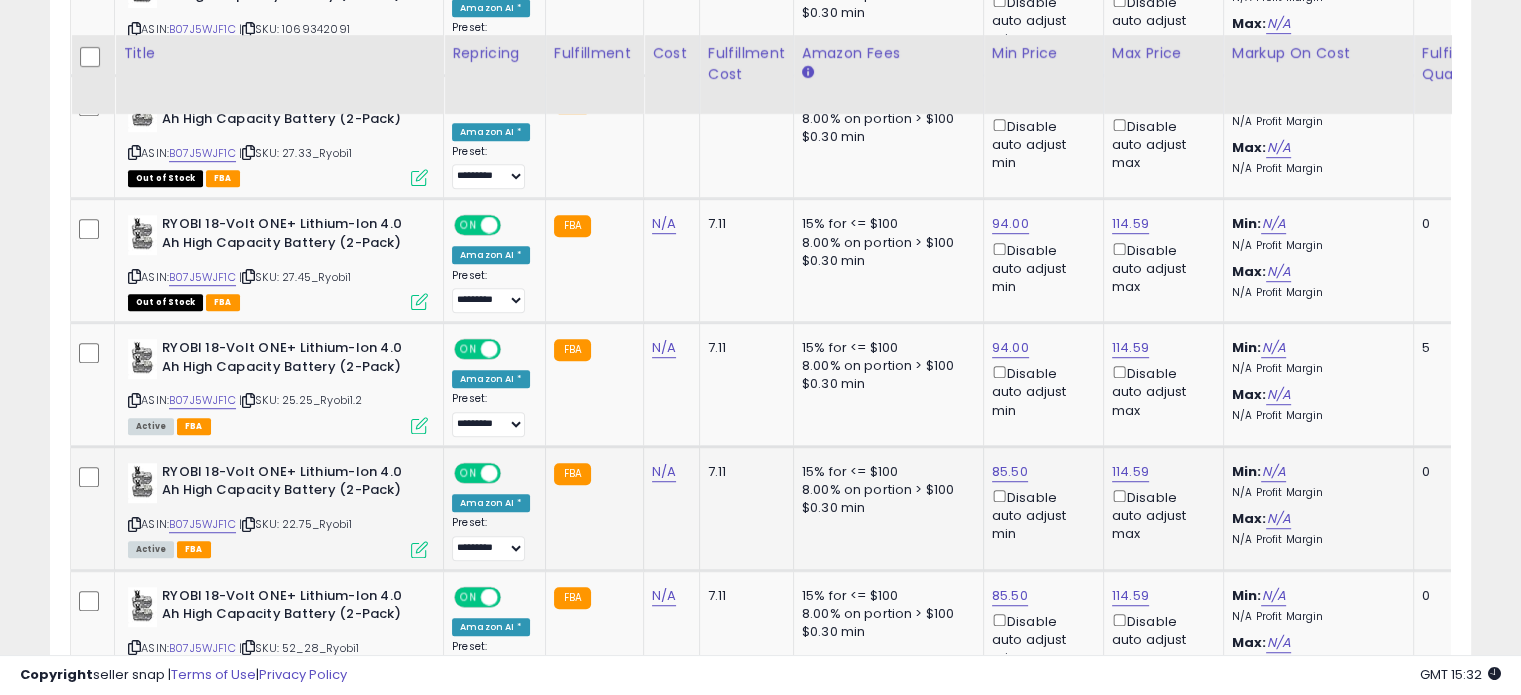 scroll, scrollTop: 1257, scrollLeft: 0, axis: vertical 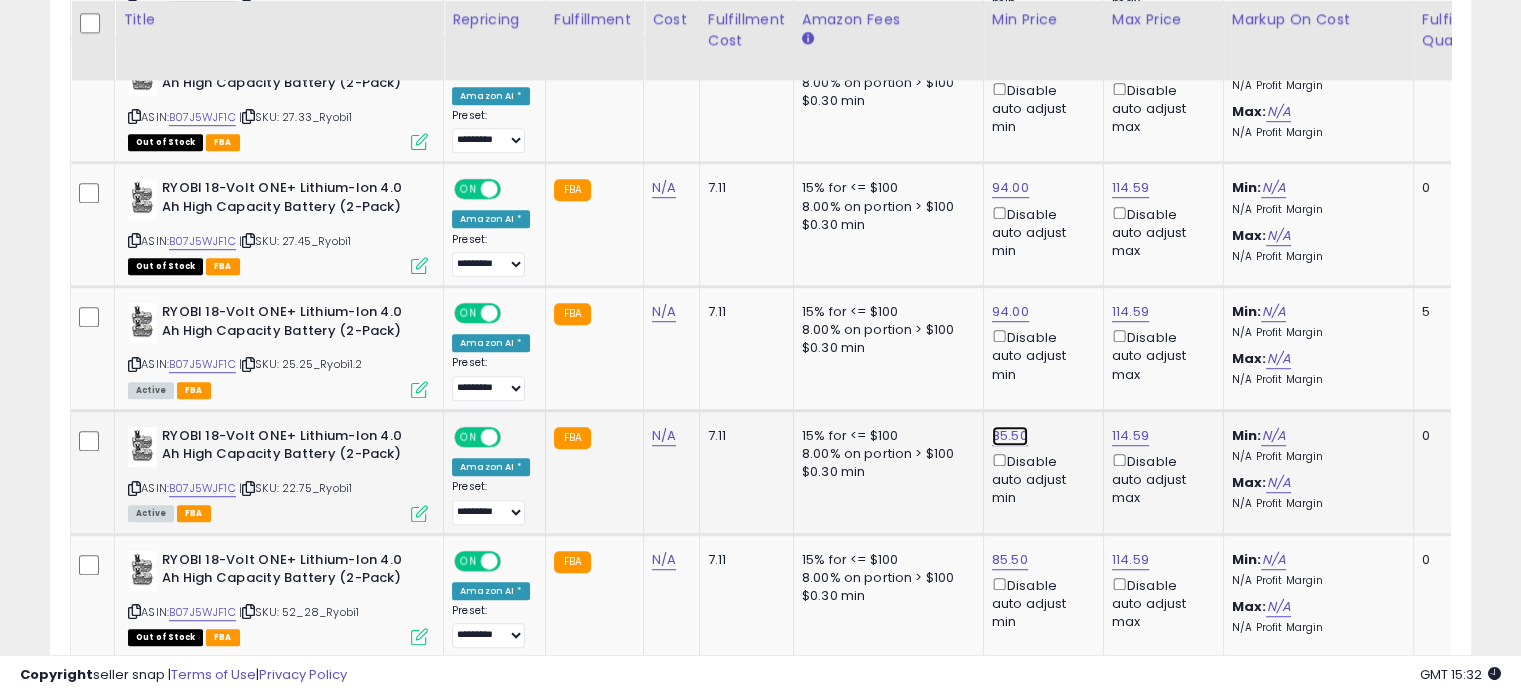 click on "85.50" at bounding box center [1010, -183] 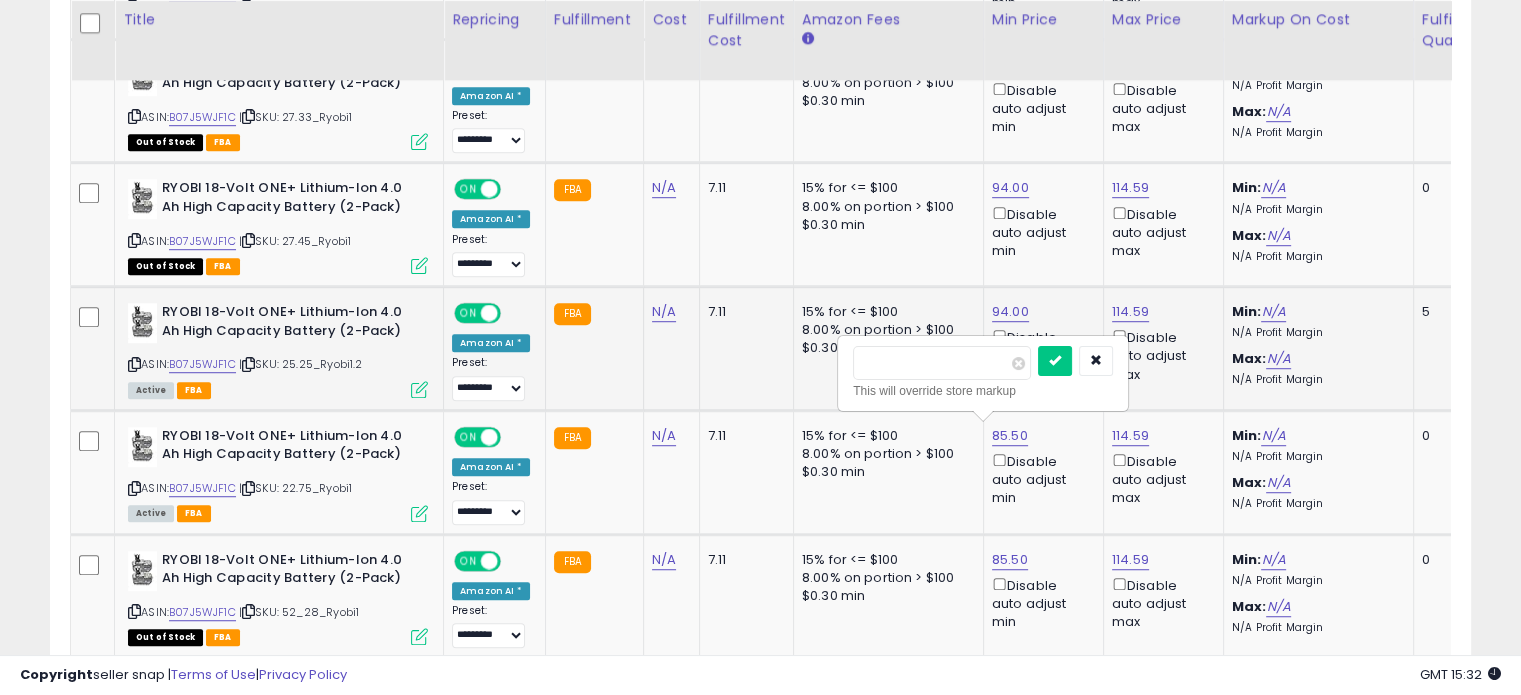 drag, startPoint x: 926, startPoint y: 367, endPoint x: 717, endPoint y: 352, distance: 209.53758 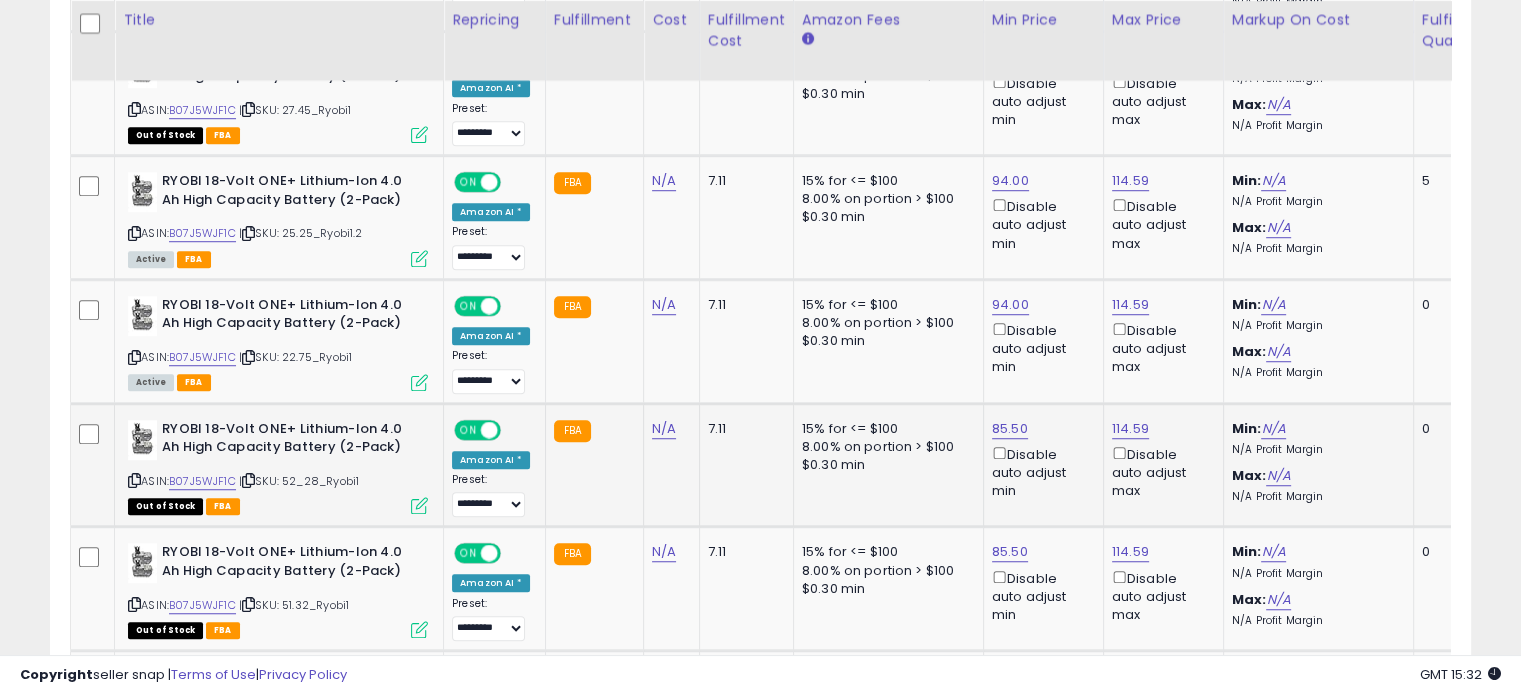 scroll, scrollTop: 1390, scrollLeft: 0, axis: vertical 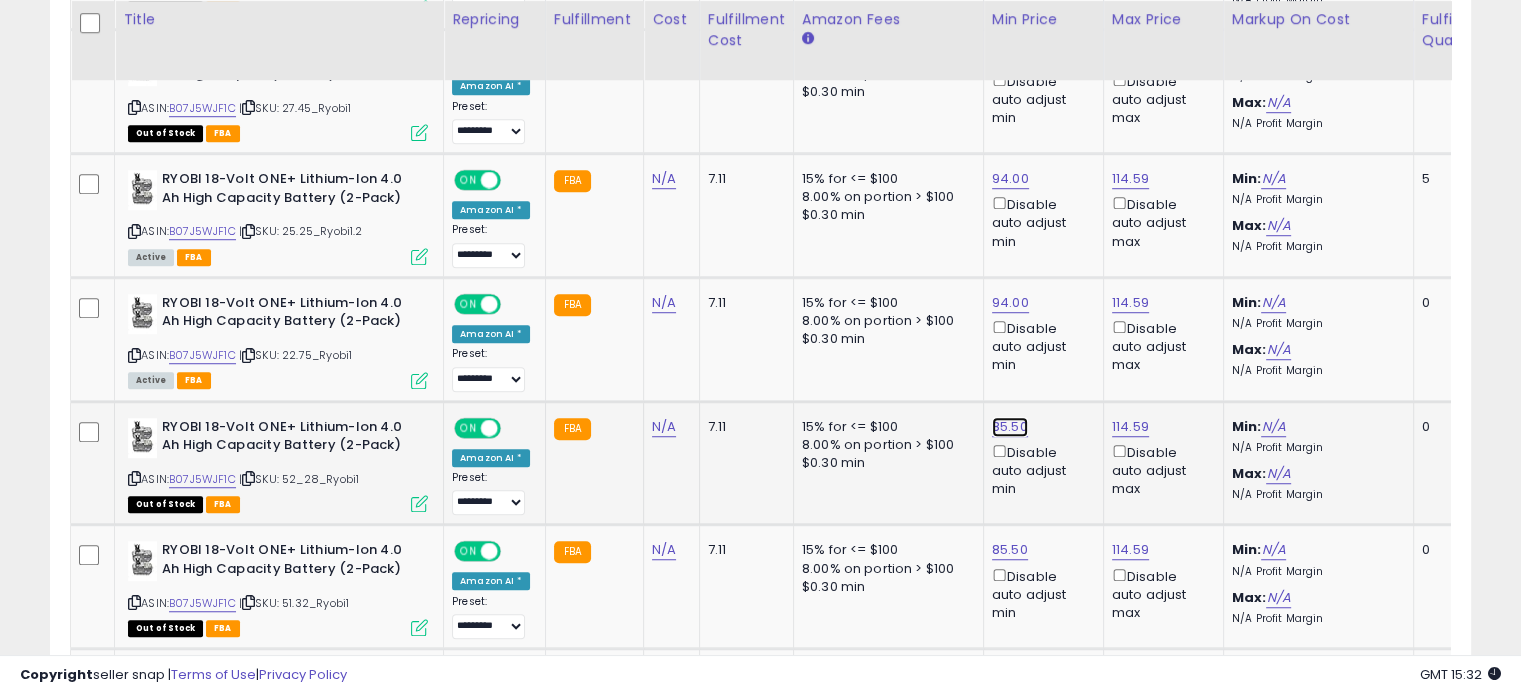 click on "85.50" at bounding box center [1010, -316] 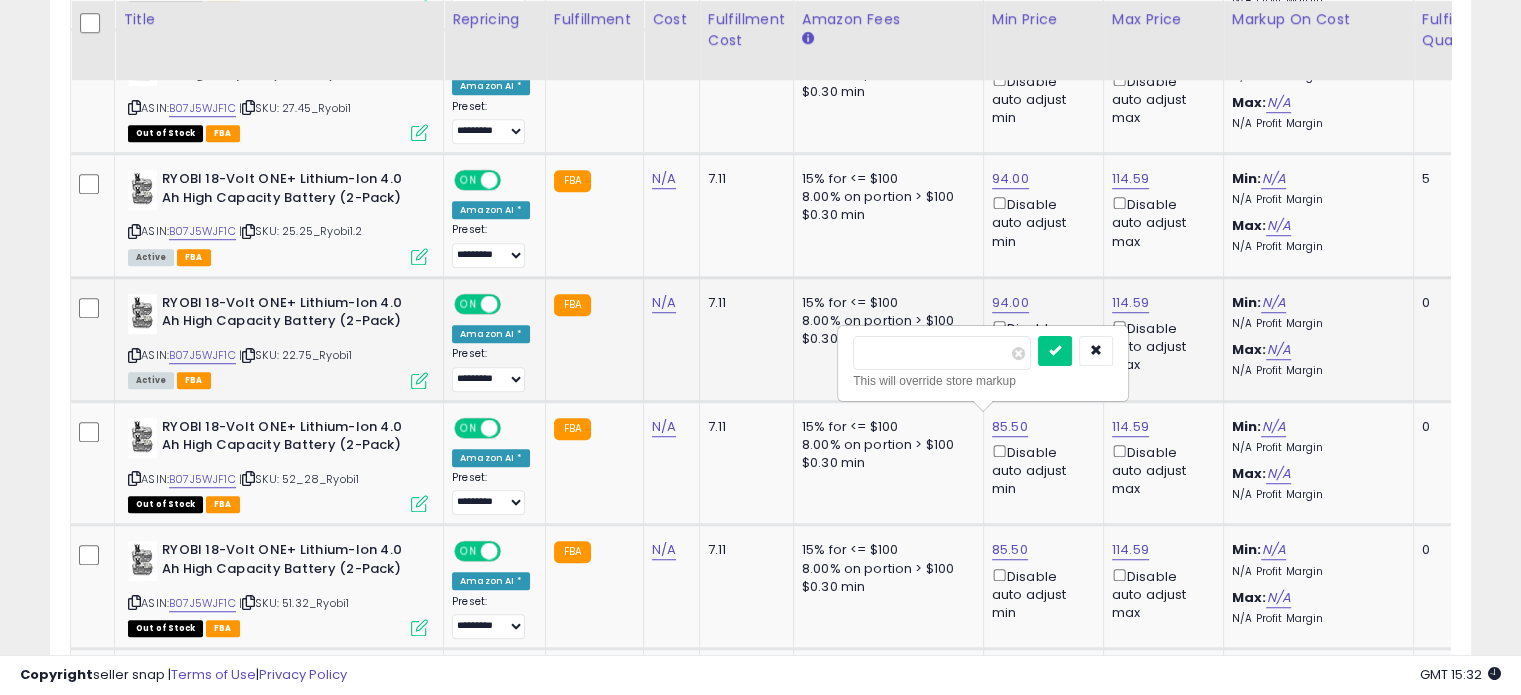 drag, startPoint x: 801, startPoint y: 348, endPoint x: 750, endPoint y: 348, distance: 51 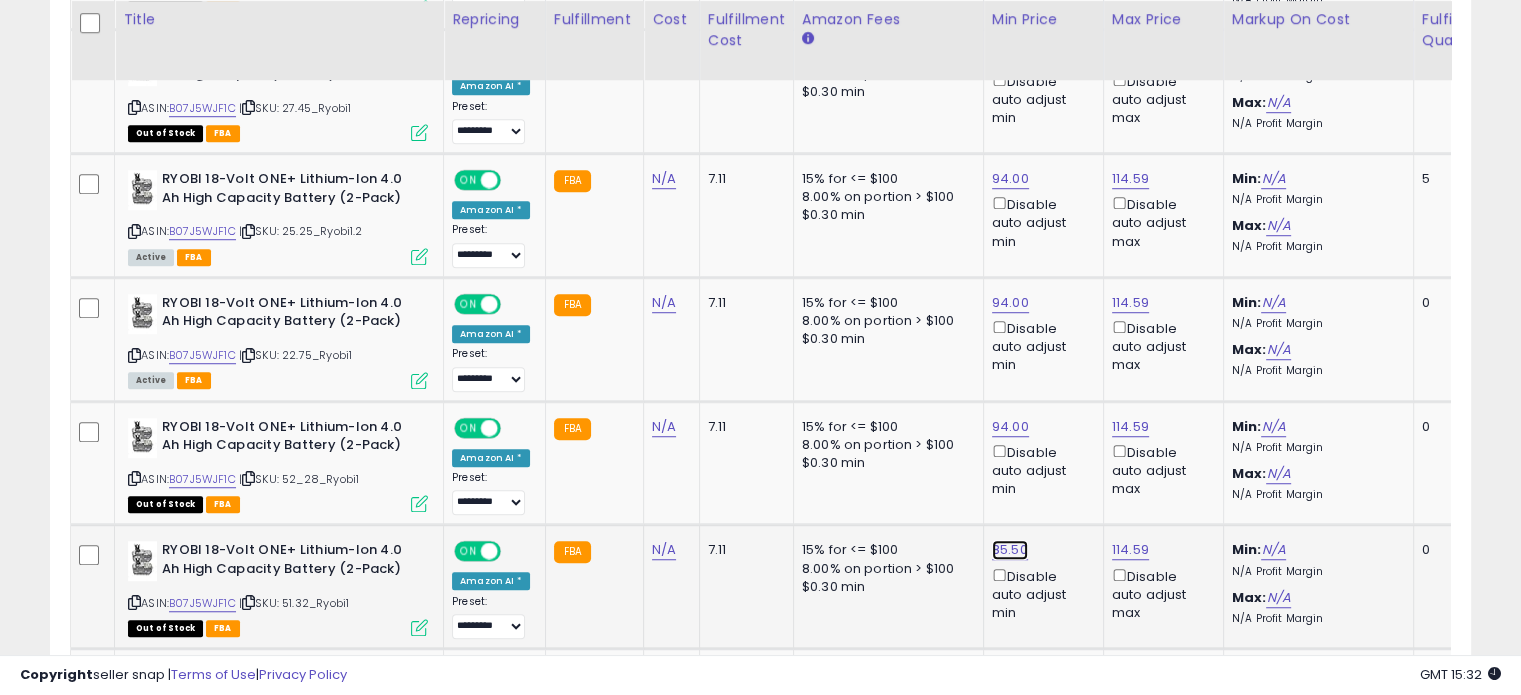 click on "85.50" at bounding box center (1010, -316) 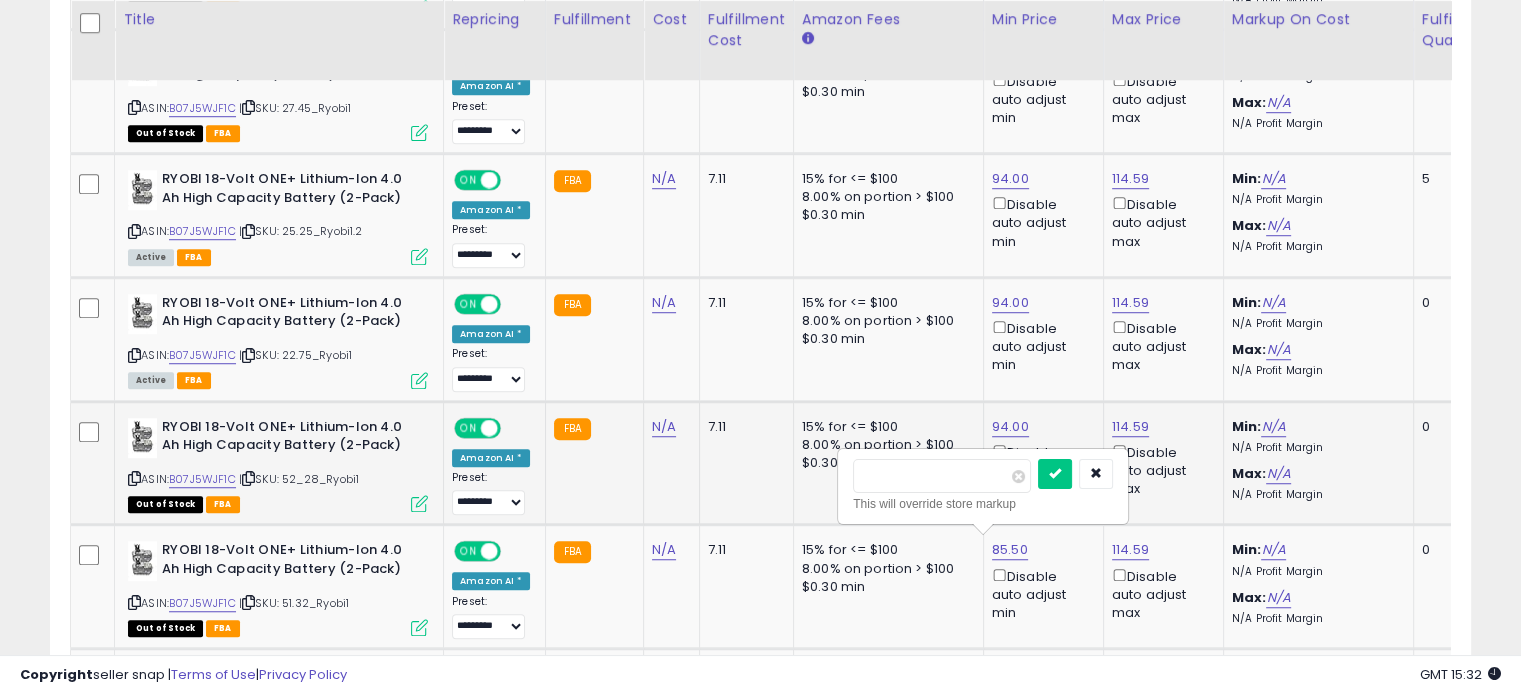 drag, startPoint x: 916, startPoint y: 477, endPoint x: 728, endPoint y: 477, distance: 188 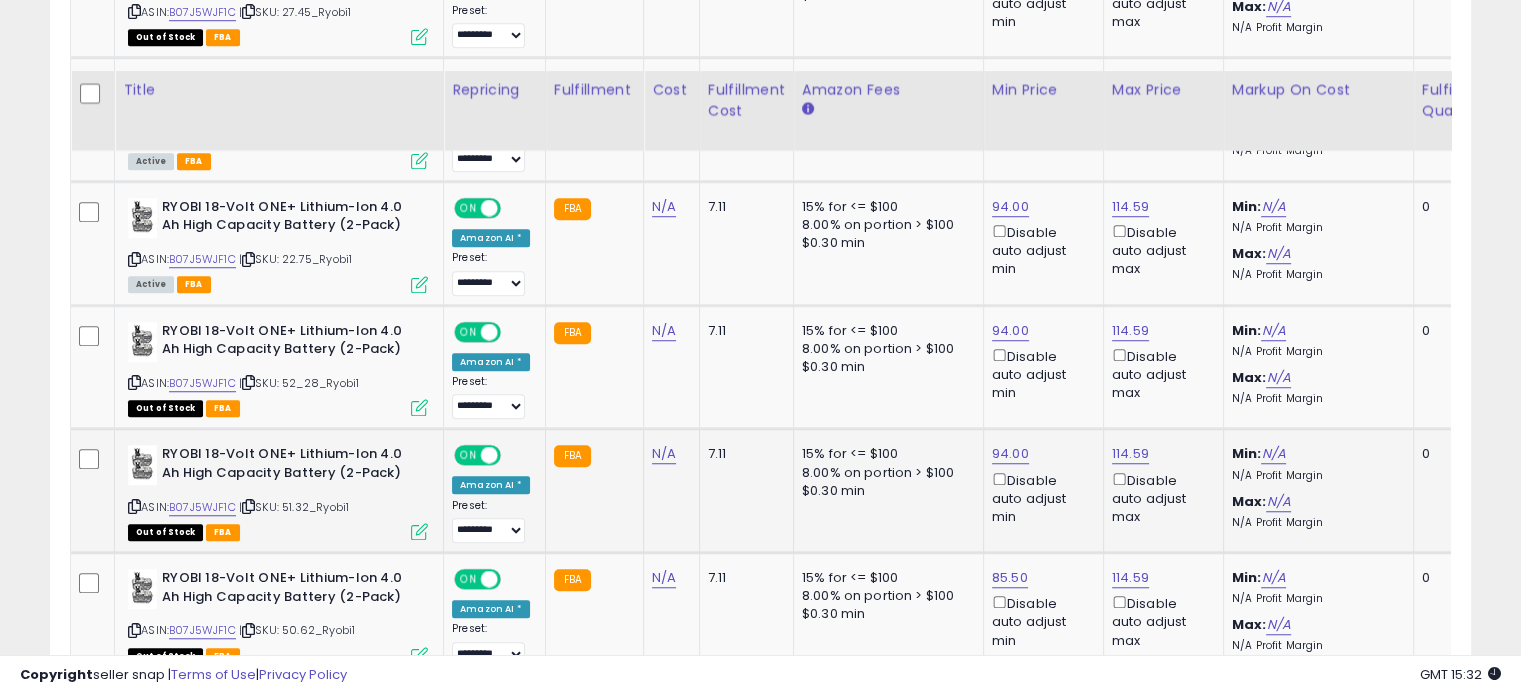 scroll, scrollTop: 1590, scrollLeft: 0, axis: vertical 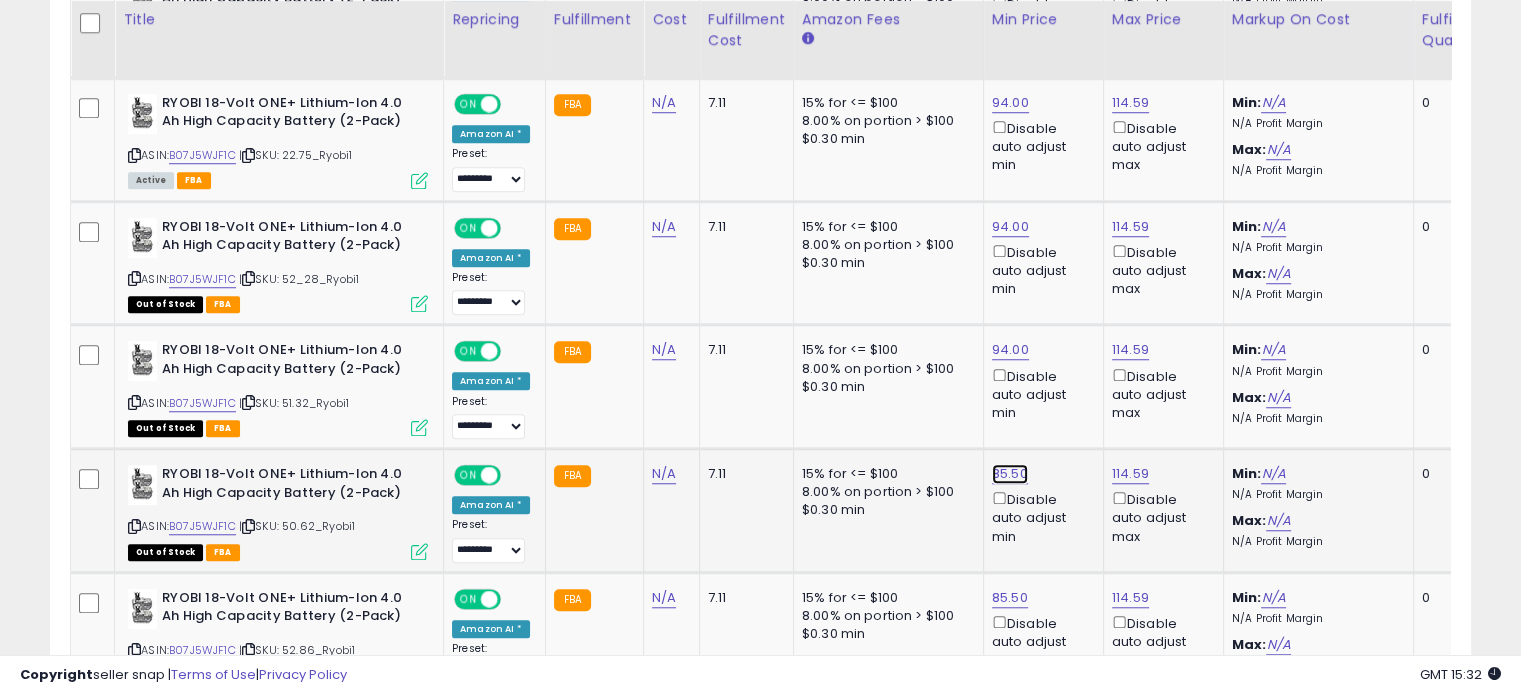 click on "85.50" at bounding box center [1010, -516] 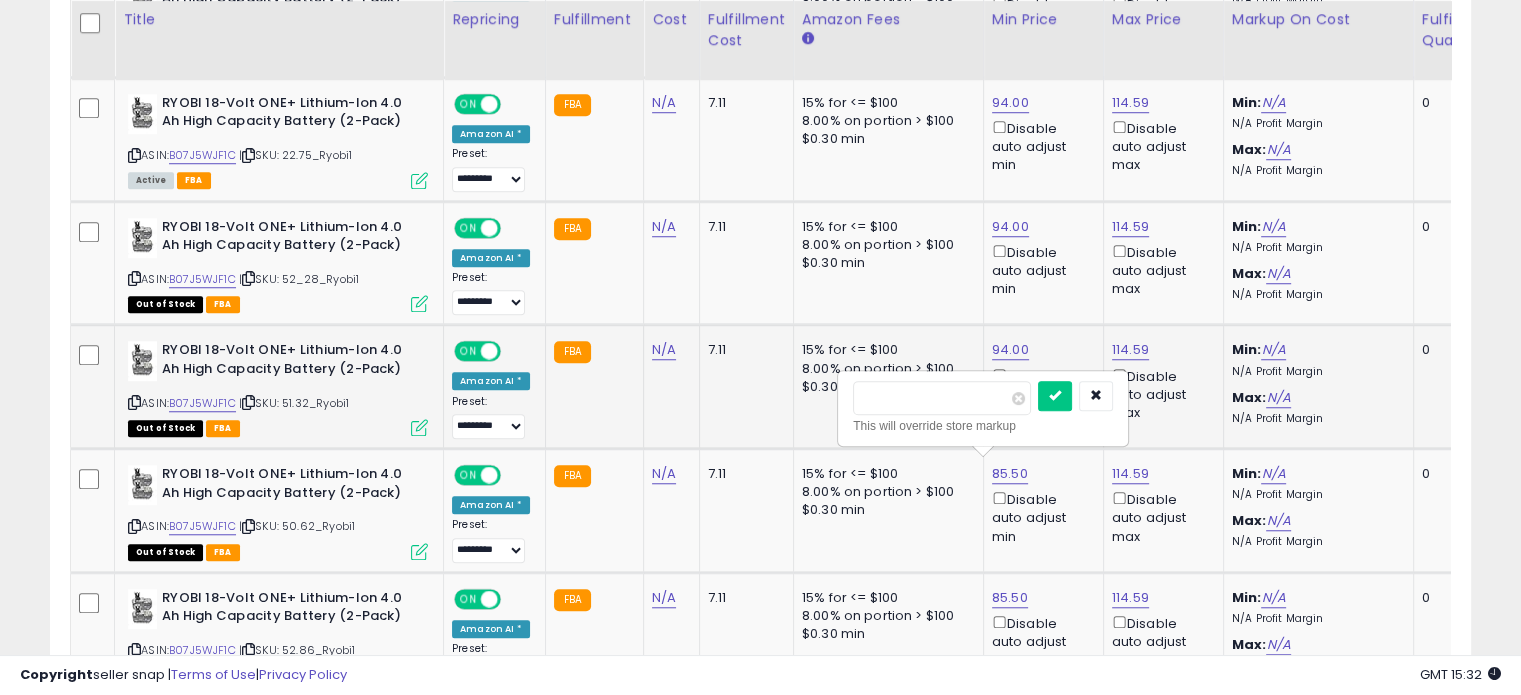 drag, startPoint x: 935, startPoint y: 402, endPoint x: 793, endPoint y: 394, distance: 142.22517 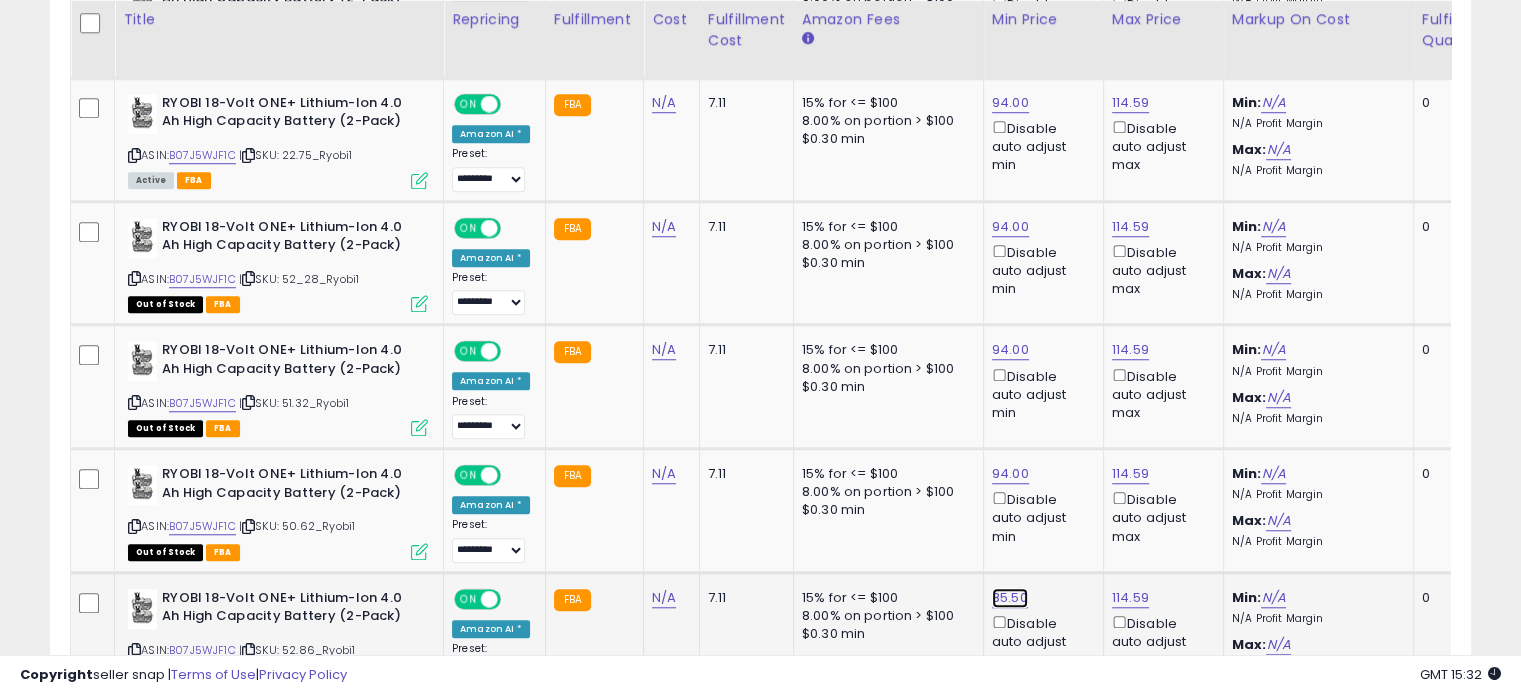 click on "85.50" at bounding box center (1010, -516) 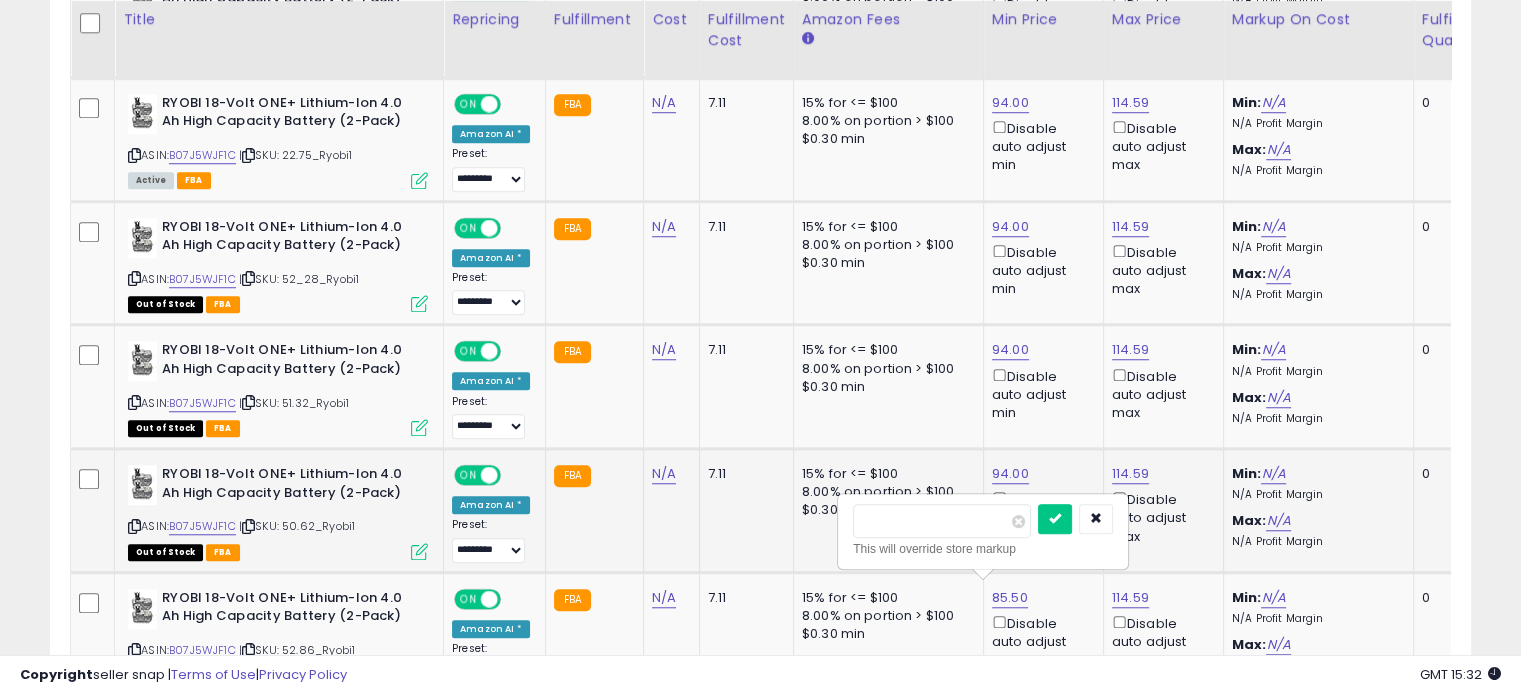 drag, startPoint x: 835, startPoint y: 520, endPoint x: 664, endPoint y: 527, distance: 171.14322 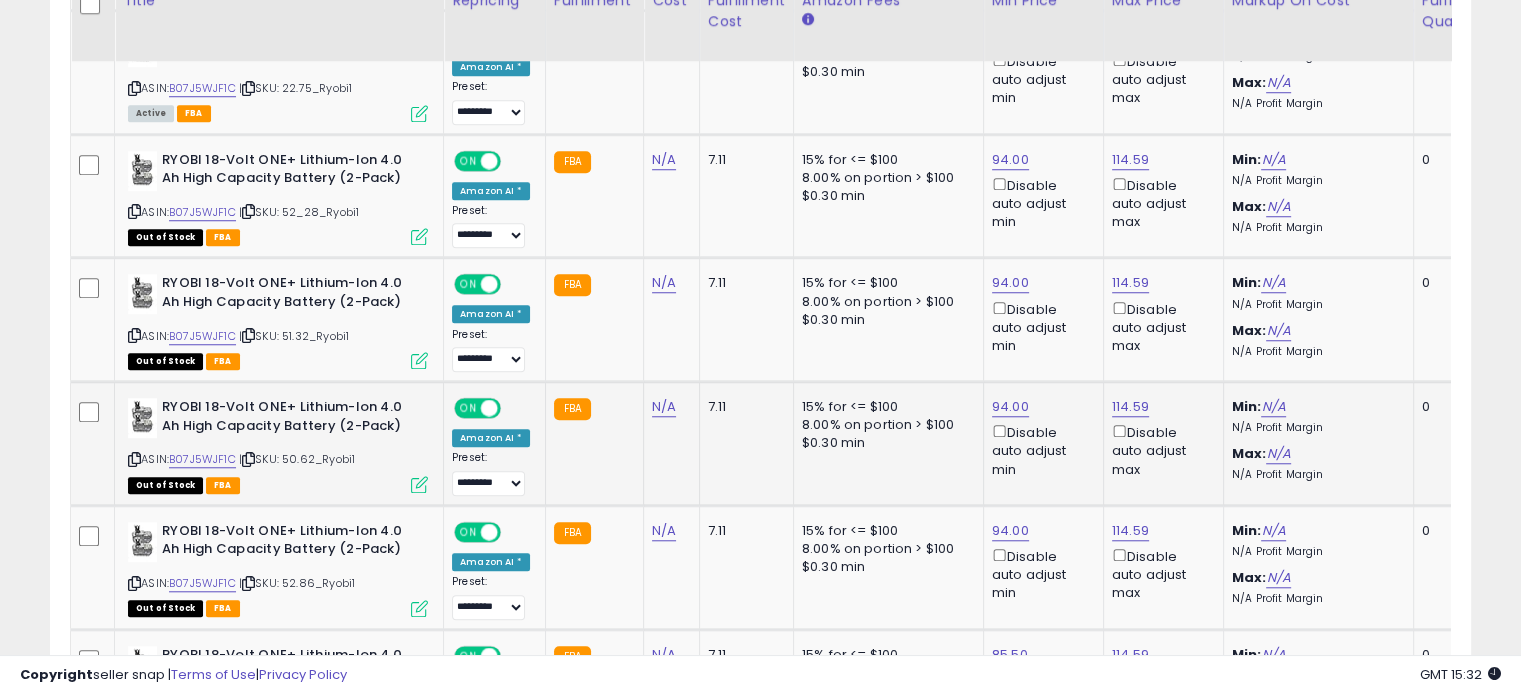 scroll, scrollTop: 1790, scrollLeft: 0, axis: vertical 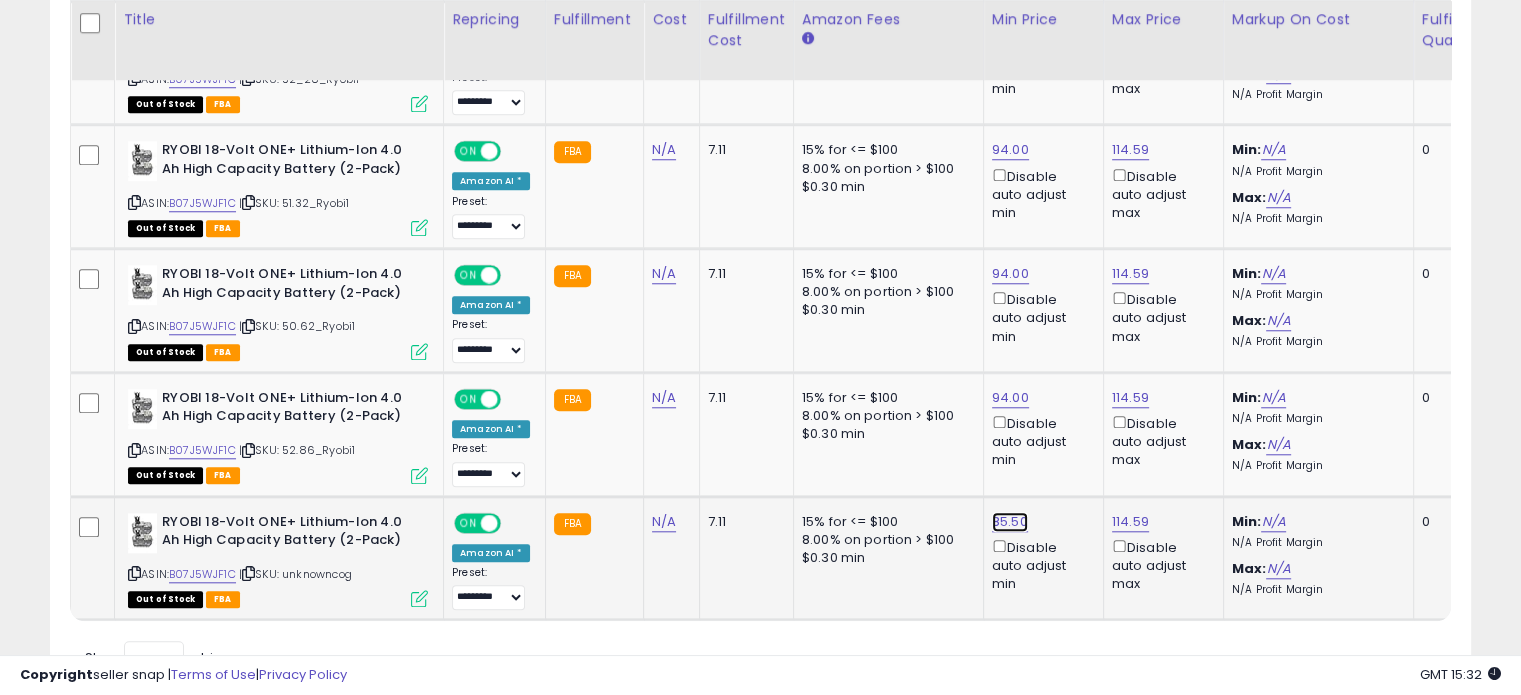 click on "85.50" at bounding box center (1010, -716) 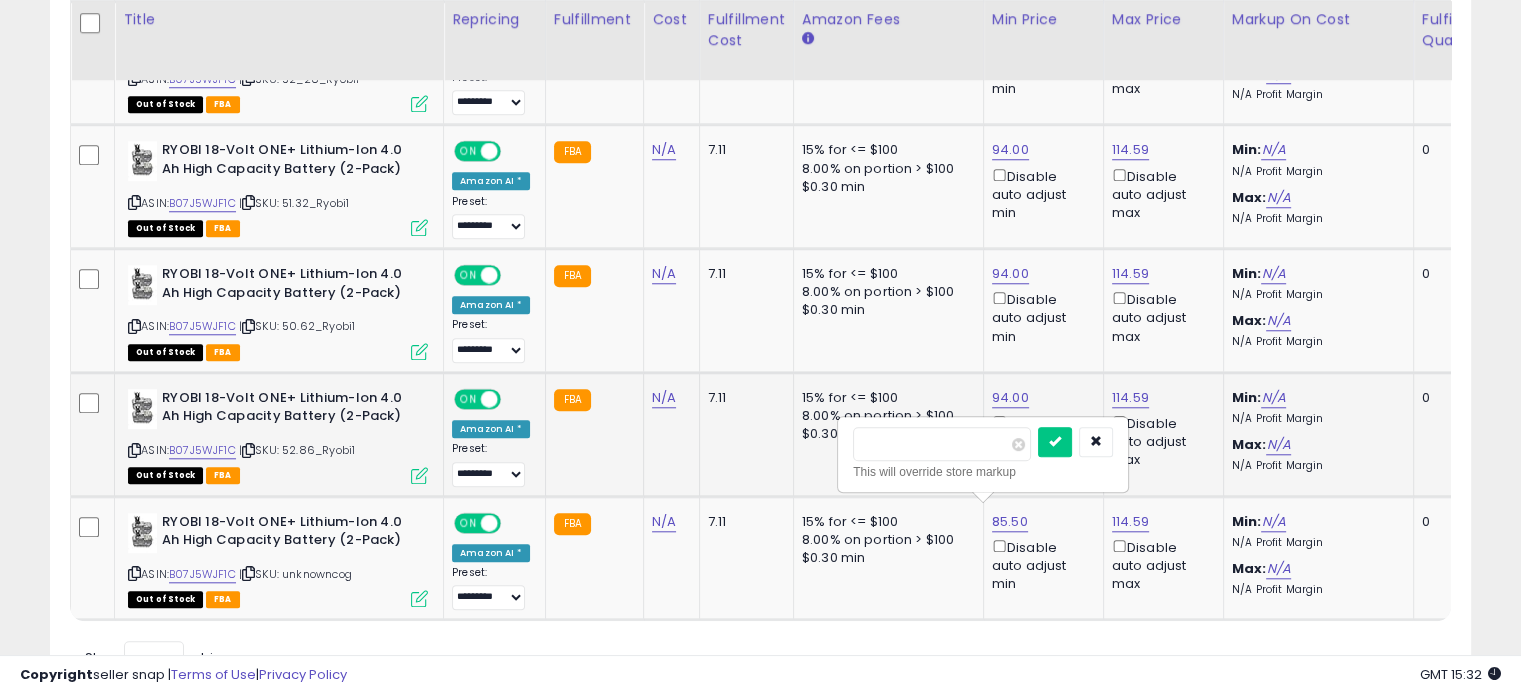 drag, startPoint x: 920, startPoint y: 450, endPoint x: 770, endPoint y: 437, distance: 150.56229 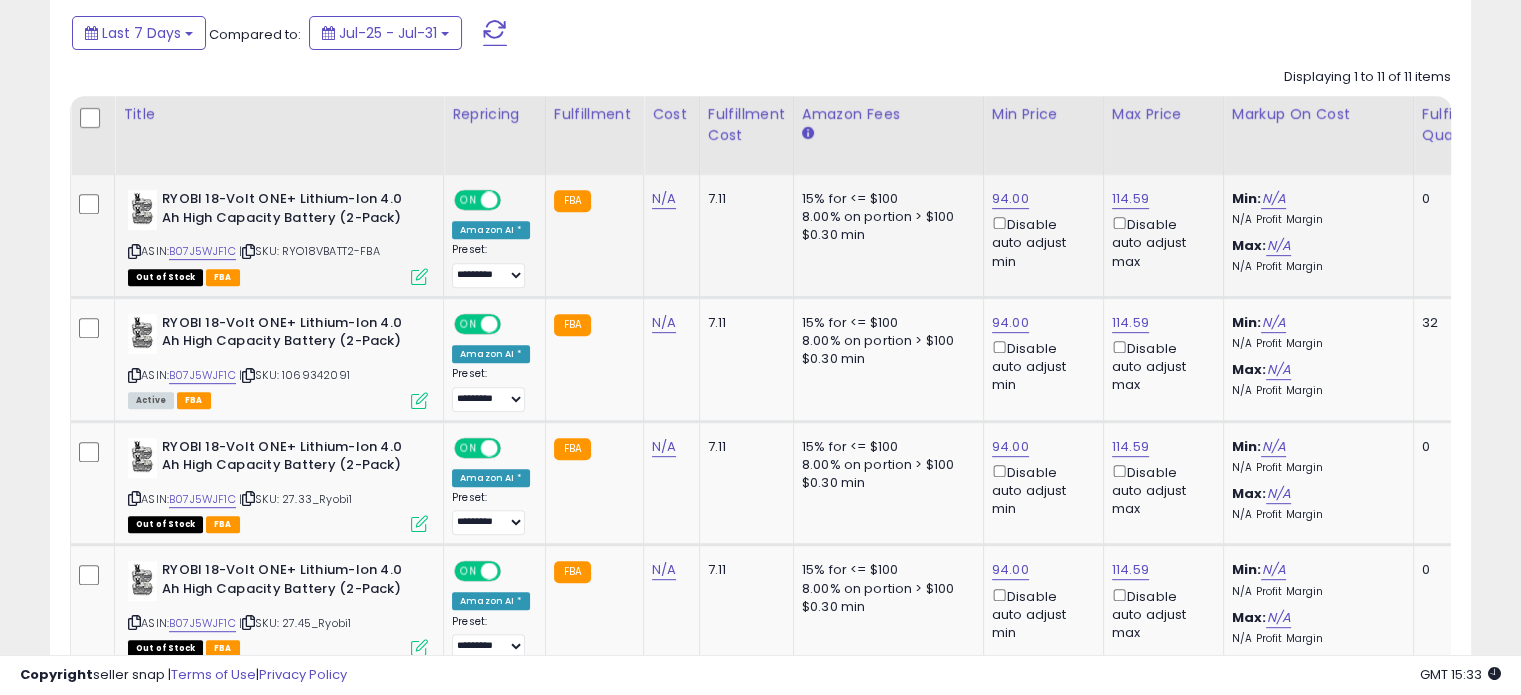 scroll, scrollTop: 857, scrollLeft: 0, axis: vertical 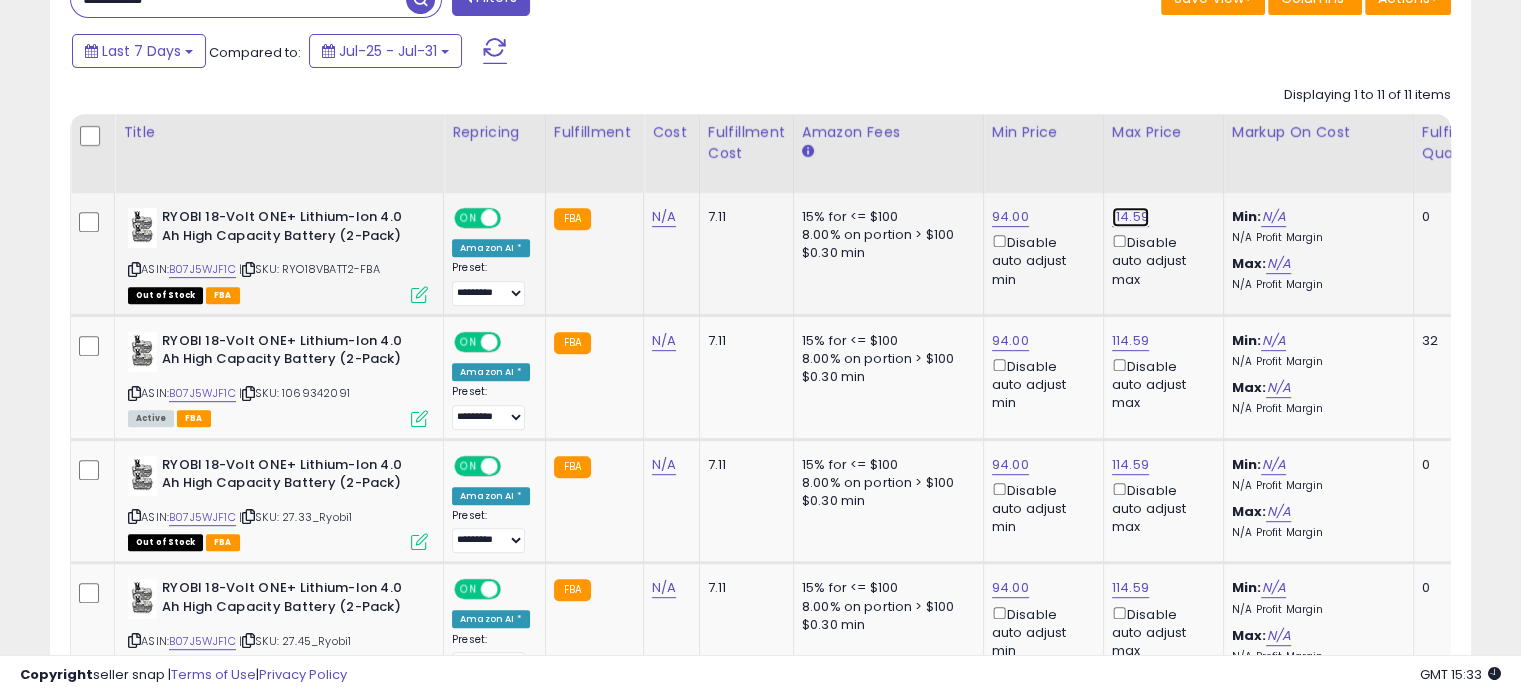 click on "114.59" at bounding box center [1130, 217] 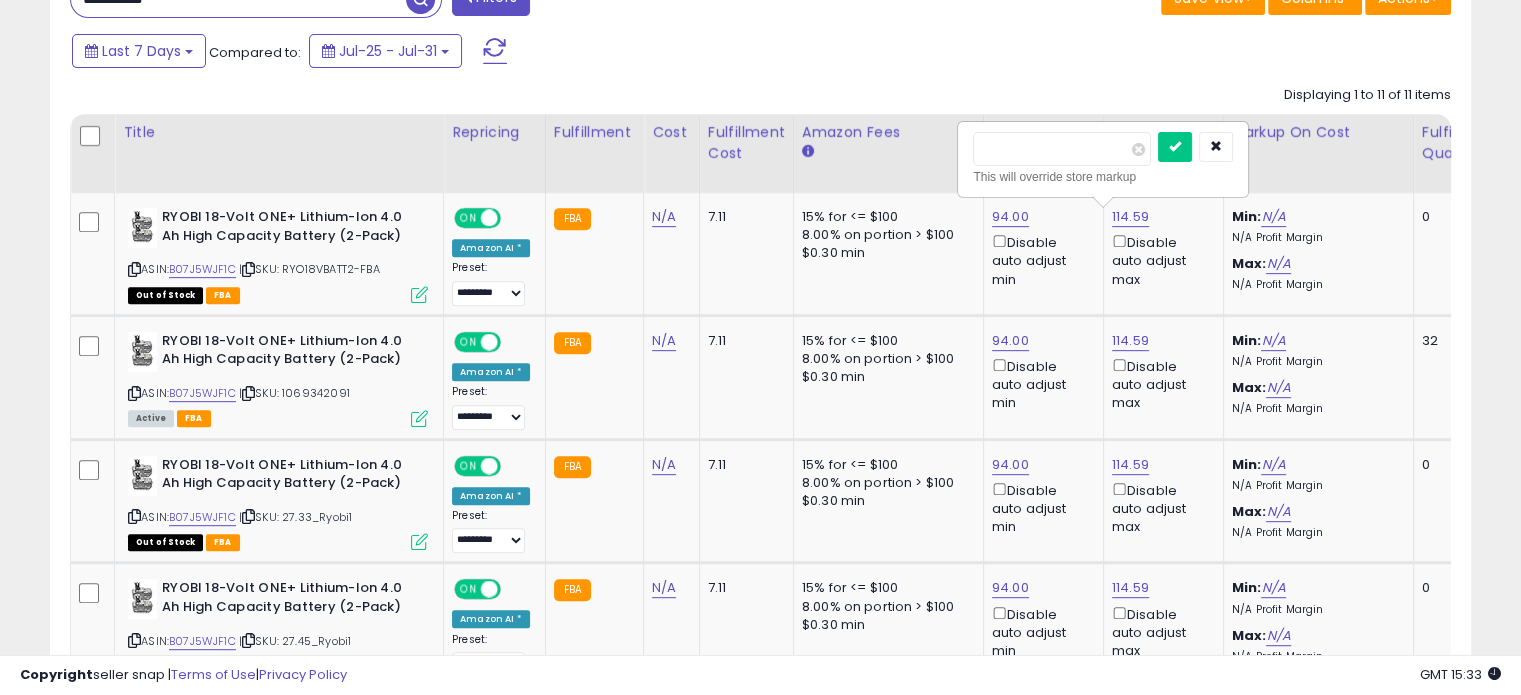 drag, startPoint x: 989, startPoint y: 148, endPoint x: 914, endPoint y: 149, distance: 75.00667 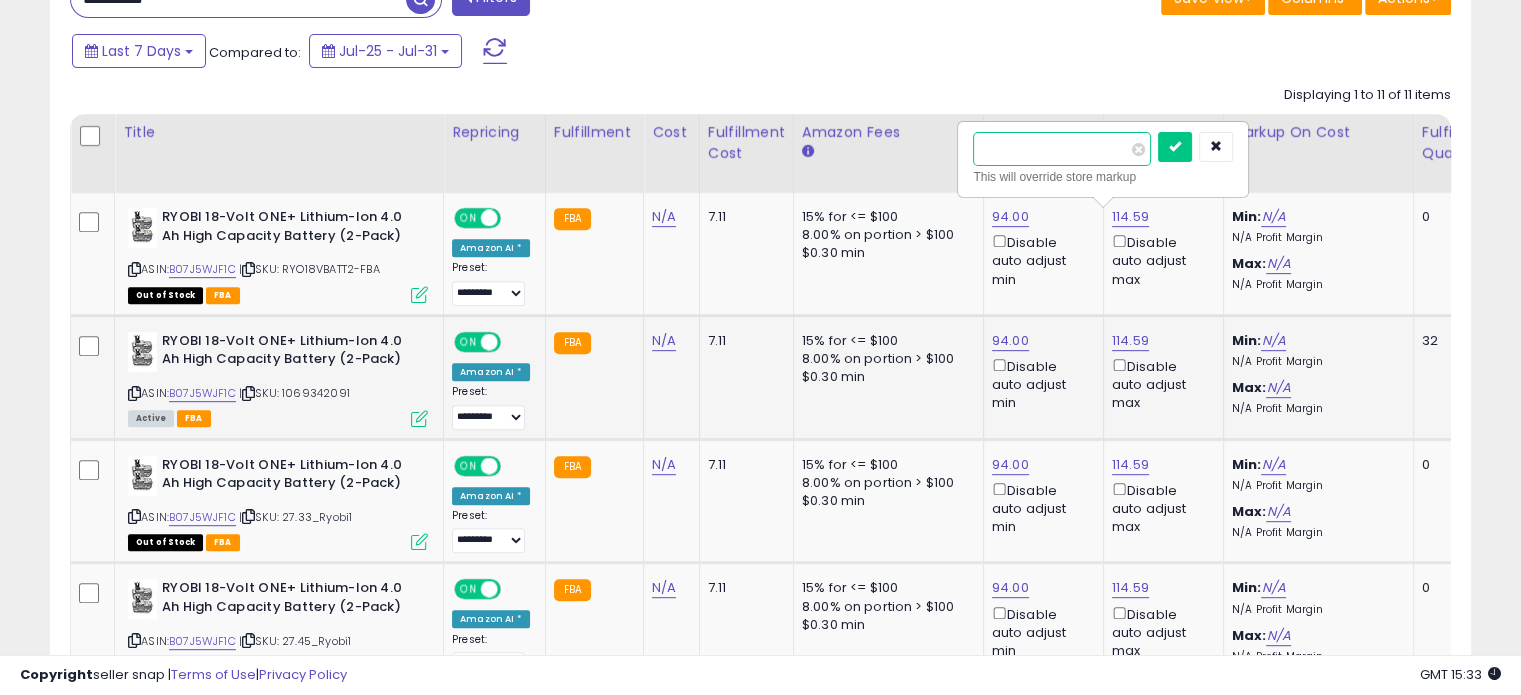 click at bounding box center [1175, 147] 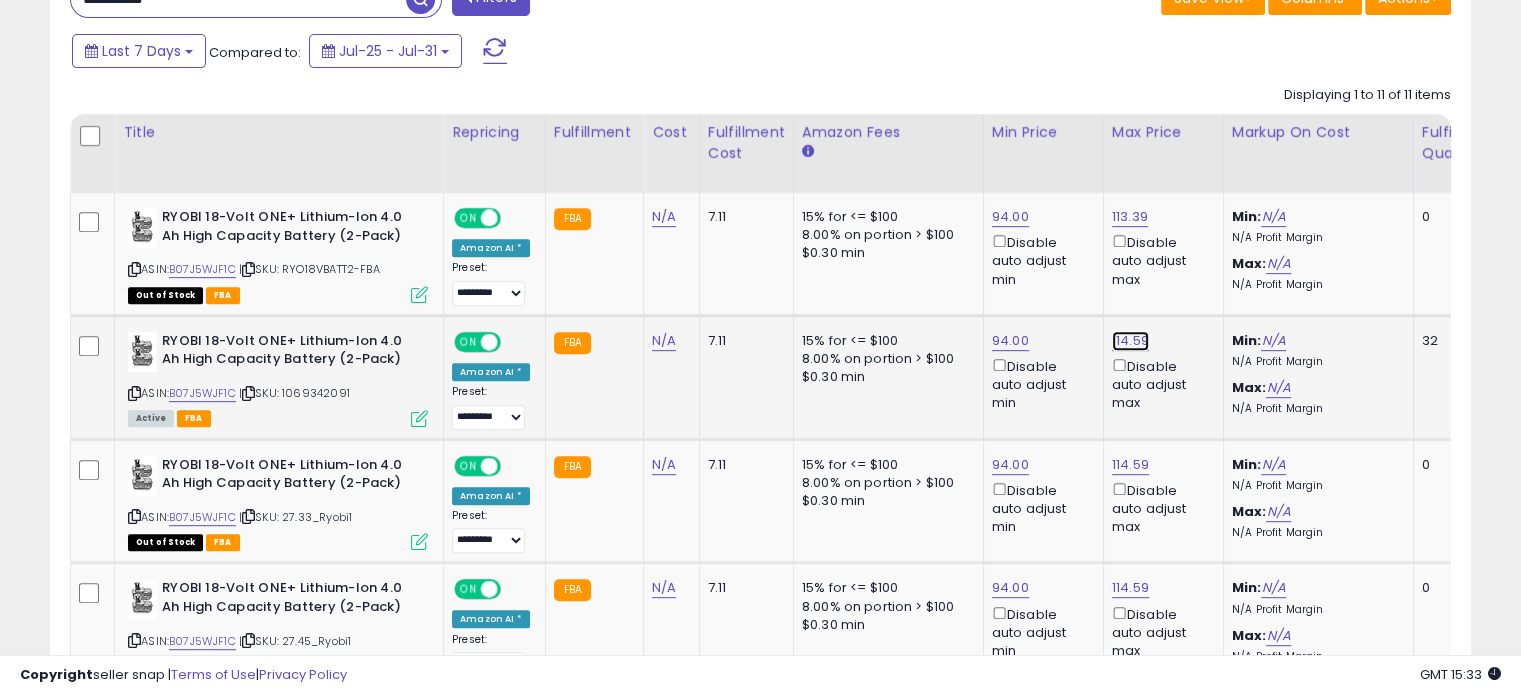 click on "114.59" at bounding box center [1130, 217] 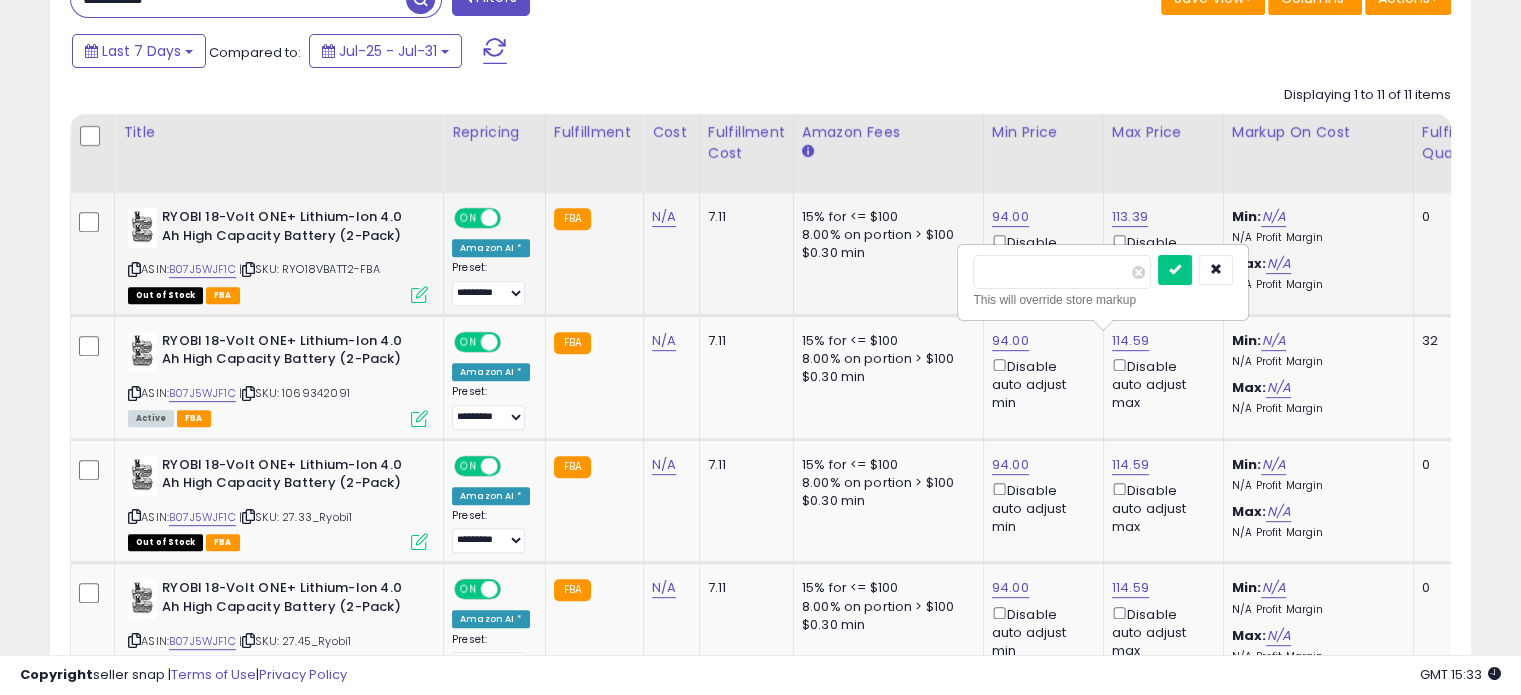 drag, startPoint x: 1067, startPoint y: 283, endPoint x: 895, endPoint y: 273, distance: 172.29045 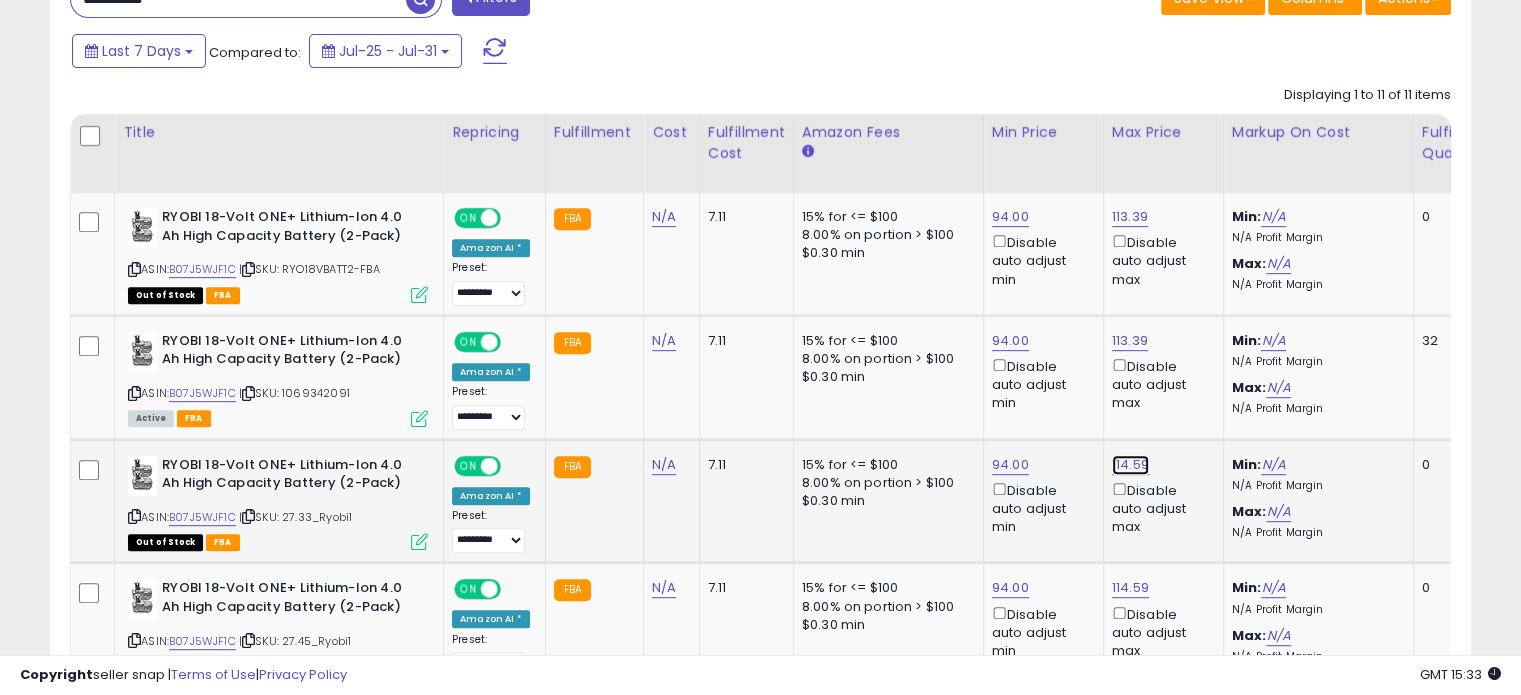 click on "114.59" at bounding box center (1130, 217) 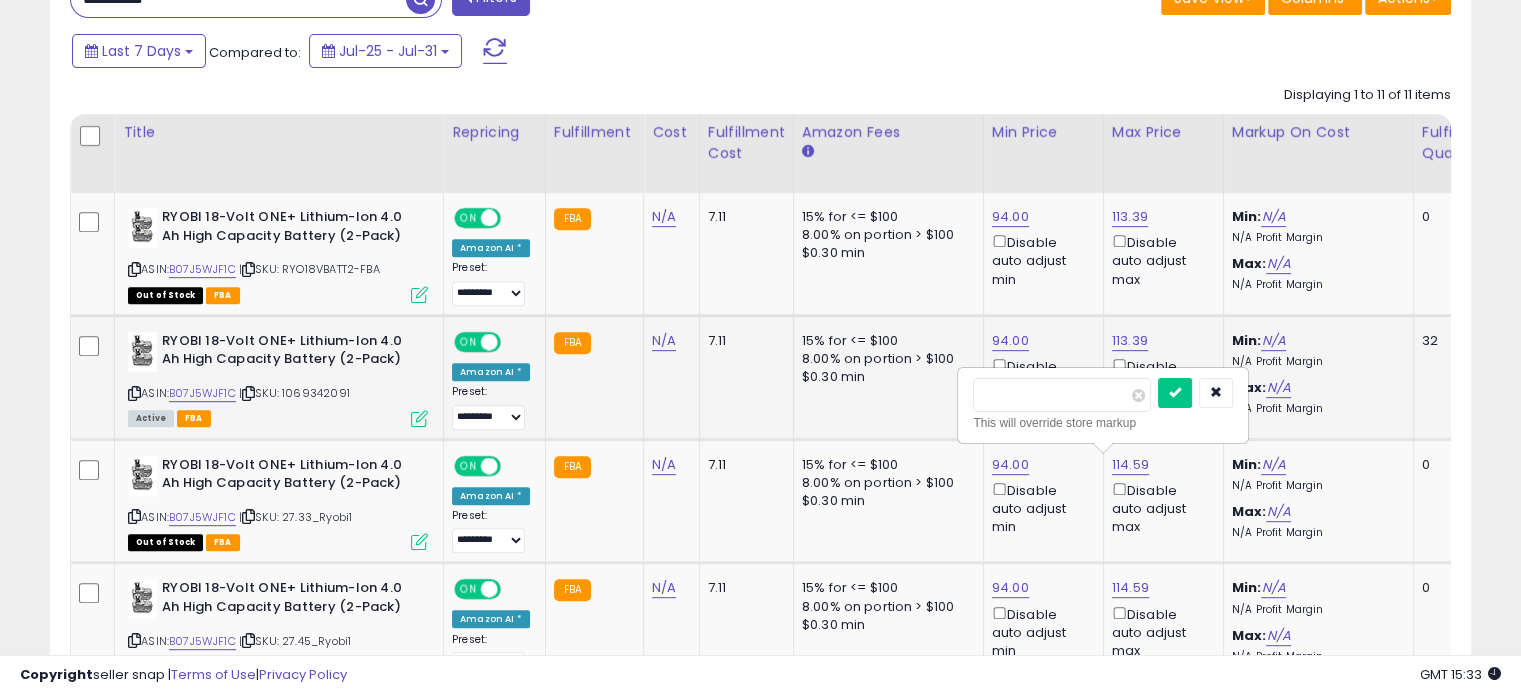 drag, startPoint x: 1076, startPoint y: 402, endPoint x: 949, endPoint y: 399, distance: 127.03543 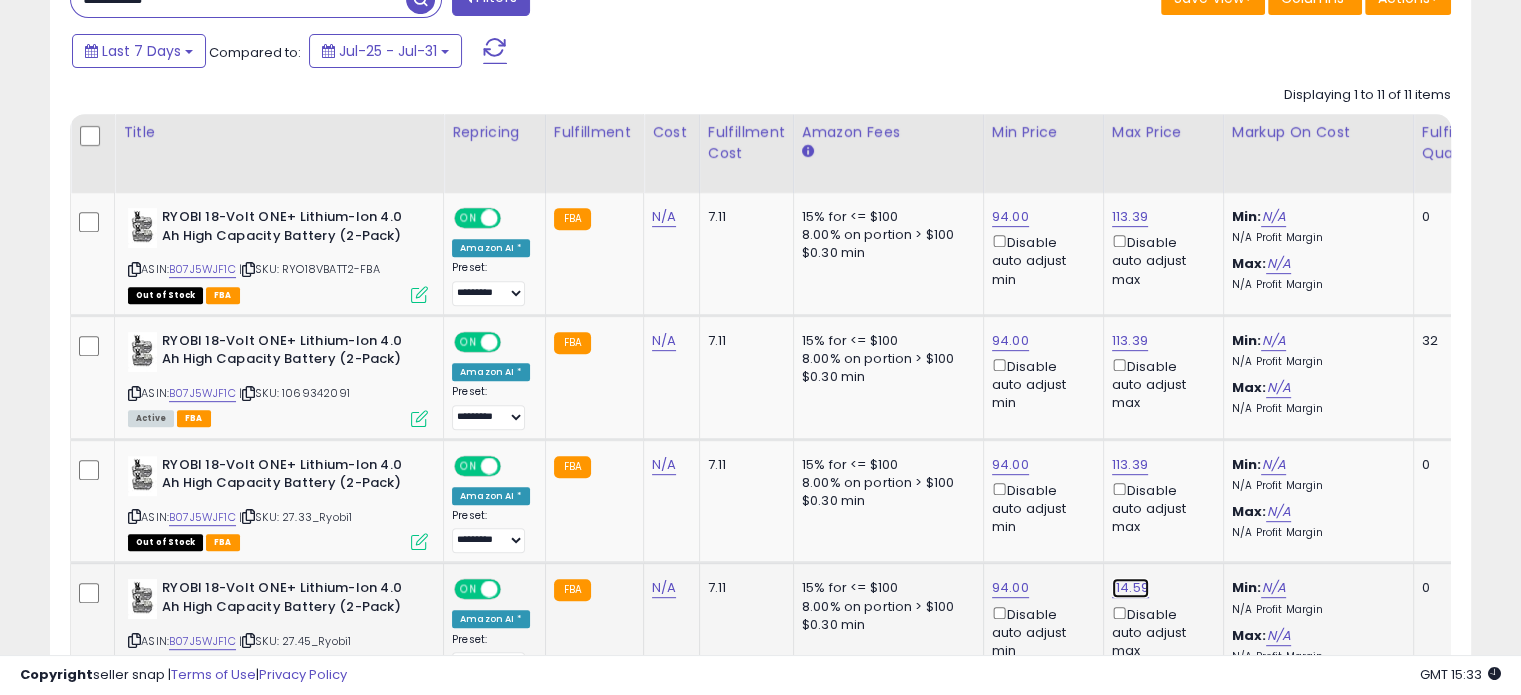 click on "114.59" at bounding box center (1130, 217) 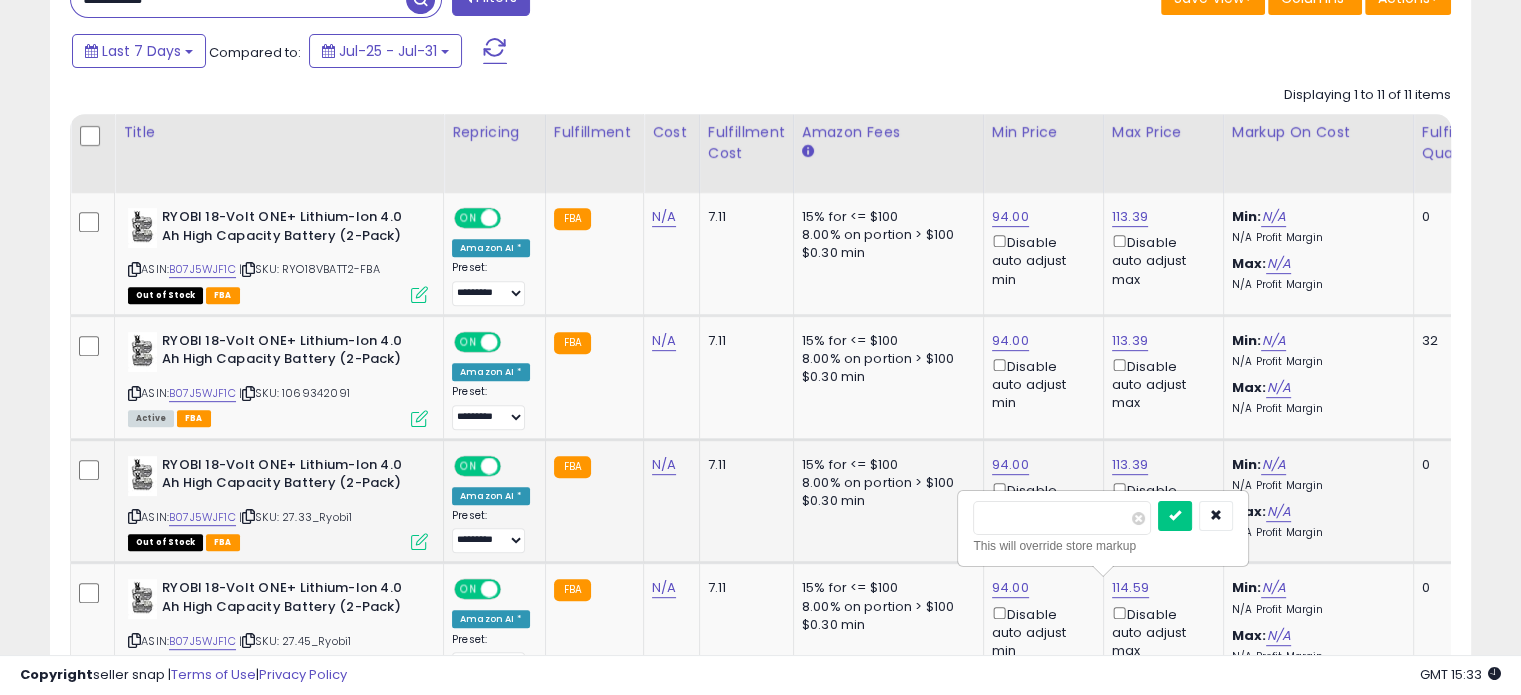 drag, startPoint x: 1063, startPoint y: 518, endPoint x: 871, endPoint y: 522, distance: 192.04166 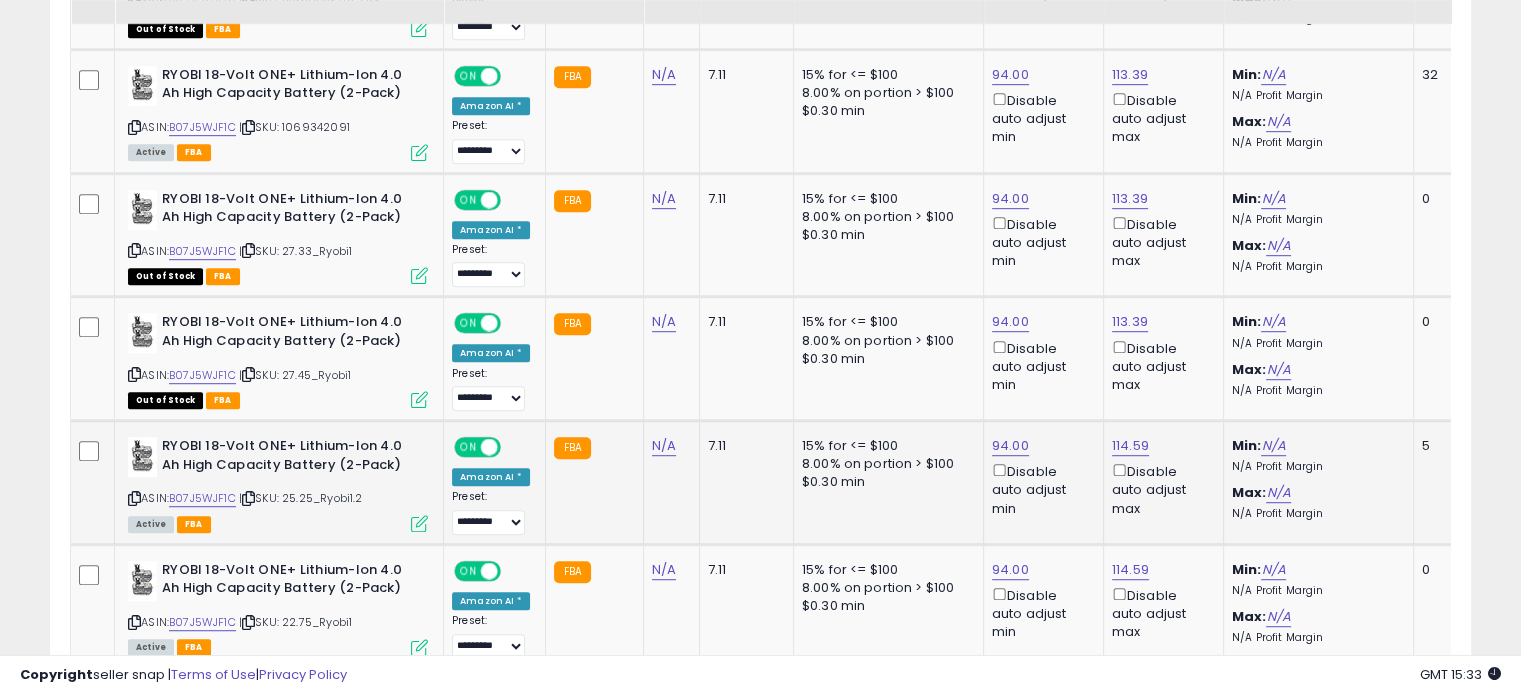 scroll, scrollTop: 1124, scrollLeft: 0, axis: vertical 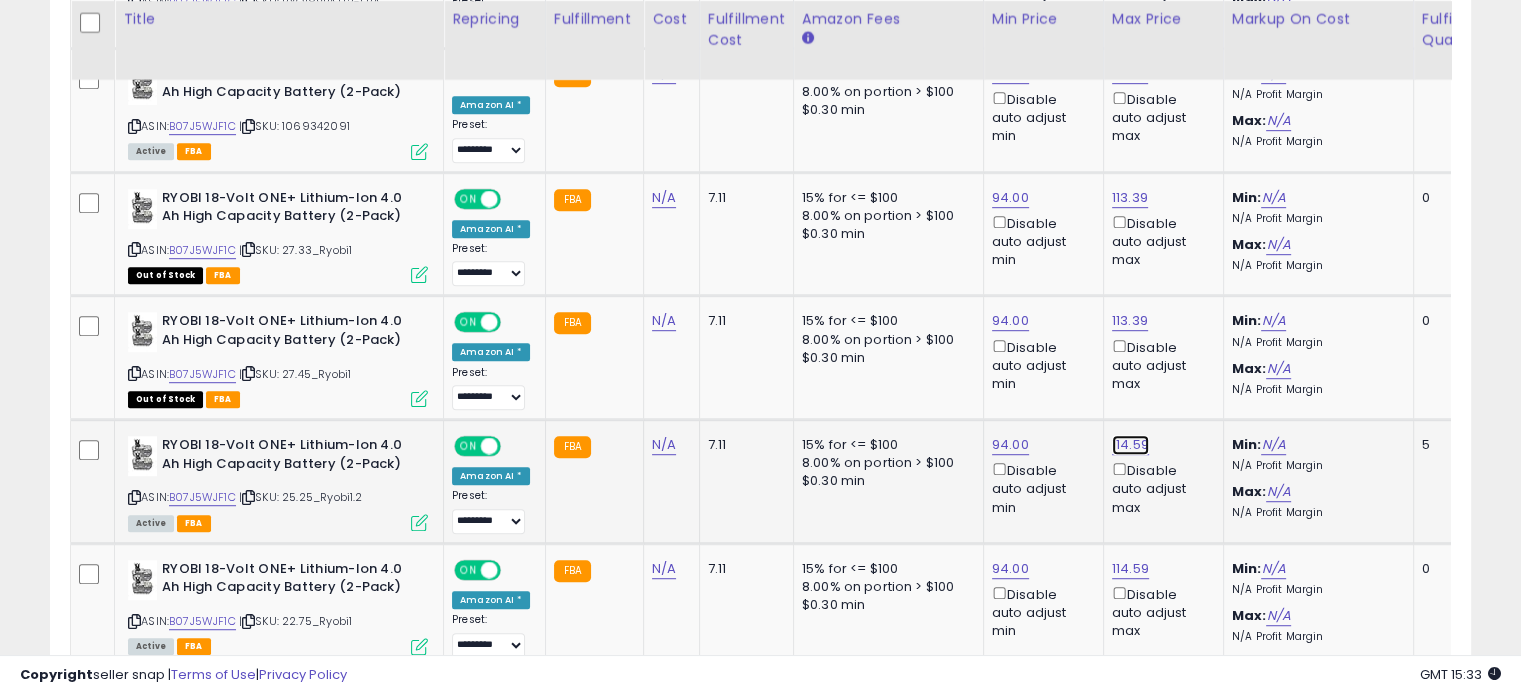 click on "114.59" at bounding box center (1130, -50) 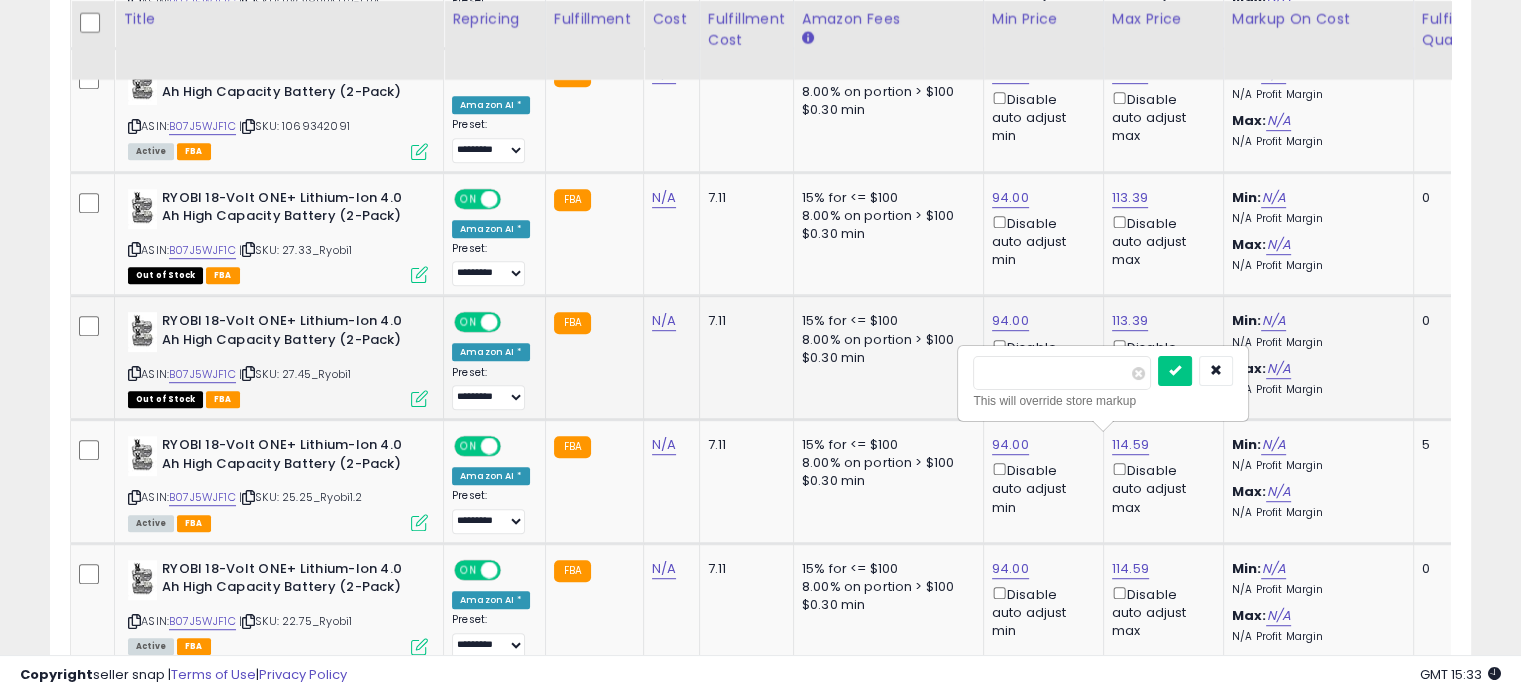 drag, startPoint x: 1053, startPoint y: 383, endPoint x: 917, endPoint y: 382, distance: 136.00368 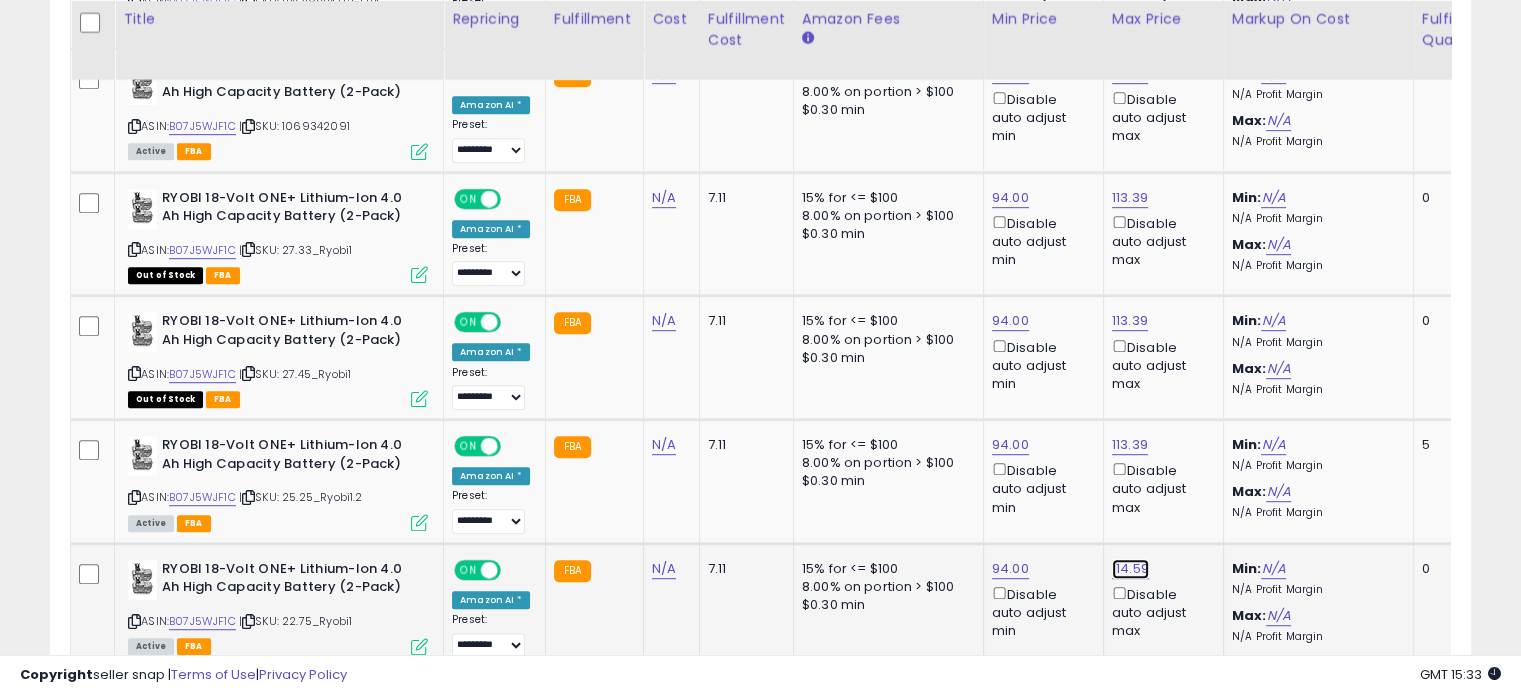 click on "114.59" at bounding box center (1130, -50) 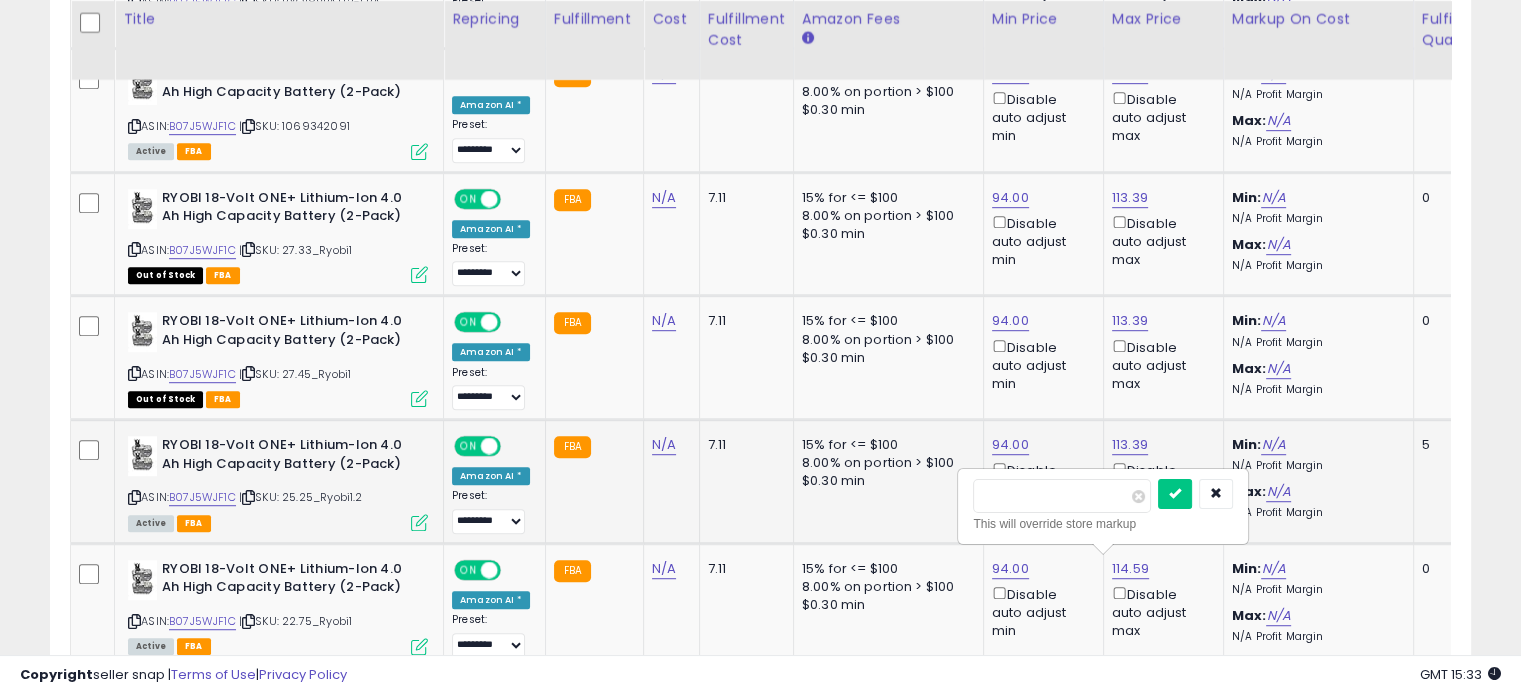 drag, startPoint x: 1042, startPoint y: 499, endPoint x: 908, endPoint y: 507, distance: 134.23859 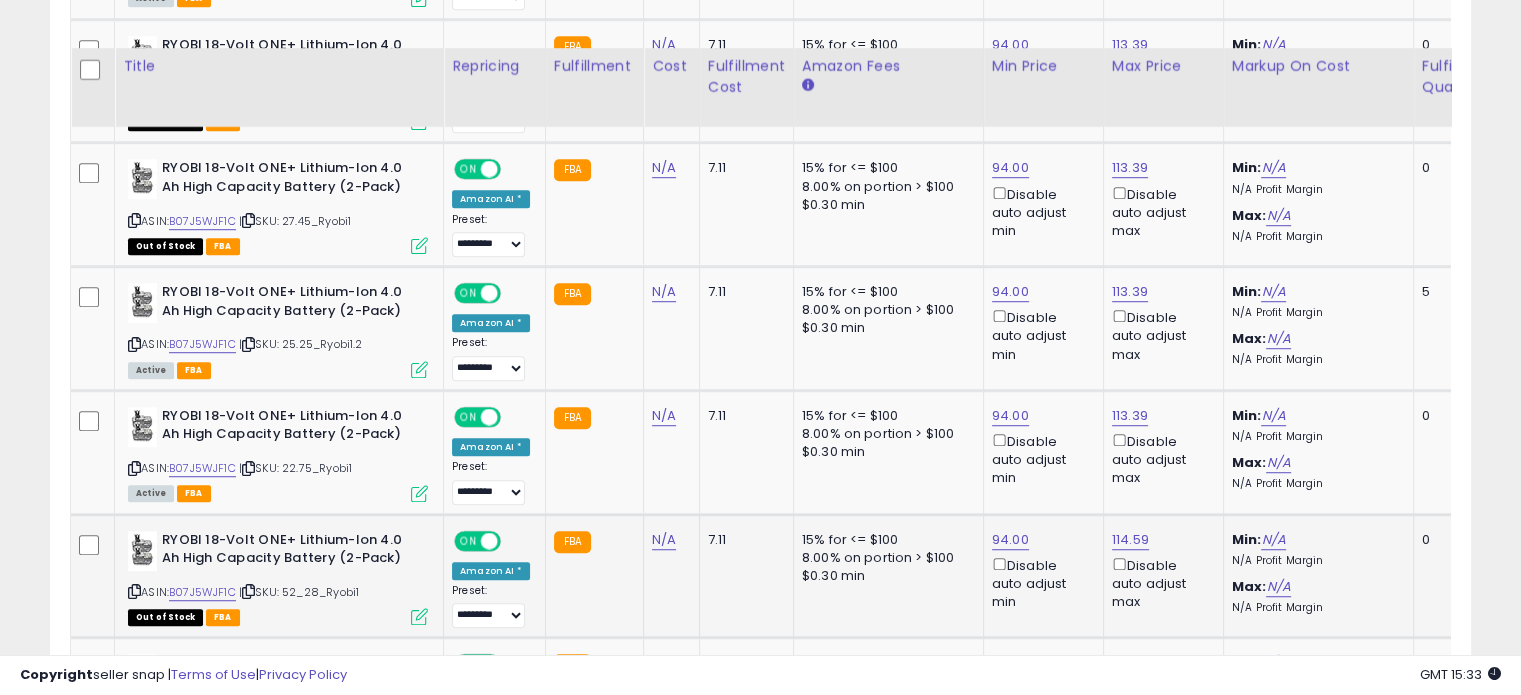 scroll, scrollTop: 1324, scrollLeft: 0, axis: vertical 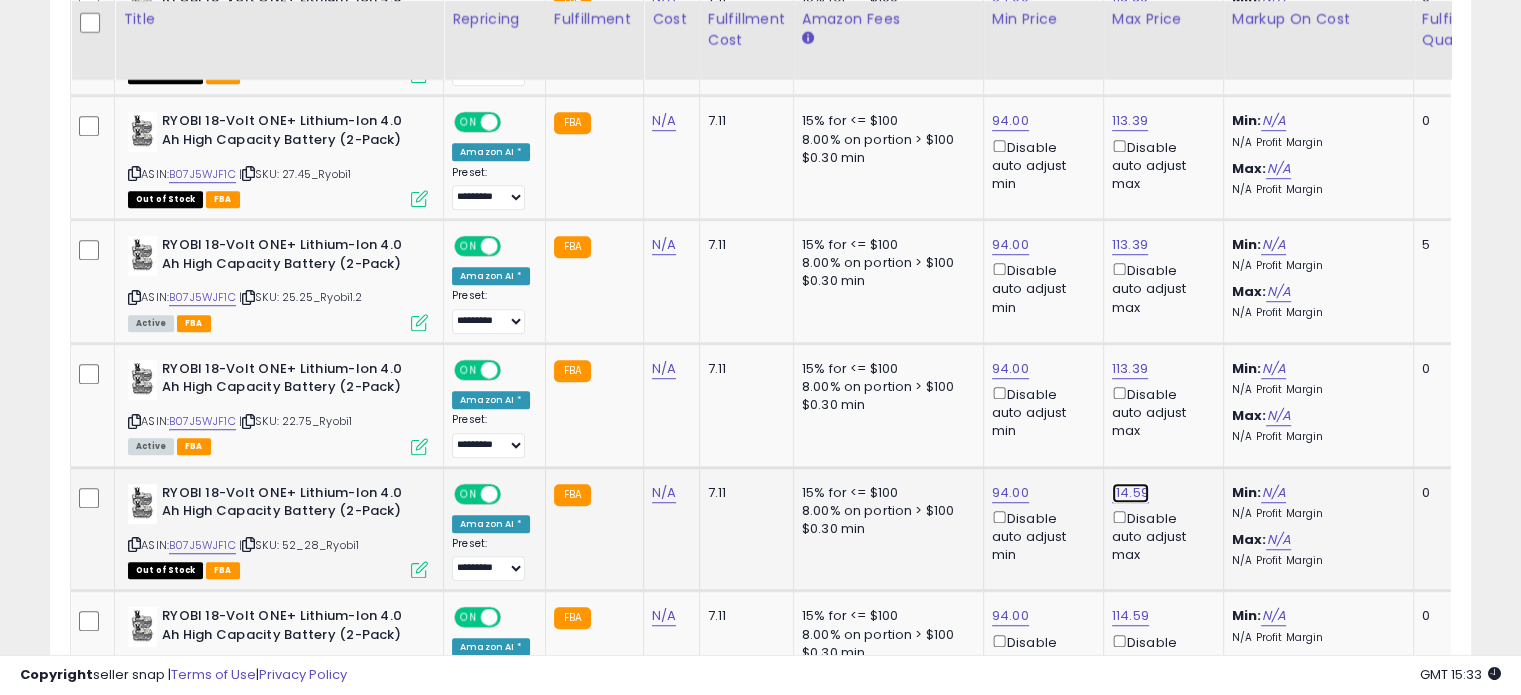 click on "114.59" at bounding box center (1130, -250) 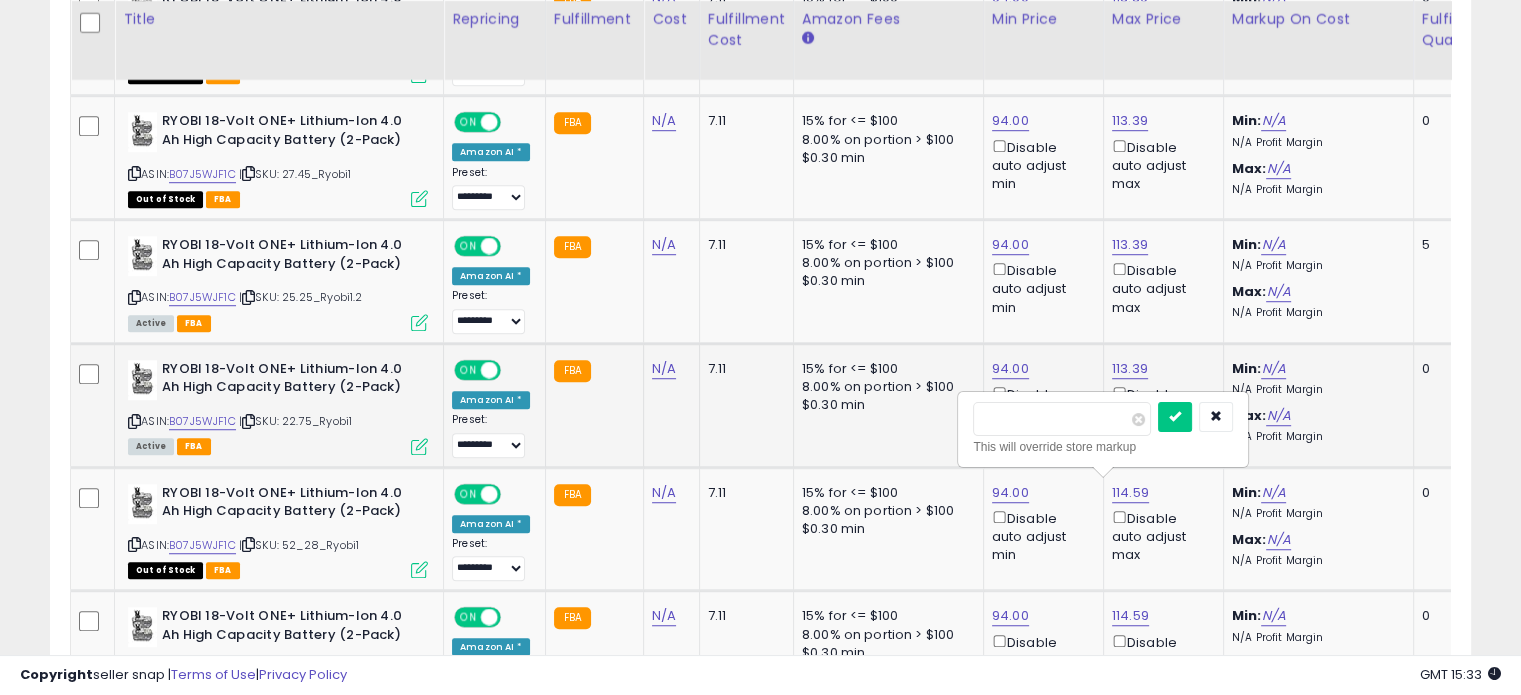 drag, startPoint x: 1035, startPoint y: 423, endPoint x: 889, endPoint y: 419, distance: 146.05478 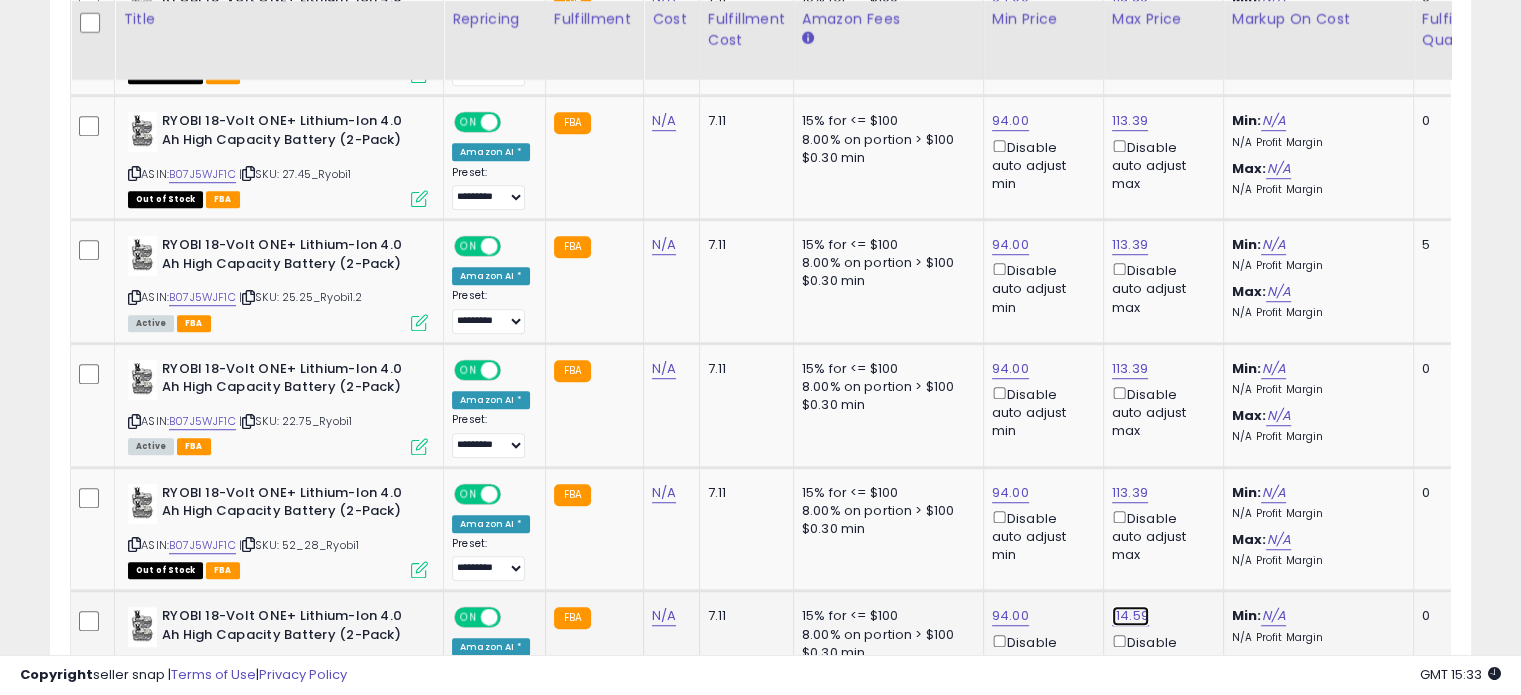 click on "114.59" at bounding box center [1130, -250] 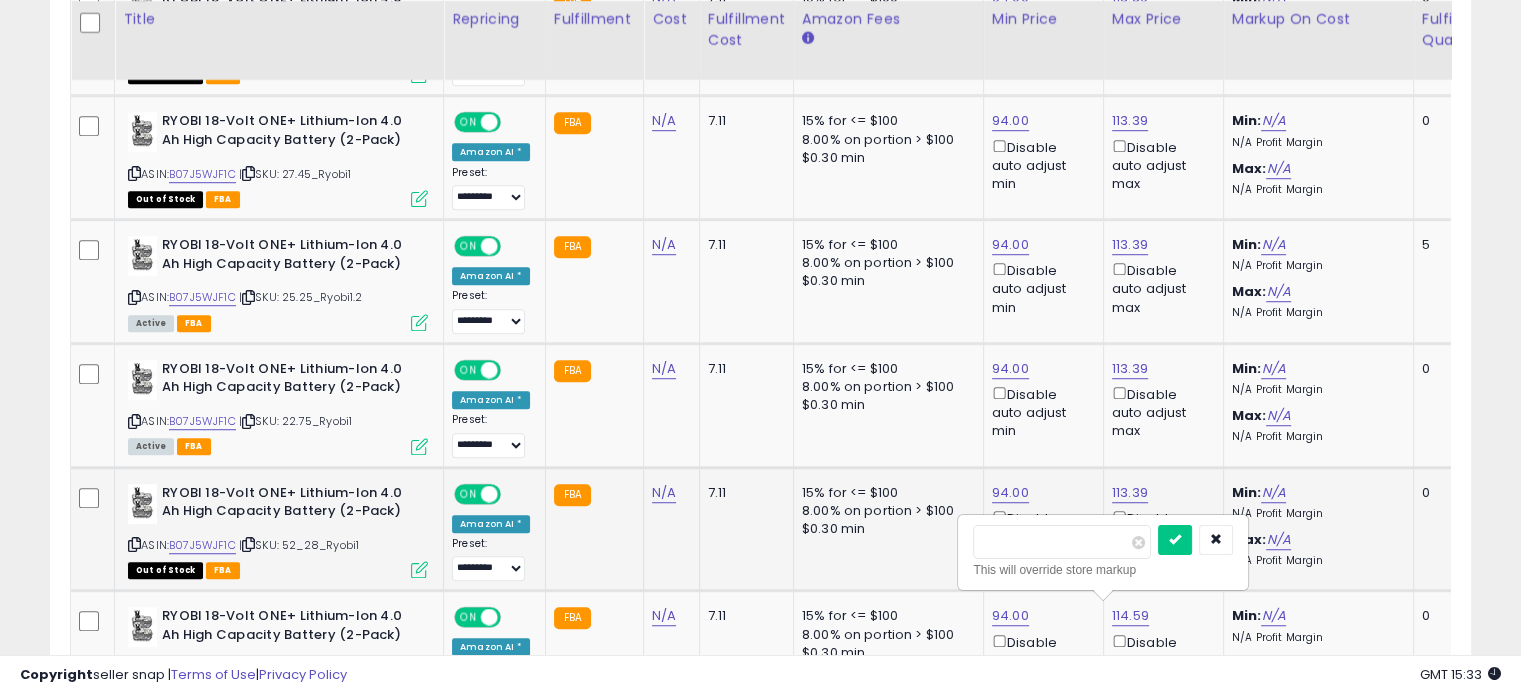 drag, startPoint x: 1069, startPoint y: 538, endPoint x: 865, endPoint y: 552, distance: 204.47983 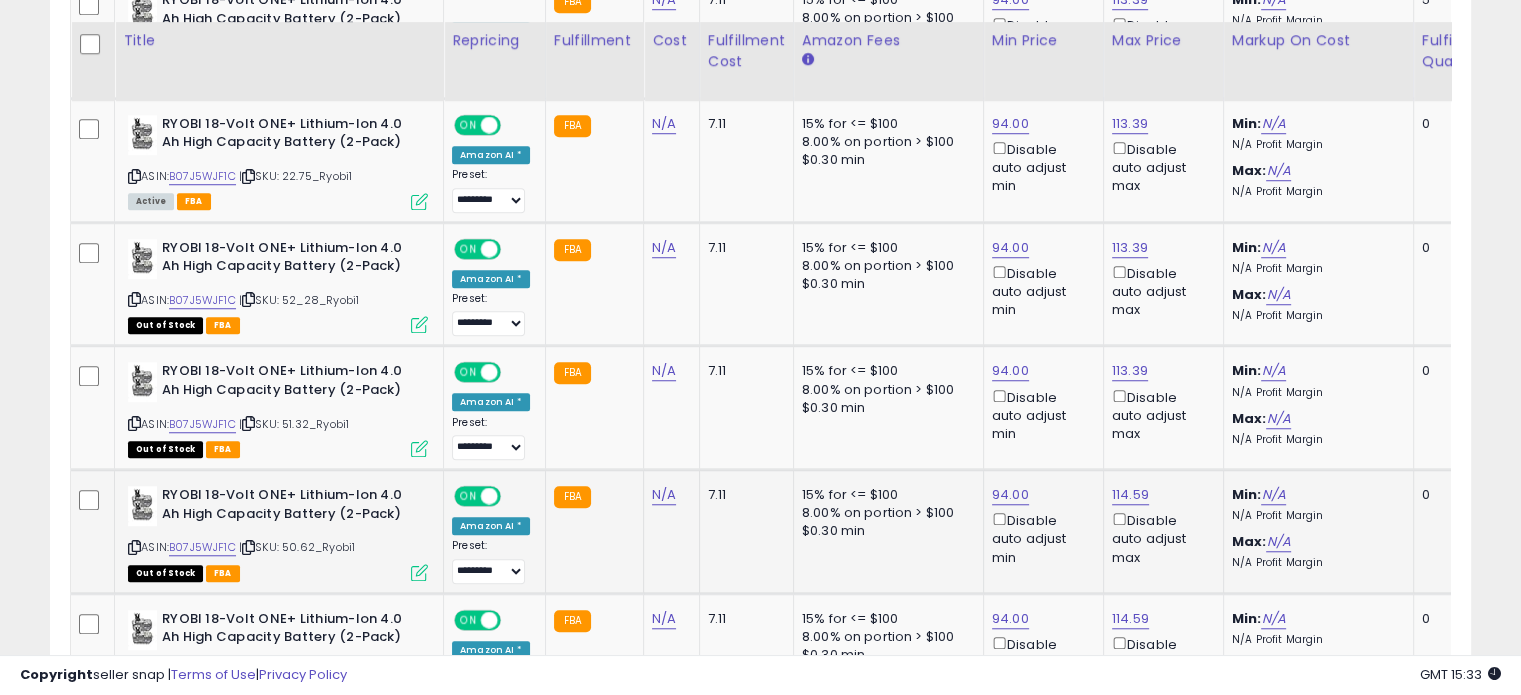 scroll, scrollTop: 1590, scrollLeft: 0, axis: vertical 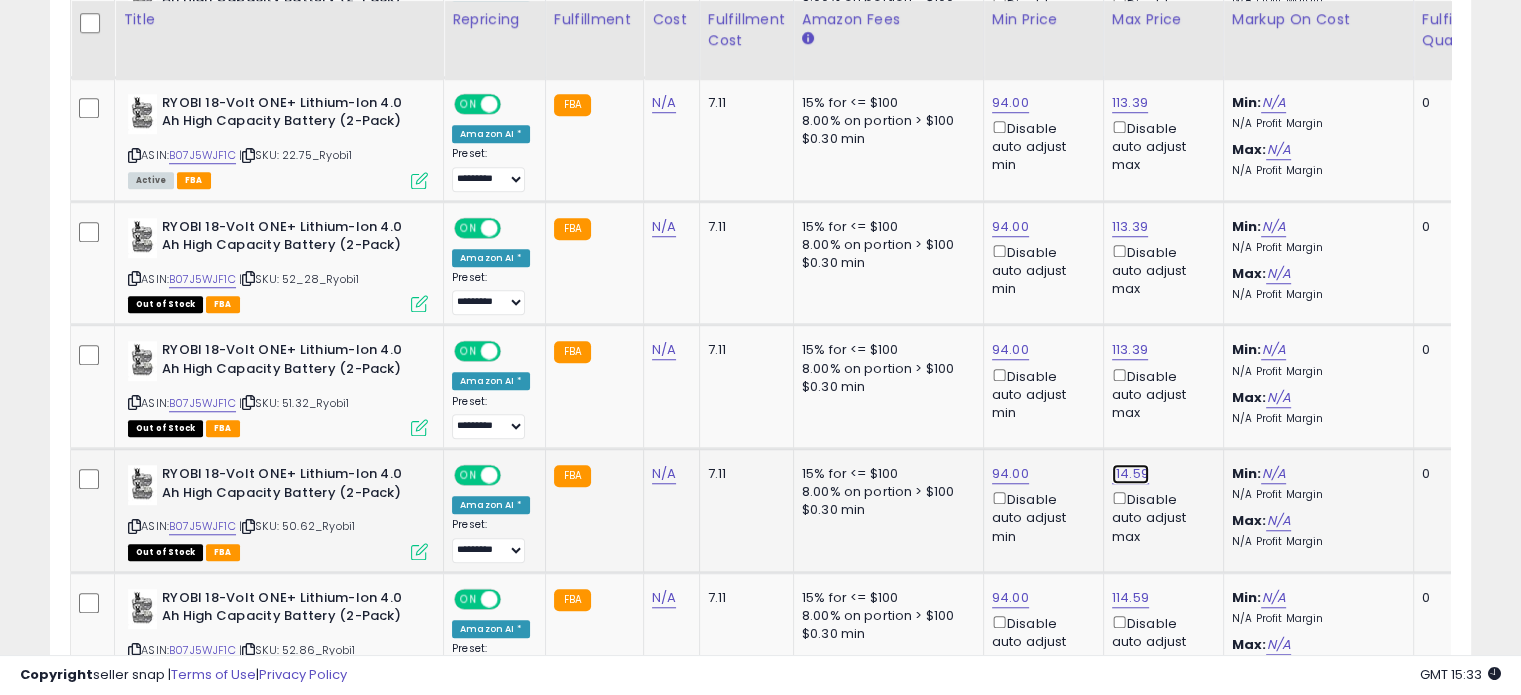 drag, startPoint x: 1129, startPoint y: 464, endPoint x: 1116, endPoint y: 464, distance: 13 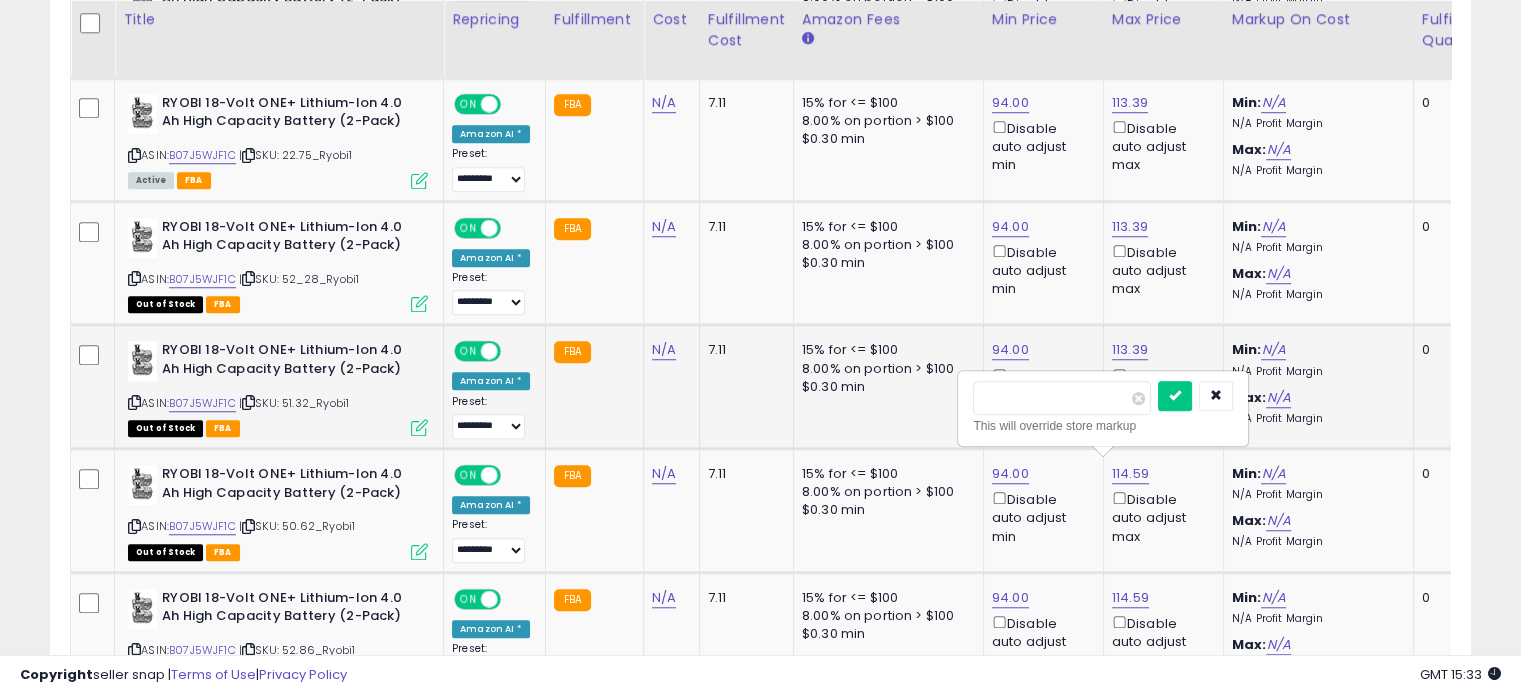 drag, startPoint x: 1038, startPoint y: 401, endPoint x: 901, endPoint y: 394, distance: 137.17871 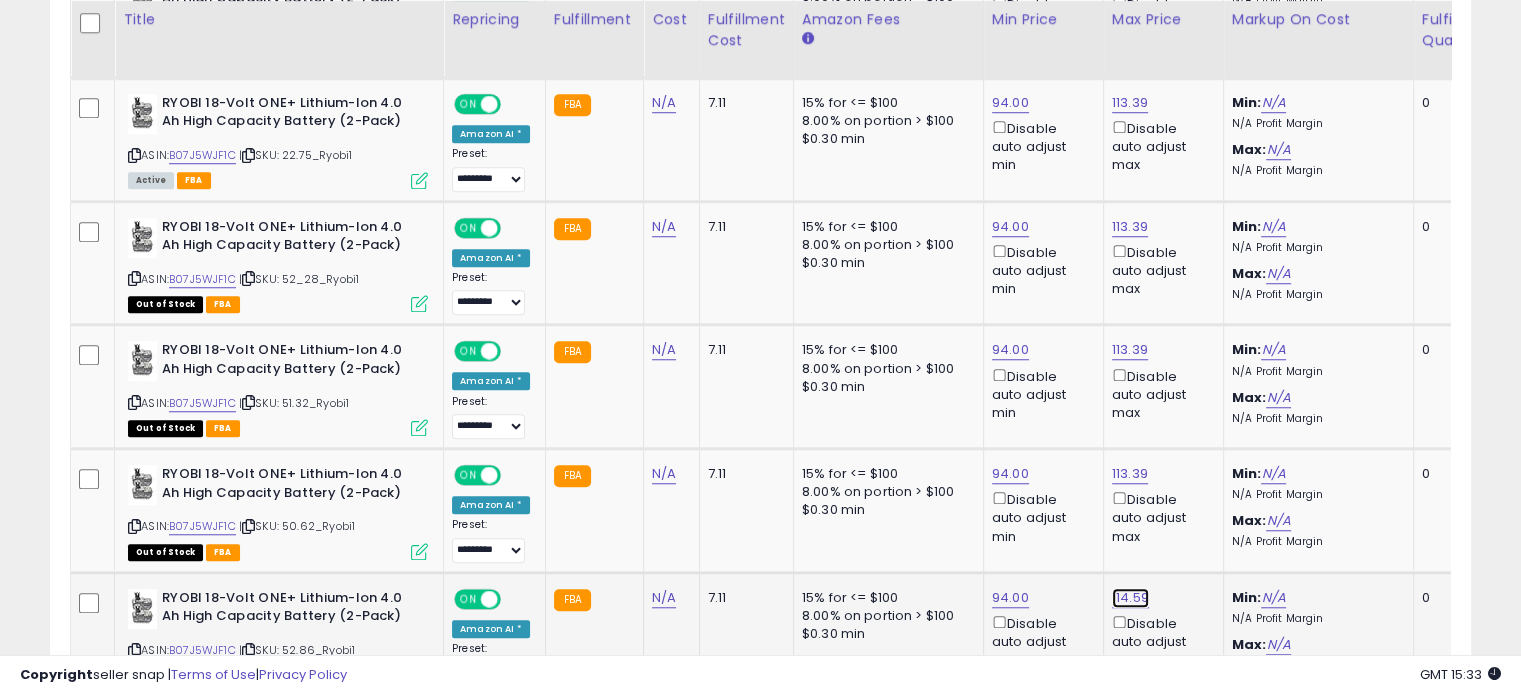 click on "114.59" at bounding box center [1130, -516] 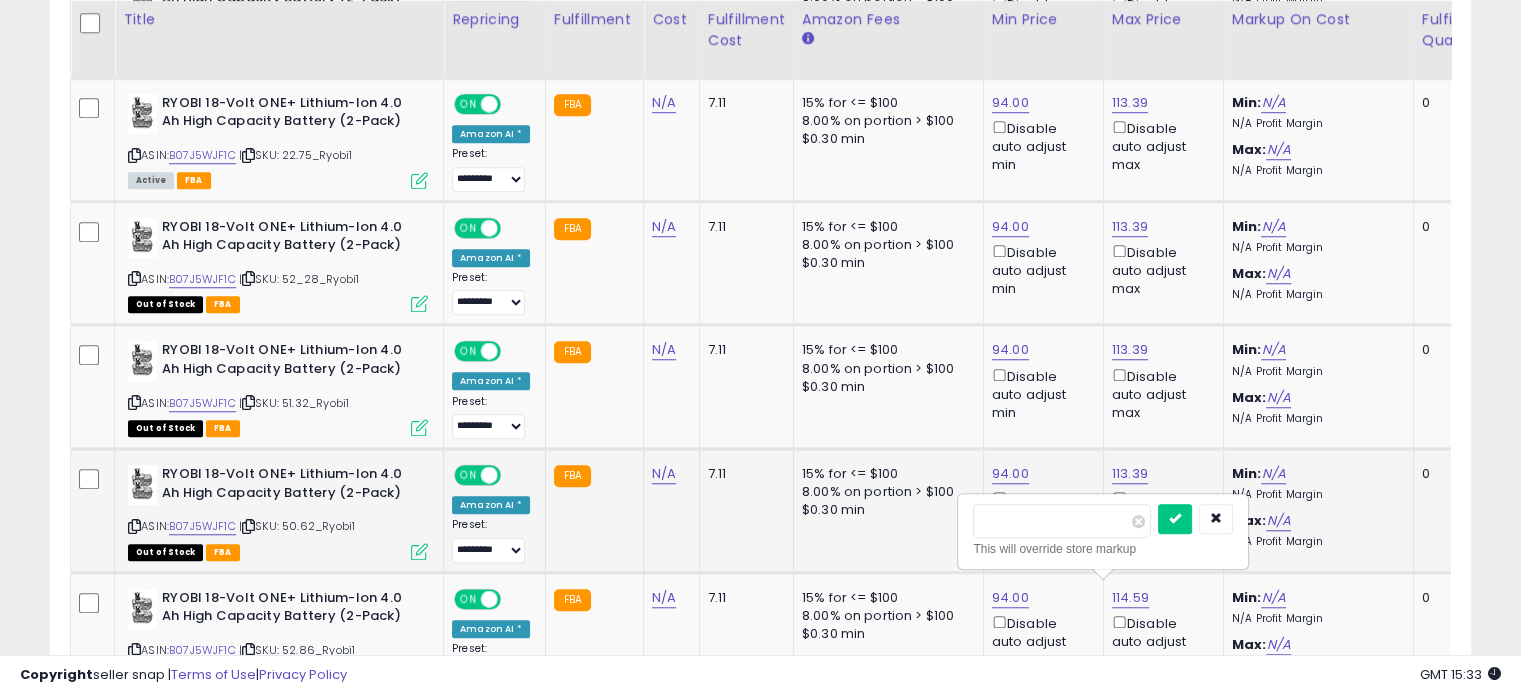 drag, startPoint x: 1065, startPoint y: 520, endPoint x: 835, endPoint y: 544, distance: 231.24878 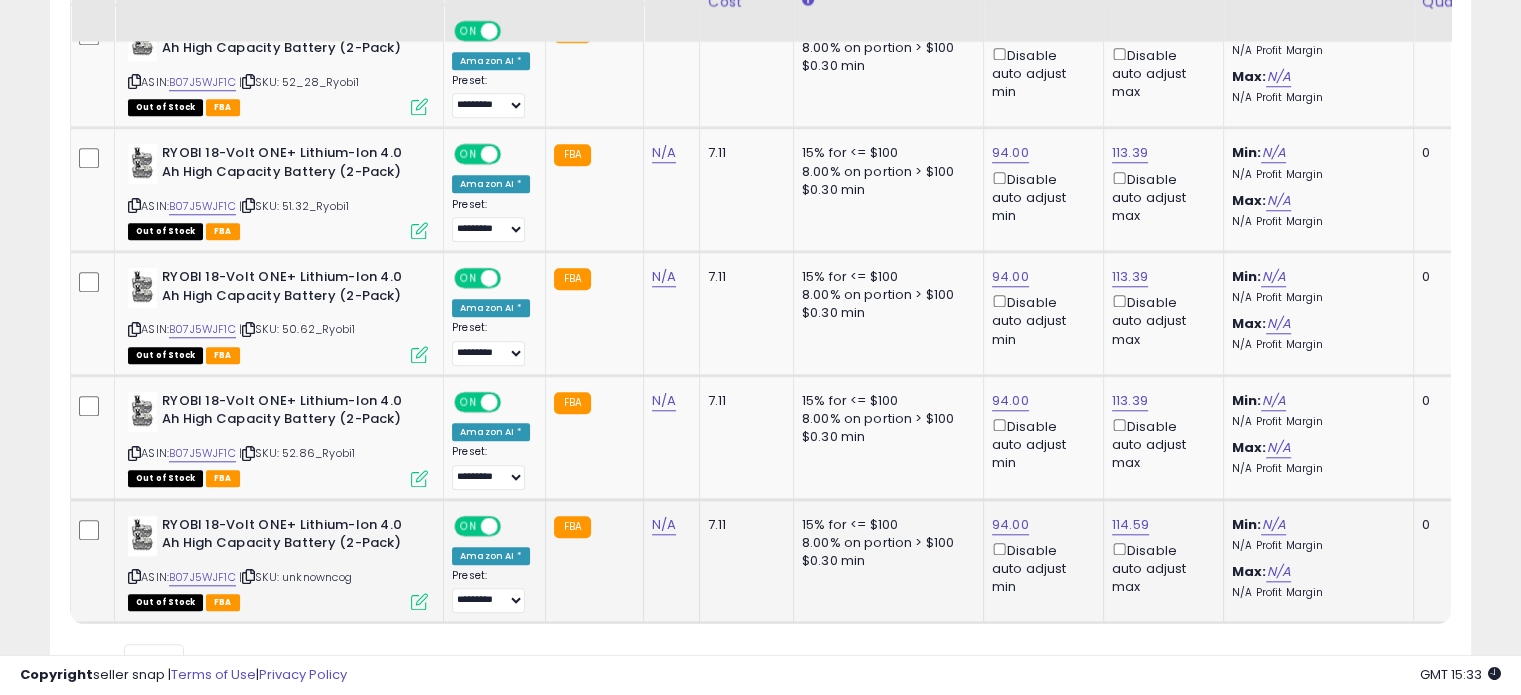 scroll, scrollTop: 1790, scrollLeft: 0, axis: vertical 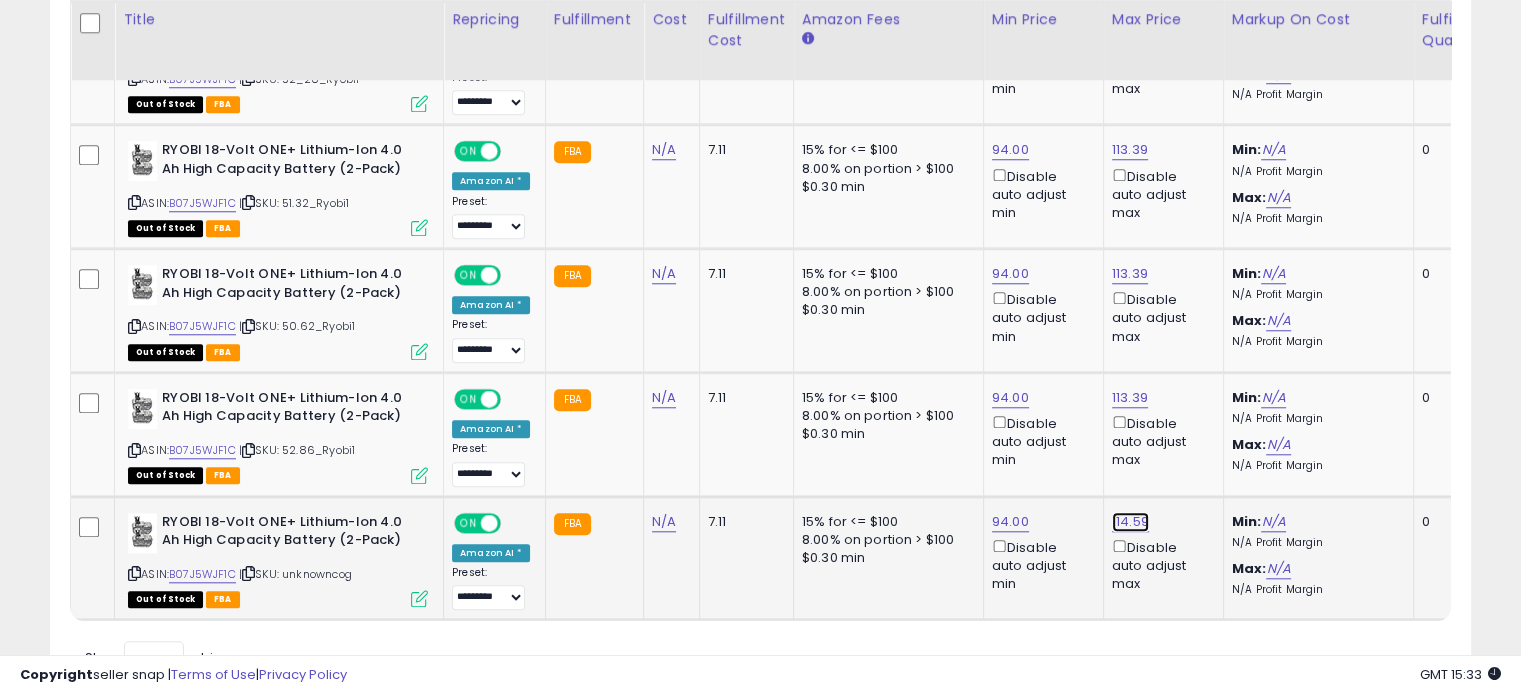 click on "114.59" at bounding box center (1130, -716) 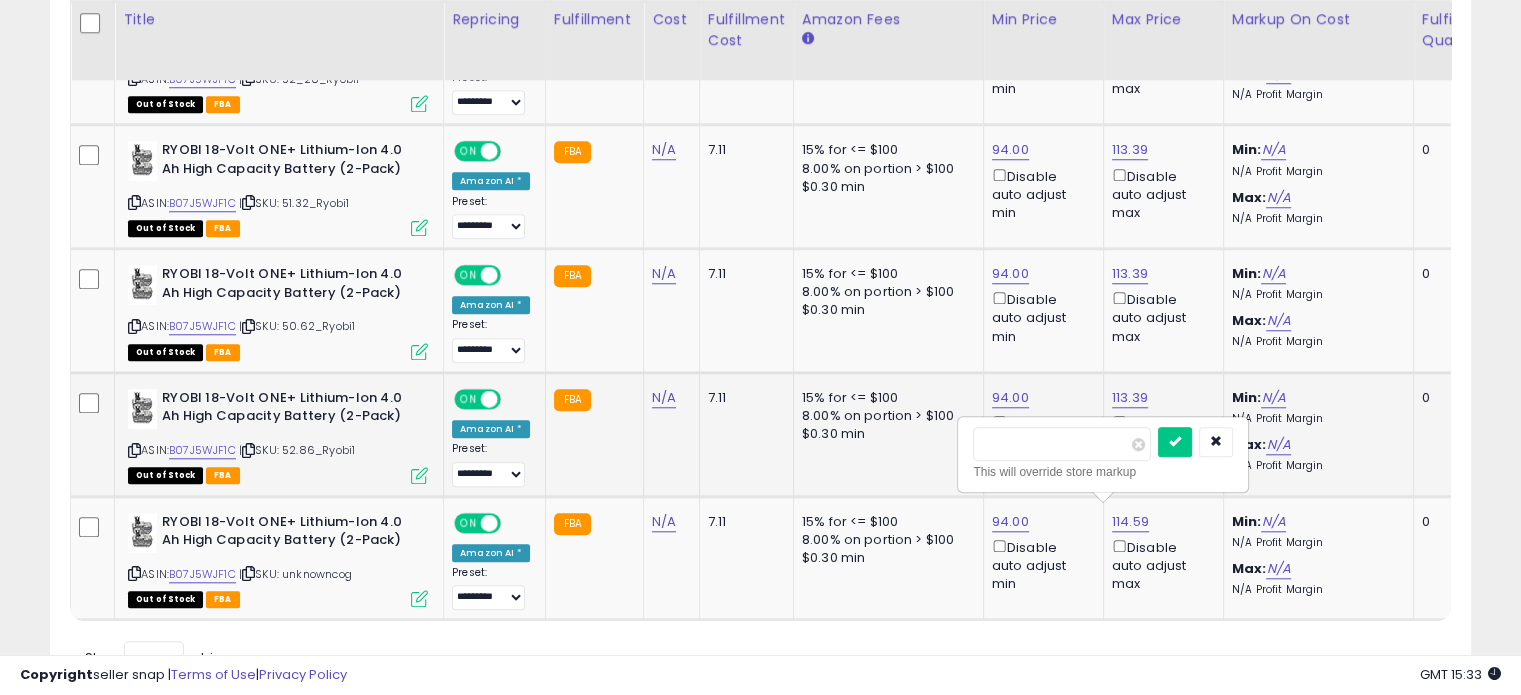 drag, startPoint x: 1055, startPoint y: 442, endPoint x: 921, endPoint y: 467, distance: 136.31215 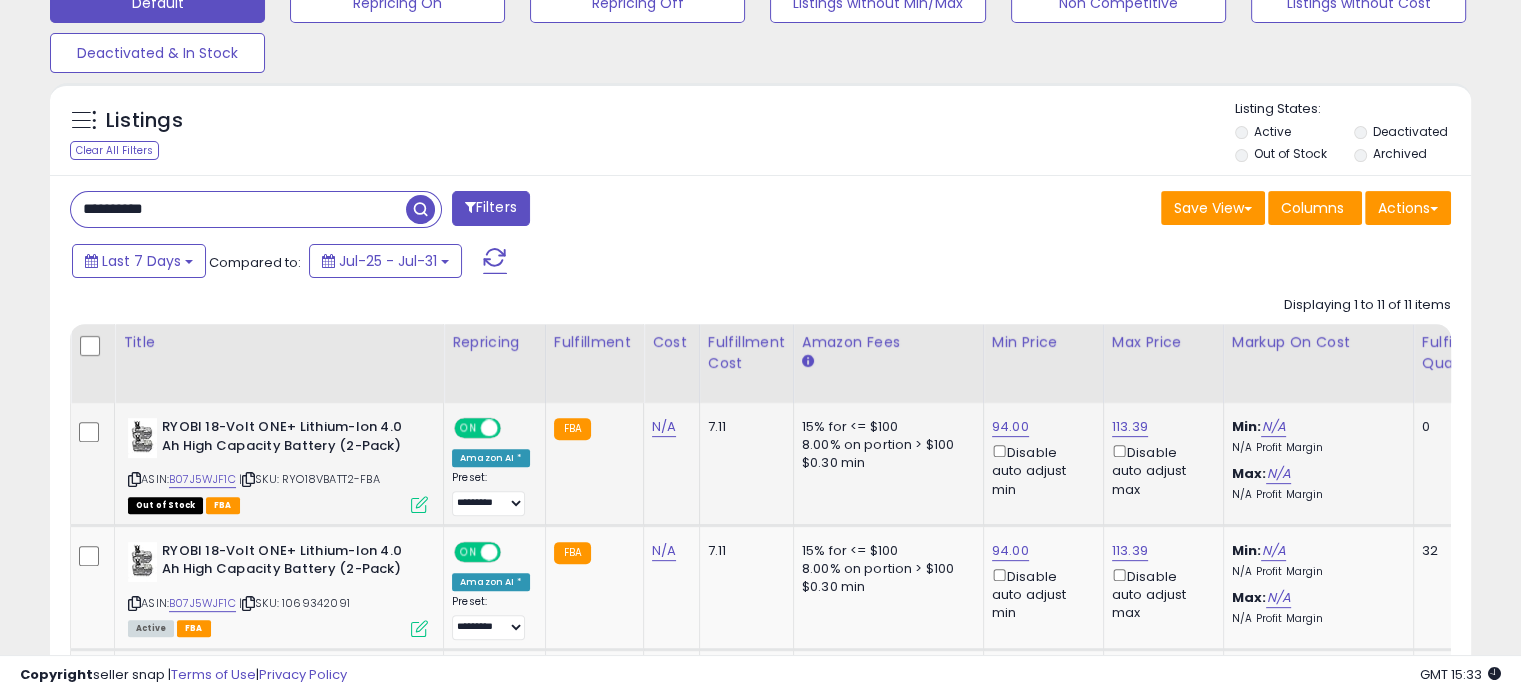 scroll, scrollTop: 607, scrollLeft: 0, axis: vertical 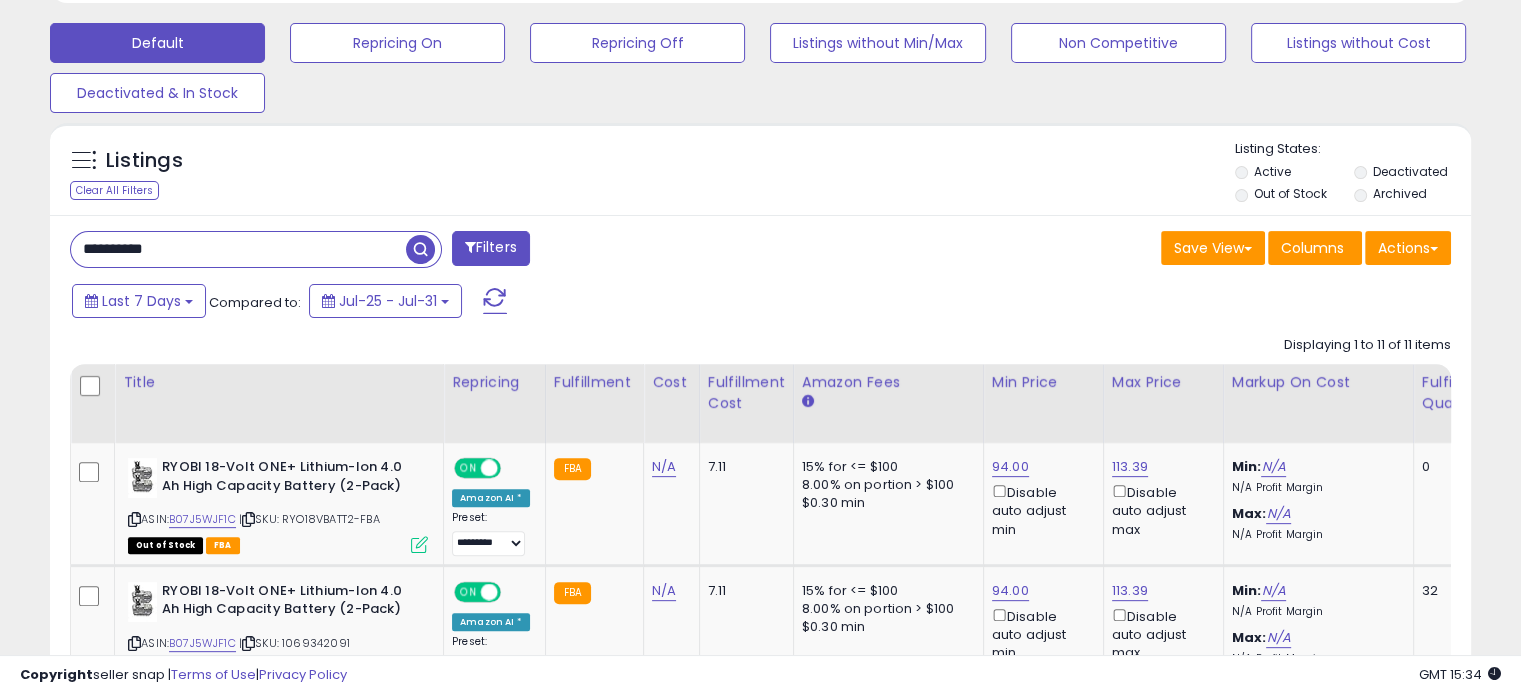click on "Listings
Clear All Filters
Listing States:" at bounding box center (760, 174) 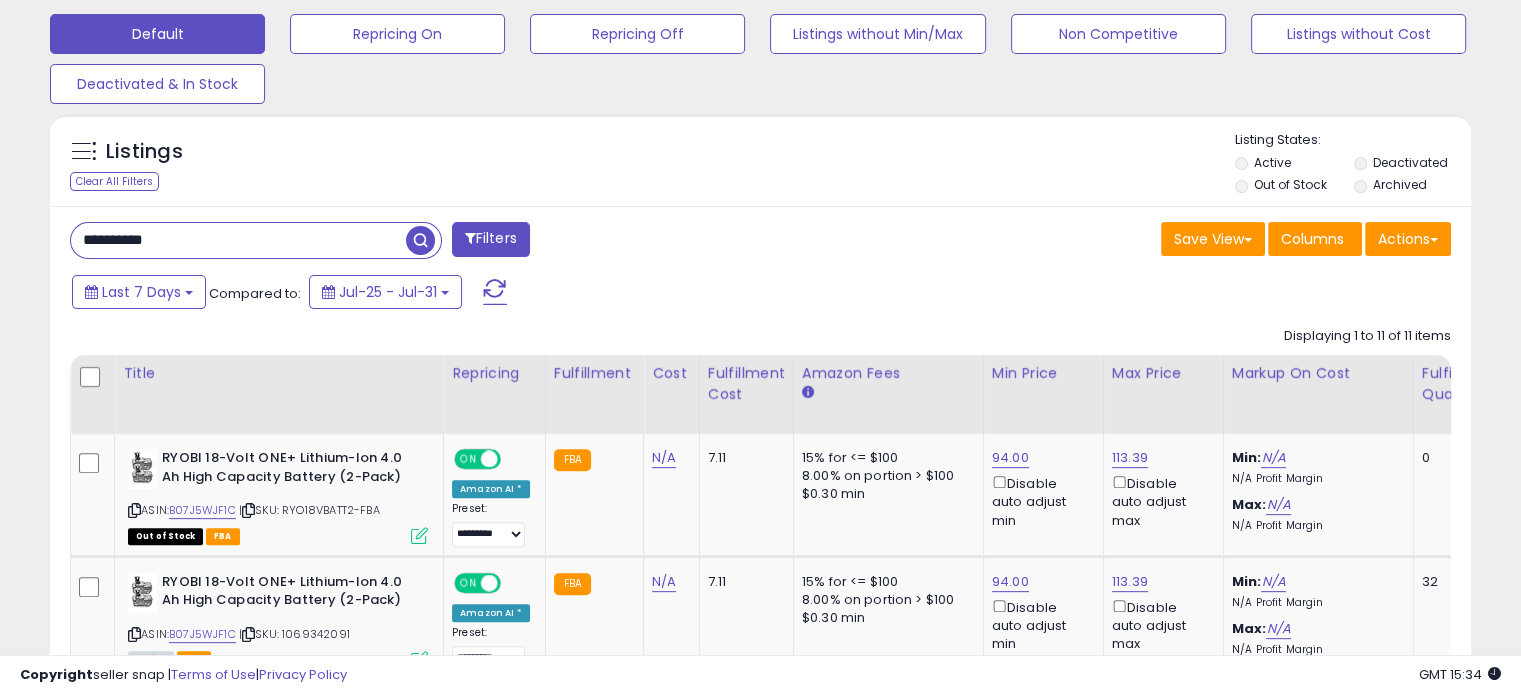 scroll, scrollTop: 600, scrollLeft: 0, axis: vertical 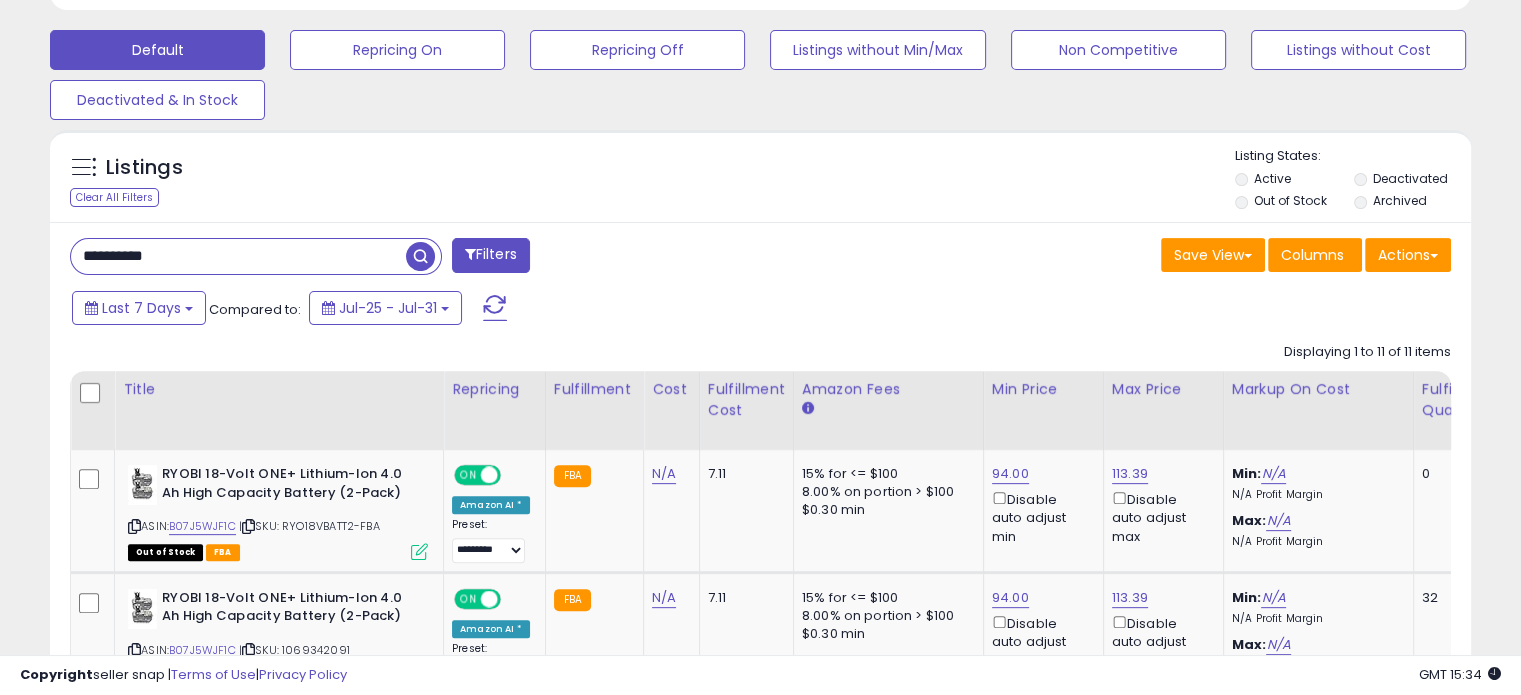 drag, startPoint x: 206, startPoint y: 249, endPoint x: 0, endPoint y: 256, distance: 206.1189 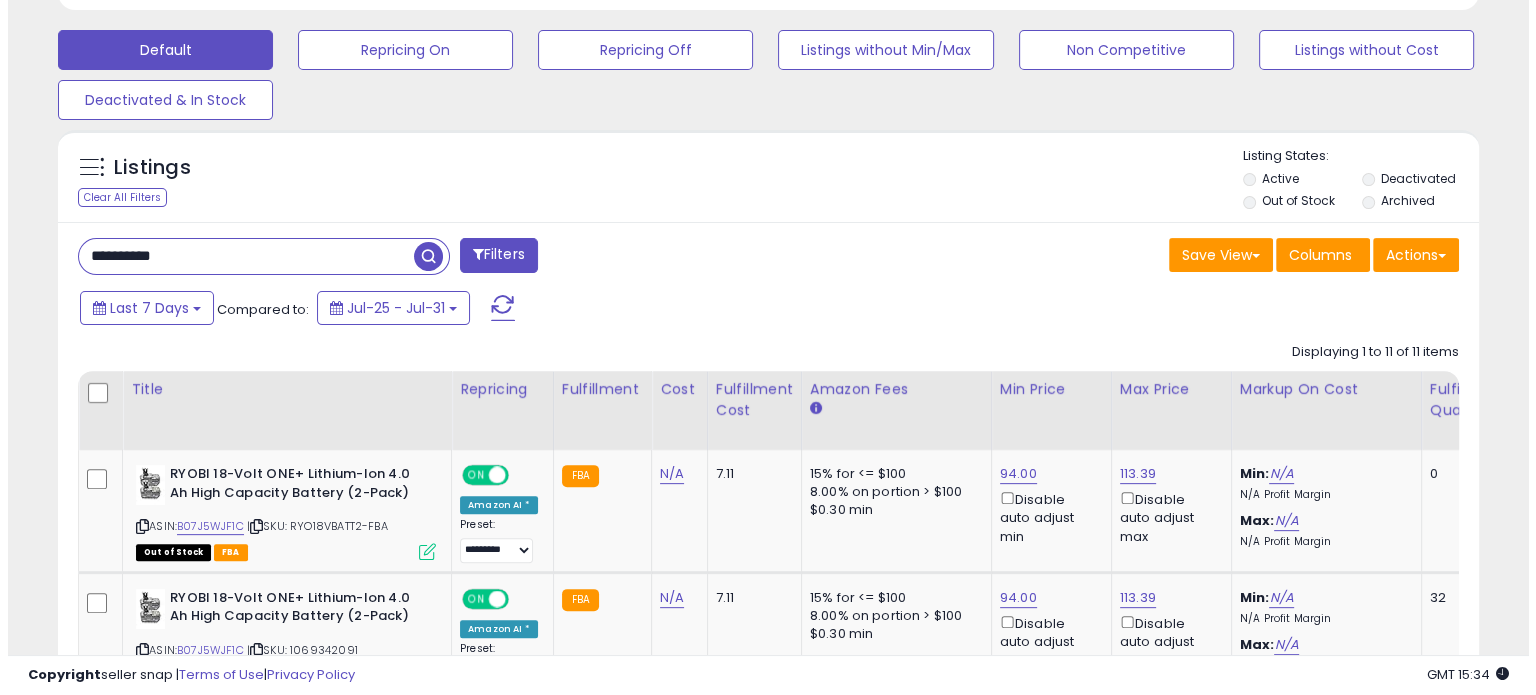 scroll, scrollTop: 524, scrollLeft: 0, axis: vertical 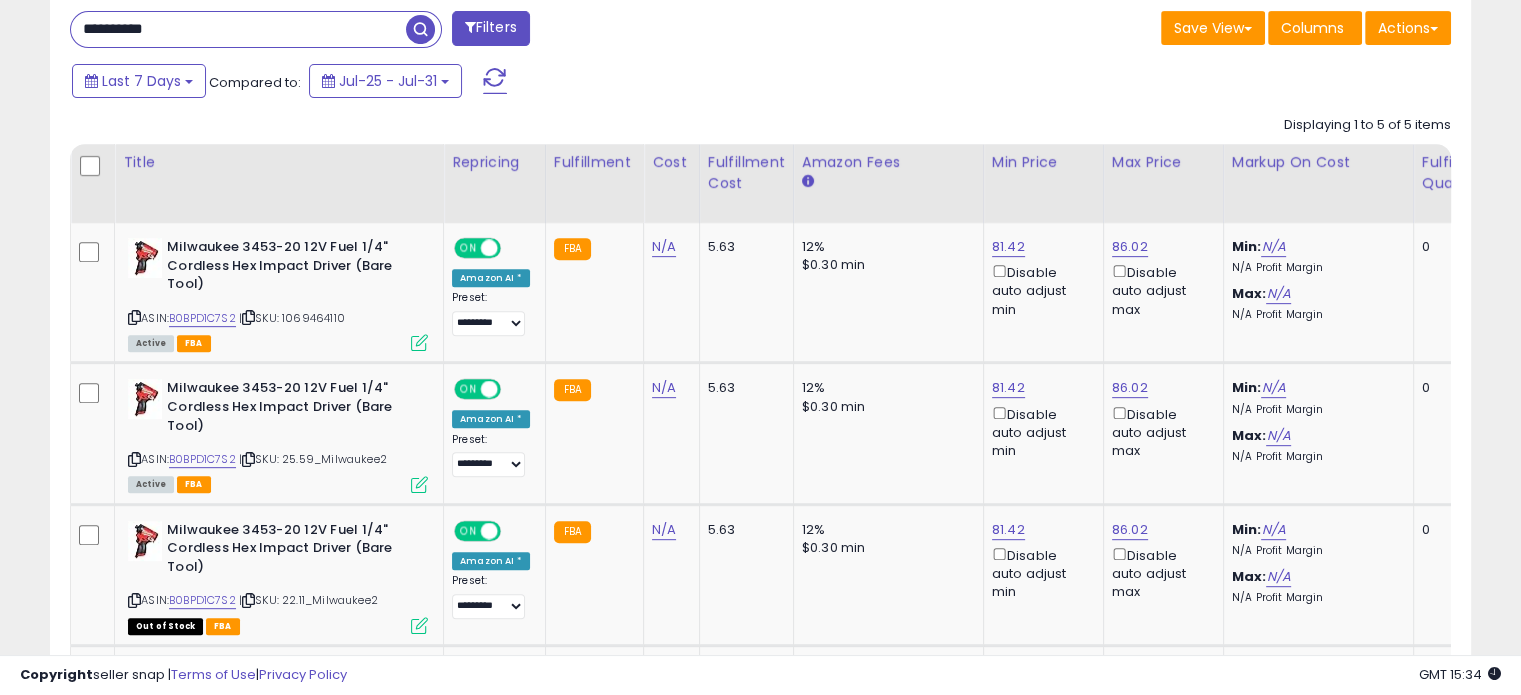 drag, startPoint x: 208, startPoint y: 30, endPoint x: 0, endPoint y: 30, distance: 208 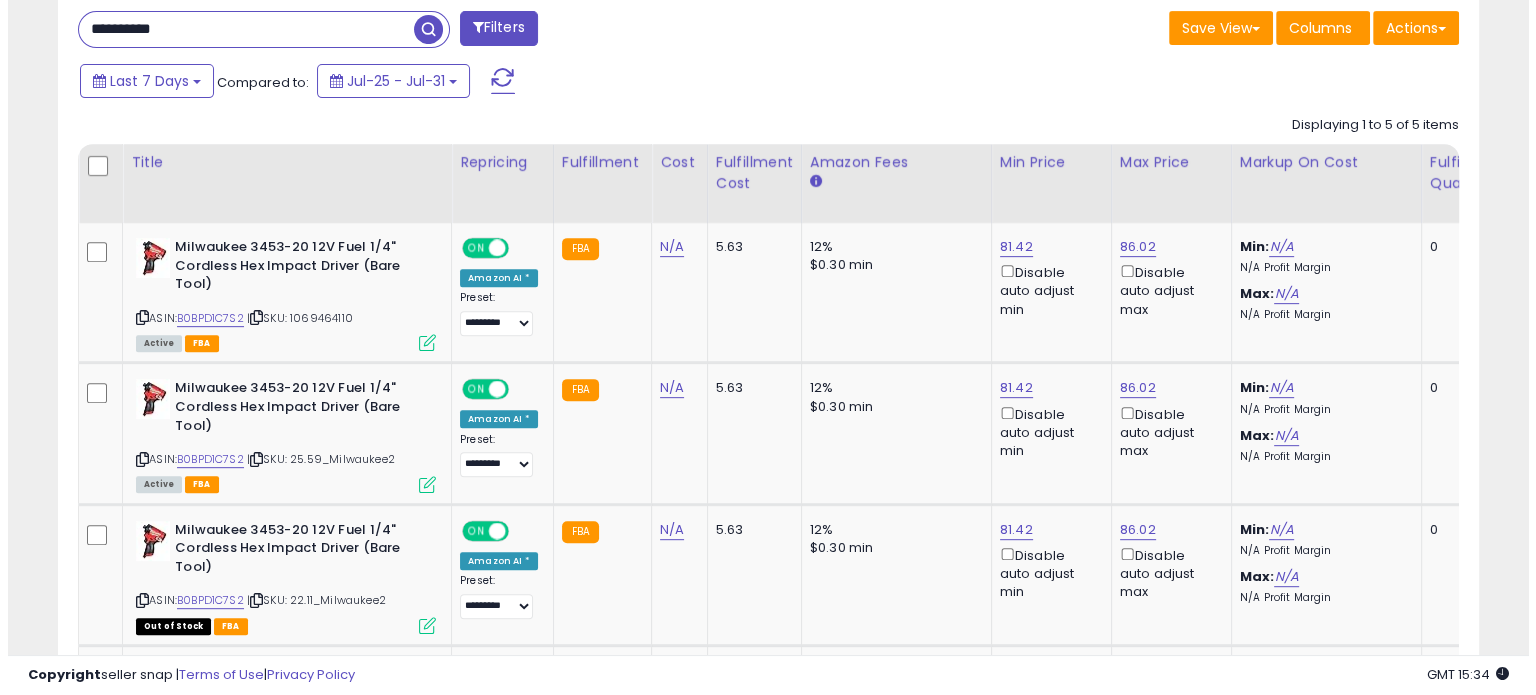 scroll, scrollTop: 524, scrollLeft: 0, axis: vertical 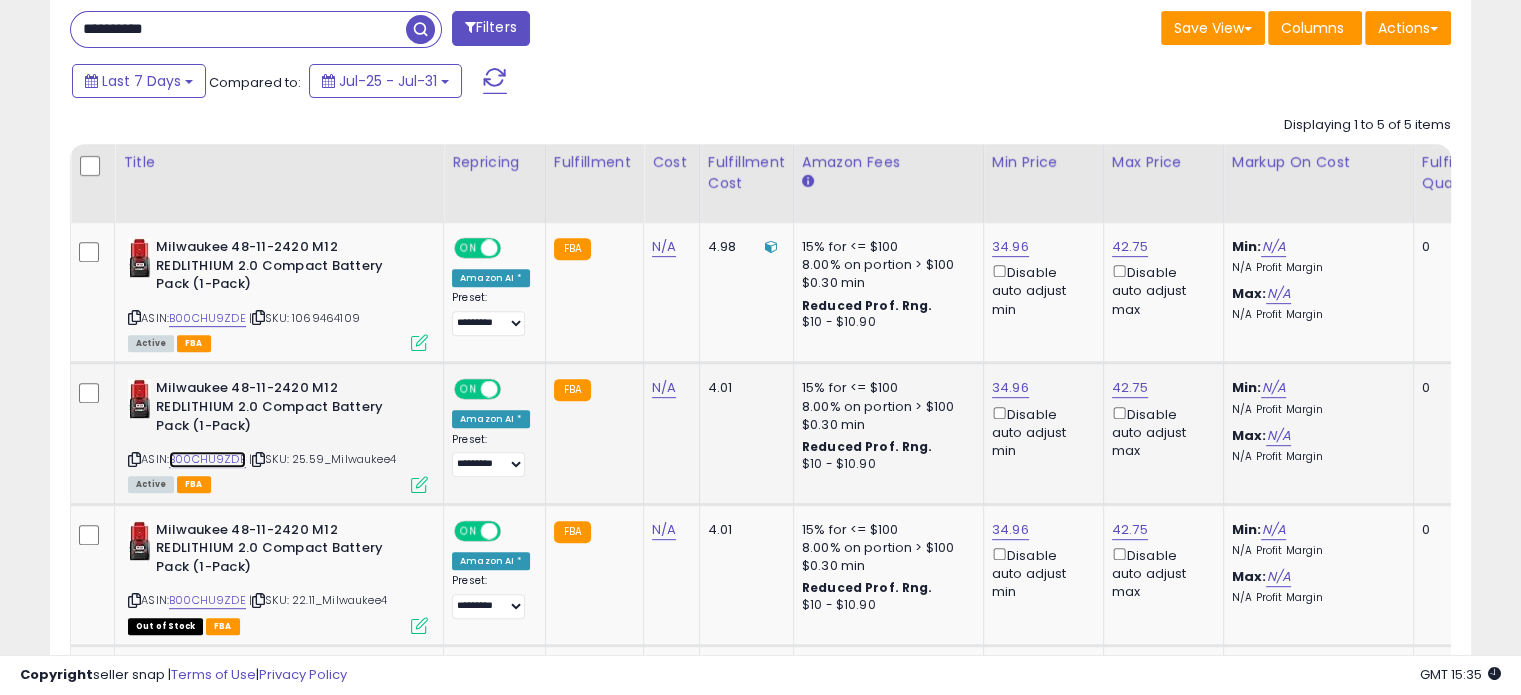 click on "B00CHU9ZDE" at bounding box center [207, 459] 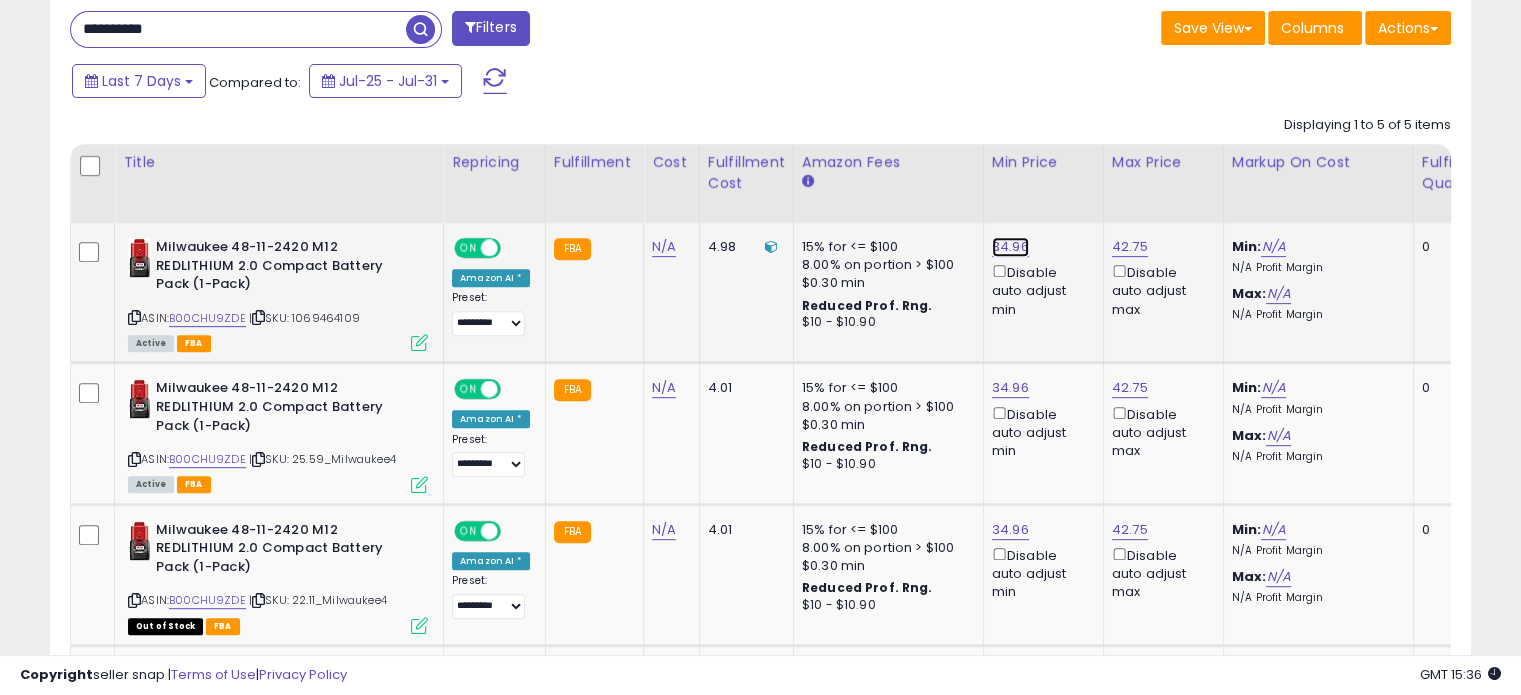 click on "34.96" at bounding box center (1010, 247) 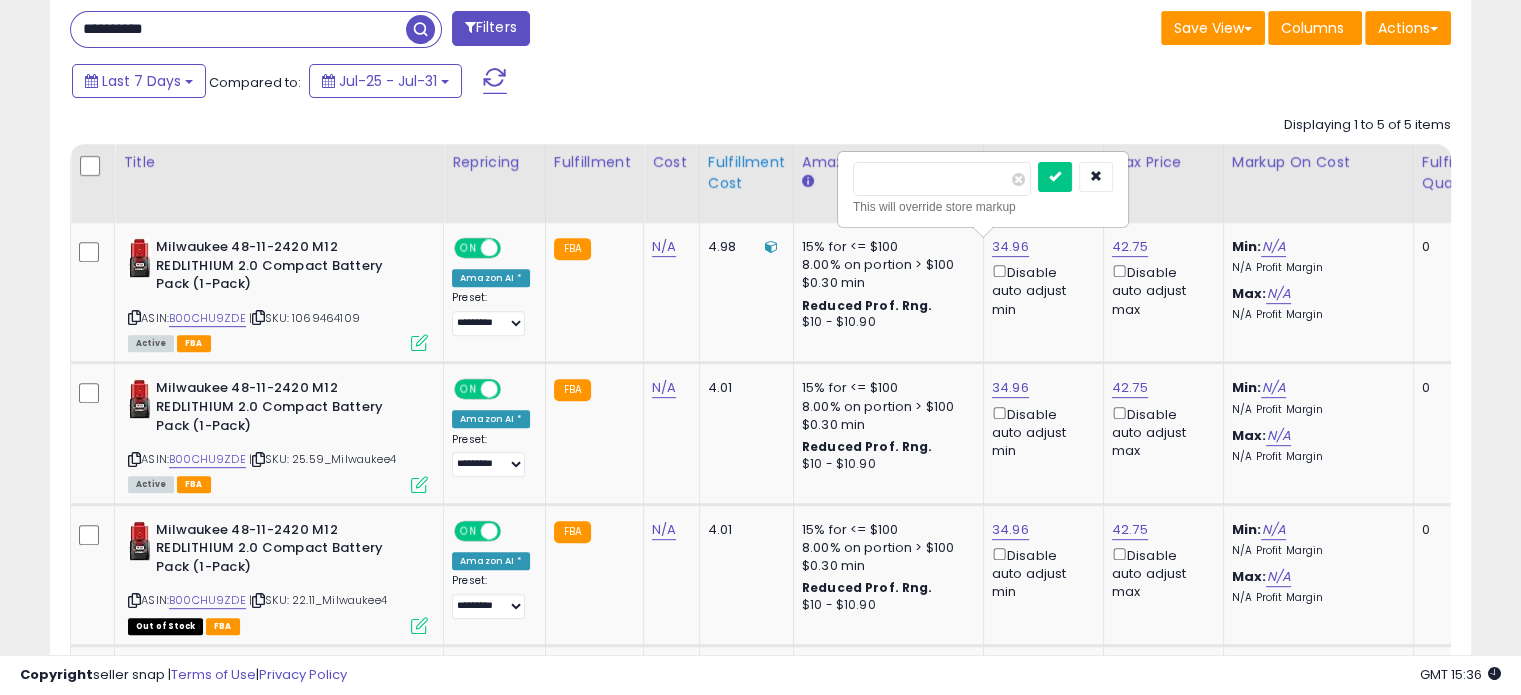 drag, startPoint x: 879, startPoint y: 177, endPoint x: 768, endPoint y: 180, distance: 111.040535 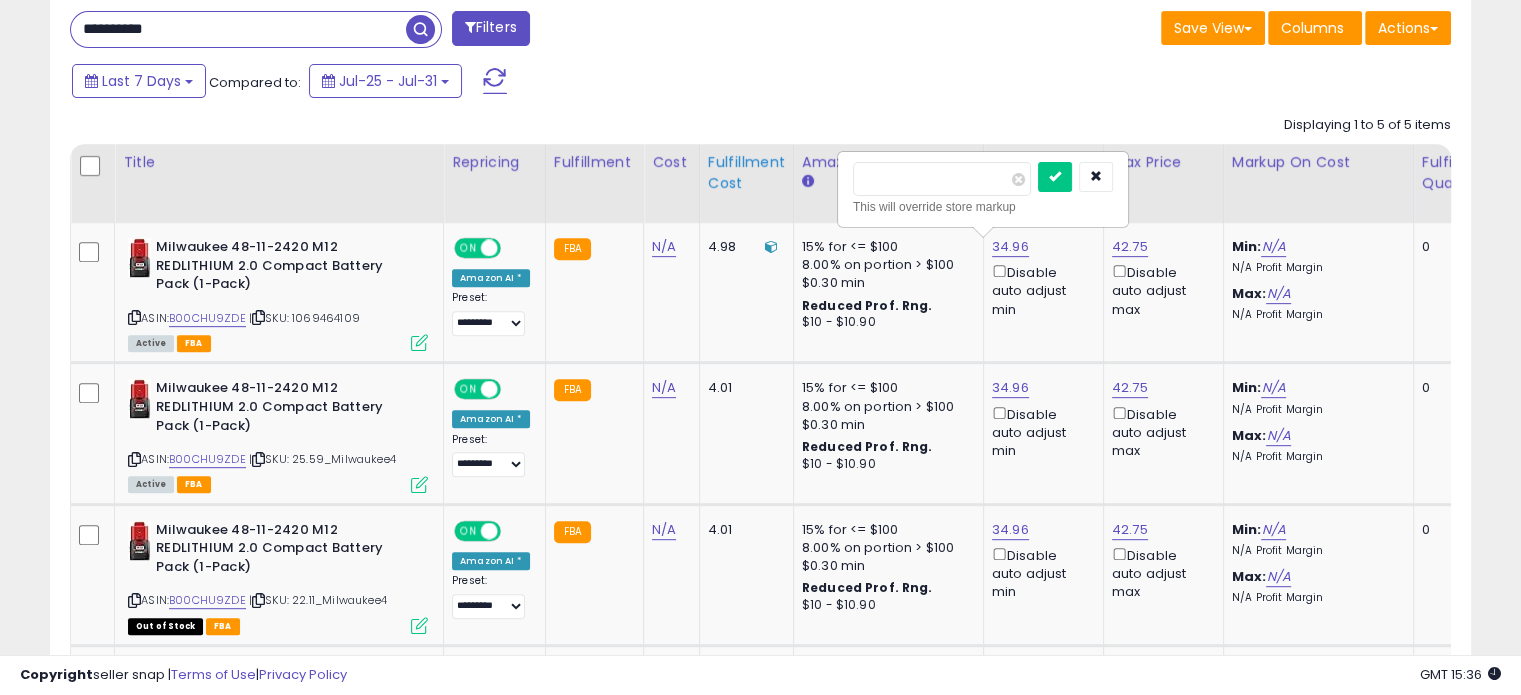 drag, startPoint x: 872, startPoint y: 176, endPoint x: 752, endPoint y: 177, distance: 120.004166 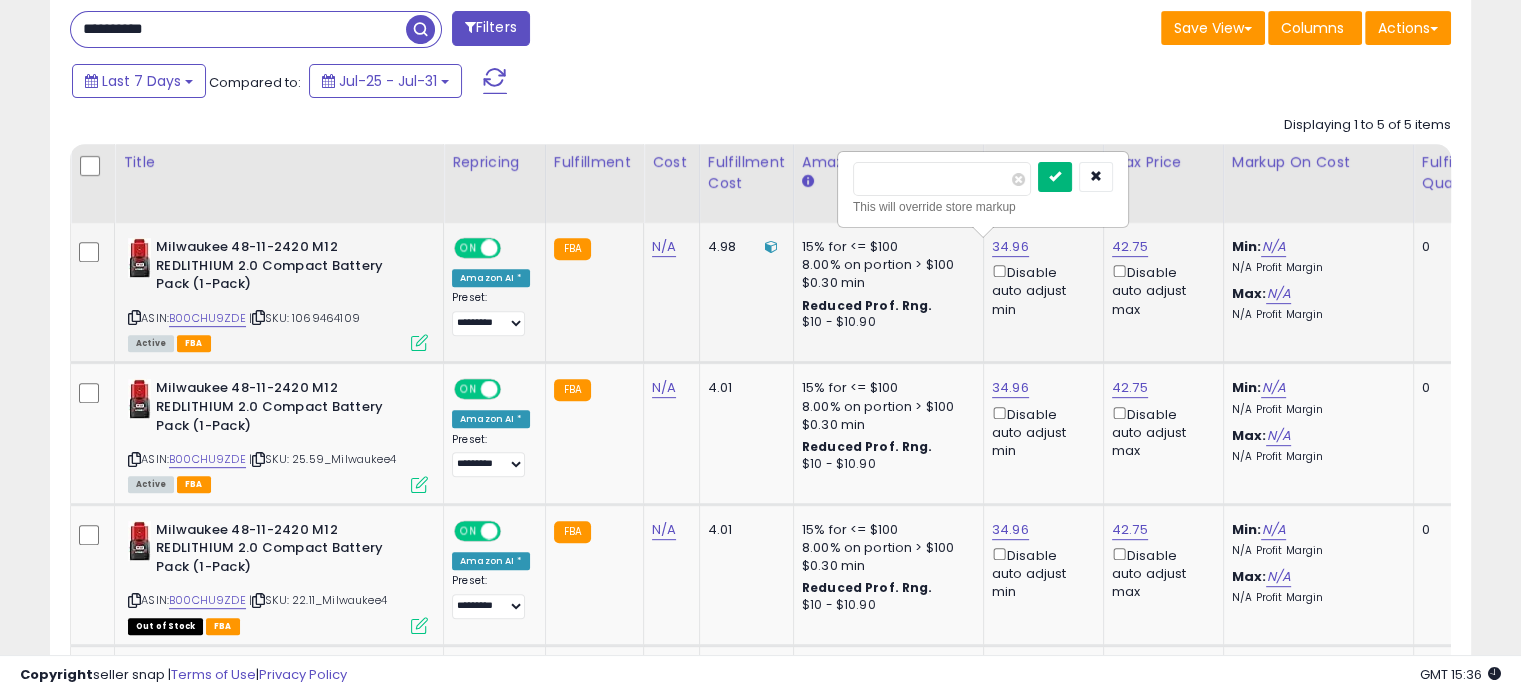 type on "*****" 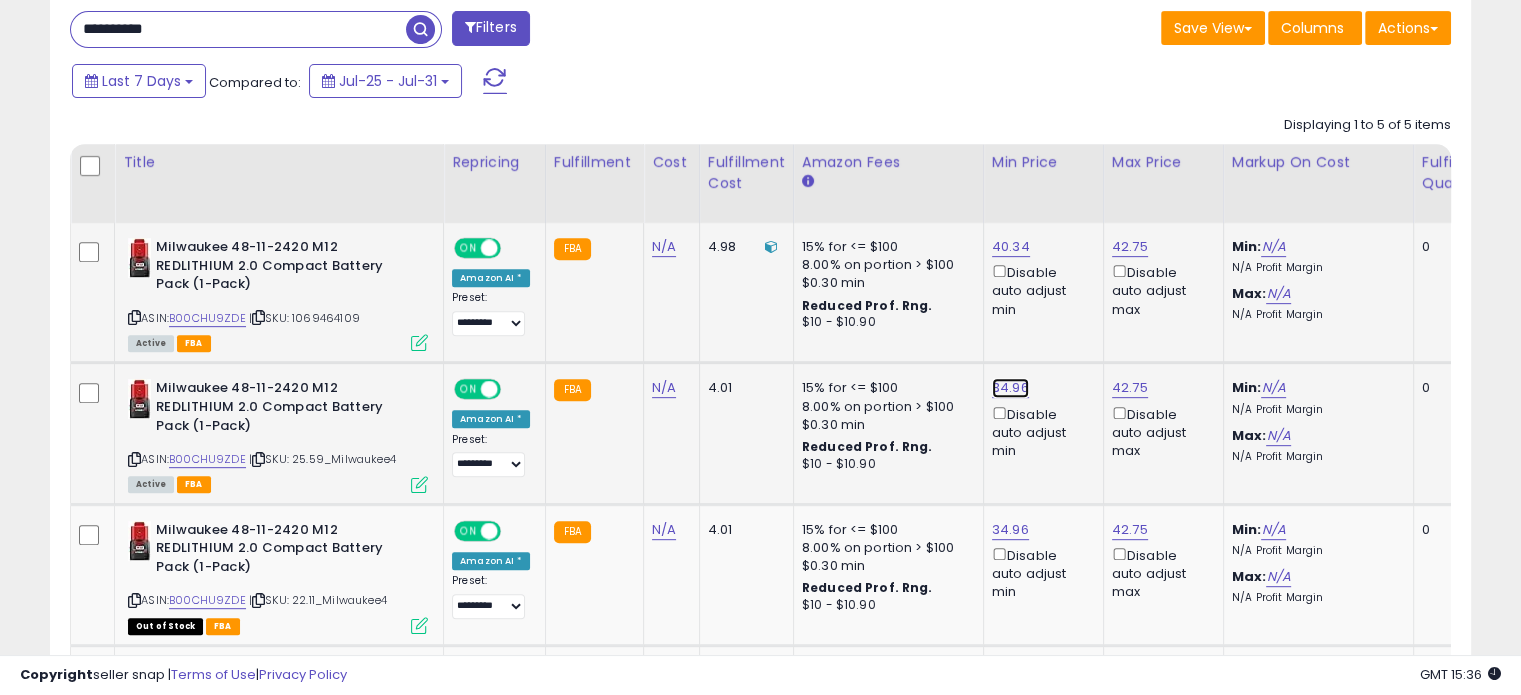 click on "34.96" at bounding box center [1011, 247] 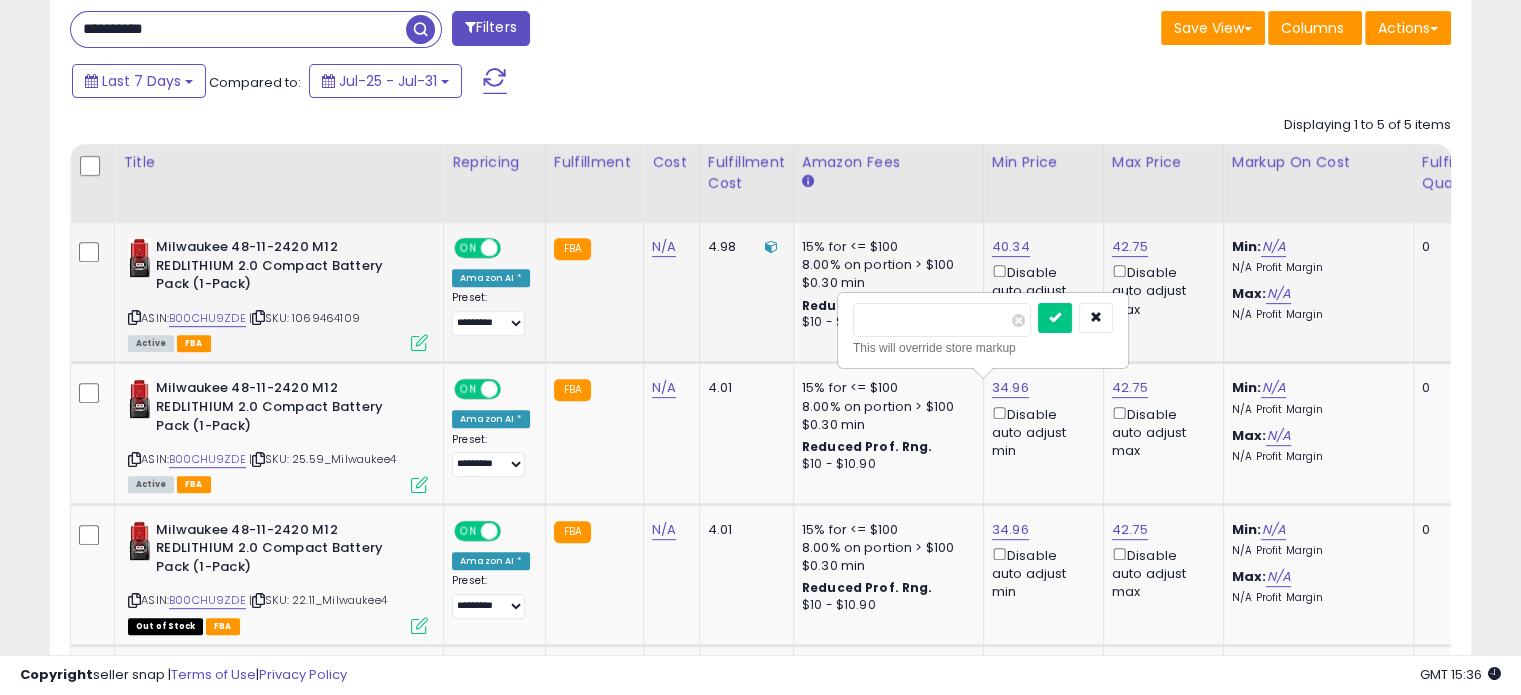 drag, startPoint x: 768, startPoint y: 335, endPoint x: 728, endPoint y: 346, distance: 41.484936 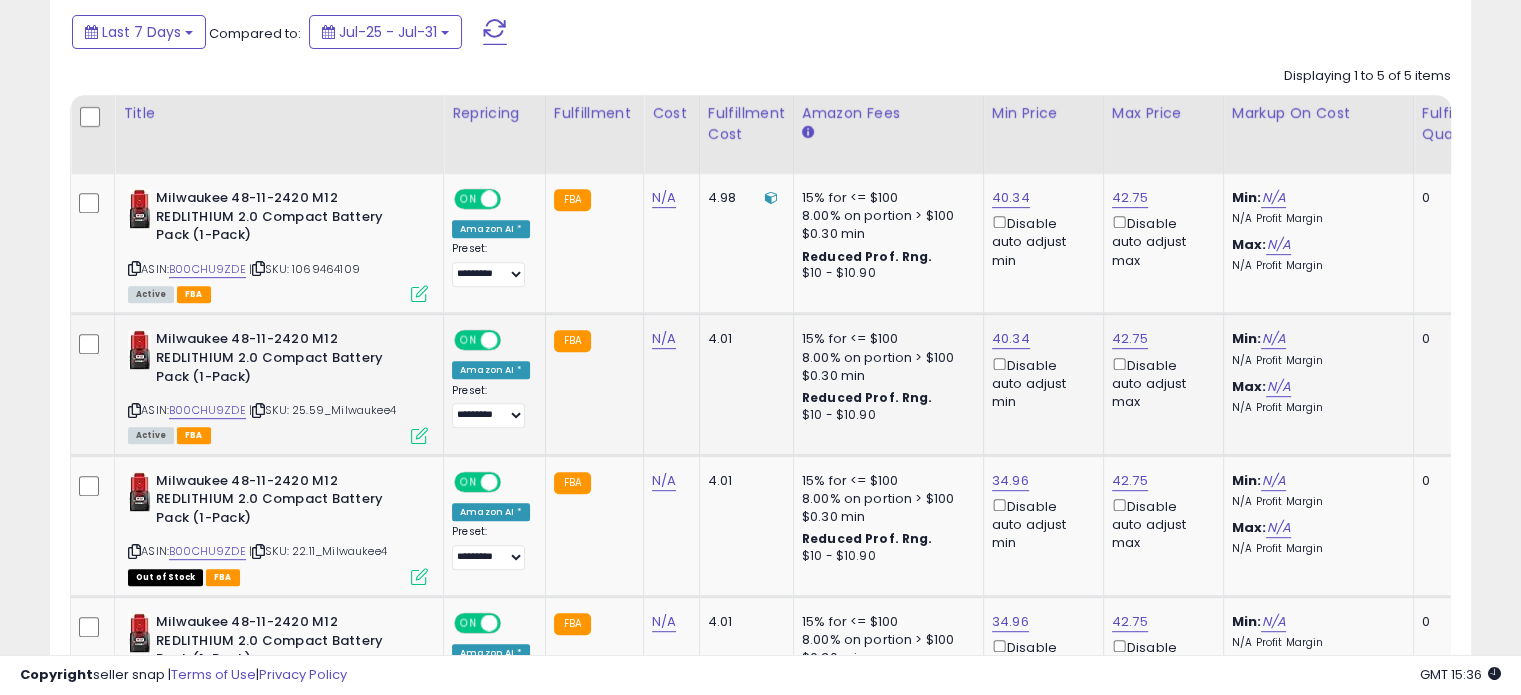 scroll, scrollTop: 960, scrollLeft: 0, axis: vertical 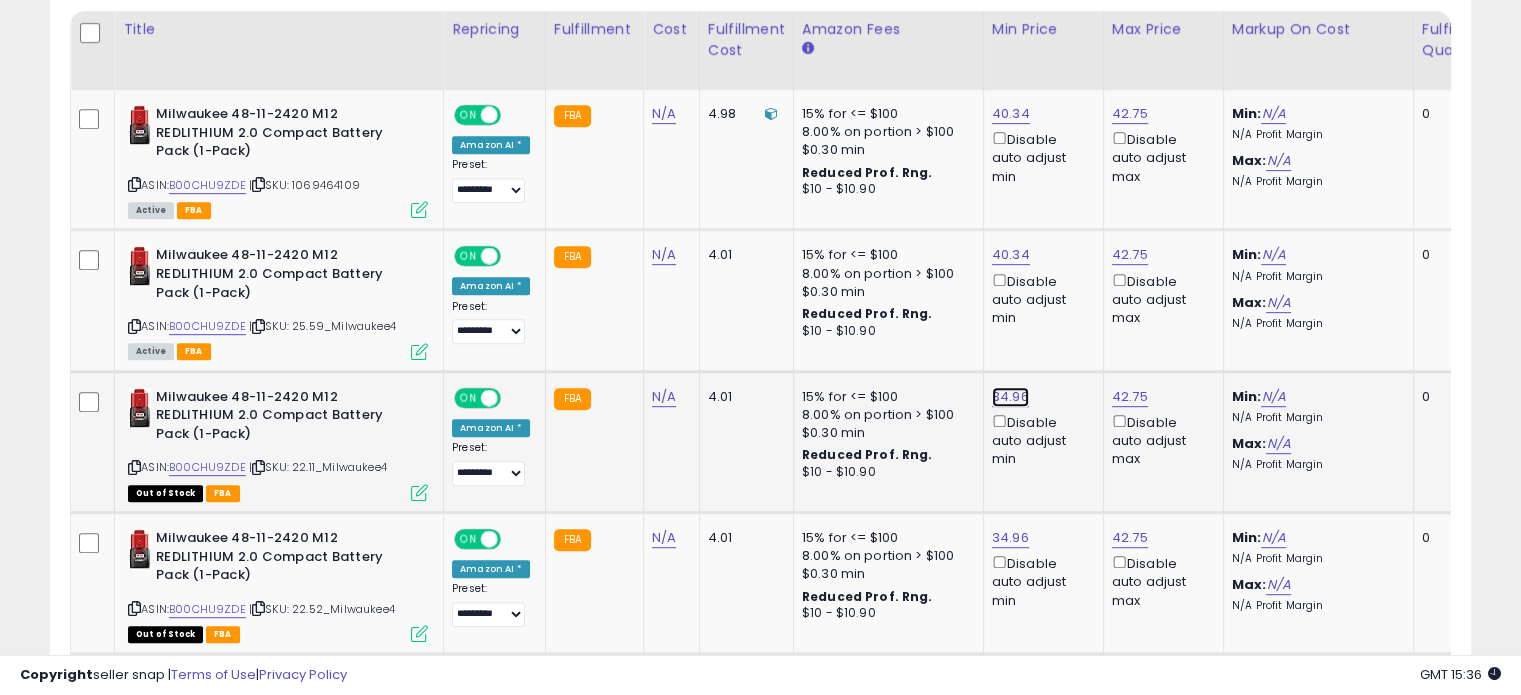 click on "34.96" at bounding box center [1011, 114] 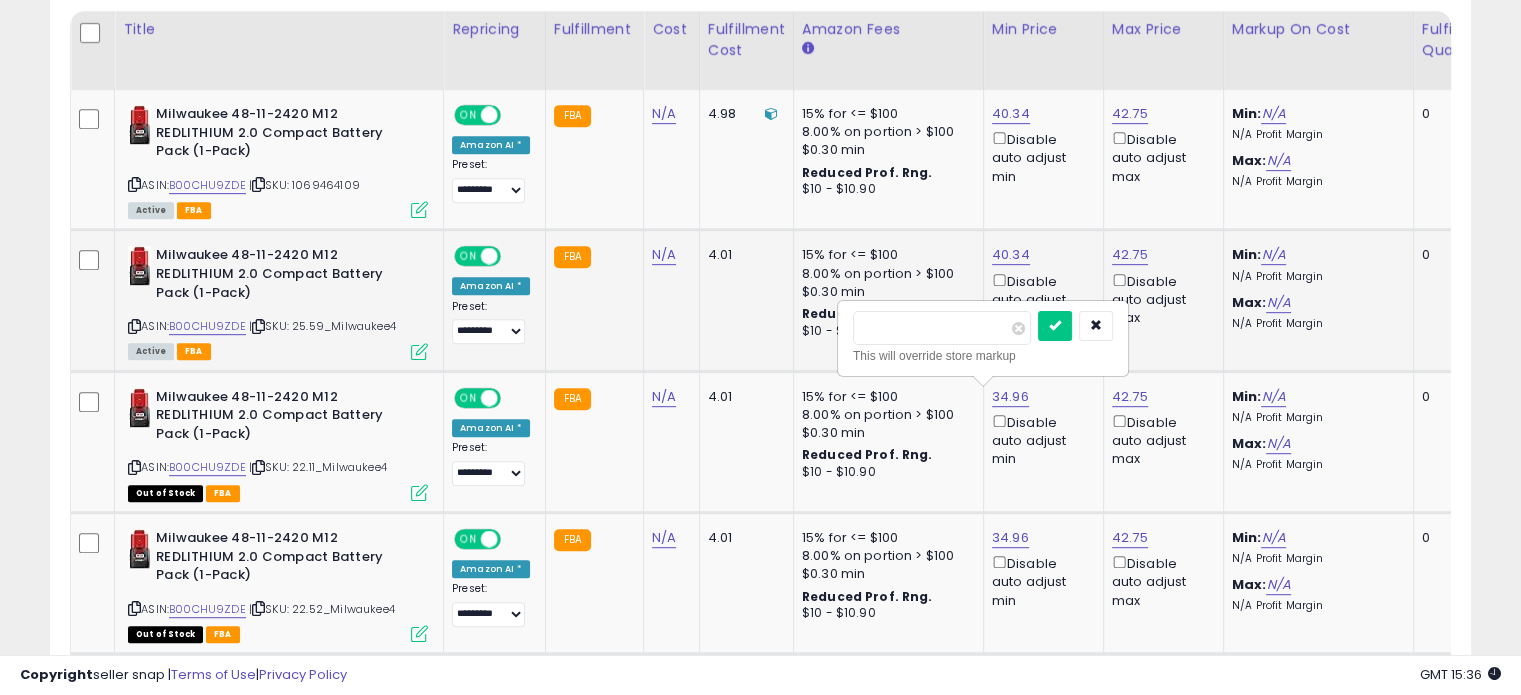 drag, startPoint x: 947, startPoint y: 327, endPoint x: 753, endPoint y: 335, distance: 194.16487 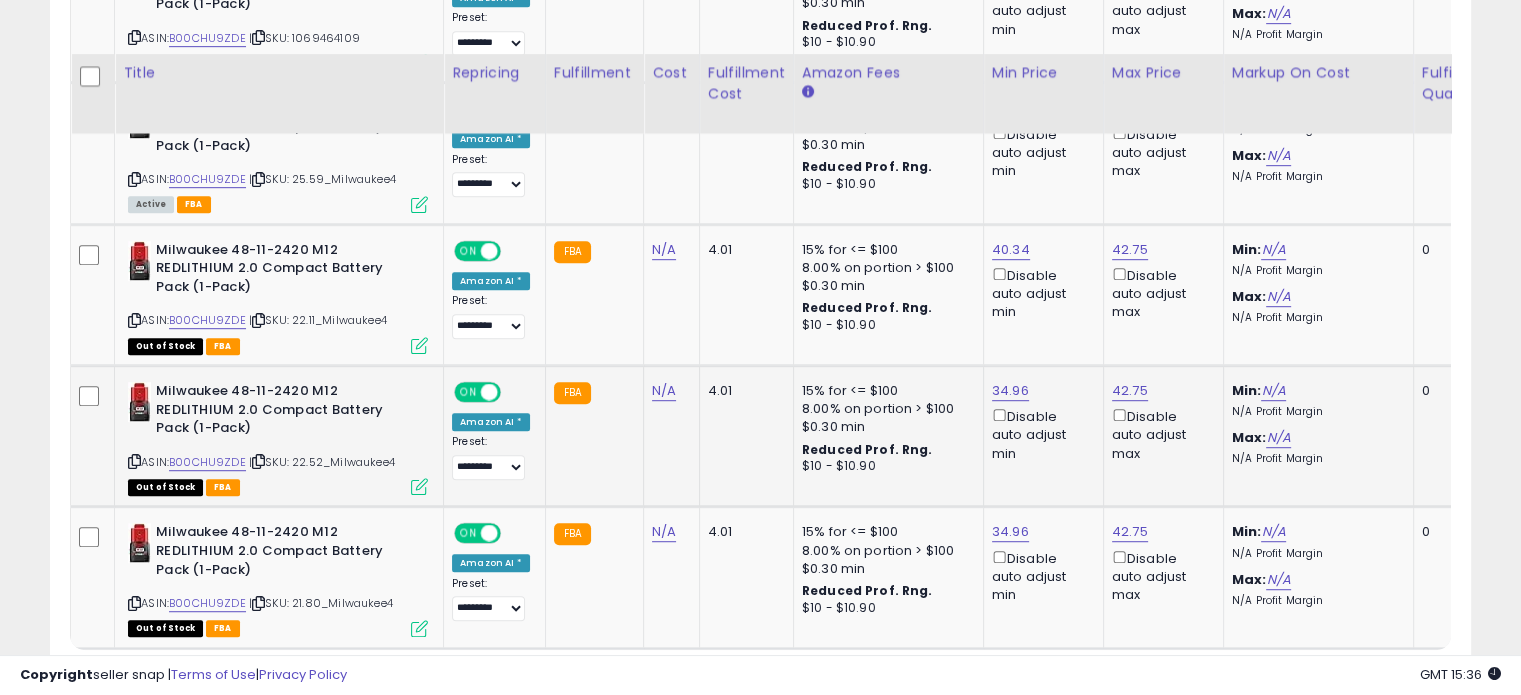 scroll, scrollTop: 1160, scrollLeft: 0, axis: vertical 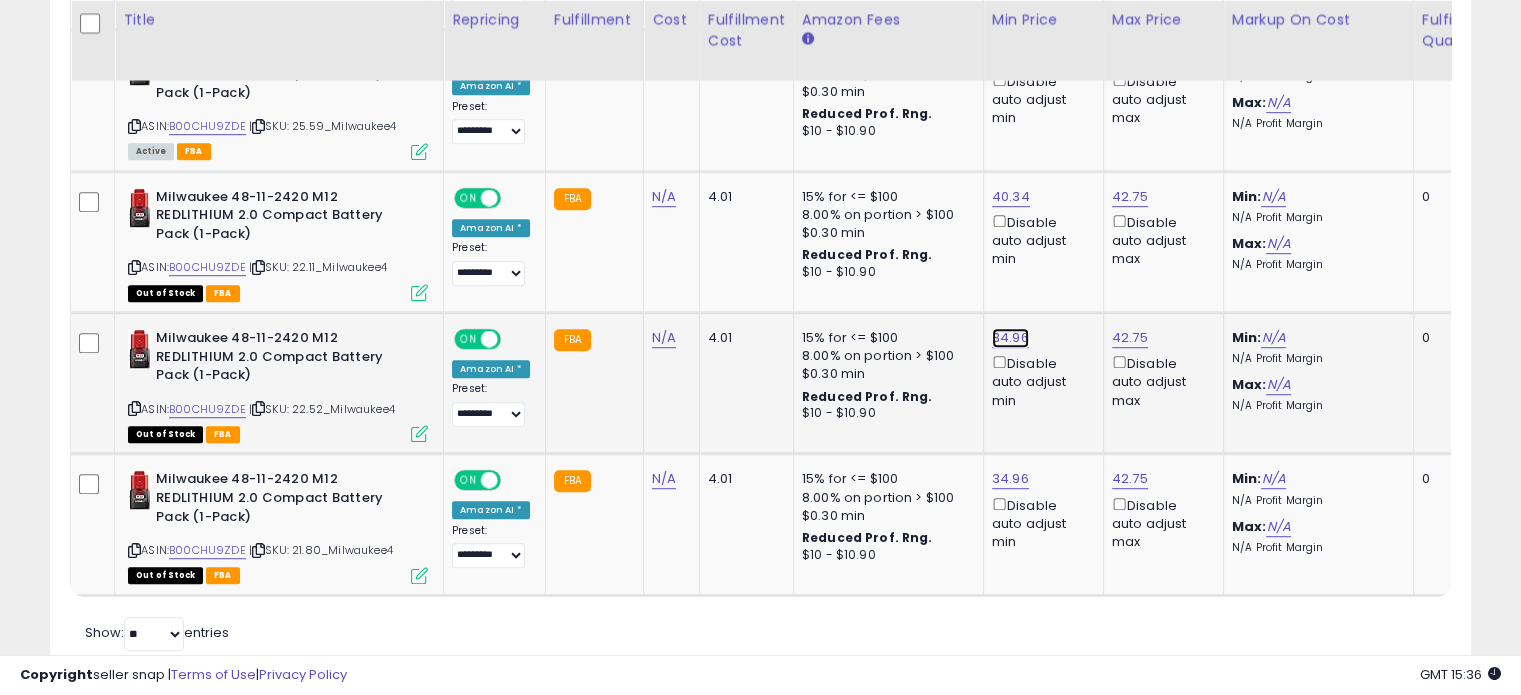 click on "34.96" at bounding box center (1011, -86) 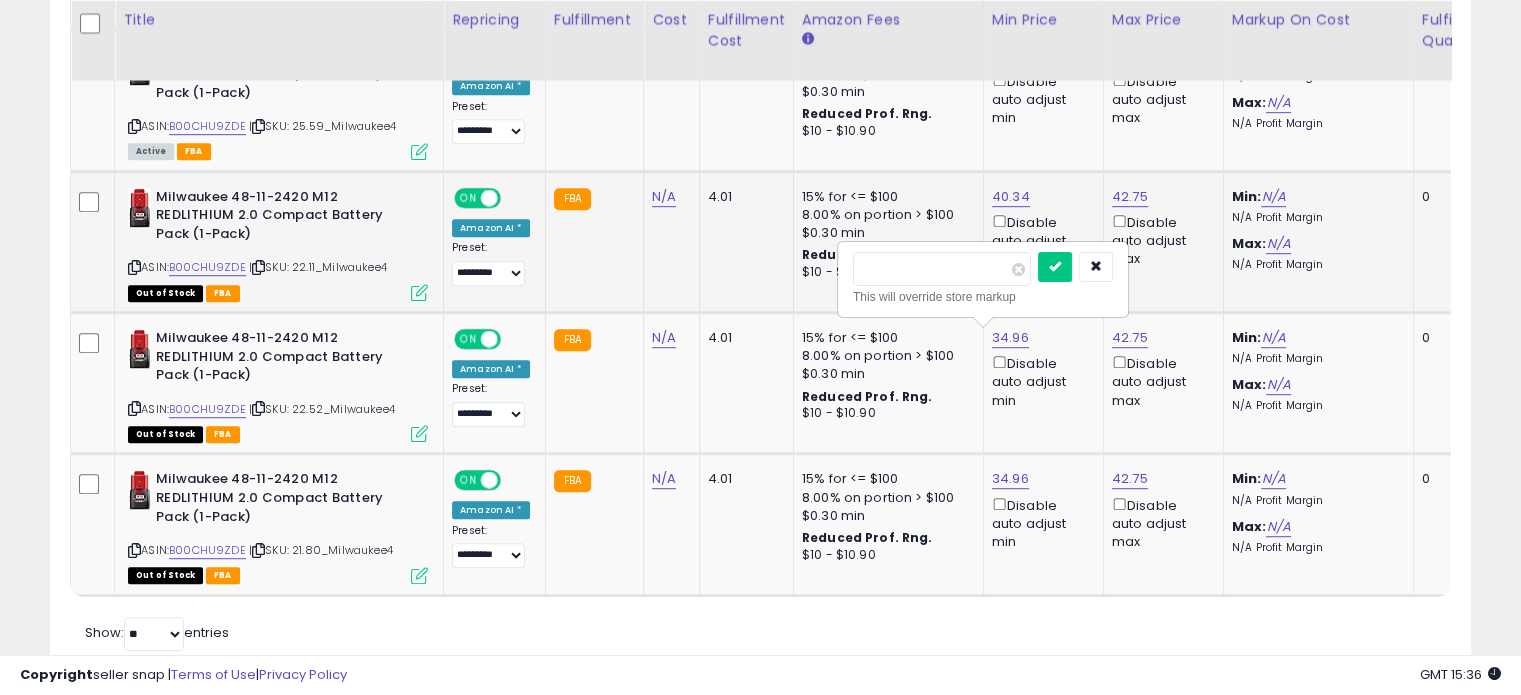 drag, startPoint x: 920, startPoint y: 273, endPoint x: 755, endPoint y: 266, distance: 165.14842 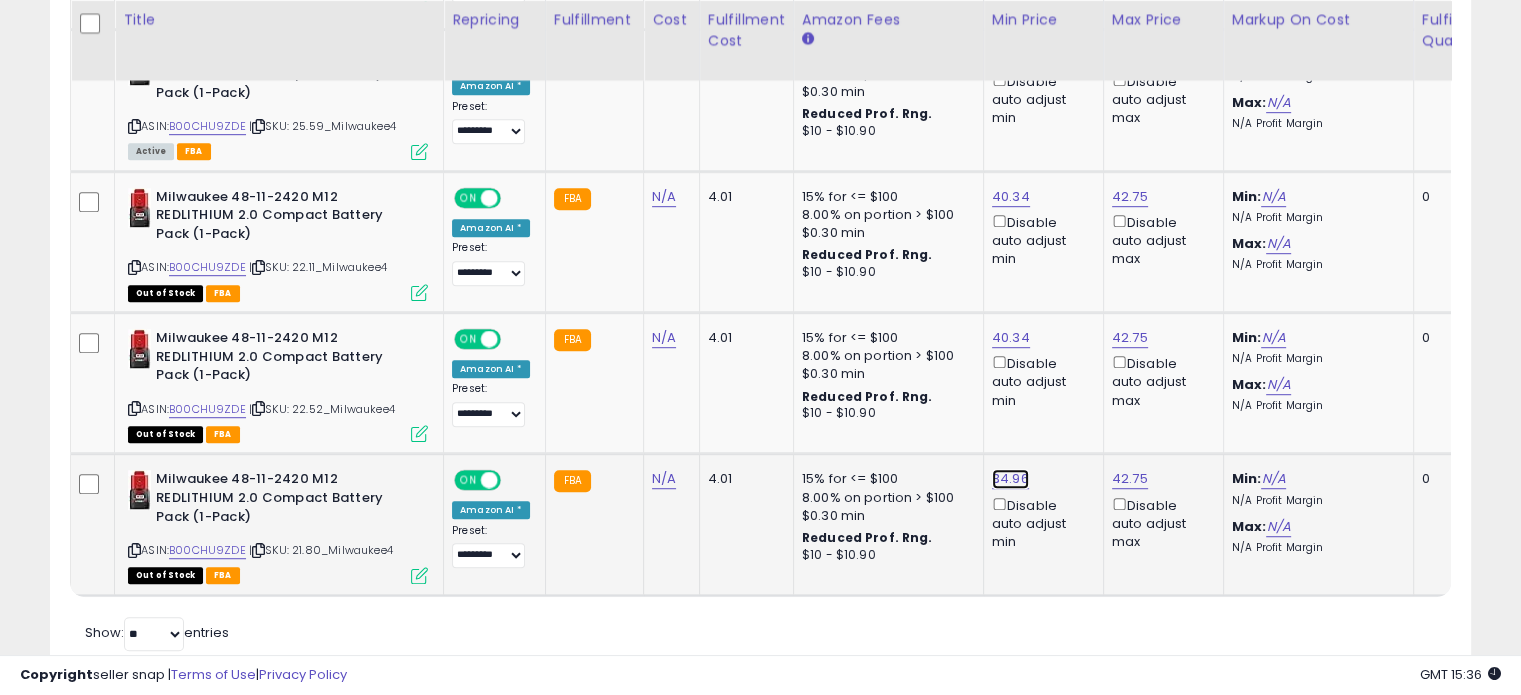 click on "34.96" at bounding box center [1011, -86] 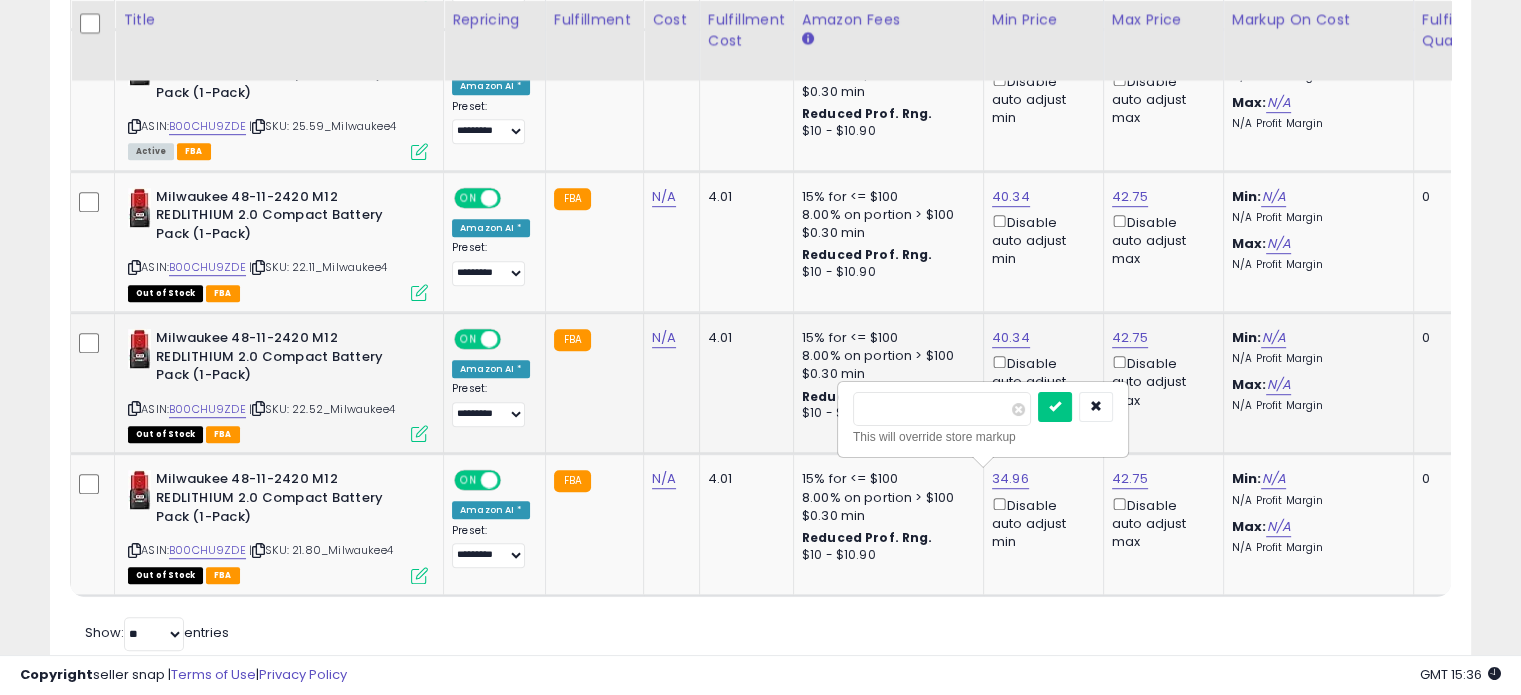 drag, startPoint x: 792, startPoint y: 419, endPoint x: 712, endPoint y: 425, distance: 80.224686 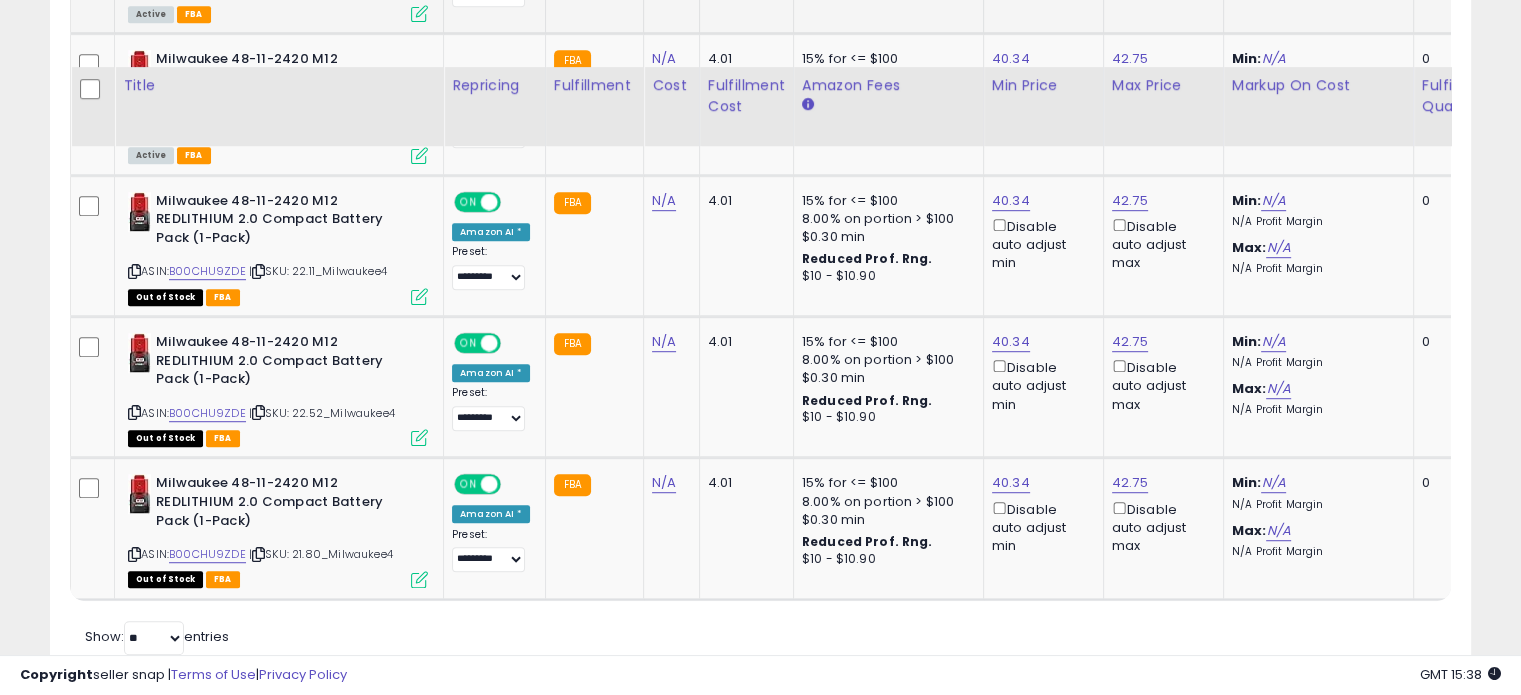 scroll, scrollTop: 827, scrollLeft: 0, axis: vertical 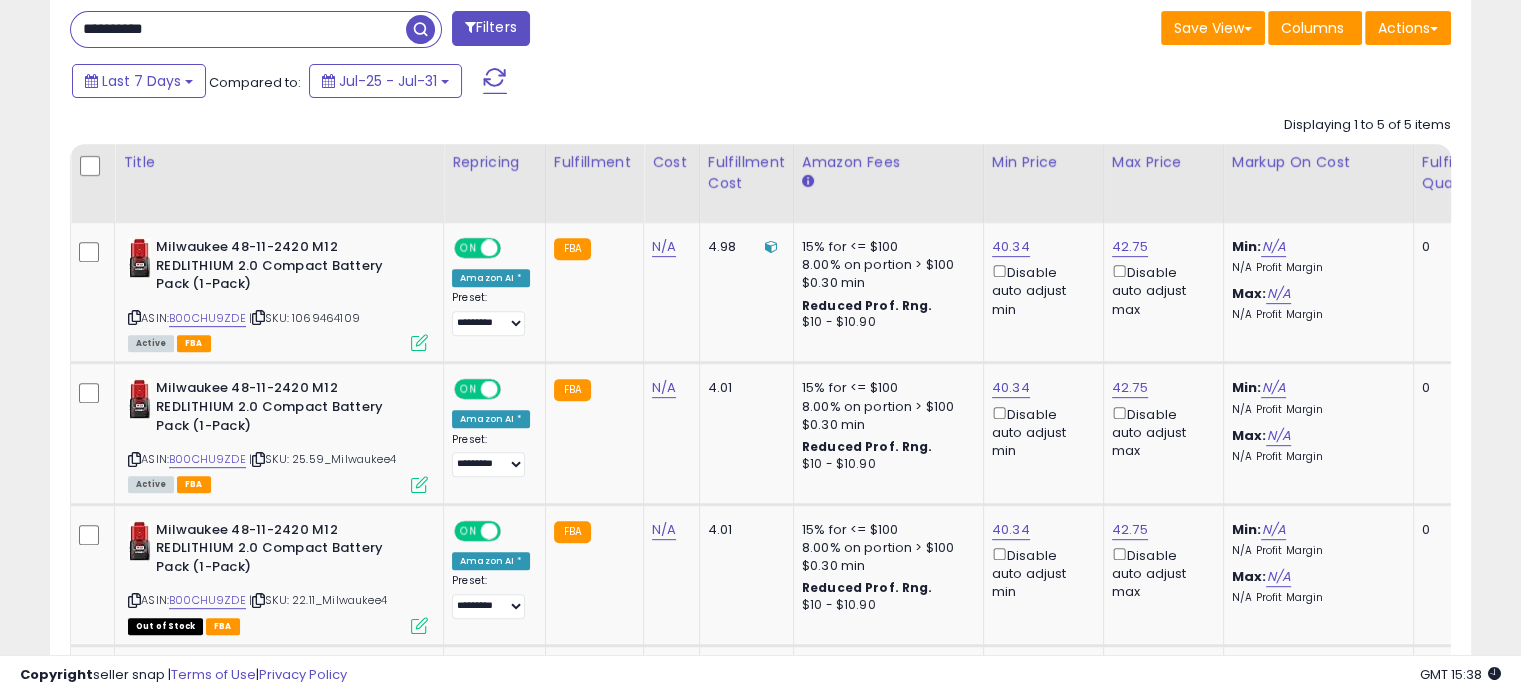 drag, startPoint x: 68, startPoint y: 21, endPoint x: 46, endPoint y: 24, distance: 22.203604 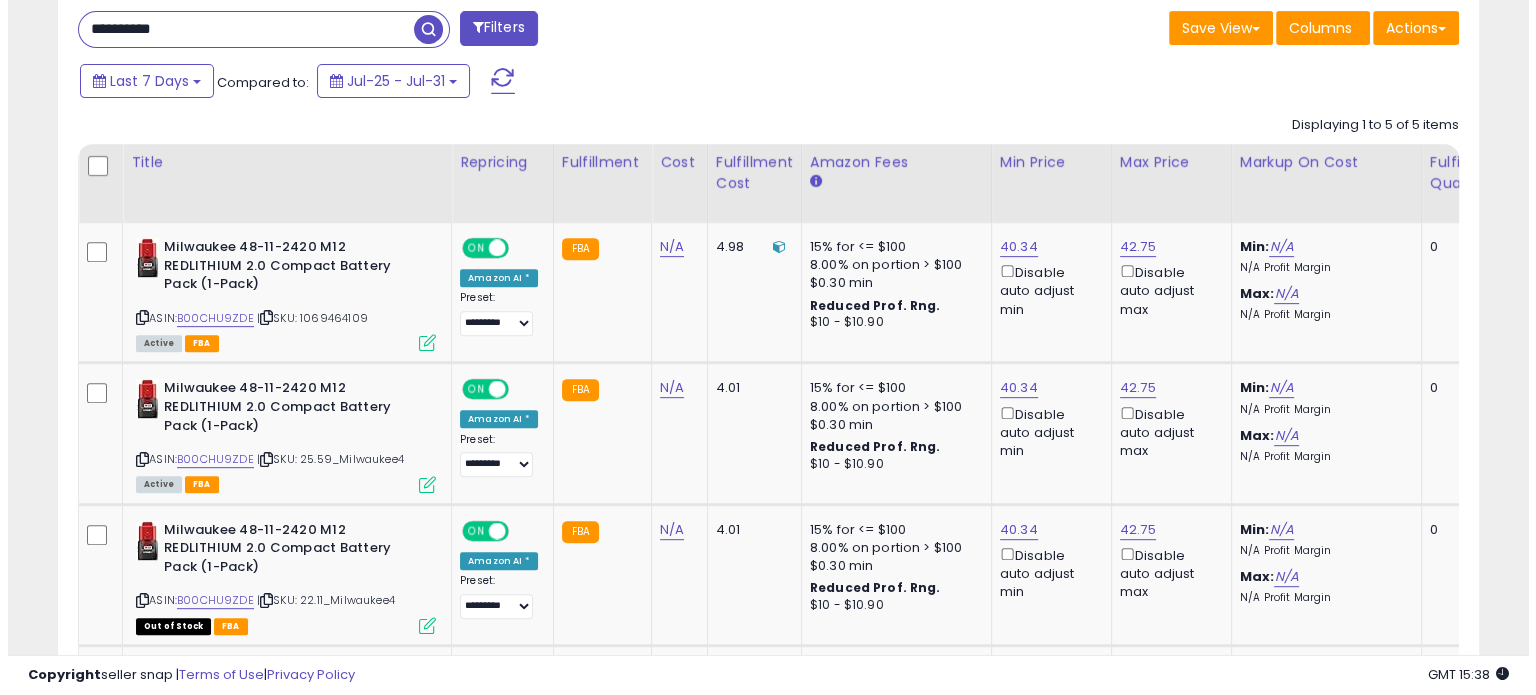 scroll, scrollTop: 524, scrollLeft: 0, axis: vertical 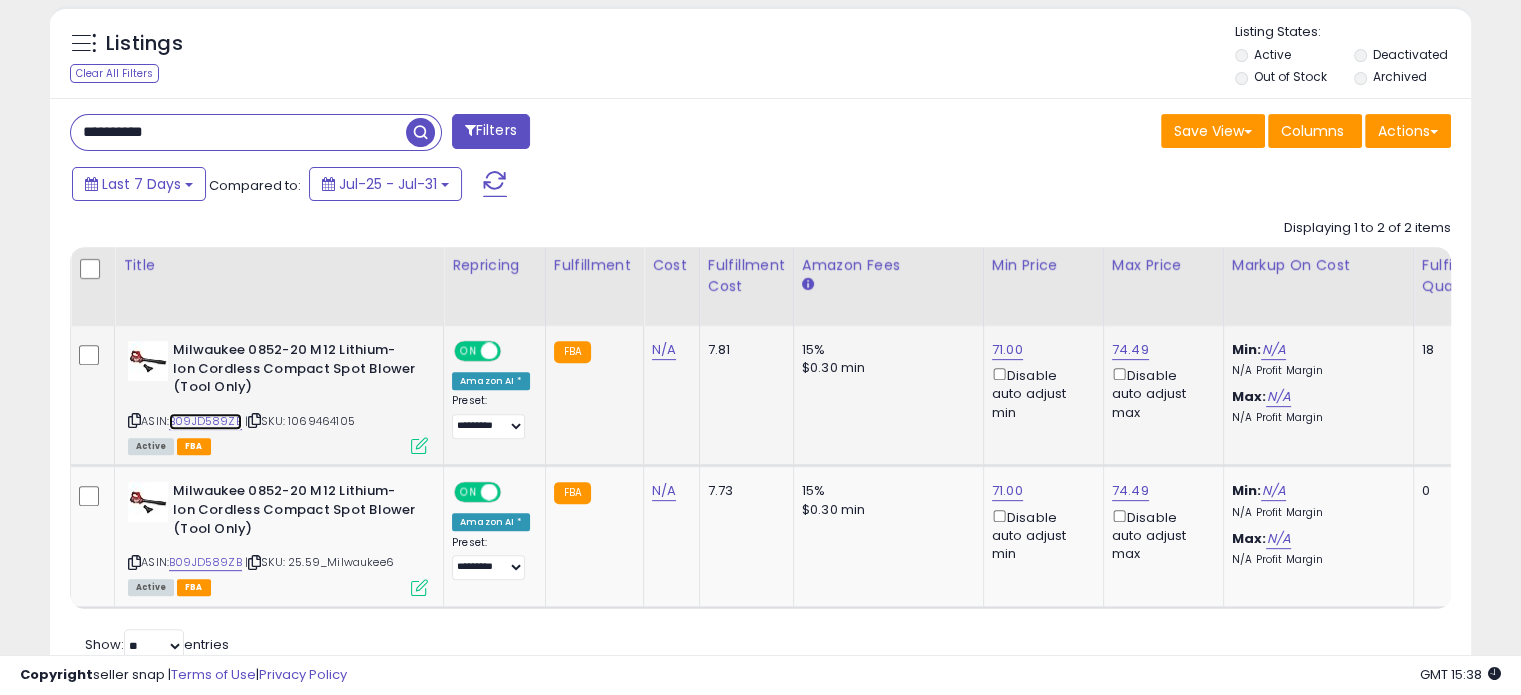click on "B09JD589ZB" at bounding box center [205, 421] 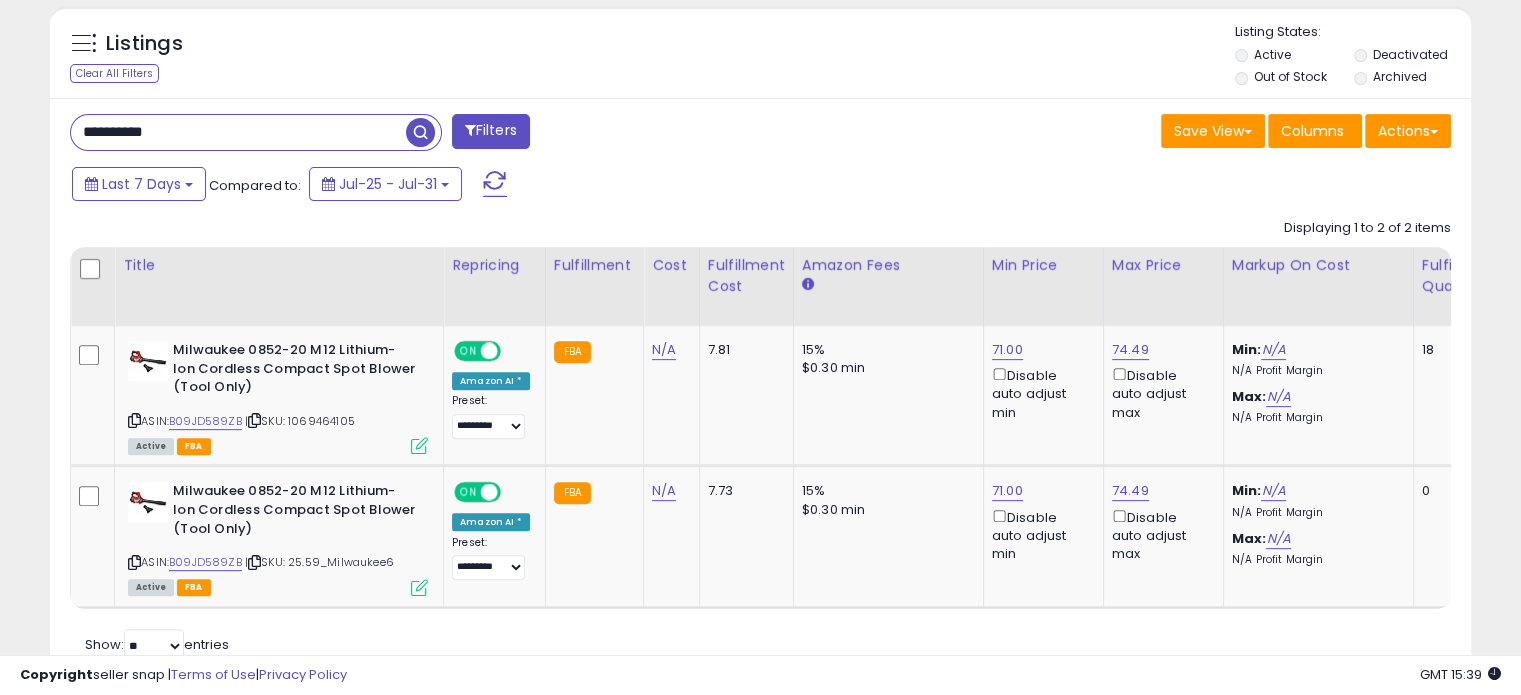 drag, startPoint x: 192, startPoint y: 126, endPoint x: 0, endPoint y: 136, distance: 192.26024 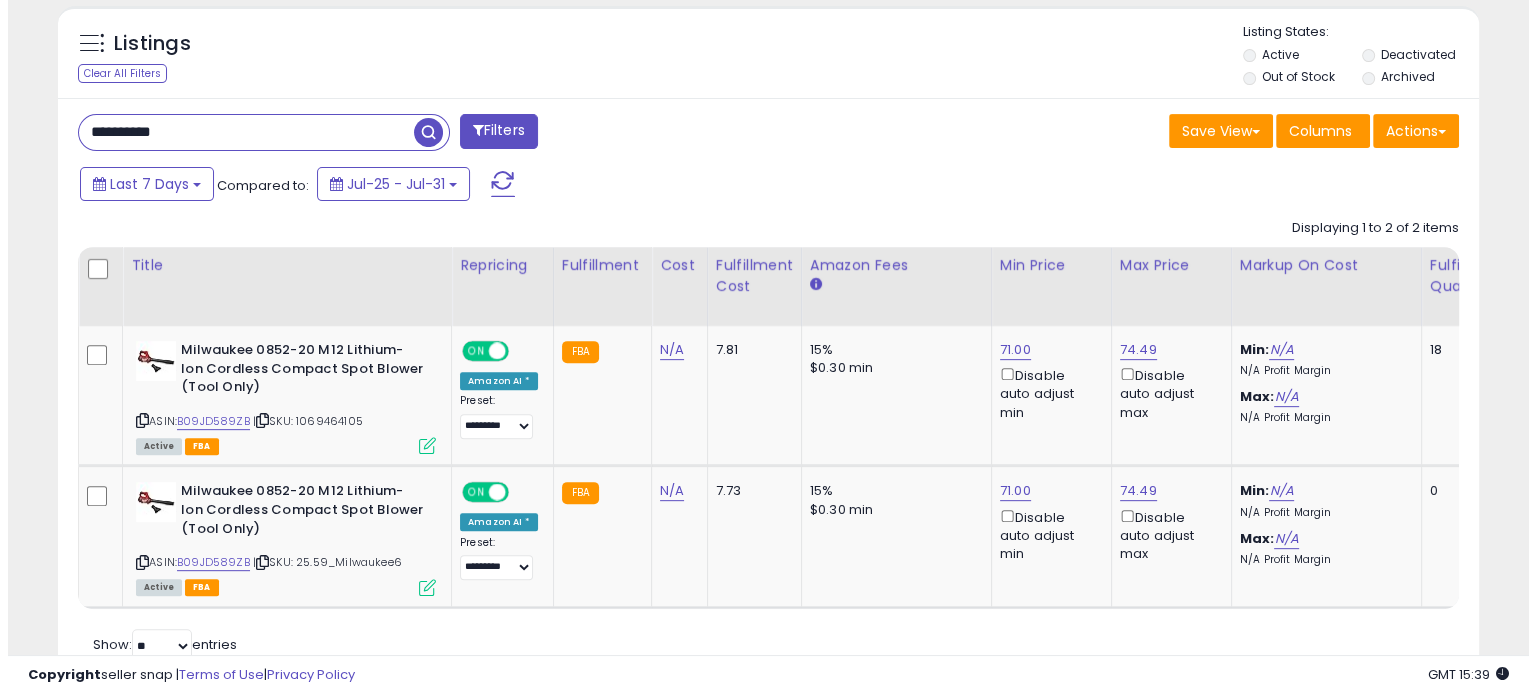 scroll, scrollTop: 524, scrollLeft: 0, axis: vertical 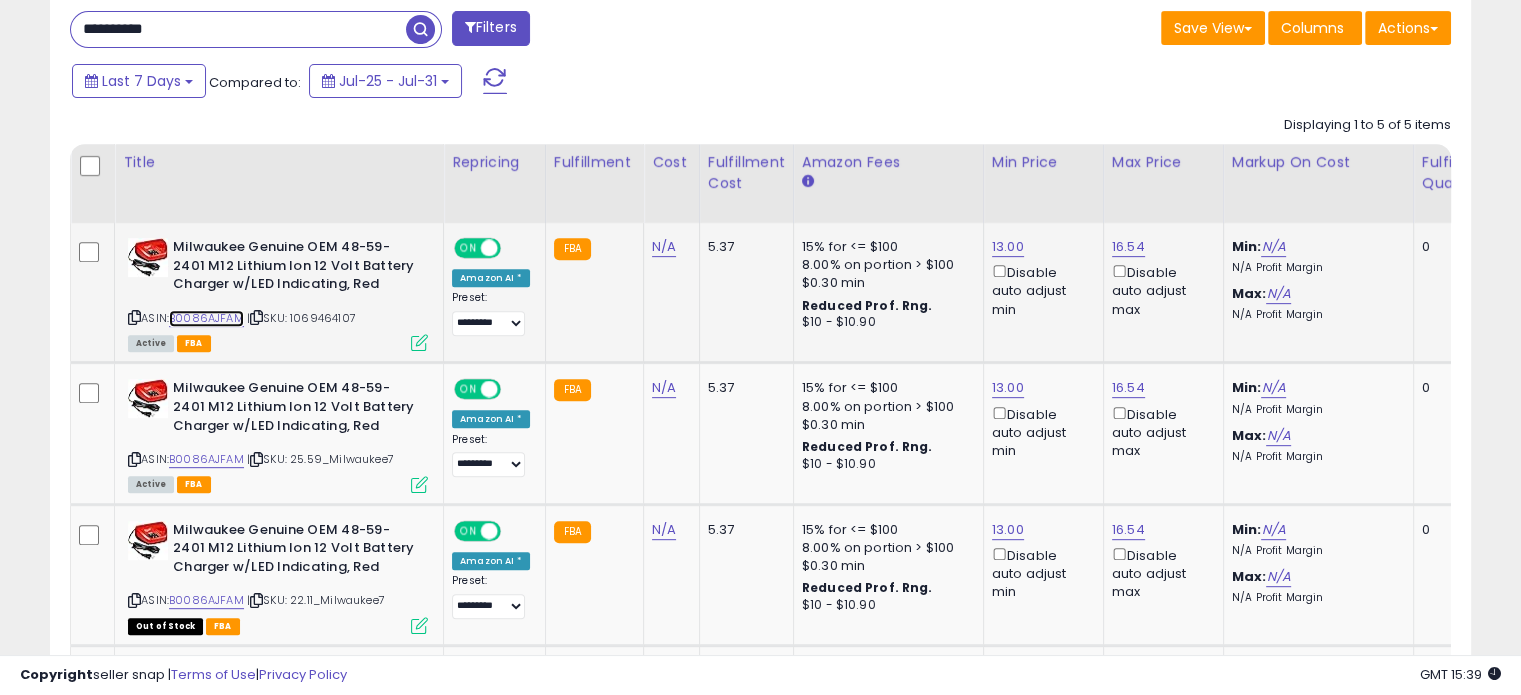 click on "B0086AJFAM" at bounding box center (206, 318) 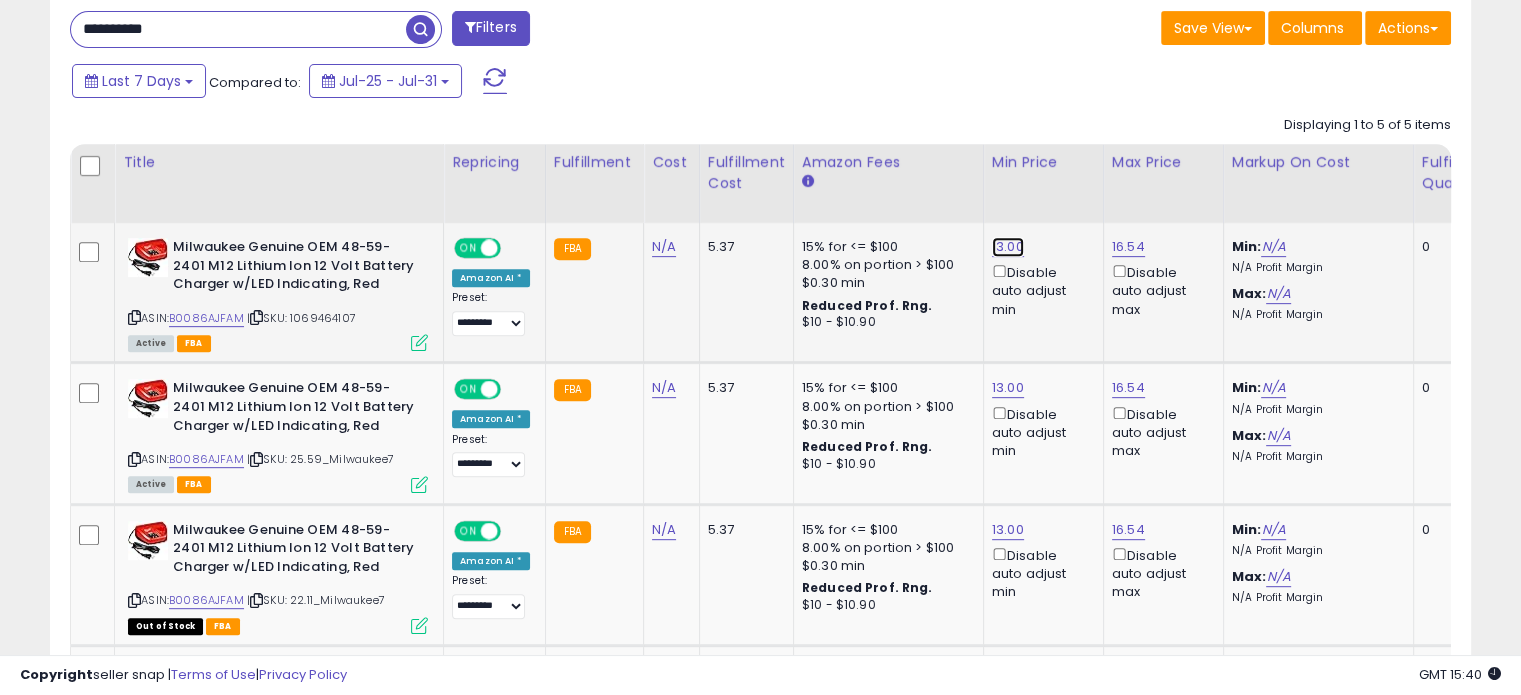 click on "13.00" at bounding box center (1008, 247) 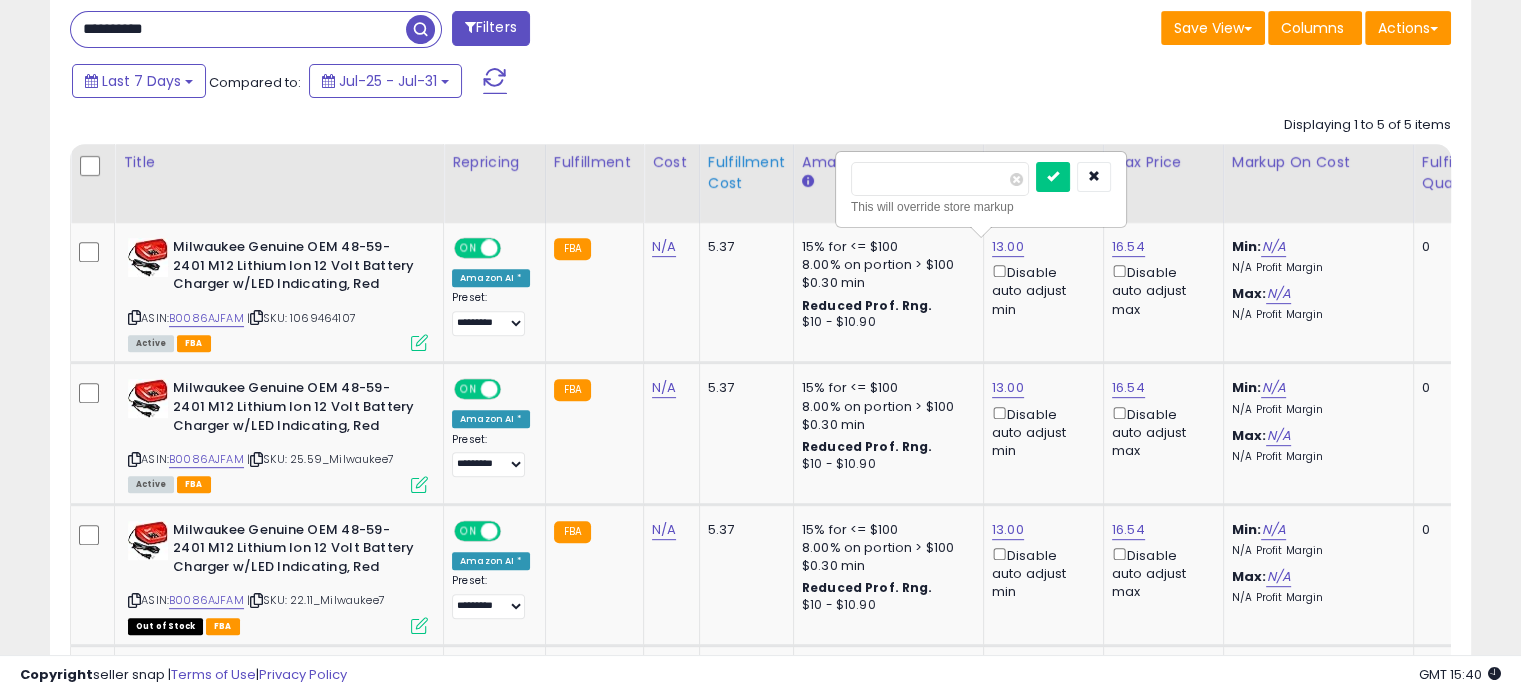 drag, startPoint x: 887, startPoint y: 185, endPoint x: 781, endPoint y: 181, distance: 106.07545 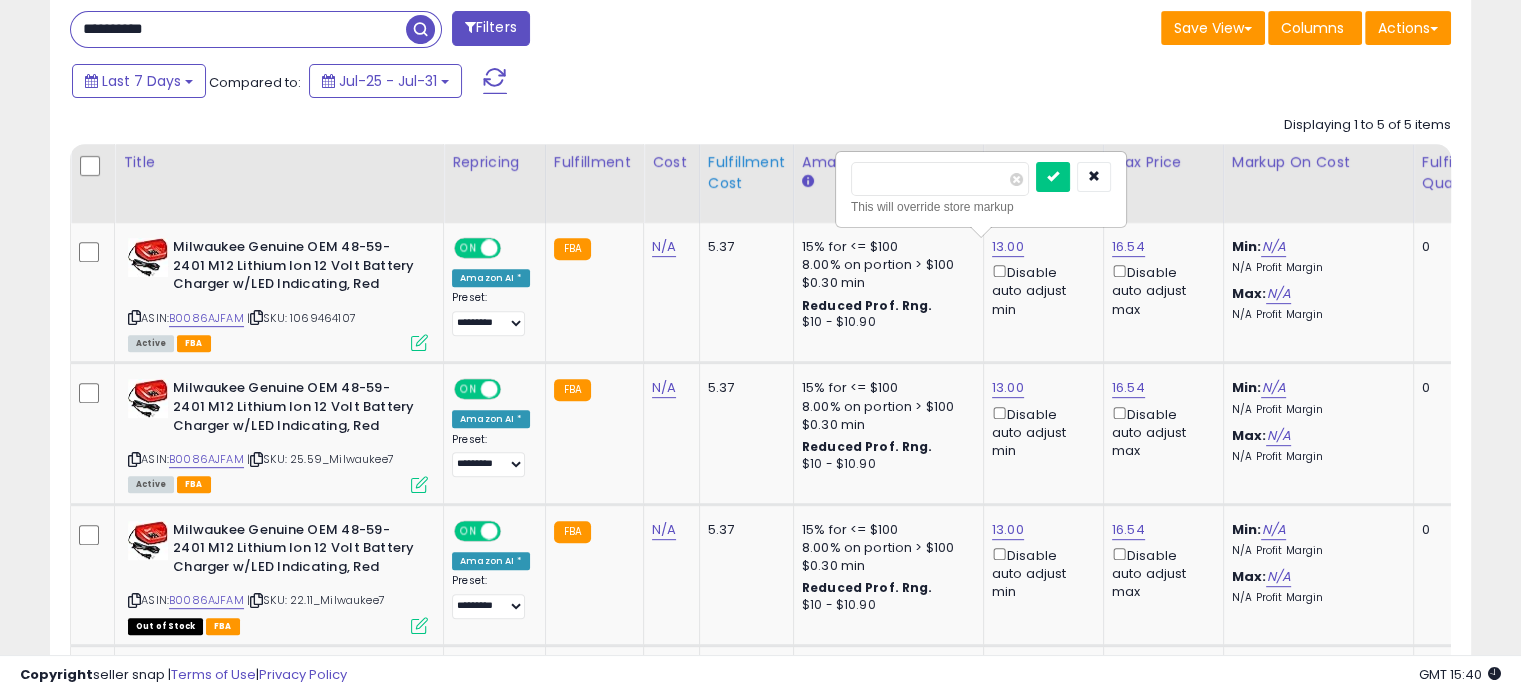 type on "*****" 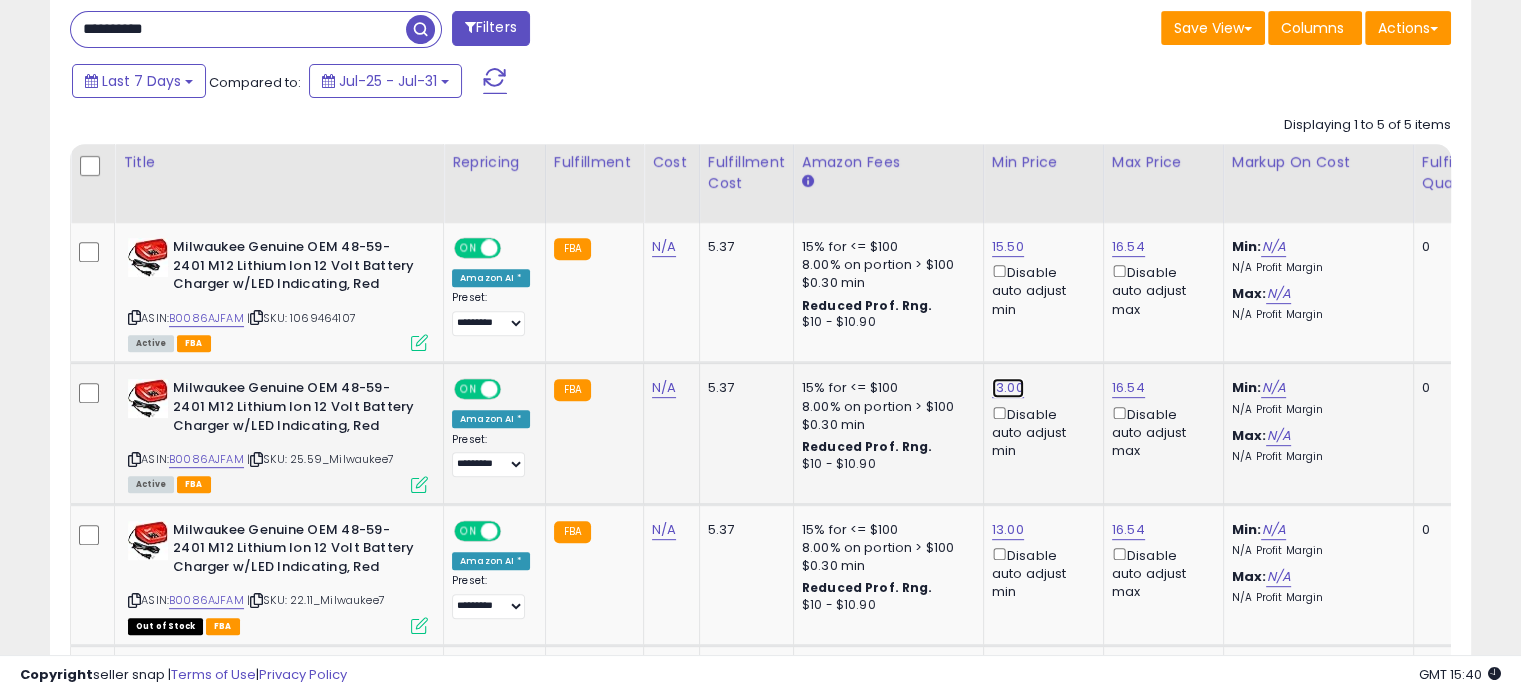click on "13.00" at bounding box center [1008, 247] 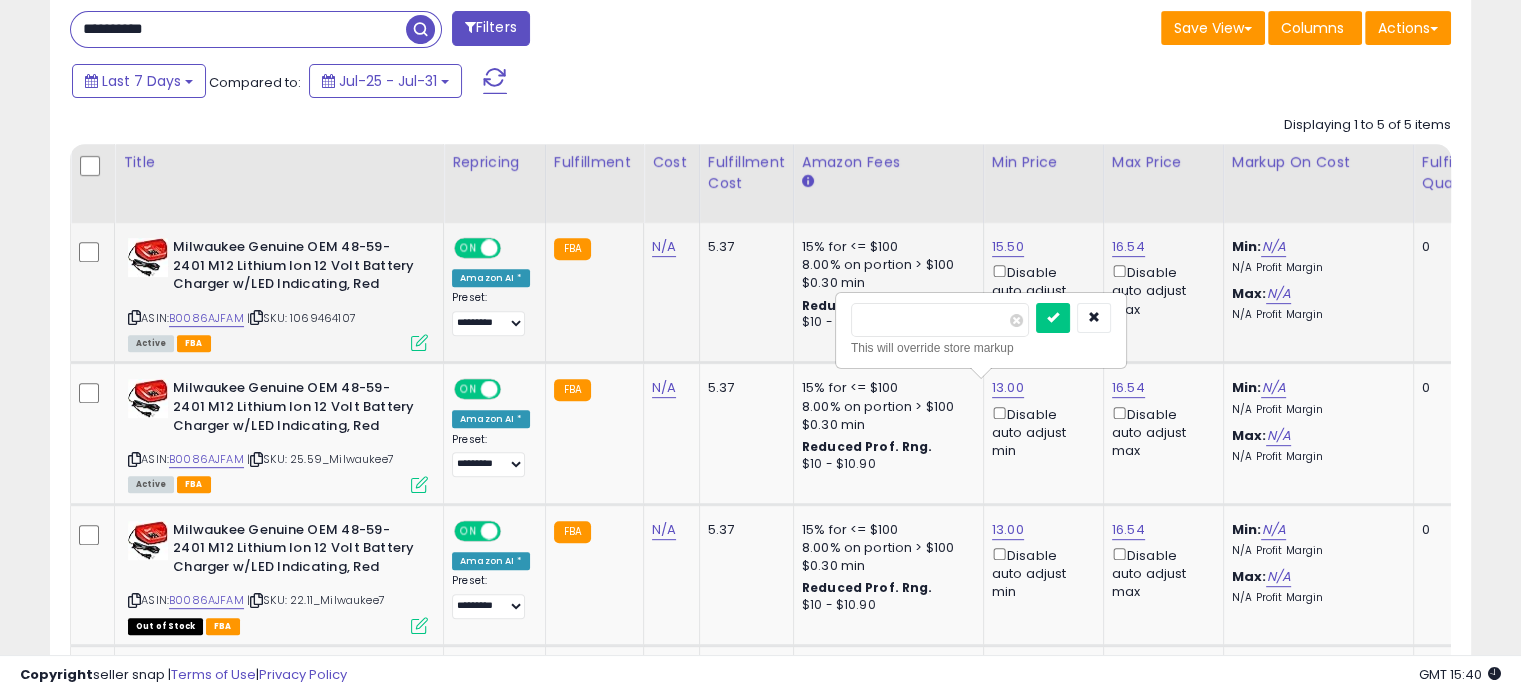 drag, startPoint x: 917, startPoint y: 323, endPoint x: 780, endPoint y: 331, distance: 137.23338 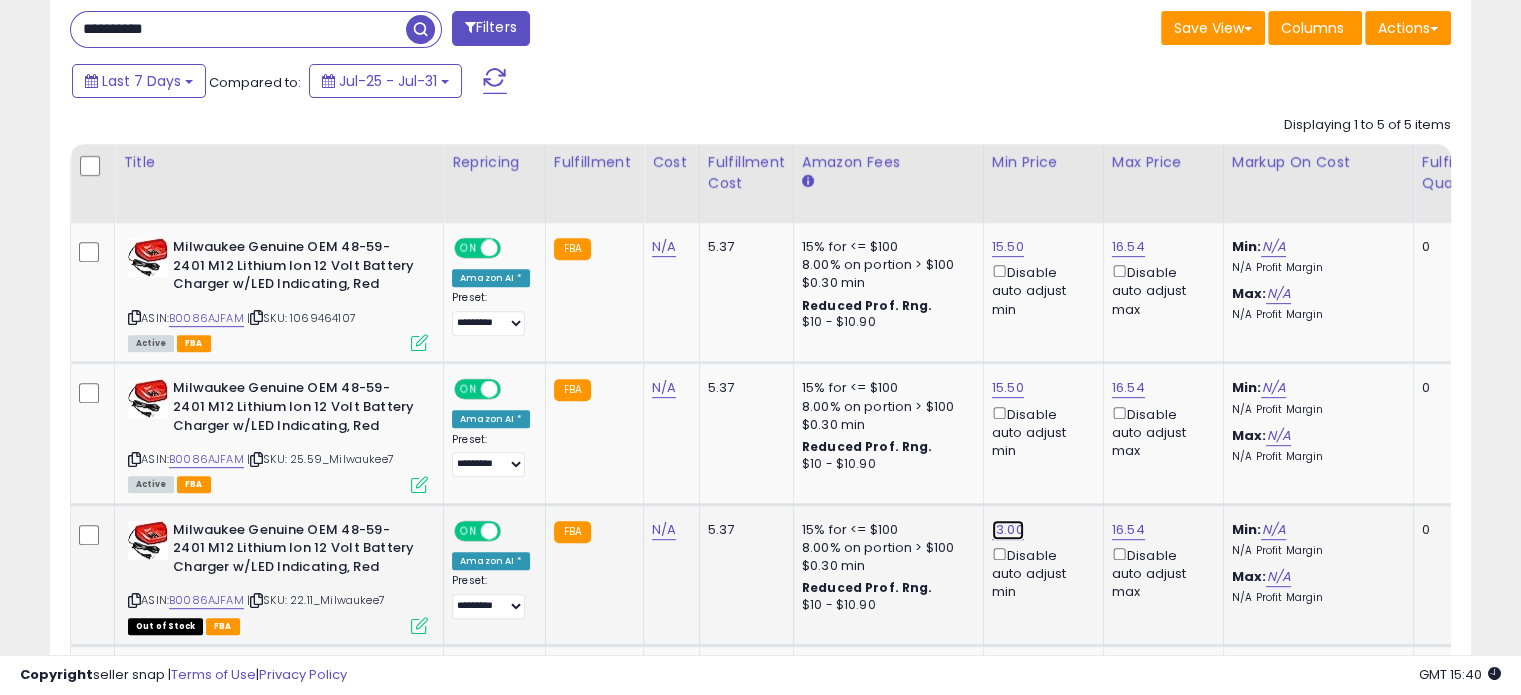 click on "13.00" at bounding box center (1008, 247) 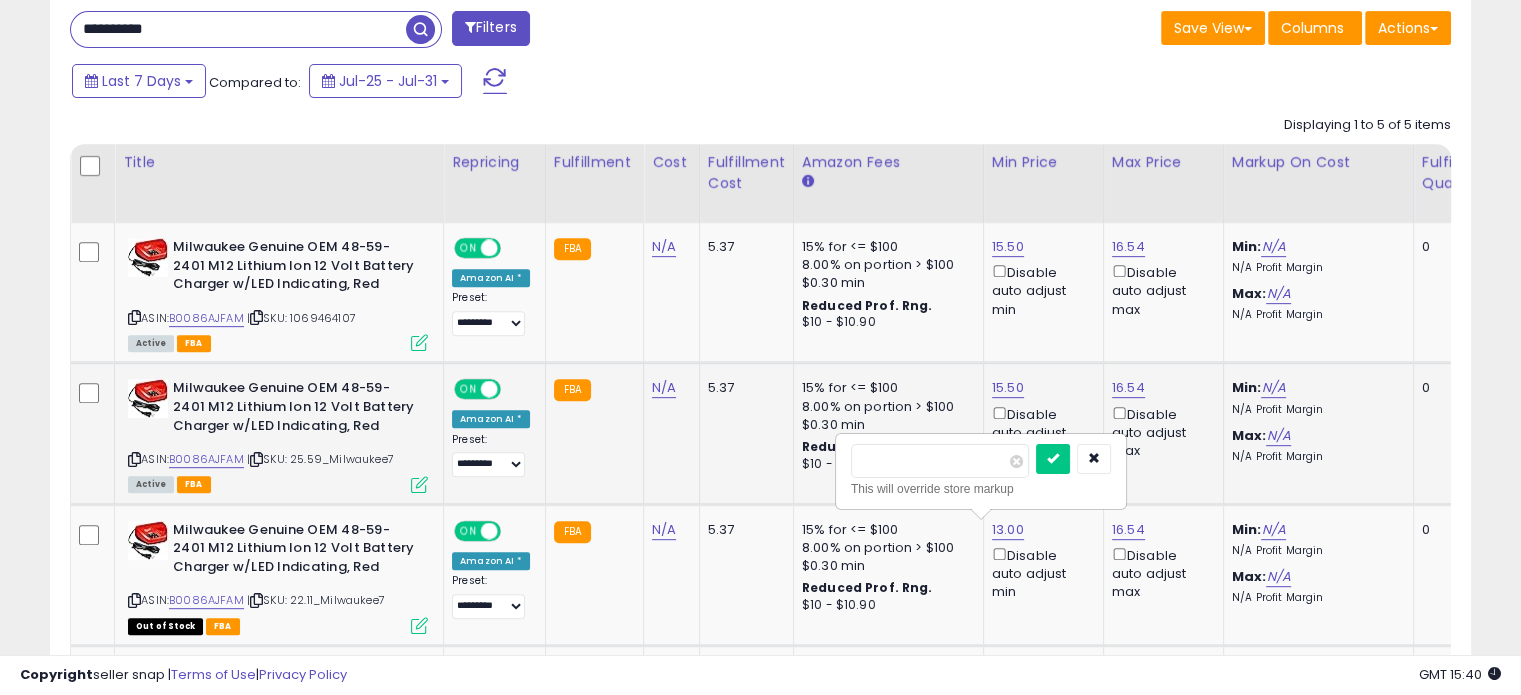 drag, startPoint x: 783, startPoint y: 458, endPoint x: 744, endPoint y: 465, distance: 39.623226 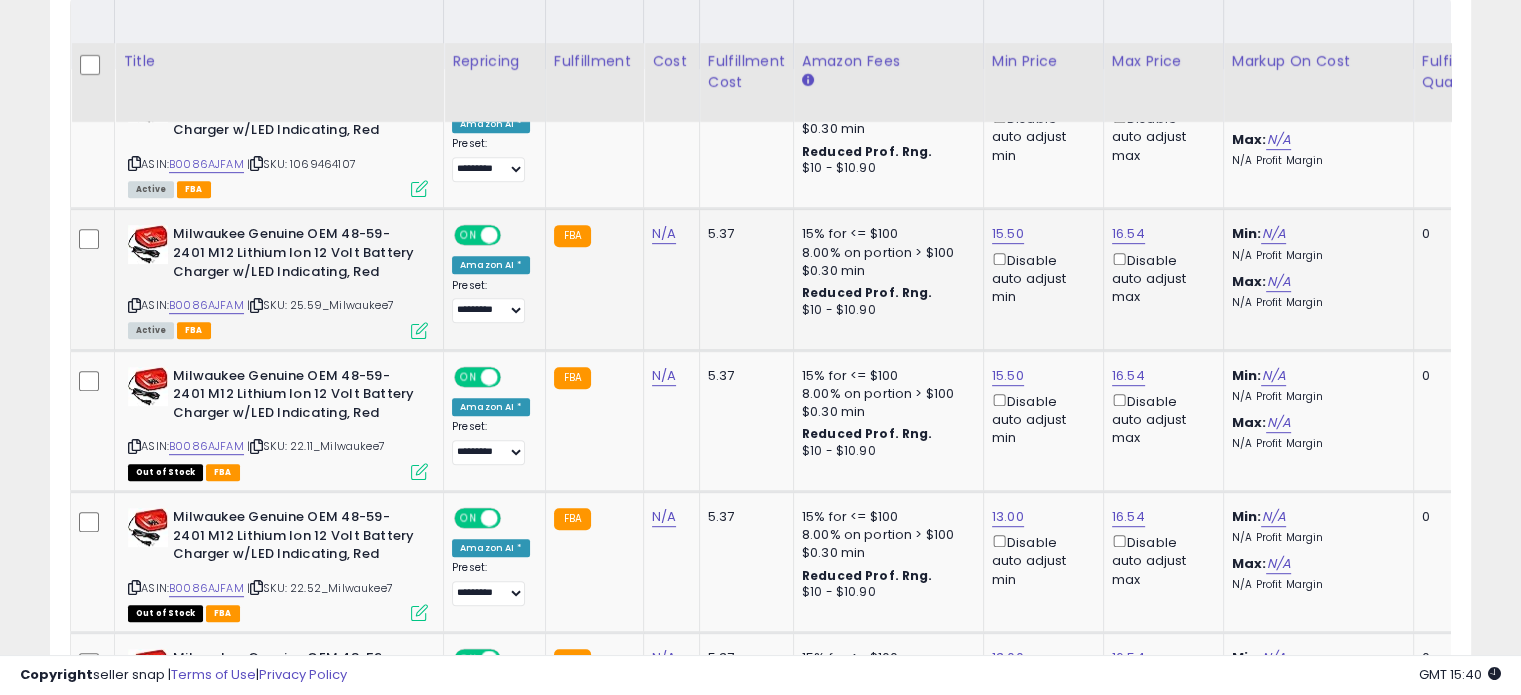 scroll, scrollTop: 1027, scrollLeft: 0, axis: vertical 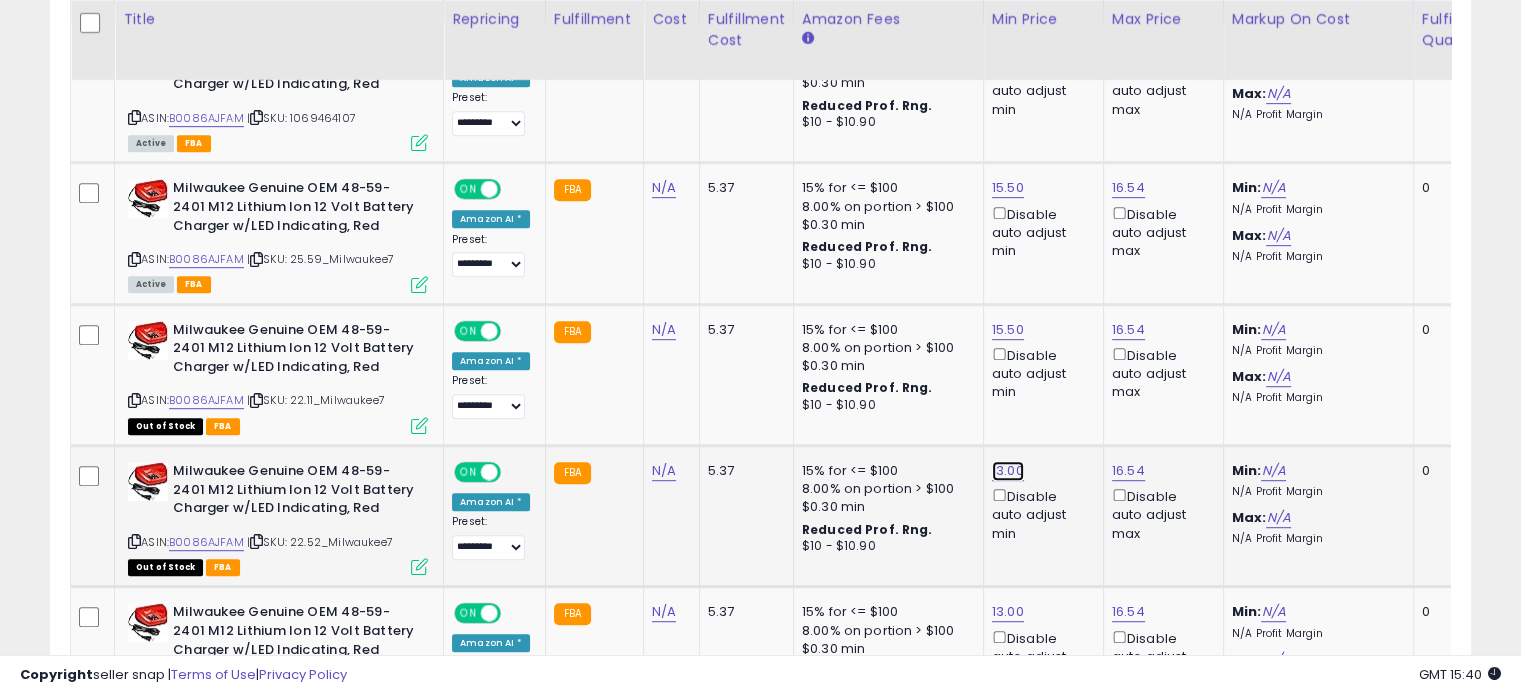 click on "13.00" at bounding box center (1008, 47) 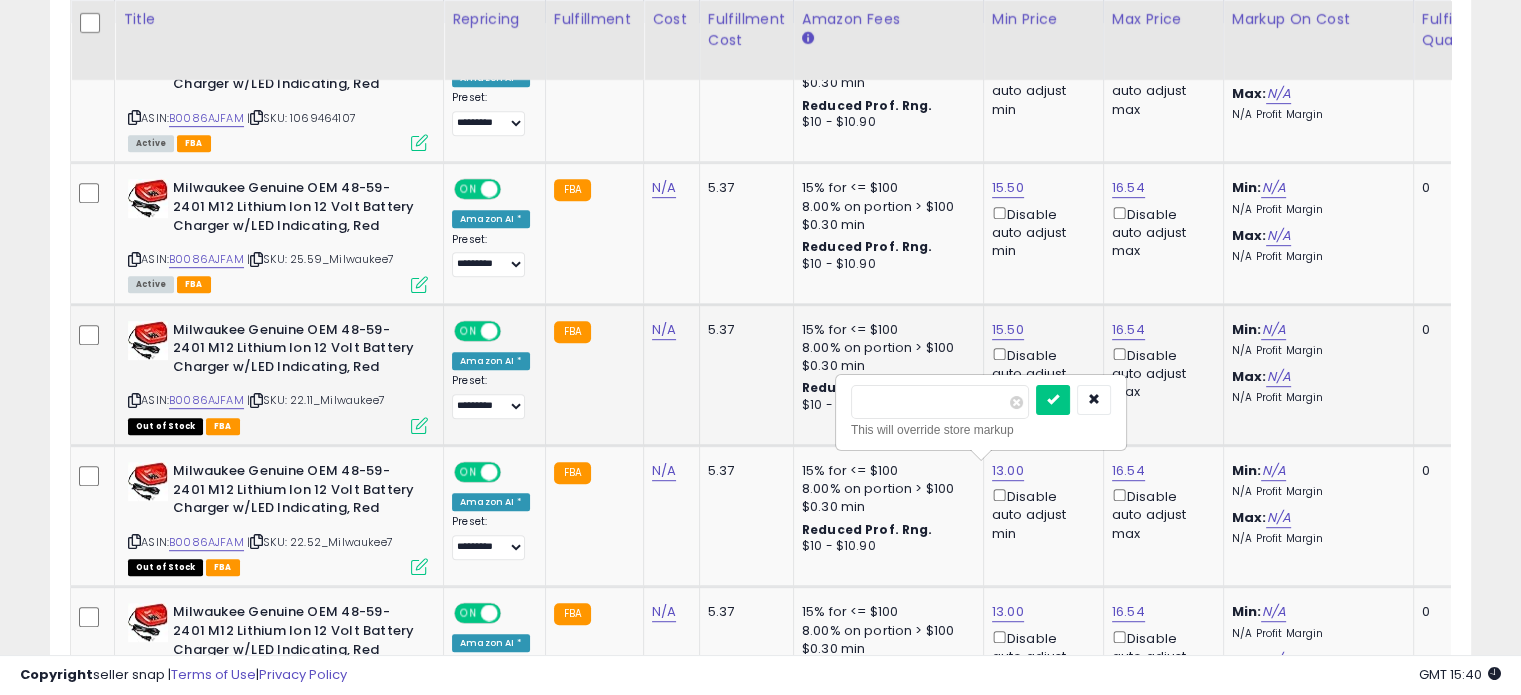 drag, startPoint x: 950, startPoint y: 405, endPoint x: 718, endPoint y: 408, distance: 232.0194 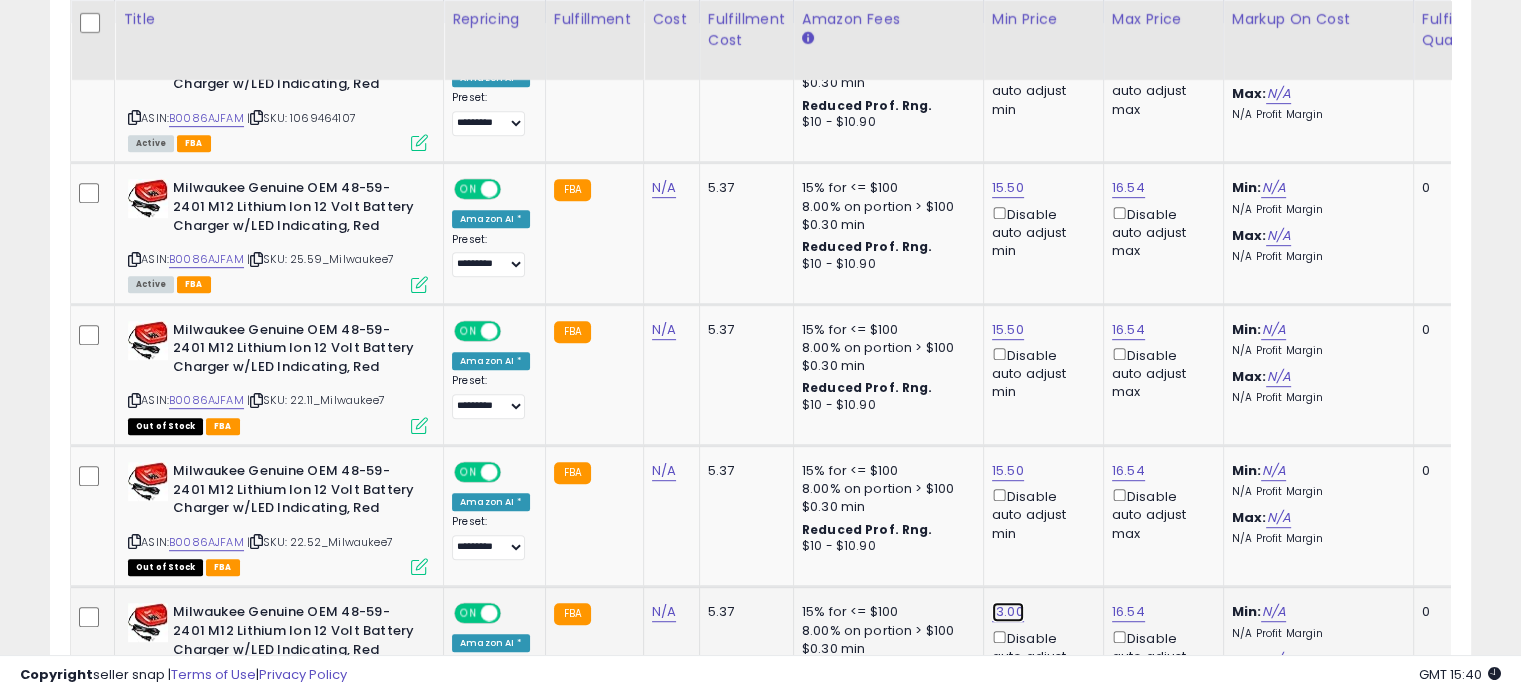 click on "13.00" at bounding box center (1008, 47) 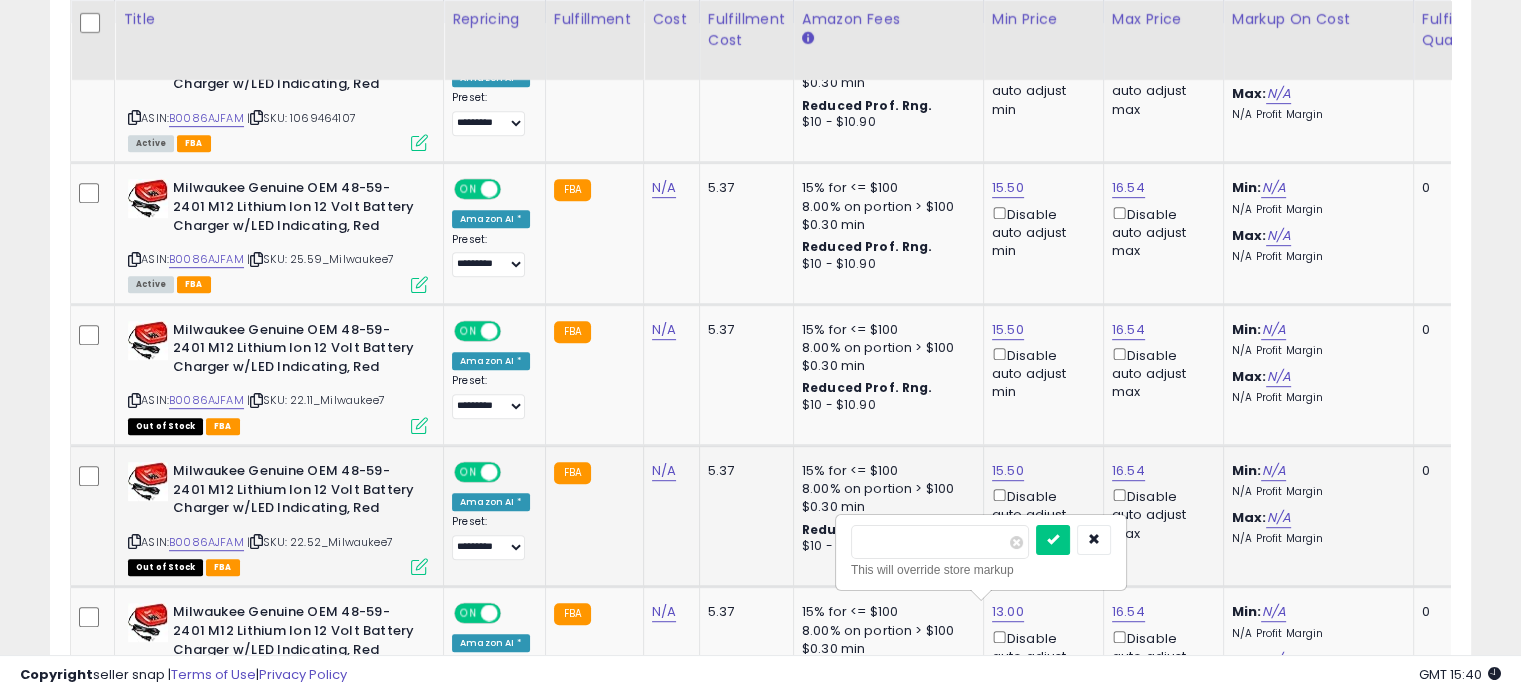 drag, startPoint x: 802, startPoint y: 542, endPoint x: 786, endPoint y: 543, distance: 16.03122 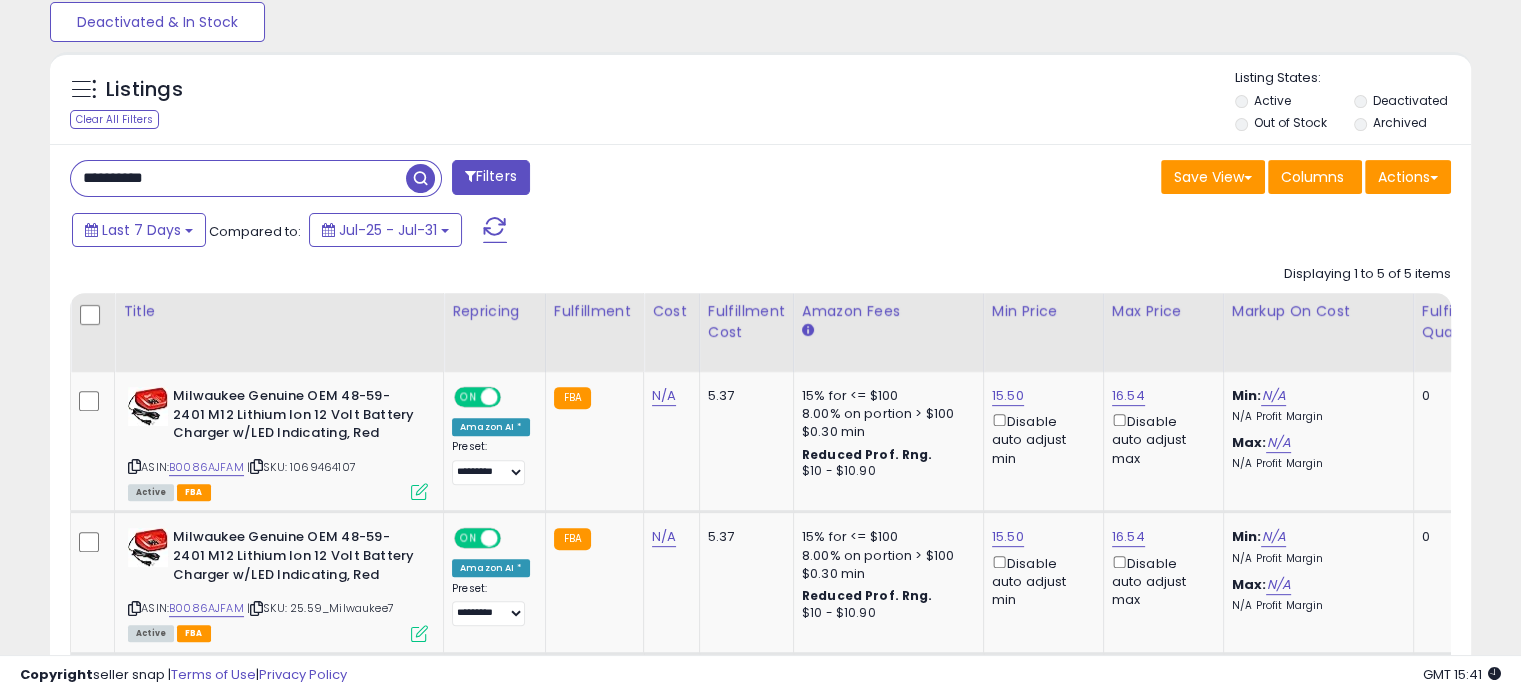 scroll, scrollTop: 627, scrollLeft: 0, axis: vertical 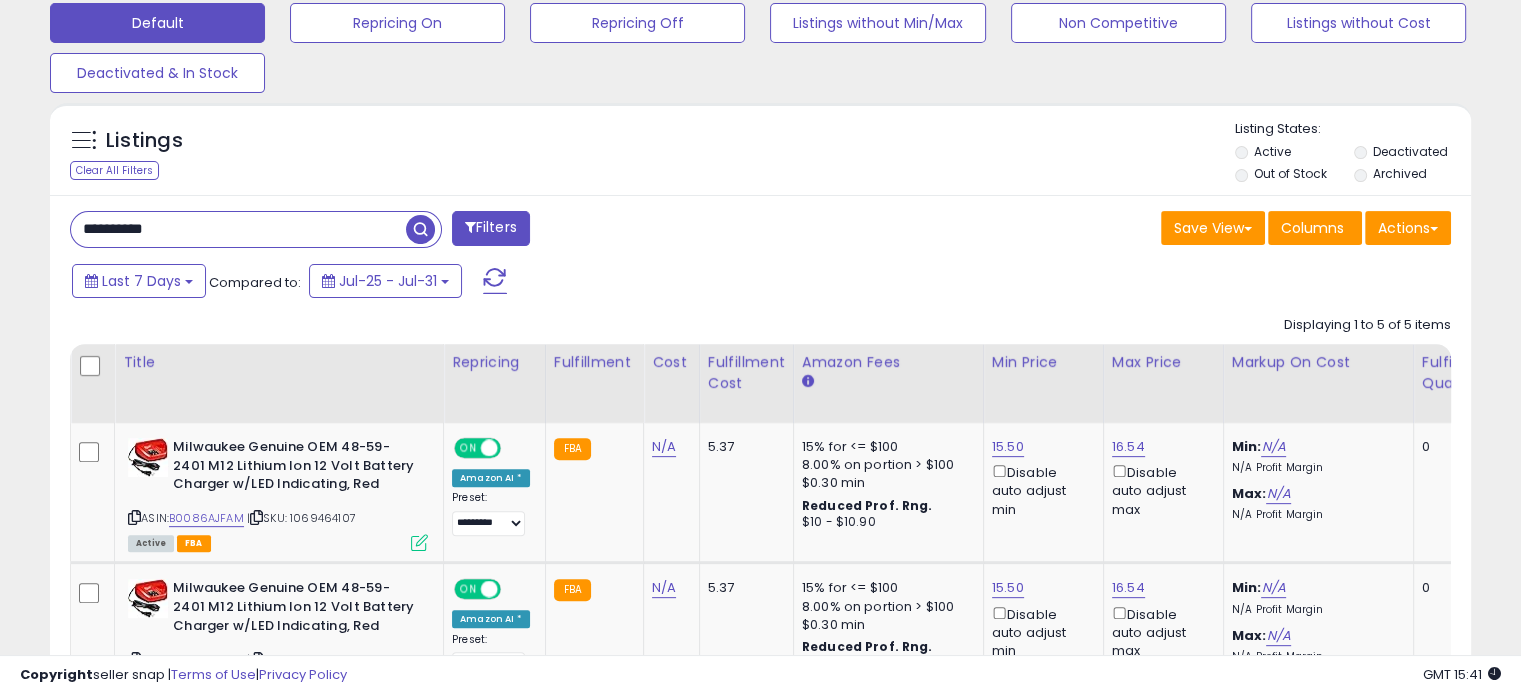 drag, startPoint x: 220, startPoint y: 231, endPoint x: 0, endPoint y: 249, distance: 220.73514 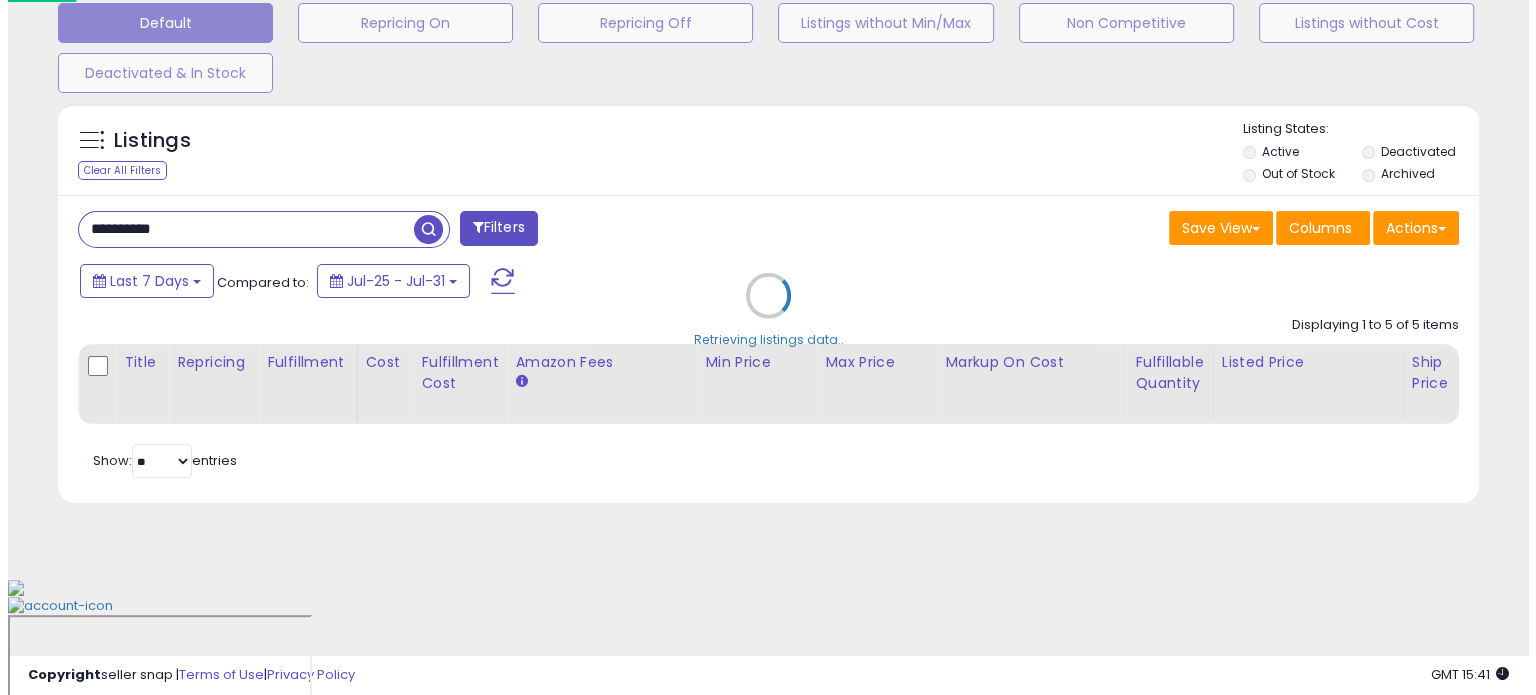 scroll, scrollTop: 524, scrollLeft: 0, axis: vertical 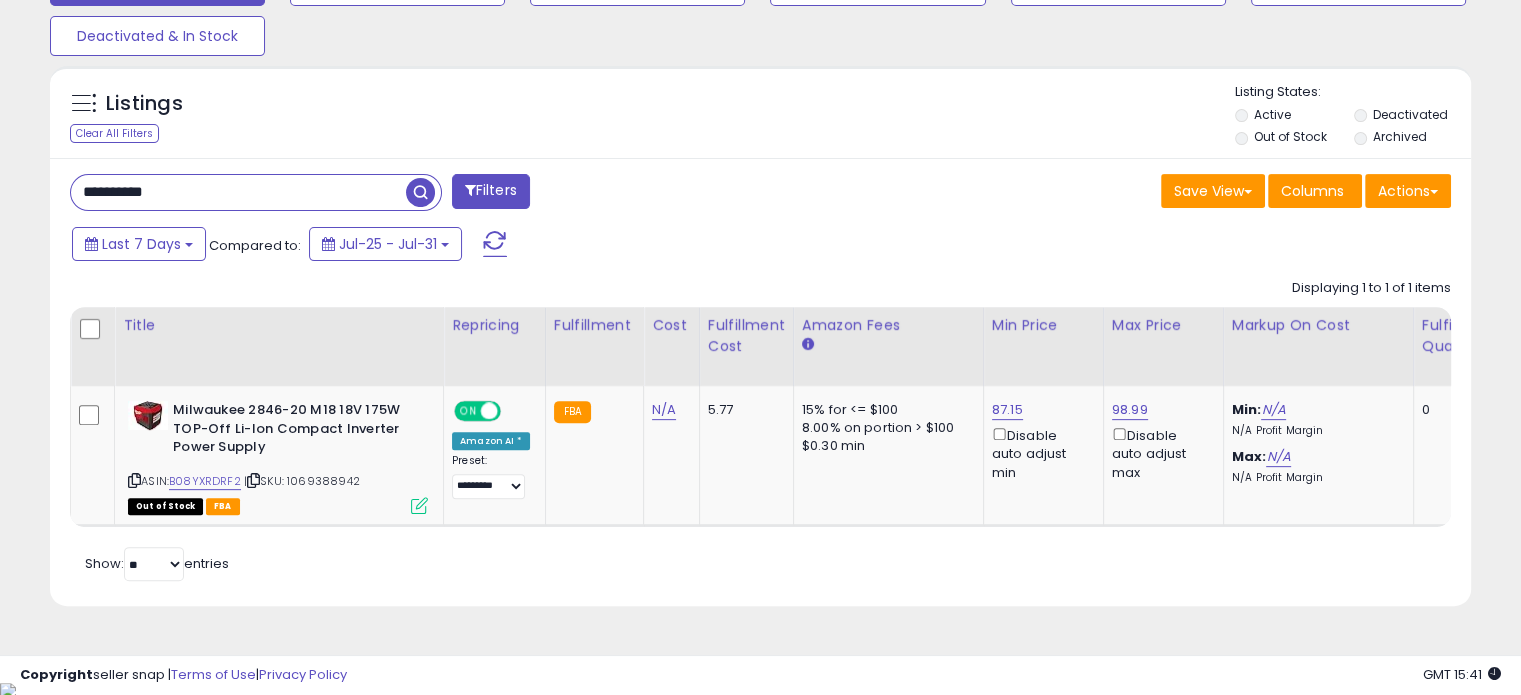 drag, startPoint x: 33, startPoint y: 186, endPoint x: 0, endPoint y: 195, distance: 34.20526 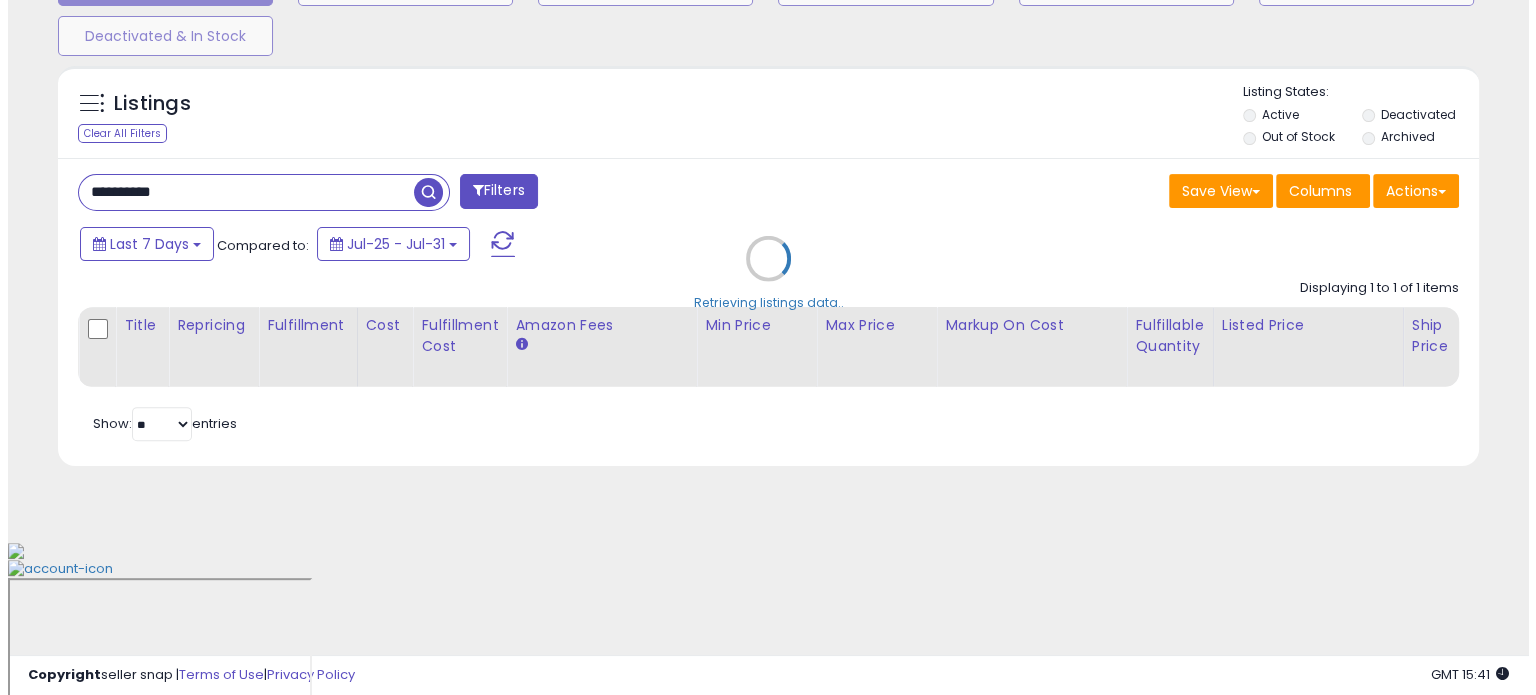 scroll, scrollTop: 524, scrollLeft: 0, axis: vertical 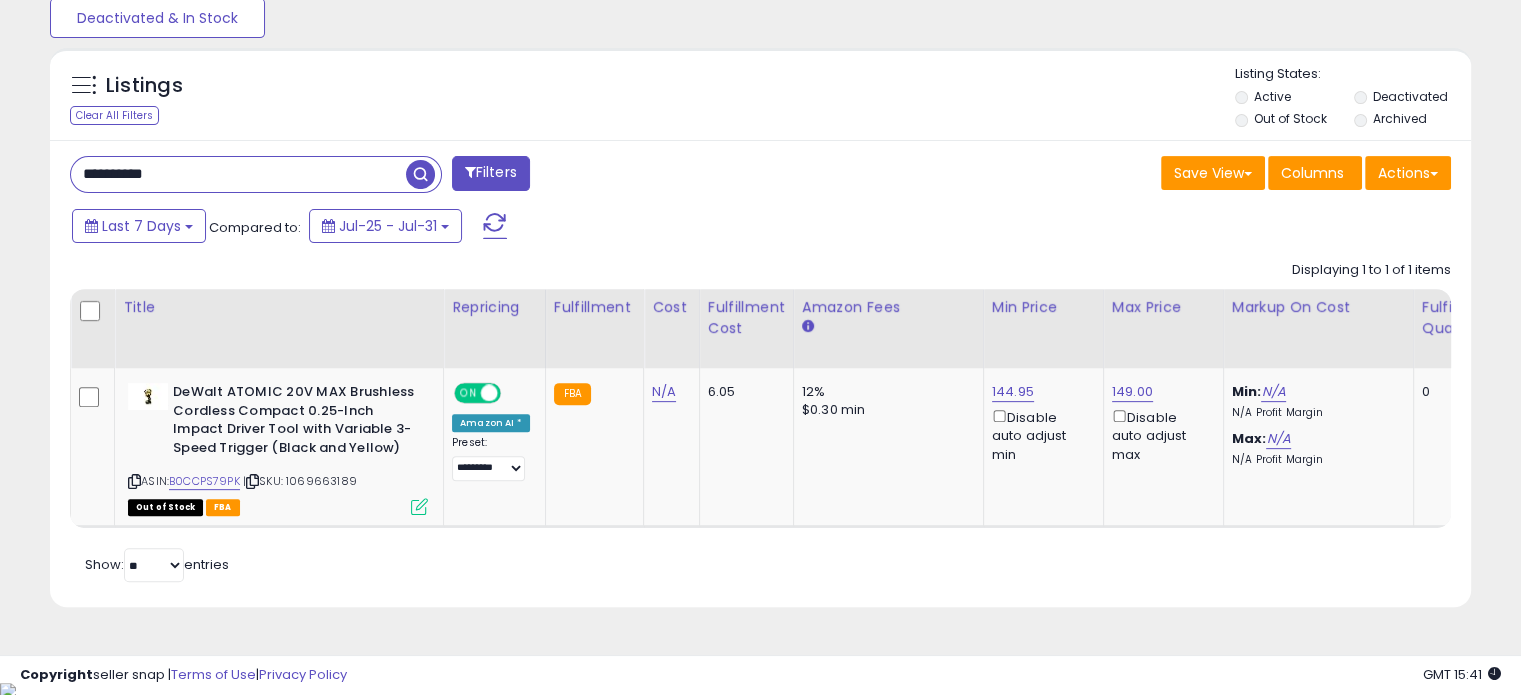 drag, startPoint x: 20, startPoint y: 170, endPoint x: 0, endPoint y: 173, distance: 20.22375 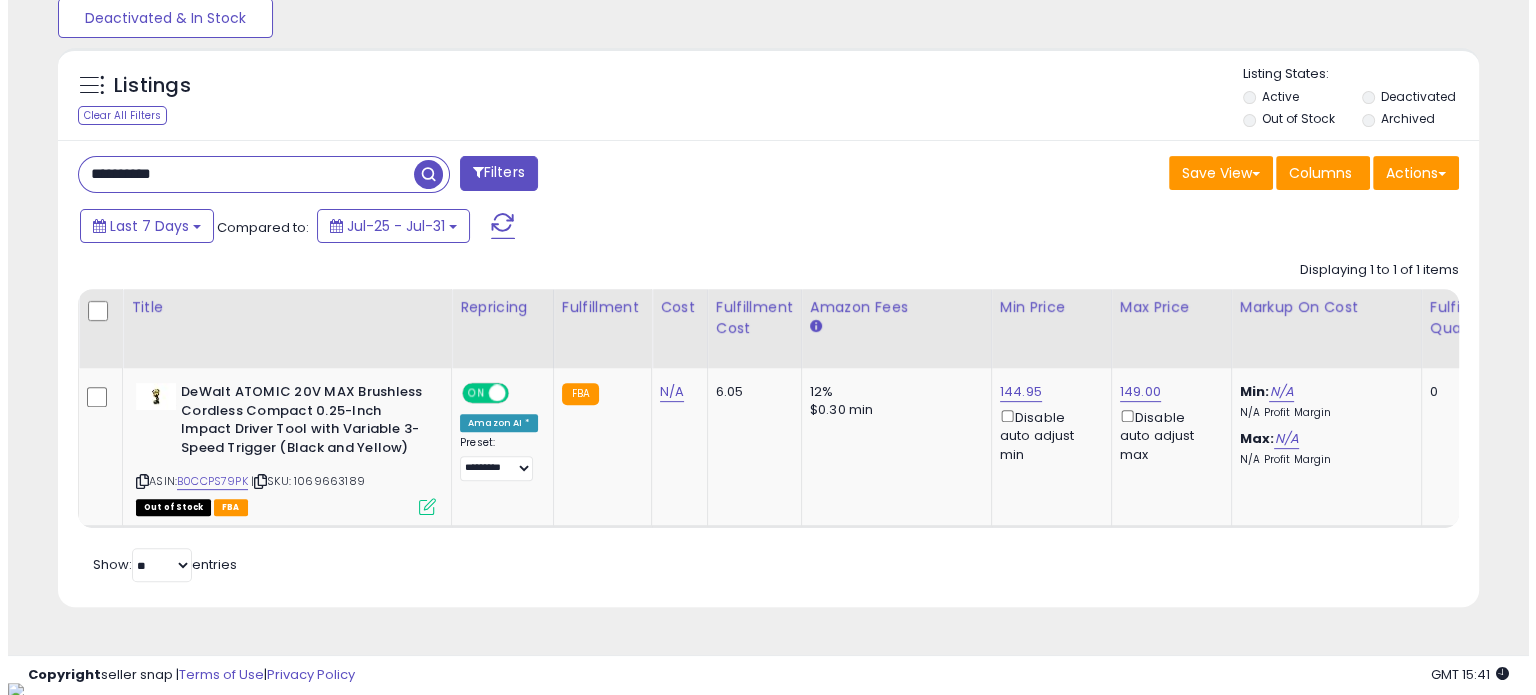 scroll, scrollTop: 524, scrollLeft: 0, axis: vertical 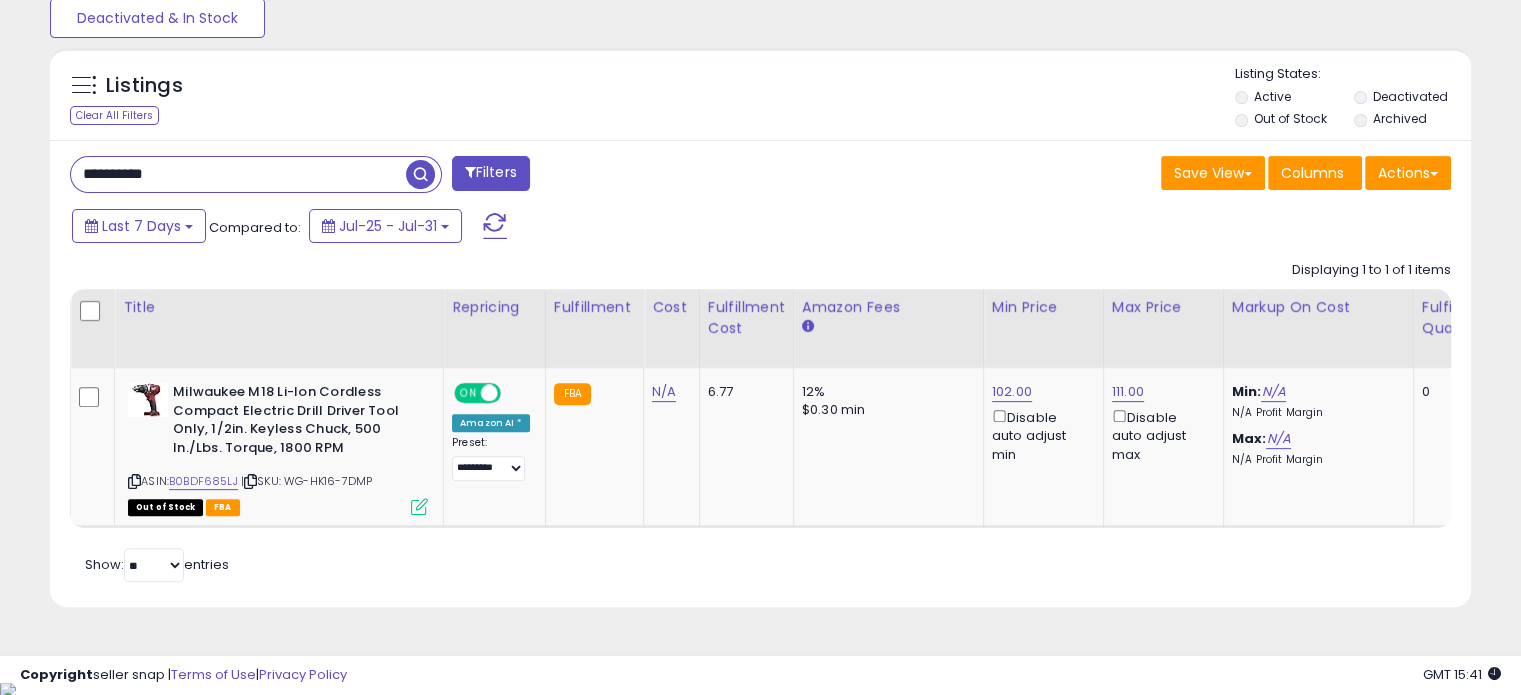 drag, startPoint x: 159, startPoint y: 169, endPoint x: 0, endPoint y: 177, distance: 159.20113 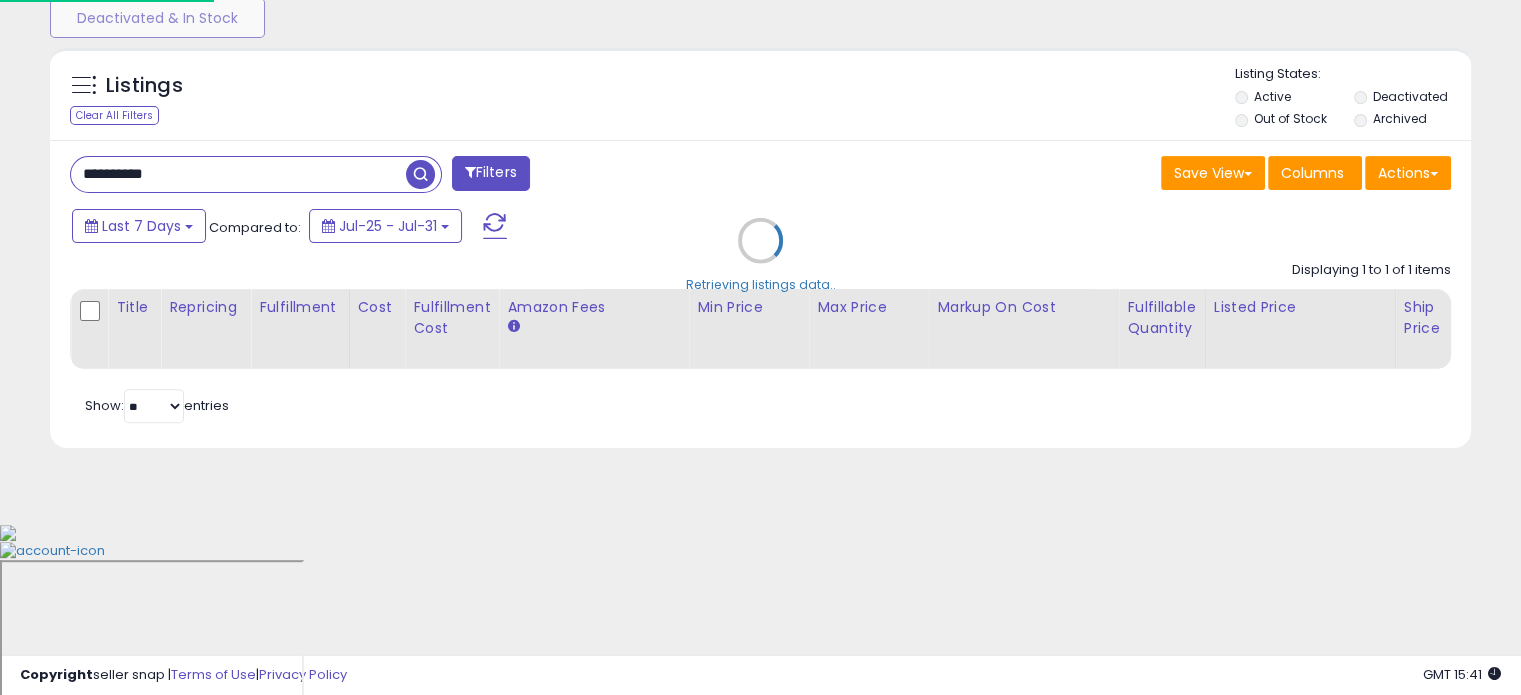 scroll, scrollTop: 999589, scrollLeft: 999168, axis: both 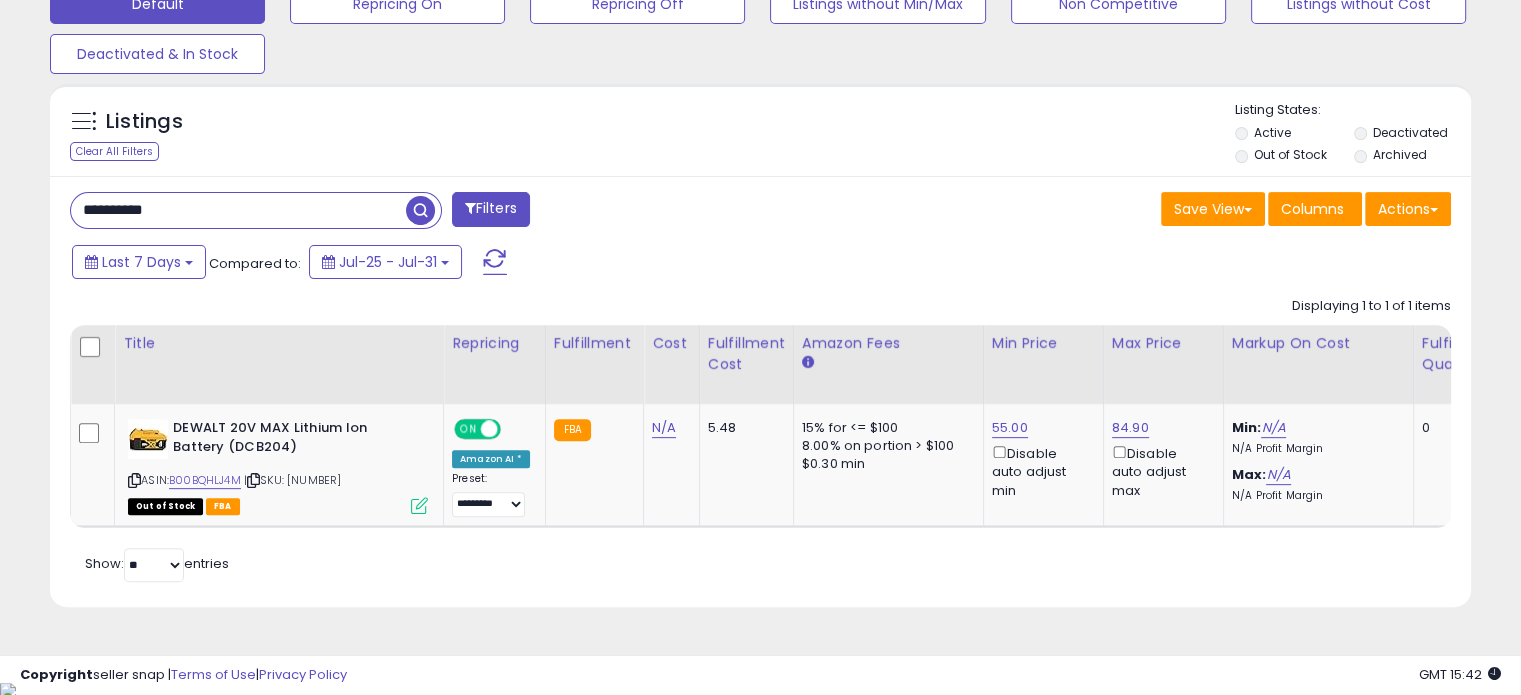 drag, startPoint x: 19, startPoint y: 215, endPoint x: 0, endPoint y: 215, distance: 19 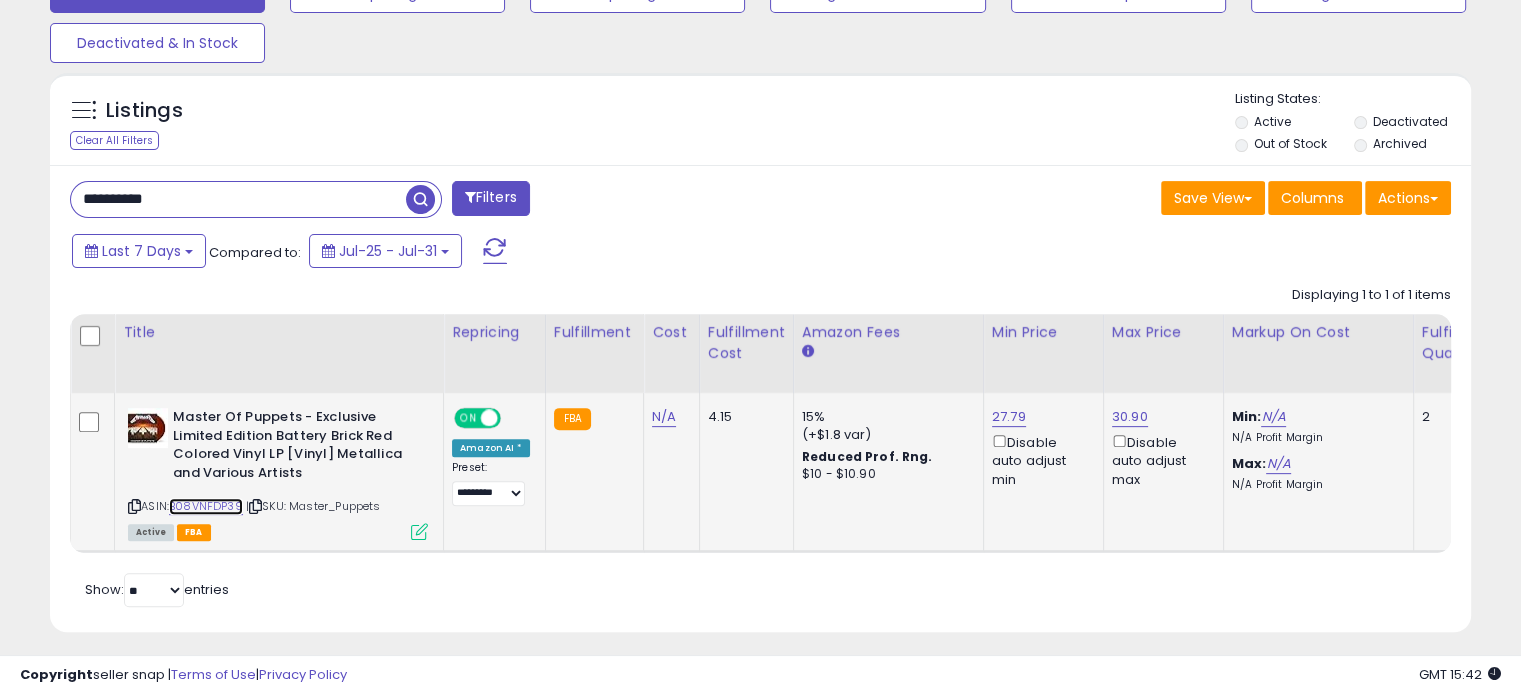 click on "B08VNFDP39" at bounding box center [206, 506] 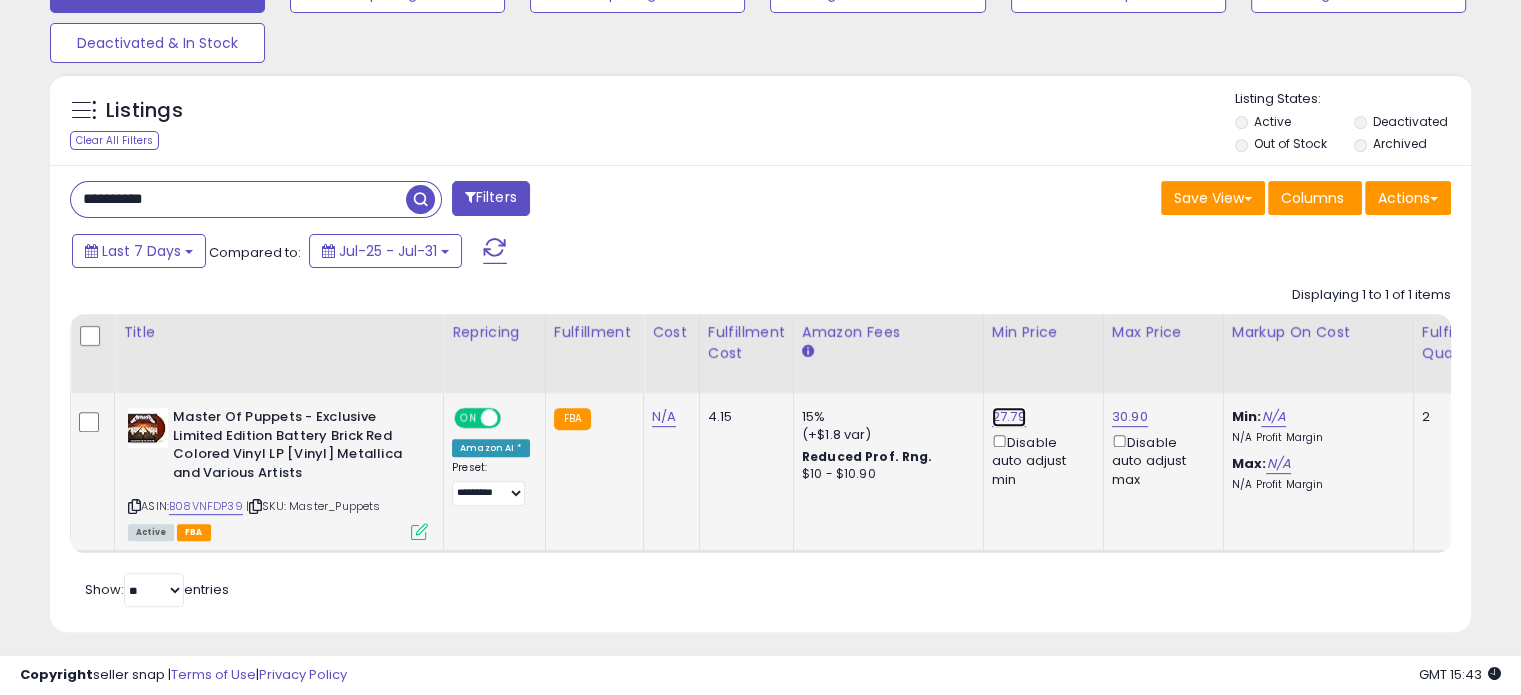 click on "27.79" at bounding box center (1009, 417) 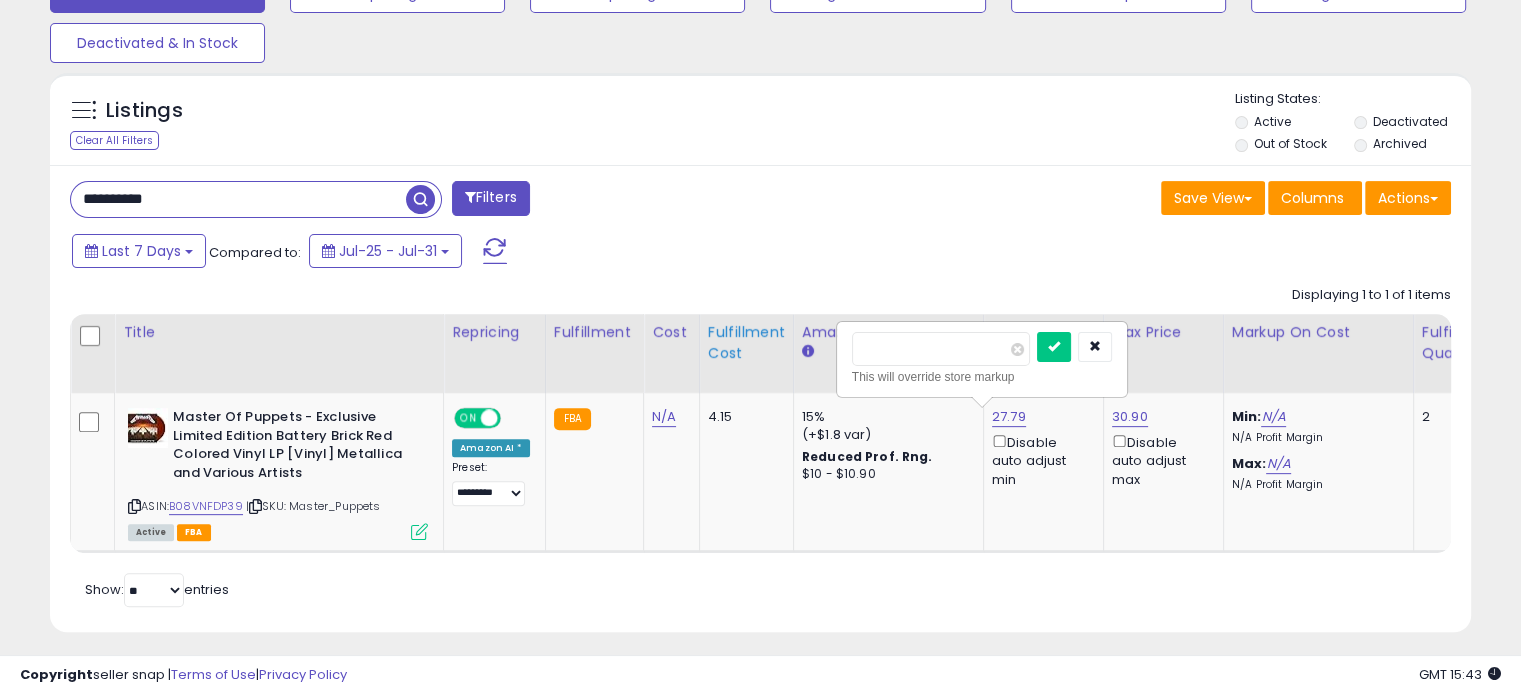 drag, startPoint x: 914, startPoint y: 350, endPoint x: 695, endPoint y: 351, distance: 219.00229 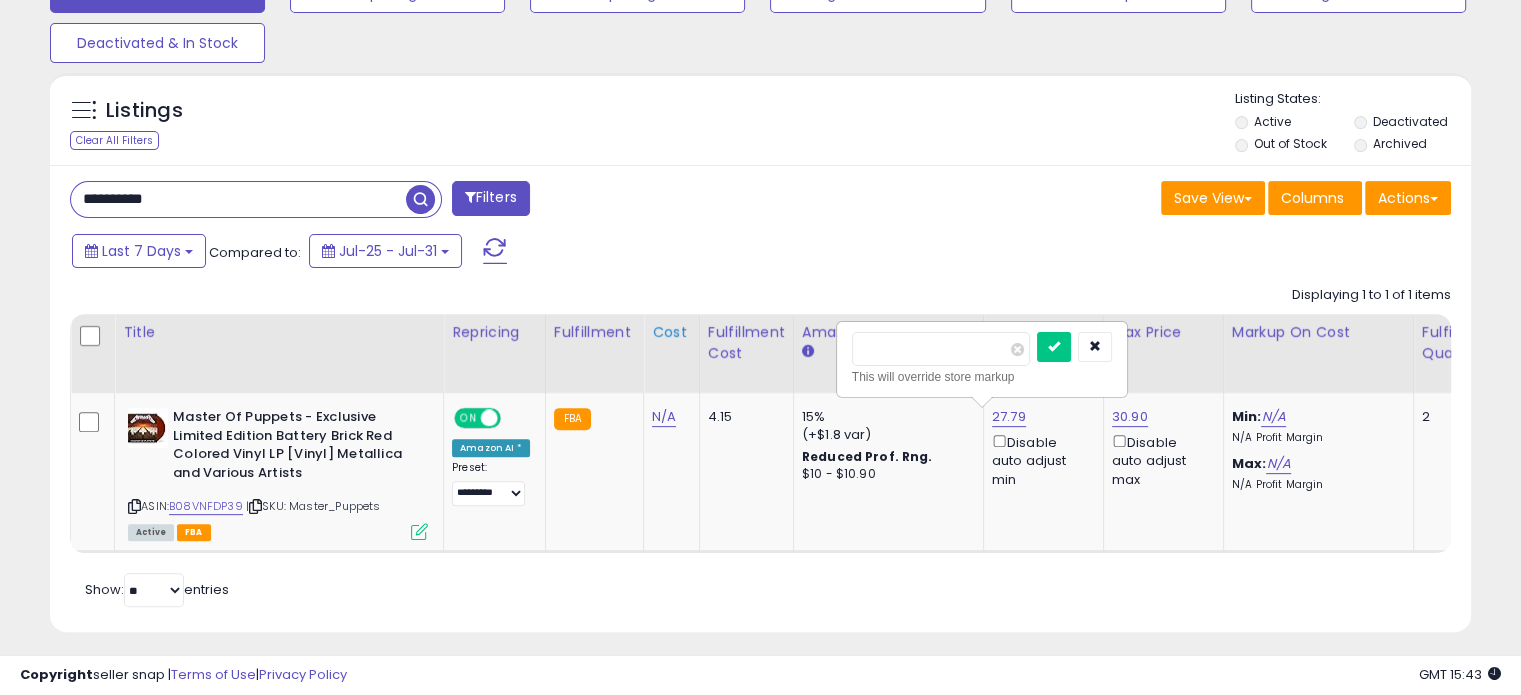 type on "*****" 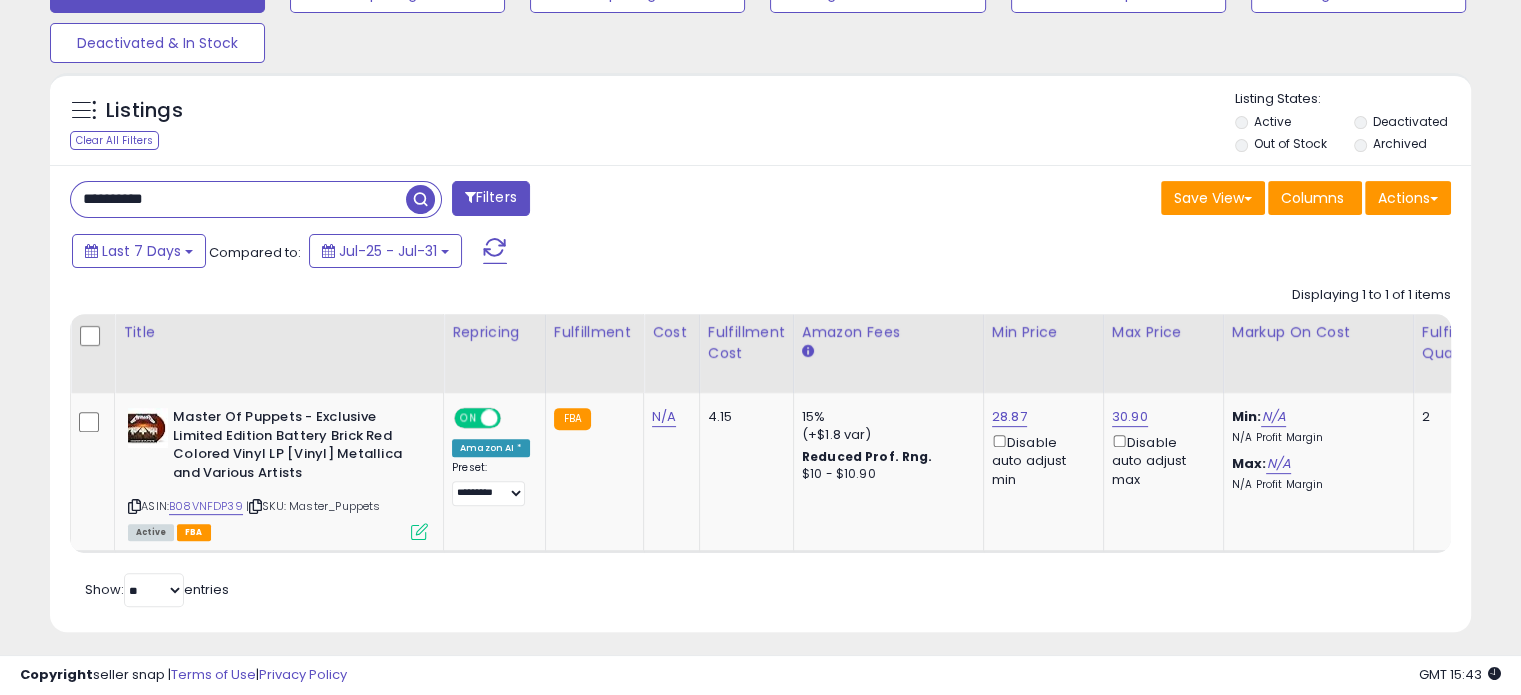 drag, startPoint x: 194, startPoint y: 196, endPoint x: 0, endPoint y: 203, distance: 194.12625 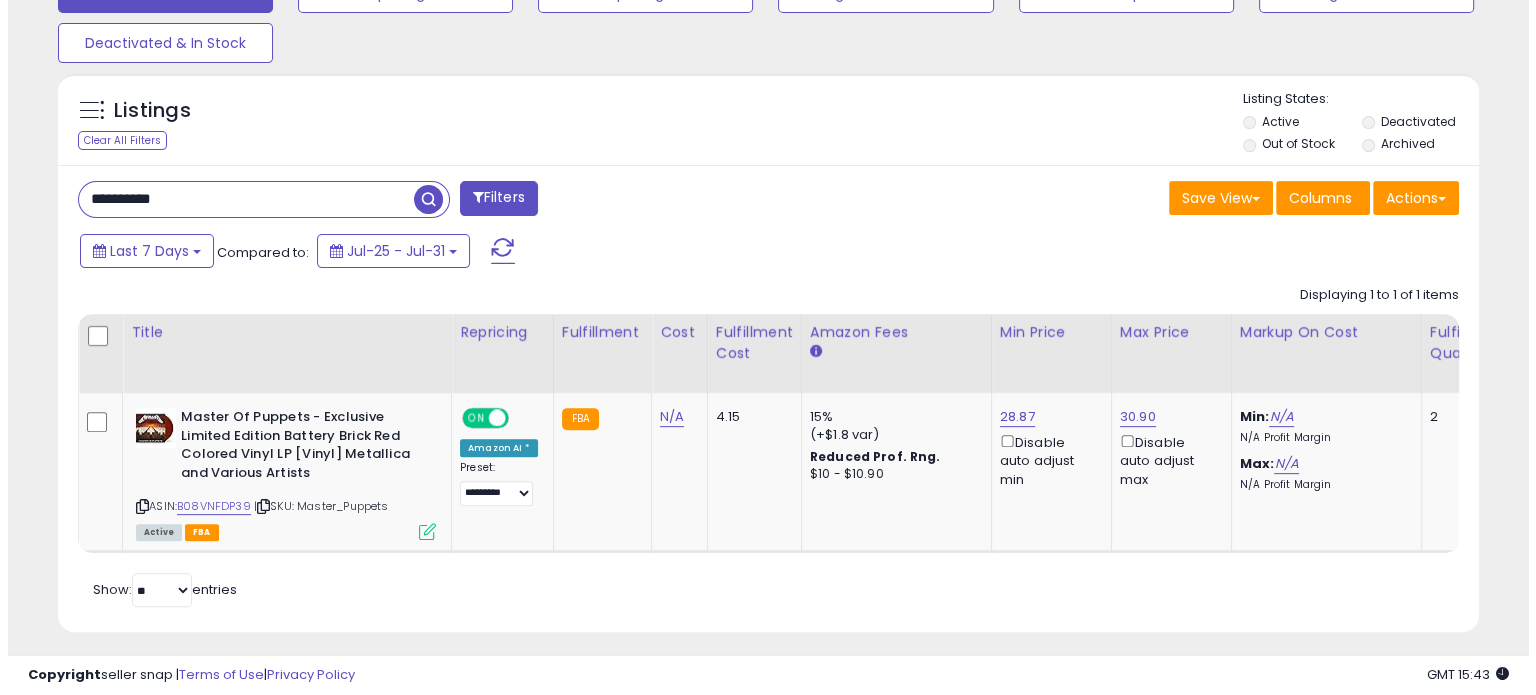 scroll, scrollTop: 524, scrollLeft: 0, axis: vertical 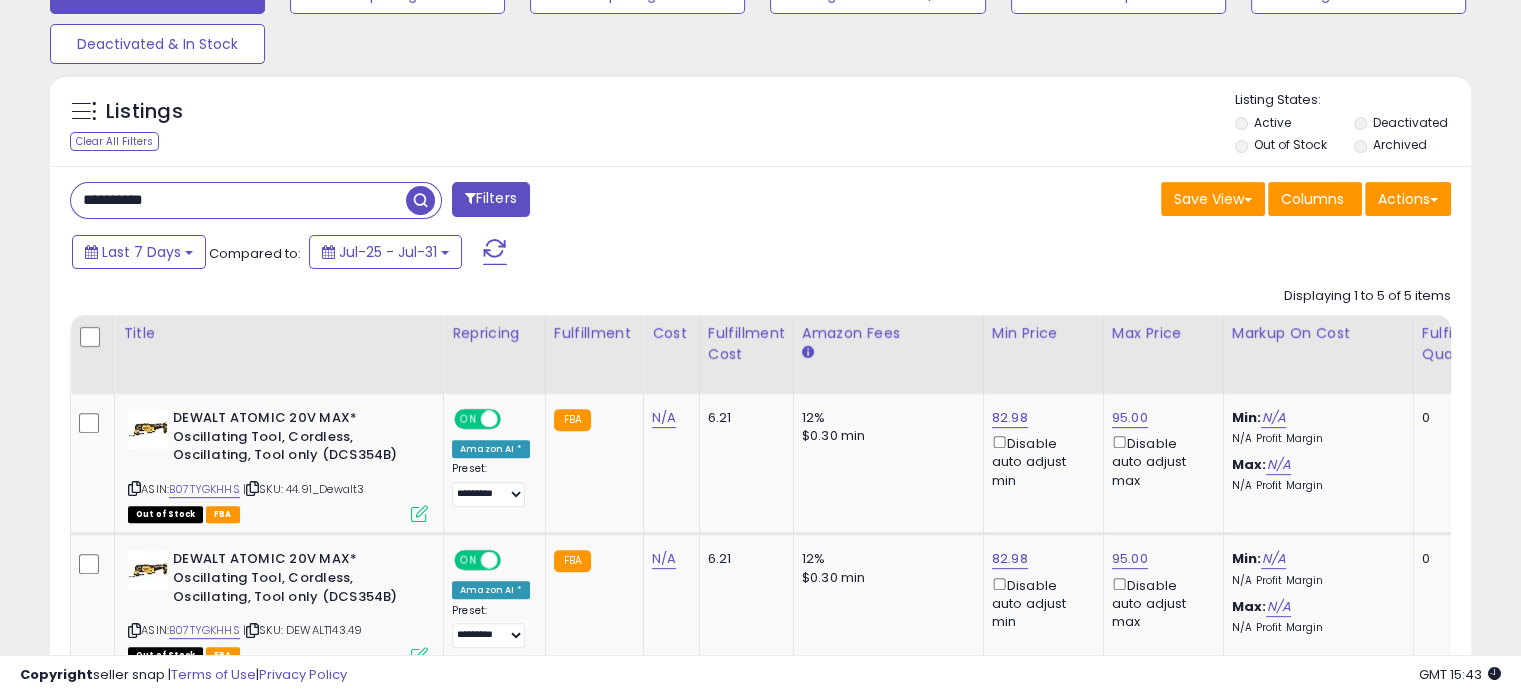drag, startPoint x: 108, startPoint y: 206, endPoint x: 0, endPoint y: 211, distance: 108.11568 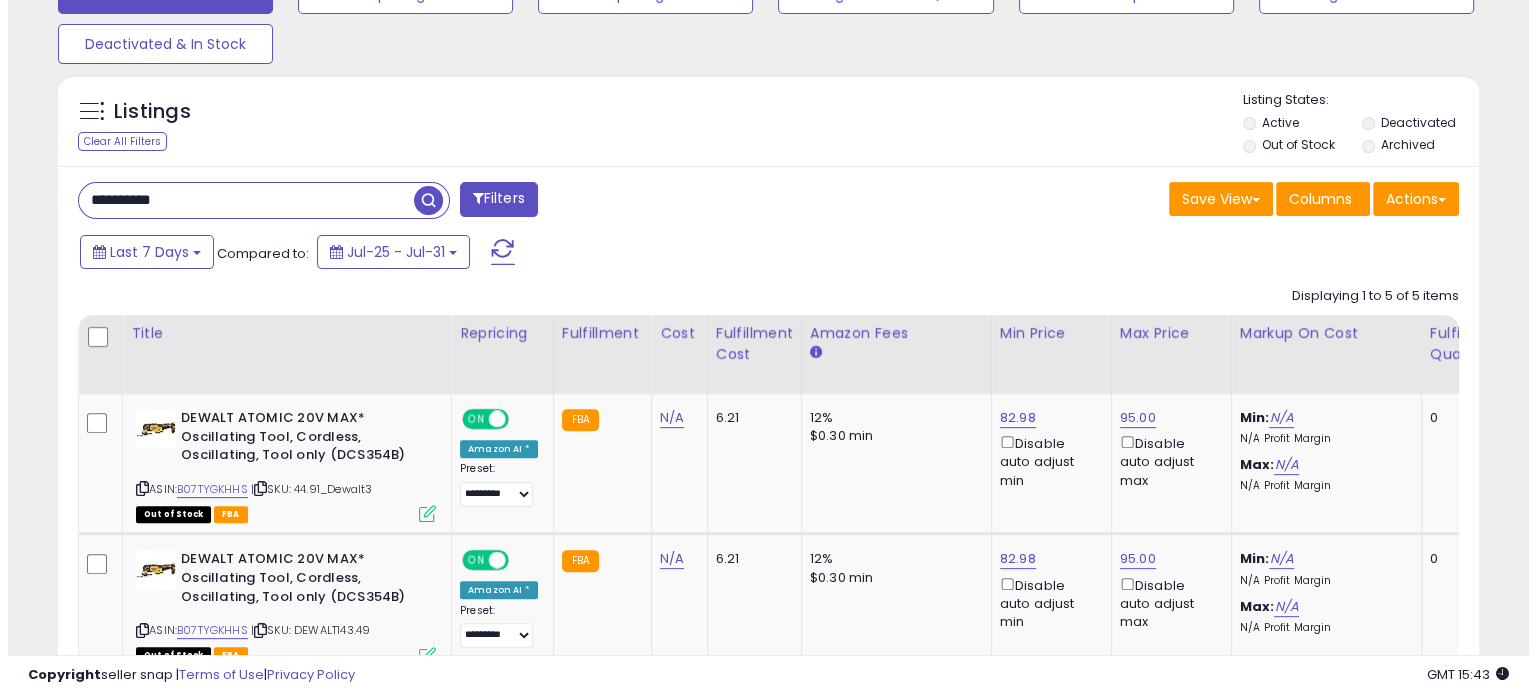 scroll, scrollTop: 524, scrollLeft: 0, axis: vertical 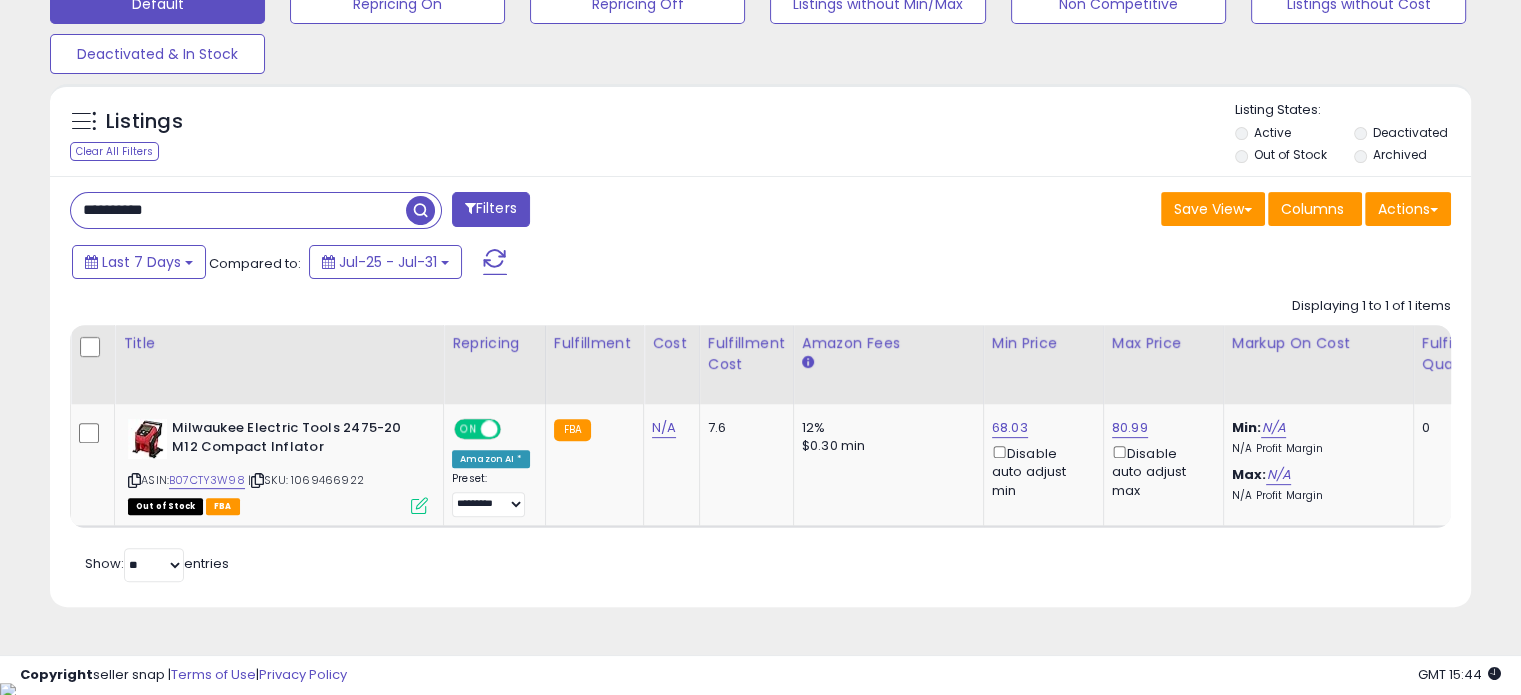 drag, startPoint x: 252, startPoint y: 205, endPoint x: 0, endPoint y: 219, distance: 252.3886 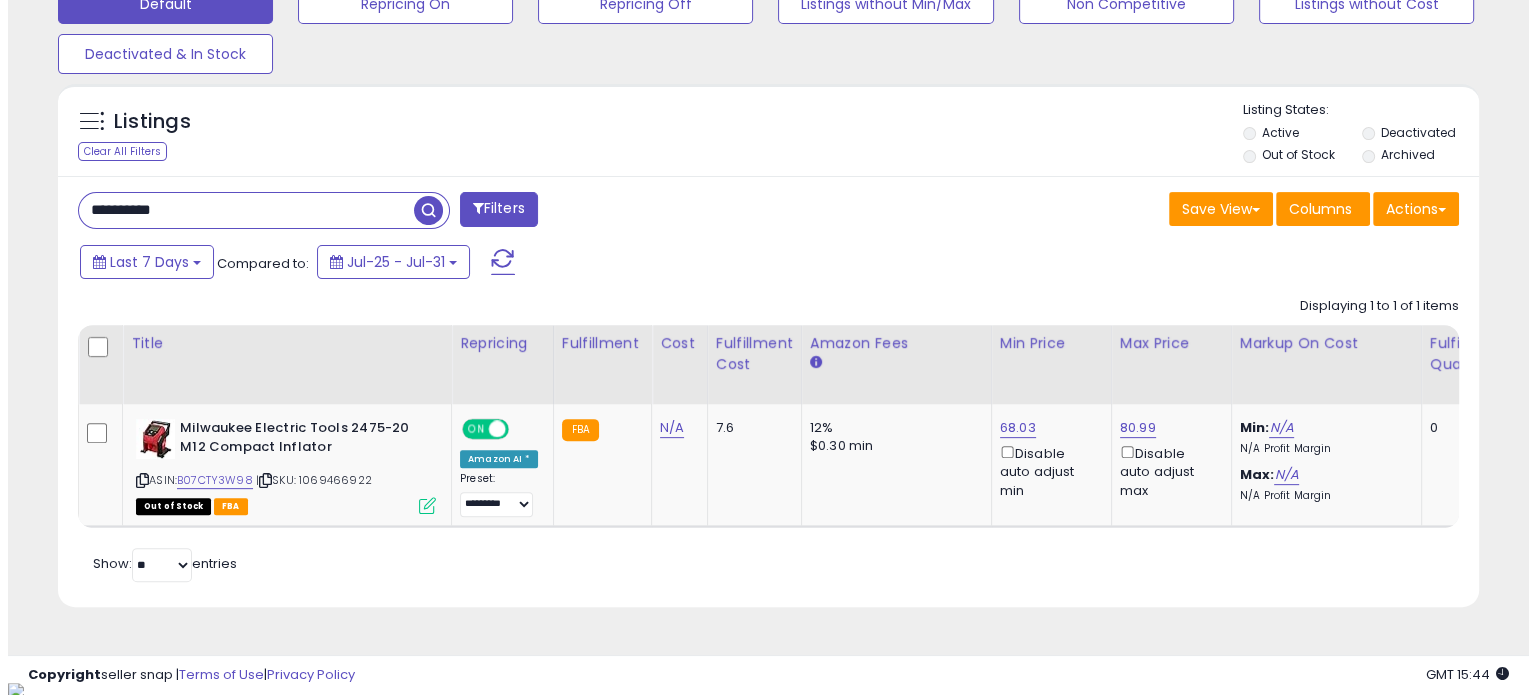 scroll, scrollTop: 524, scrollLeft: 0, axis: vertical 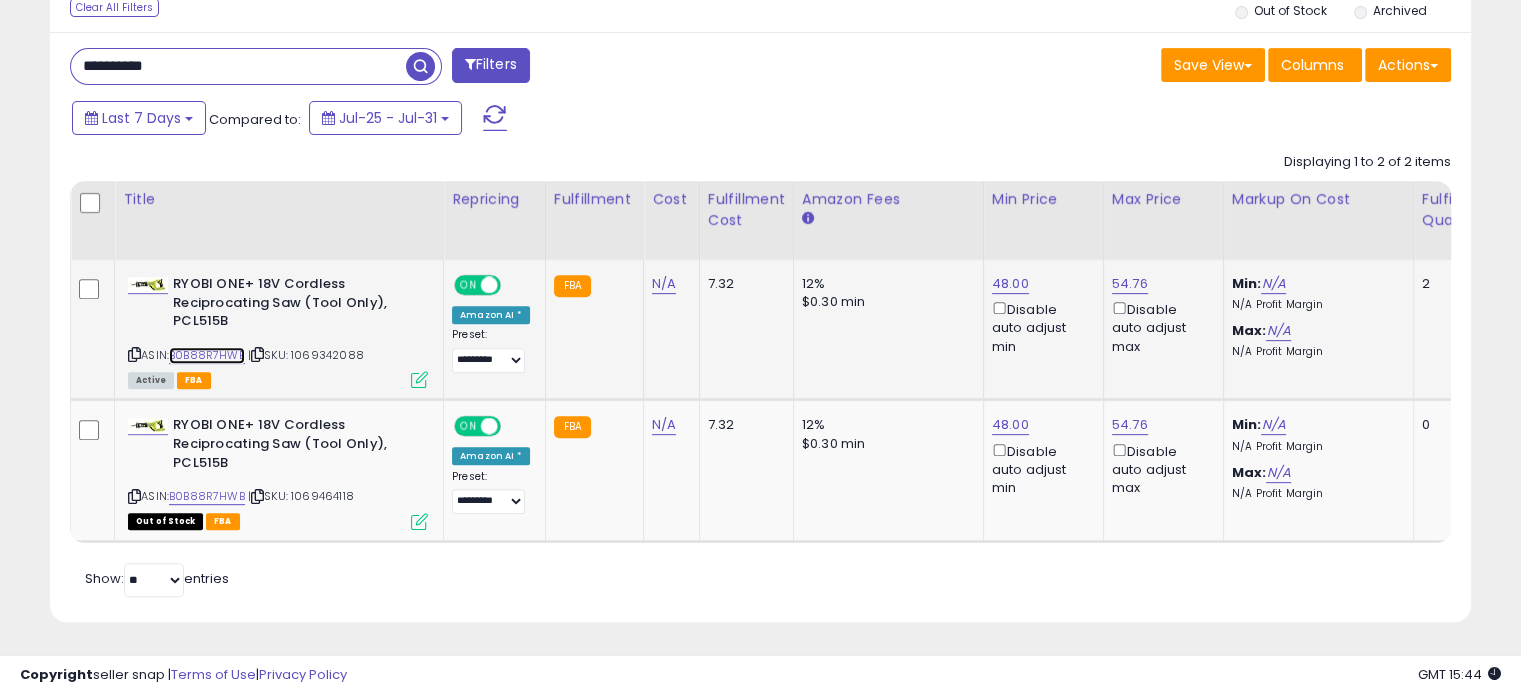 click on "B0B88R7HWB" at bounding box center [207, 355] 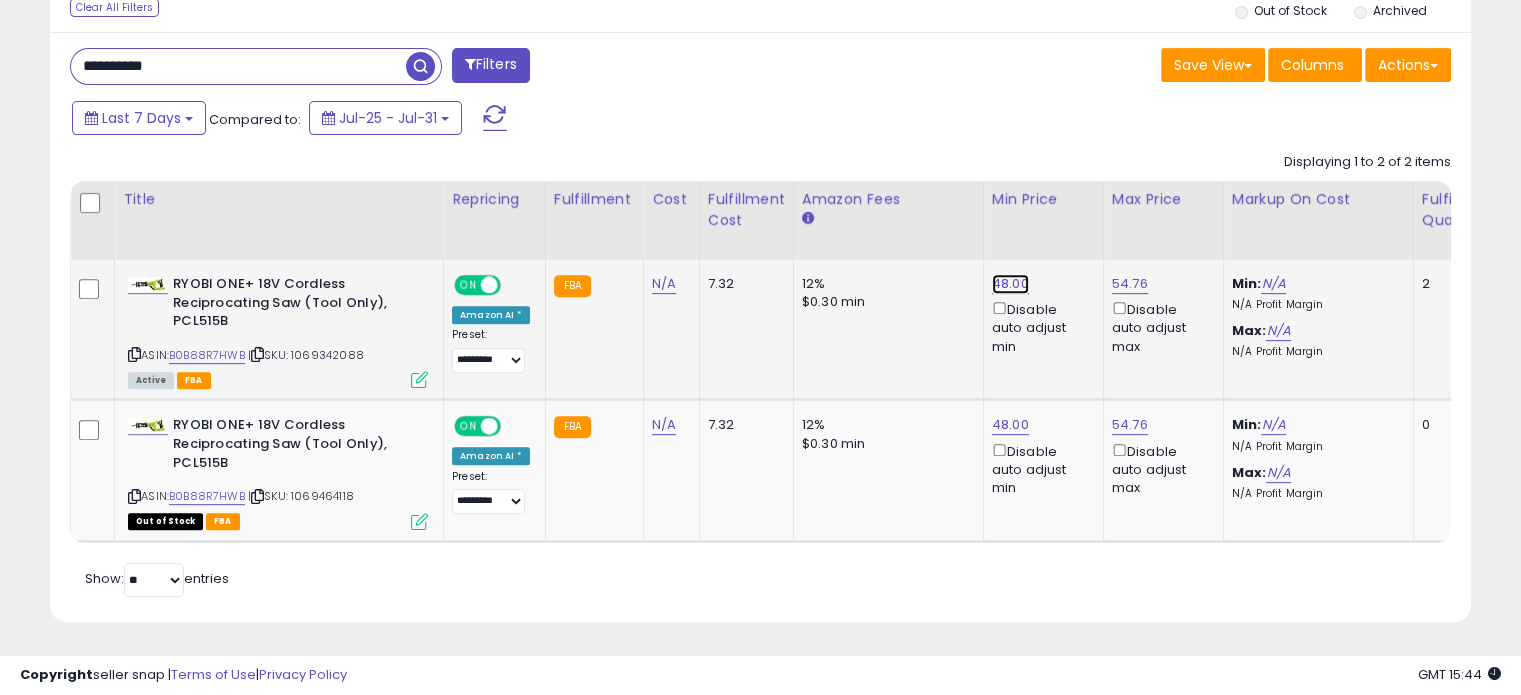 click on "48.00" at bounding box center [1010, 284] 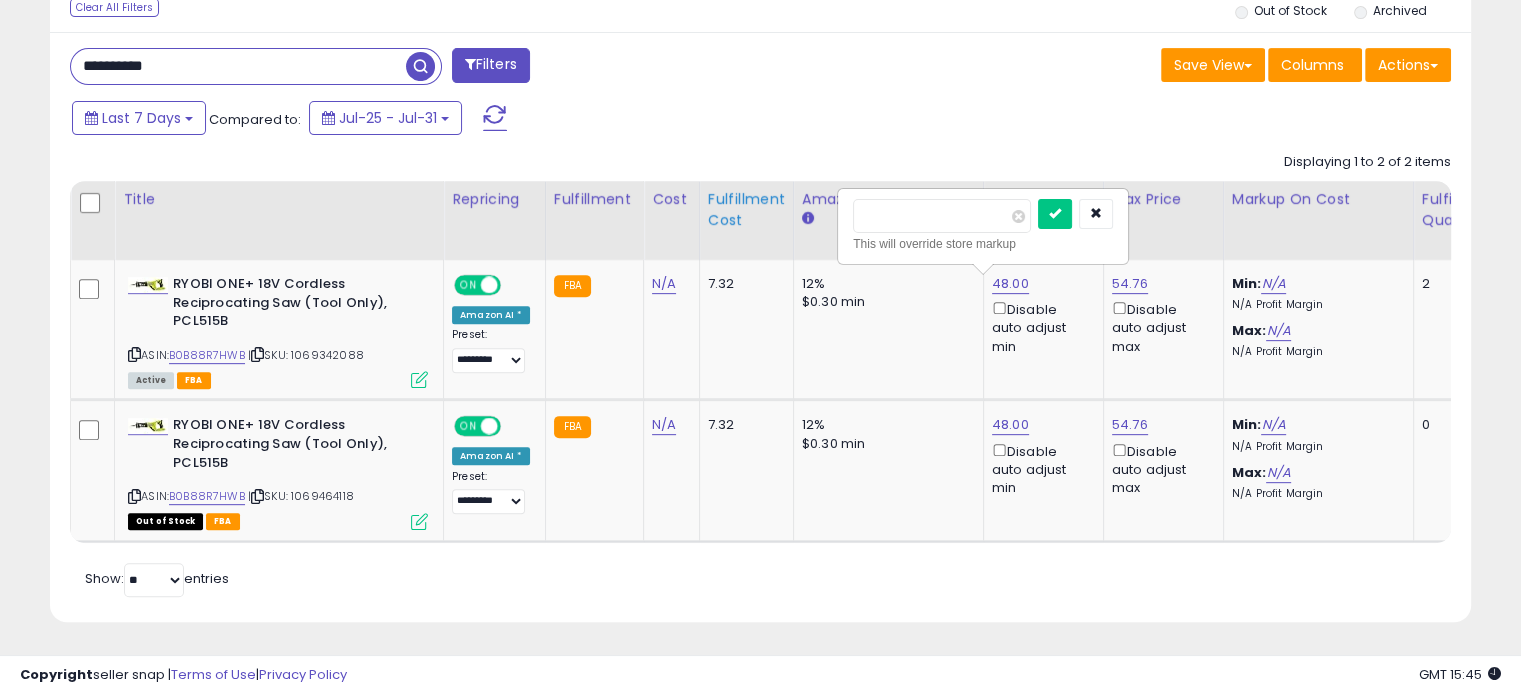 drag, startPoint x: 926, startPoint y: 216, endPoint x: 780, endPoint y: 215, distance: 146.00342 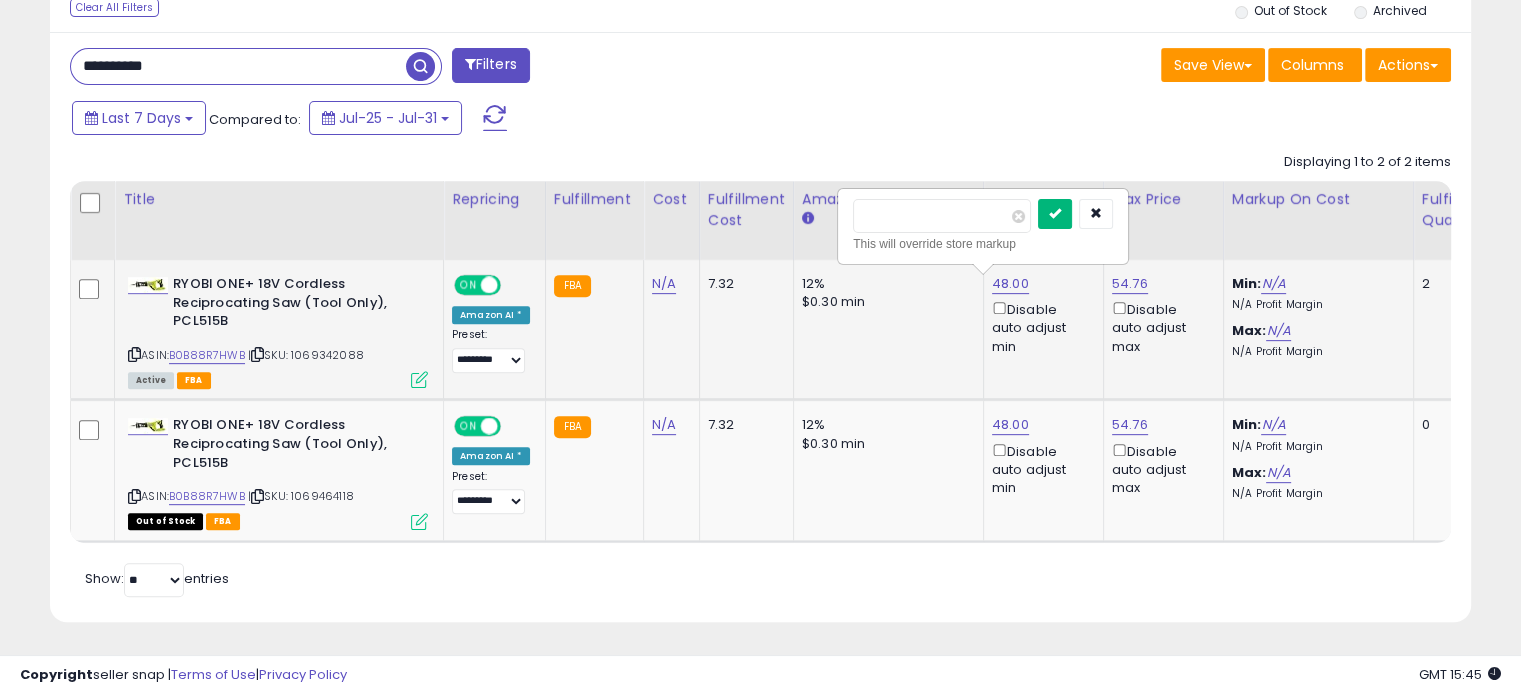 type on "**" 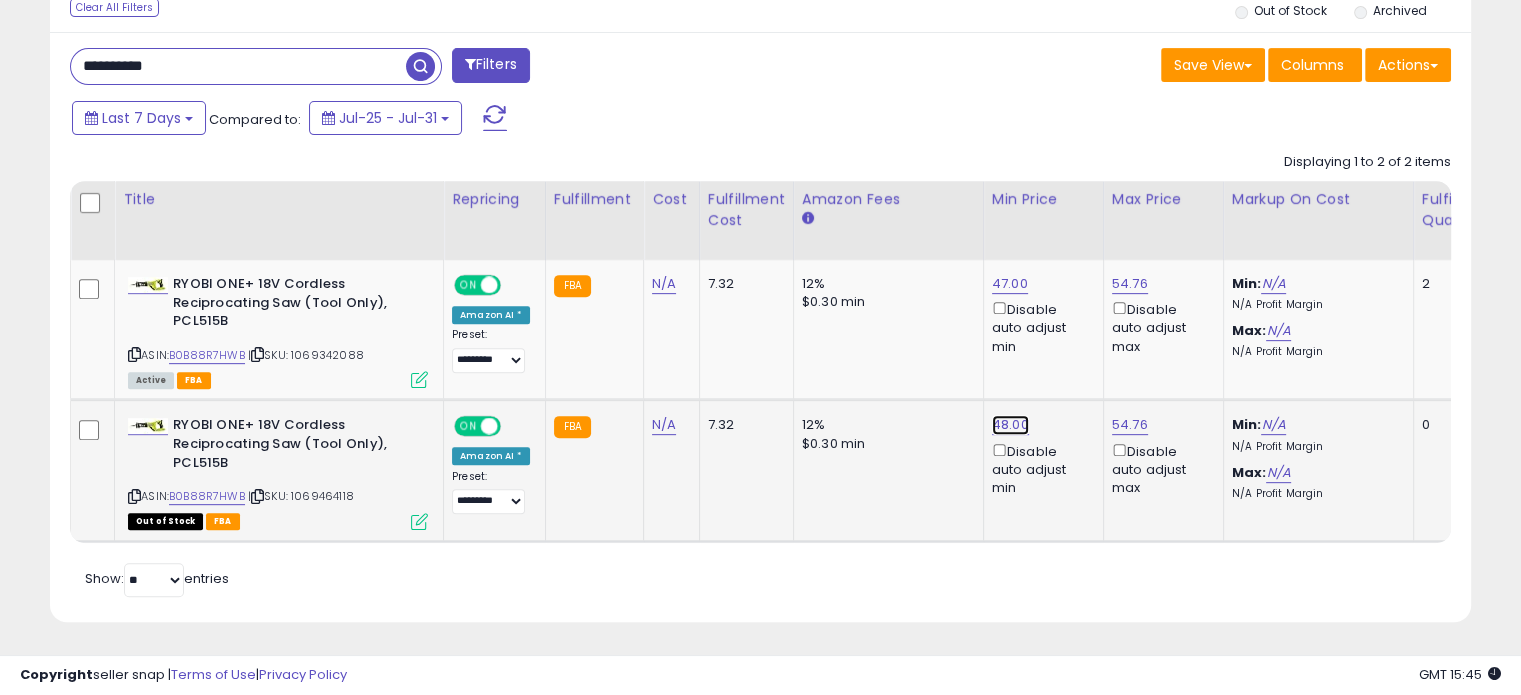 click on "48.00" at bounding box center (1010, 425) 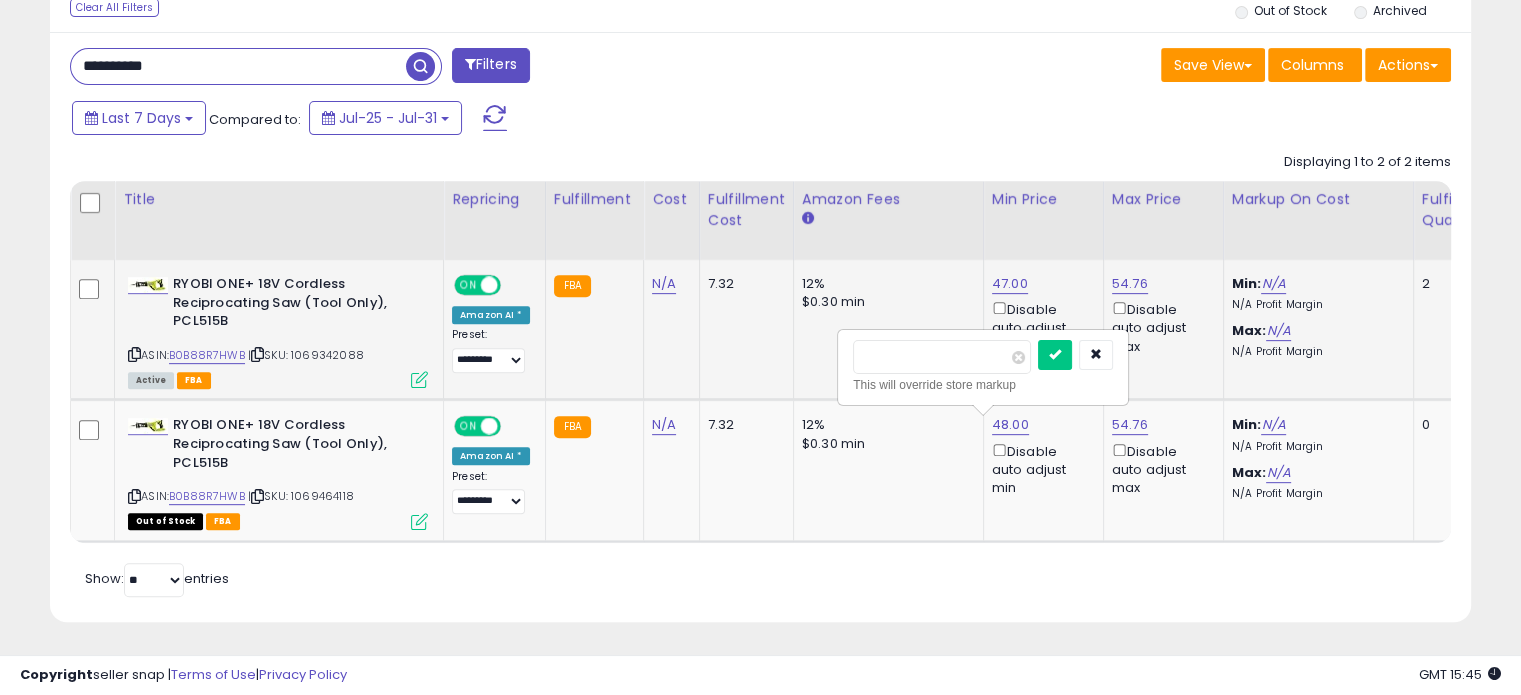 drag, startPoint x: 932, startPoint y: 357, endPoint x: 692, endPoint y: 362, distance: 240.05208 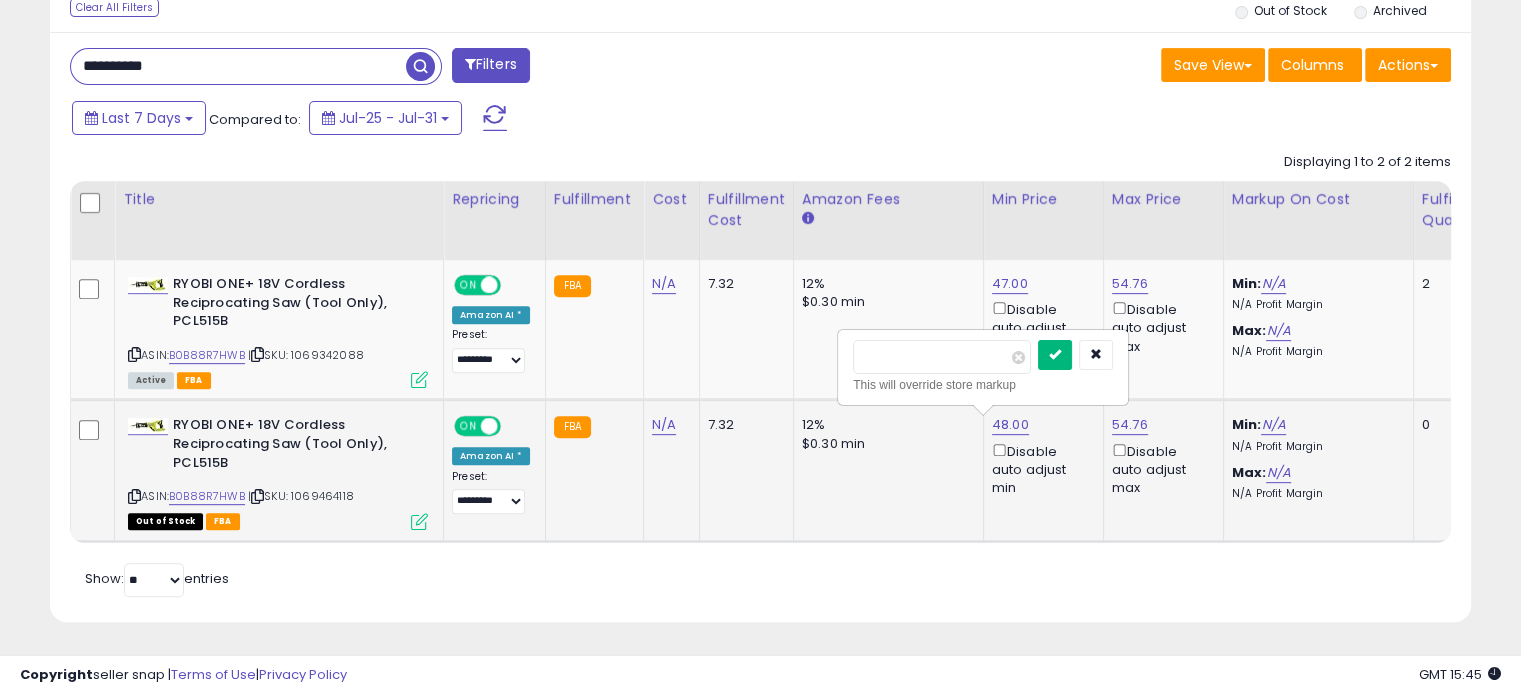 type on "**" 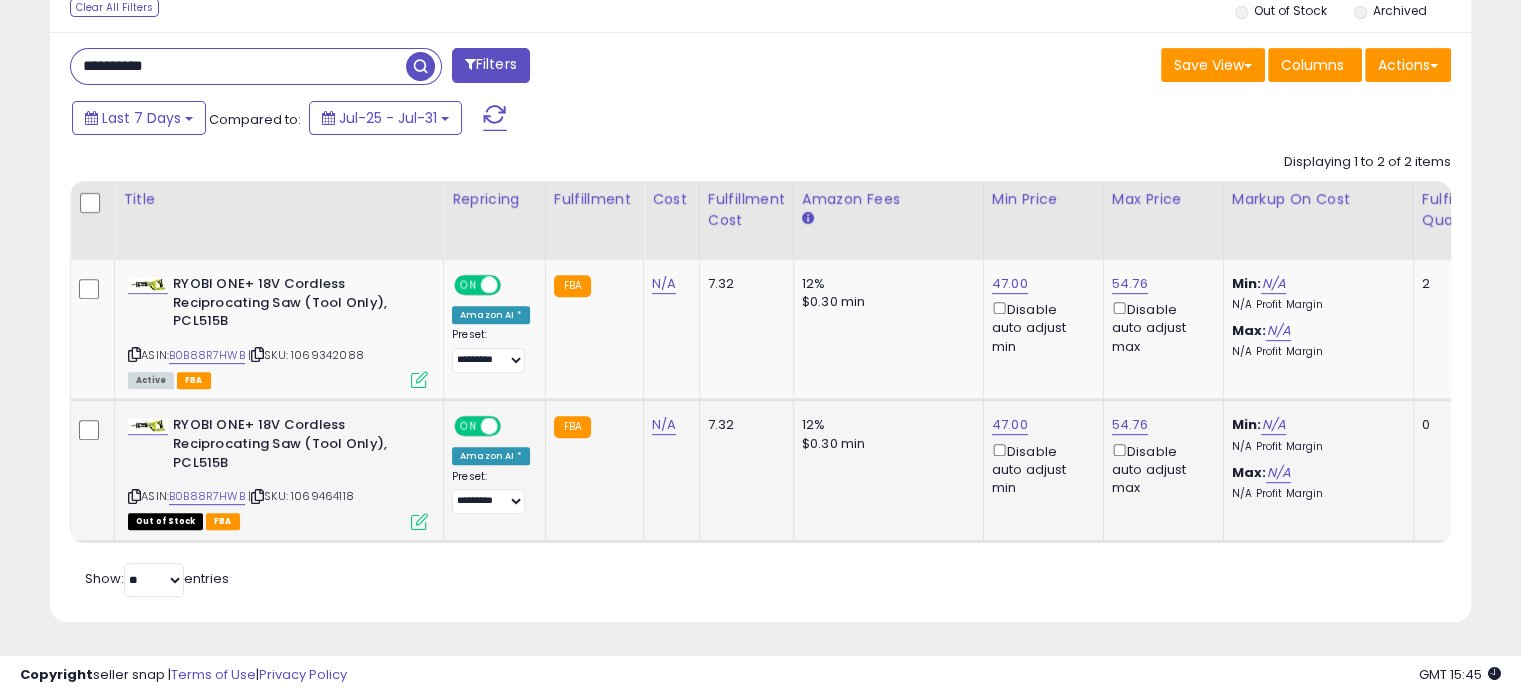 click on "**********" at bounding box center (760, -14) 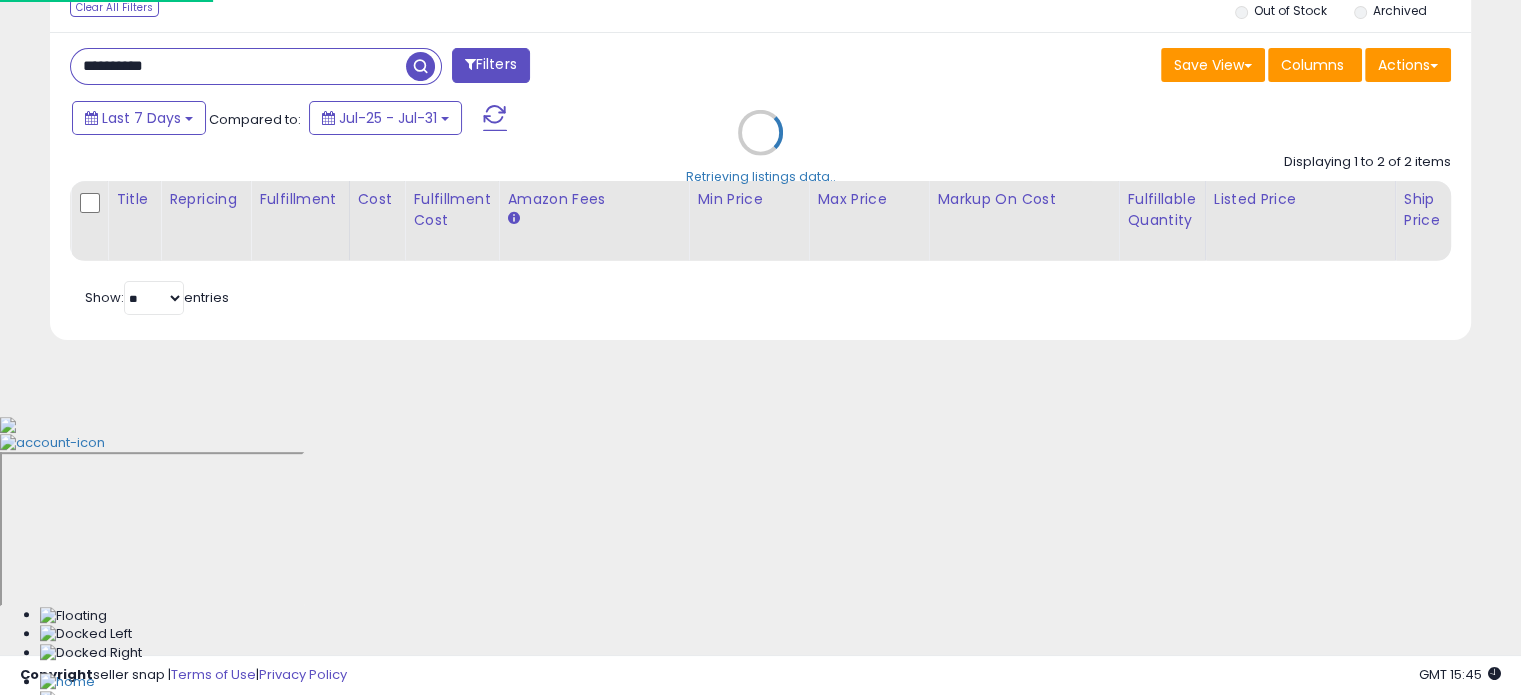 scroll, scrollTop: 999589, scrollLeft: 999168, axis: both 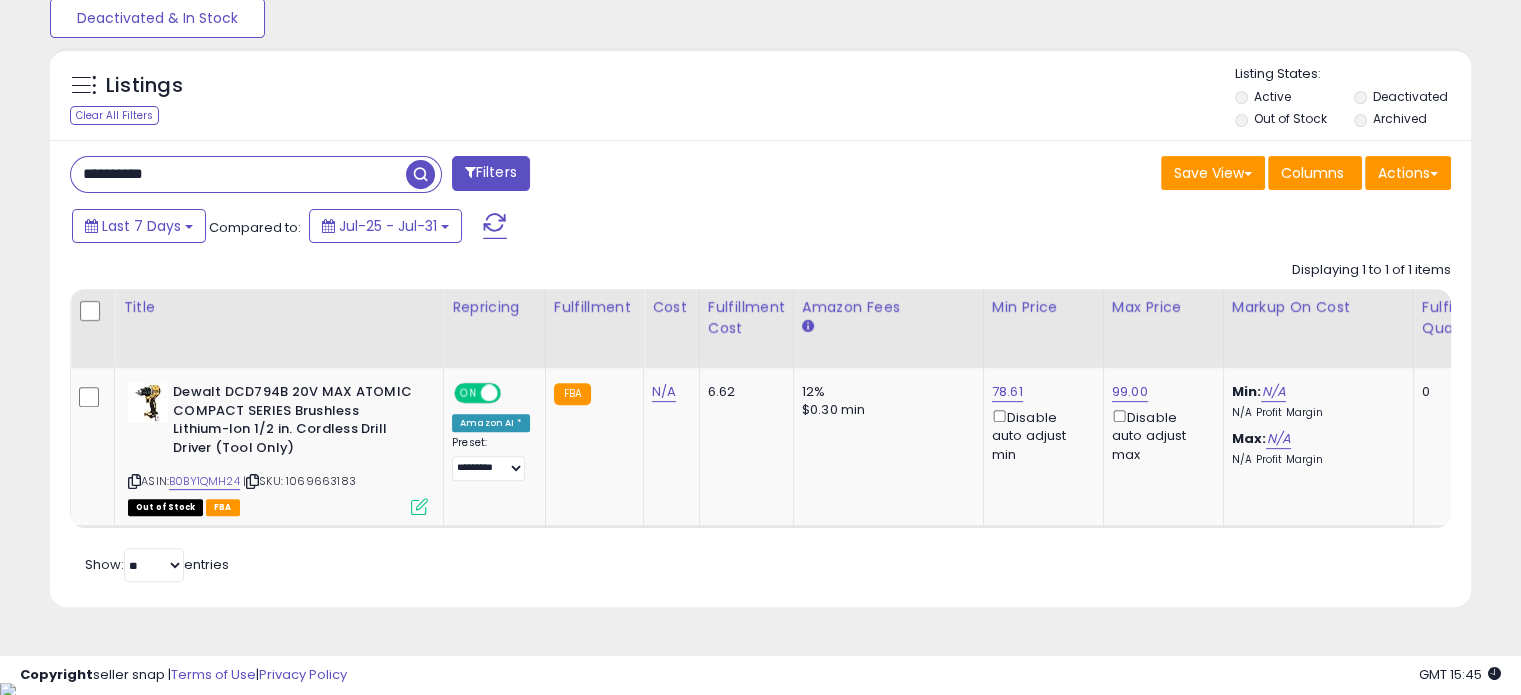 drag, startPoint x: 236, startPoint y: 171, endPoint x: 0, endPoint y: 170, distance: 236.00212 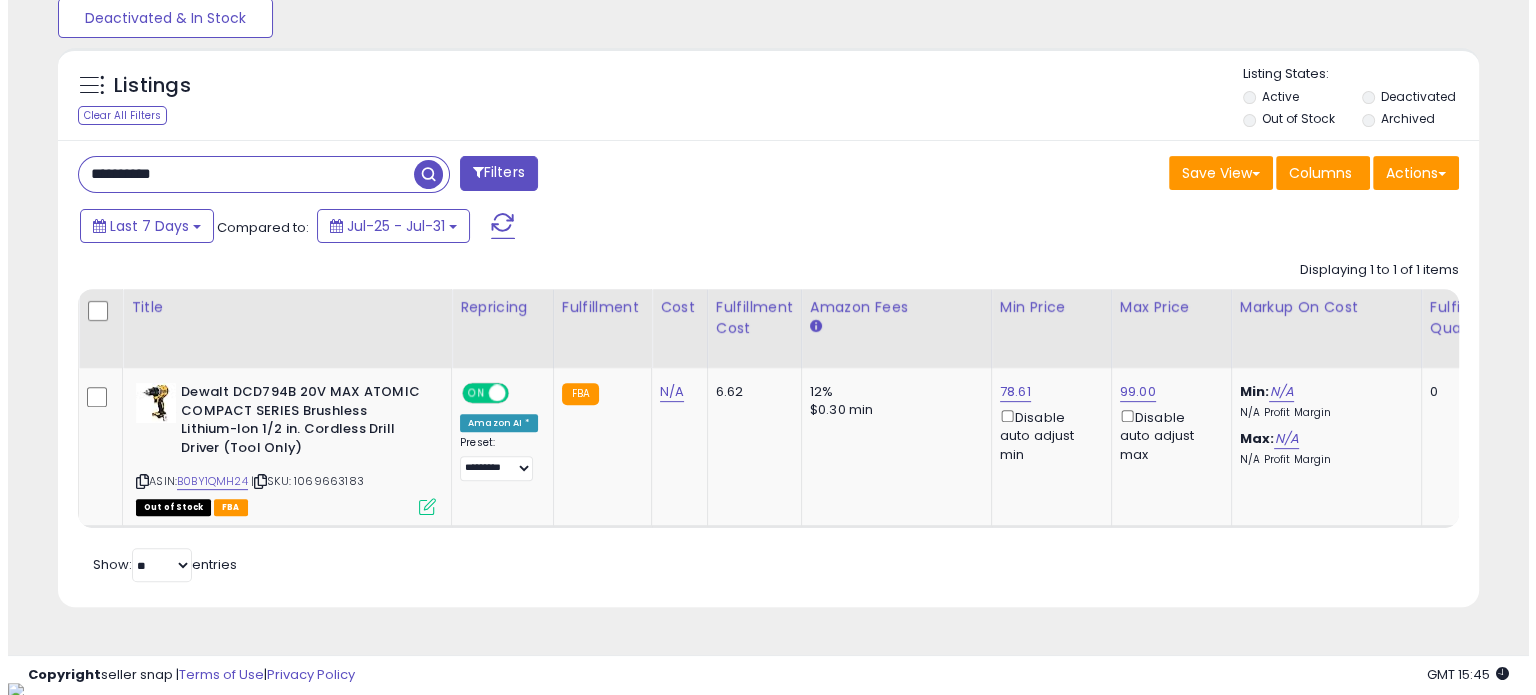 scroll, scrollTop: 524, scrollLeft: 0, axis: vertical 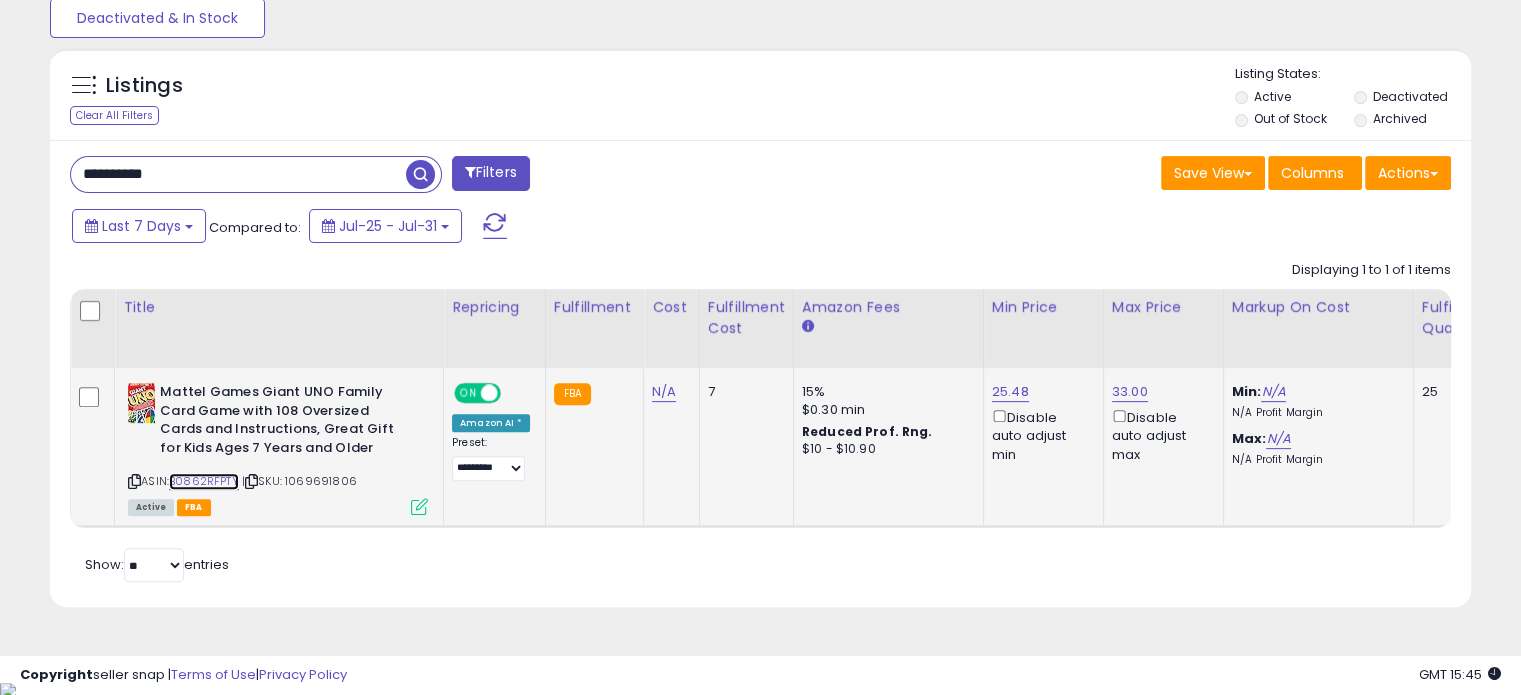 click on "B0862RFPTY" at bounding box center [204, 481] 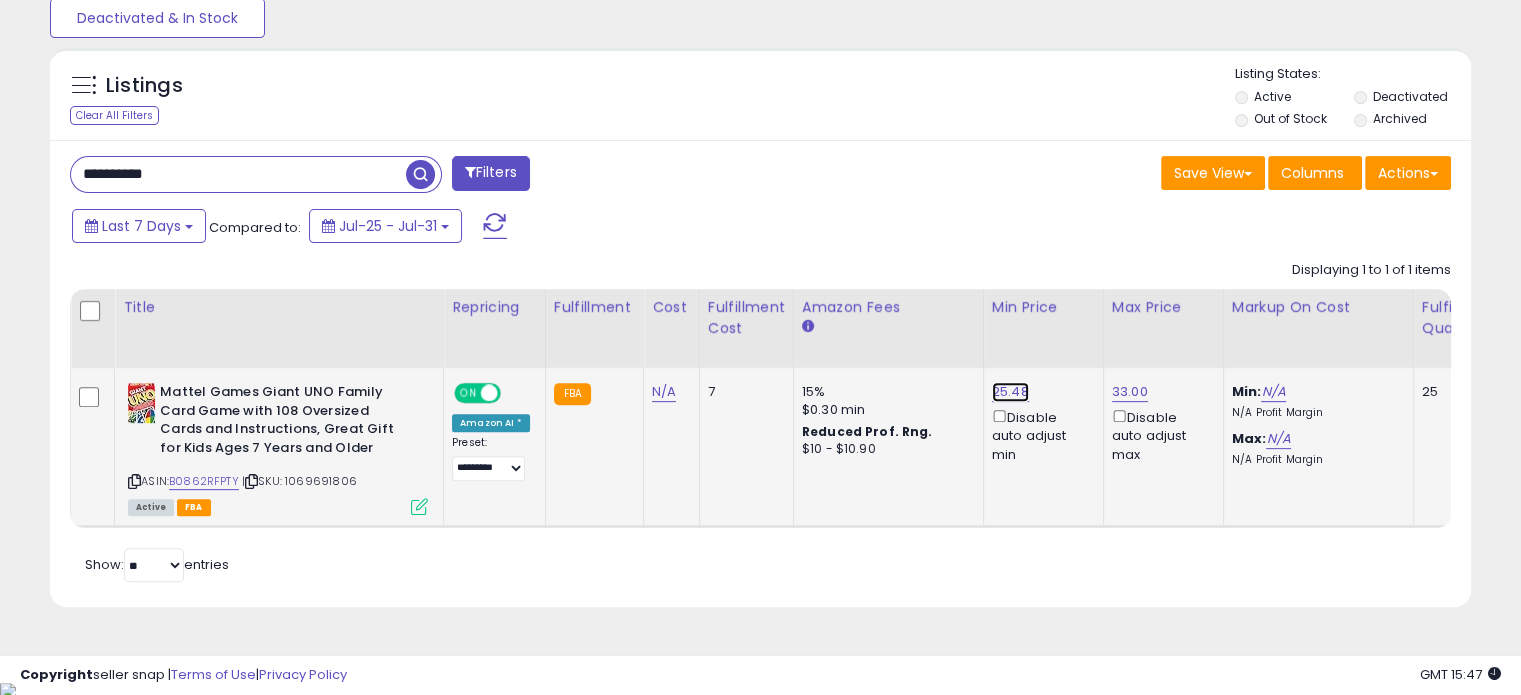 click on "25.48" at bounding box center (1010, 392) 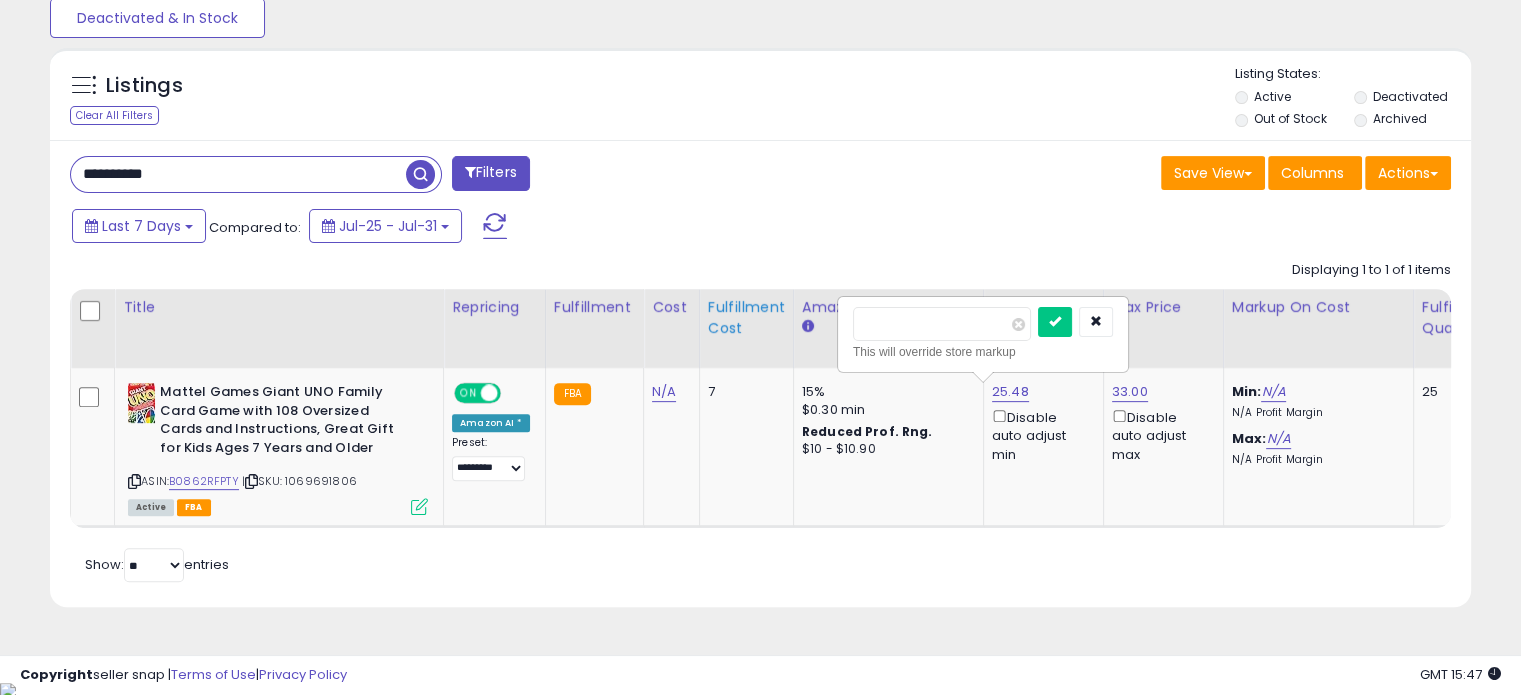 drag, startPoint x: 927, startPoint y: 324, endPoint x: 703, endPoint y: 330, distance: 224.08034 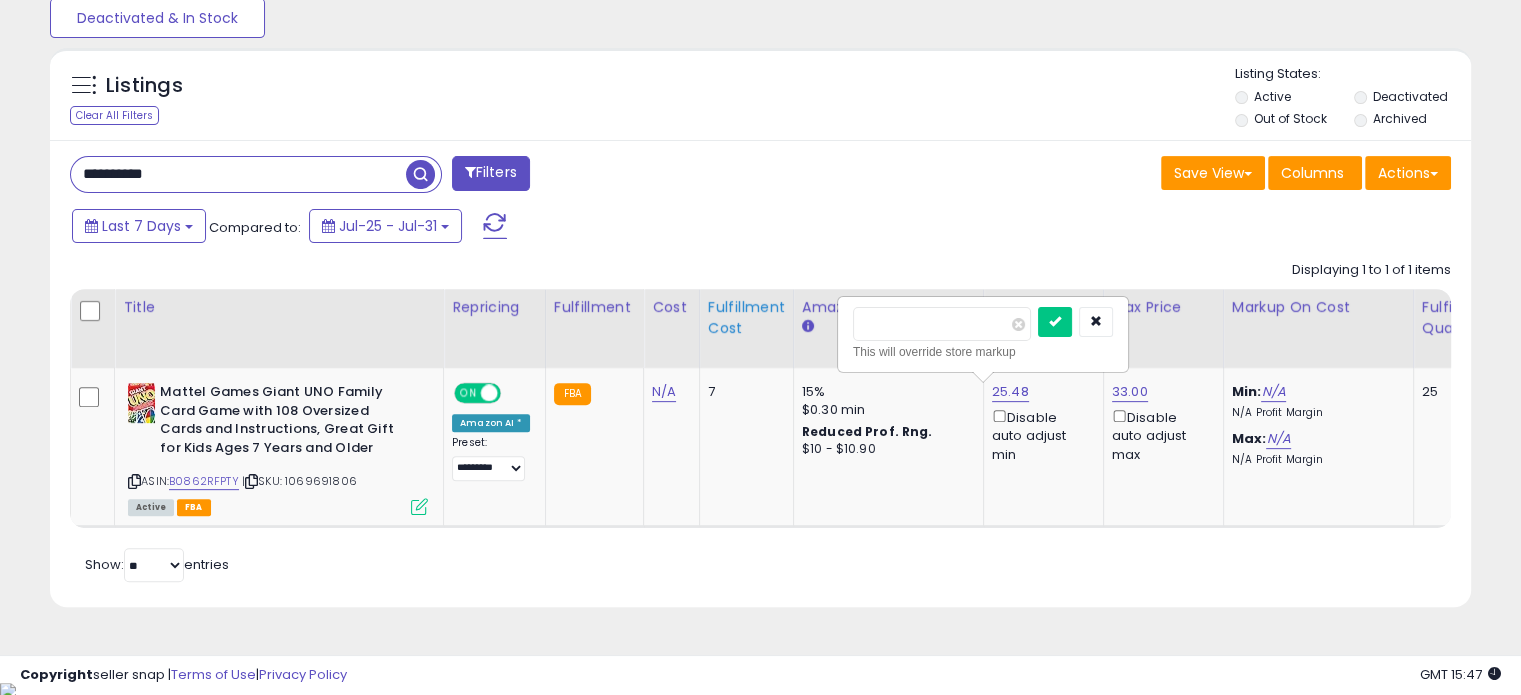 click at bounding box center (1055, 322) 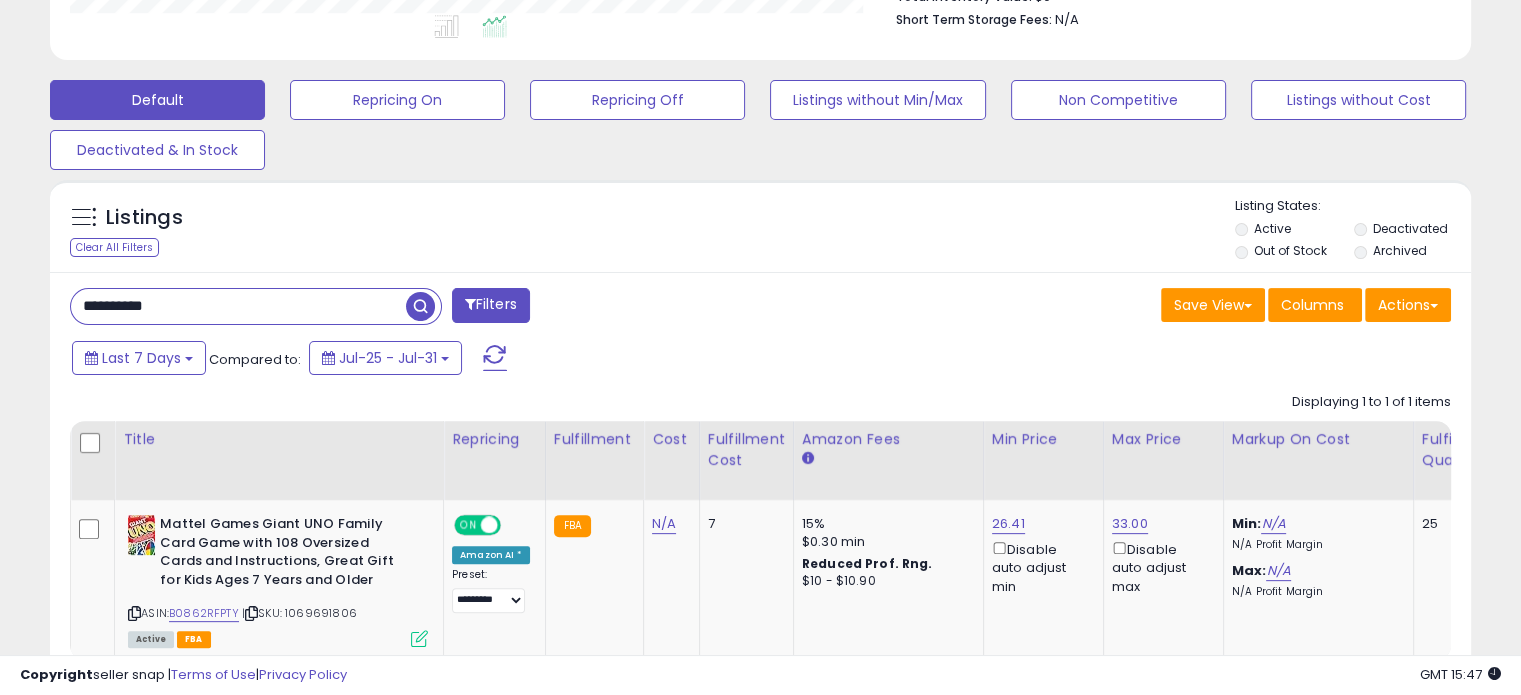 scroll, scrollTop: 548, scrollLeft: 0, axis: vertical 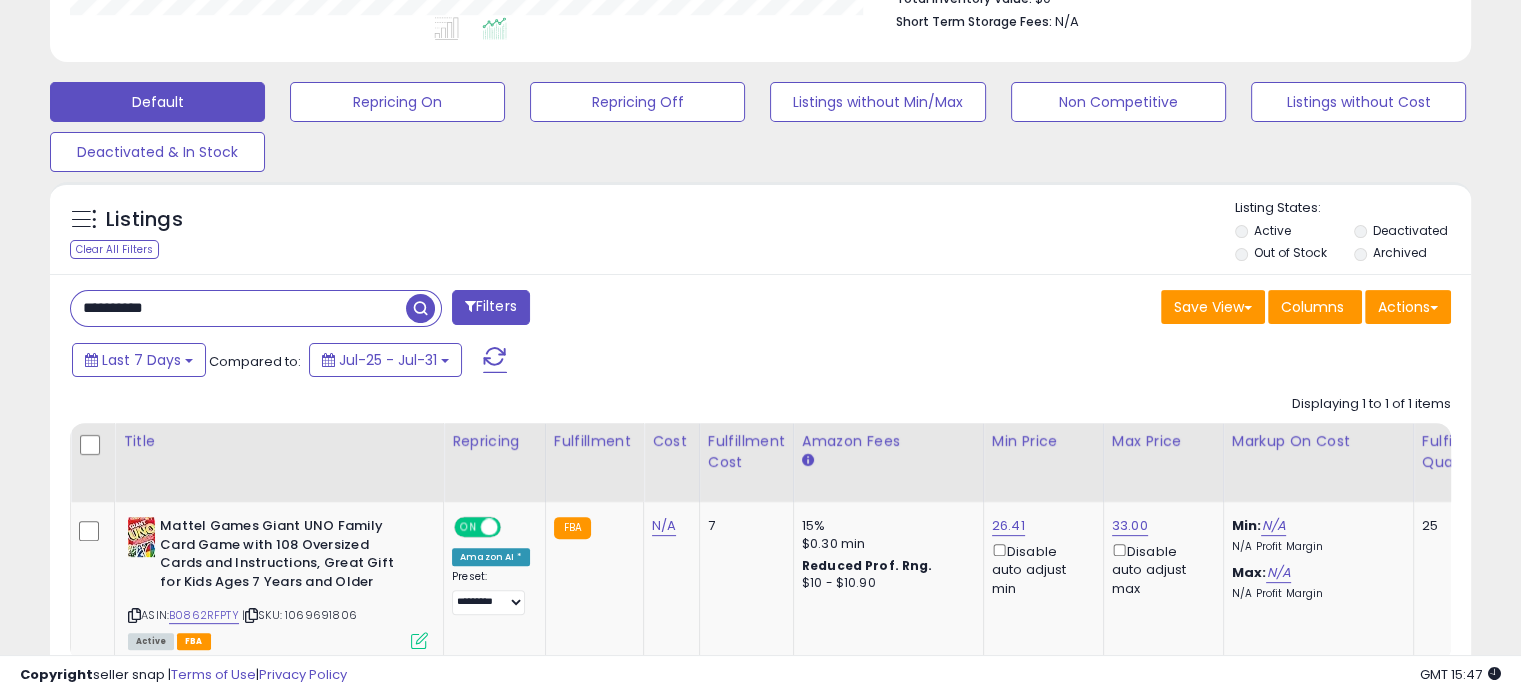 drag, startPoint x: 184, startPoint y: 311, endPoint x: 0, endPoint y: 321, distance: 184.27155 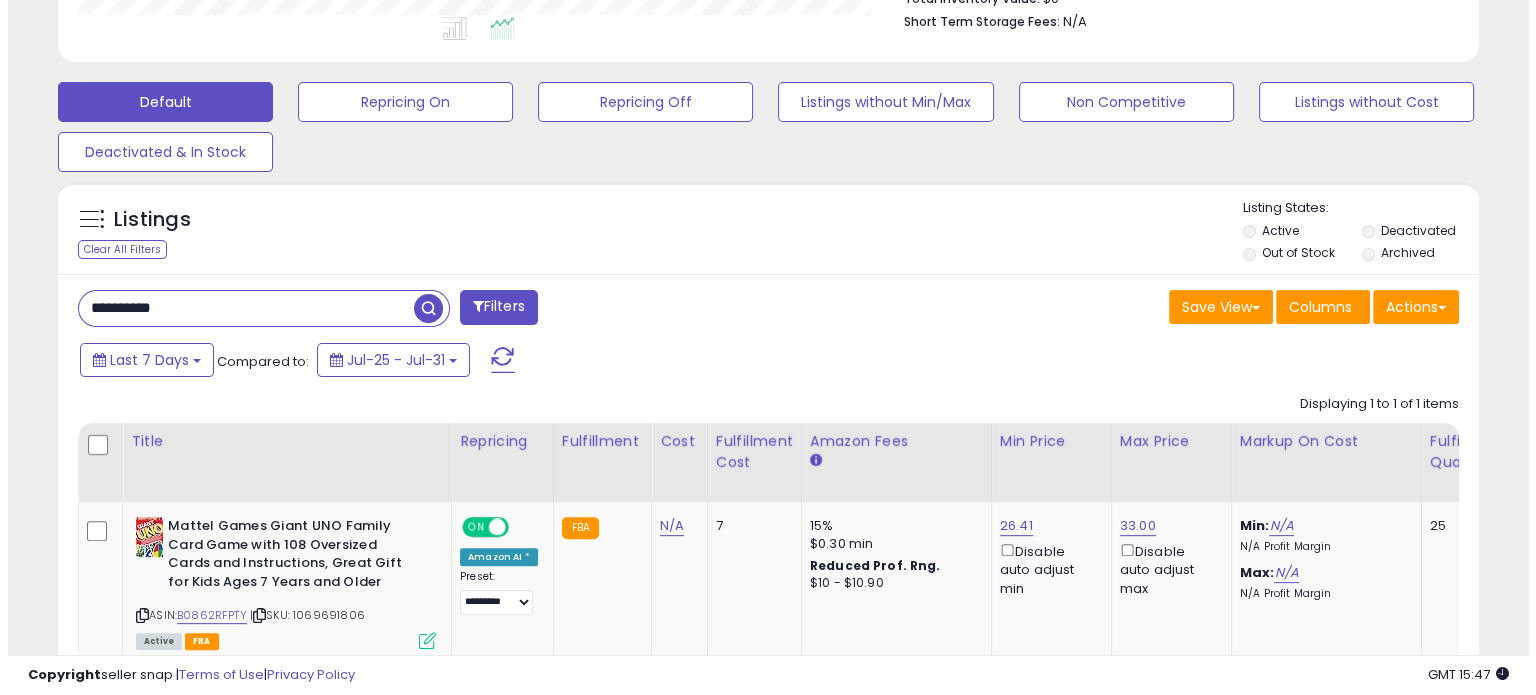 scroll, scrollTop: 524, scrollLeft: 0, axis: vertical 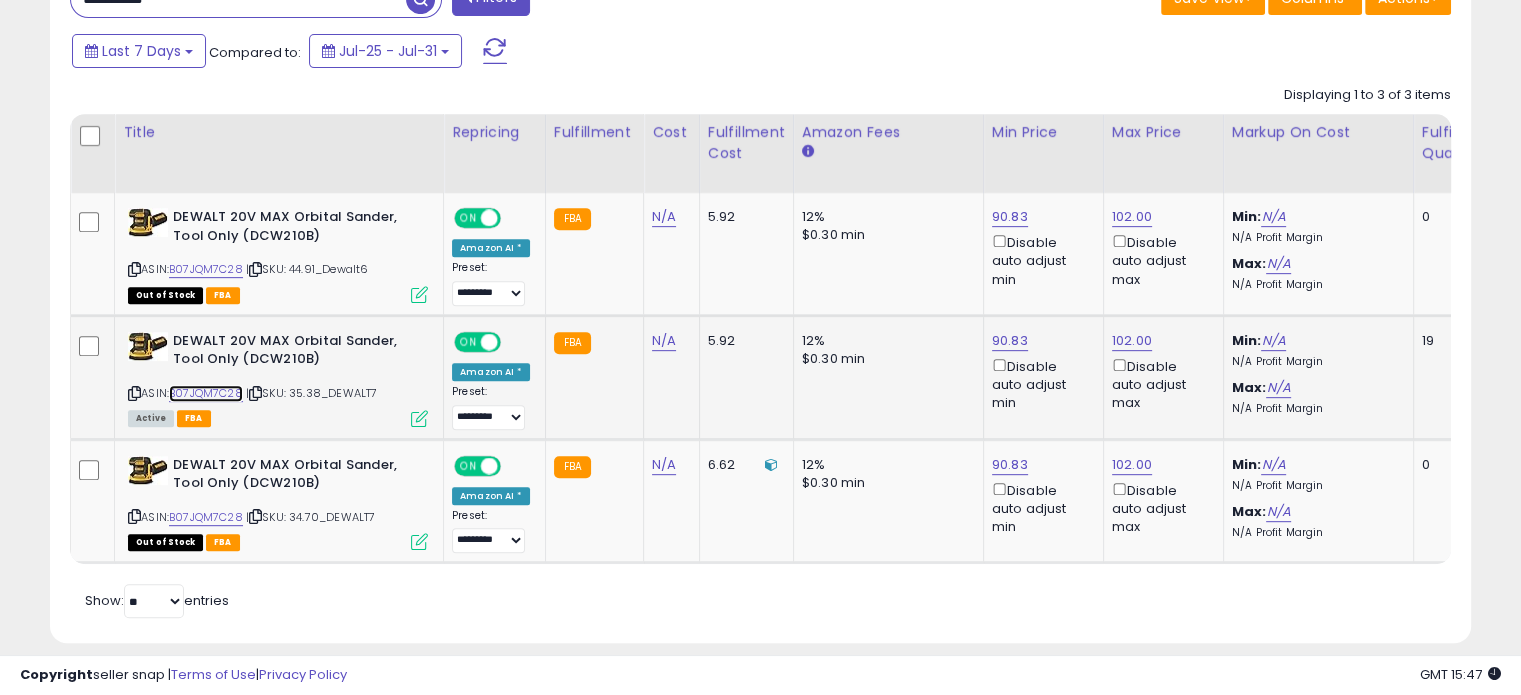 click on "B07JQM7C28" at bounding box center (206, 393) 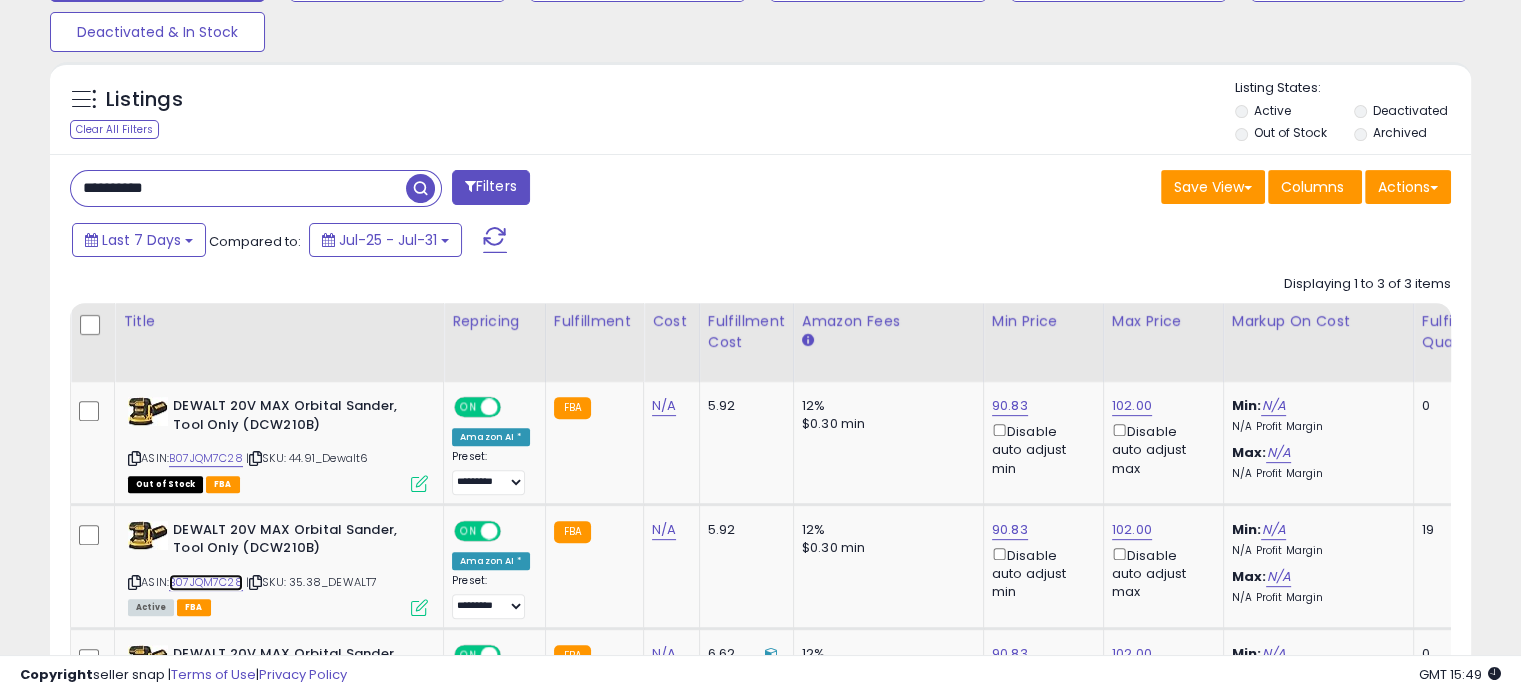 scroll, scrollTop: 657, scrollLeft: 0, axis: vertical 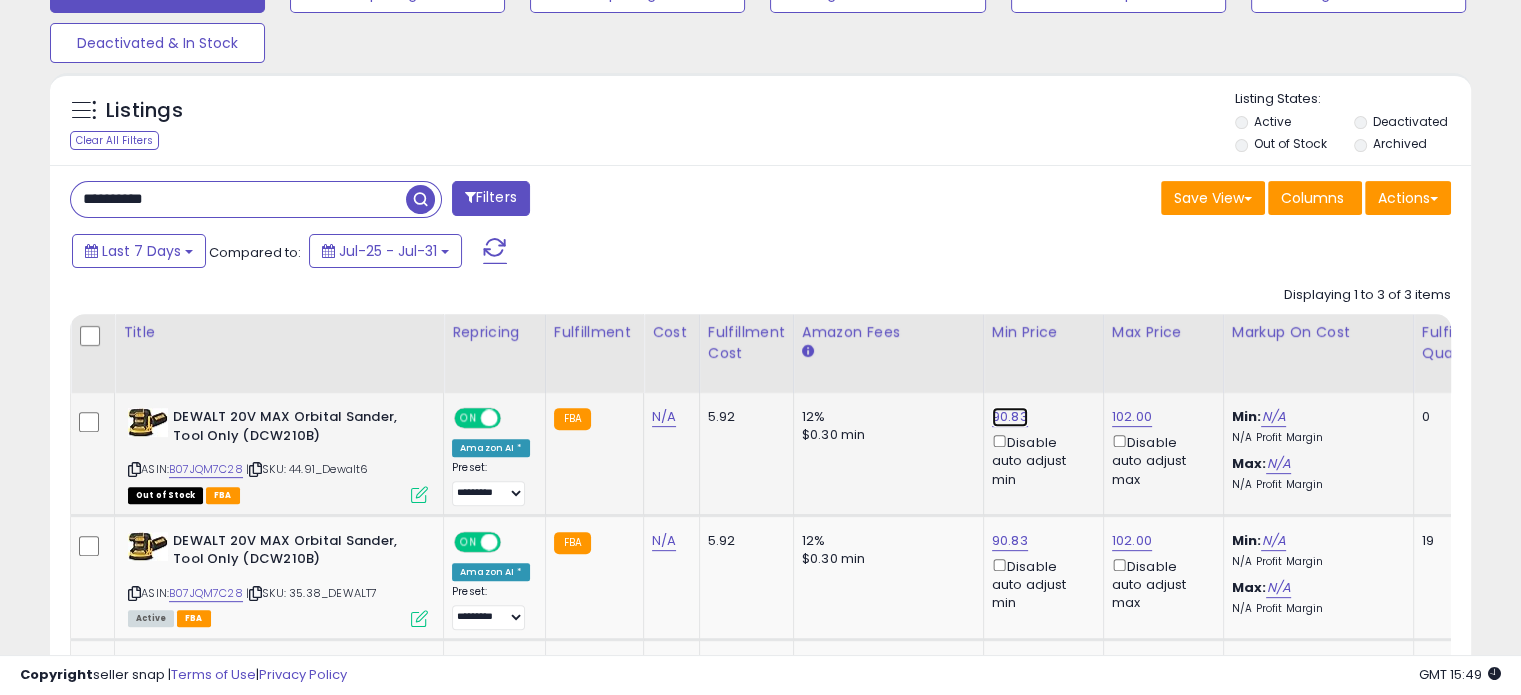 click on "90.83" at bounding box center (1010, 417) 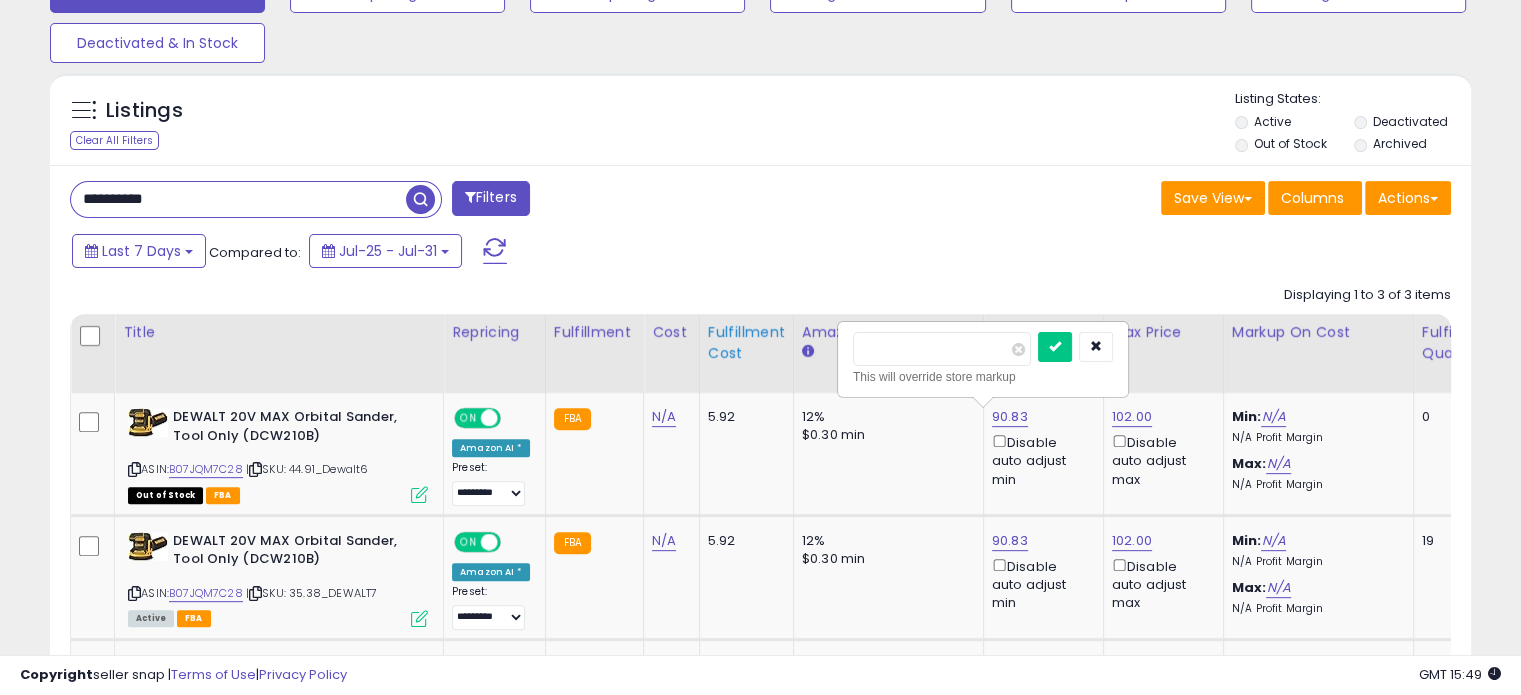 drag, startPoint x: 912, startPoint y: 352, endPoint x: 728, endPoint y: 356, distance: 184.04347 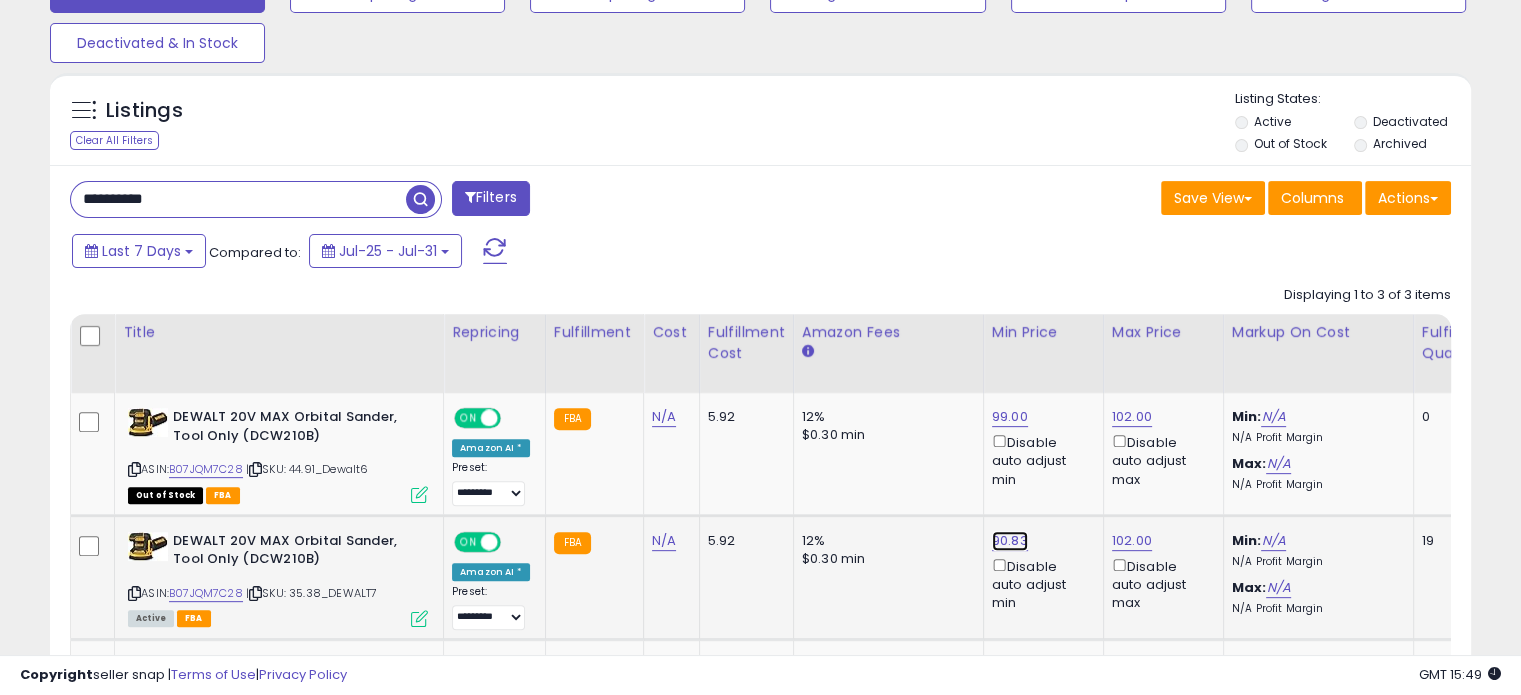 click on "90.83" at bounding box center [1010, 417] 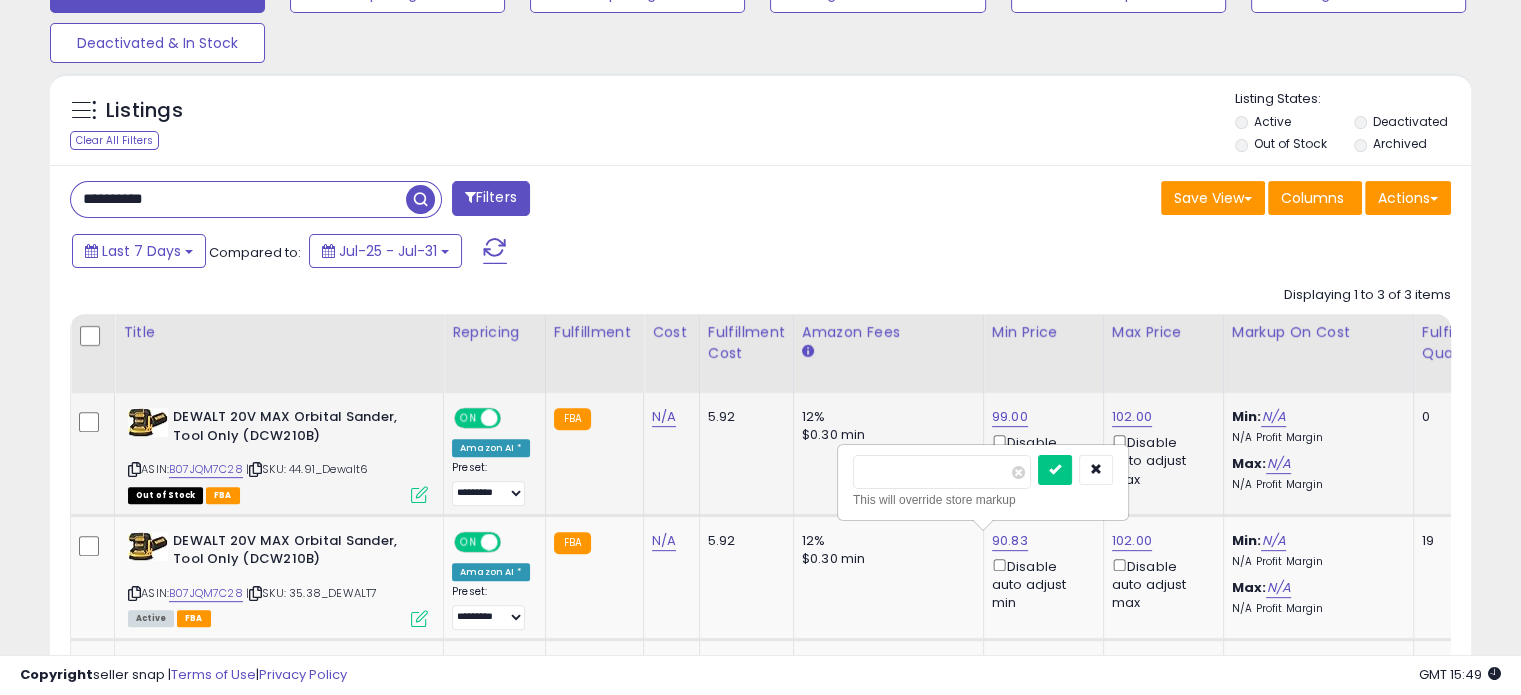 drag, startPoint x: 960, startPoint y: 471, endPoint x: 740, endPoint y: 494, distance: 221.199 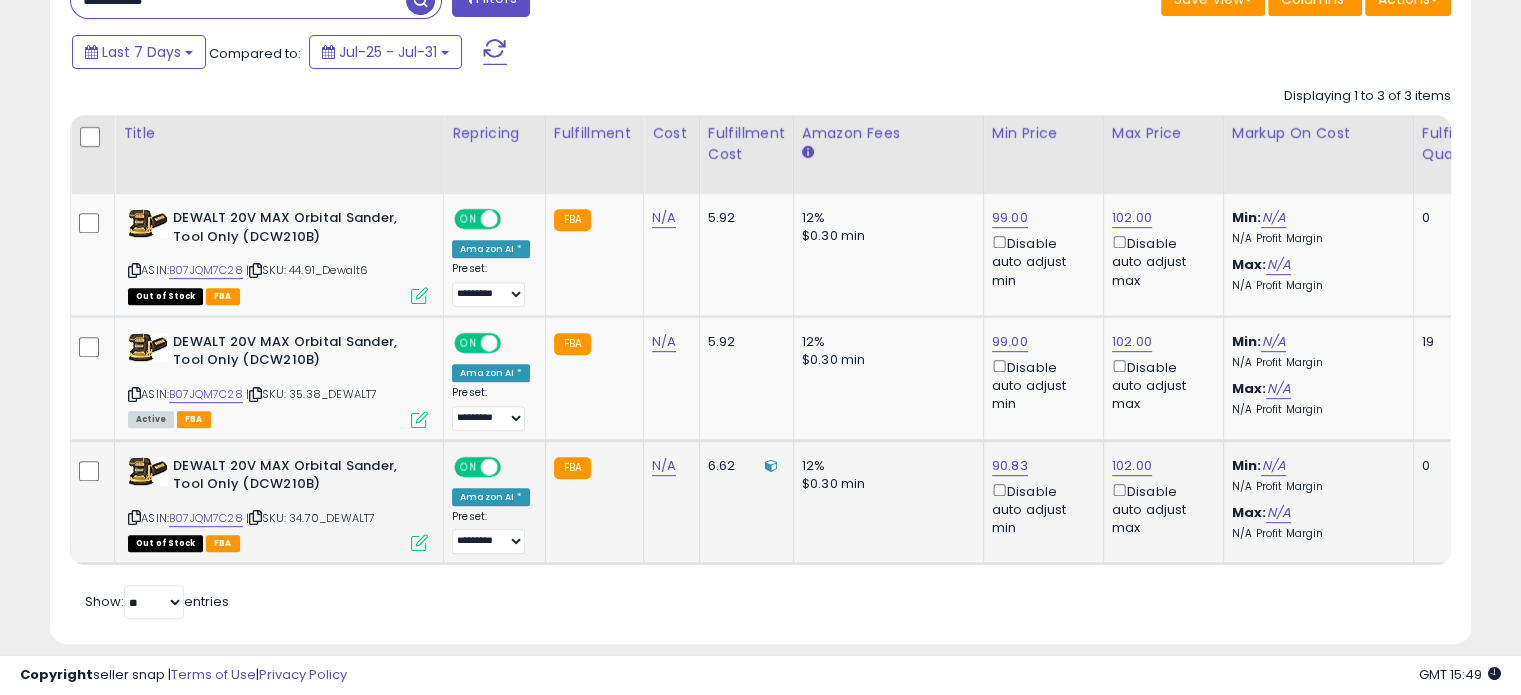 scroll, scrollTop: 857, scrollLeft: 0, axis: vertical 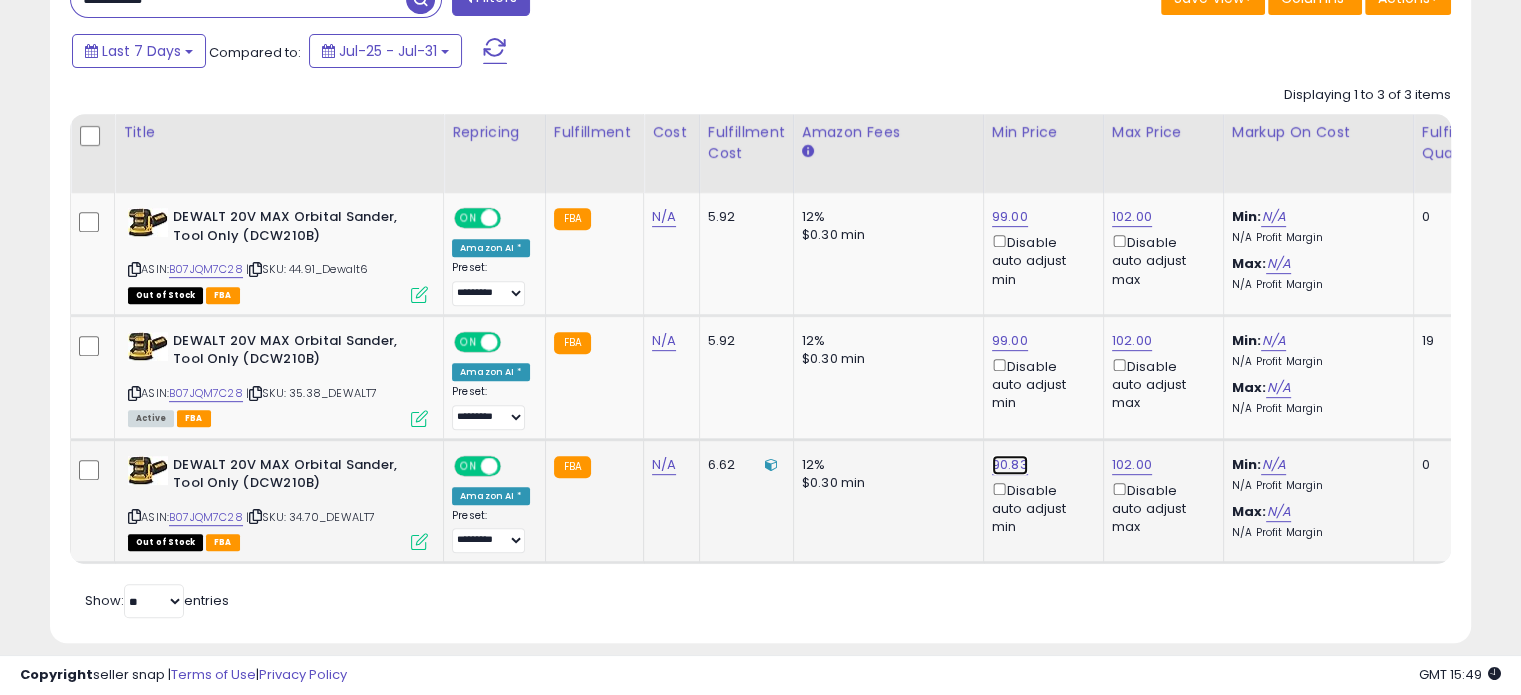 click on "90.83" at bounding box center [1010, 217] 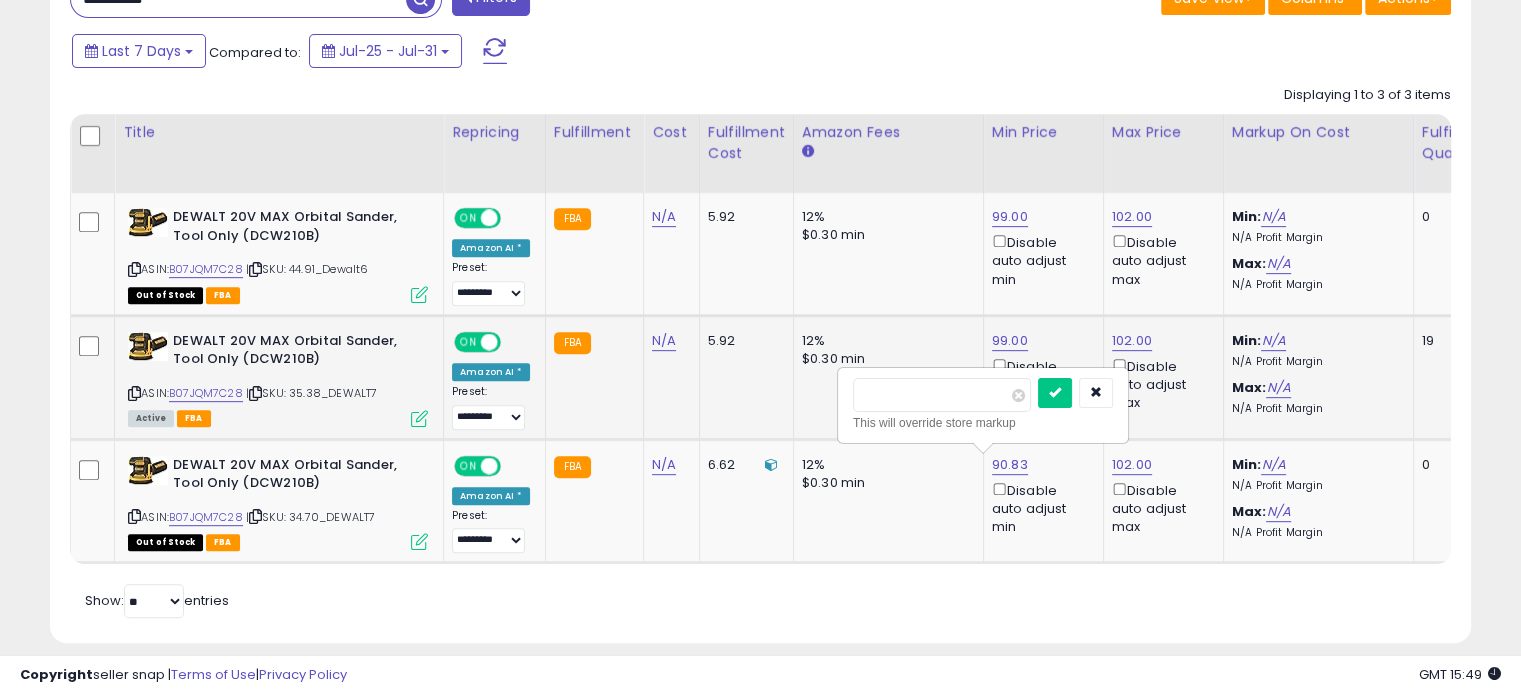 drag, startPoint x: 938, startPoint y: 398, endPoint x: 760, endPoint y: 395, distance: 178.02528 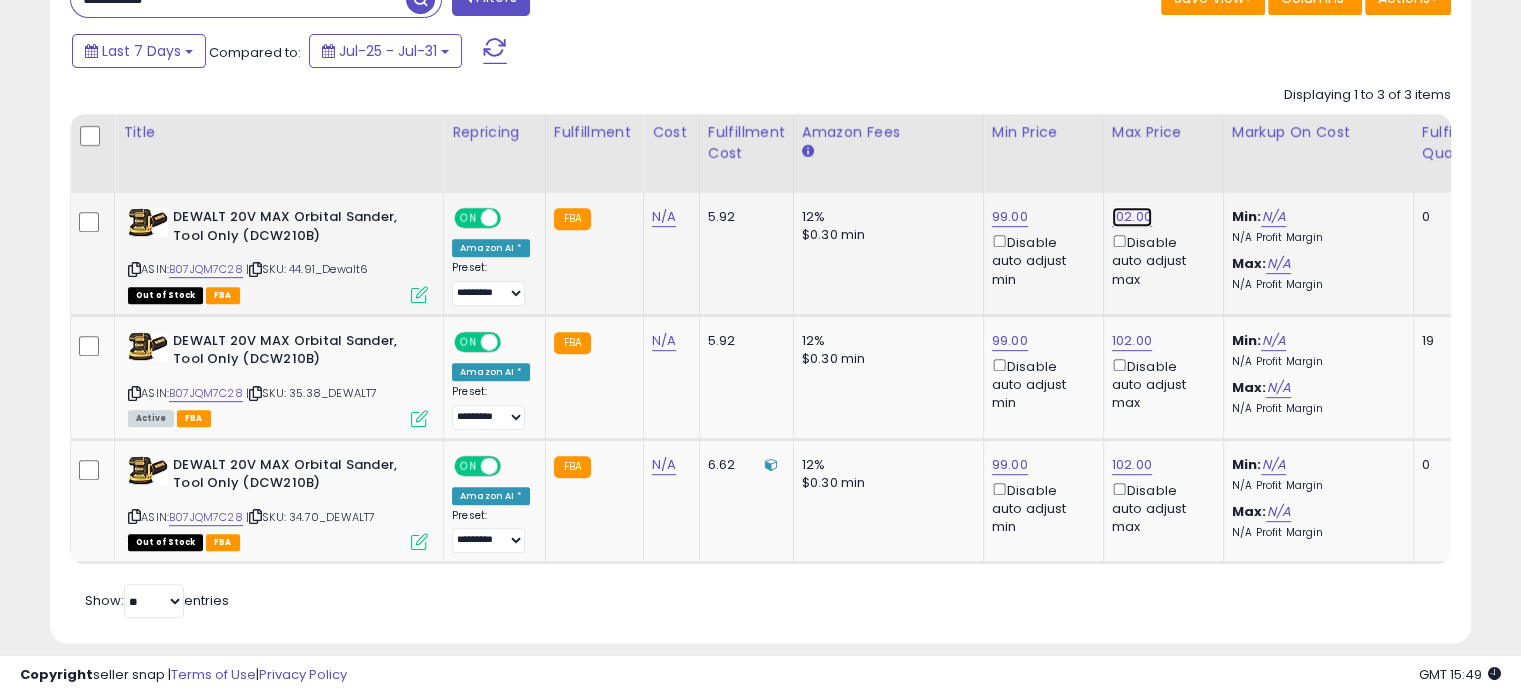 click on "102.00" at bounding box center [1132, 217] 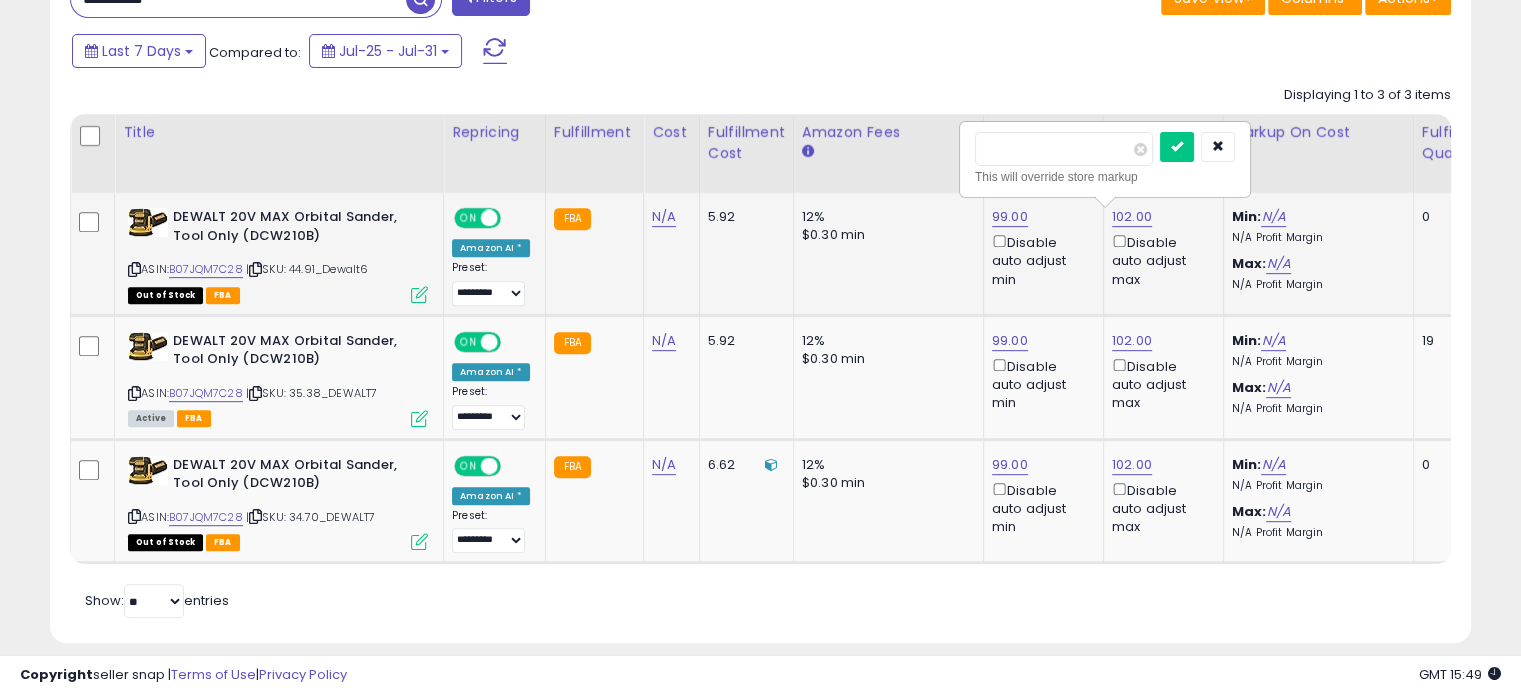 drag, startPoint x: 1003, startPoint y: 151, endPoint x: 1055, endPoint y: 146, distance: 52.23983 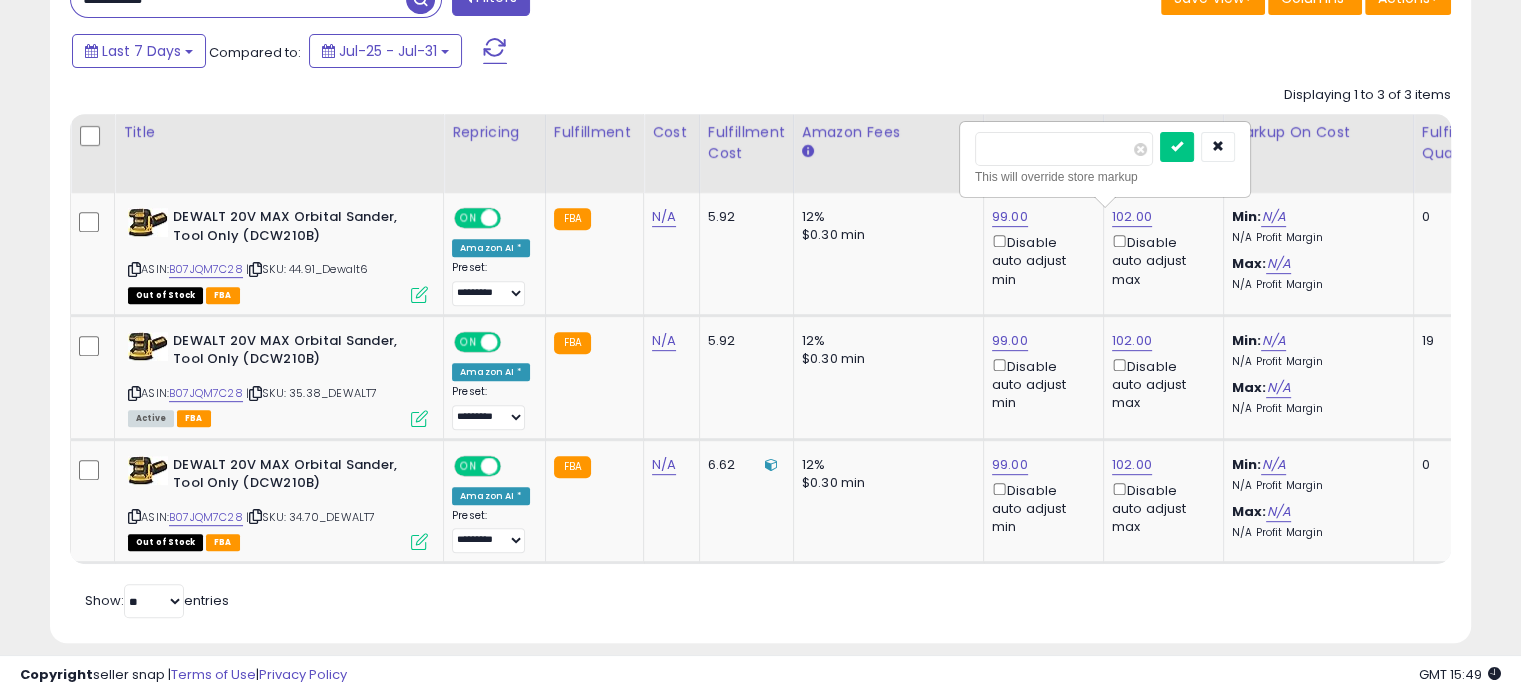 drag, startPoint x: 1069, startPoint y: 147, endPoint x: 924, endPoint y: 151, distance: 145.05516 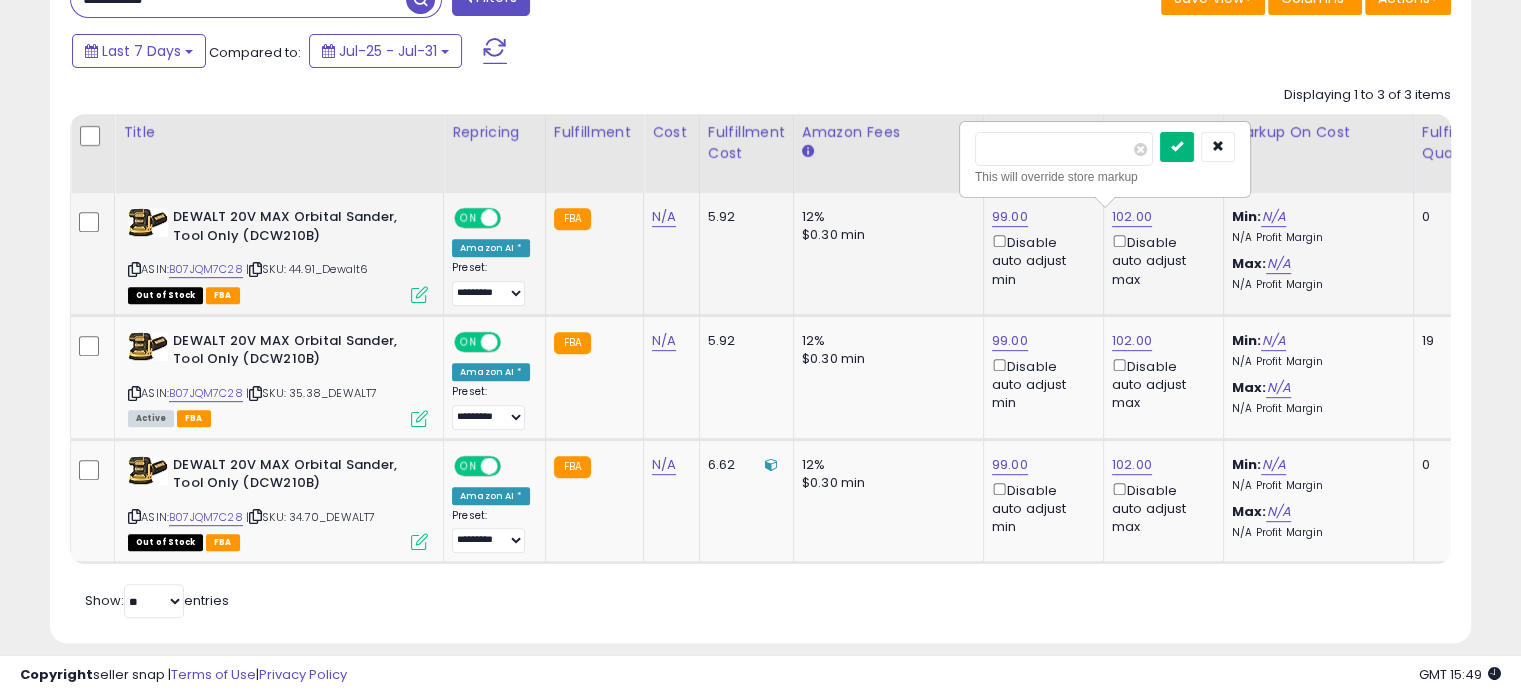 type on "******" 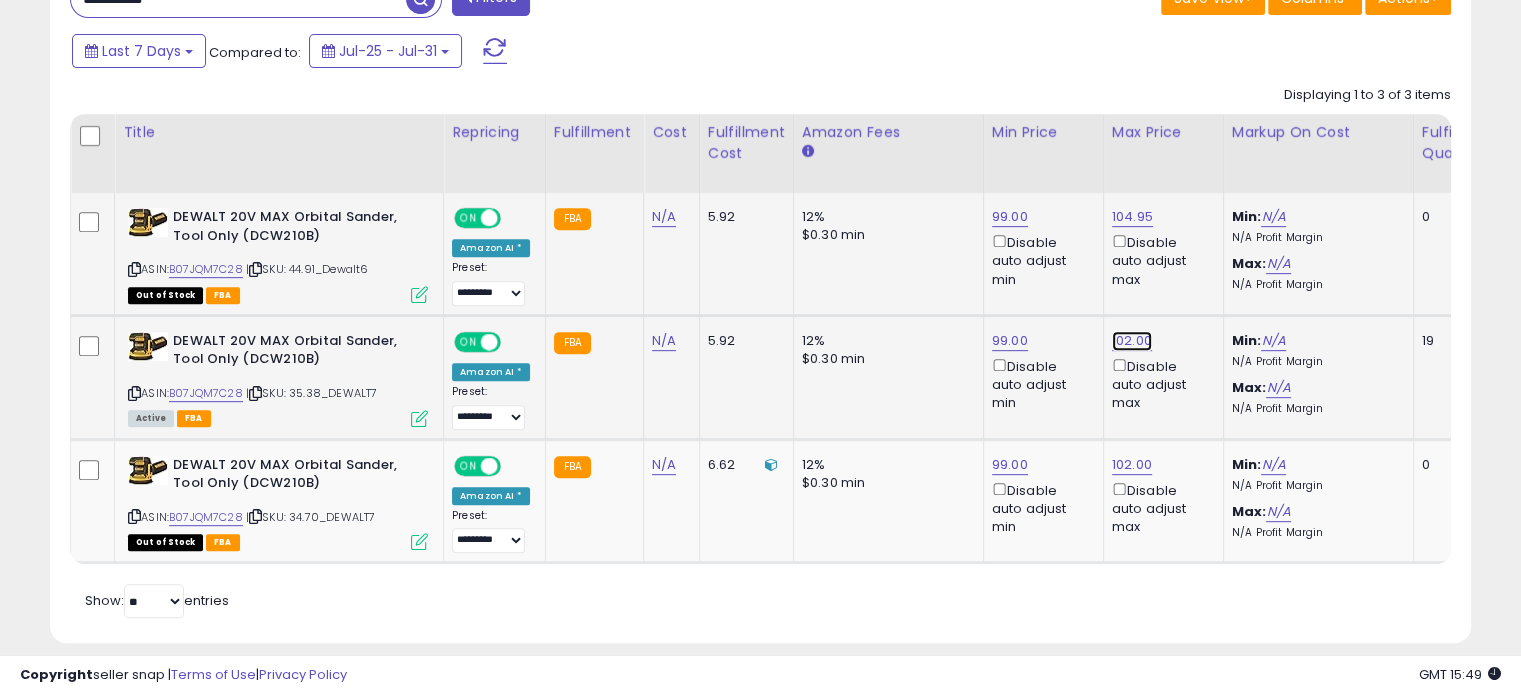 click on "102.00" at bounding box center [1132, 217] 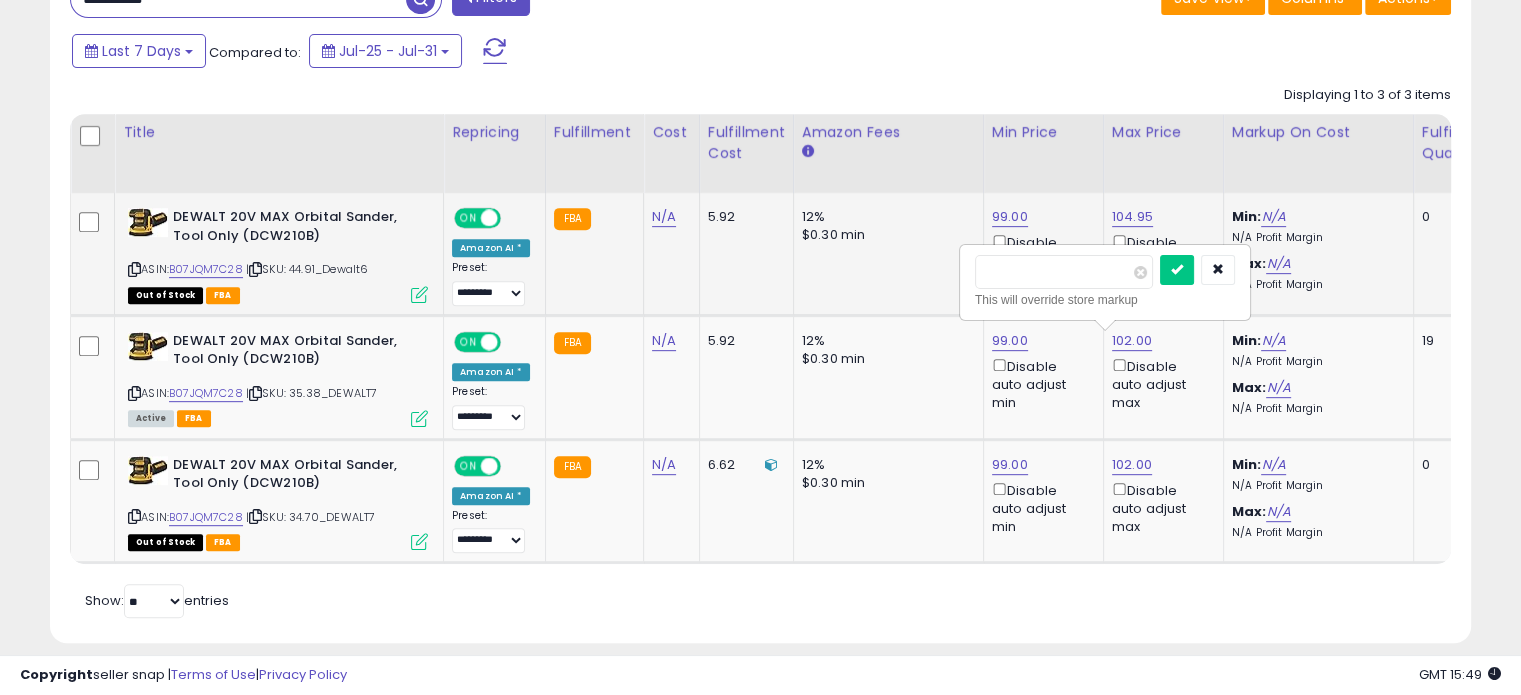 drag, startPoint x: 1058, startPoint y: 281, endPoint x: 886, endPoint y: 276, distance: 172.07266 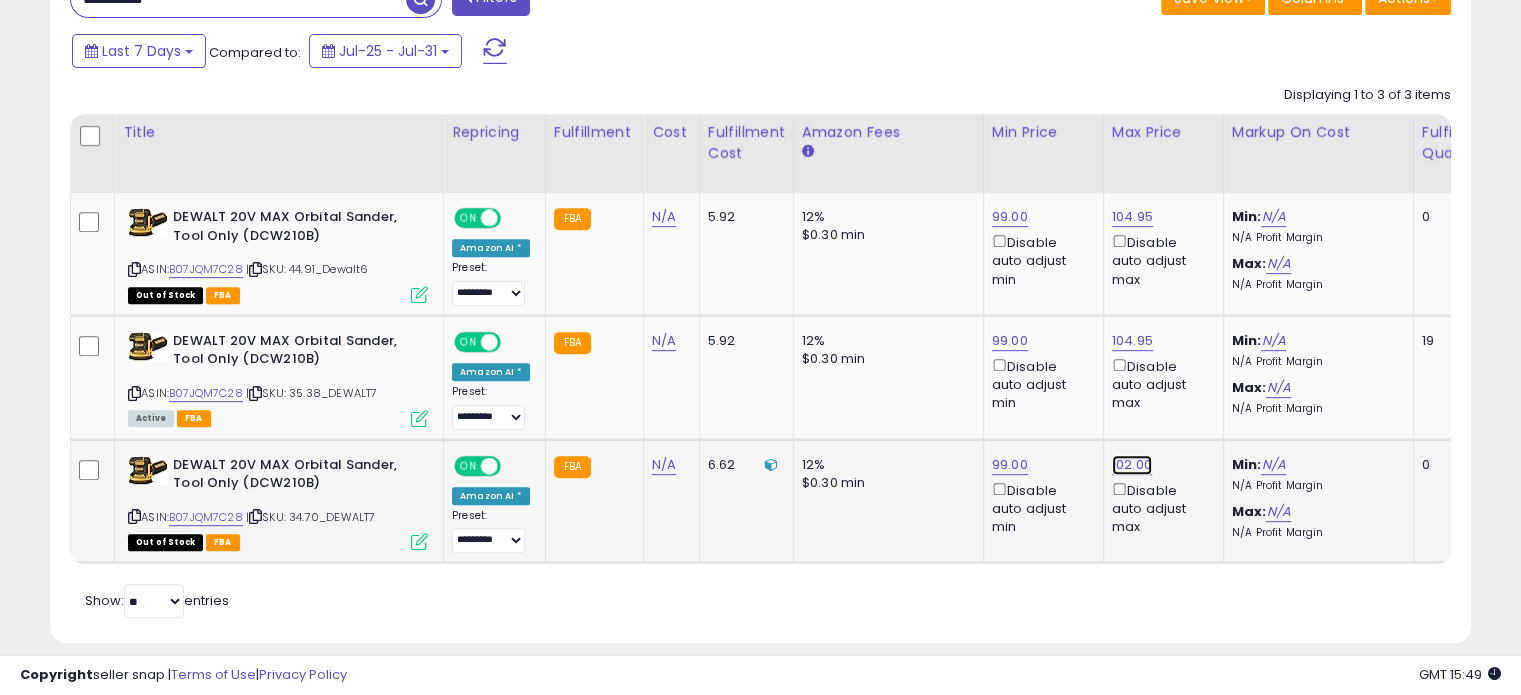 click on "102.00" at bounding box center [1132, 217] 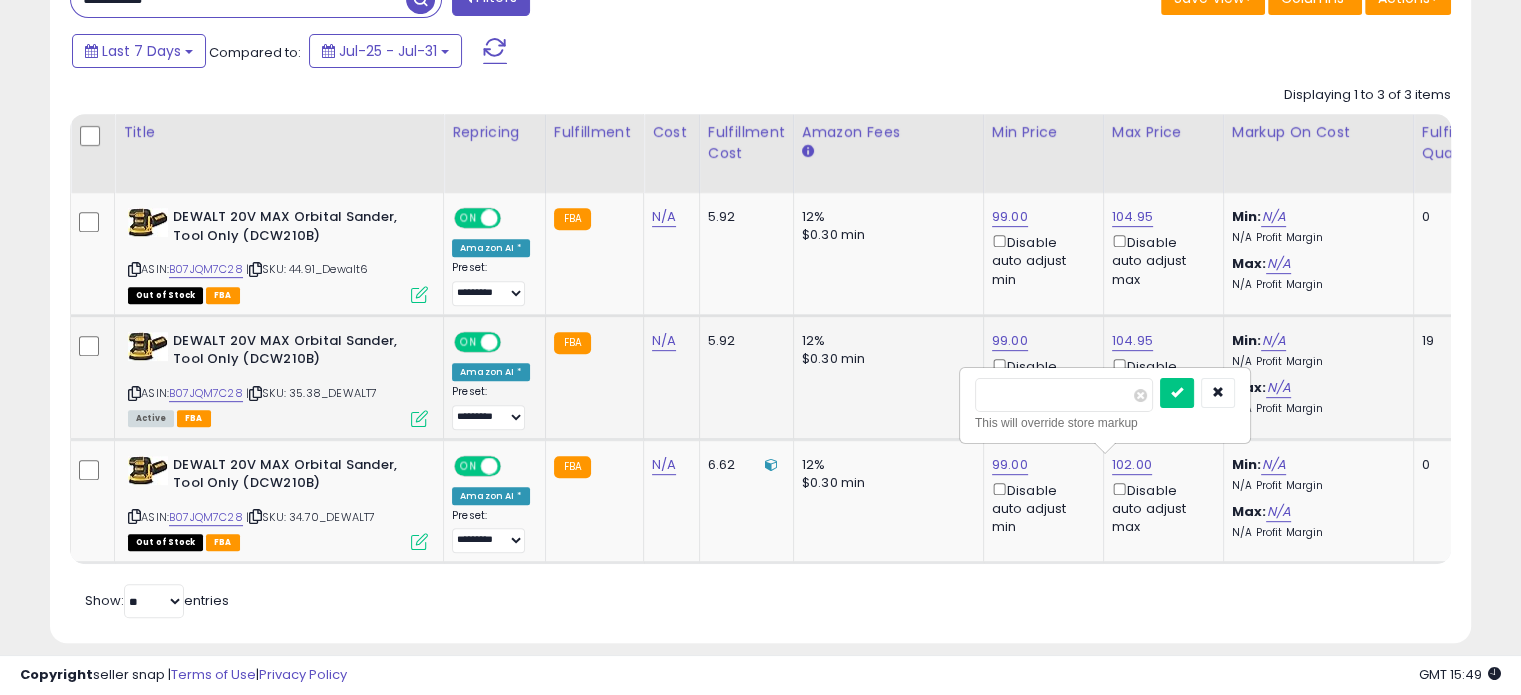 drag, startPoint x: 1079, startPoint y: 386, endPoint x: 876, endPoint y: 395, distance: 203.1994 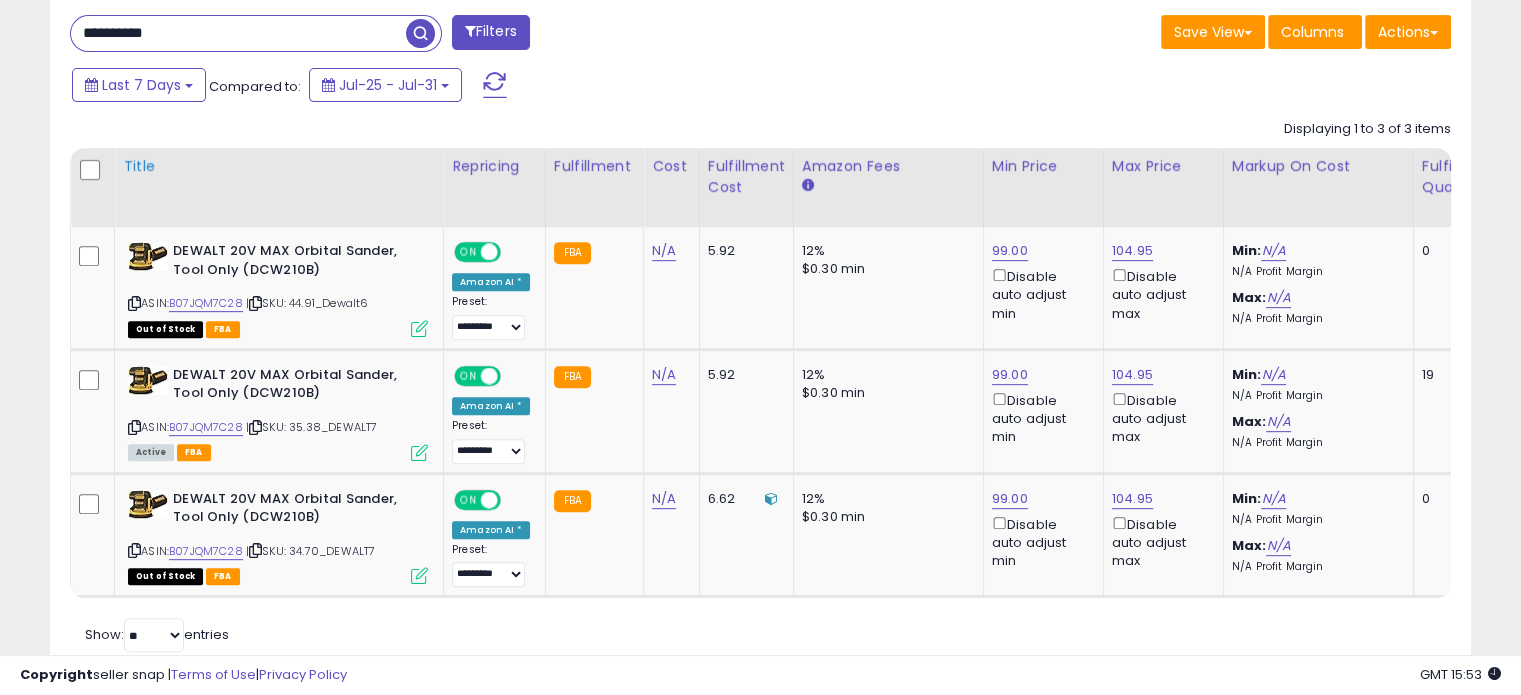 scroll, scrollTop: 790, scrollLeft: 0, axis: vertical 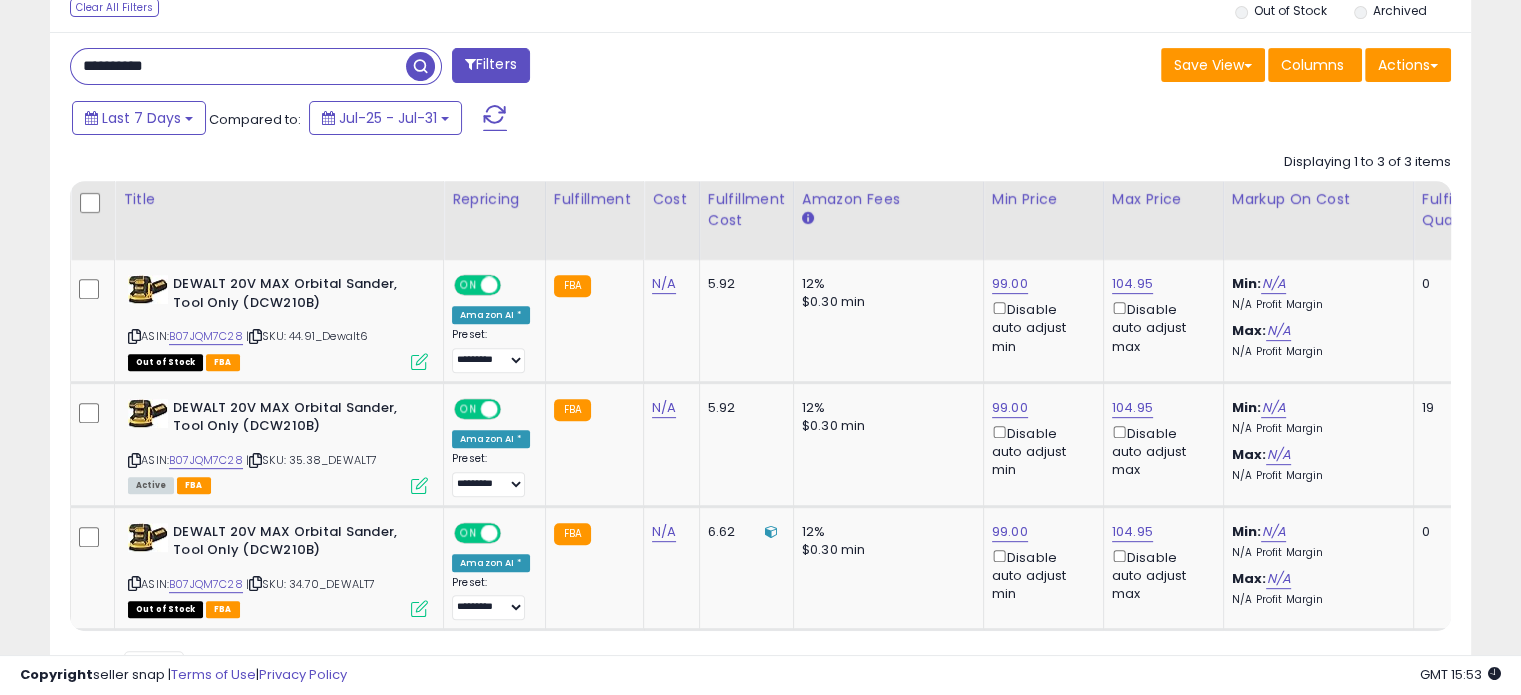 drag, startPoint x: 196, startPoint y: 72, endPoint x: 40, endPoint y: 72, distance: 156 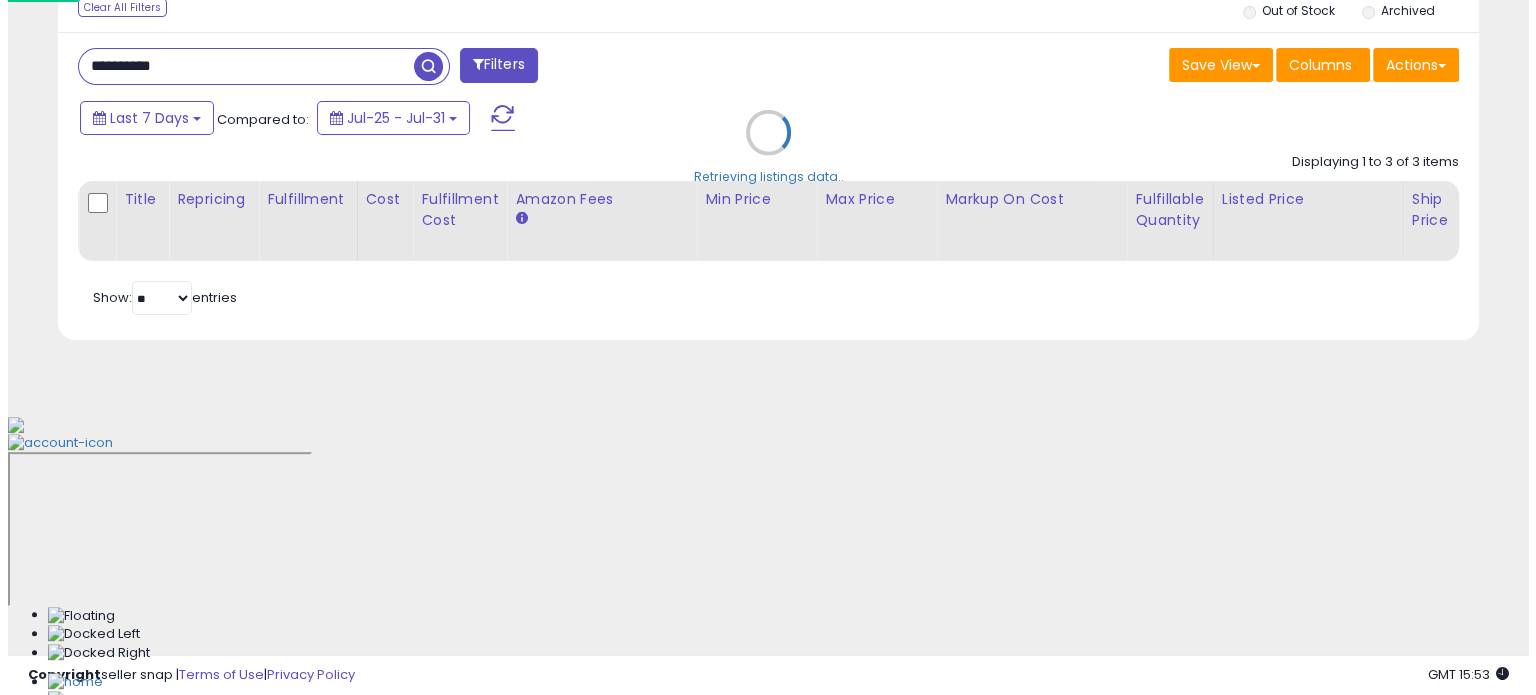 scroll, scrollTop: 524, scrollLeft: 0, axis: vertical 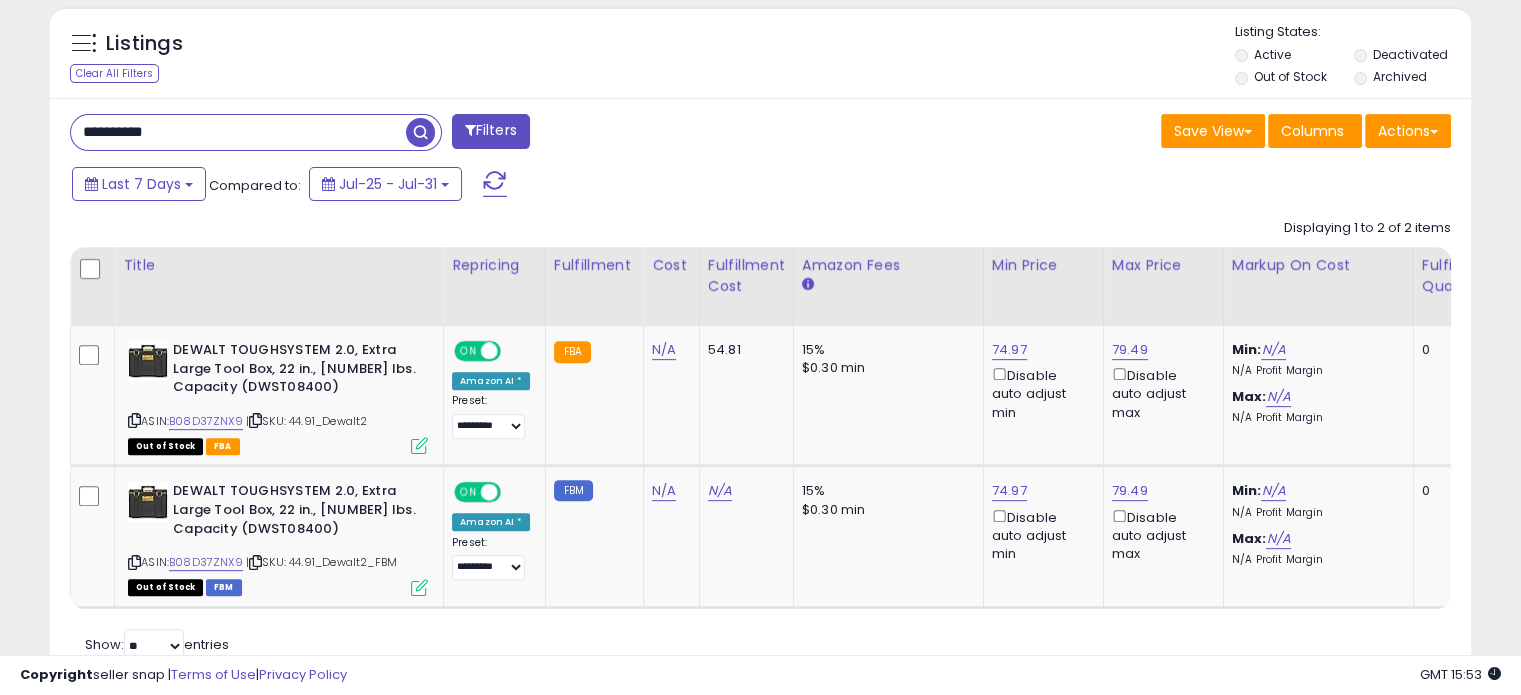 drag, startPoint x: 202, startPoint y: 127, endPoint x: 53, endPoint y: 136, distance: 149.27156 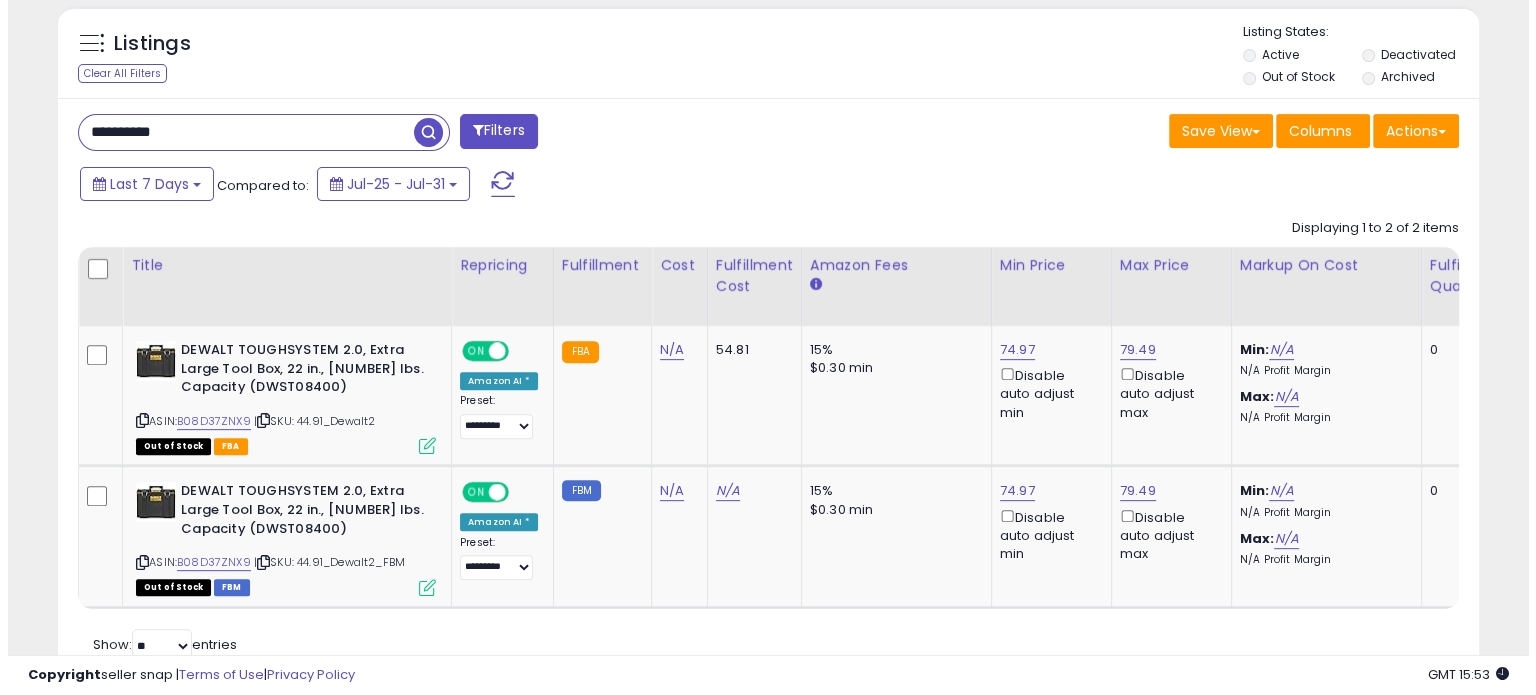scroll, scrollTop: 524, scrollLeft: 0, axis: vertical 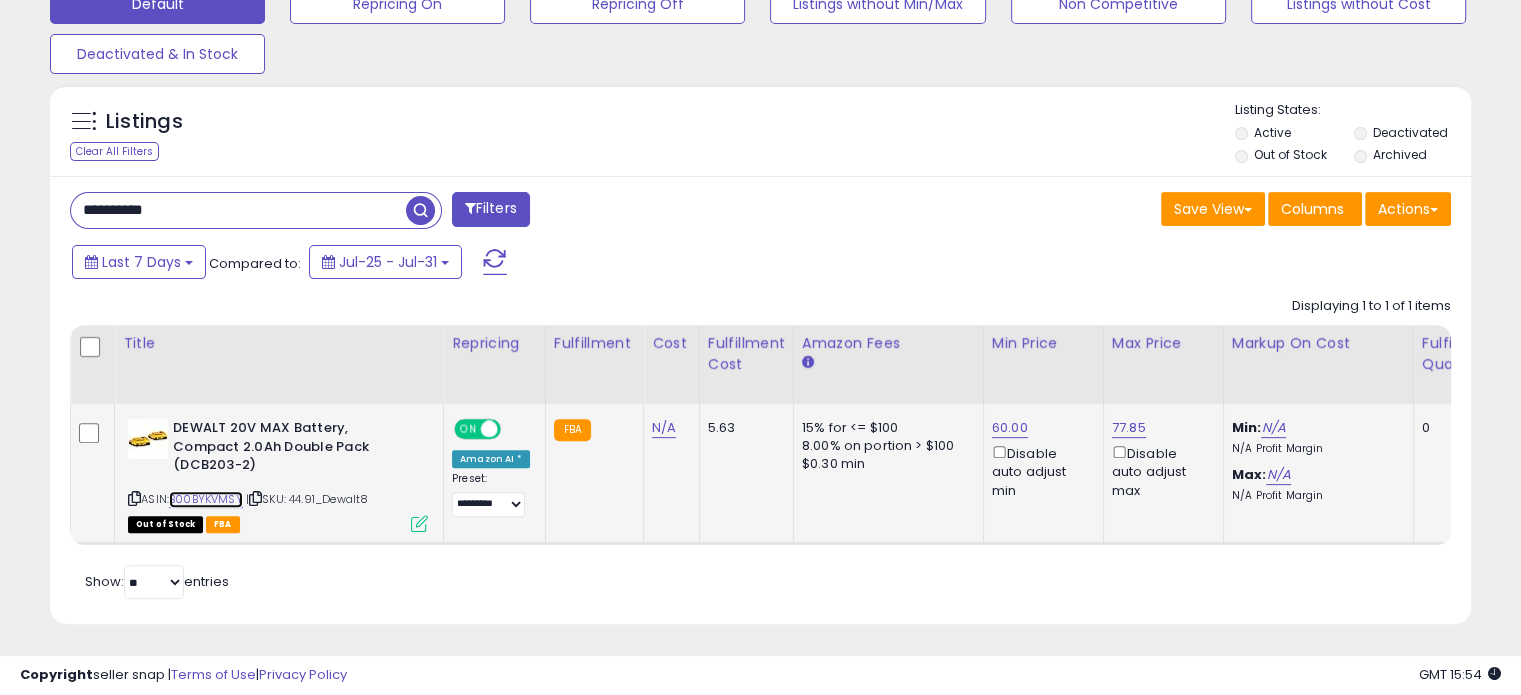 click on "B00BYKVMSY" at bounding box center [206, 499] 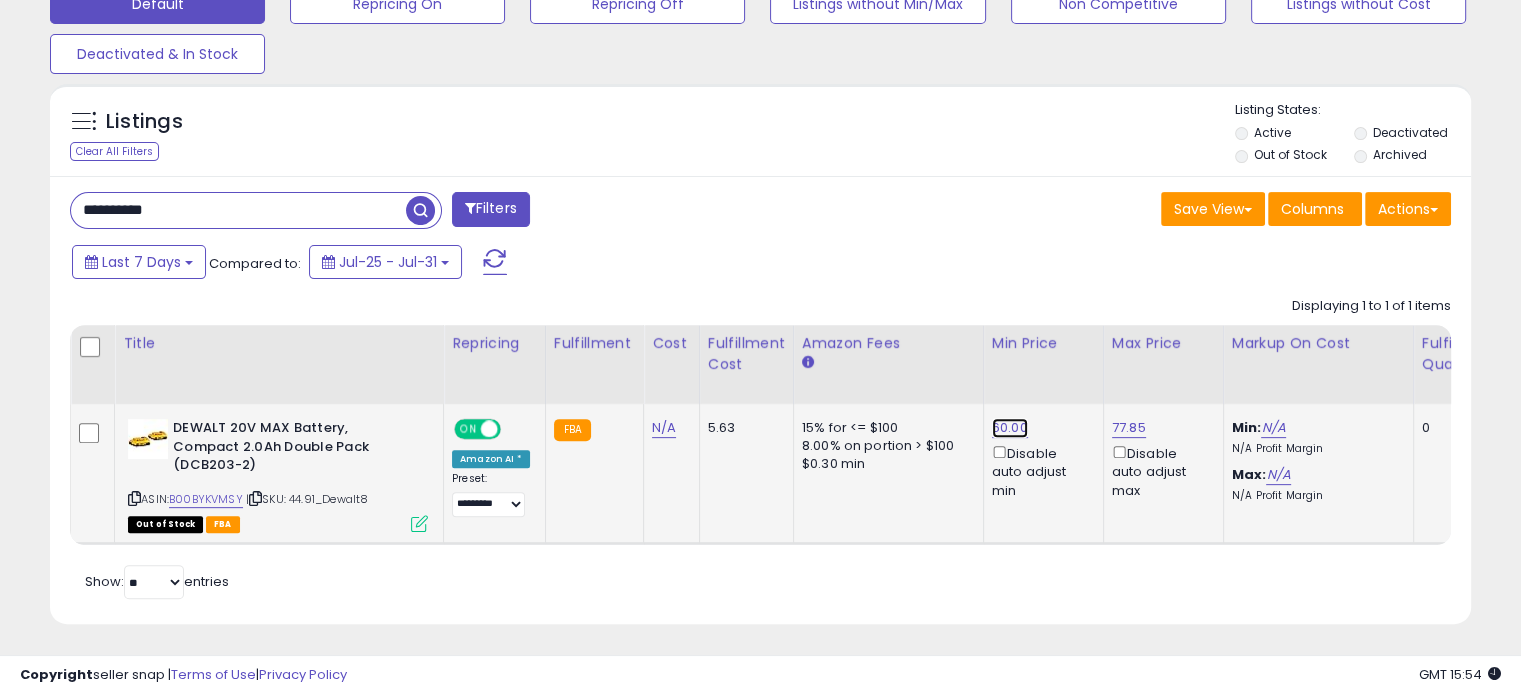 click on "60.00" at bounding box center [1010, 428] 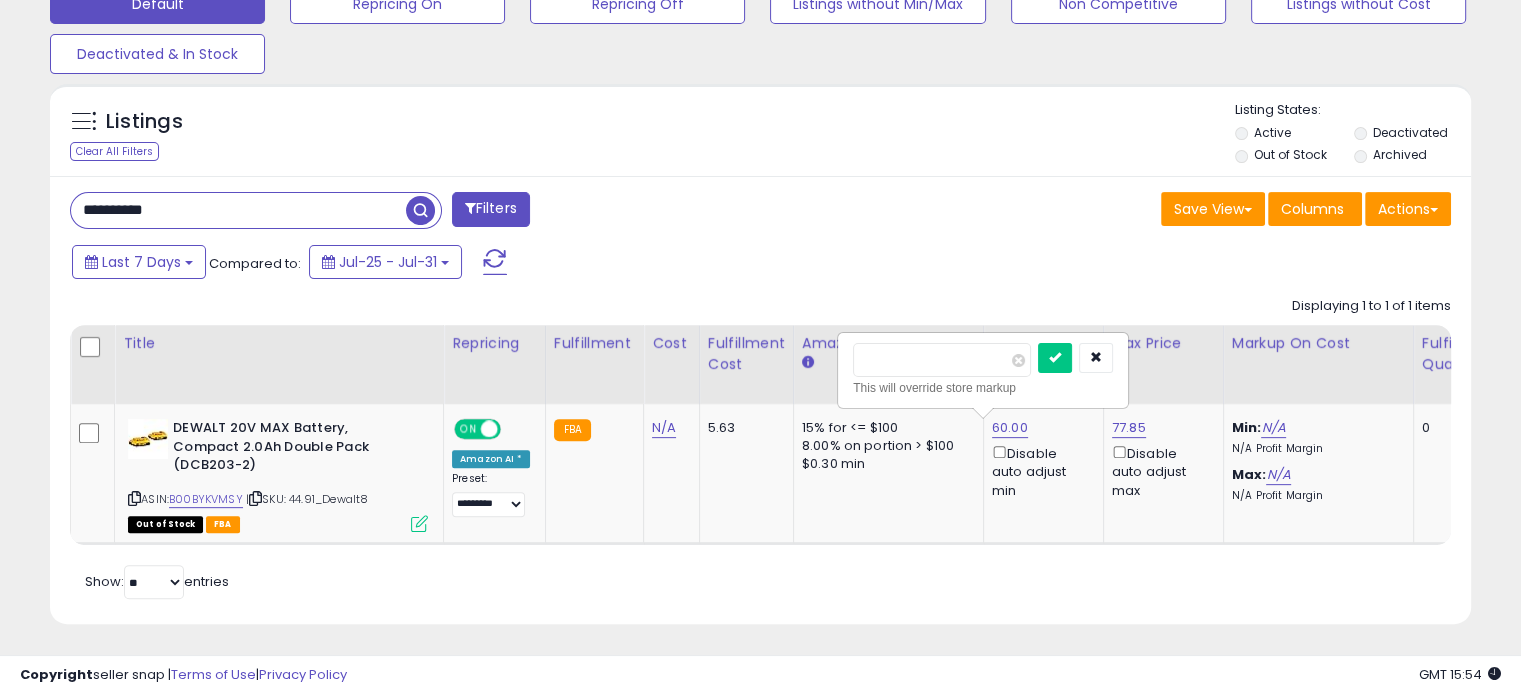 drag, startPoint x: 938, startPoint y: 355, endPoint x: 829, endPoint y: 355, distance: 109 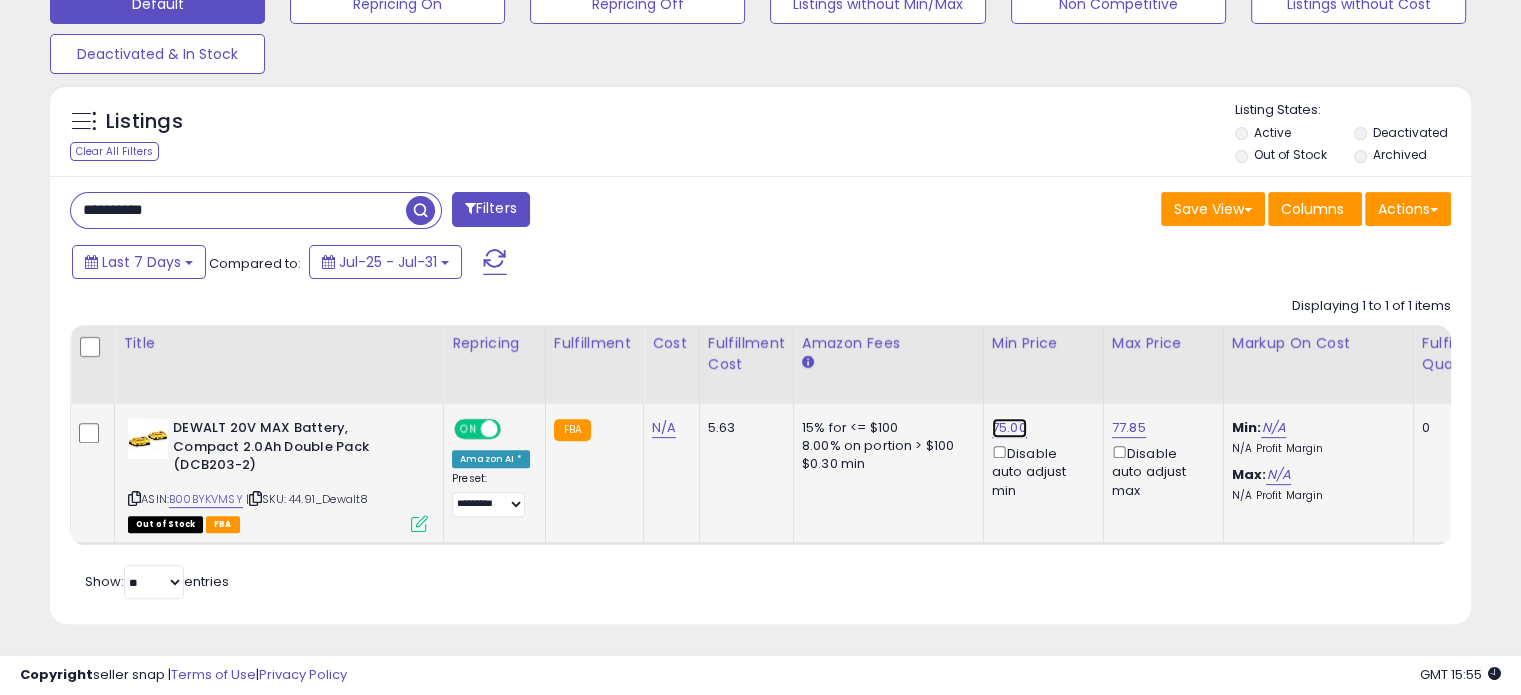 click on "75.00" at bounding box center (1009, 428) 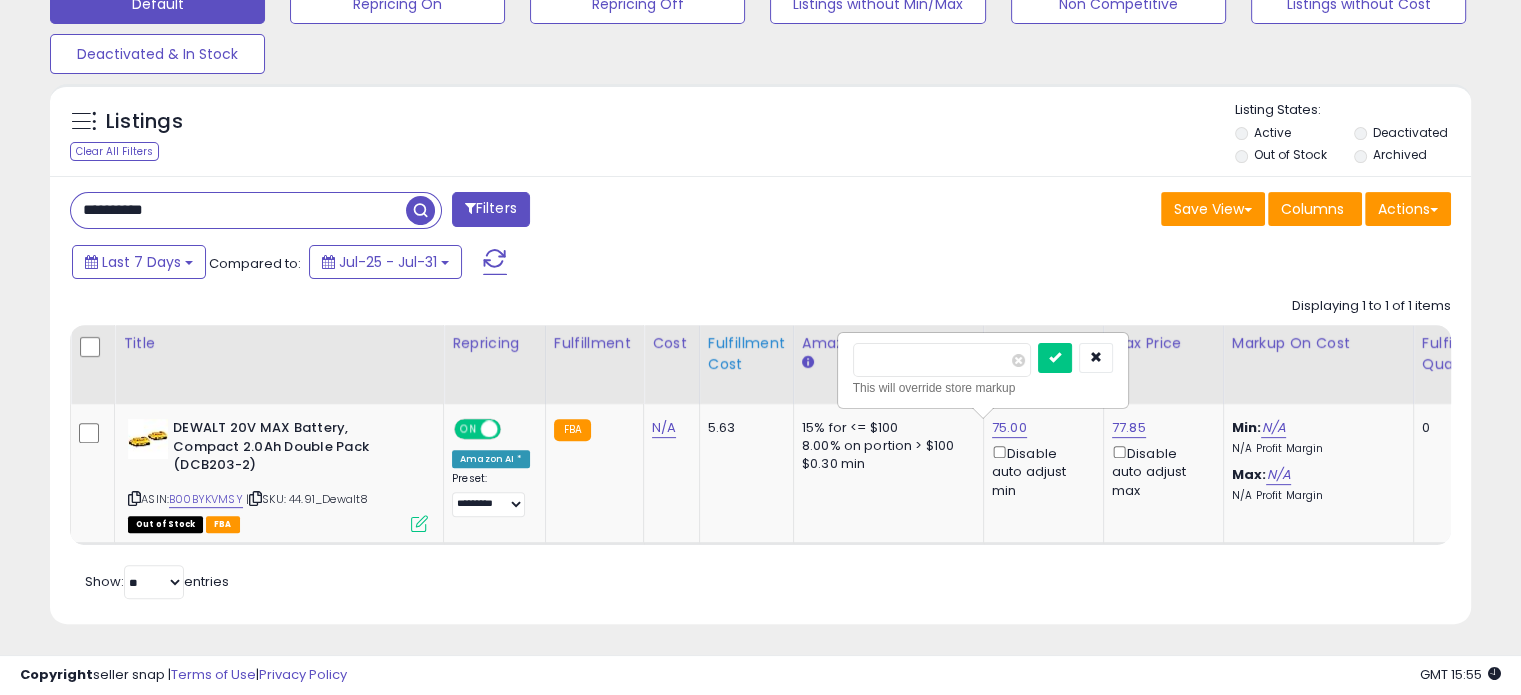 drag, startPoint x: 884, startPoint y: 359, endPoint x: 724, endPoint y: 368, distance: 160.25293 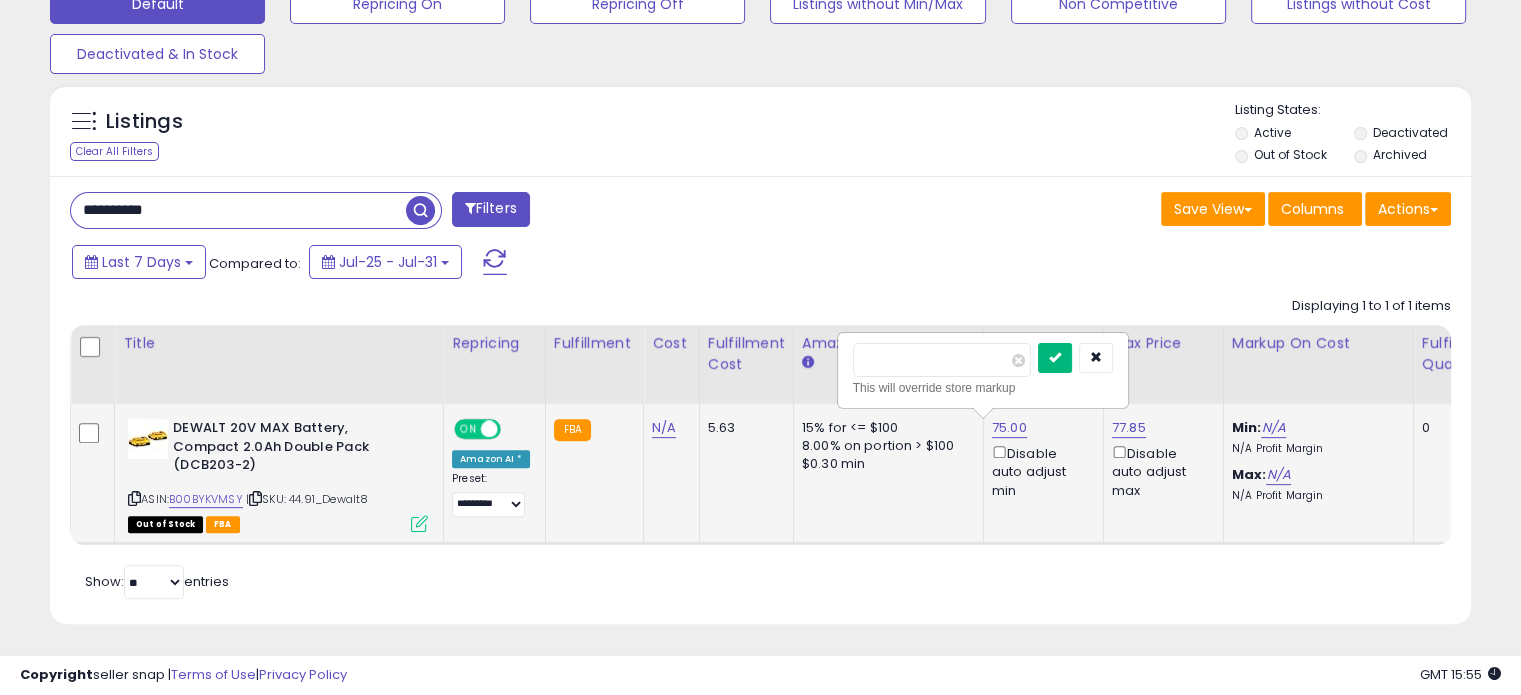 type on "*****" 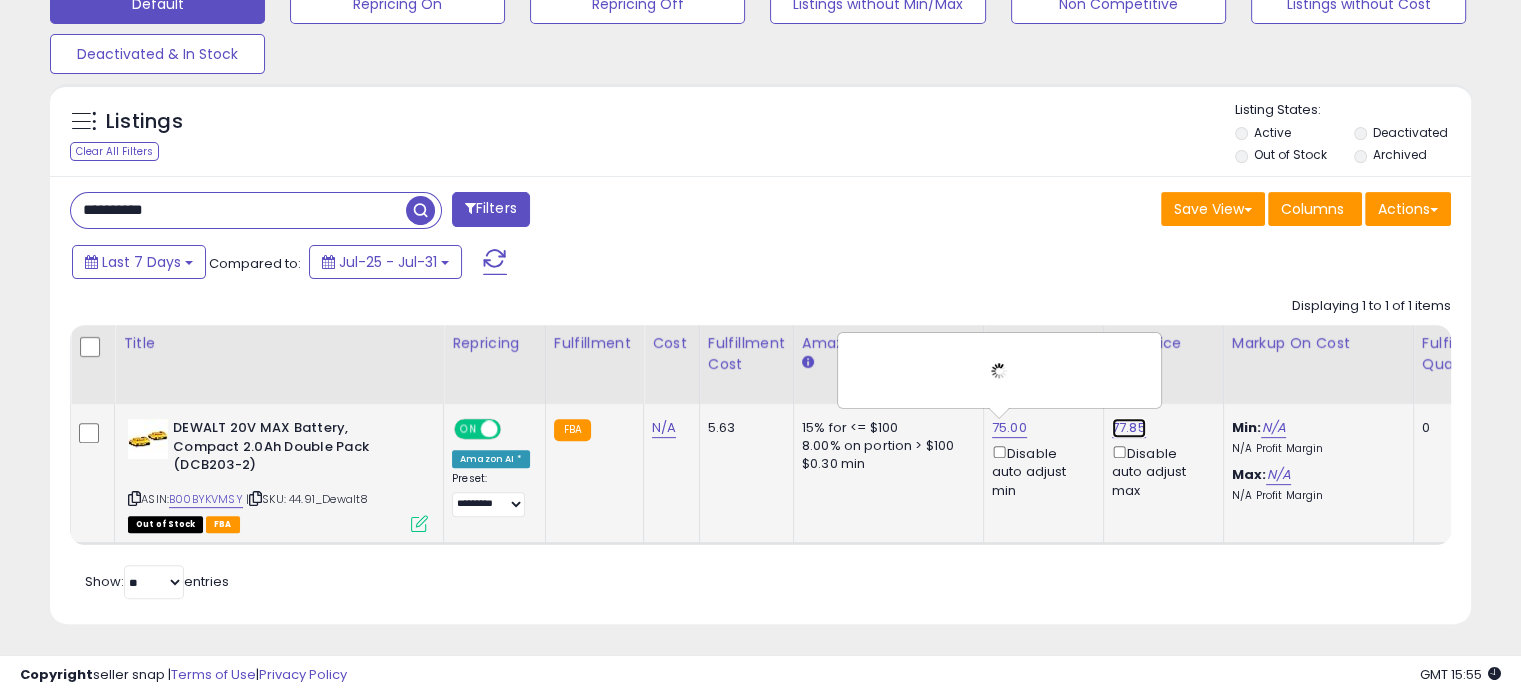 click on "77.85" at bounding box center [1129, 428] 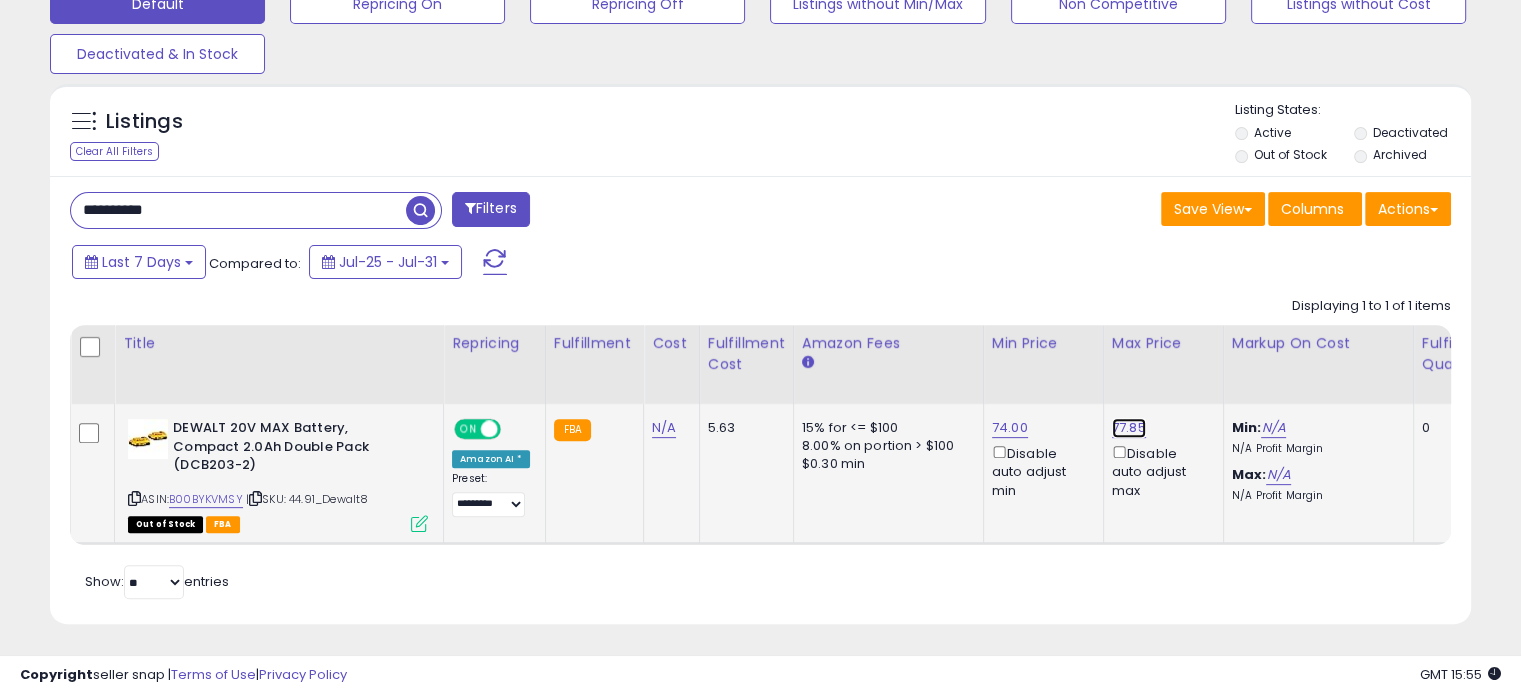 click on "77.85" at bounding box center [1129, 428] 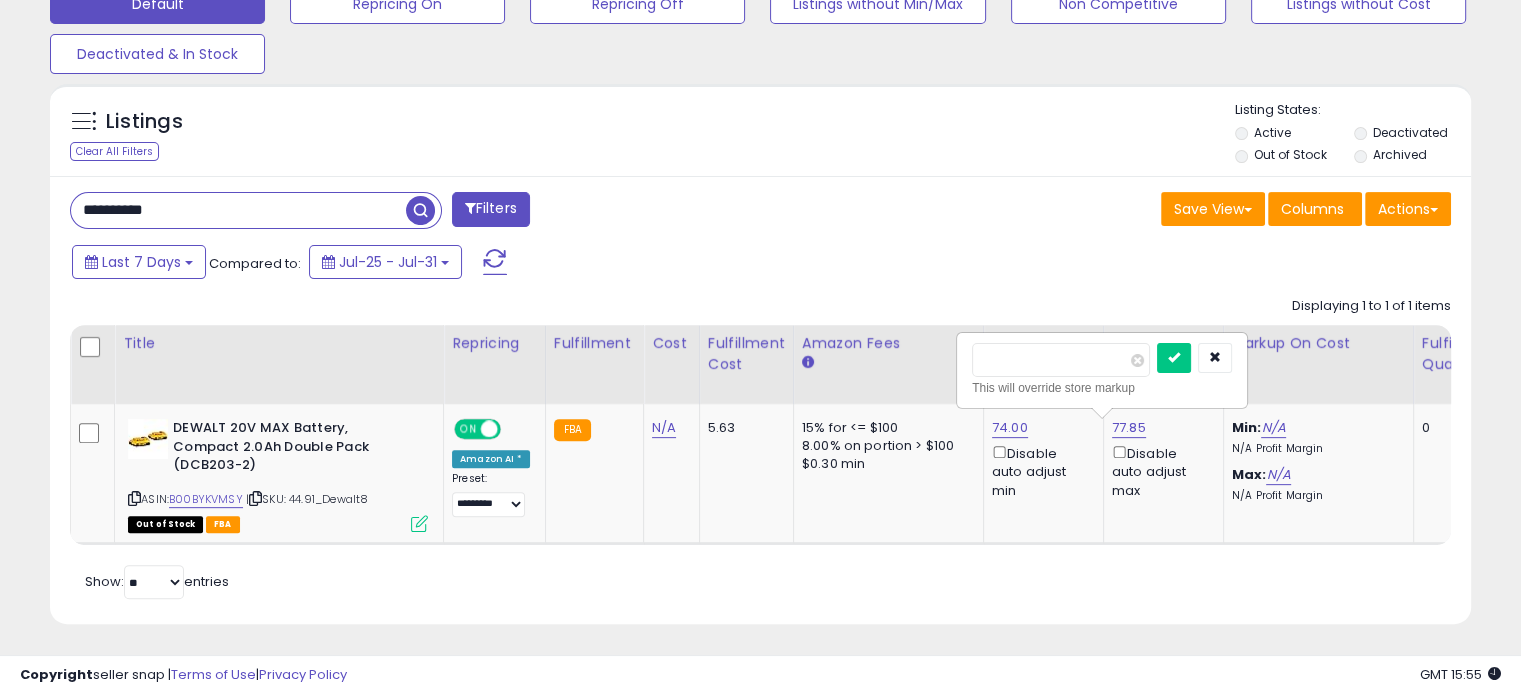 drag, startPoint x: 1054, startPoint y: 362, endPoint x: 876, endPoint y: 363, distance: 178.0028 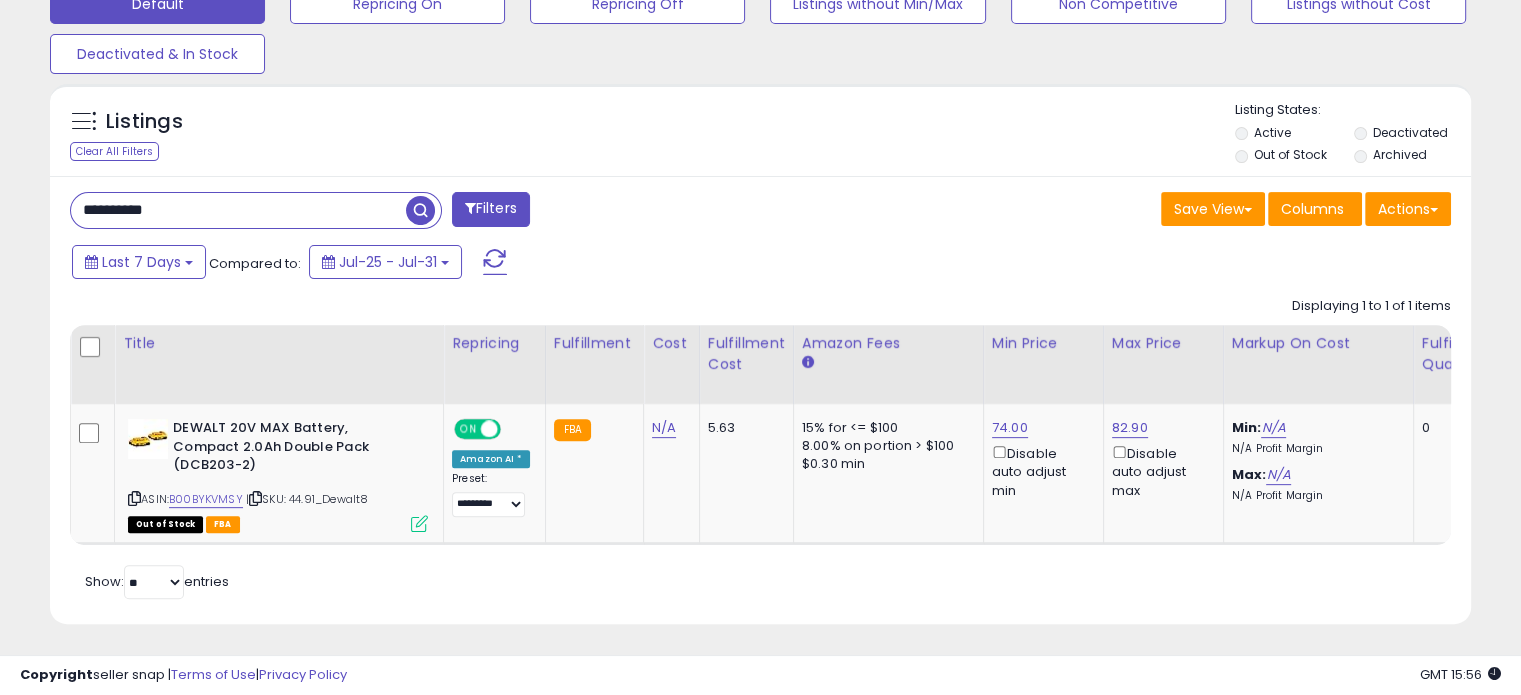 drag, startPoint x: 210, startPoint y: 208, endPoint x: 0, endPoint y: 212, distance: 210.03809 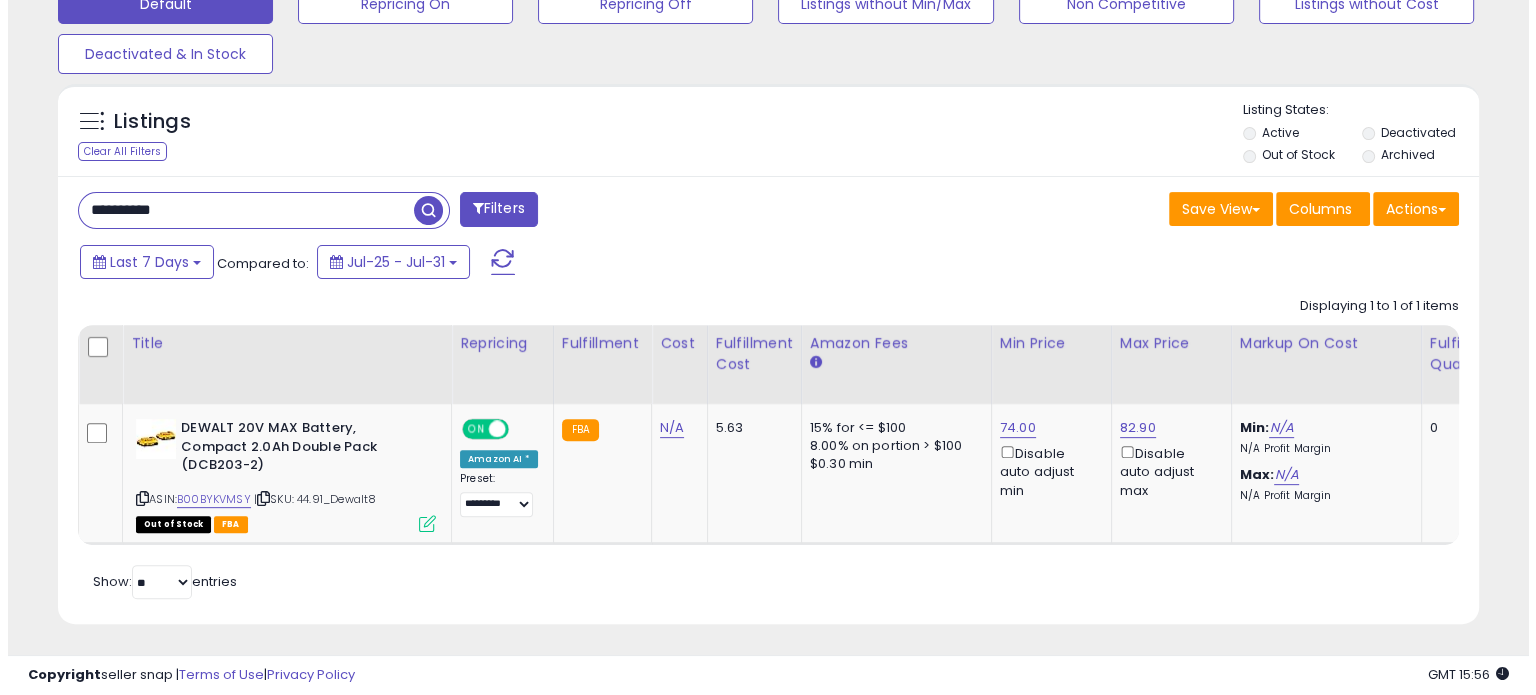 scroll, scrollTop: 524, scrollLeft: 0, axis: vertical 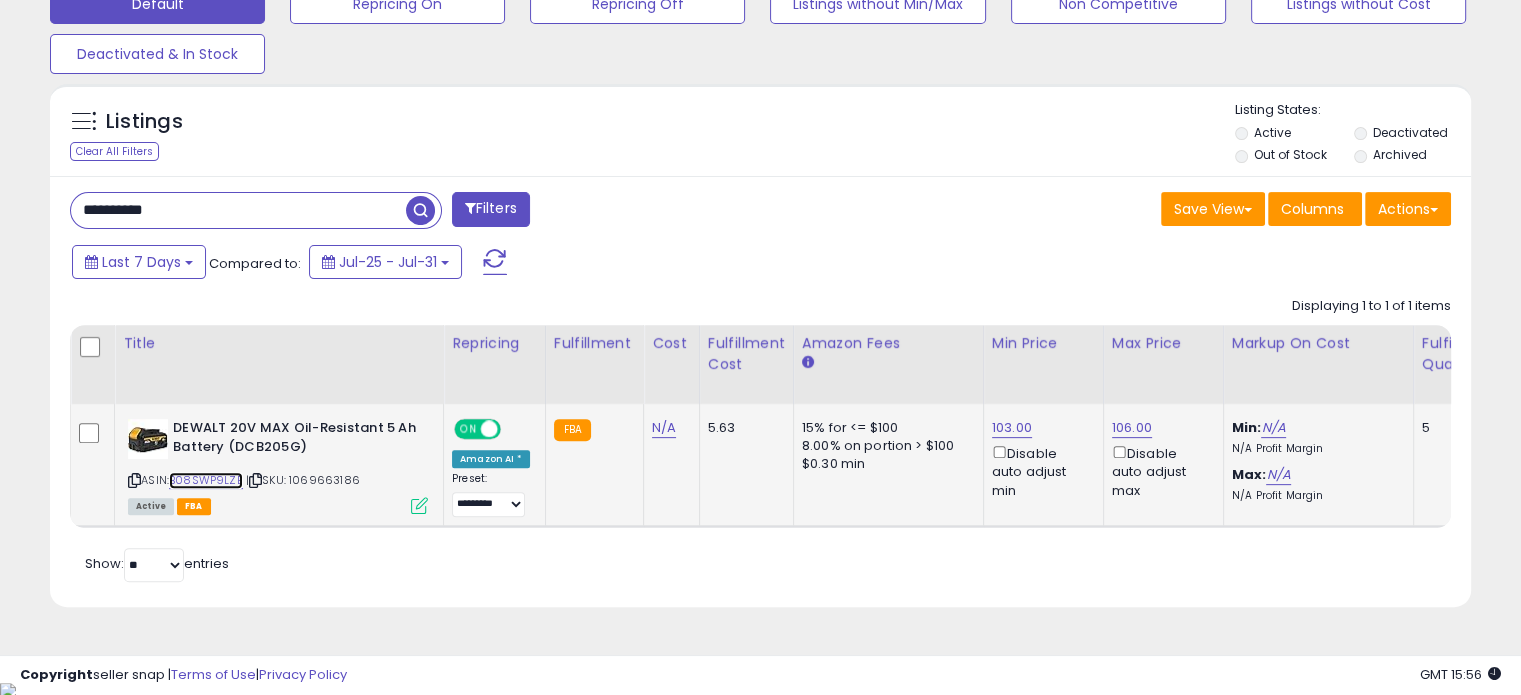 click on "B08SWP9LZB" at bounding box center [206, 480] 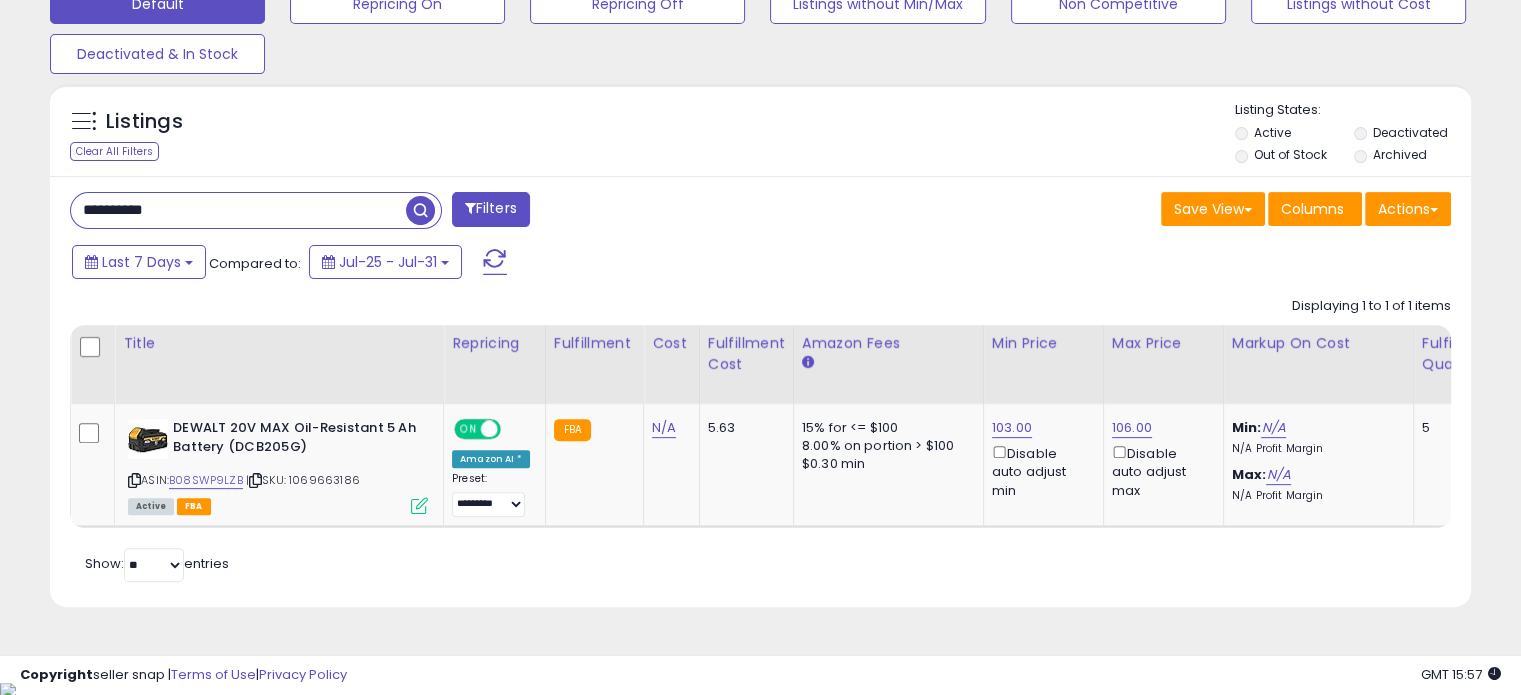 drag, startPoint x: 229, startPoint y: 208, endPoint x: 0, endPoint y: 215, distance: 229.10696 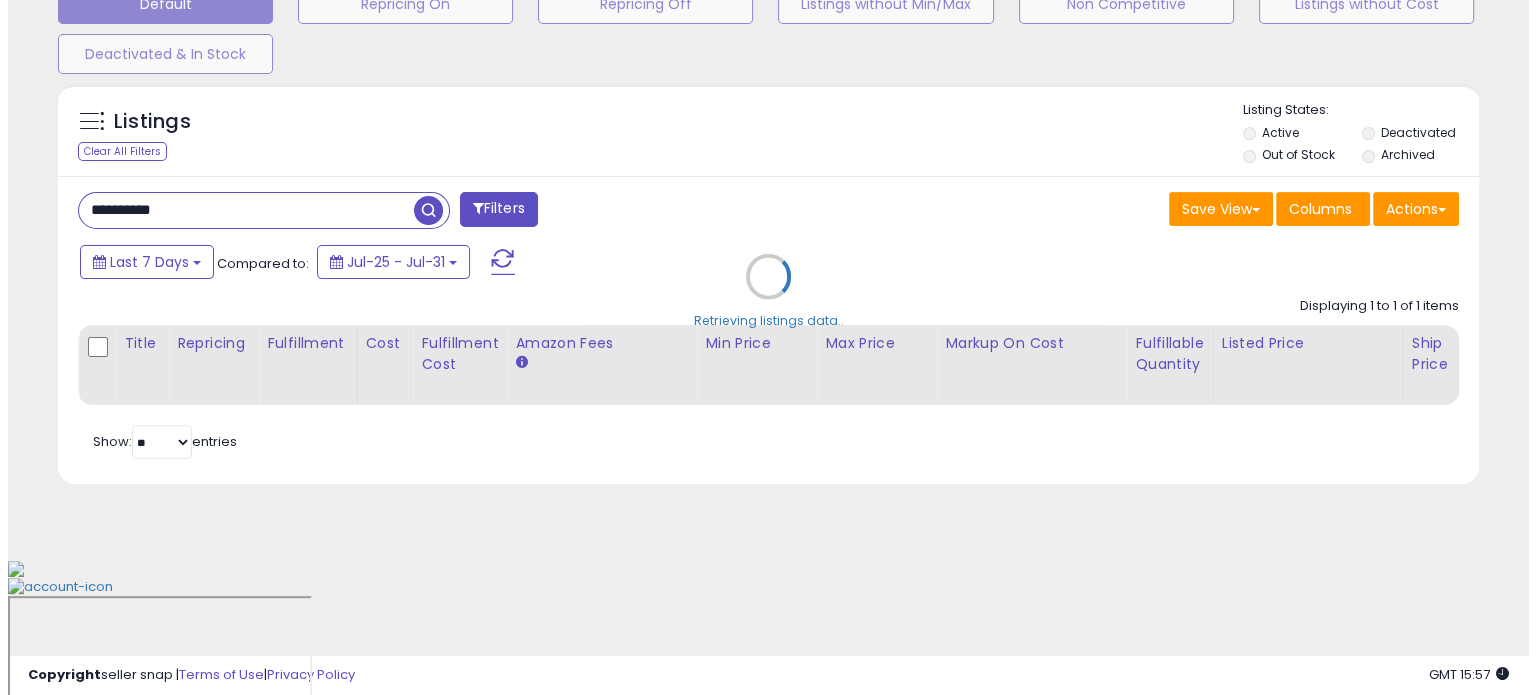 scroll, scrollTop: 524, scrollLeft: 0, axis: vertical 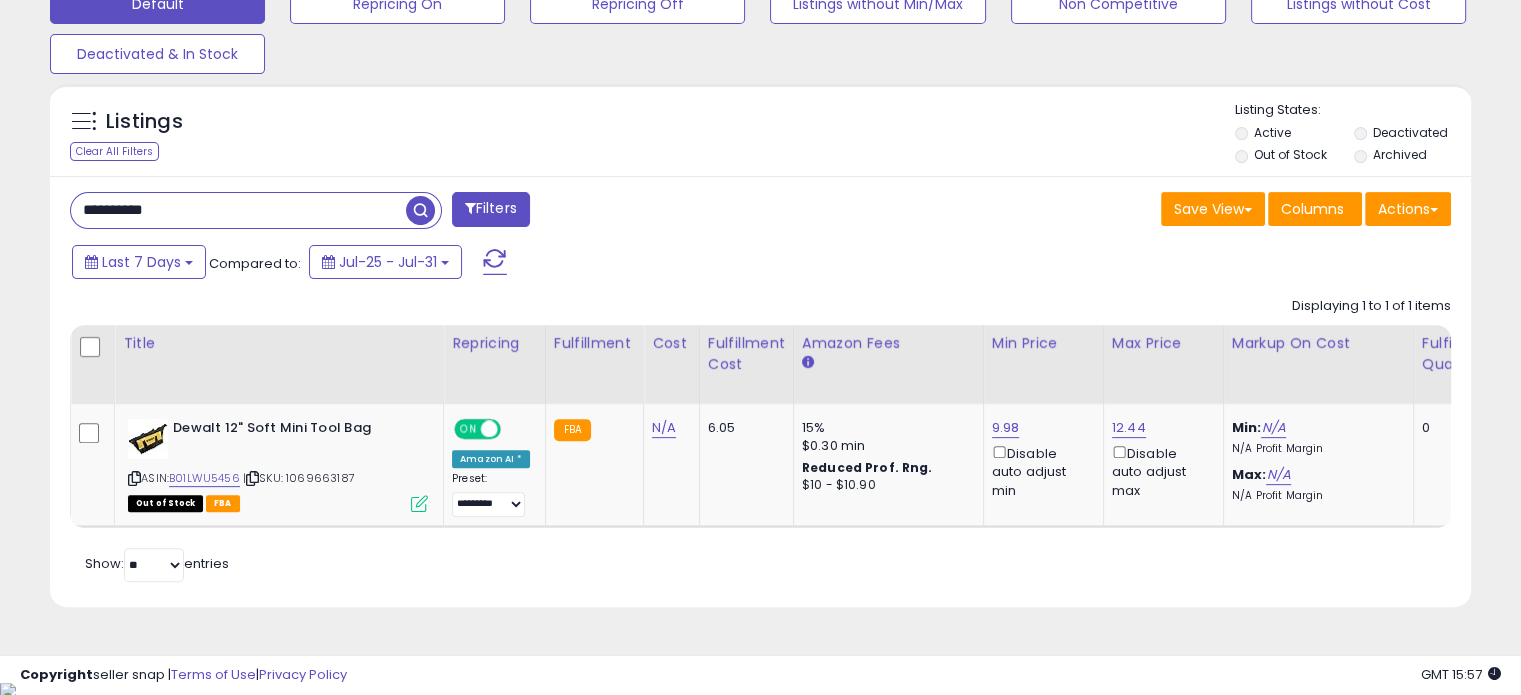 drag, startPoint x: 92, startPoint y: 214, endPoint x: 0, endPoint y: 221, distance: 92.26592 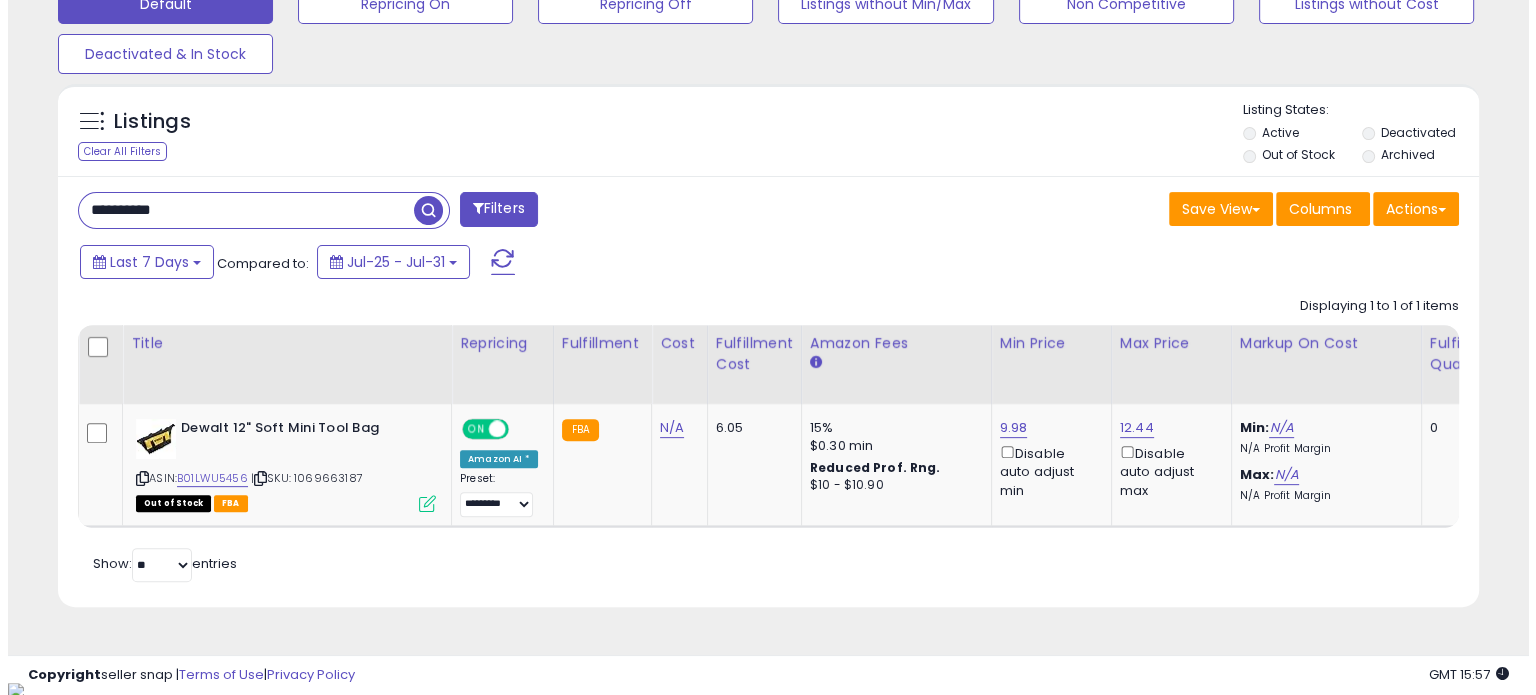 scroll, scrollTop: 524, scrollLeft: 0, axis: vertical 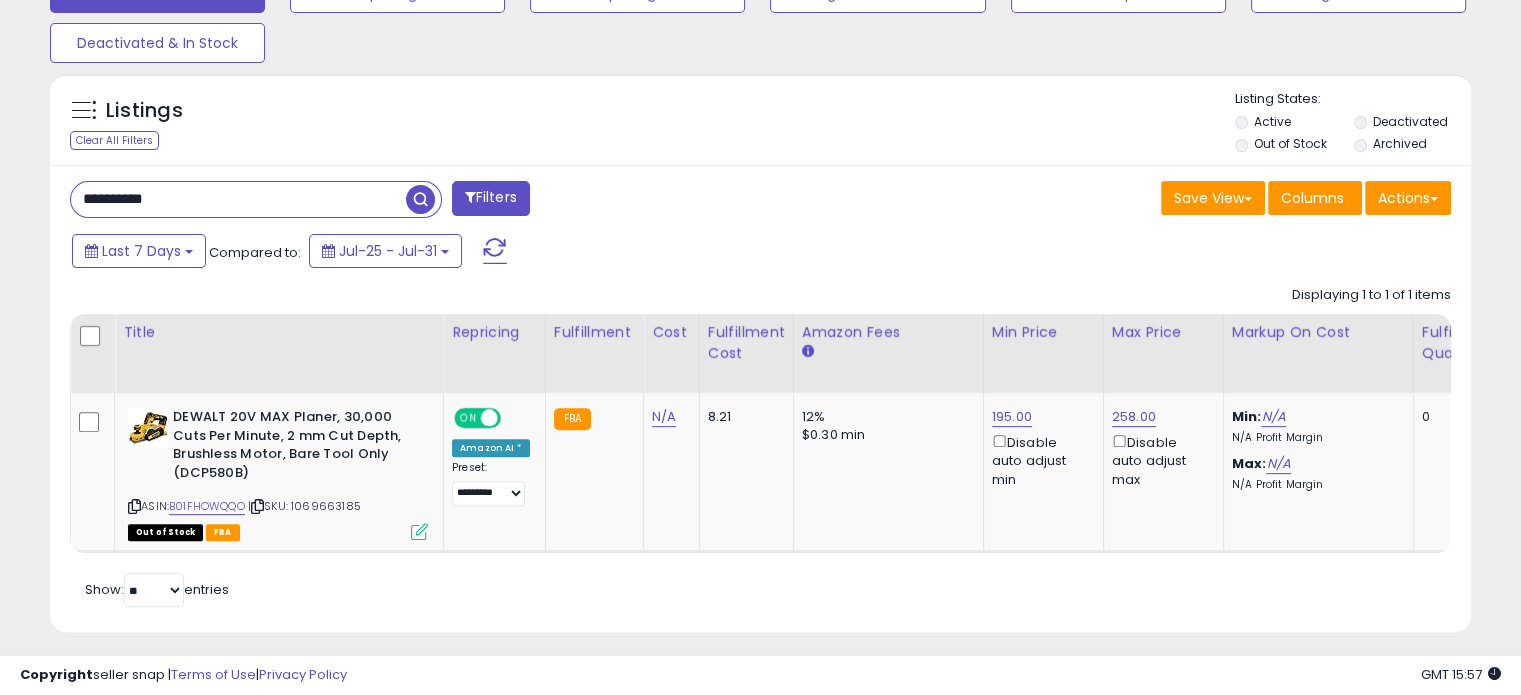 drag, startPoint x: 248, startPoint y: 191, endPoint x: 0, endPoint y: 218, distance: 249.46542 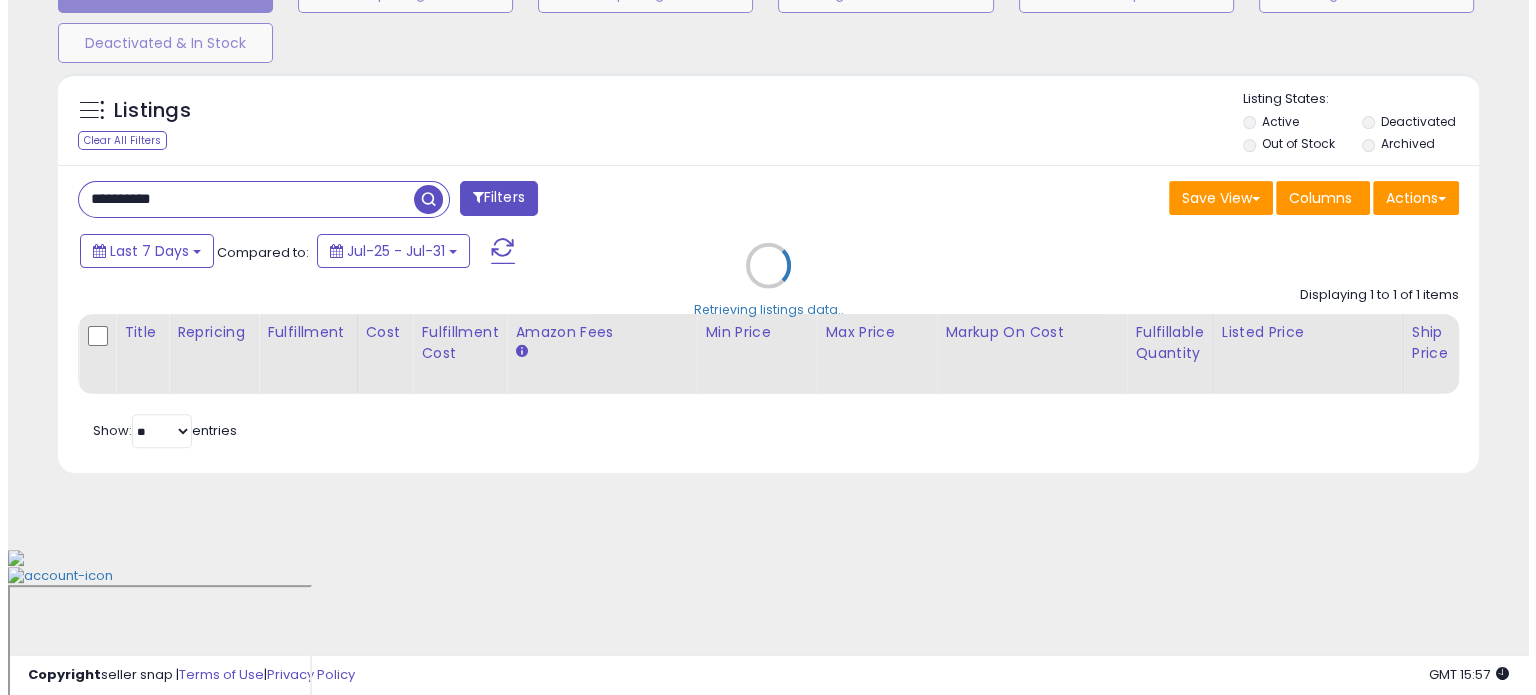 scroll, scrollTop: 524, scrollLeft: 0, axis: vertical 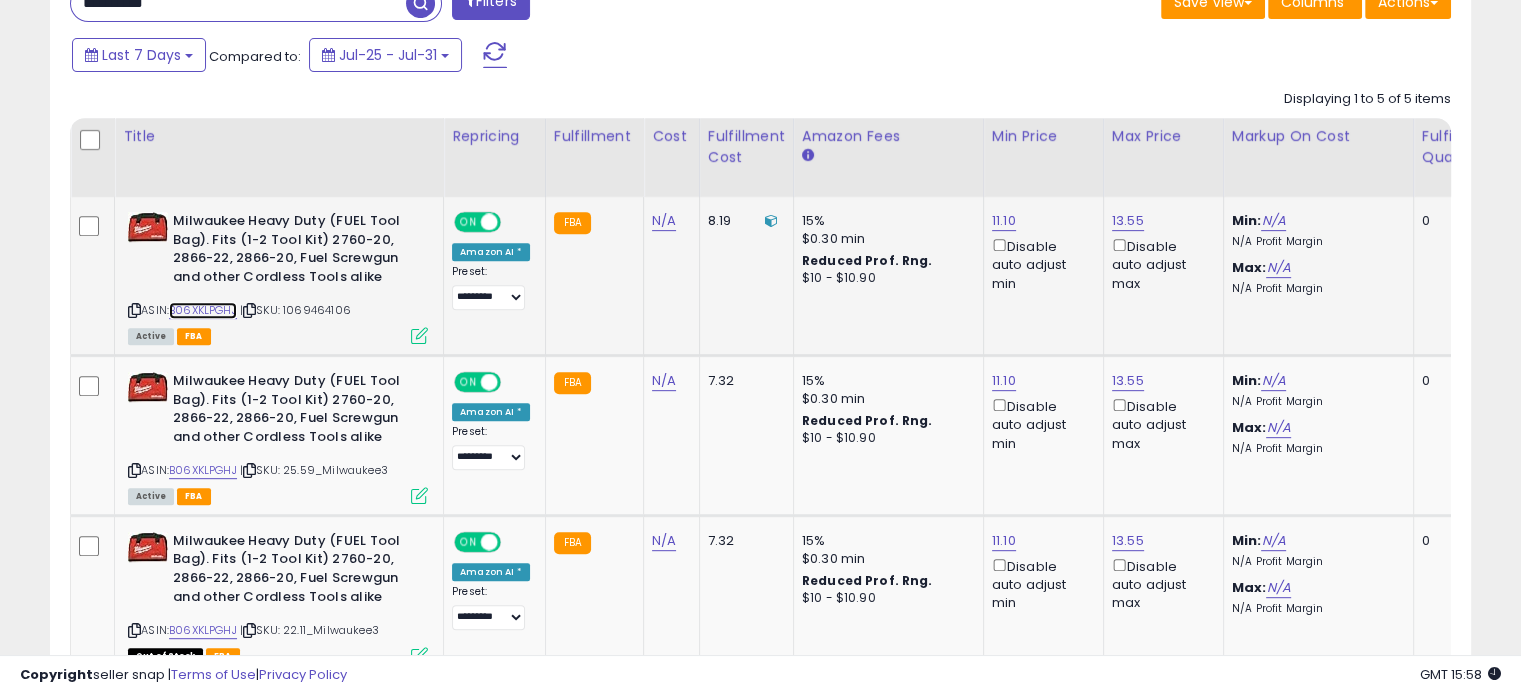 click on "B06XKLPGHJ" at bounding box center (203, 310) 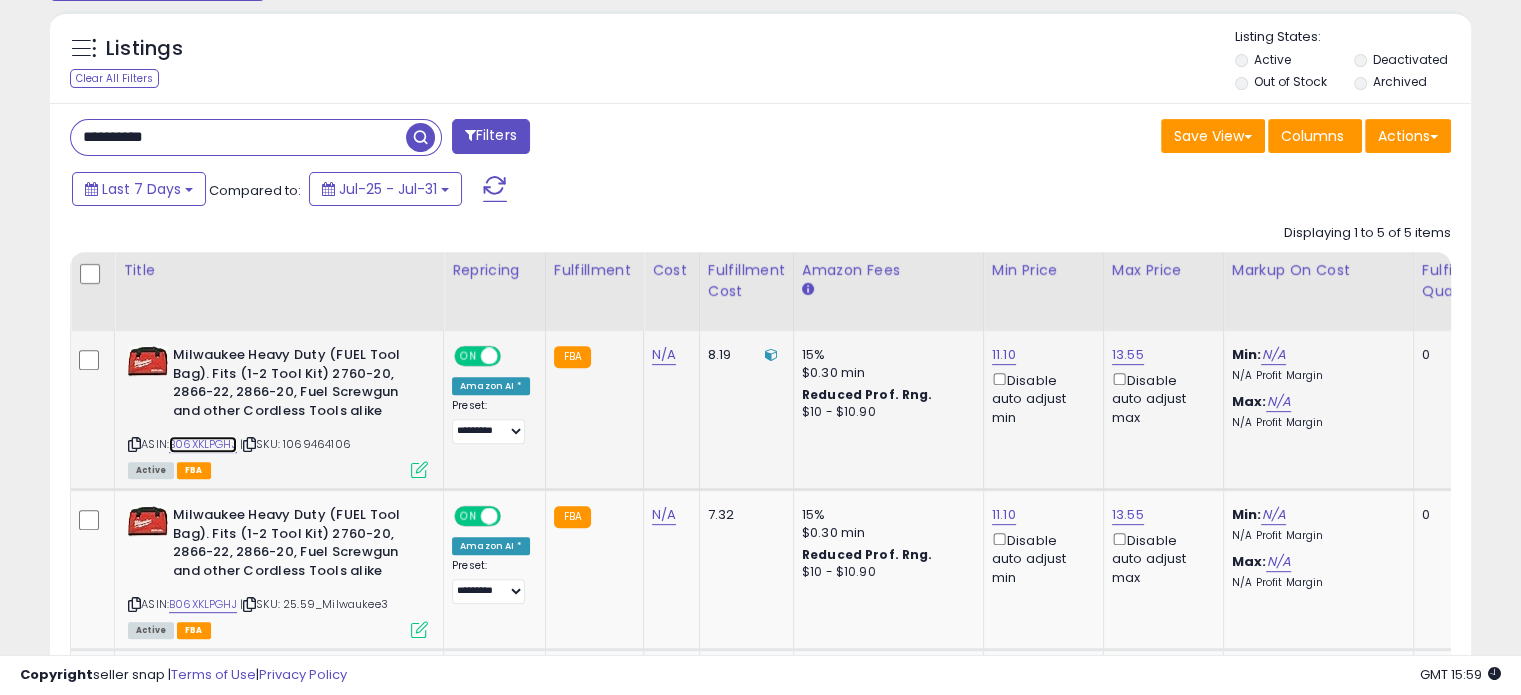 scroll, scrollTop: 786, scrollLeft: 0, axis: vertical 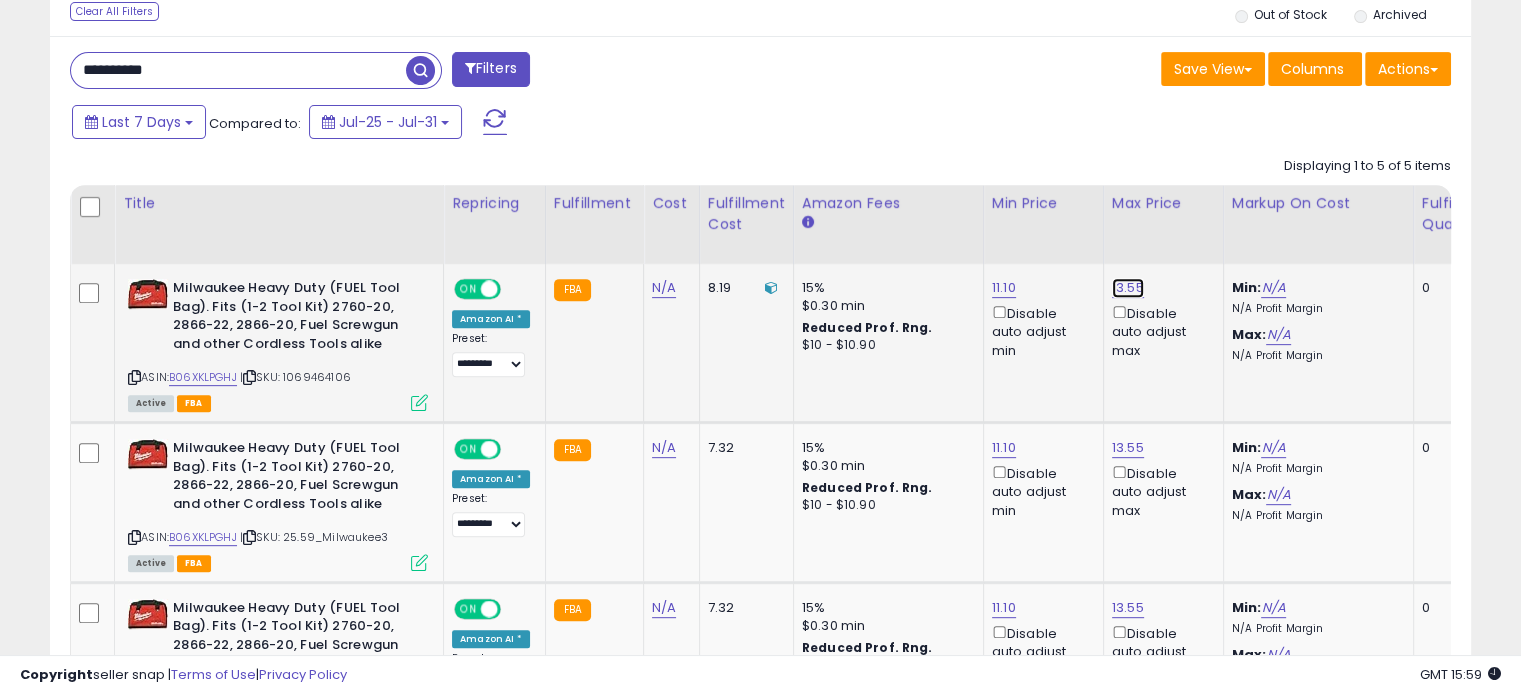 click on "13.55" at bounding box center (1128, 288) 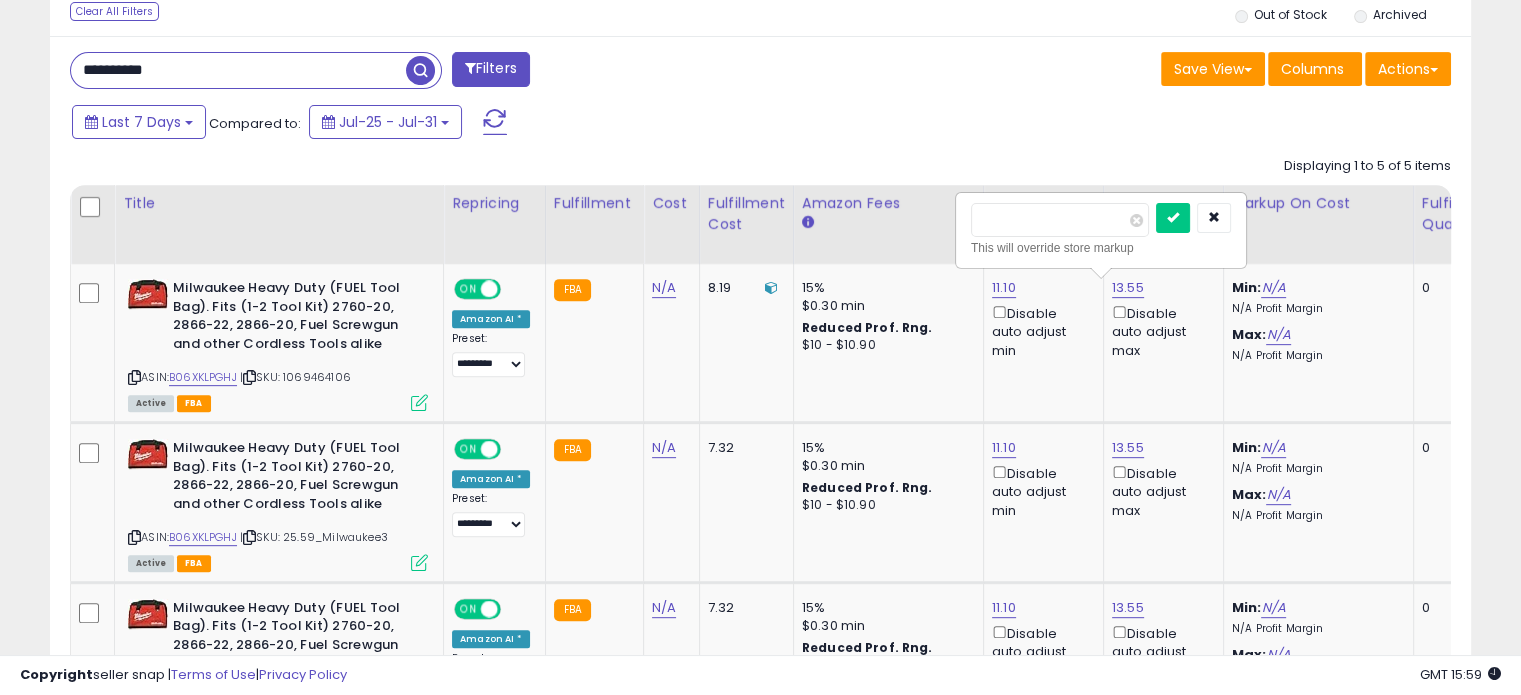drag, startPoint x: 1076, startPoint y: 223, endPoint x: 834, endPoint y: 210, distance: 242.34892 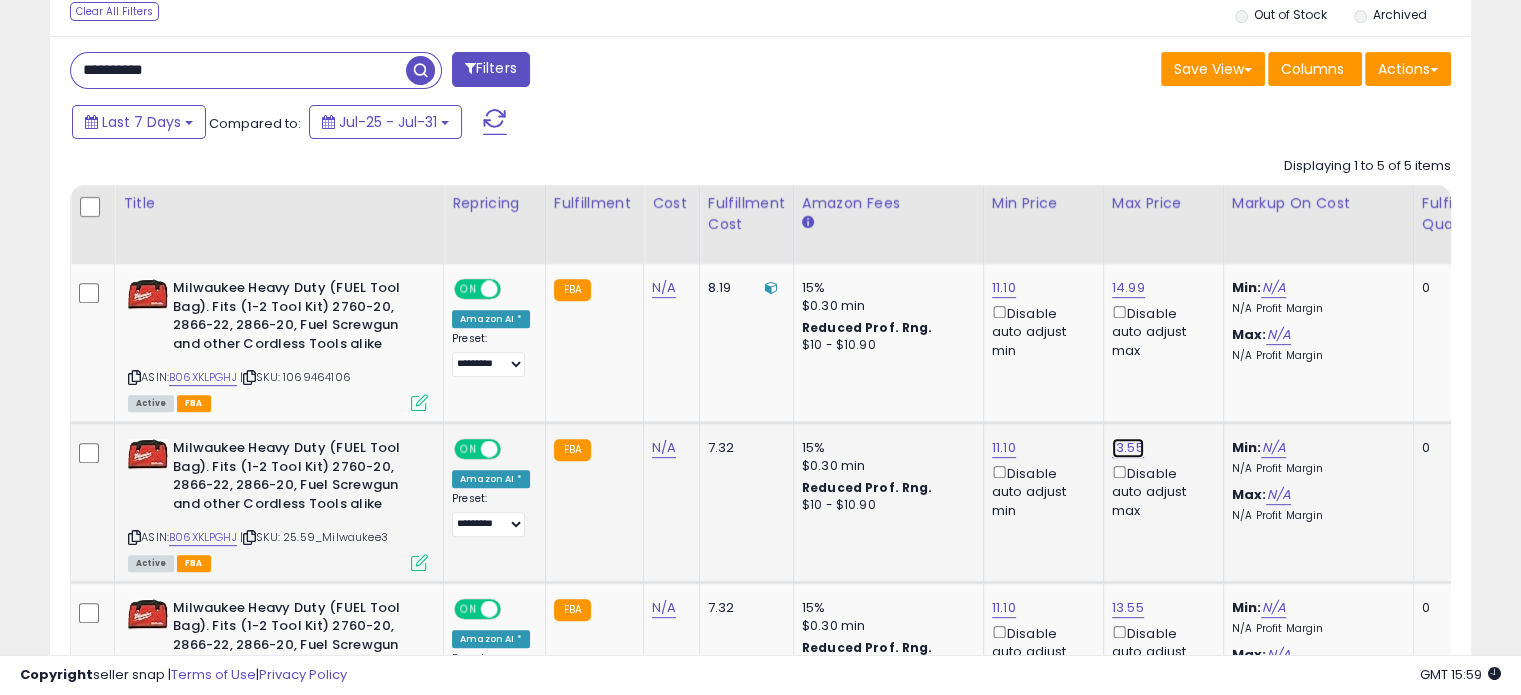 click on "13.55" at bounding box center [1128, 288] 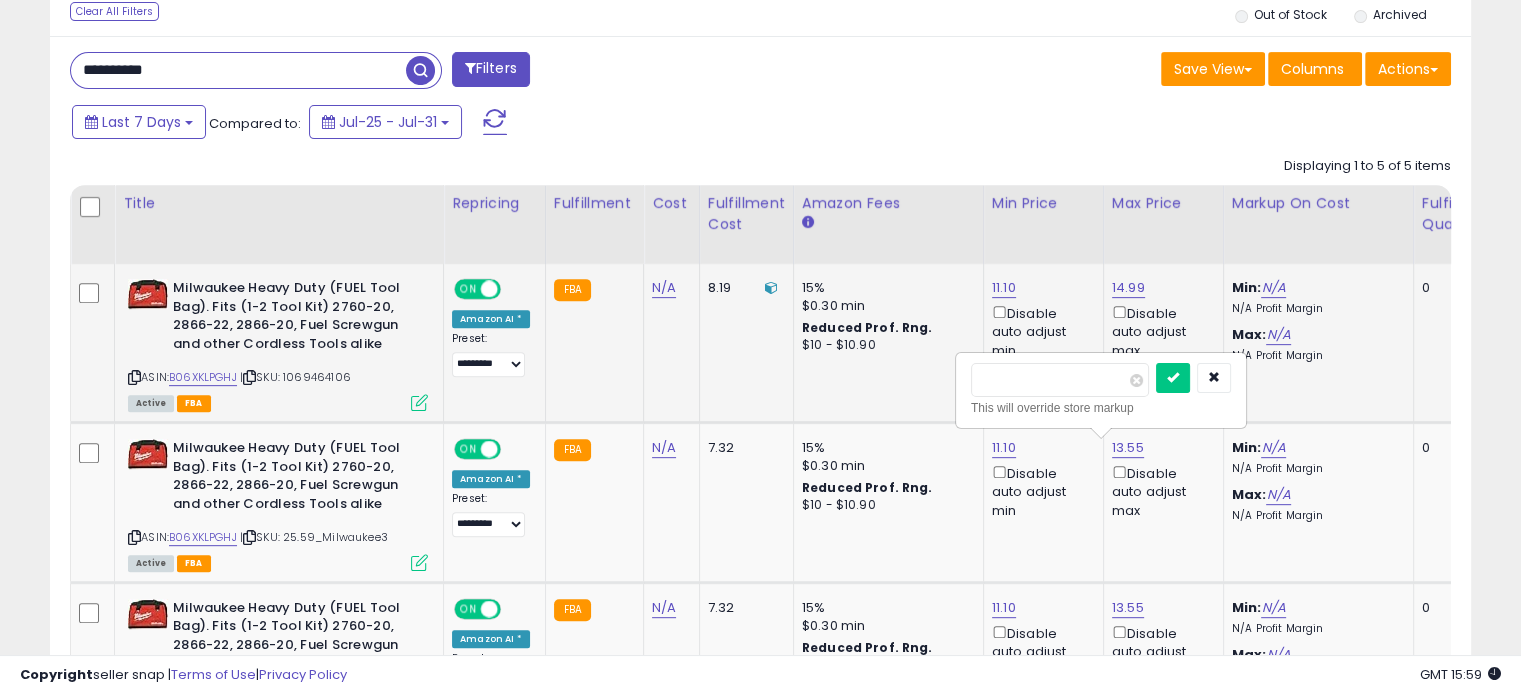 drag, startPoint x: 928, startPoint y: 379, endPoint x: 831, endPoint y: 387, distance: 97.32934 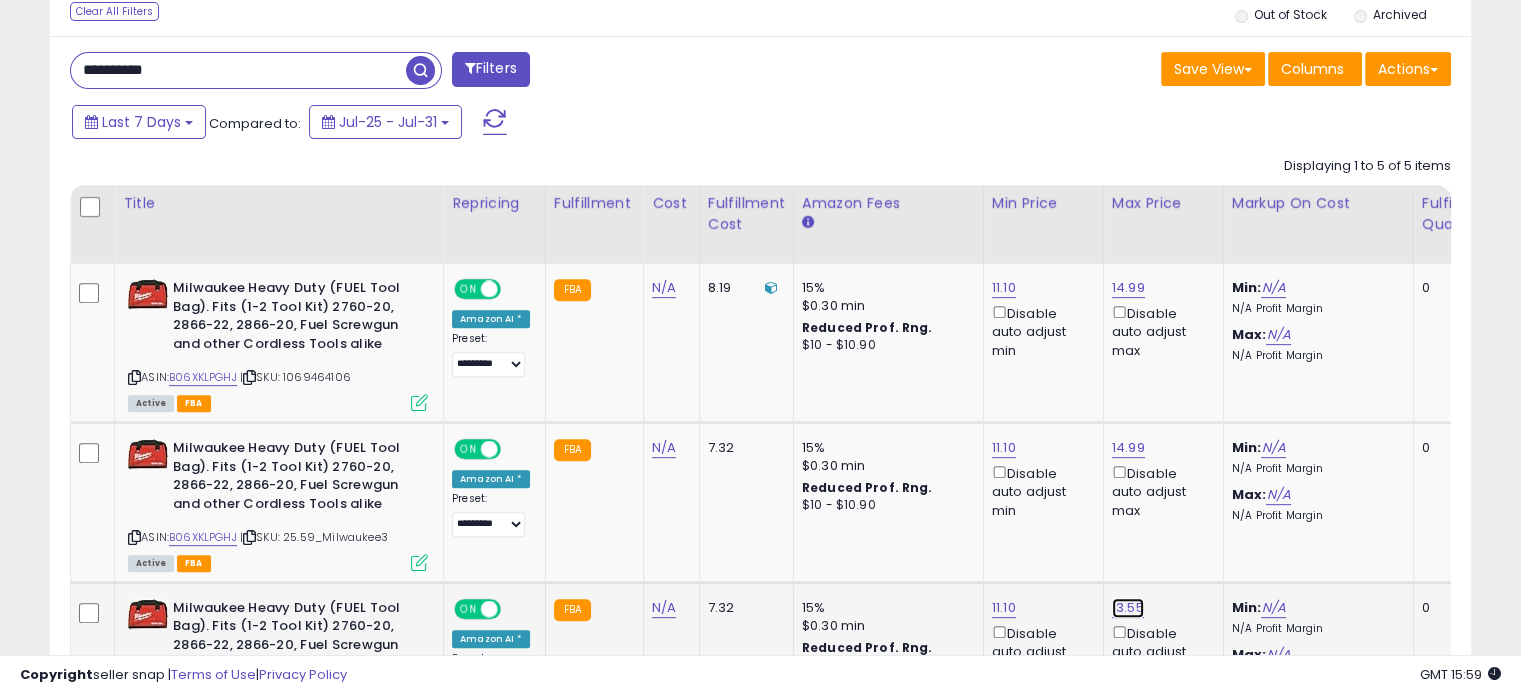 click on "13.55" at bounding box center [1128, 288] 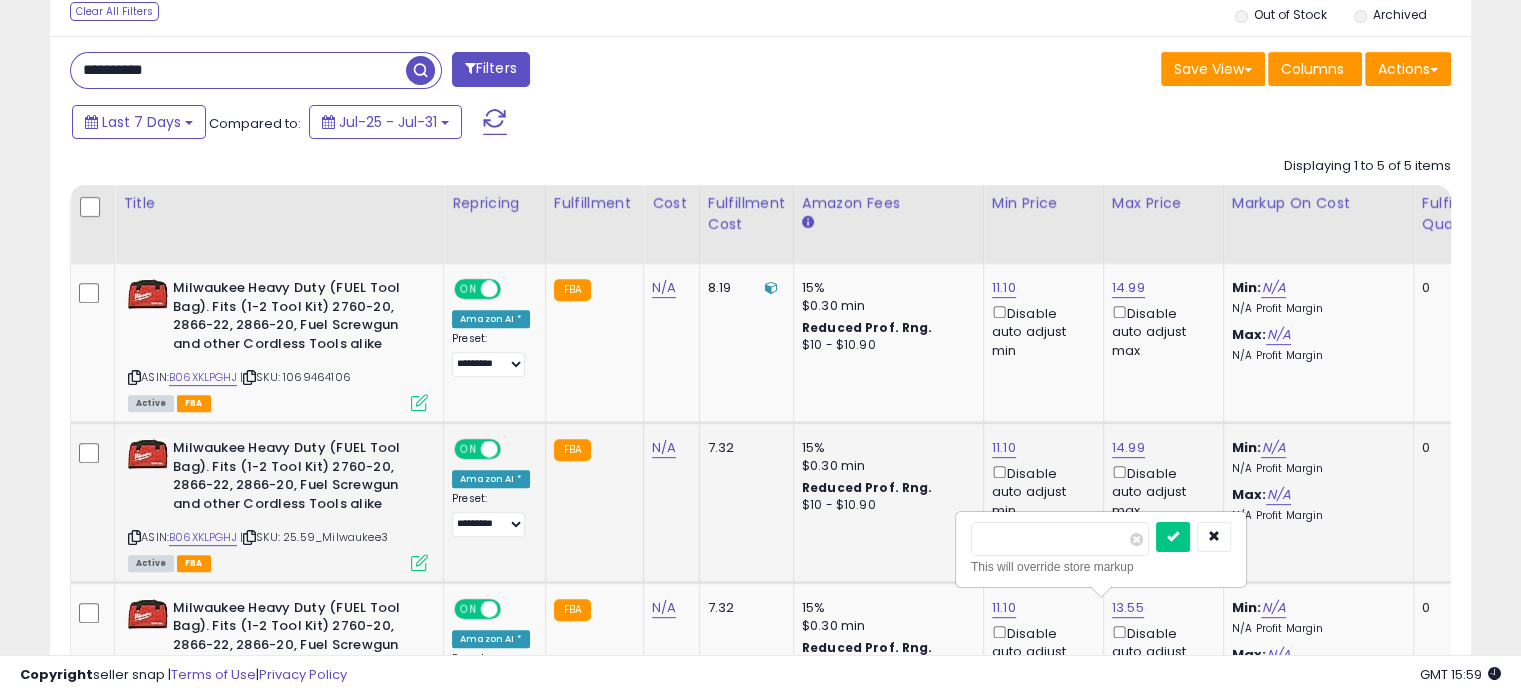 drag, startPoint x: 1036, startPoint y: 537, endPoint x: 860, endPoint y: 543, distance: 176.10225 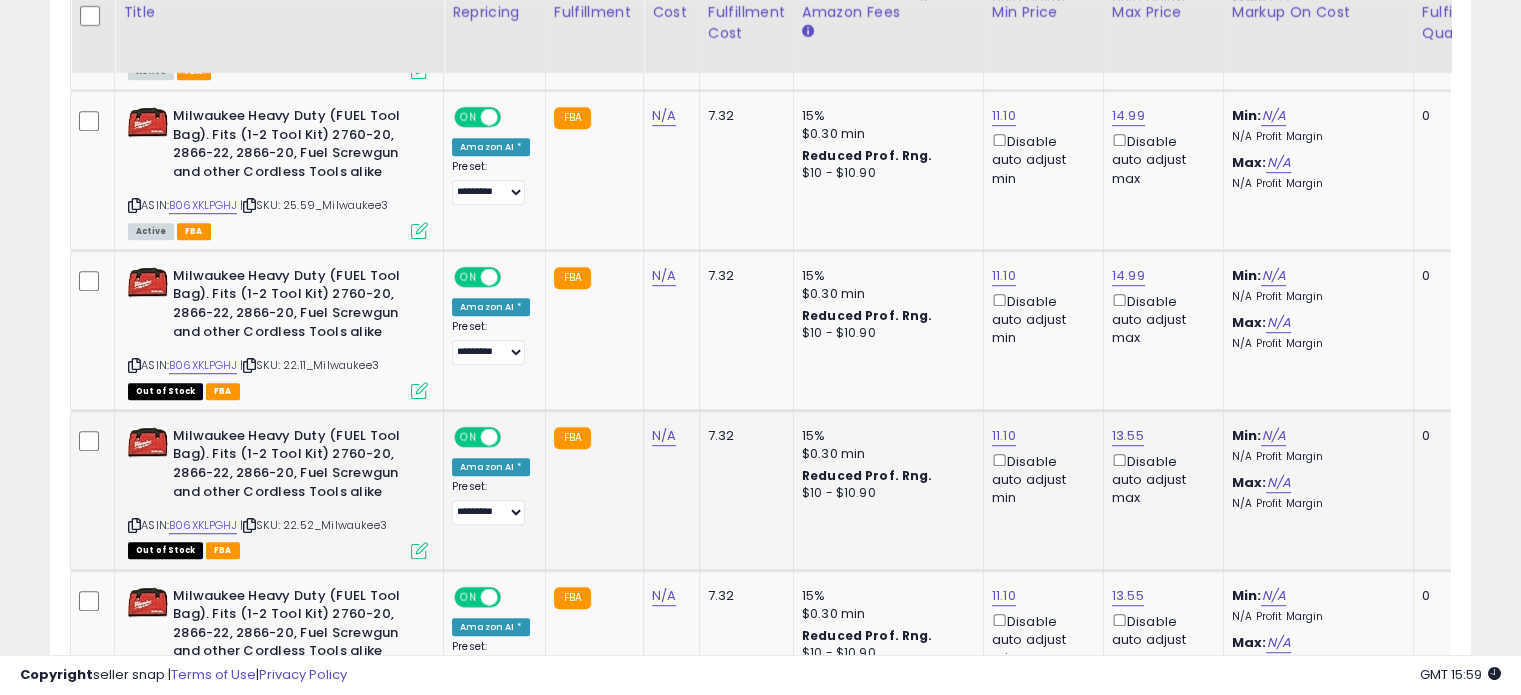 scroll, scrollTop: 1120, scrollLeft: 0, axis: vertical 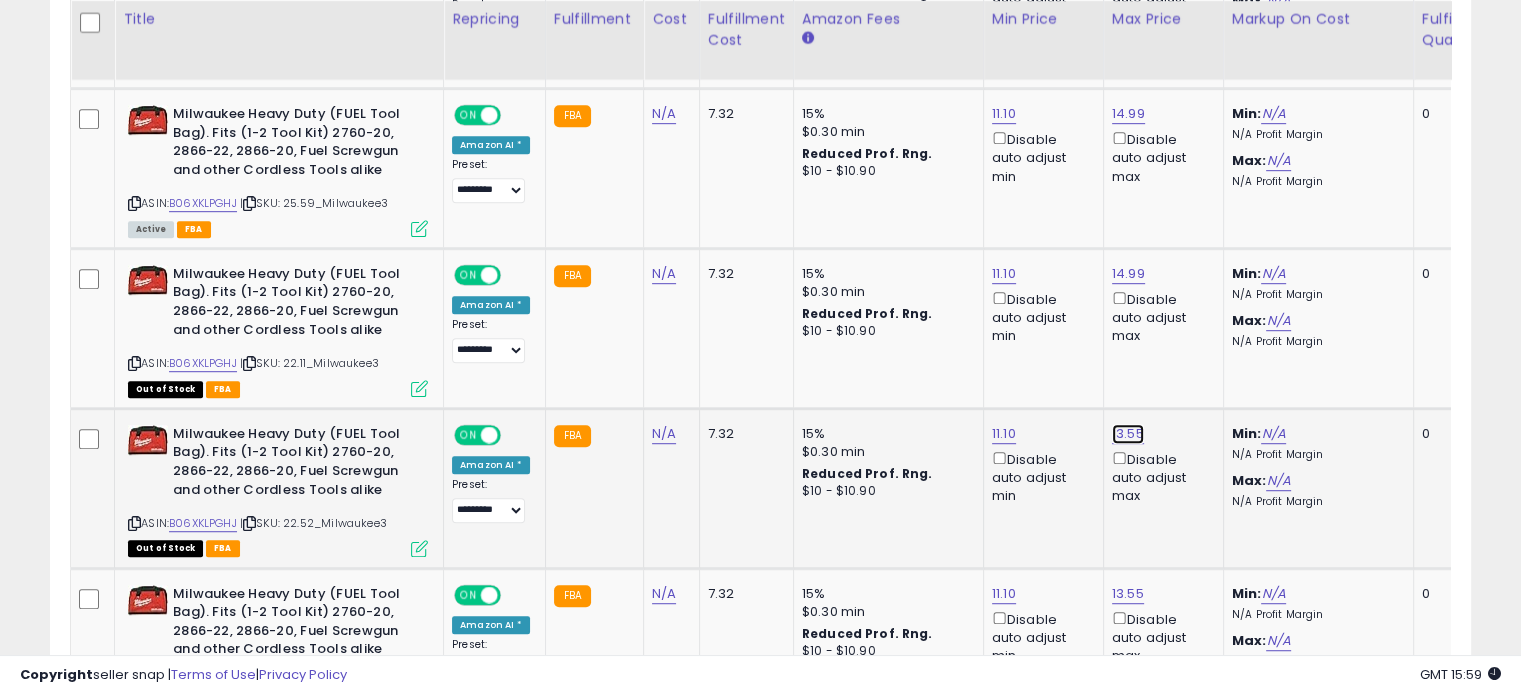 click on "13.55" at bounding box center [1128, -46] 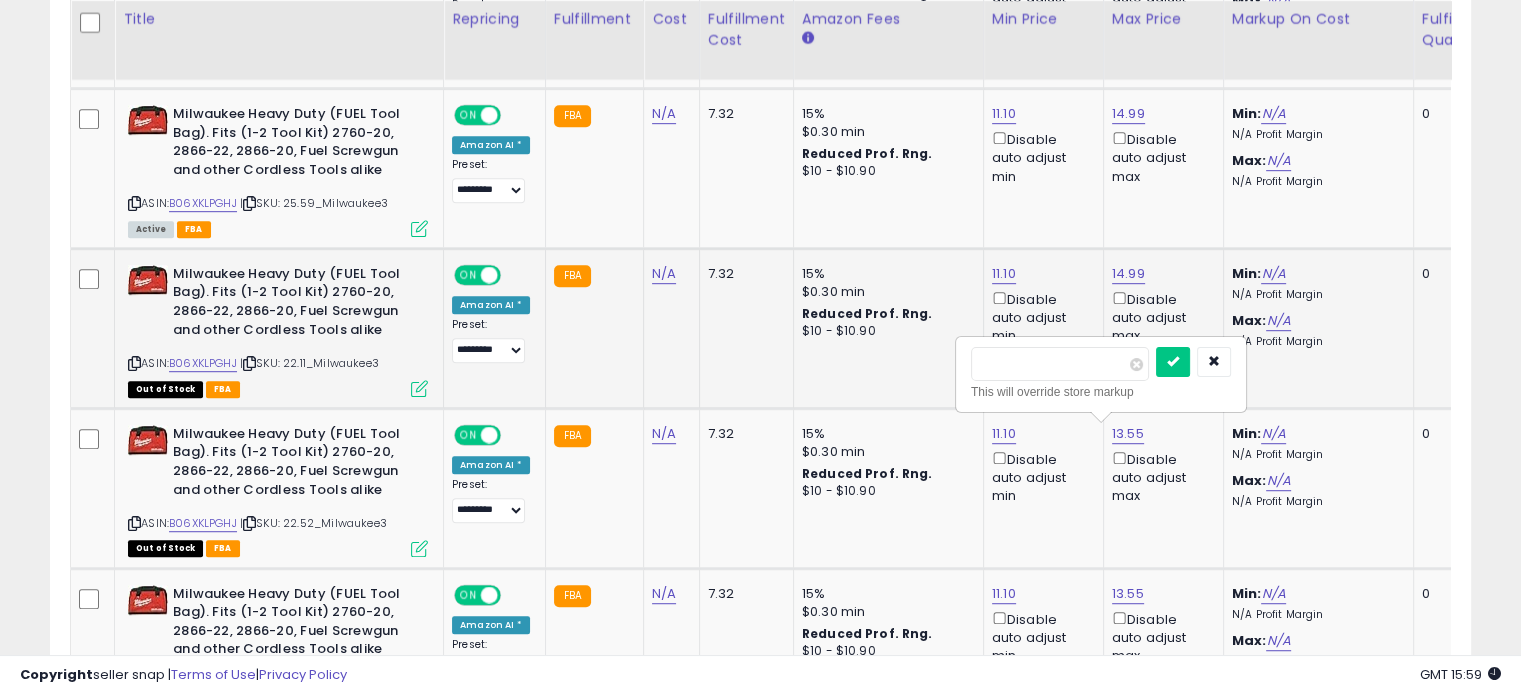 drag, startPoint x: 1037, startPoint y: 364, endPoint x: 884, endPoint y: 362, distance: 153.01308 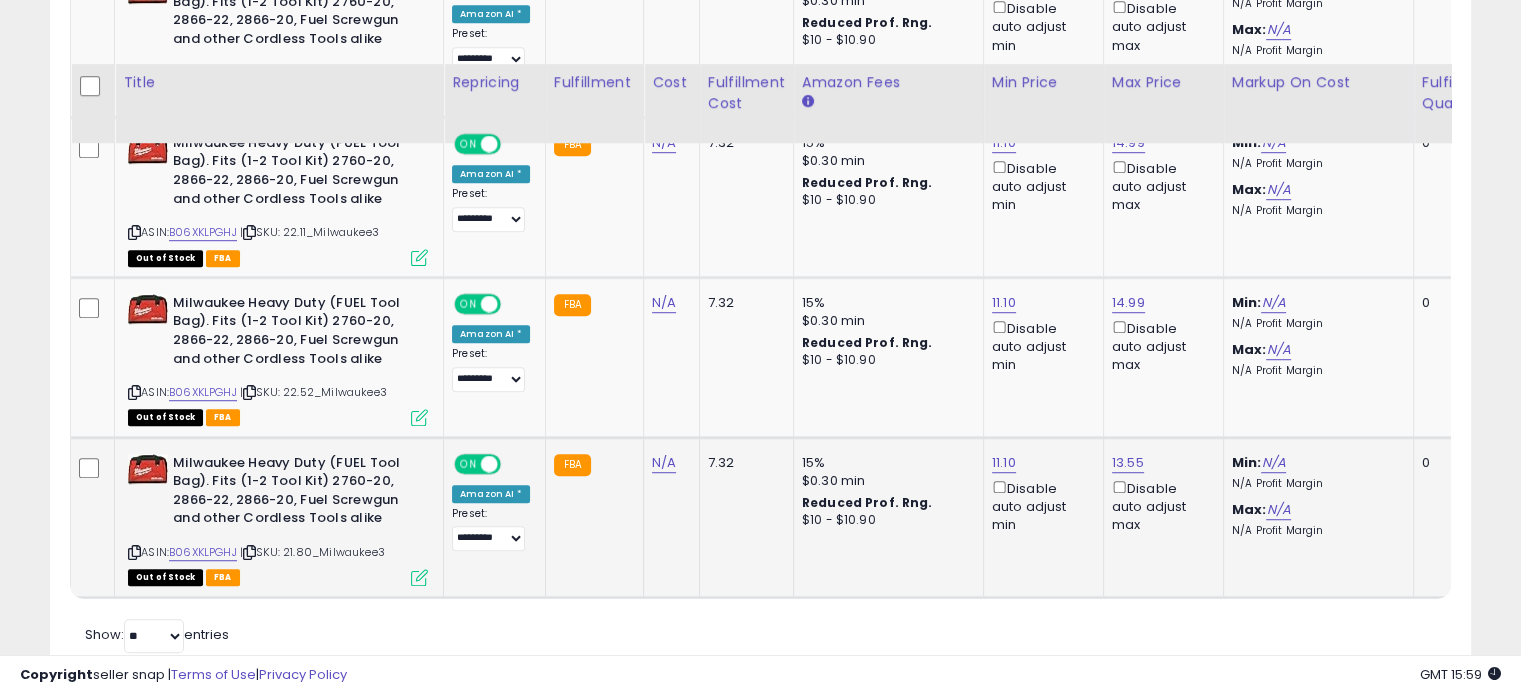 scroll, scrollTop: 1320, scrollLeft: 0, axis: vertical 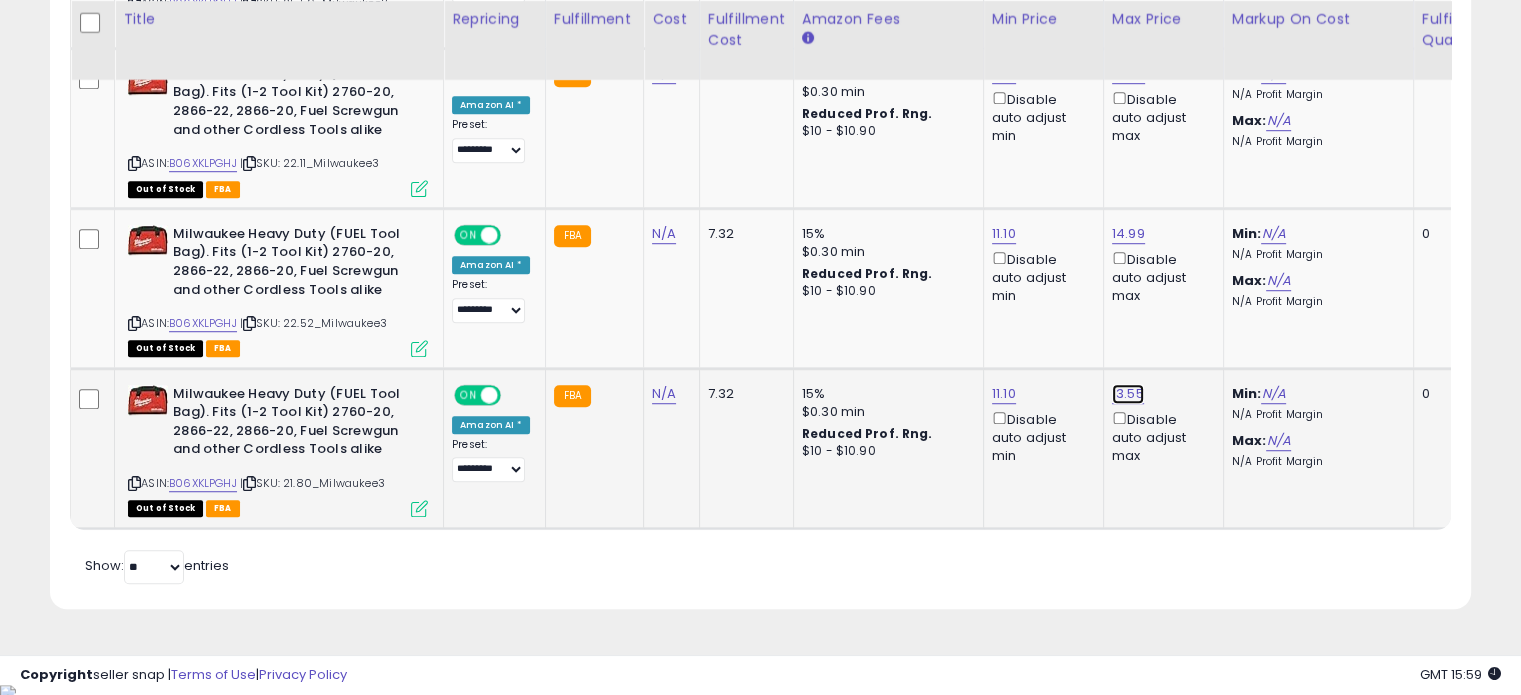 click on "13.55" at bounding box center [1128, -246] 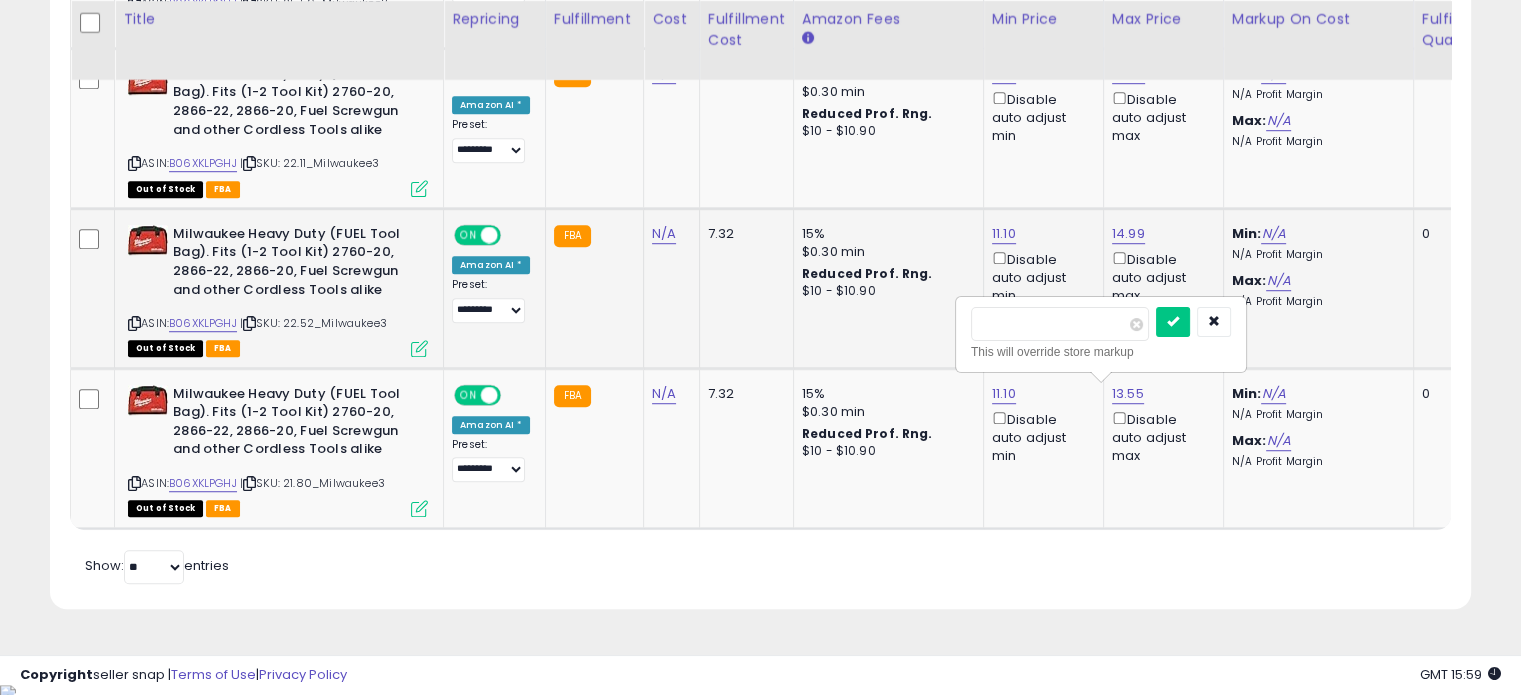 drag, startPoint x: 951, startPoint y: 325, endPoint x: 829, endPoint y: 317, distance: 122.26202 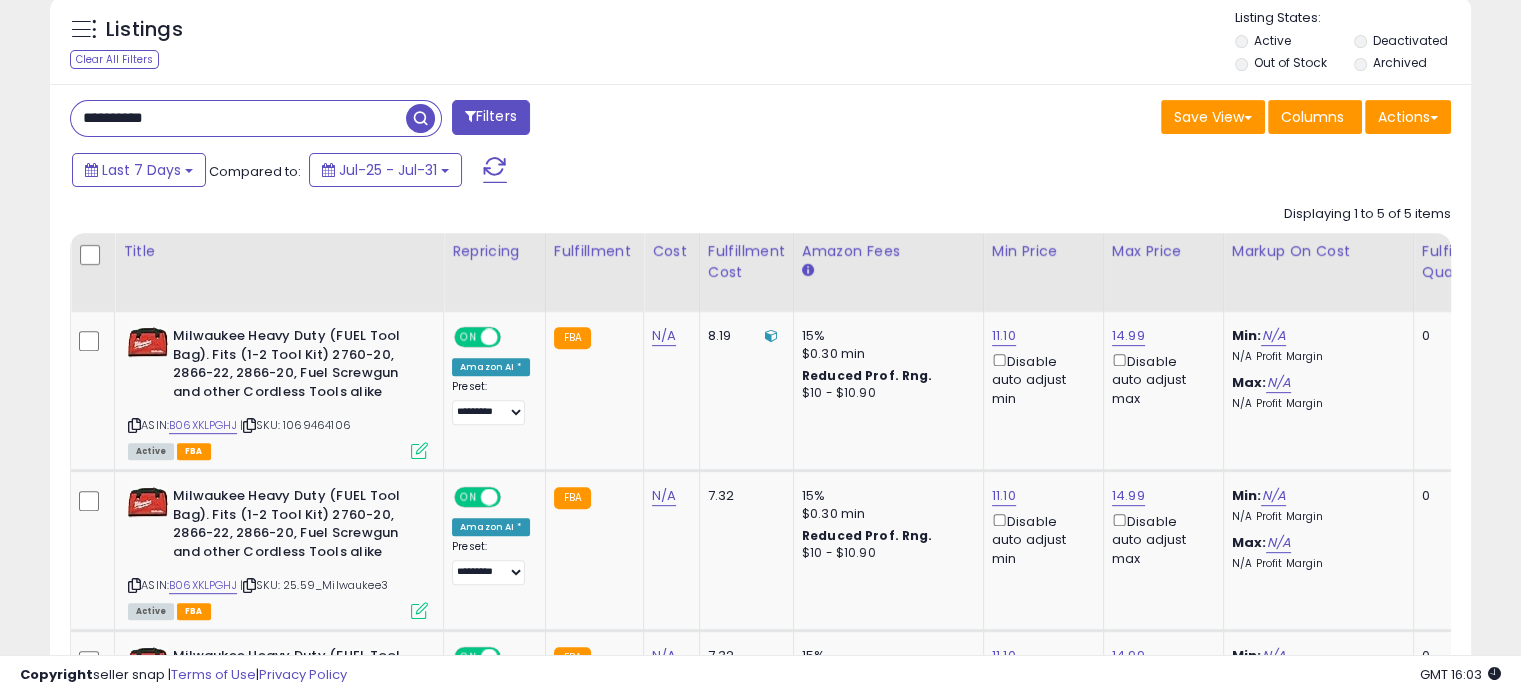 scroll, scrollTop: 520, scrollLeft: 0, axis: vertical 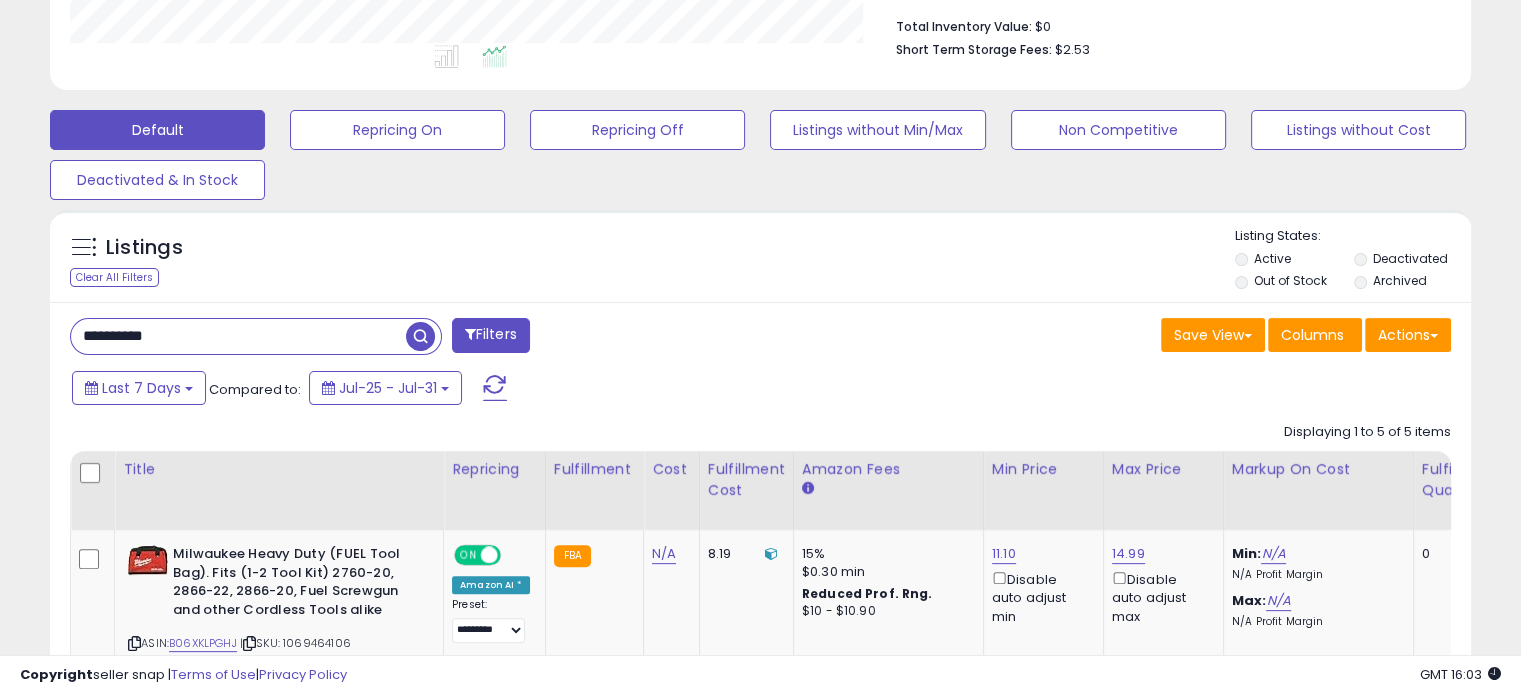 drag, startPoint x: 217, startPoint y: 337, endPoint x: 12, endPoint y: 339, distance: 205.00975 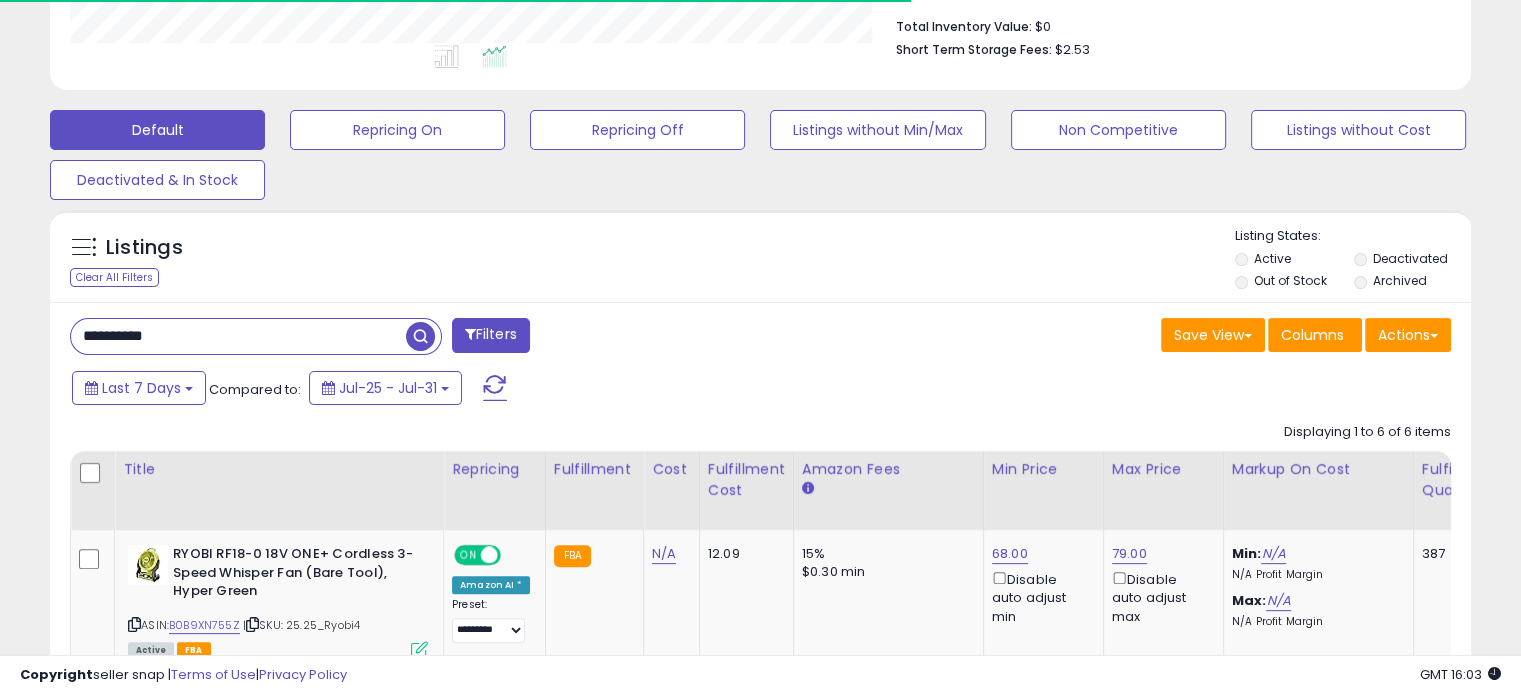 scroll, scrollTop: 409, scrollLeft: 822, axis: both 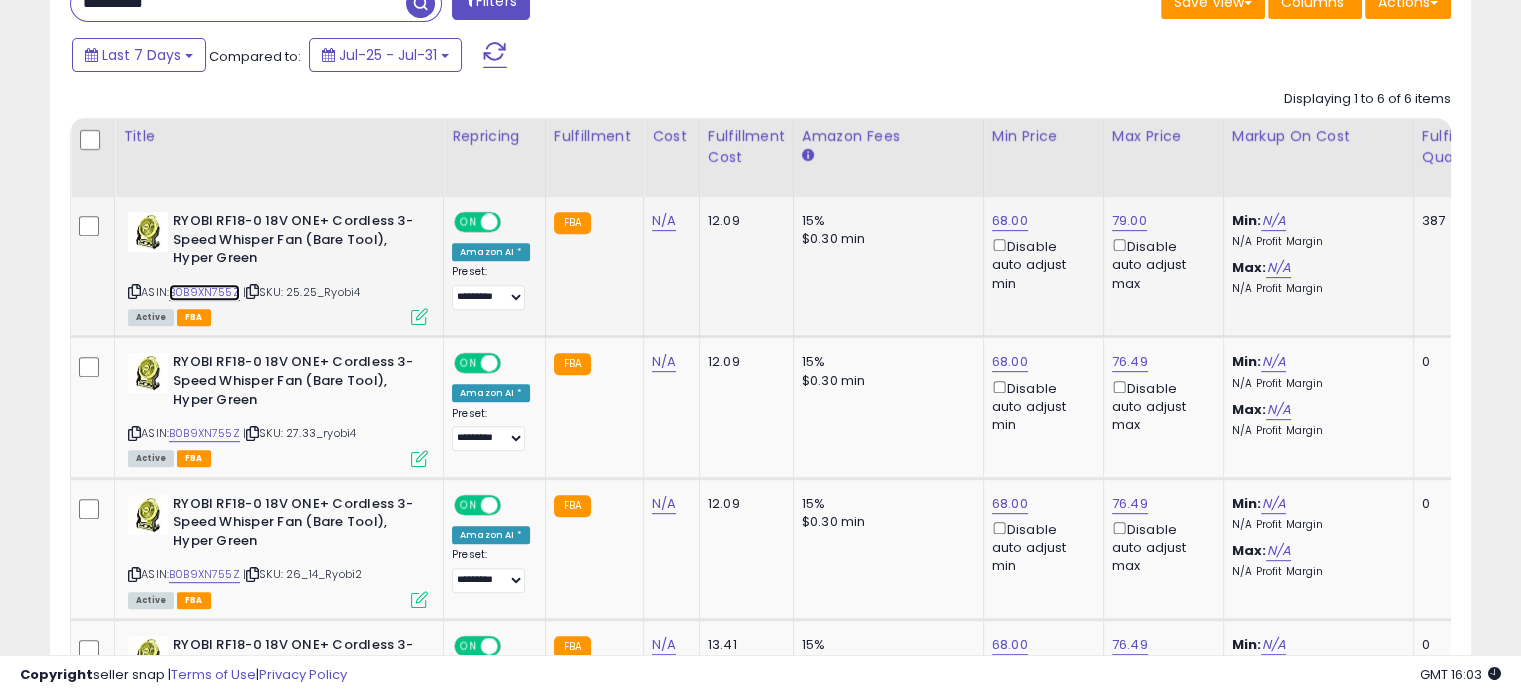 click on "B0B9XN755Z" at bounding box center (204, 292) 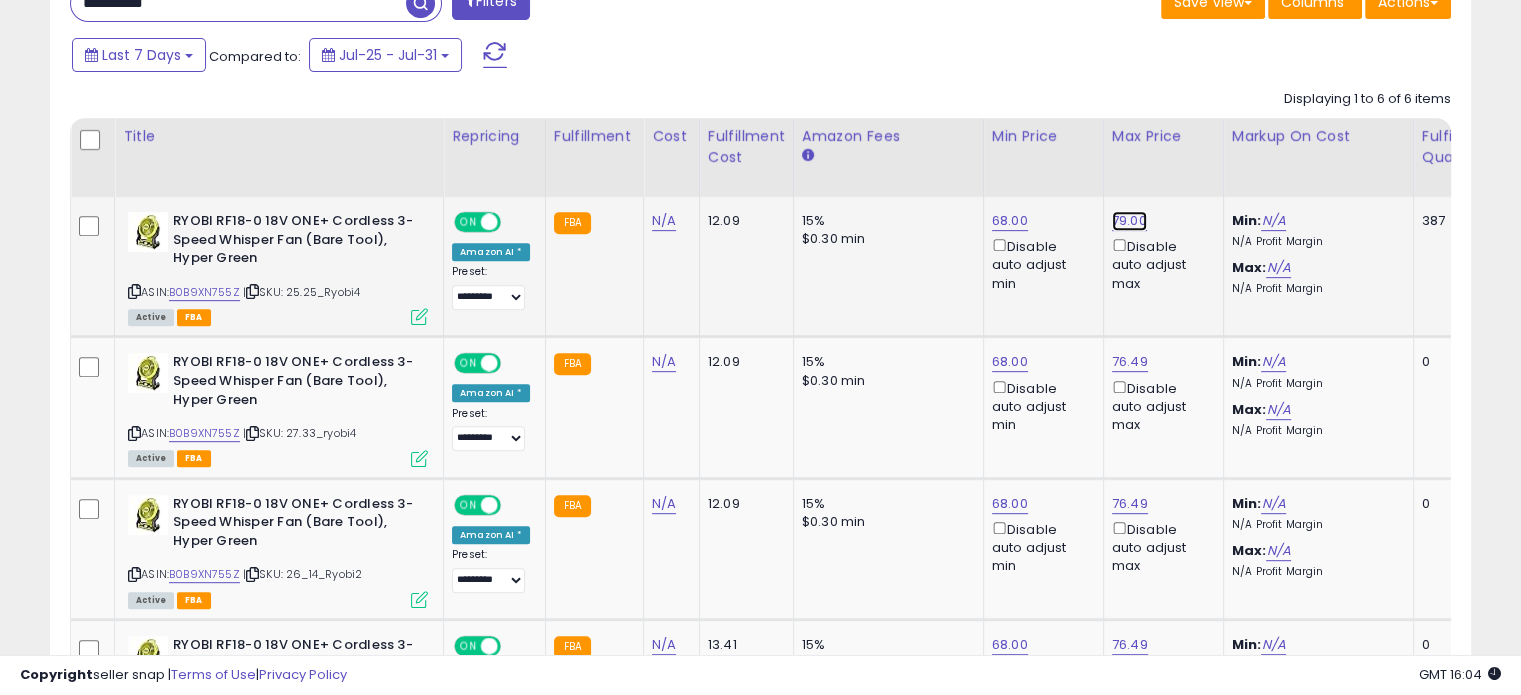 click on "79.00" at bounding box center (1129, 221) 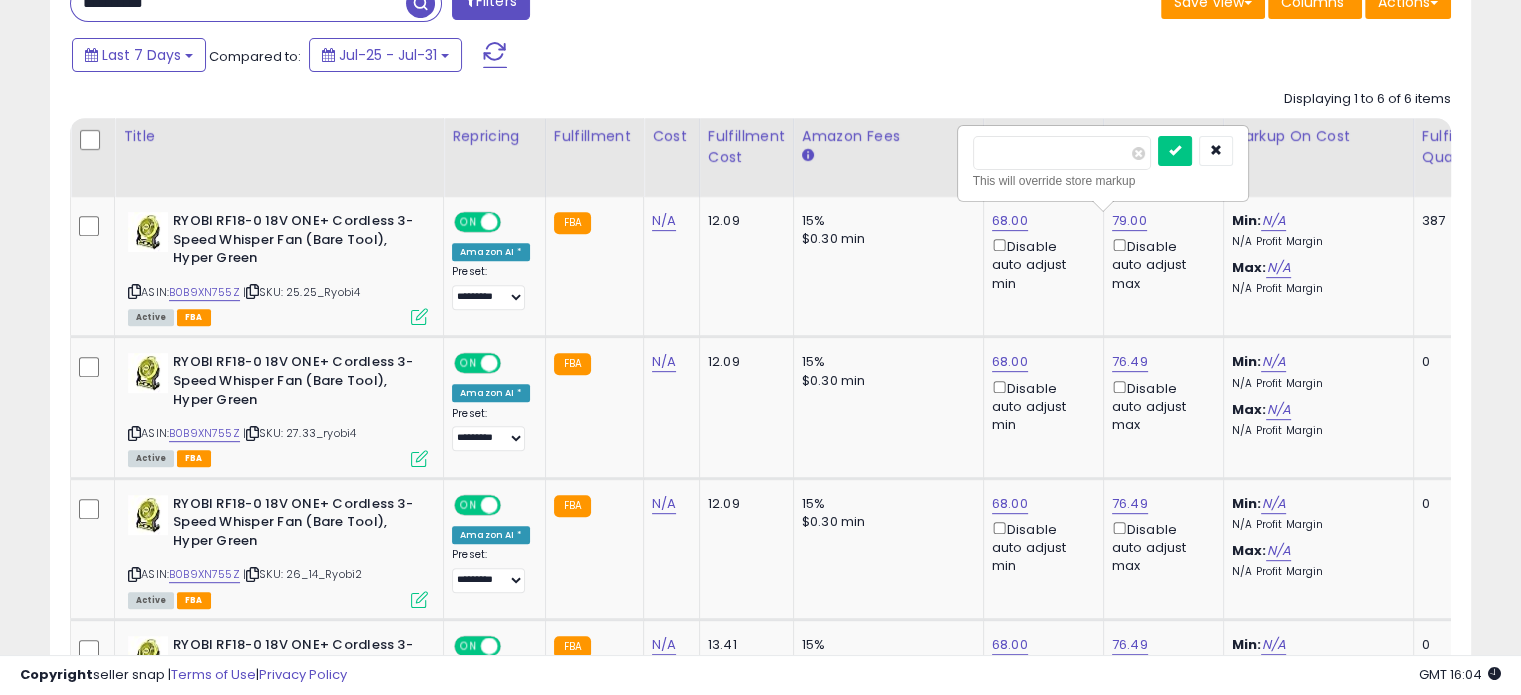drag, startPoint x: 1042, startPoint y: 162, endPoint x: 931, endPoint y: 161, distance: 111.0045 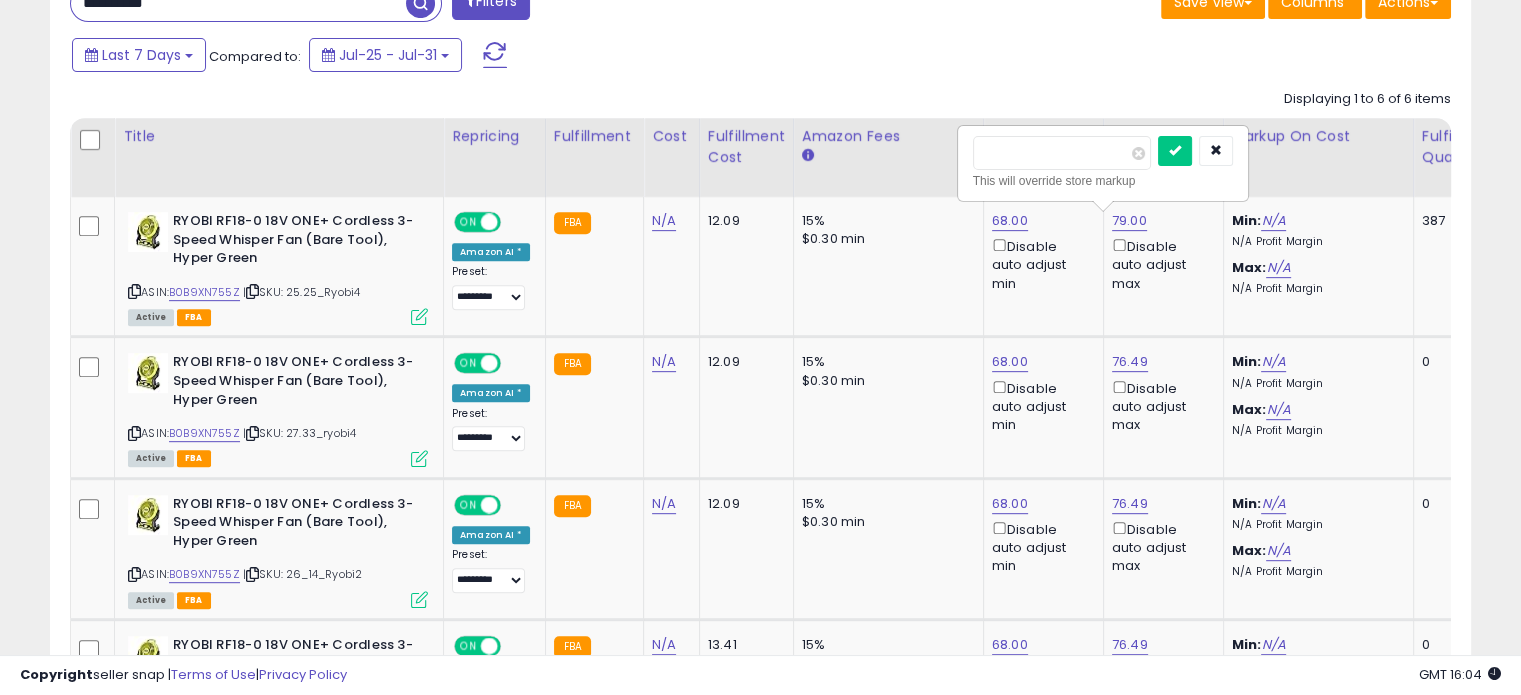 click at bounding box center (1175, 151) 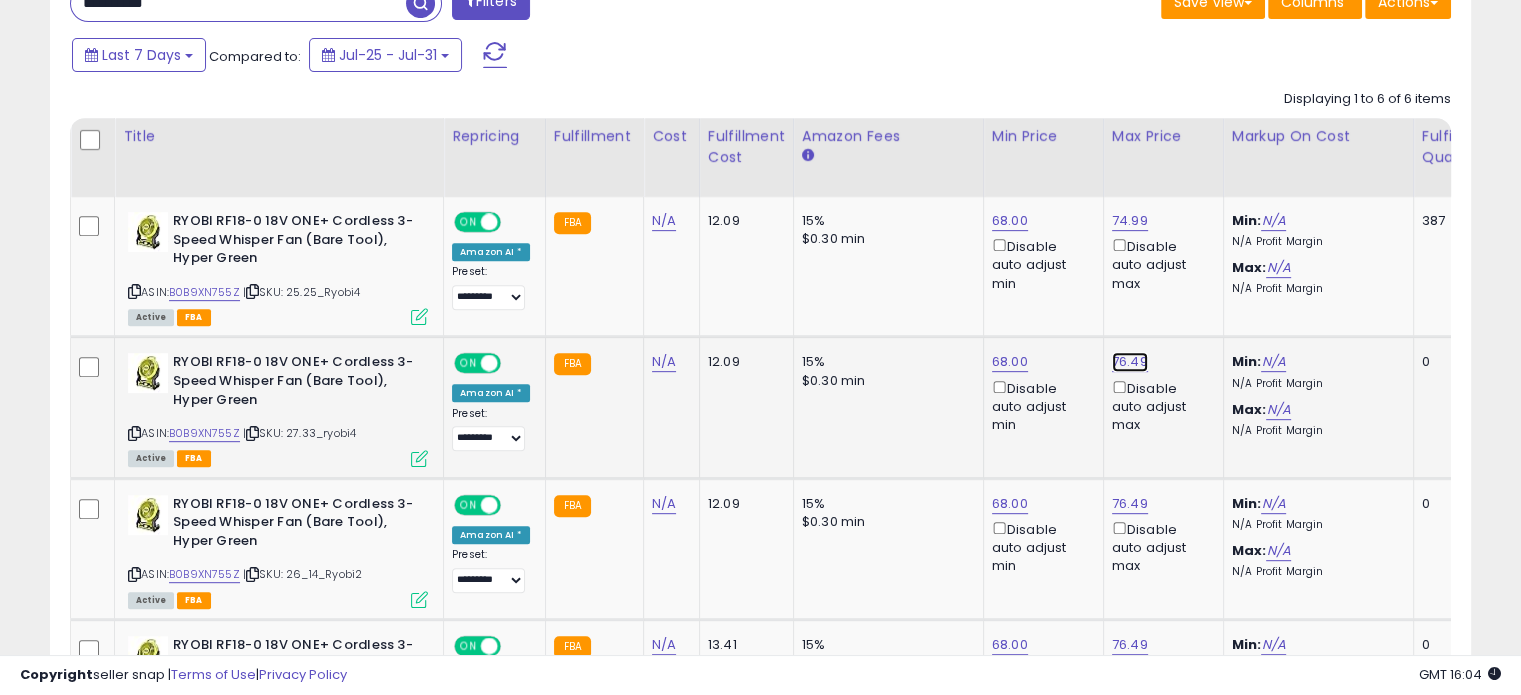 click on "76.49" at bounding box center (1130, 221) 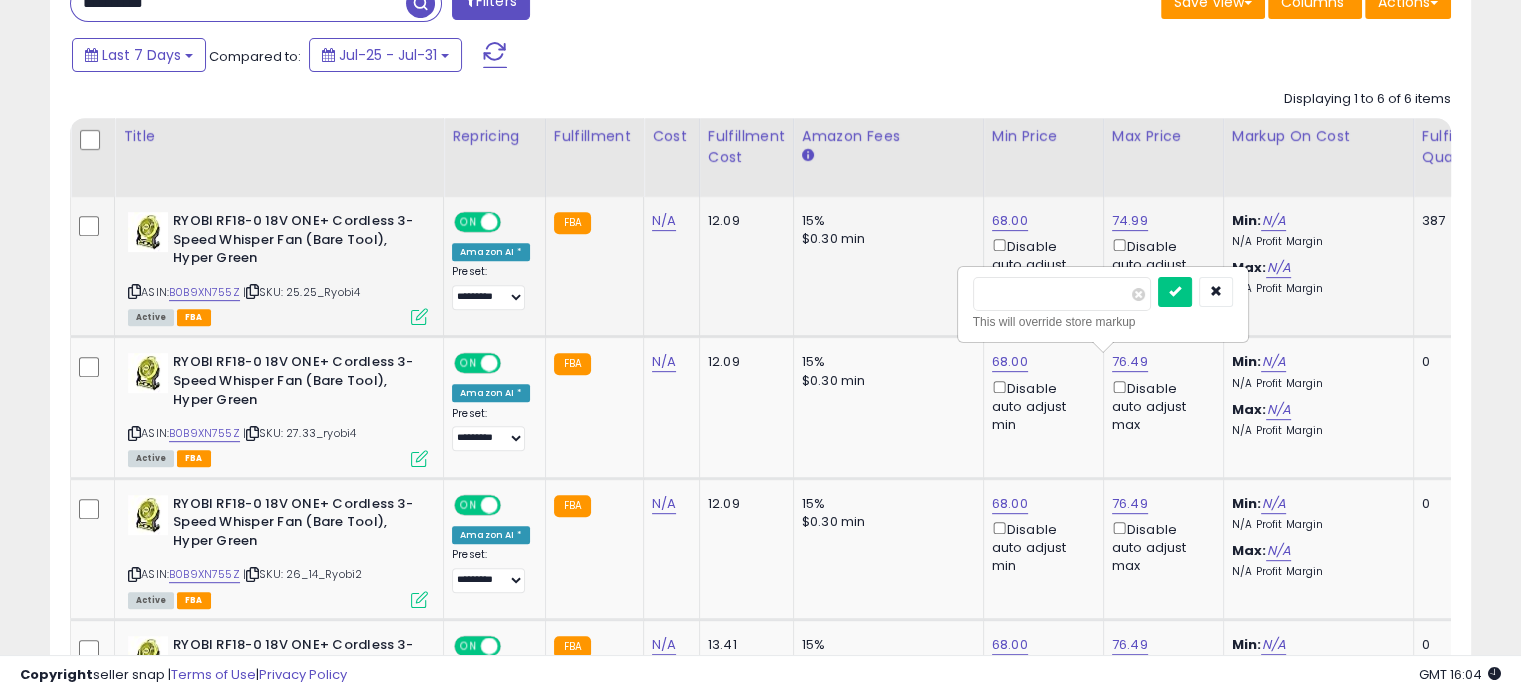drag, startPoint x: 1064, startPoint y: 301, endPoint x: 825, endPoint y: 296, distance: 239.05229 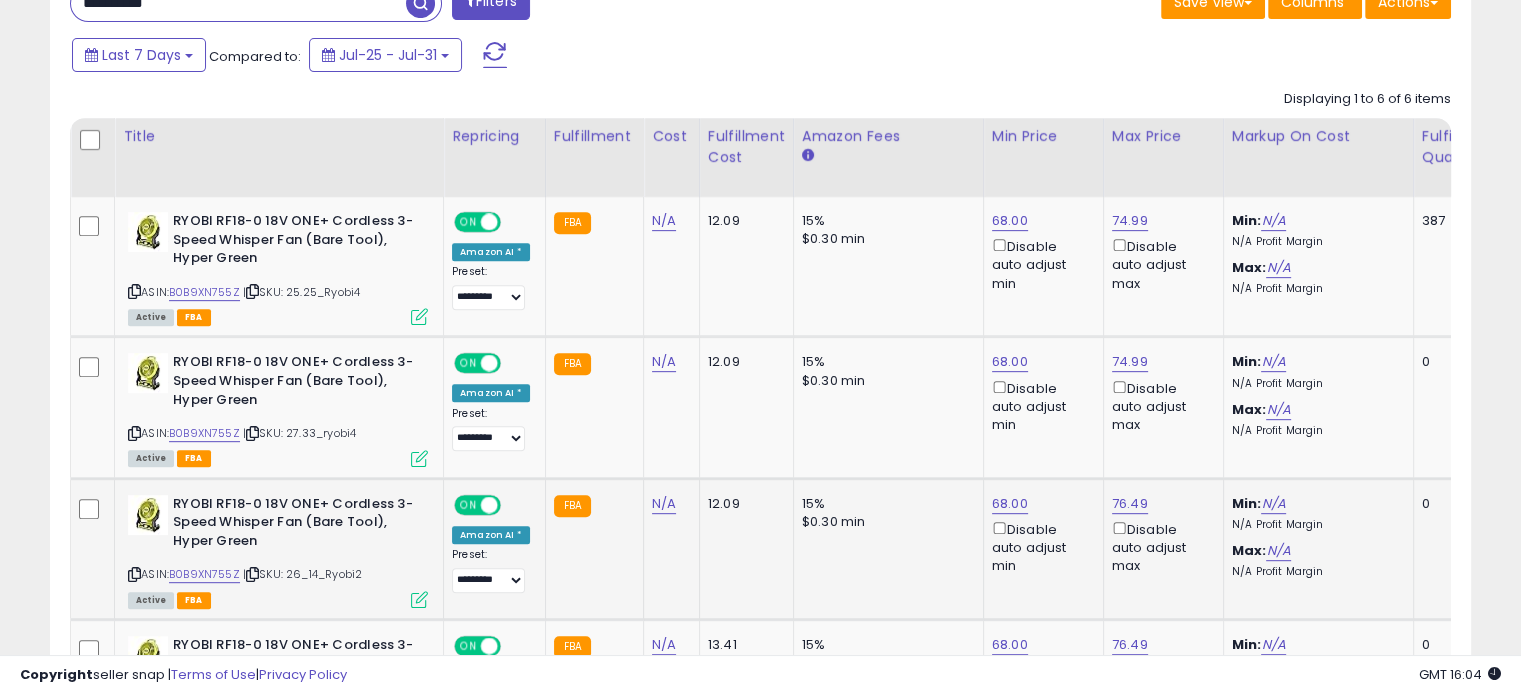 click on "76.49  Disable auto adjust max" at bounding box center (1160, 535) 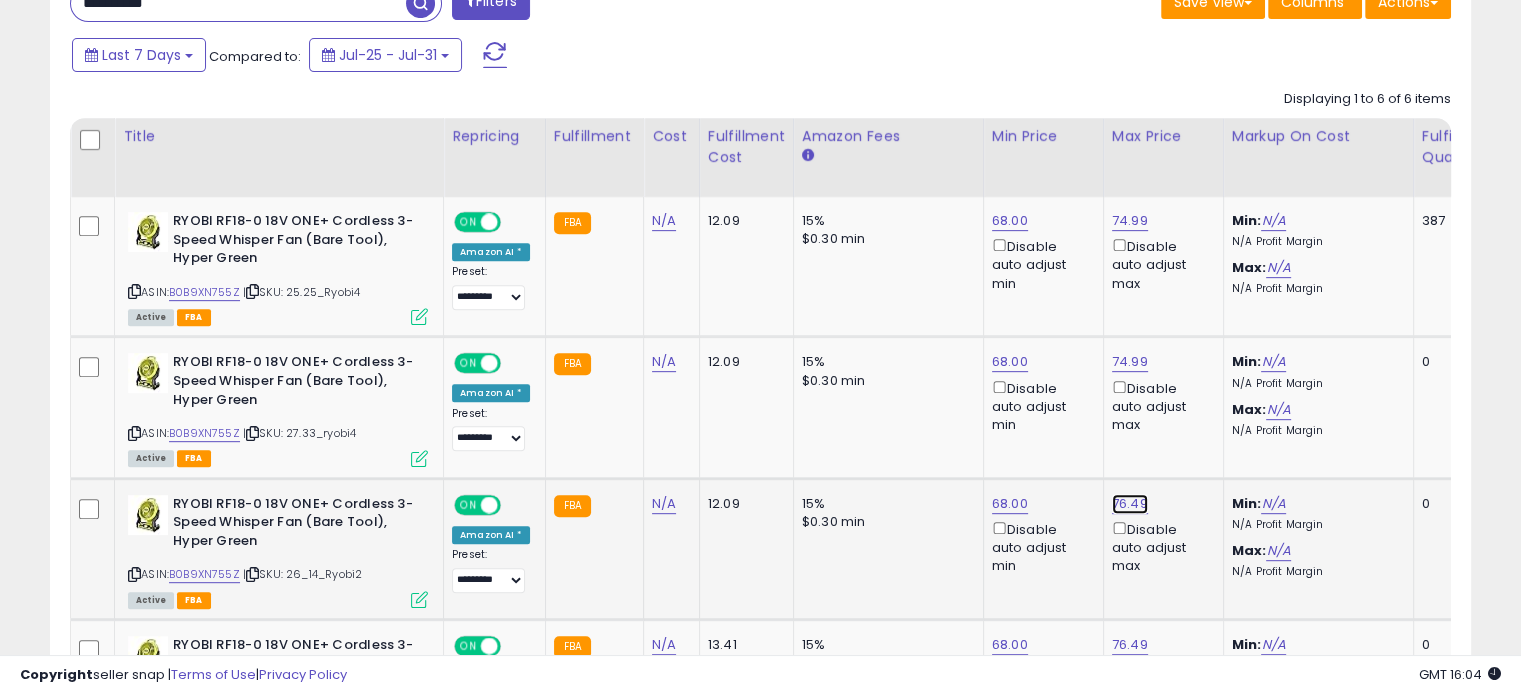 click on "76.49" at bounding box center [1130, 221] 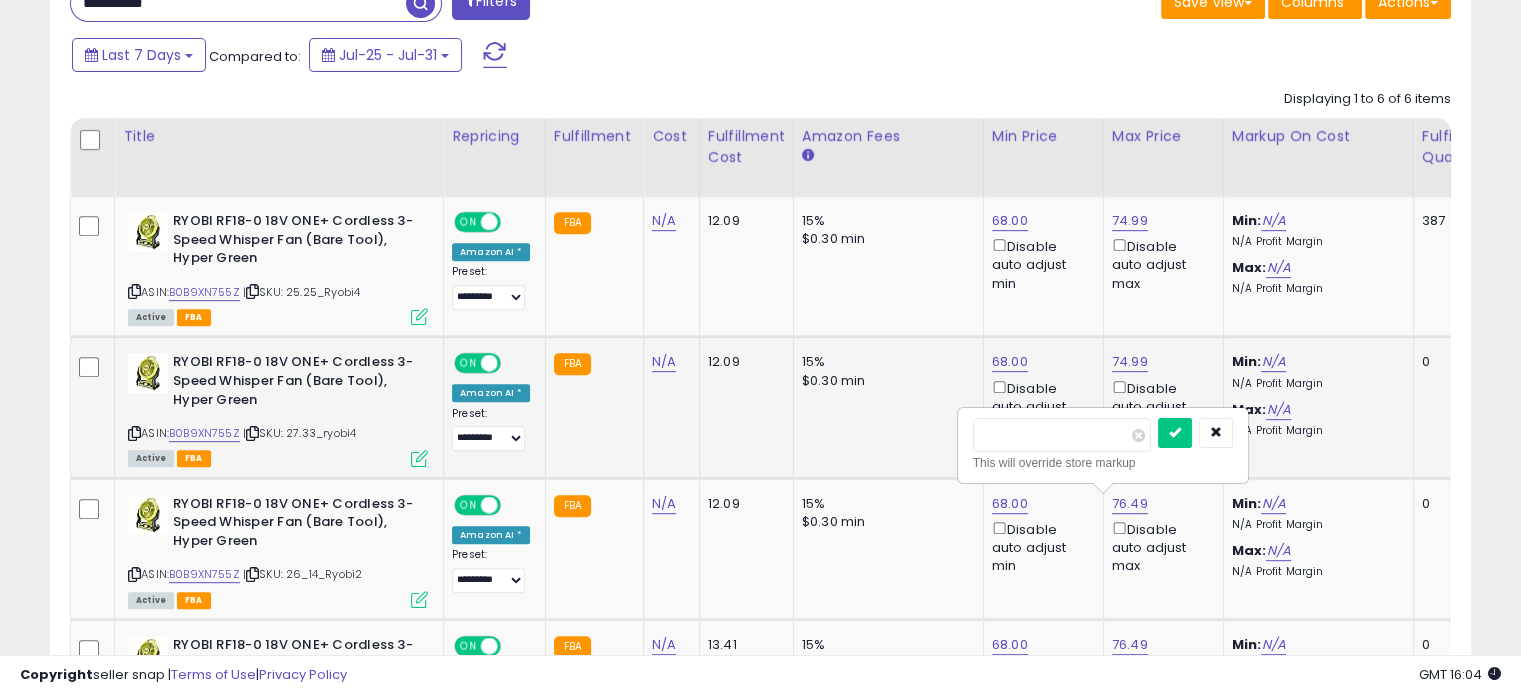 drag, startPoint x: 854, startPoint y: 436, endPoint x: 824, endPoint y: 439, distance: 30.149628 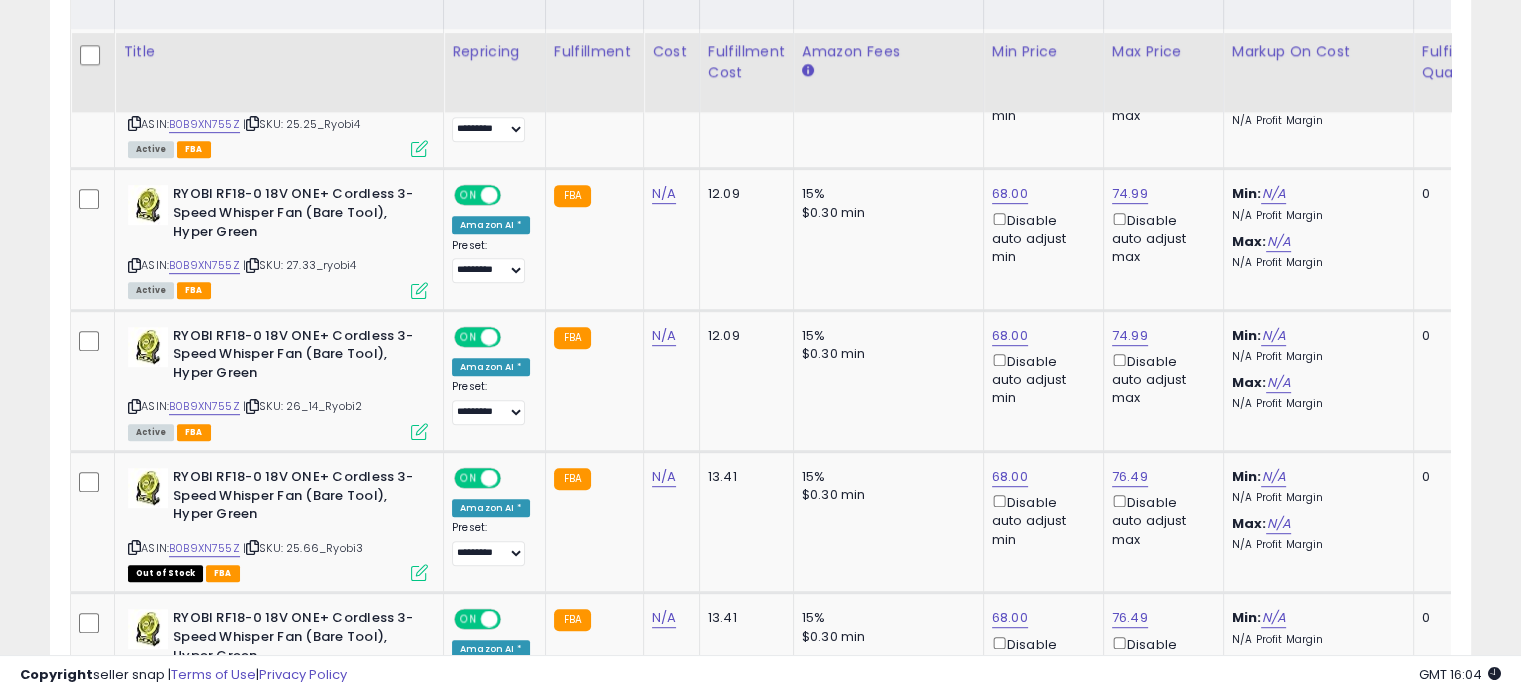 scroll, scrollTop: 1053, scrollLeft: 0, axis: vertical 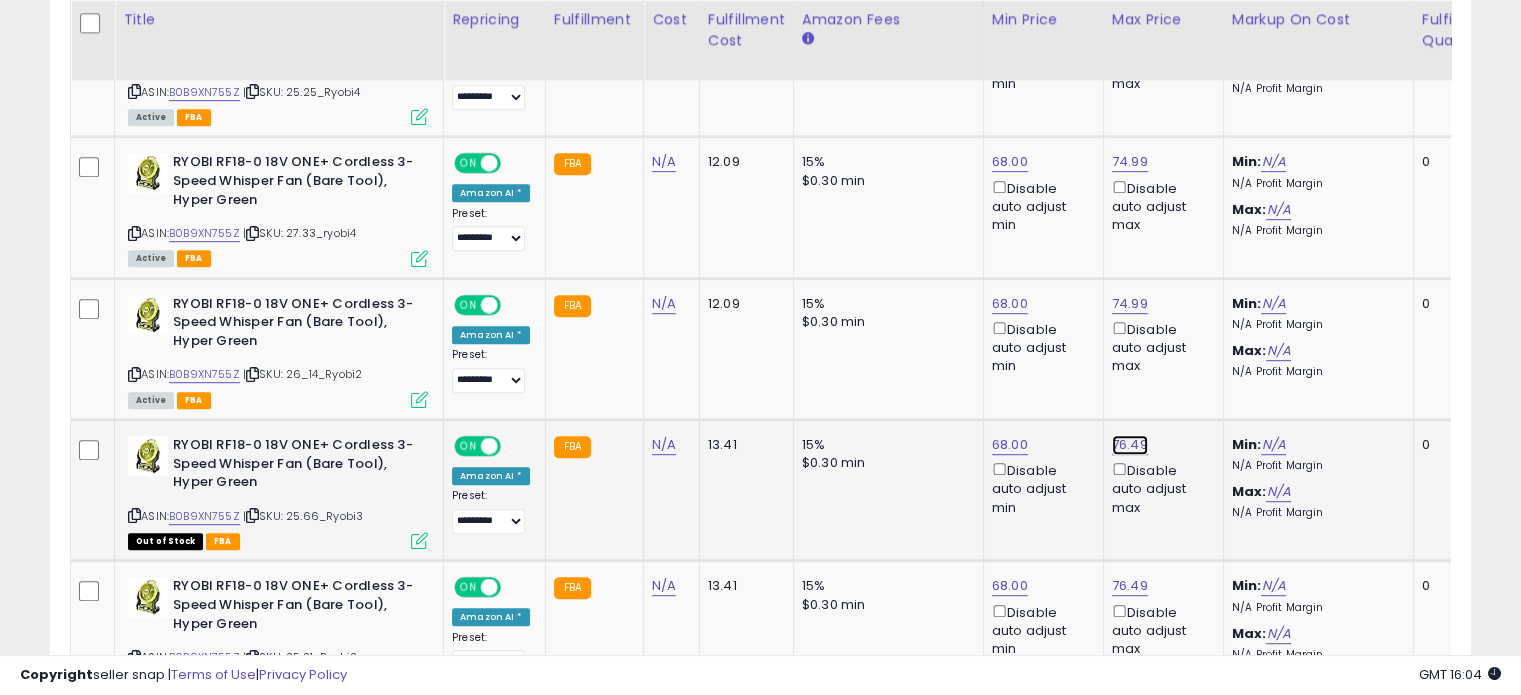 click on "76.49" at bounding box center [1130, 21] 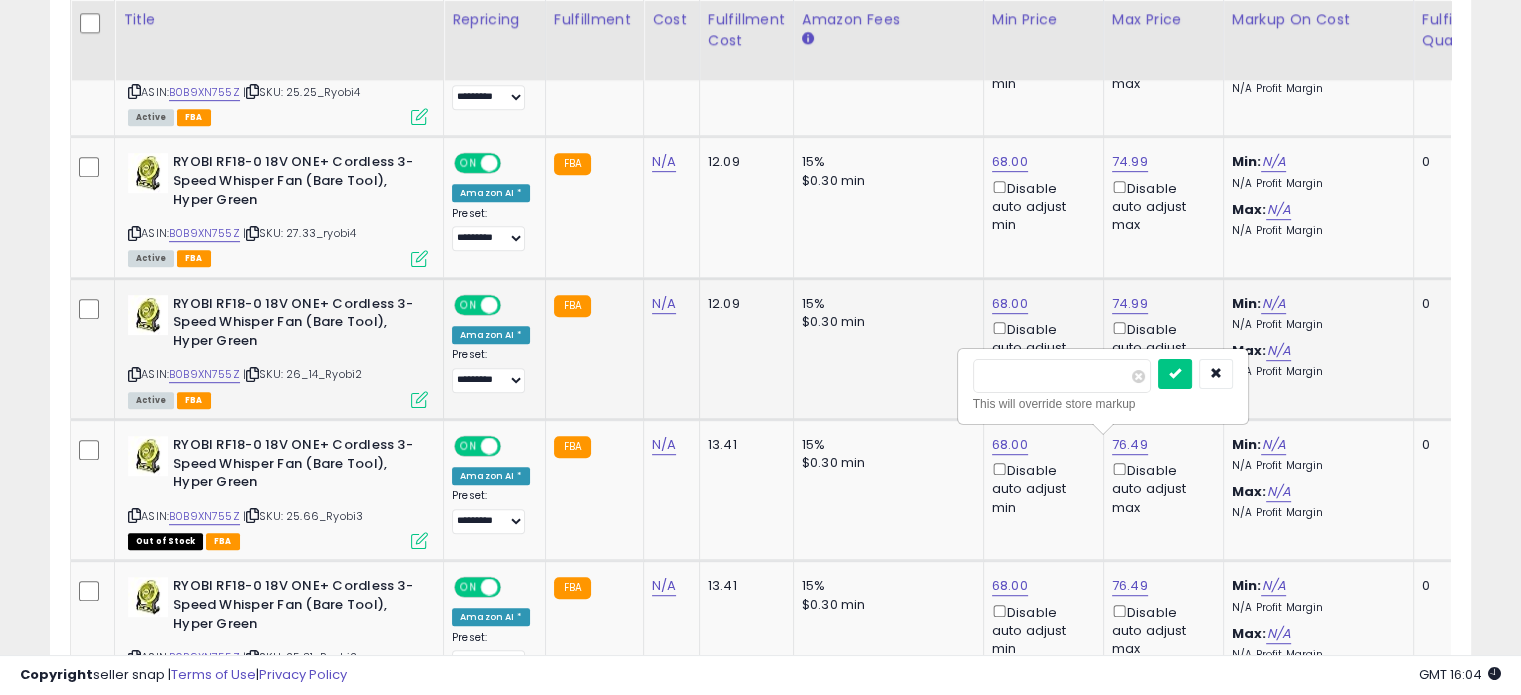 drag, startPoint x: 1096, startPoint y: 379, endPoint x: 849, endPoint y: 379, distance: 247 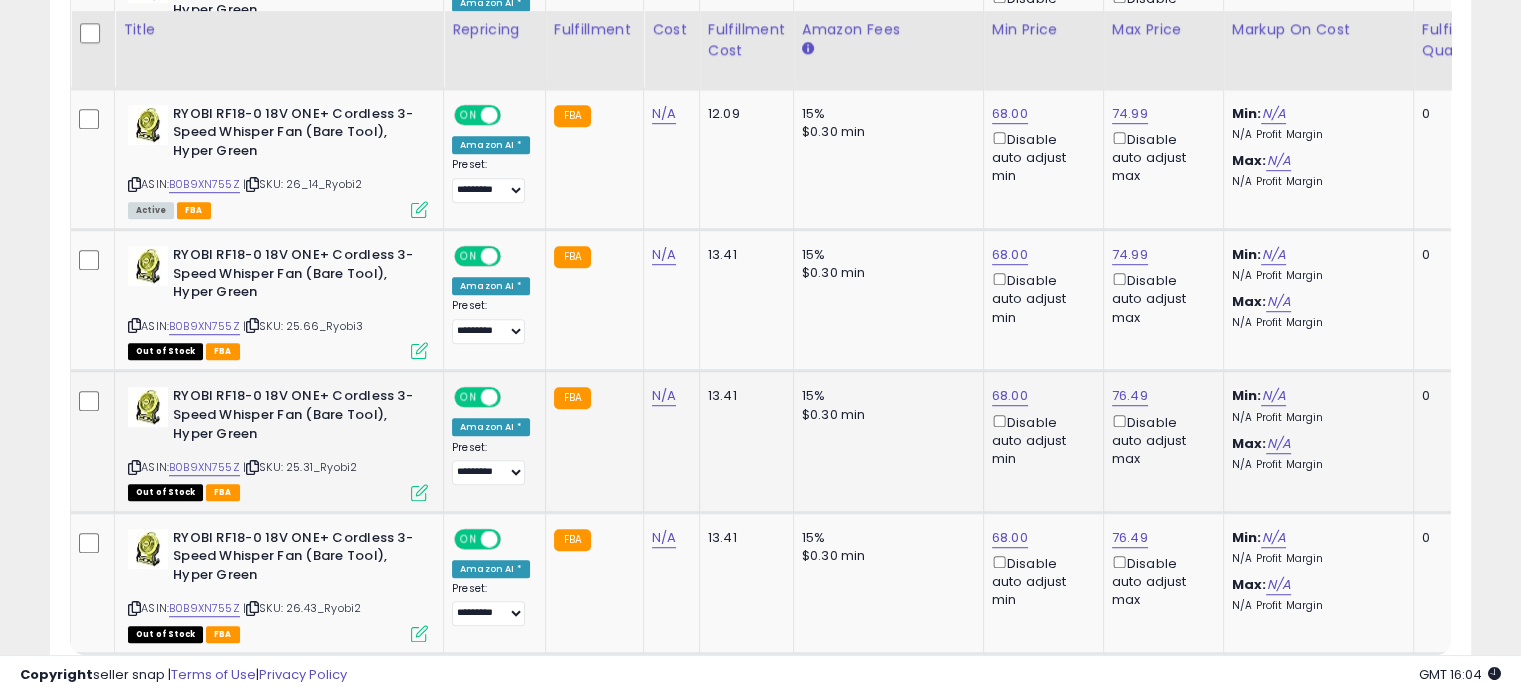 scroll, scrollTop: 1253, scrollLeft: 0, axis: vertical 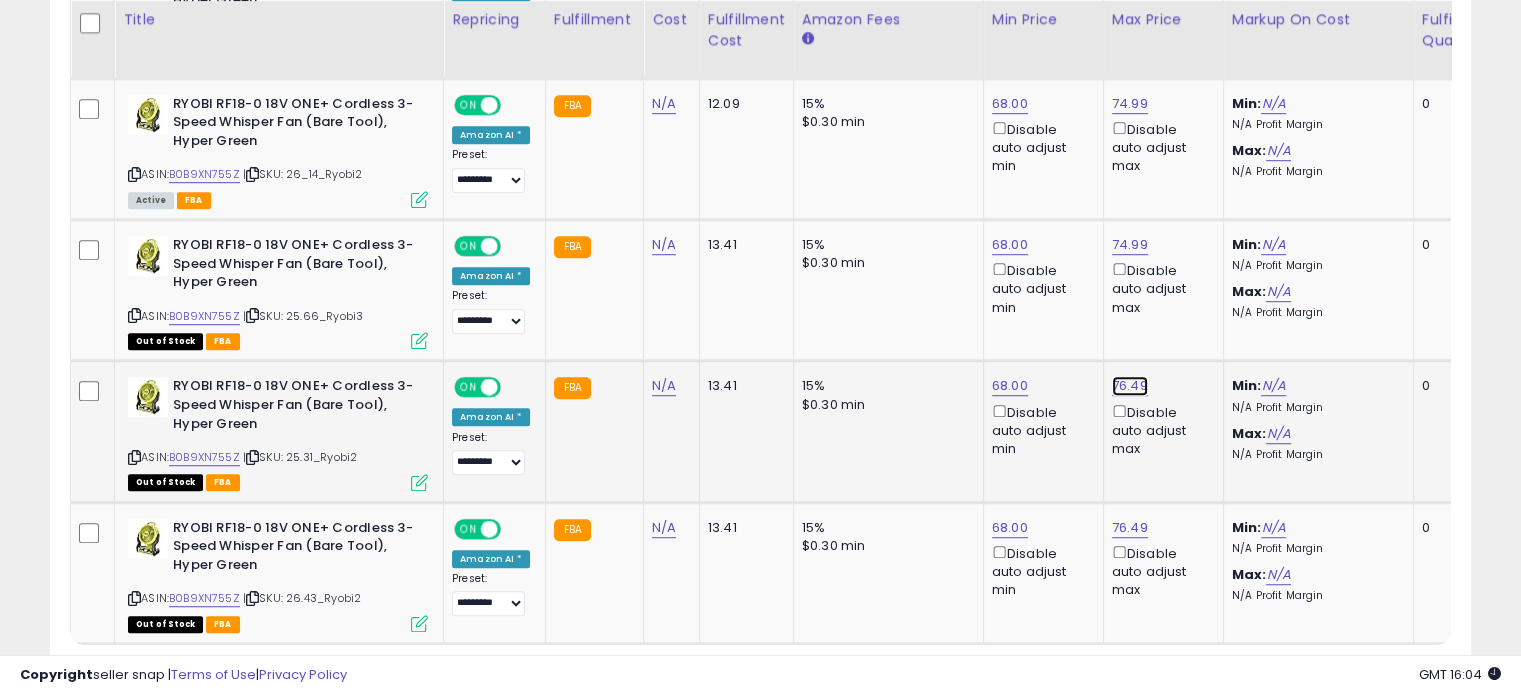 click on "76.49" at bounding box center [1130, -179] 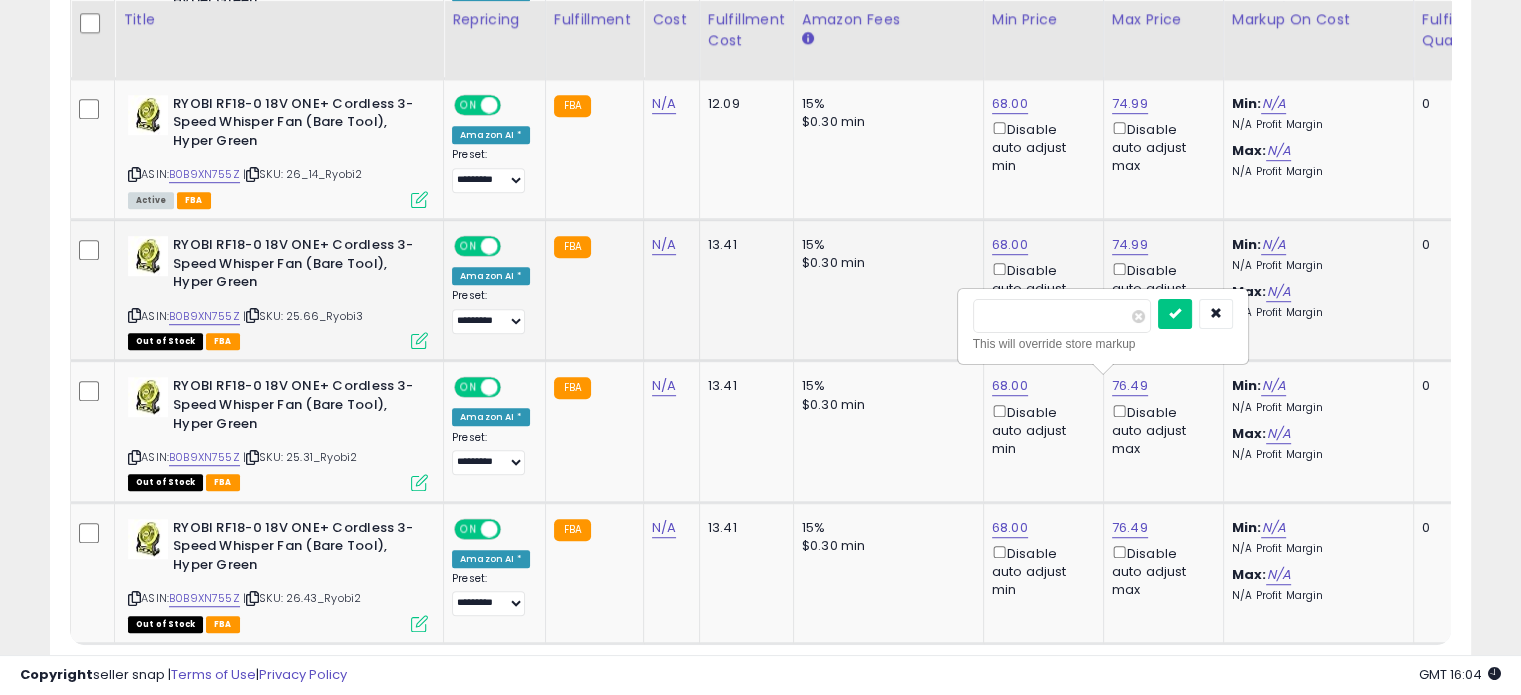 drag, startPoint x: 1053, startPoint y: 326, endPoint x: 898, endPoint y: 325, distance: 155.00322 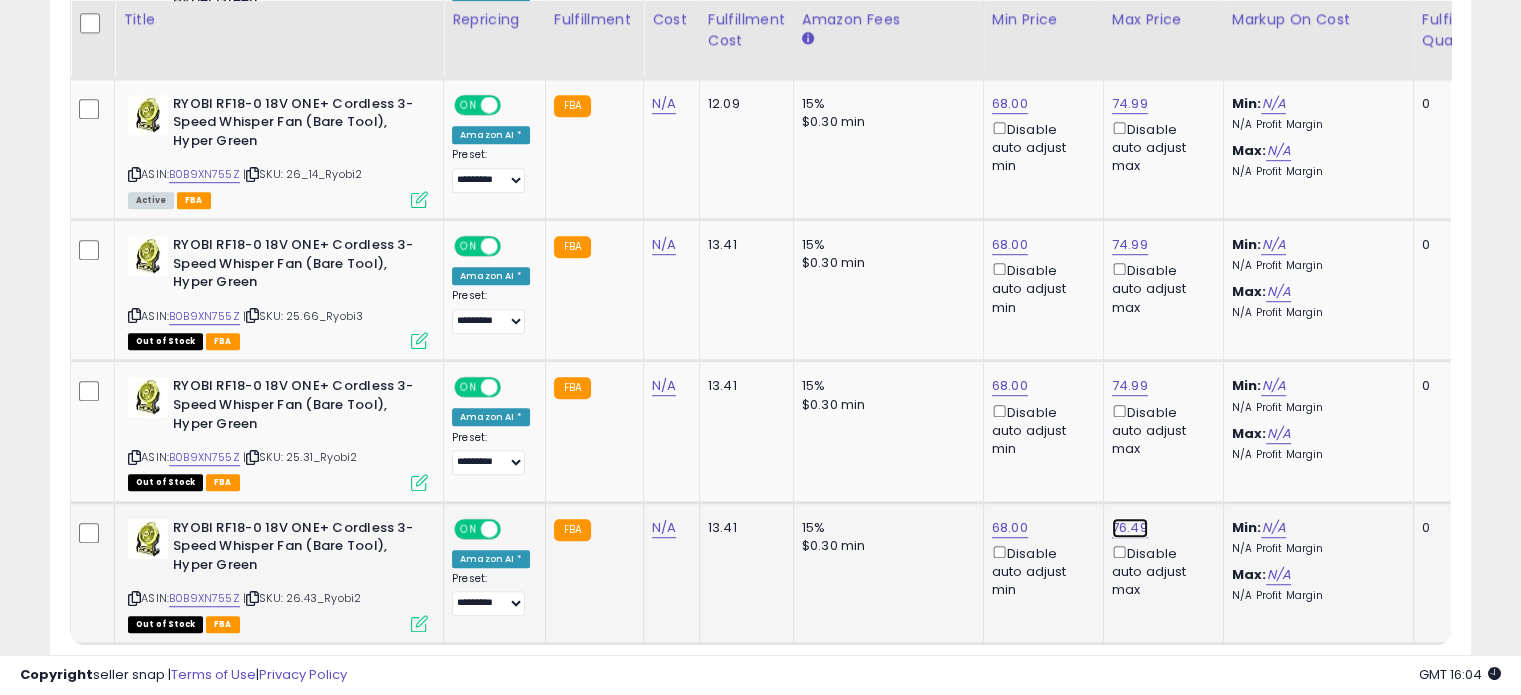 click on "76.49" at bounding box center [1130, -179] 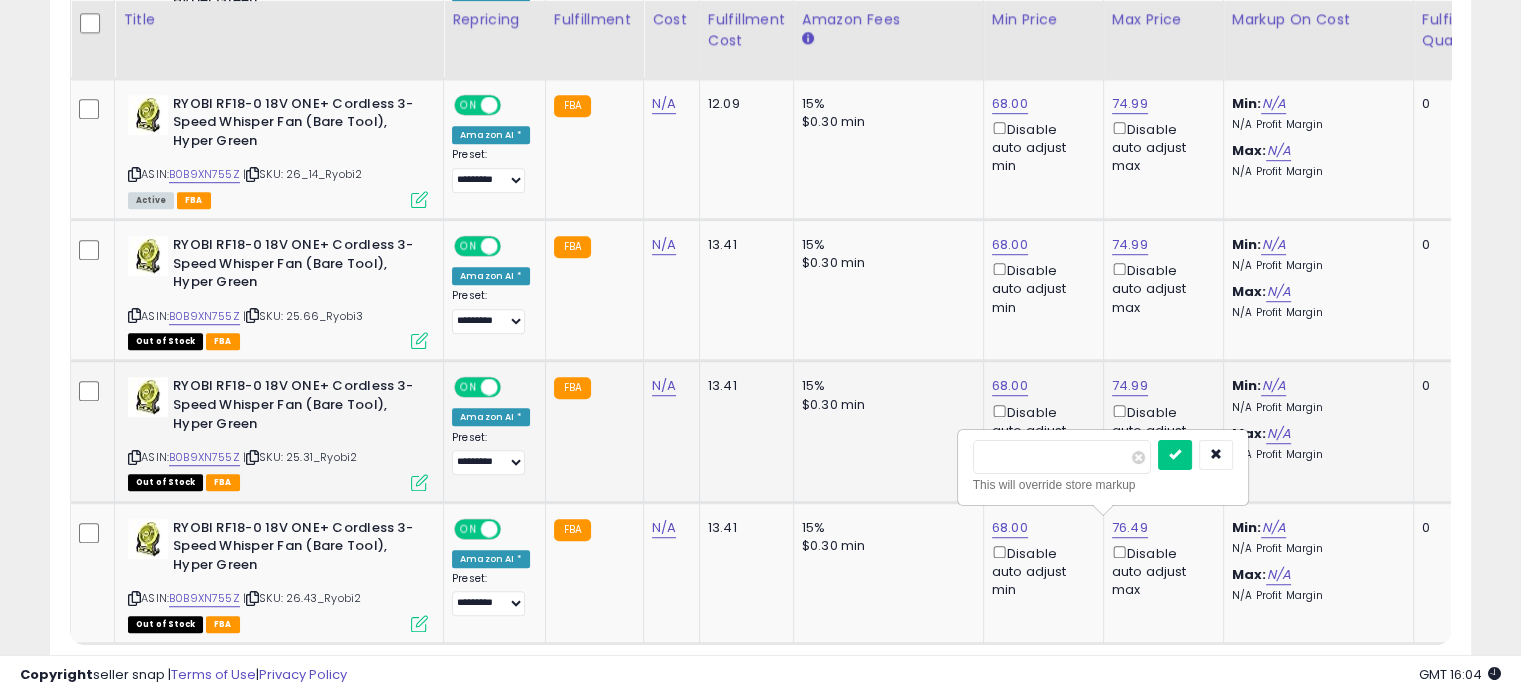 drag, startPoint x: 889, startPoint y: 466, endPoint x: 861, endPoint y: 466, distance: 28 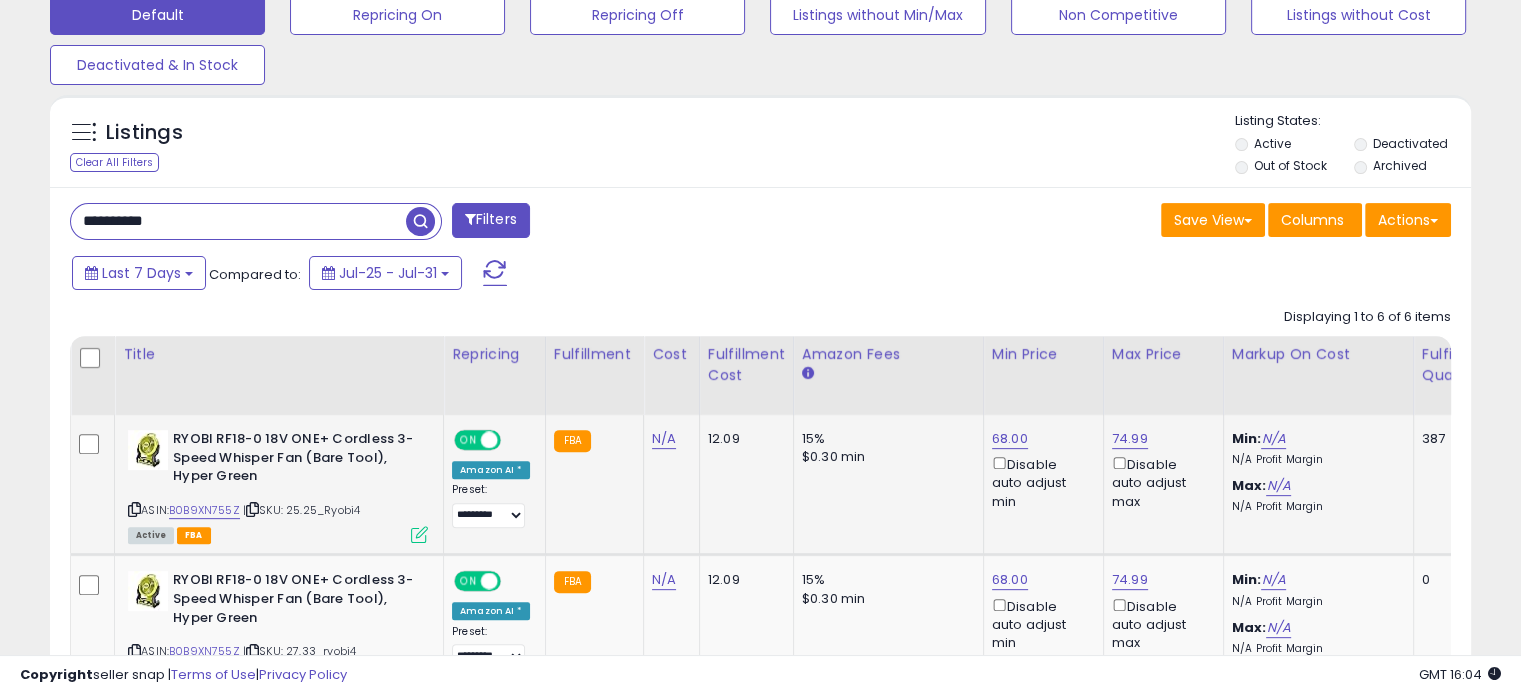 scroll, scrollTop: 634, scrollLeft: 0, axis: vertical 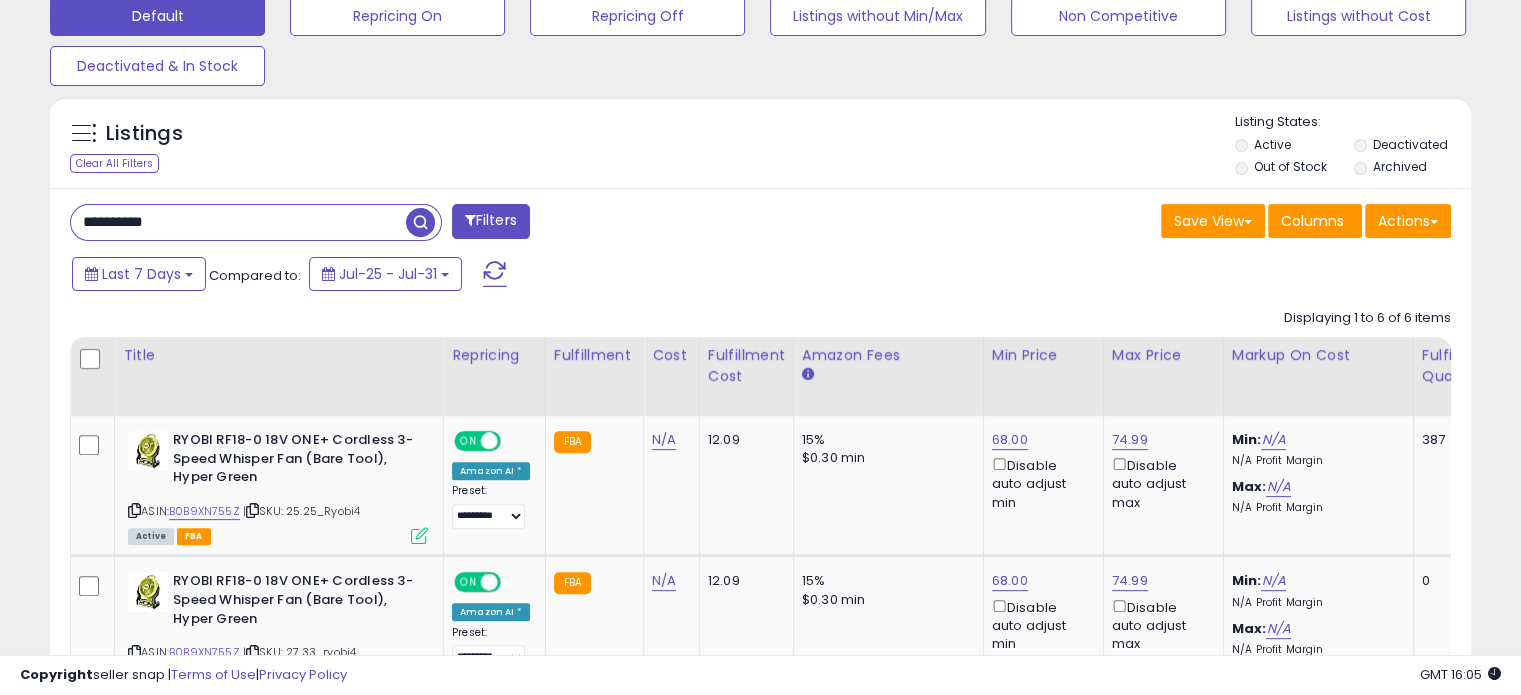 drag, startPoint x: 206, startPoint y: 221, endPoint x: 0, endPoint y: 219, distance: 206.0097 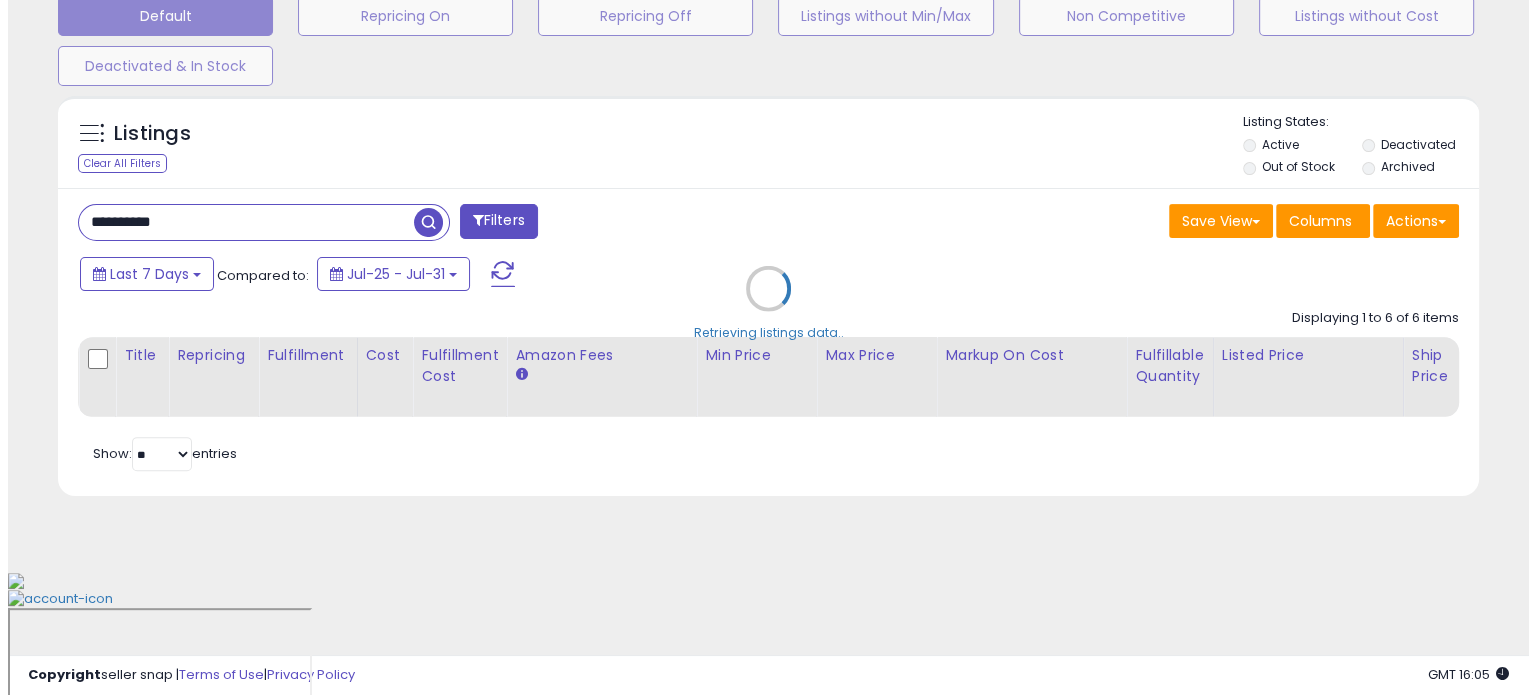 scroll, scrollTop: 524, scrollLeft: 0, axis: vertical 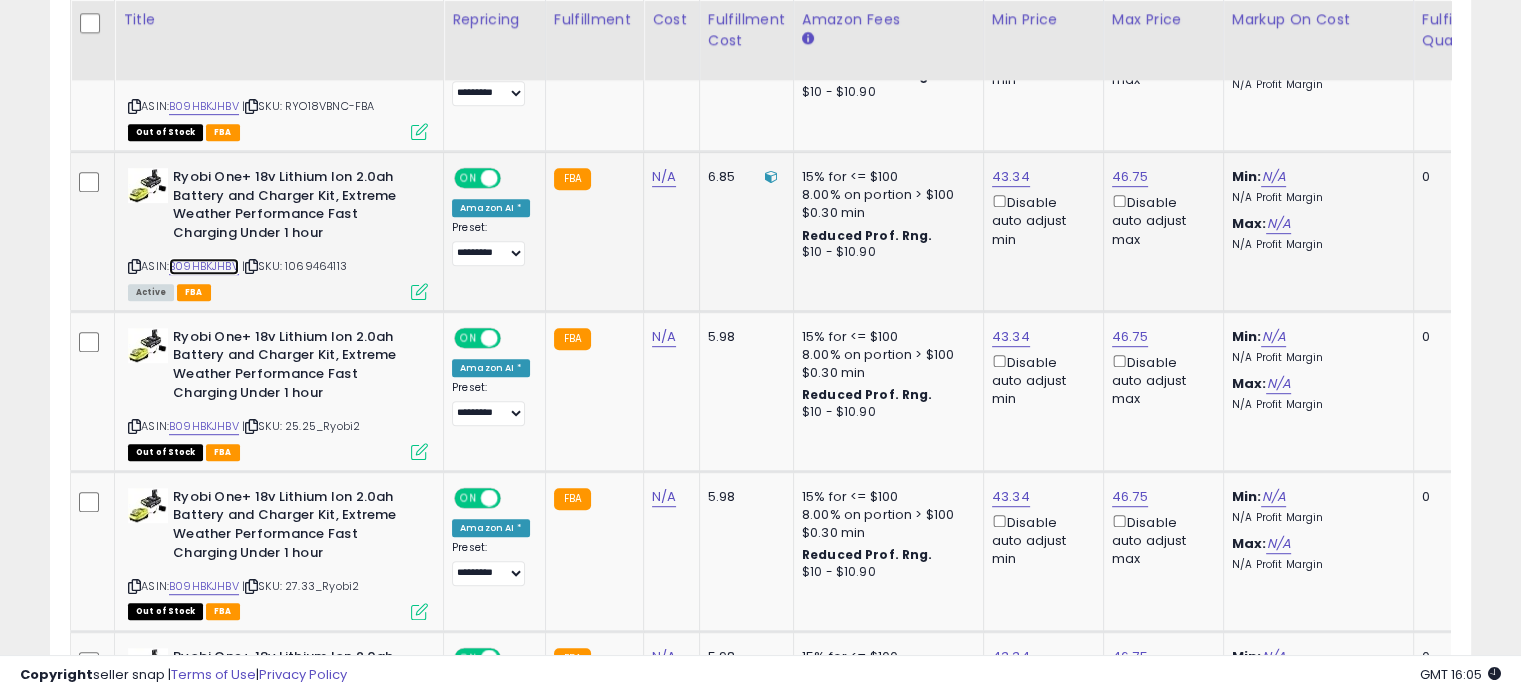 click on "B09HBKJHBV" at bounding box center [204, 266] 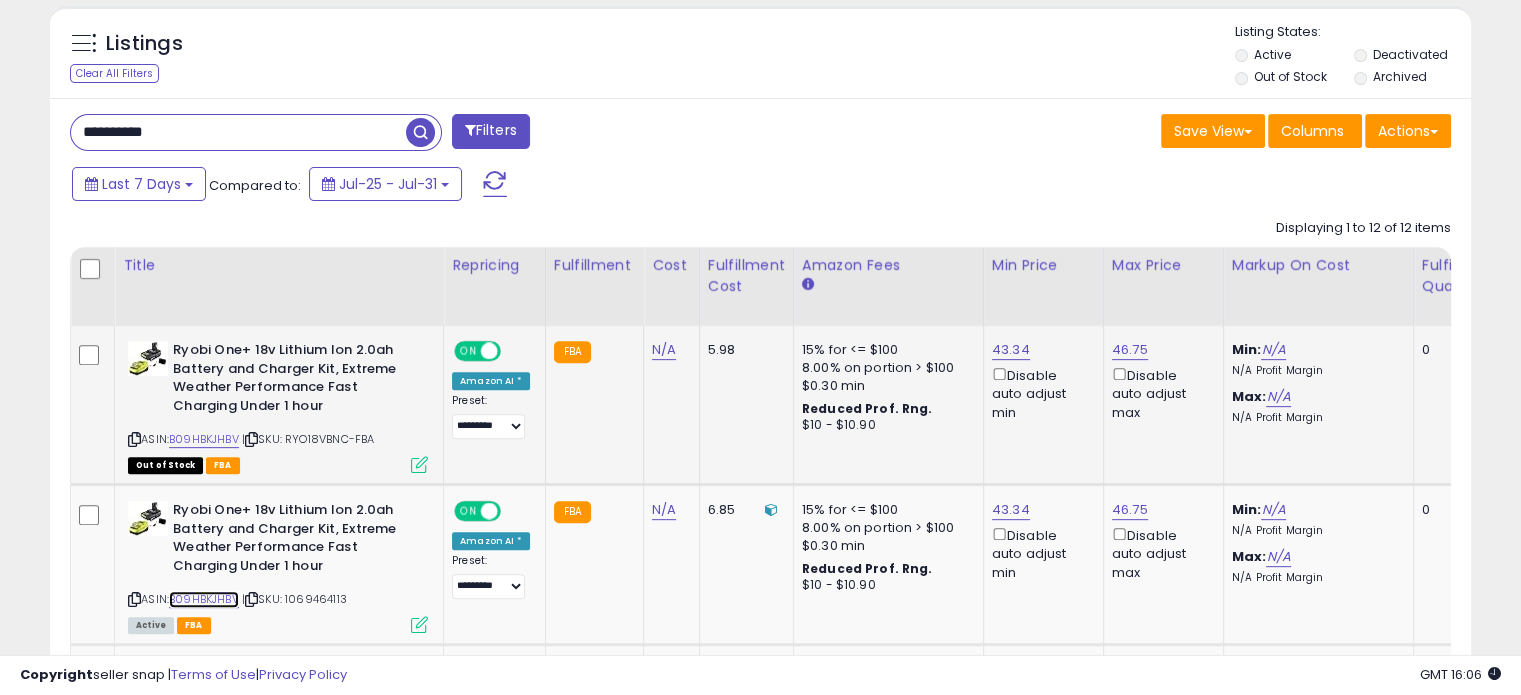 scroll, scrollTop: 724, scrollLeft: 0, axis: vertical 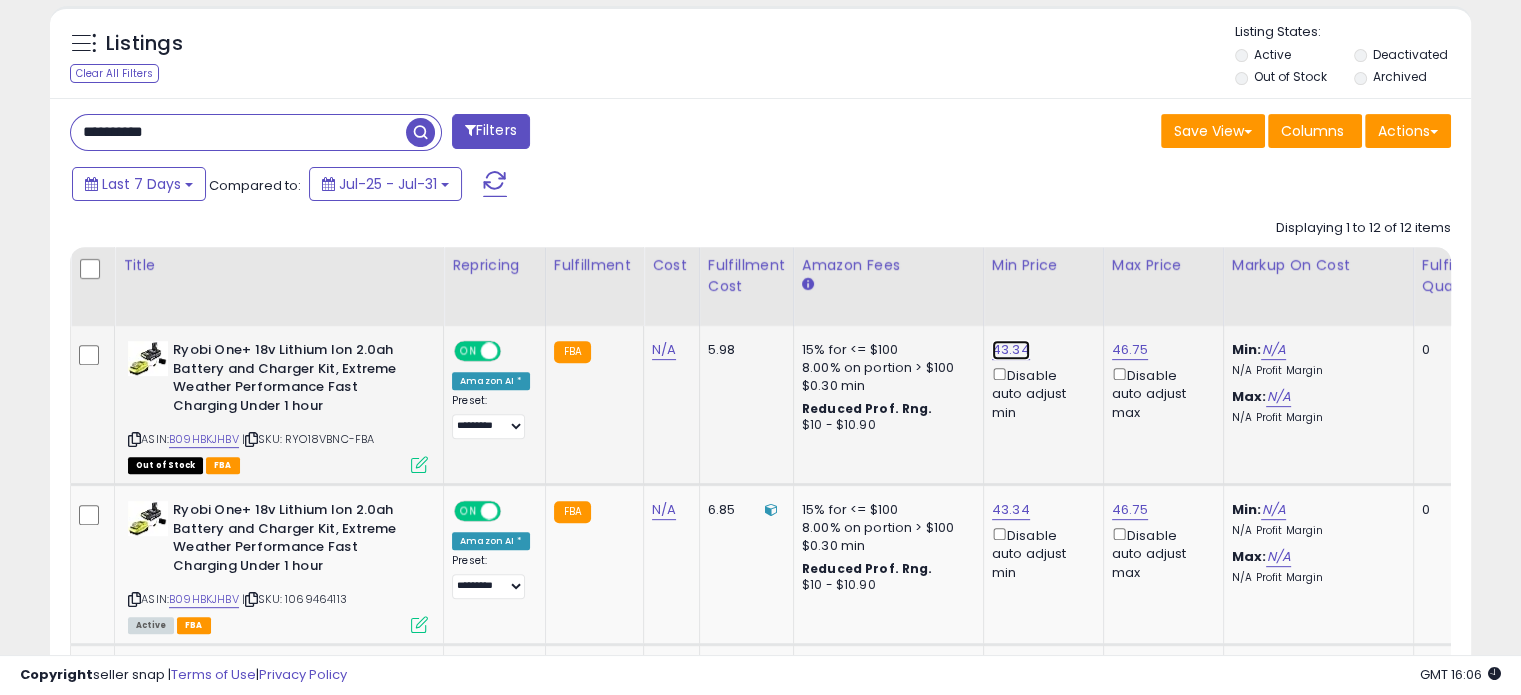 click on "43.34" at bounding box center (1011, 350) 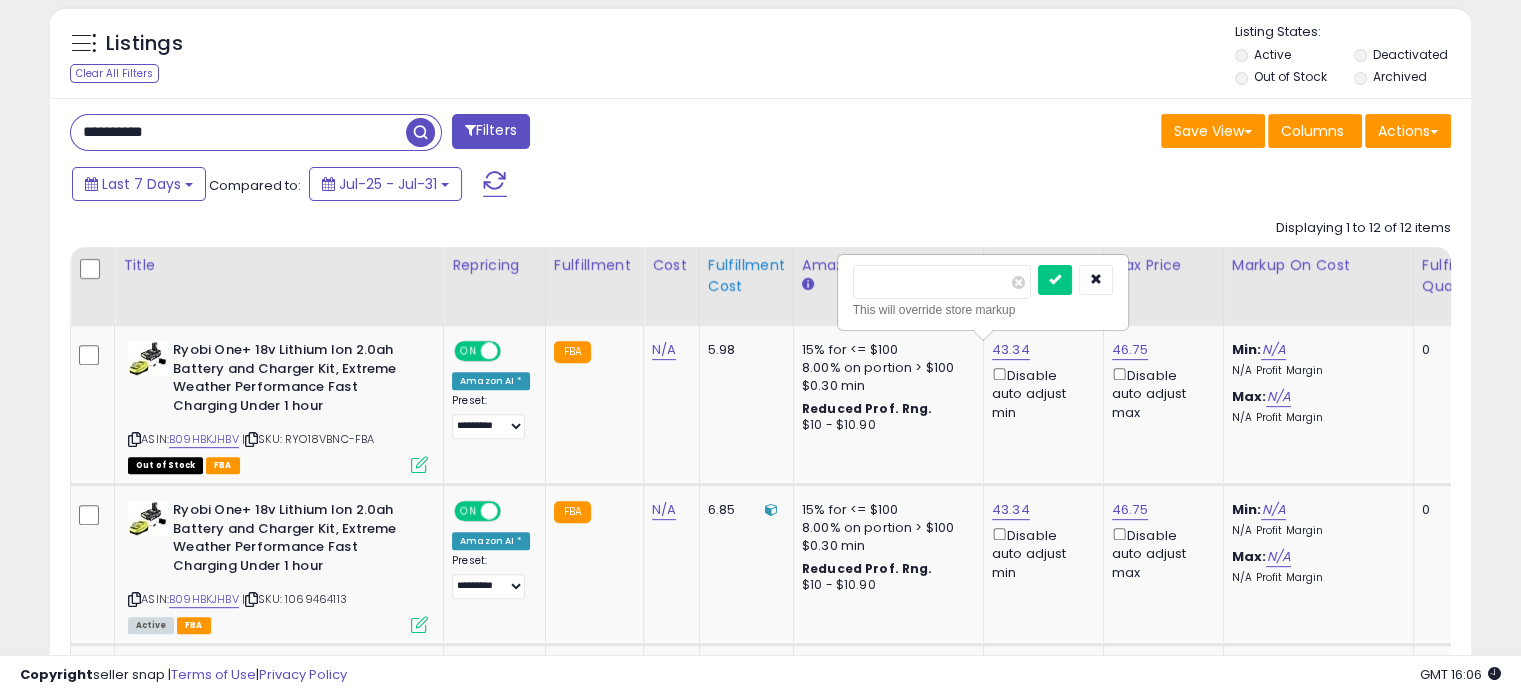 drag, startPoint x: 925, startPoint y: 279, endPoint x: 705, endPoint y: 291, distance: 220.32703 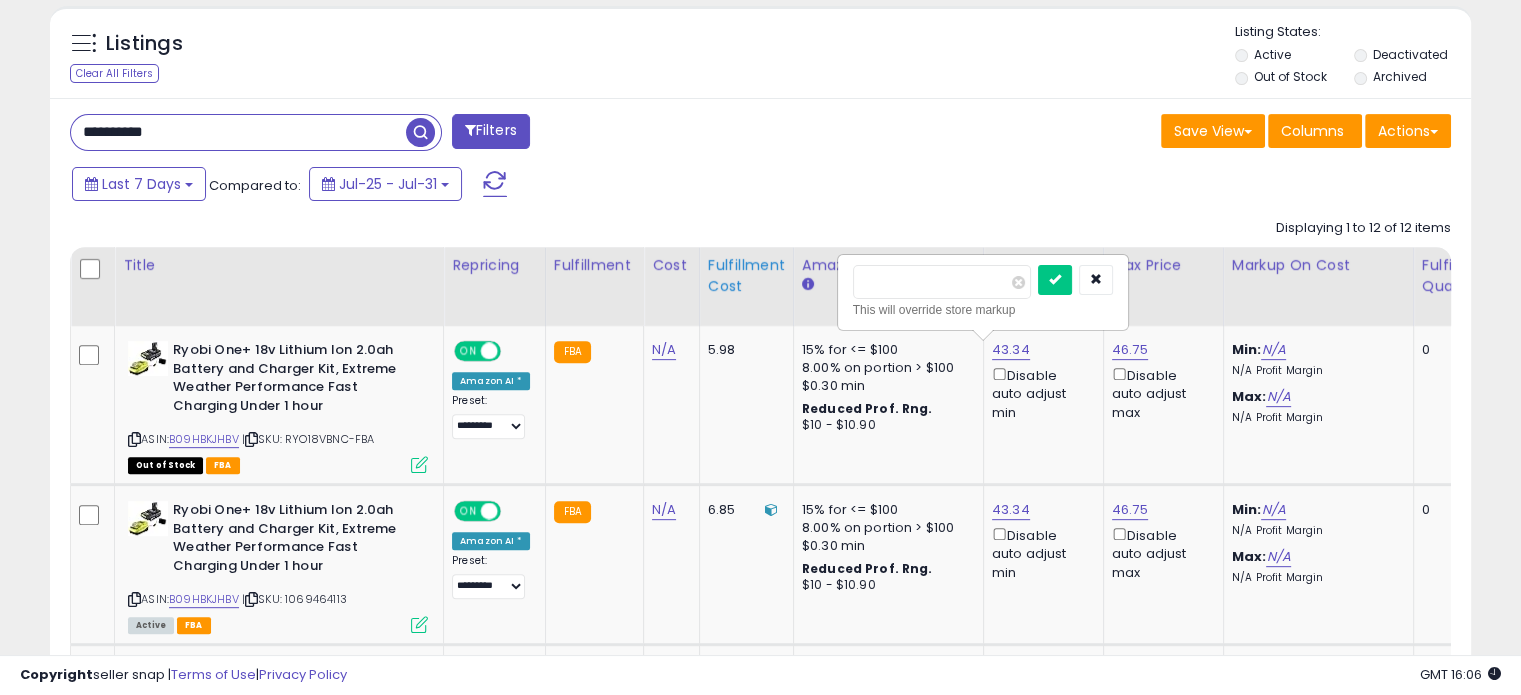 click at bounding box center (1055, 280) 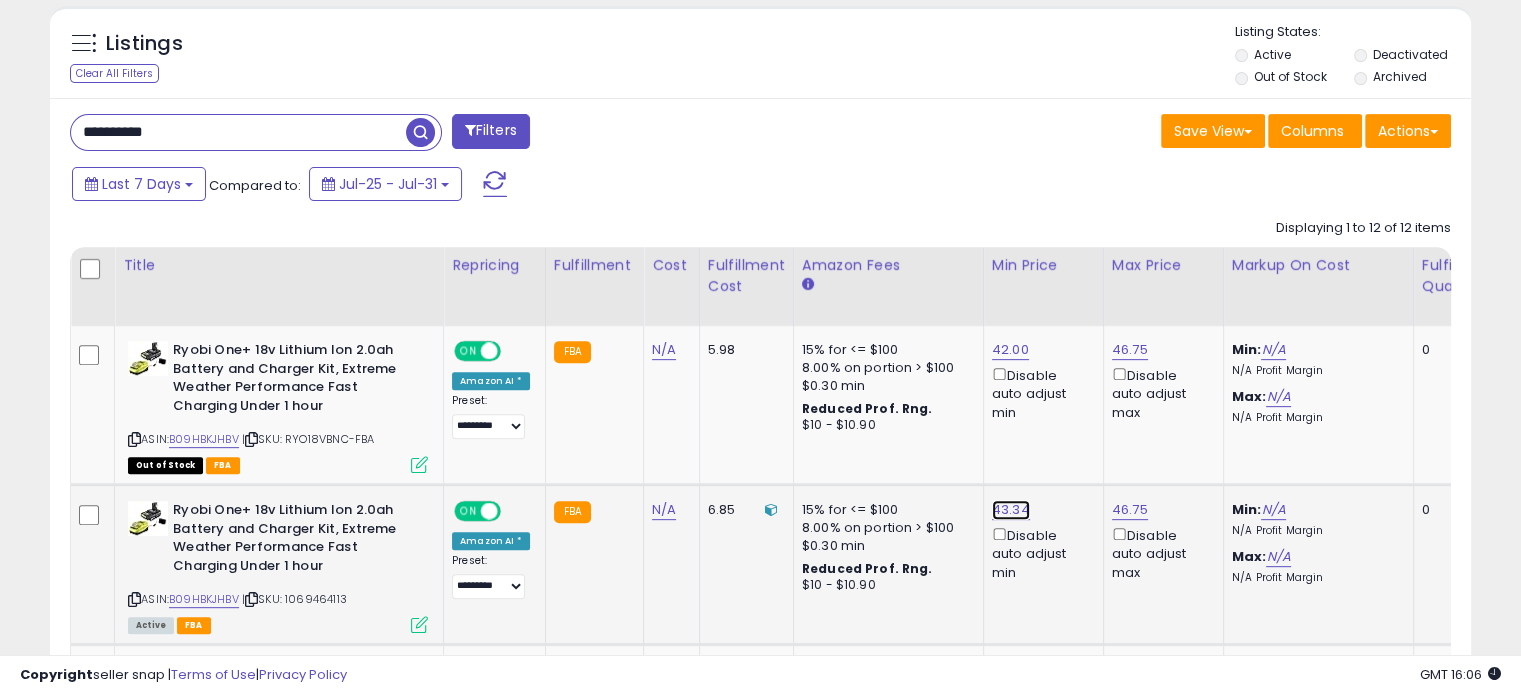 click on "43.34" at bounding box center [1010, 350] 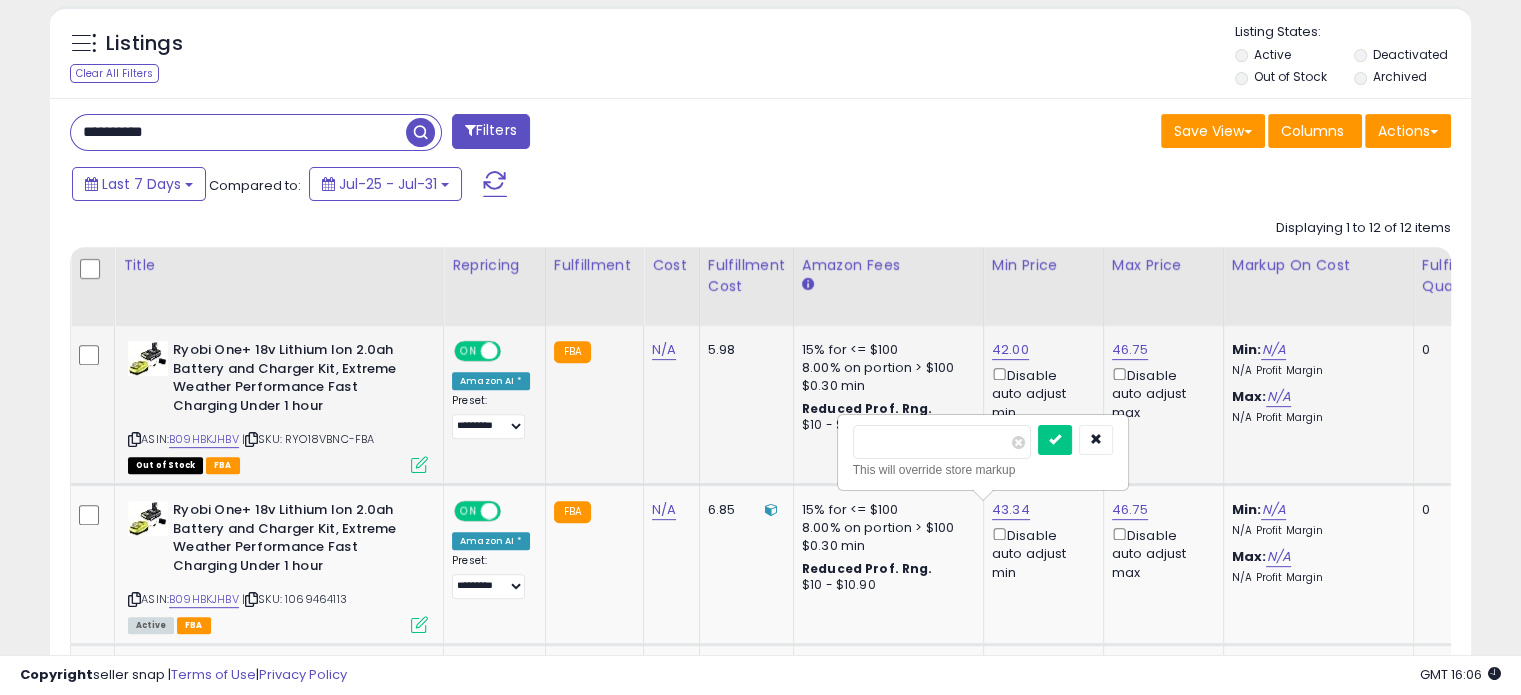 drag, startPoint x: 926, startPoint y: 447, endPoint x: 707, endPoint y: 453, distance: 219.08218 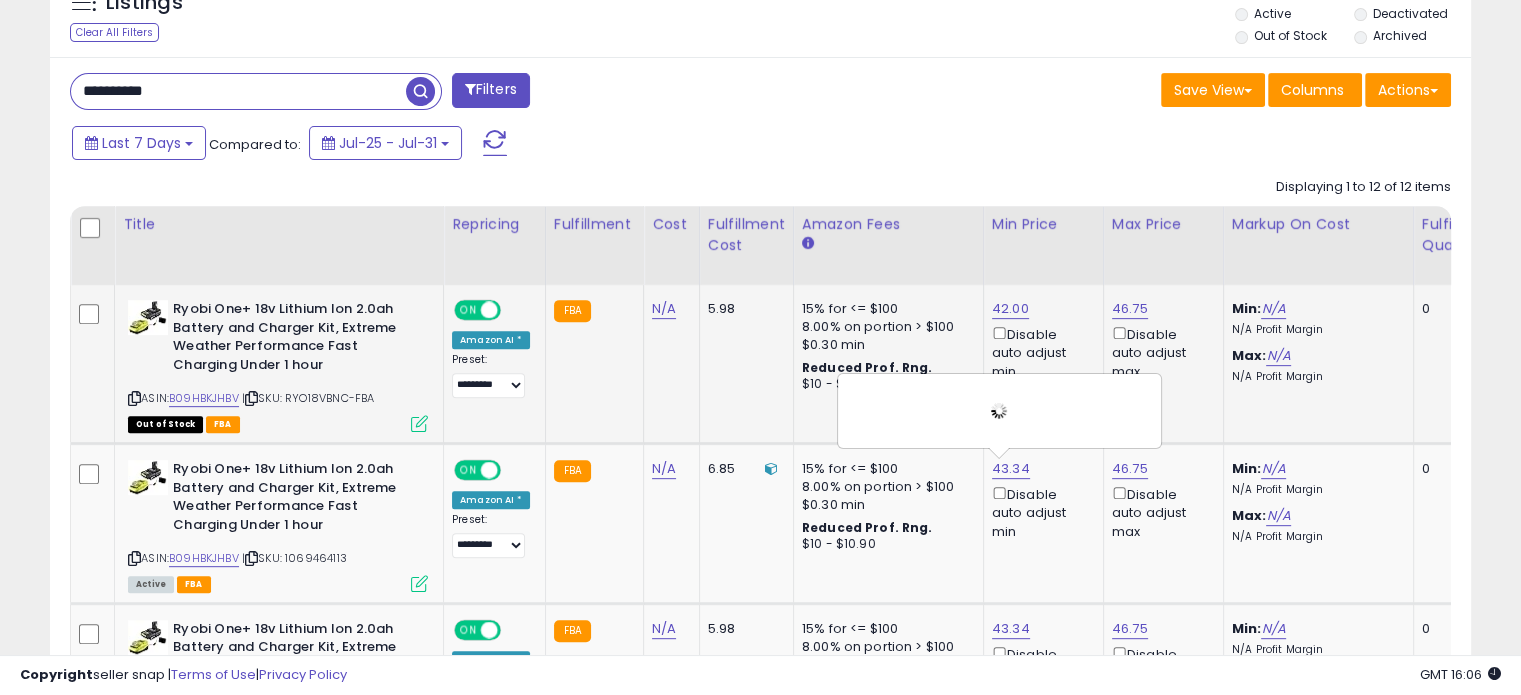 scroll, scrollTop: 924, scrollLeft: 0, axis: vertical 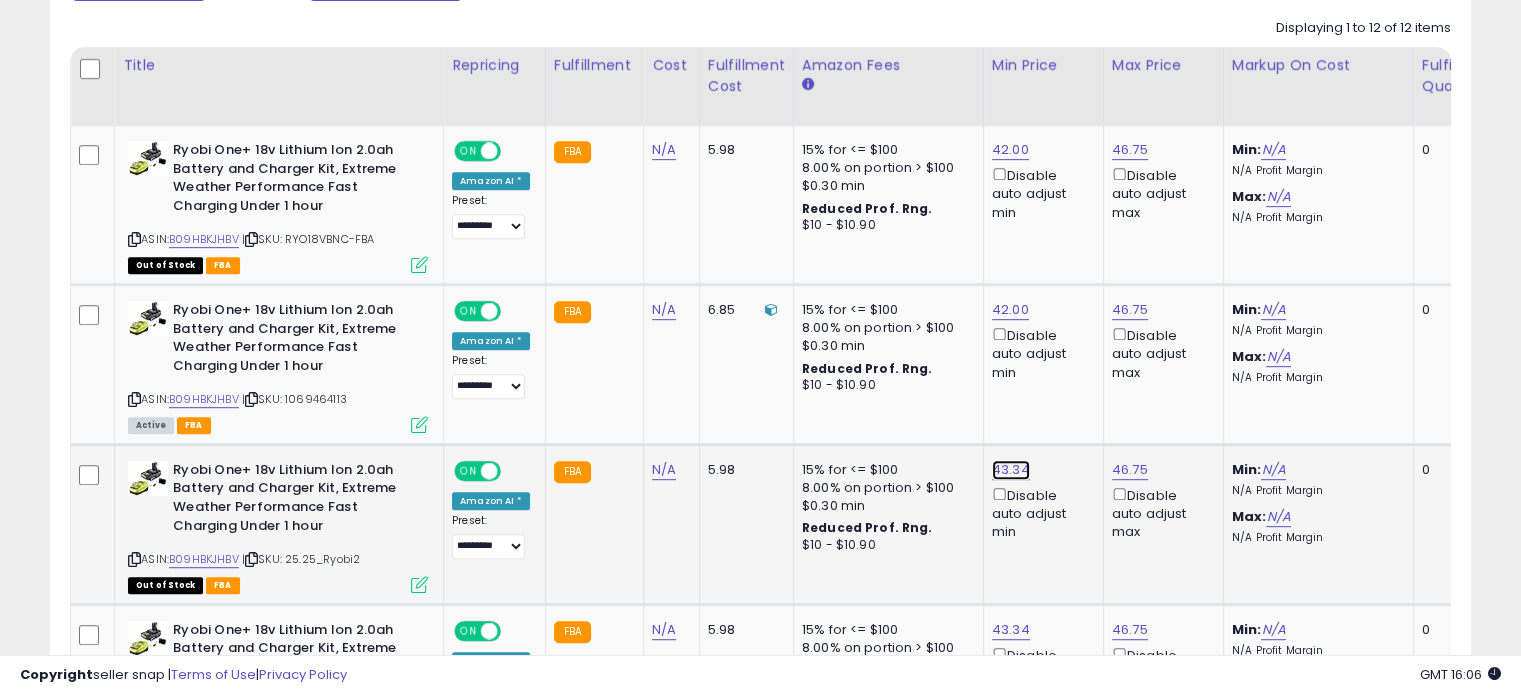 click on "43.34" at bounding box center (1010, 150) 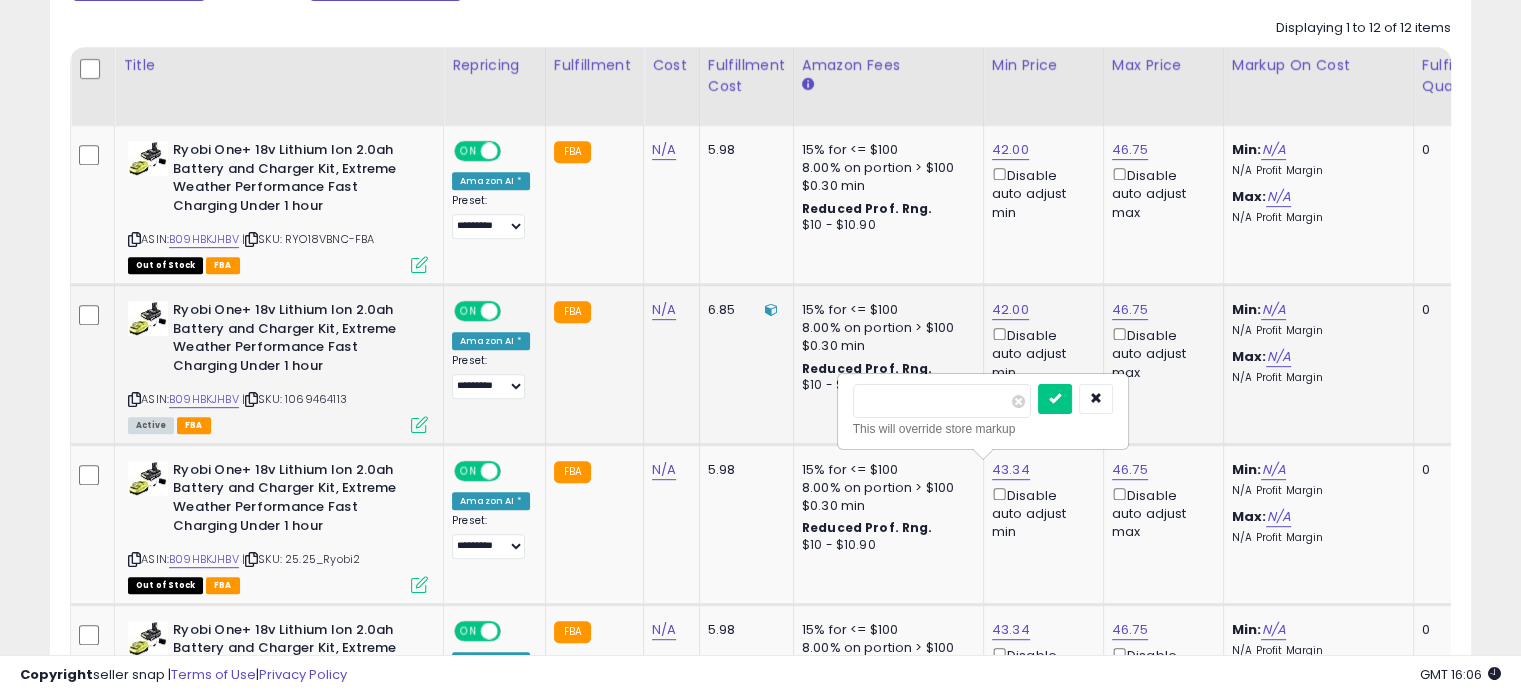 drag, startPoint x: 936, startPoint y: 399, endPoint x: 731, endPoint y: 414, distance: 205.54805 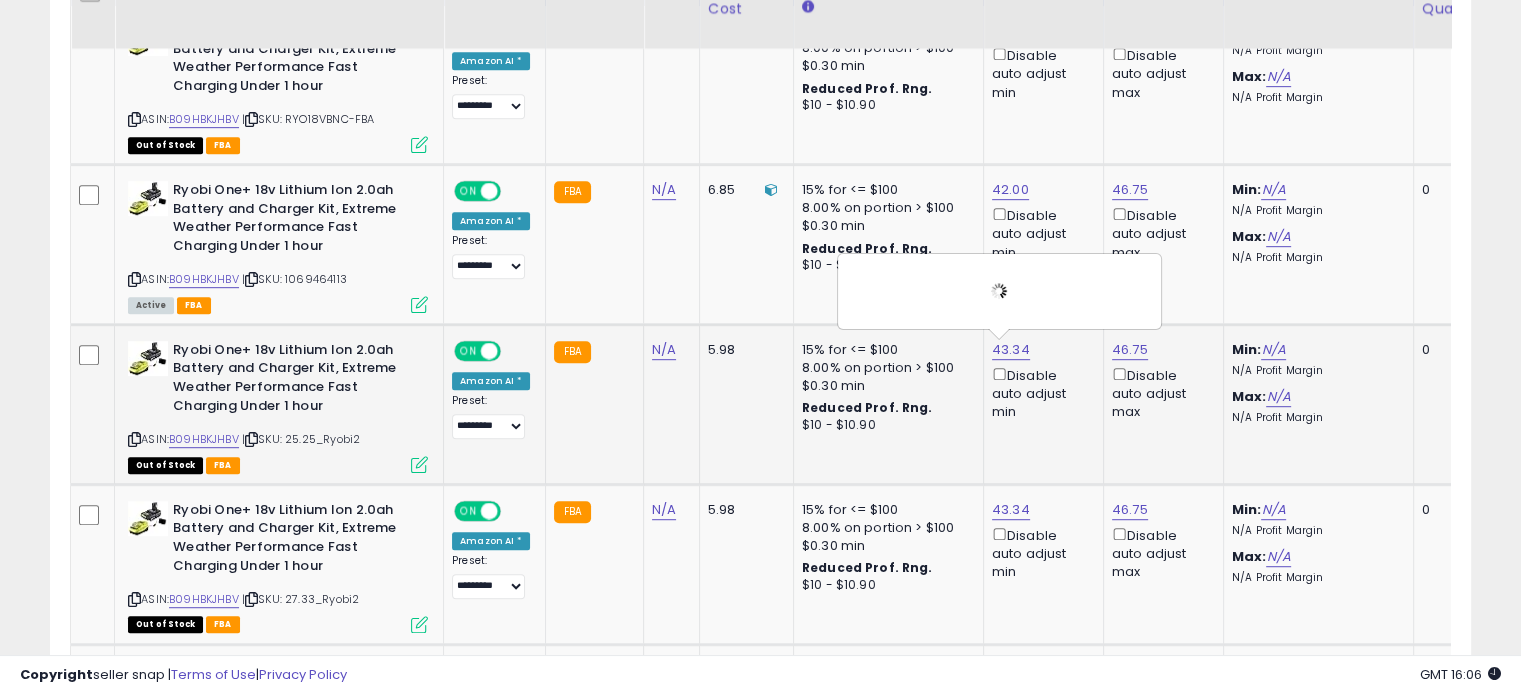 scroll, scrollTop: 1057, scrollLeft: 0, axis: vertical 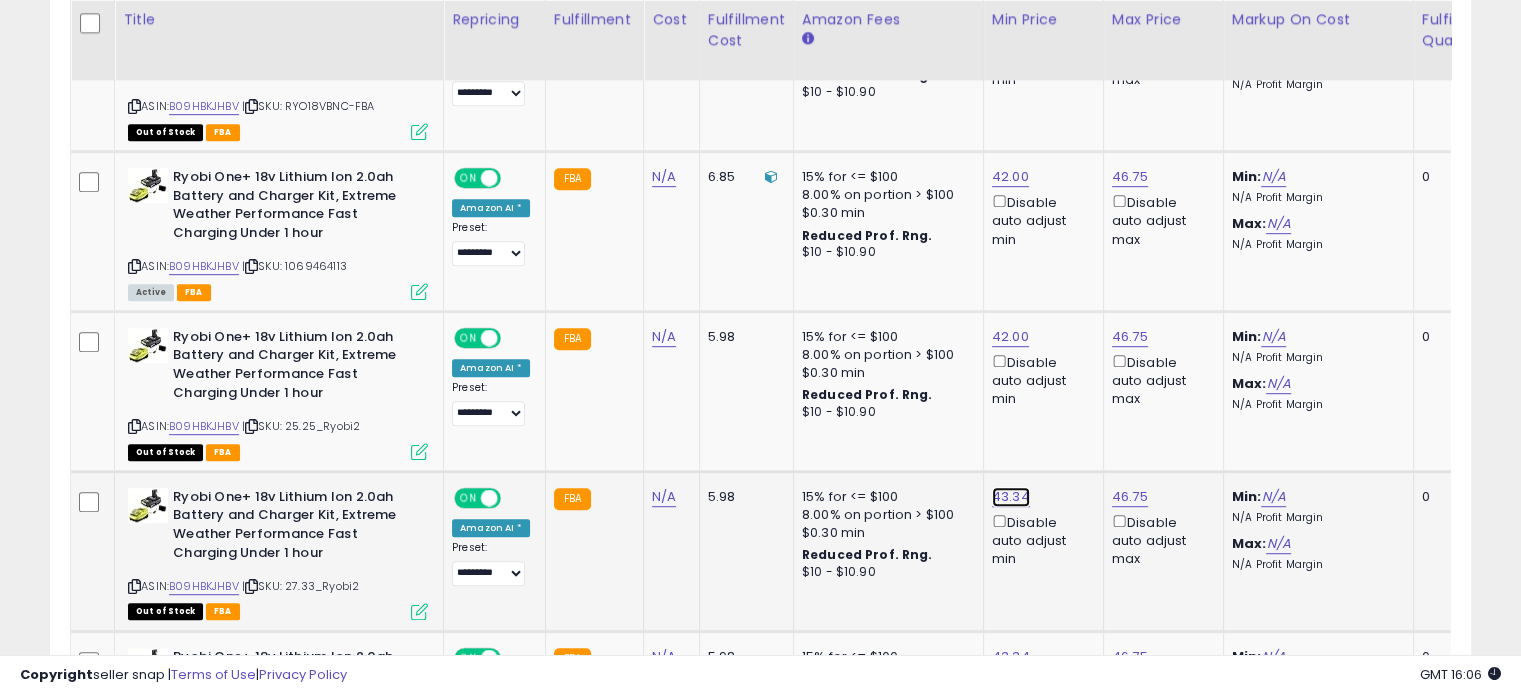 click on "43.34" at bounding box center (1010, 17) 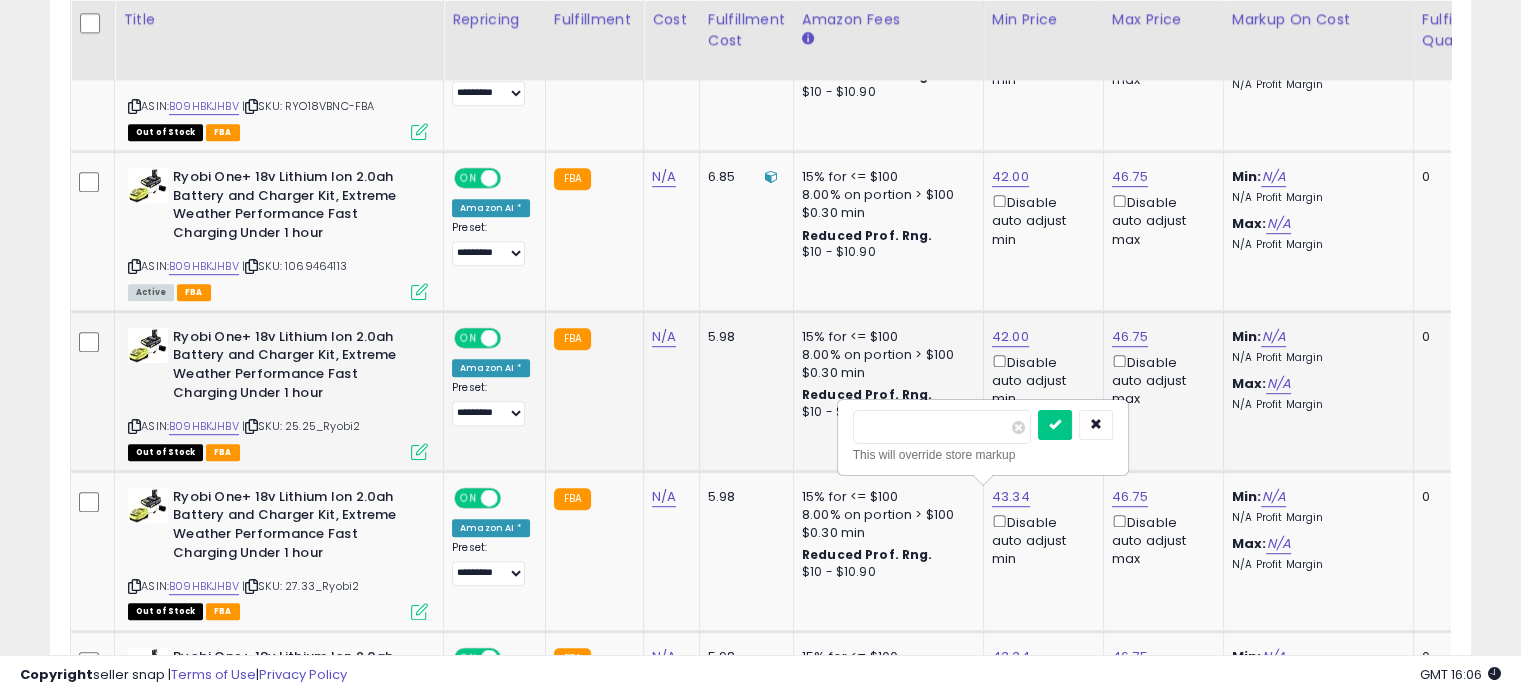 drag, startPoint x: 936, startPoint y: 424, endPoint x: 655, endPoint y: 437, distance: 281.30054 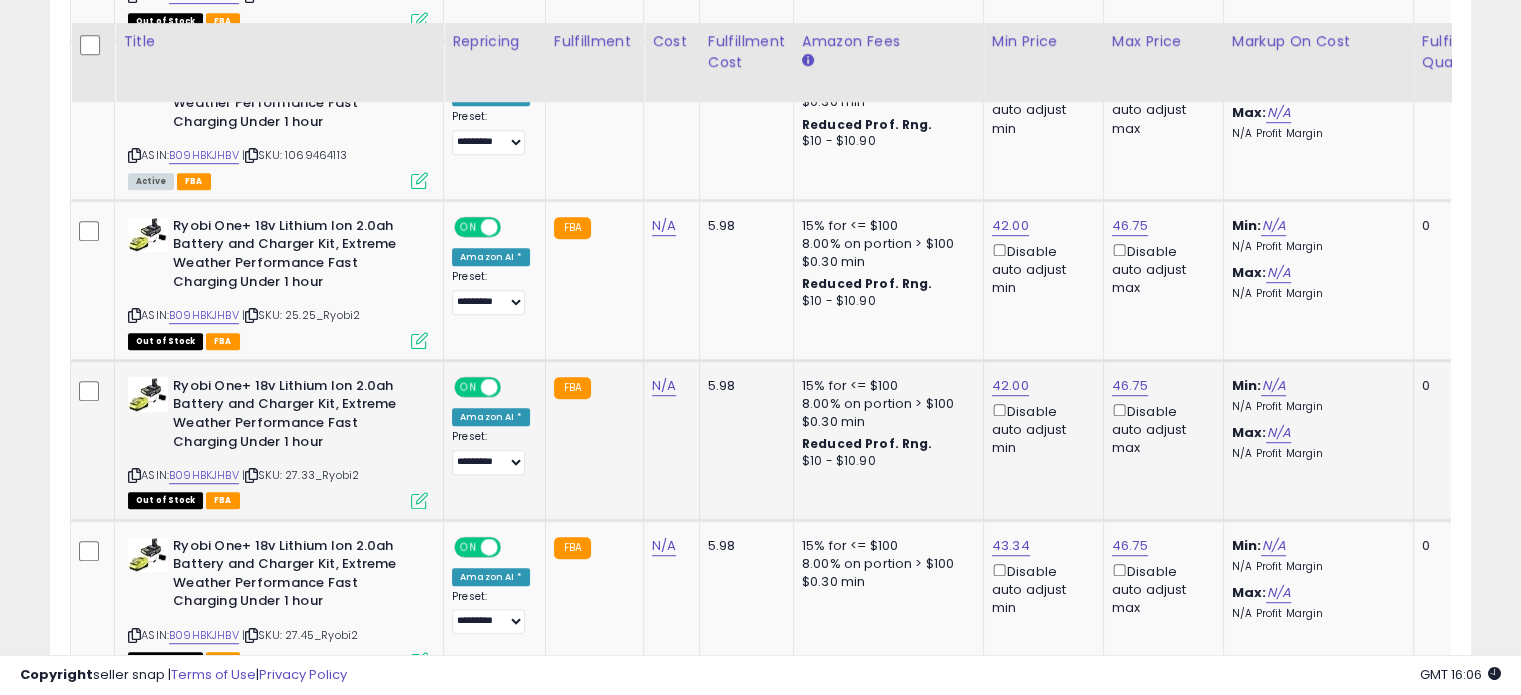 scroll, scrollTop: 1190, scrollLeft: 0, axis: vertical 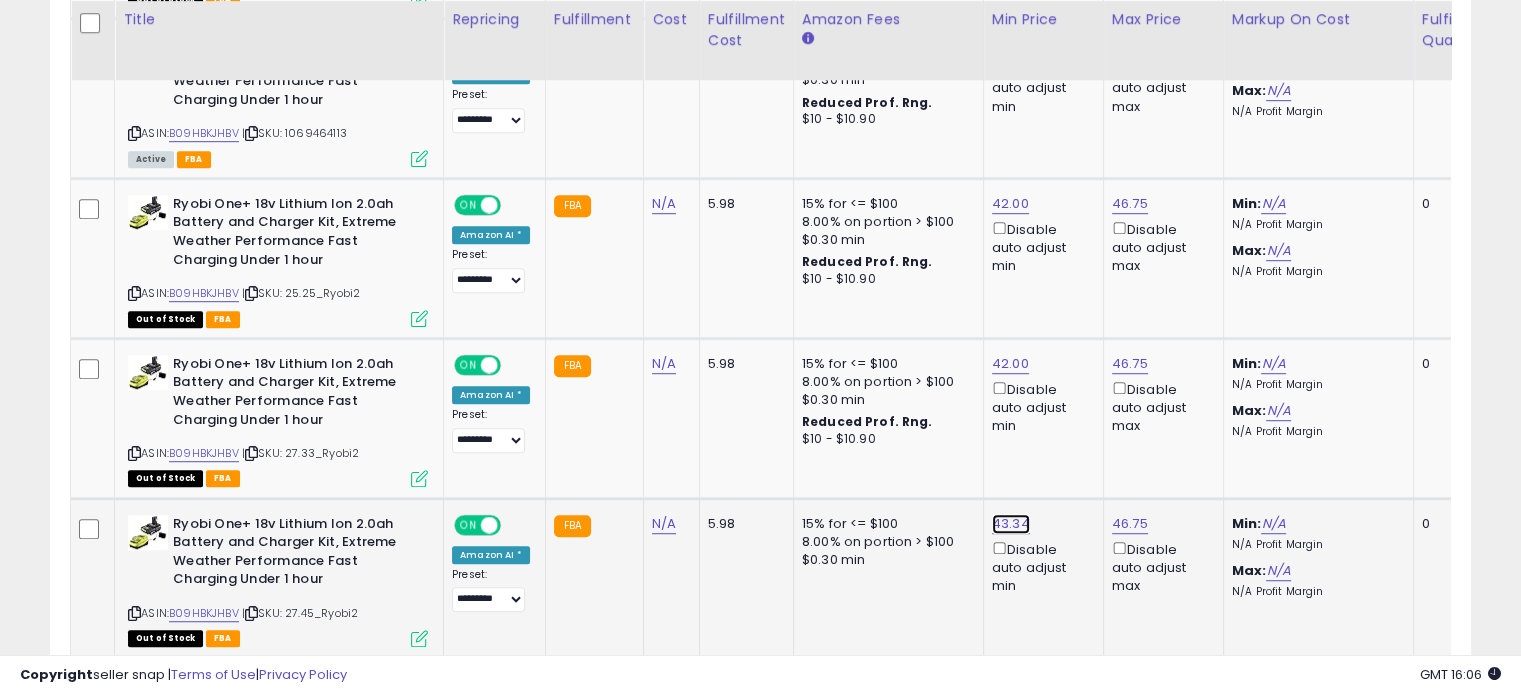 click on "43.34" at bounding box center (1010, -116) 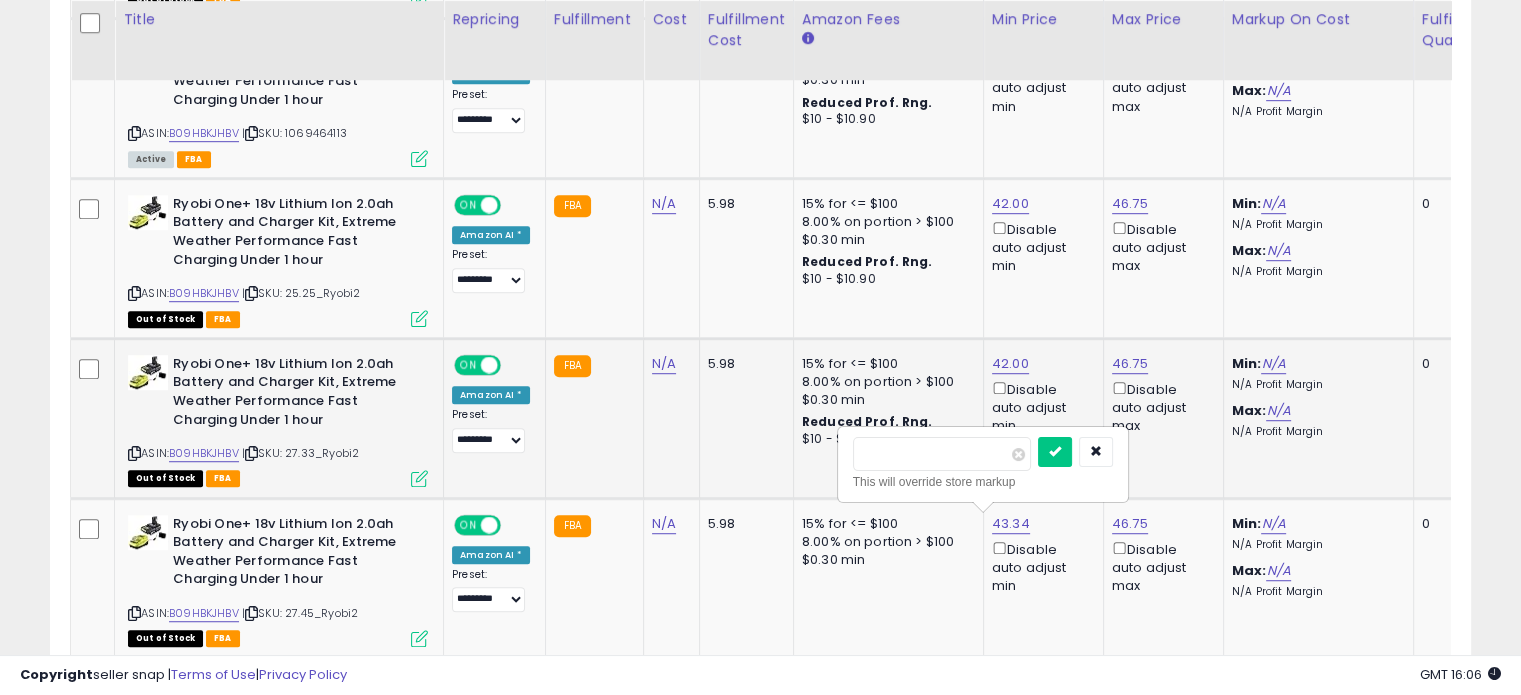 drag, startPoint x: 956, startPoint y: 454, endPoint x: 749, endPoint y: 461, distance: 207.11832 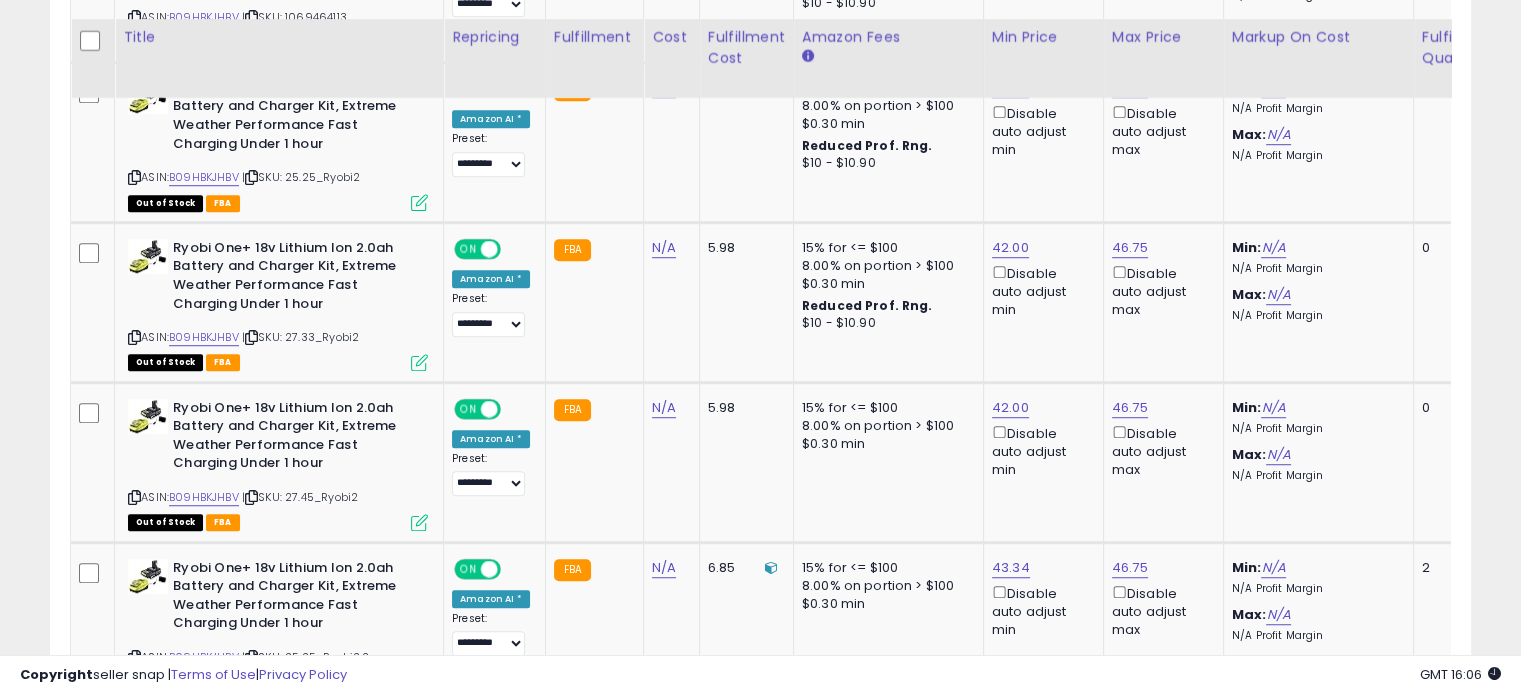 scroll, scrollTop: 1324, scrollLeft: 0, axis: vertical 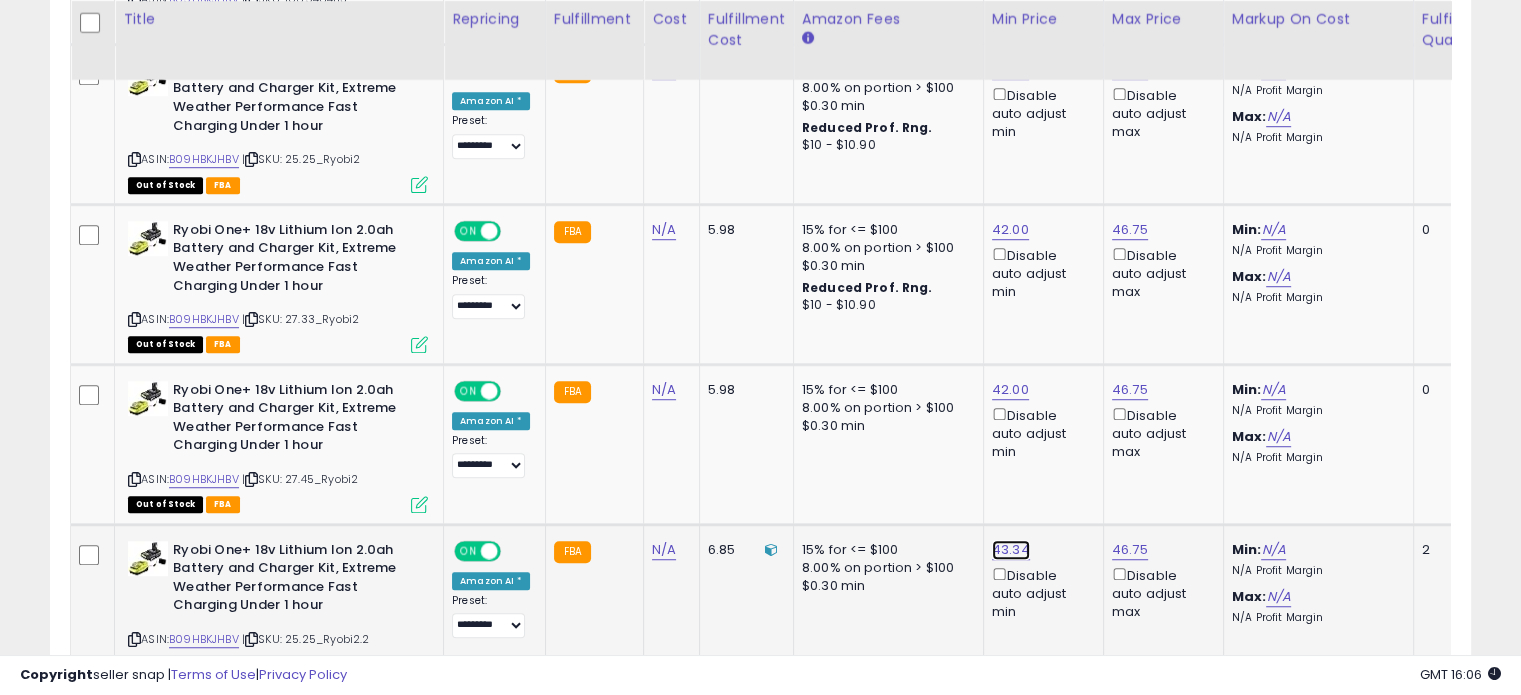 click on "43.34" at bounding box center [1010, -250] 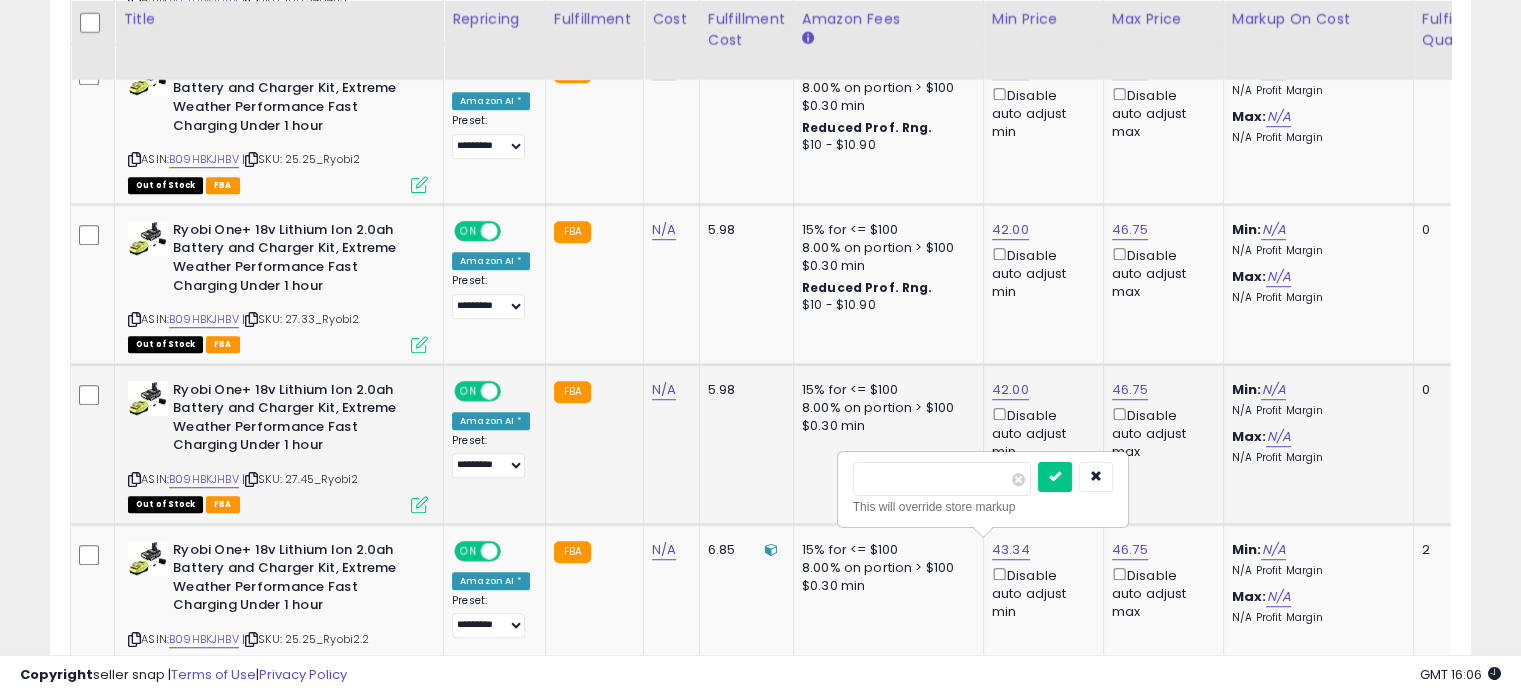 drag, startPoint x: 960, startPoint y: 484, endPoint x: 695, endPoint y: 479, distance: 265.04718 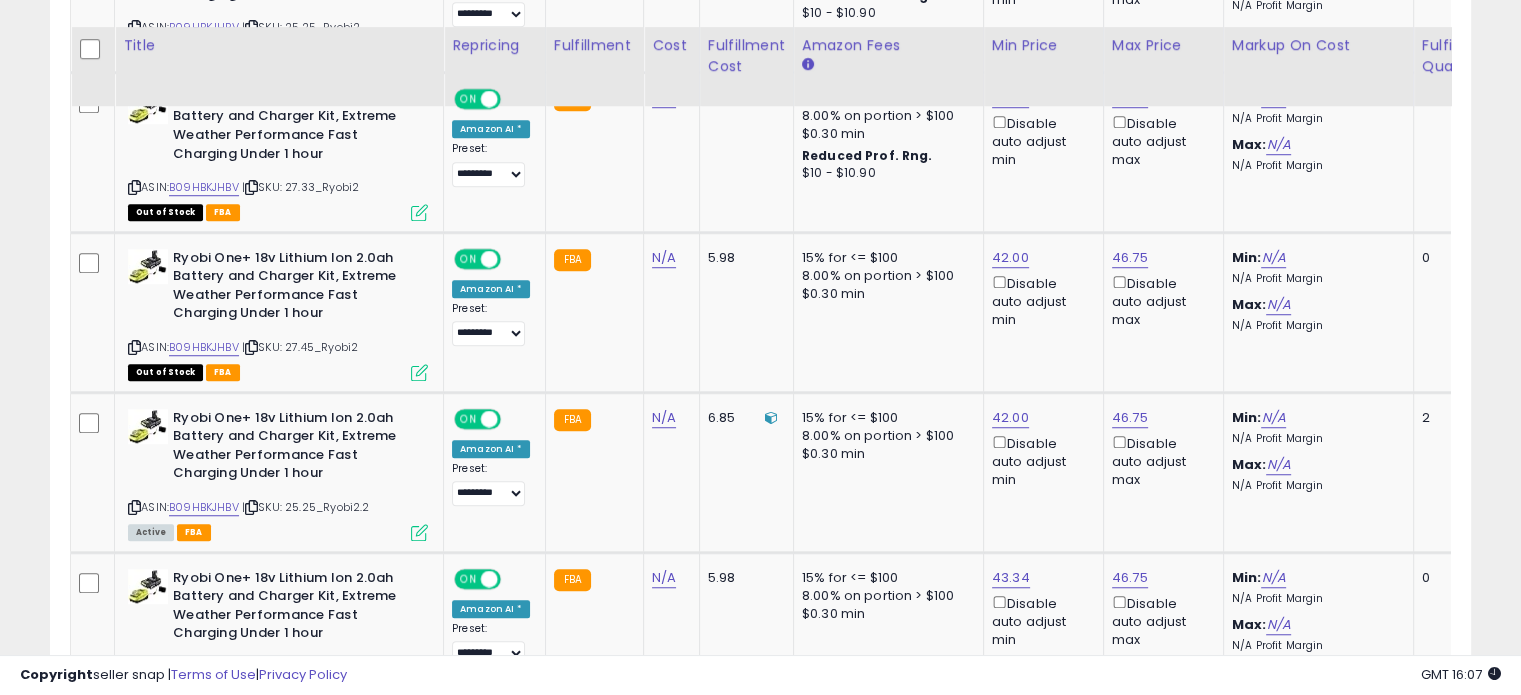 scroll, scrollTop: 1524, scrollLeft: 0, axis: vertical 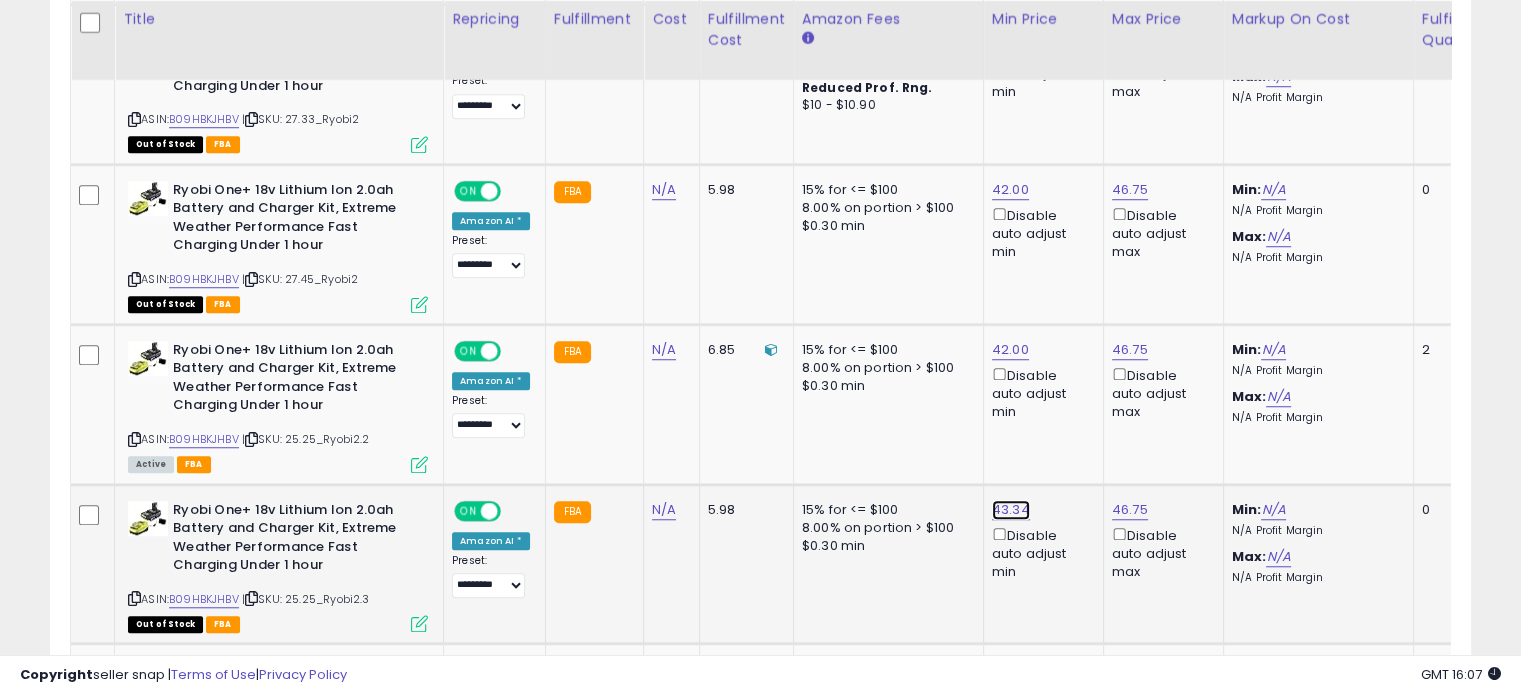 click on "43.34" at bounding box center [1010, -450] 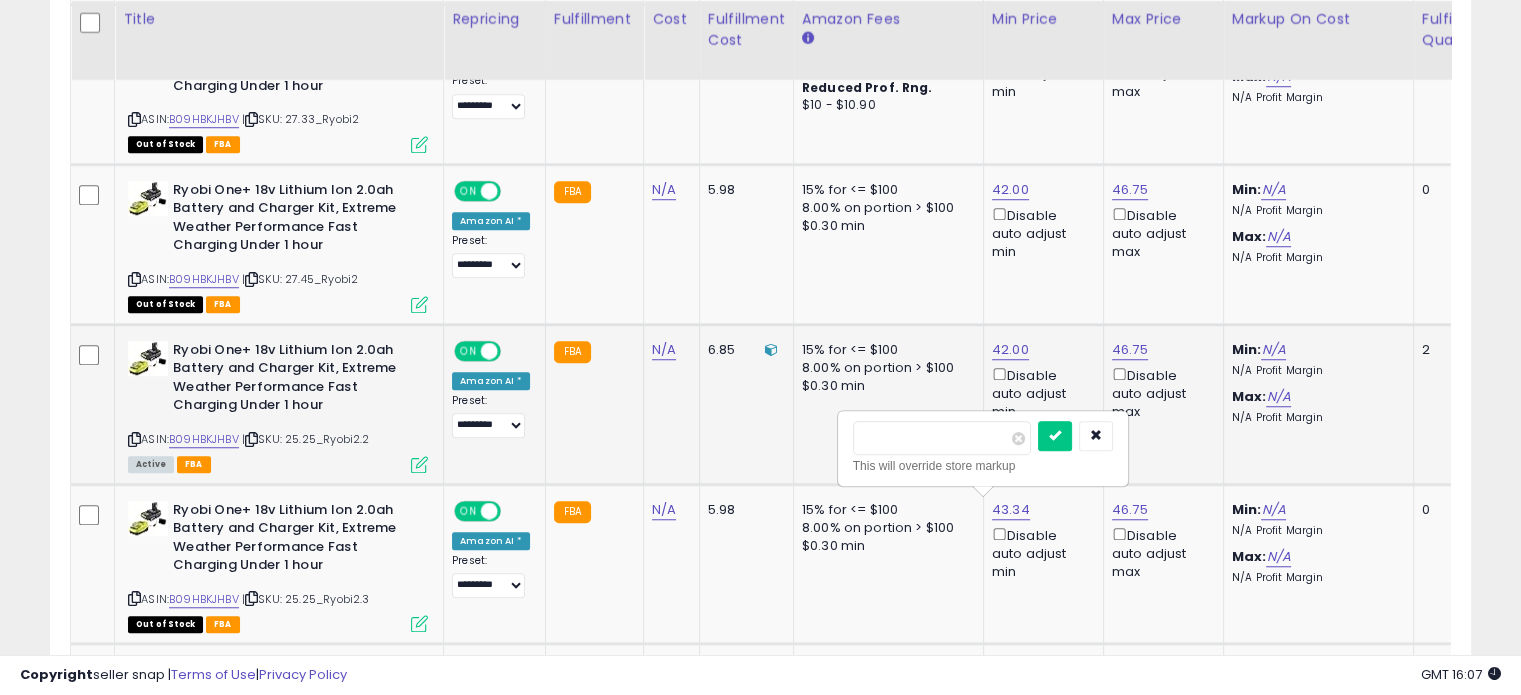 drag, startPoint x: 908, startPoint y: 439, endPoint x: 801, endPoint y: 439, distance: 107 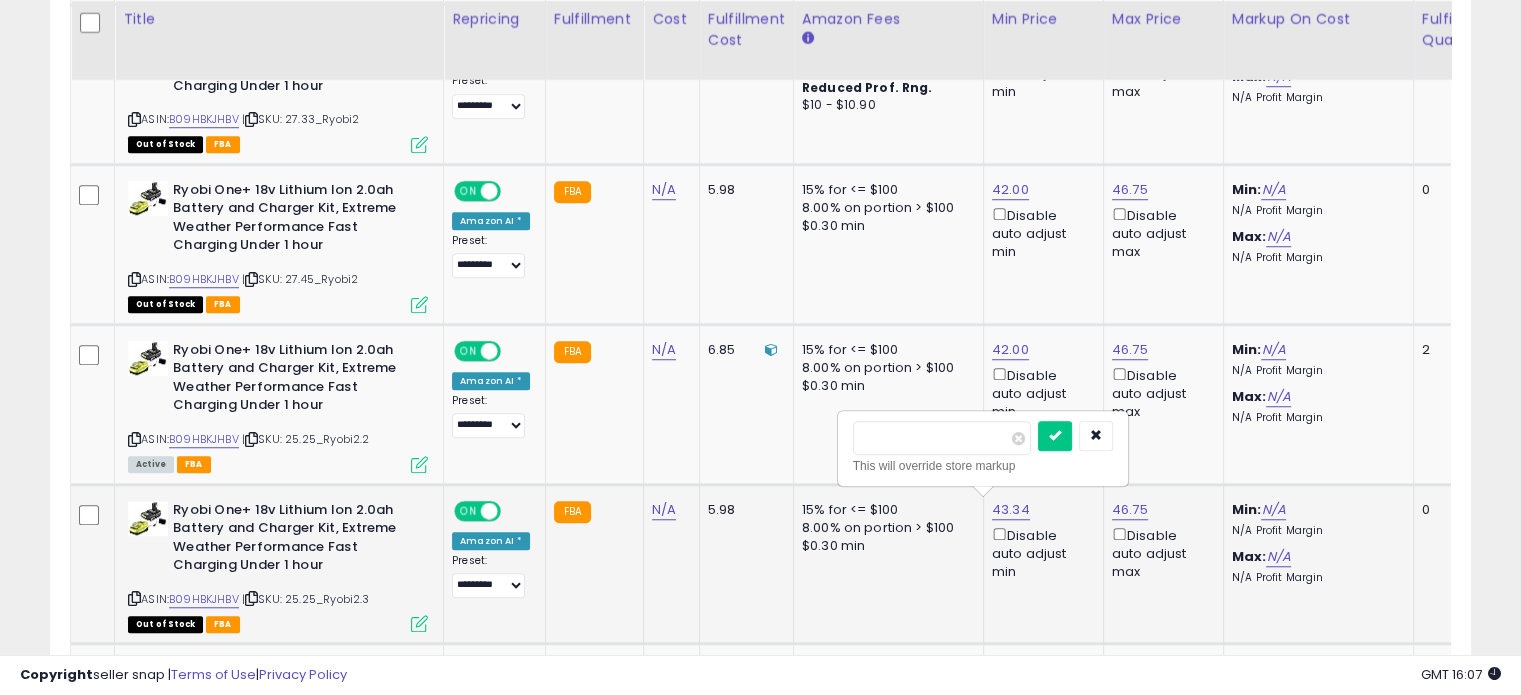 click at bounding box center (1055, 436) 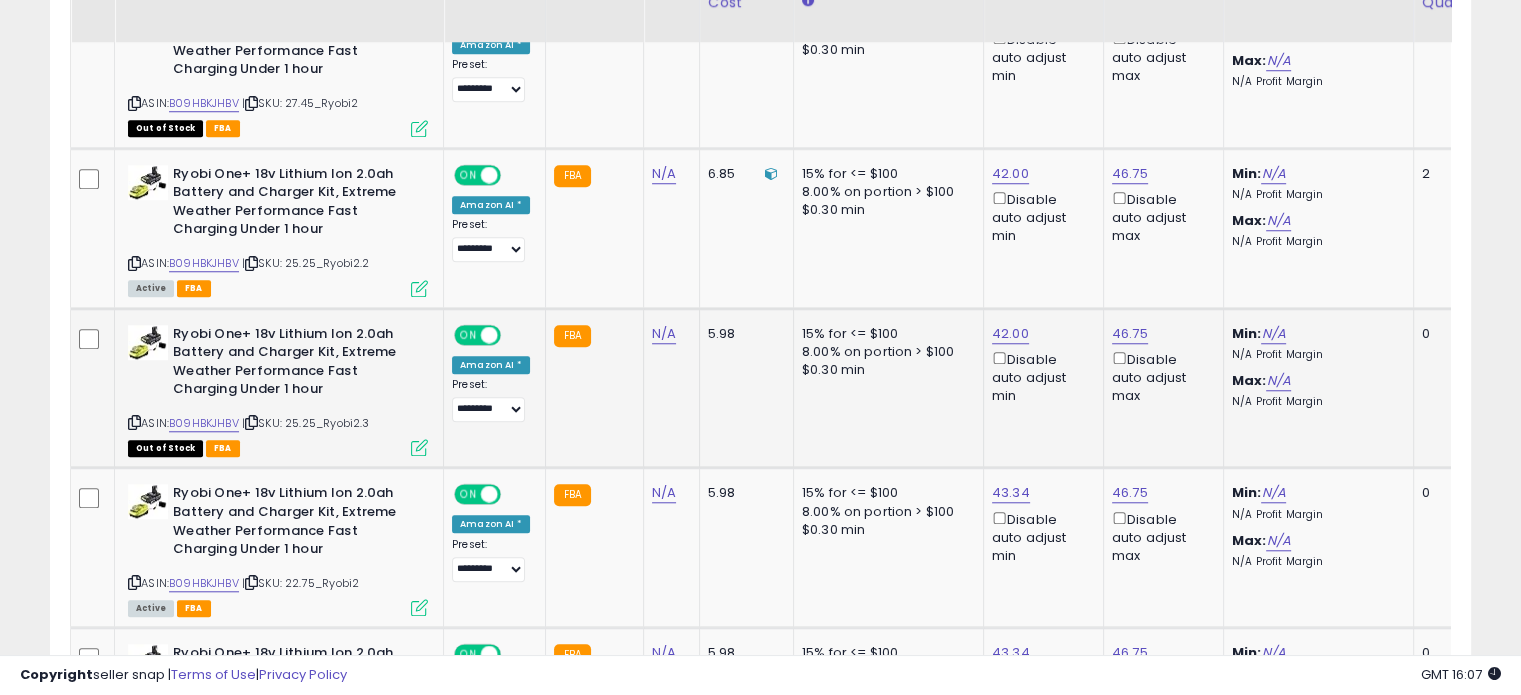 scroll, scrollTop: 1724, scrollLeft: 0, axis: vertical 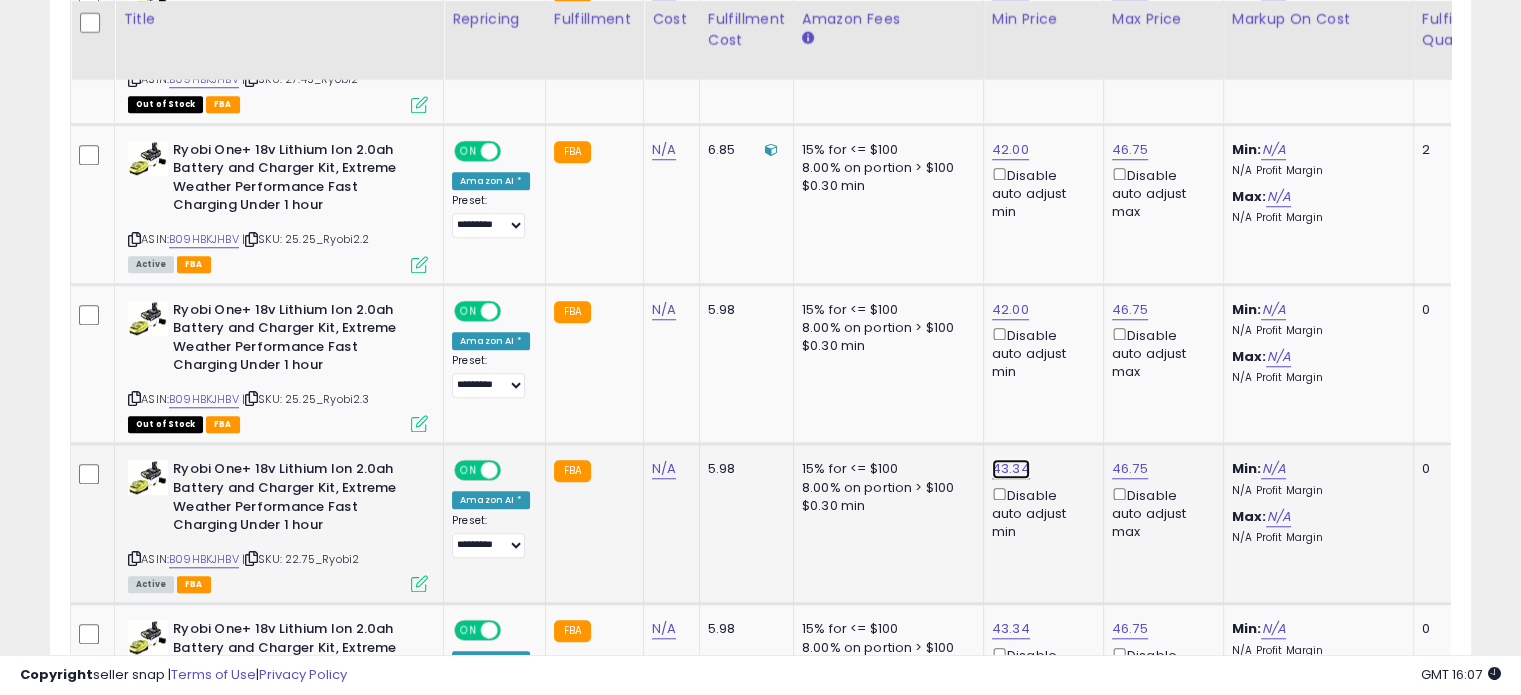 click on "43.34" at bounding box center [1010, -650] 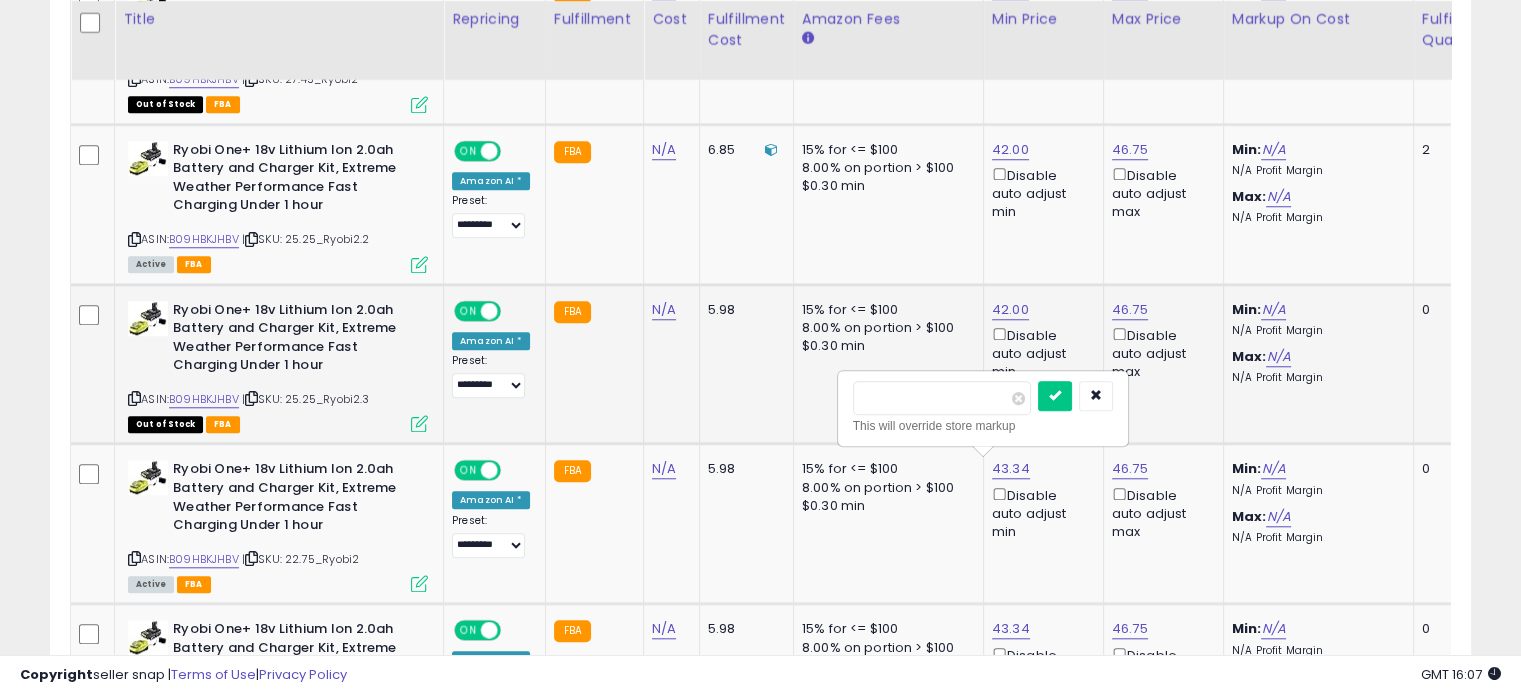 drag, startPoint x: 862, startPoint y: 405, endPoint x: 785, endPoint y: 411, distance: 77.23341 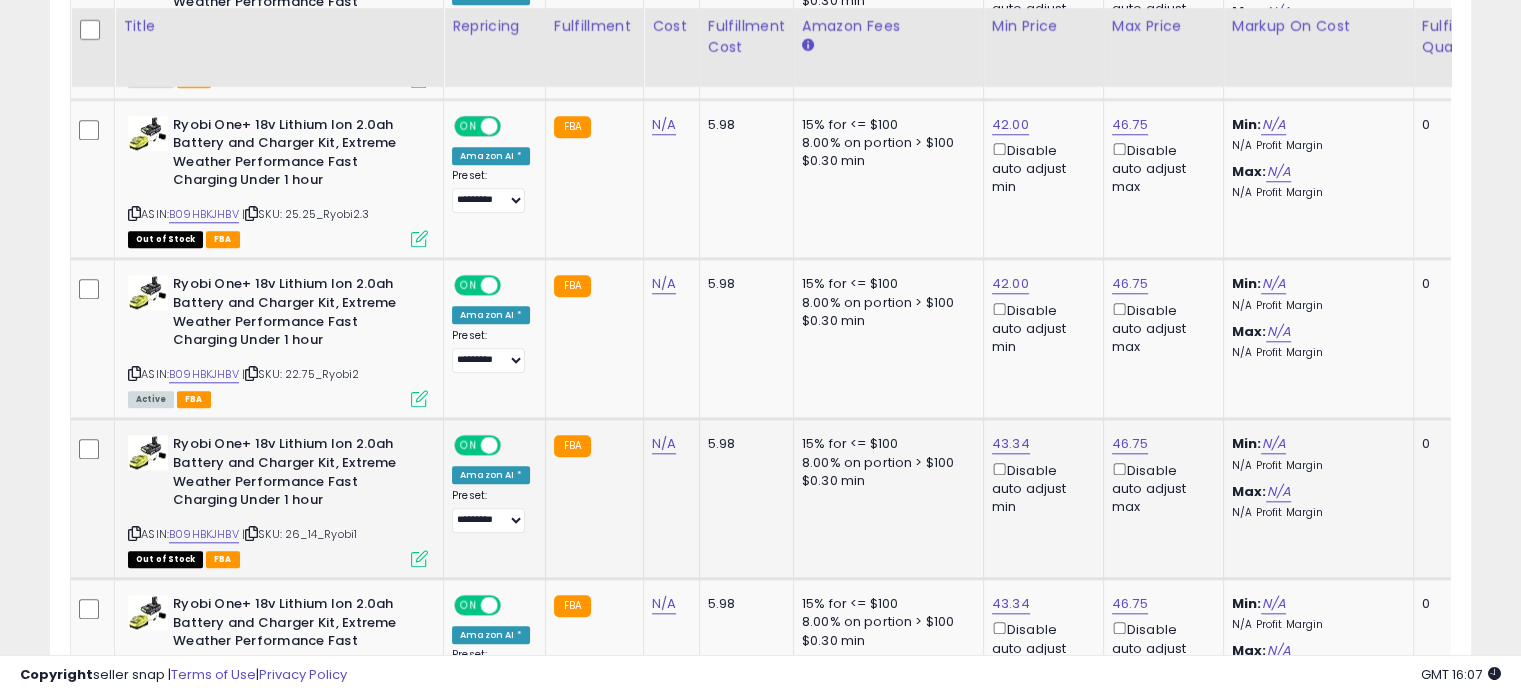 scroll, scrollTop: 1924, scrollLeft: 0, axis: vertical 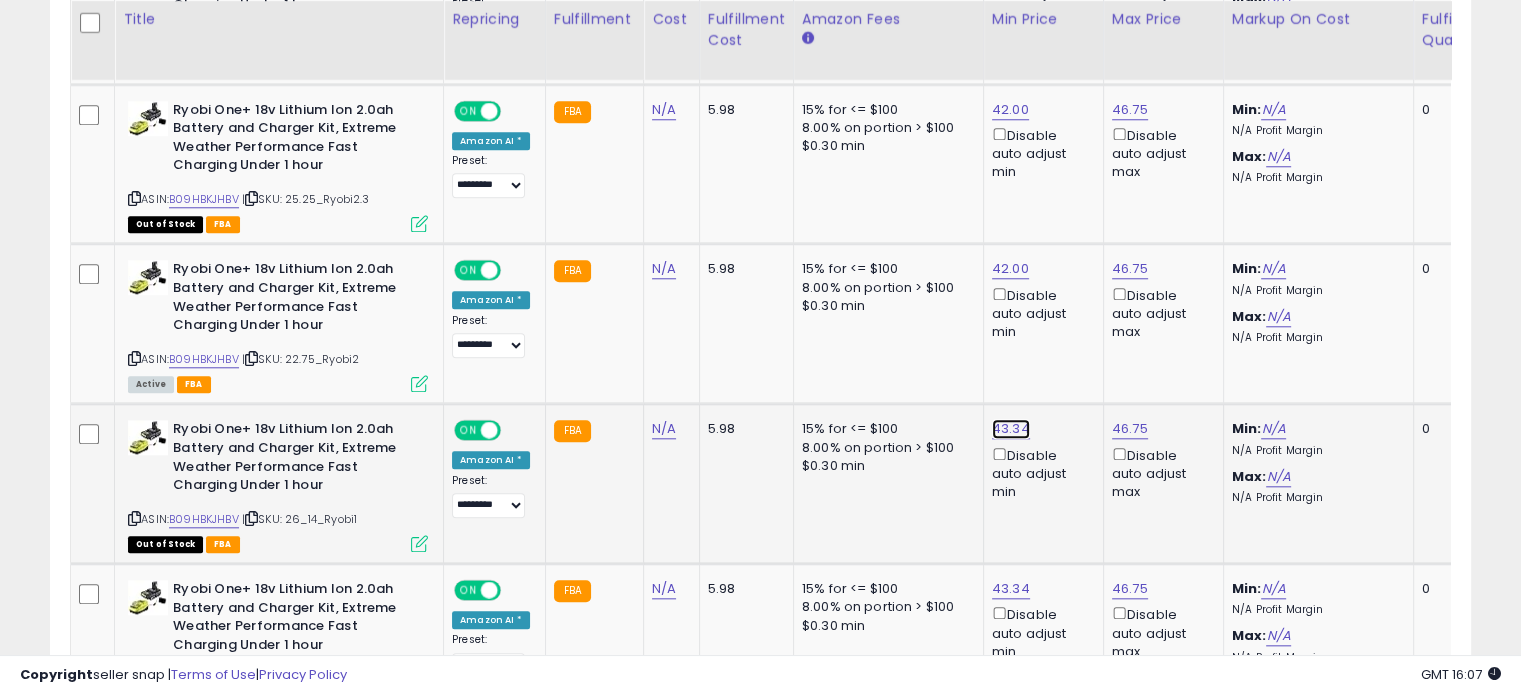 click on "43.34" at bounding box center [1010, -850] 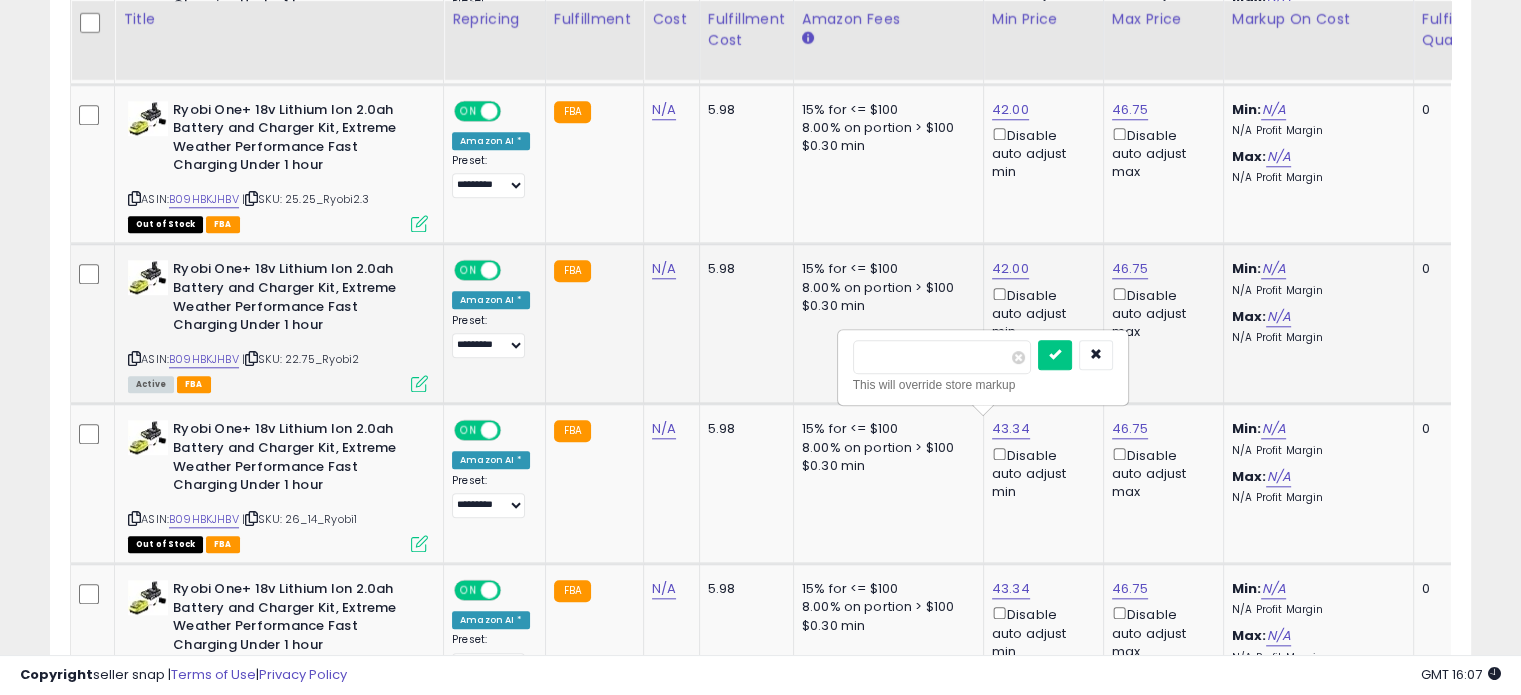 drag, startPoint x: 924, startPoint y: 357, endPoint x: 704, endPoint y: 360, distance: 220.02045 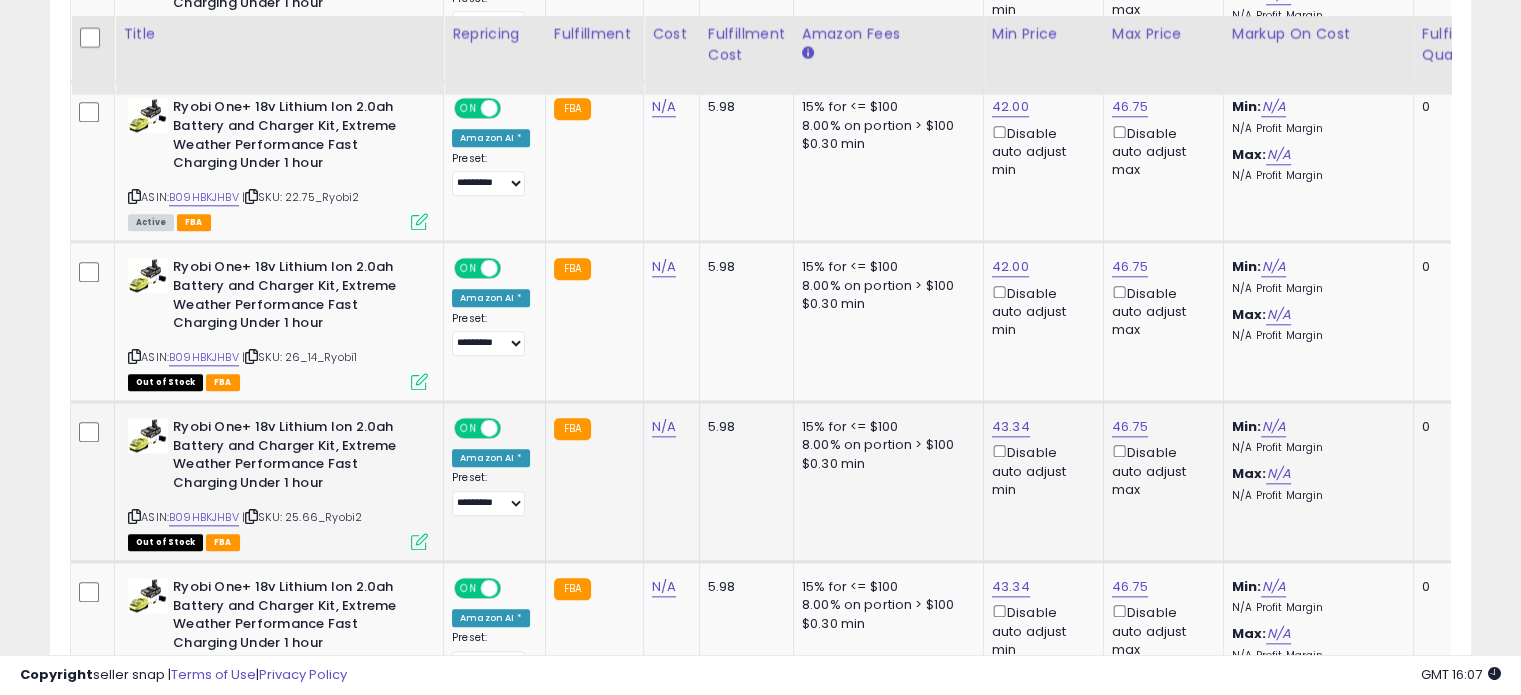 scroll, scrollTop: 2124, scrollLeft: 0, axis: vertical 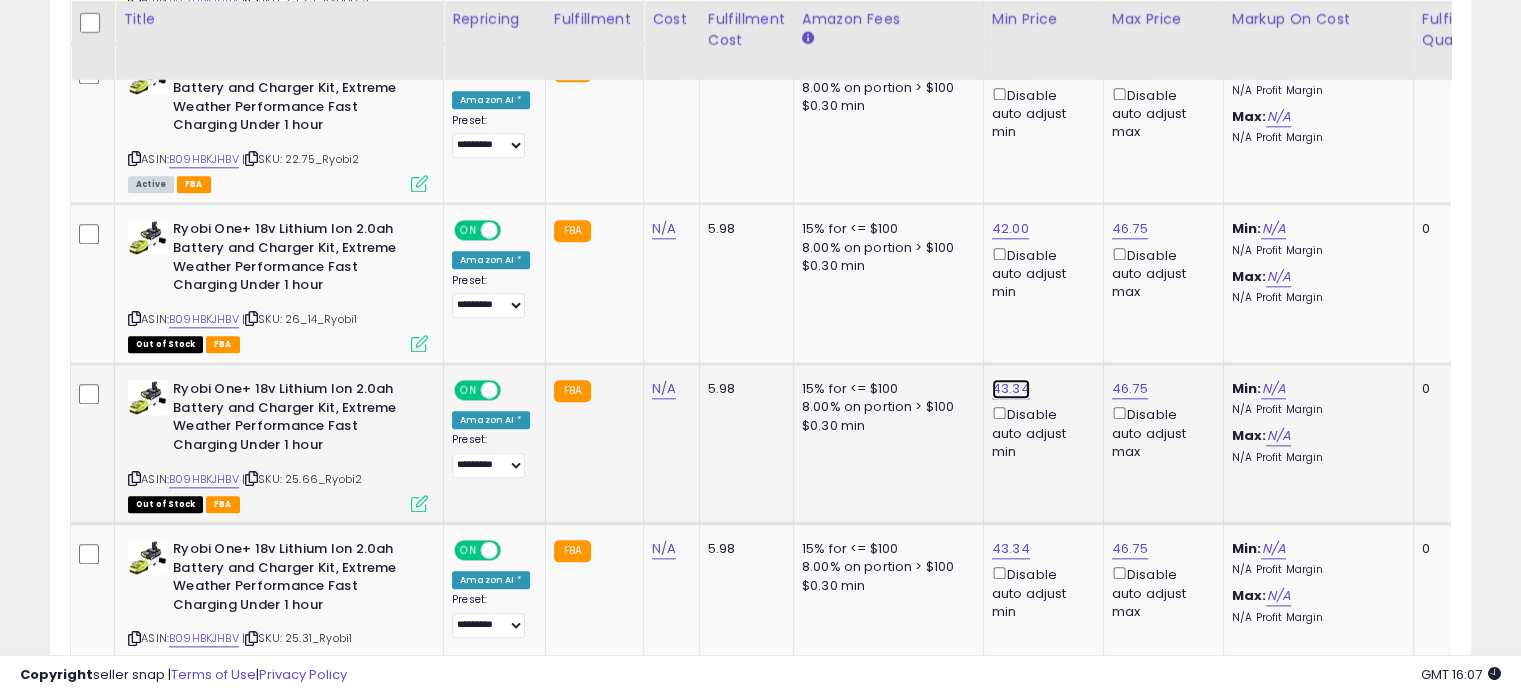 click on "43.34" at bounding box center (1010, -1050) 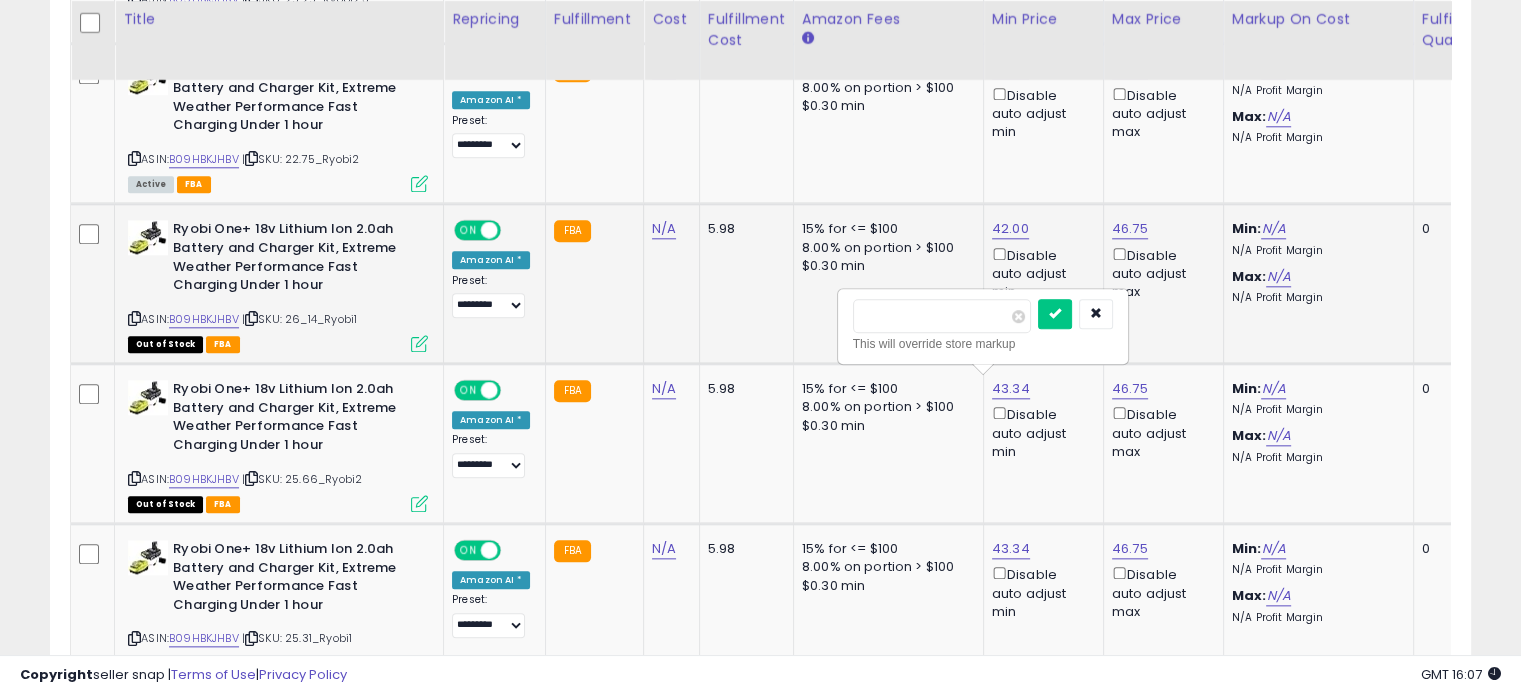 drag, startPoint x: 940, startPoint y: 327, endPoint x: 704, endPoint y: 327, distance: 236 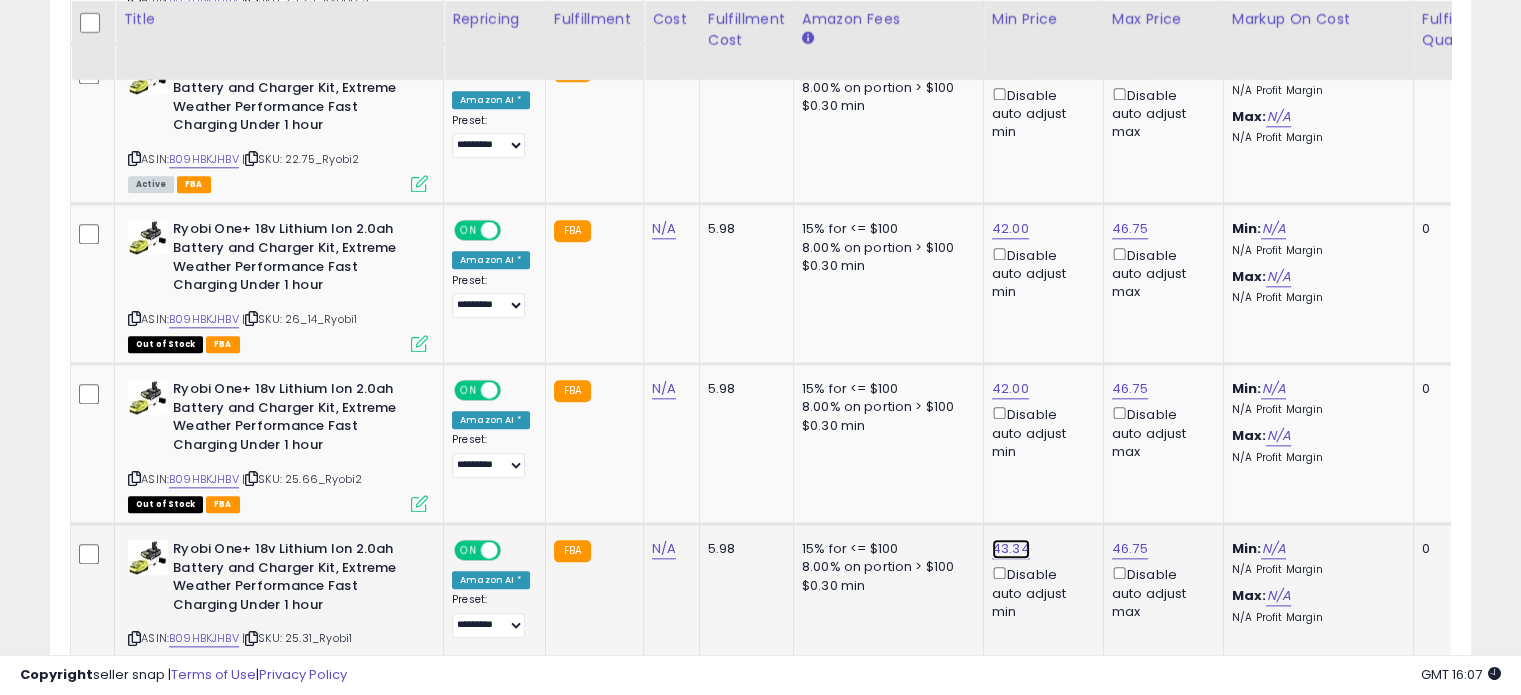 click on "43.34" at bounding box center [1010, -1050] 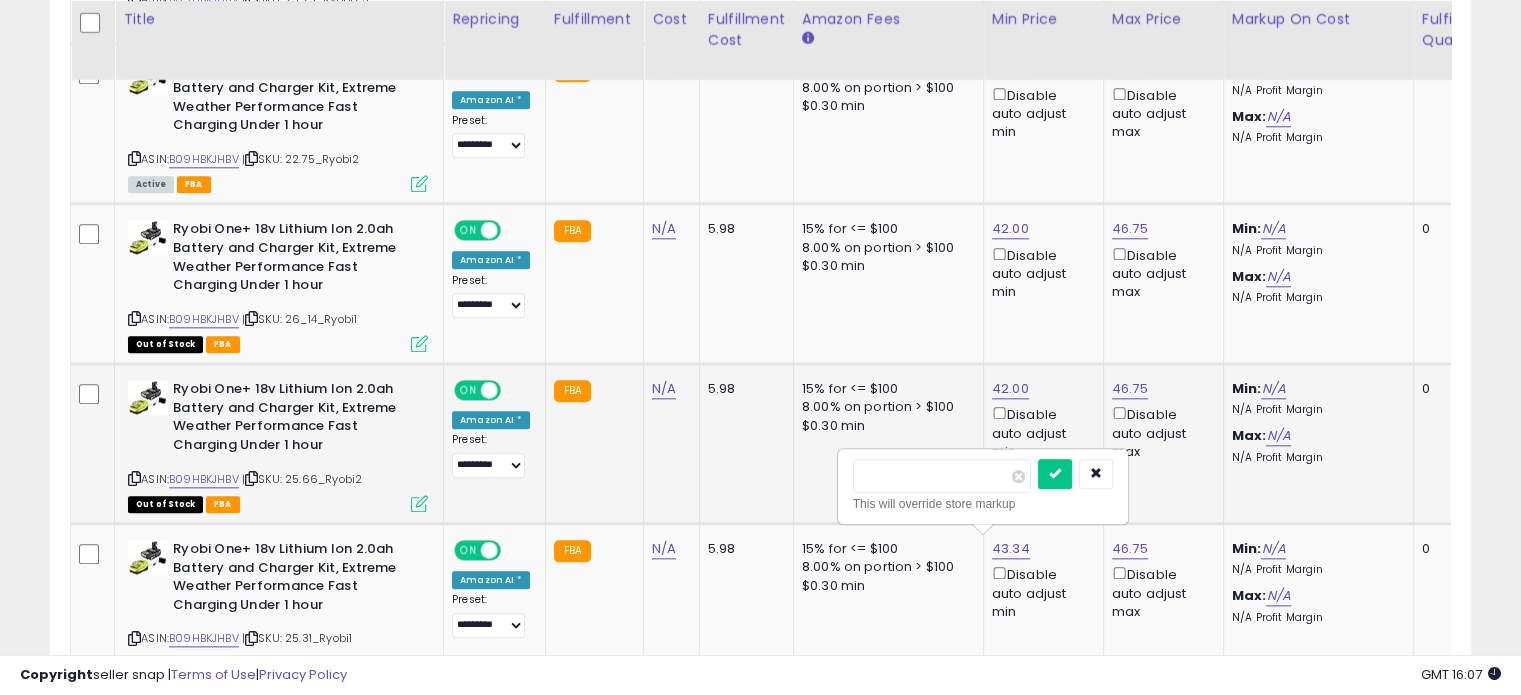 drag, startPoint x: 877, startPoint y: 479, endPoint x: 758, endPoint y: 485, distance: 119.15116 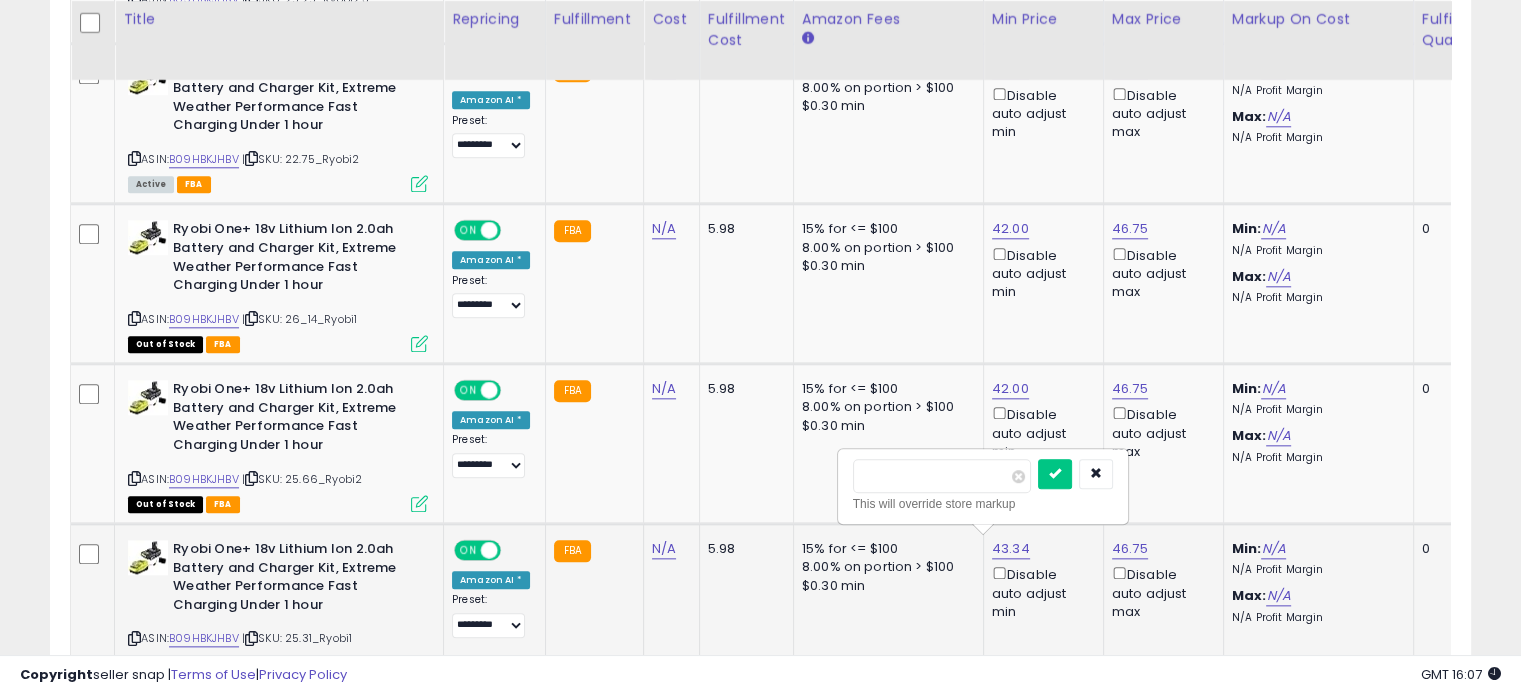 click on "*****" at bounding box center (942, 476) 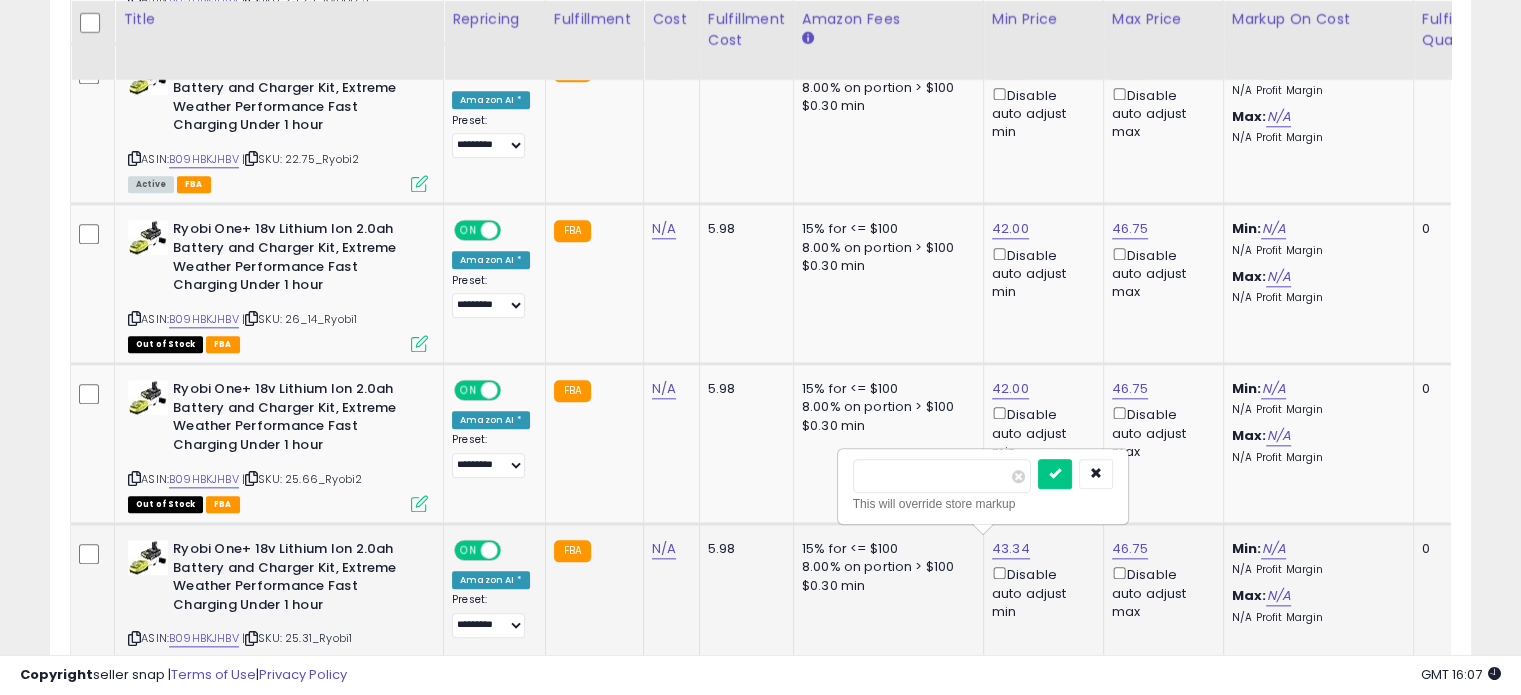 type on "*****" 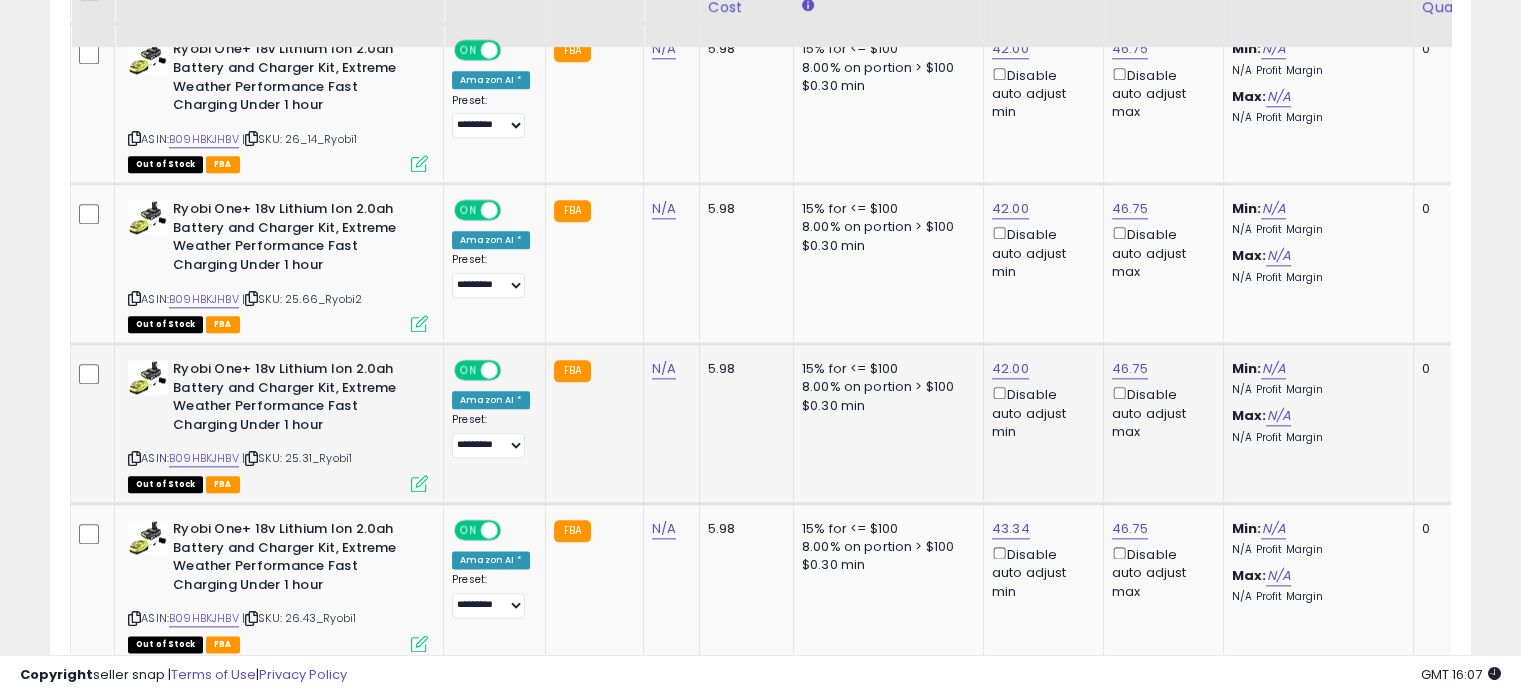 scroll, scrollTop: 2324, scrollLeft: 0, axis: vertical 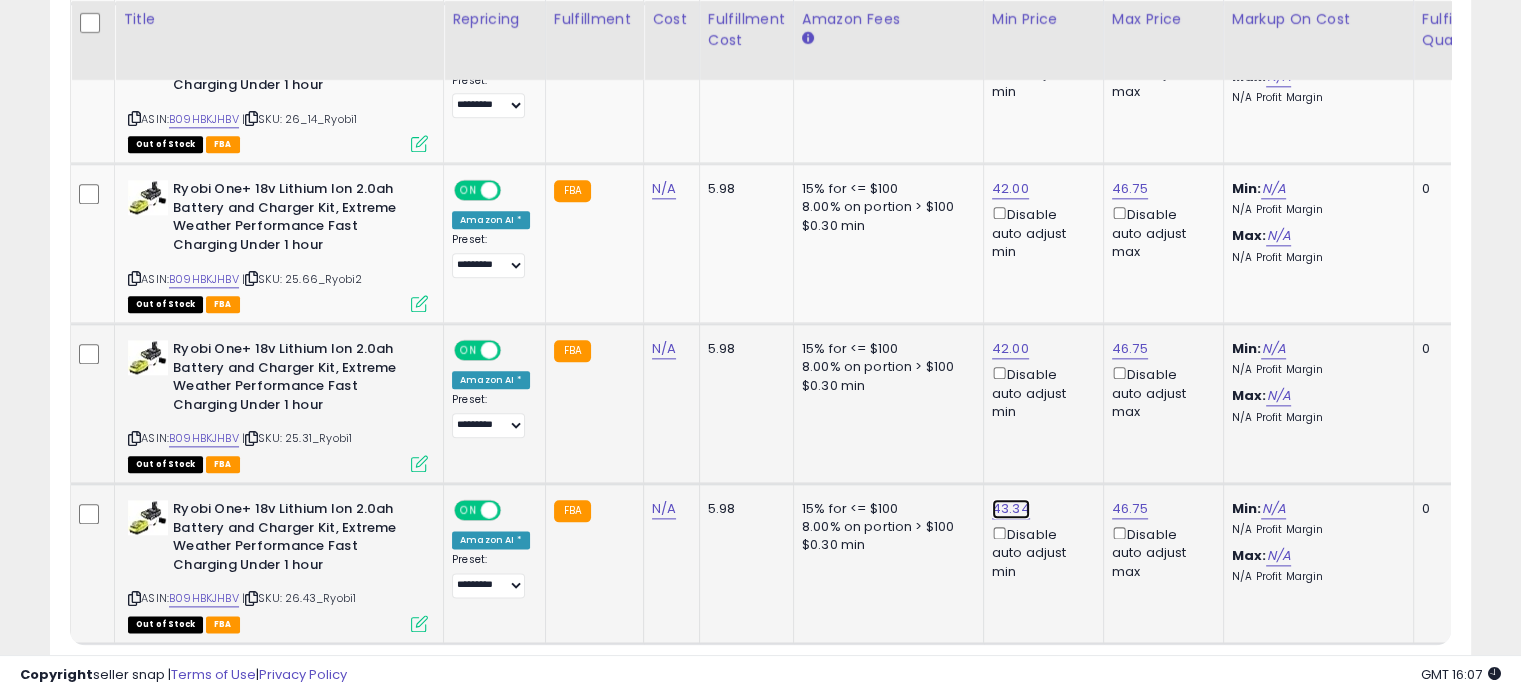 click on "43.34" at bounding box center (1010, -1250) 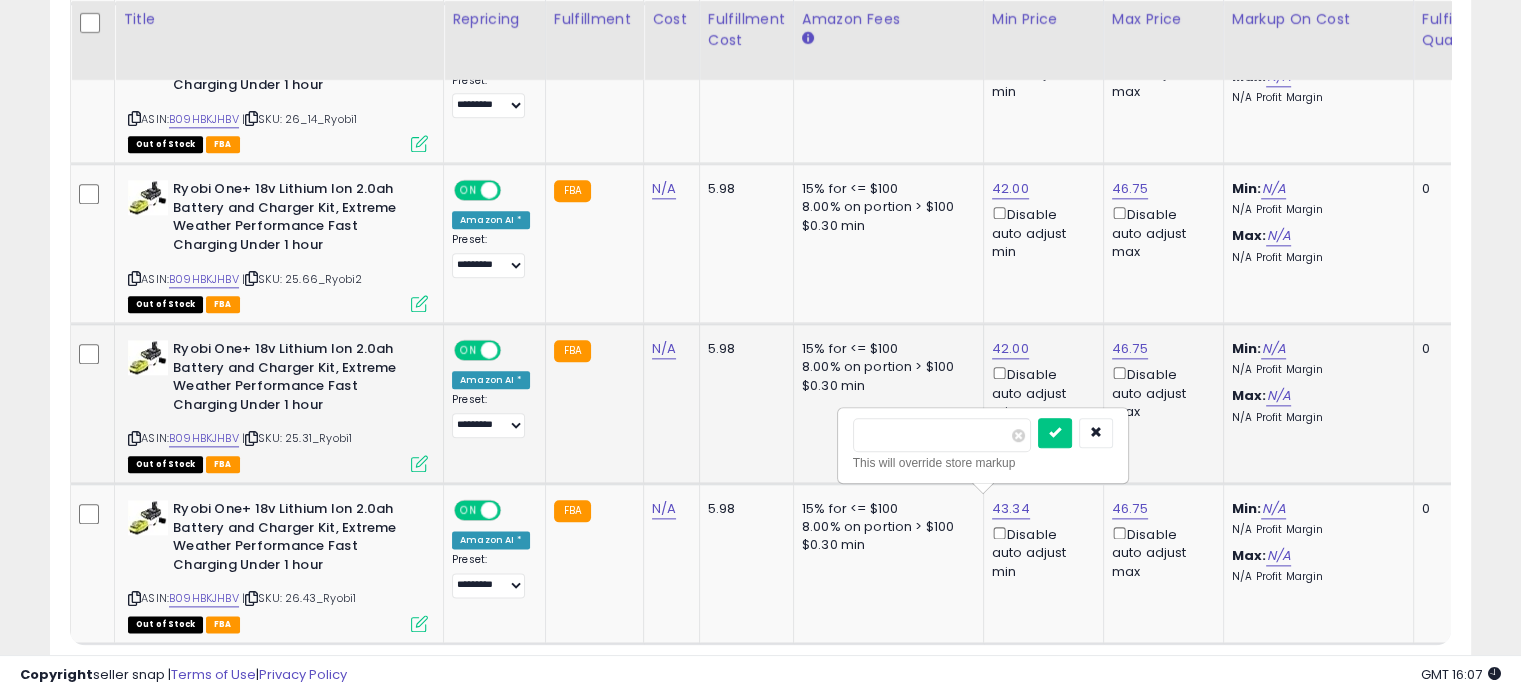 drag, startPoint x: 730, startPoint y: 437, endPoint x: 664, endPoint y: 442, distance: 66.189125 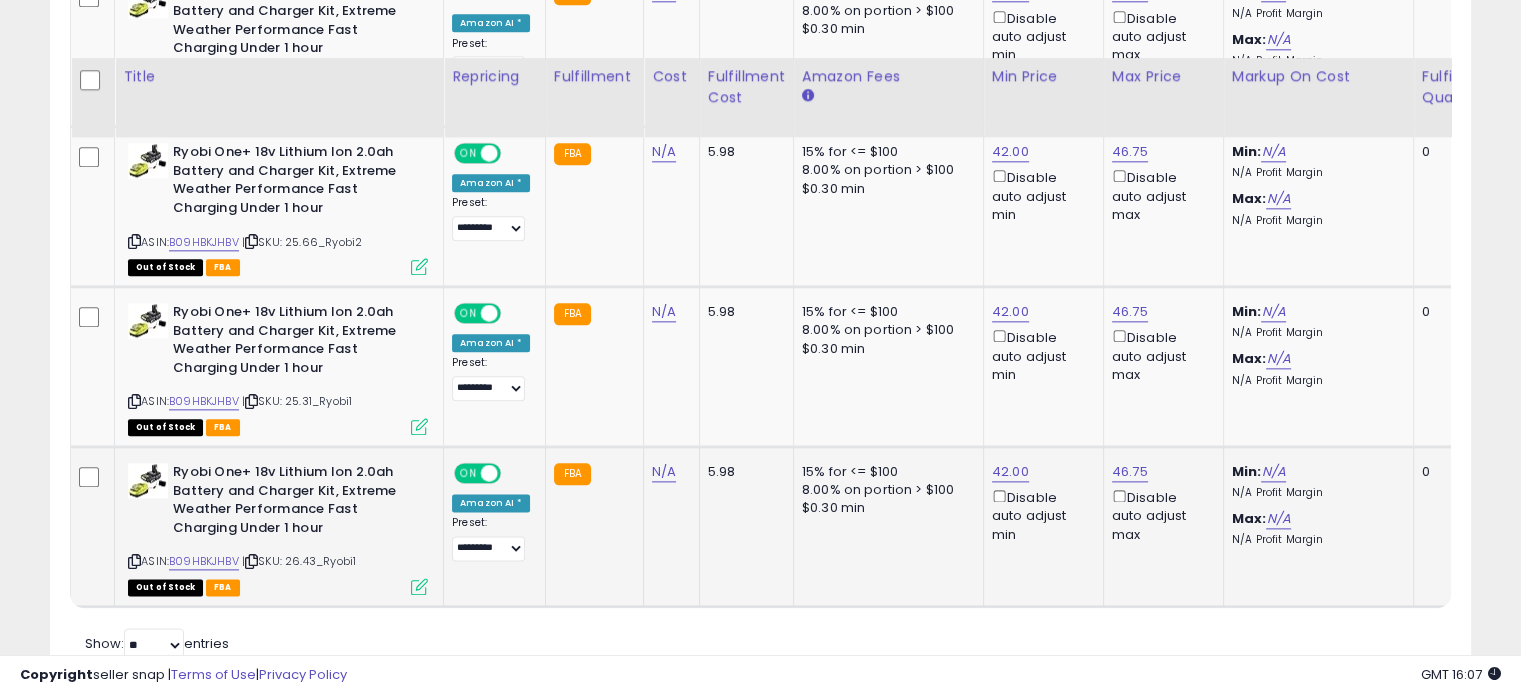 scroll, scrollTop: 2435, scrollLeft: 0, axis: vertical 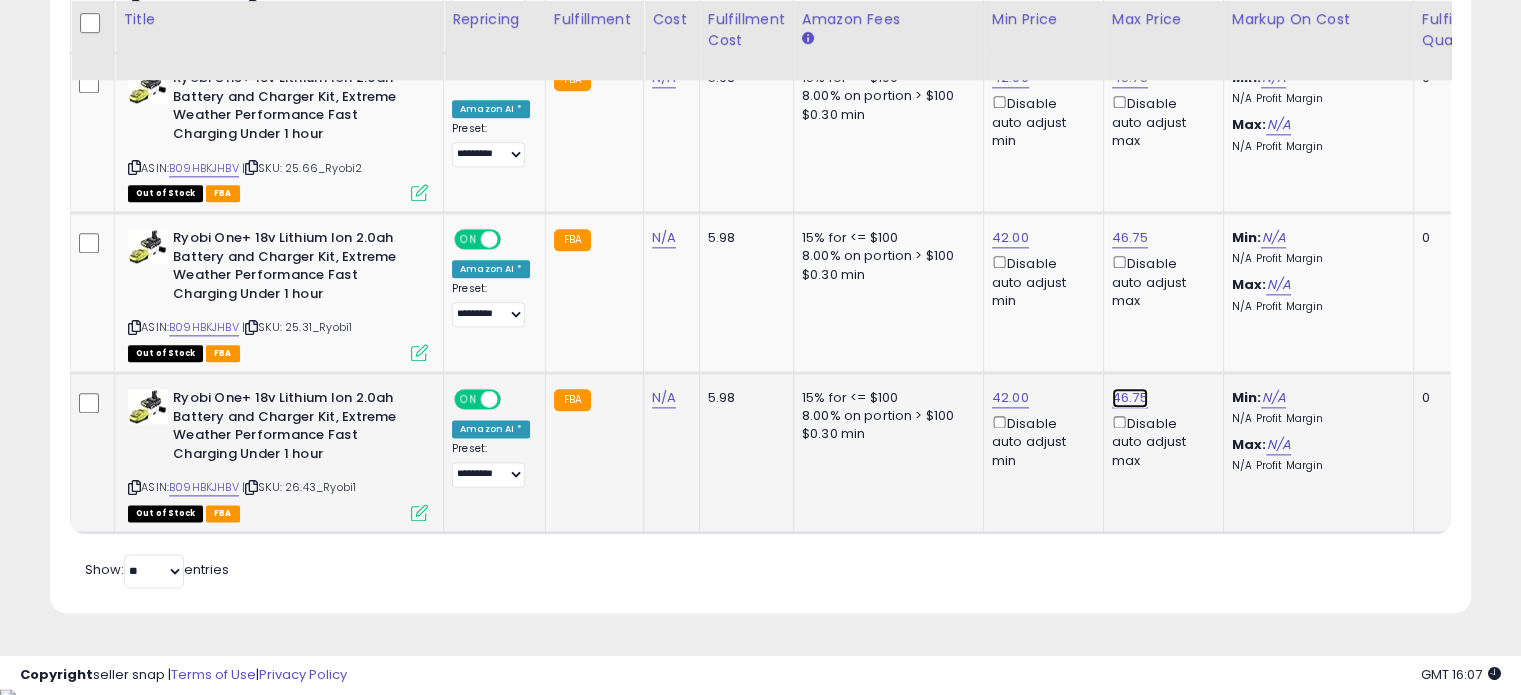 click on "46.75" at bounding box center [1130, -1361] 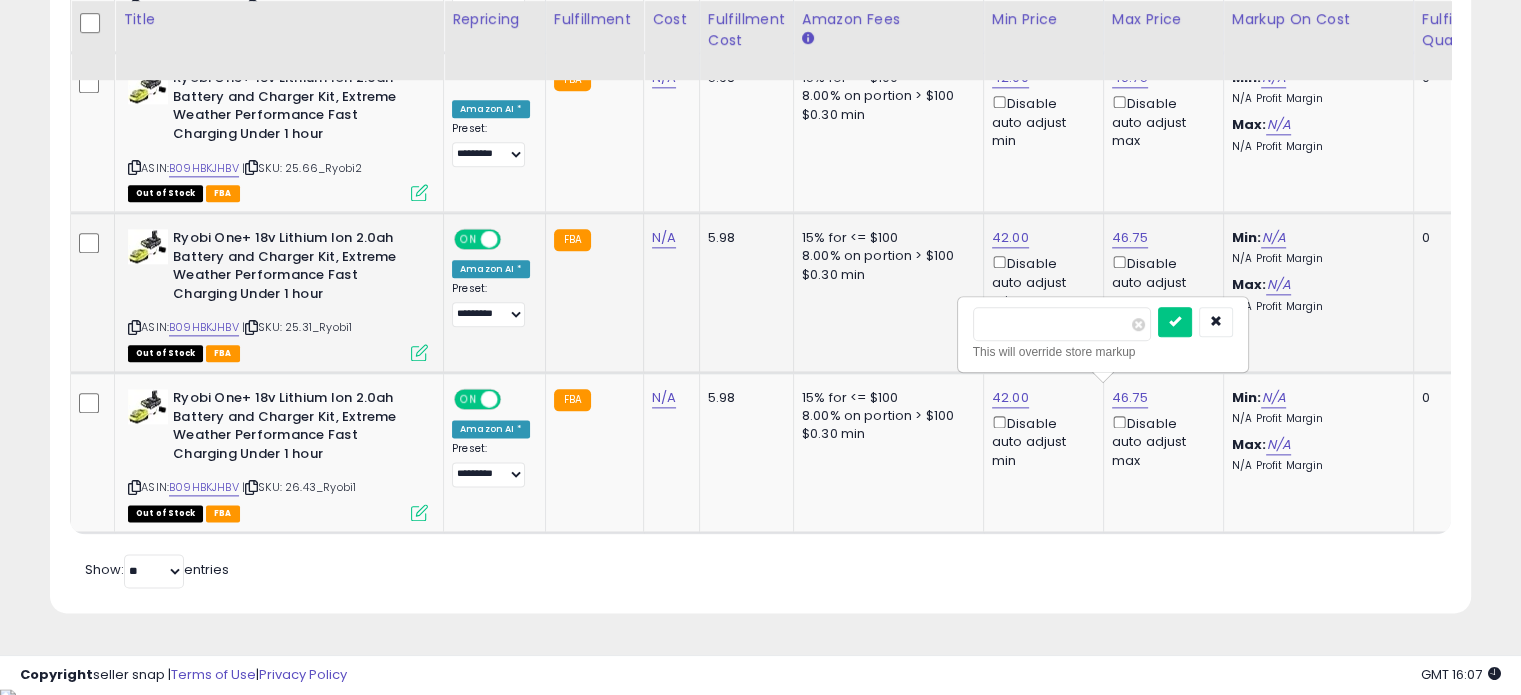 drag, startPoint x: 1041, startPoint y: 327, endPoint x: 894, endPoint y: 325, distance: 147.01361 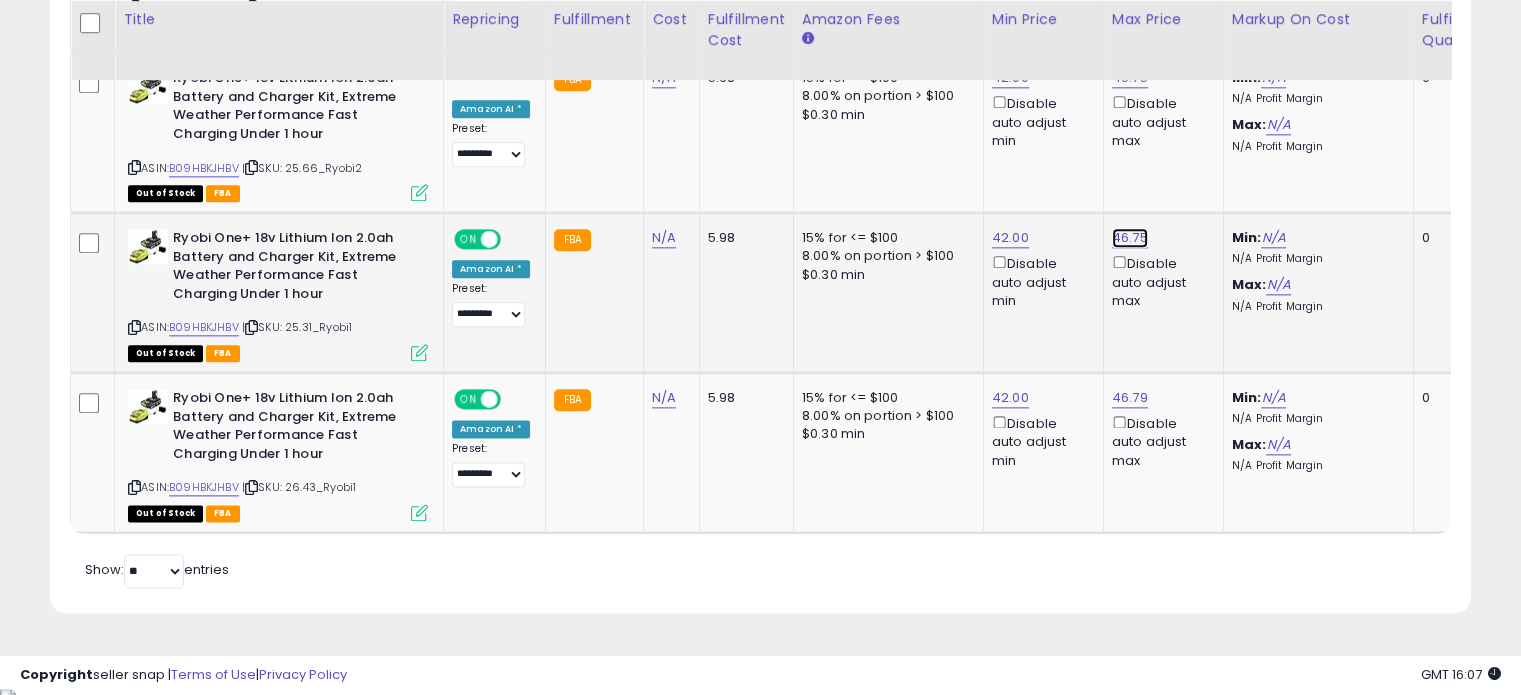 click on "46.75" at bounding box center (1130, -1361) 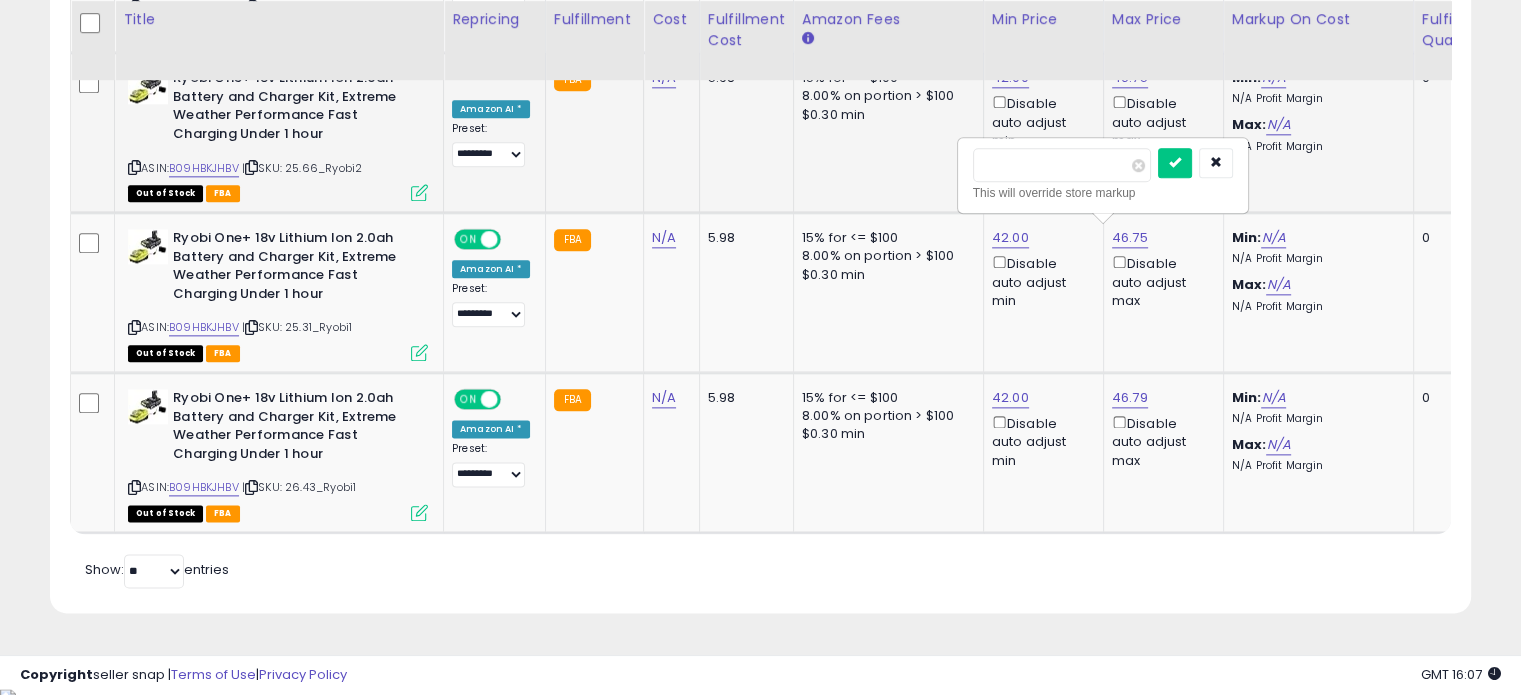 drag, startPoint x: 1033, startPoint y: 175, endPoint x: 935, endPoint y: 171, distance: 98.0816 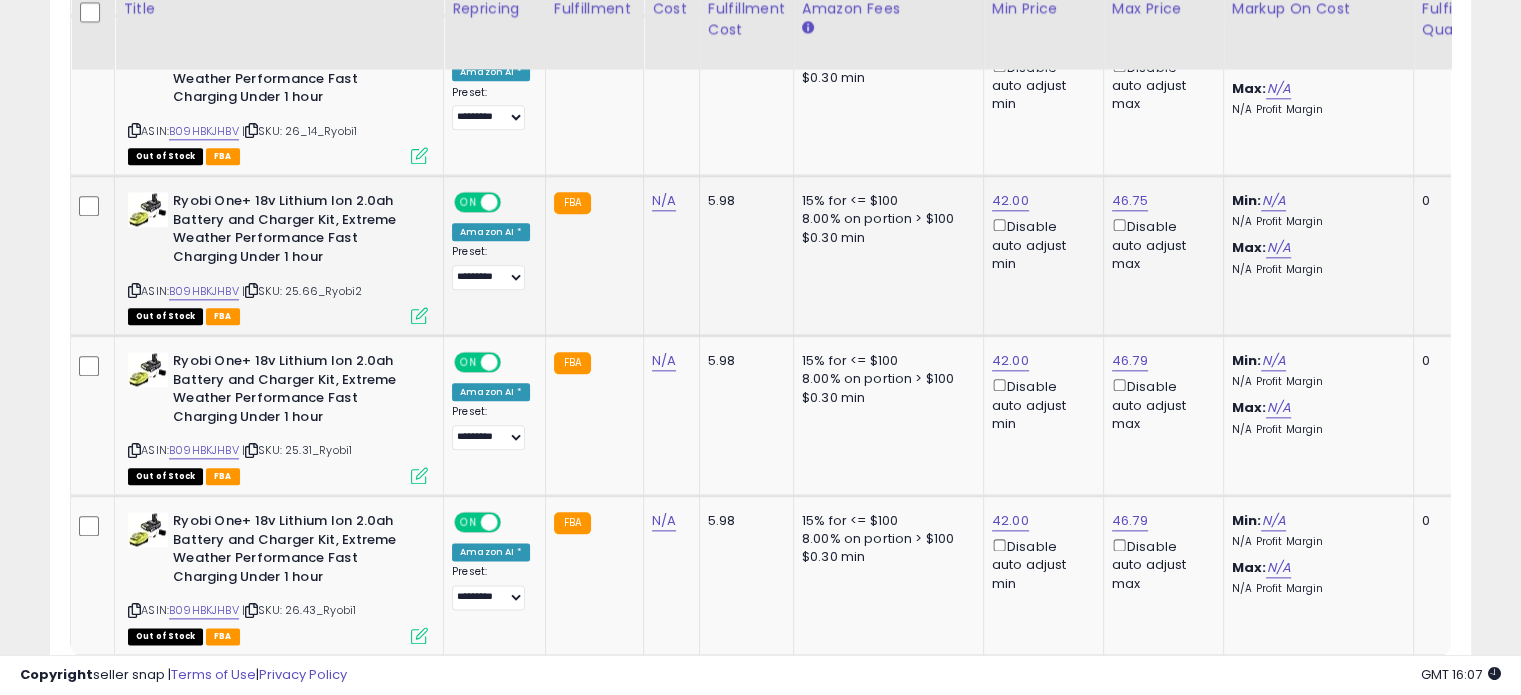 scroll, scrollTop: 2301, scrollLeft: 0, axis: vertical 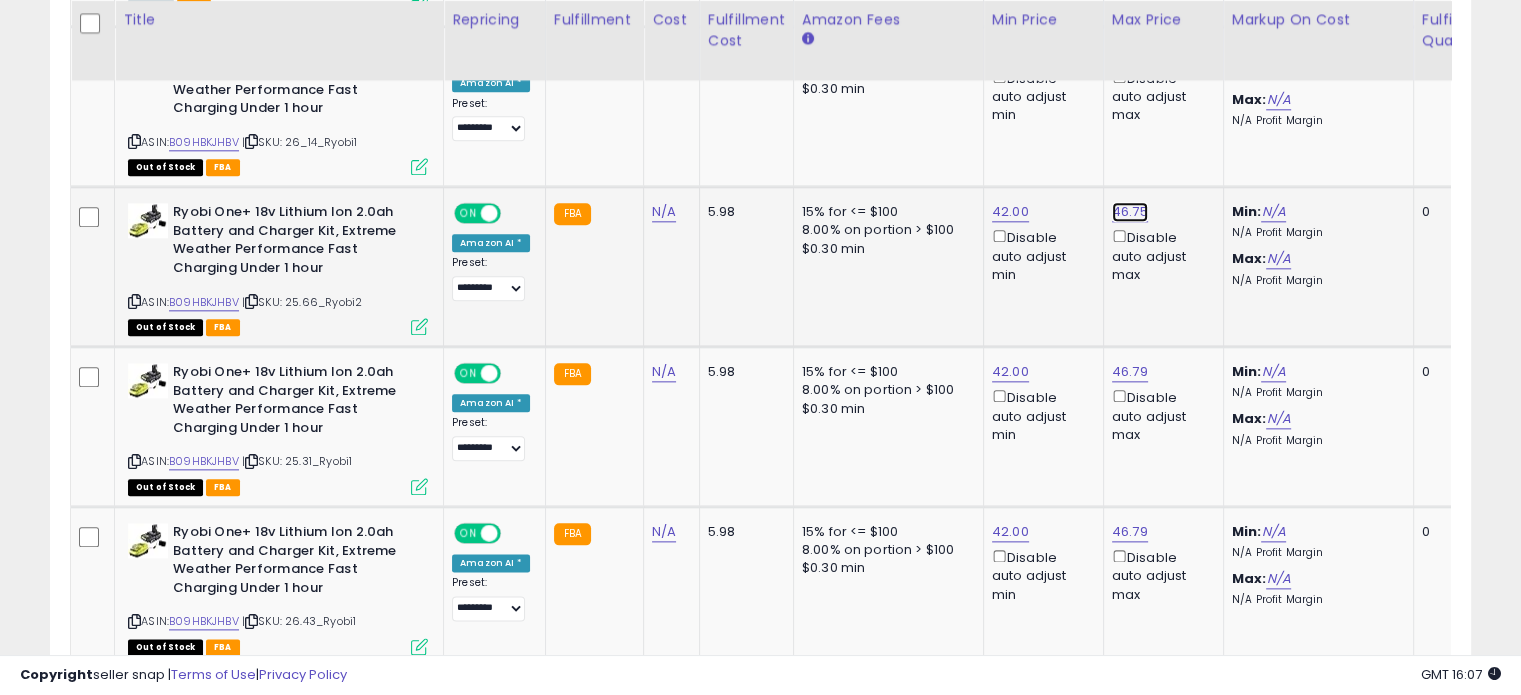 click on "46.75" at bounding box center [1130, -1227] 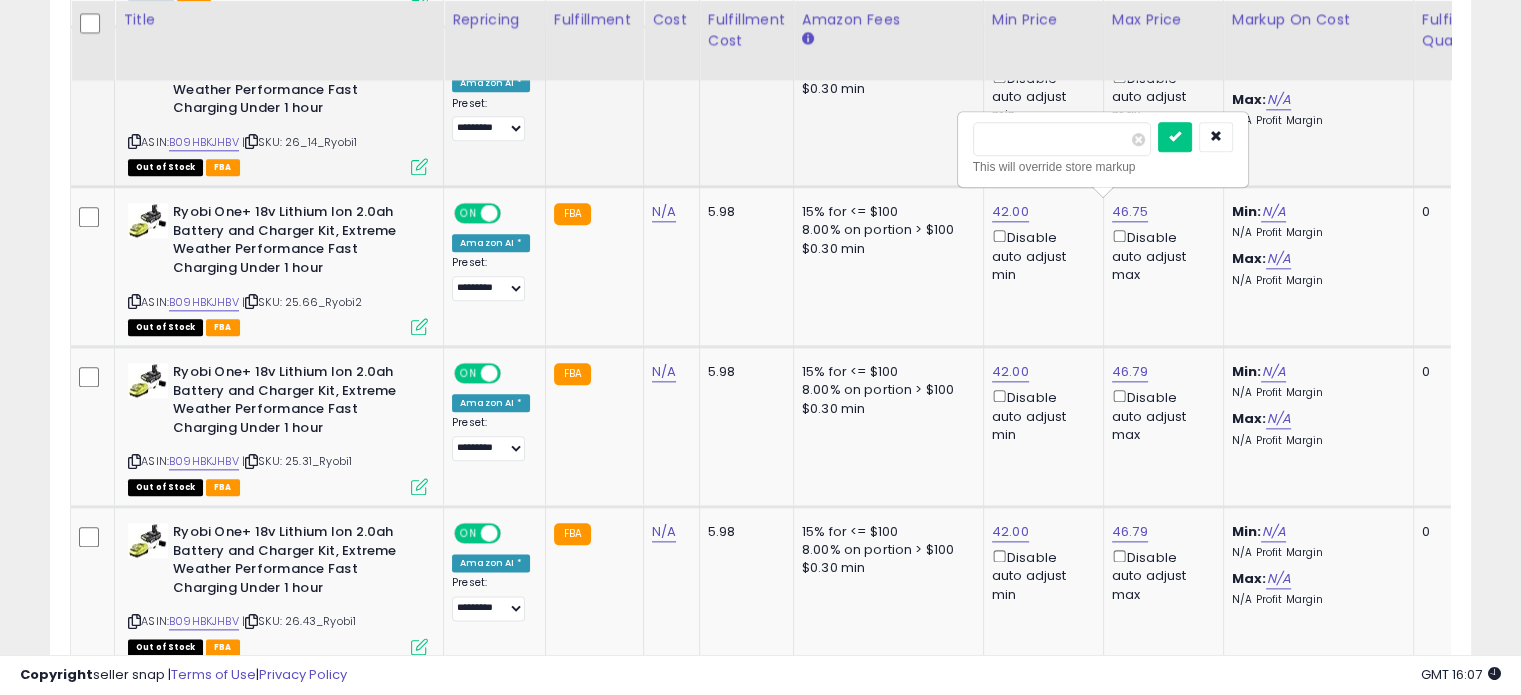 drag, startPoint x: 967, startPoint y: 143, endPoint x: 939, endPoint y: 145, distance: 28.071337 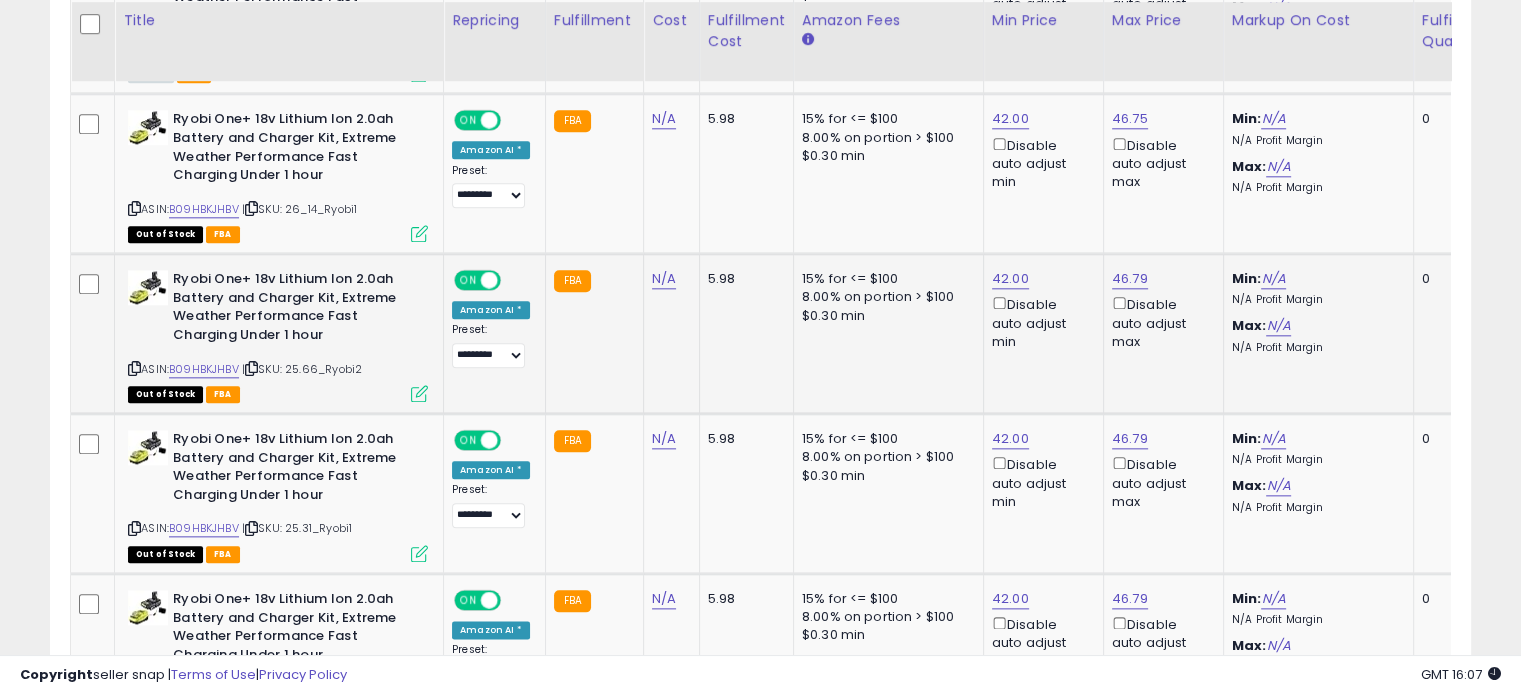 scroll, scrollTop: 2168, scrollLeft: 0, axis: vertical 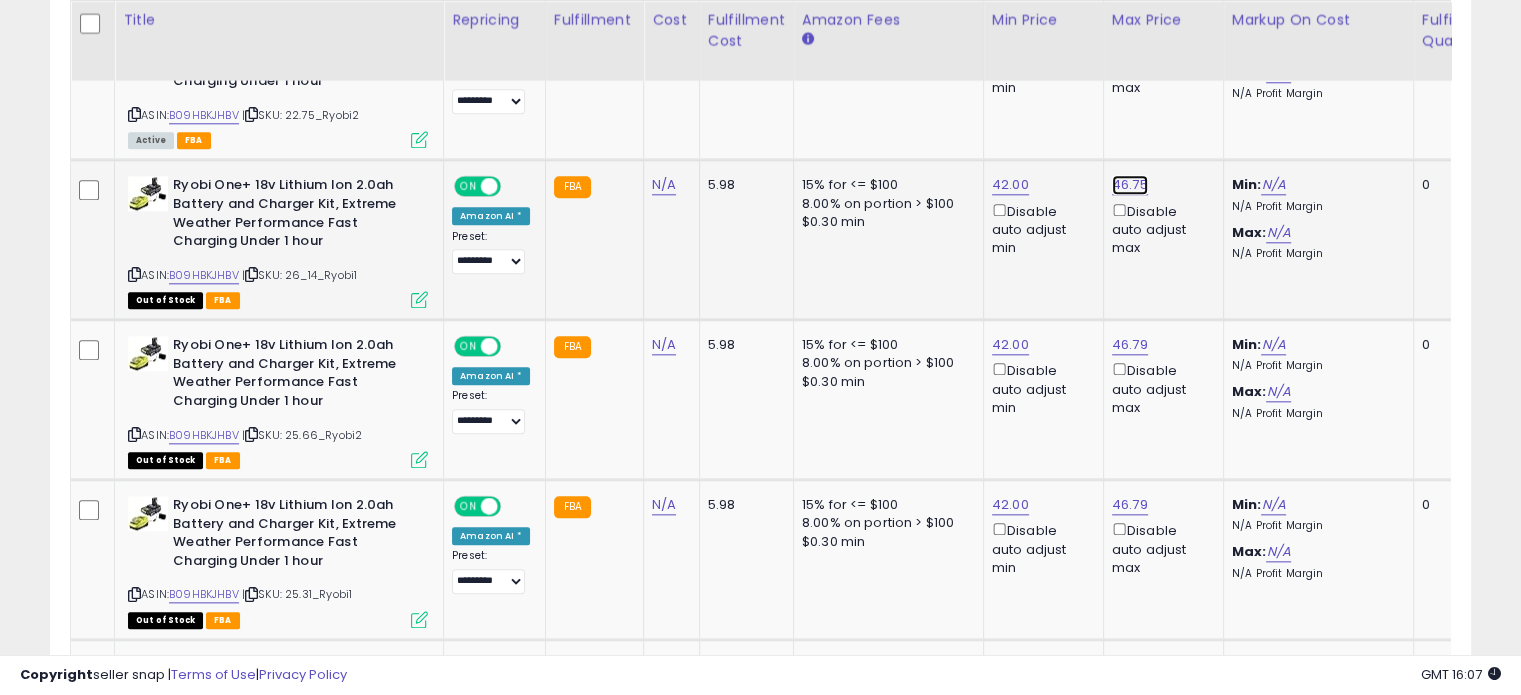 click on "46.75" at bounding box center (1130, -1094) 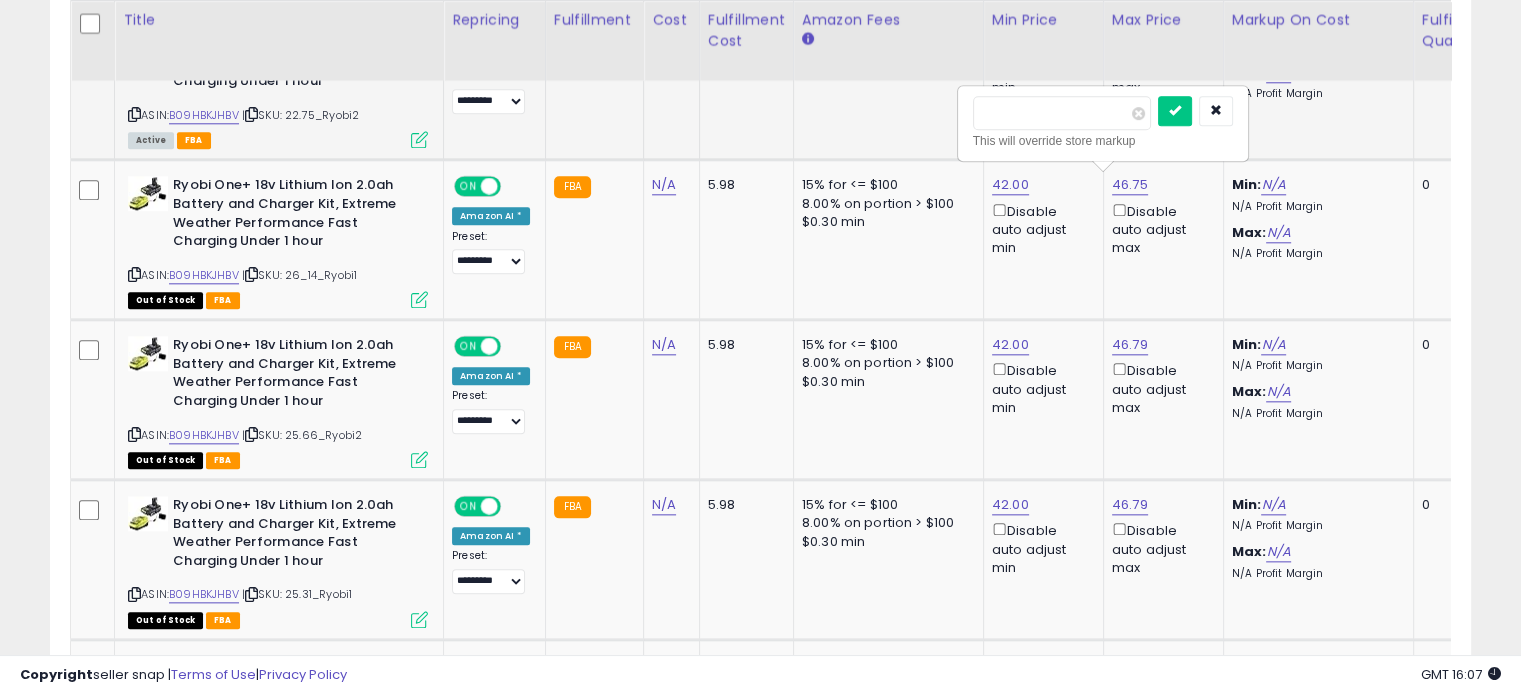 drag, startPoint x: 922, startPoint y: 116, endPoint x: 893, endPoint y: 117, distance: 29.017237 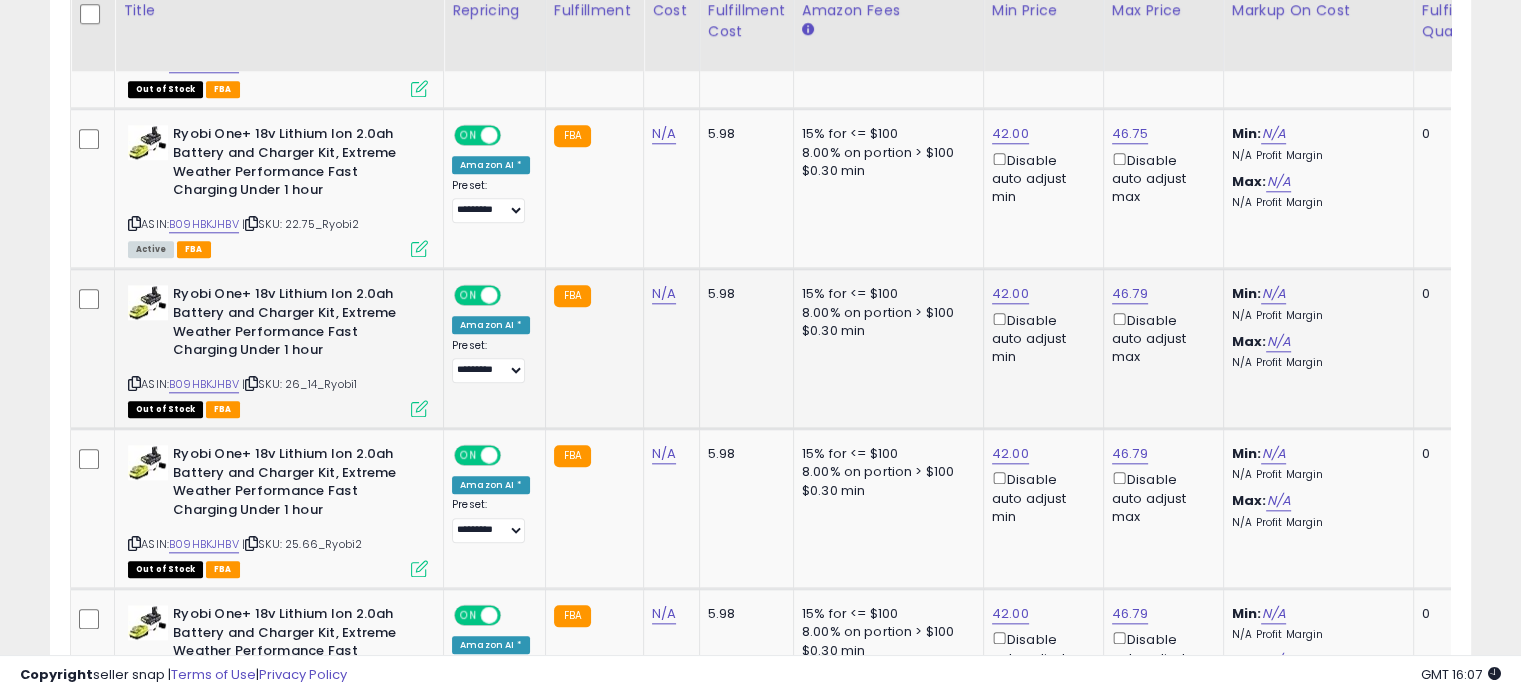 scroll, scrollTop: 2035, scrollLeft: 0, axis: vertical 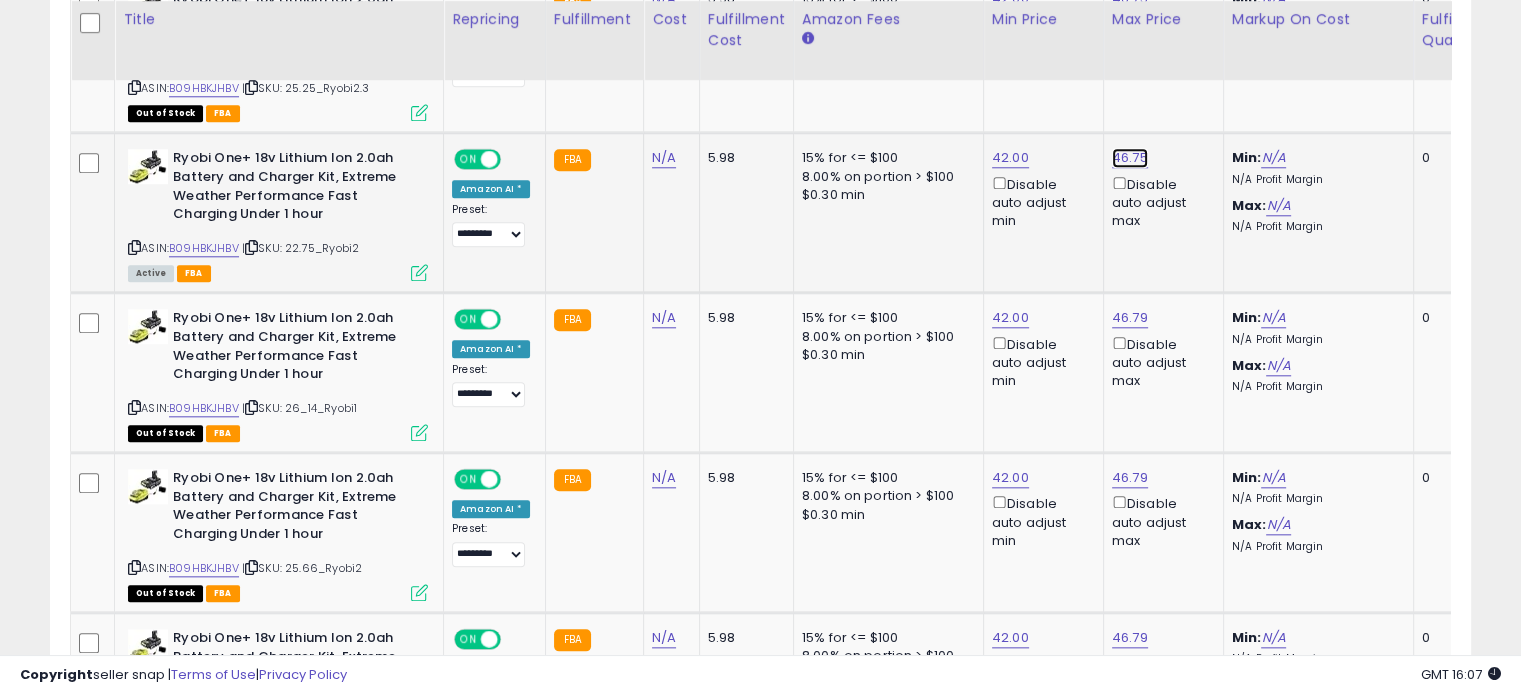 click on "46.75" at bounding box center [1130, -961] 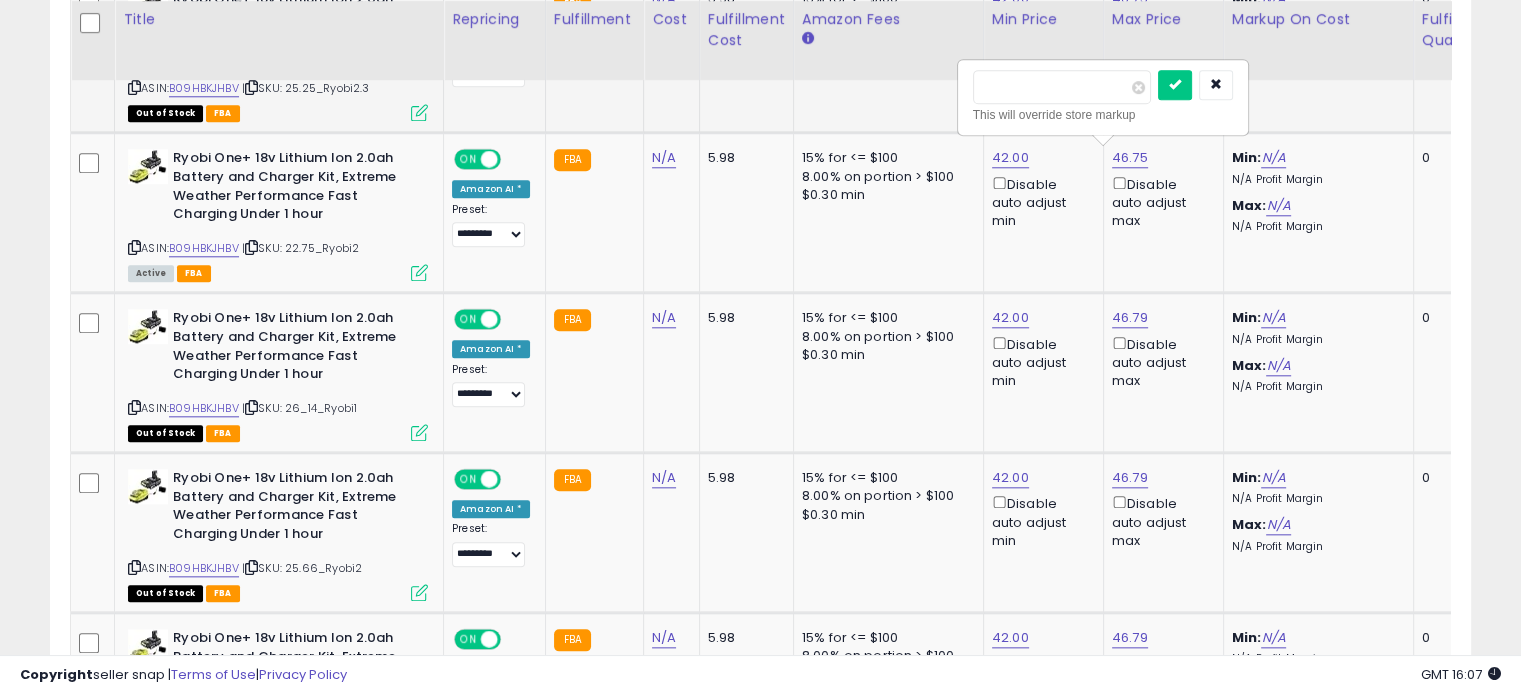 drag, startPoint x: 900, startPoint y: 98, endPoint x: 885, endPoint y: 99, distance: 15.033297 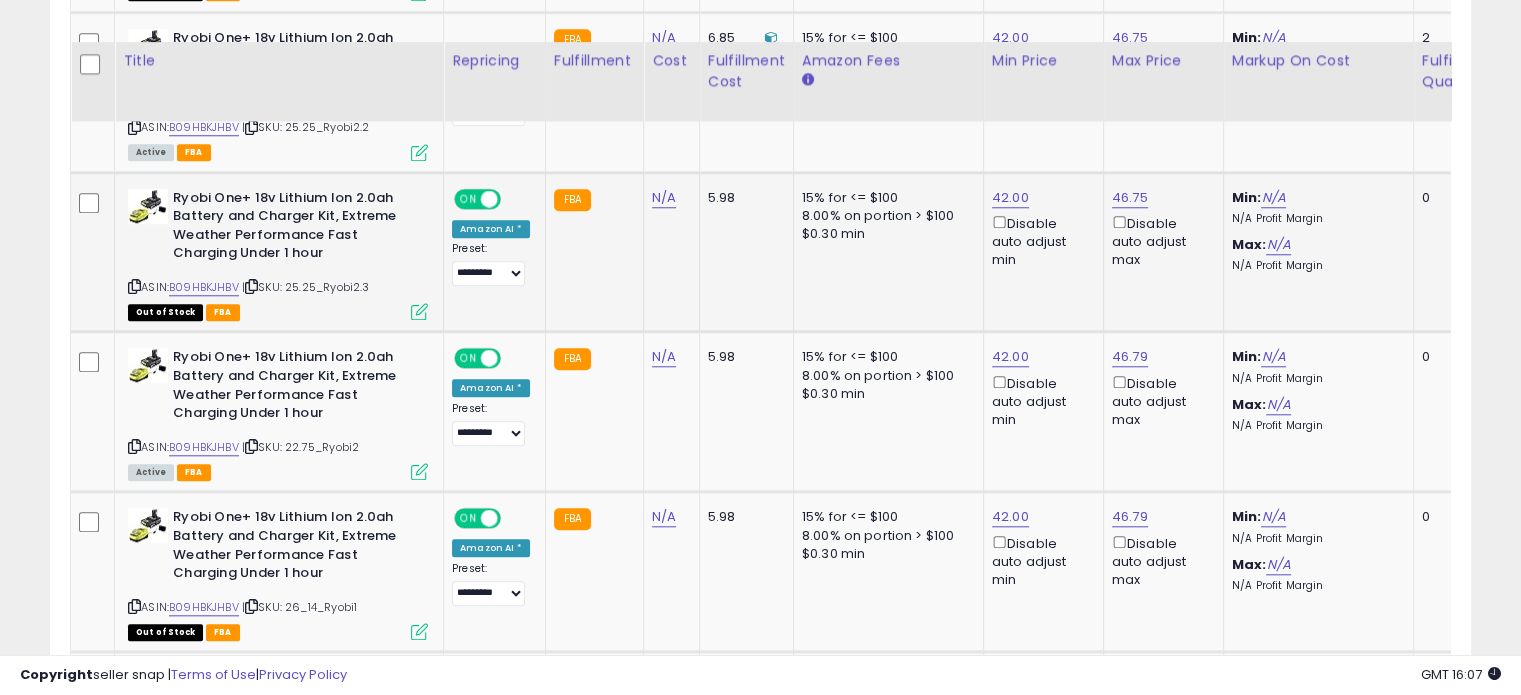 scroll, scrollTop: 1835, scrollLeft: 0, axis: vertical 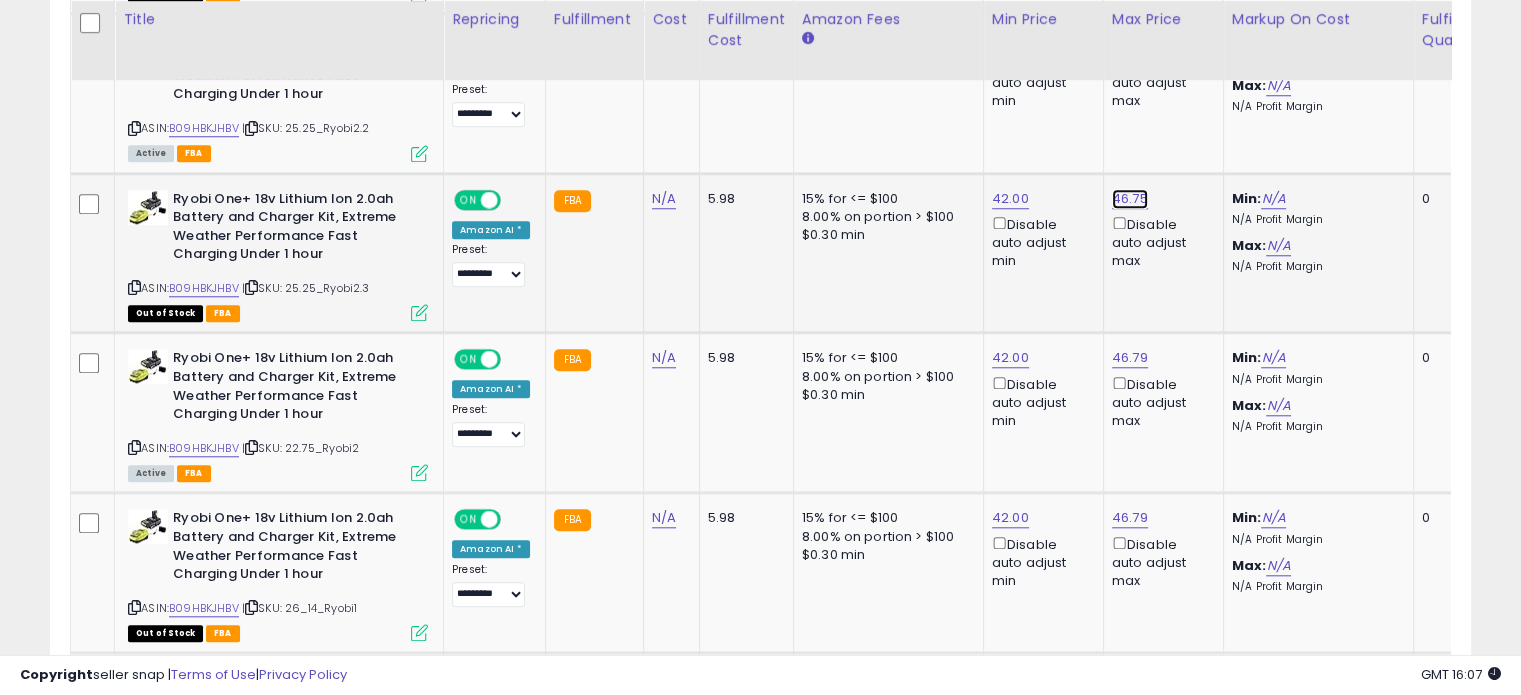 click on "46.75" at bounding box center [1130, -761] 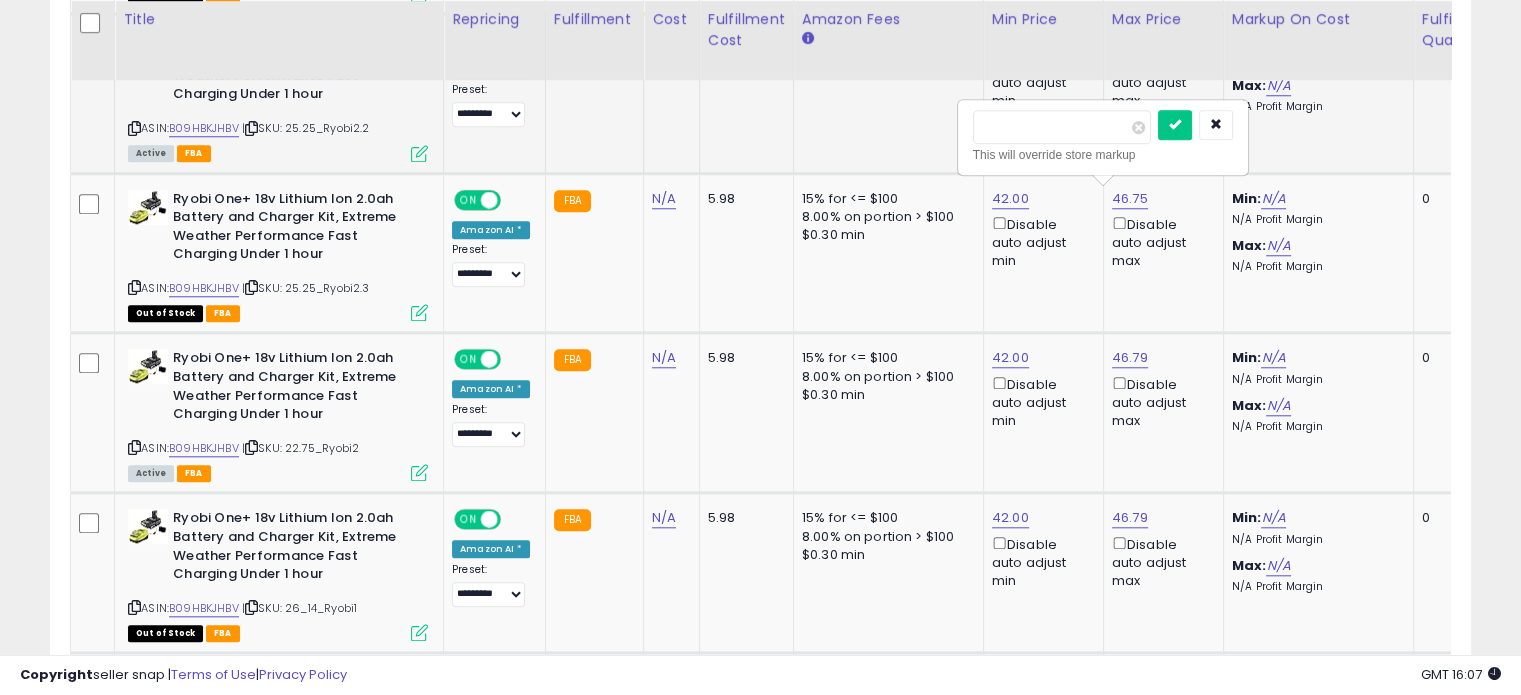 drag, startPoint x: 1044, startPoint y: 131, endPoint x: 913, endPoint y: 131, distance: 131 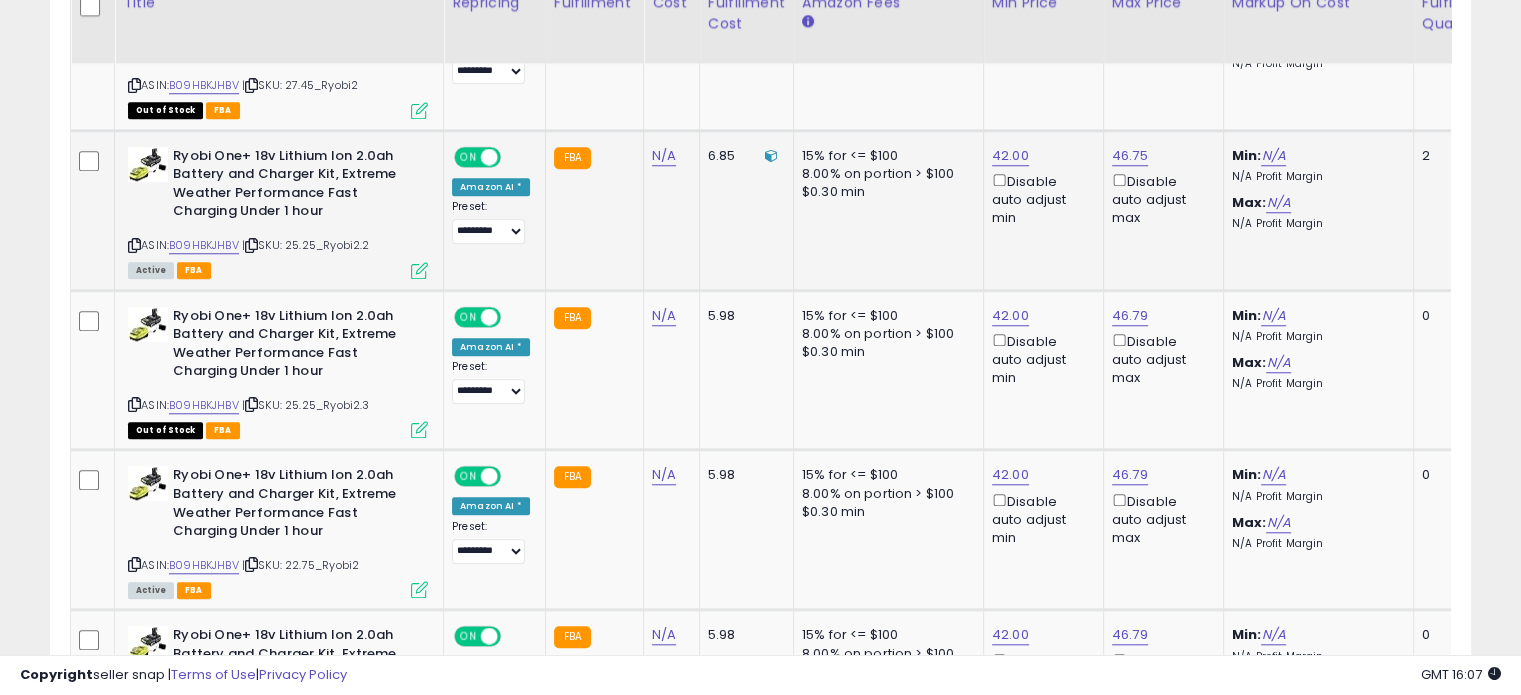 scroll, scrollTop: 1701, scrollLeft: 0, axis: vertical 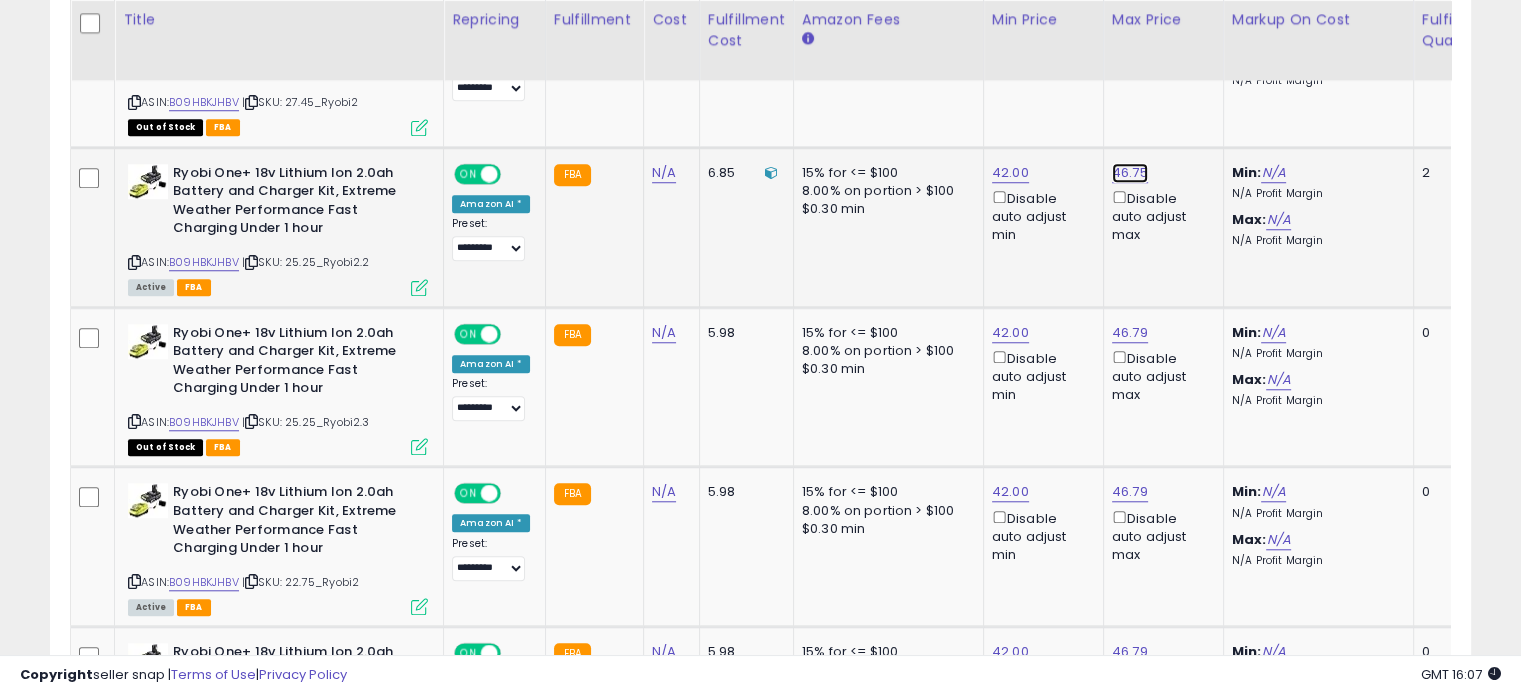 click on "46.75" at bounding box center [1130, -627] 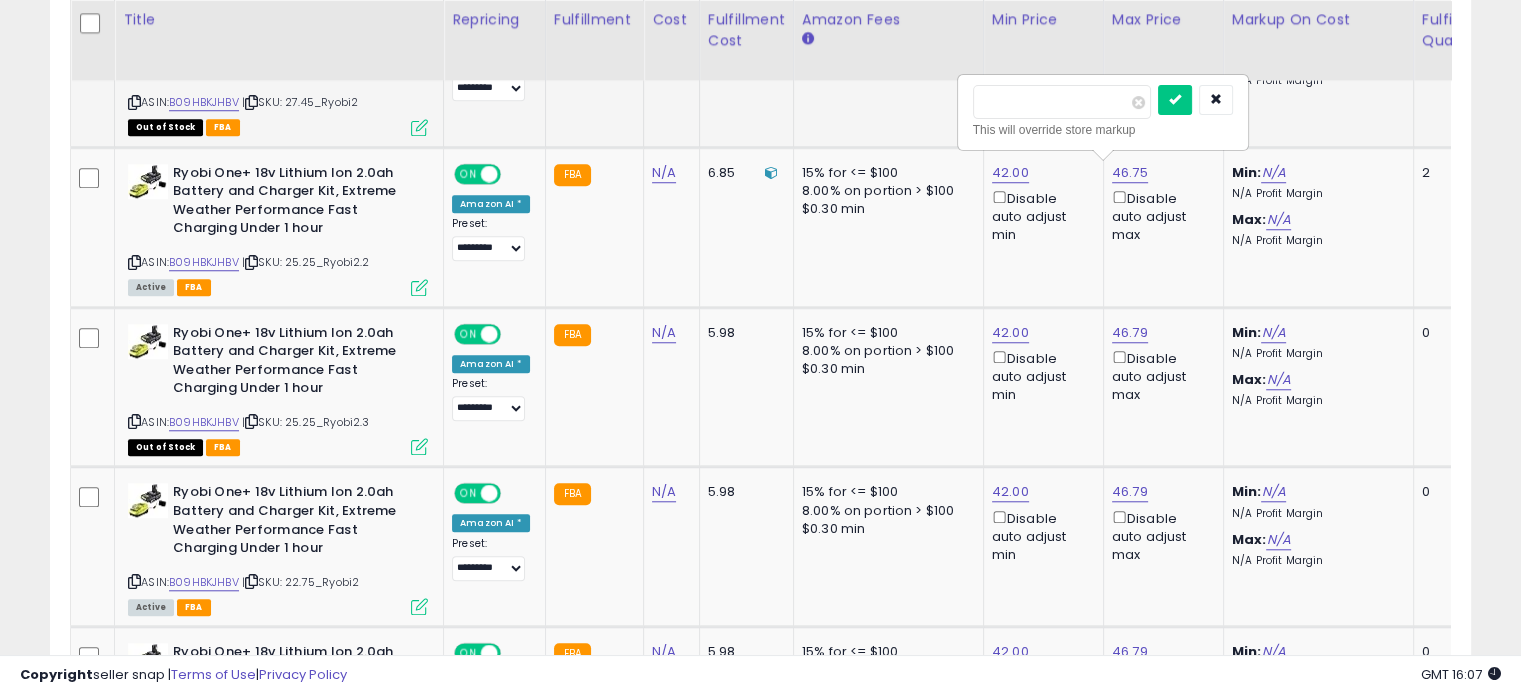 drag, startPoint x: 880, startPoint y: 111, endPoint x: 826, endPoint y: 111, distance: 54 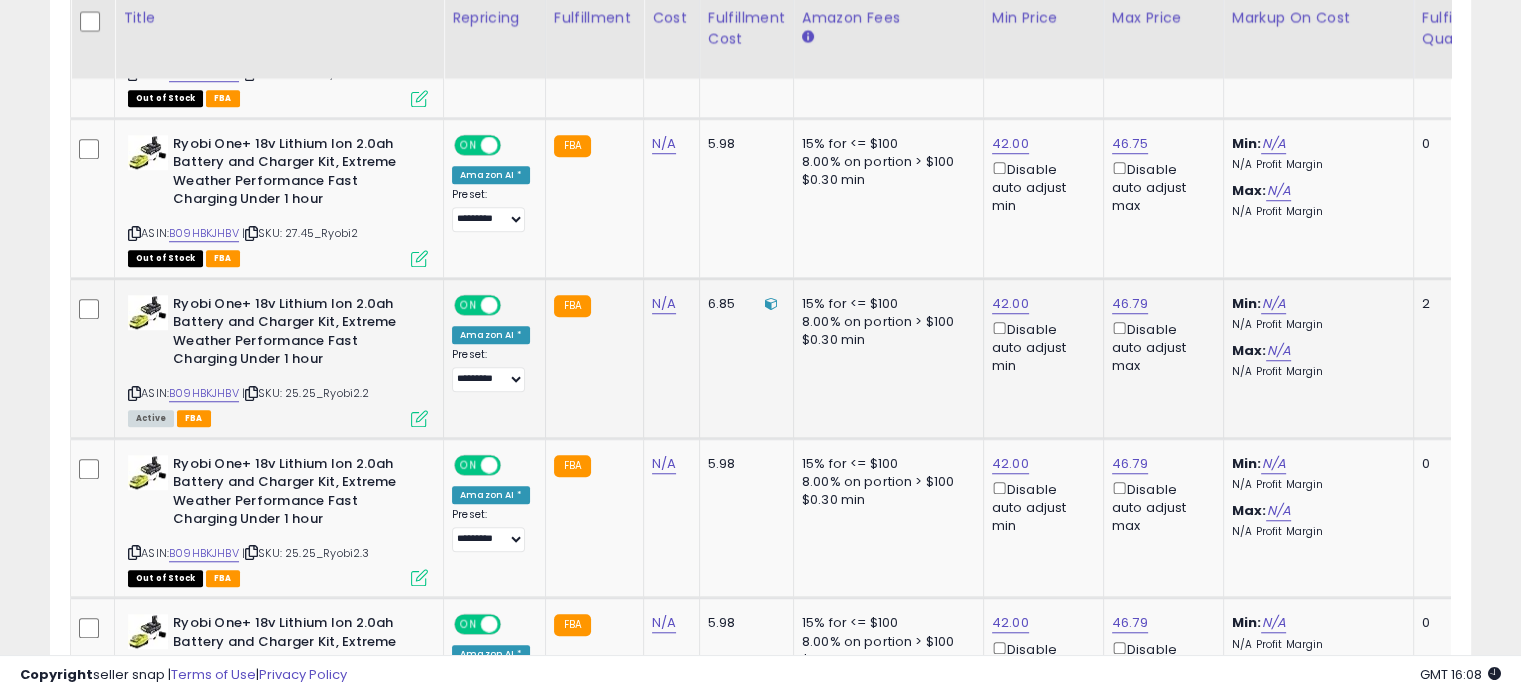 scroll, scrollTop: 1568, scrollLeft: 0, axis: vertical 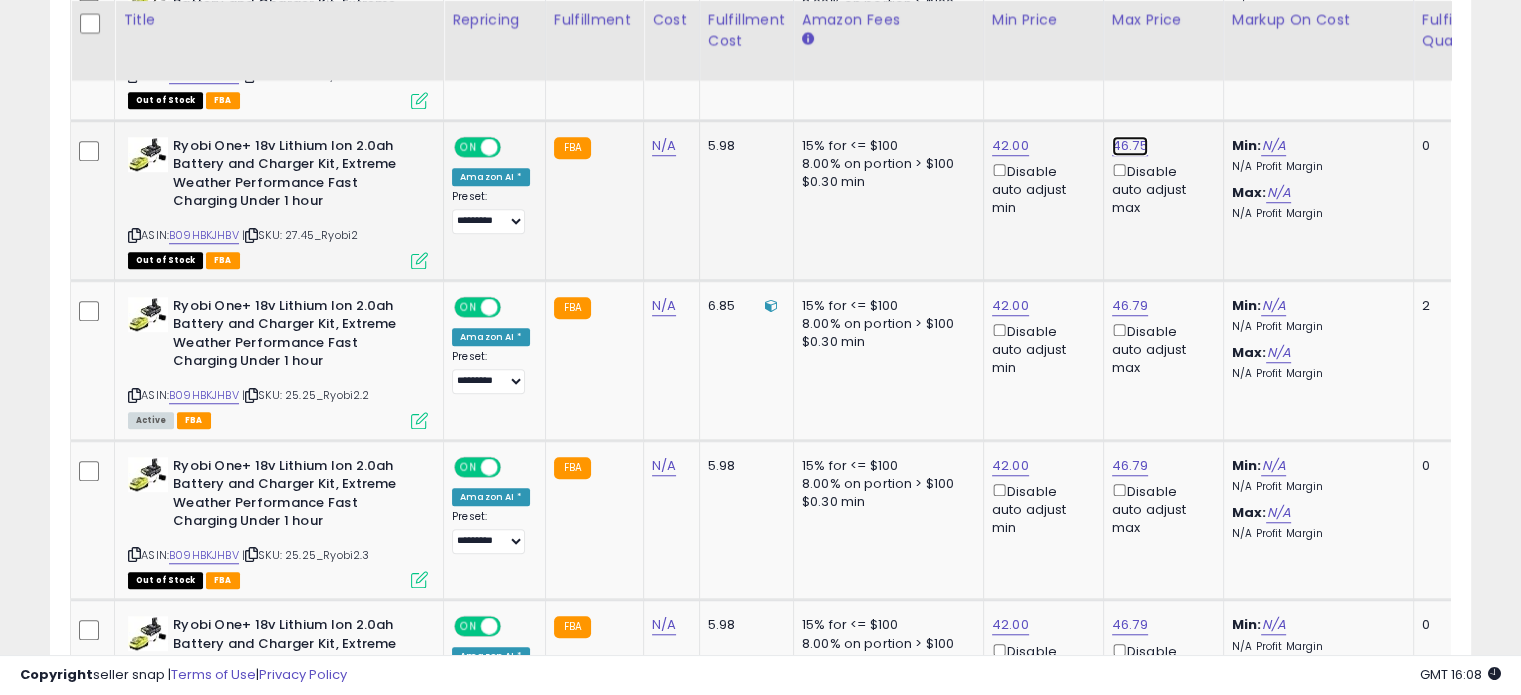click on "46.75" at bounding box center [1130, -494] 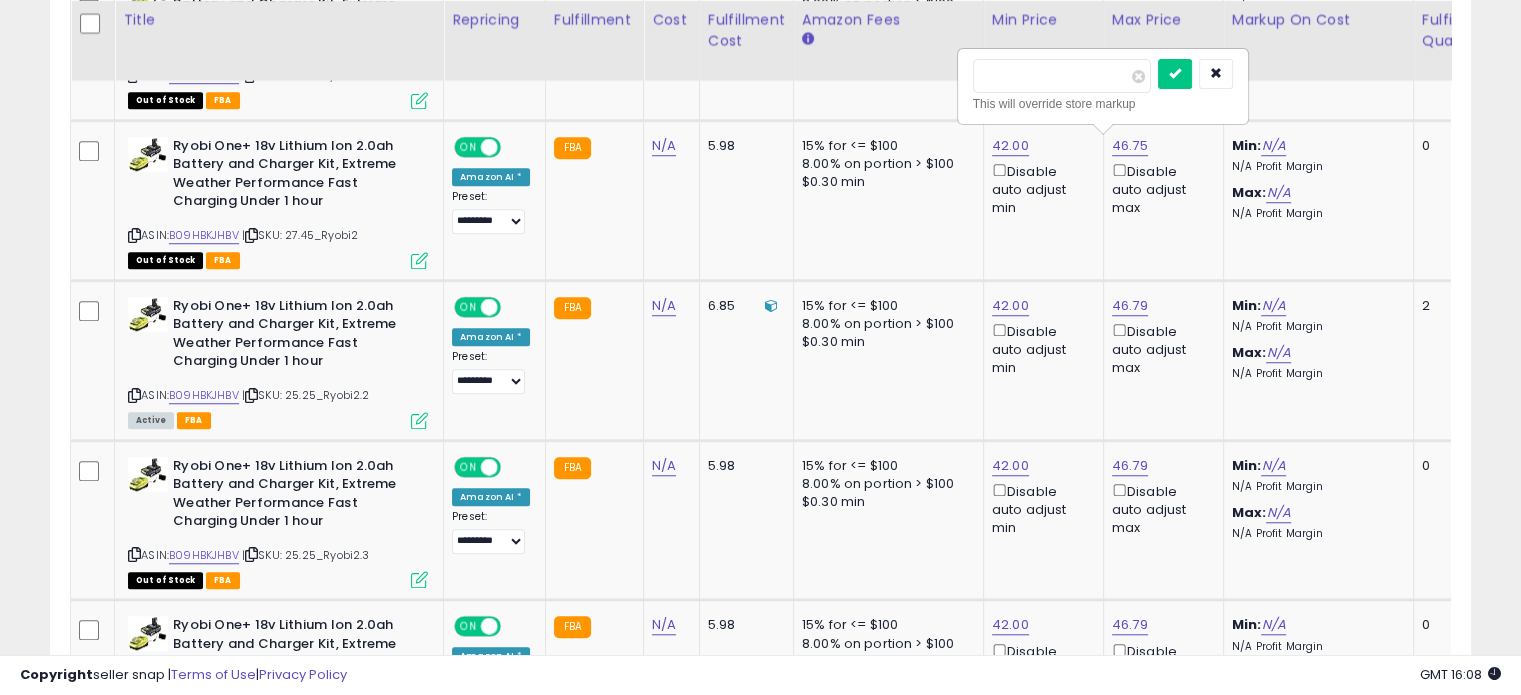 drag, startPoint x: 1072, startPoint y: 75, endPoint x: 859, endPoint y: 71, distance: 213.03755 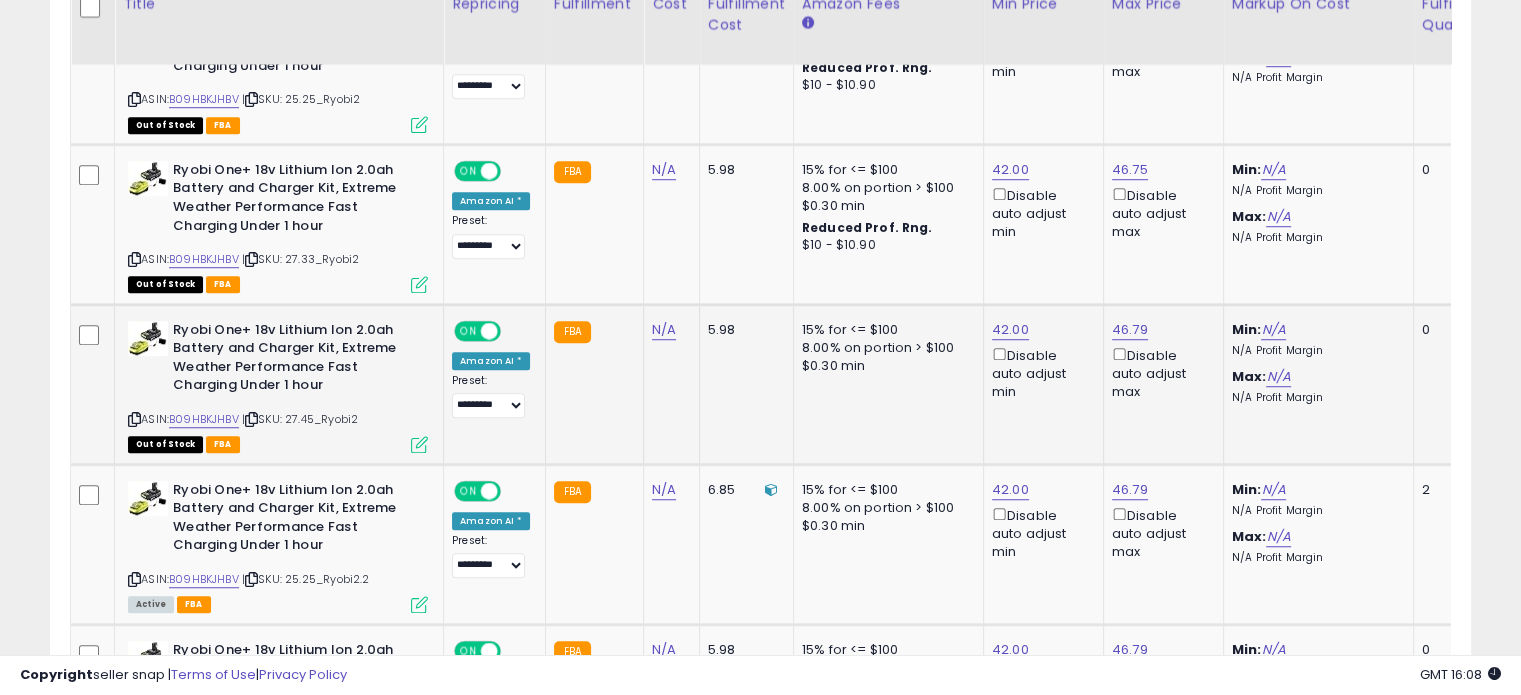 scroll, scrollTop: 1368, scrollLeft: 0, axis: vertical 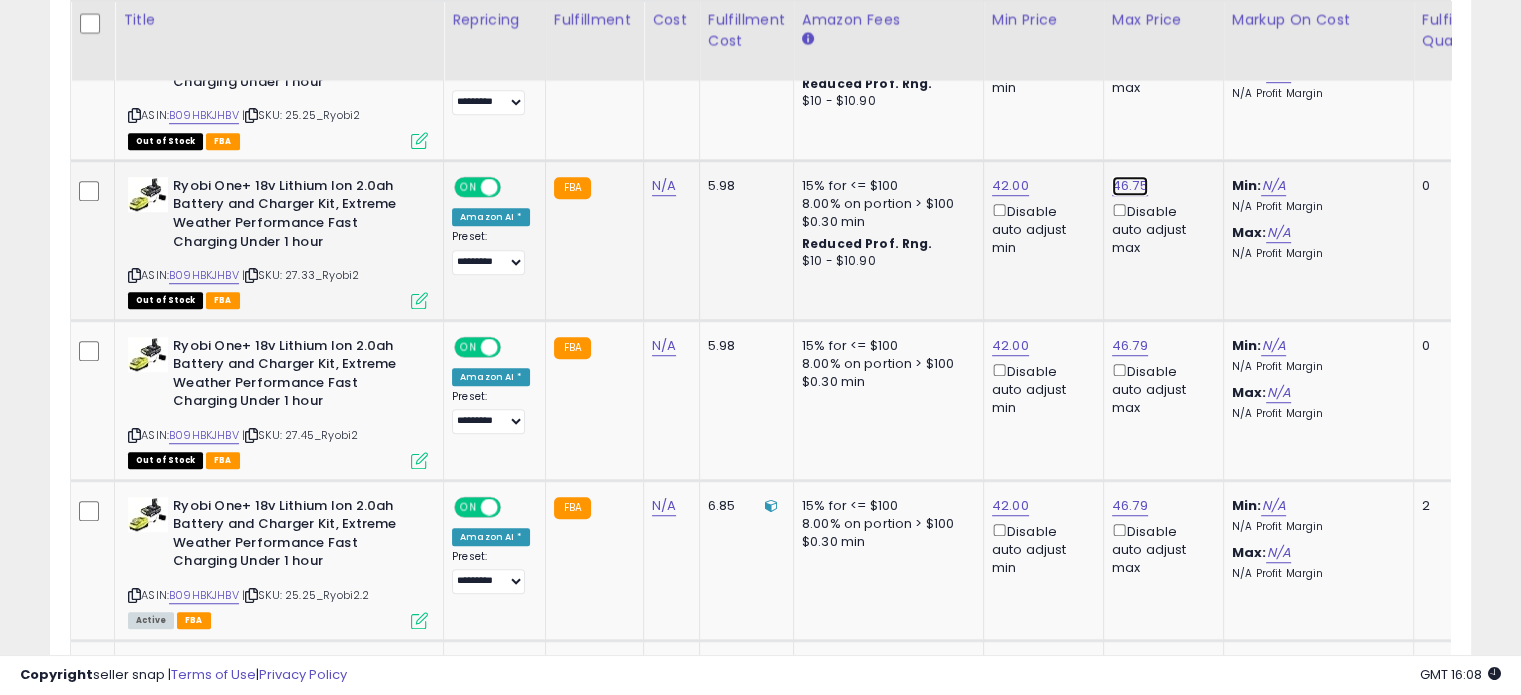 click on "46.75" at bounding box center (1130, -294) 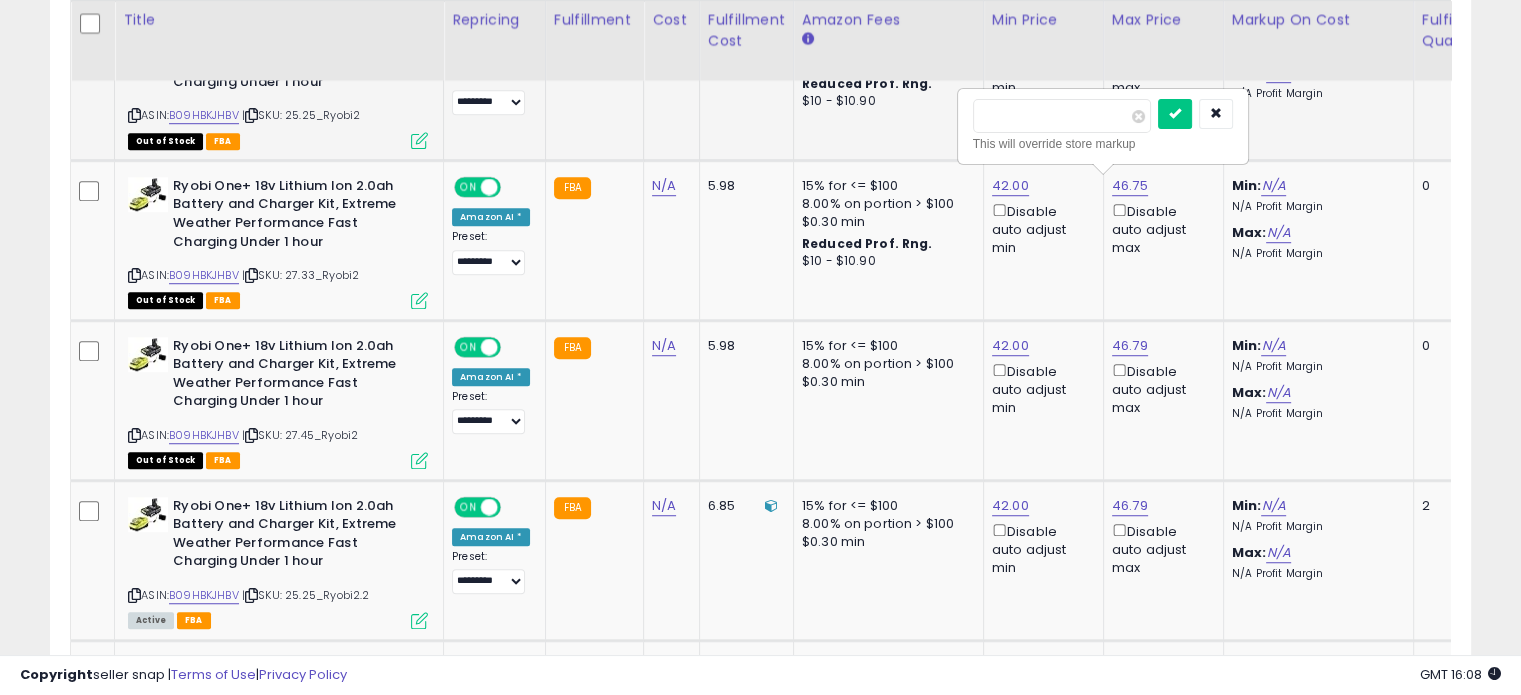 drag, startPoint x: 1054, startPoint y: 121, endPoint x: 937, endPoint y: 119, distance: 117.01709 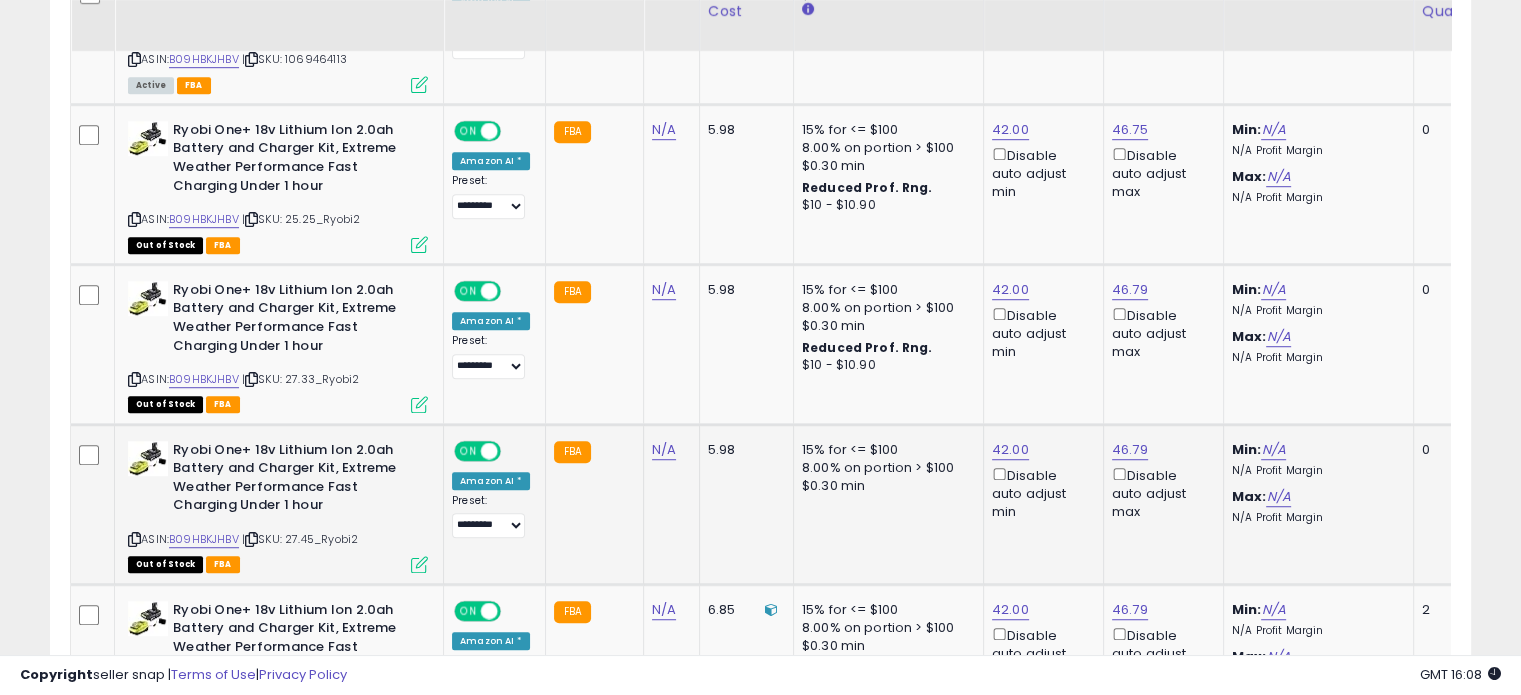 scroll, scrollTop: 1235, scrollLeft: 0, axis: vertical 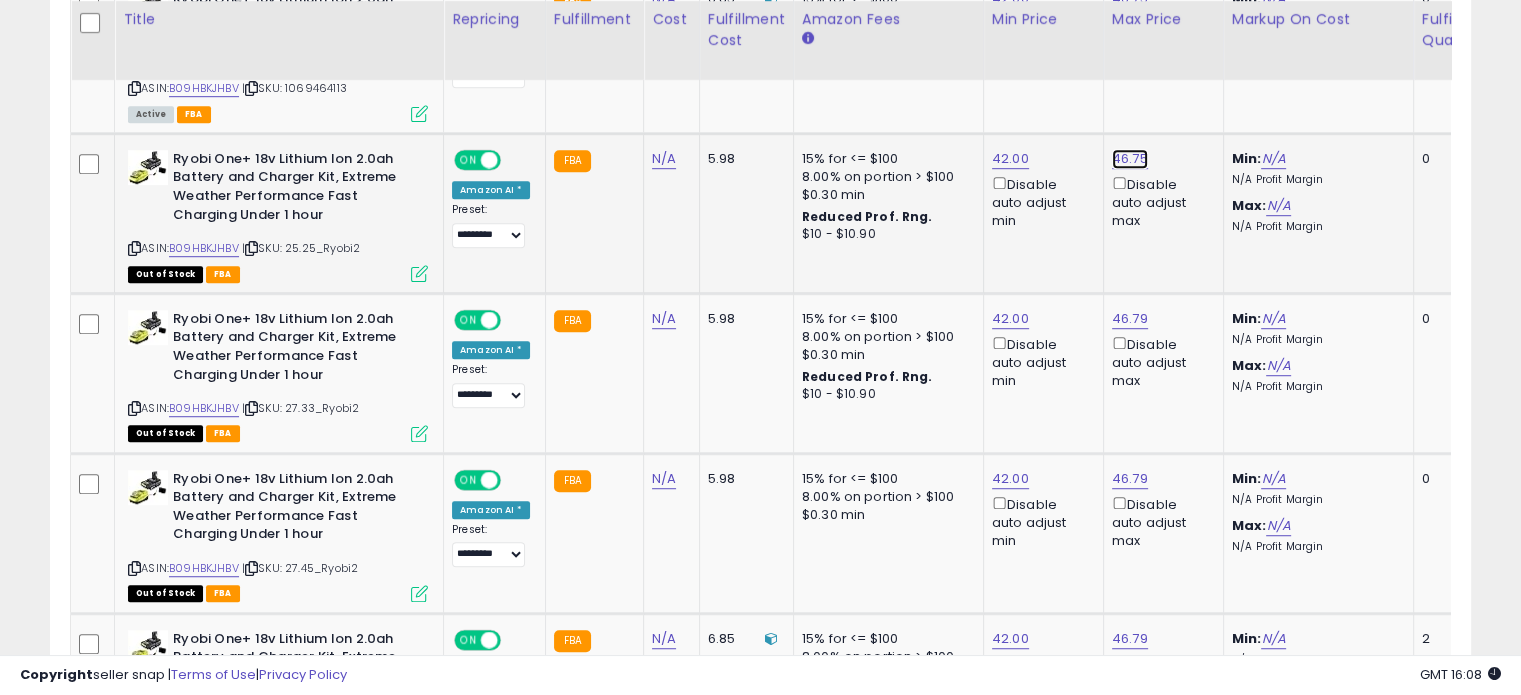 click on "46.75" at bounding box center (1130, -161) 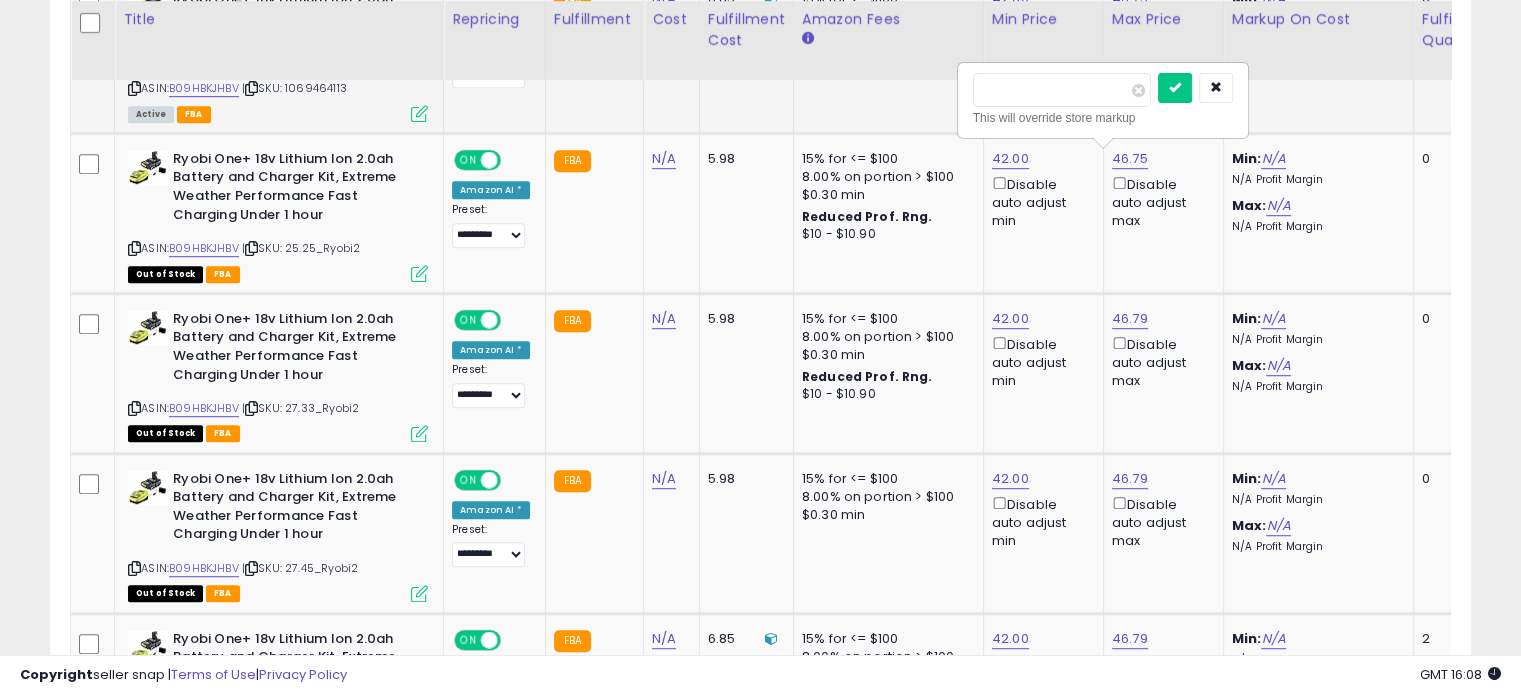drag, startPoint x: 1048, startPoint y: 99, endPoint x: 943, endPoint y: 98, distance: 105.00476 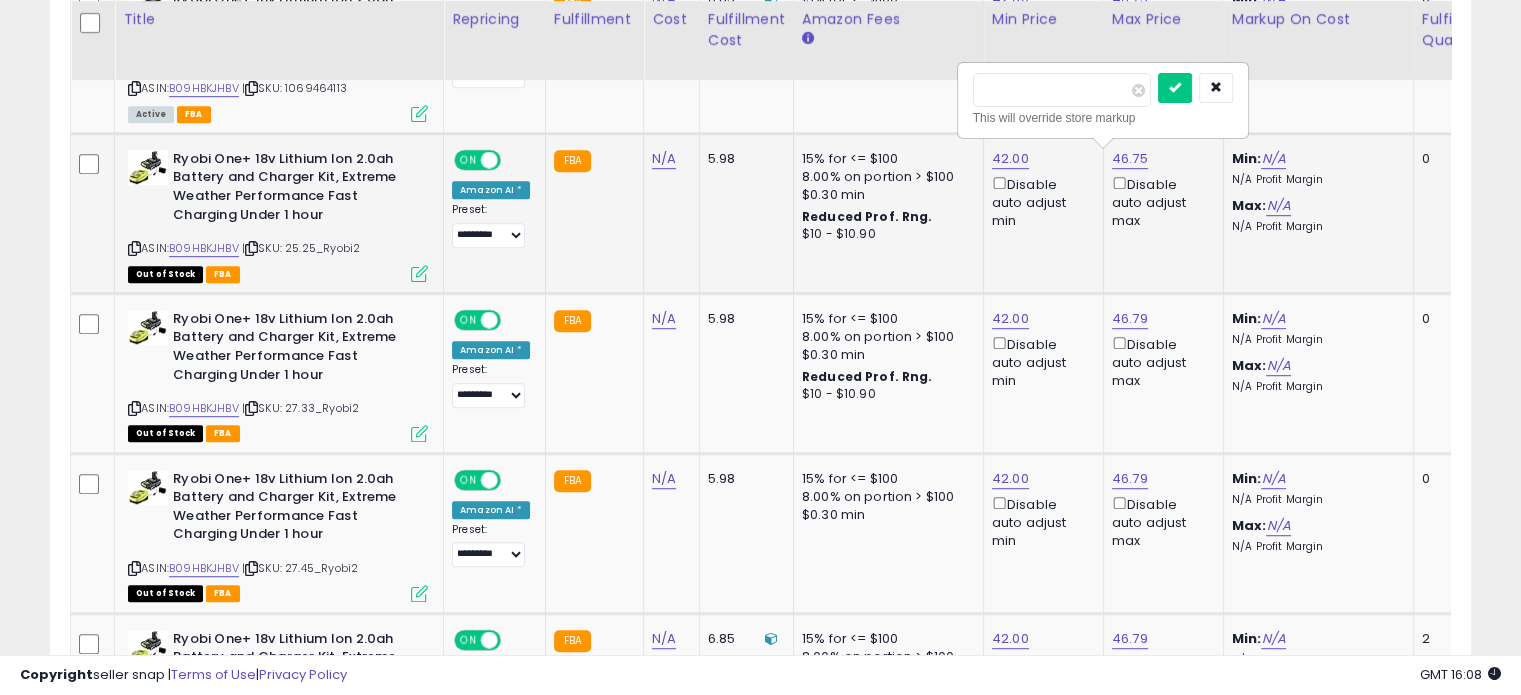 click at bounding box center (1175, 88) 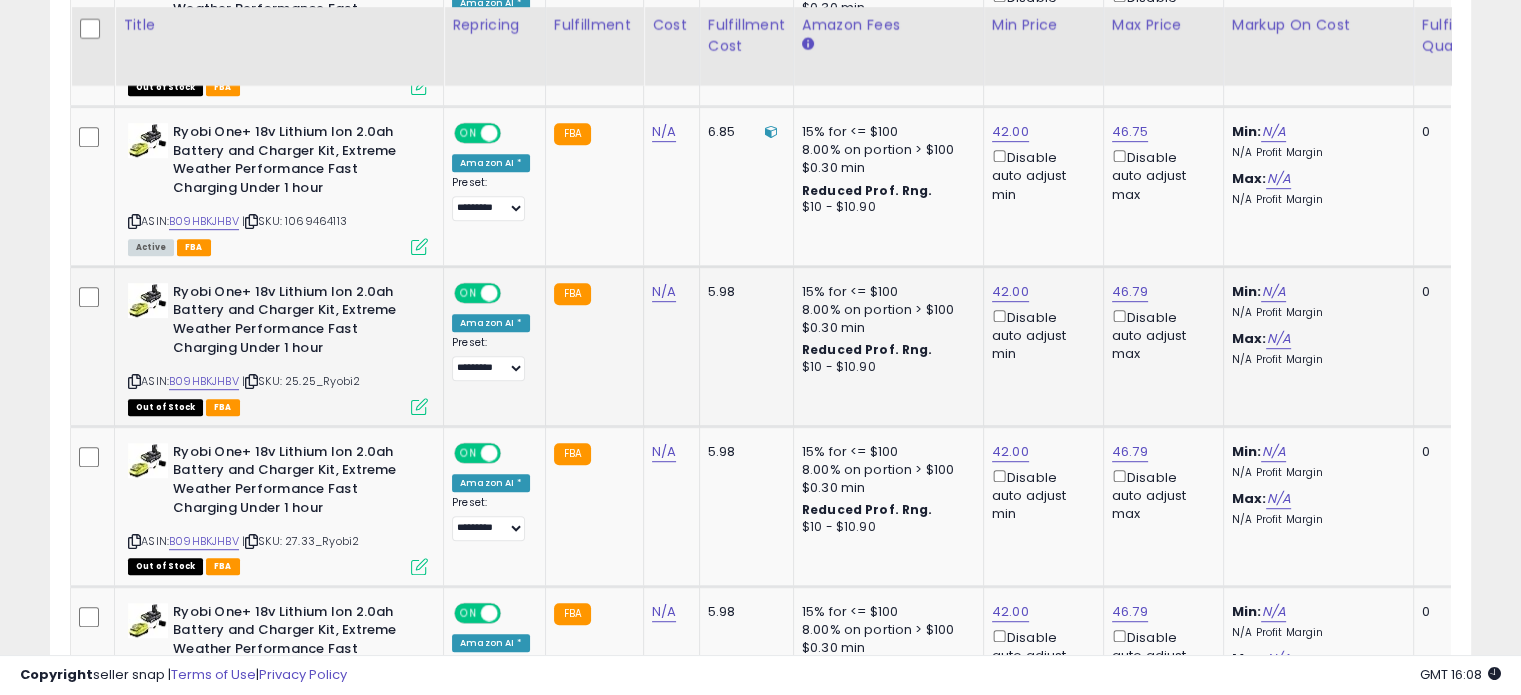 scroll, scrollTop: 1101, scrollLeft: 0, axis: vertical 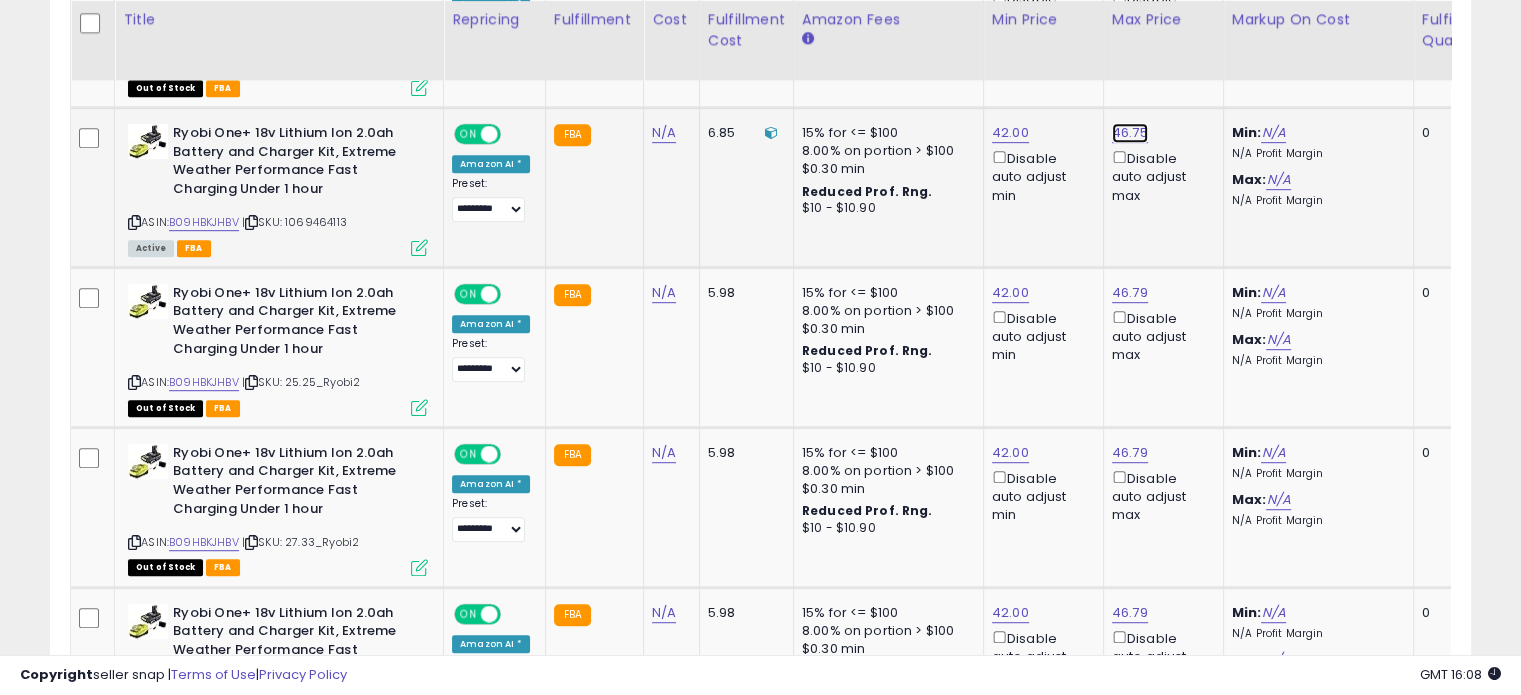 click on "46.75" at bounding box center (1130, -27) 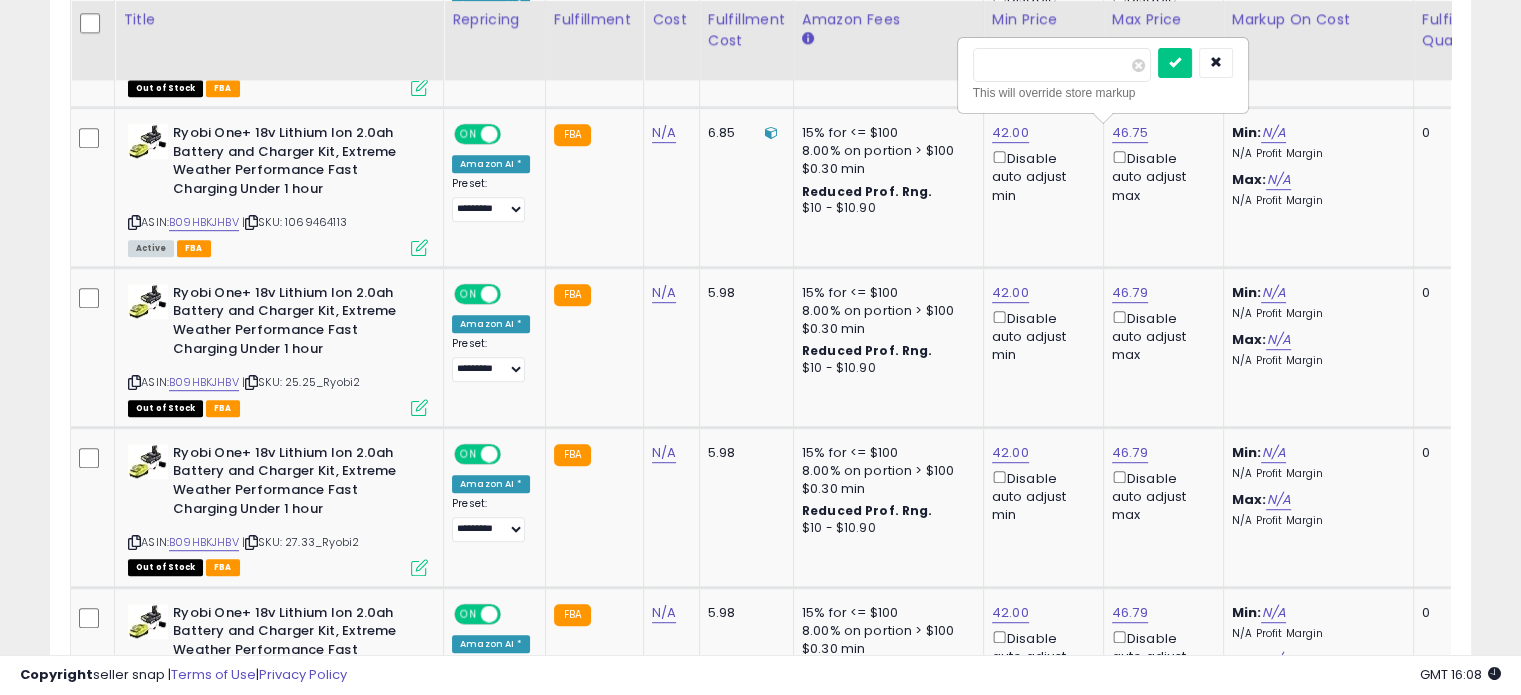drag, startPoint x: 1042, startPoint y: 63, endPoint x: 928, endPoint y: 68, distance: 114.1096 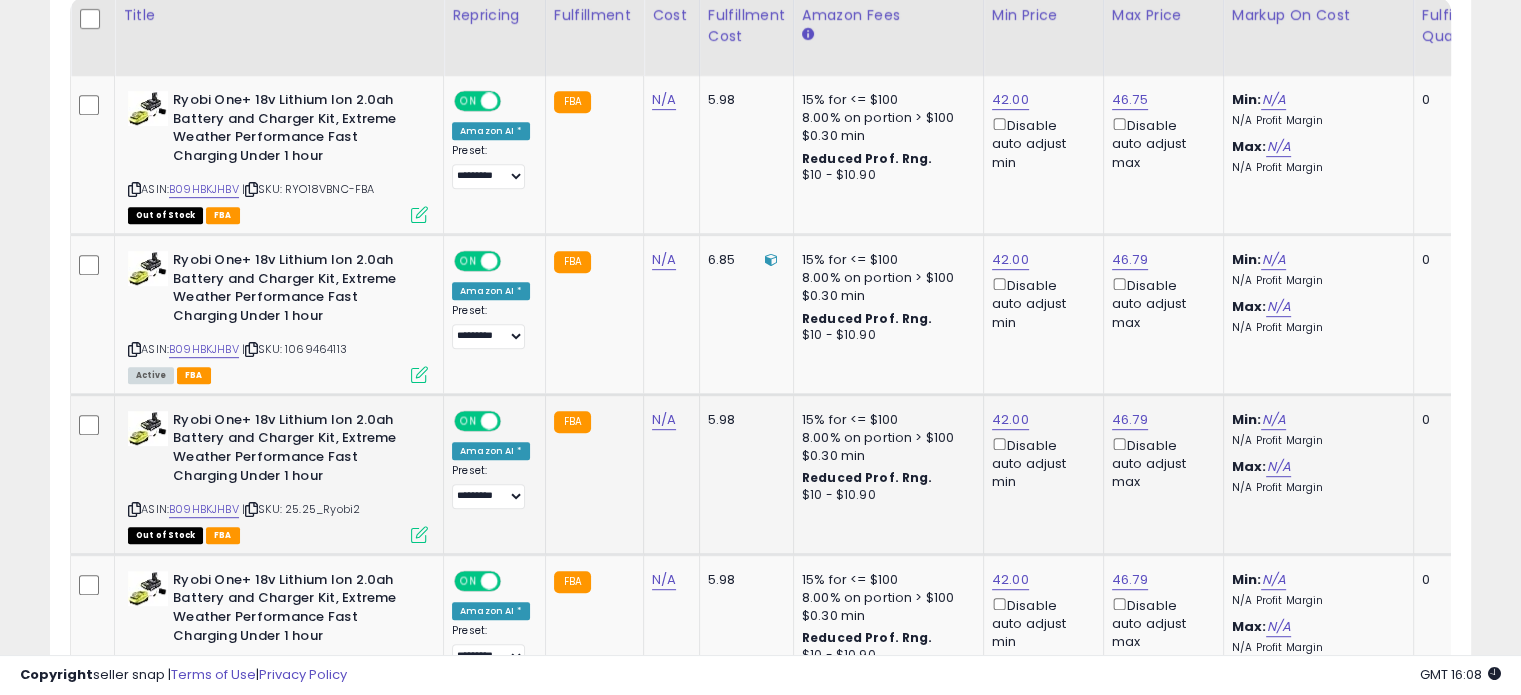 scroll, scrollTop: 968, scrollLeft: 0, axis: vertical 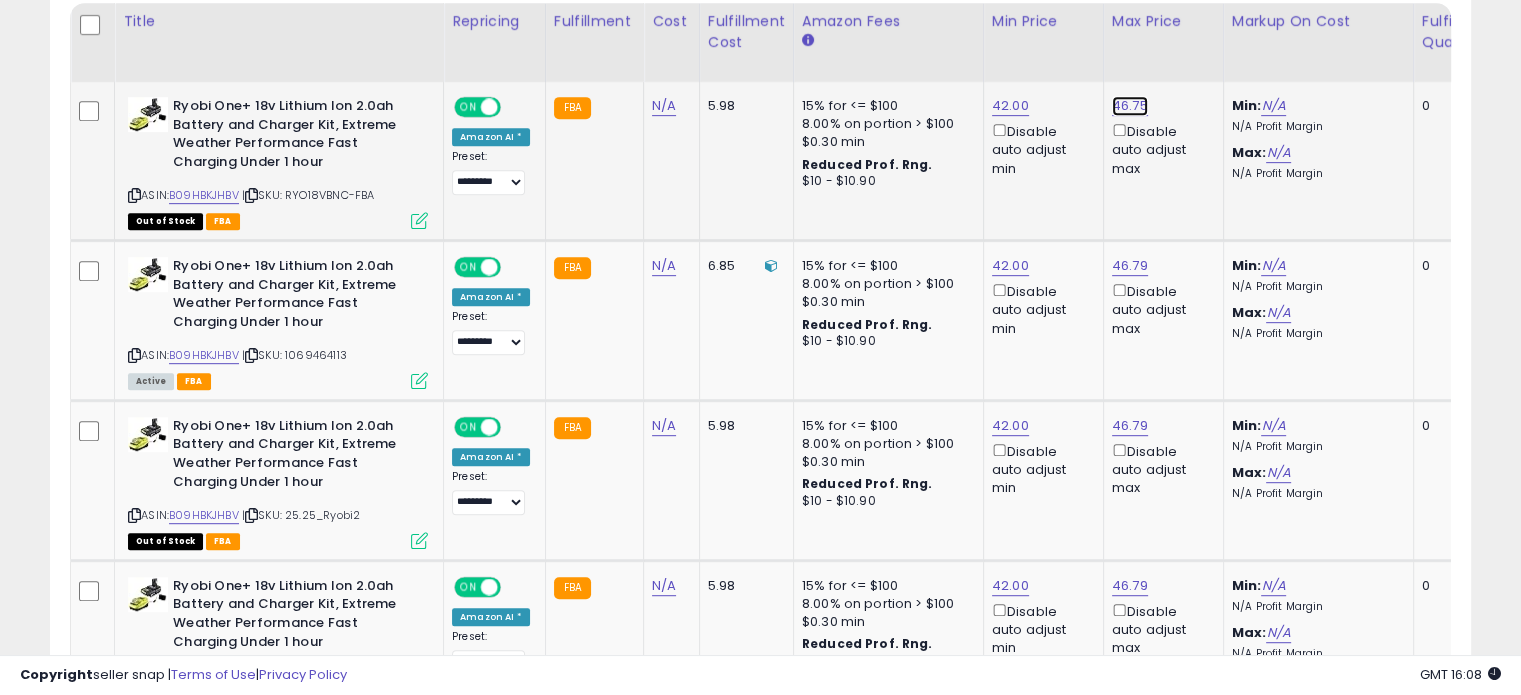 click on "46.75" at bounding box center [1130, 106] 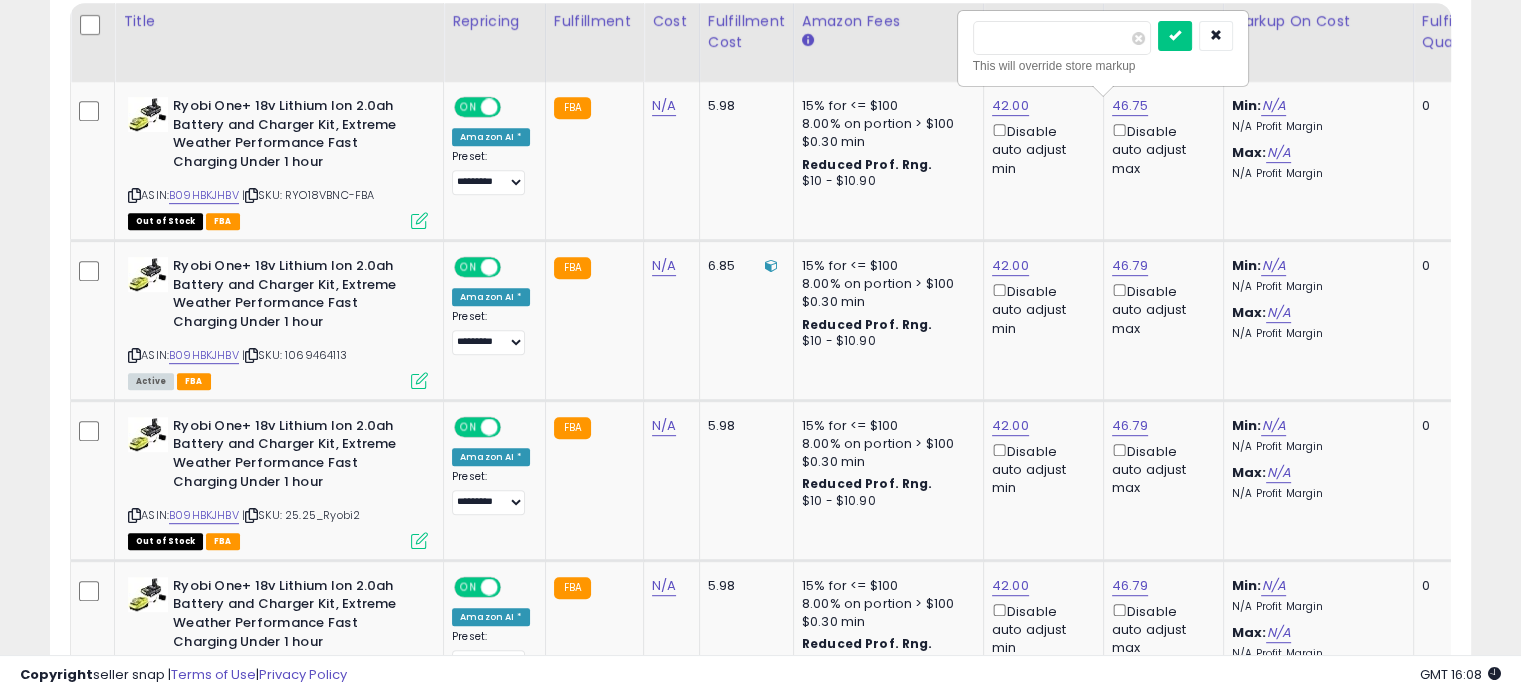 drag, startPoint x: 1066, startPoint y: 40, endPoint x: 875, endPoint y: 46, distance: 191.09422 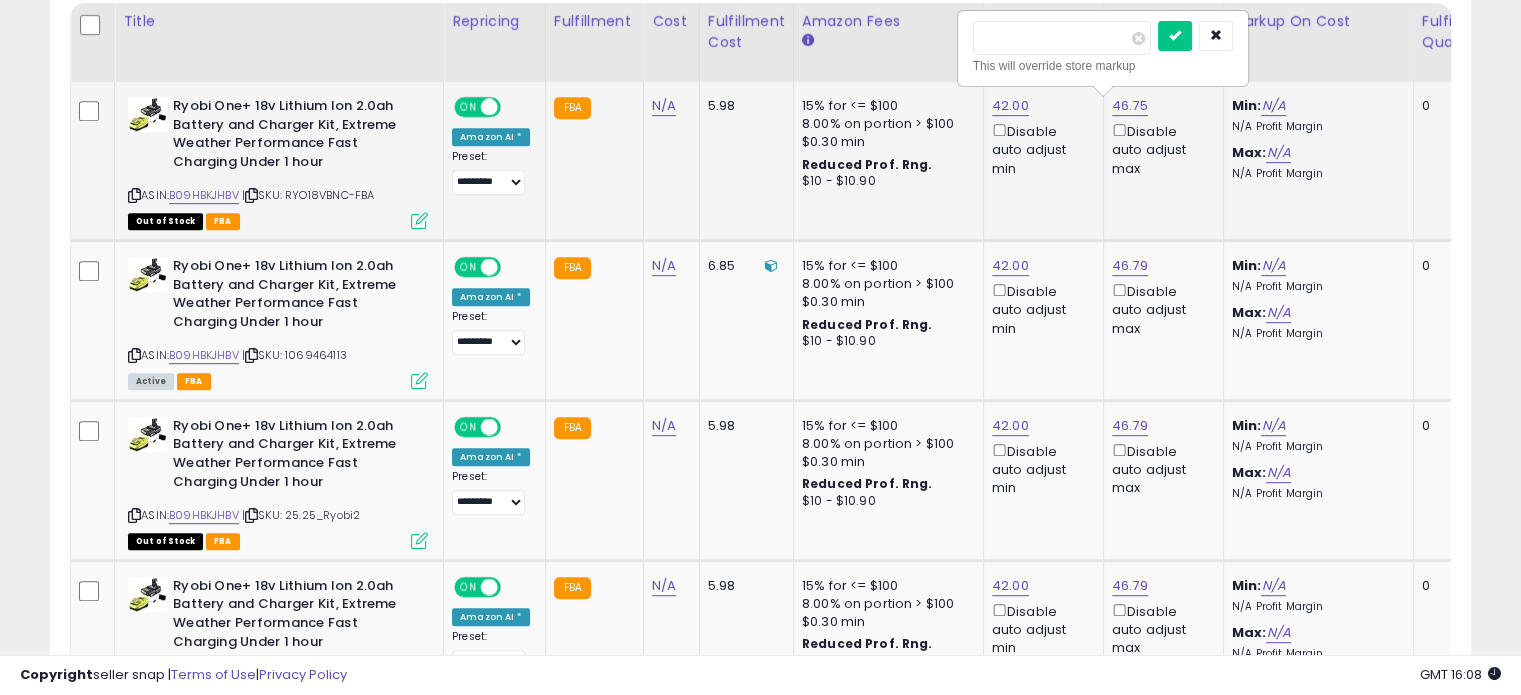 click at bounding box center (1175, 36) 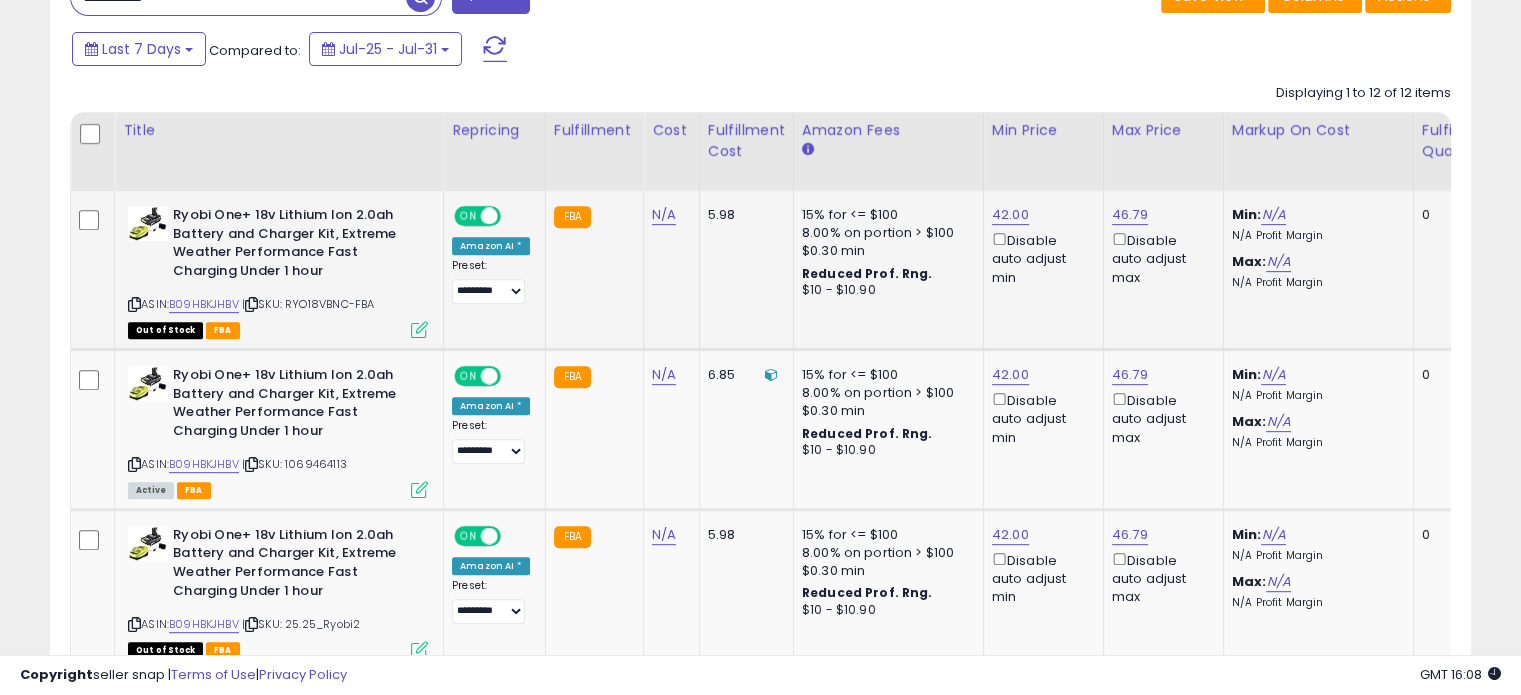 scroll, scrollTop: 835, scrollLeft: 0, axis: vertical 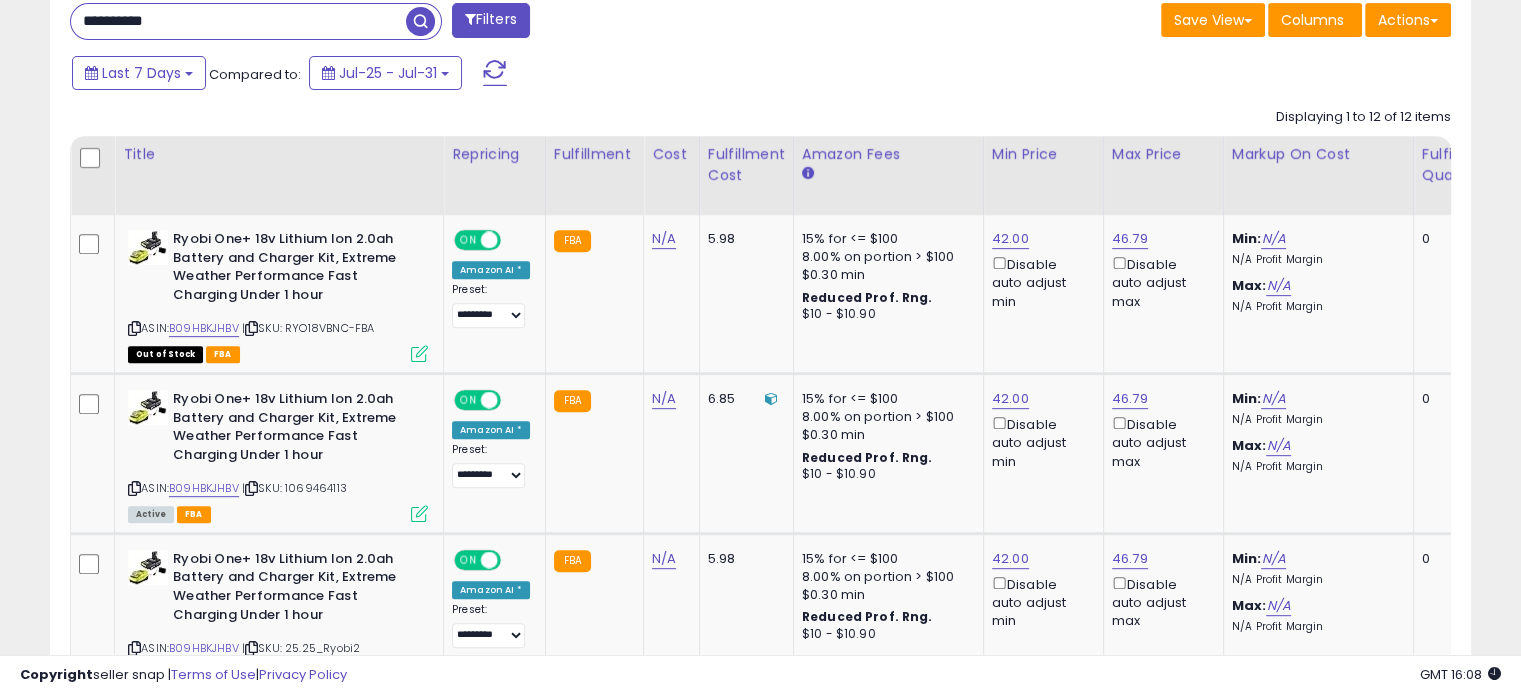 drag, startPoint x: 223, startPoint y: 18, endPoint x: 0, endPoint y: 26, distance: 223.14345 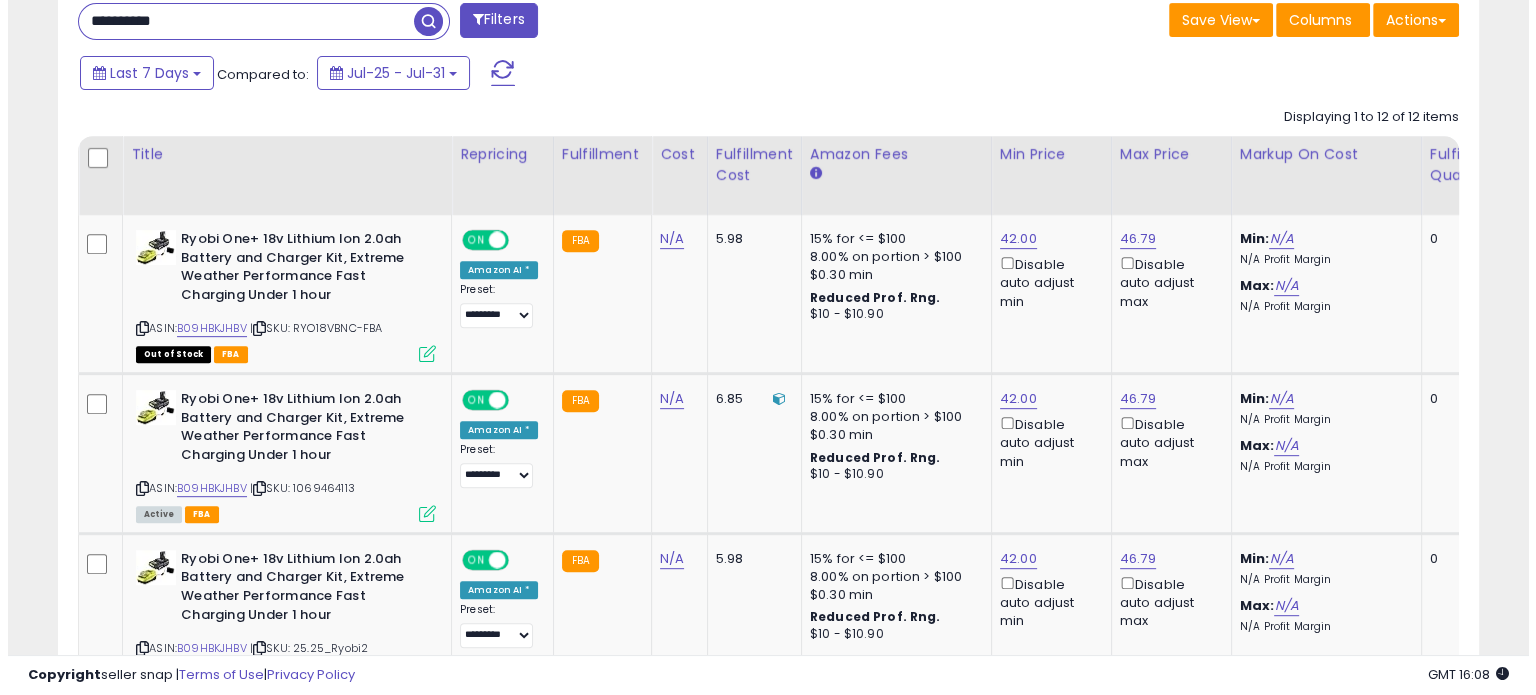 scroll, scrollTop: 524, scrollLeft: 0, axis: vertical 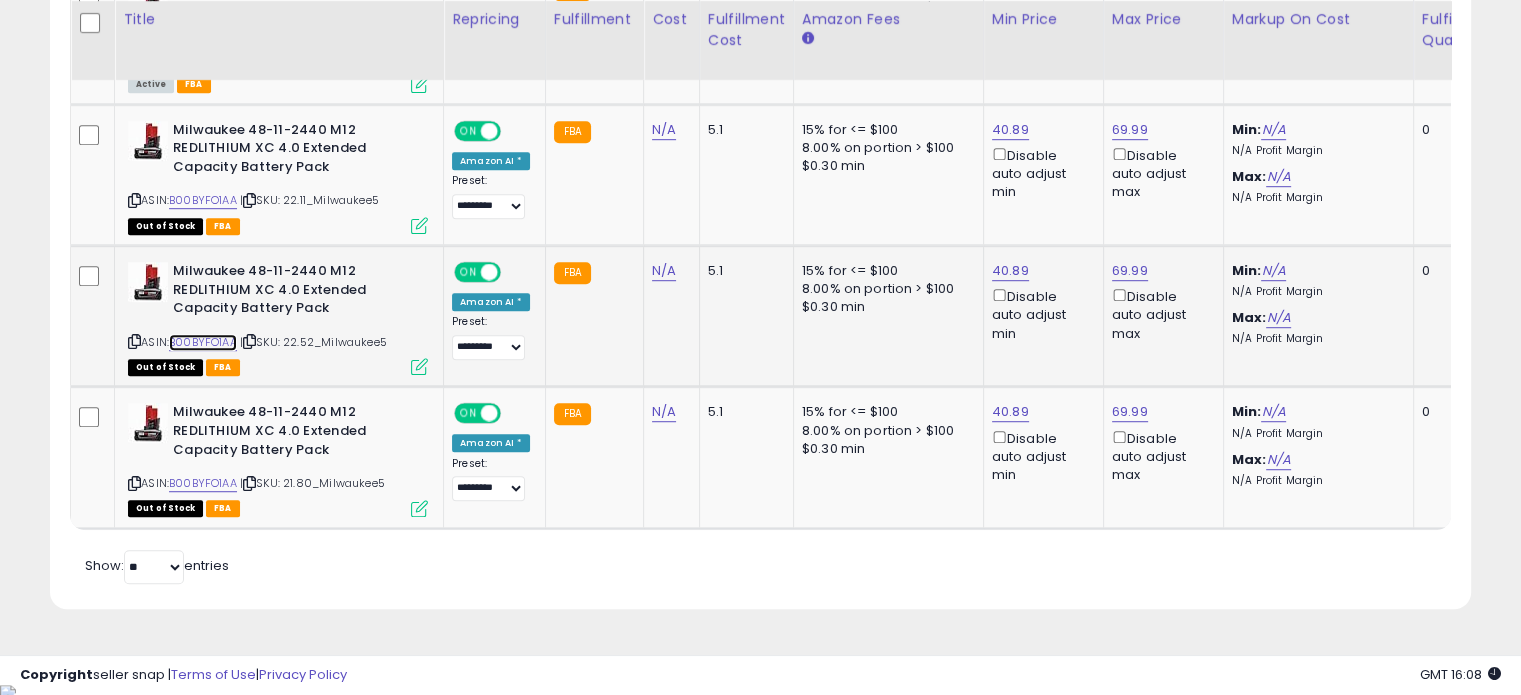 click on "B00BYFO1AA" at bounding box center (203, 342) 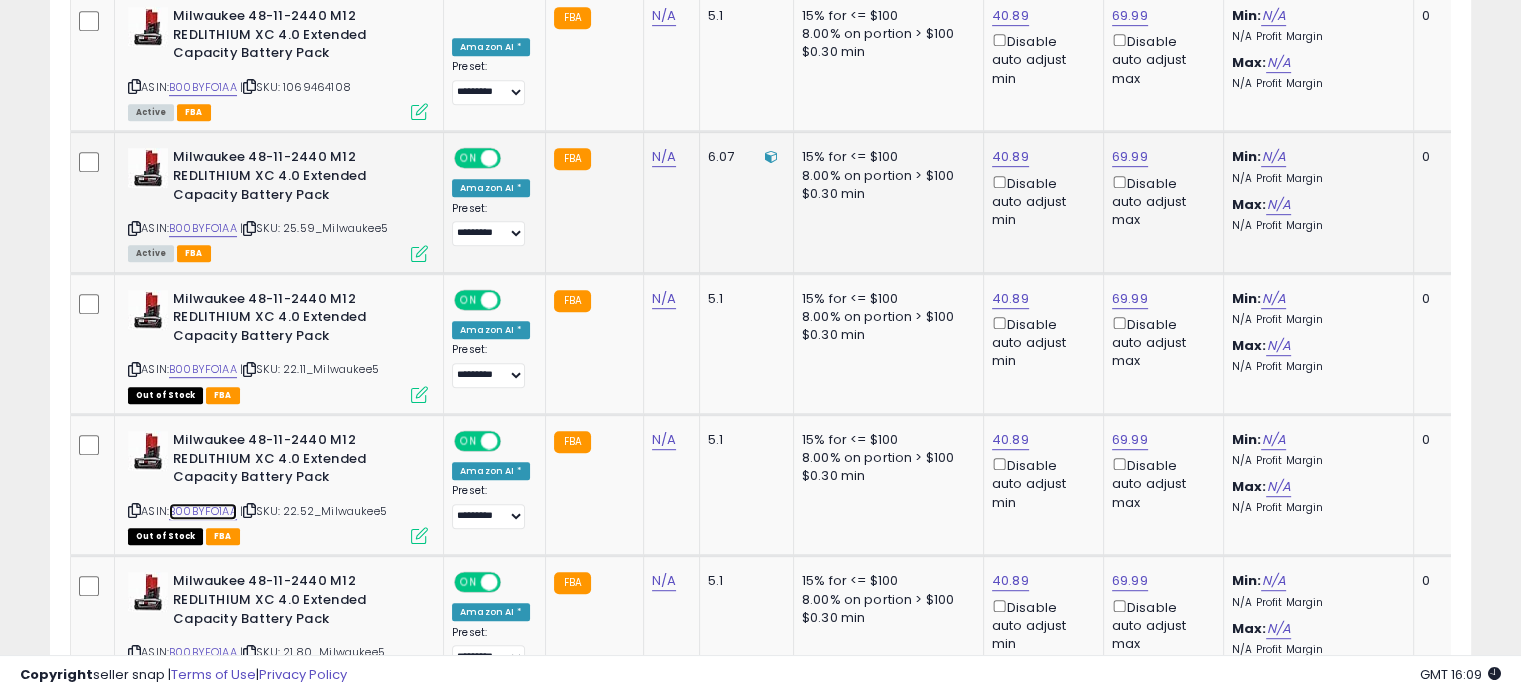 scroll, scrollTop: 893, scrollLeft: 0, axis: vertical 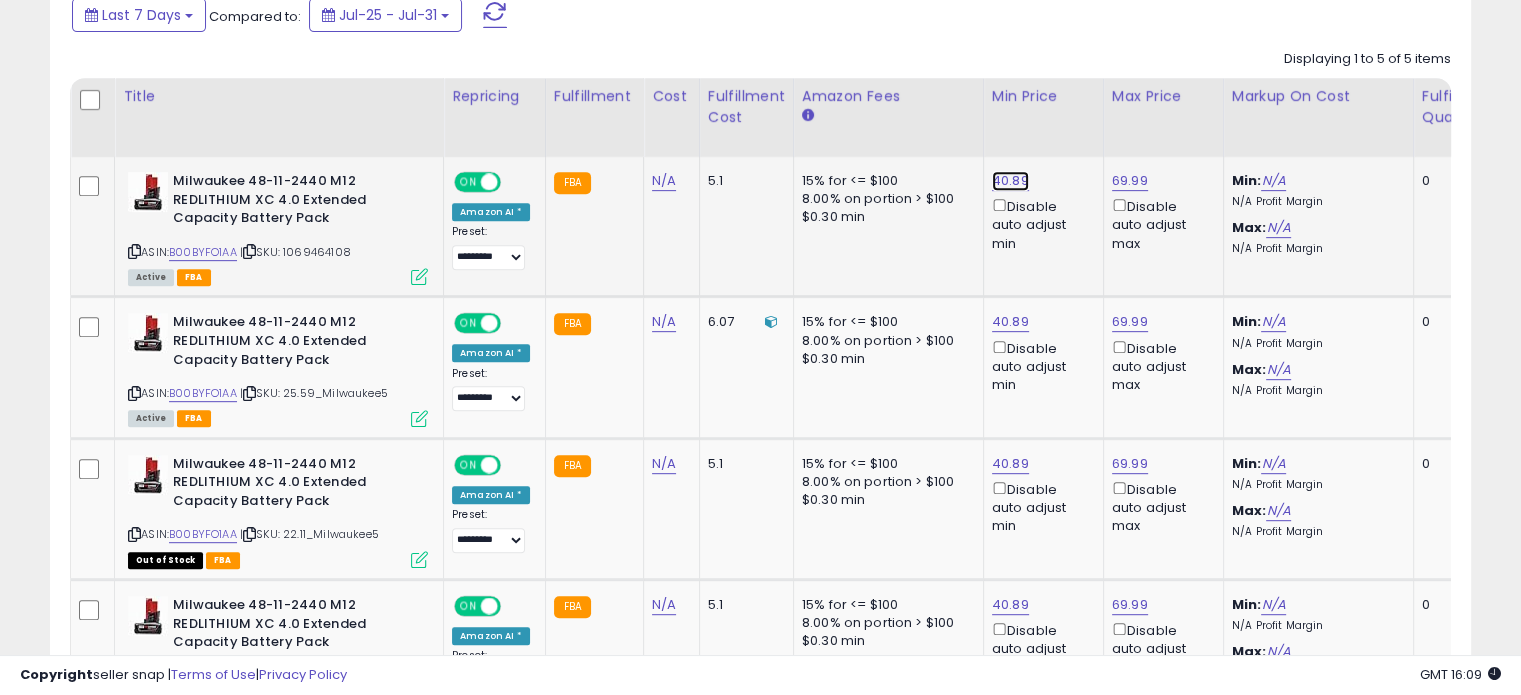 click on "40.89" at bounding box center [1010, 181] 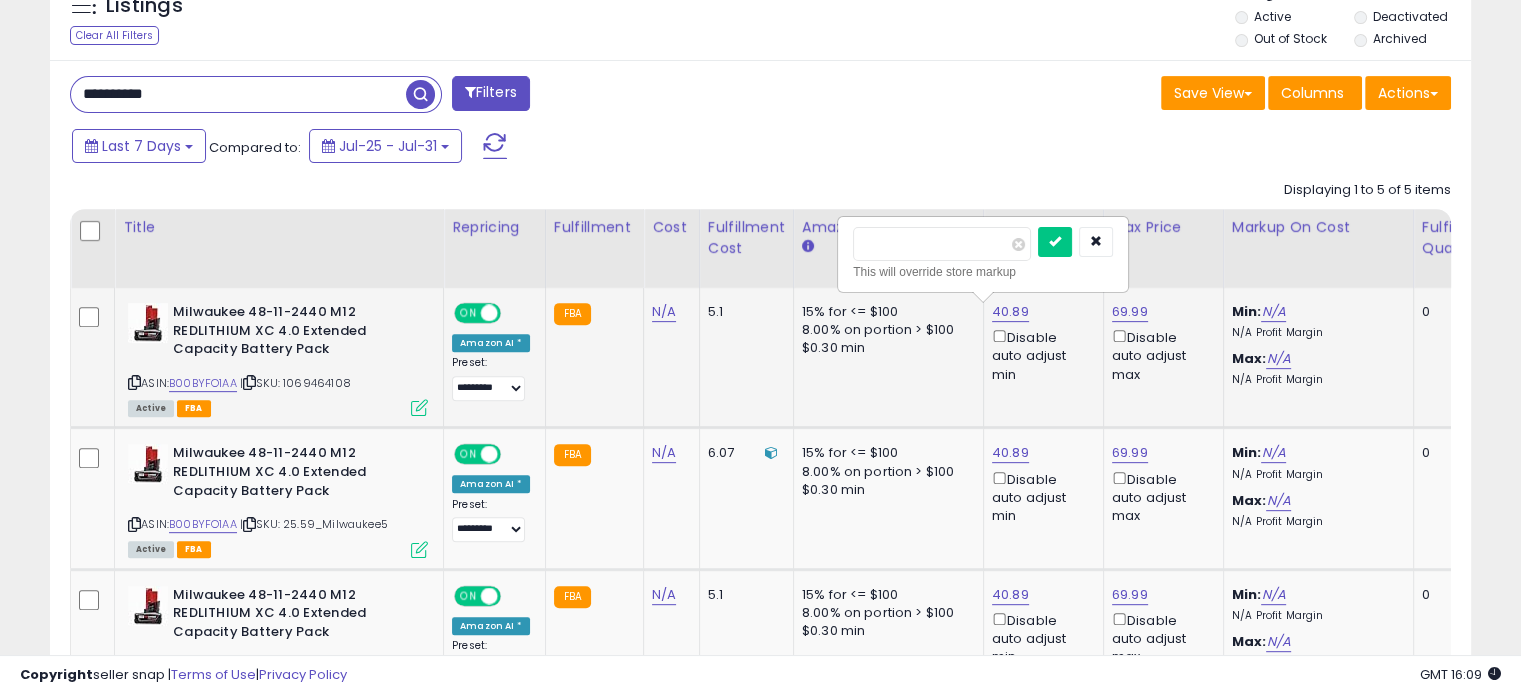 scroll, scrollTop: 760, scrollLeft: 0, axis: vertical 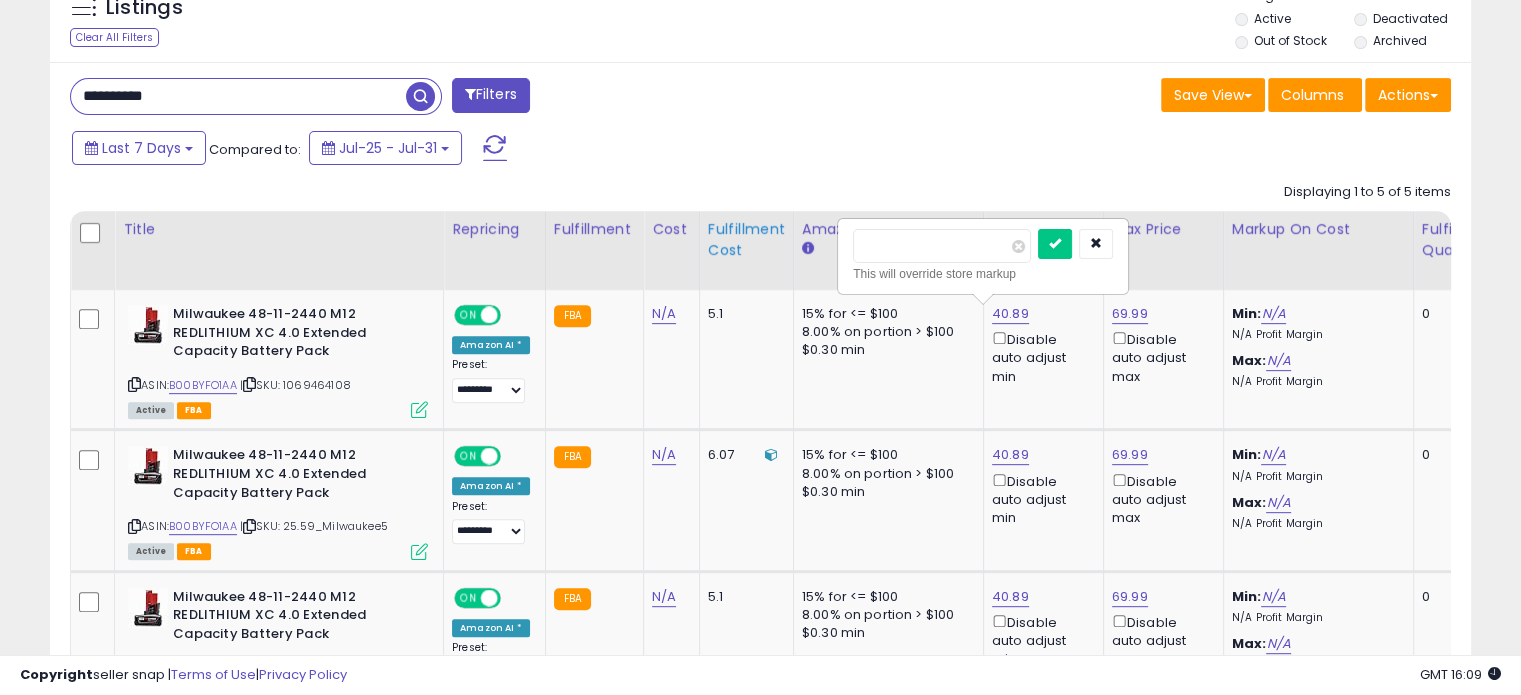 drag, startPoint x: 973, startPoint y: 247, endPoint x: 732, endPoint y: 255, distance: 241.13274 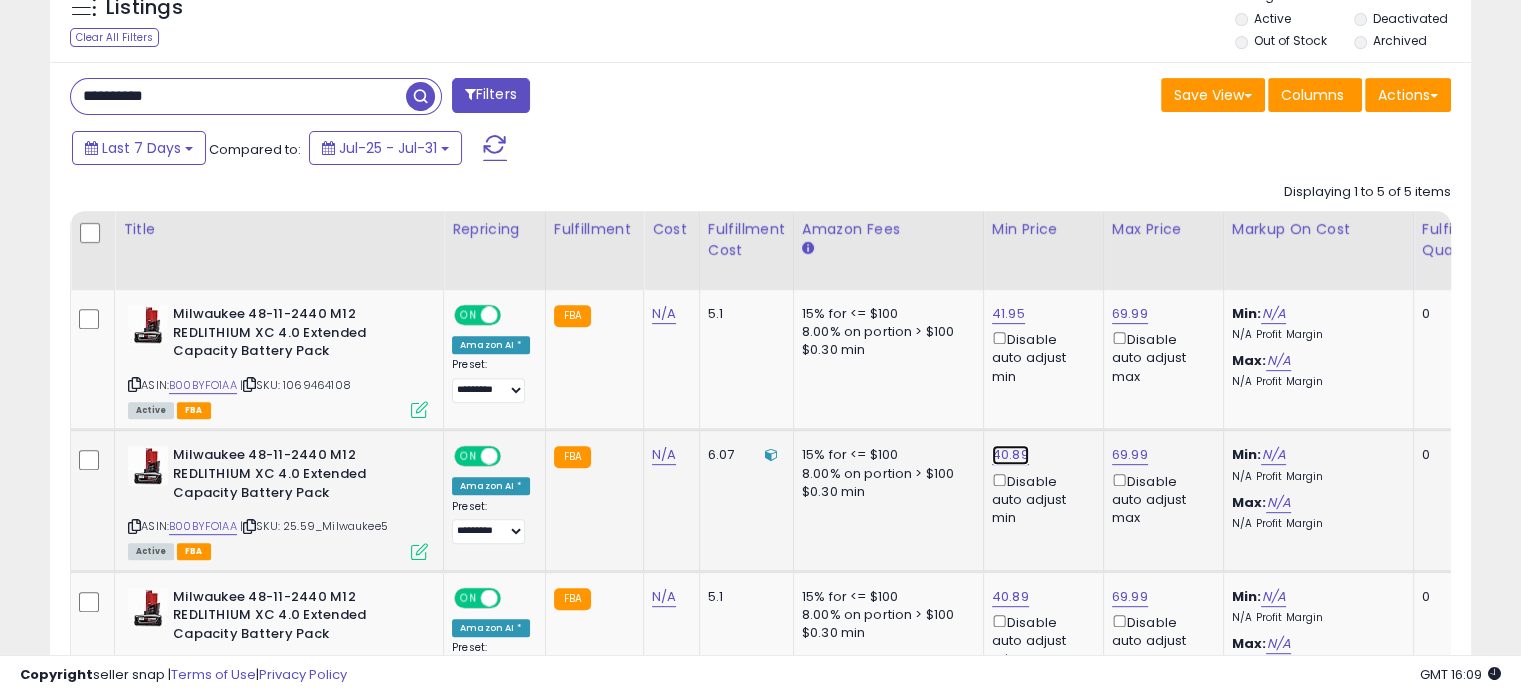 click on "40.89" at bounding box center [1008, 314] 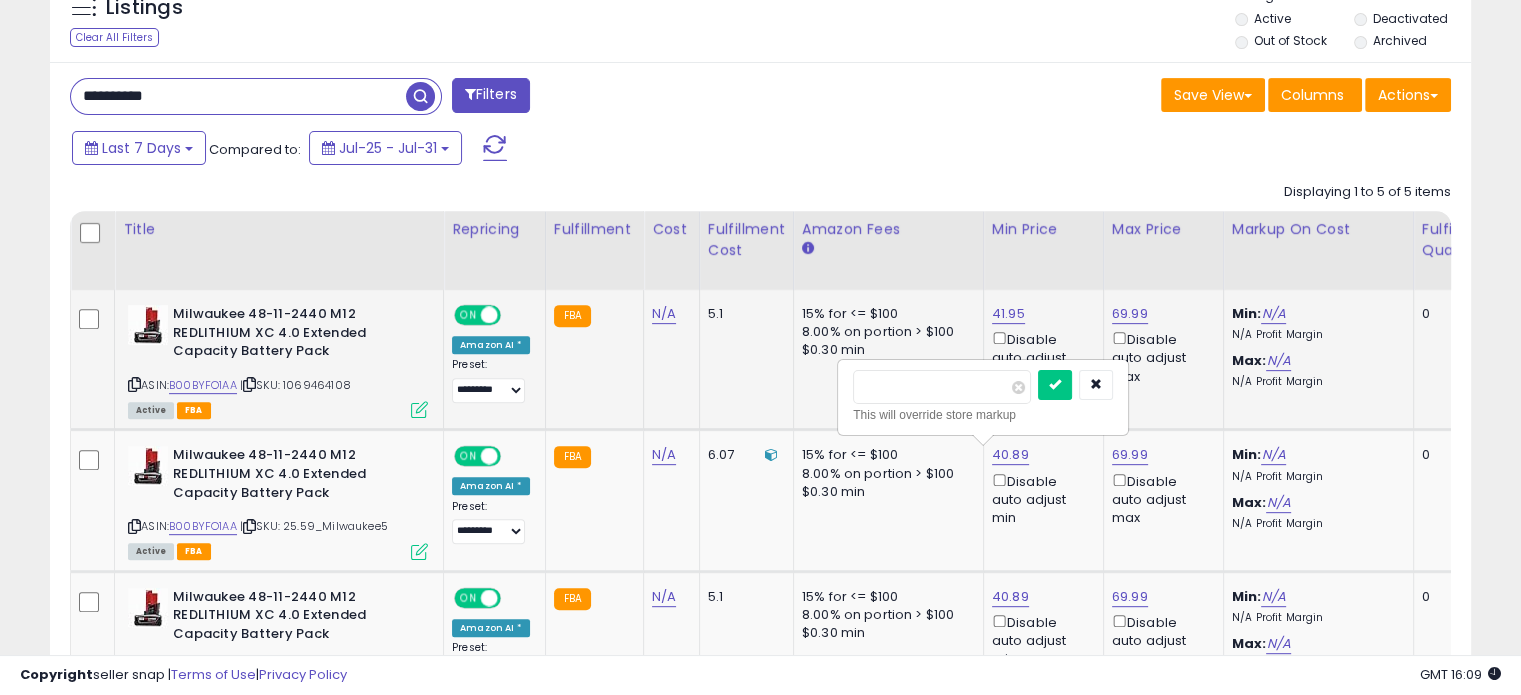 drag, startPoint x: 832, startPoint y: 382, endPoint x: 746, endPoint y: 383, distance: 86.00581 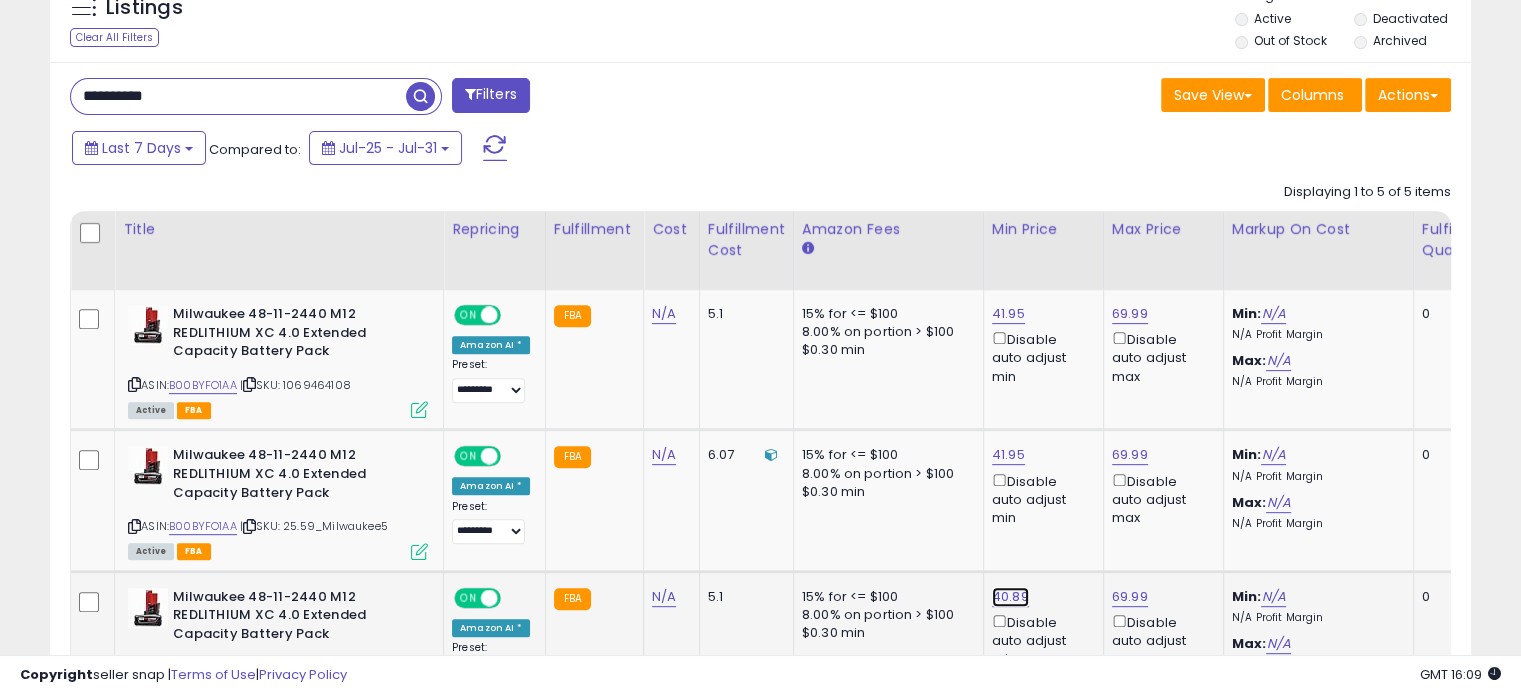 click on "40.89" at bounding box center (1008, 314) 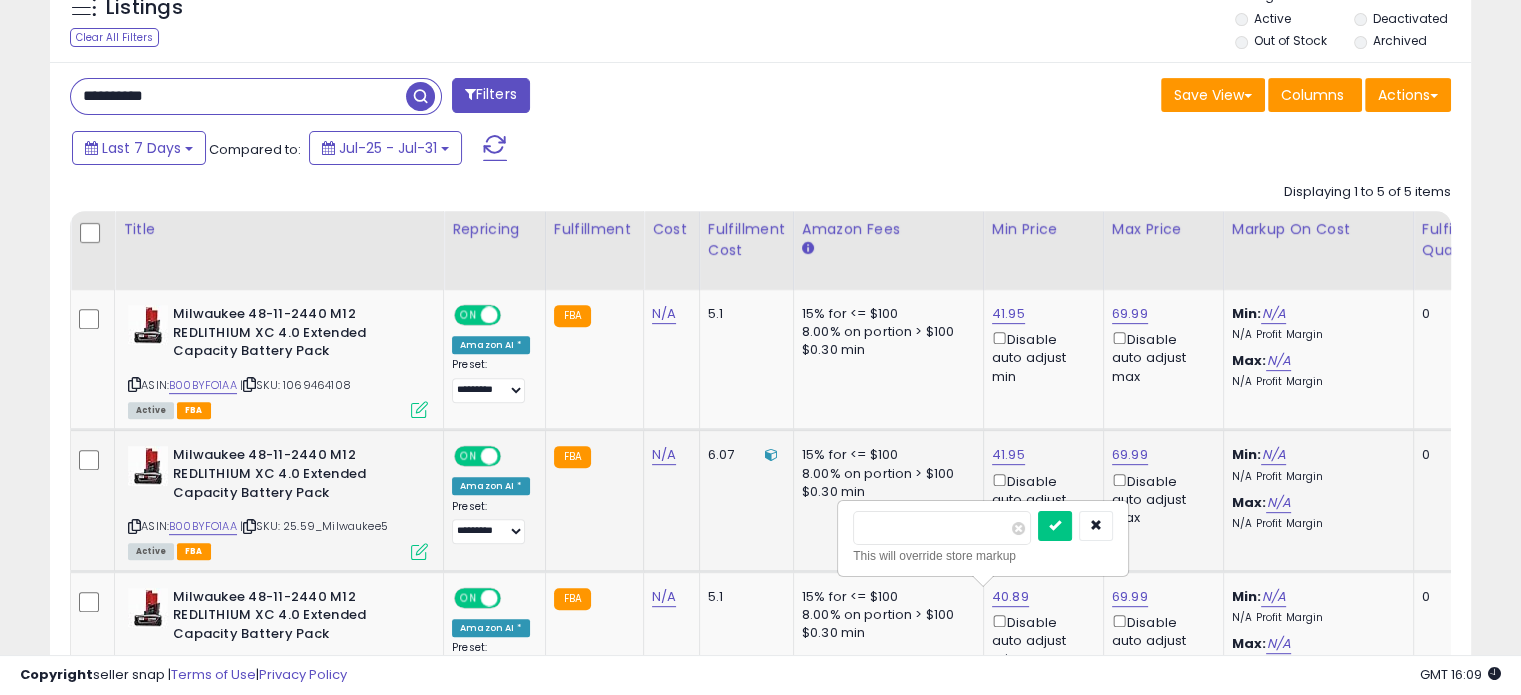 drag, startPoint x: 853, startPoint y: 525, endPoint x: 724, endPoint y: 539, distance: 129.75746 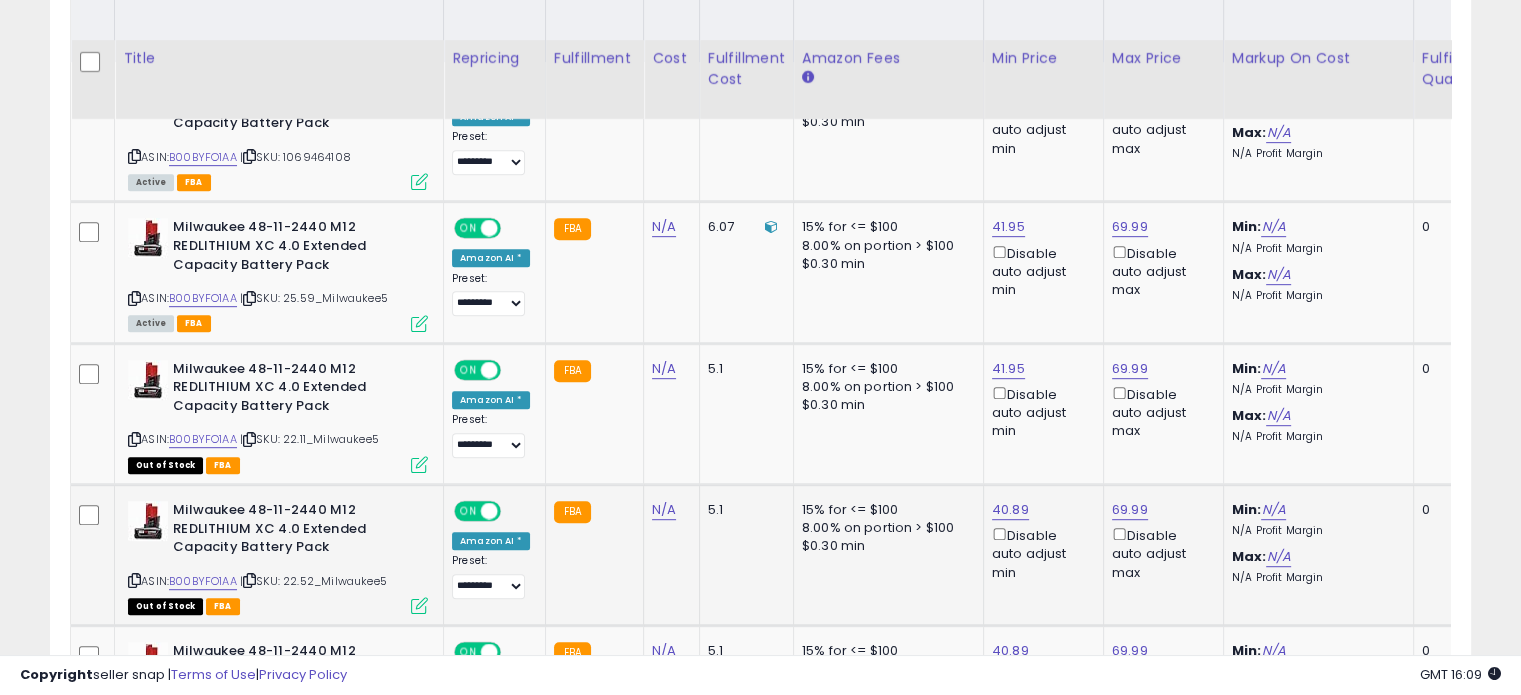 scroll, scrollTop: 1027, scrollLeft: 0, axis: vertical 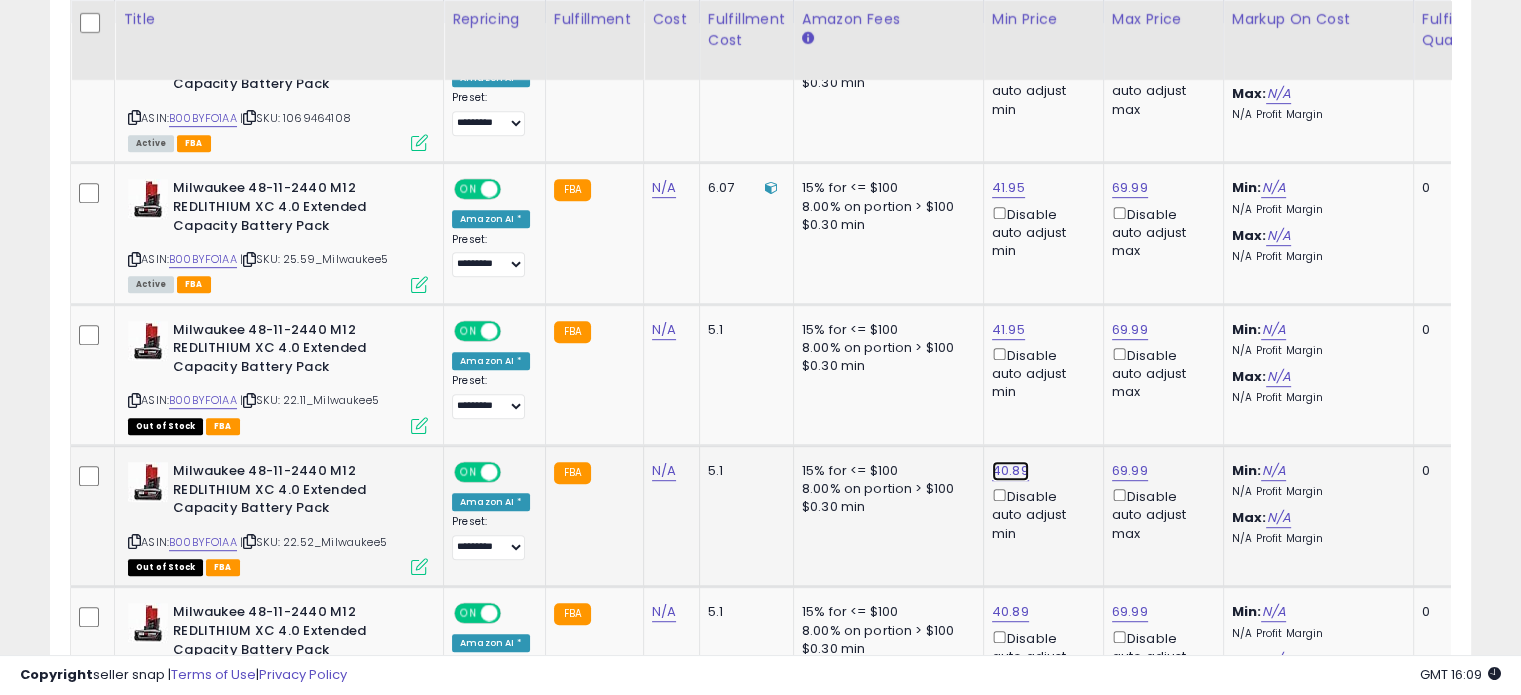 click on "40.89" at bounding box center [1008, 47] 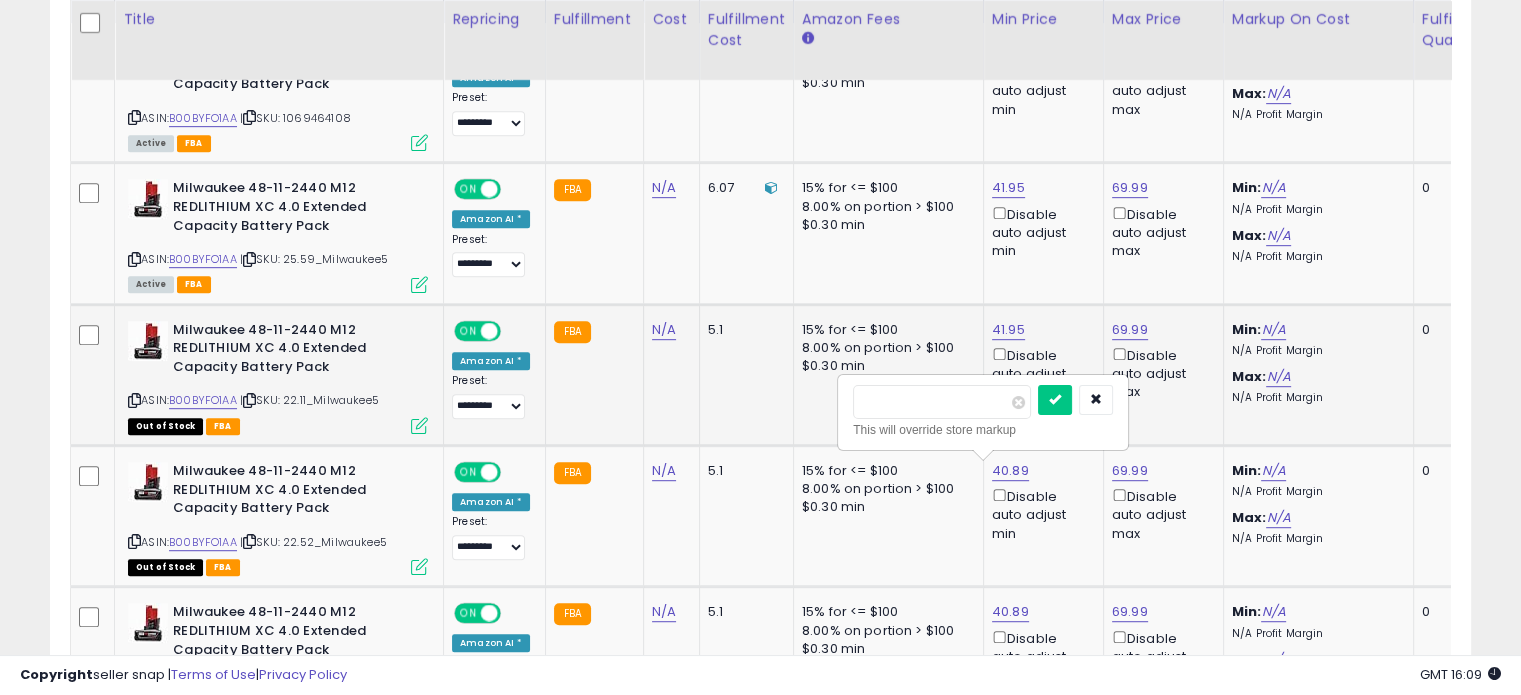 drag, startPoint x: 933, startPoint y: 397, endPoint x: 701, endPoint y: 408, distance: 232.26064 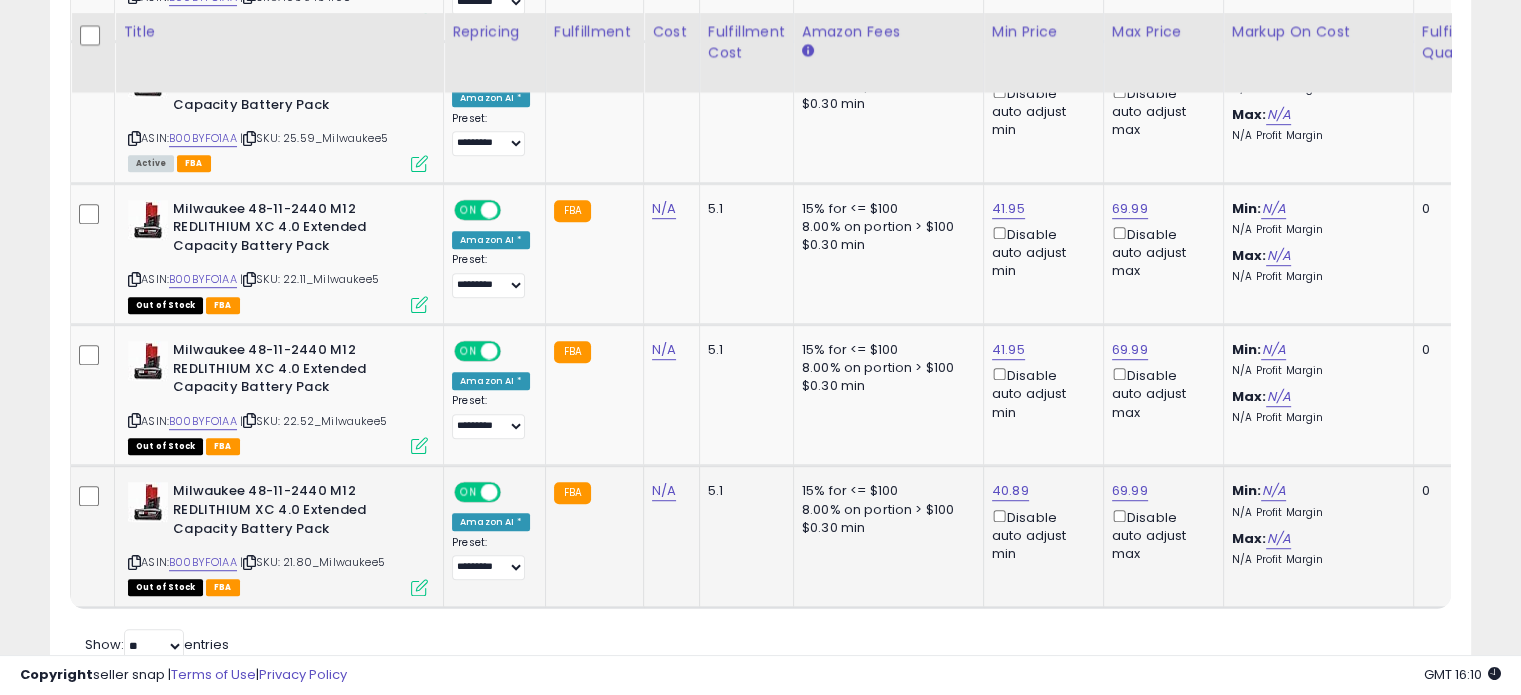scroll, scrollTop: 1160, scrollLeft: 0, axis: vertical 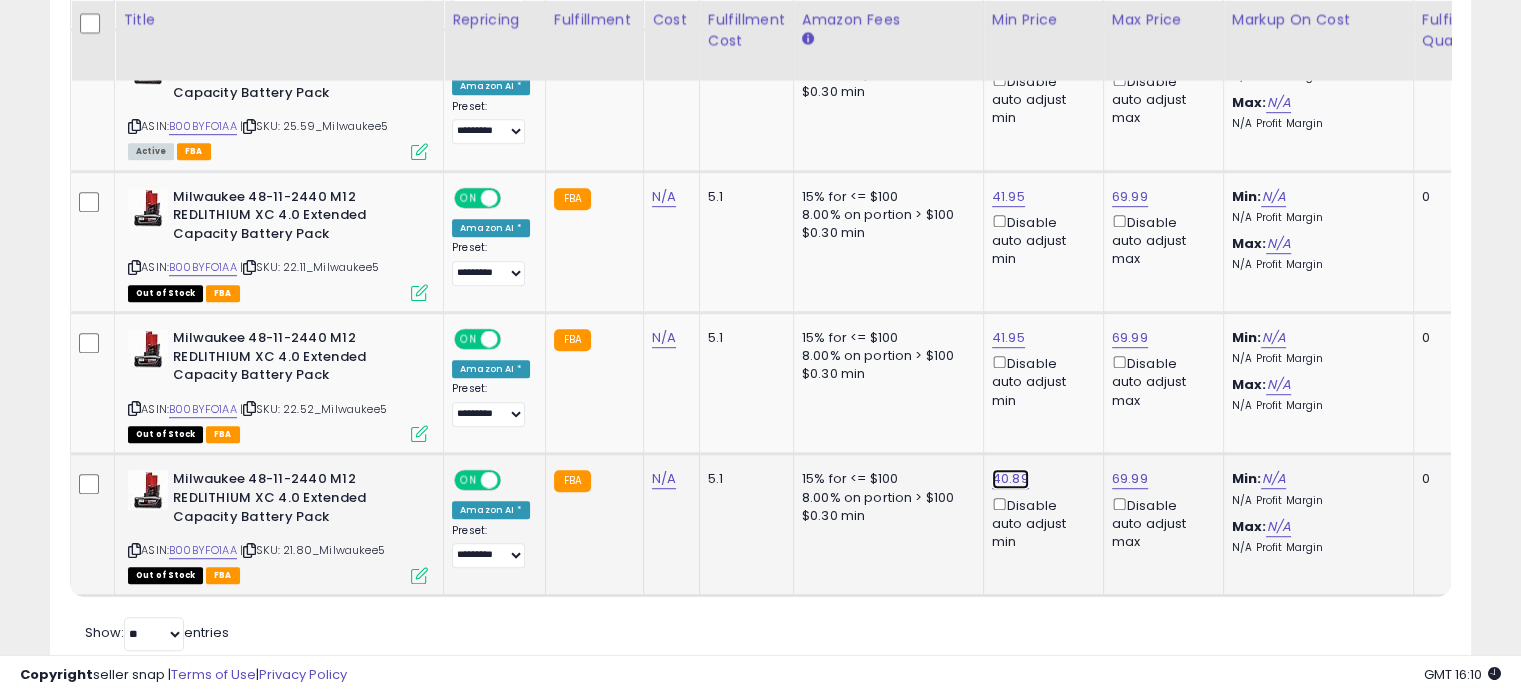 click on "40.89" at bounding box center (1008, -86) 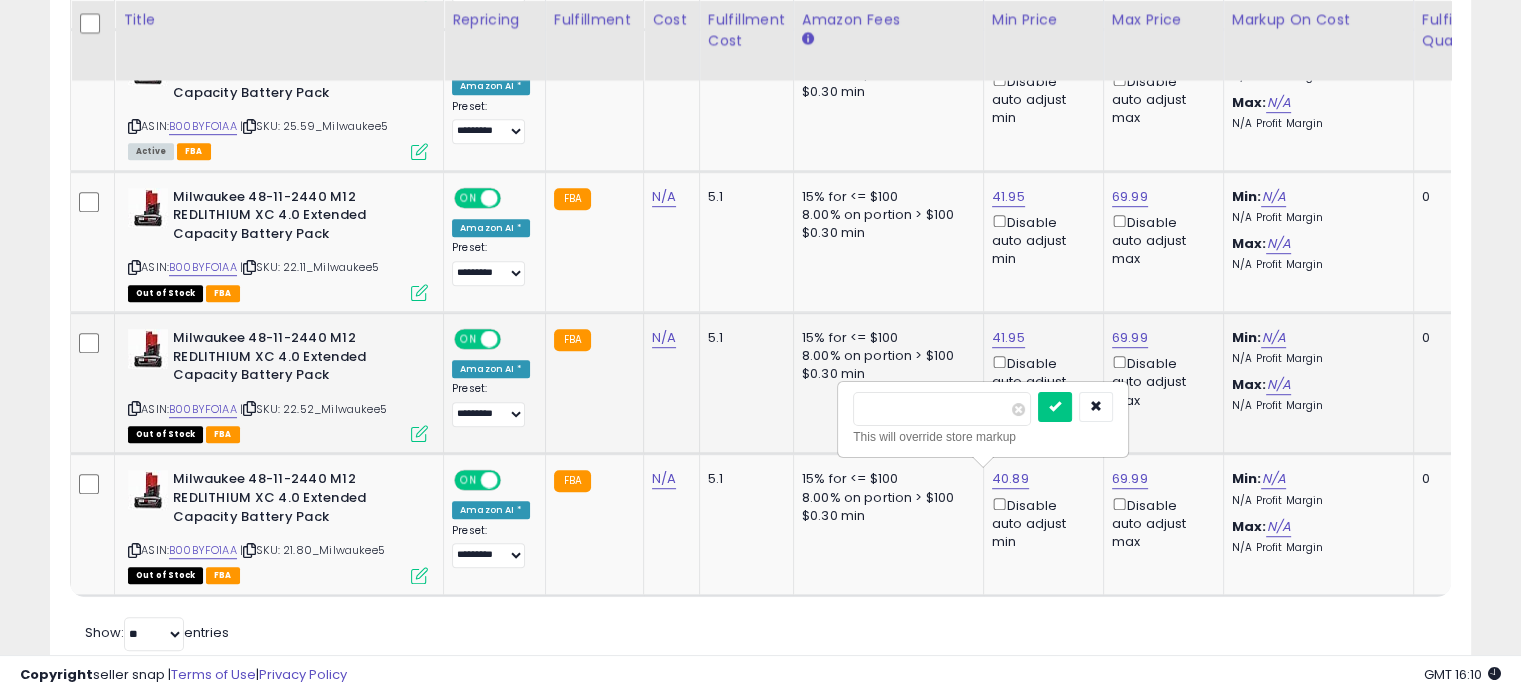 drag, startPoint x: 931, startPoint y: 417, endPoint x: 821, endPoint y: 413, distance: 110.0727 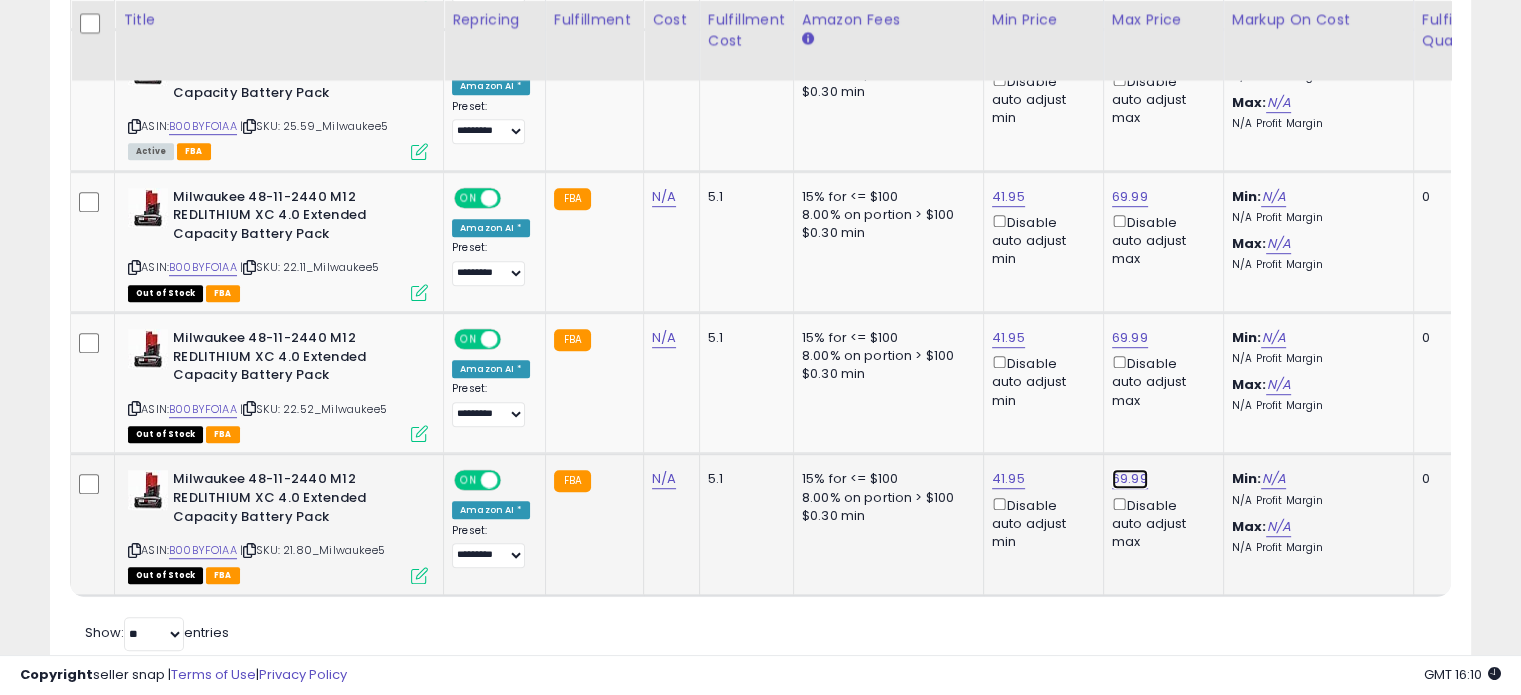 click on "69.99" at bounding box center (1130, -86) 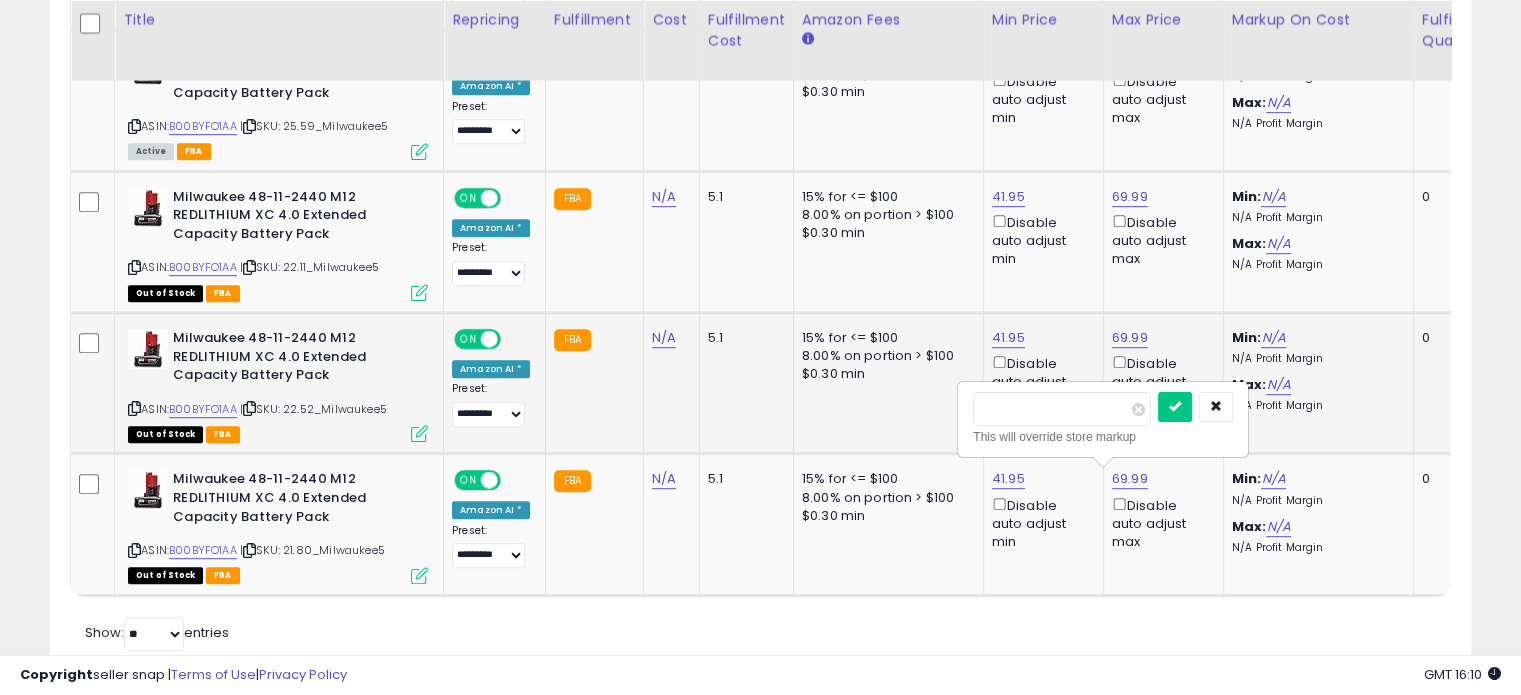drag, startPoint x: 1058, startPoint y: 411, endPoint x: 868, endPoint y: 422, distance: 190.31816 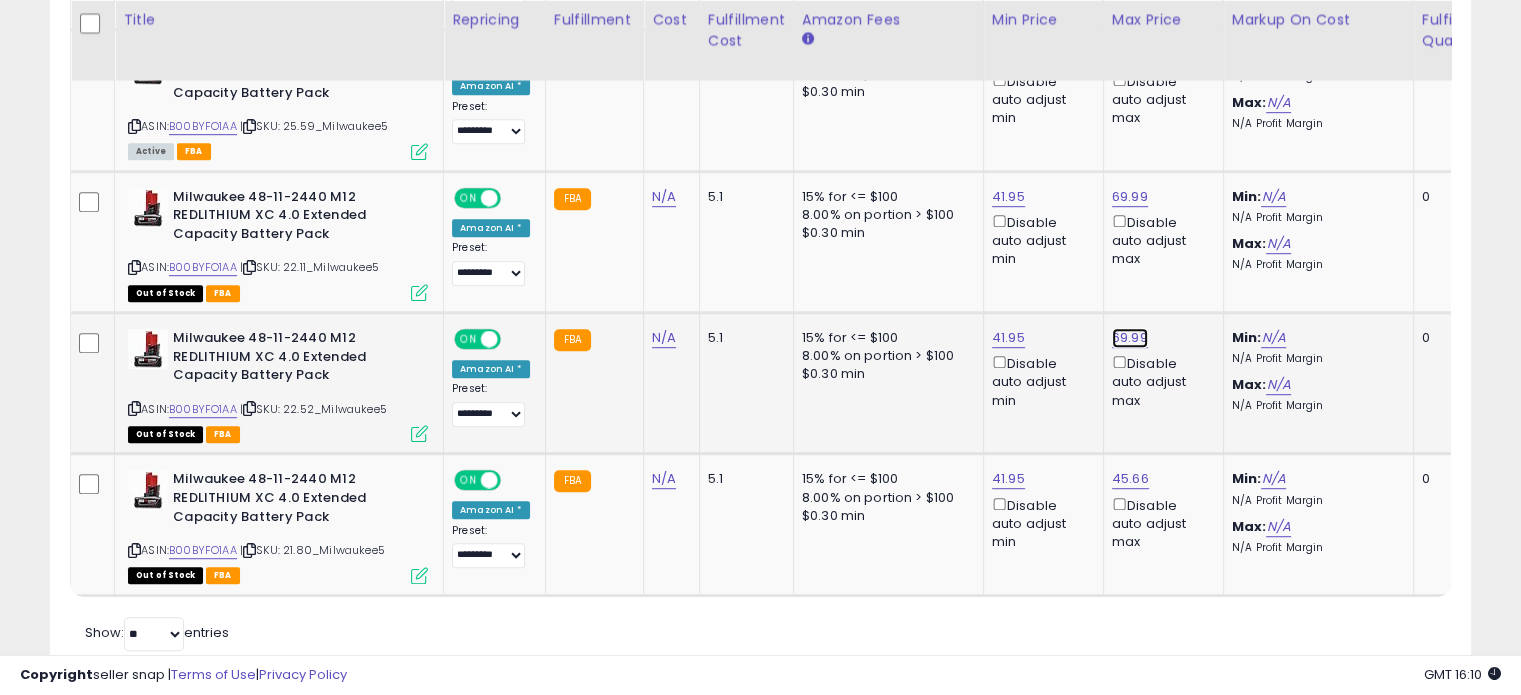 click on "69.99" at bounding box center (1130, -86) 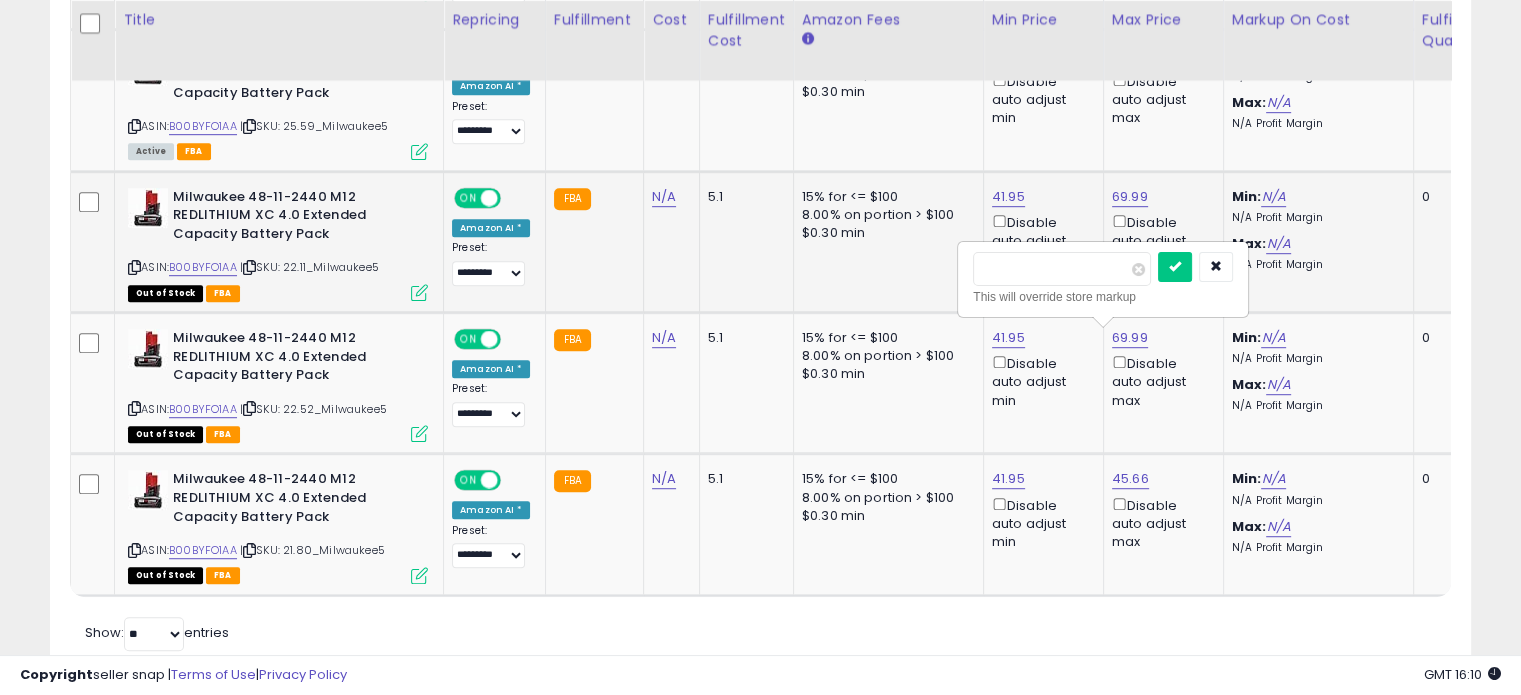 drag, startPoint x: 864, startPoint y: 279, endPoint x: 841, endPoint y: 285, distance: 23.769728 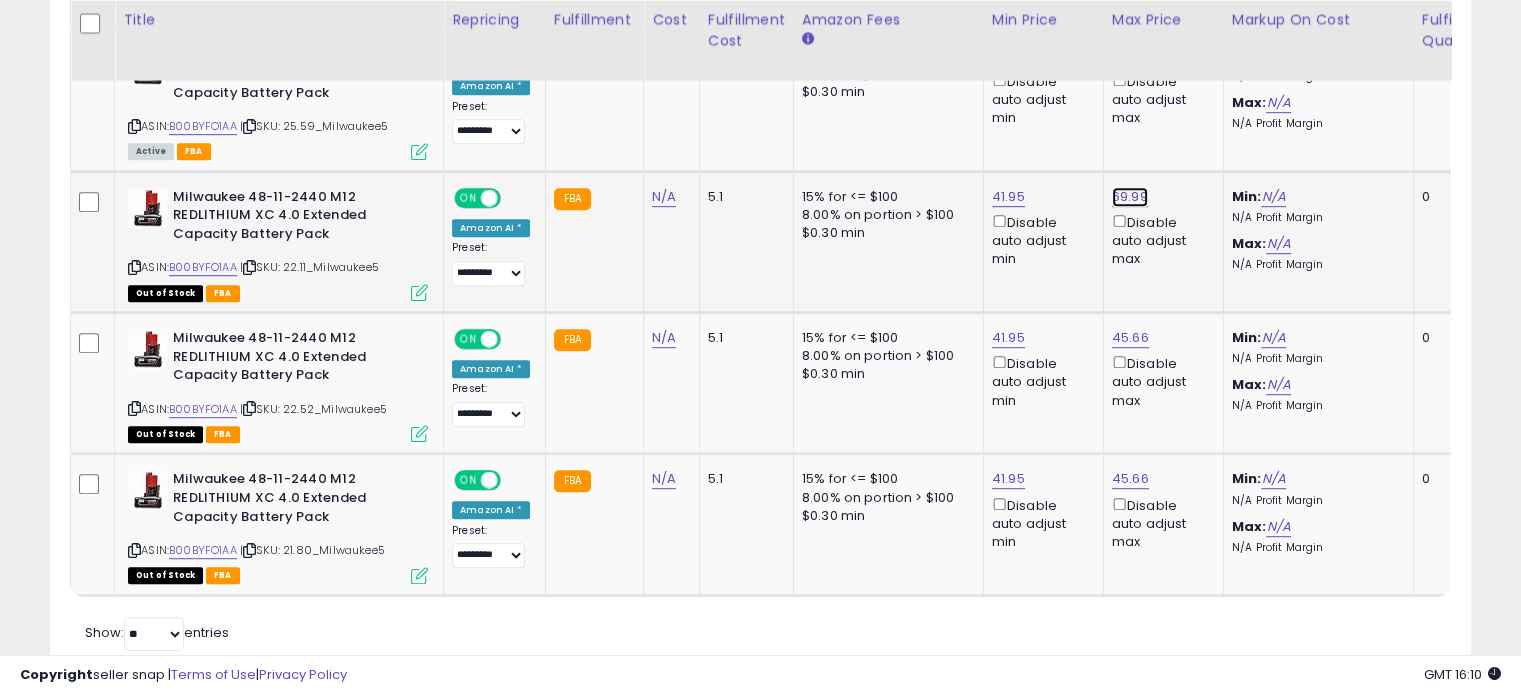 click on "69.99" at bounding box center [1130, -86] 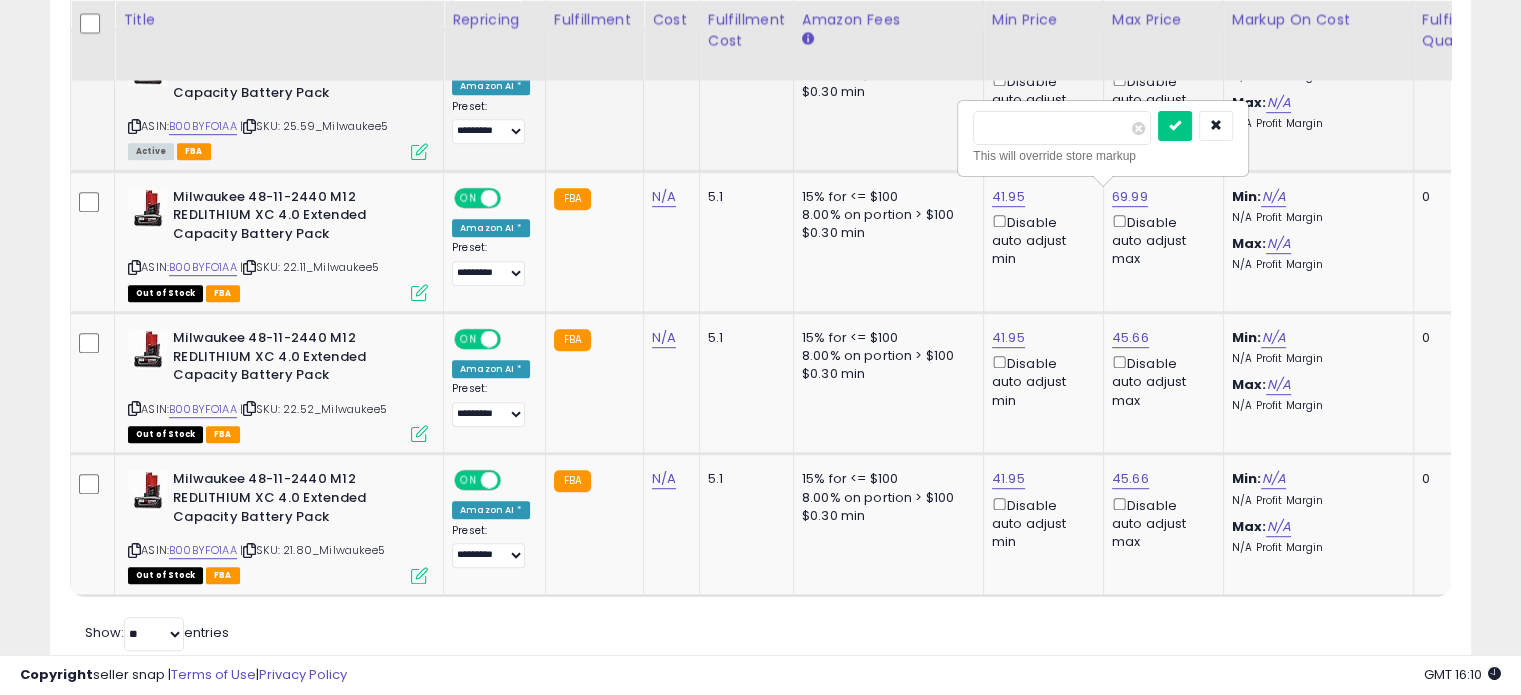drag, startPoint x: 924, startPoint y: 134, endPoint x: 898, endPoint y: 137, distance: 26.172504 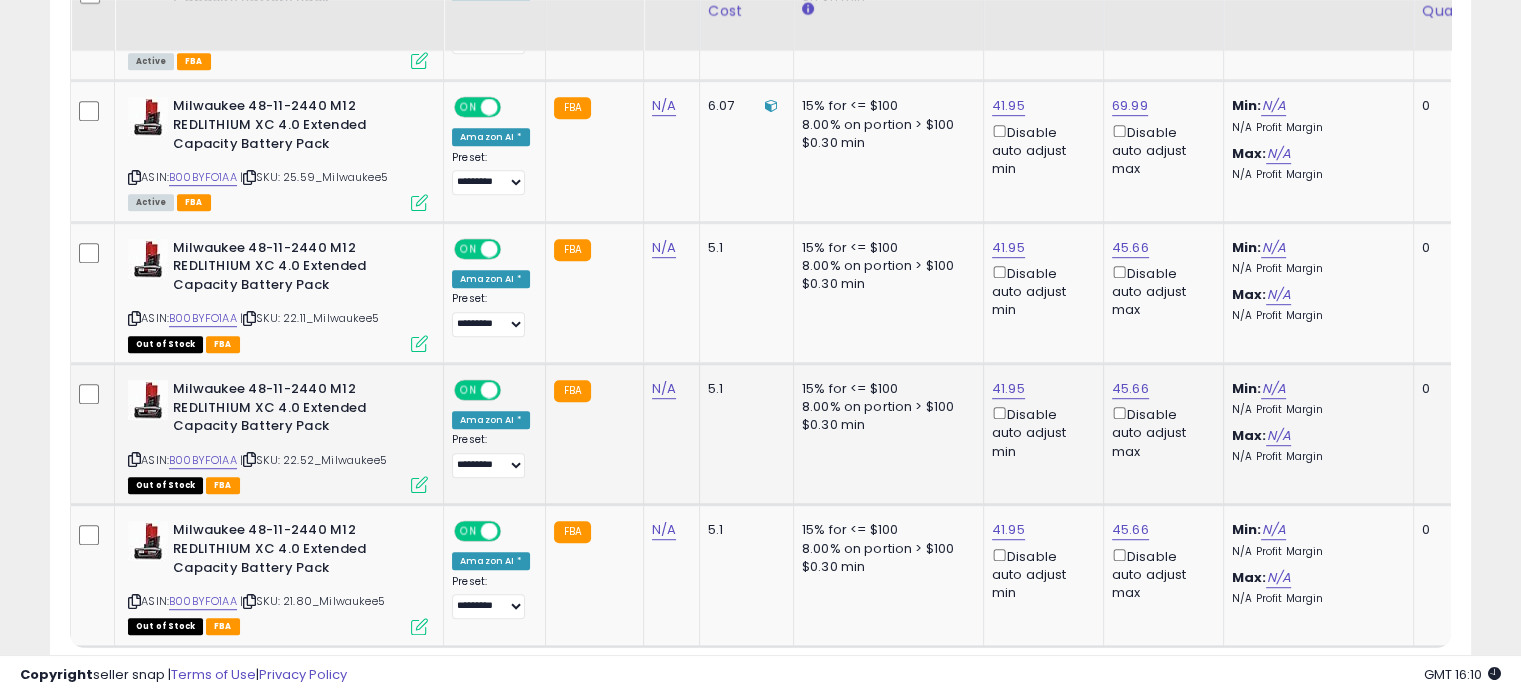 scroll, scrollTop: 1027, scrollLeft: 0, axis: vertical 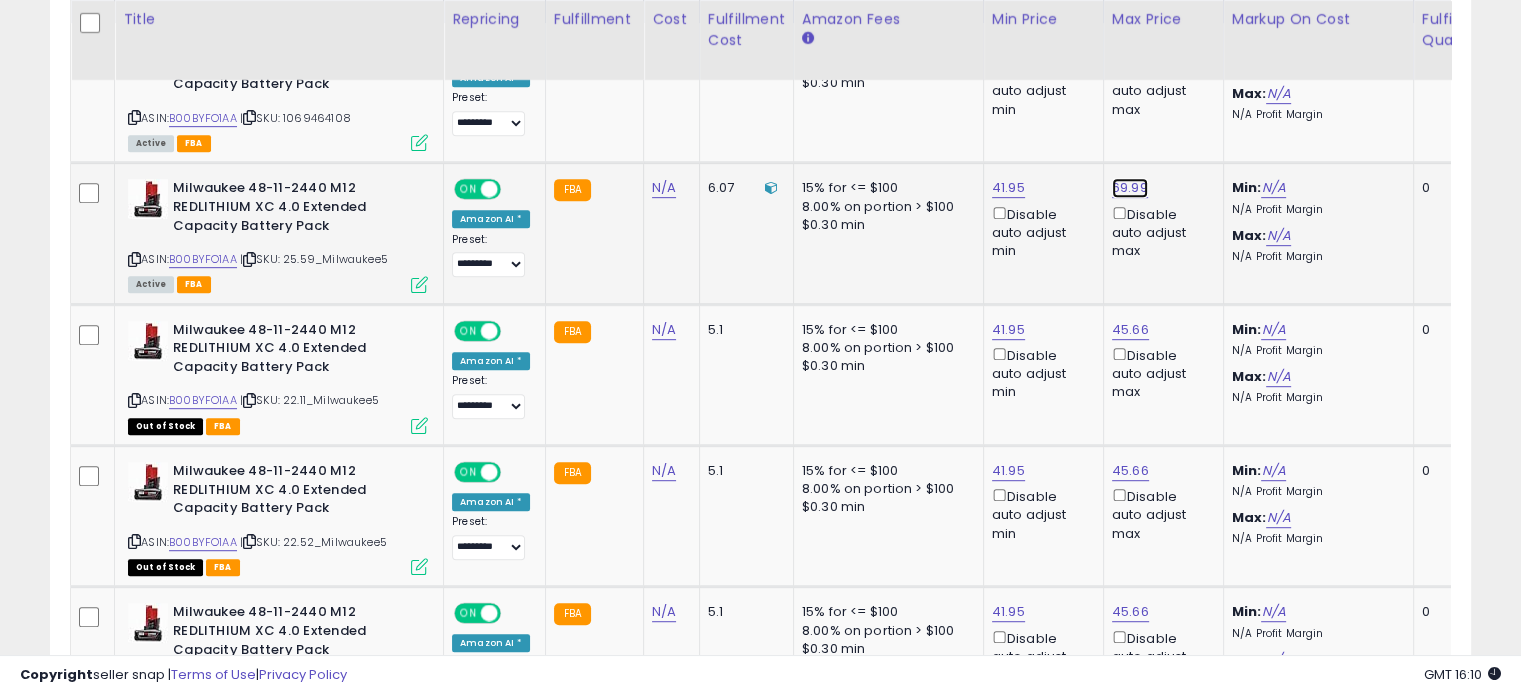 click on "69.99" at bounding box center [1130, 47] 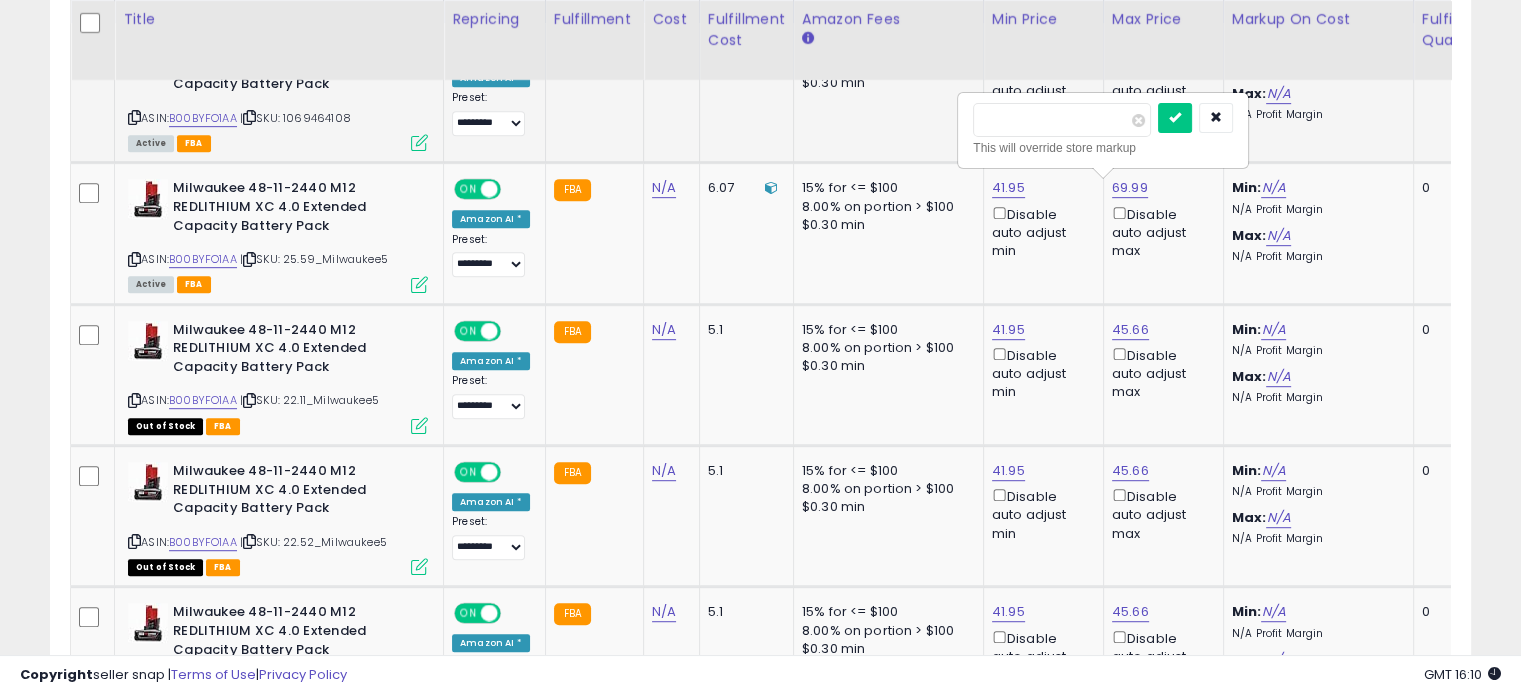 drag, startPoint x: 1028, startPoint y: 123, endPoint x: 896, endPoint y: 128, distance: 132.09467 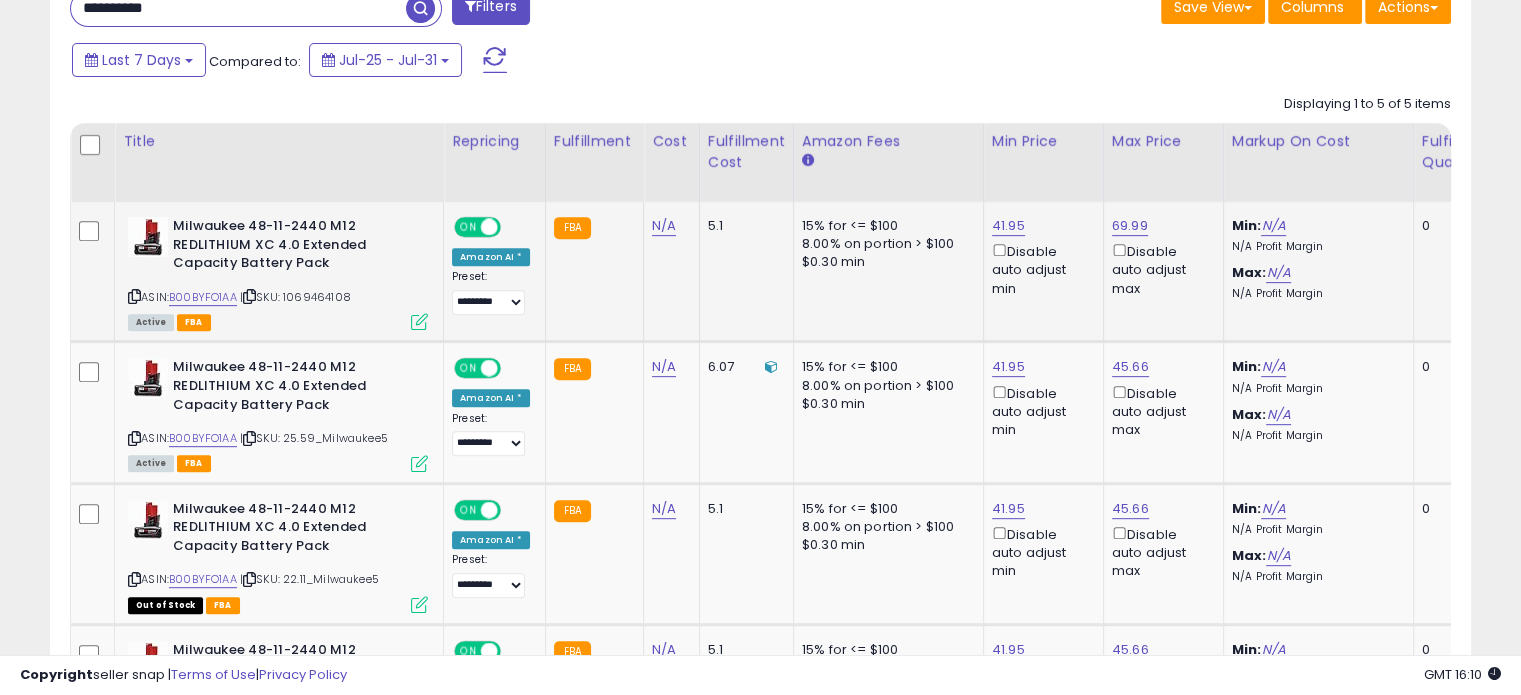 scroll, scrollTop: 827, scrollLeft: 0, axis: vertical 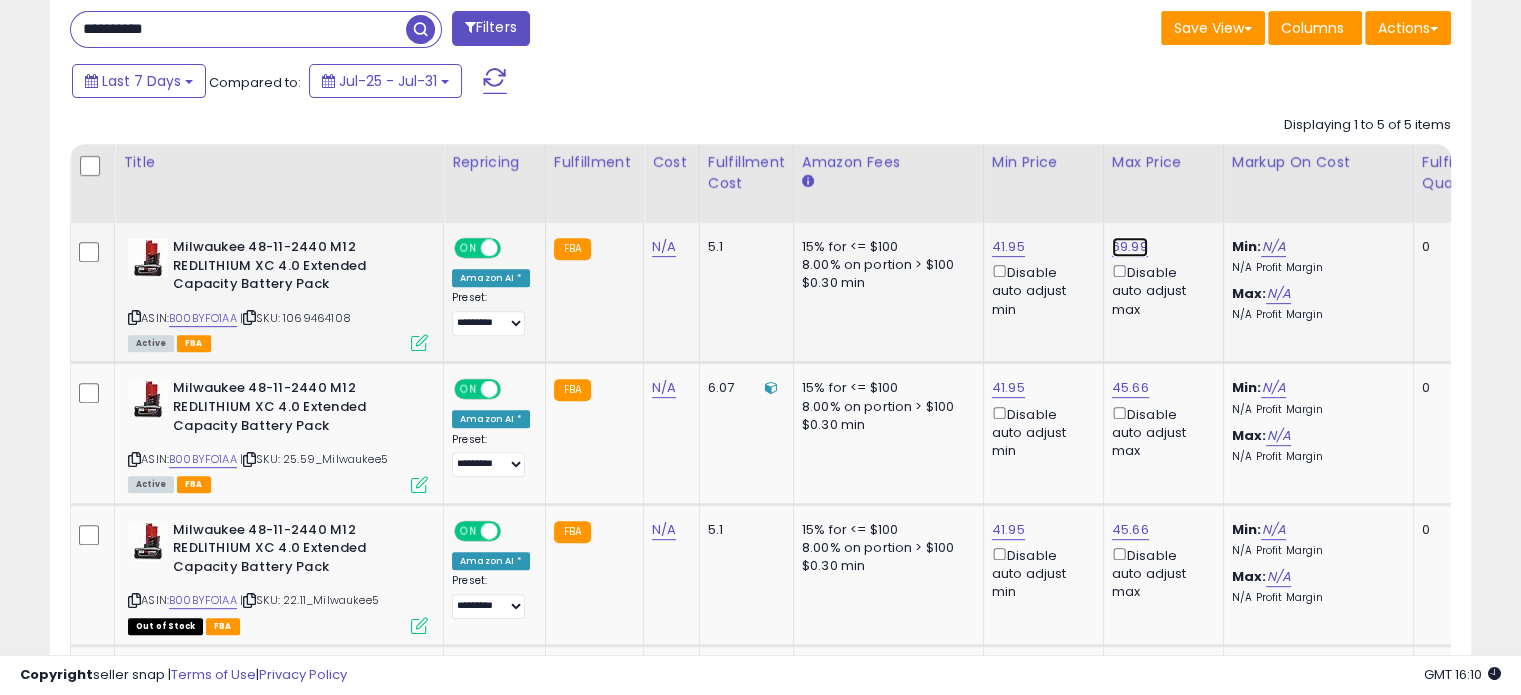 click on "69.99" at bounding box center (1130, 247) 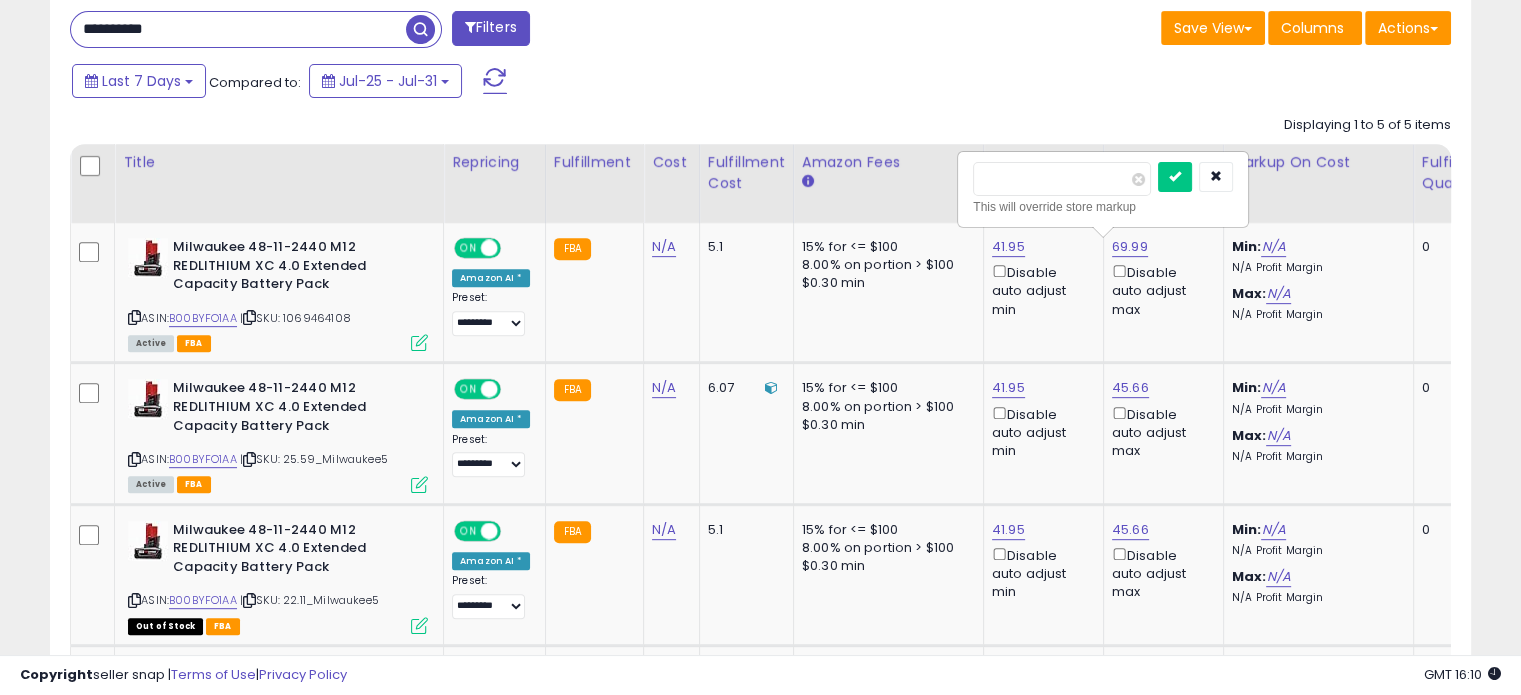 drag, startPoint x: 1060, startPoint y: 182, endPoint x: 884, endPoint y: 184, distance: 176.01137 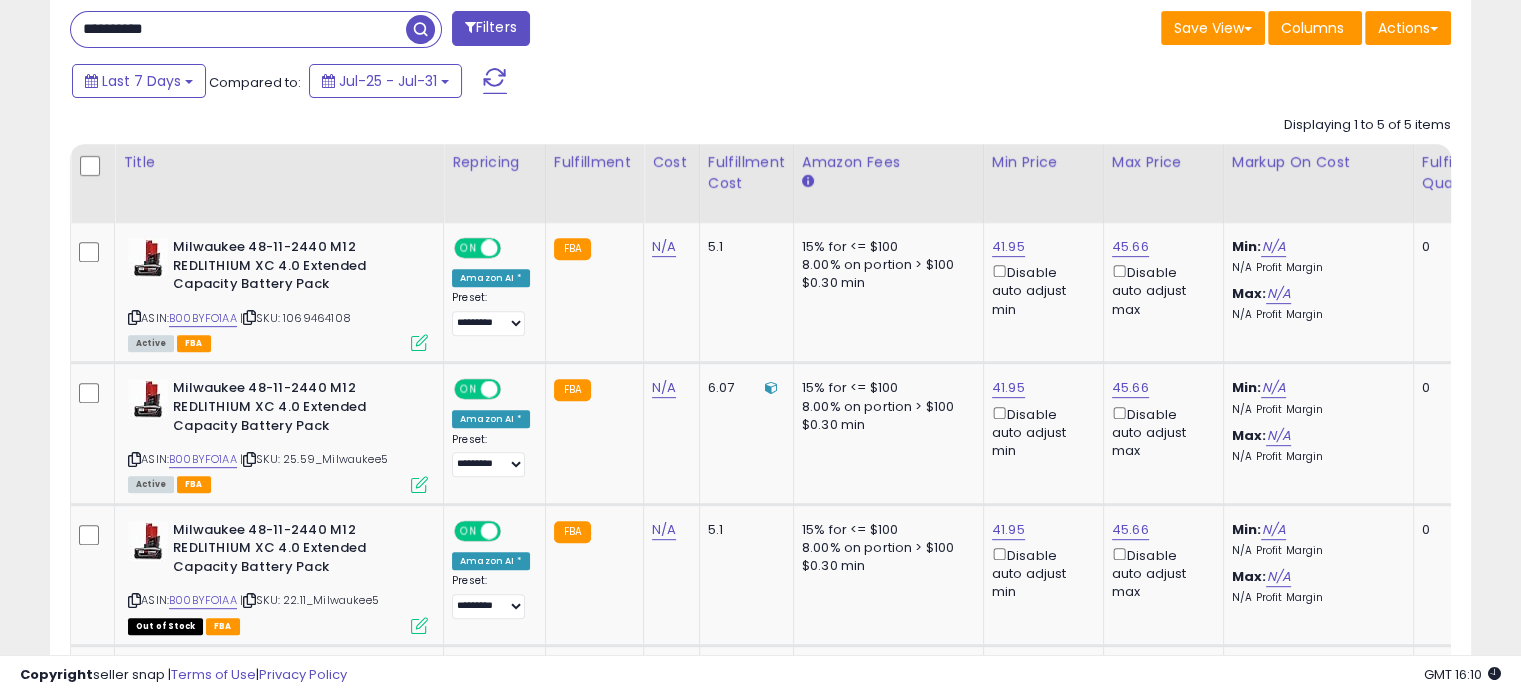 drag, startPoint x: 203, startPoint y: 14, endPoint x: 0, endPoint y: 47, distance: 205.66478 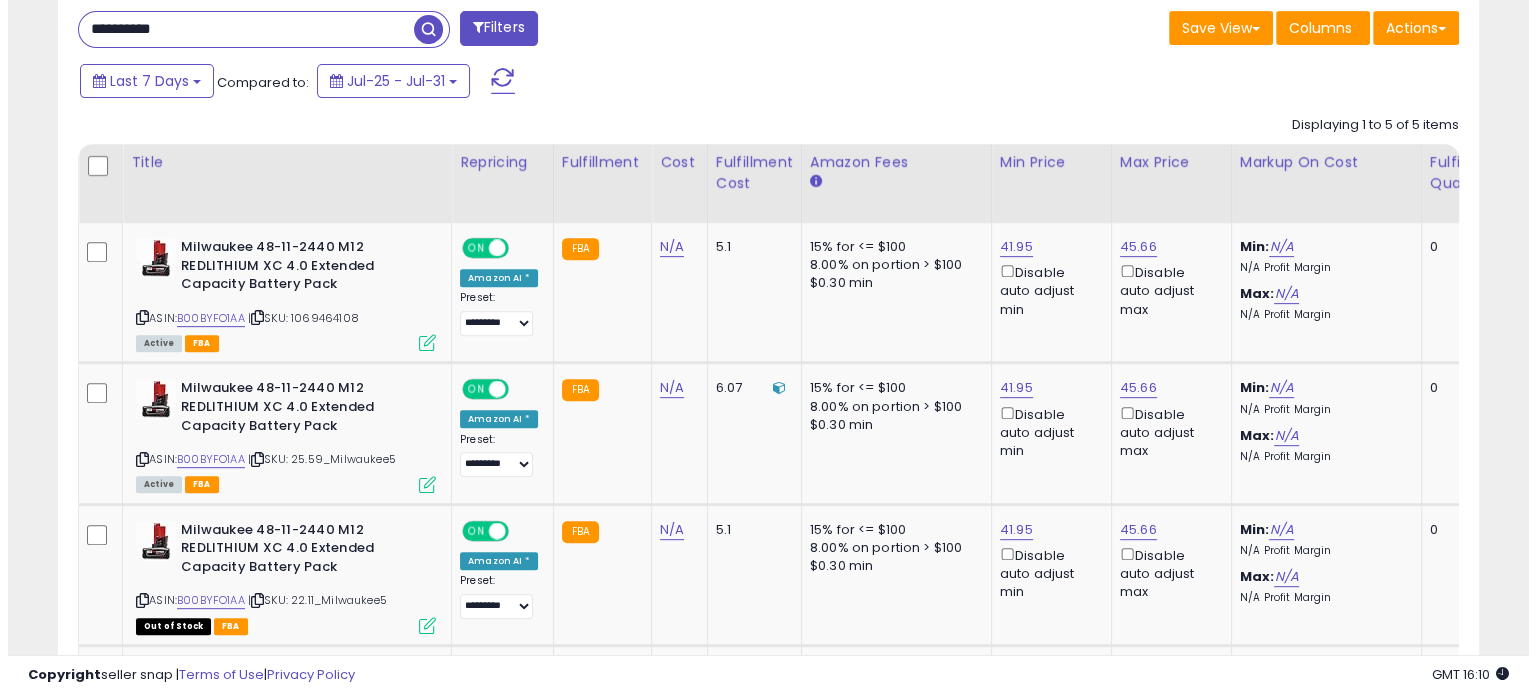 scroll, scrollTop: 524, scrollLeft: 0, axis: vertical 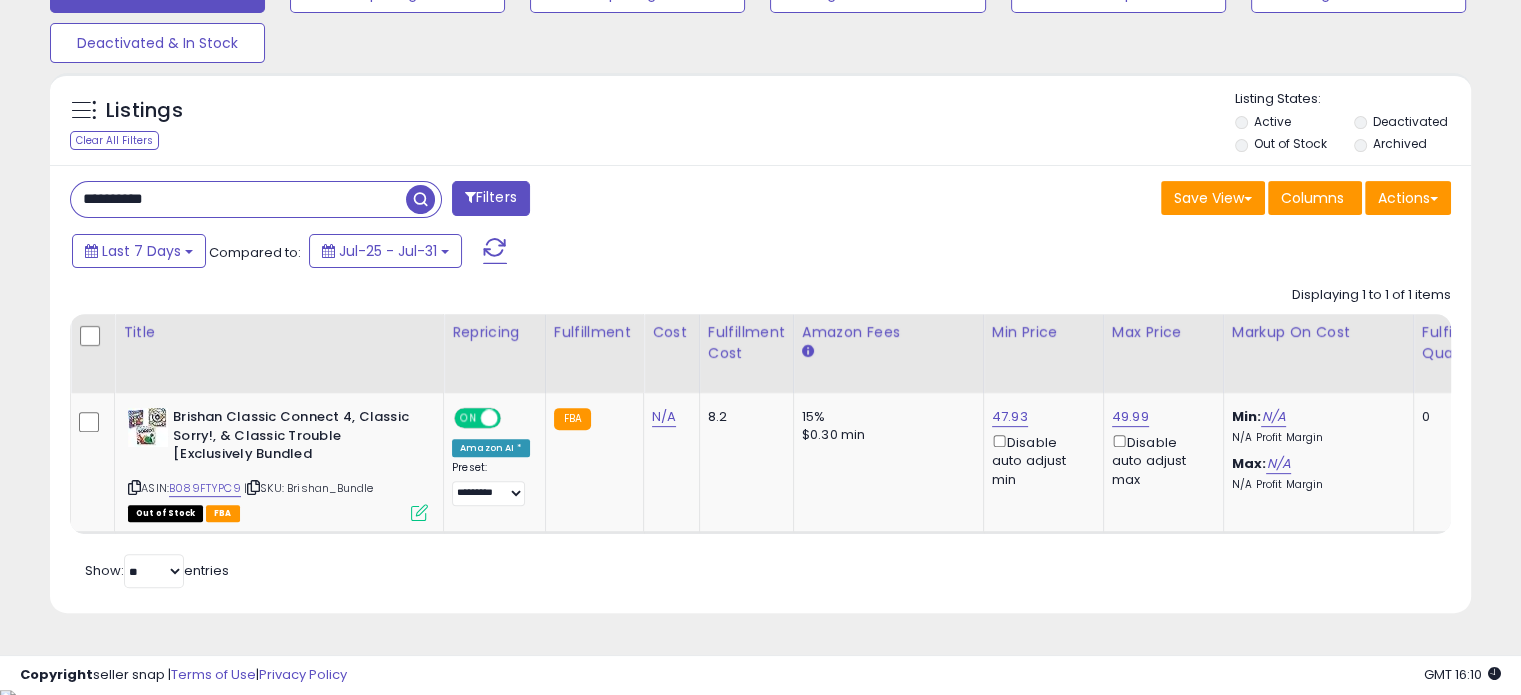 drag, startPoint x: 202, startPoint y: 188, endPoint x: 0, endPoint y: 199, distance: 202.29929 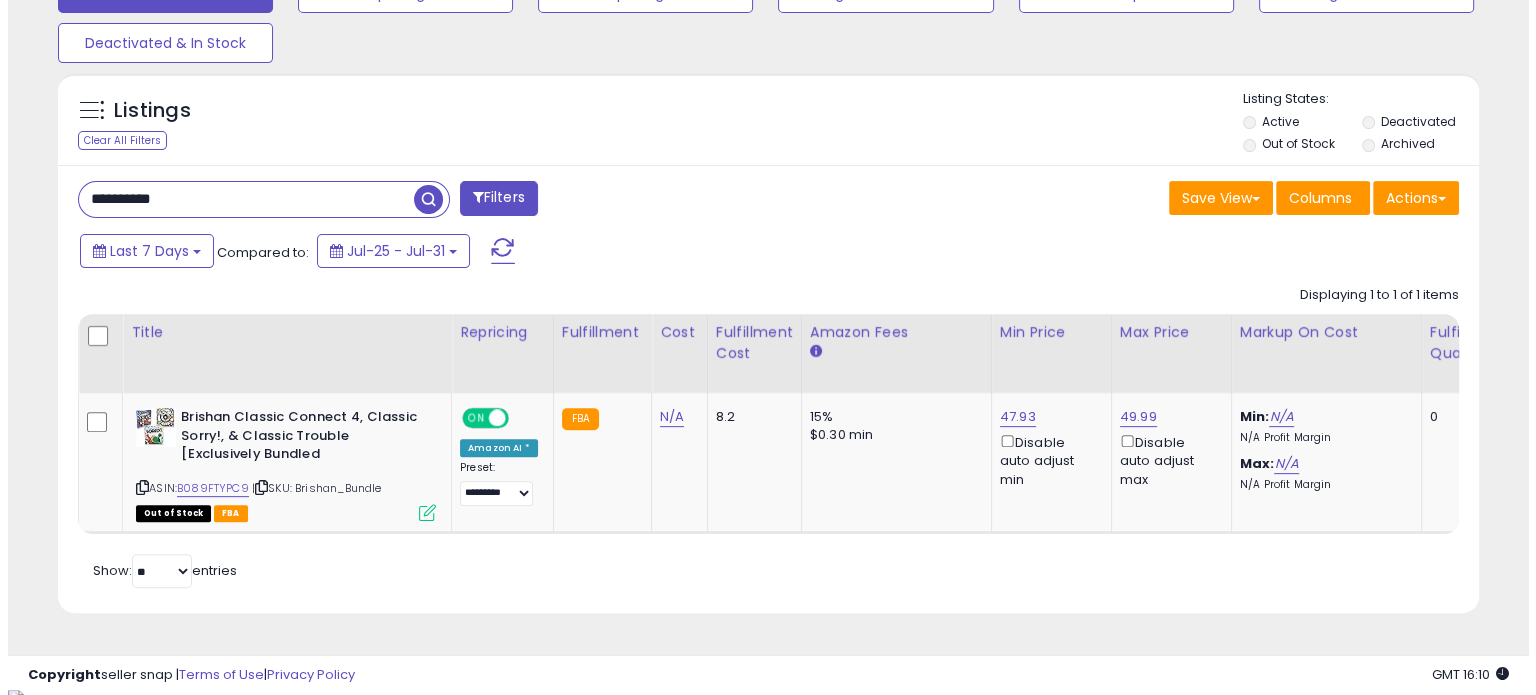 scroll, scrollTop: 524, scrollLeft: 0, axis: vertical 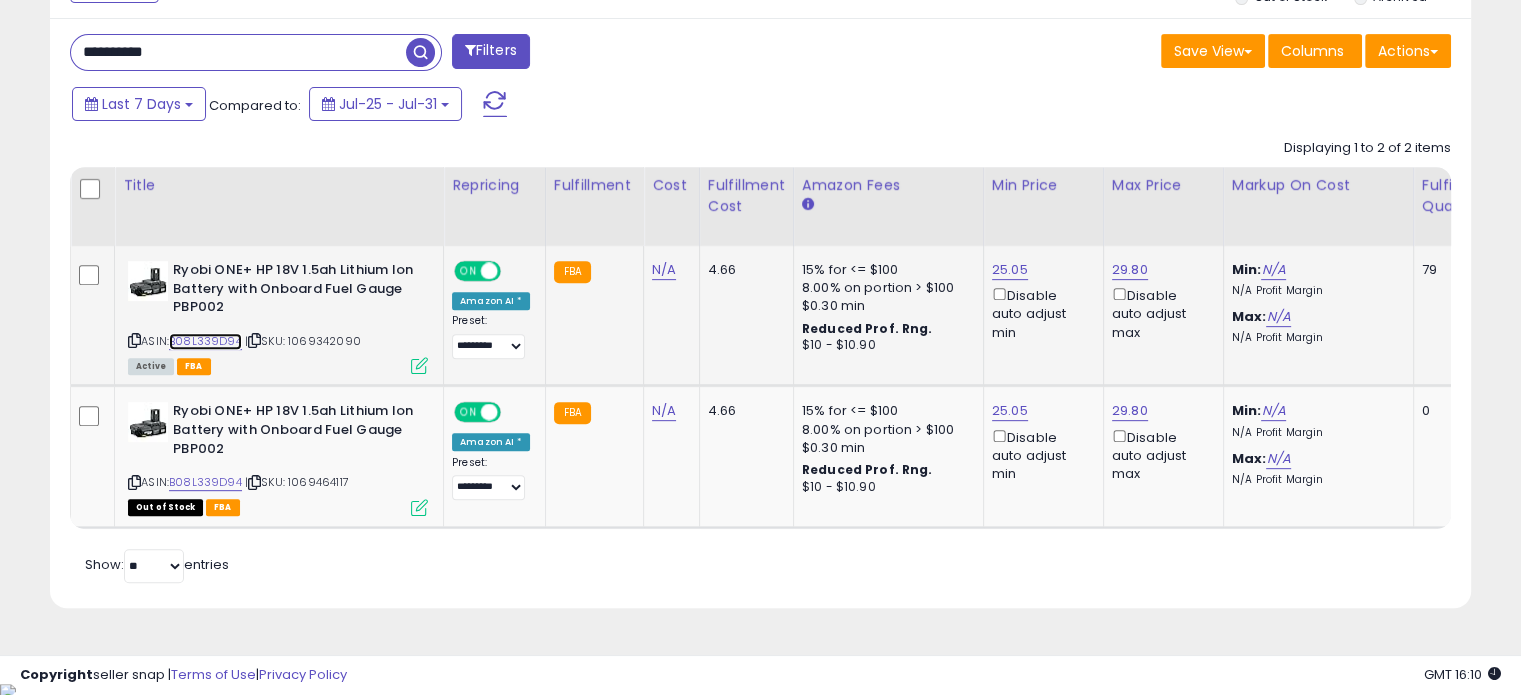 click on "B08L339D94" at bounding box center [205, 341] 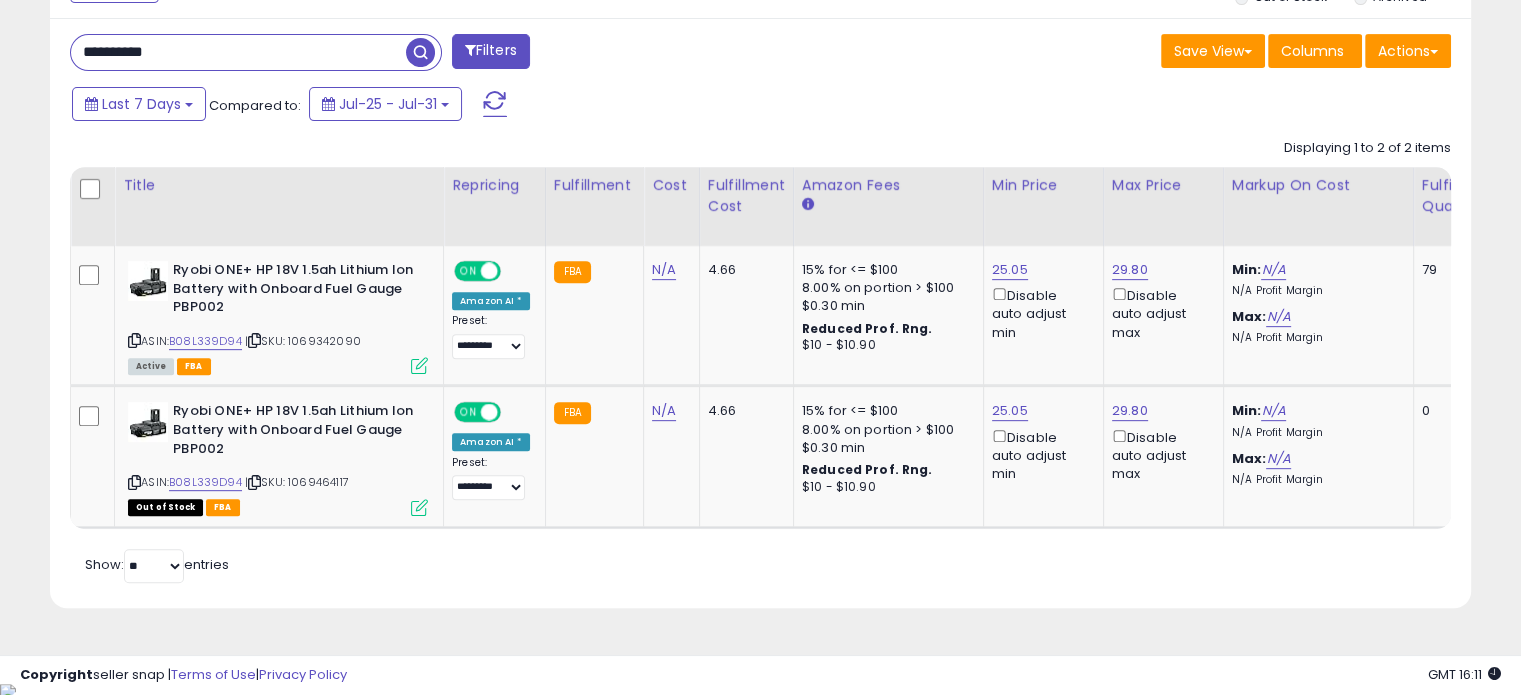 drag, startPoint x: 220, startPoint y: 45, endPoint x: 0, endPoint y: 69, distance: 221.30522 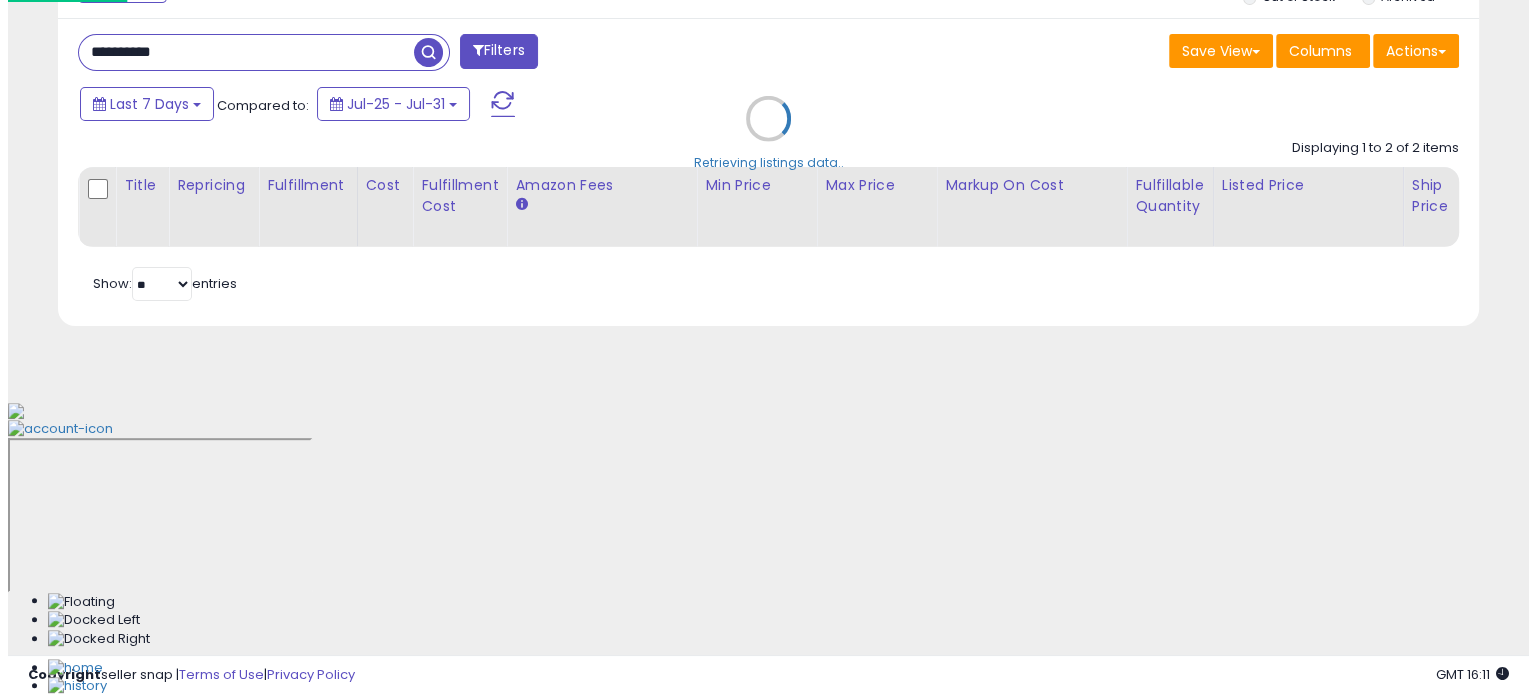 scroll, scrollTop: 524, scrollLeft: 0, axis: vertical 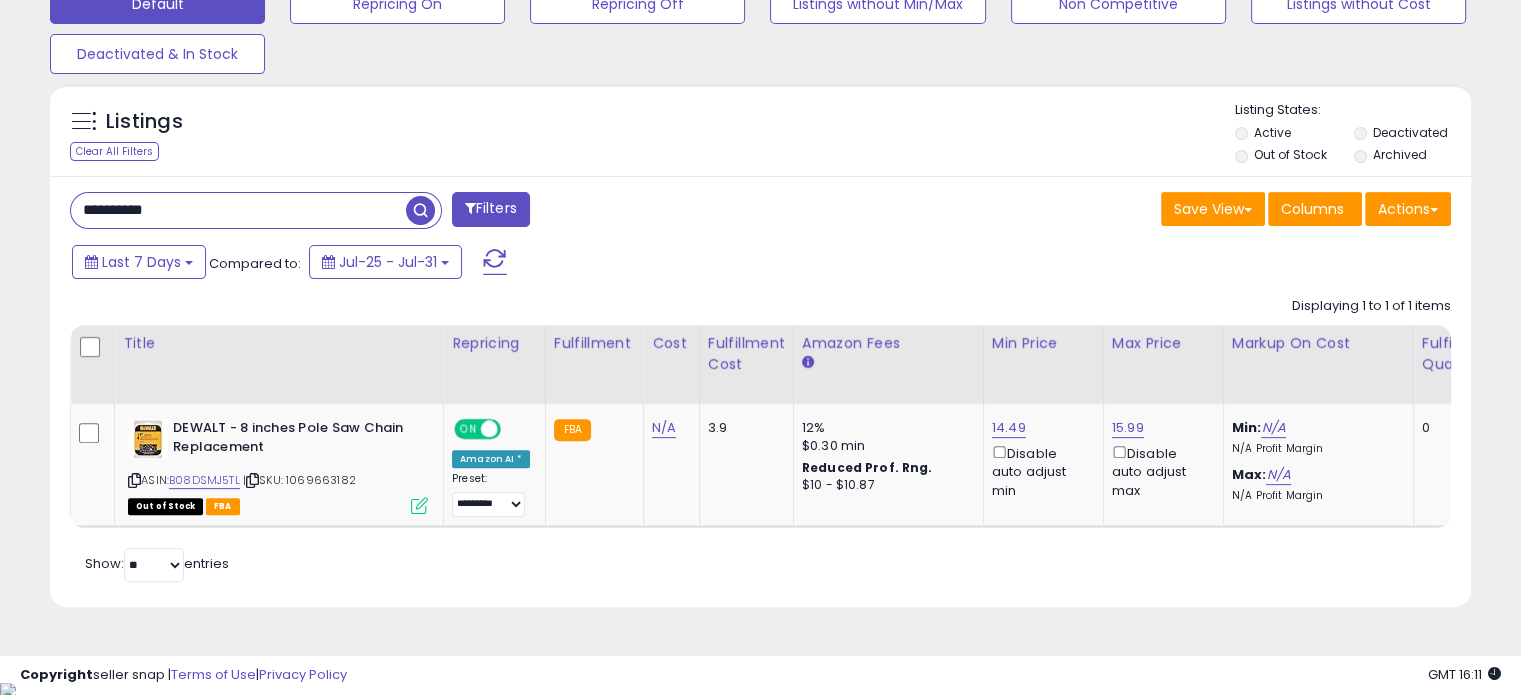 click on "**********" at bounding box center (760, 50) 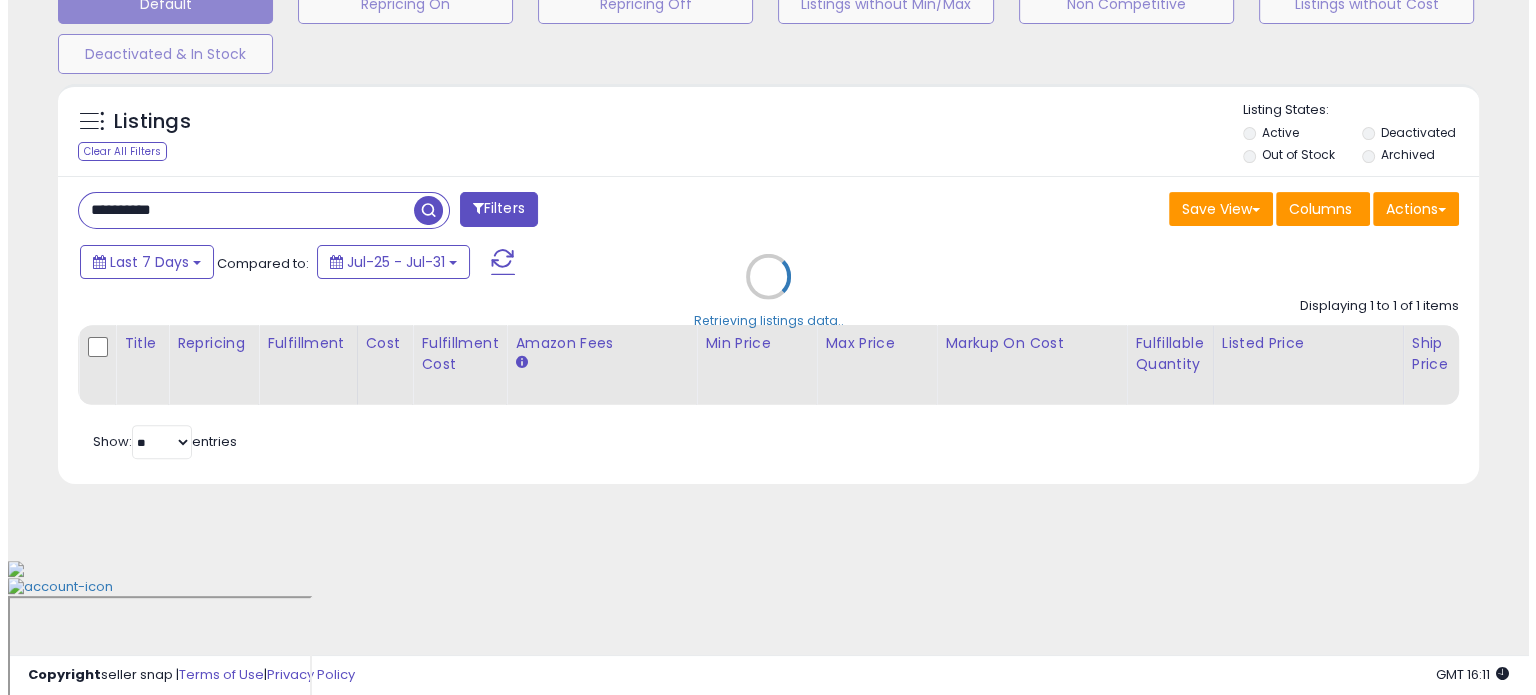 scroll, scrollTop: 524, scrollLeft: 0, axis: vertical 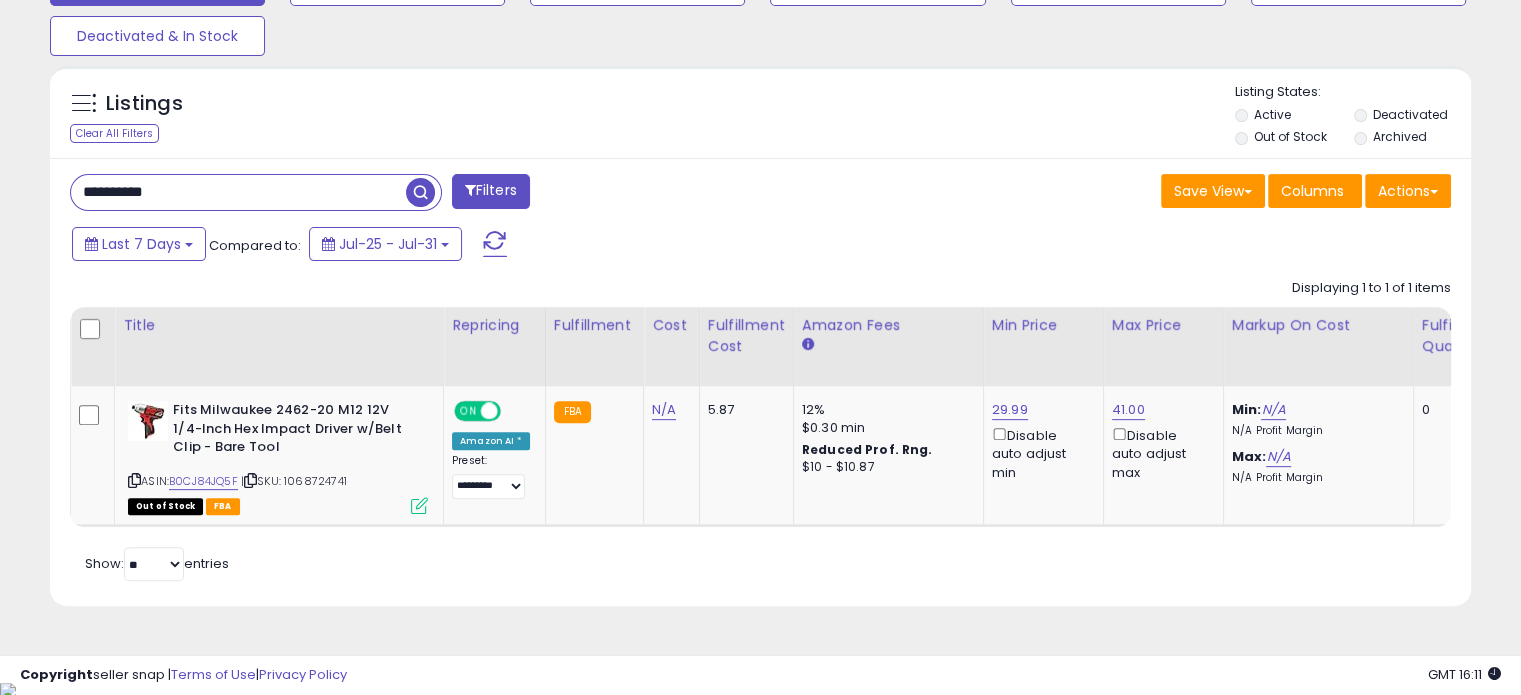drag, startPoint x: 267, startPoint y: 199, endPoint x: 0, endPoint y: 209, distance: 267.1872 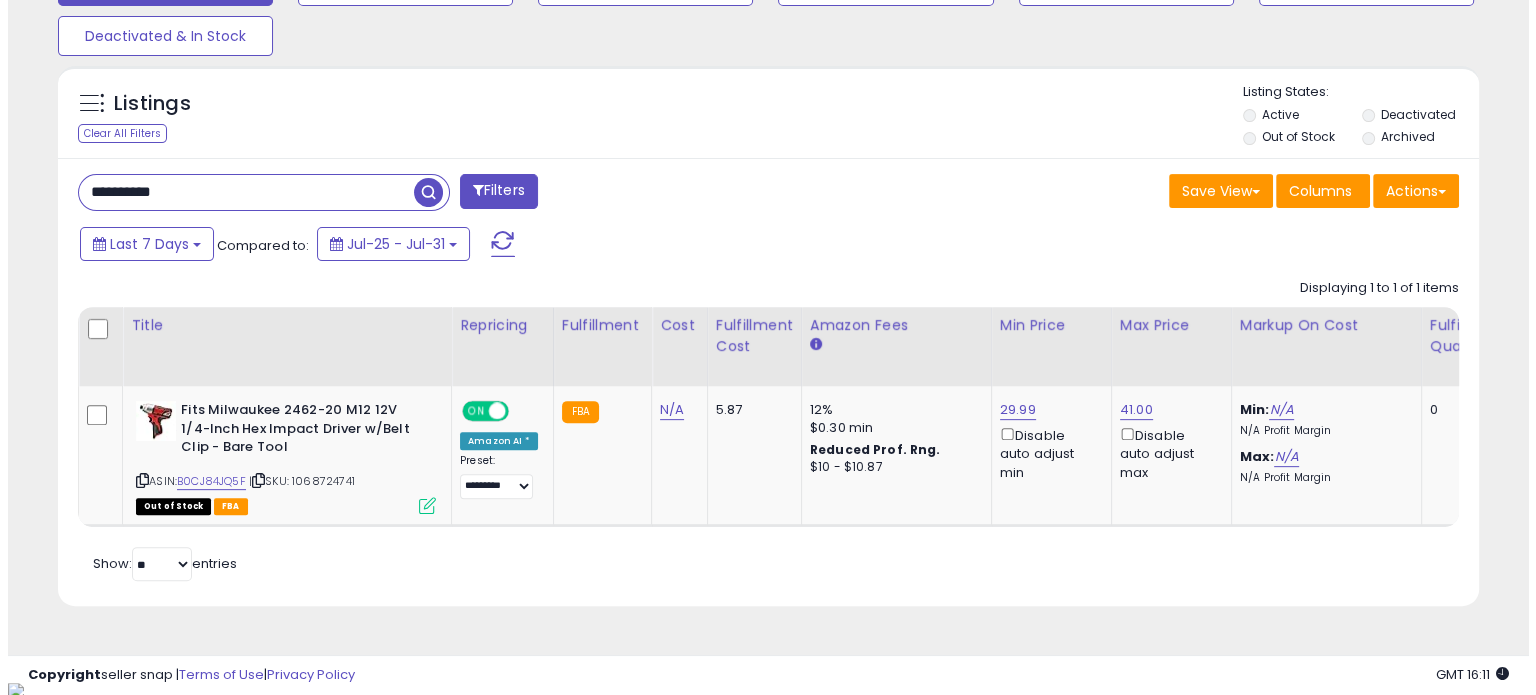 scroll, scrollTop: 524, scrollLeft: 0, axis: vertical 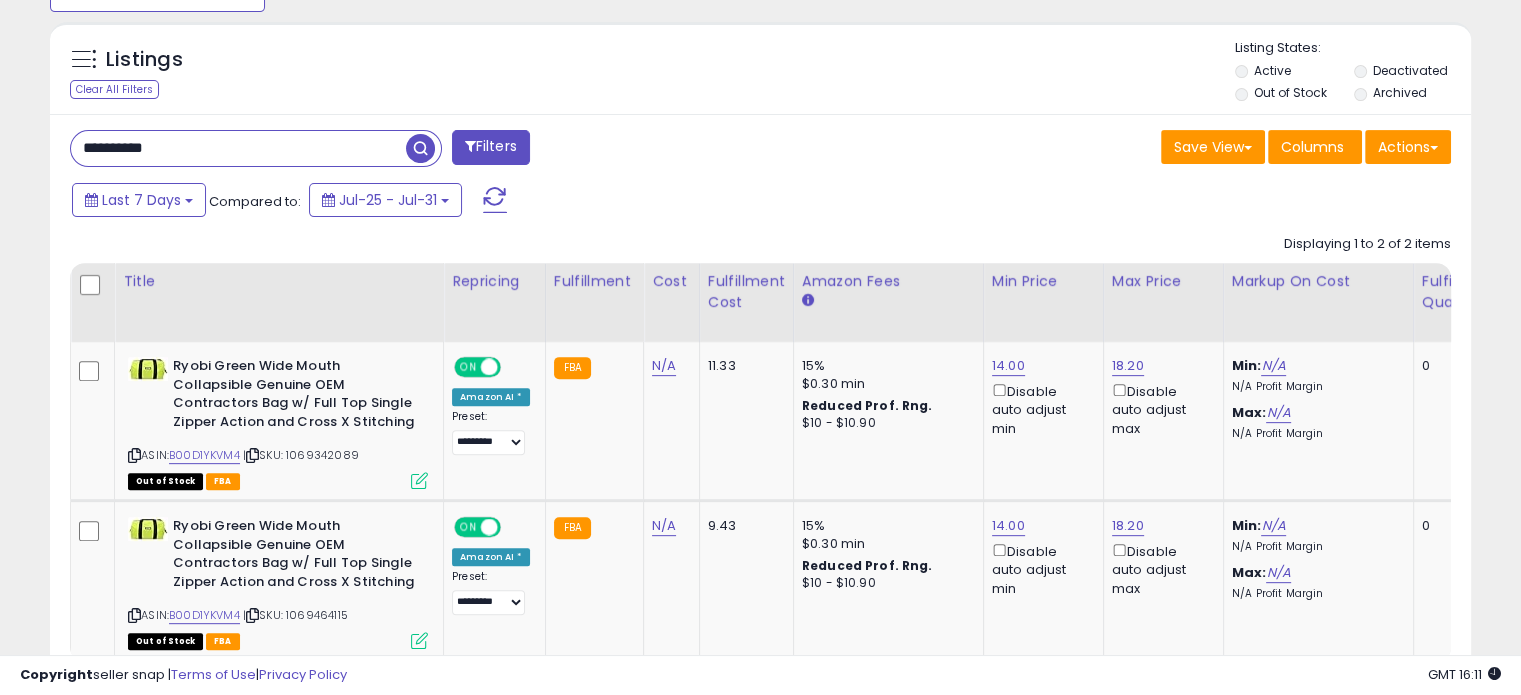 drag, startPoint x: 228, startPoint y: 152, endPoint x: 0, endPoint y: 154, distance: 228.00877 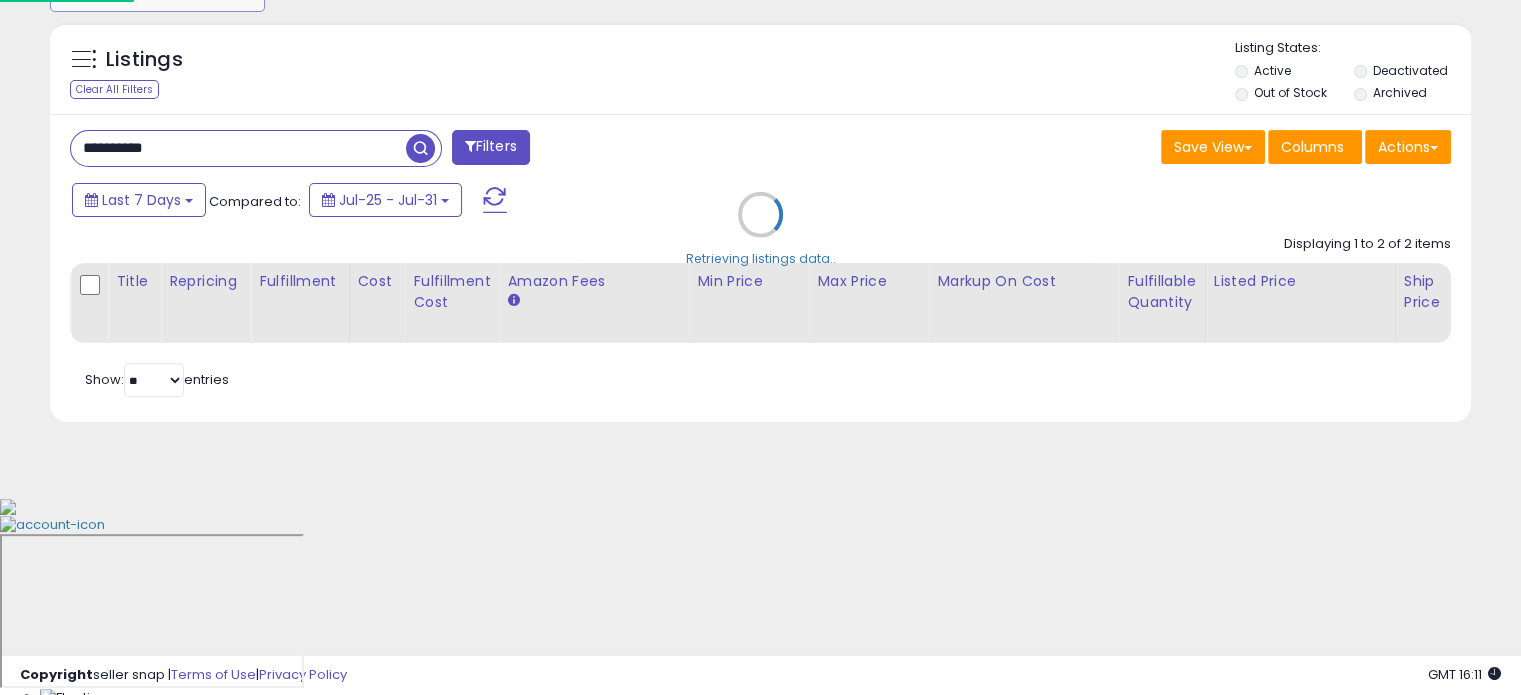 scroll, scrollTop: 999589, scrollLeft: 999168, axis: both 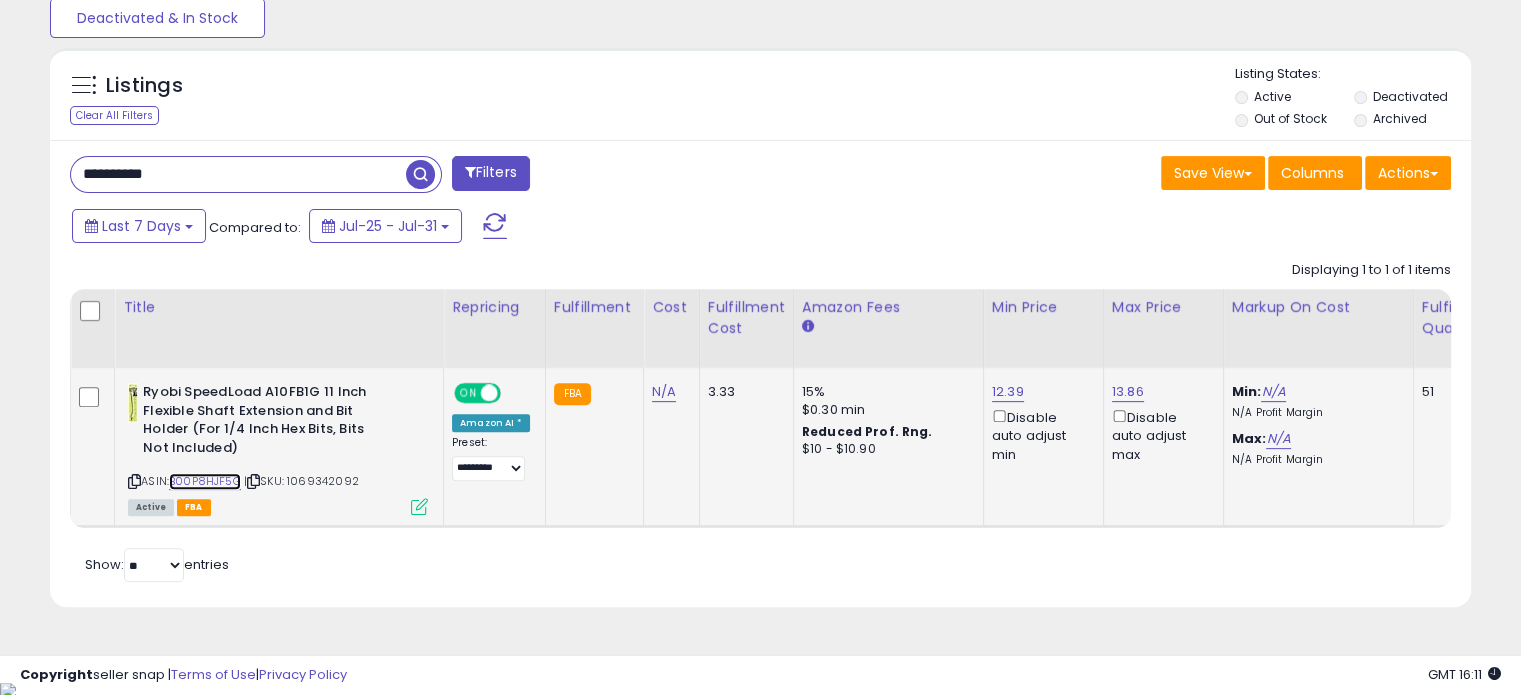 click on "B00P8HJF5G" at bounding box center (205, 481) 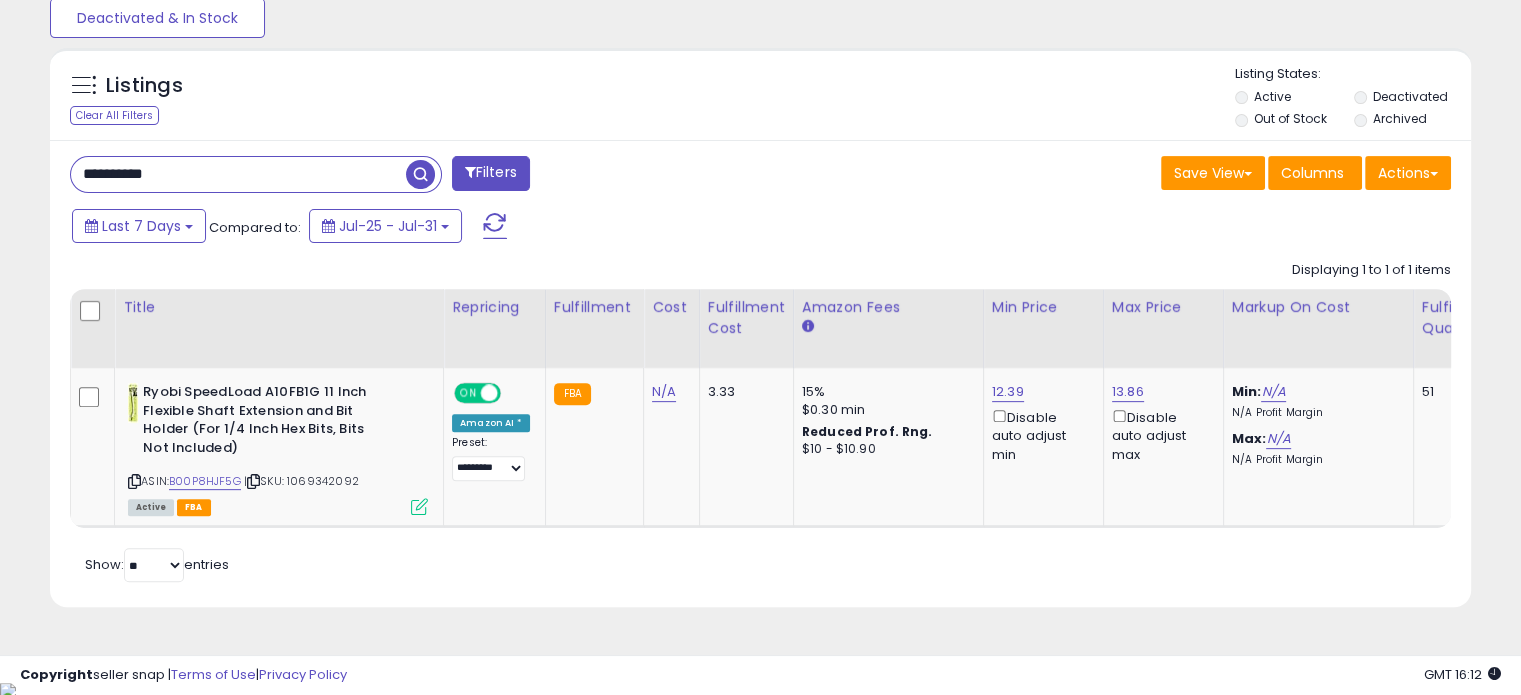 click on "**********" at bounding box center (760, 32) 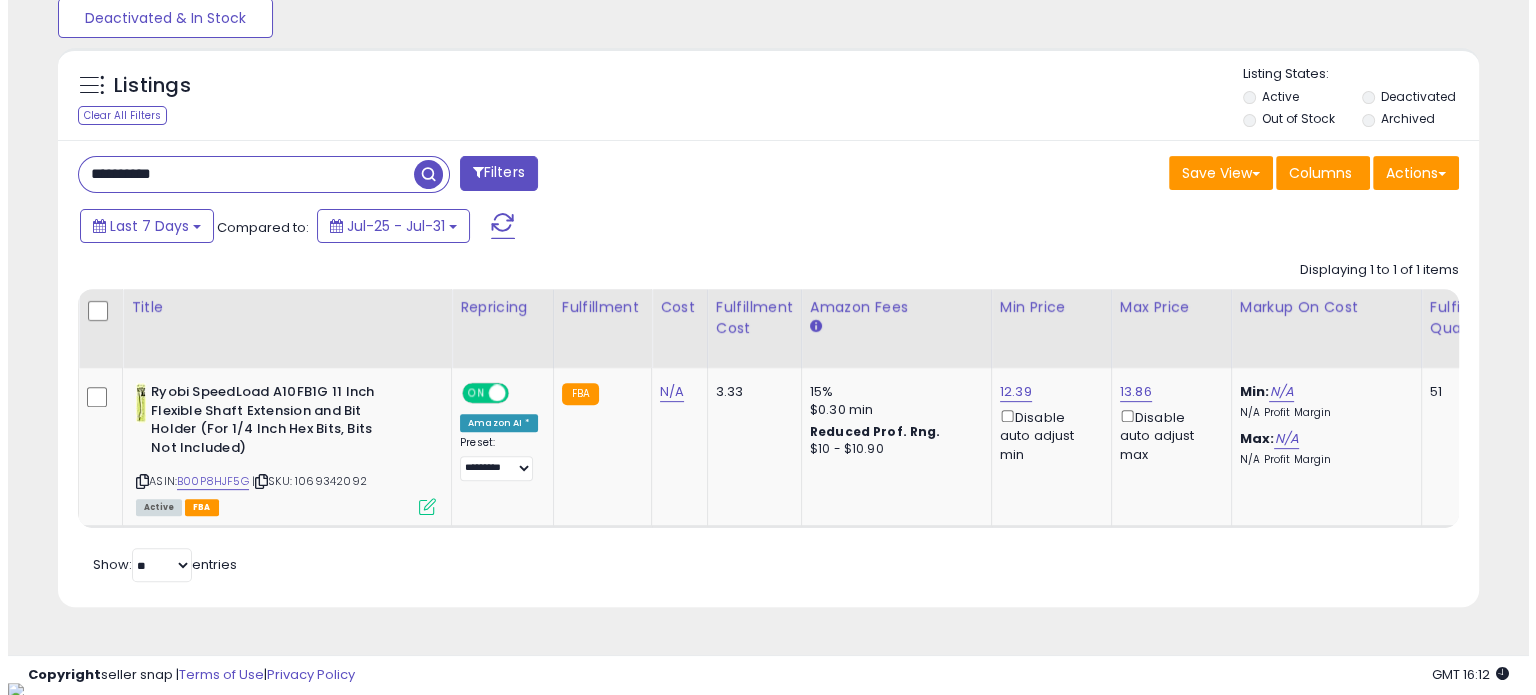 scroll, scrollTop: 524, scrollLeft: 0, axis: vertical 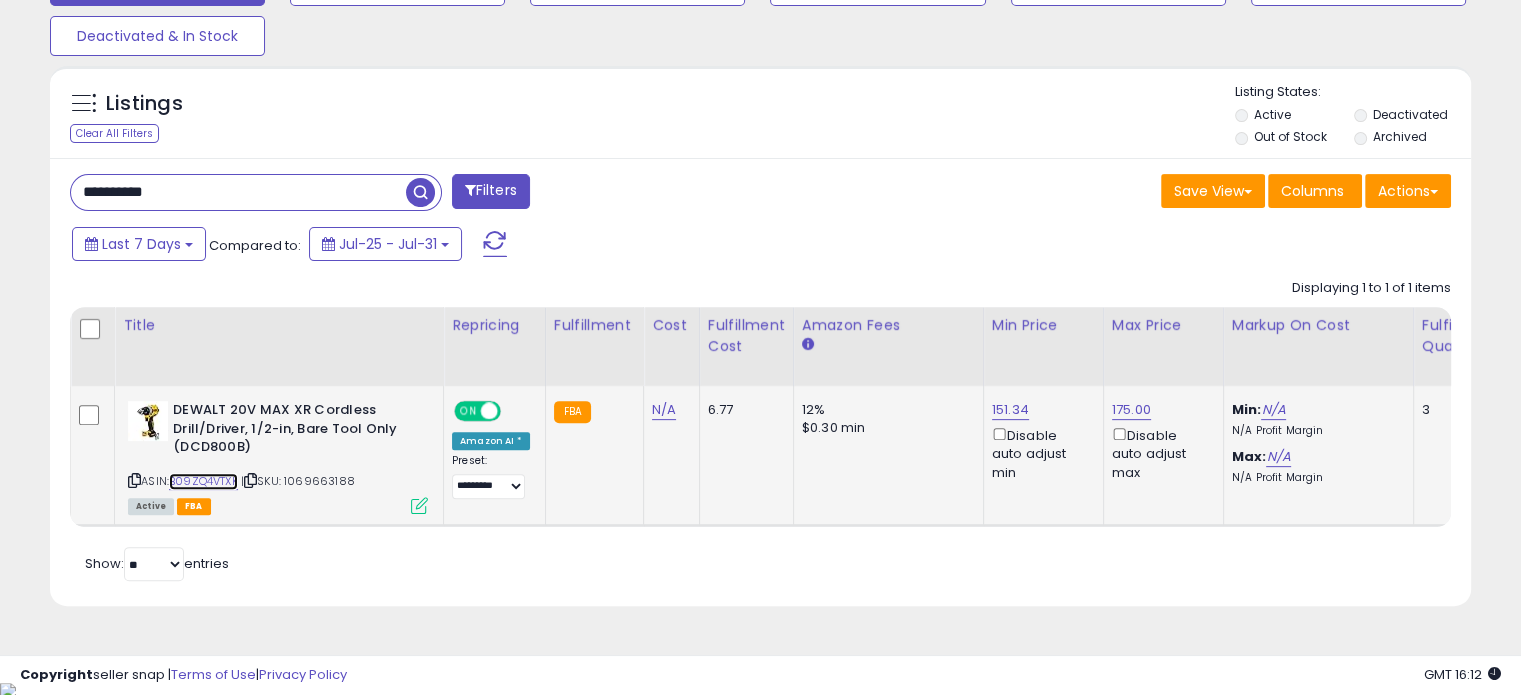 click on "B09ZQ4VTXK" at bounding box center [203, 481] 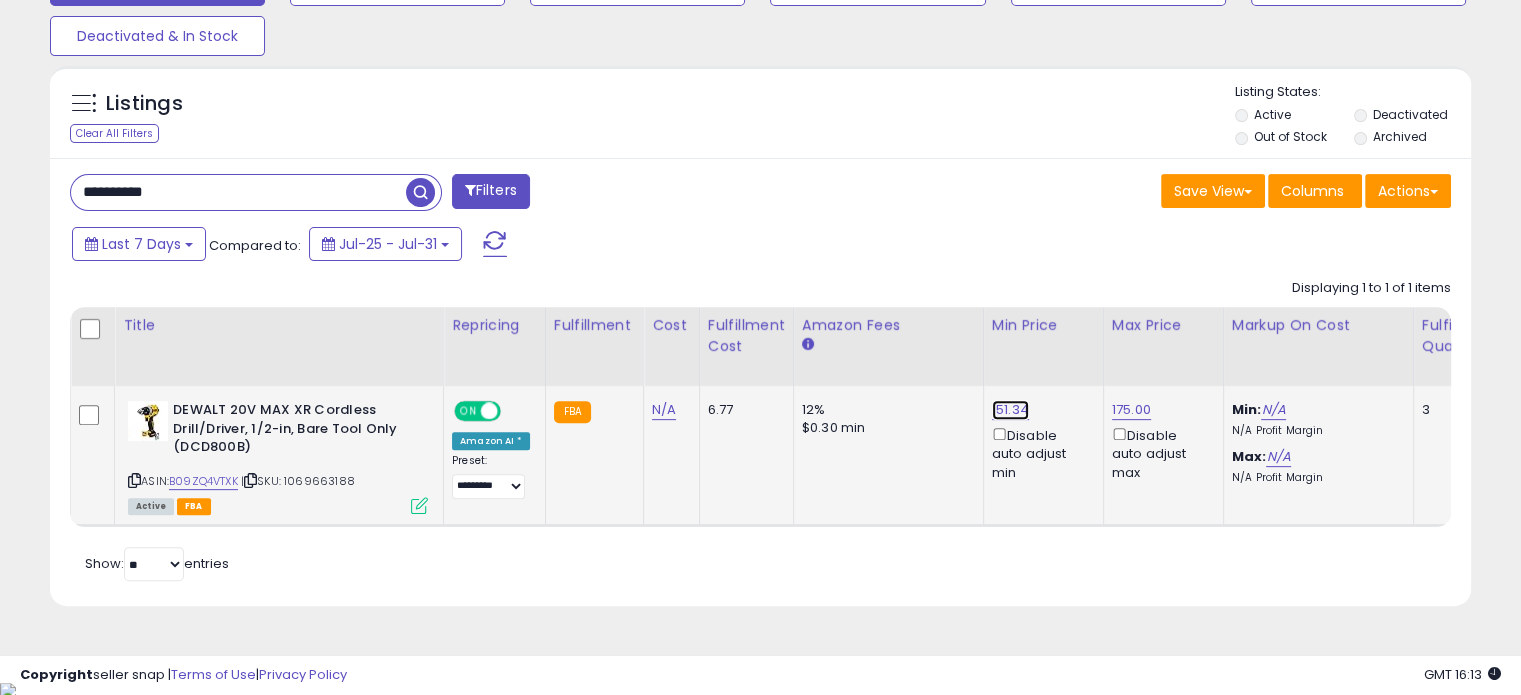 click on "151.34" at bounding box center [1010, 410] 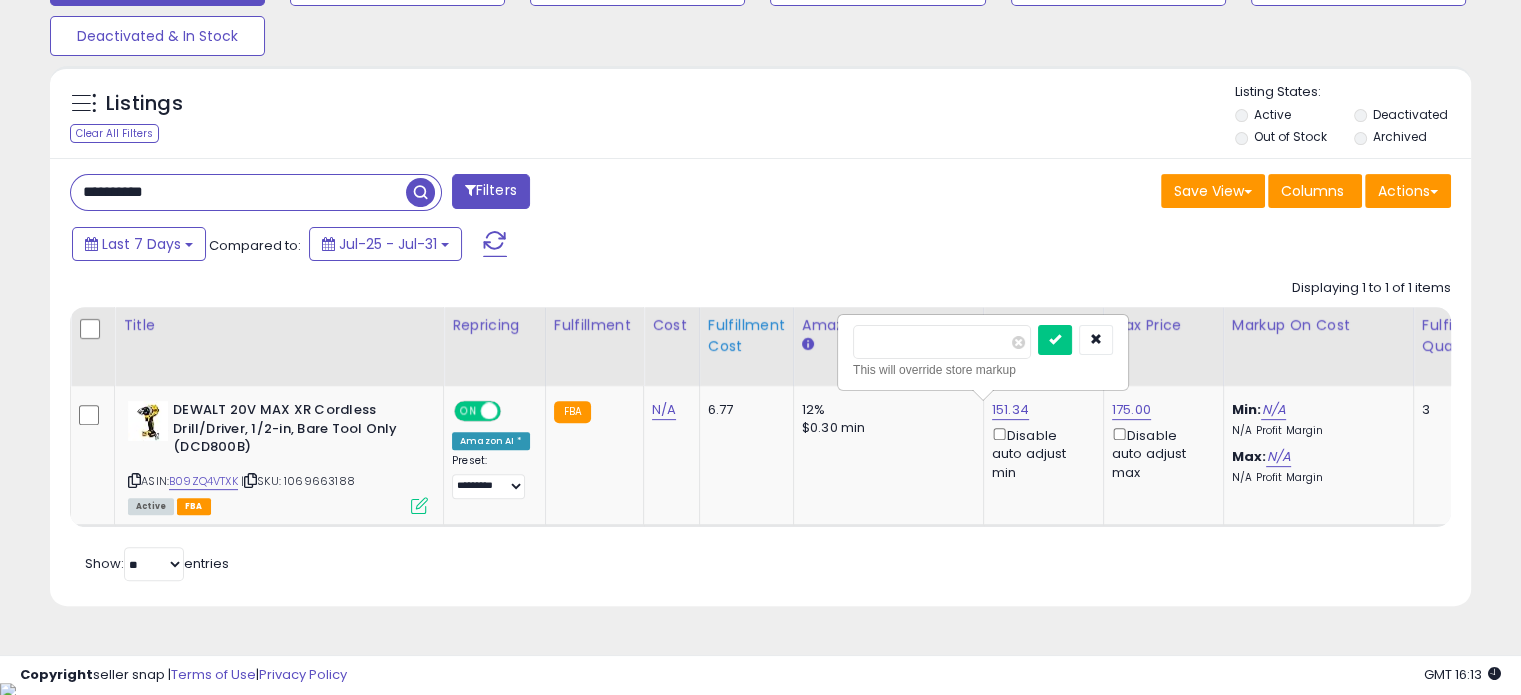 click on "Title
Repricing" at bounding box center [1572, 417] 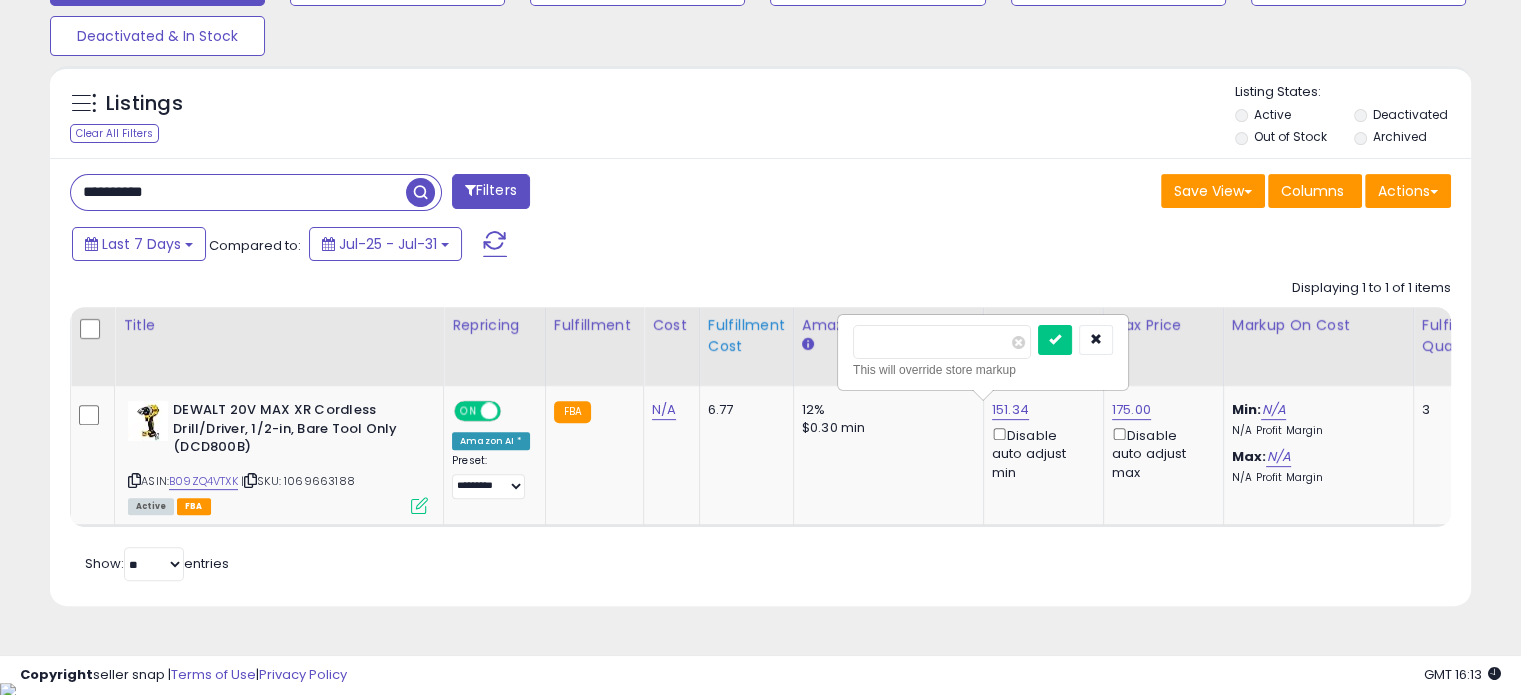 type on "******" 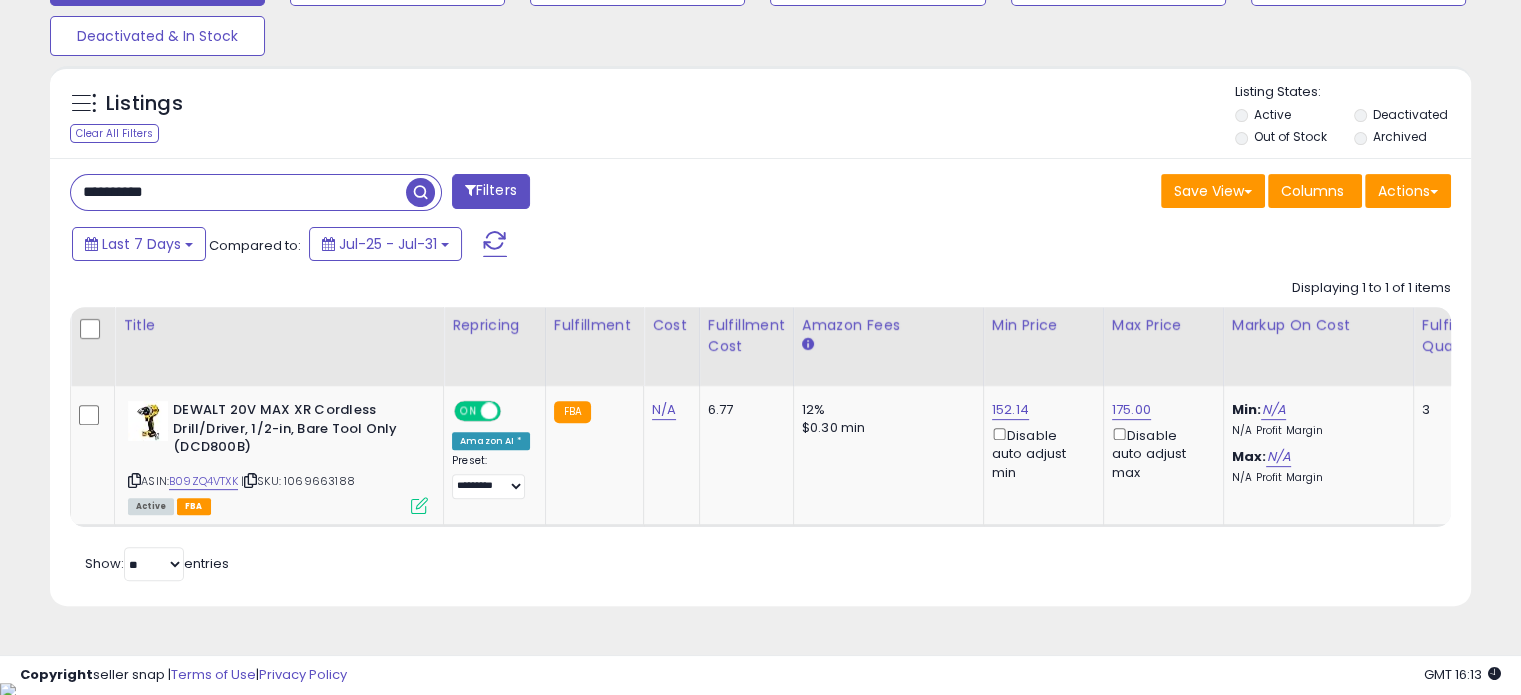 drag, startPoint x: 215, startPoint y: 197, endPoint x: 0, endPoint y: 205, distance: 215.14879 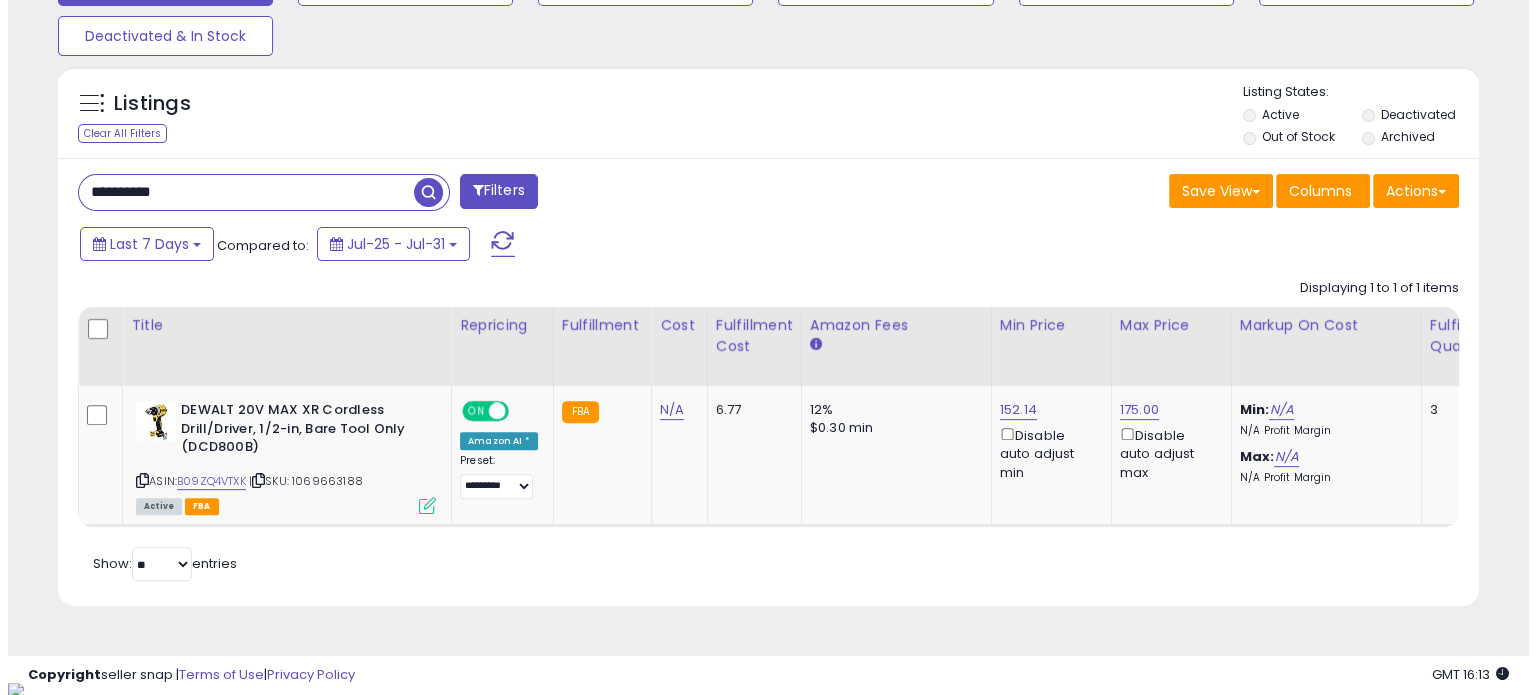 scroll, scrollTop: 524, scrollLeft: 0, axis: vertical 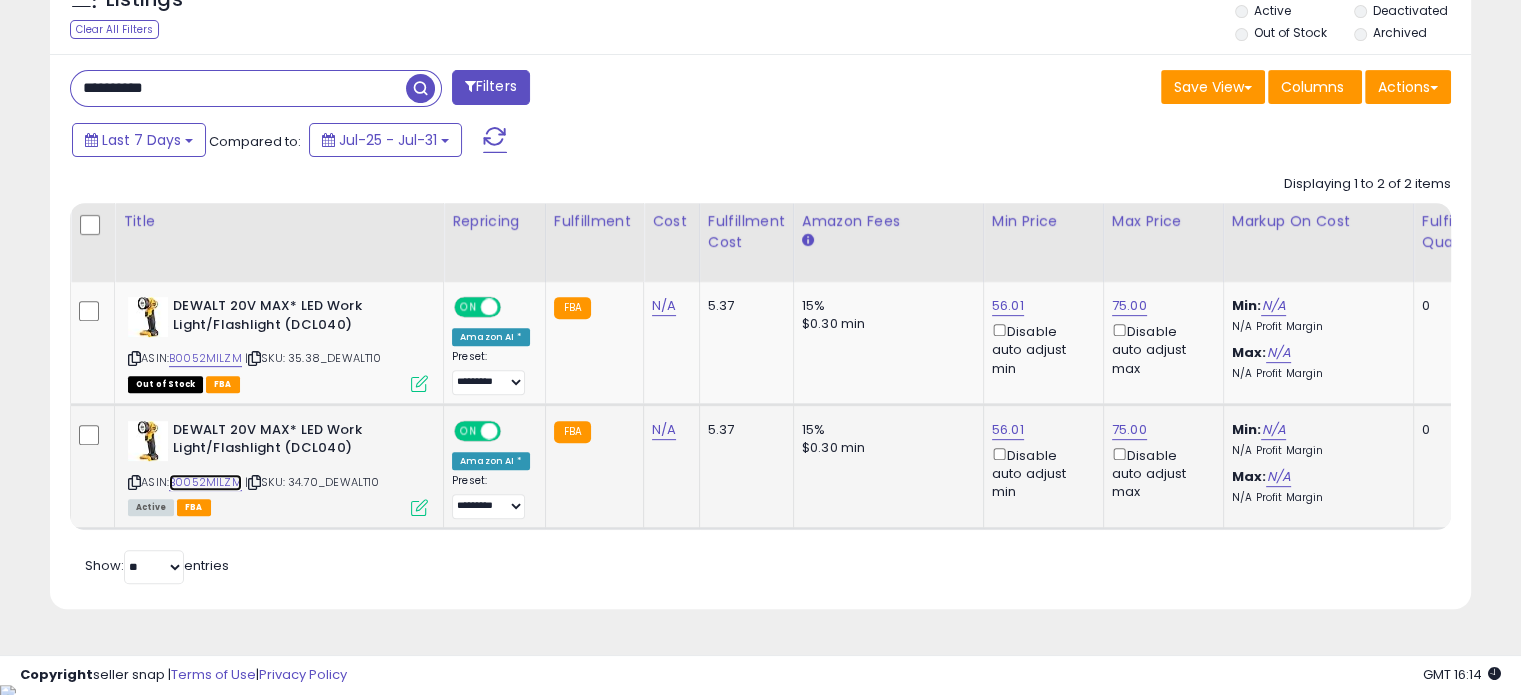 click on "B0052MILZM" at bounding box center (205, 482) 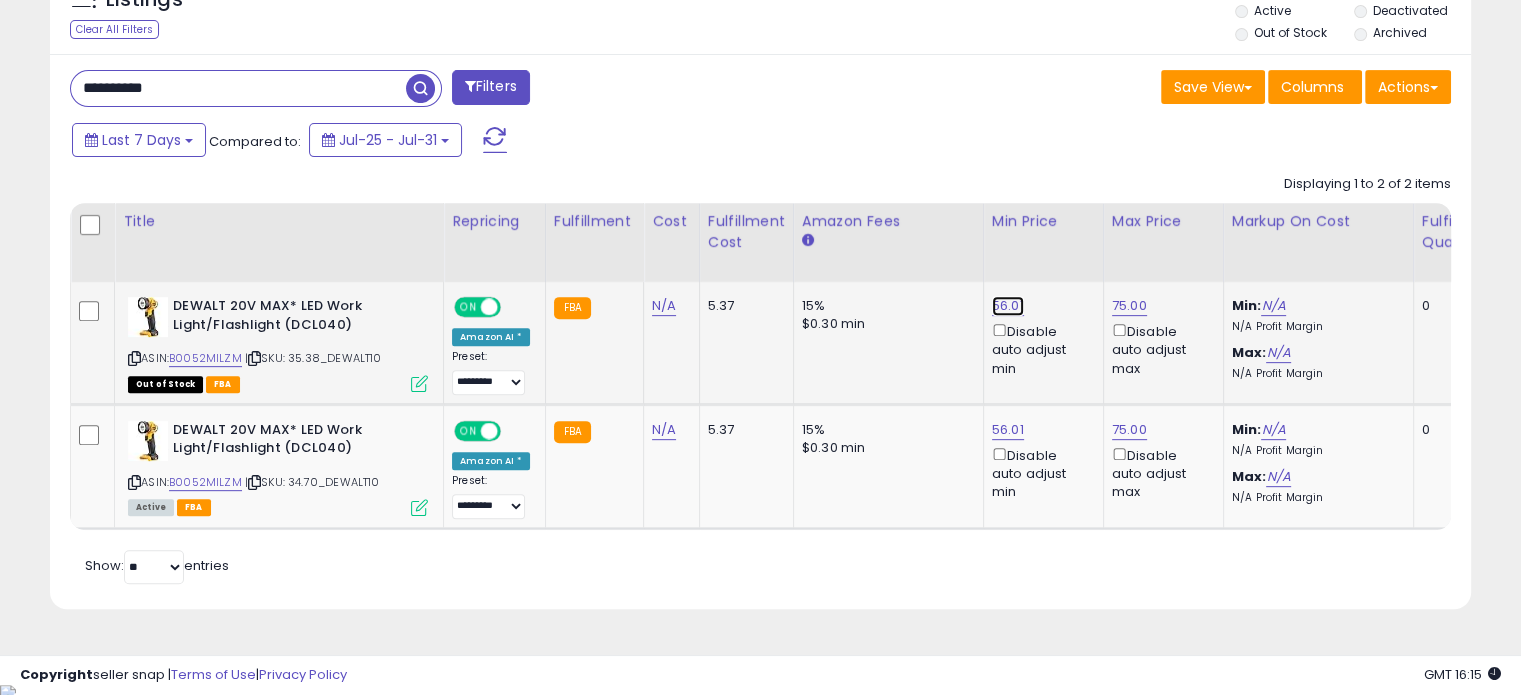 click on "56.01" at bounding box center (1008, 306) 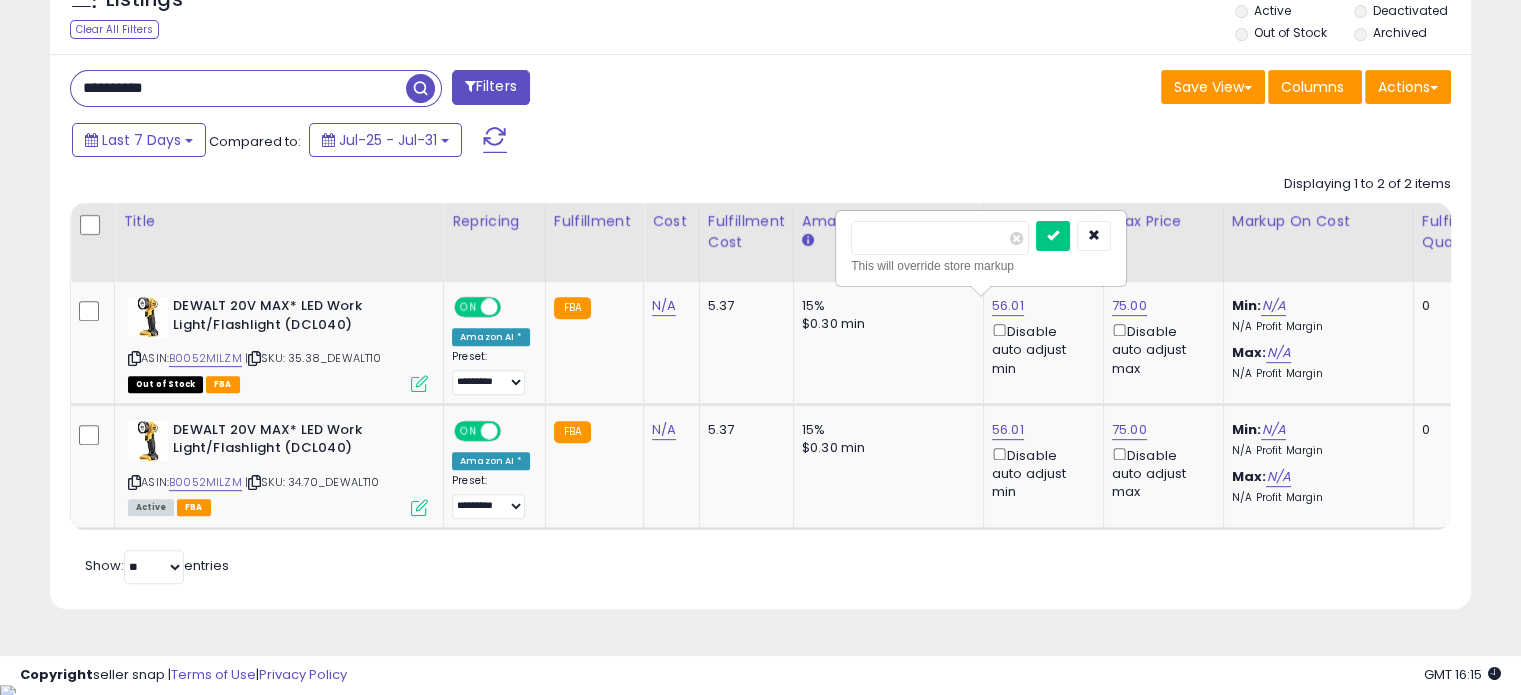 drag, startPoint x: 906, startPoint y: 236, endPoint x: 792, endPoint y: 237, distance: 114.00439 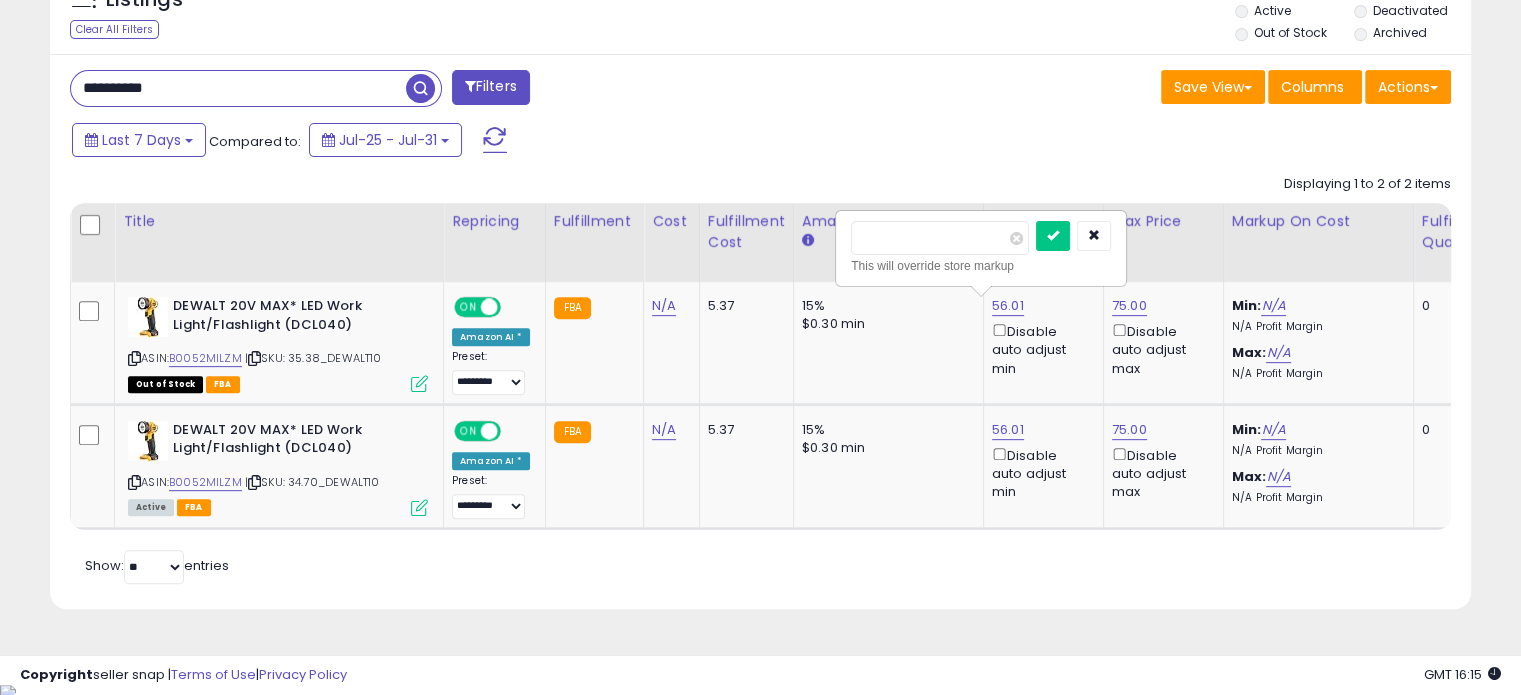 type on "****" 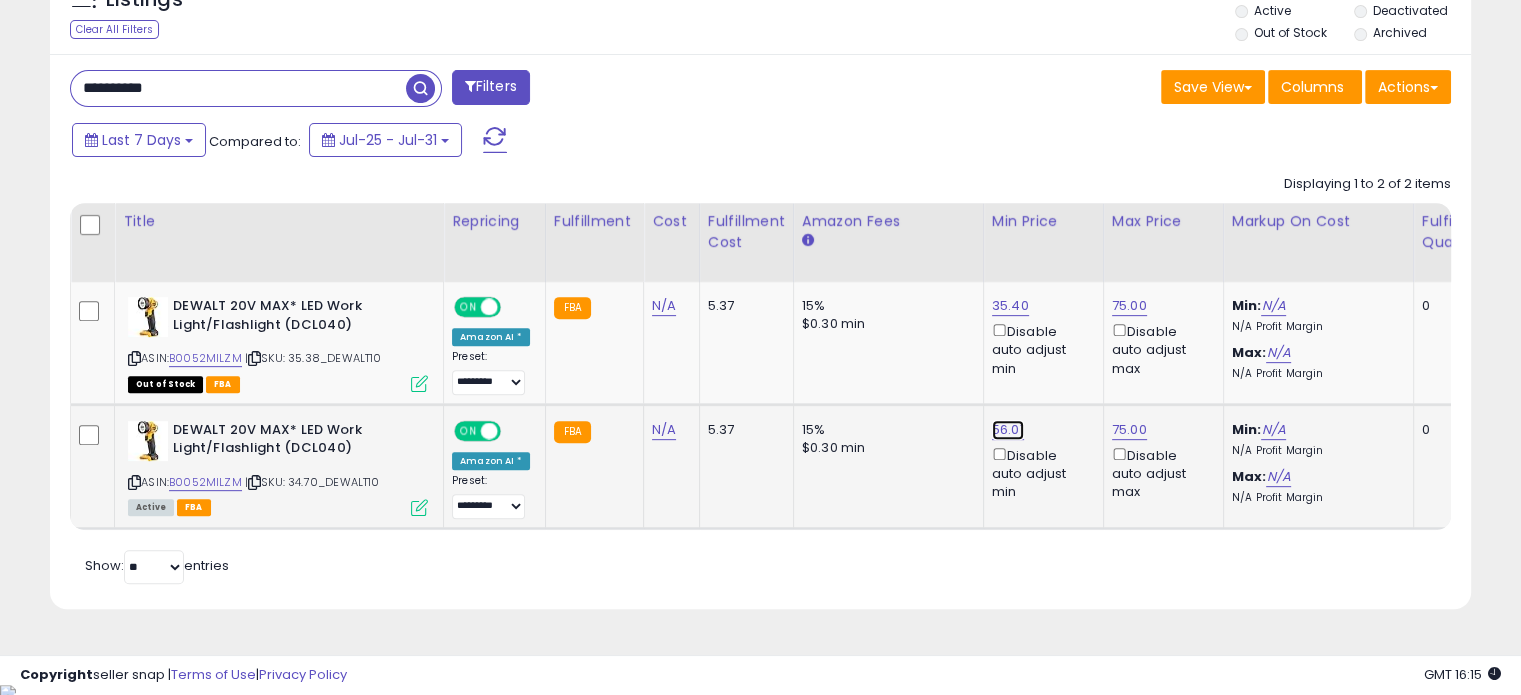 click on "56.01" at bounding box center [1010, 306] 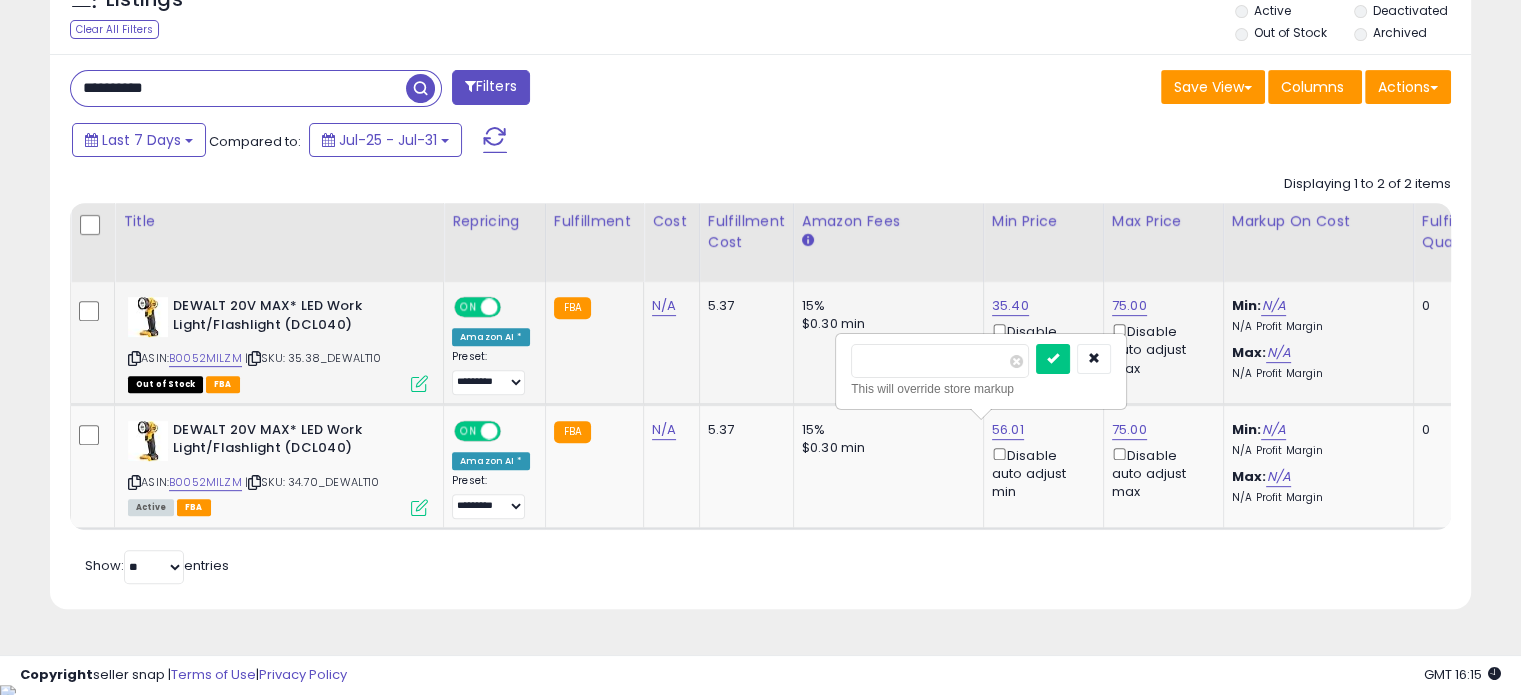 drag, startPoint x: 839, startPoint y: 371, endPoint x: 809, endPoint y: 374, distance: 30.149628 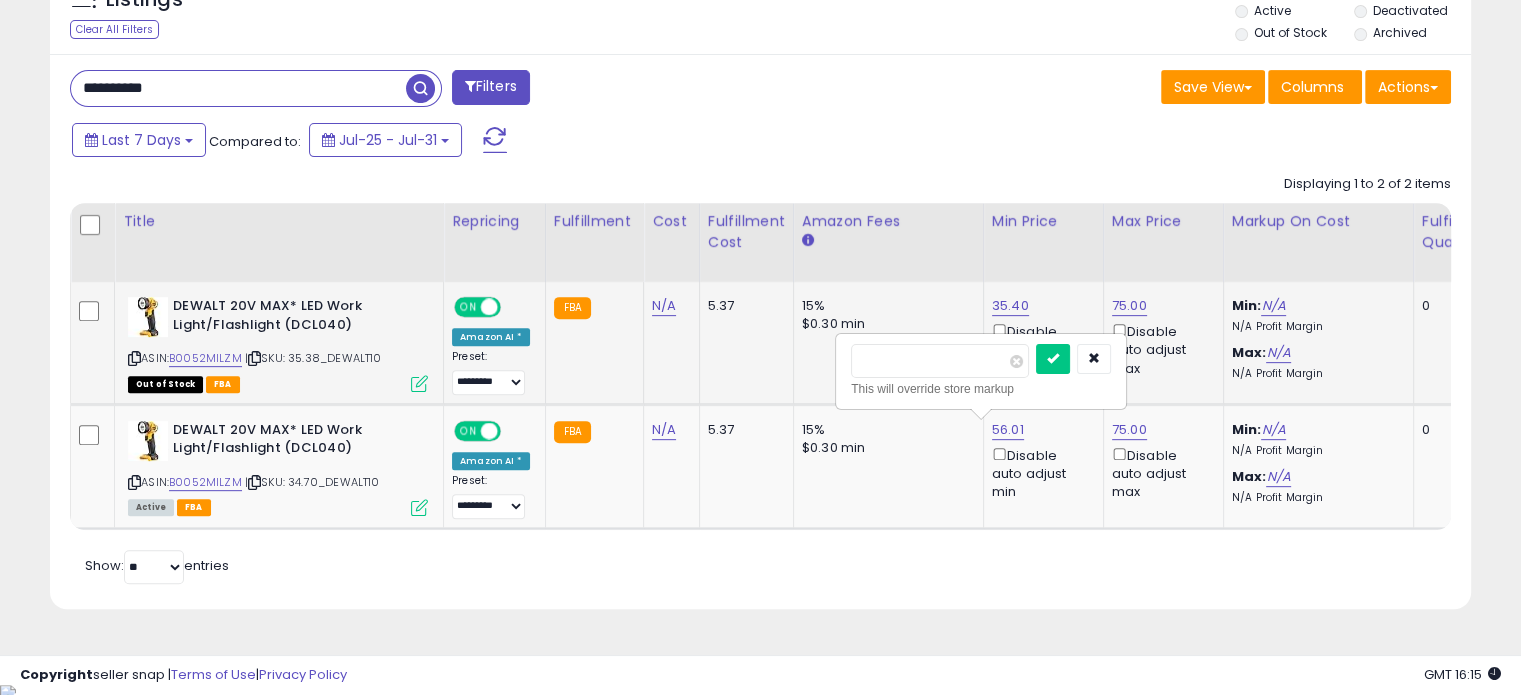 type on "****" 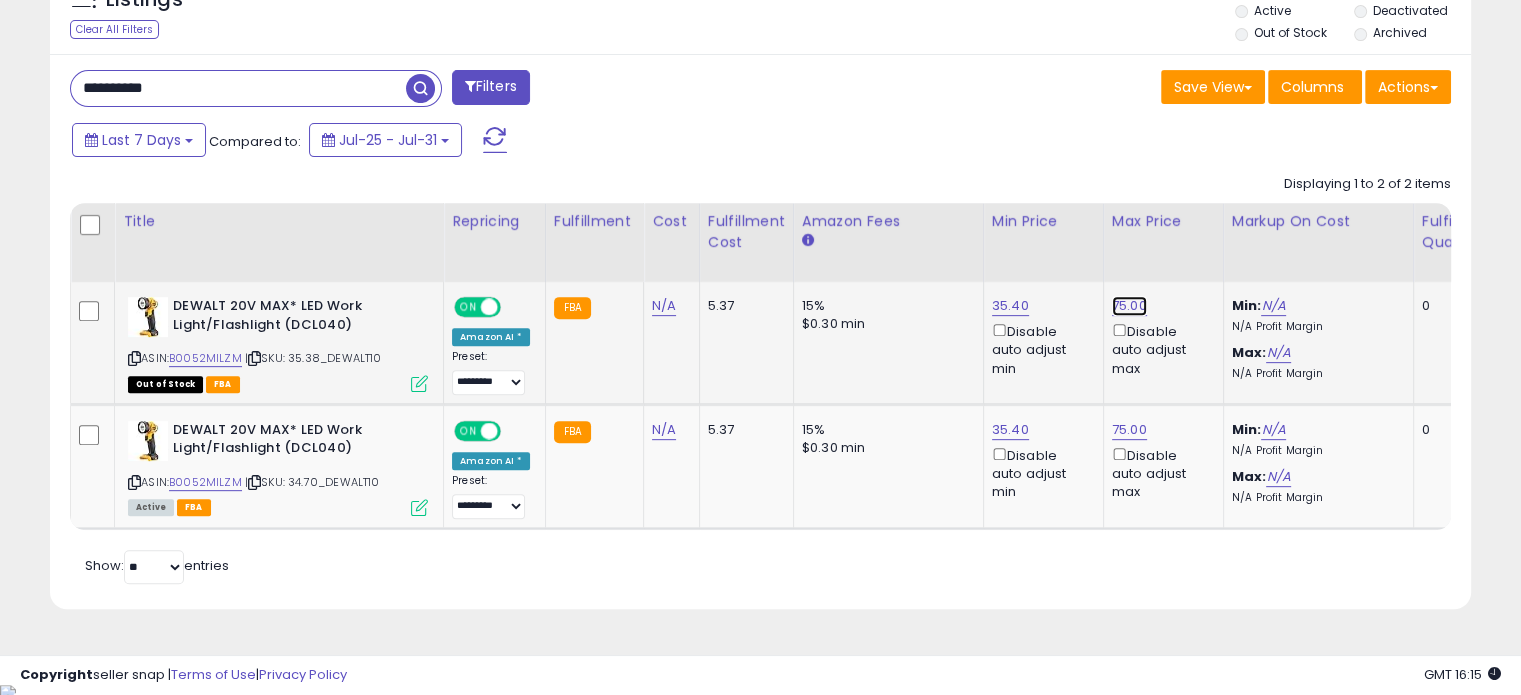 click on "75.00" at bounding box center [1129, 306] 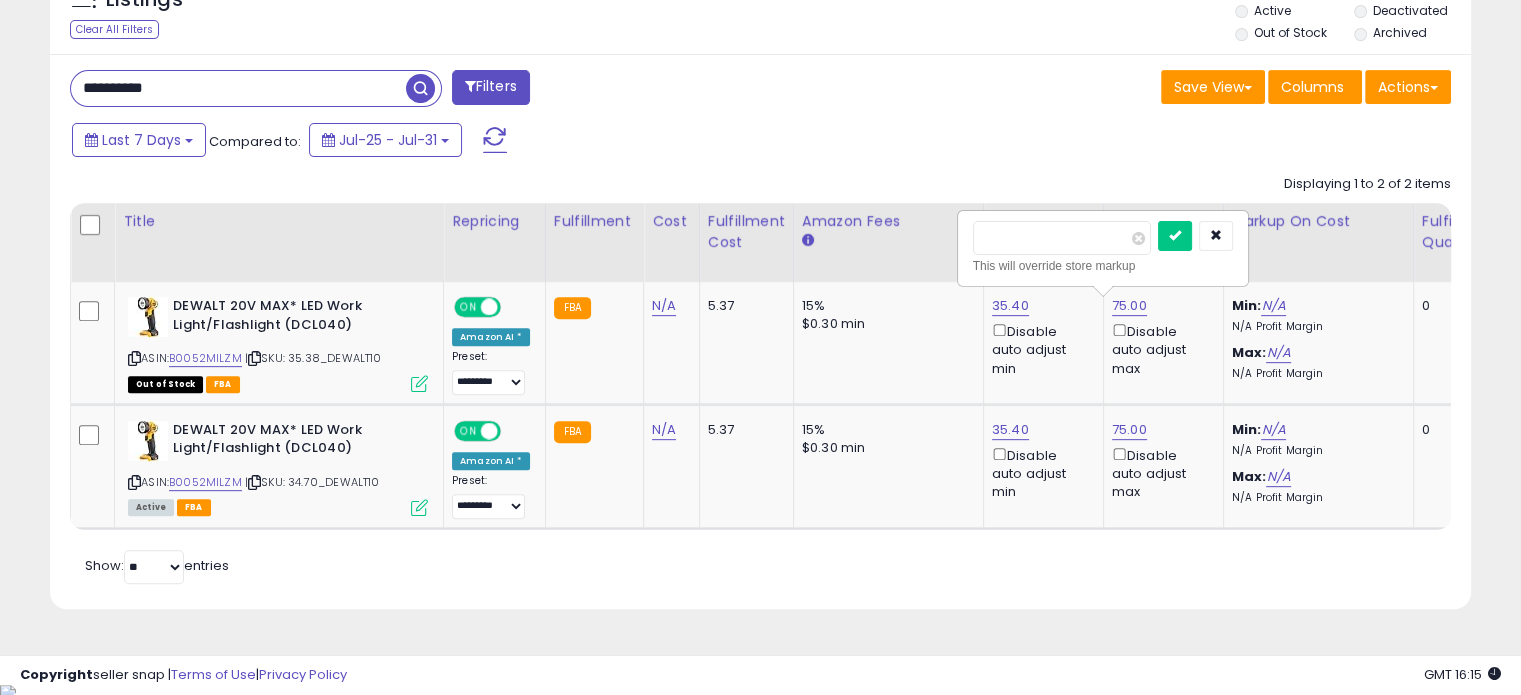 drag, startPoint x: 1016, startPoint y: 235, endPoint x: 880, endPoint y: 240, distance: 136.09187 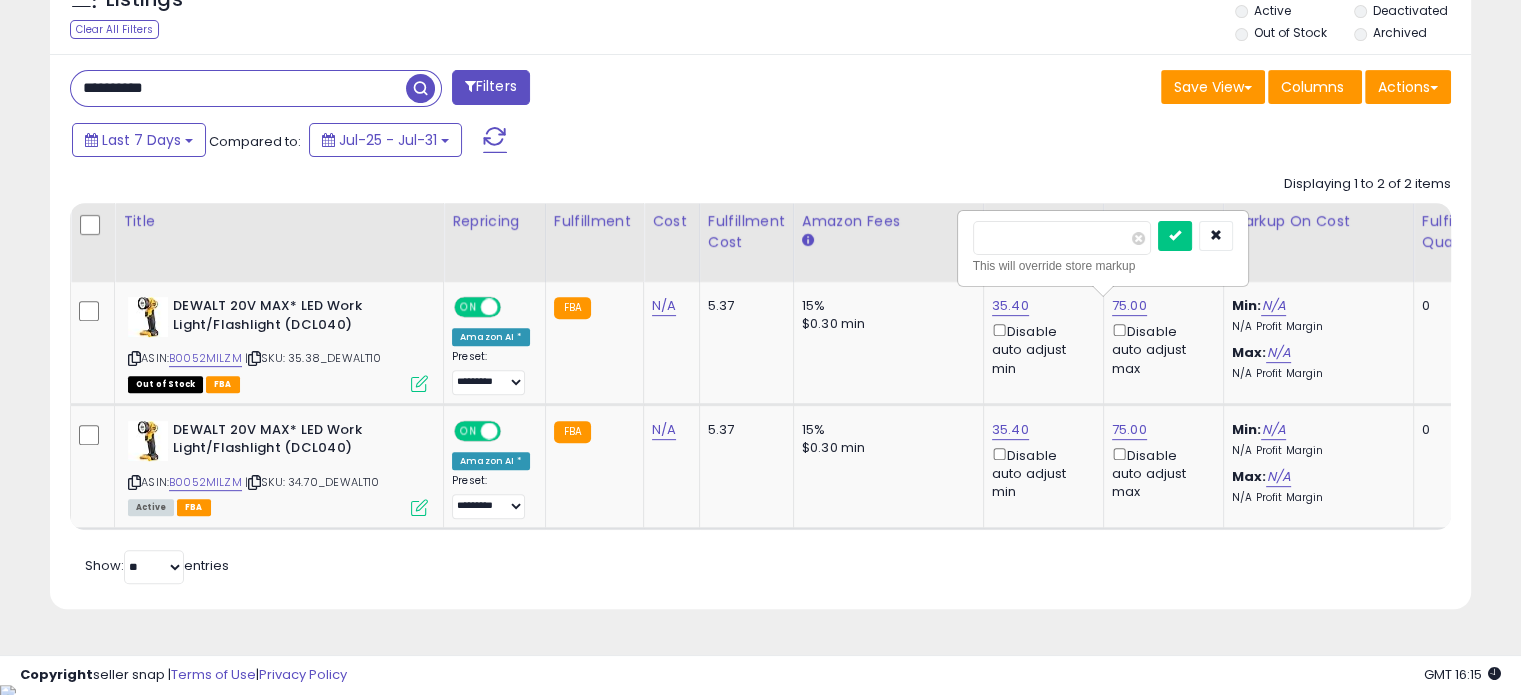 type on "**" 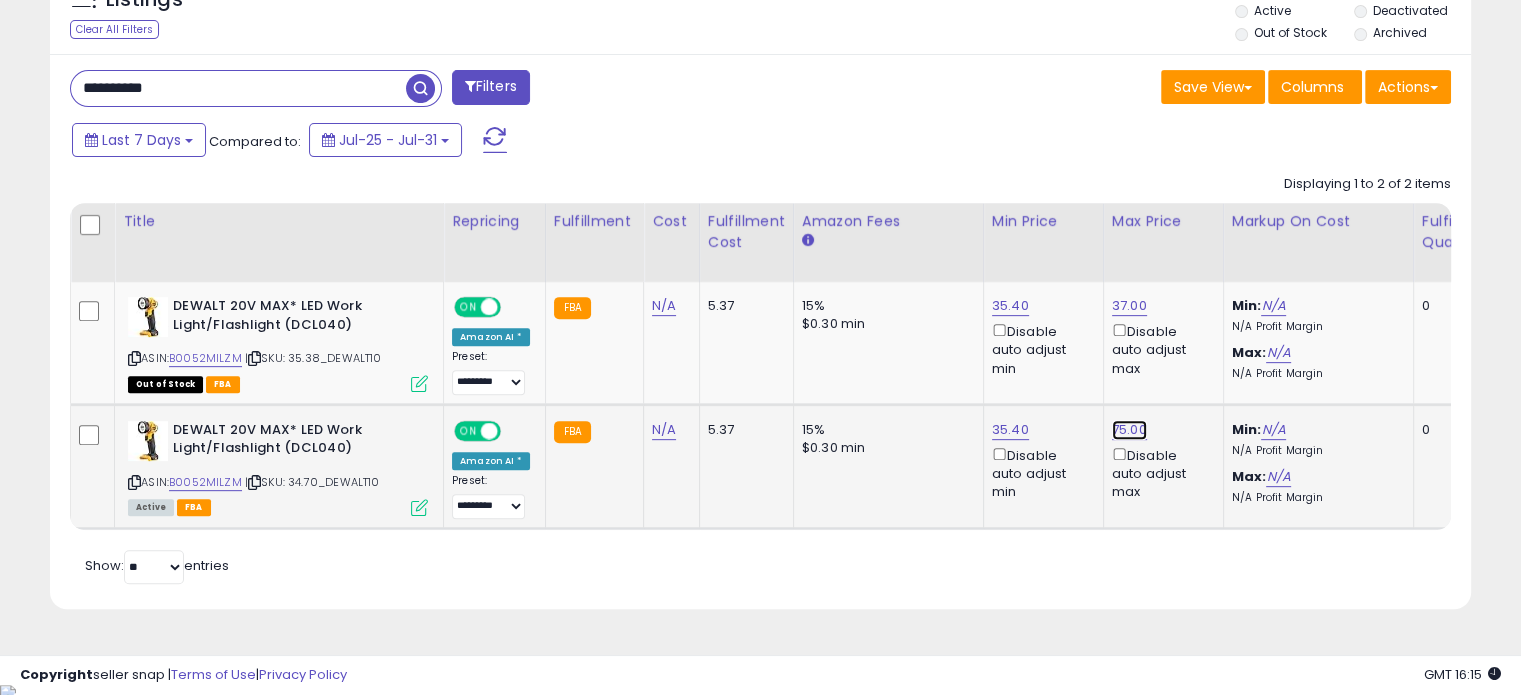 click on "75.00" at bounding box center (1129, 306) 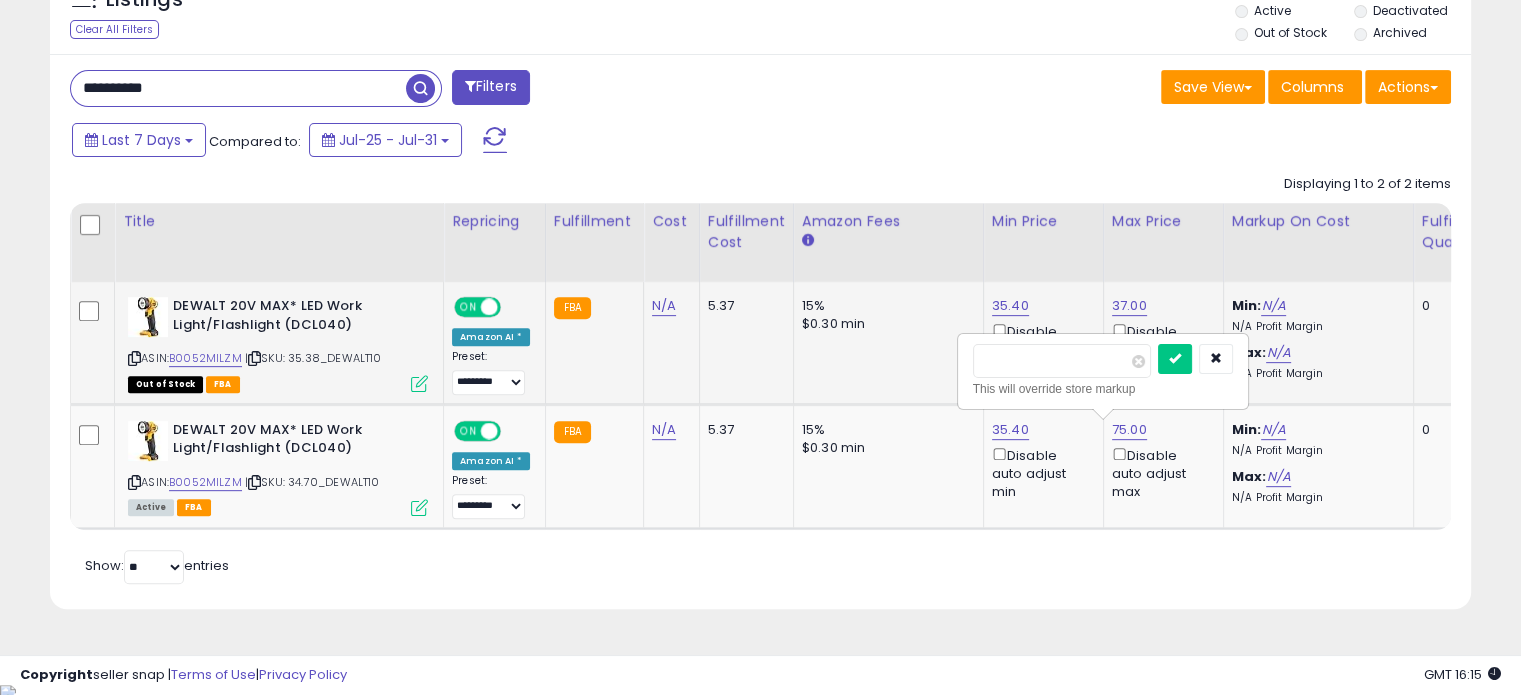 drag, startPoint x: 1036, startPoint y: 354, endPoint x: 856, endPoint y: 352, distance: 180.01111 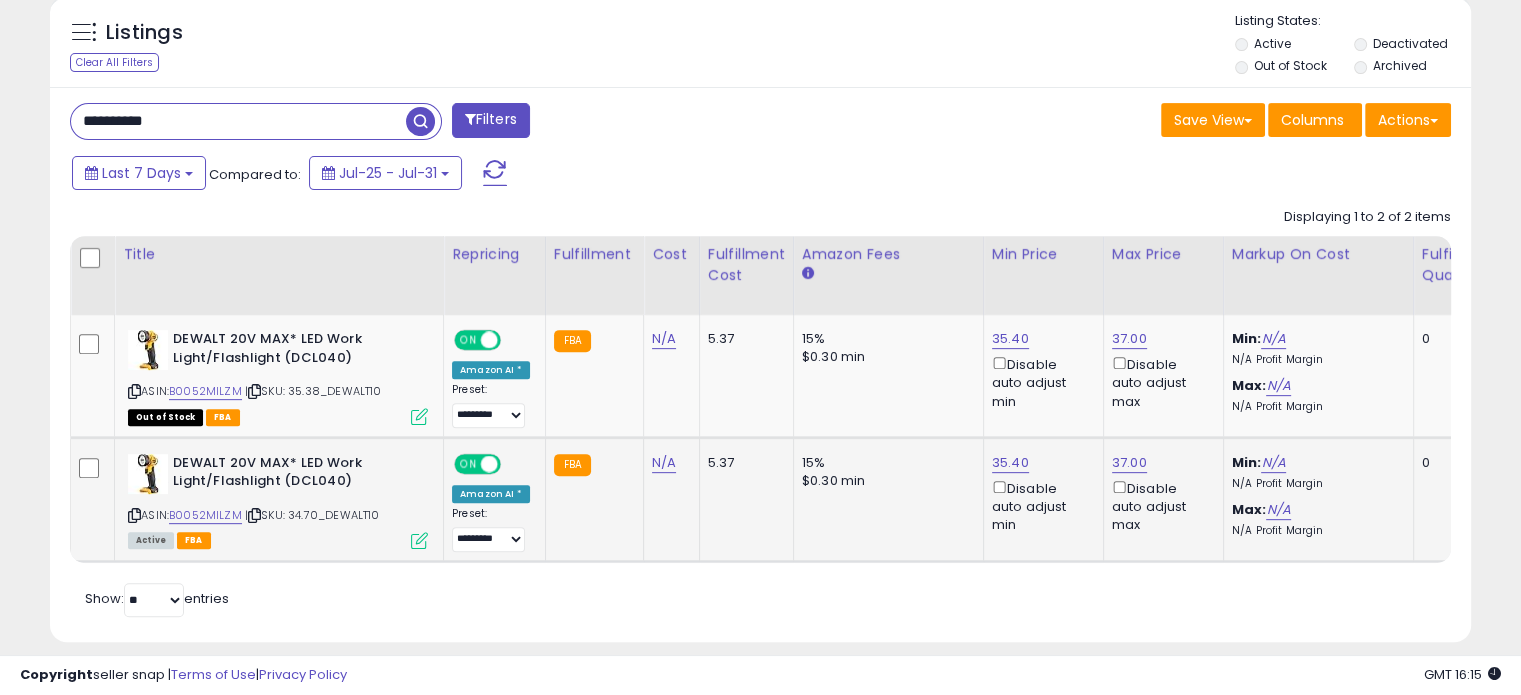 scroll, scrollTop: 768, scrollLeft: 0, axis: vertical 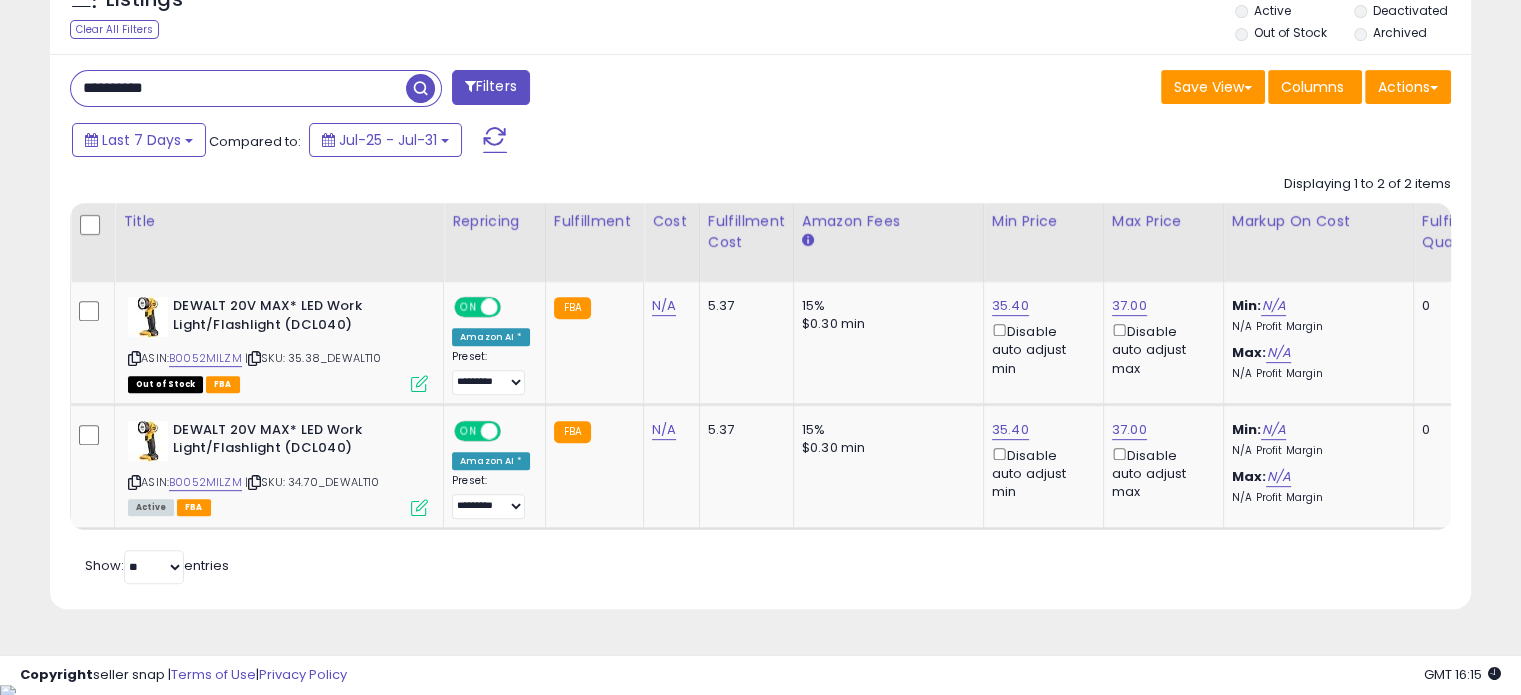 drag, startPoint x: 232, startPoint y: 86, endPoint x: 0, endPoint y: 107, distance: 232.94849 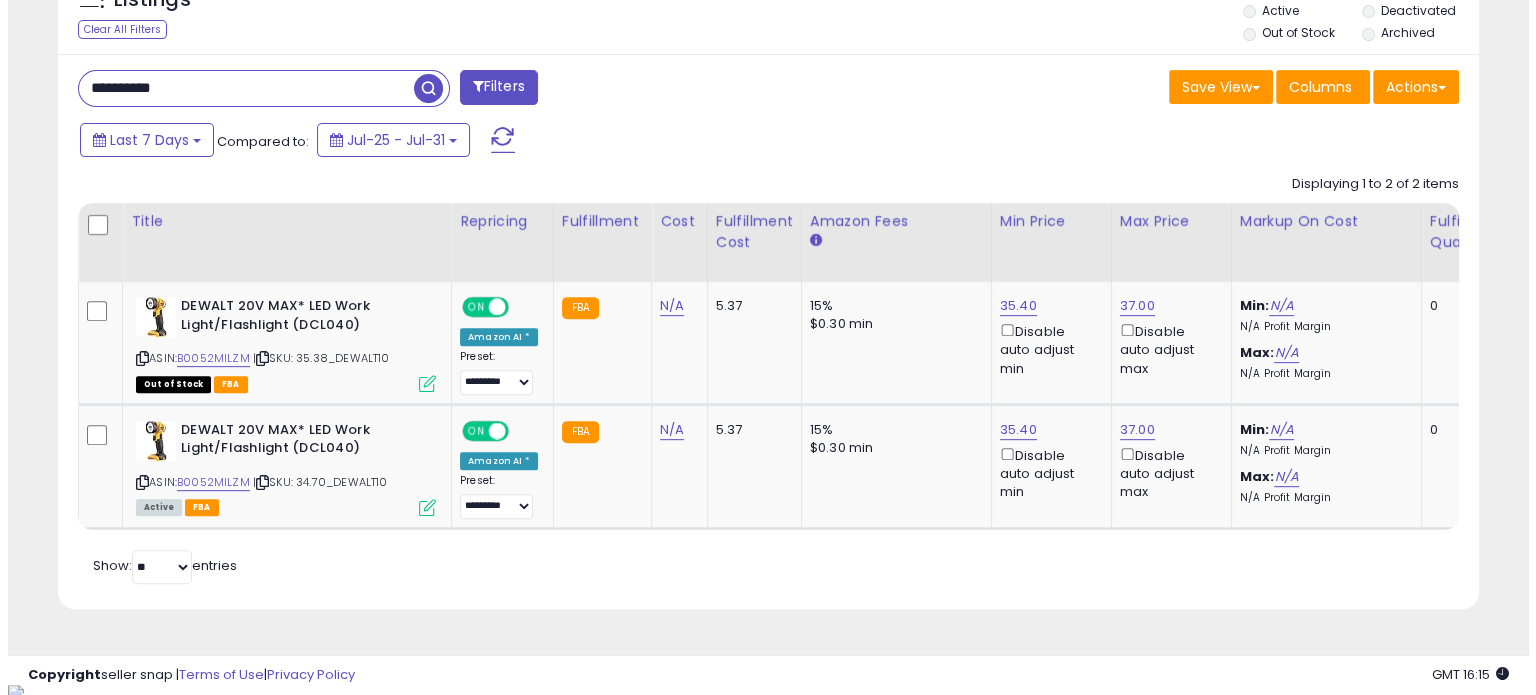 scroll, scrollTop: 524, scrollLeft: 0, axis: vertical 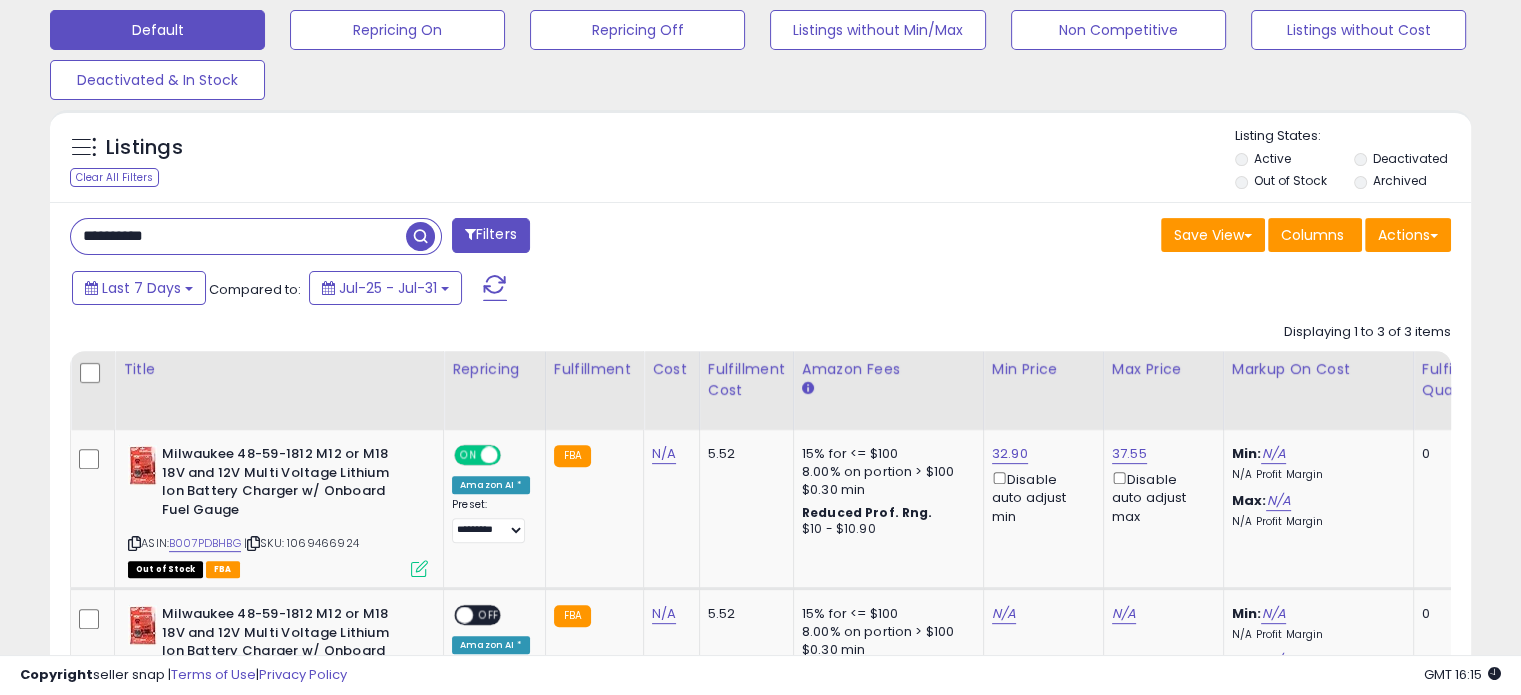 drag, startPoint x: 247, startPoint y: 237, endPoint x: 0, endPoint y: 259, distance: 247.97783 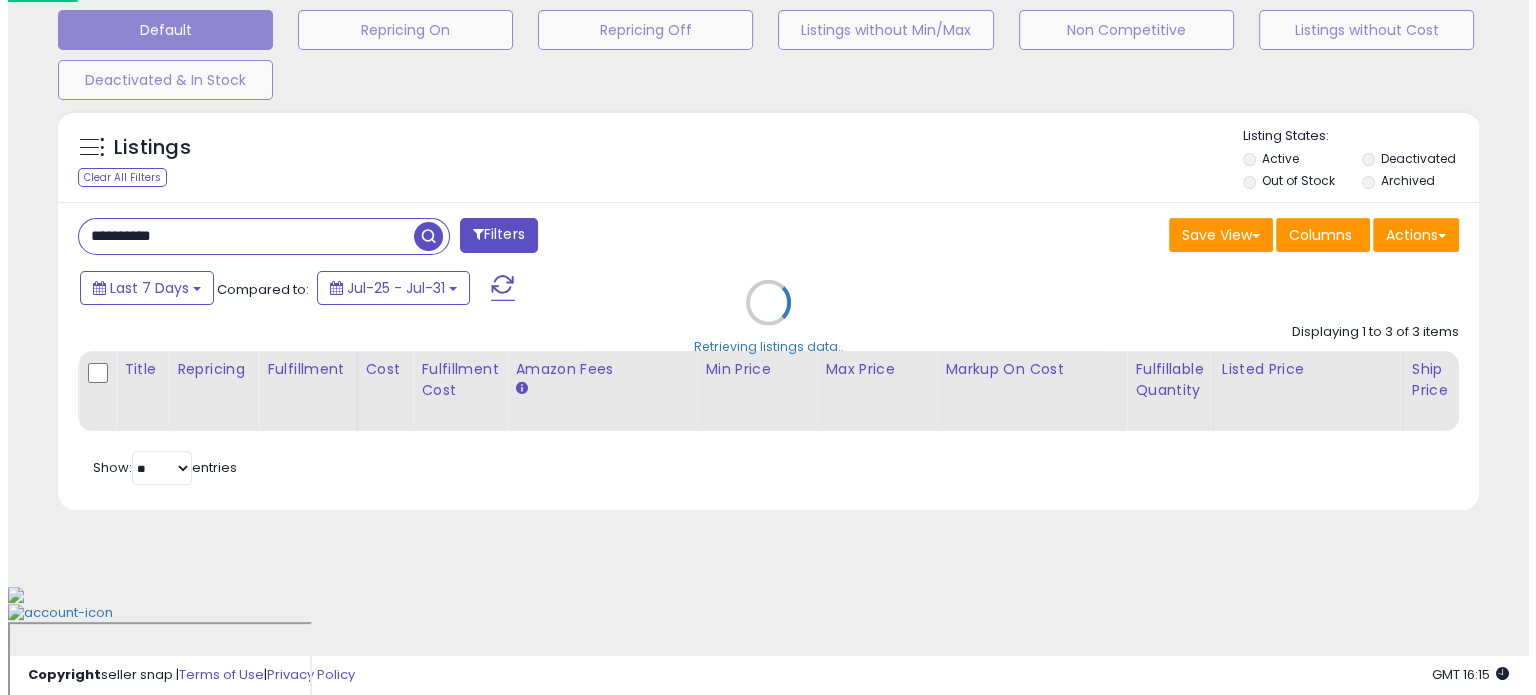 scroll, scrollTop: 524, scrollLeft: 0, axis: vertical 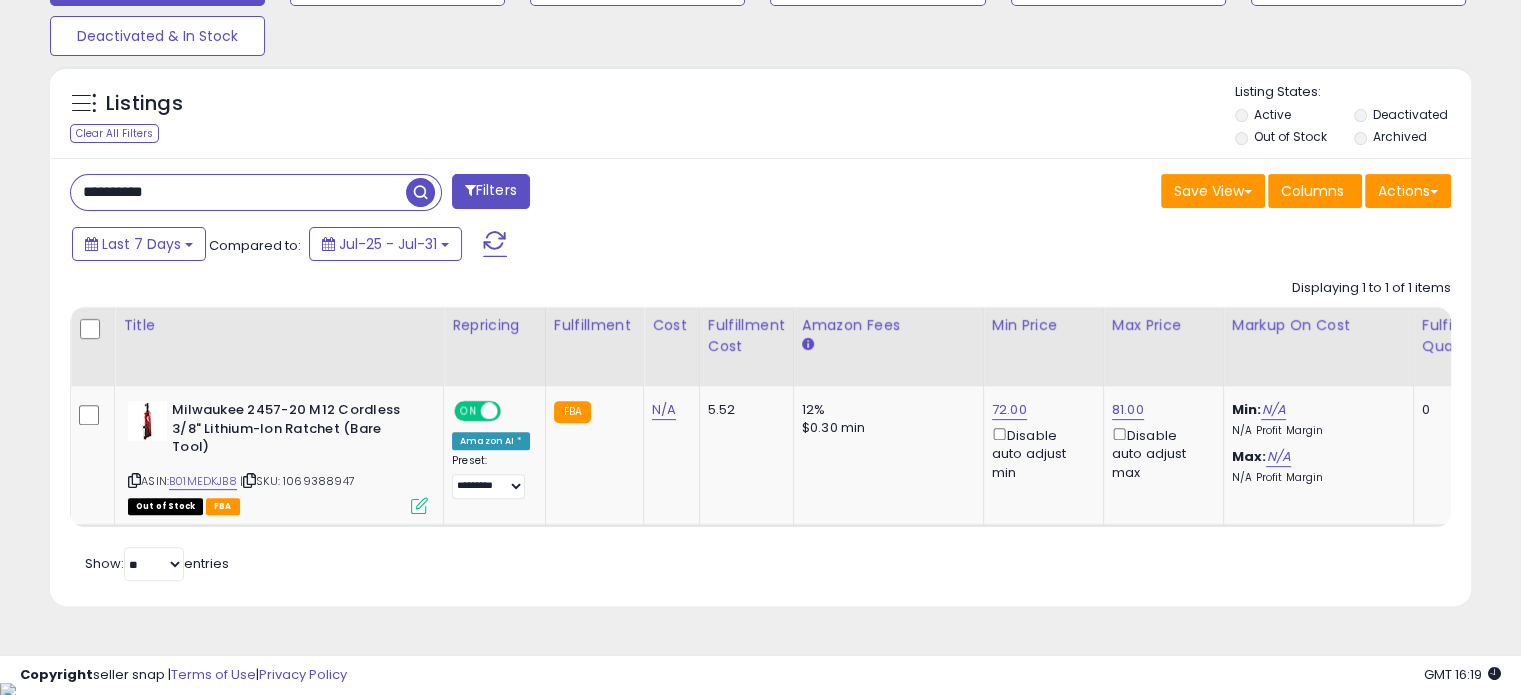 drag, startPoint x: 228, startPoint y: 188, endPoint x: 0, endPoint y: 219, distance: 230.09781 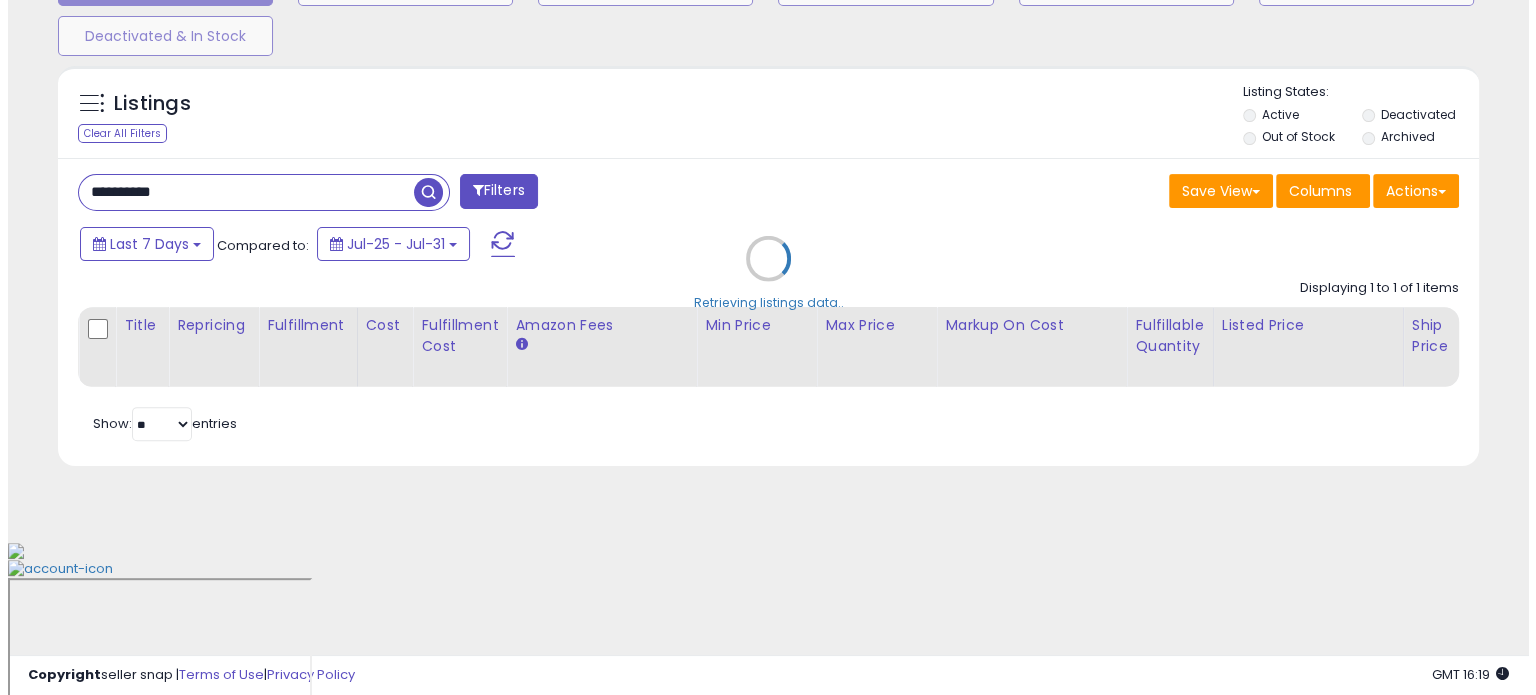 scroll, scrollTop: 524, scrollLeft: 0, axis: vertical 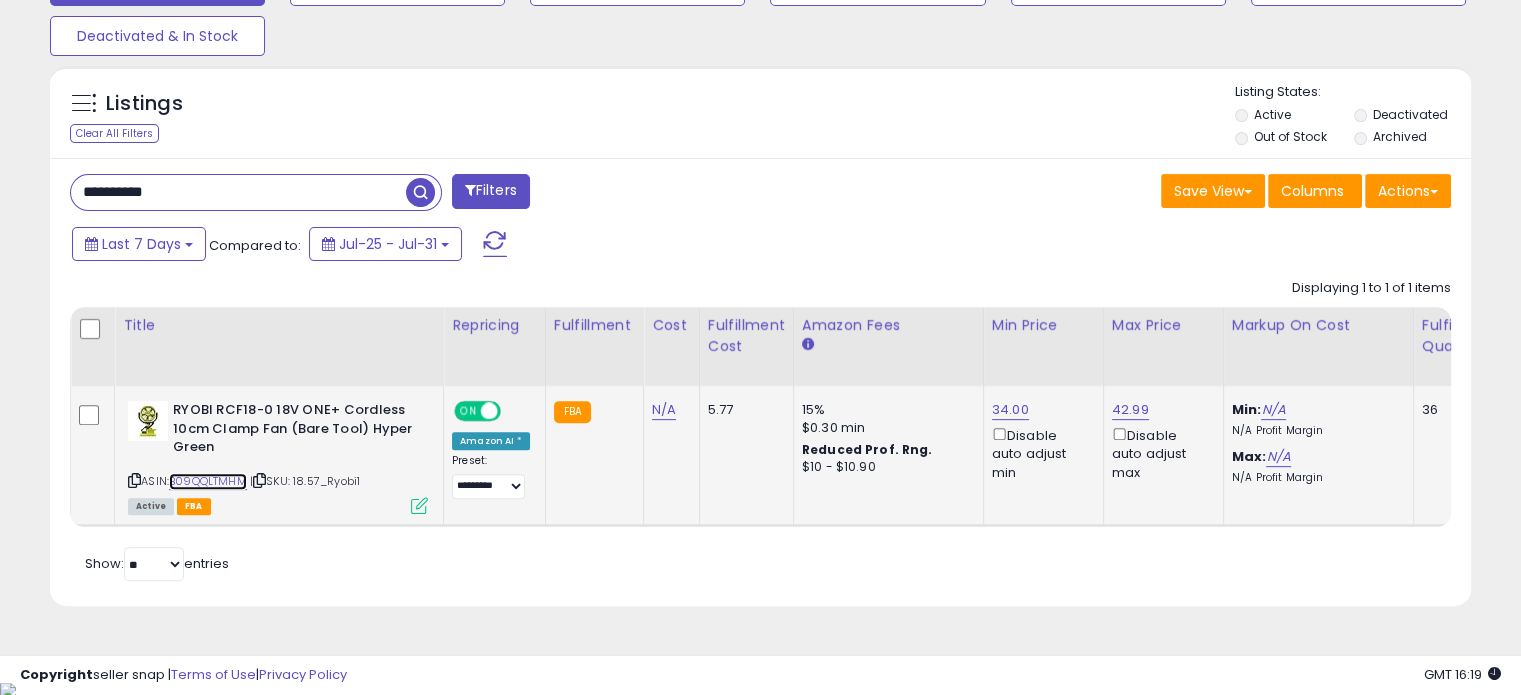 click on "B09QQLTMHM" at bounding box center (208, 481) 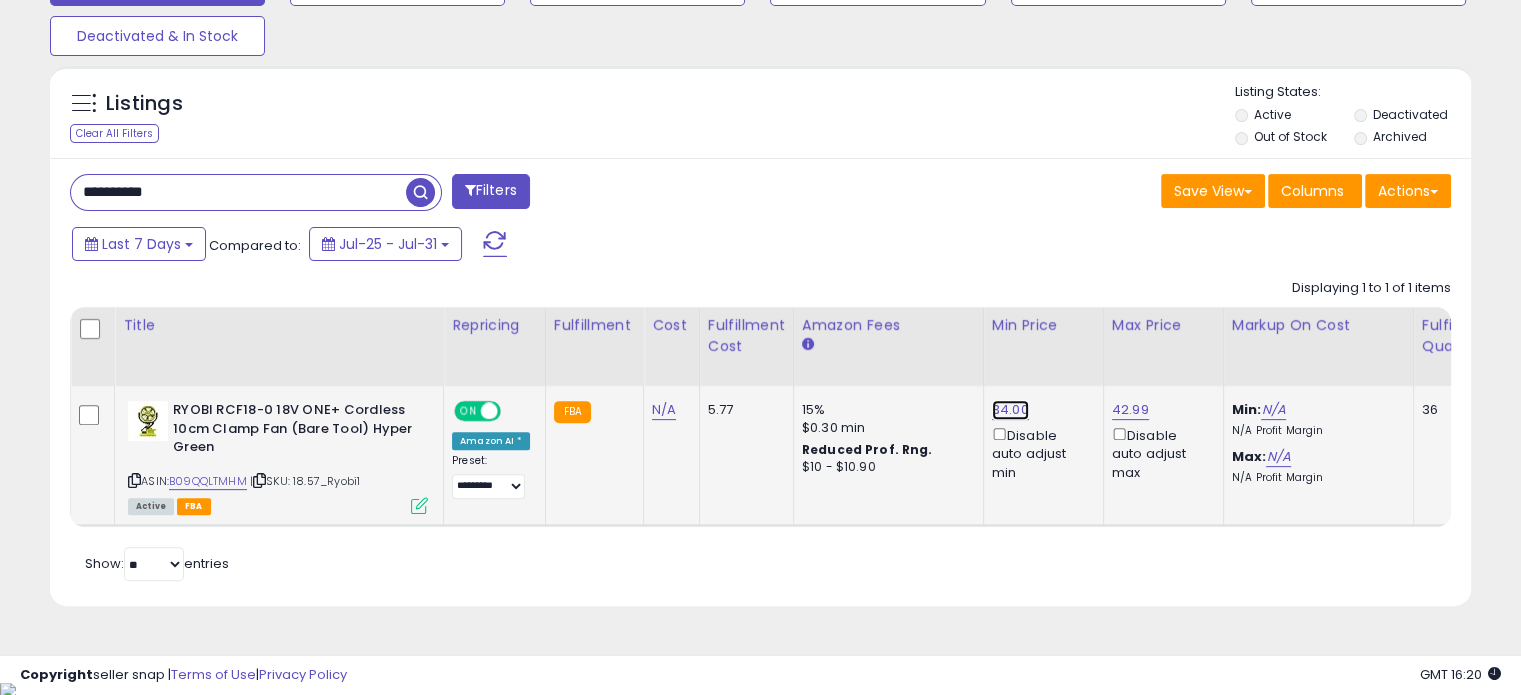 click on "34.00" at bounding box center (1010, 410) 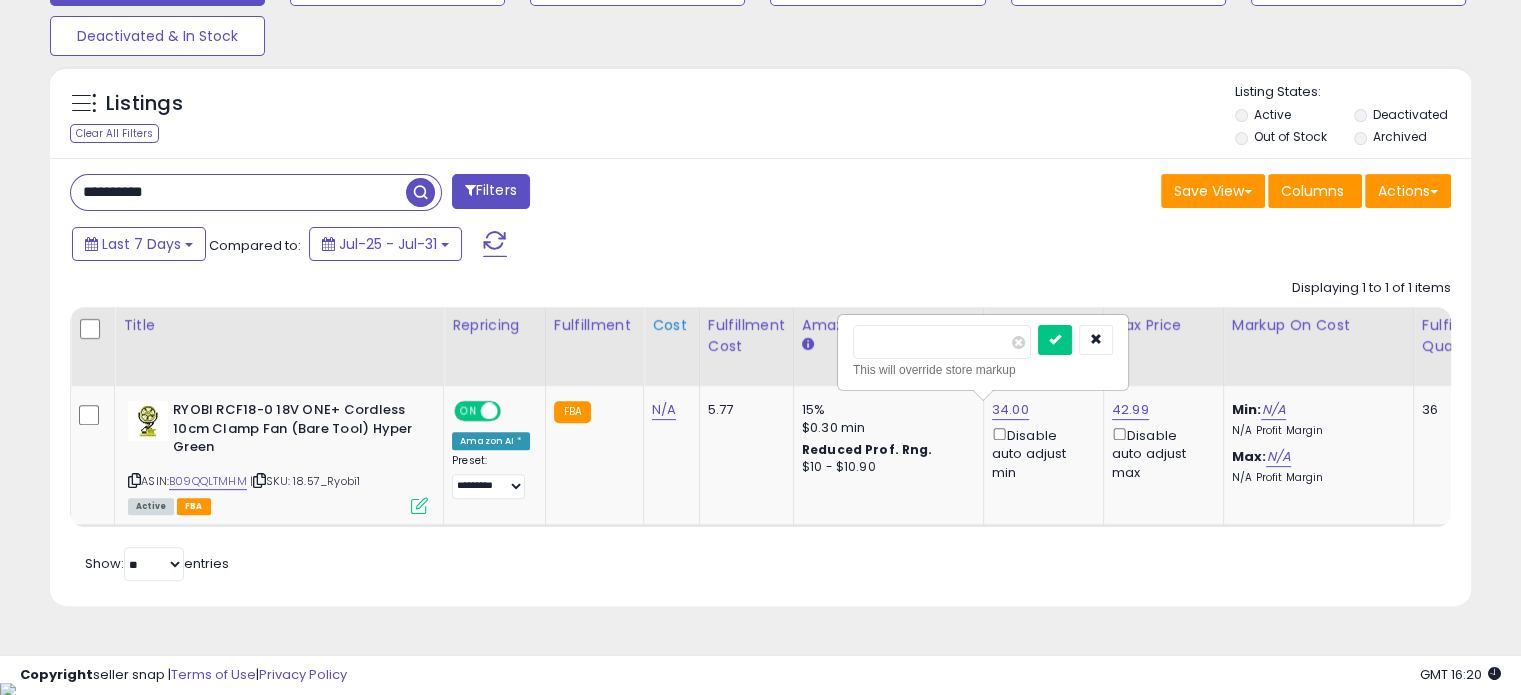 drag, startPoint x: 908, startPoint y: 339, endPoint x: 670, endPoint y: 375, distance: 240.70729 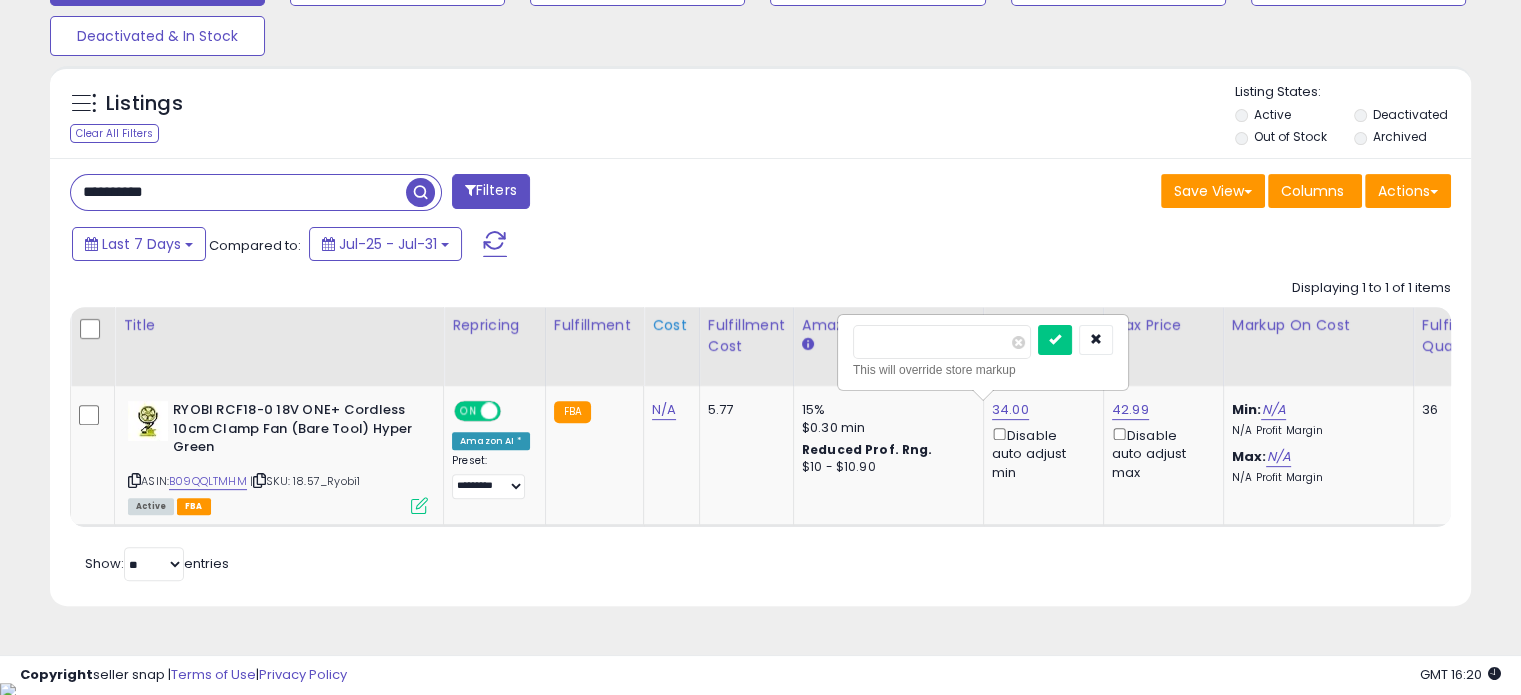 click at bounding box center [1055, 340] 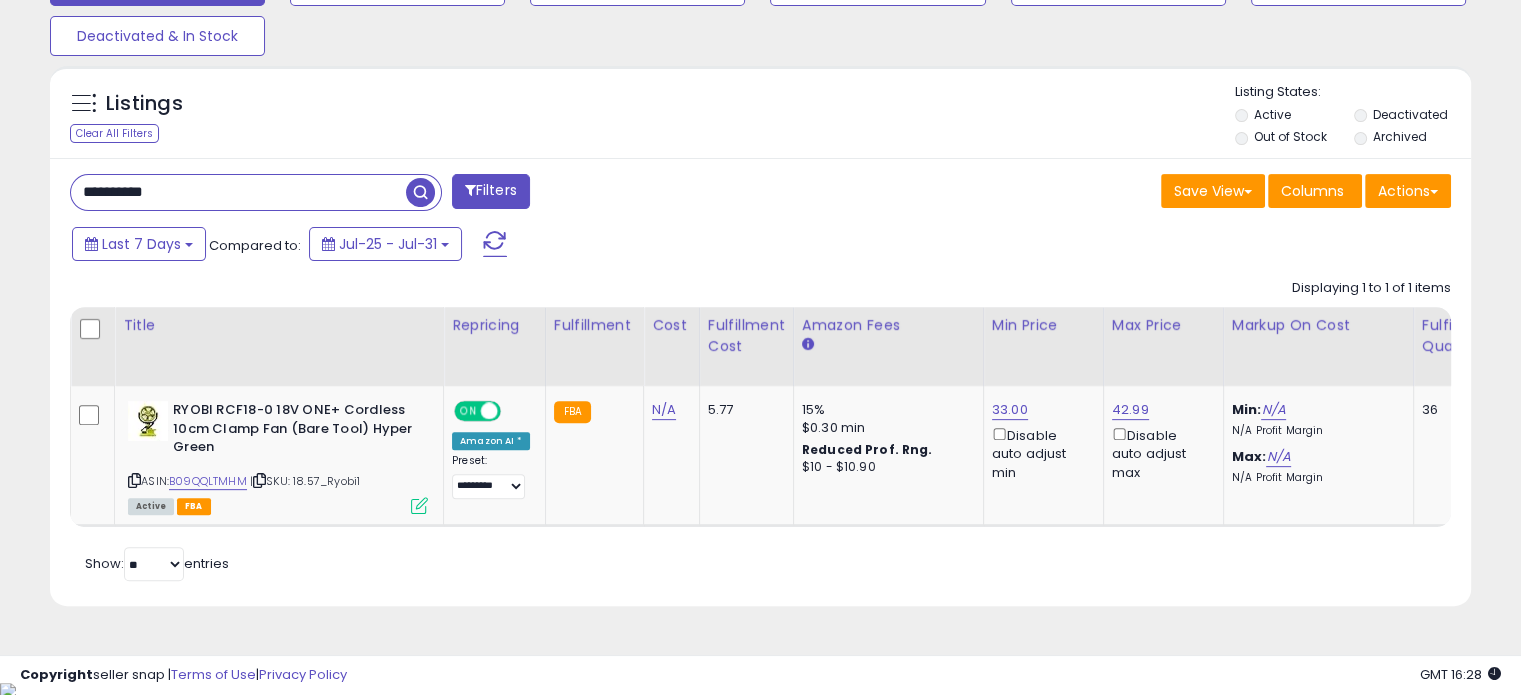 drag, startPoint x: 243, startPoint y: 195, endPoint x: 0, endPoint y: 190, distance: 243.05144 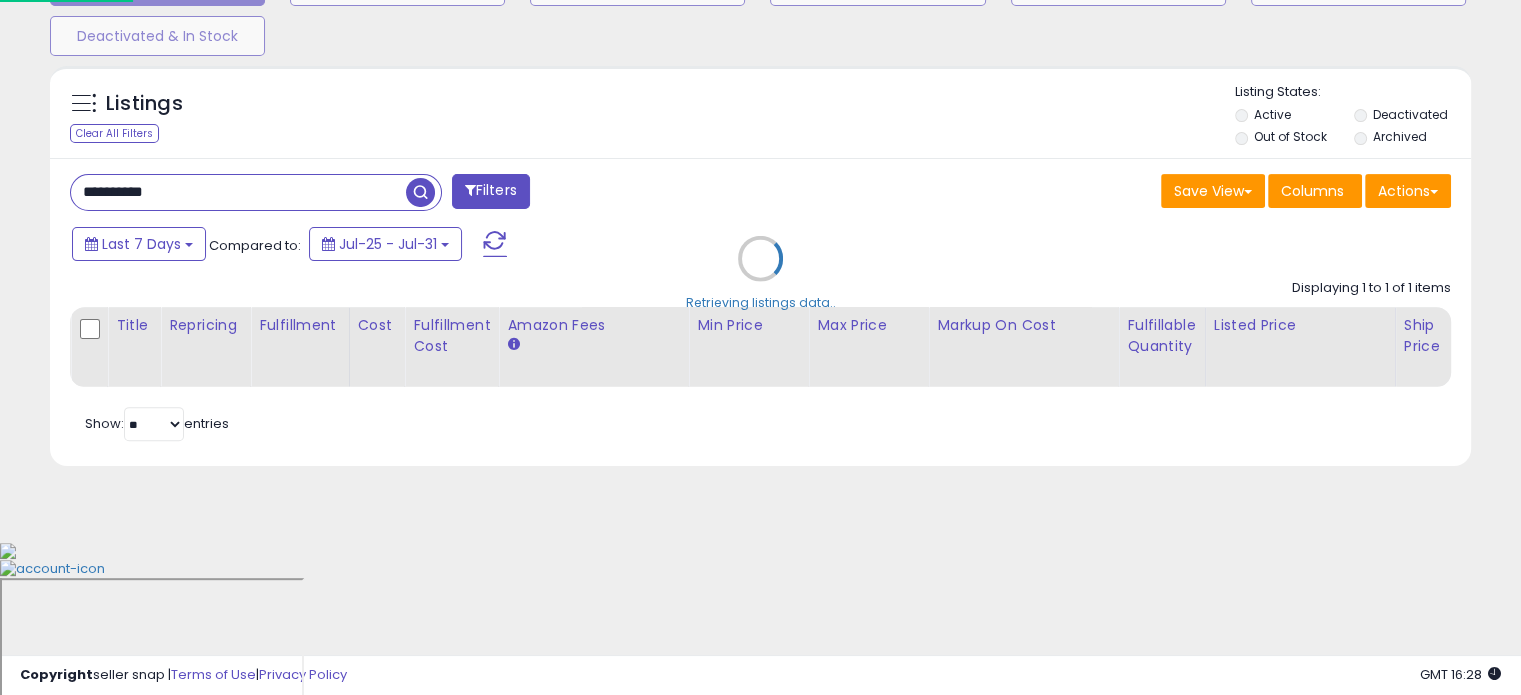 scroll, scrollTop: 999589, scrollLeft: 999168, axis: both 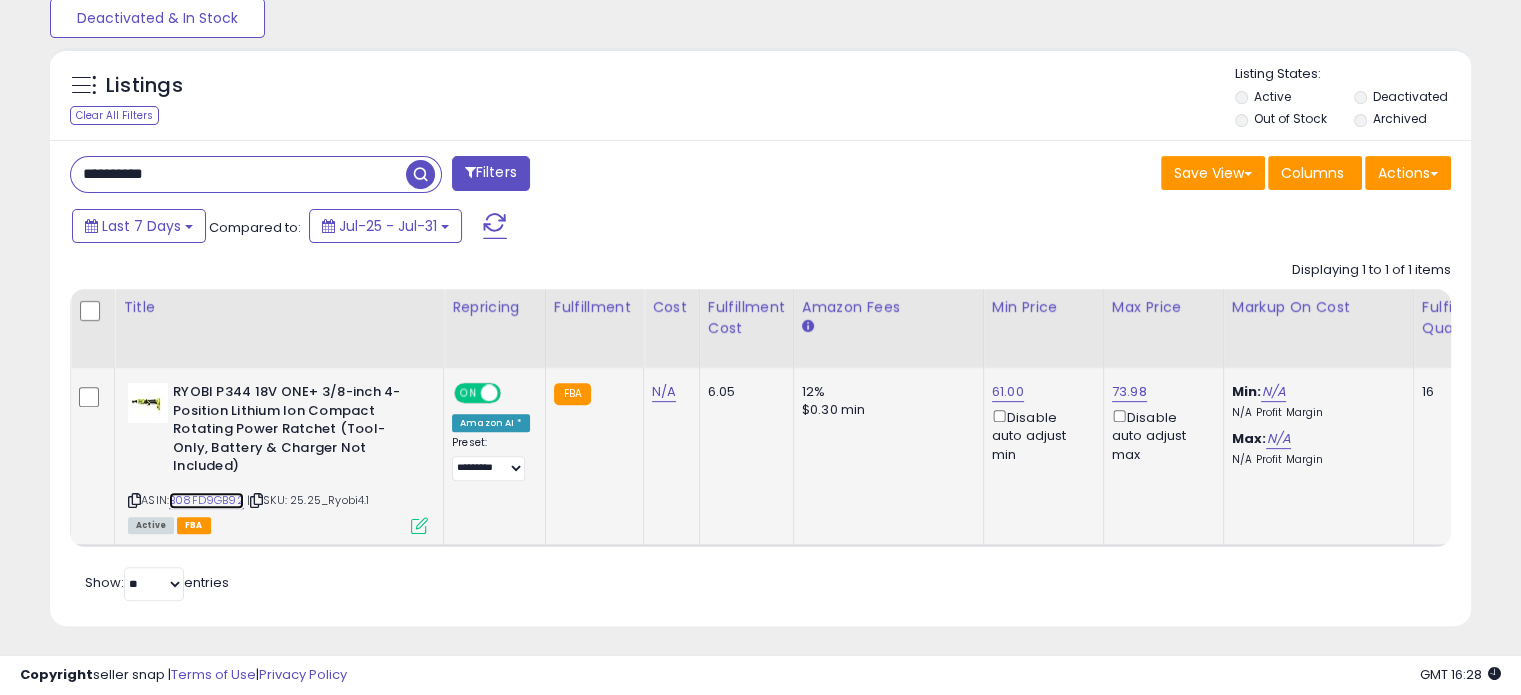 click on "B08FD9GB92" at bounding box center [206, 500] 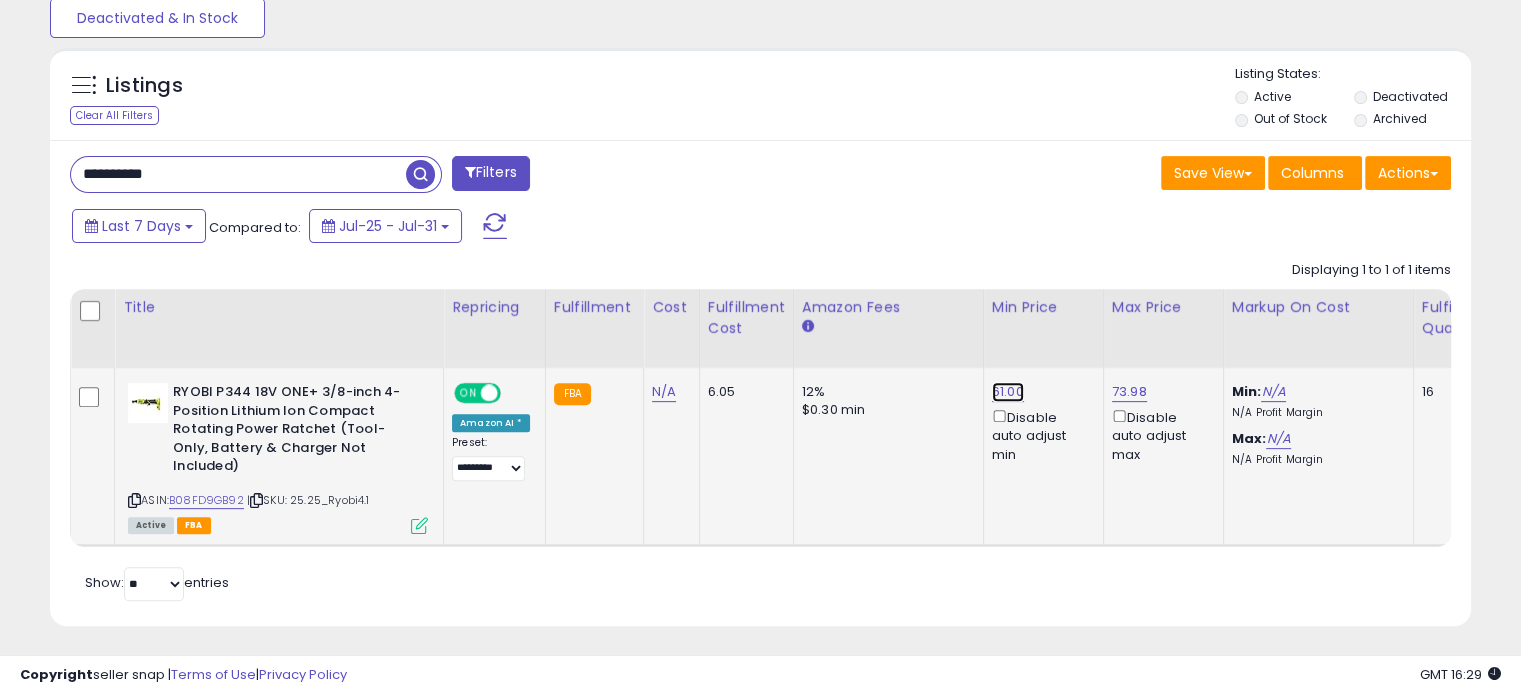 click on "61.00" at bounding box center [1008, 392] 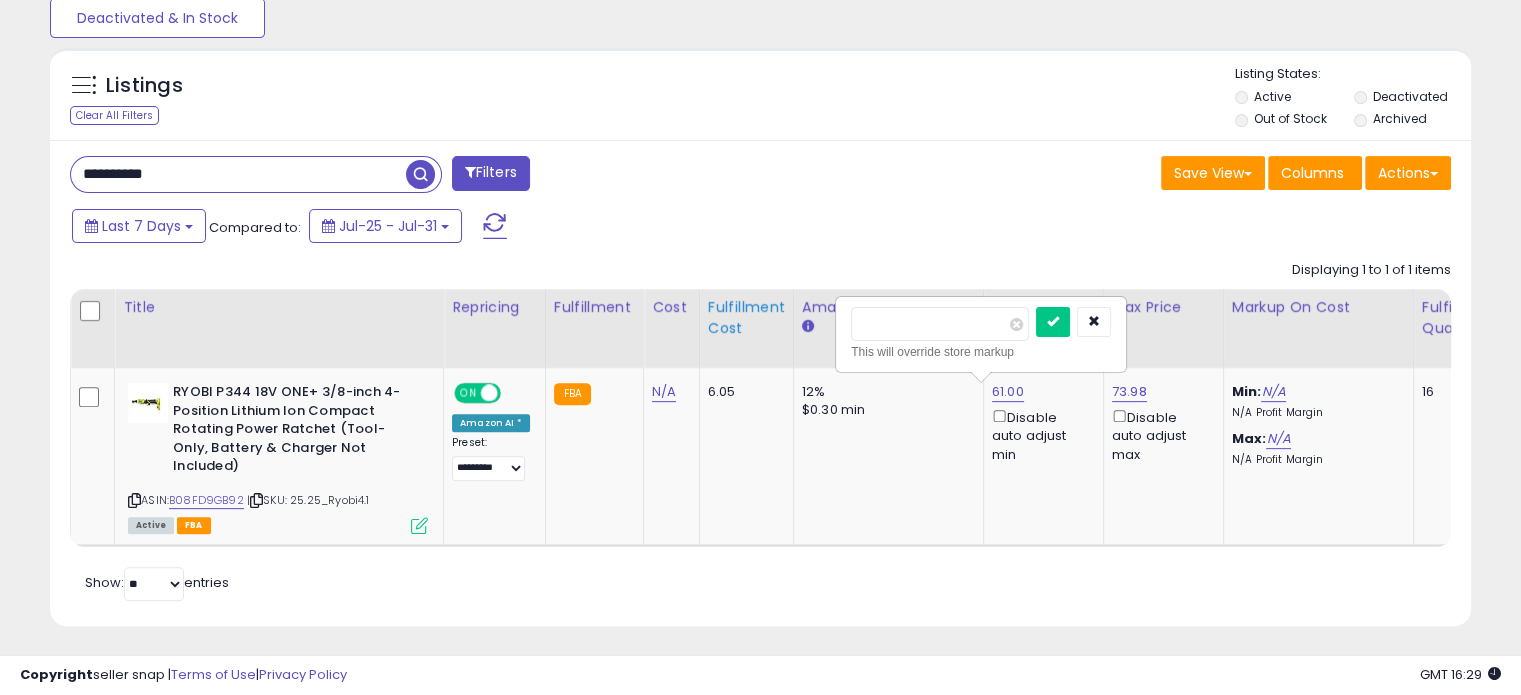 drag, startPoint x: 836, startPoint y: 319, endPoint x: 763, endPoint y: 319, distance: 73 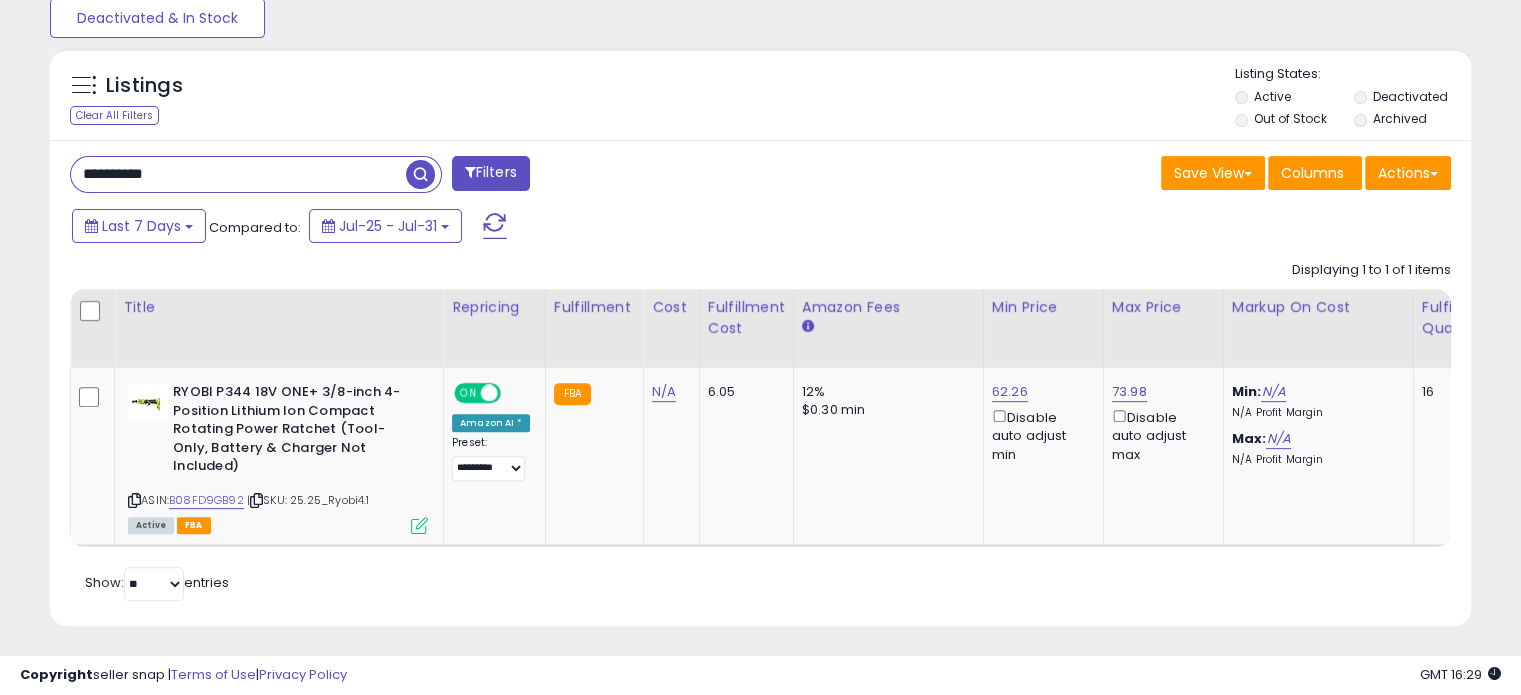 drag, startPoint x: 286, startPoint y: 172, endPoint x: 0, endPoint y: 183, distance: 286.21146 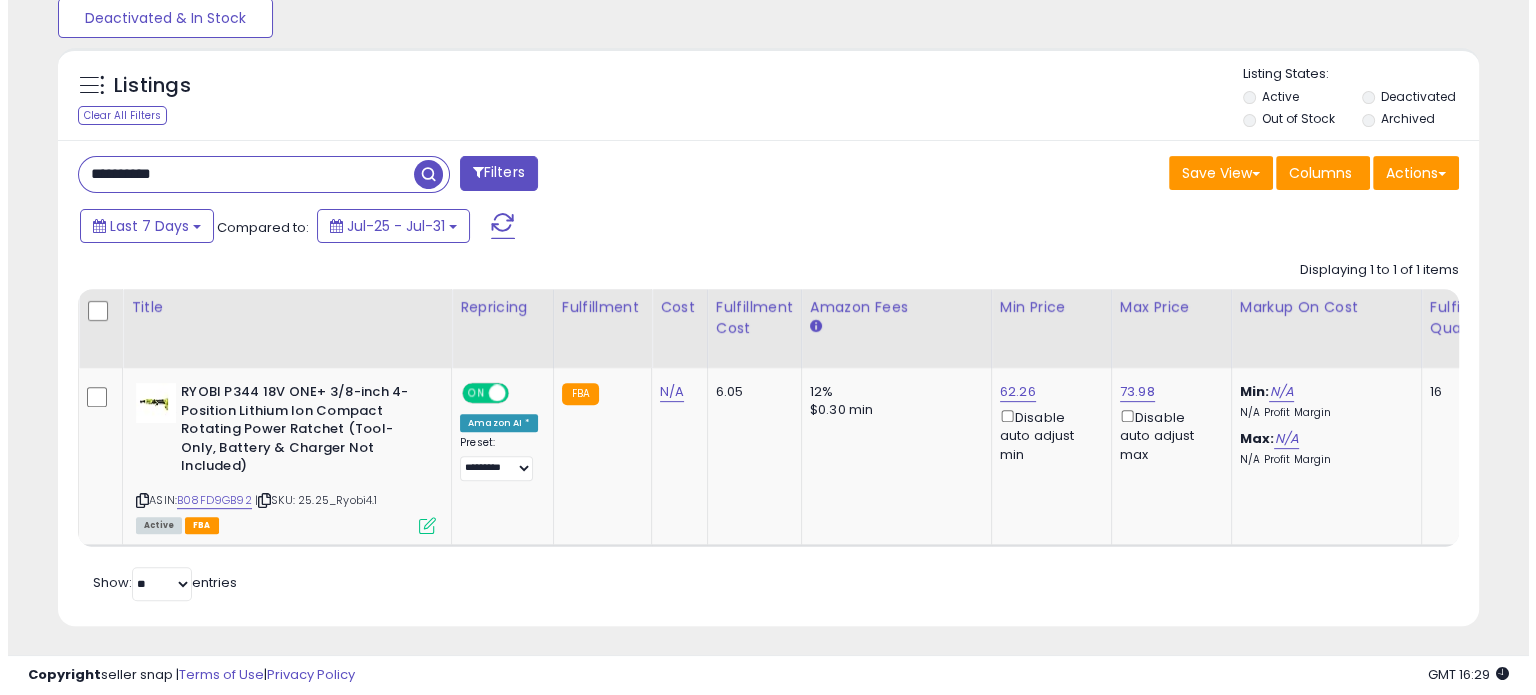 scroll, scrollTop: 524, scrollLeft: 0, axis: vertical 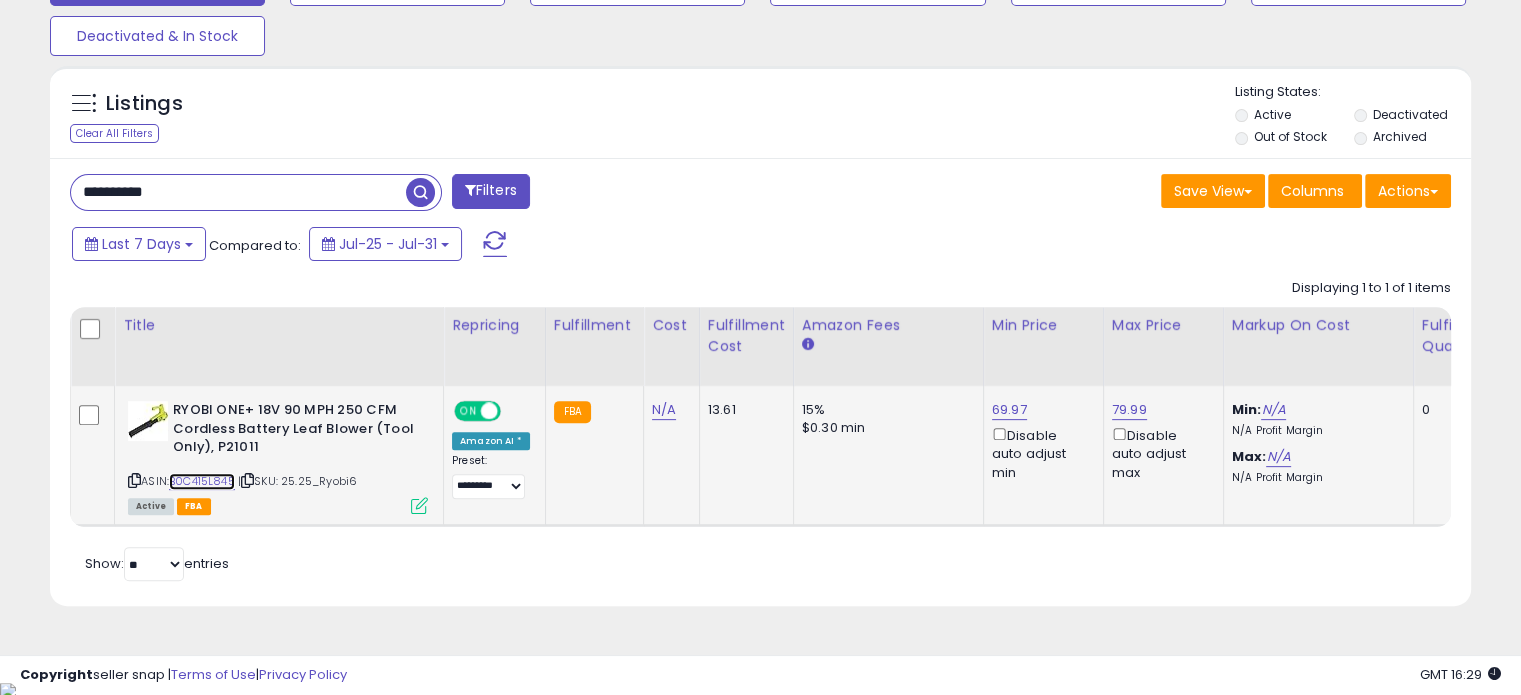 click on "B0C415L845" at bounding box center (202, 481) 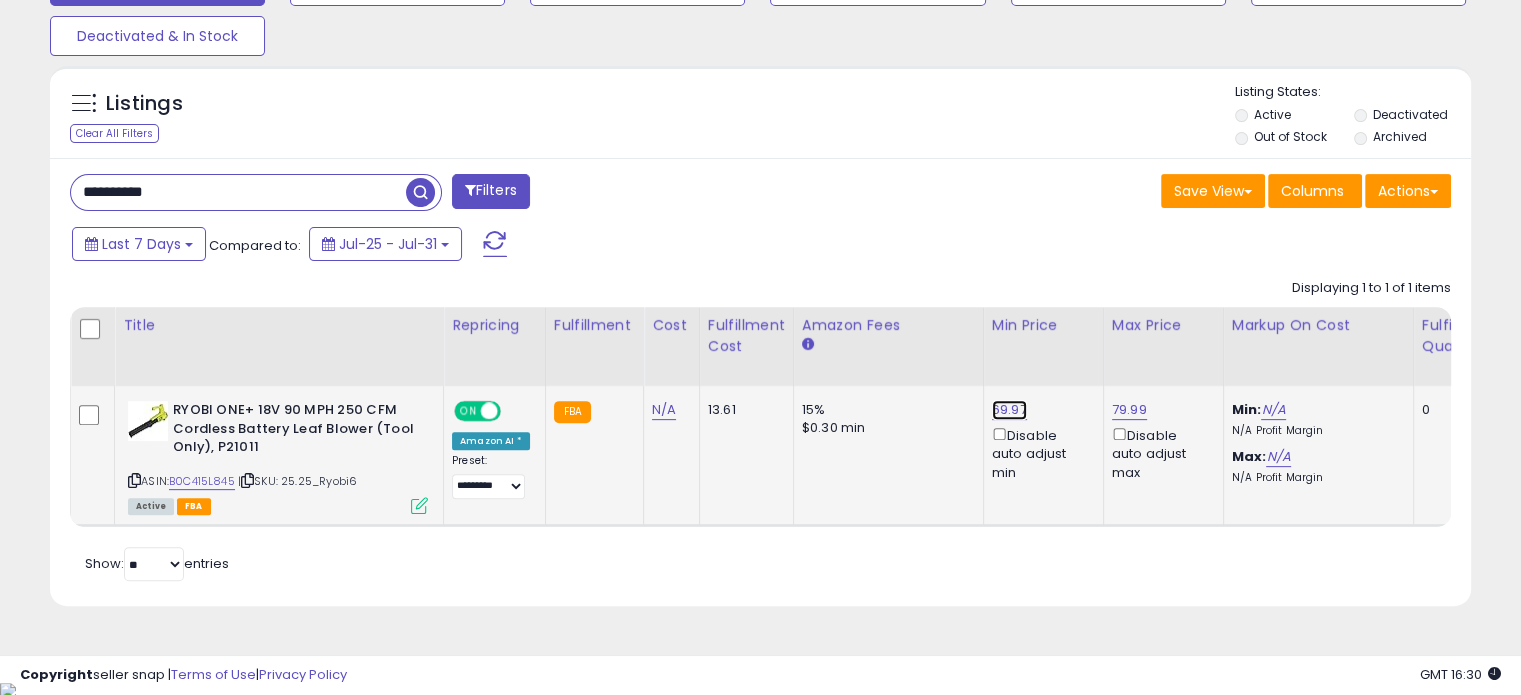 click on "69.97" at bounding box center (1009, 410) 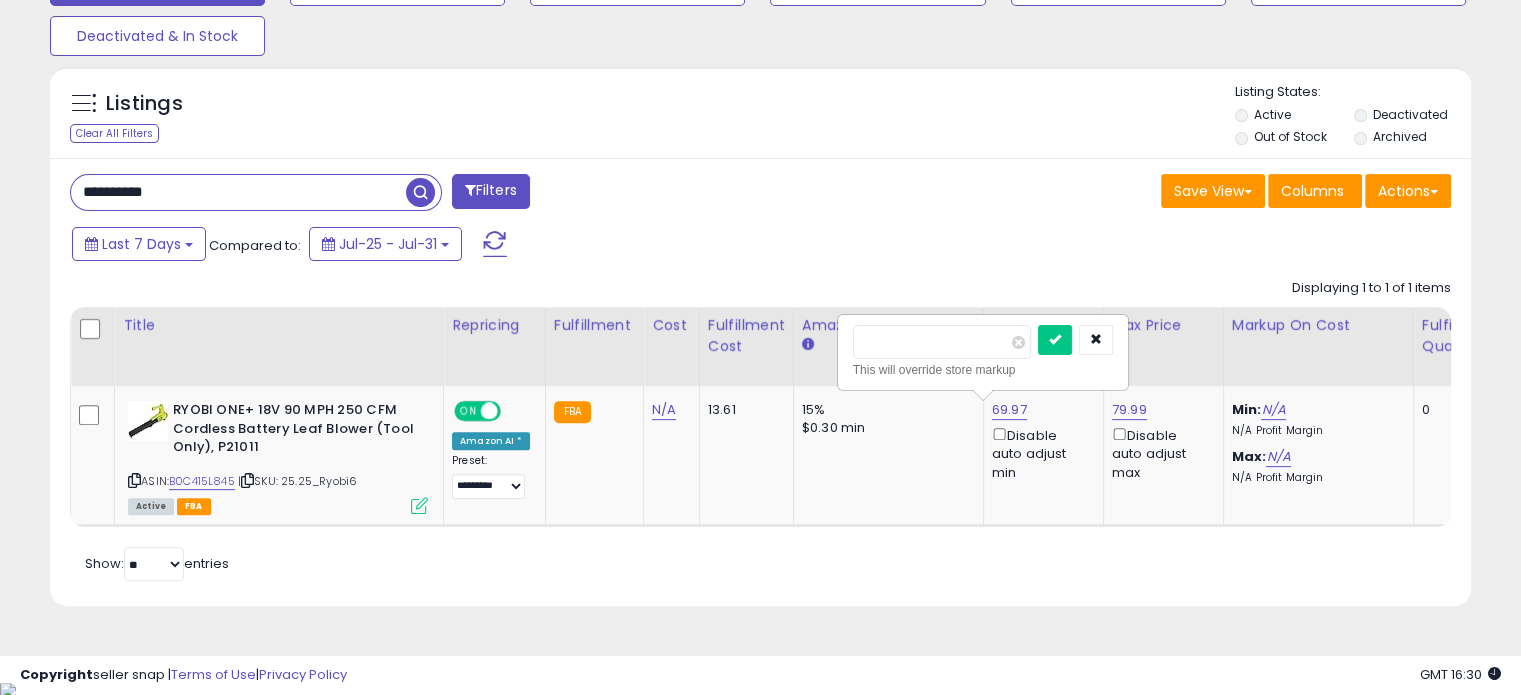 drag, startPoint x: 931, startPoint y: 348, endPoint x: 788, endPoint y: 342, distance: 143.12582 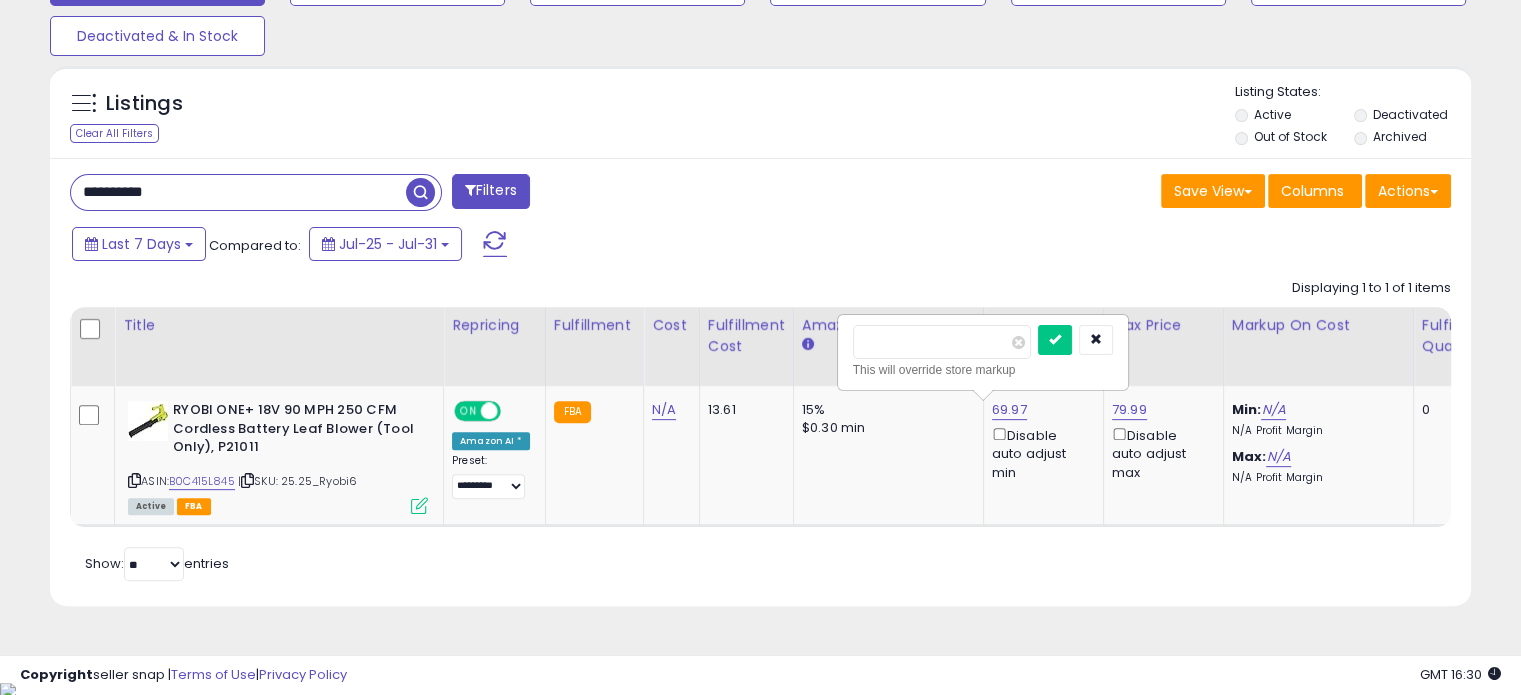 type on "*****" 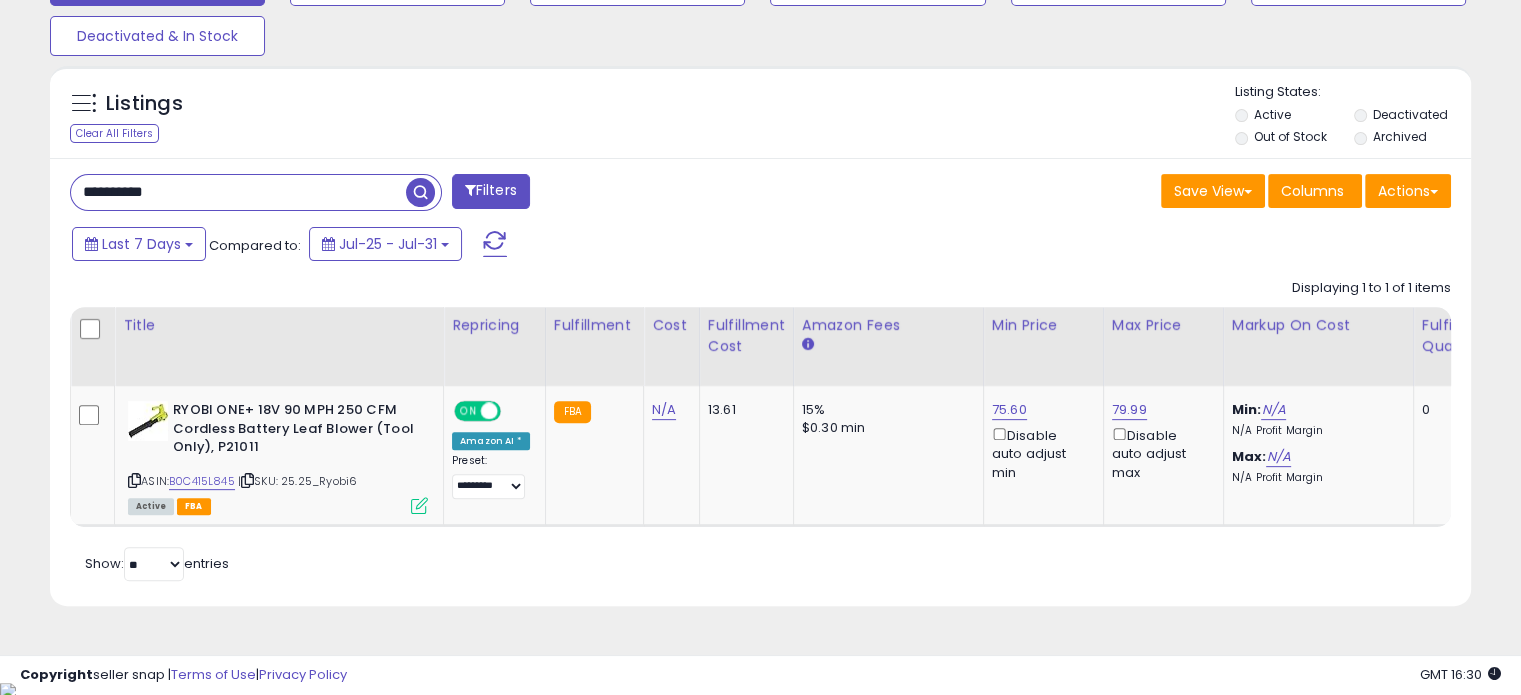 drag, startPoint x: 197, startPoint y: 202, endPoint x: 0, endPoint y: 199, distance: 197.02284 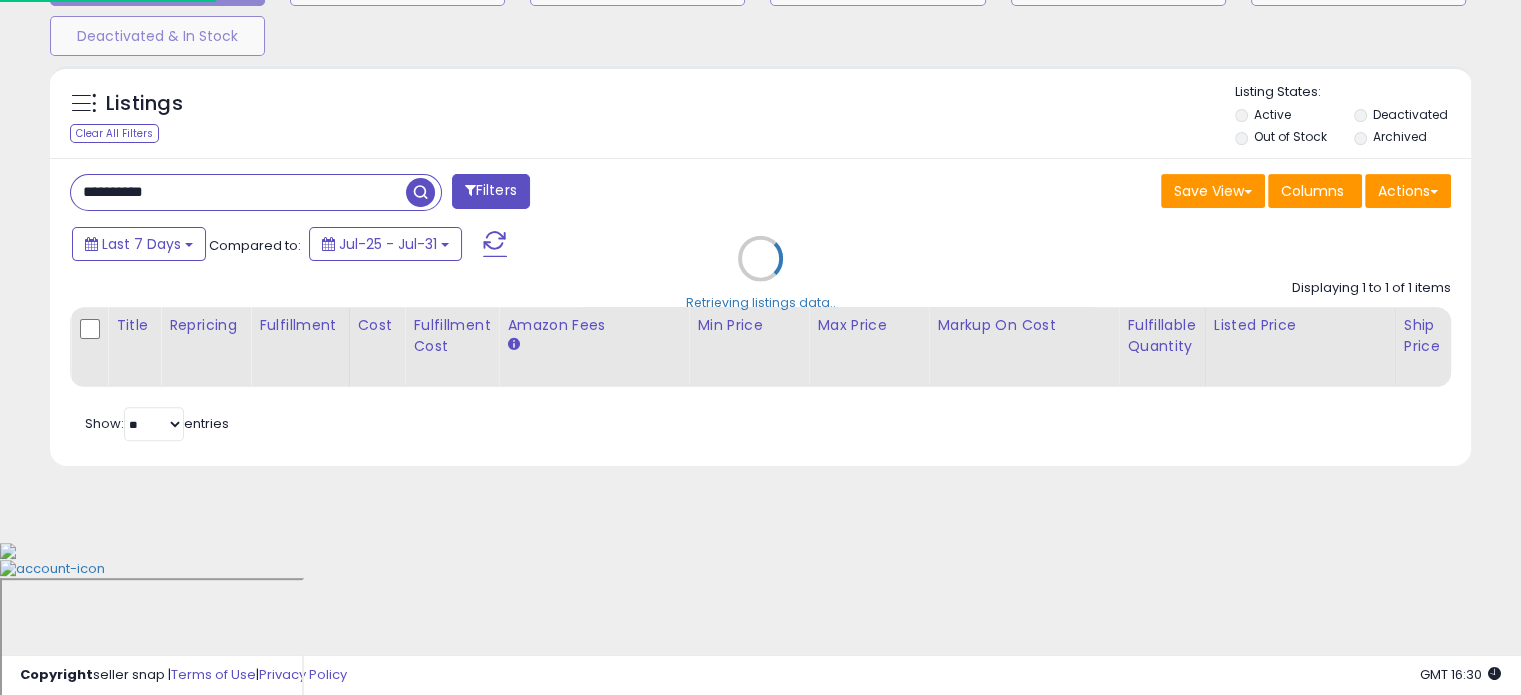 scroll, scrollTop: 999589, scrollLeft: 999168, axis: both 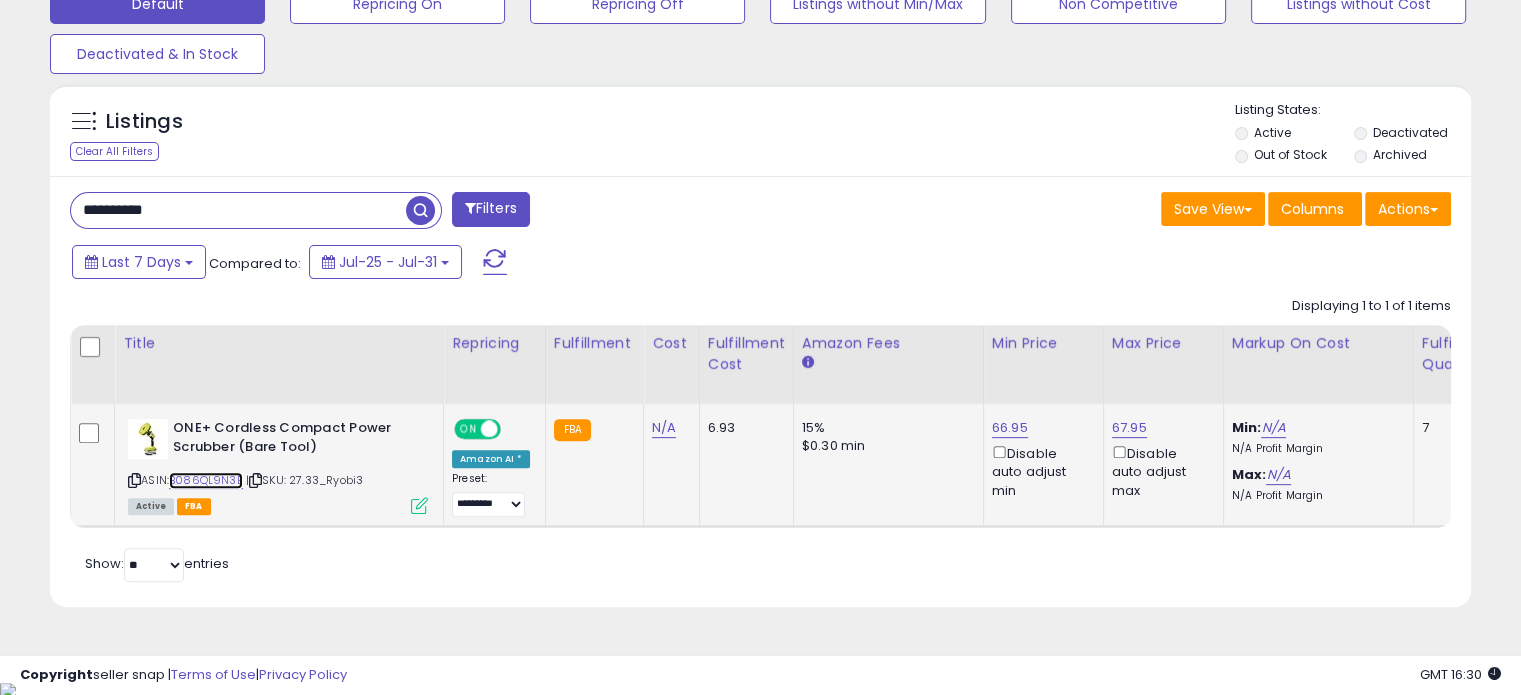click on "B086QL9N3B" at bounding box center (206, 480) 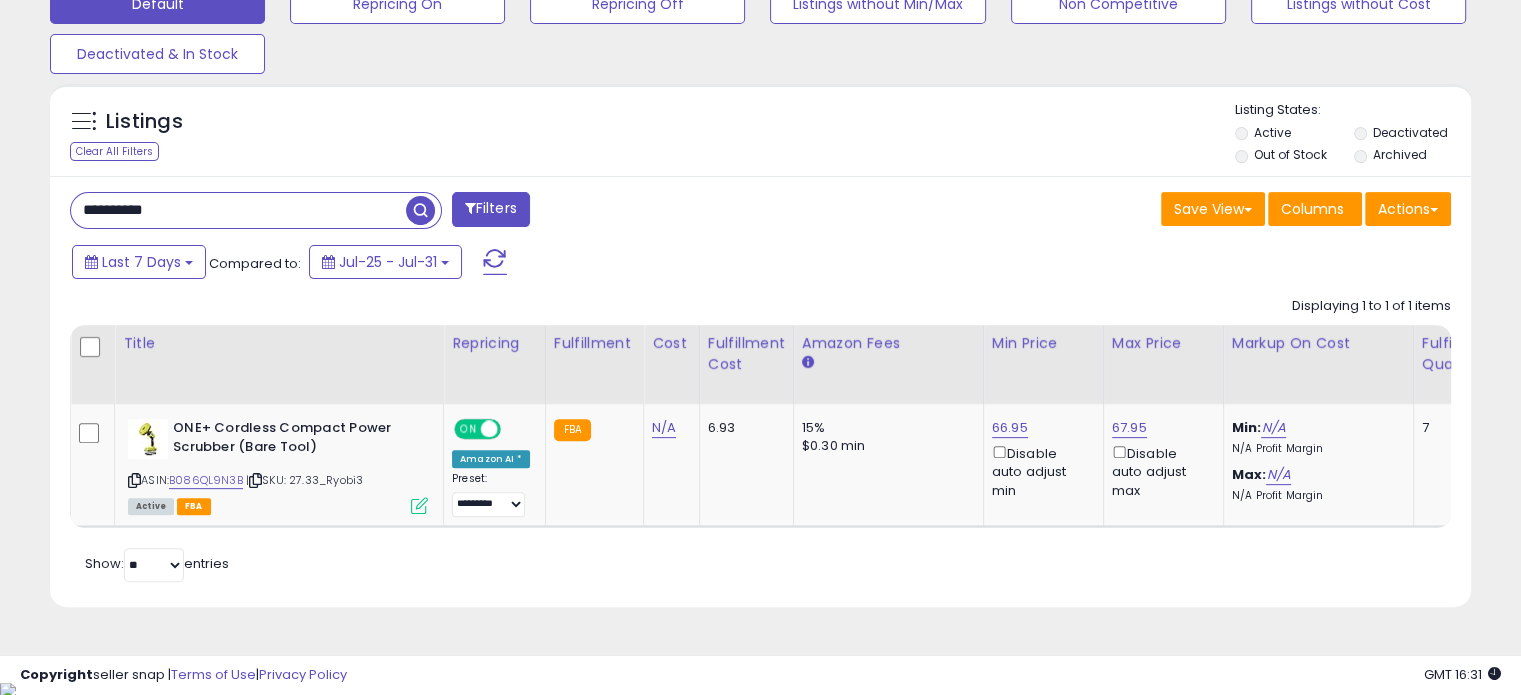 click on "**********" at bounding box center (760, 50) 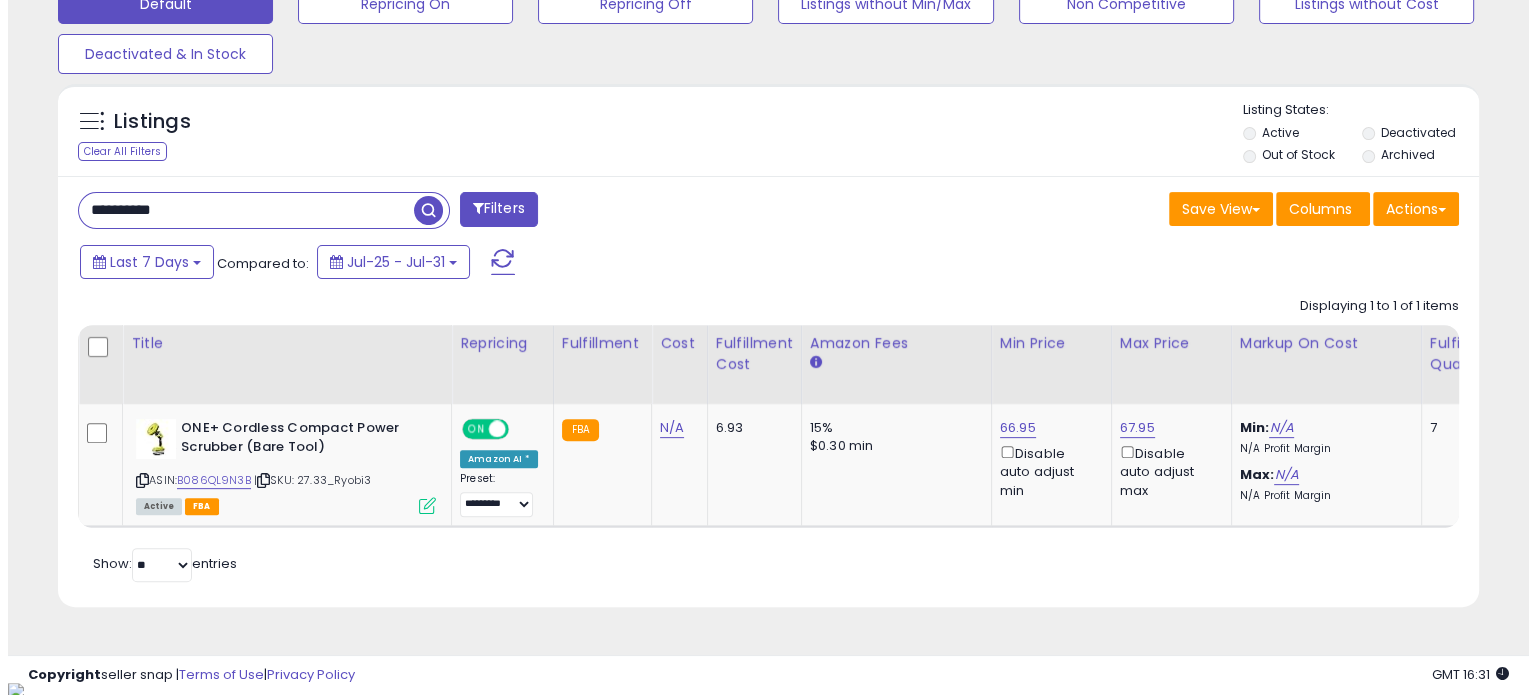 scroll, scrollTop: 524, scrollLeft: 0, axis: vertical 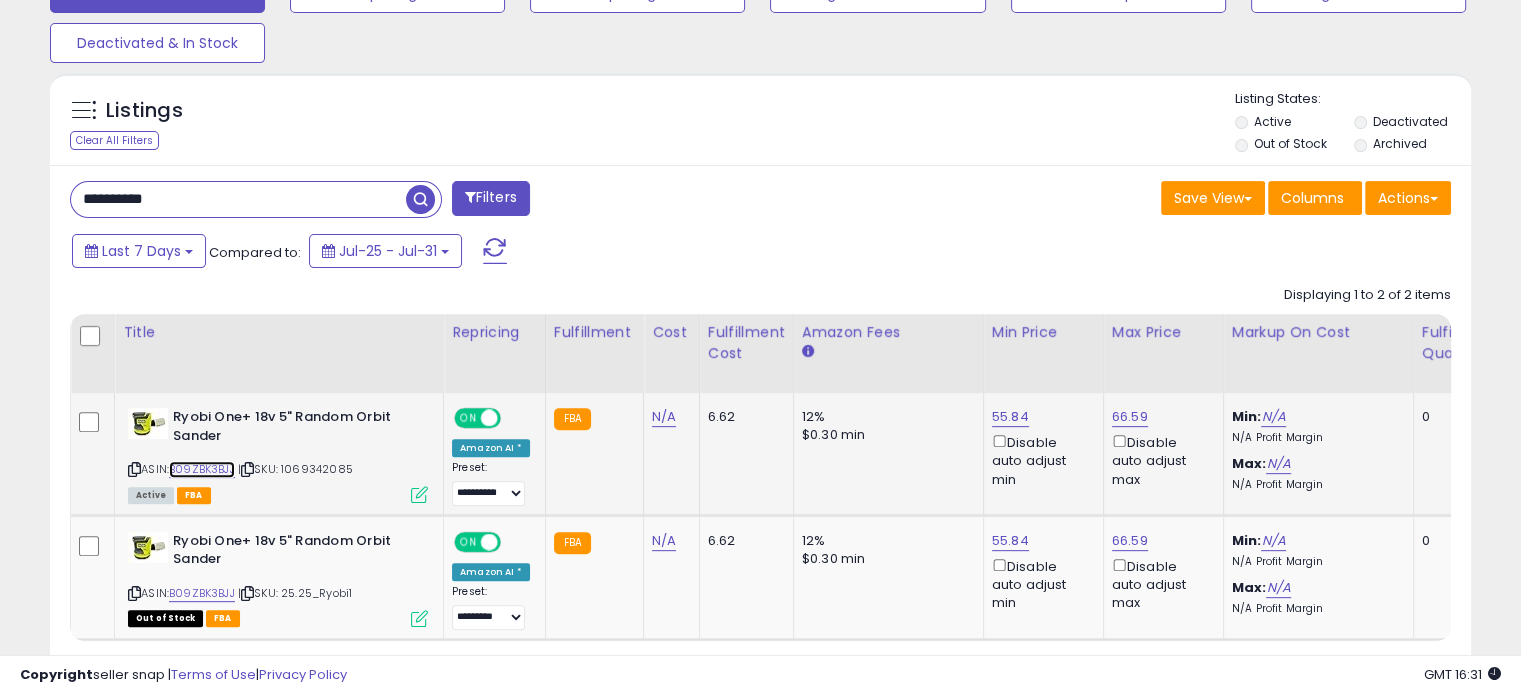 click on "B09ZBK3BJJ" at bounding box center (202, 469) 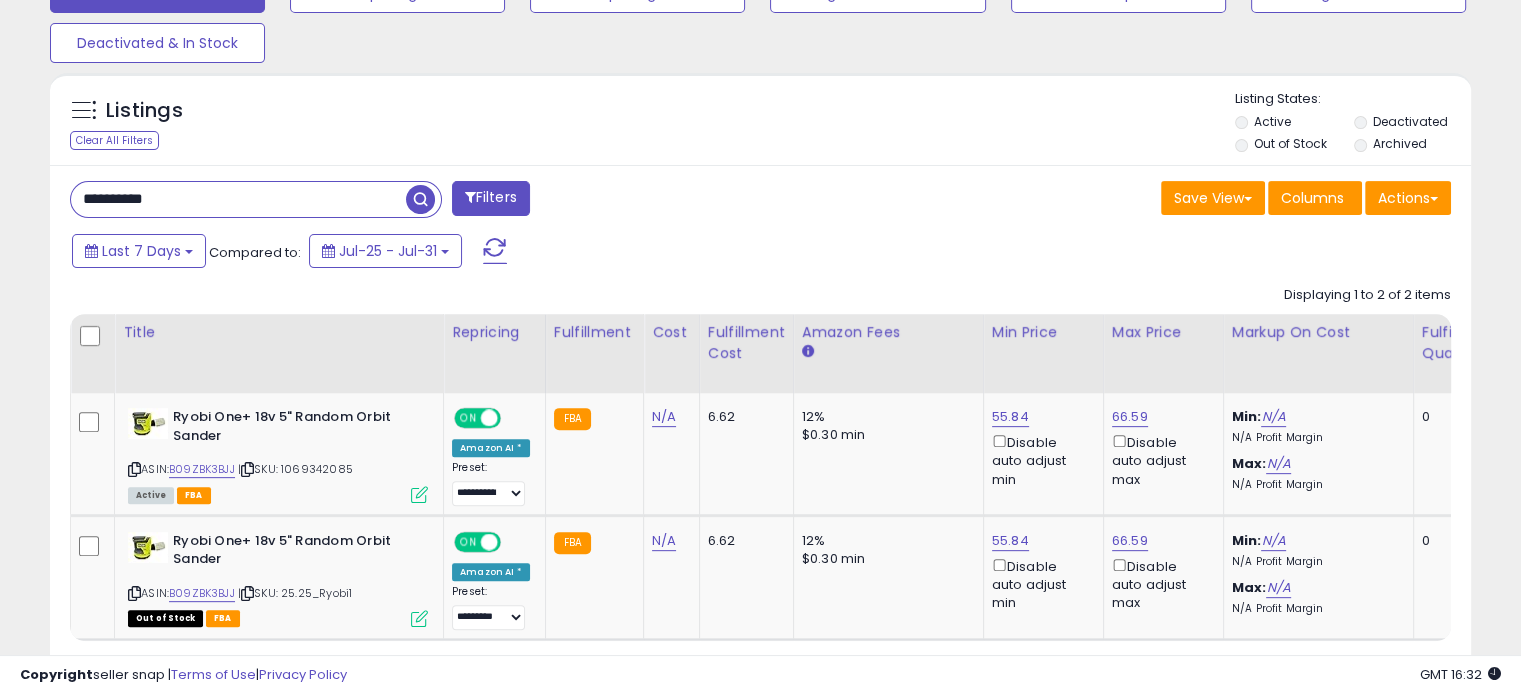 drag, startPoint x: 264, startPoint y: 187, endPoint x: 0, endPoint y: 191, distance: 264.0303 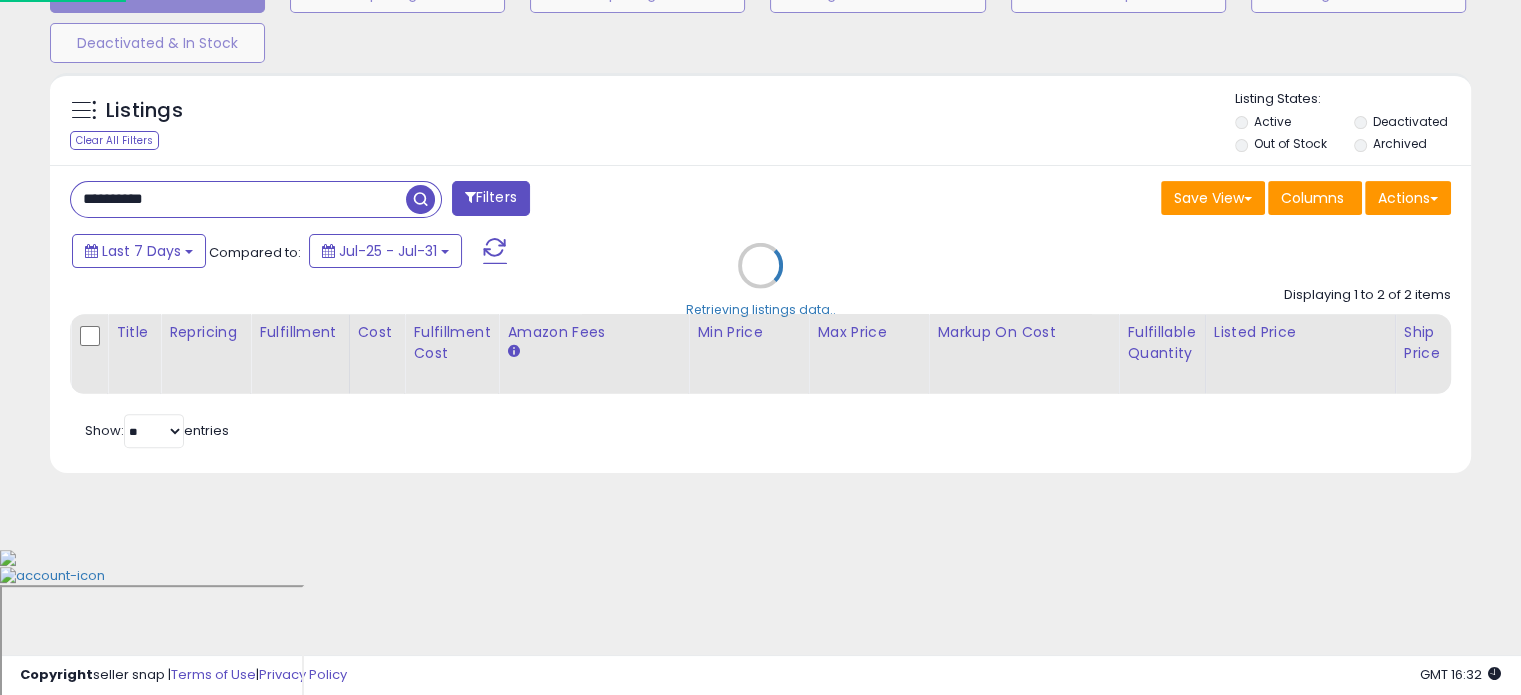 scroll, scrollTop: 999589, scrollLeft: 999168, axis: both 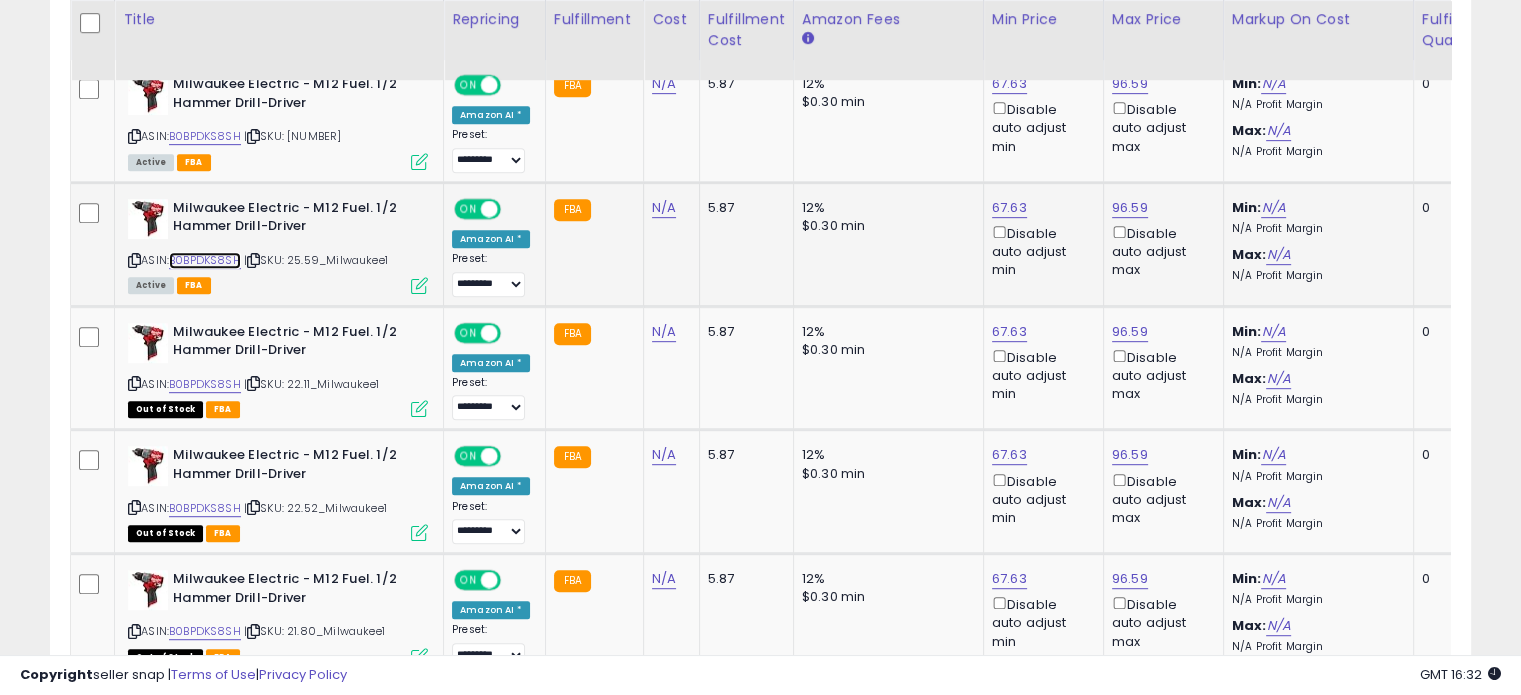click on "B0BPDKS8SH" at bounding box center (205, 260) 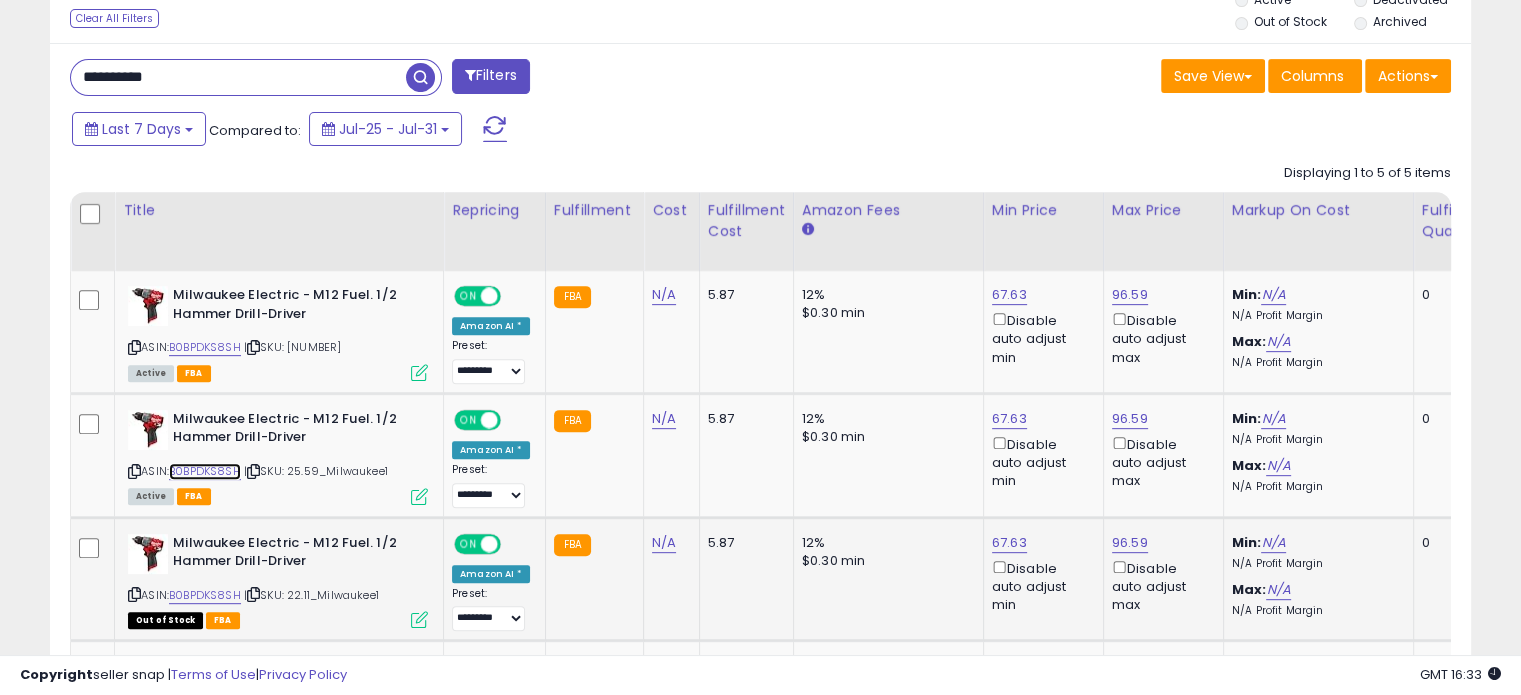 scroll, scrollTop: 590, scrollLeft: 0, axis: vertical 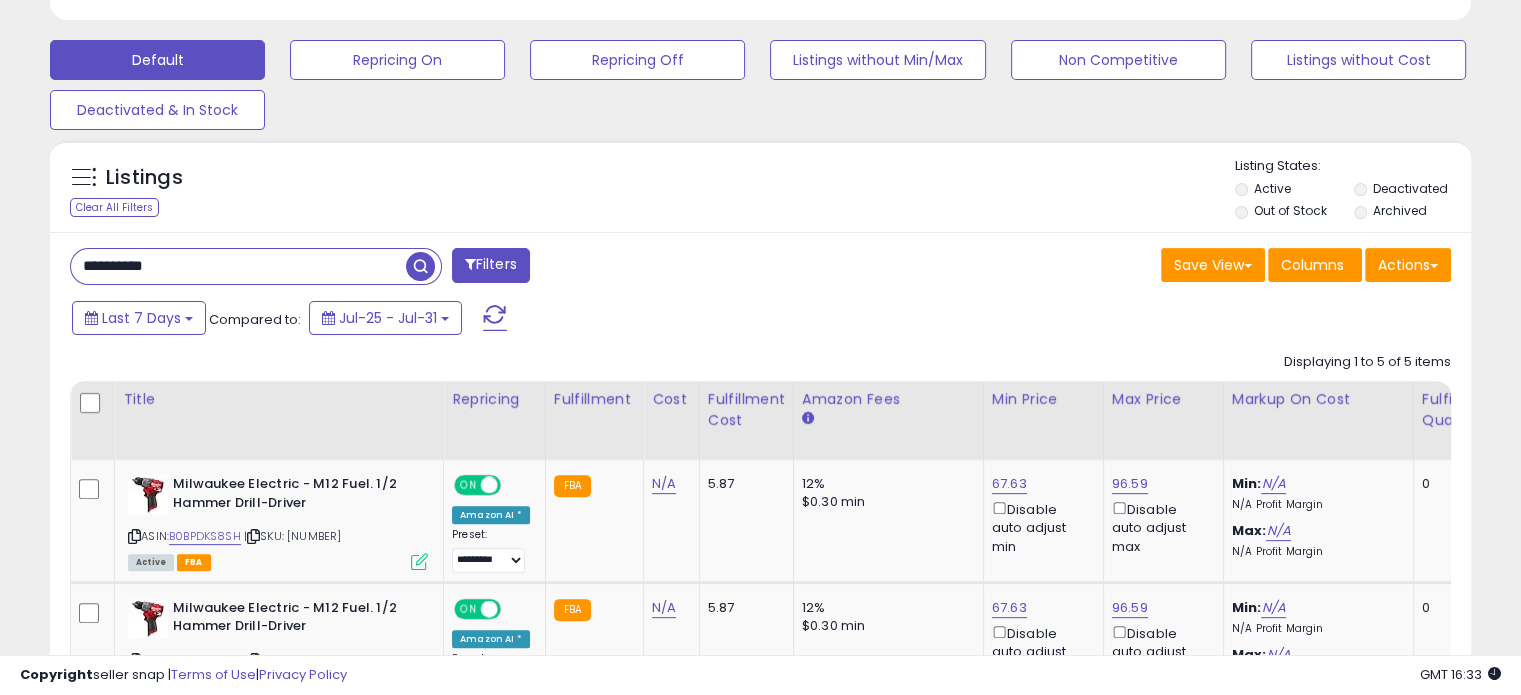 click on "**********" at bounding box center (760, 354) 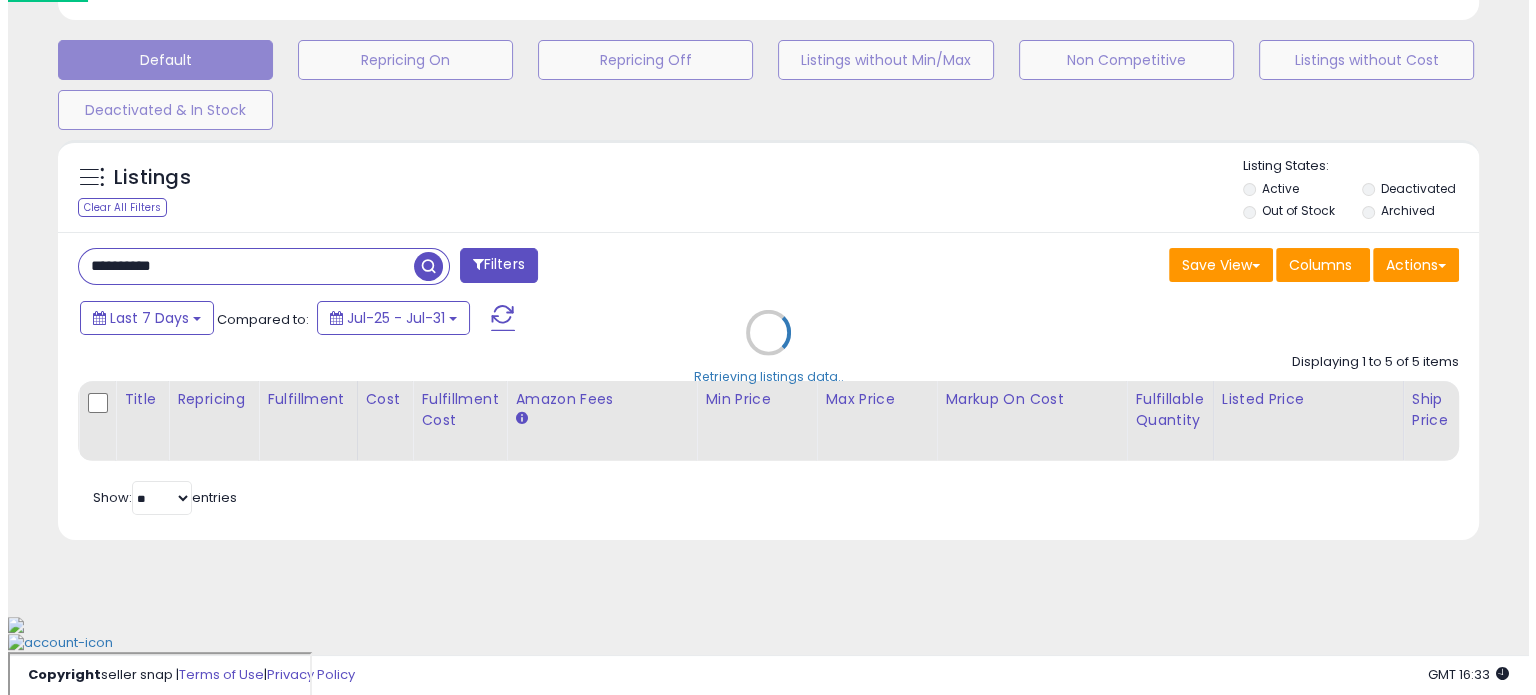 scroll, scrollTop: 524, scrollLeft: 0, axis: vertical 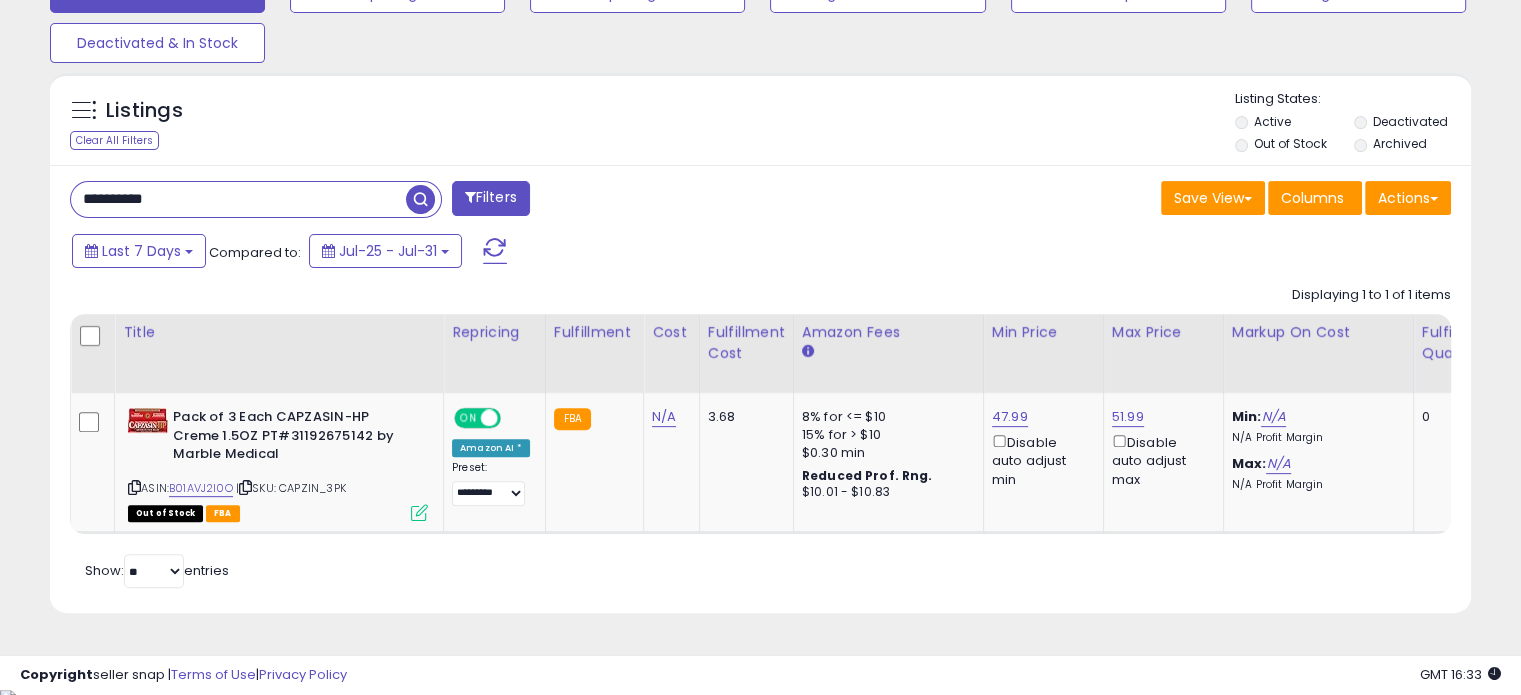 drag, startPoint x: 197, startPoint y: 196, endPoint x: 0, endPoint y: 195, distance: 197.00253 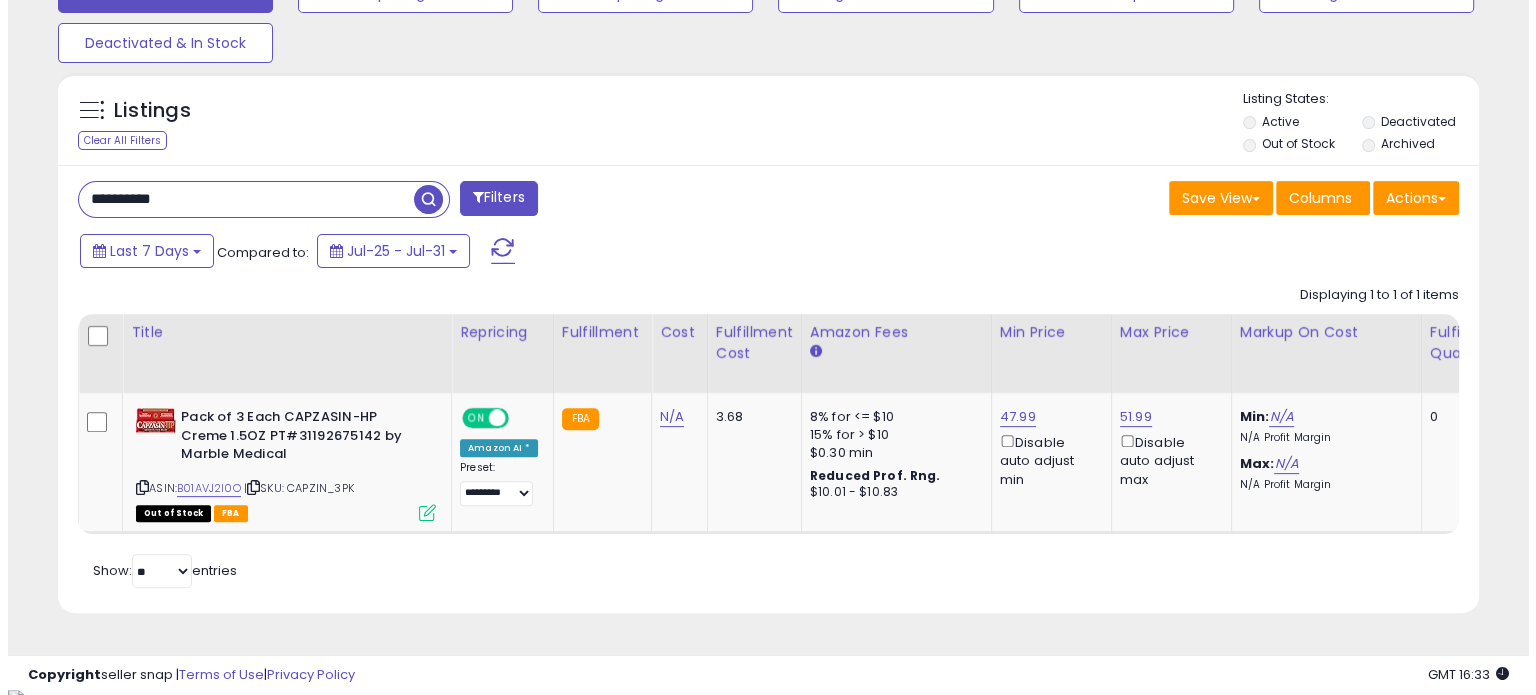 scroll, scrollTop: 524, scrollLeft: 0, axis: vertical 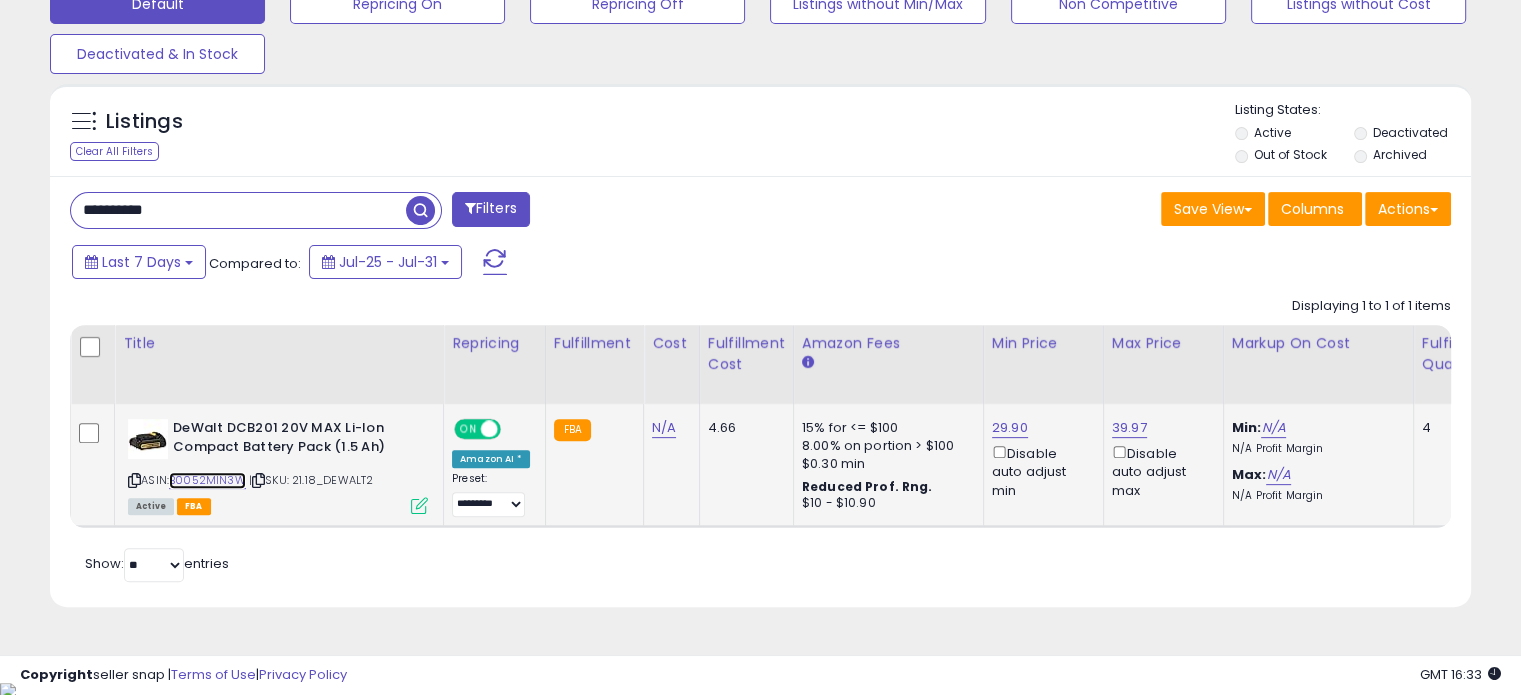 click on "B0052MIN3W" at bounding box center (207, 480) 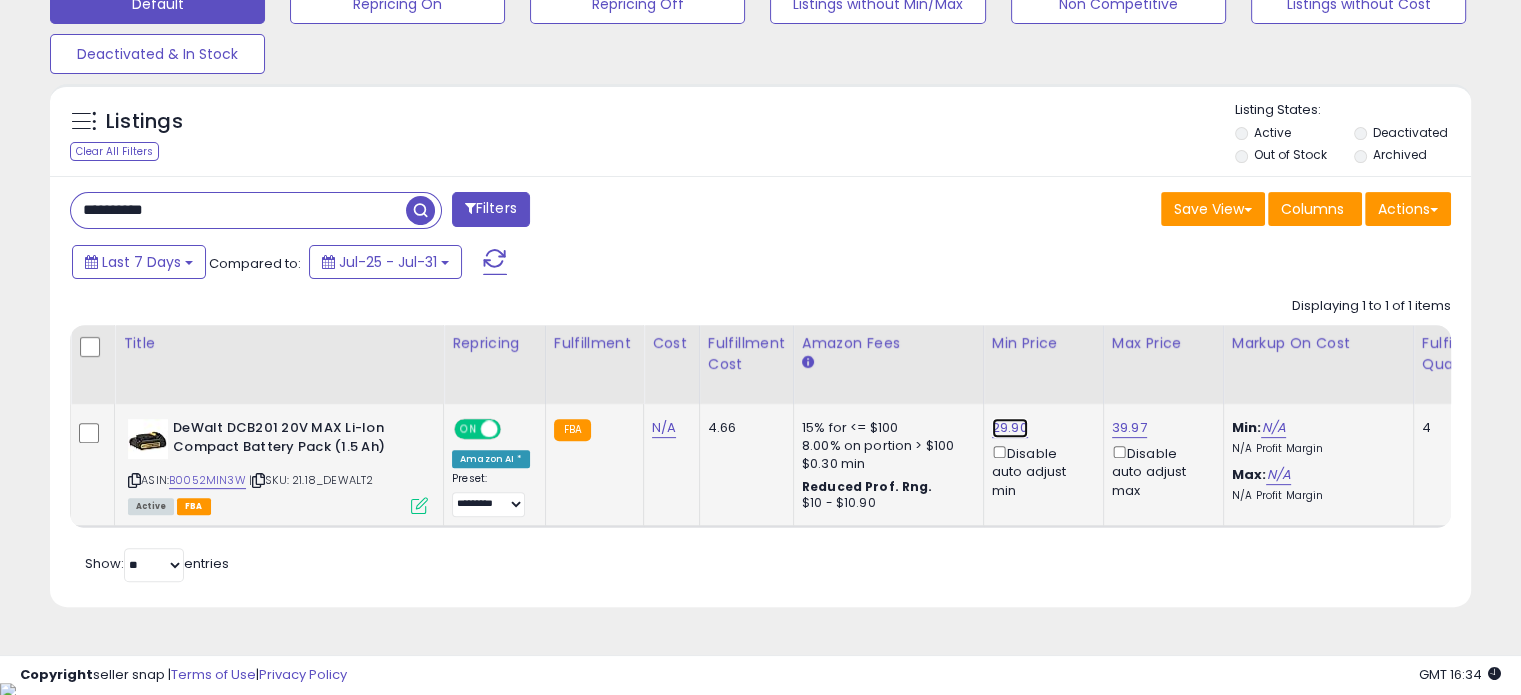 click on "29.90" at bounding box center (1010, 428) 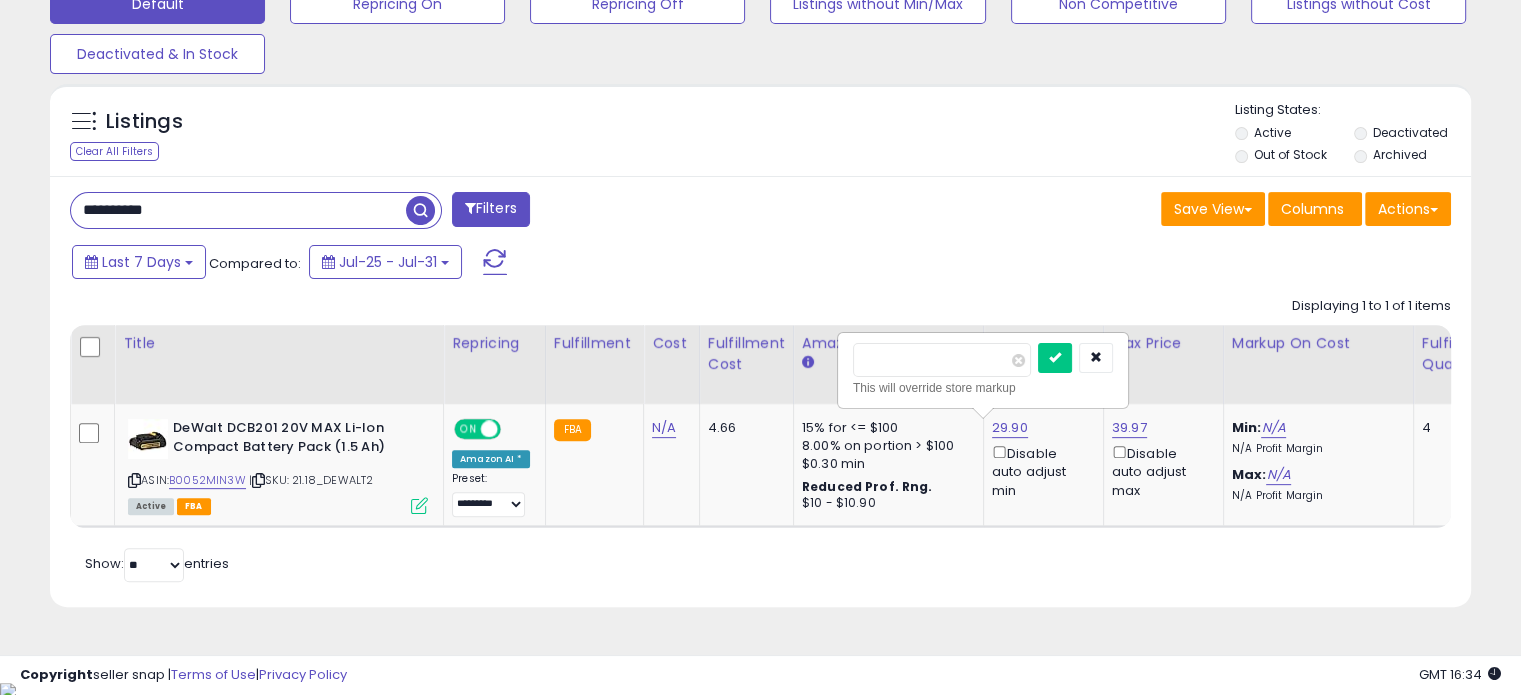 drag, startPoint x: 910, startPoint y: 364, endPoint x: 783, endPoint y: 371, distance: 127.192764 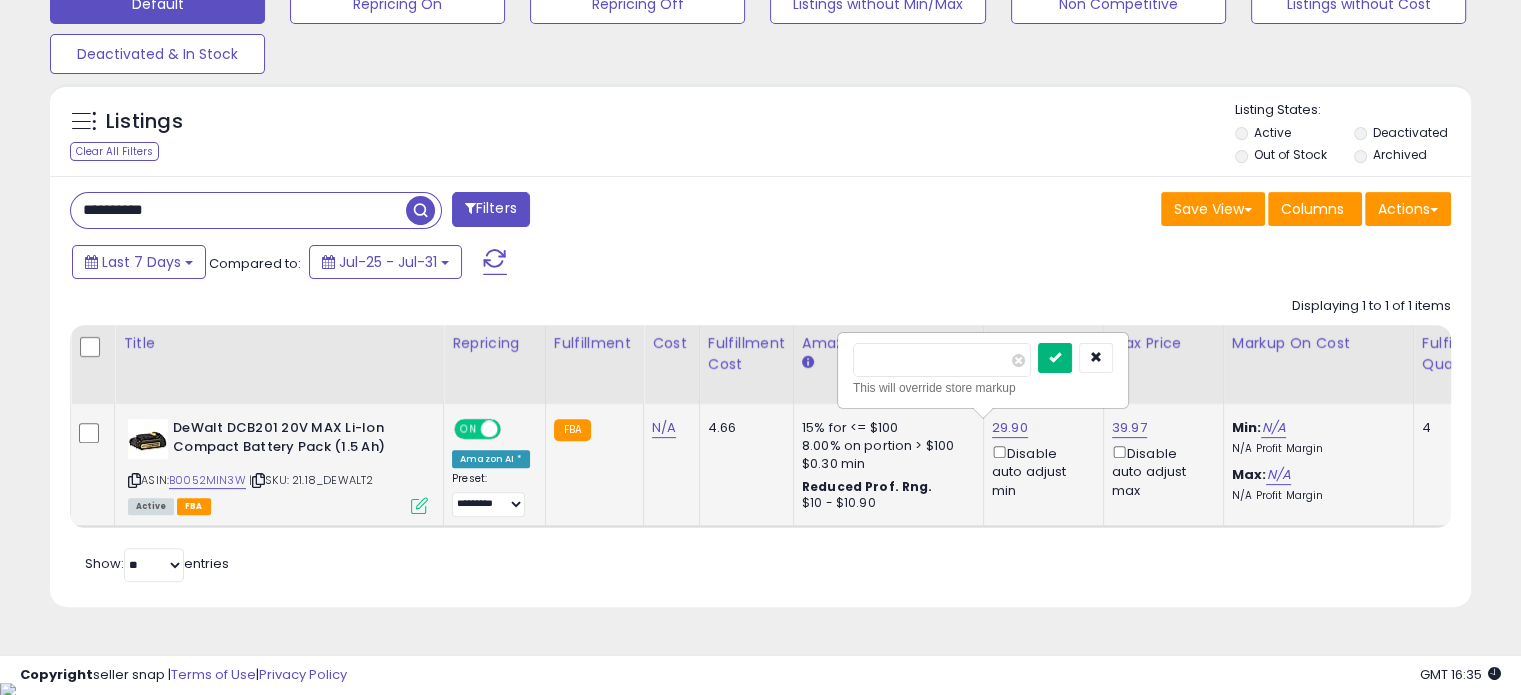 type on "*****" 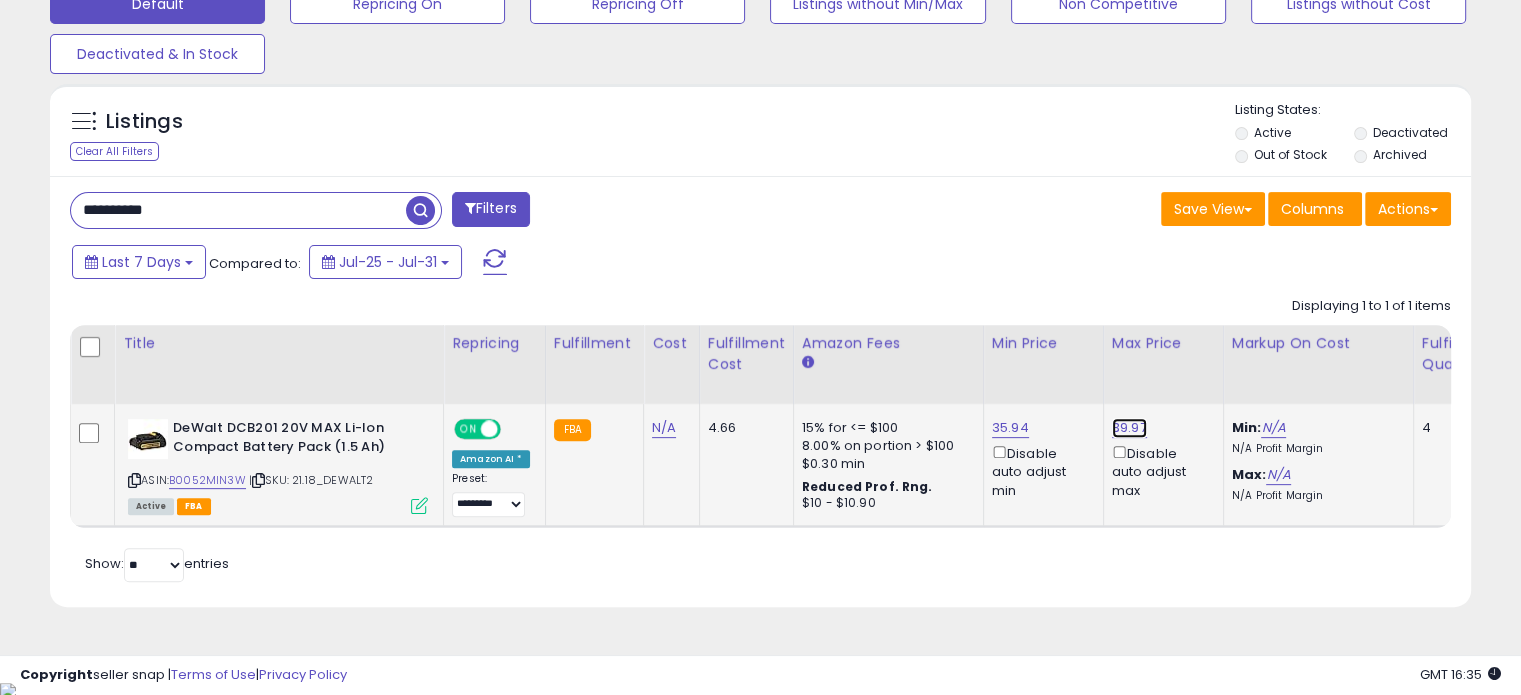 click on "39.97" at bounding box center [1129, 428] 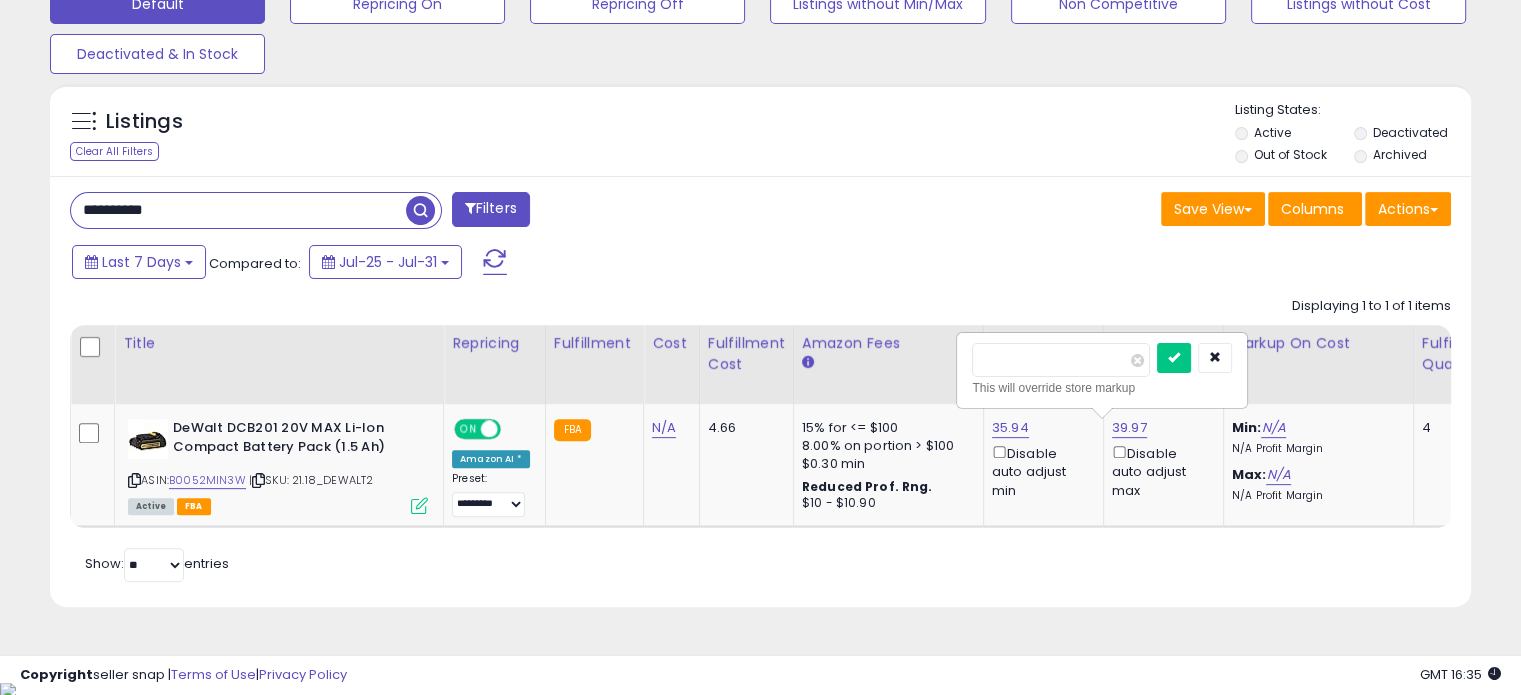 drag, startPoint x: 1072, startPoint y: 366, endPoint x: 872, endPoint y: 369, distance: 200.02249 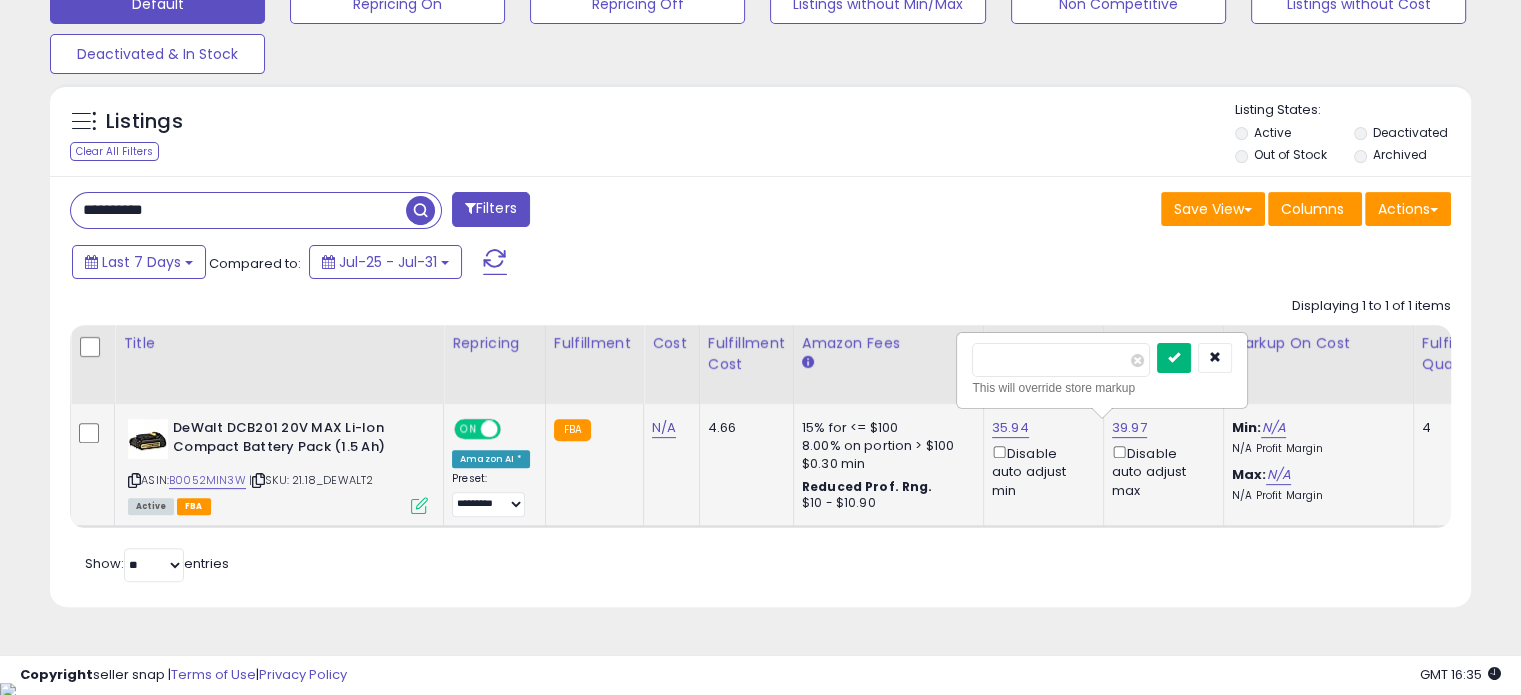 type on "*****" 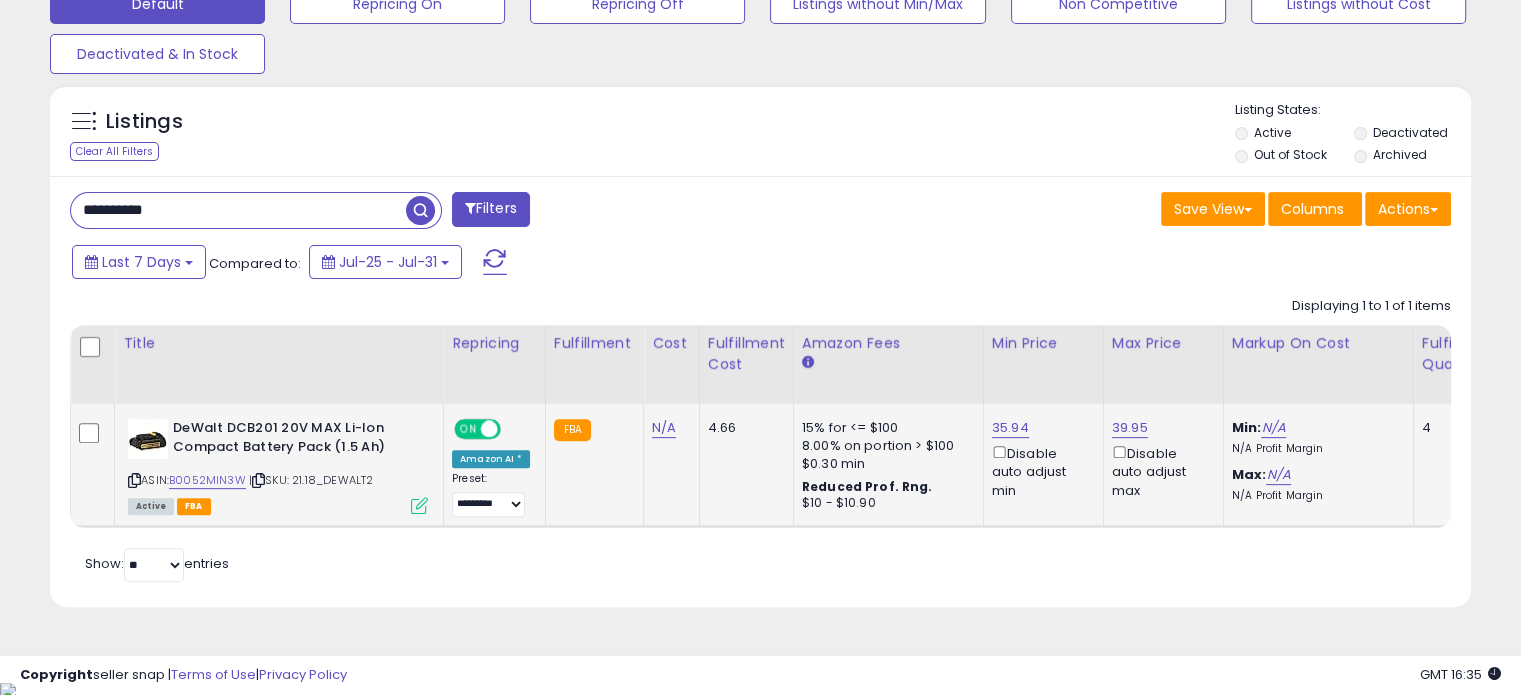 click on "**********" at bounding box center (760, 50) 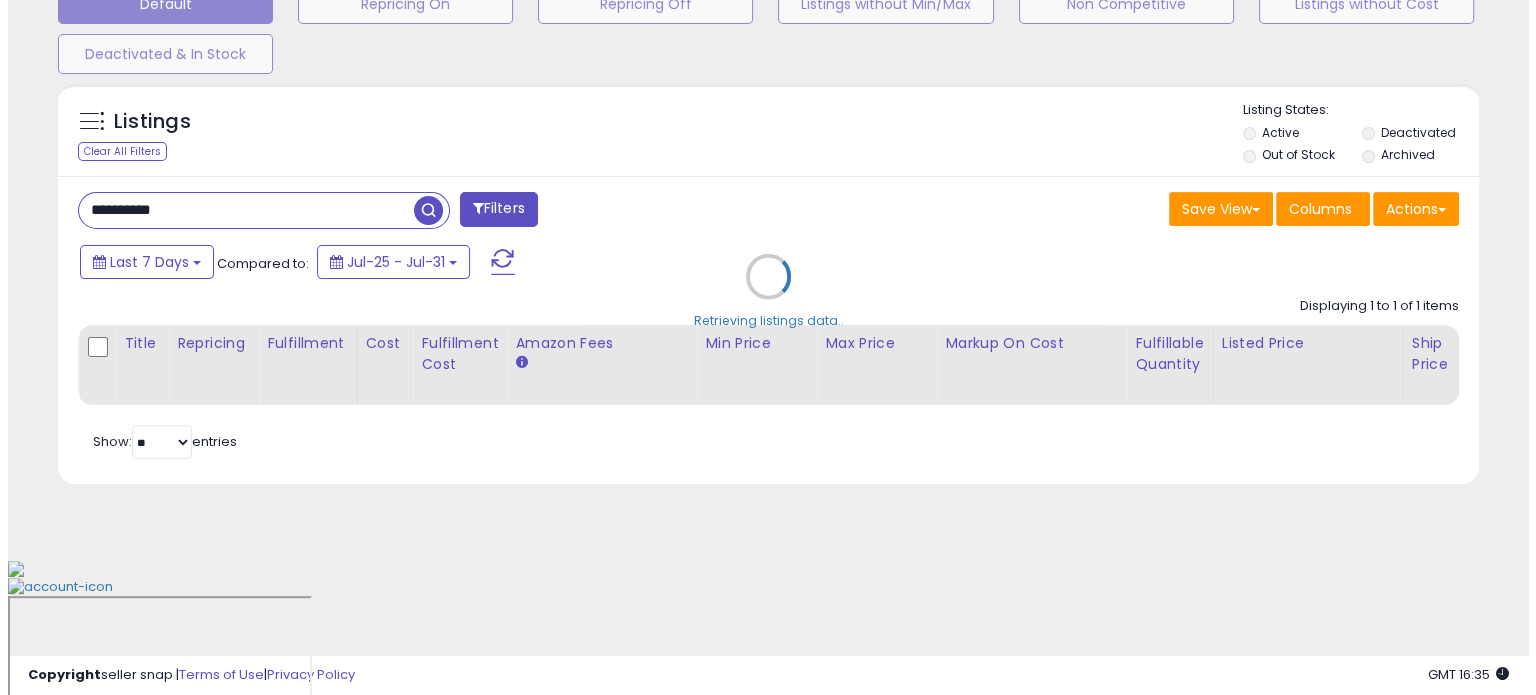 scroll, scrollTop: 524, scrollLeft: 0, axis: vertical 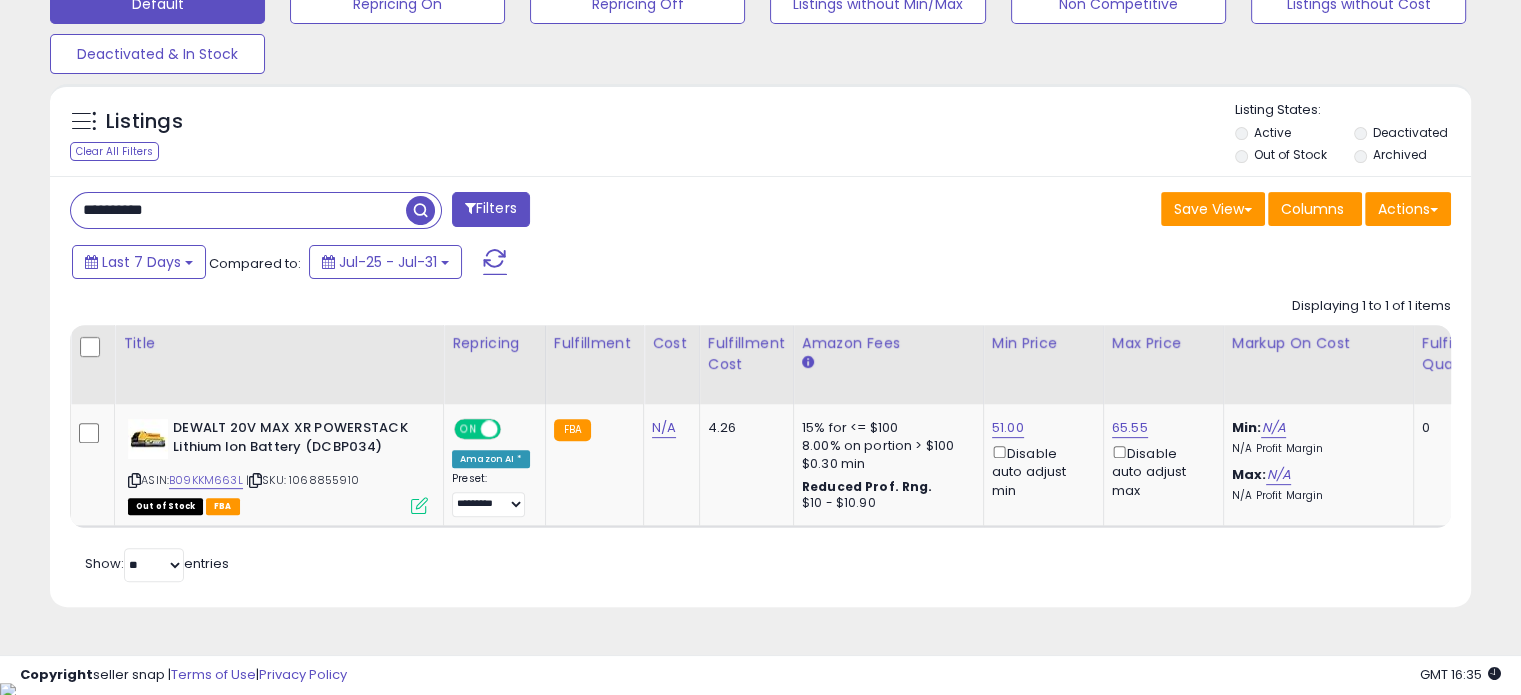 drag, startPoint x: 216, startPoint y: 203, endPoint x: 0, endPoint y: 229, distance: 217.55919 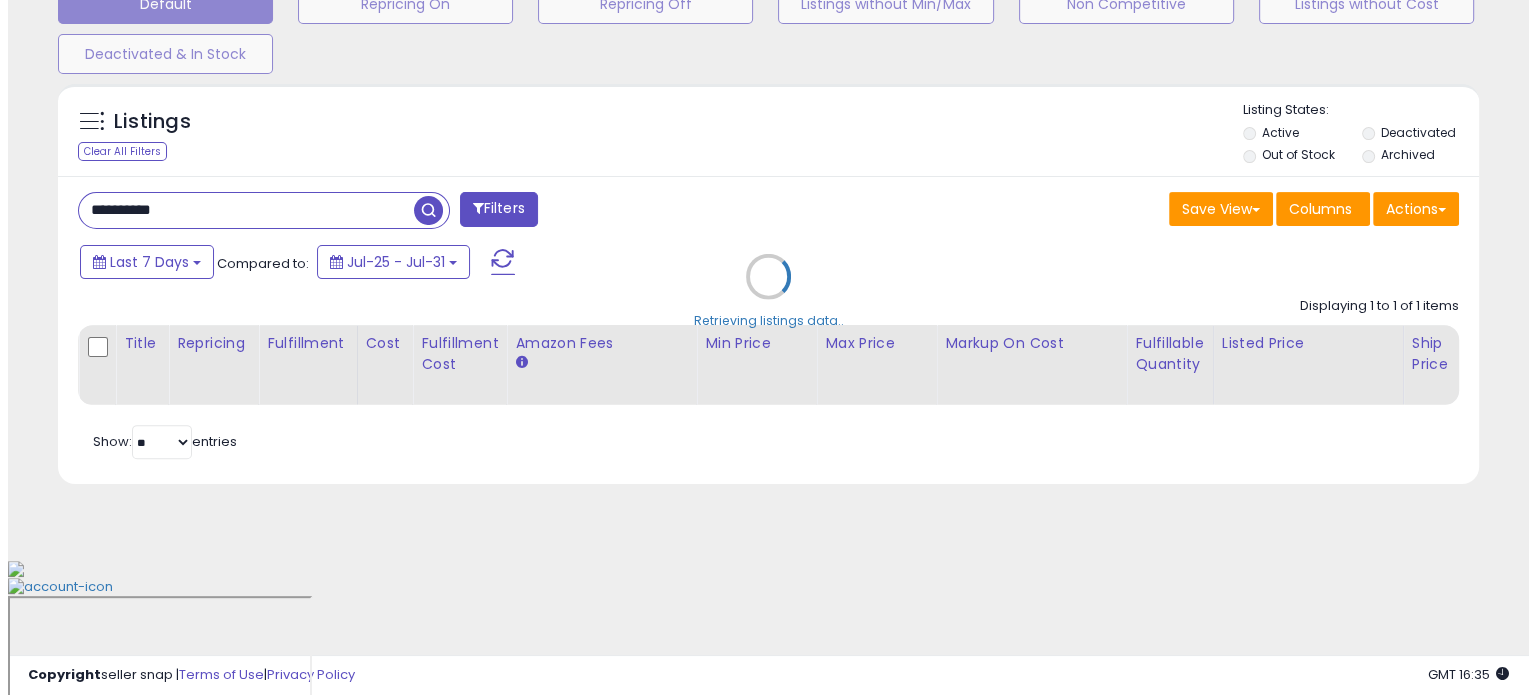 scroll, scrollTop: 524, scrollLeft: 0, axis: vertical 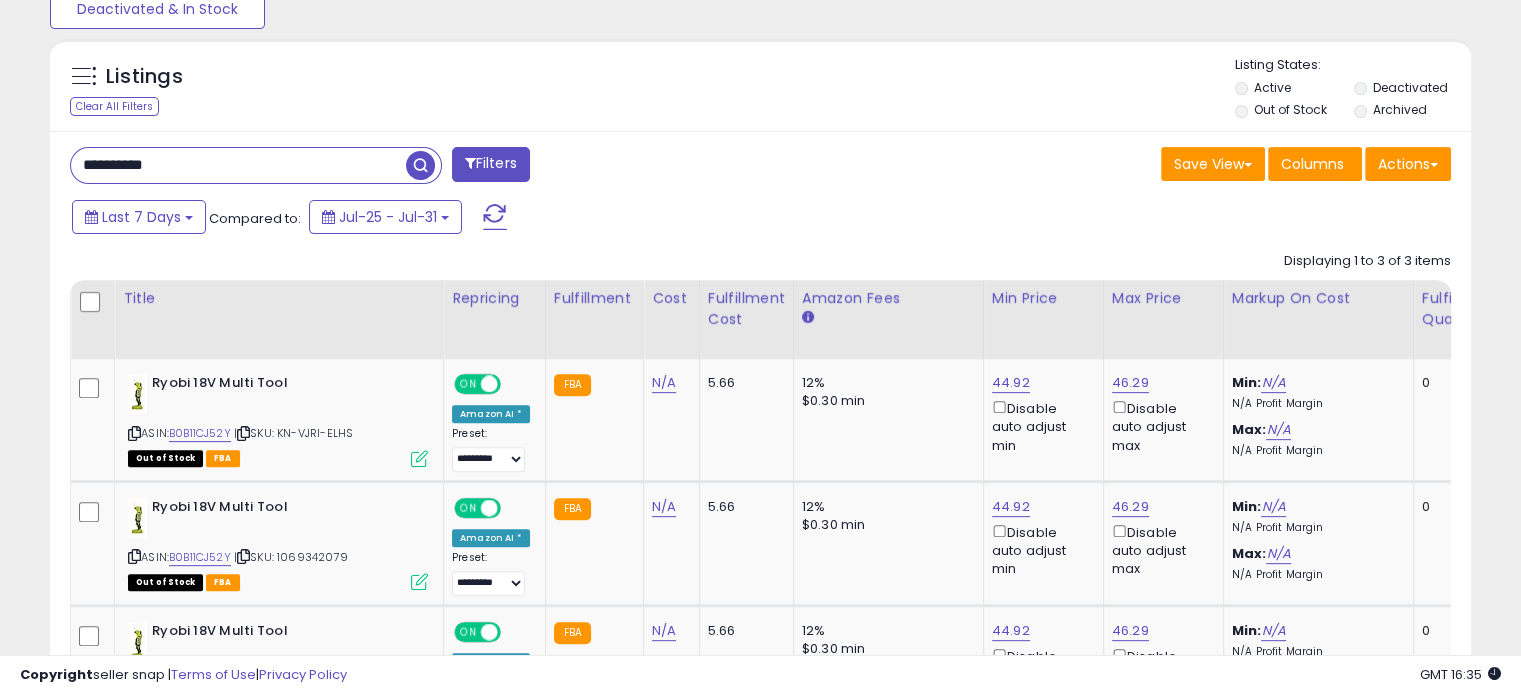 click on "**********" at bounding box center (760, 129) 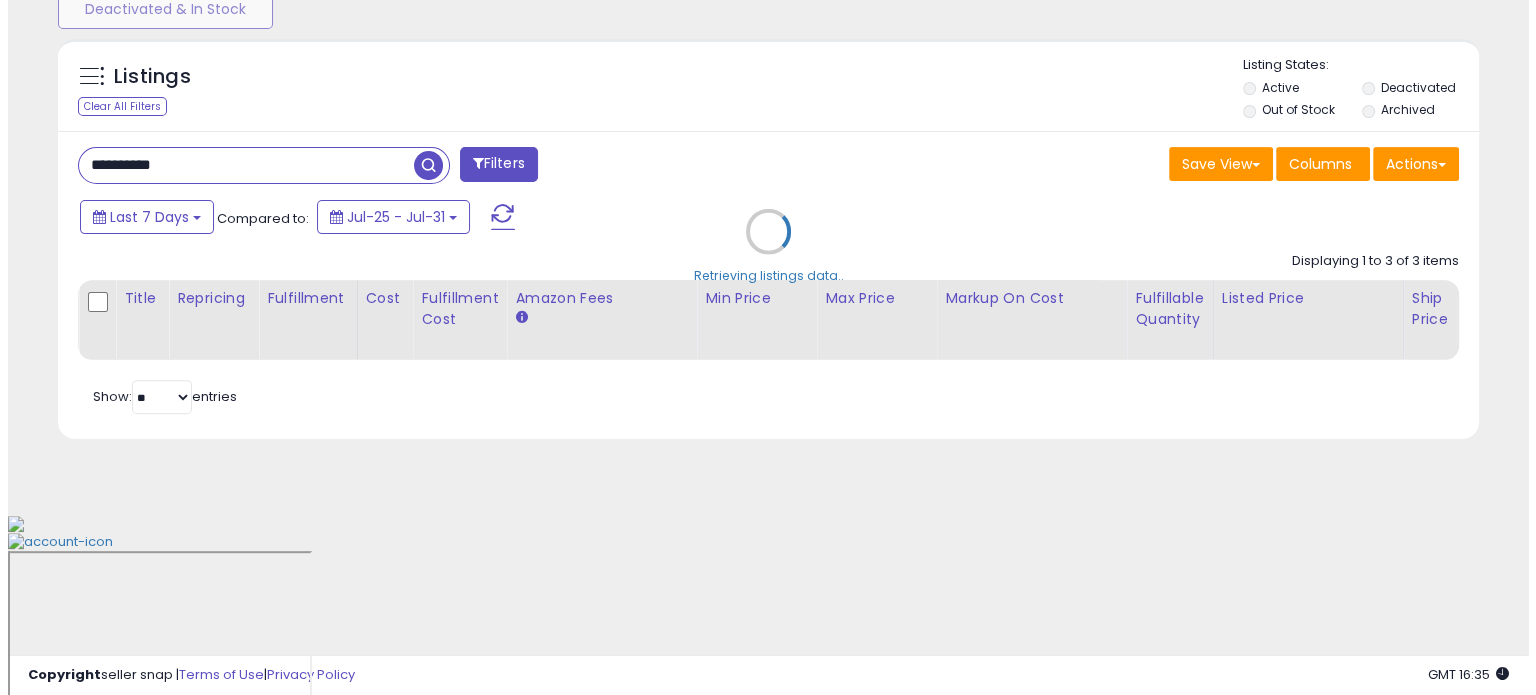 scroll, scrollTop: 524, scrollLeft: 0, axis: vertical 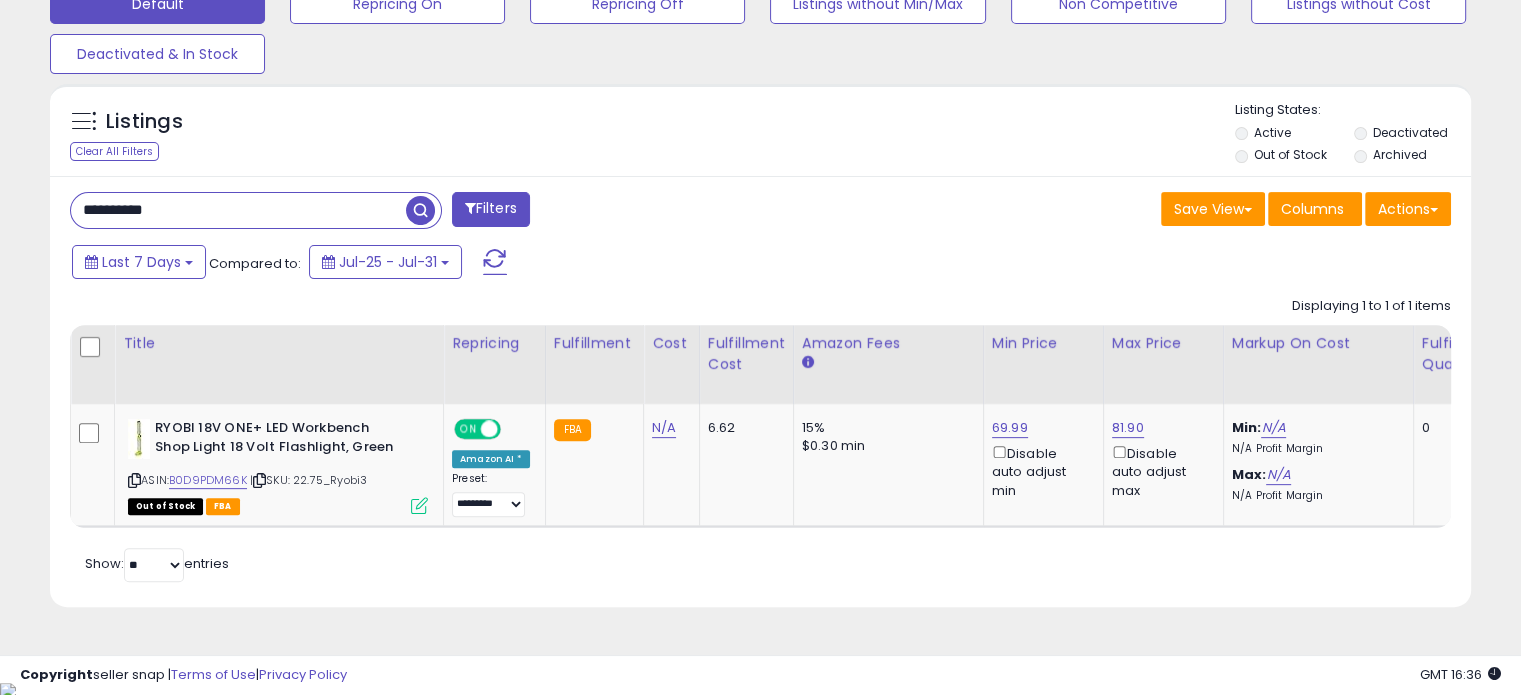 drag, startPoint x: 243, startPoint y: 205, endPoint x: 0, endPoint y: 199, distance: 243.07407 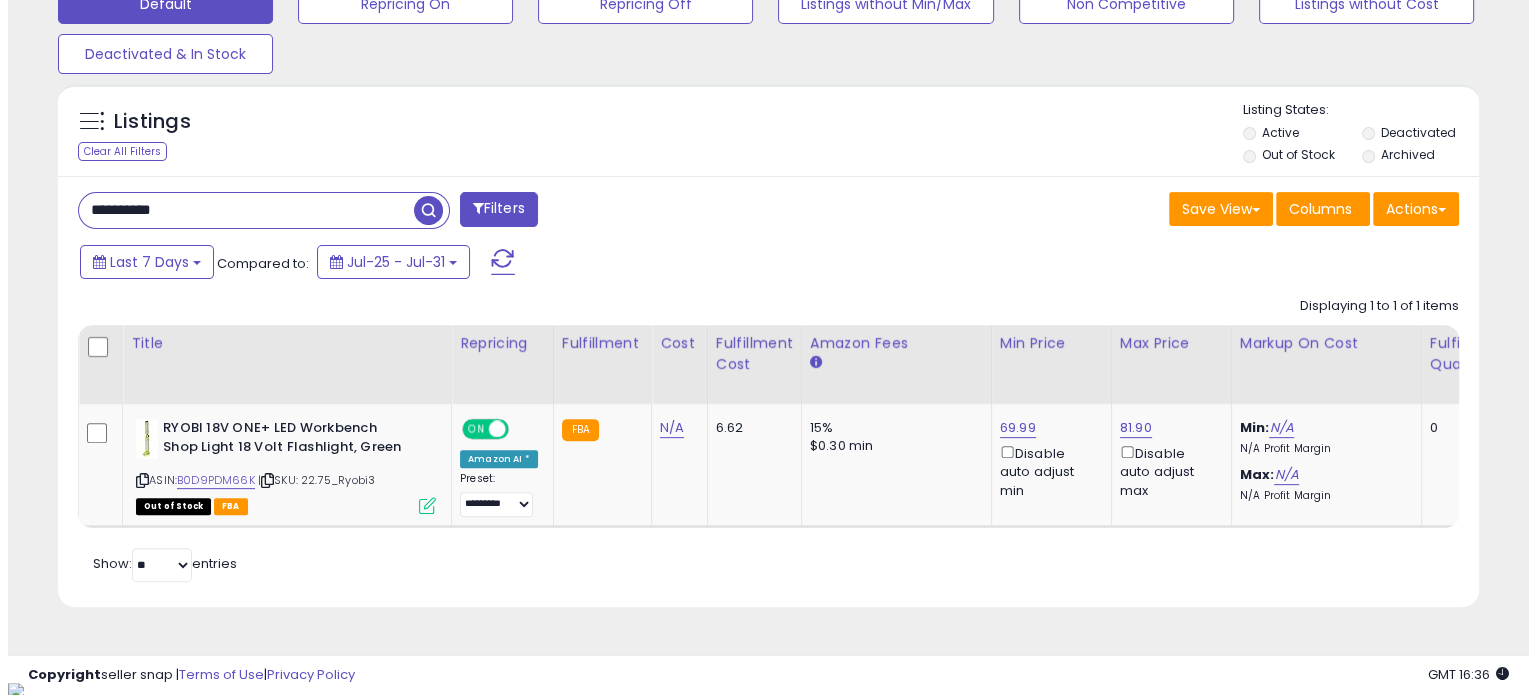 scroll, scrollTop: 524, scrollLeft: 0, axis: vertical 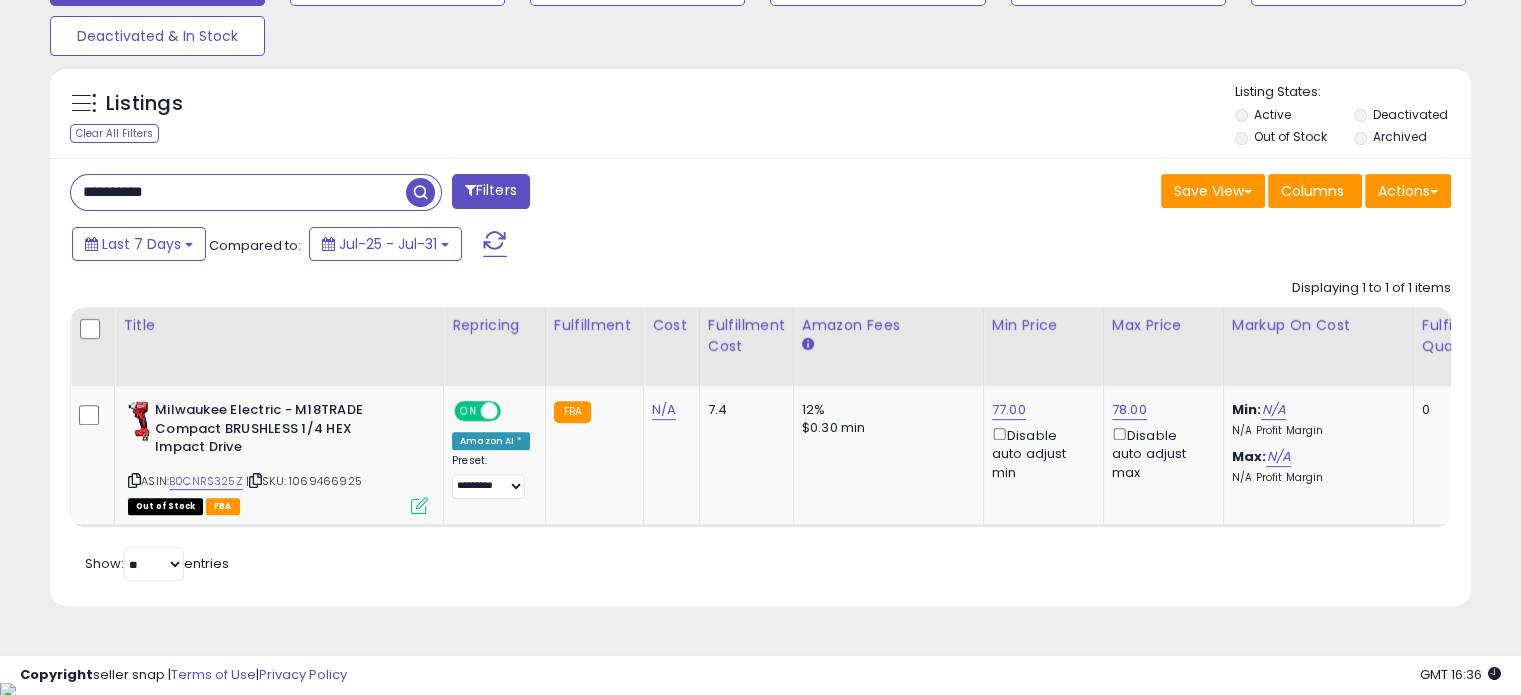 drag, startPoint x: 214, startPoint y: 189, endPoint x: 0, endPoint y: 195, distance: 214.08409 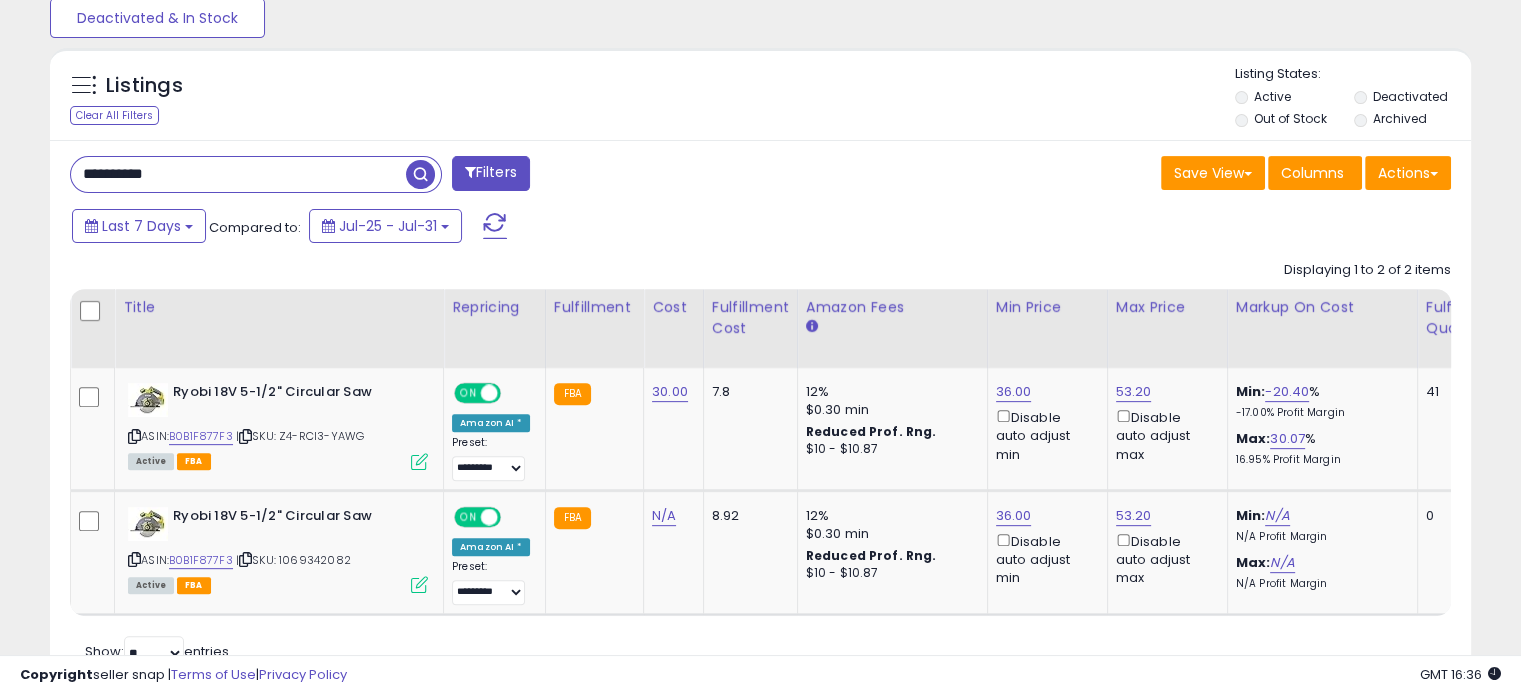 scroll, scrollTop: 724, scrollLeft: 0, axis: vertical 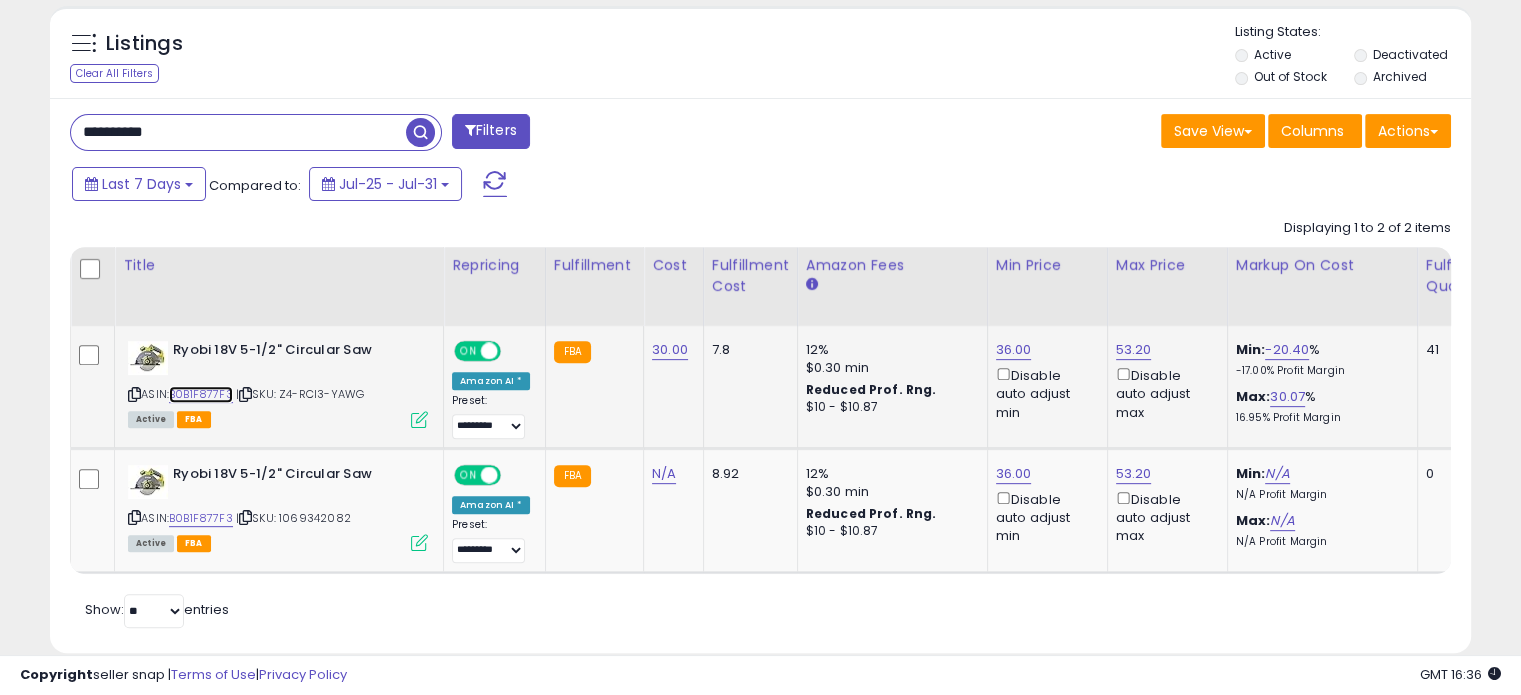 click on "B0B1F877F3" at bounding box center [201, 394] 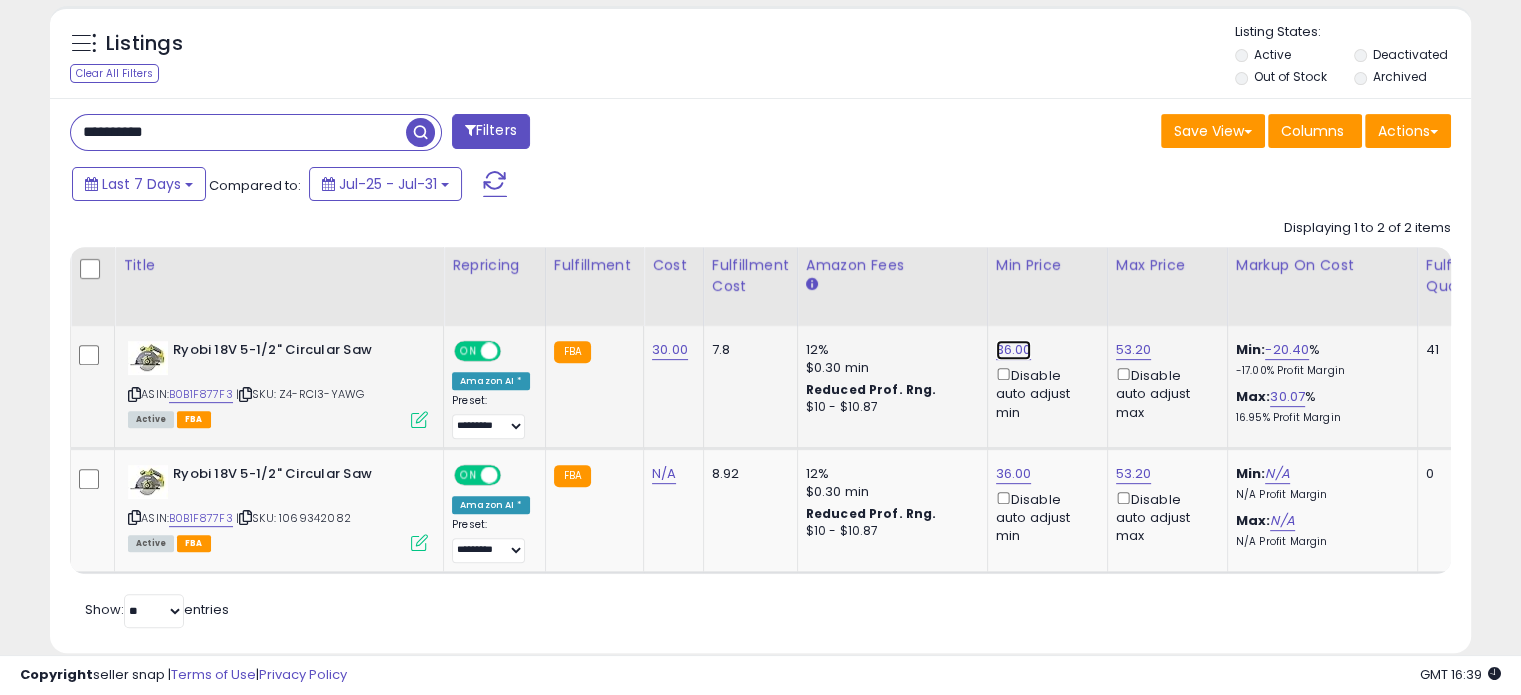 click on "36.00" at bounding box center (1014, 350) 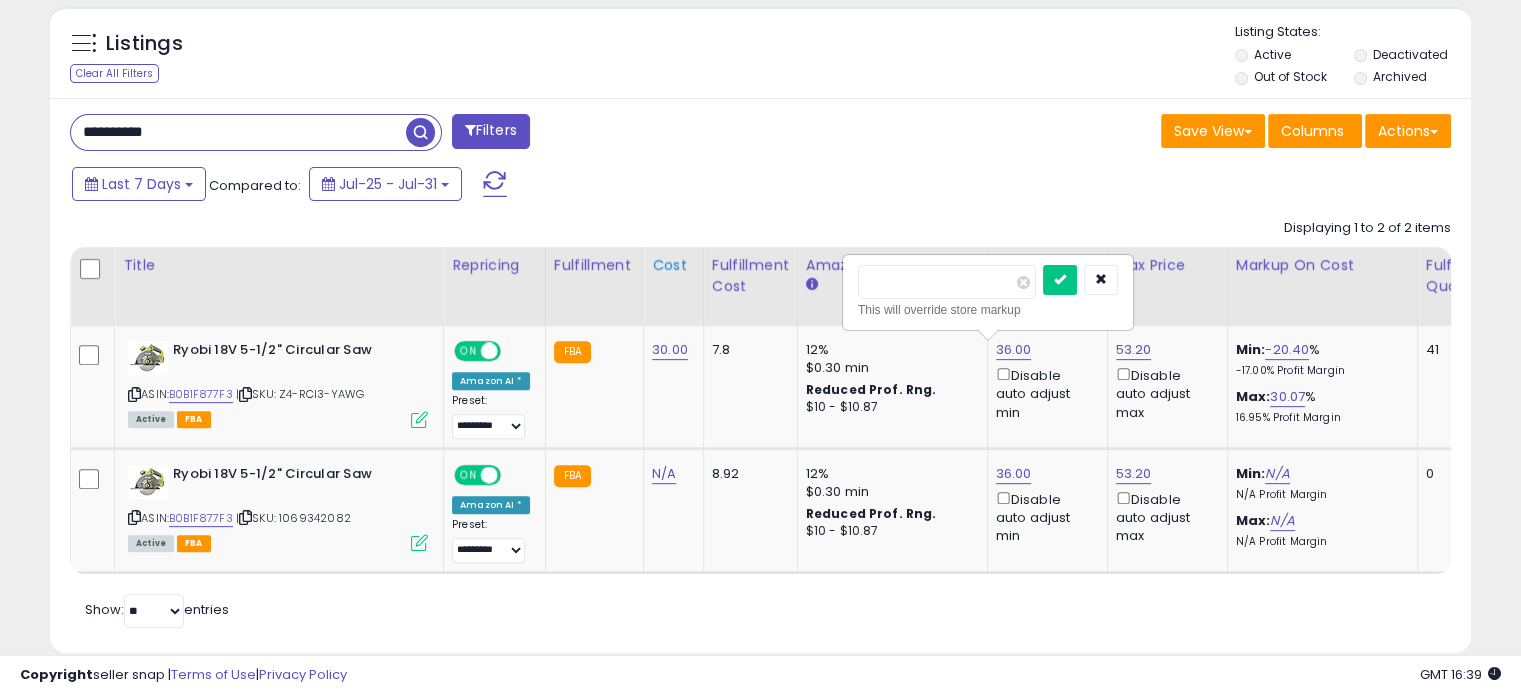 drag, startPoint x: 930, startPoint y: 283, endPoint x: 685, endPoint y: 281, distance: 245.00816 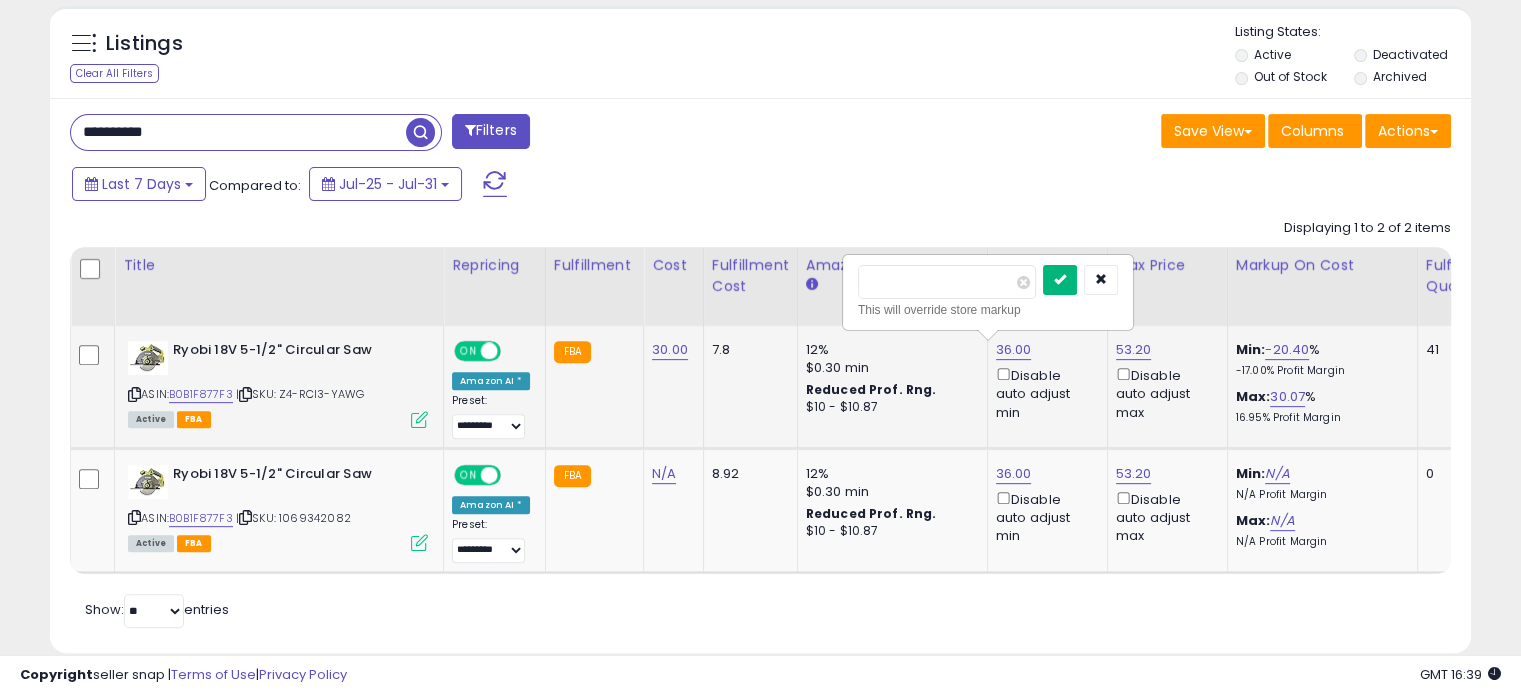 type on "*****" 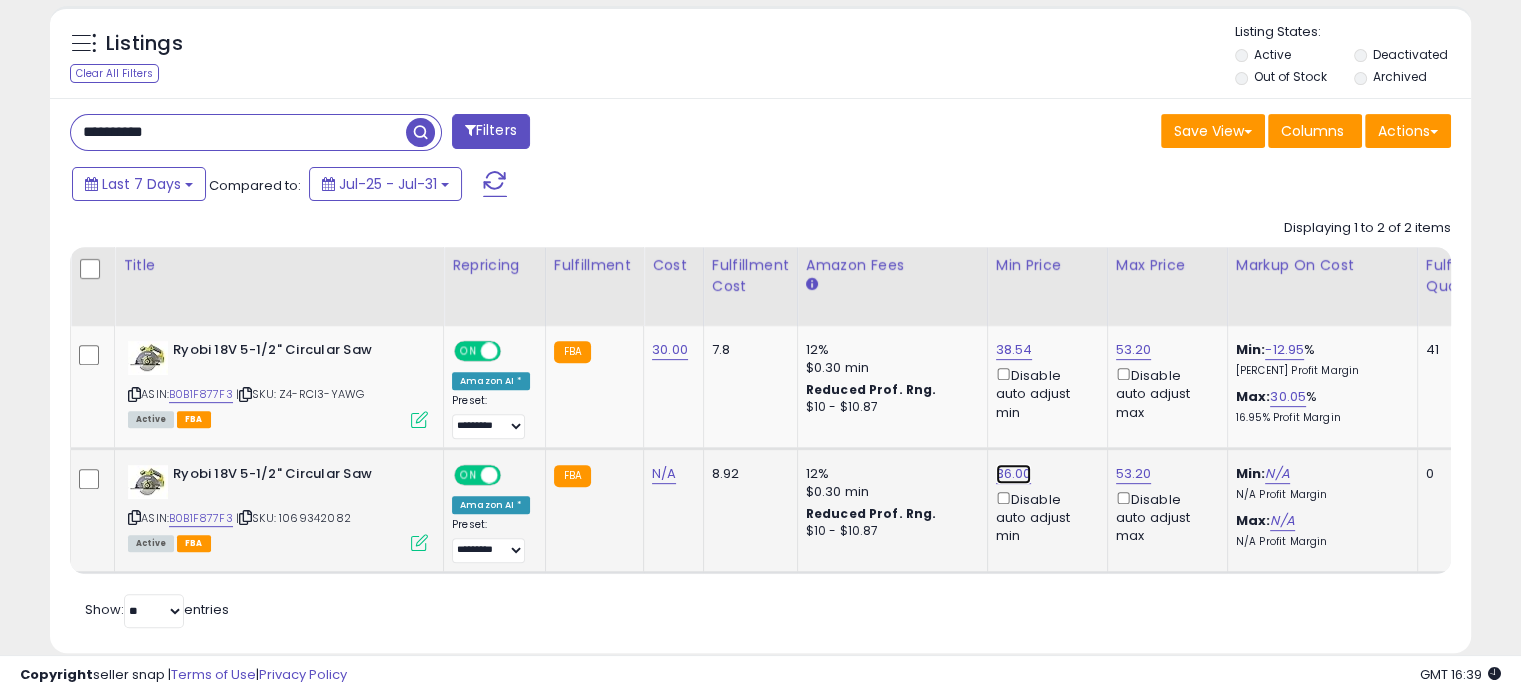 click on "36.00" at bounding box center [1014, 350] 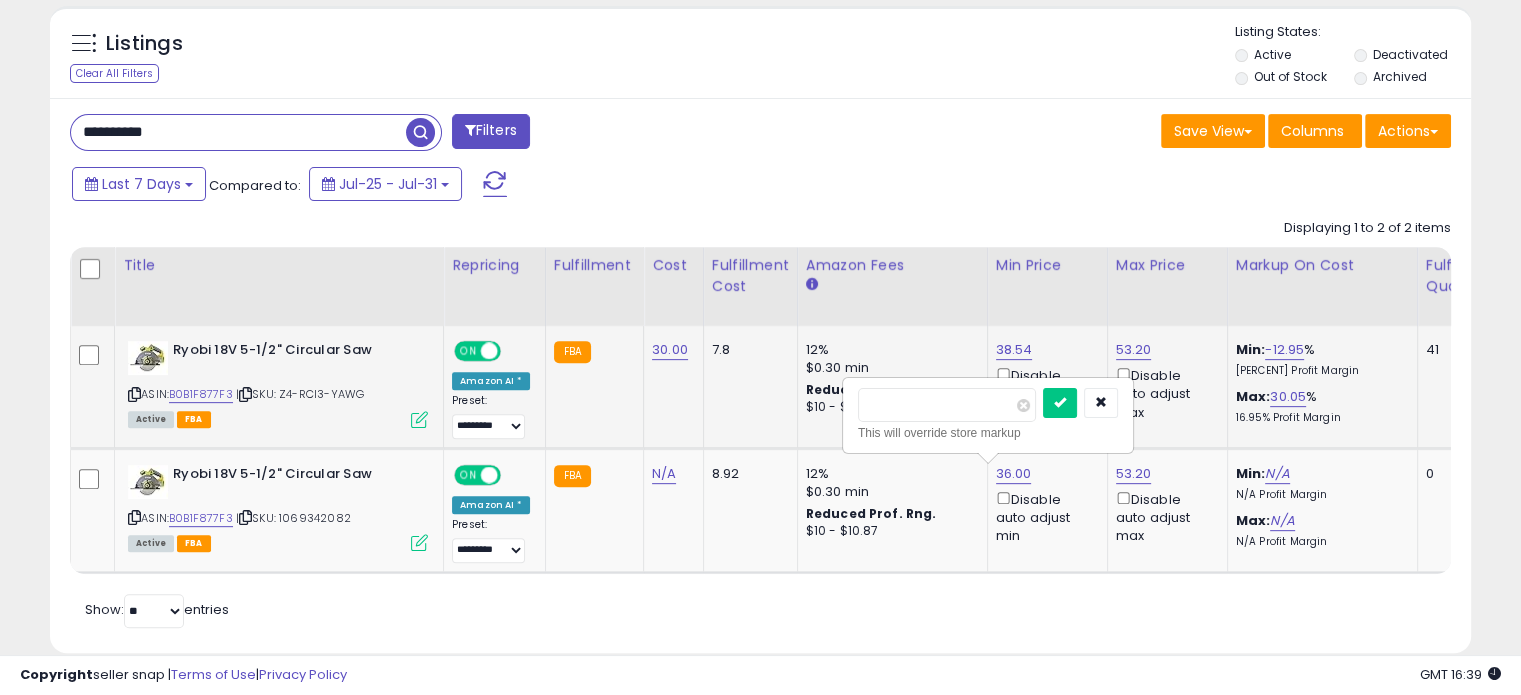 drag, startPoint x: 894, startPoint y: 399, endPoint x: 765, endPoint y: 403, distance: 129.062 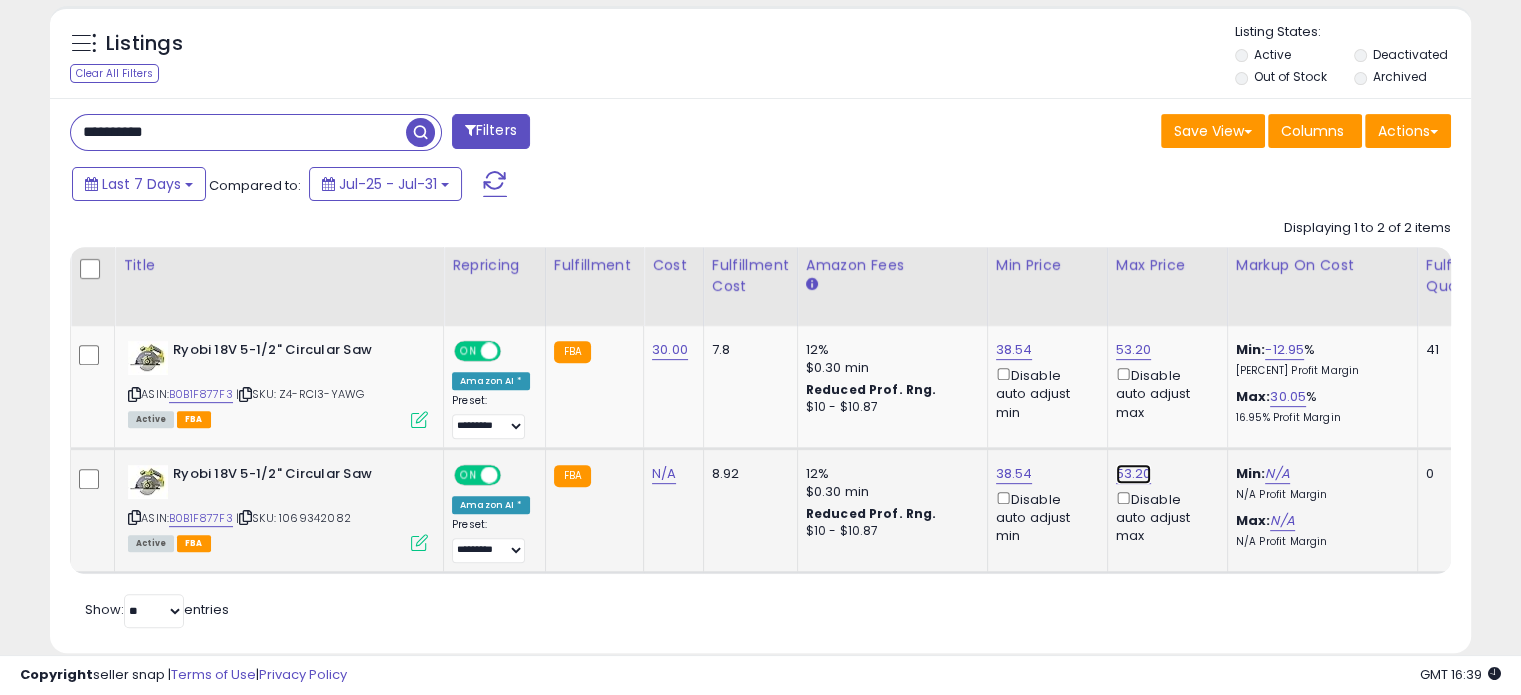 click on "53.20" at bounding box center (1134, 350) 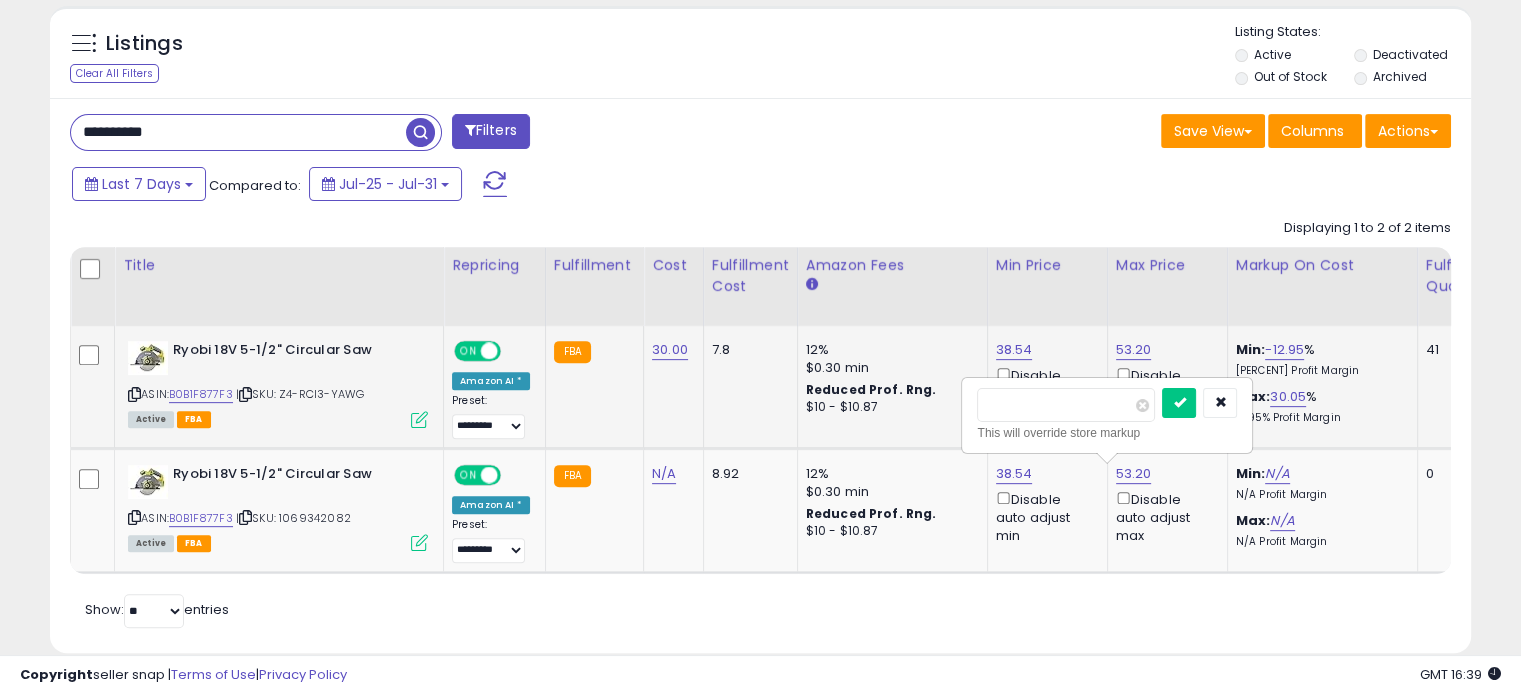 drag, startPoint x: 1074, startPoint y: 414, endPoint x: 852, endPoint y: 407, distance: 222.11034 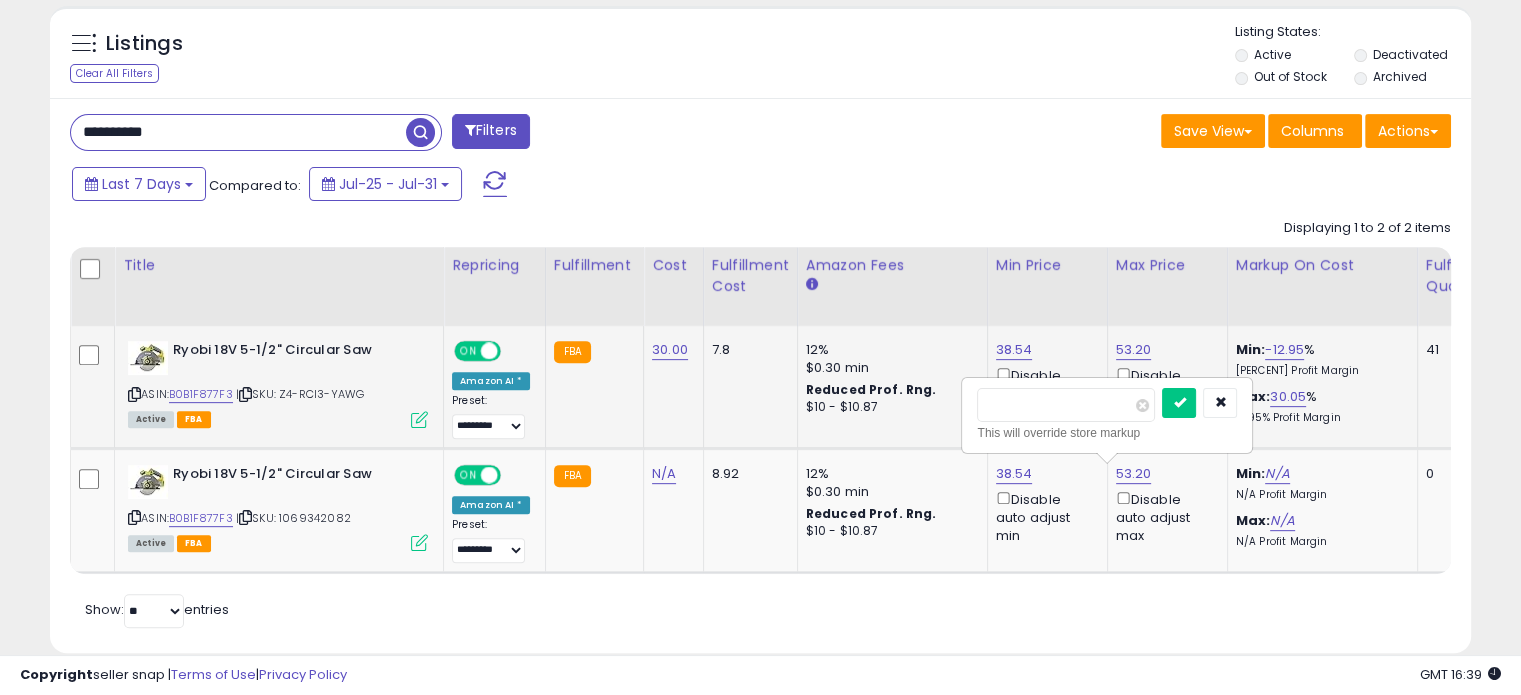 click at bounding box center [1179, 403] 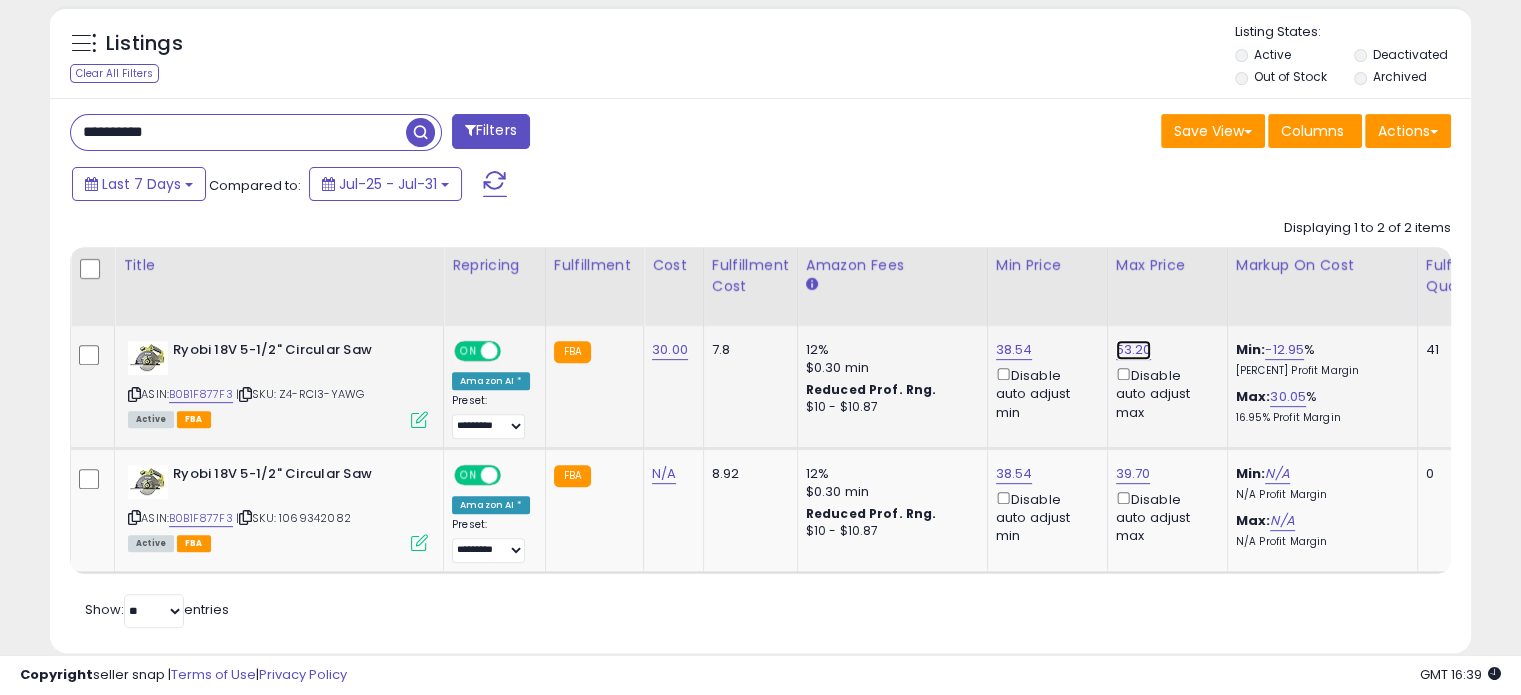 click on "53.20" at bounding box center (1134, 350) 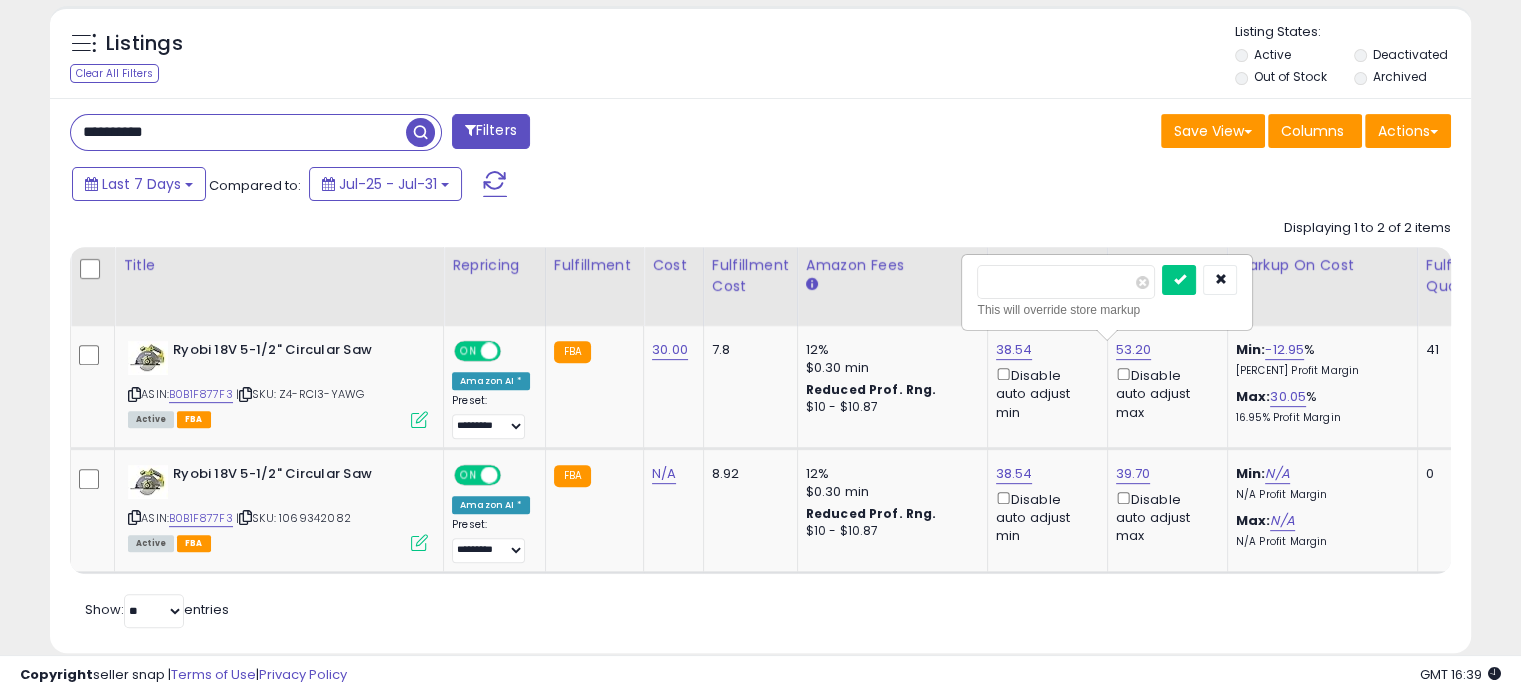 drag, startPoint x: 1050, startPoint y: 286, endPoint x: 896, endPoint y: 279, distance: 154.15901 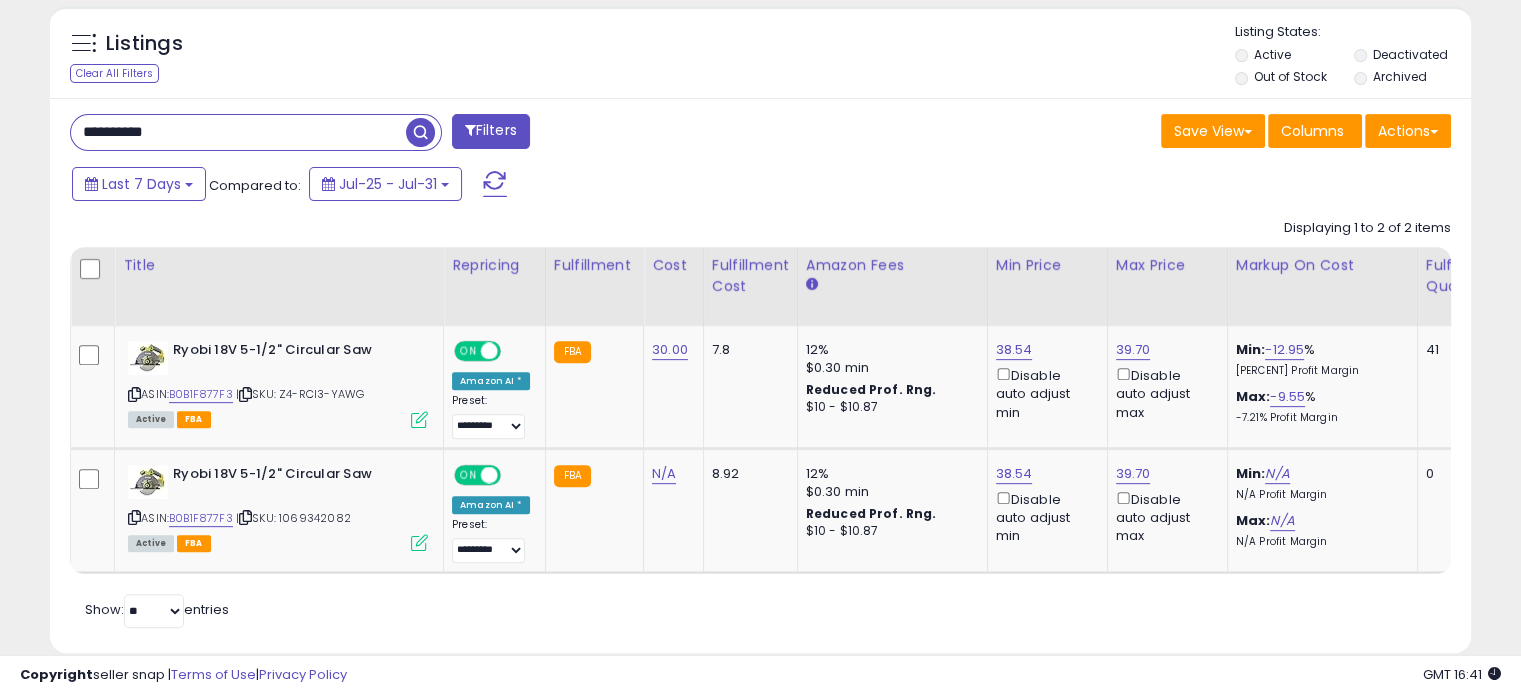 drag, startPoint x: 197, startPoint y: 135, endPoint x: 1, endPoint y: 139, distance: 196.04082 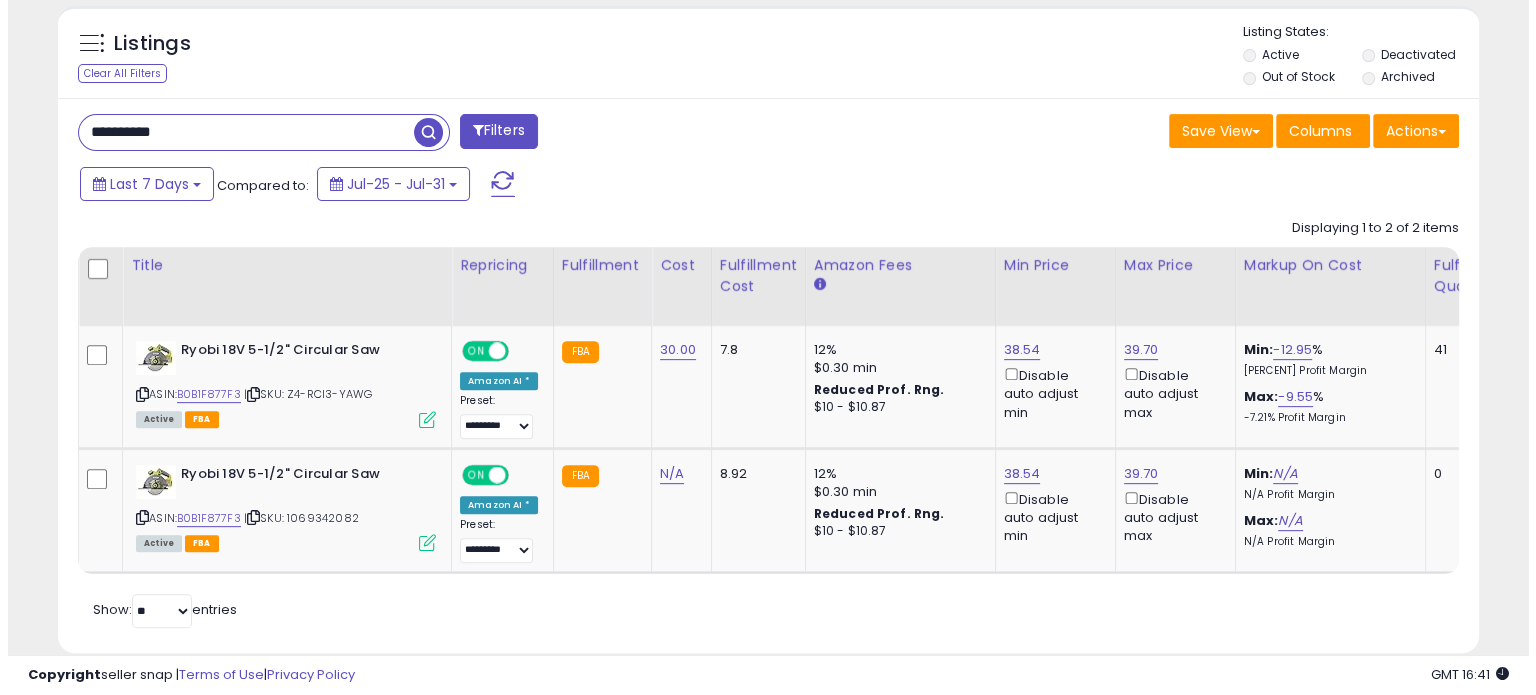 scroll, scrollTop: 524, scrollLeft: 0, axis: vertical 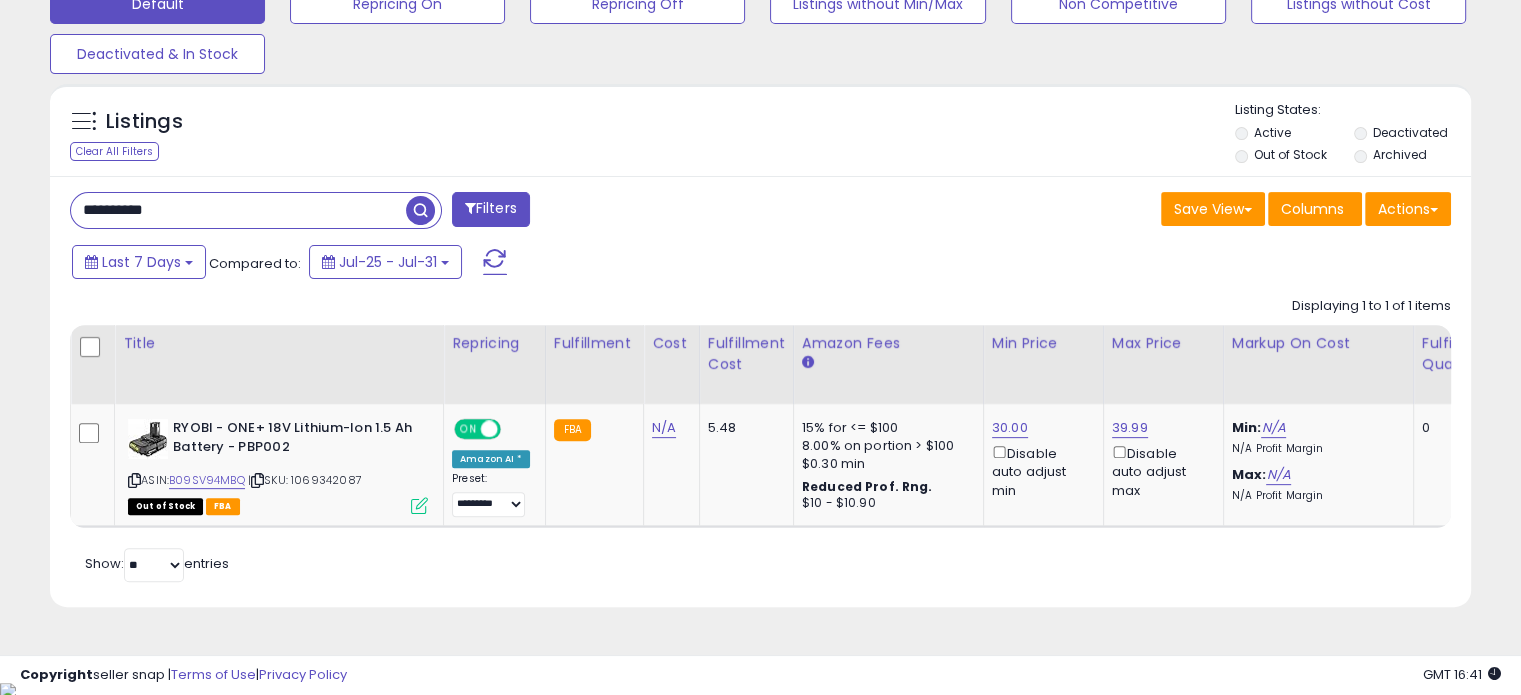 drag, startPoint x: 191, startPoint y: 215, endPoint x: 0, endPoint y: 215, distance: 191 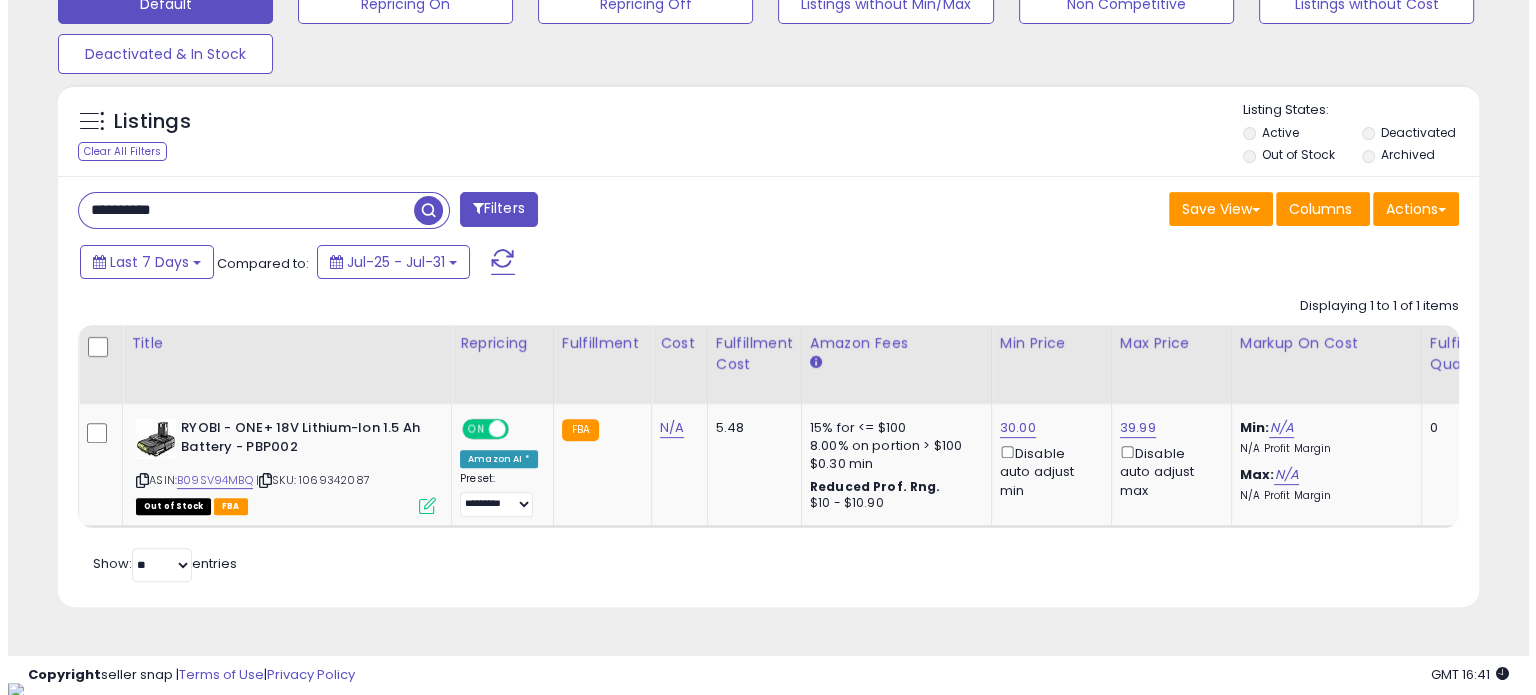 scroll, scrollTop: 524, scrollLeft: 0, axis: vertical 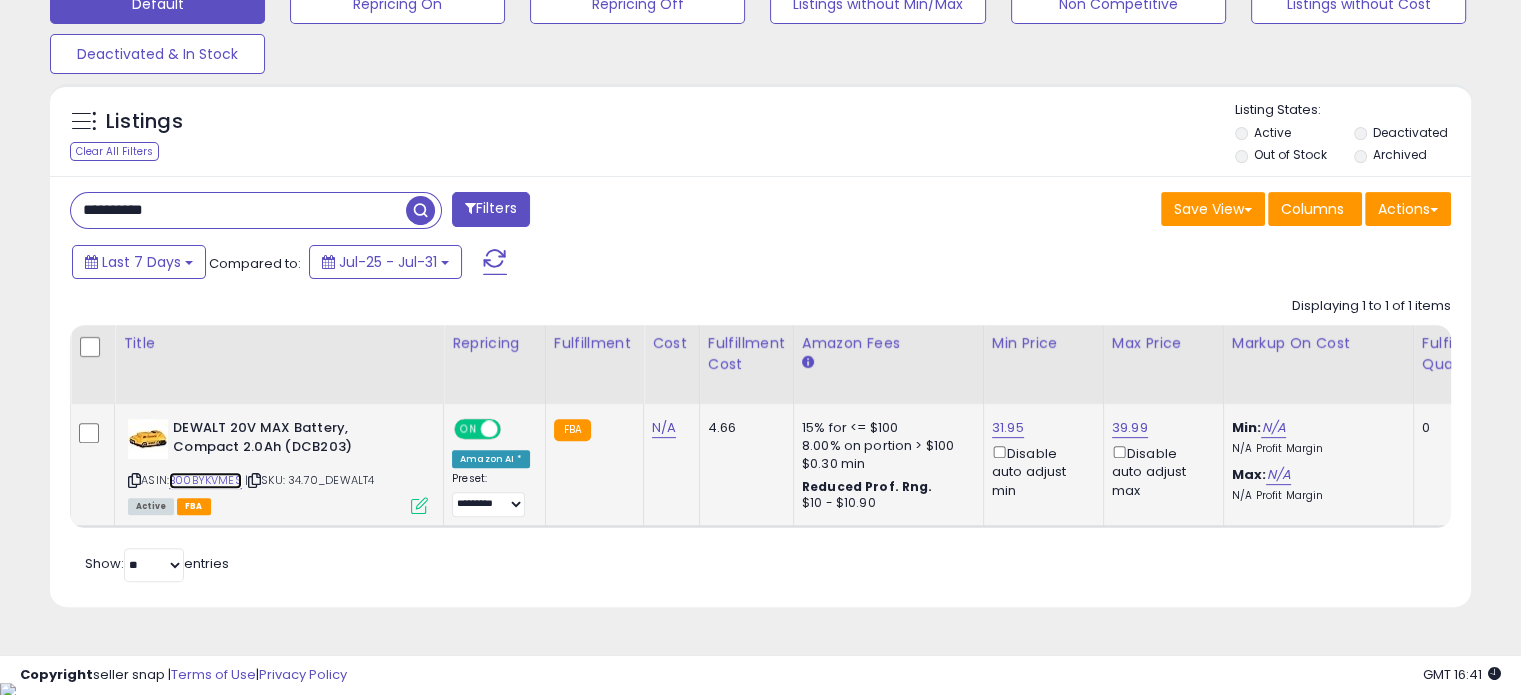 click on "B00BYKVMES" at bounding box center (205, 480) 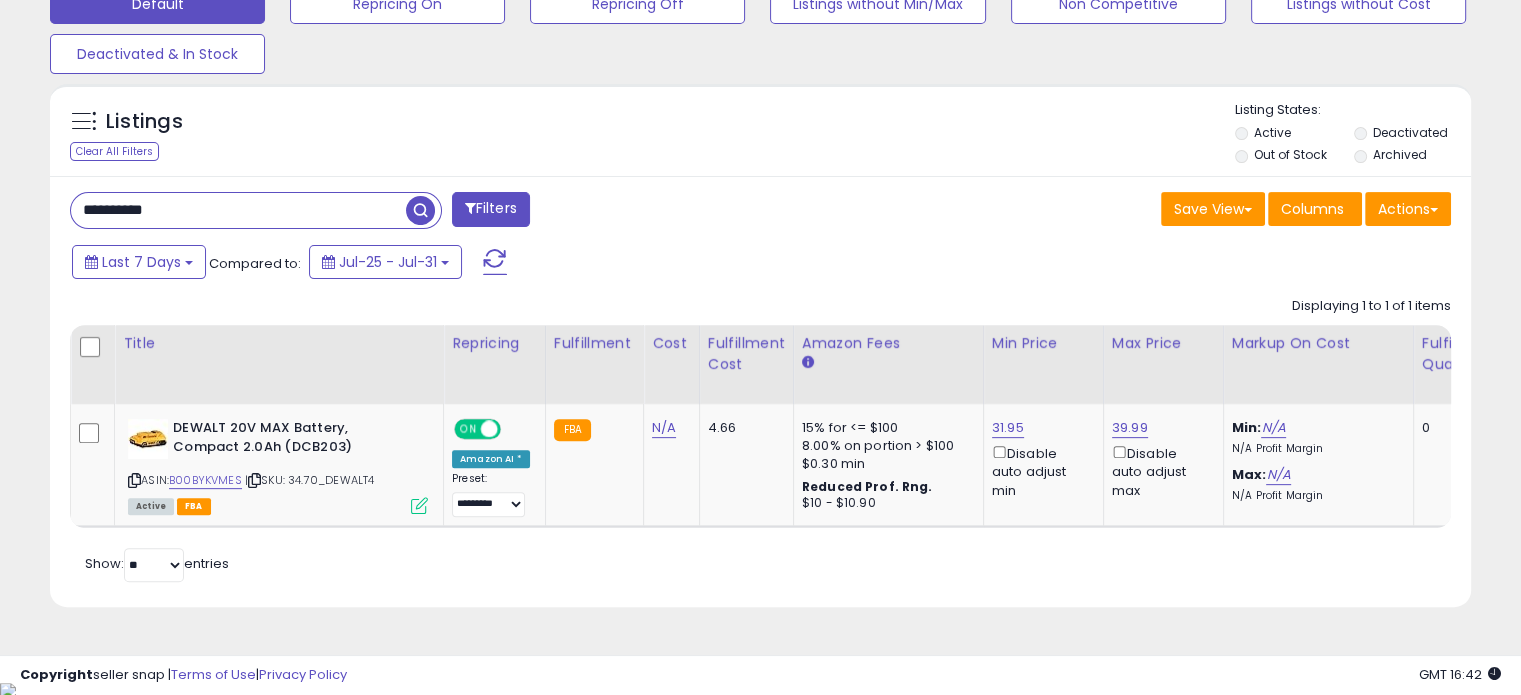 drag, startPoint x: 38, startPoint y: 218, endPoint x: 0, endPoint y: 220, distance: 38.052597 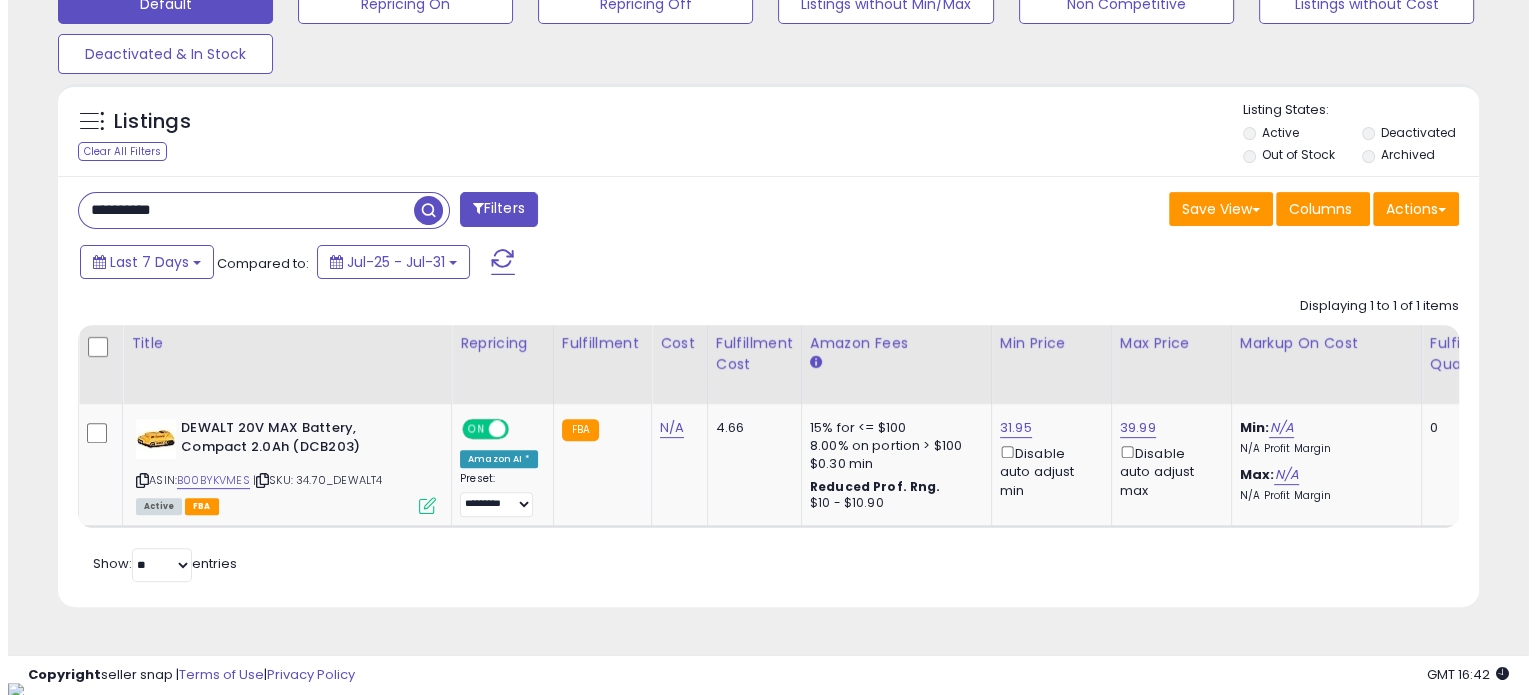 scroll, scrollTop: 524, scrollLeft: 0, axis: vertical 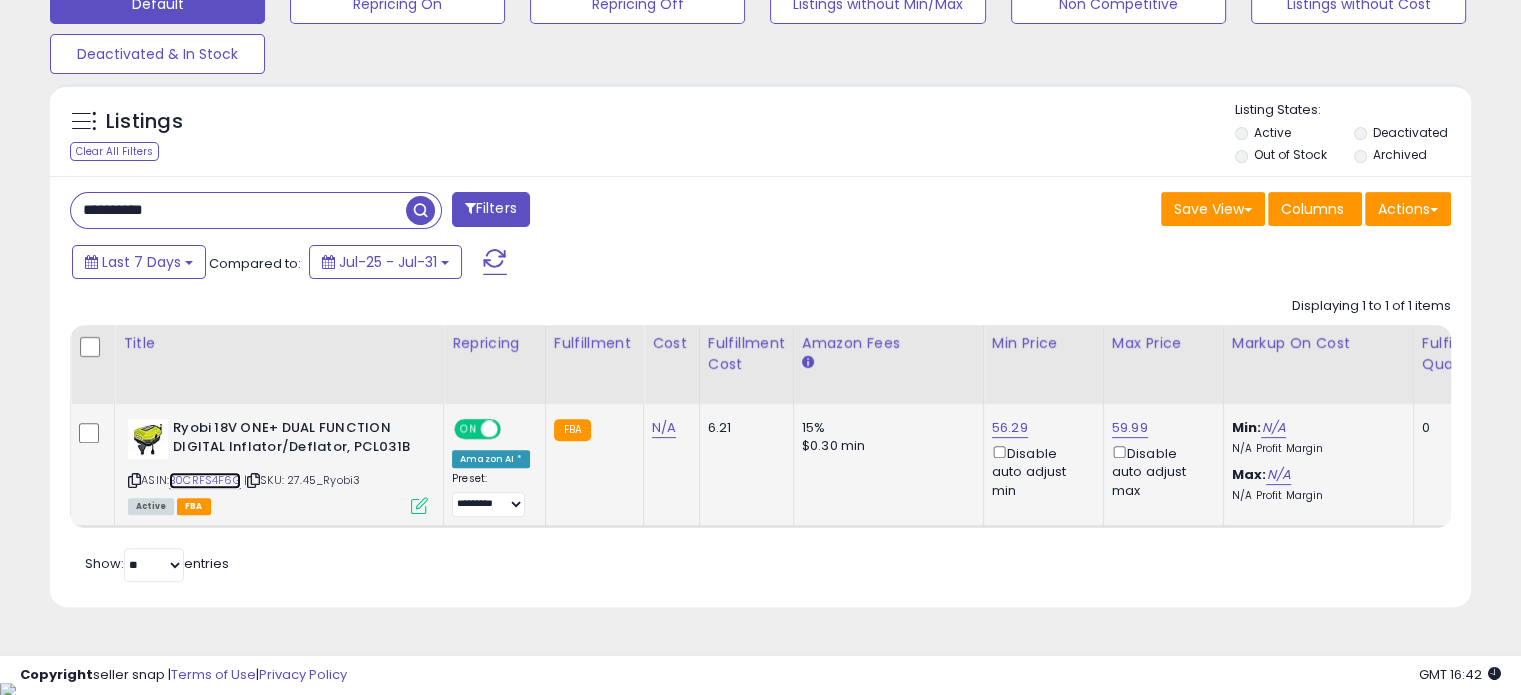 click on "B0CRFS4F6G" at bounding box center (205, 480) 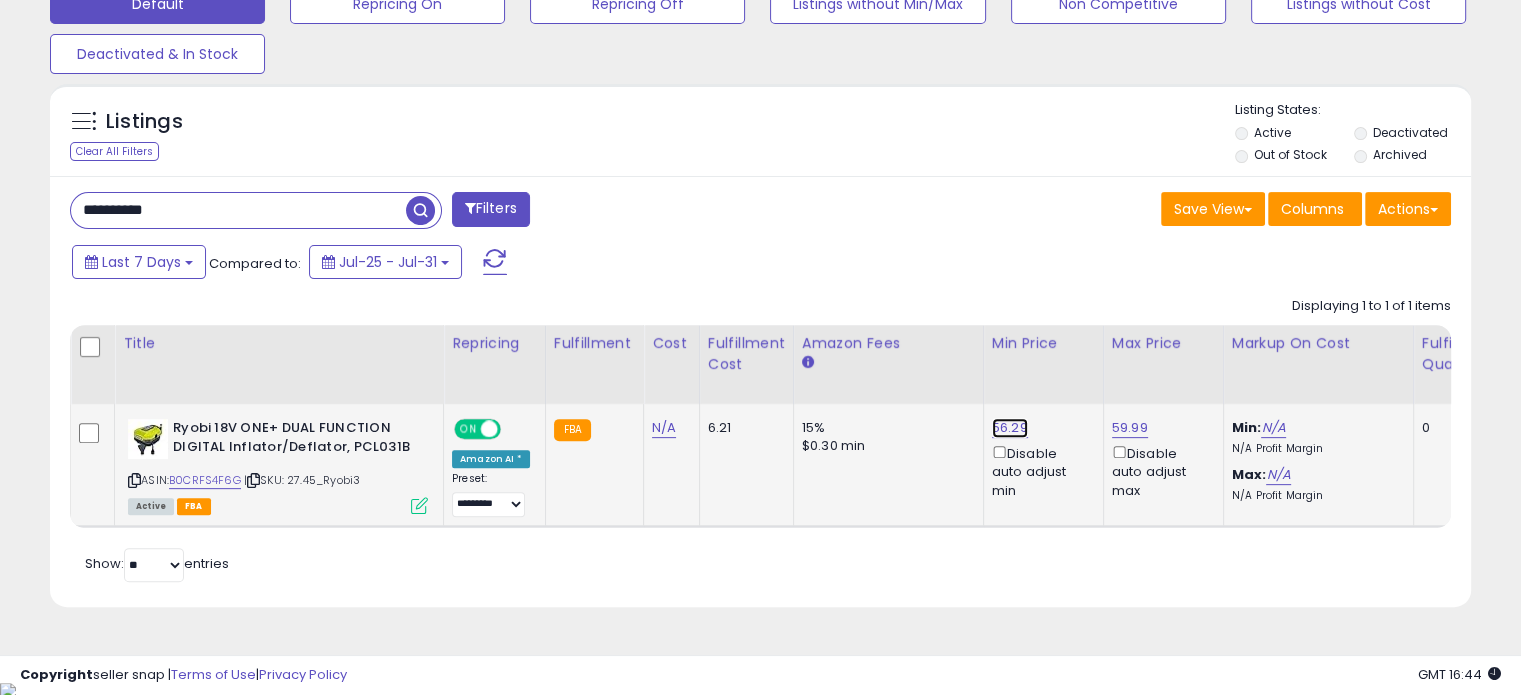 click on "56.29" at bounding box center (1010, 428) 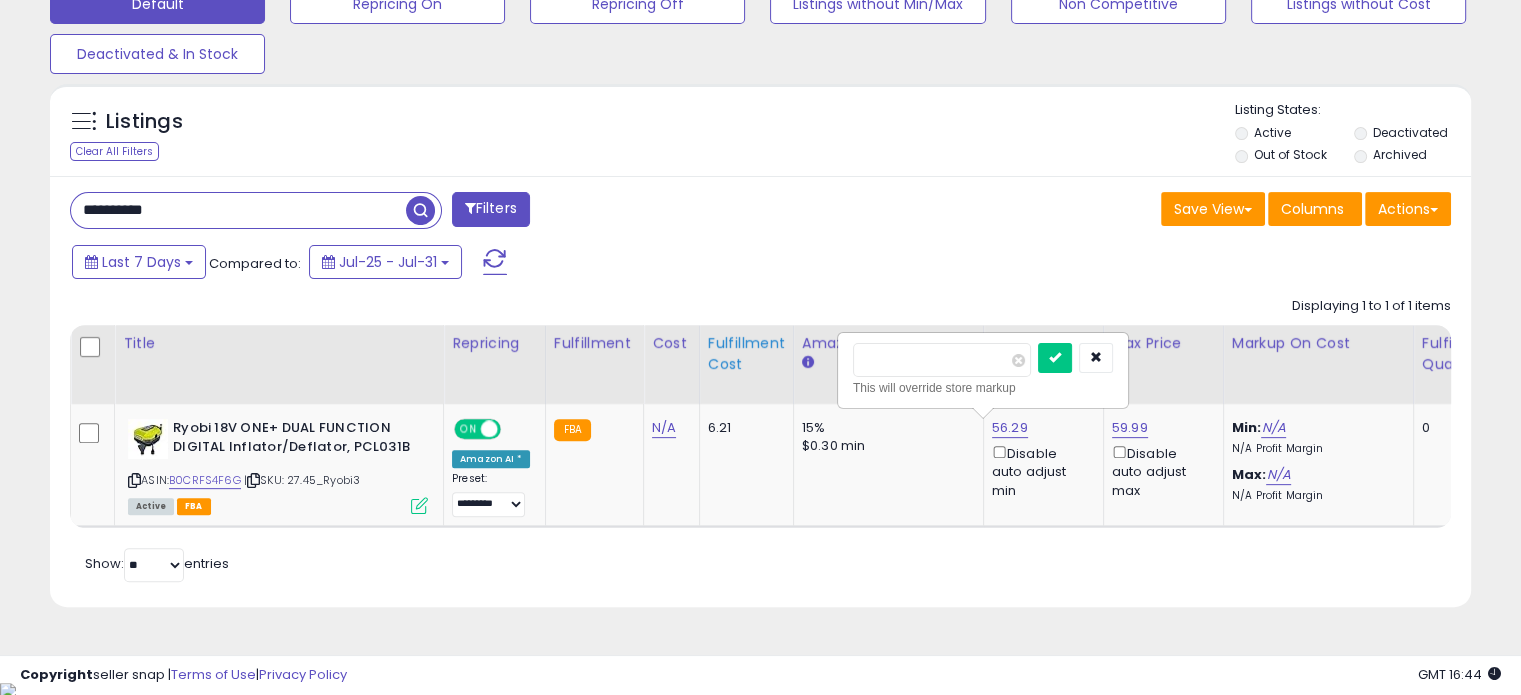 drag, startPoint x: 896, startPoint y: 364, endPoint x: 715, endPoint y: 372, distance: 181.17671 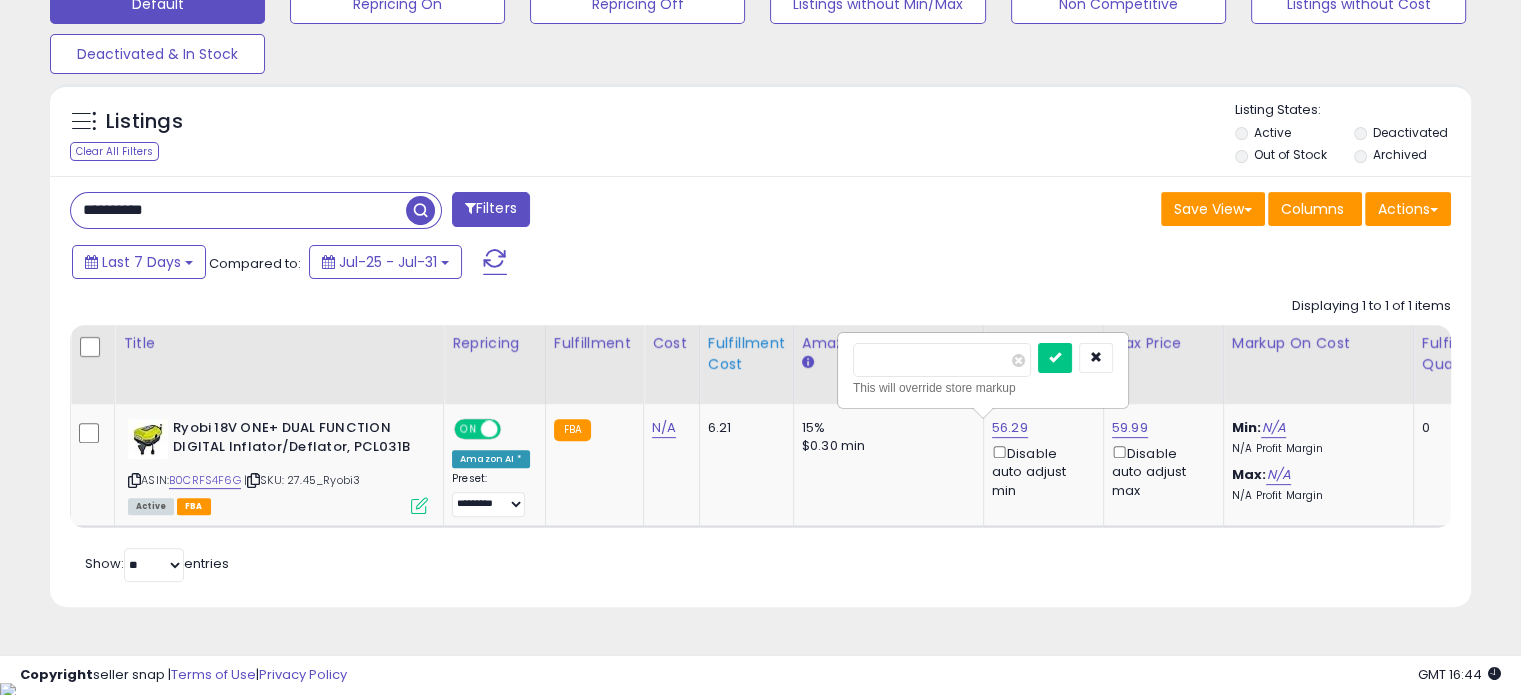 type on "*****" 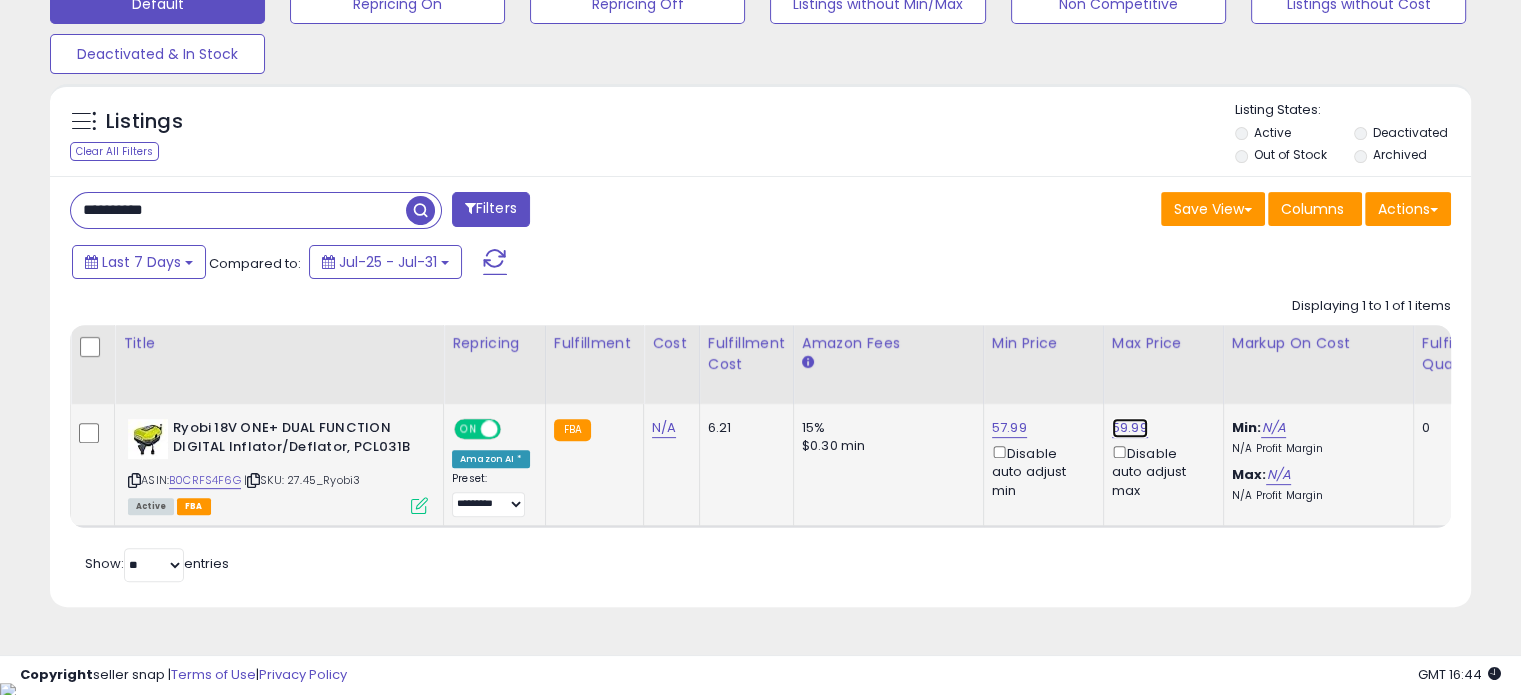 click on "59.99" at bounding box center [1130, 428] 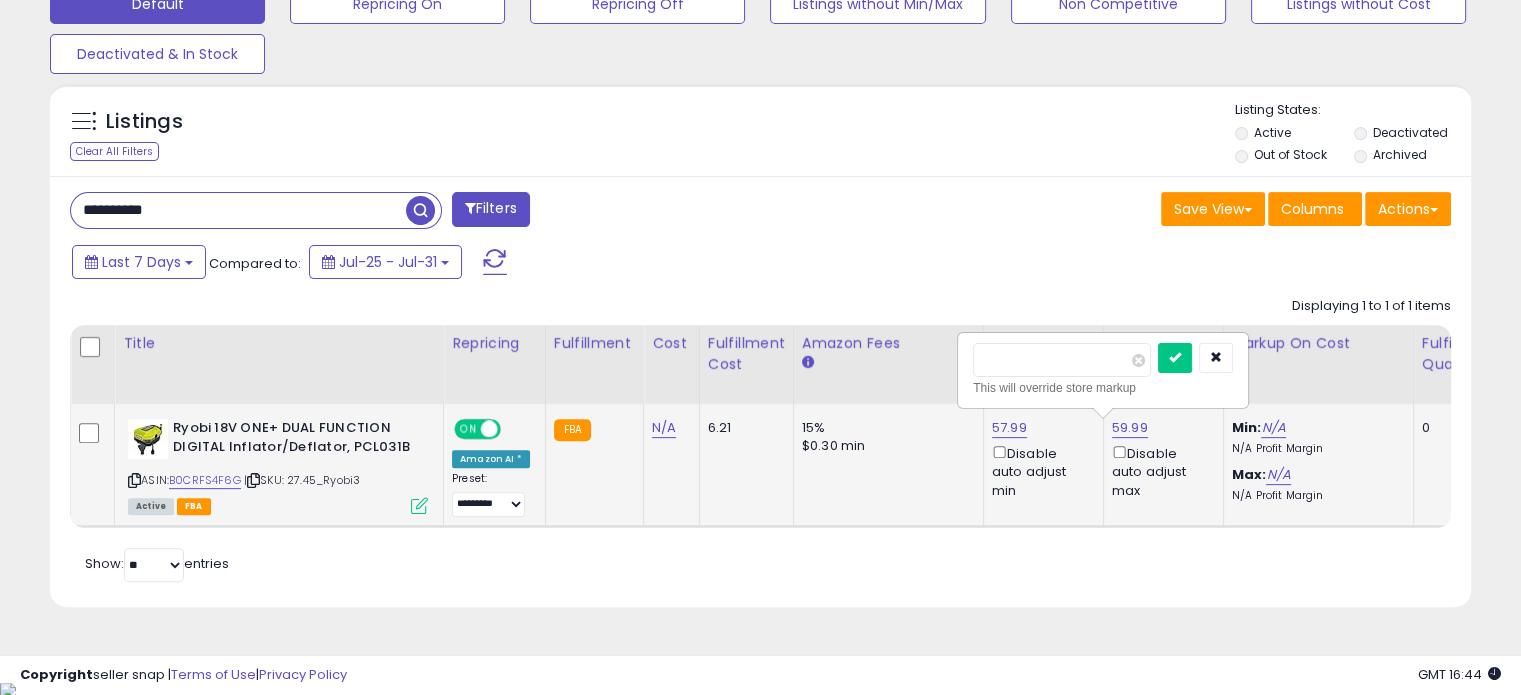 drag, startPoint x: 1012, startPoint y: 353, endPoint x: 1032, endPoint y: 355, distance: 20.09975 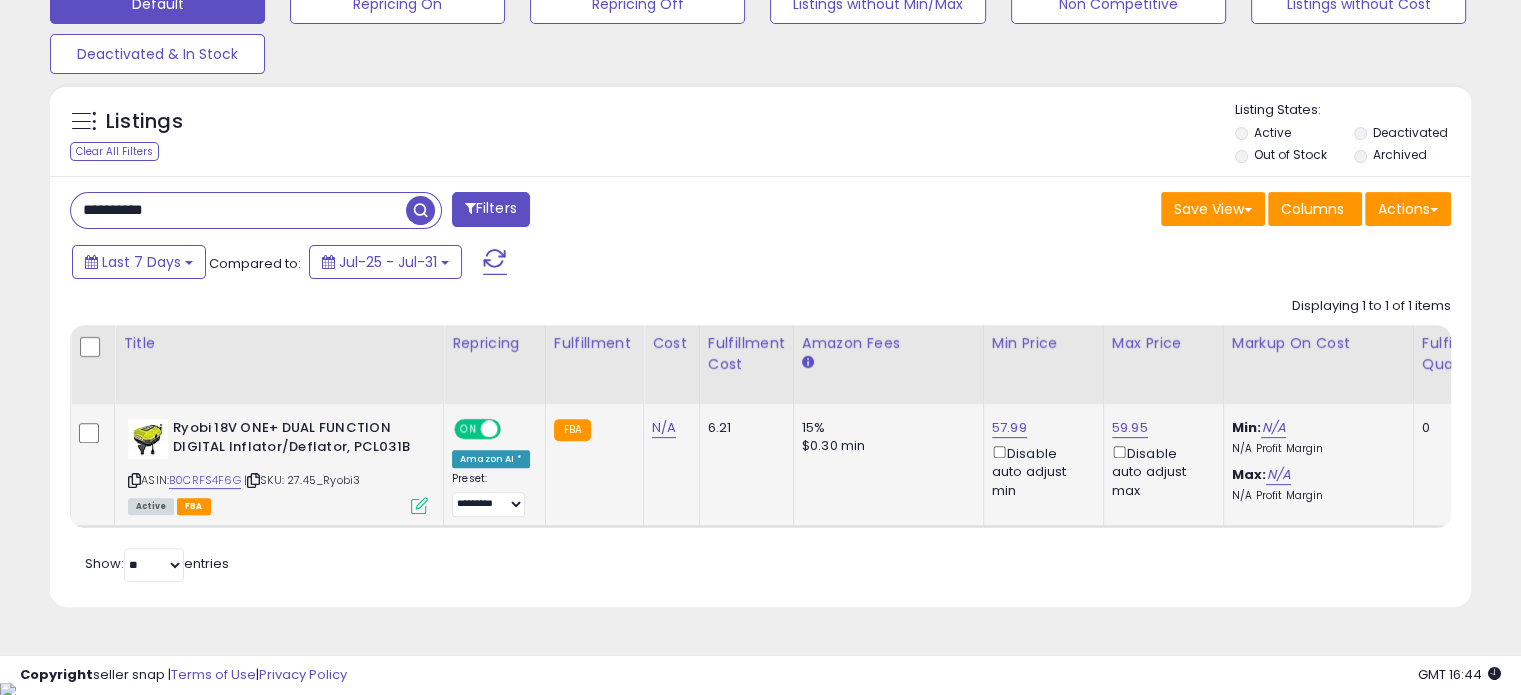 drag, startPoint x: 188, startPoint y: 211, endPoint x: 0, endPoint y: 213, distance: 188.01064 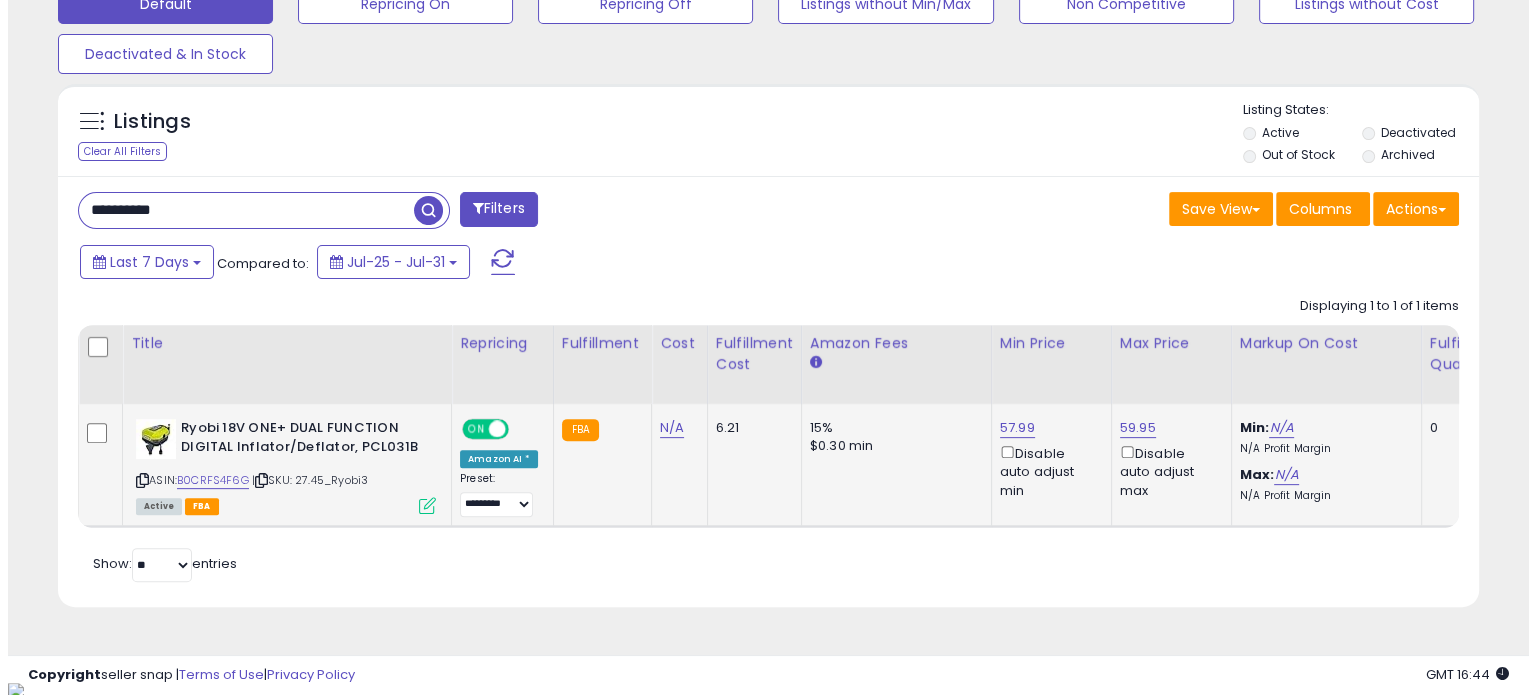 scroll, scrollTop: 524, scrollLeft: 0, axis: vertical 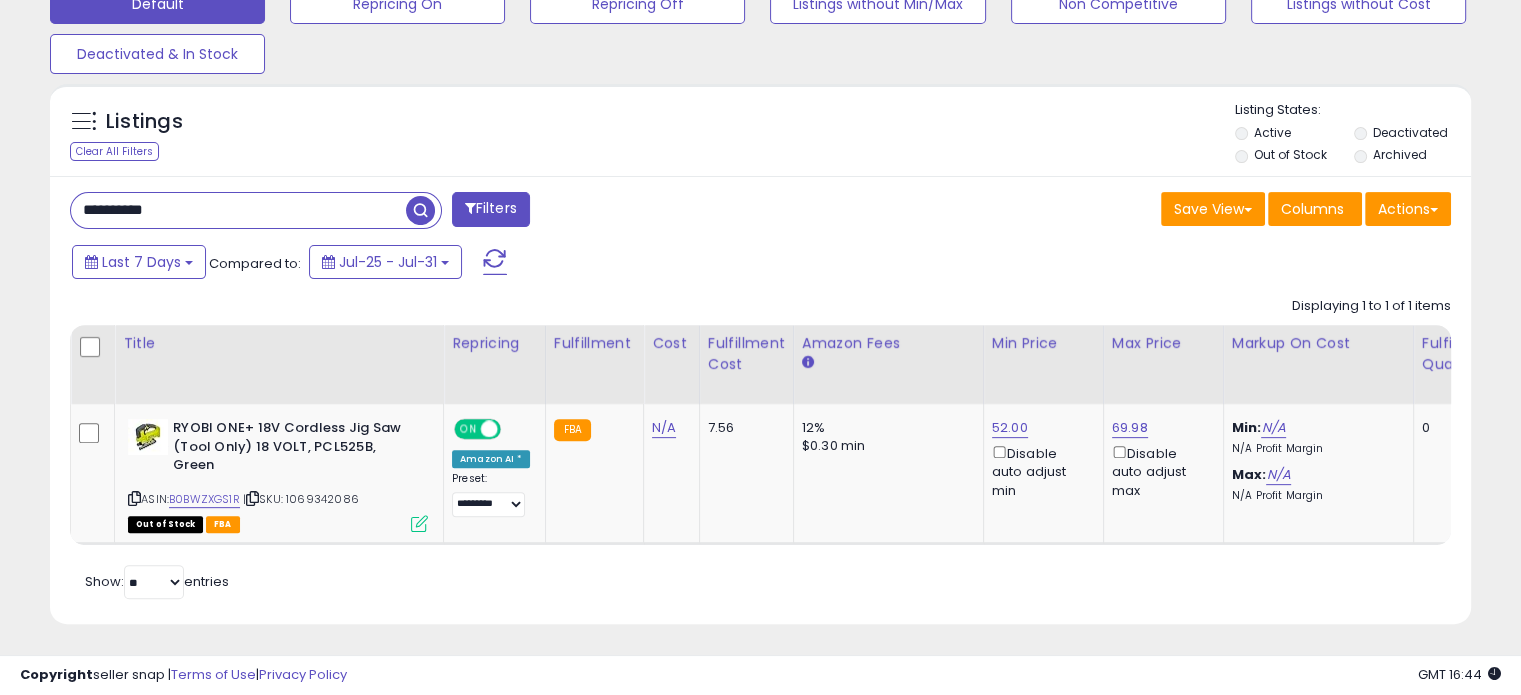drag, startPoint x: 249, startPoint y: 208, endPoint x: 0, endPoint y: 239, distance: 250.9223 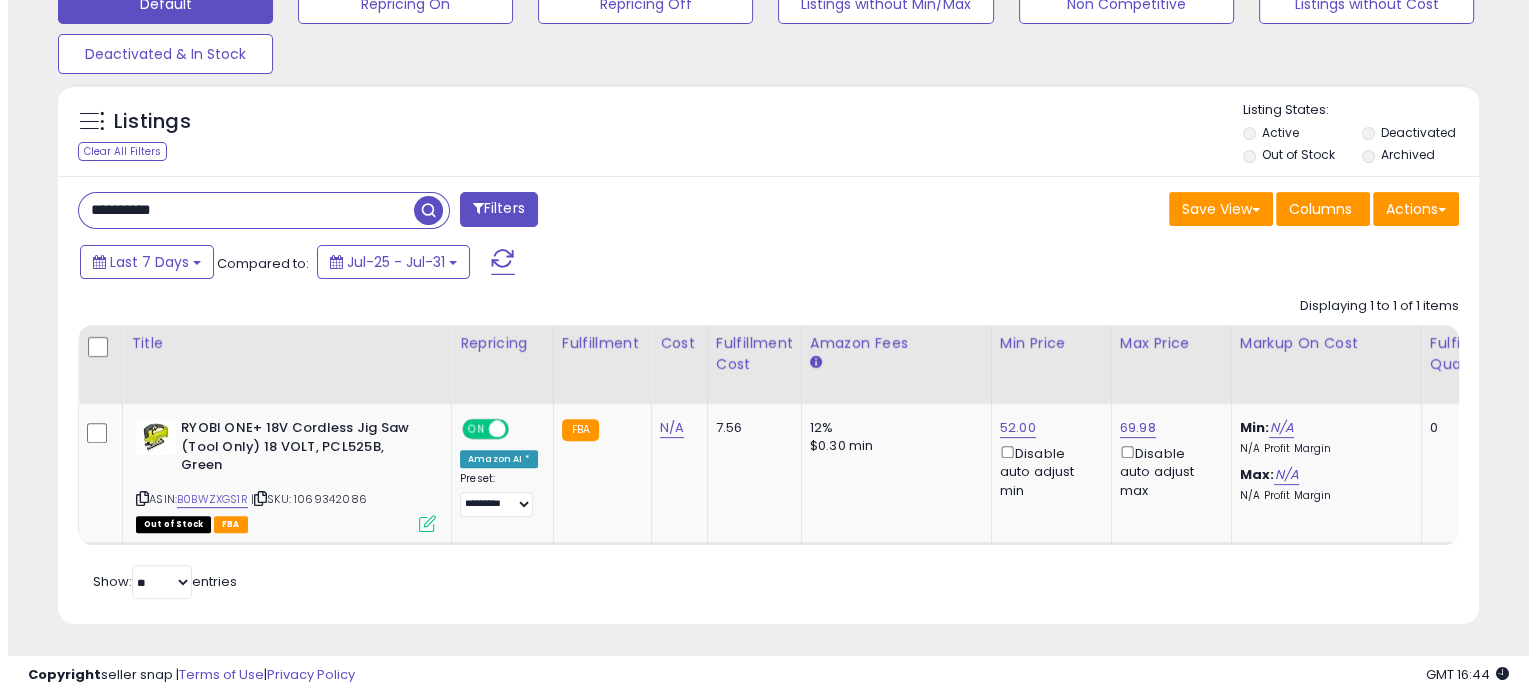 scroll, scrollTop: 524, scrollLeft: 0, axis: vertical 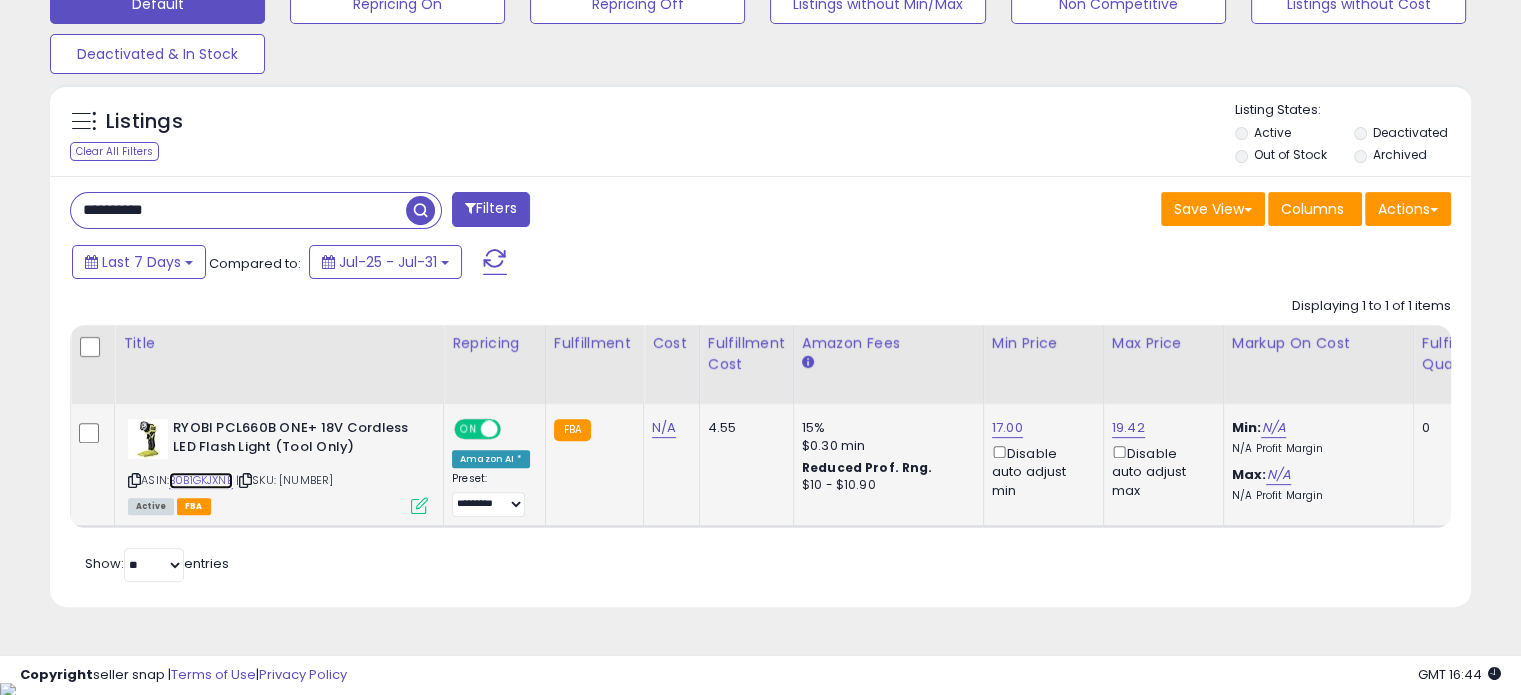 click on "B0B1GKJXNB" at bounding box center [201, 480] 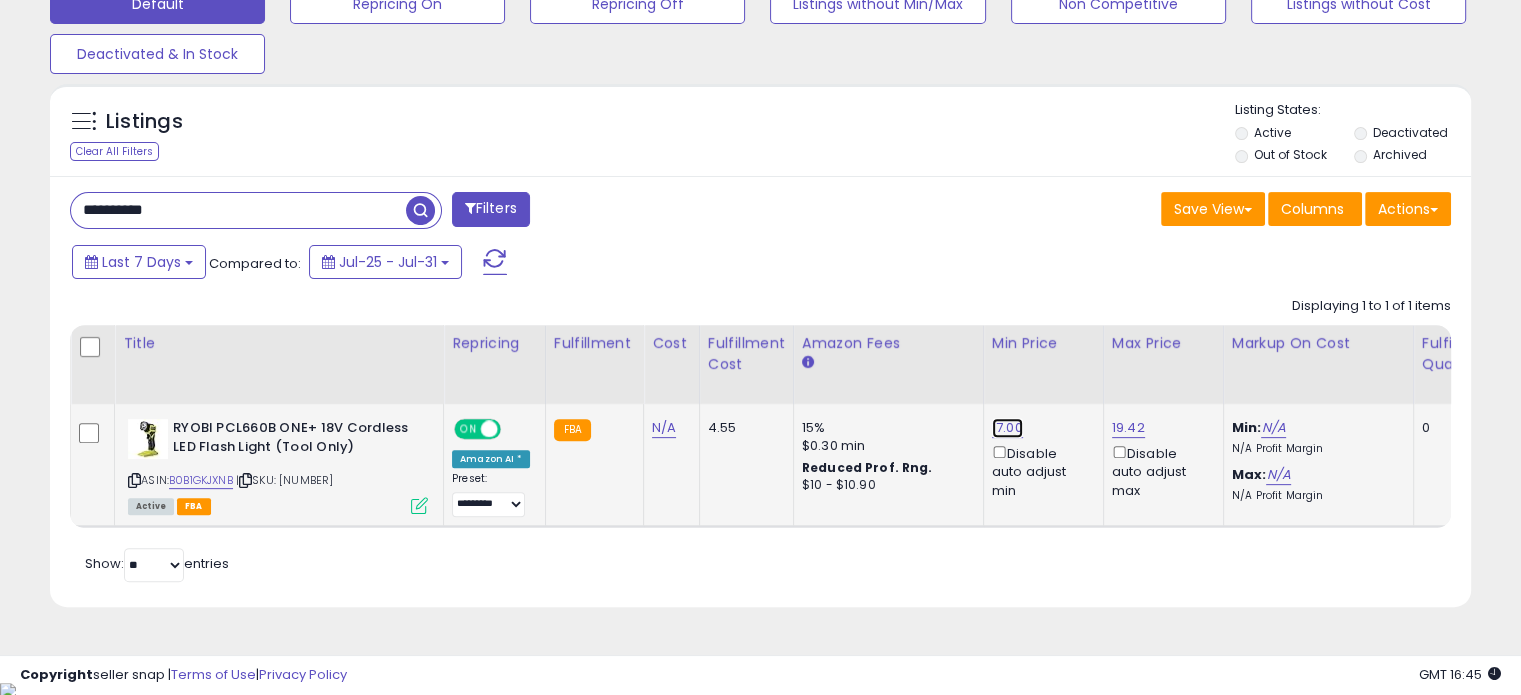 click on "17.00" at bounding box center [1007, 428] 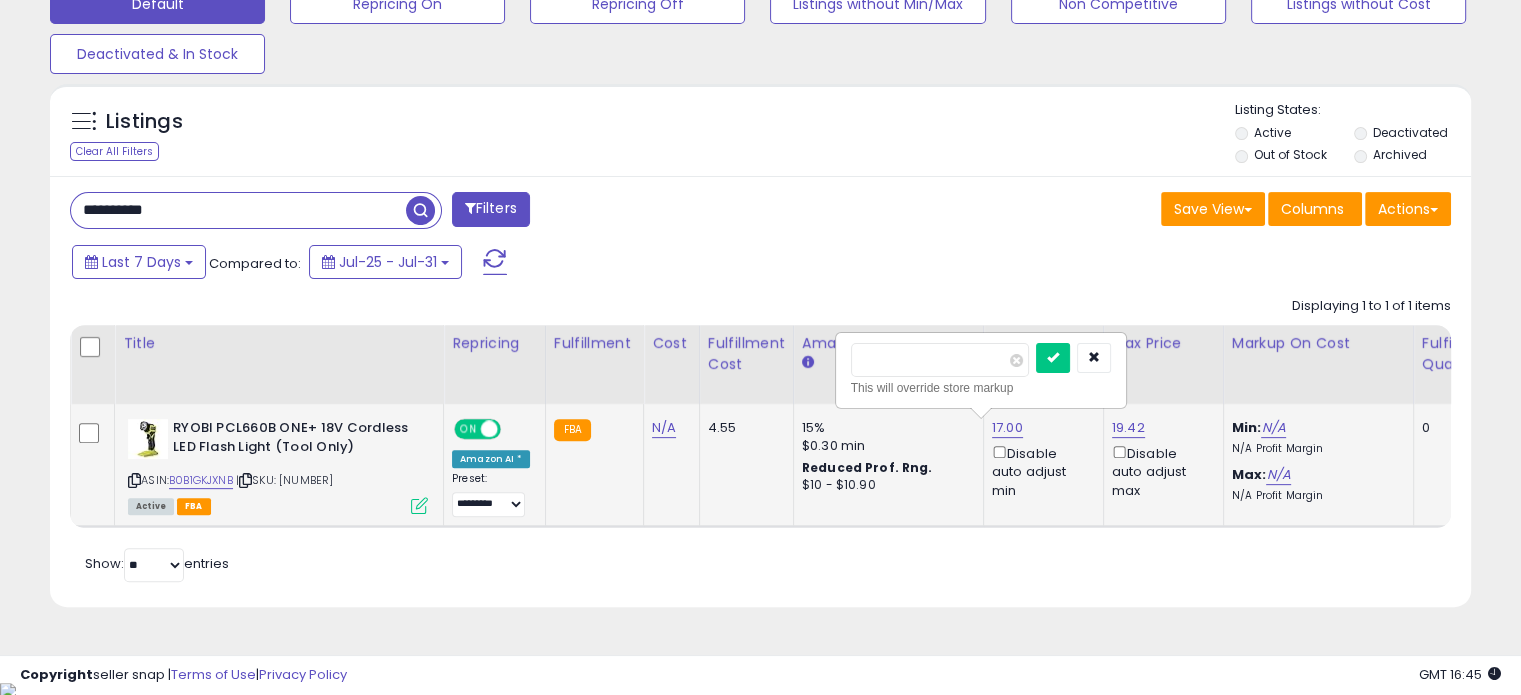 type on "*****" 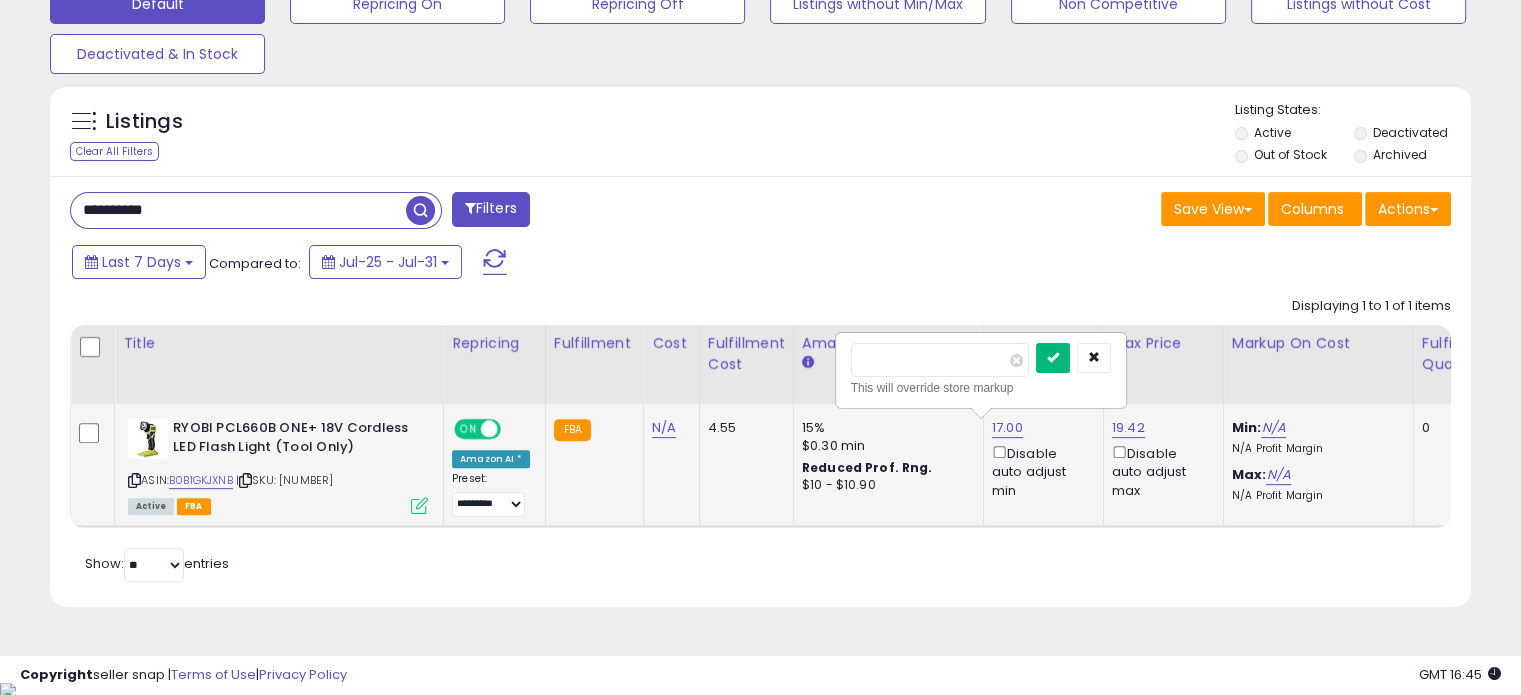 click at bounding box center (1053, 357) 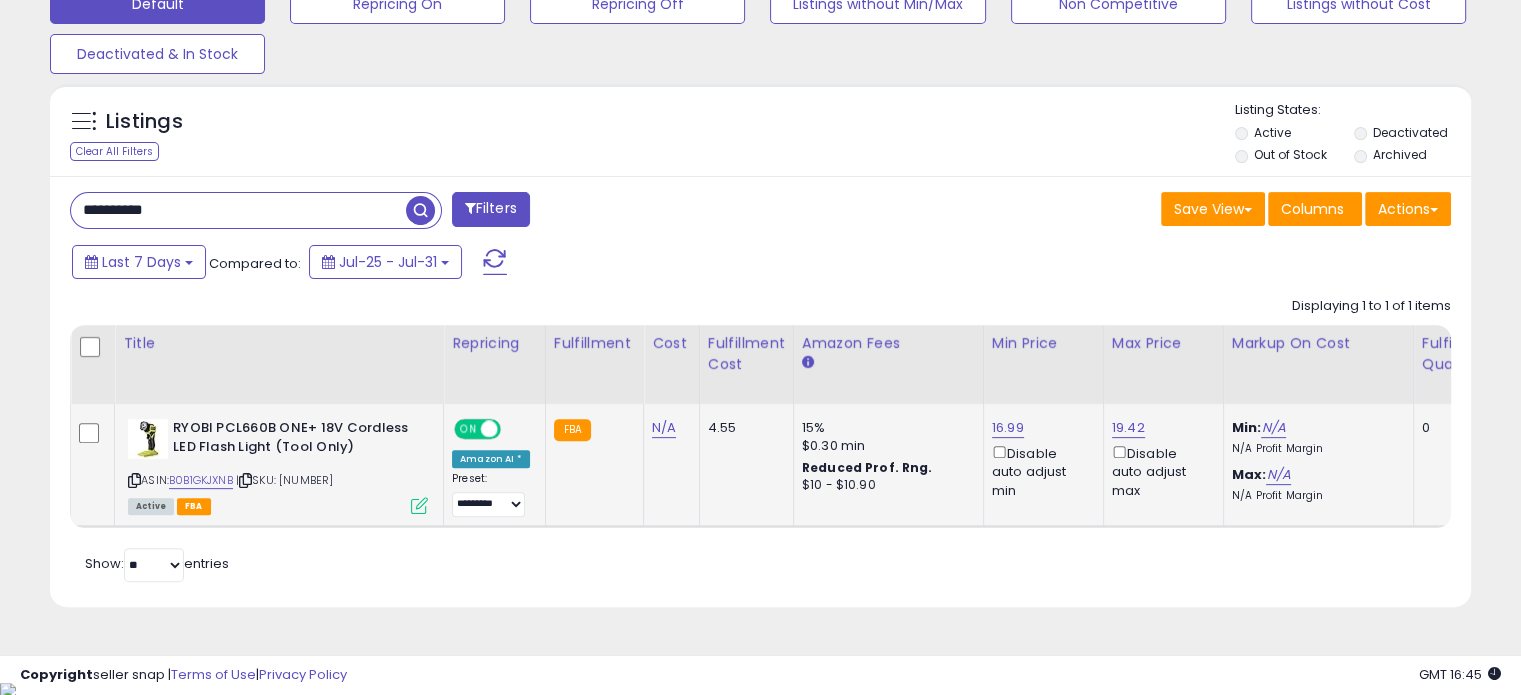 drag, startPoint x: 197, startPoint y: 203, endPoint x: 0, endPoint y: 204, distance: 197.00253 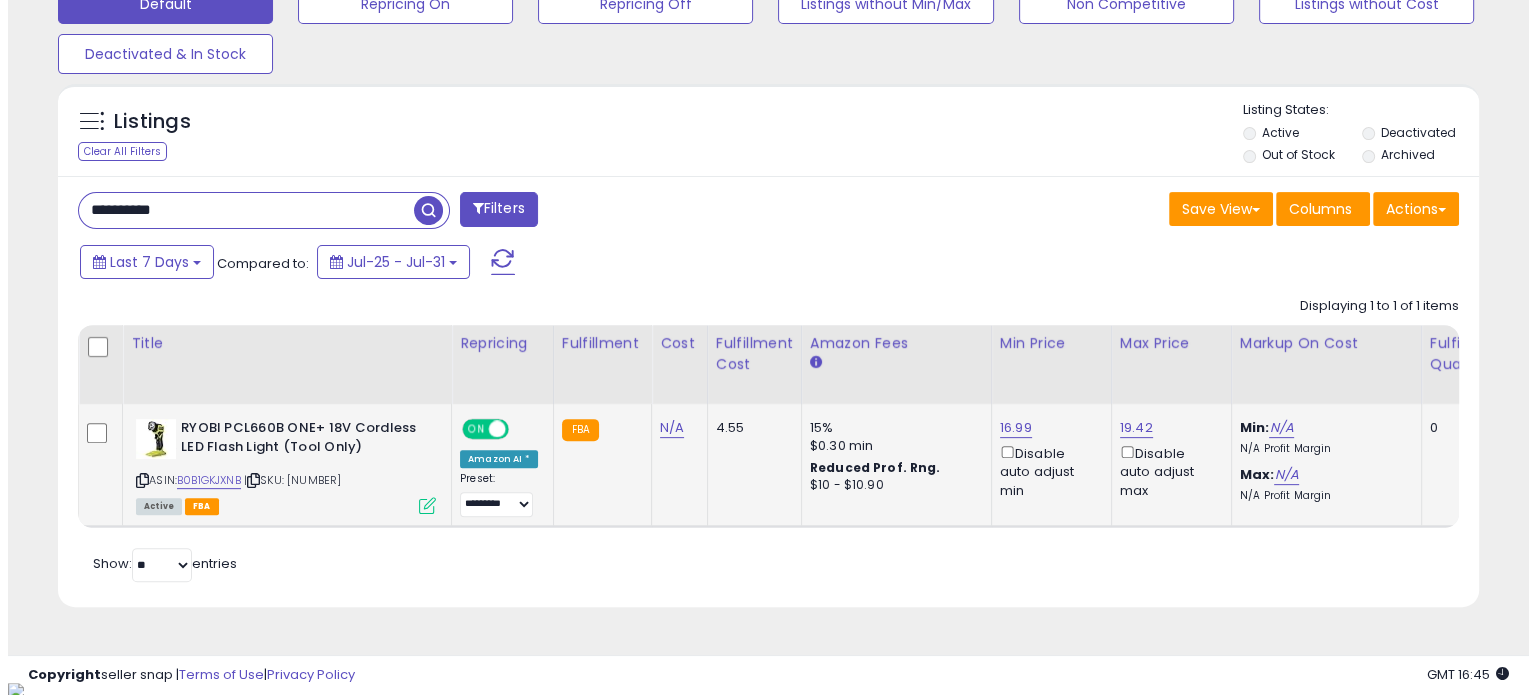 scroll, scrollTop: 524, scrollLeft: 0, axis: vertical 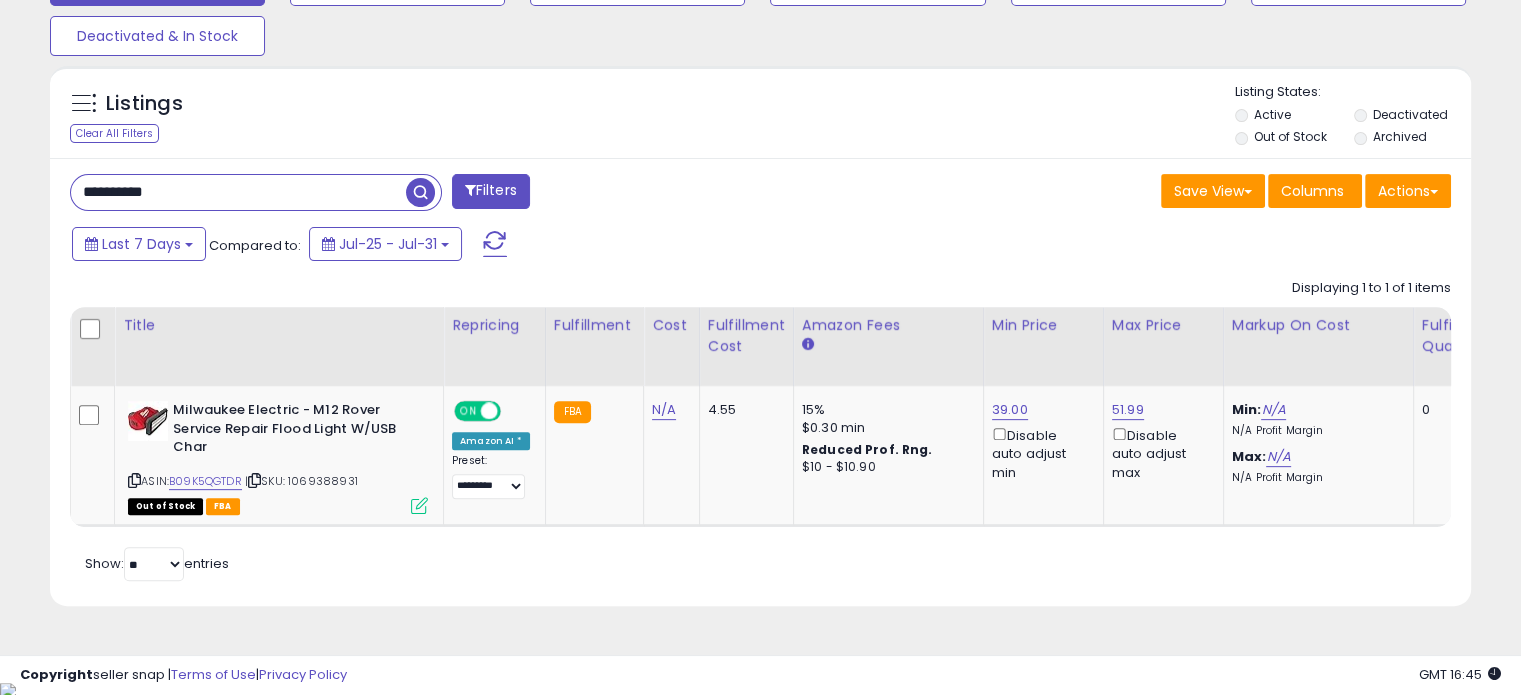 drag, startPoint x: 220, startPoint y: 189, endPoint x: 0, endPoint y: 196, distance: 220.11133 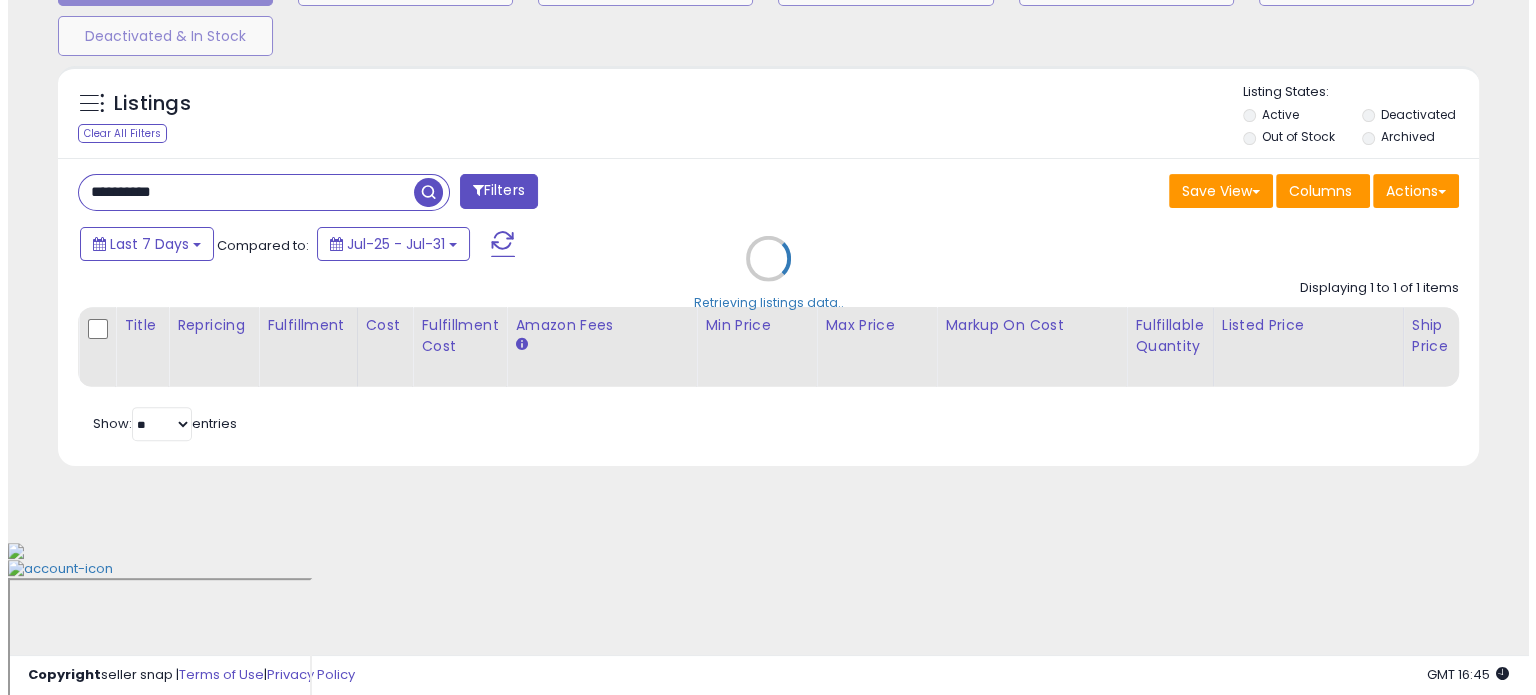 scroll, scrollTop: 524, scrollLeft: 0, axis: vertical 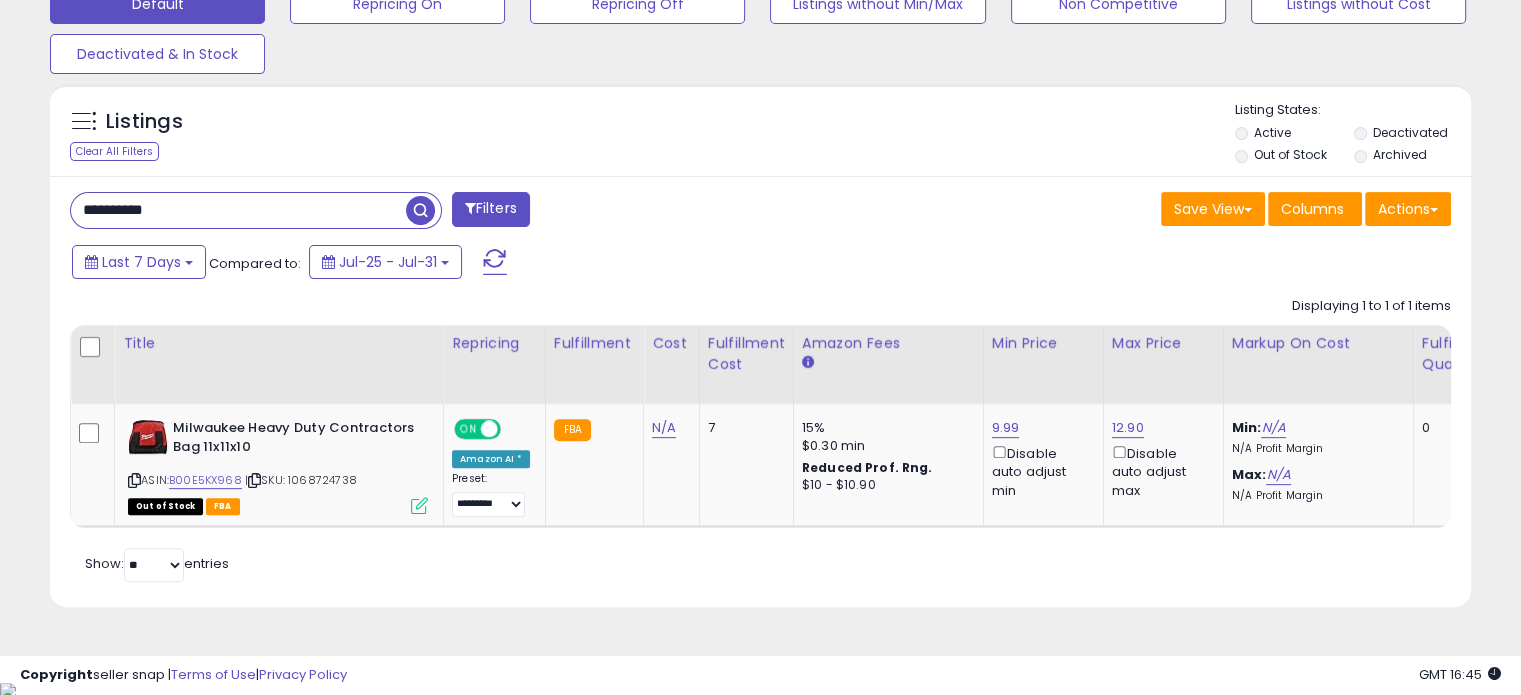 drag, startPoint x: 231, startPoint y: 207, endPoint x: 0, endPoint y: 223, distance: 231.55345 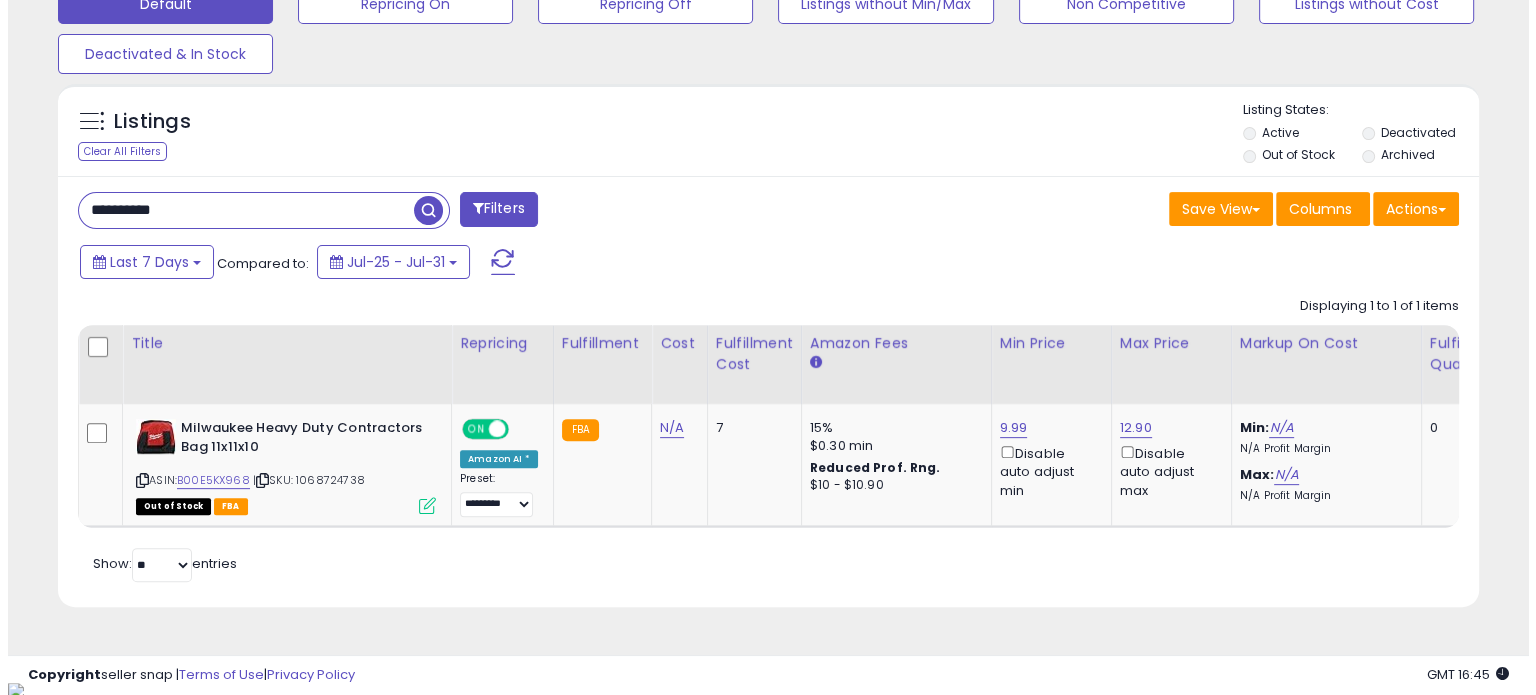 scroll, scrollTop: 524, scrollLeft: 0, axis: vertical 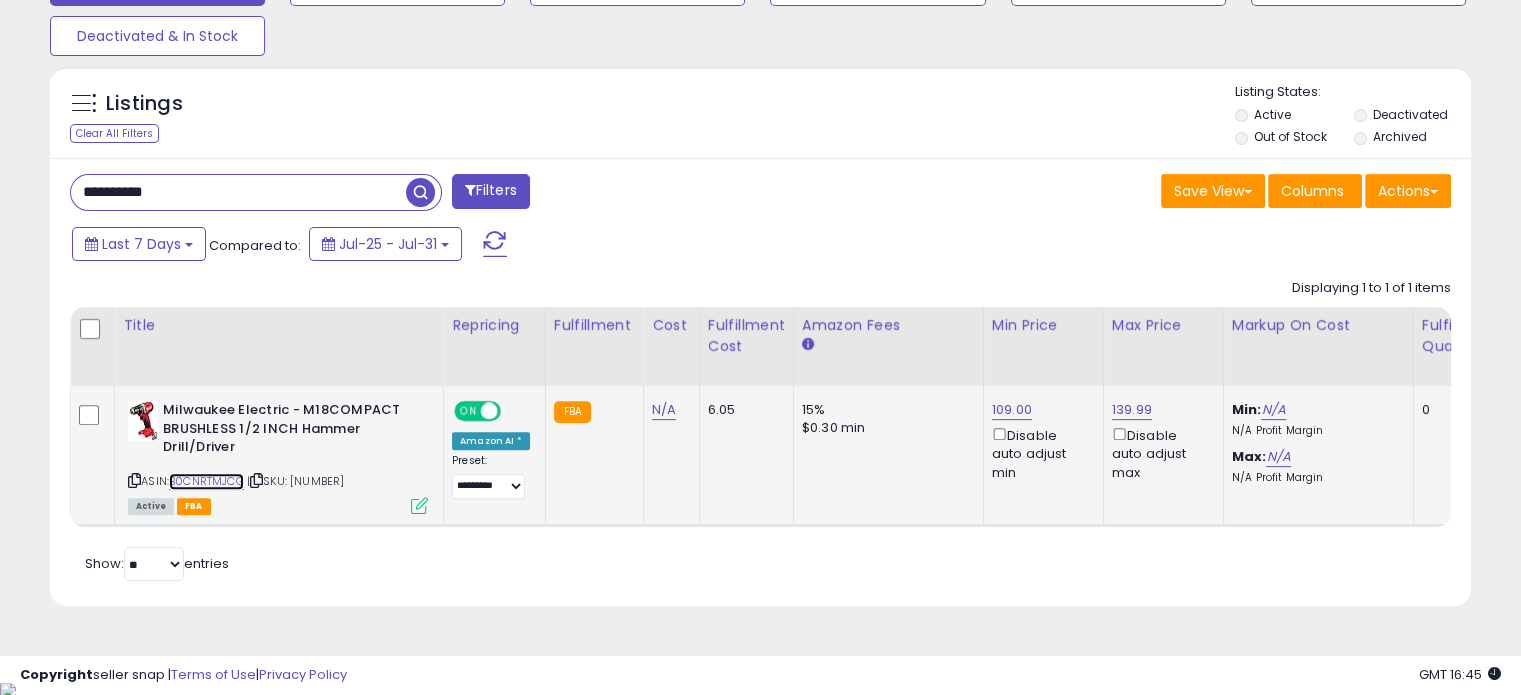 click on "B0CNRTMJCG" at bounding box center [206, 481] 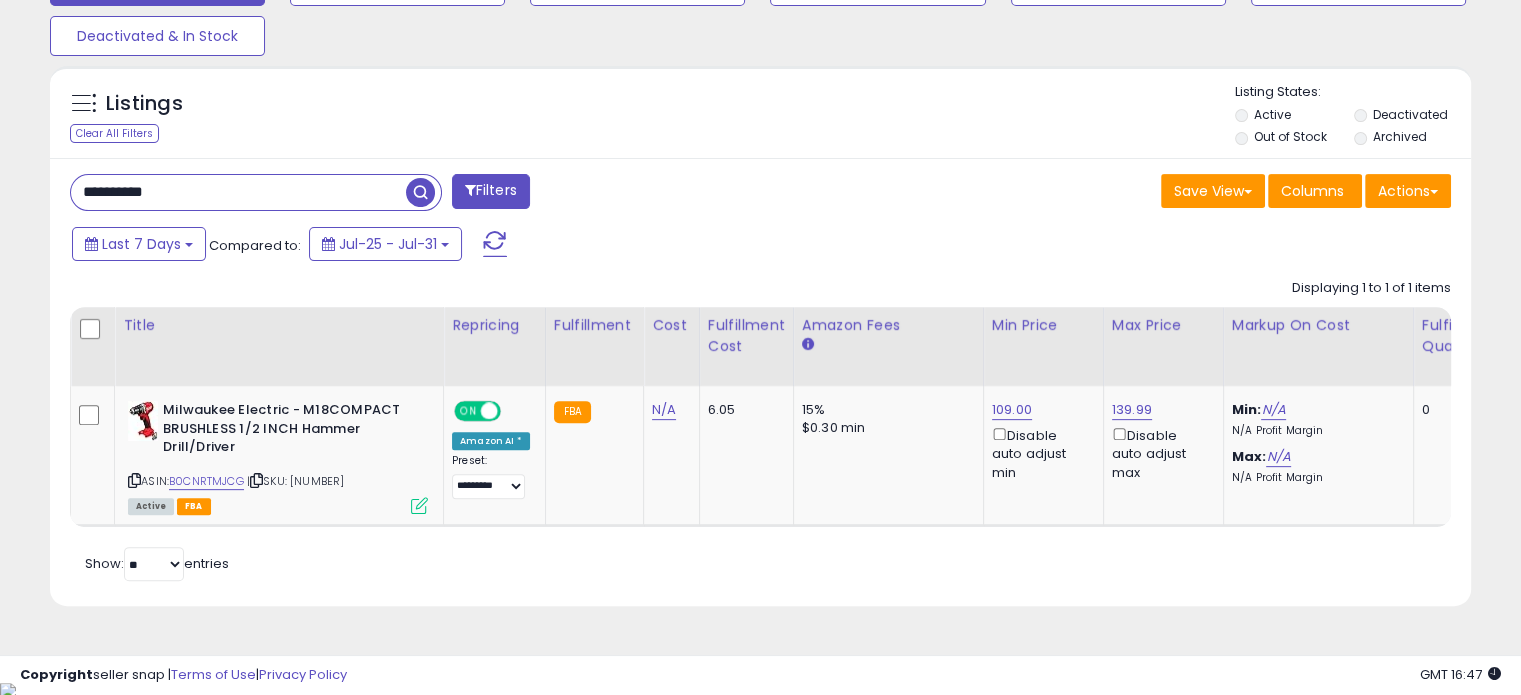 drag, startPoint x: 236, startPoint y: 187, endPoint x: 0, endPoint y: 205, distance: 236.68544 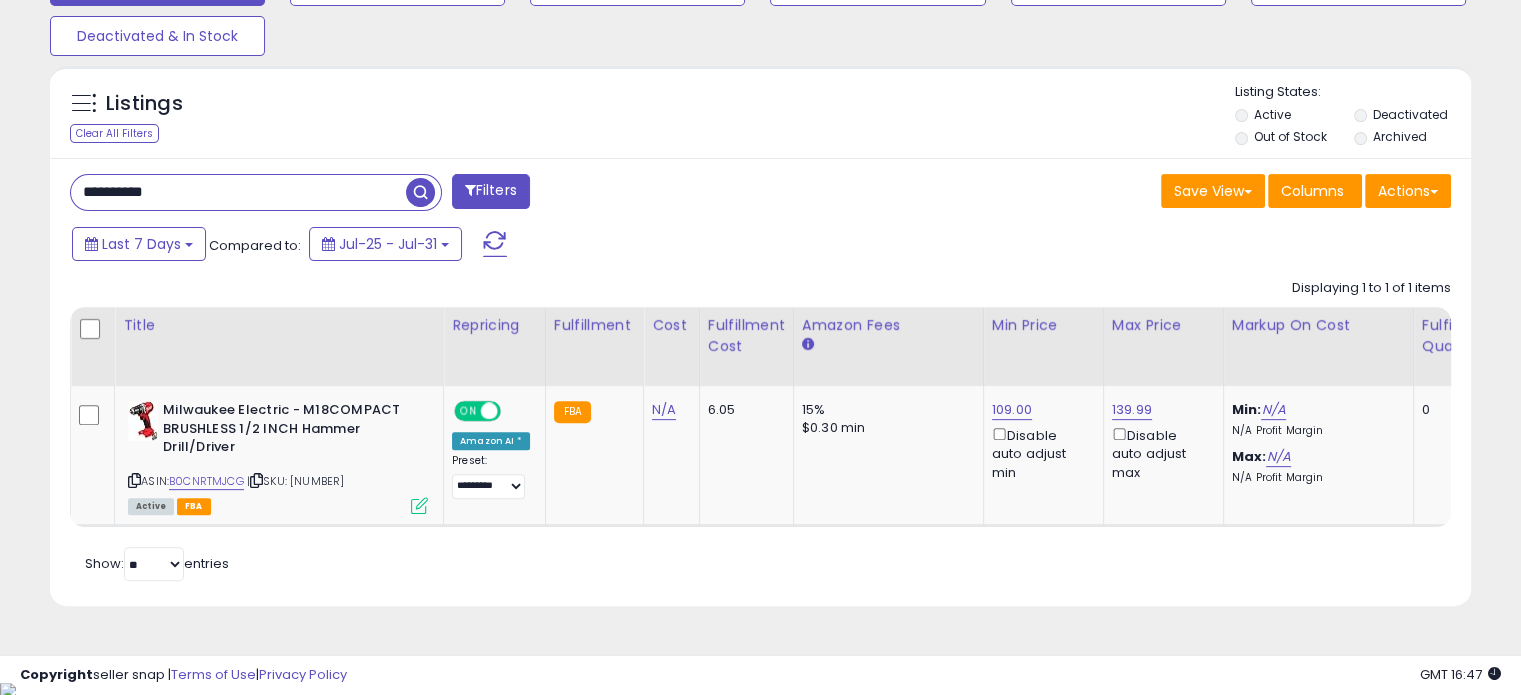 scroll, scrollTop: 999589, scrollLeft: 999168, axis: both 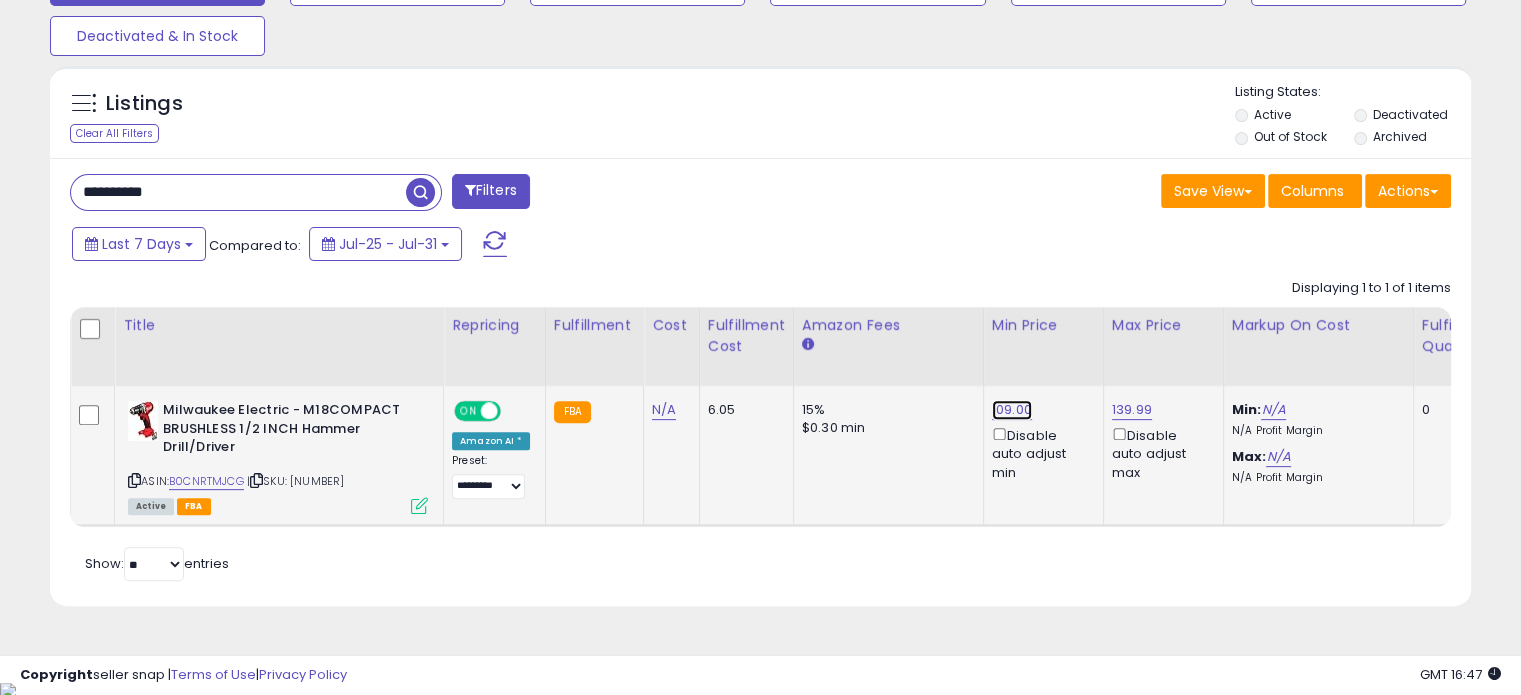 click on "109.00" at bounding box center (1012, 410) 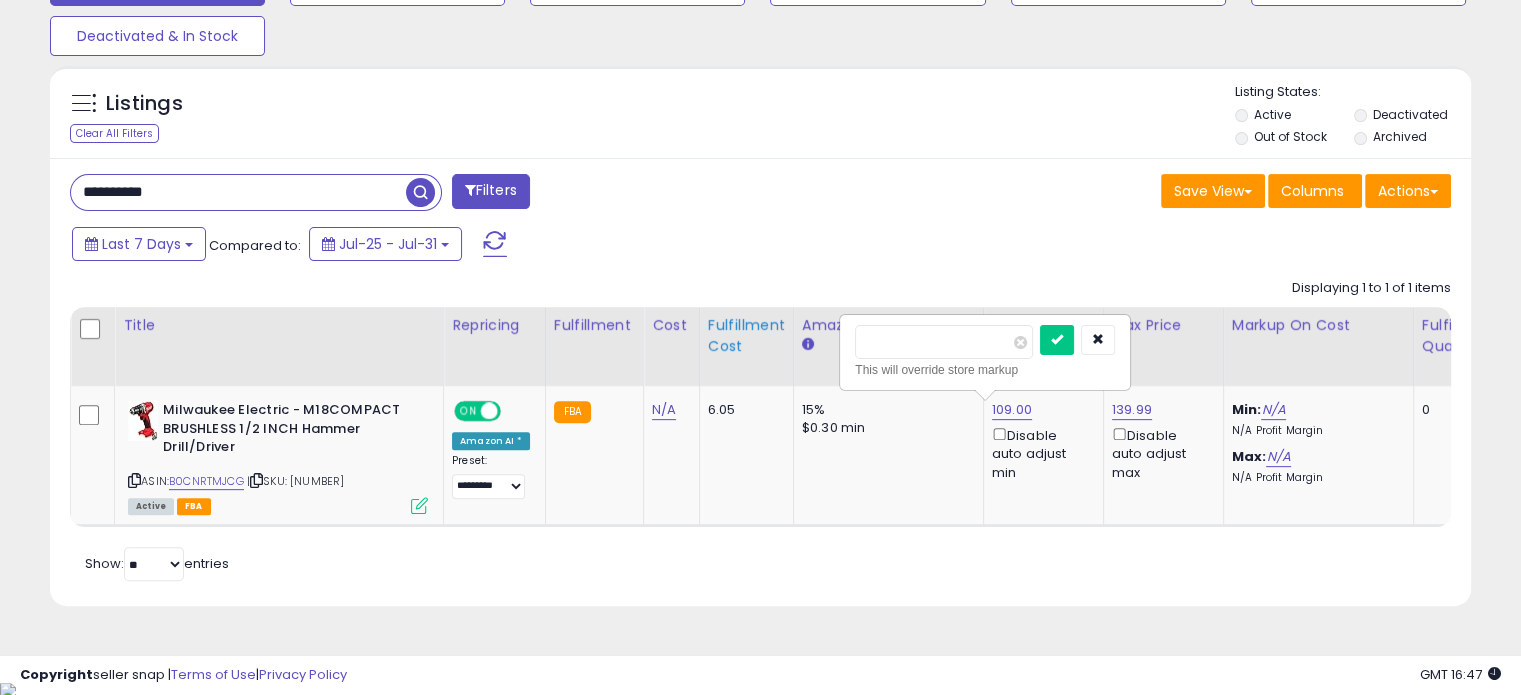 drag, startPoint x: 933, startPoint y: 347, endPoint x: 741, endPoint y: 350, distance: 192.02344 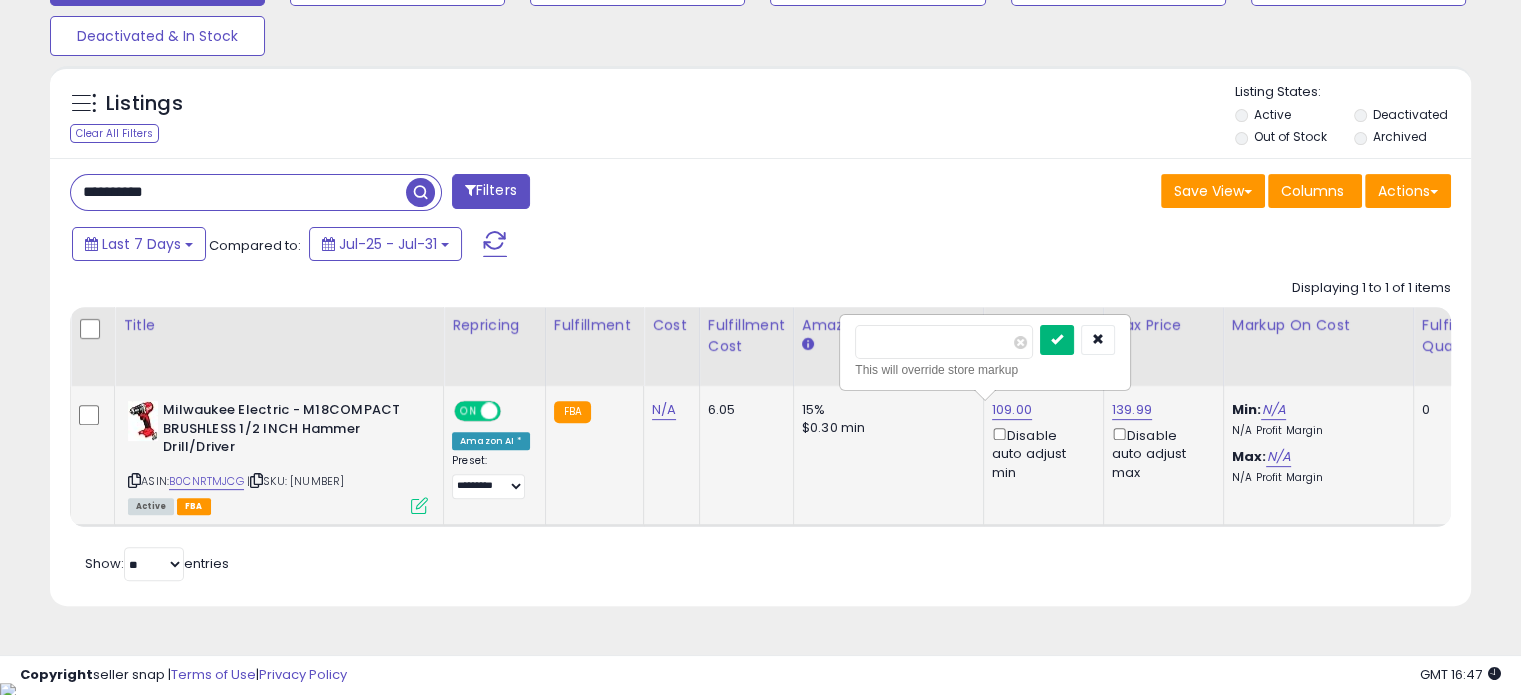 type on "******" 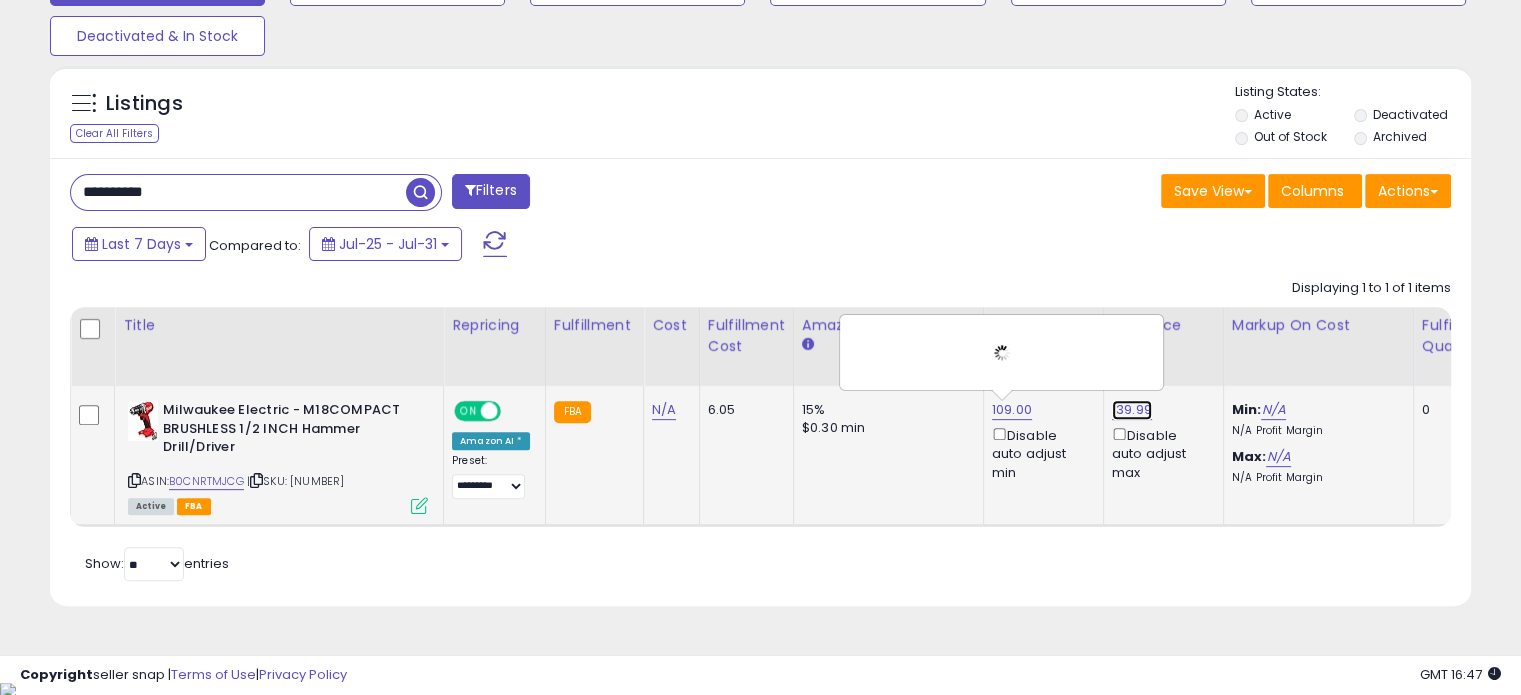 click on "139.99" at bounding box center (1132, 410) 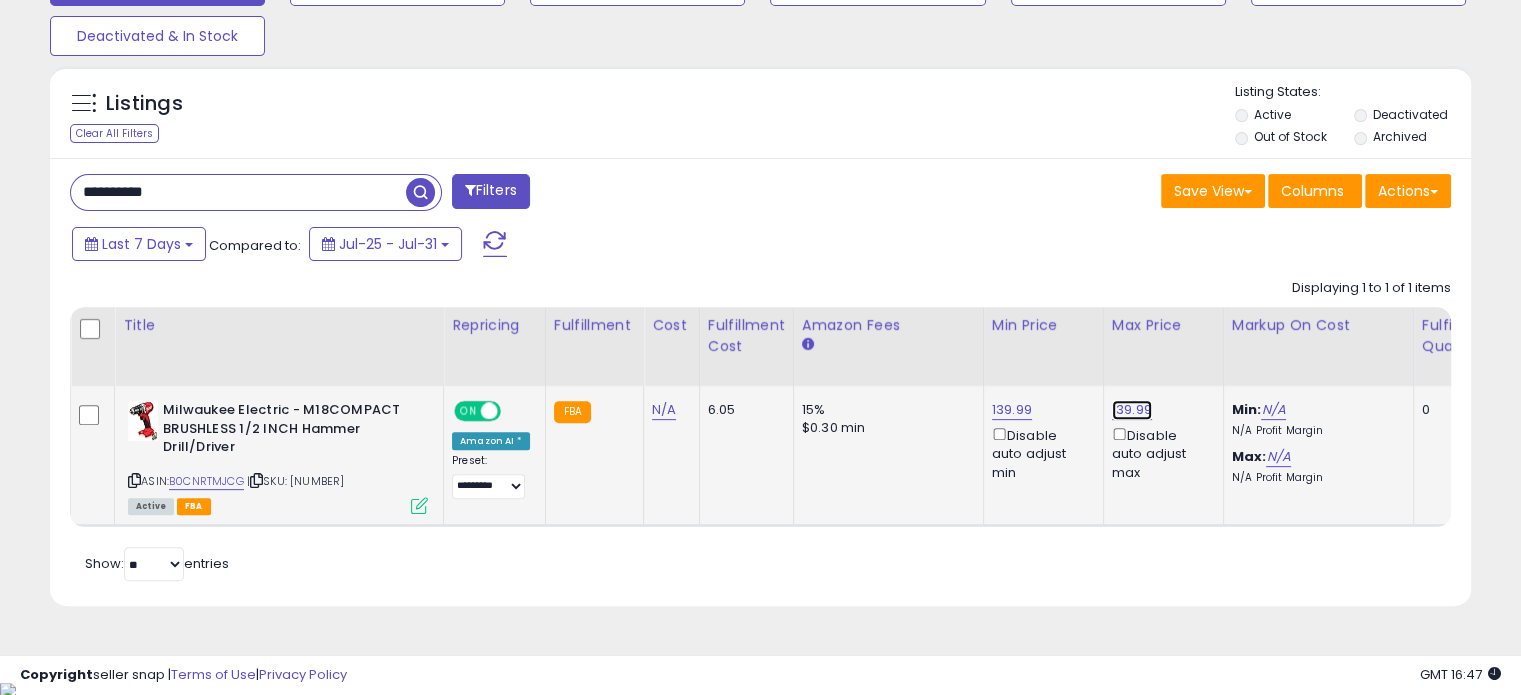 click on "139.99" at bounding box center (1132, 410) 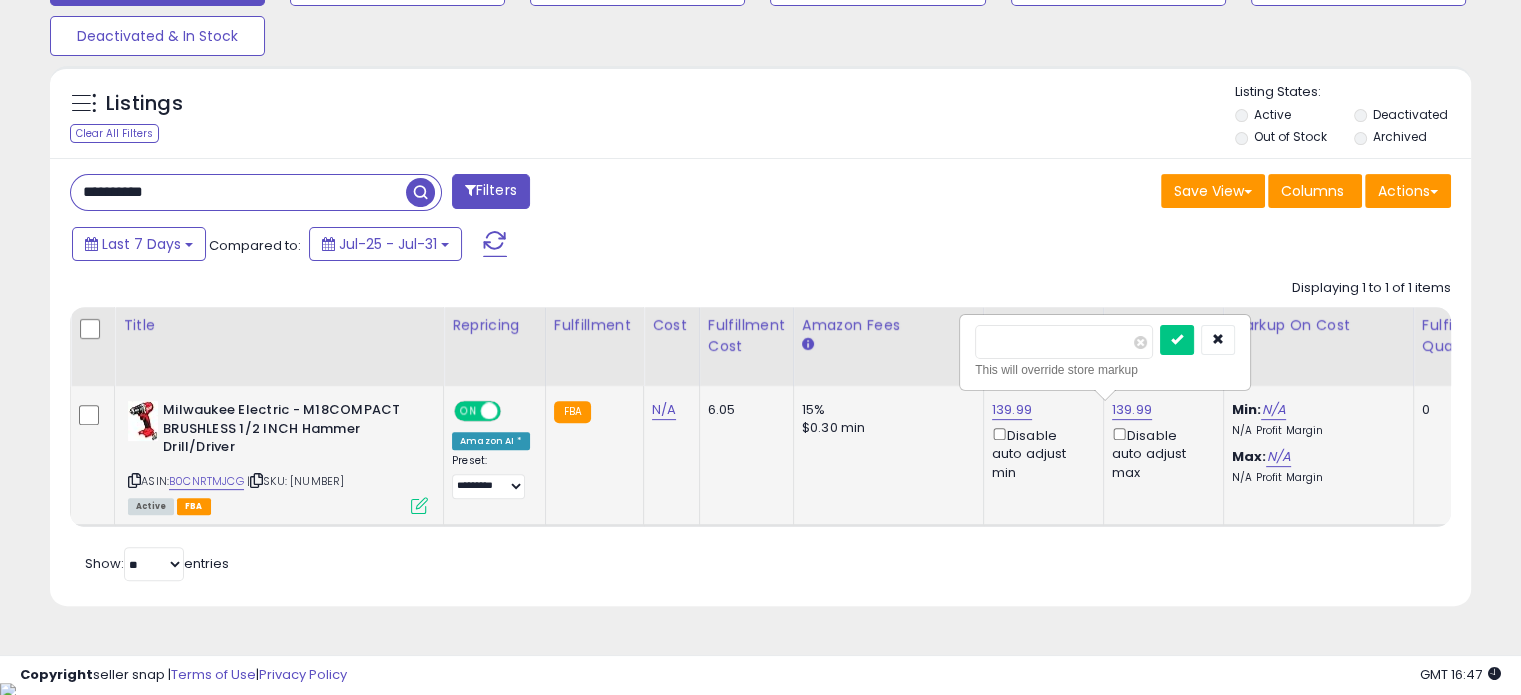 click on "******" at bounding box center (1064, 342) 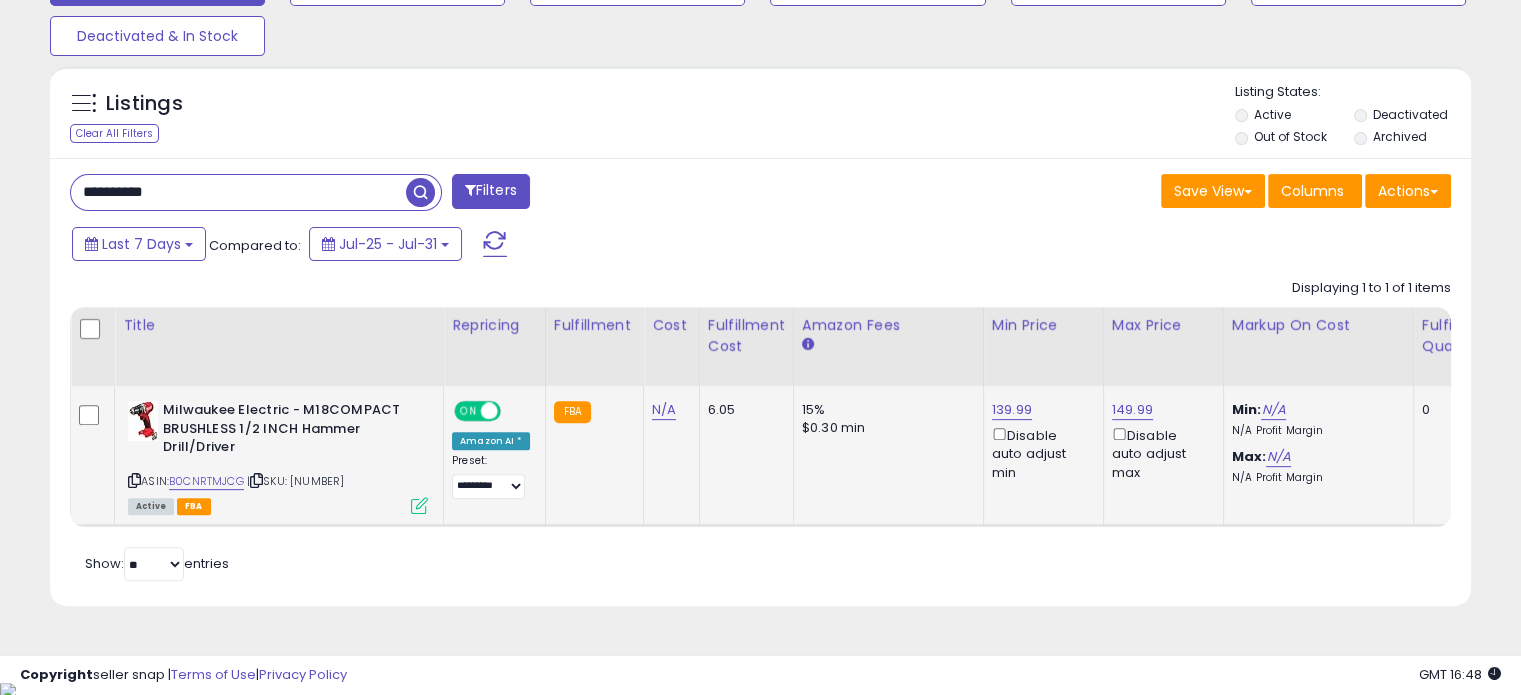 drag, startPoint x: 157, startPoint y: 196, endPoint x: 0, endPoint y: 207, distance: 157.38487 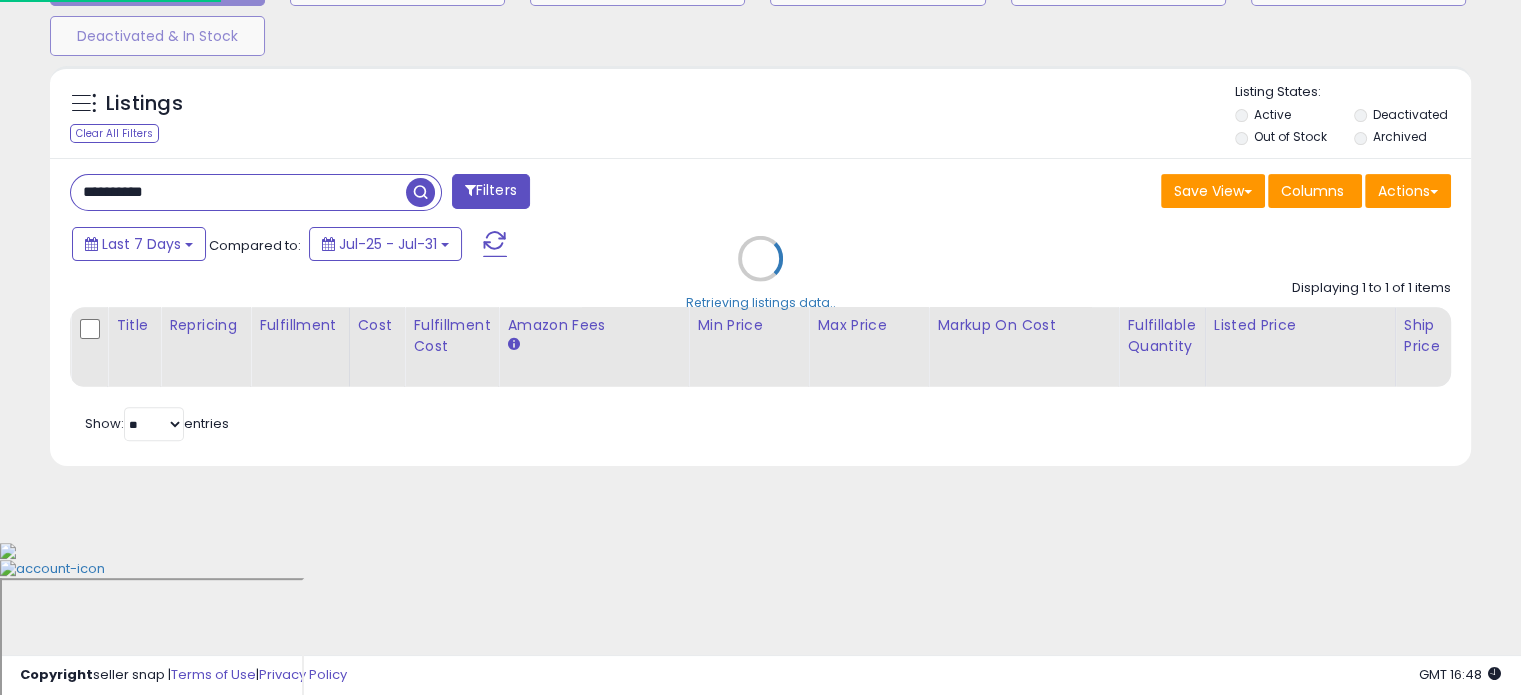 scroll, scrollTop: 999589, scrollLeft: 999168, axis: both 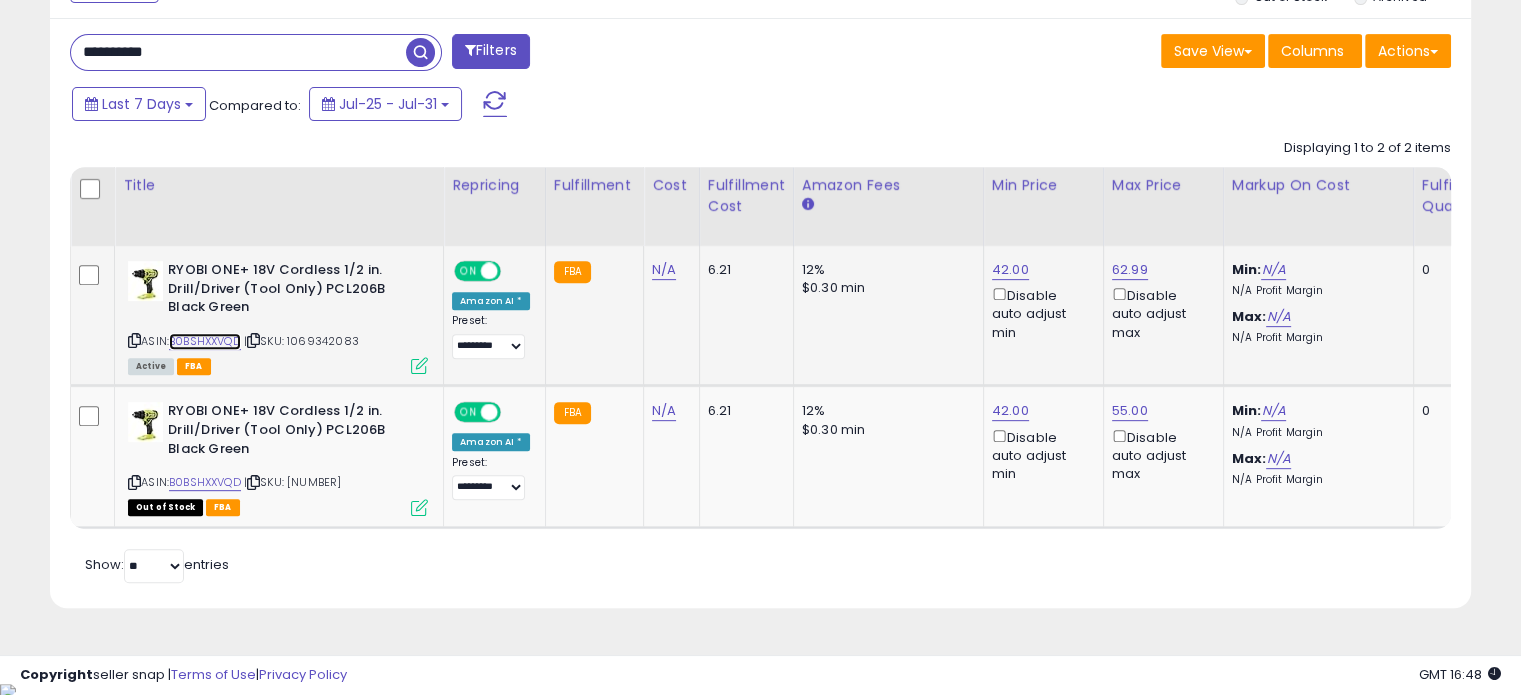 click on "B0BSHXXVQD" at bounding box center [205, 341] 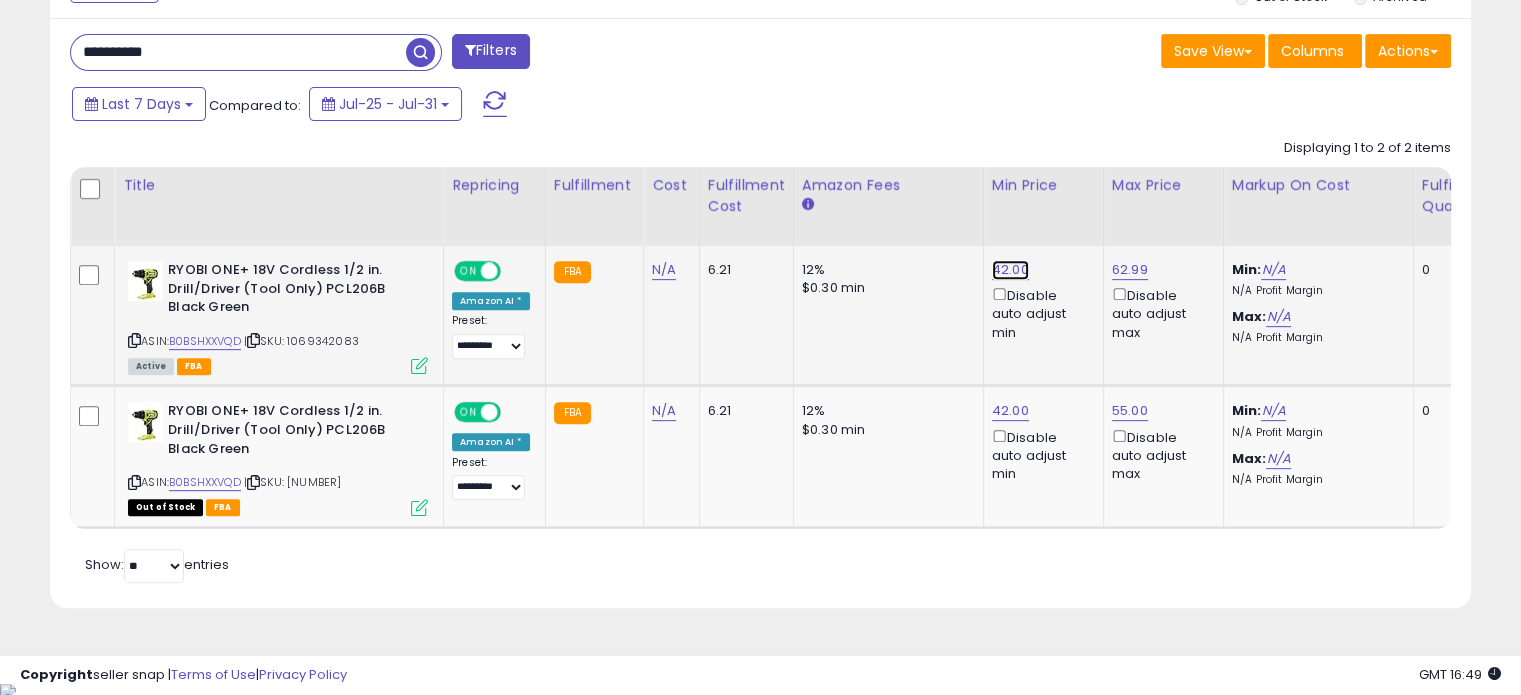 click on "42.00" at bounding box center [1010, 270] 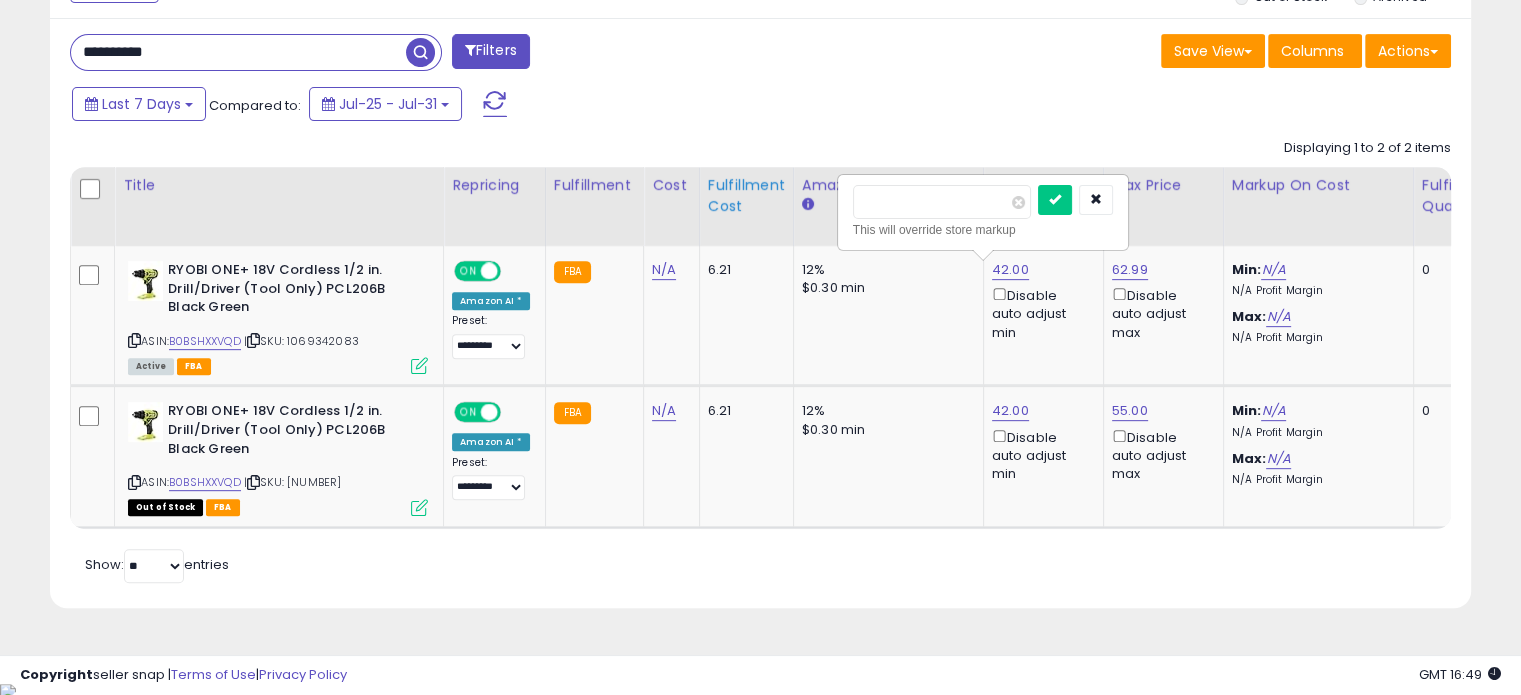drag, startPoint x: 926, startPoint y: 205, endPoint x: 736, endPoint y: 201, distance: 190.0421 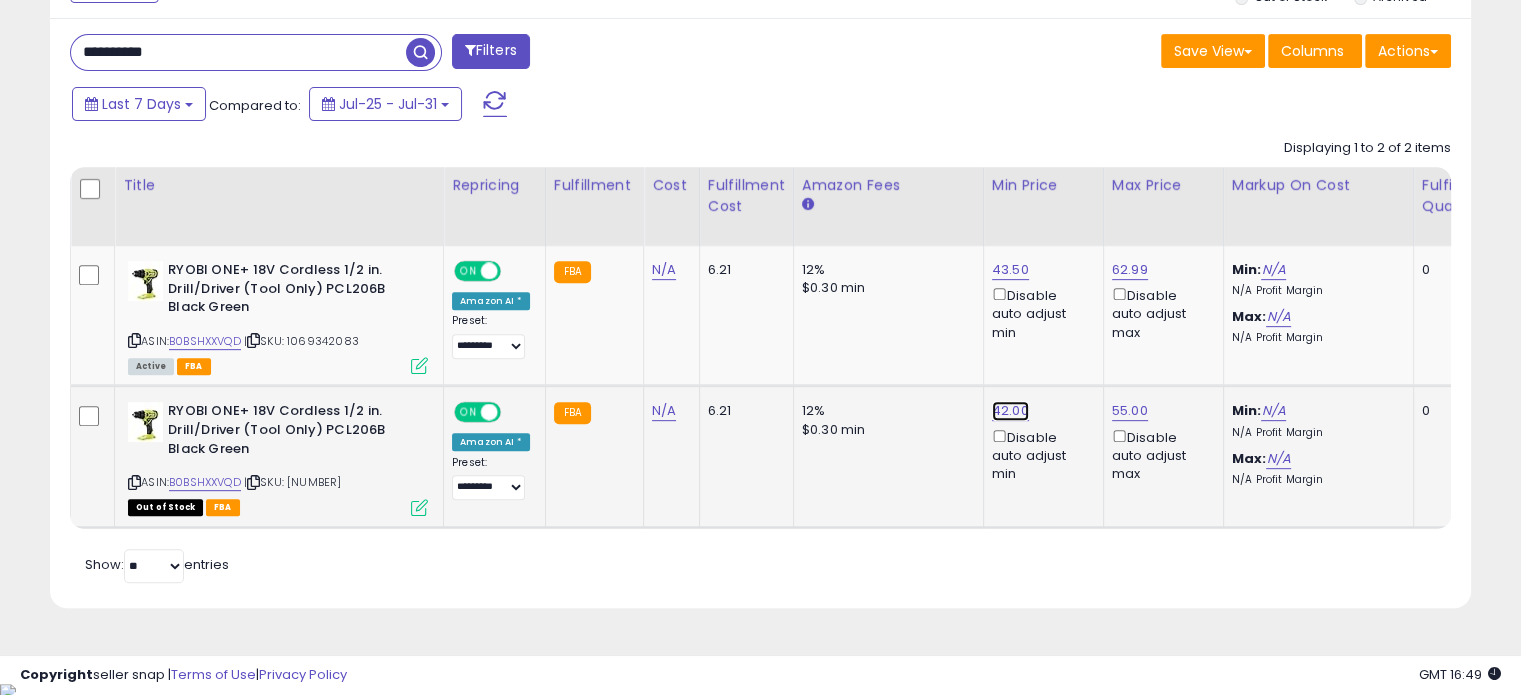 click on "42.00" at bounding box center (1010, 411) 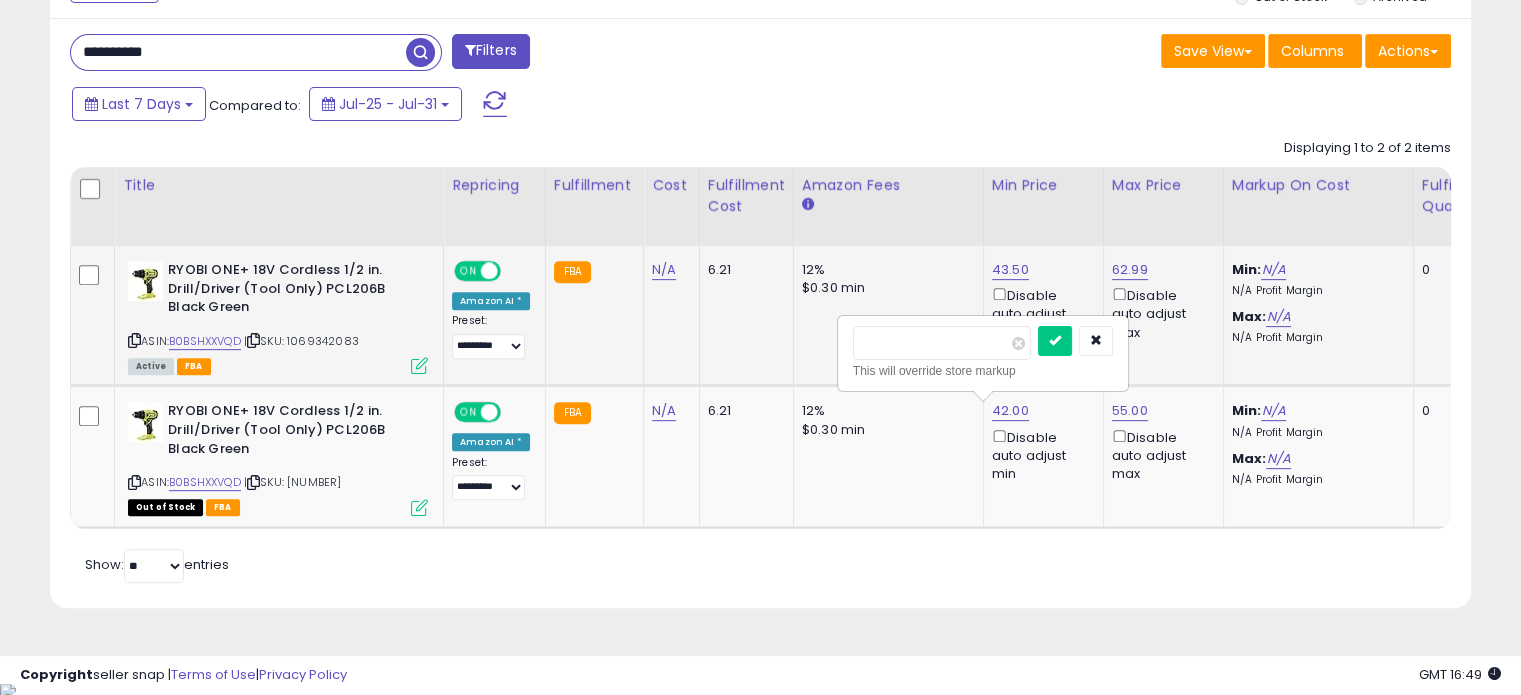 drag, startPoint x: 944, startPoint y: 340, endPoint x: 680, endPoint y: 326, distance: 264.37094 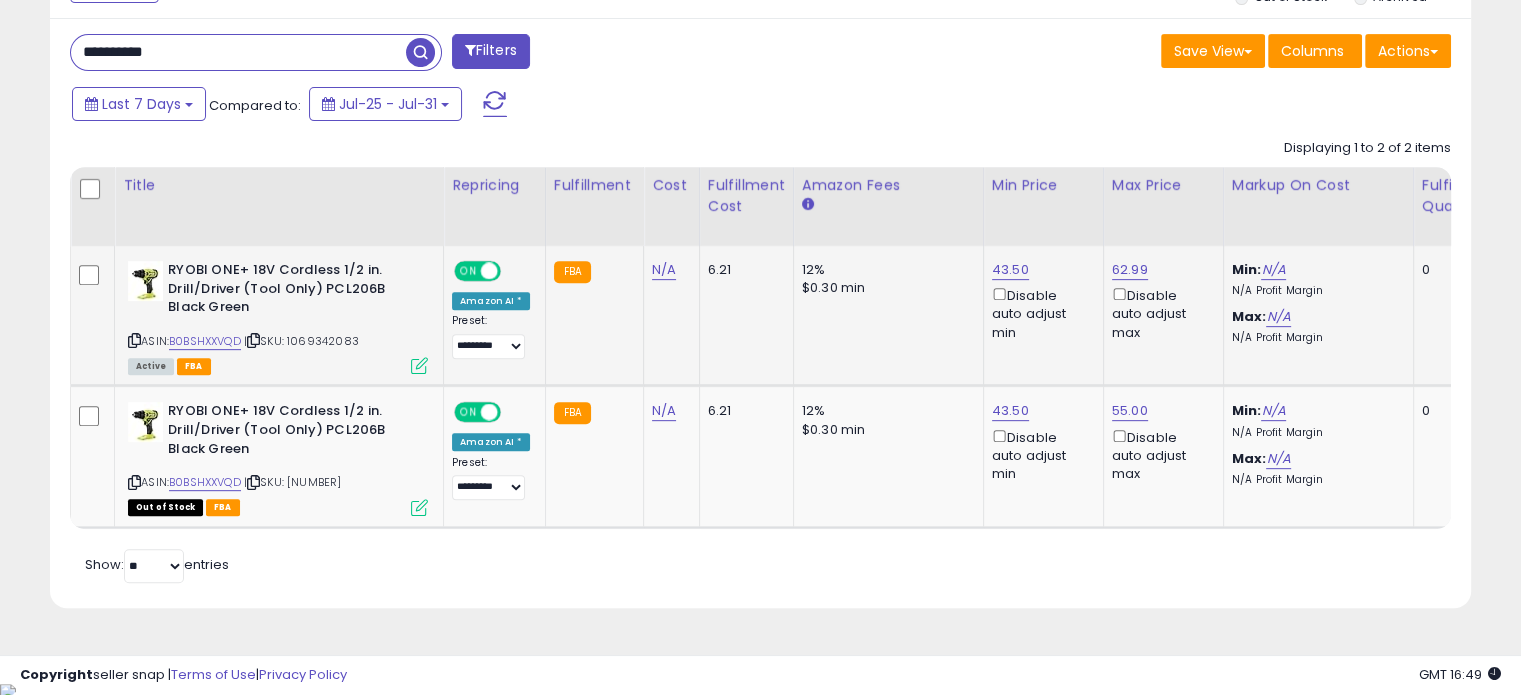 click on "62.99  Disable auto adjust max" at bounding box center (1160, 301) 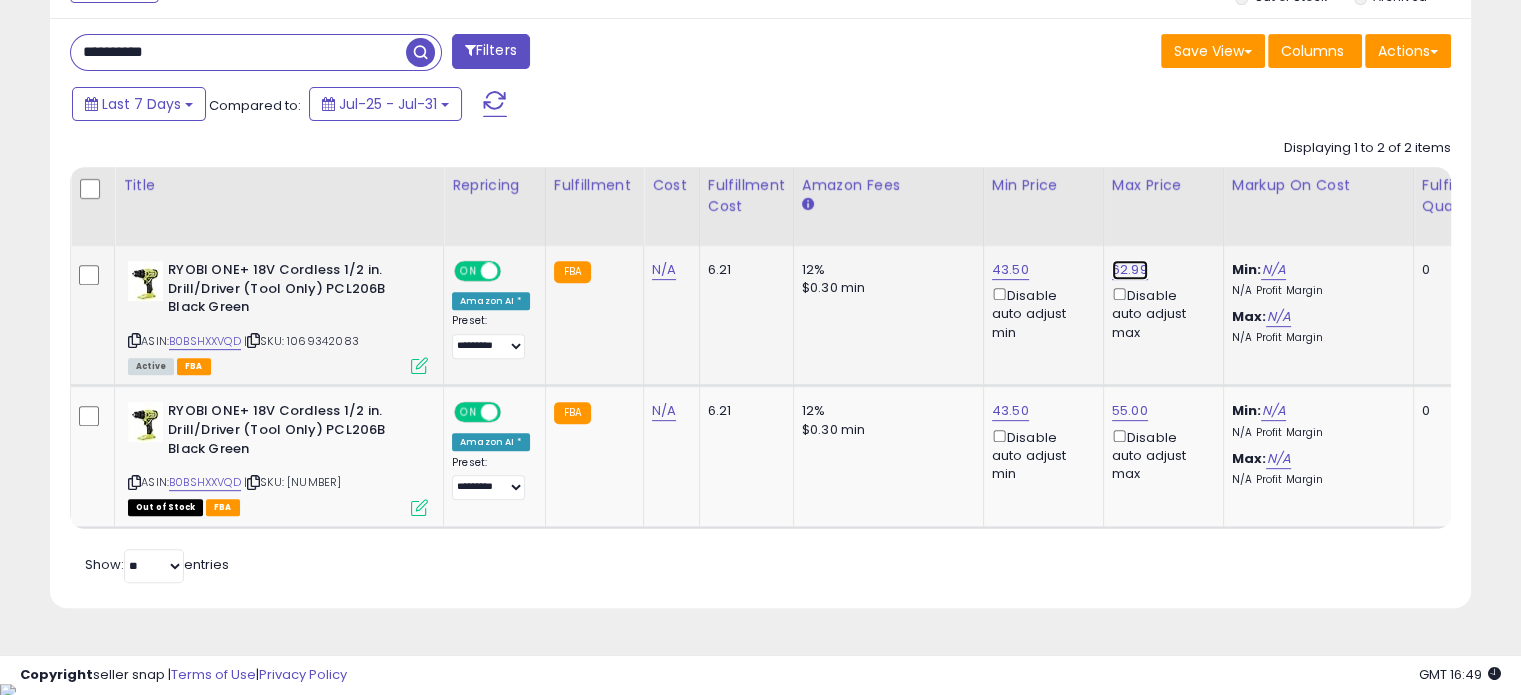 click on "62.99" at bounding box center (1130, 270) 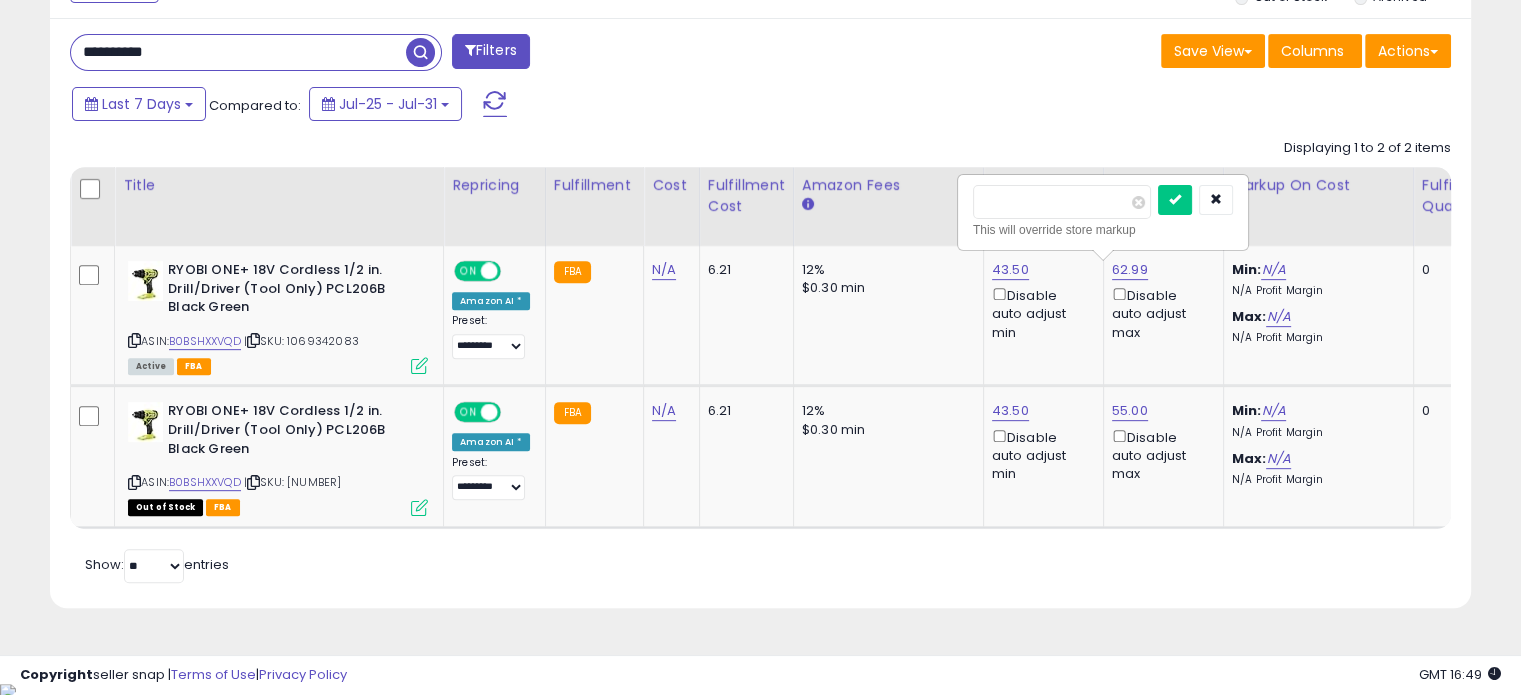 drag, startPoint x: 1085, startPoint y: 212, endPoint x: 904, endPoint y: 207, distance: 181.06905 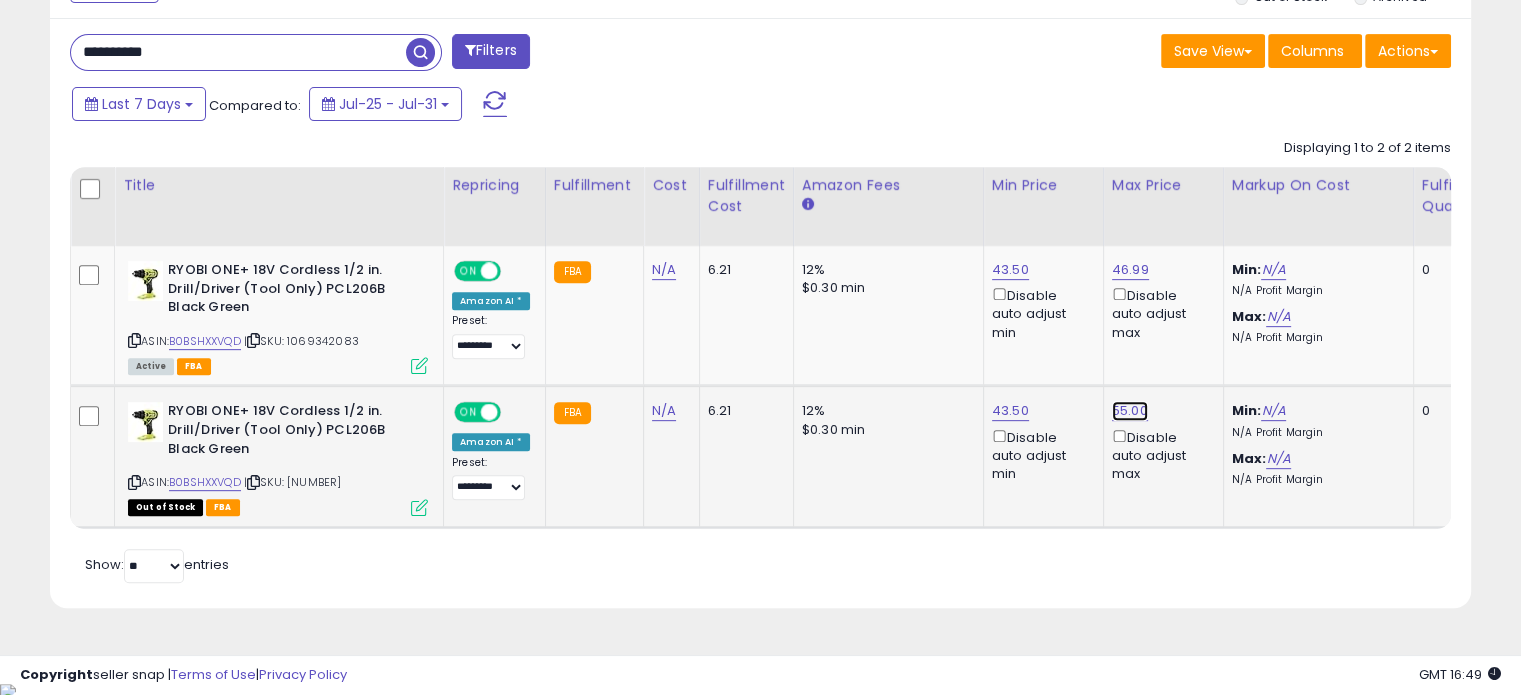 click on "55.00" at bounding box center (1130, 270) 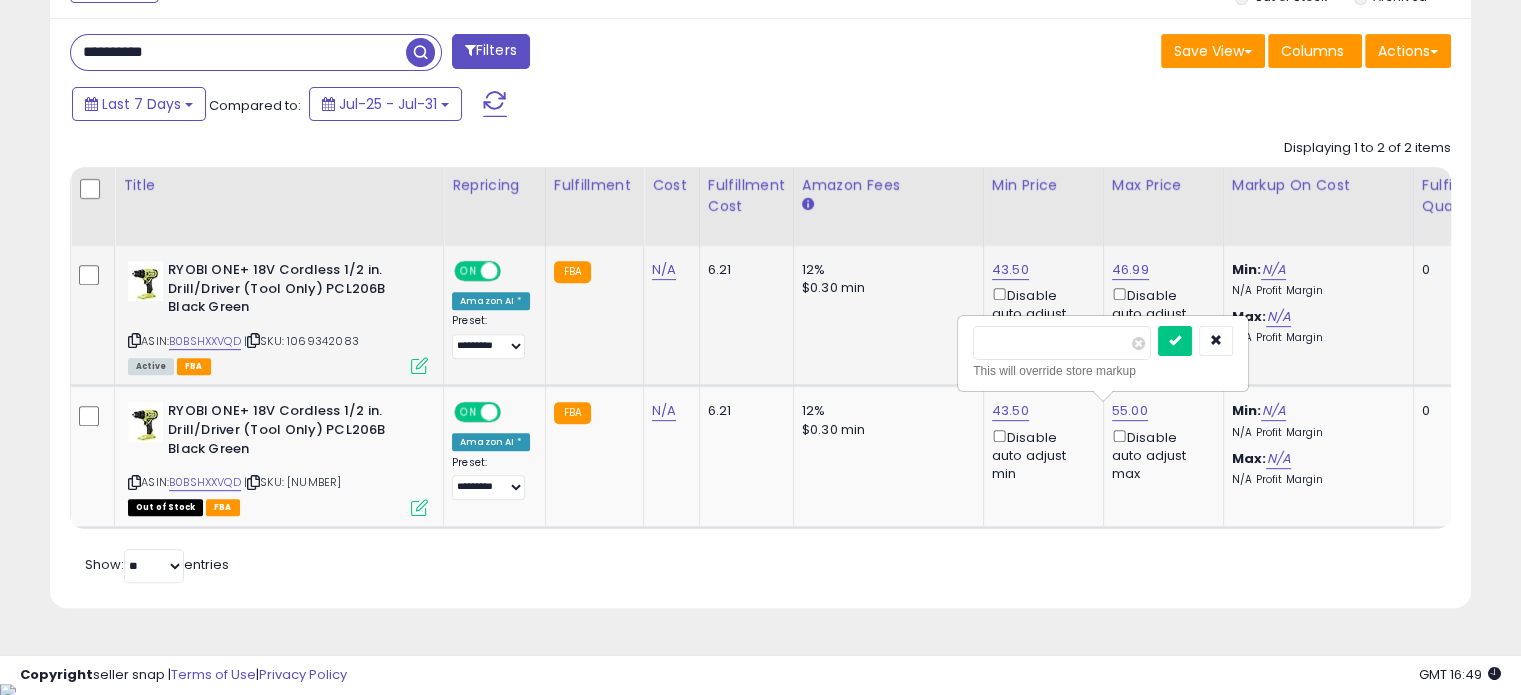 drag, startPoint x: 1079, startPoint y: 336, endPoint x: 814, endPoint y: 335, distance: 265.0019 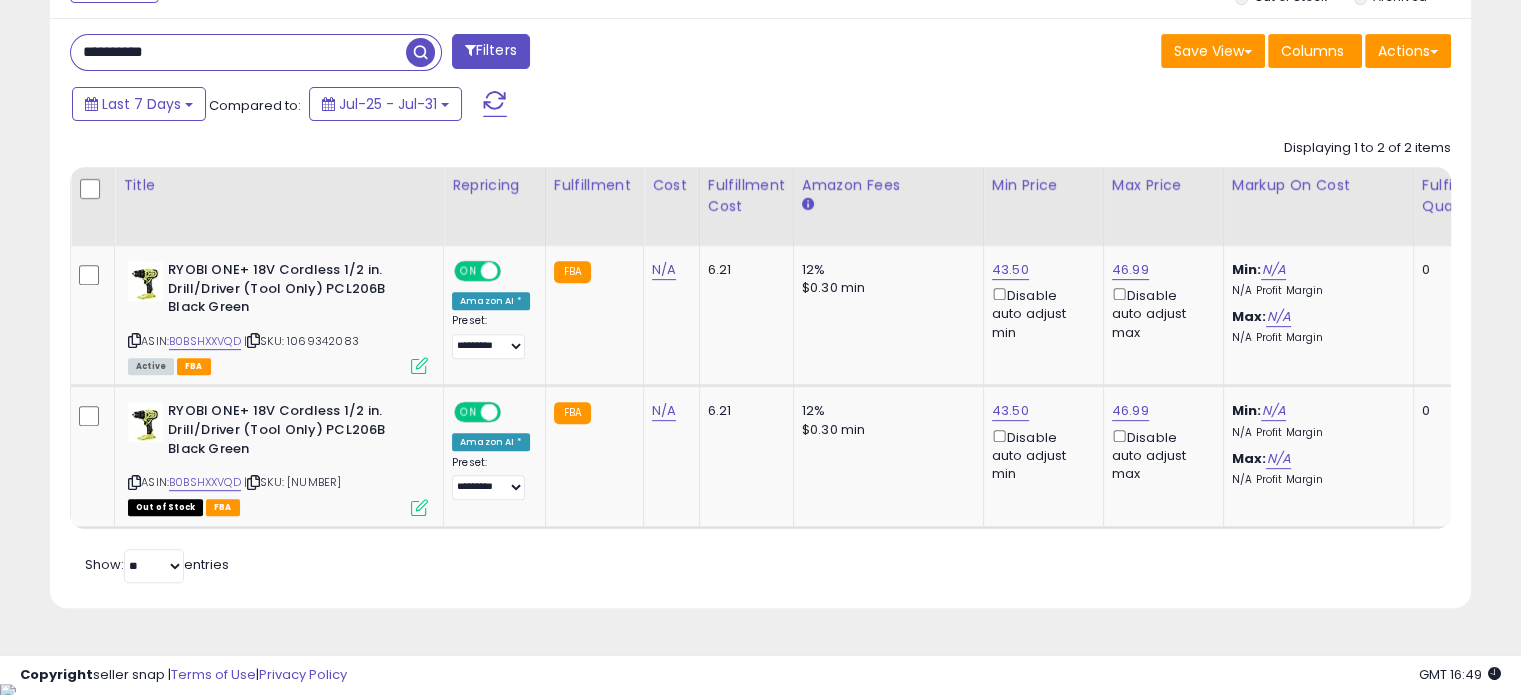 drag, startPoint x: 238, startPoint y: 47, endPoint x: 0, endPoint y: 55, distance: 238.13441 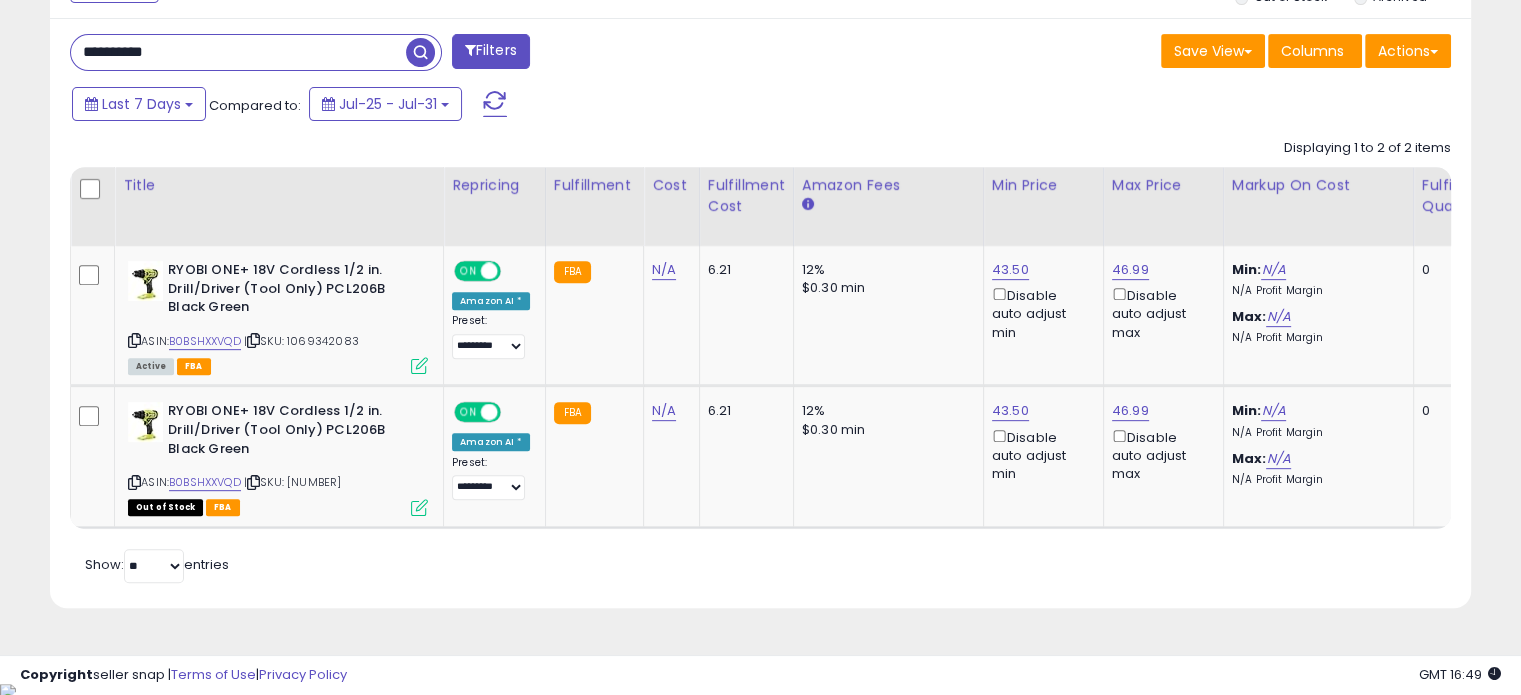 paste 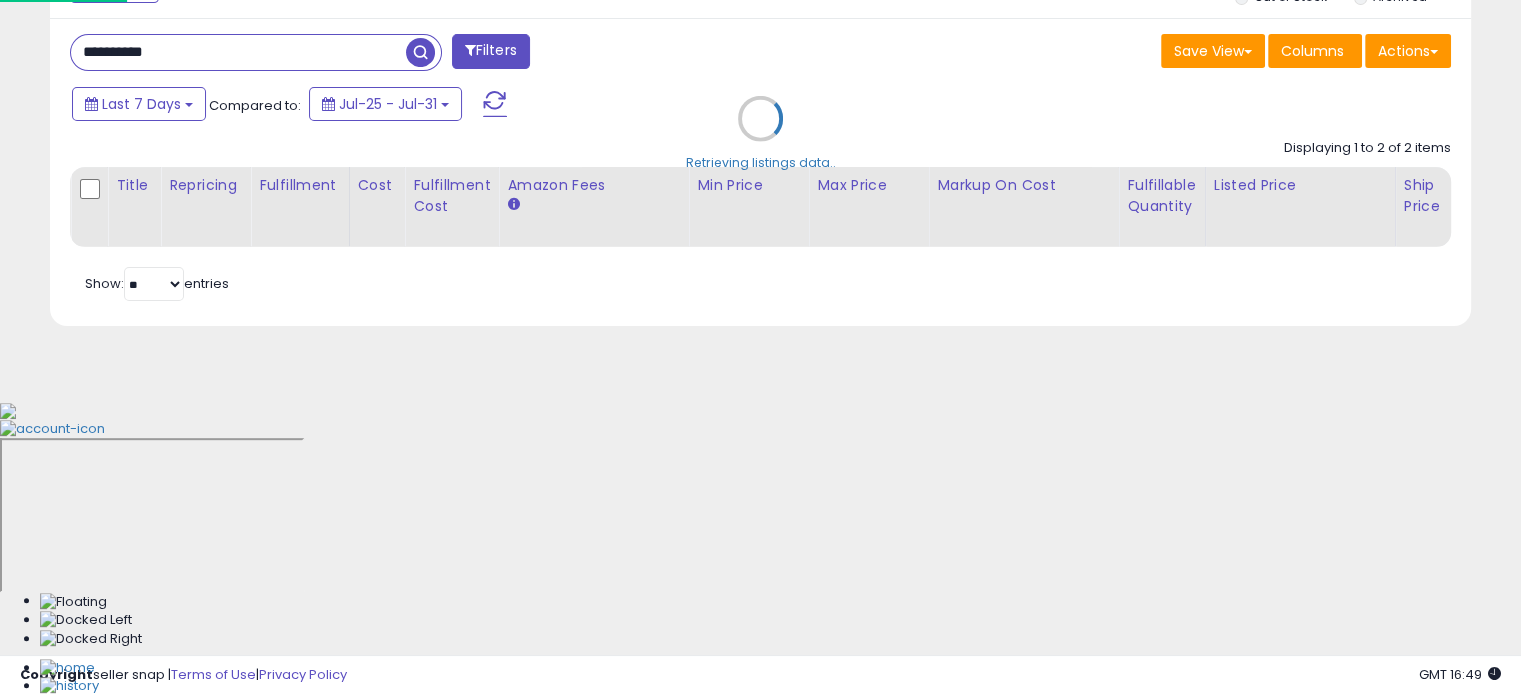 scroll, scrollTop: 999589, scrollLeft: 999168, axis: both 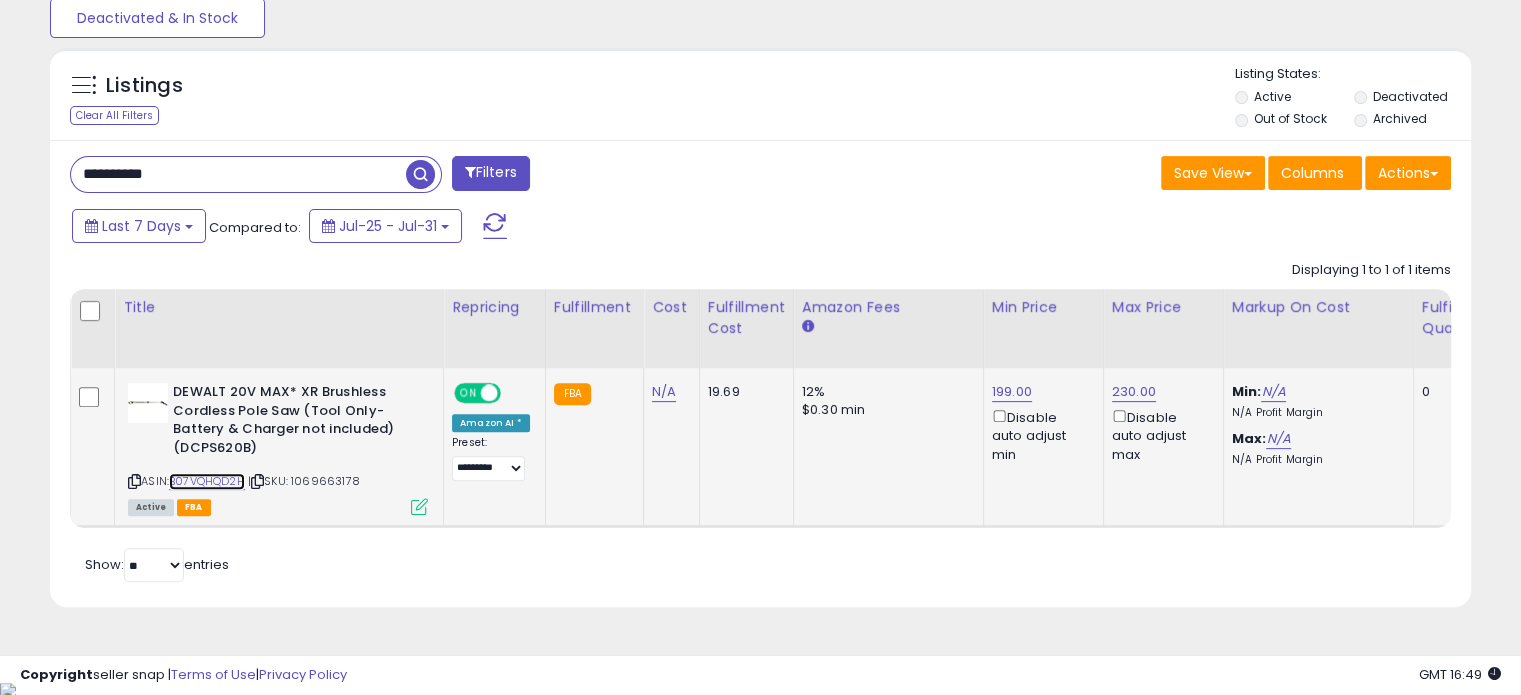 click on "B07VQHQD2H" at bounding box center [207, 481] 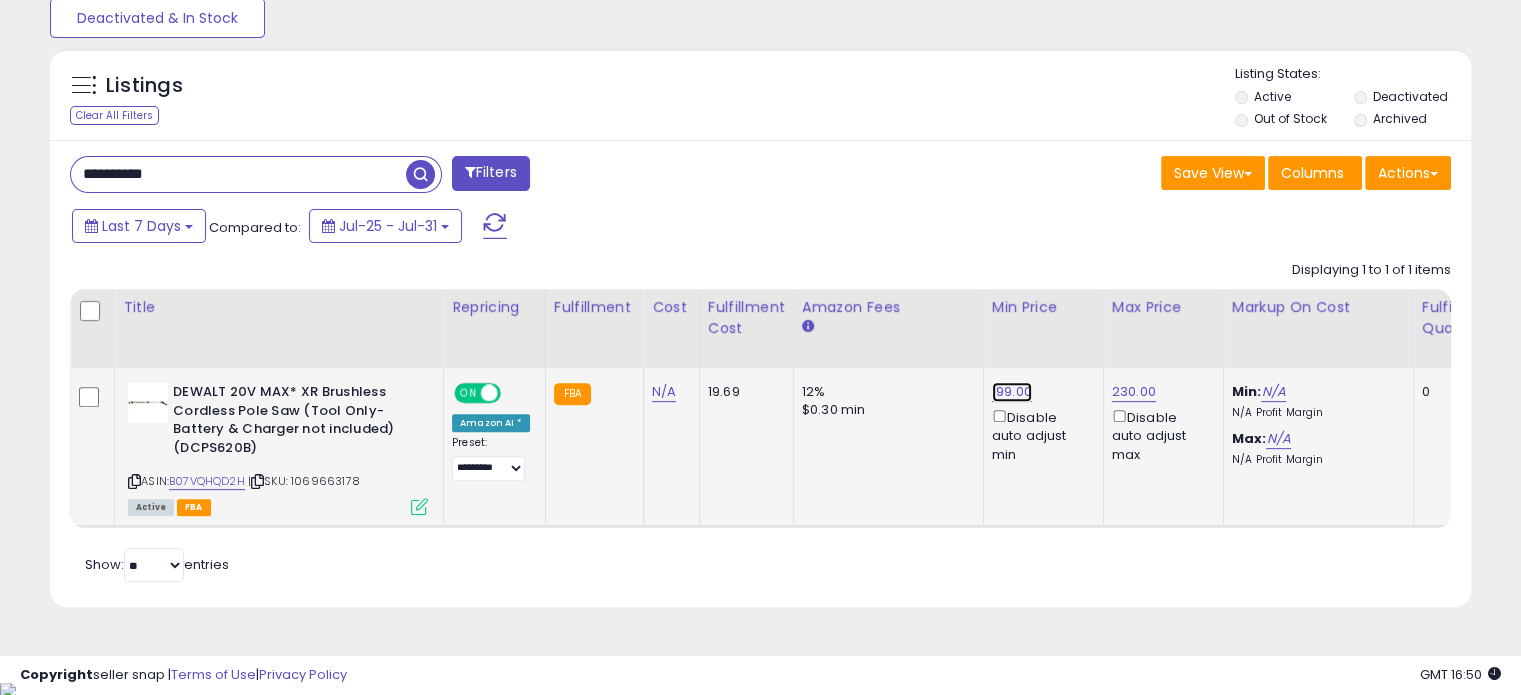 click on "199.00" at bounding box center (1012, 392) 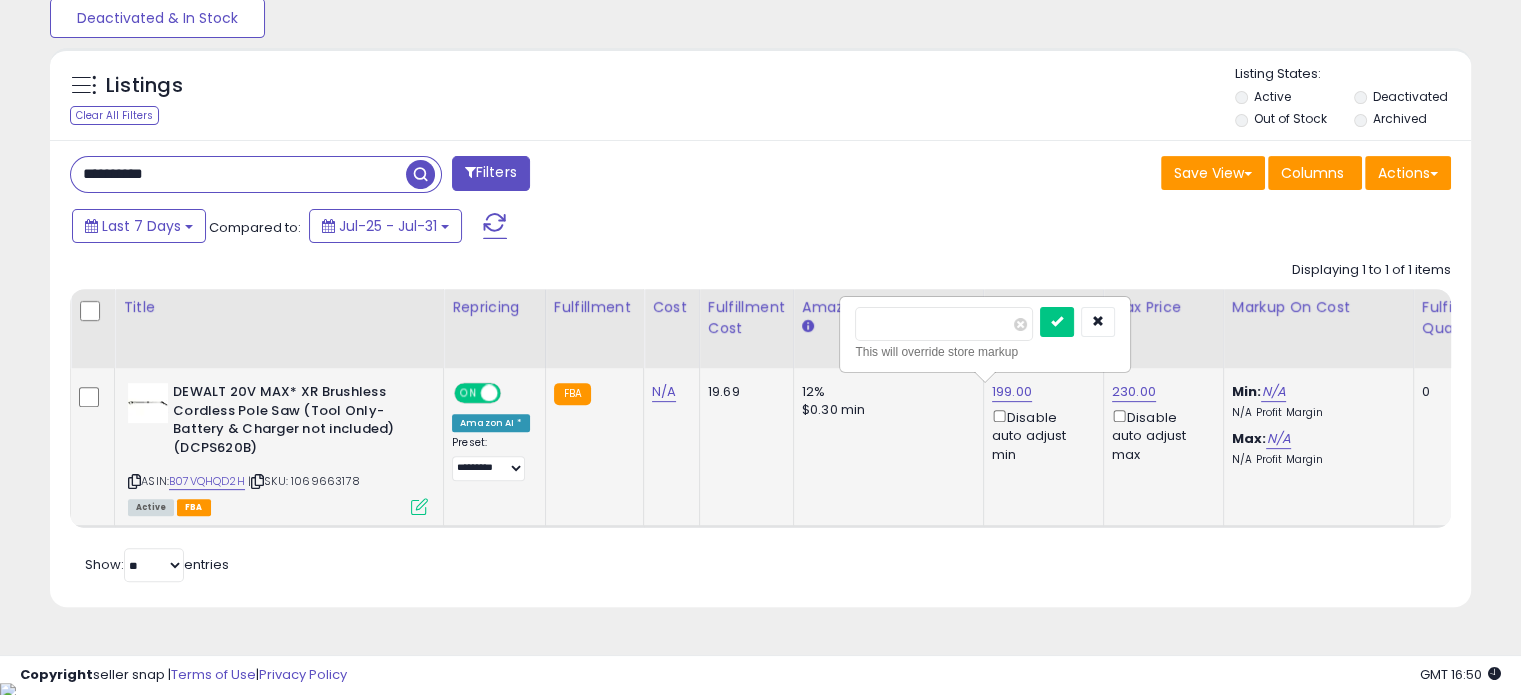 click on "******" at bounding box center (944, 324) 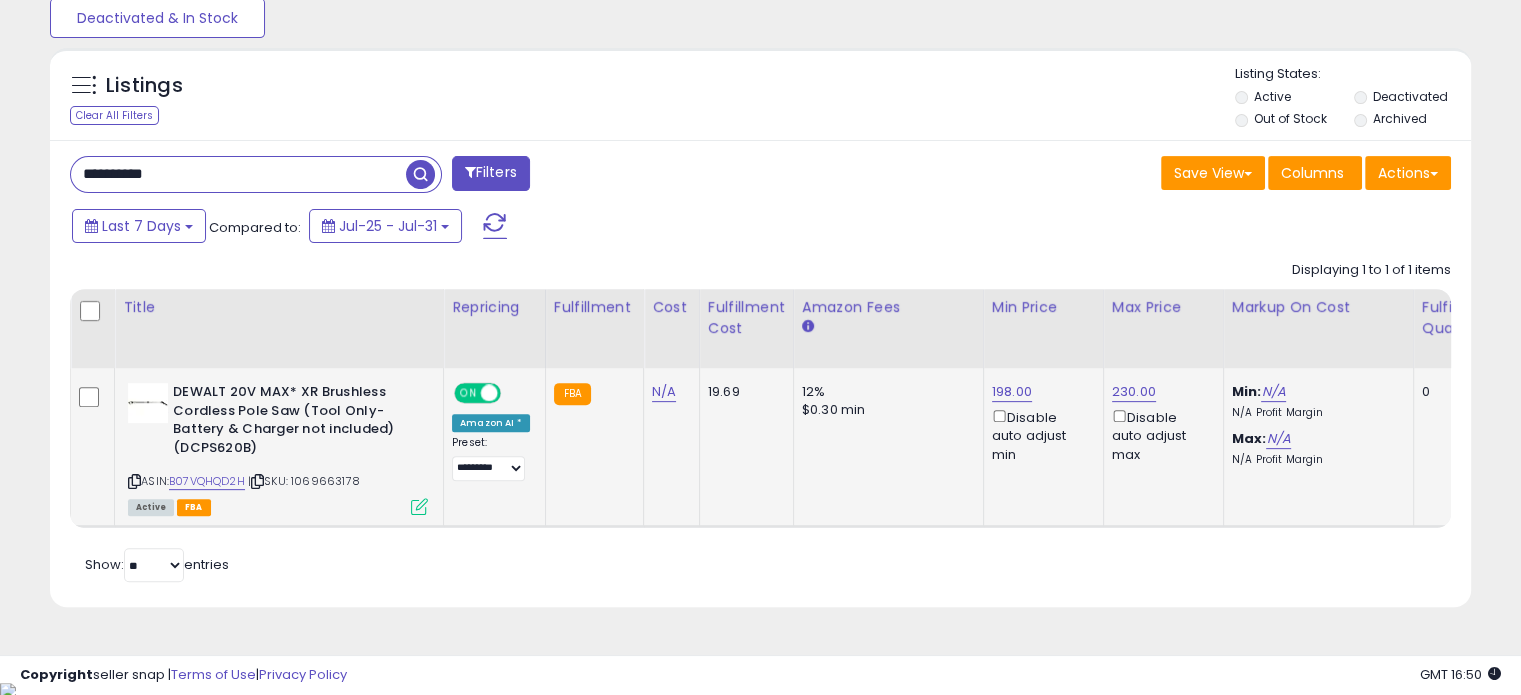 drag, startPoint x: 211, startPoint y: 174, endPoint x: 0, endPoint y: 177, distance: 211.02133 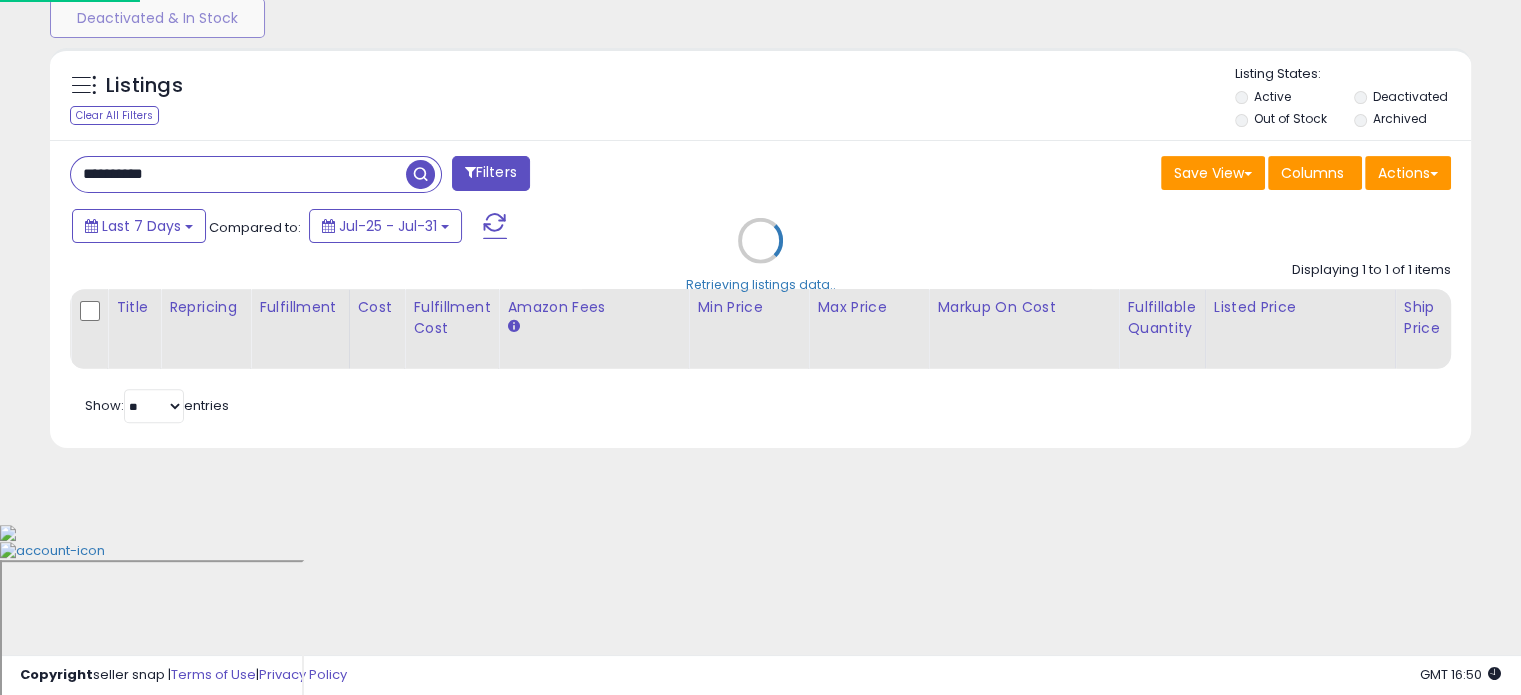 scroll, scrollTop: 999589, scrollLeft: 999168, axis: both 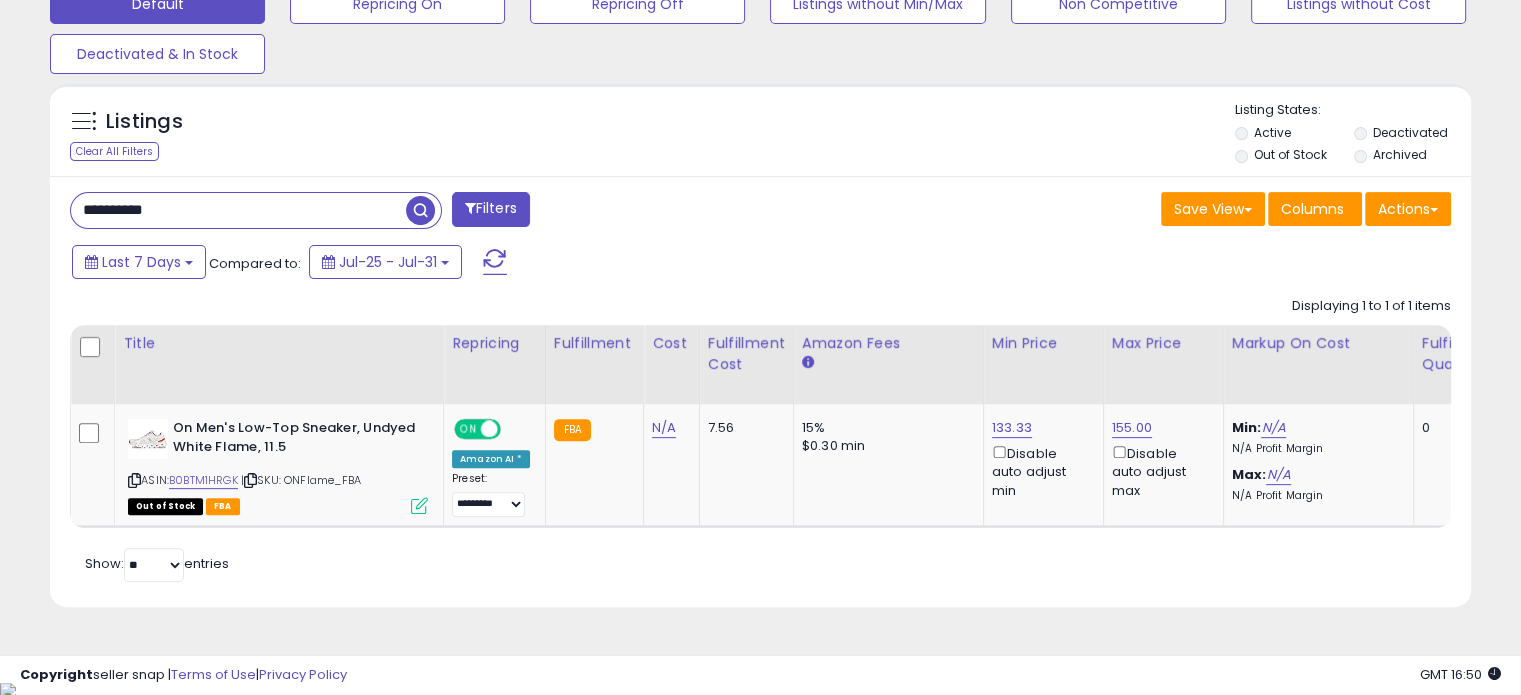 drag, startPoint x: 197, startPoint y: 207, endPoint x: 40, endPoint y: 207, distance: 157 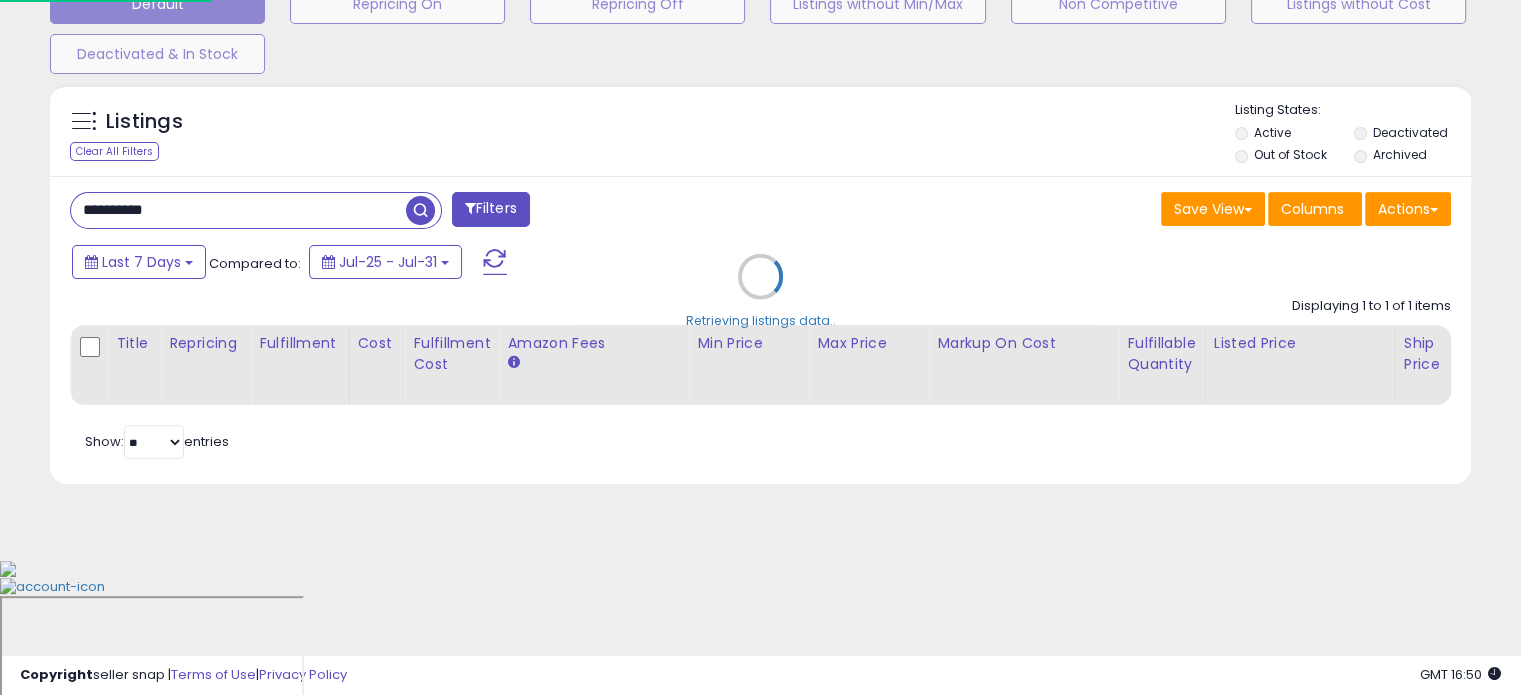 scroll, scrollTop: 999589, scrollLeft: 999168, axis: both 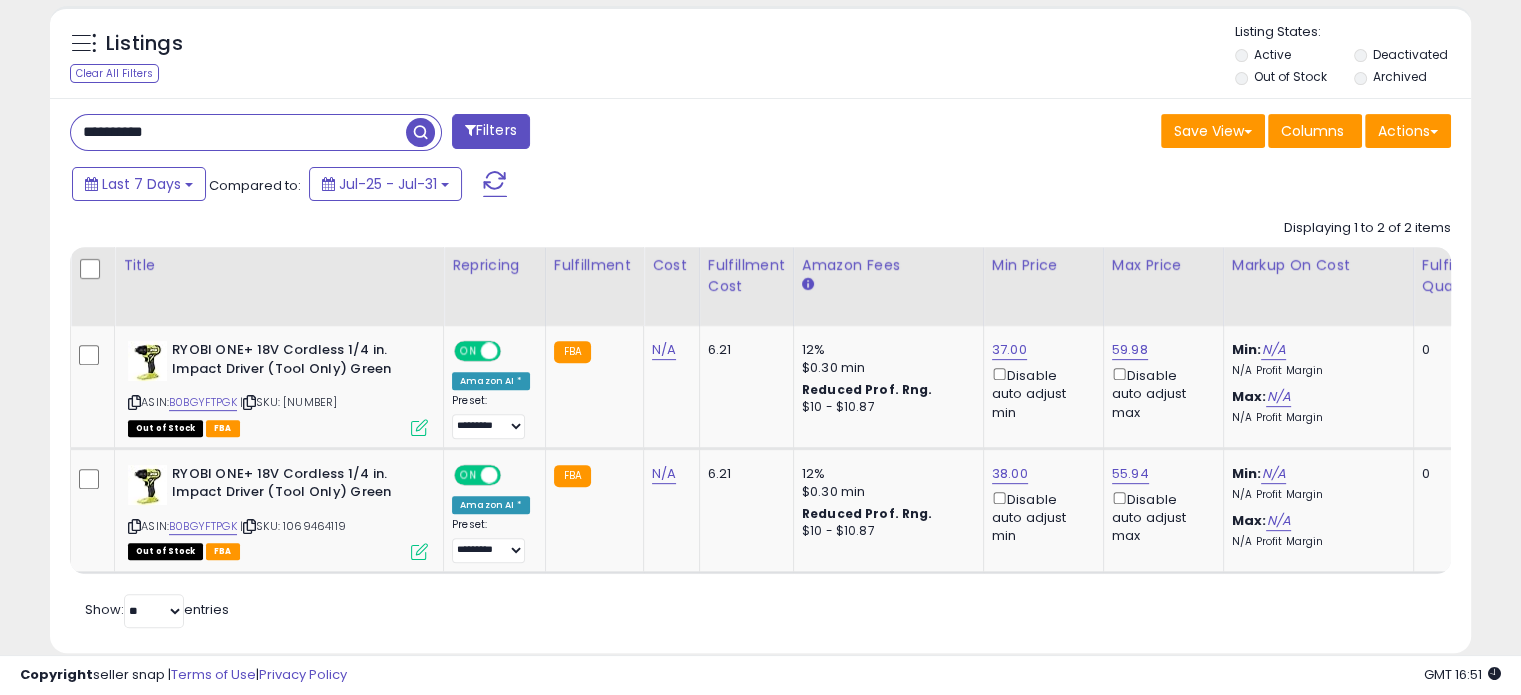 click on "**********" at bounding box center (760, 34) 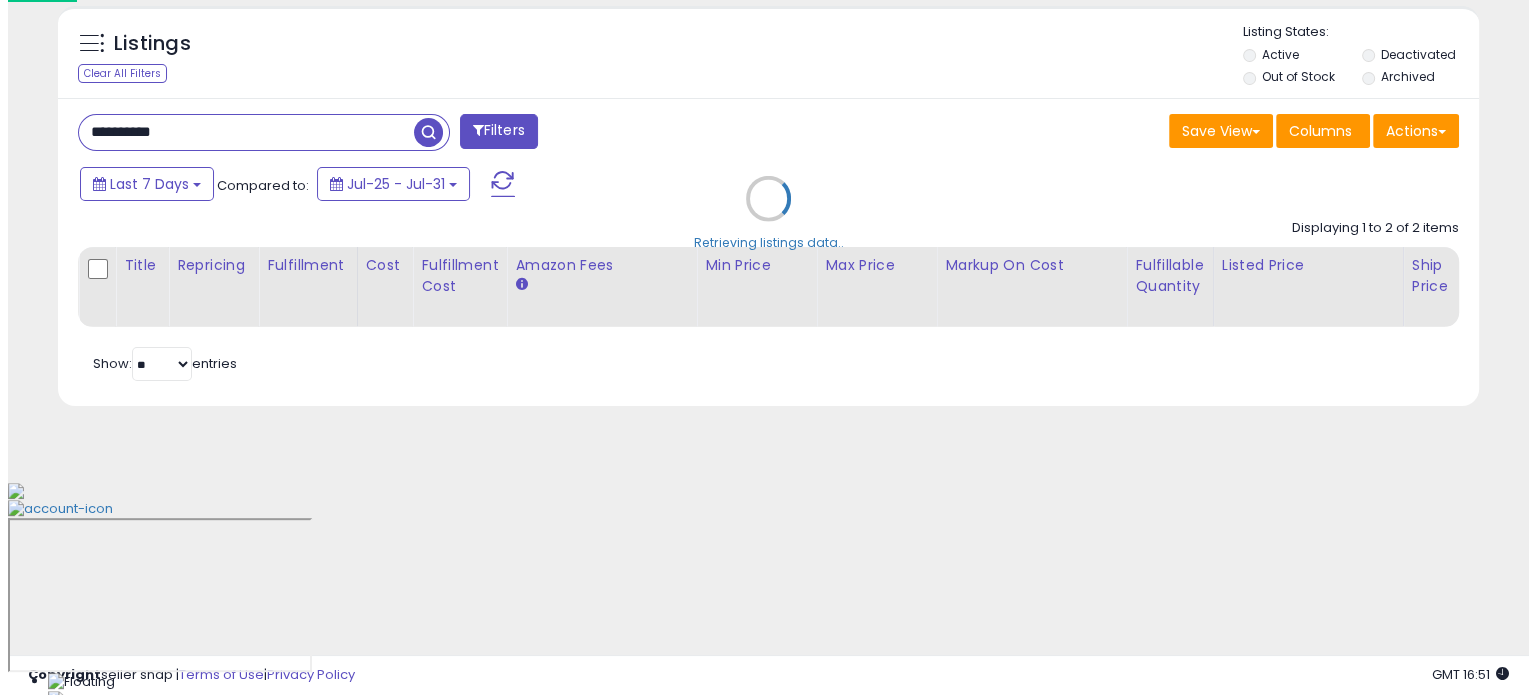 scroll, scrollTop: 524, scrollLeft: 0, axis: vertical 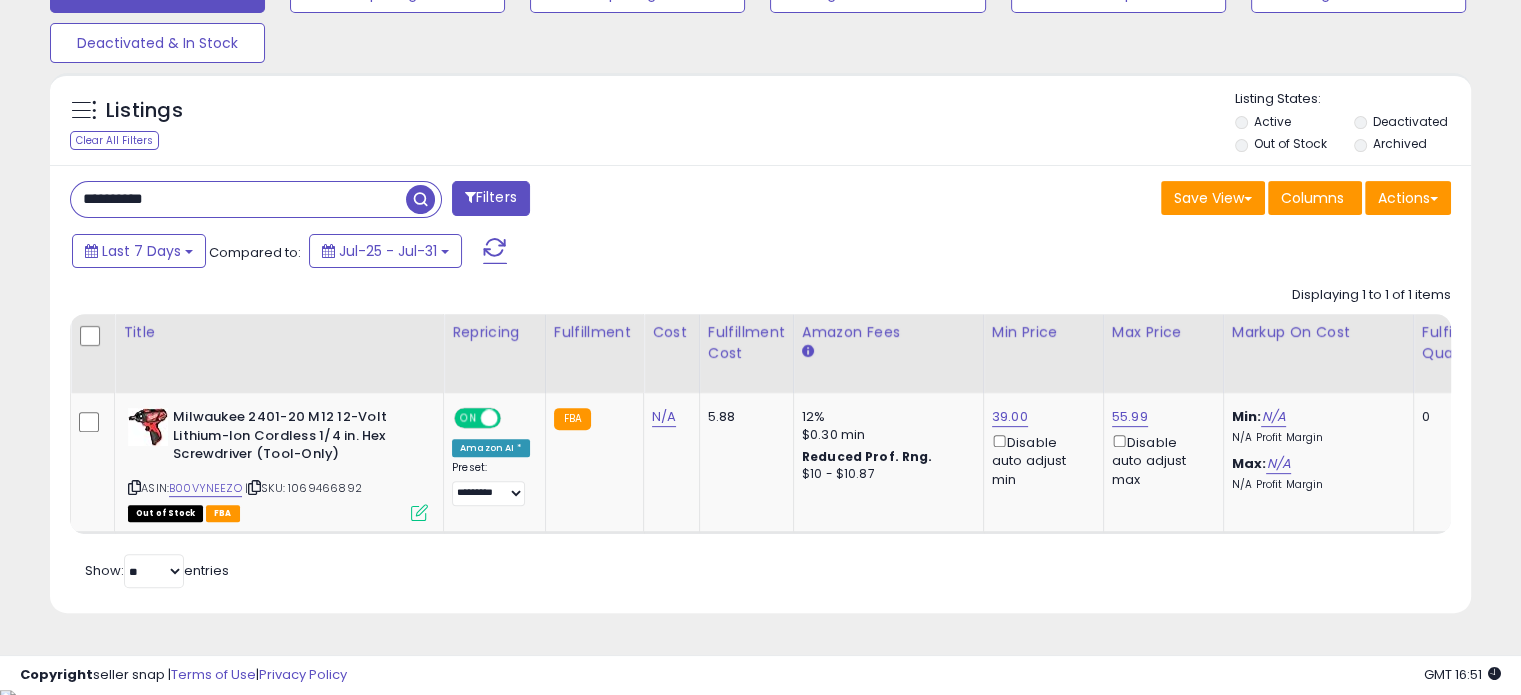 drag, startPoint x: 216, startPoint y: 195, endPoint x: 0, endPoint y: 210, distance: 216.5202 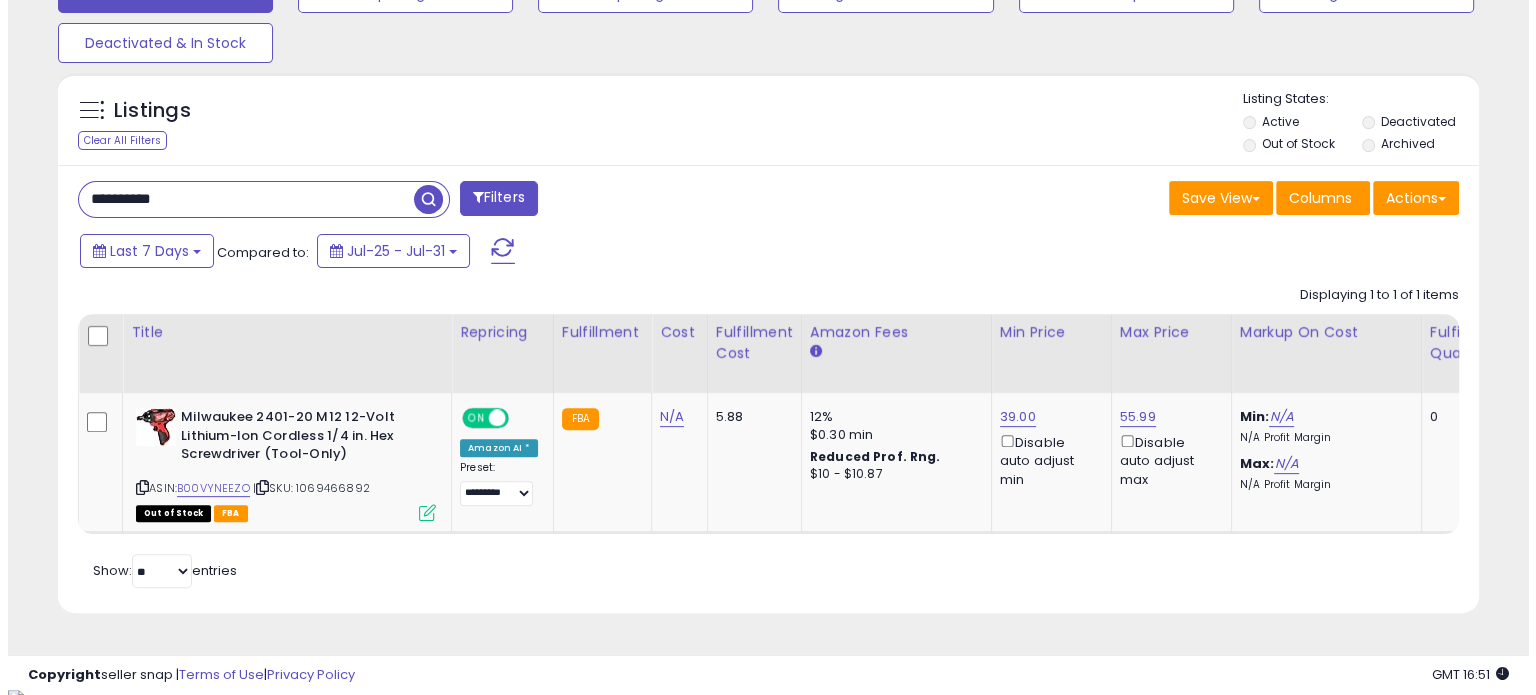 scroll, scrollTop: 524, scrollLeft: 0, axis: vertical 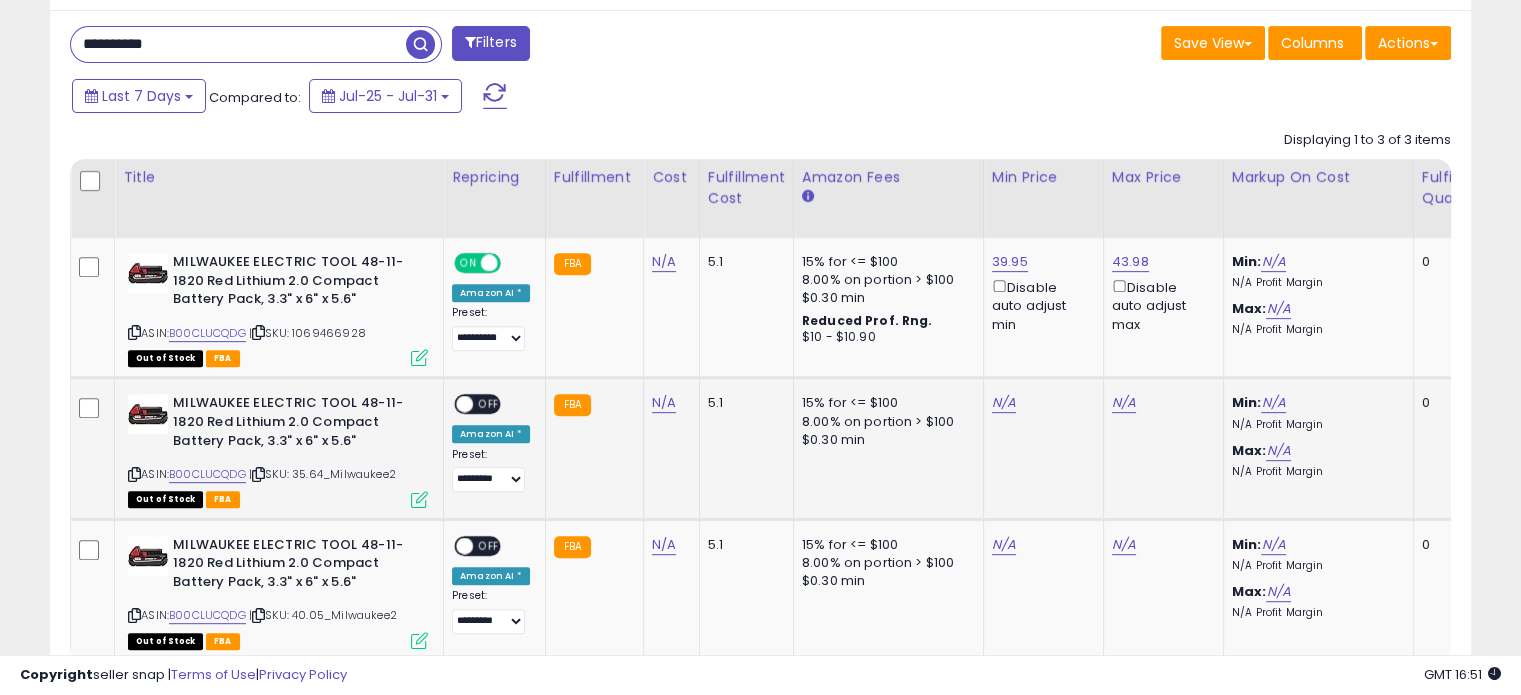 click on "OFF" at bounding box center [489, 404] 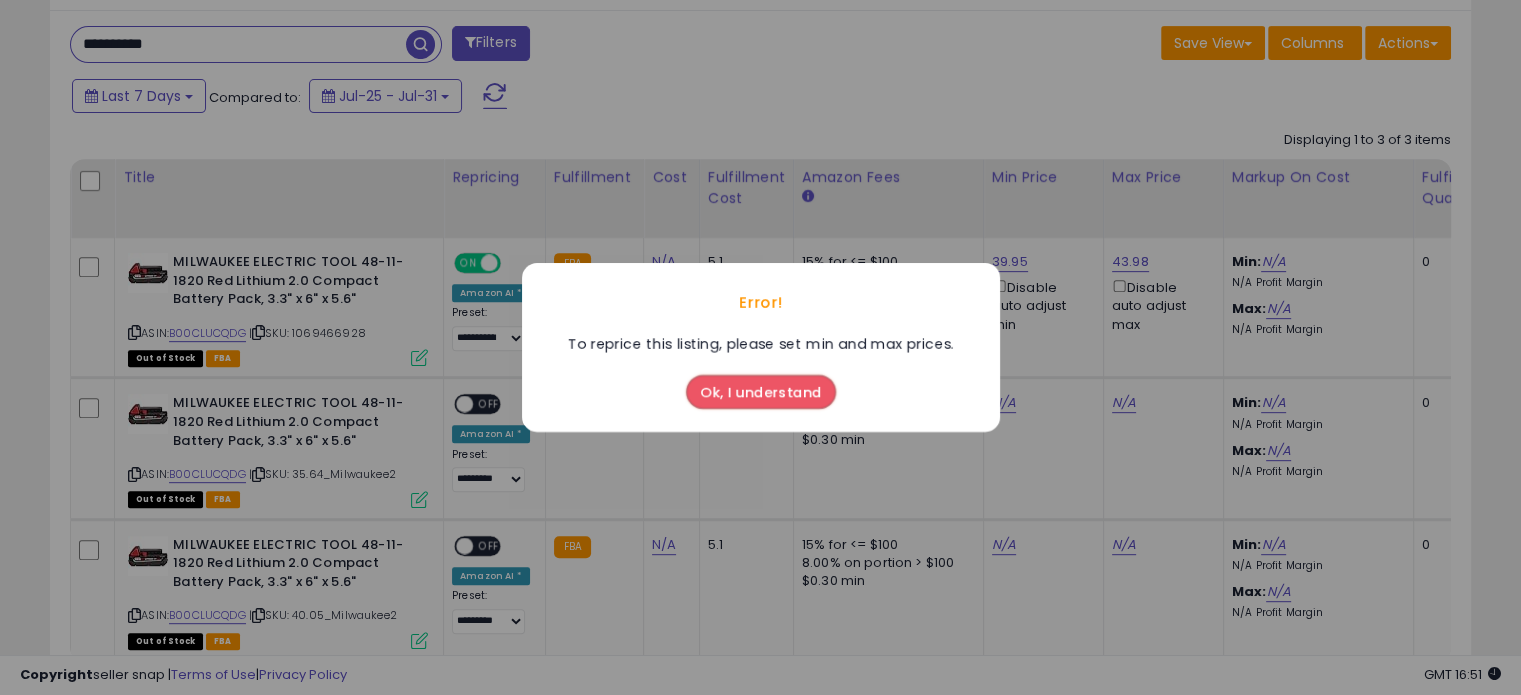 click on "Ok, I understand" at bounding box center (761, 392) 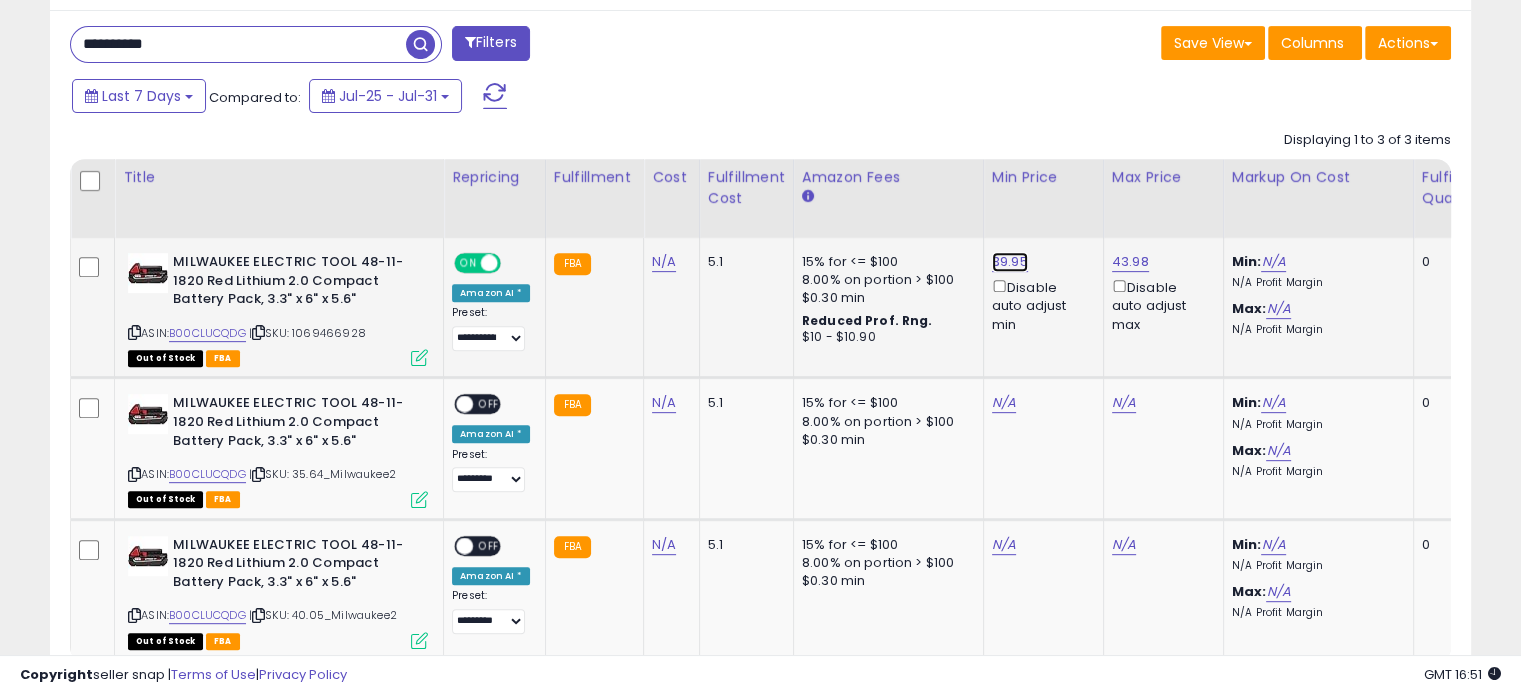 click on "39.95" at bounding box center (1010, 262) 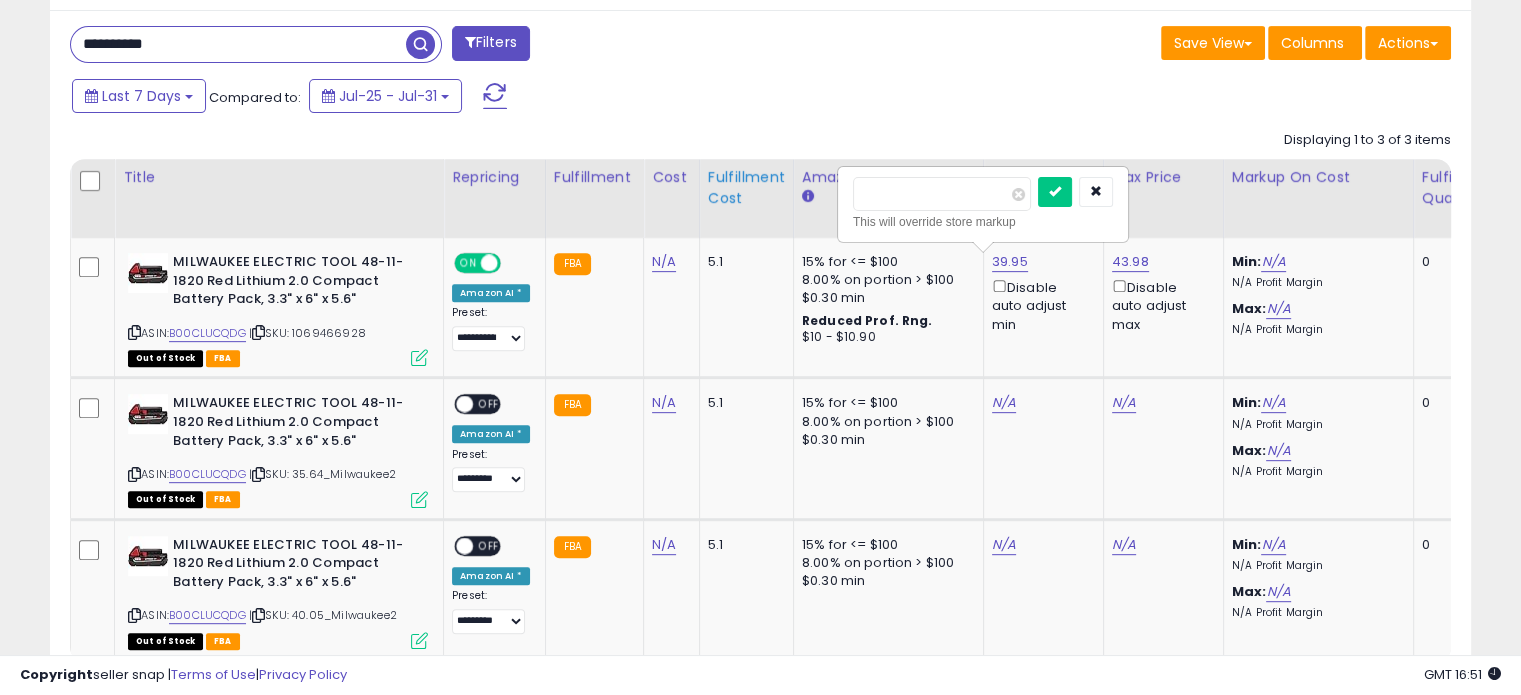 drag, startPoint x: 915, startPoint y: 197, endPoint x: 769, endPoint y: 192, distance: 146.08559 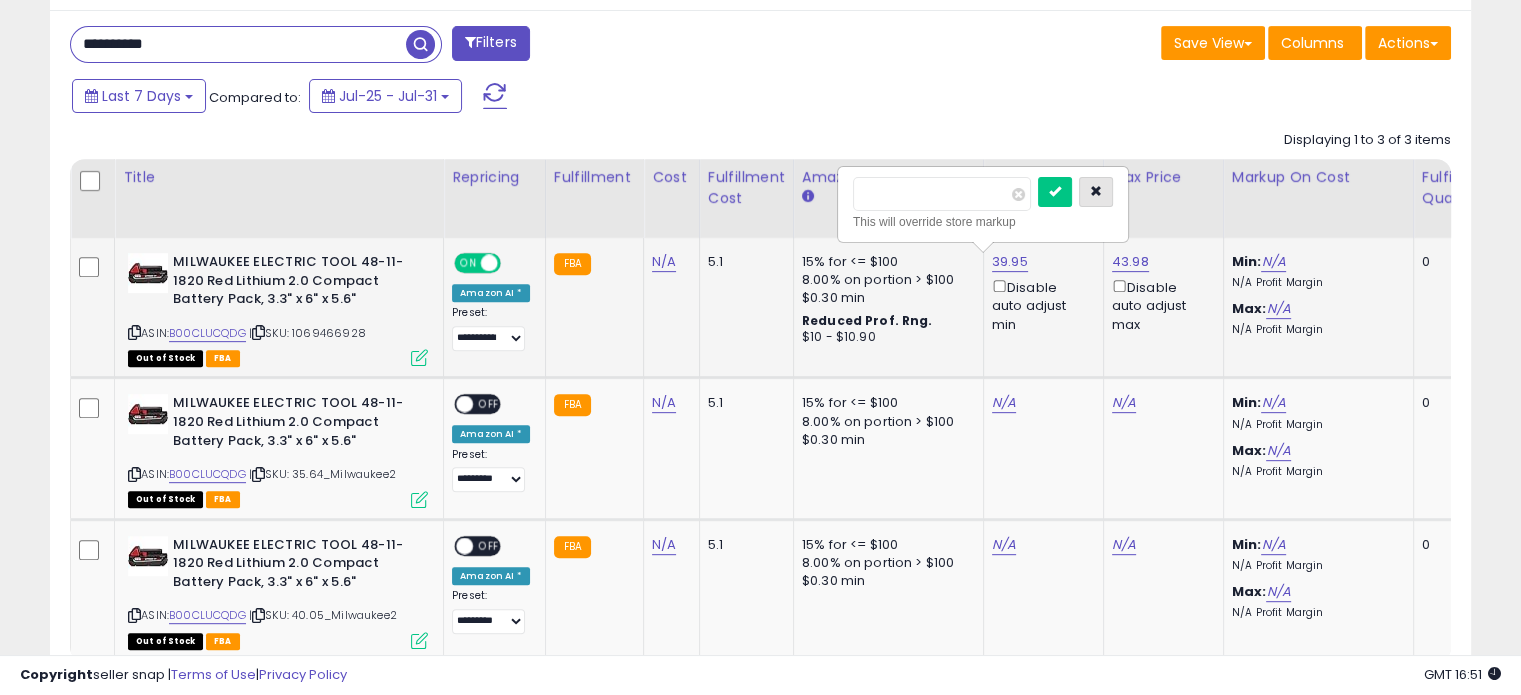 click at bounding box center [1096, 191] 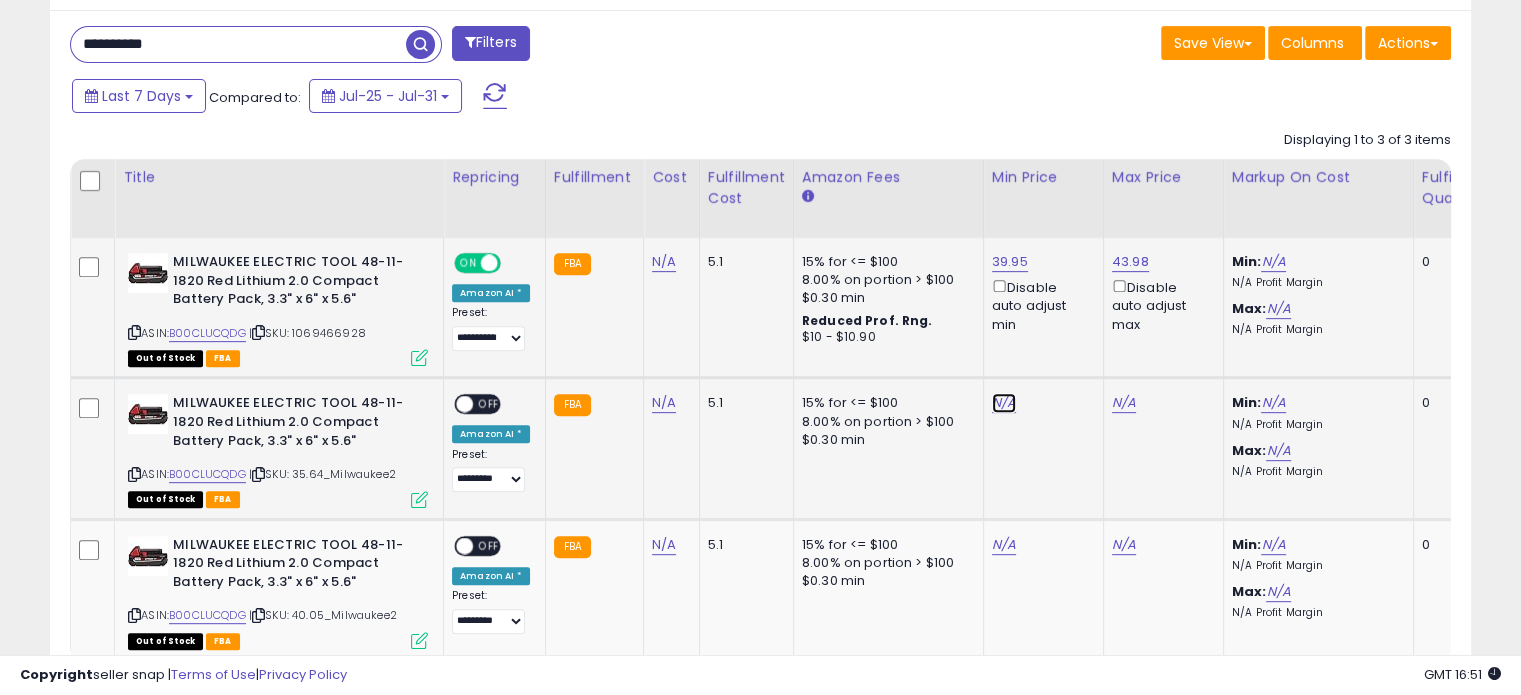 click on "N/A" at bounding box center (1004, 403) 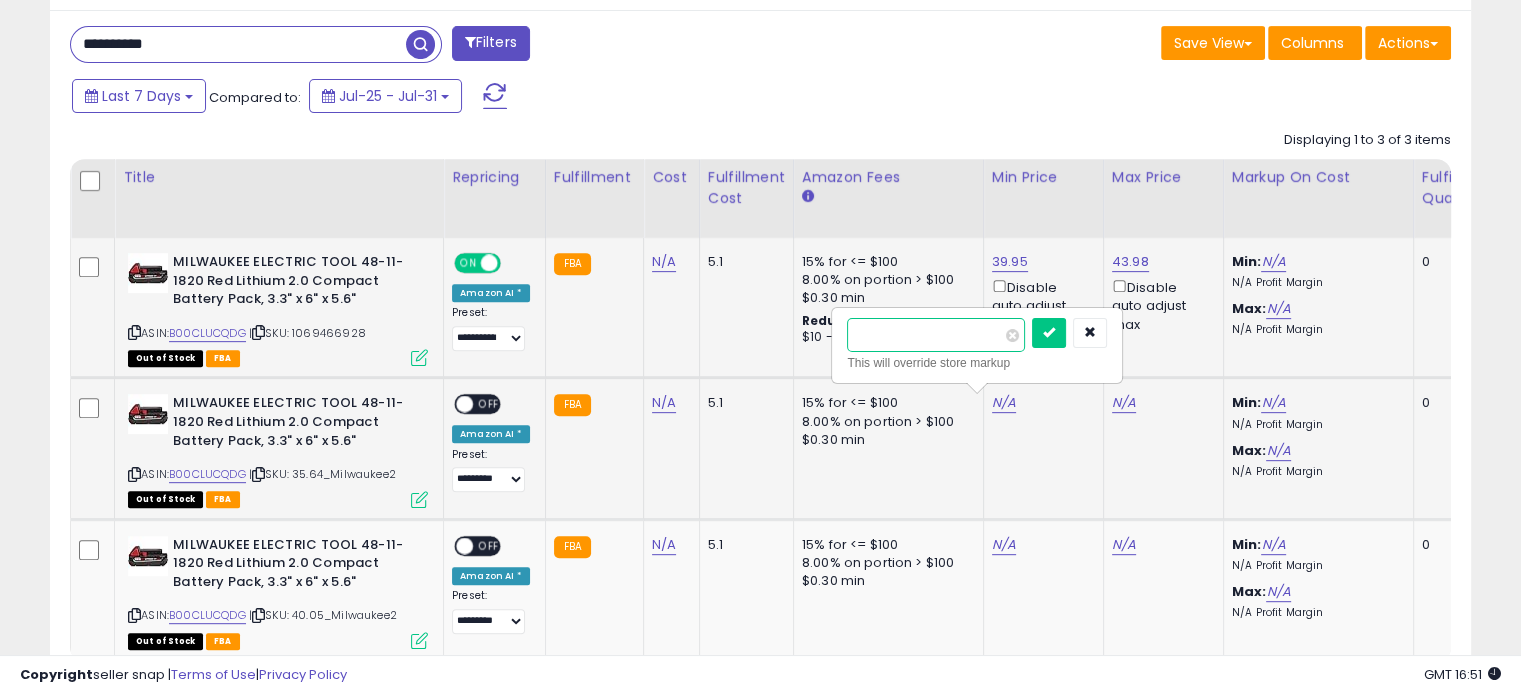 paste on "*****" 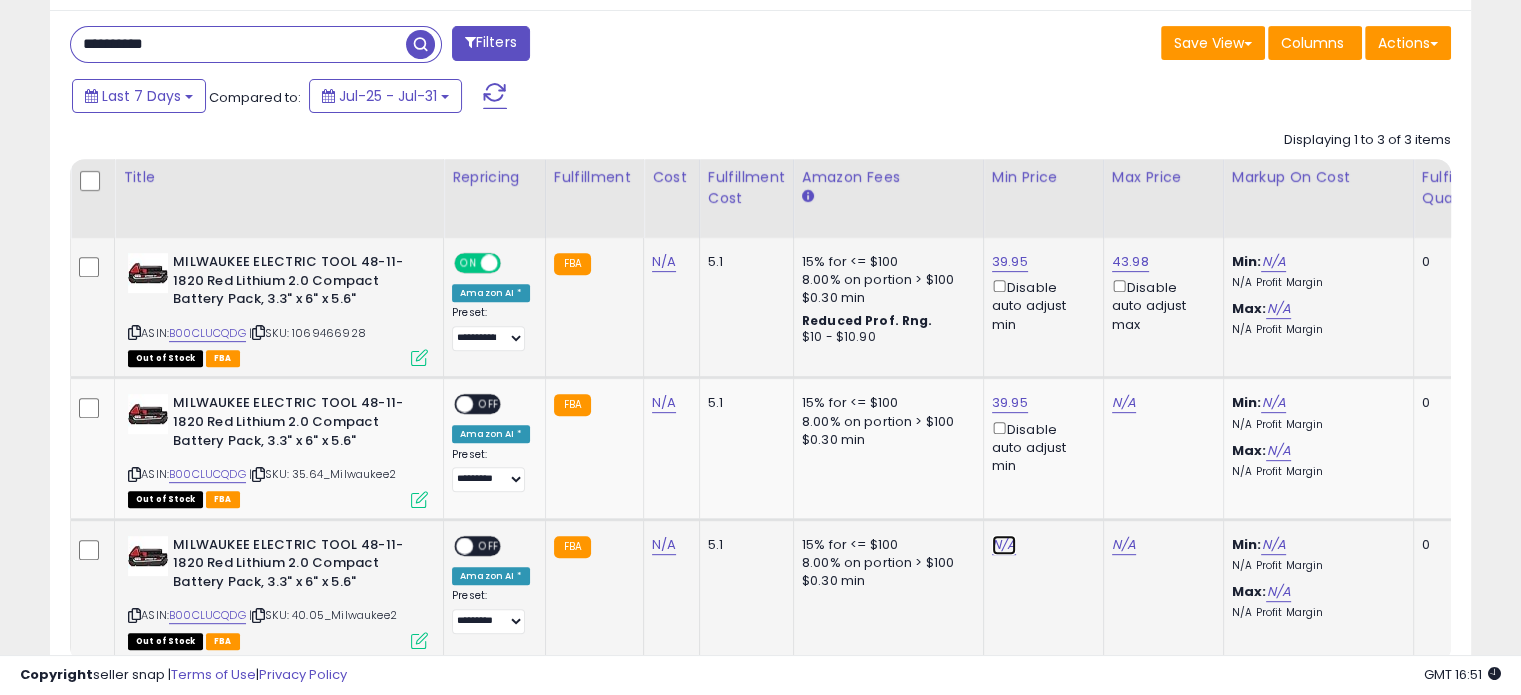 click on "N/A" at bounding box center [1004, 545] 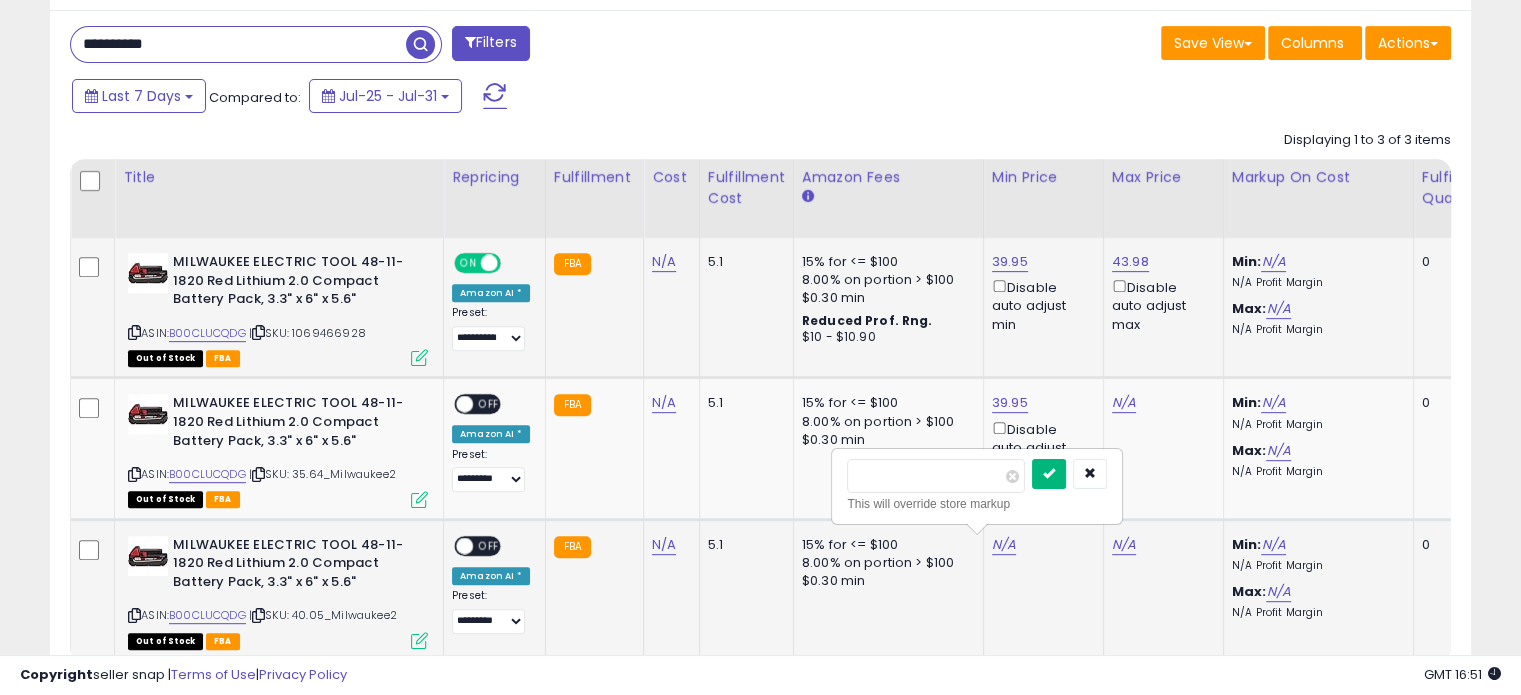 type on "*****" 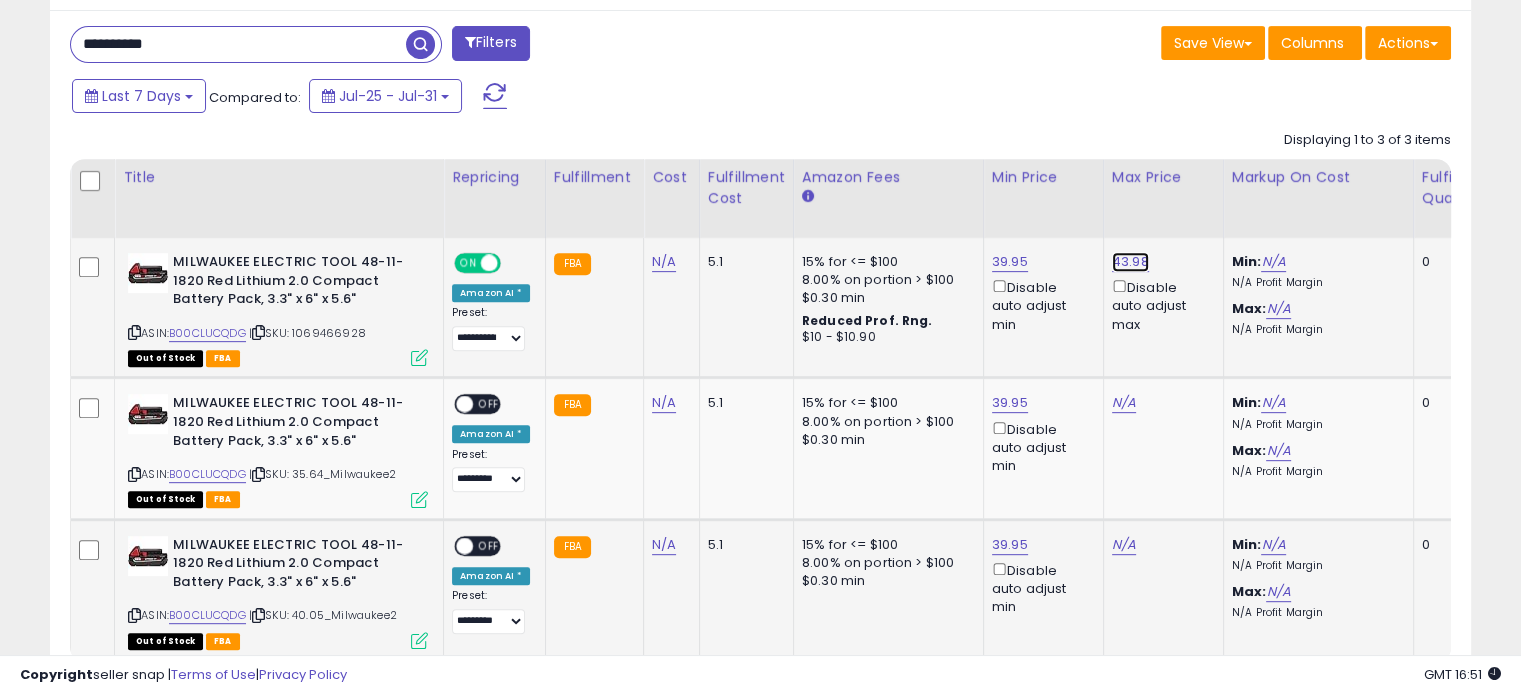 click on "43.98" at bounding box center [1130, 262] 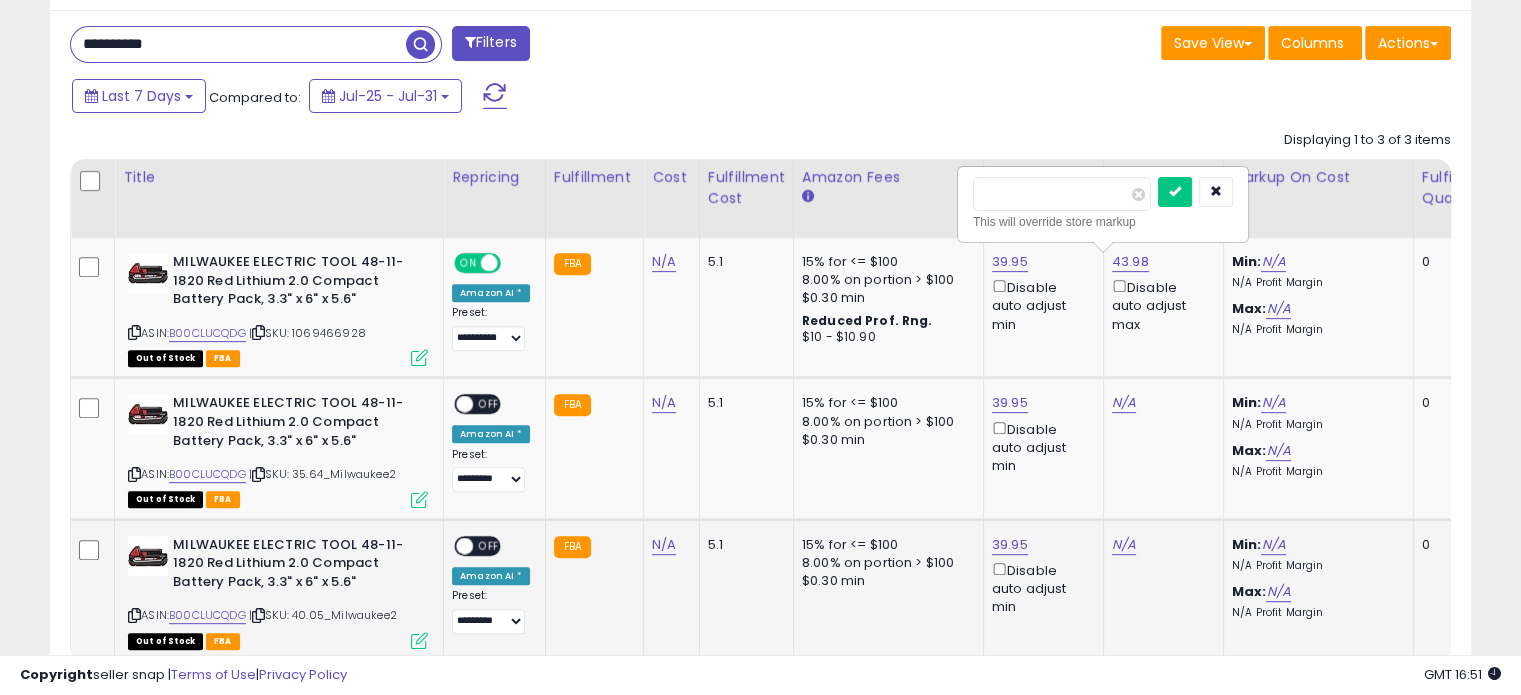 drag, startPoint x: 1044, startPoint y: 203, endPoint x: 948, endPoint y: 198, distance: 96.13012 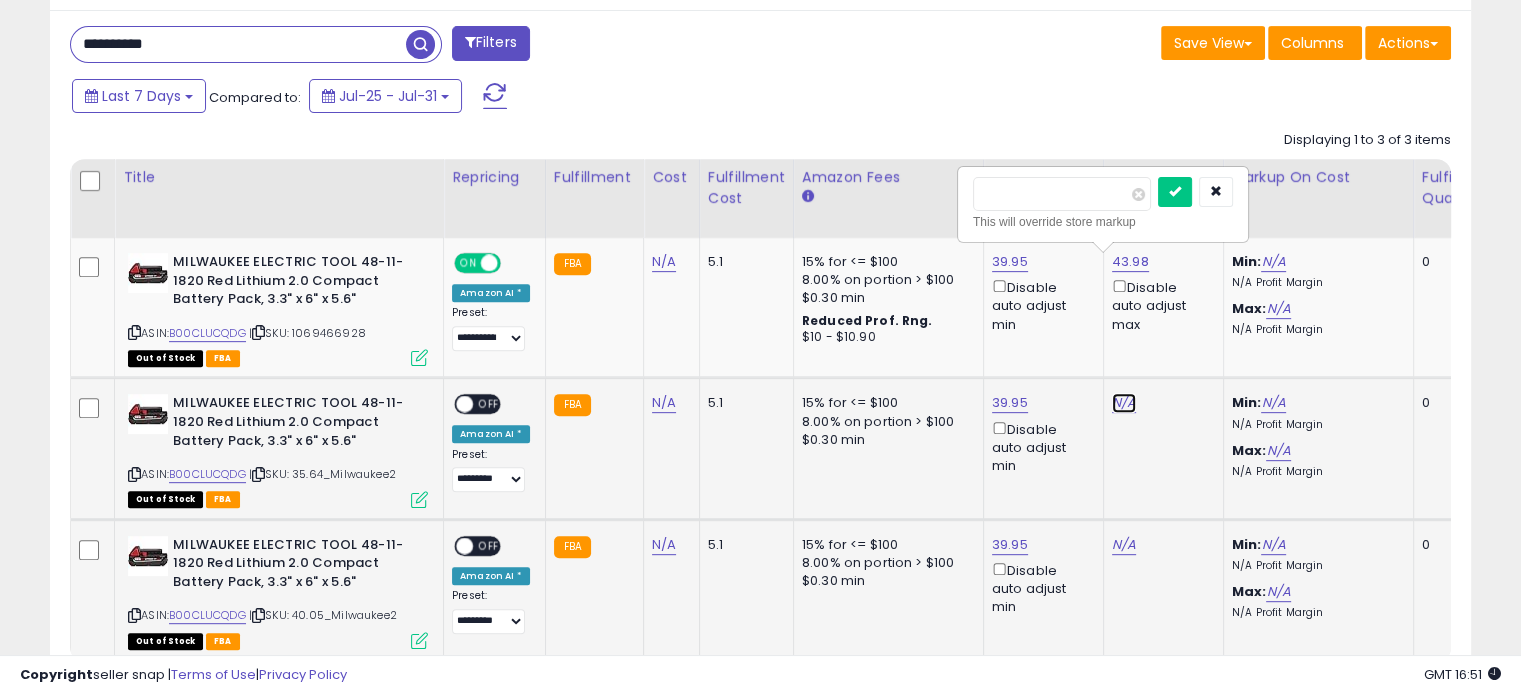 click on "N/A" at bounding box center [1124, 403] 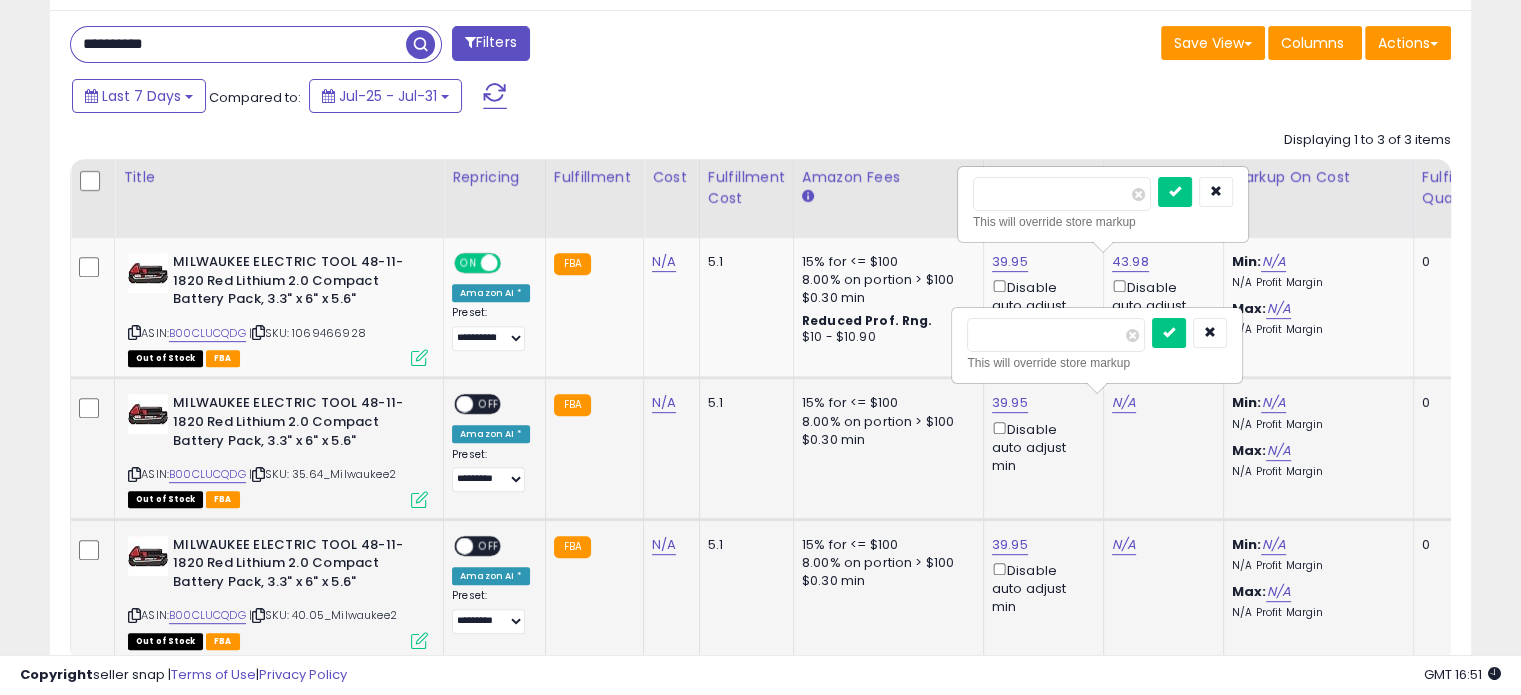 type on "*****" 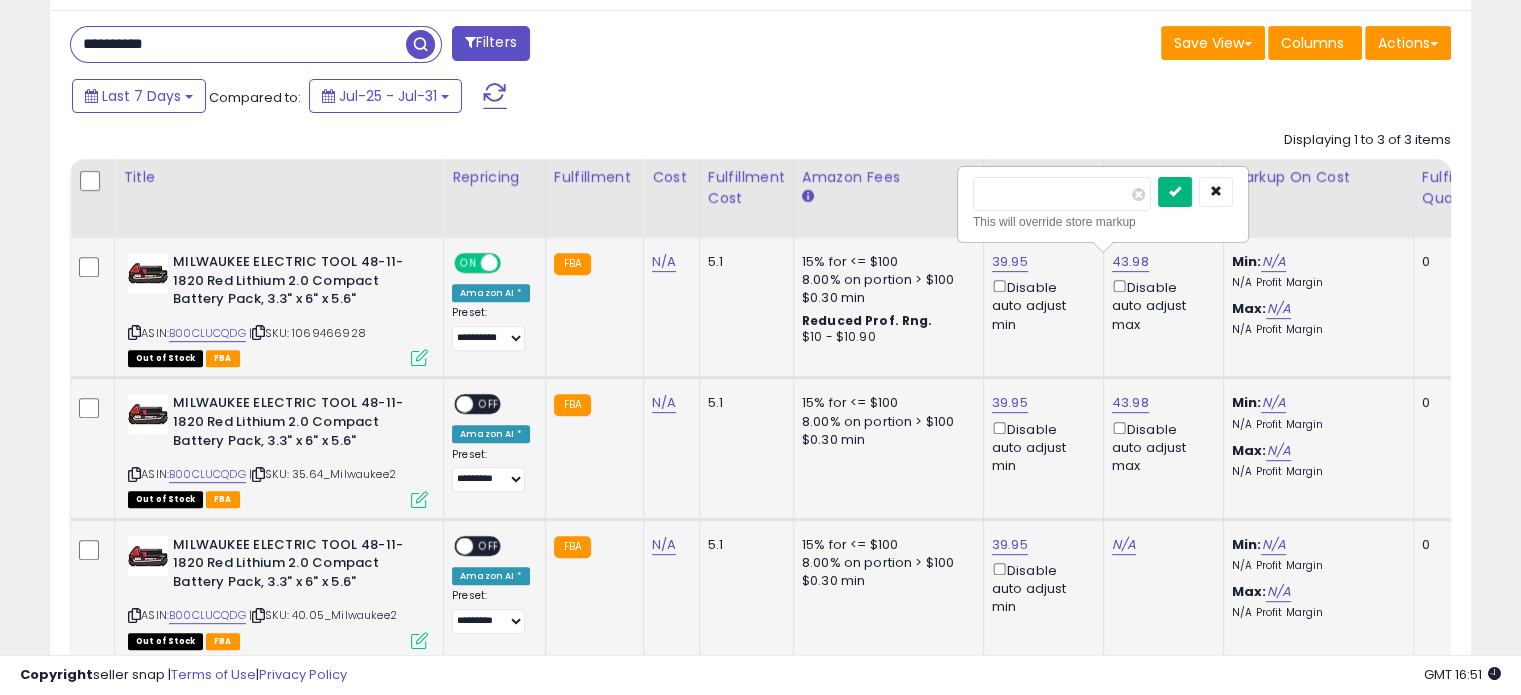 click at bounding box center [1175, 192] 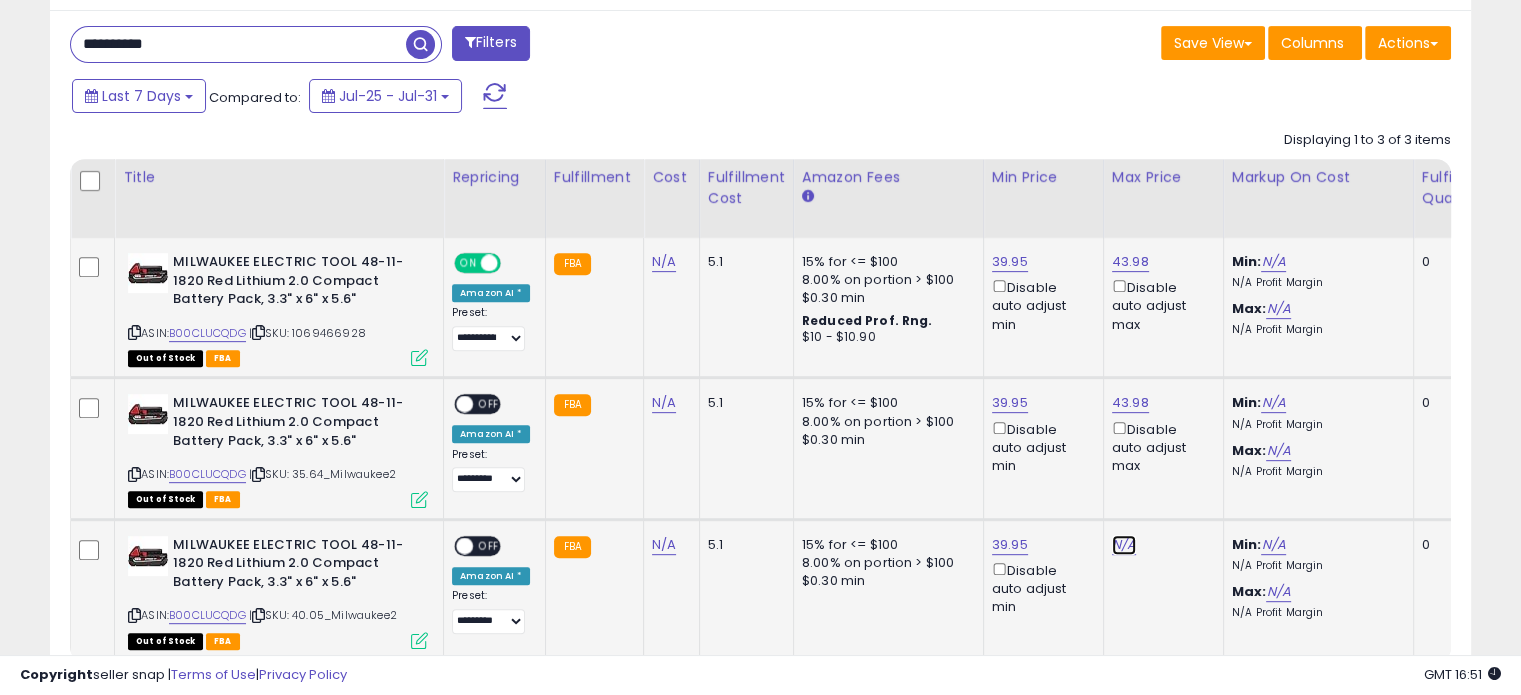 click on "N/A" at bounding box center (1124, 545) 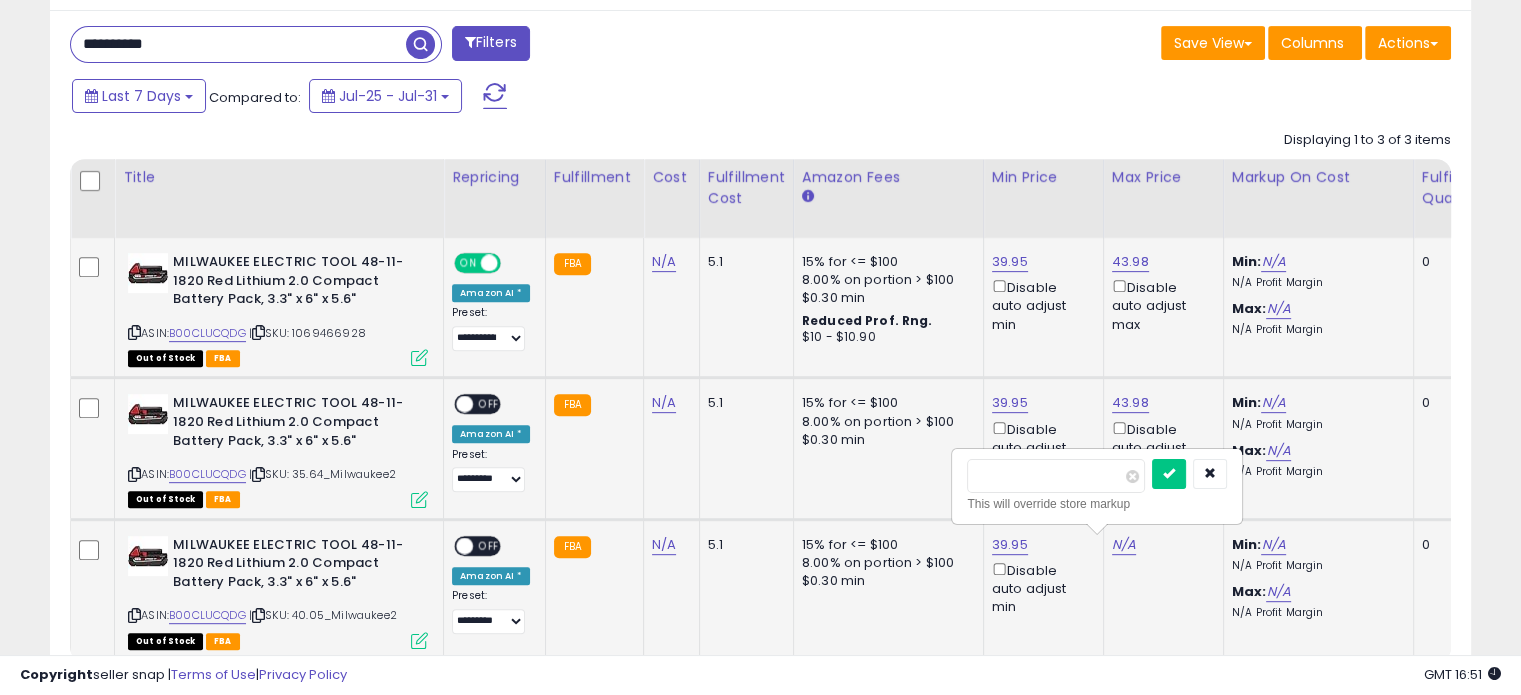 type on "*****" 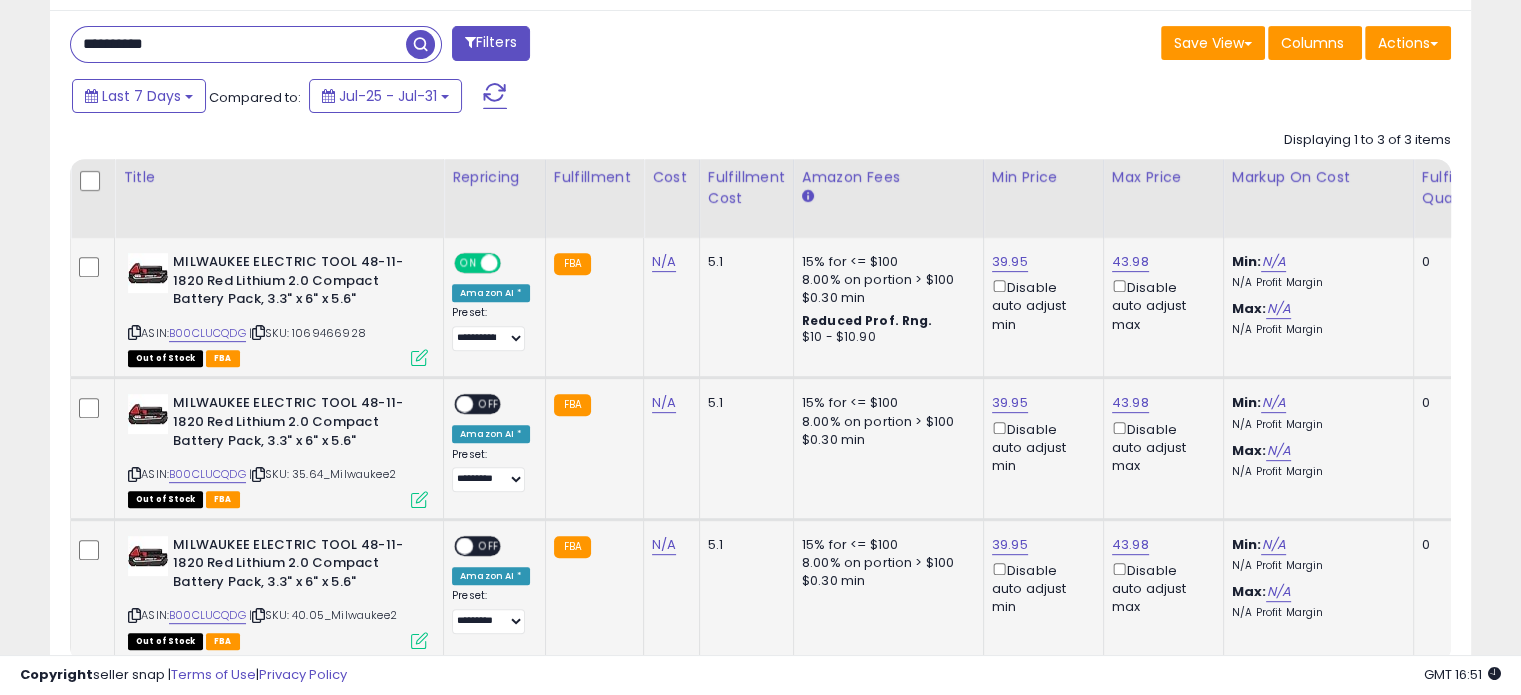 click on "OFF" at bounding box center [489, 404] 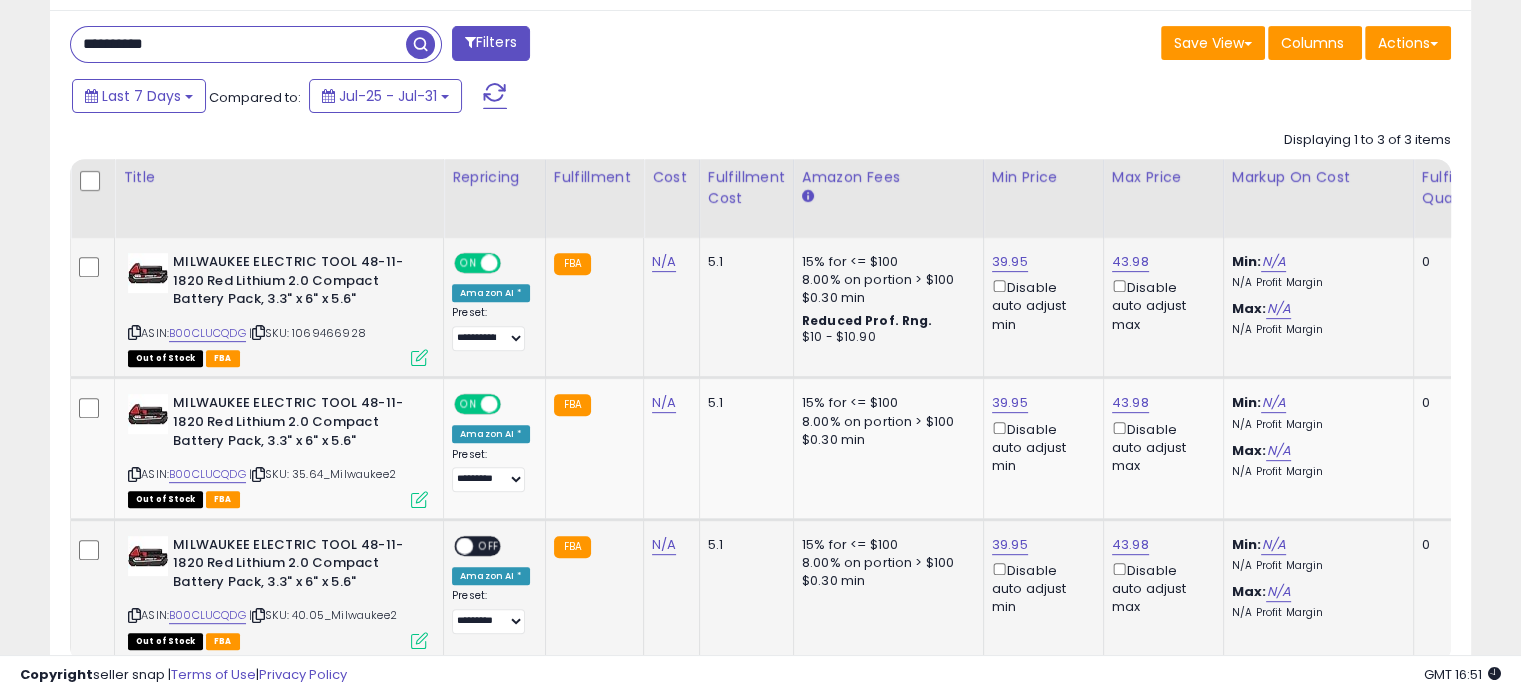 click on "OFF" at bounding box center [489, 545] 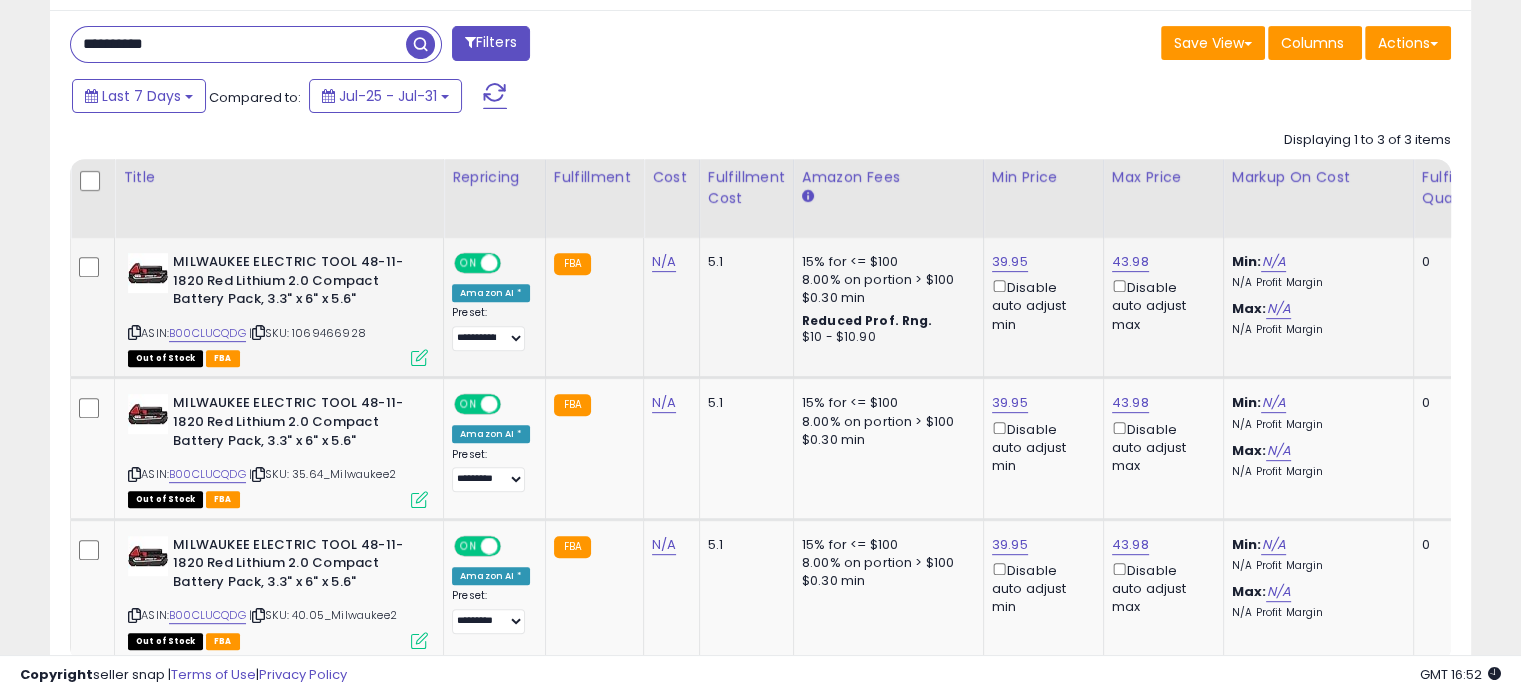 drag, startPoint x: 204, startPoint y: 43, endPoint x: 0, endPoint y: 39, distance: 204.03922 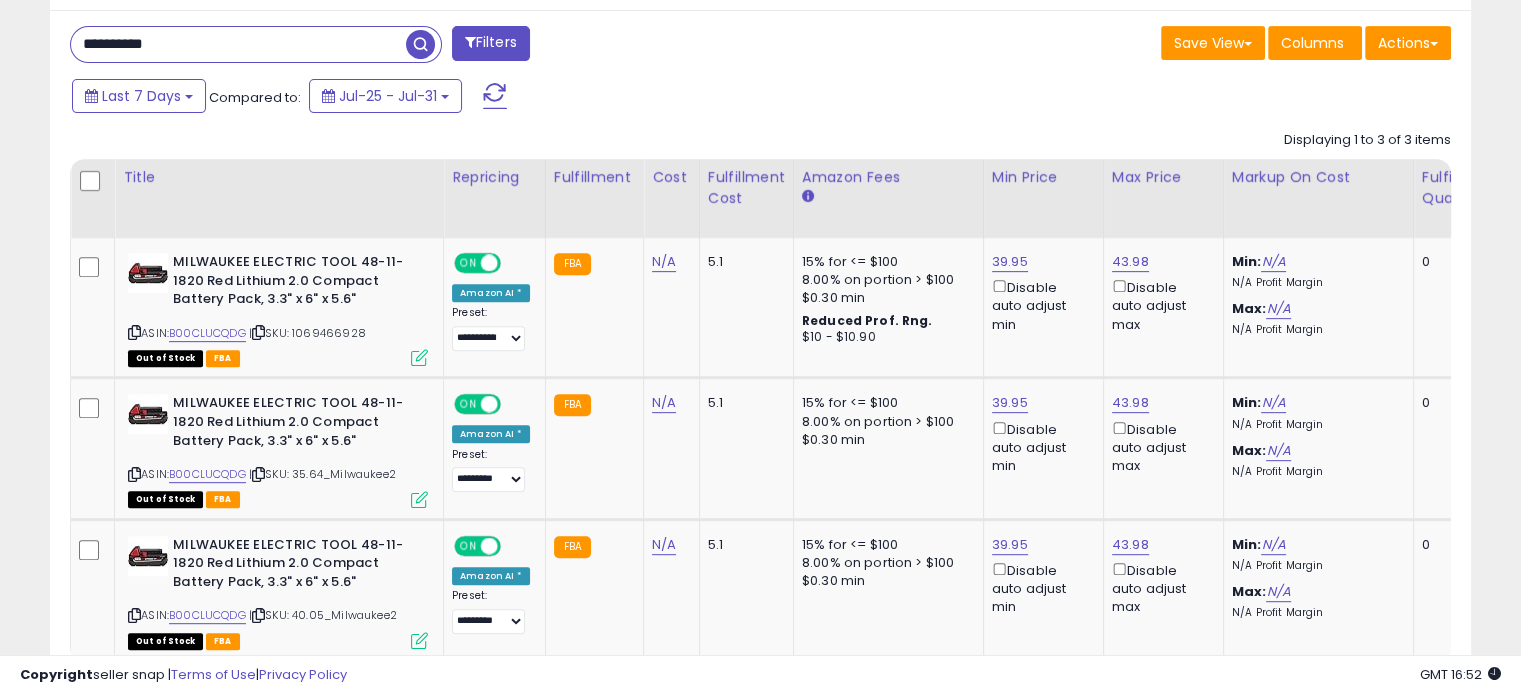 paste 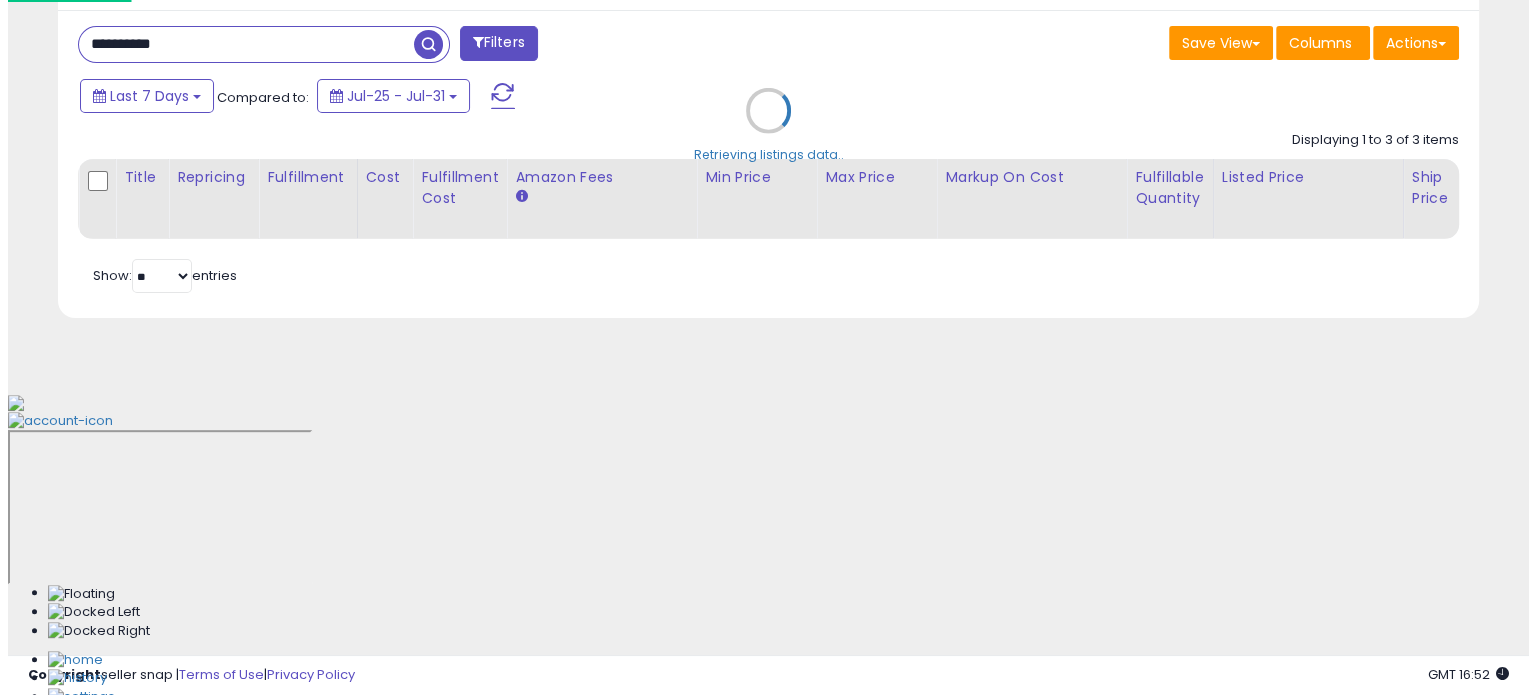 scroll, scrollTop: 524, scrollLeft: 0, axis: vertical 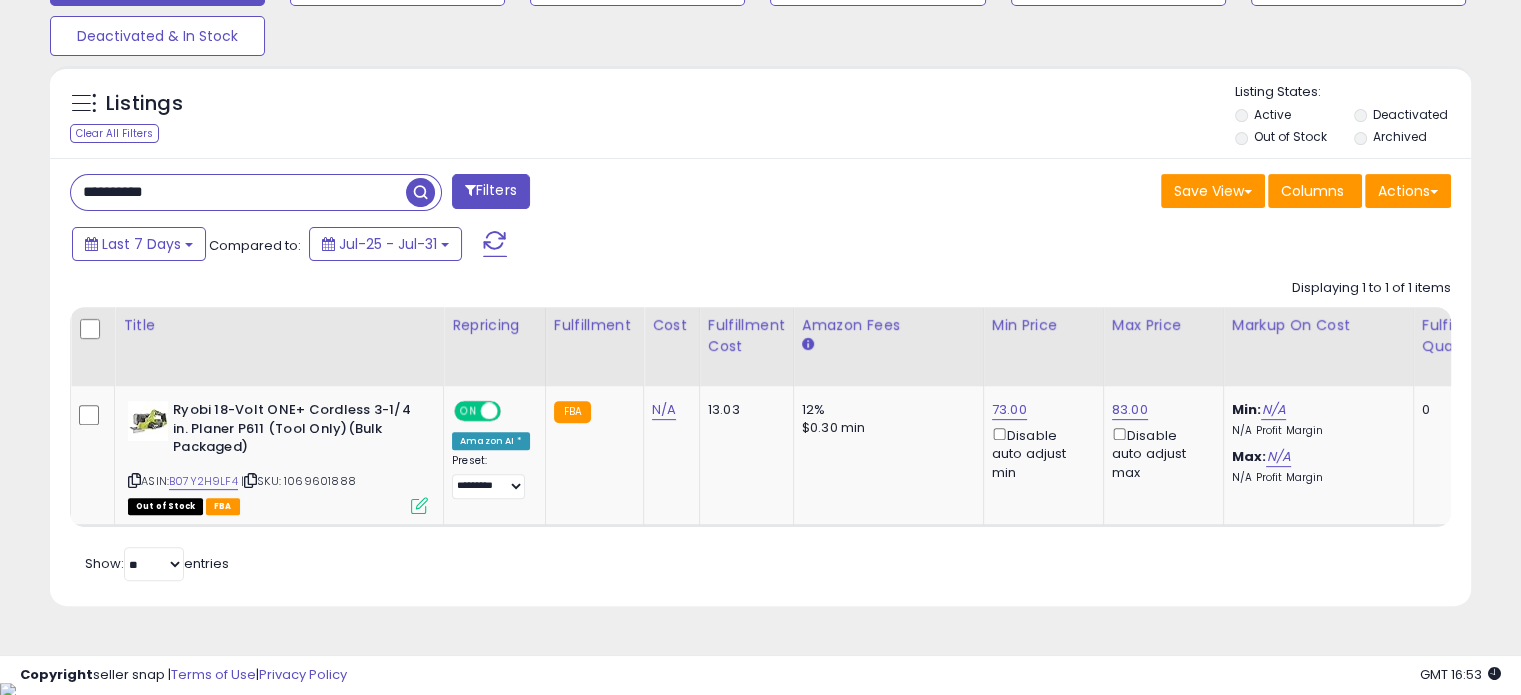 drag, startPoint x: 232, startPoint y: 194, endPoint x: 0, endPoint y: 202, distance: 232.1379 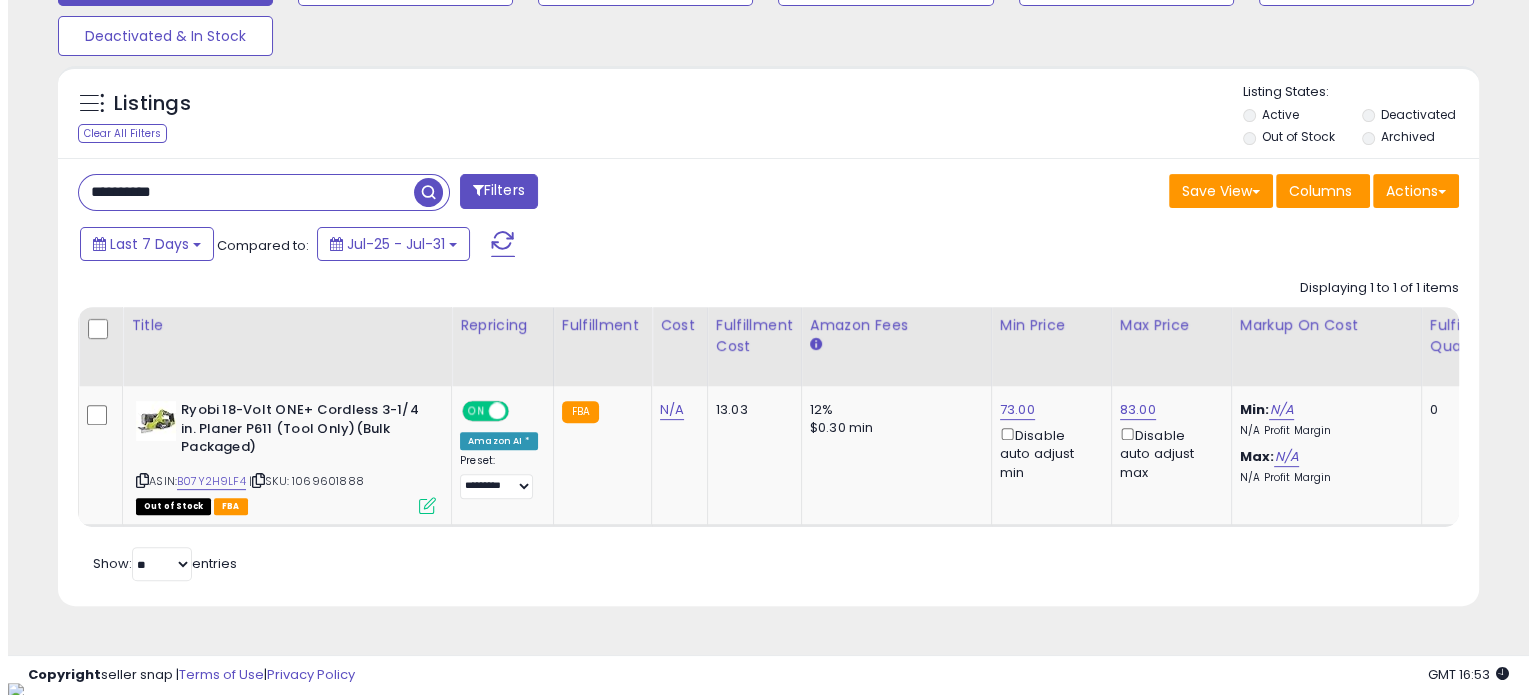 scroll, scrollTop: 524, scrollLeft: 0, axis: vertical 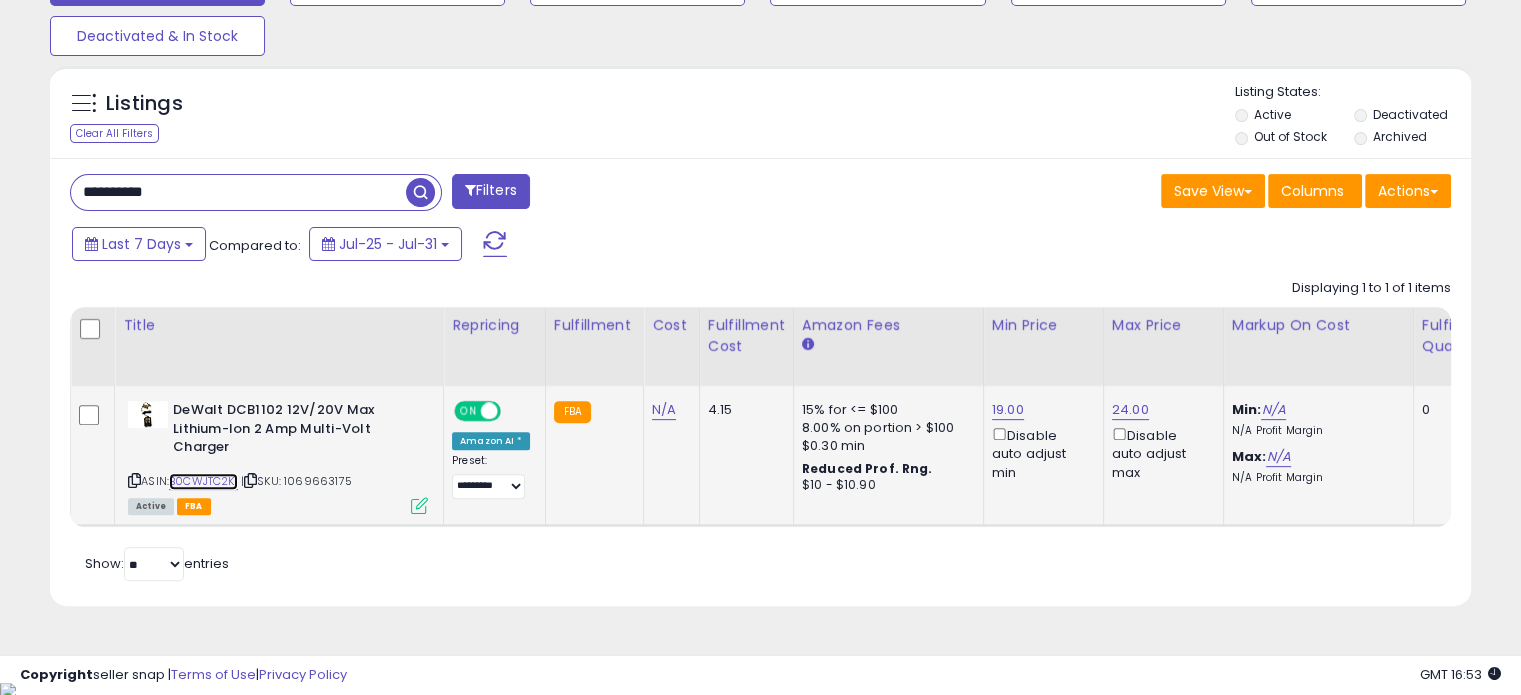 click on "B0CWJTC2K1" at bounding box center [203, 481] 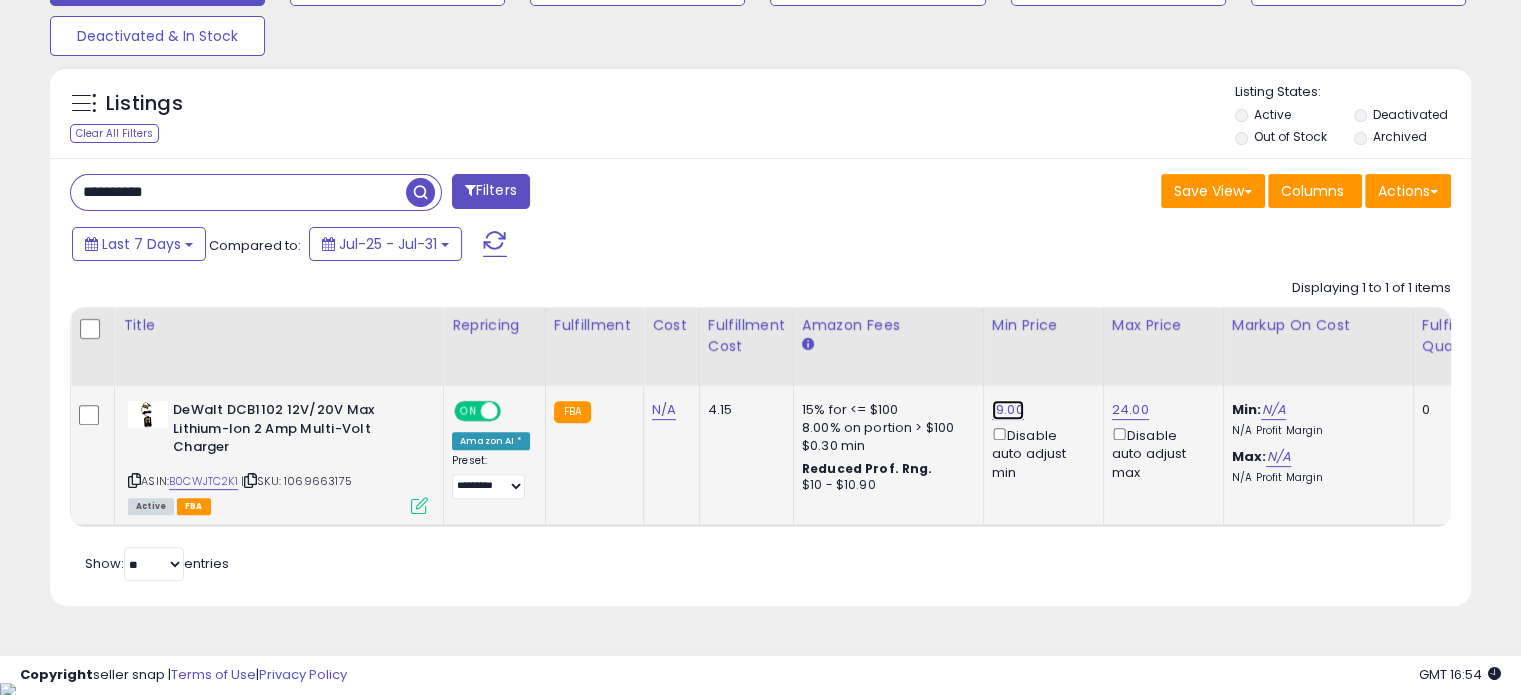 click on "19.00" at bounding box center (1008, 410) 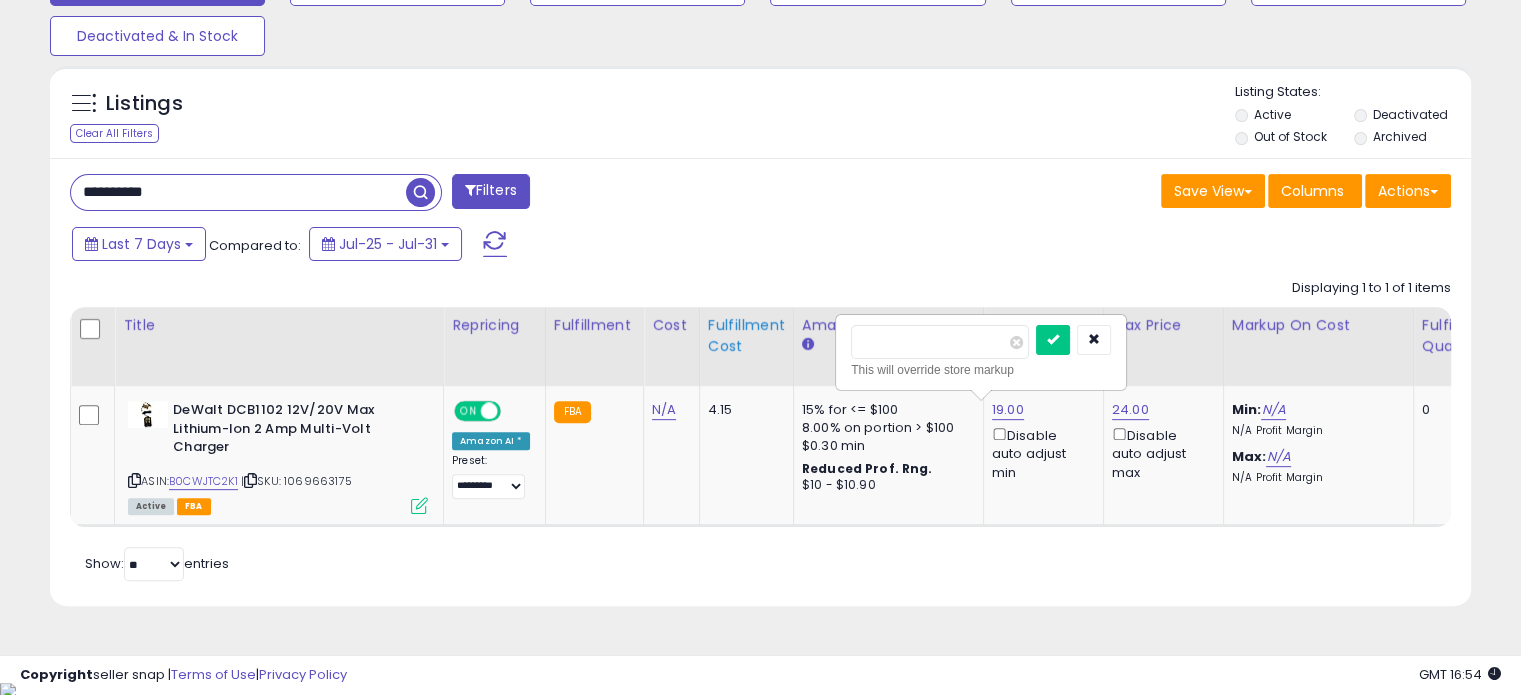 drag, startPoint x: 900, startPoint y: 344, endPoint x: 768, endPoint y: 348, distance: 132.0606 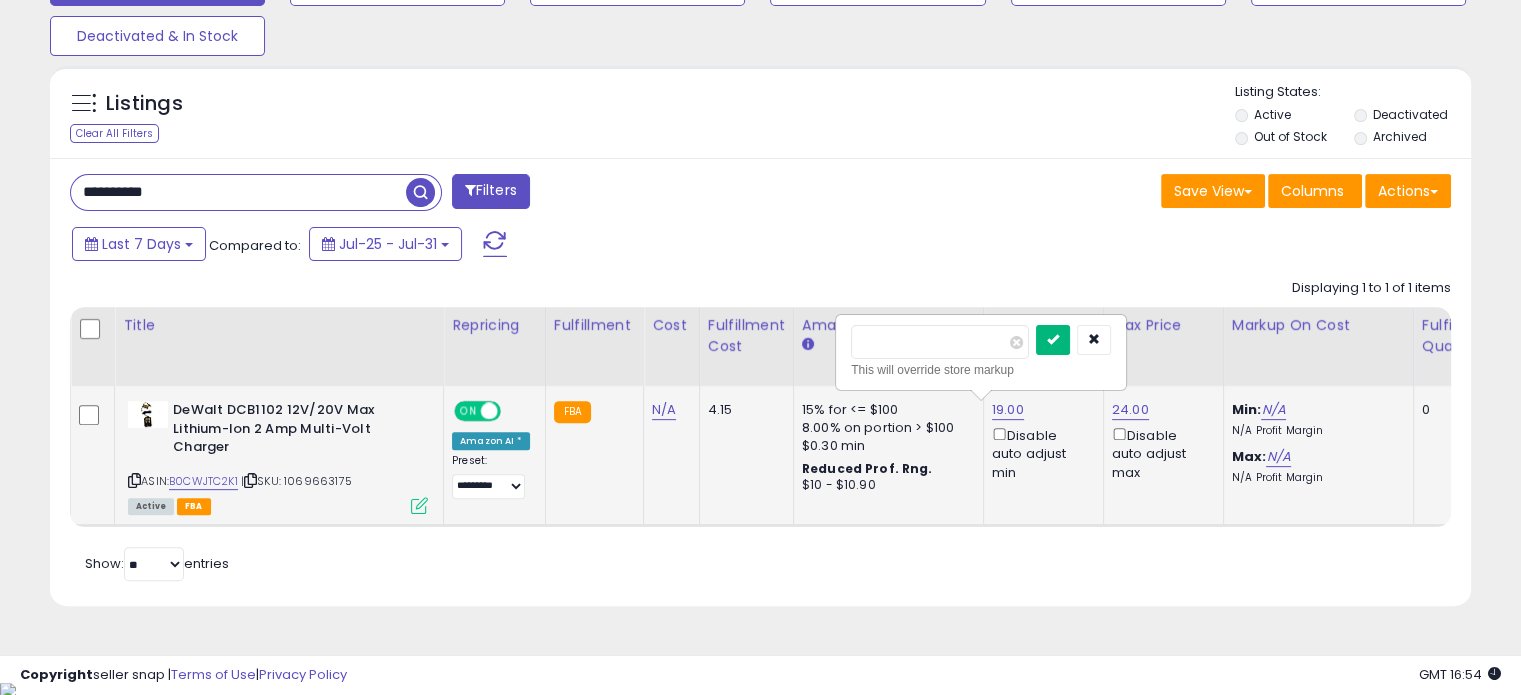 type on "*****" 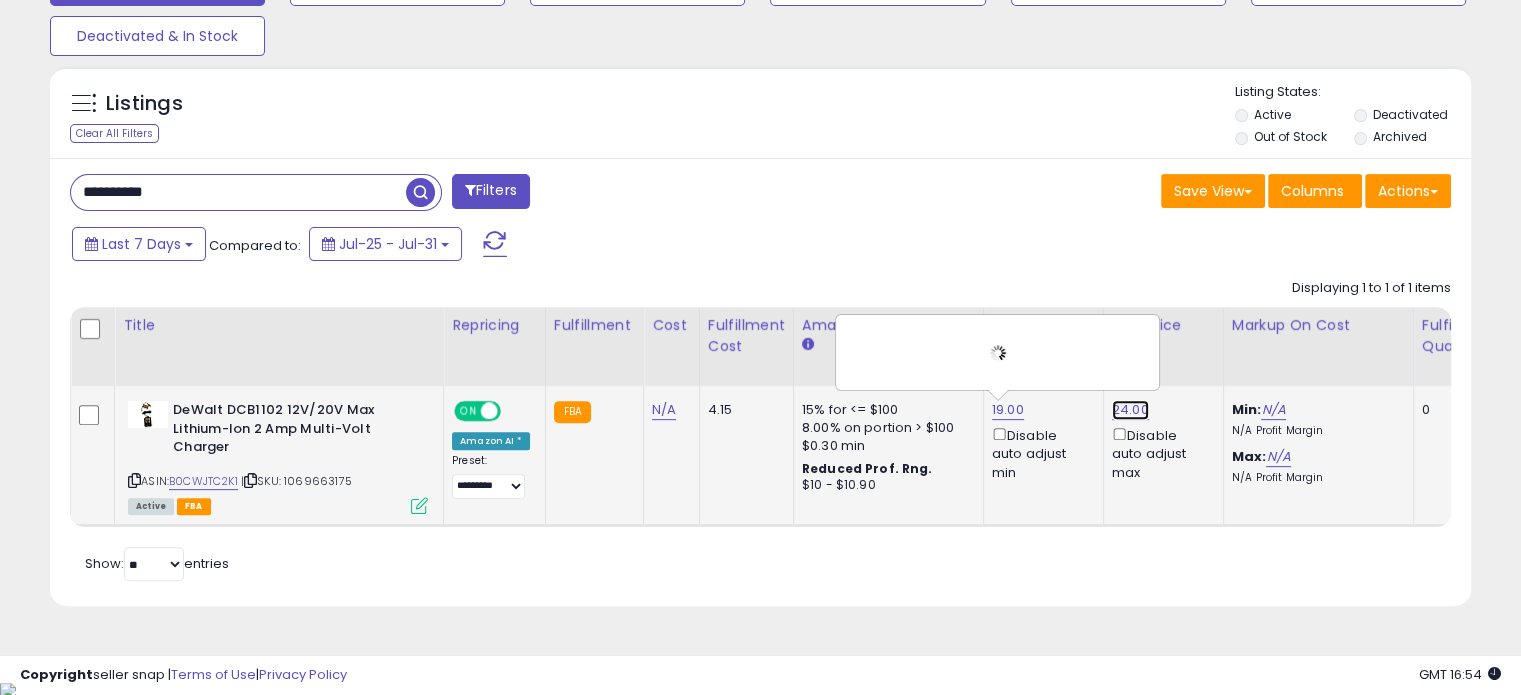 click on "24.00" at bounding box center (1130, 410) 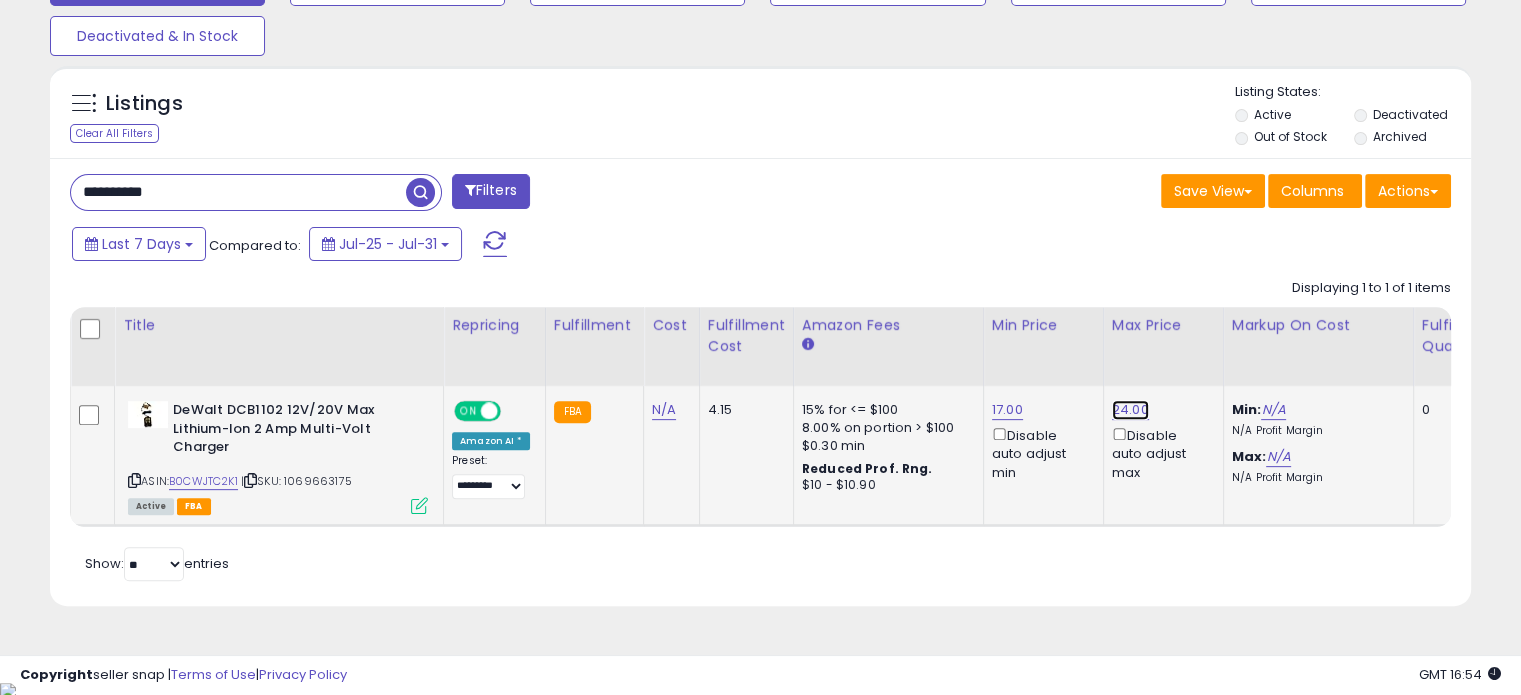 click on "24.00" at bounding box center [1130, 410] 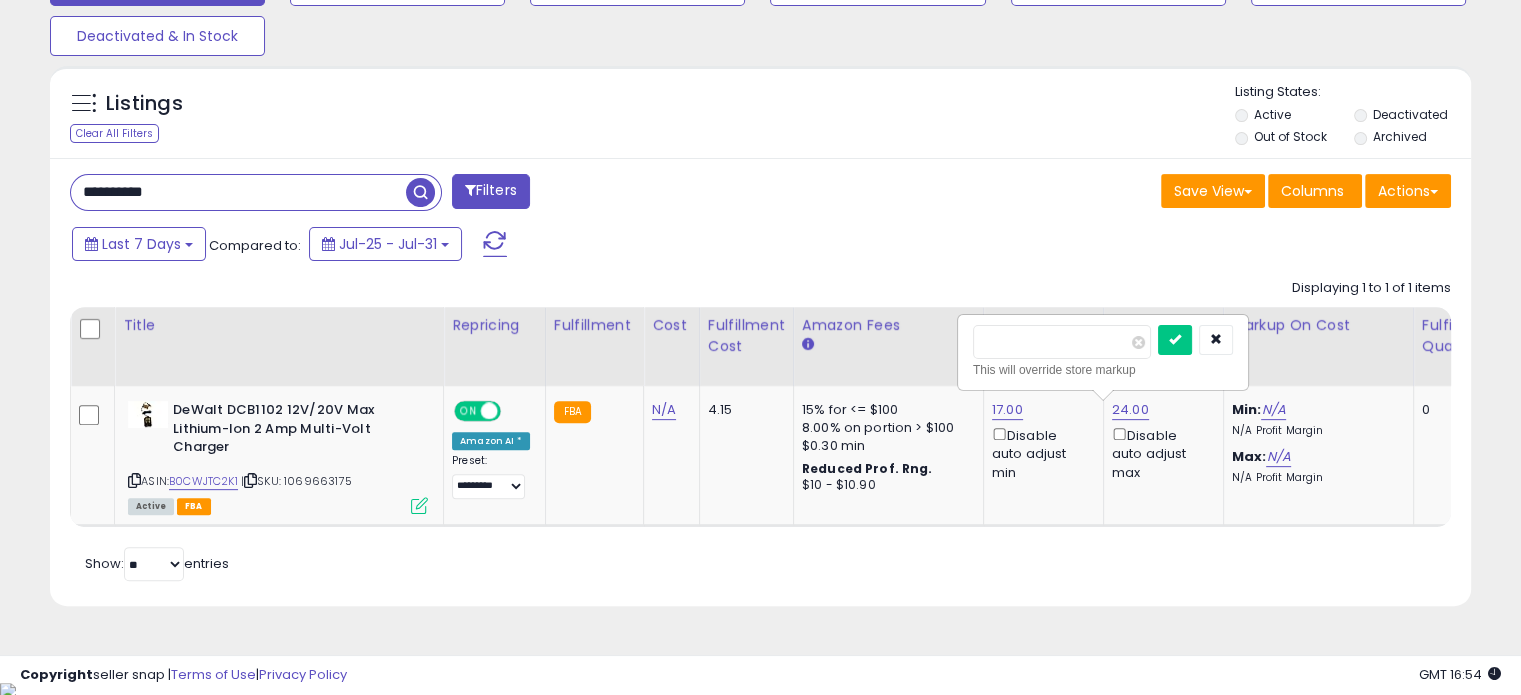 drag, startPoint x: 1057, startPoint y: 350, endPoint x: 888, endPoint y: 349, distance: 169.00296 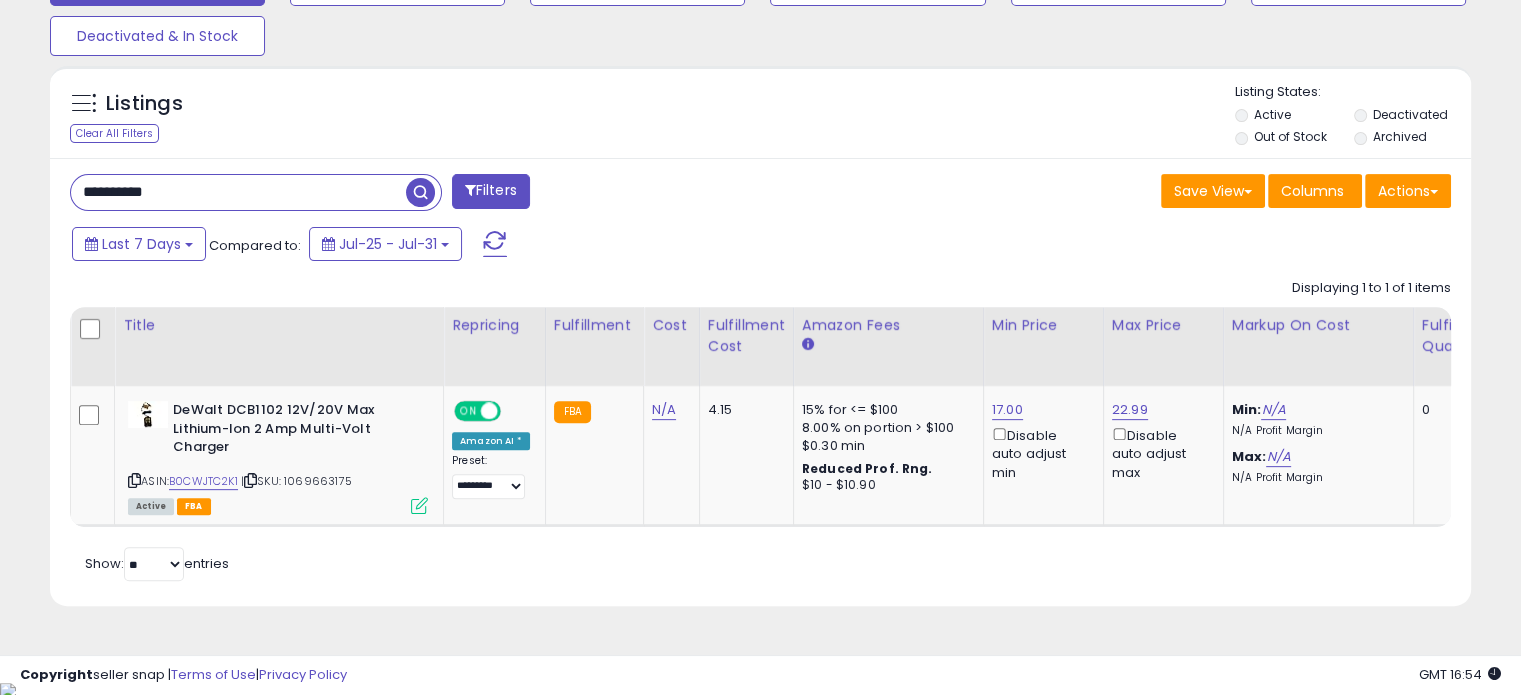 drag, startPoint x: 221, startPoint y: 193, endPoint x: 0, endPoint y: 191, distance: 221.00905 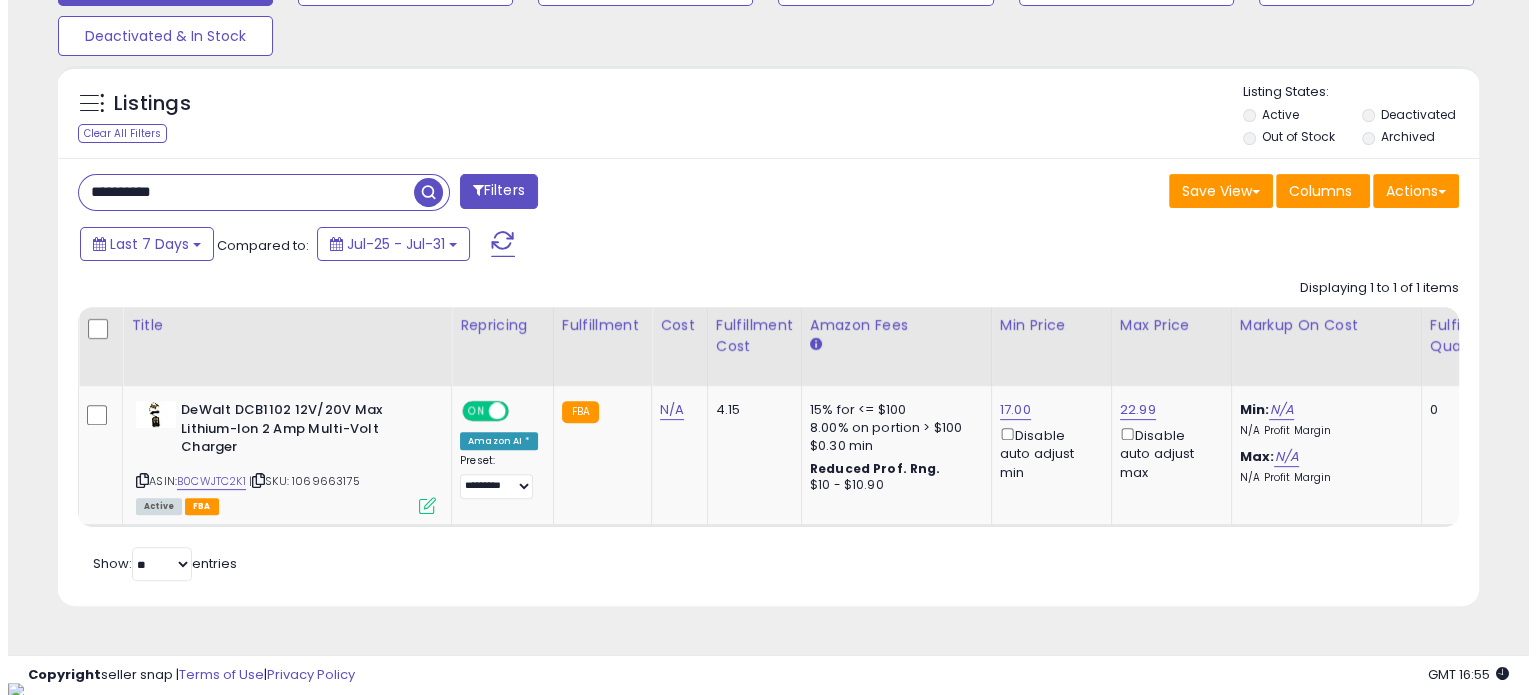 scroll, scrollTop: 524, scrollLeft: 0, axis: vertical 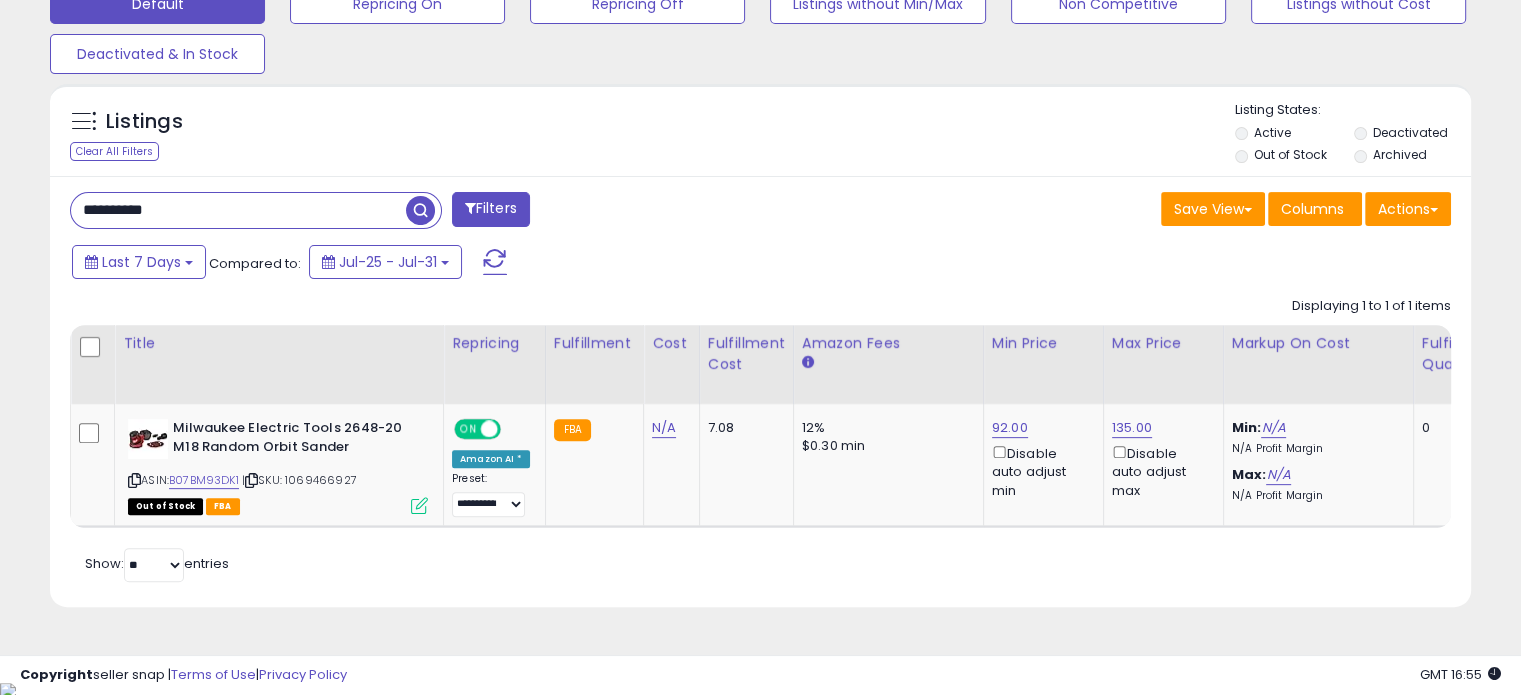 drag, startPoint x: 217, startPoint y: 211, endPoint x: 0, endPoint y: 195, distance: 217.58907 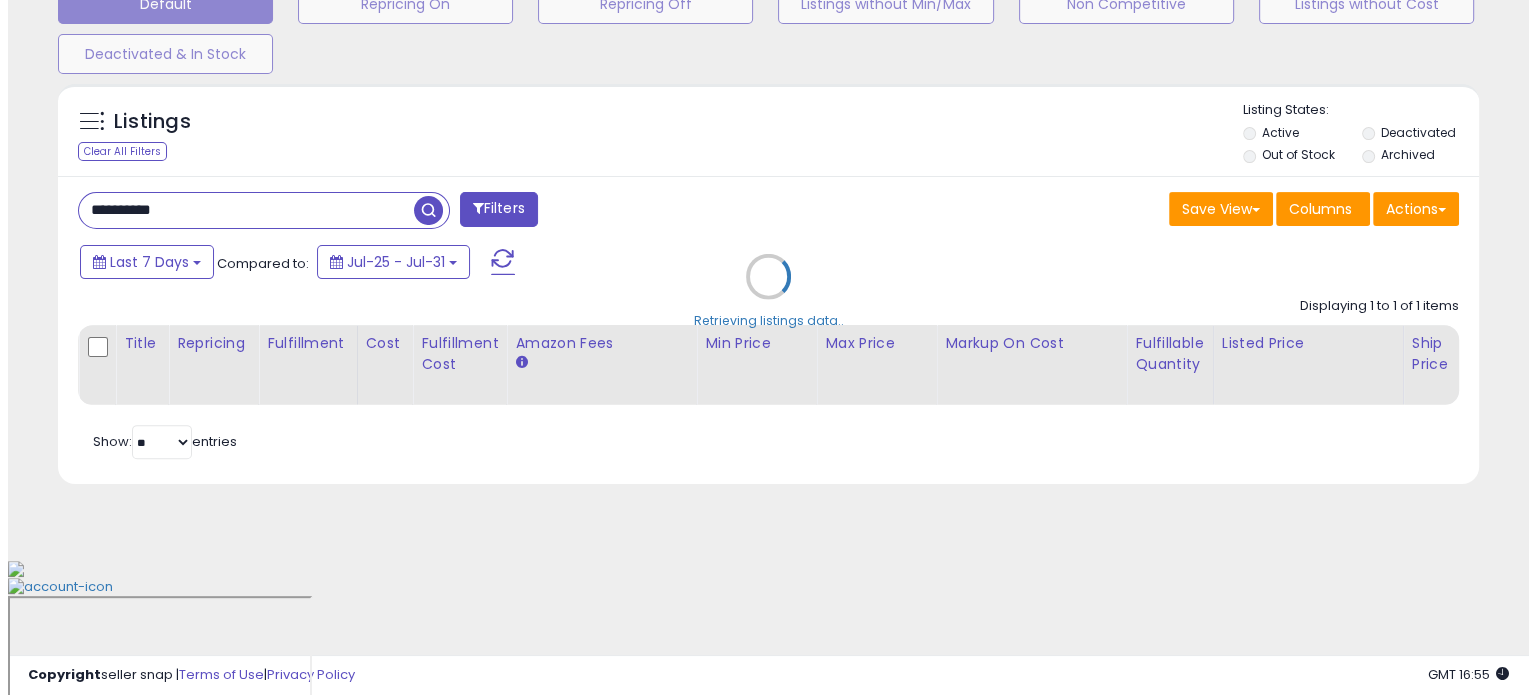 scroll, scrollTop: 524, scrollLeft: 0, axis: vertical 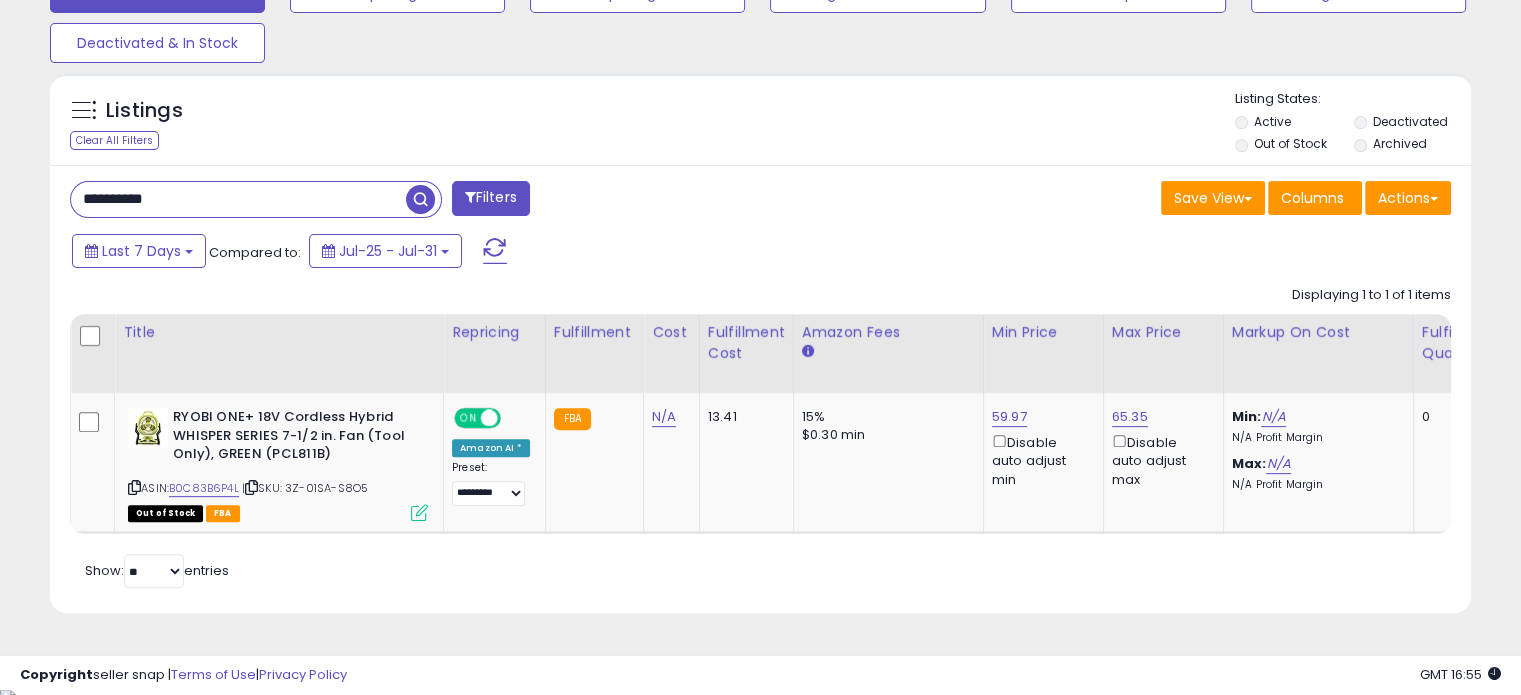 drag, startPoint x: 11, startPoint y: 200, endPoint x: 0, endPoint y: 201, distance: 11.045361 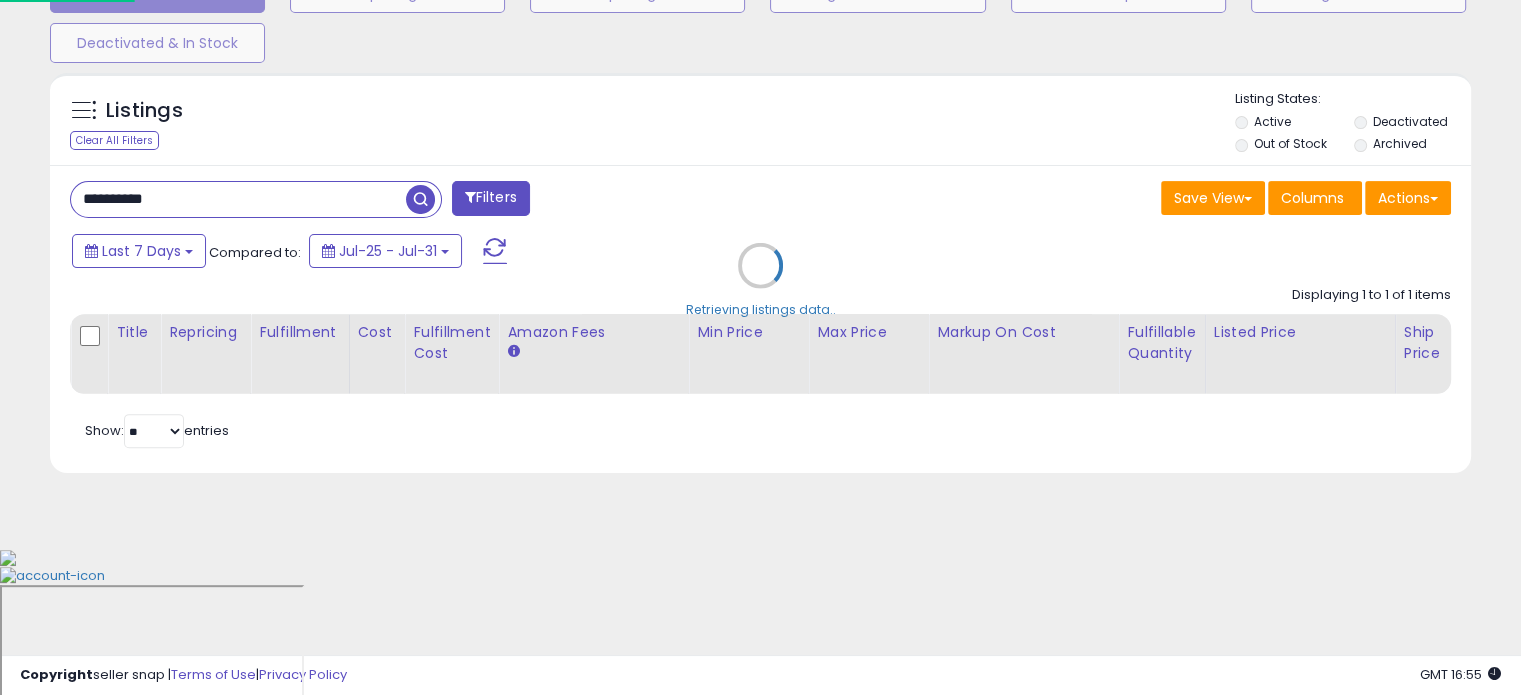 scroll, scrollTop: 999589, scrollLeft: 999168, axis: both 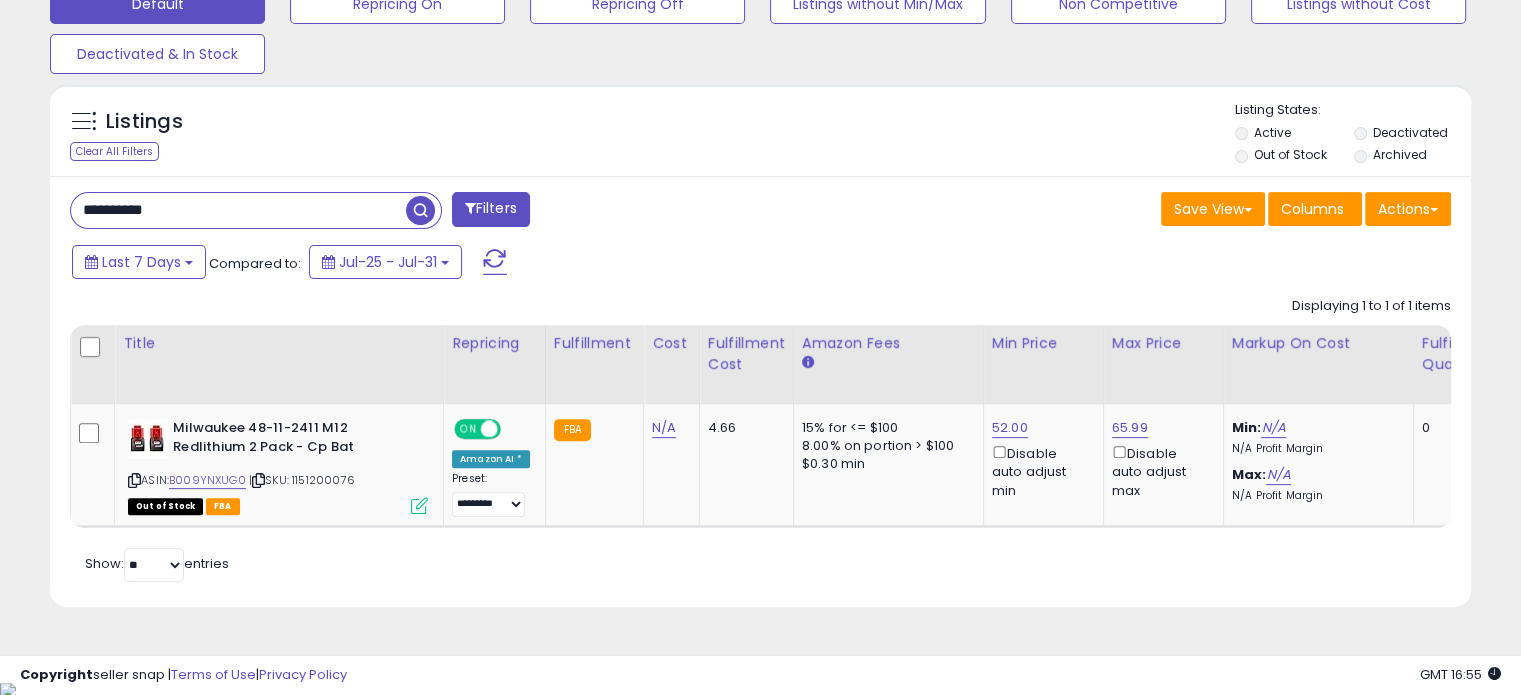 drag, startPoint x: 246, startPoint y: 211, endPoint x: 0, endPoint y: 227, distance: 246.51978 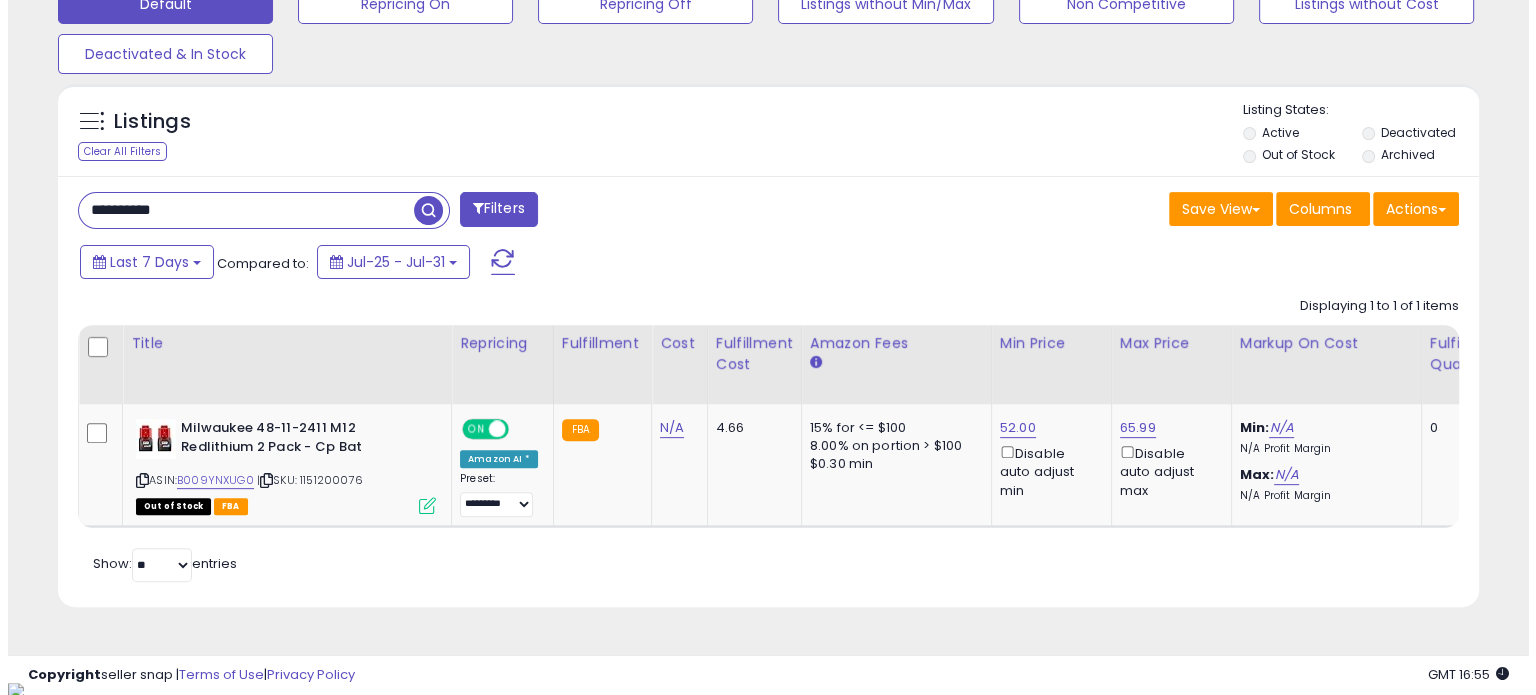 scroll, scrollTop: 524, scrollLeft: 0, axis: vertical 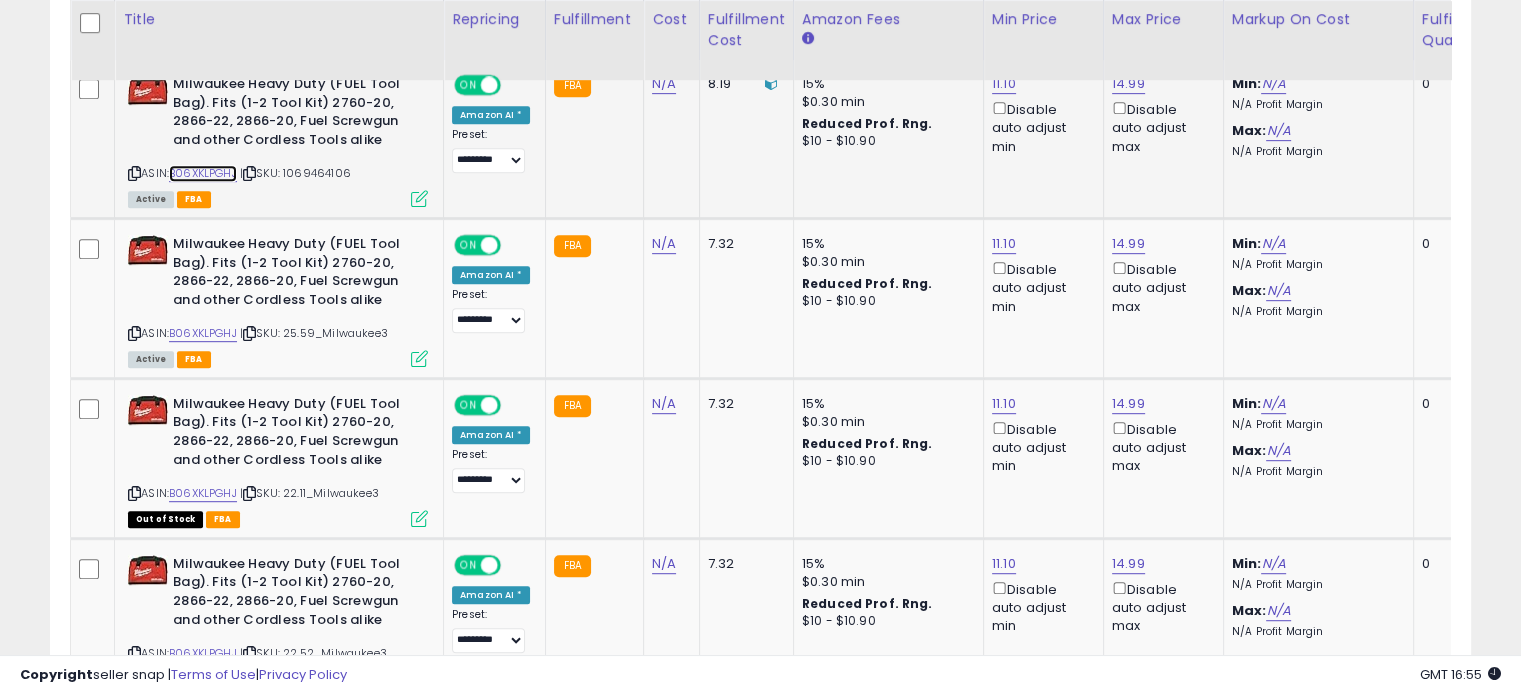 click on "B06XKLPGHJ" at bounding box center (203, 173) 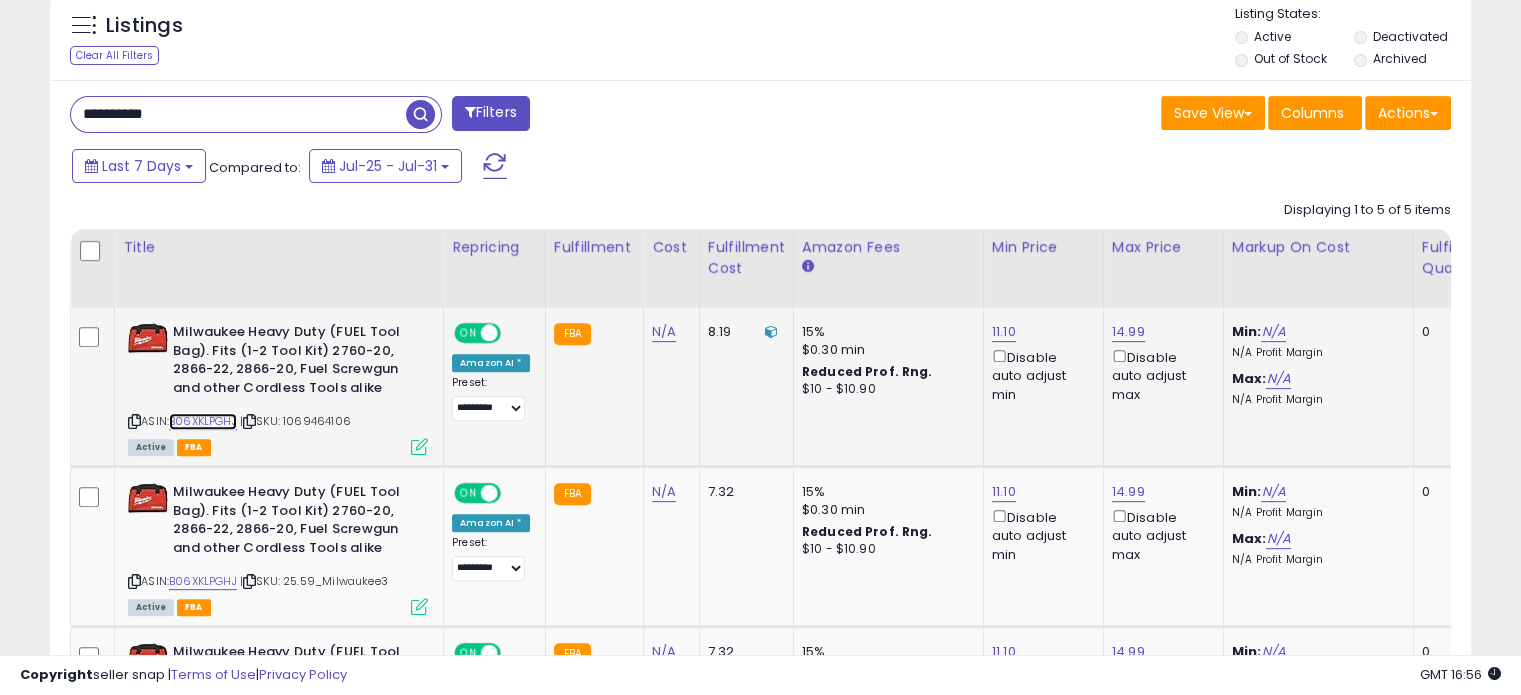 scroll, scrollTop: 724, scrollLeft: 0, axis: vertical 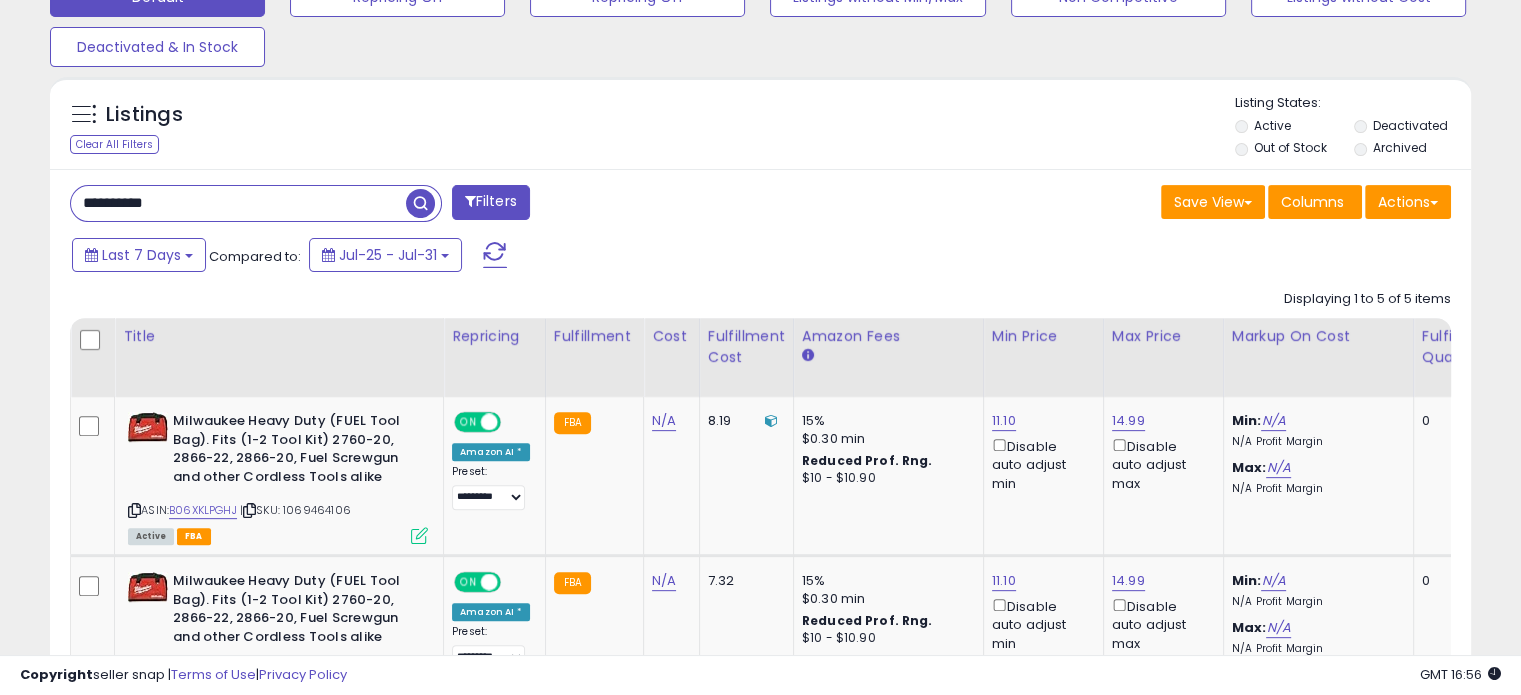 drag, startPoint x: 260, startPoint y: 195, endPoint x: 0, endPoint y: 207, distance: 260.27676 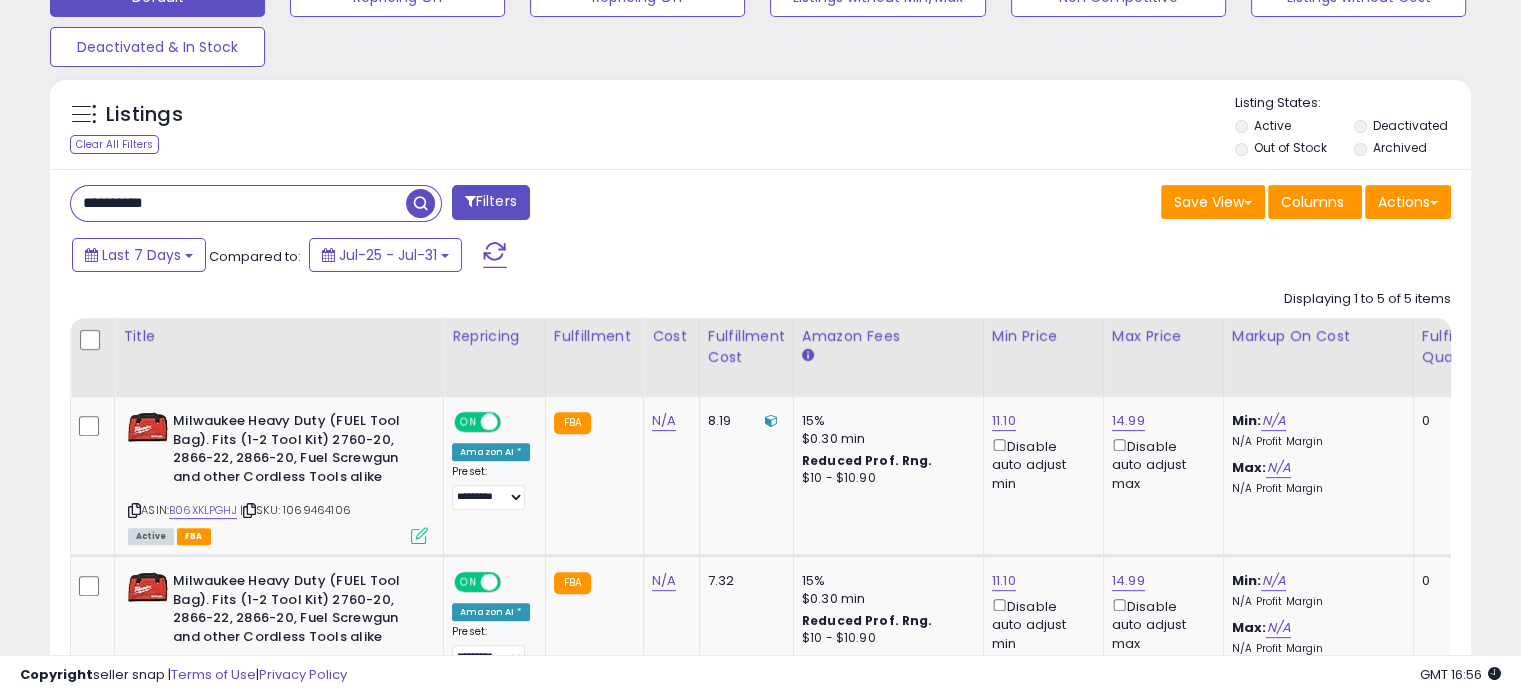 paste 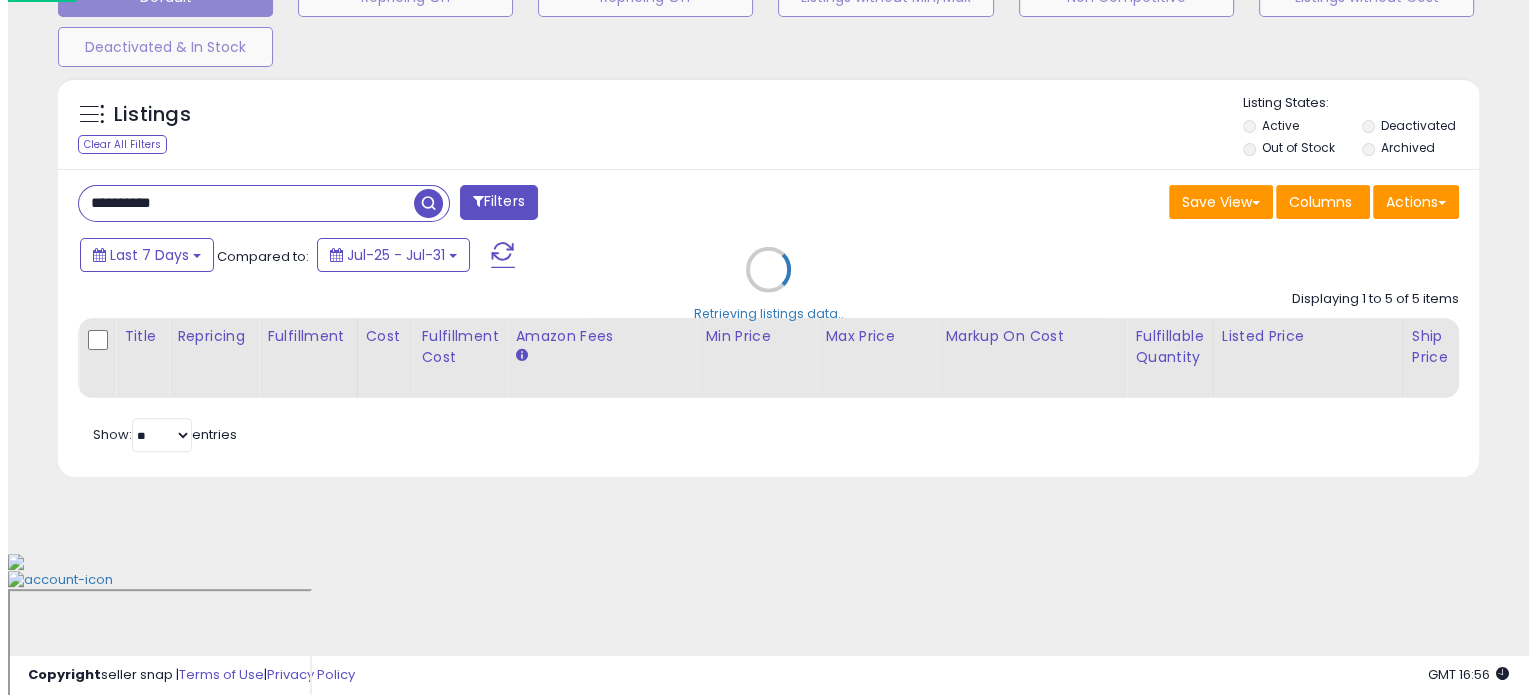 scroll, scrollTop: 524, scrollLeft: 0, axis: vertical 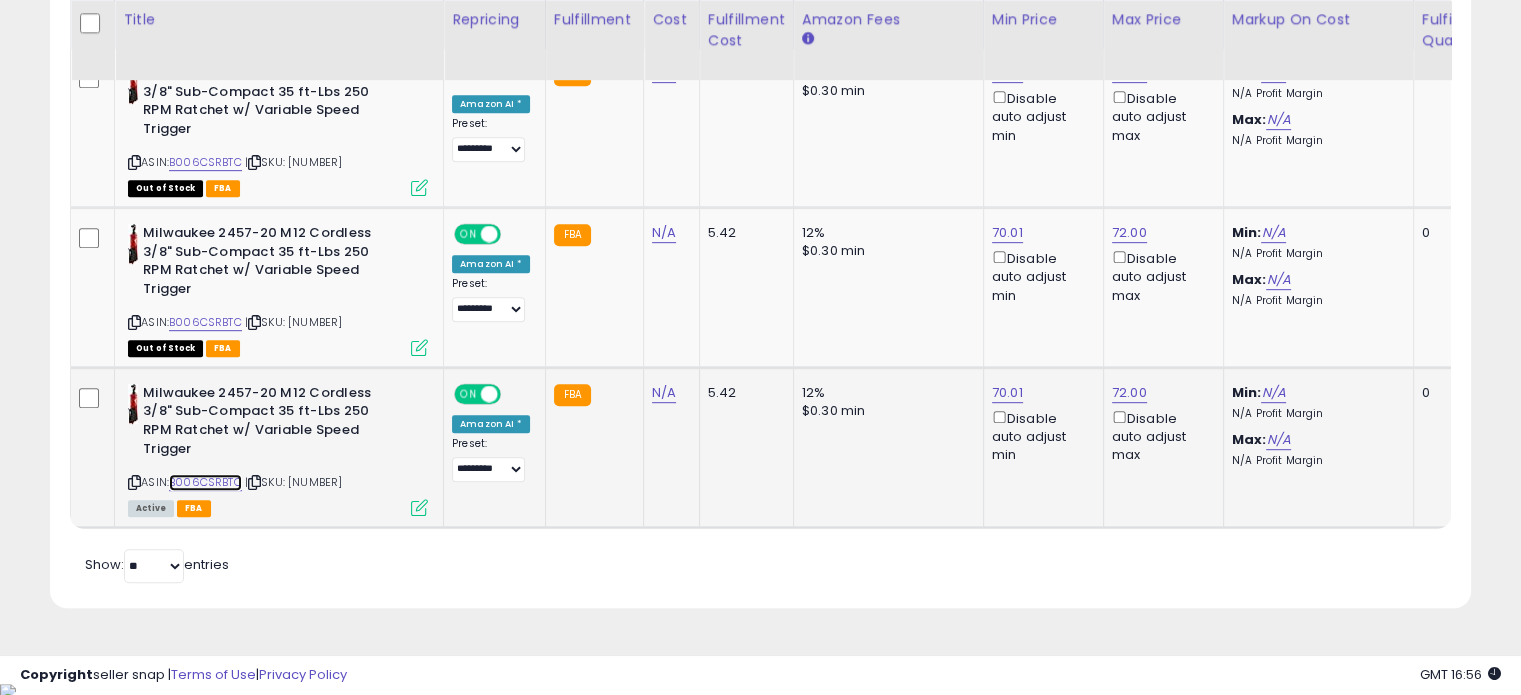 click on "B006CSRBTC" at bounding box center [205, 482] 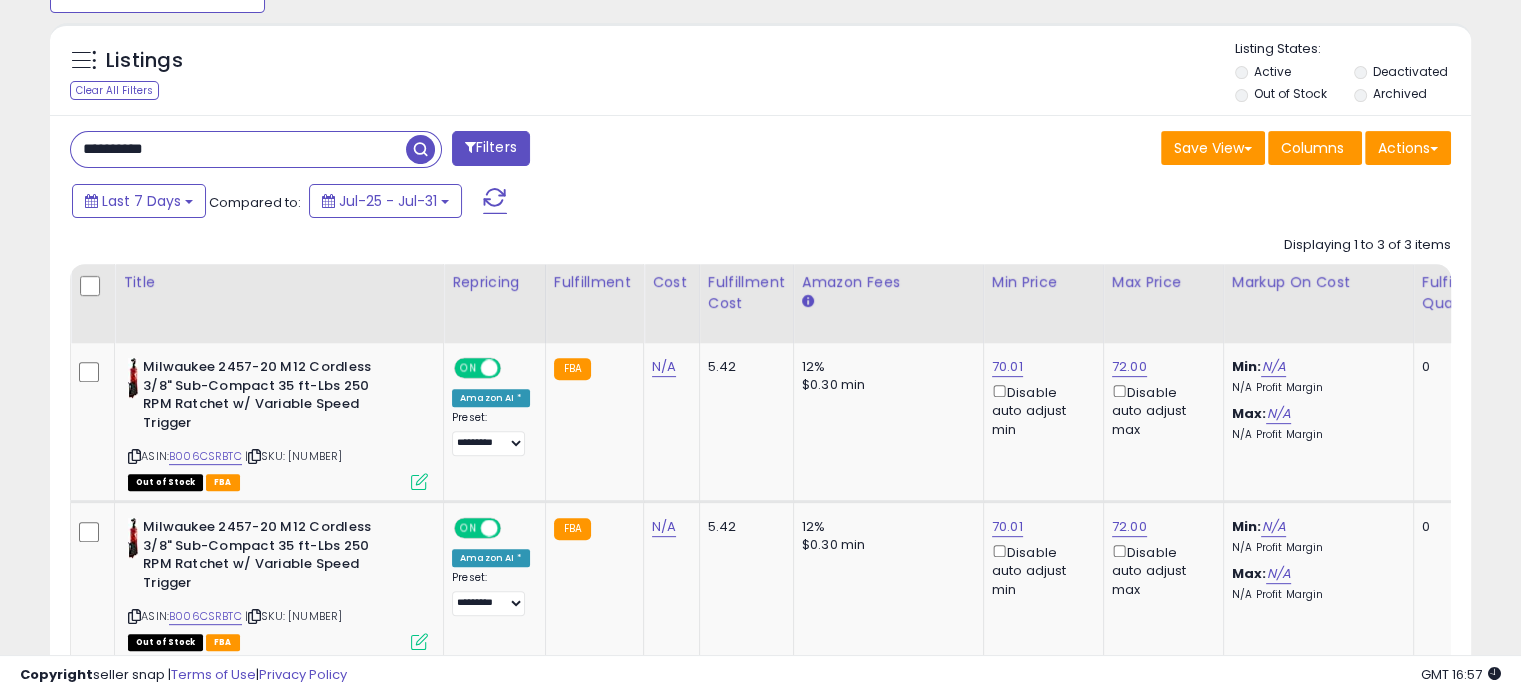 scroll, scrollTop: 668, scrollLeft: 0, axis: vertical 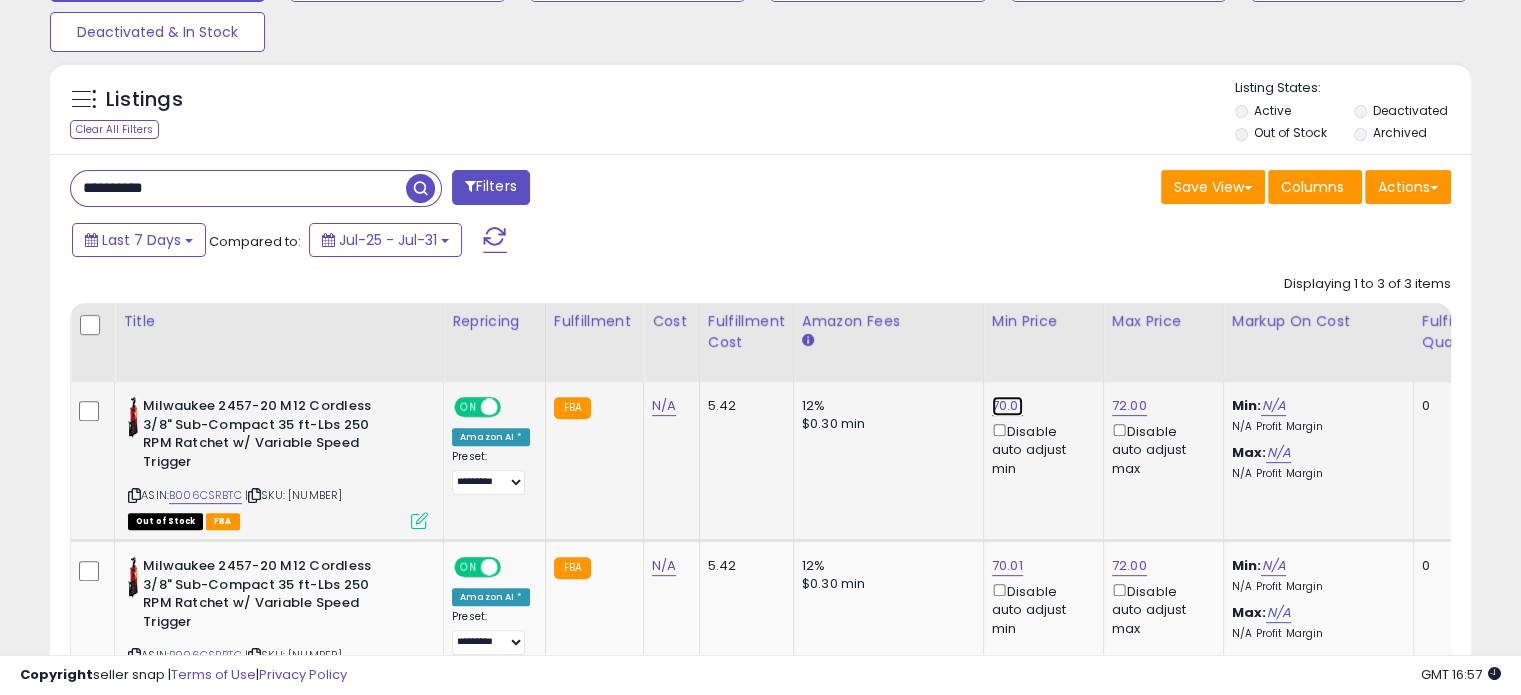 click on "70.01" at bounding box center (1007, 406) 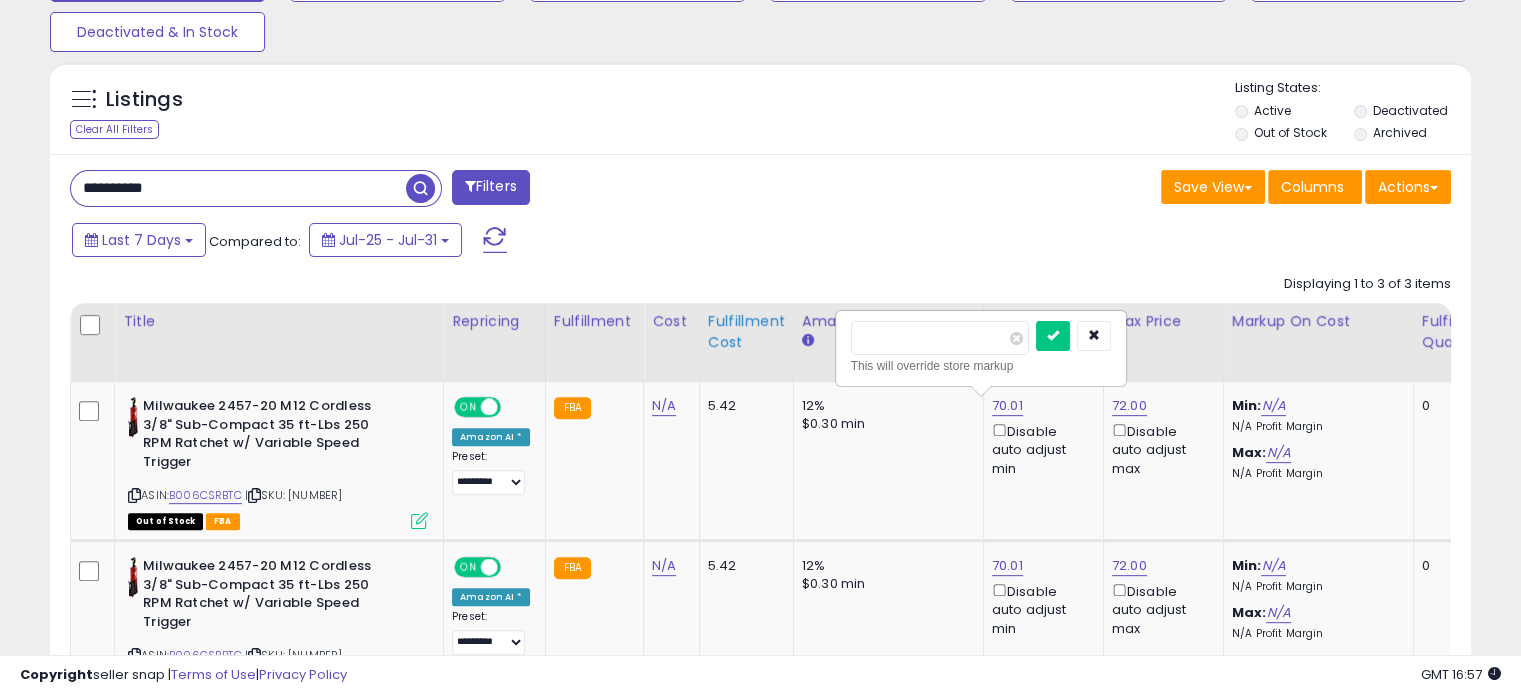 drag, startPoint x: 872, startPoint y: 339, endPoint x: 772, endPoint y: 336, distance: 100.04499 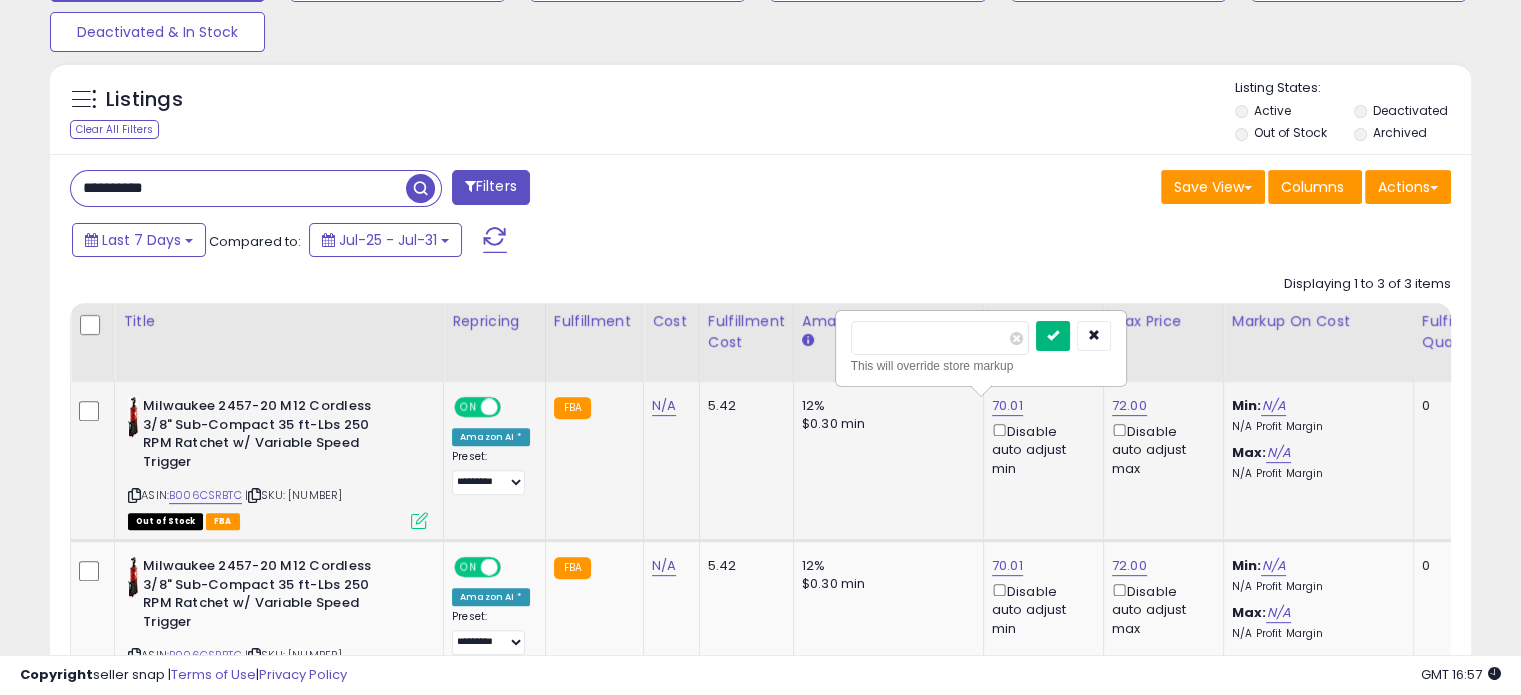 type on "*****" 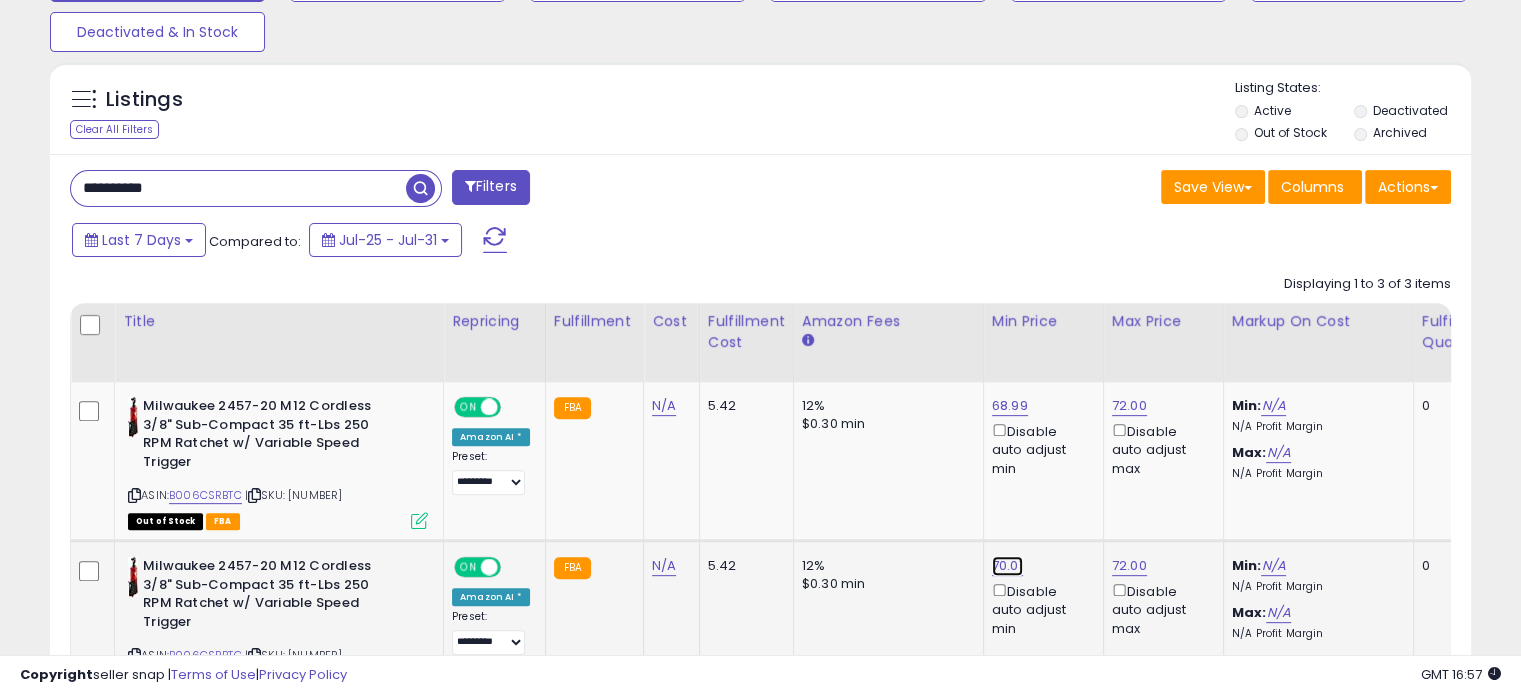 click on "70.01" at bounding box center (1007, 566) 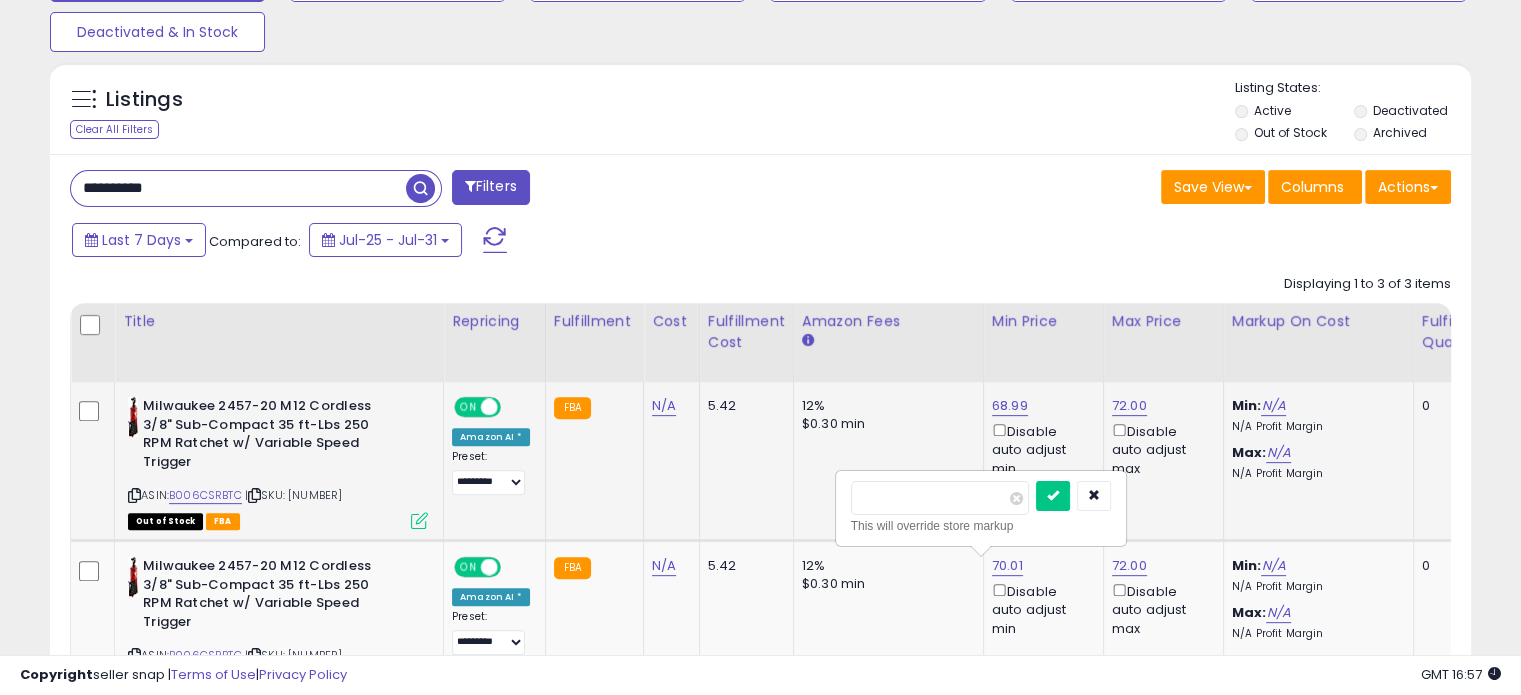 drag, startPoint x: 932, startPoint y: 487, endPoint x: 756, endPoint y: 502, distance: 176.63805 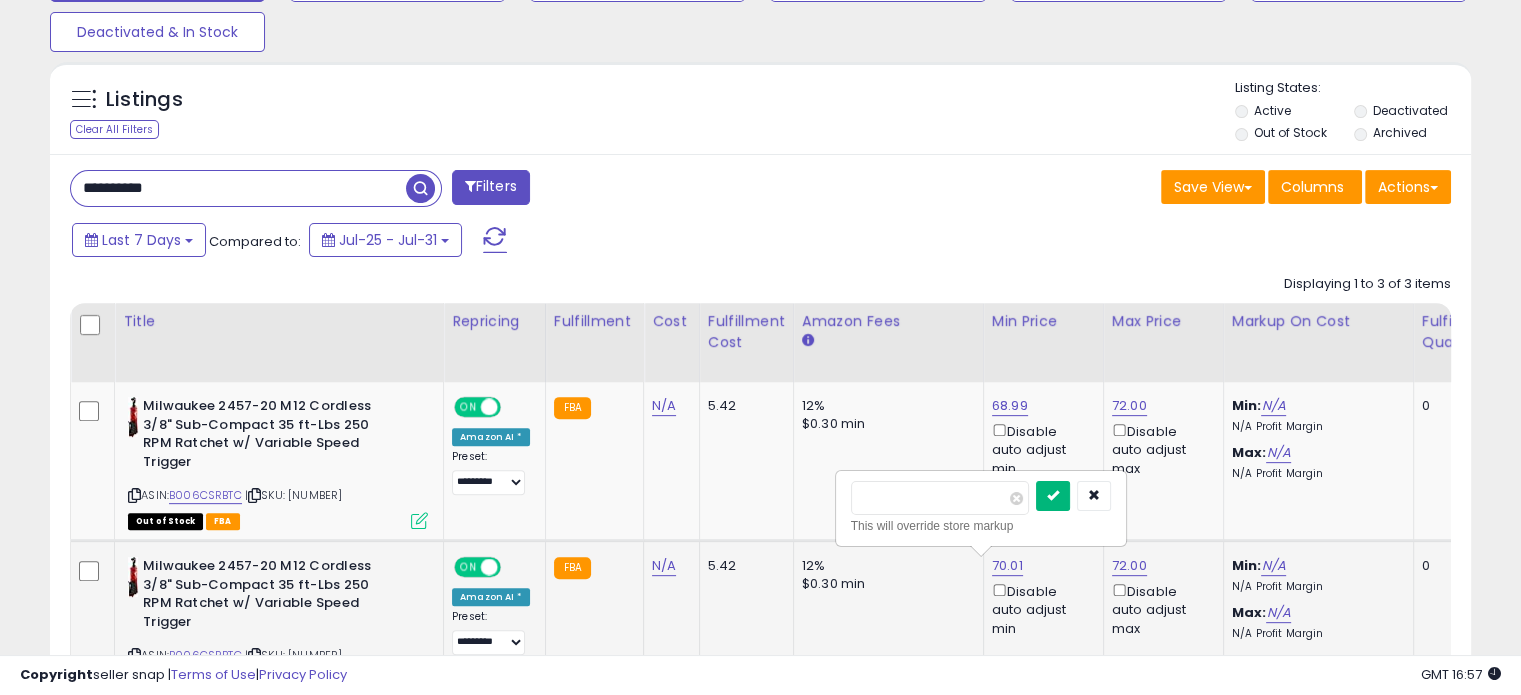 type on "*****" 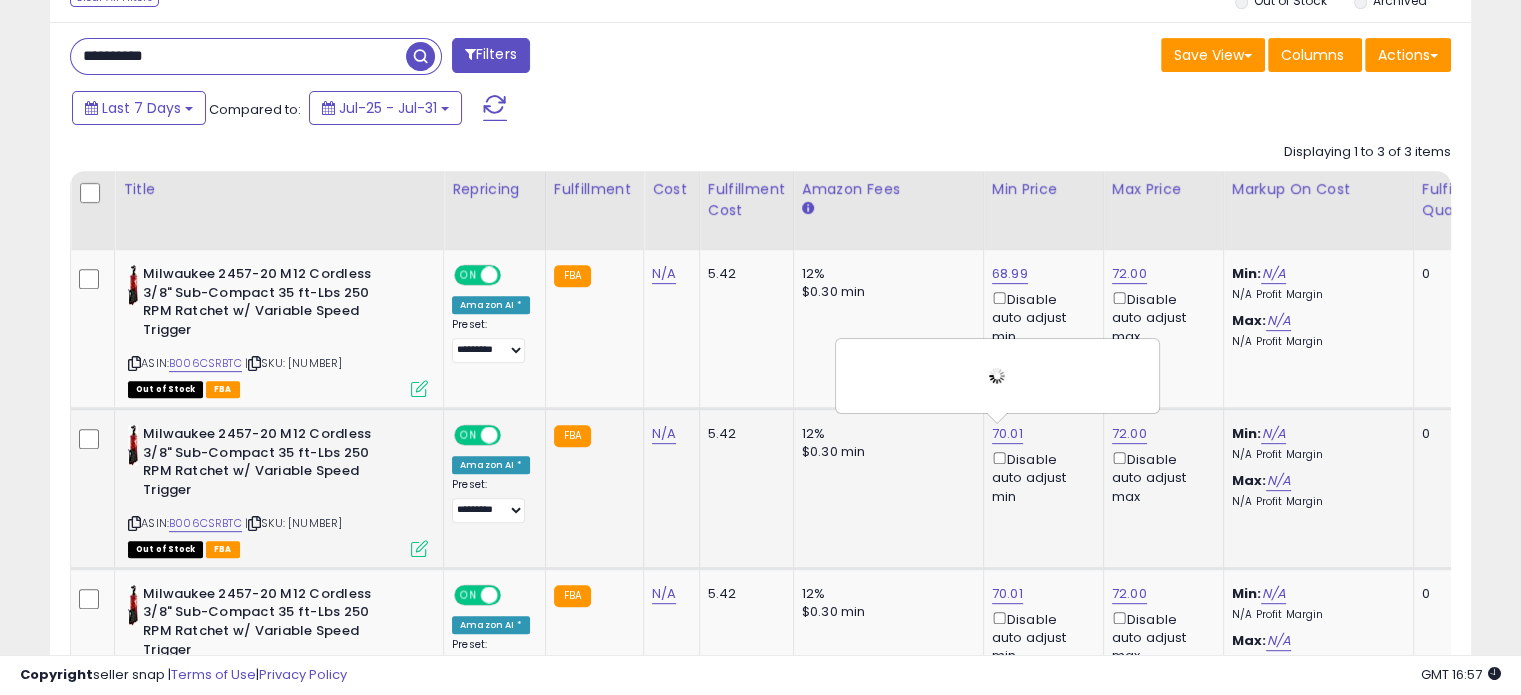 scroll, scrollTop: 801, scrollLeft: 0, axis: vertical 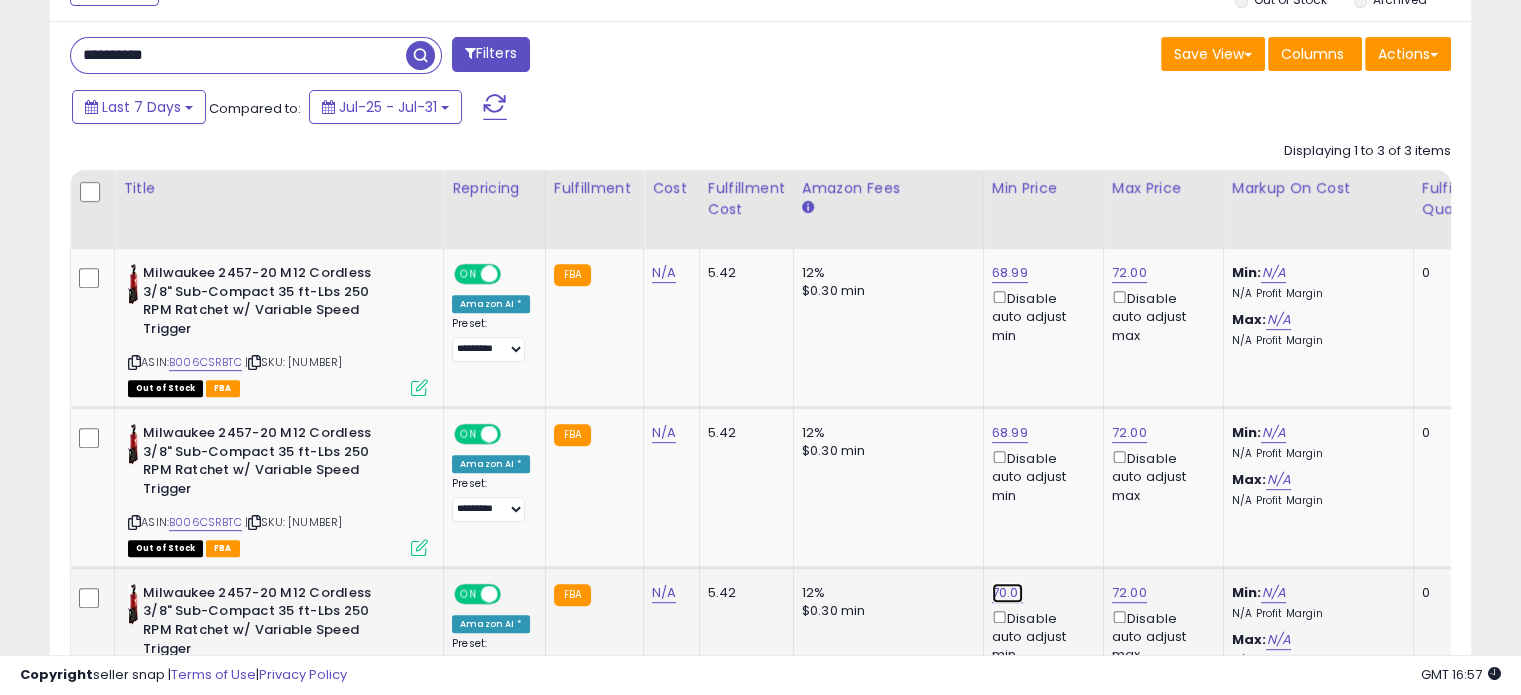 click on "70.01" at bounding box center (1010, 273) 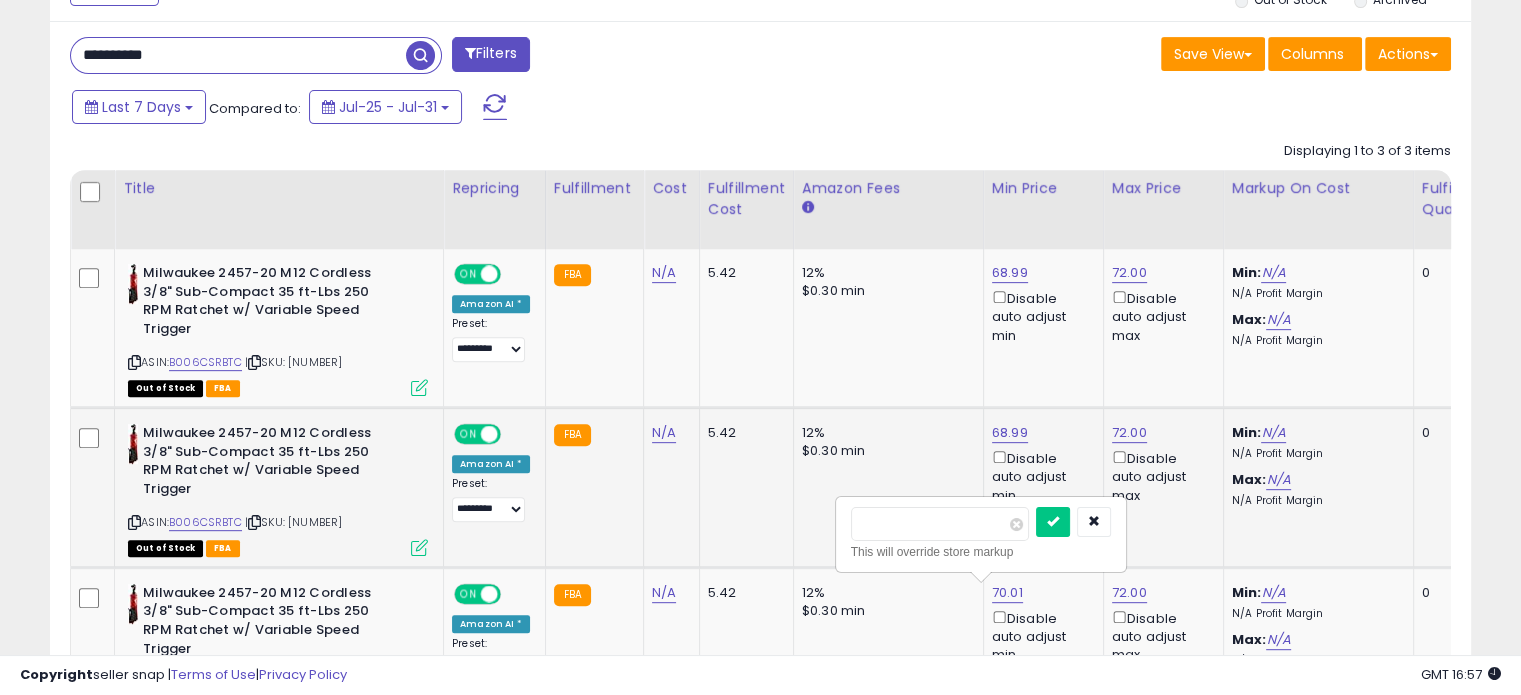 drag, startPoint x: 826, startPoint y: 523, endPoint x: 809, endPoint y: 527, distance: 17.464249 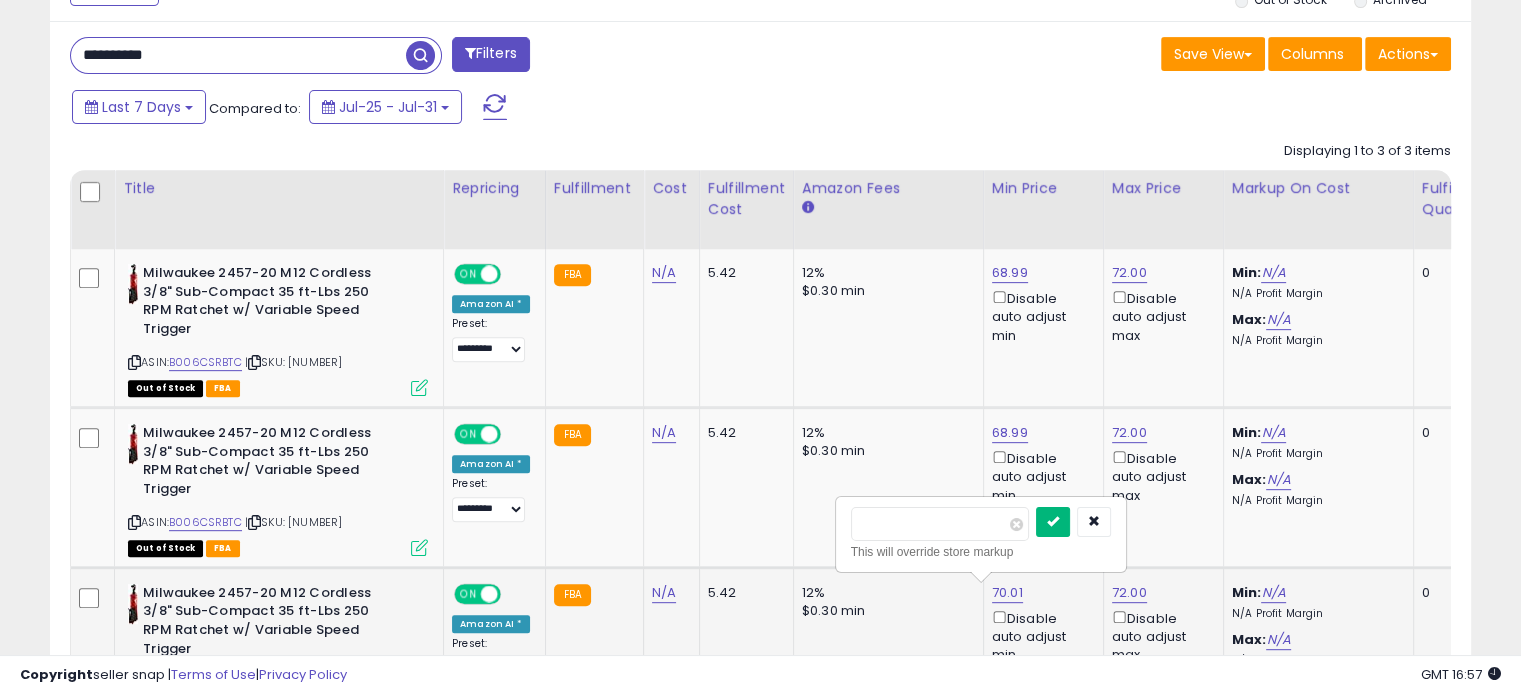 type on "*****" 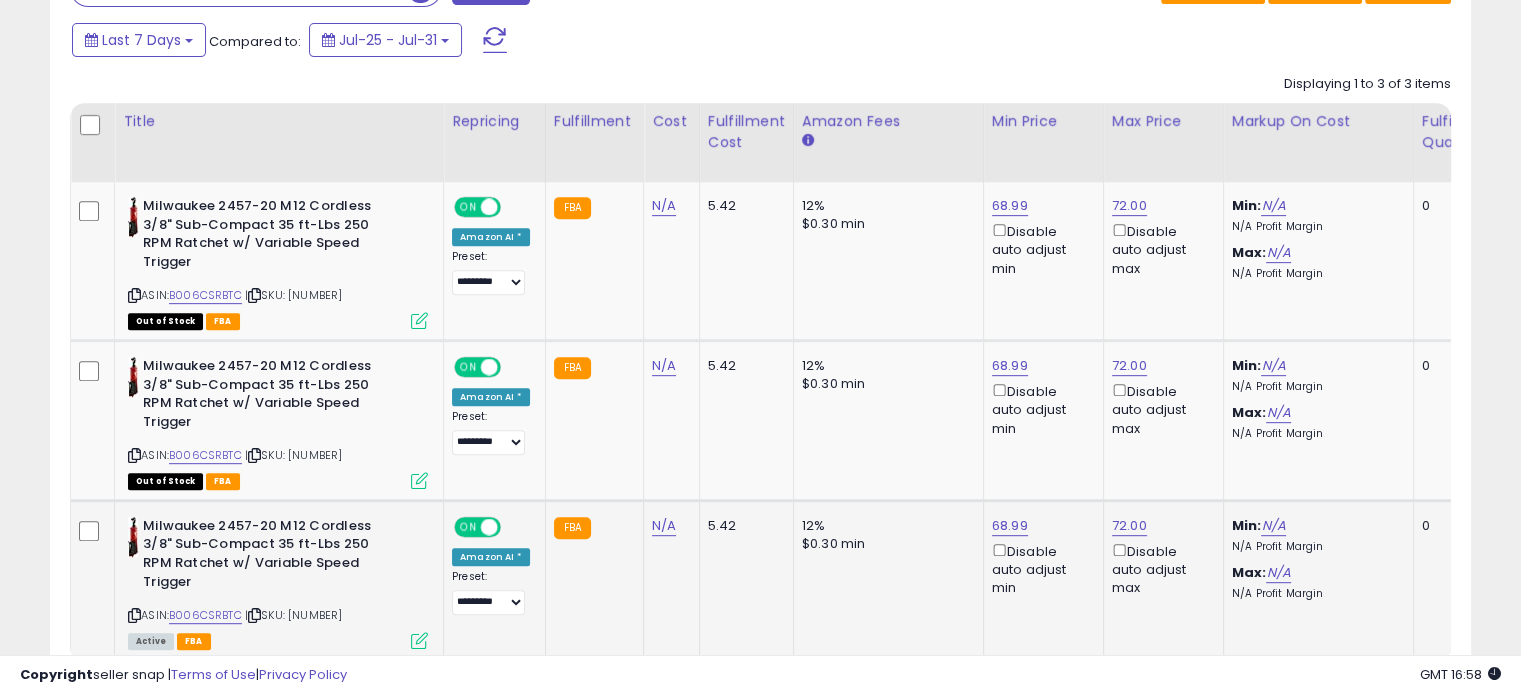 scroll, scrollTop: 868, scrollLeft: 0, axis: vertical 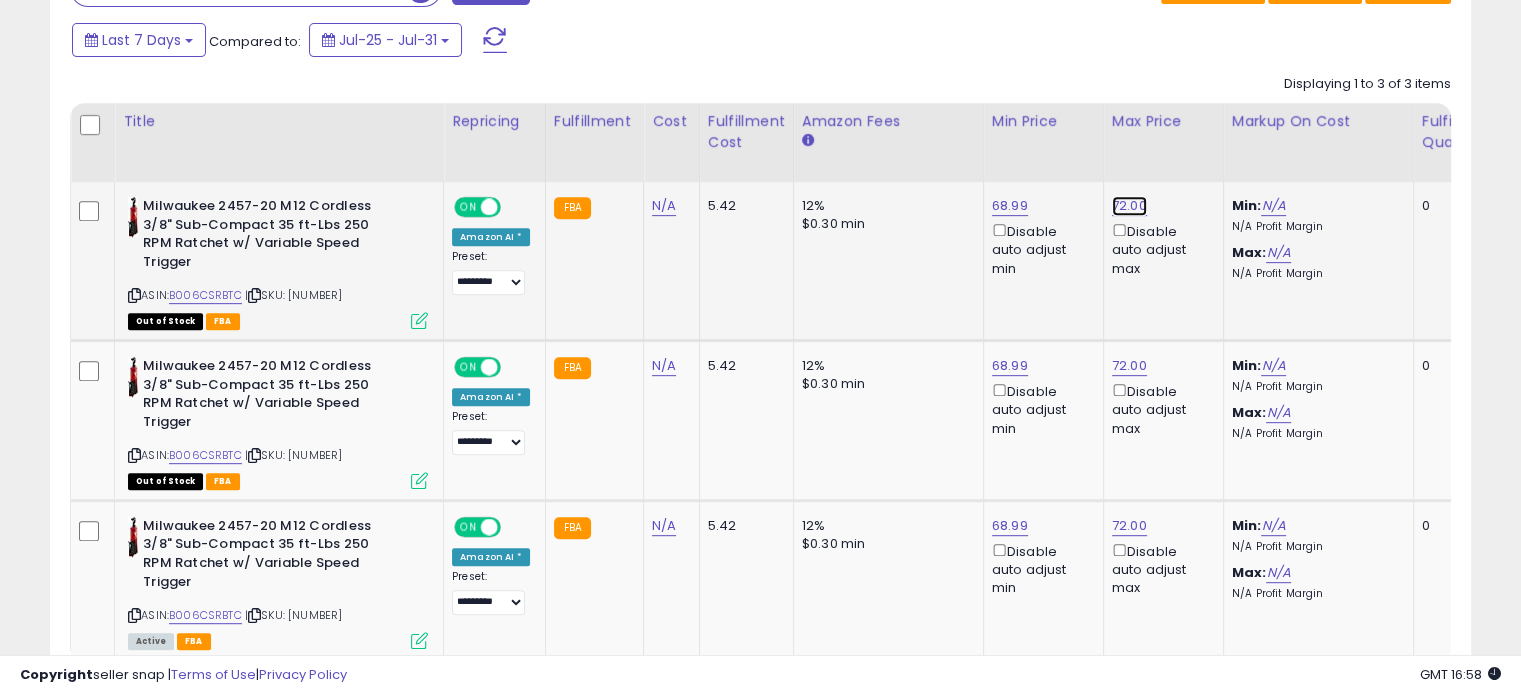 click on "72.00" at bounding box center (1129, 206) 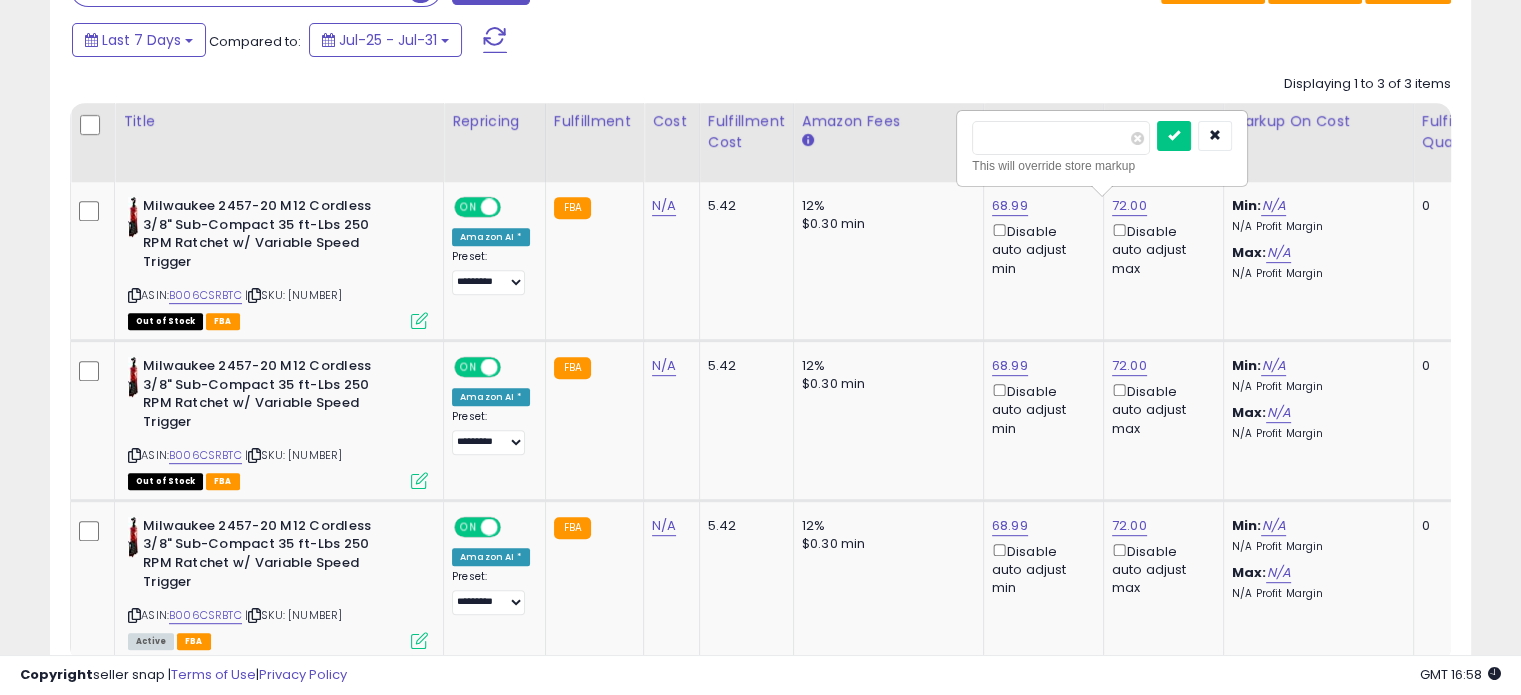 drag, startPoint x: 1043, startPoint y: 138, endPoint x: 913, endPoint y: 138, distance: 130 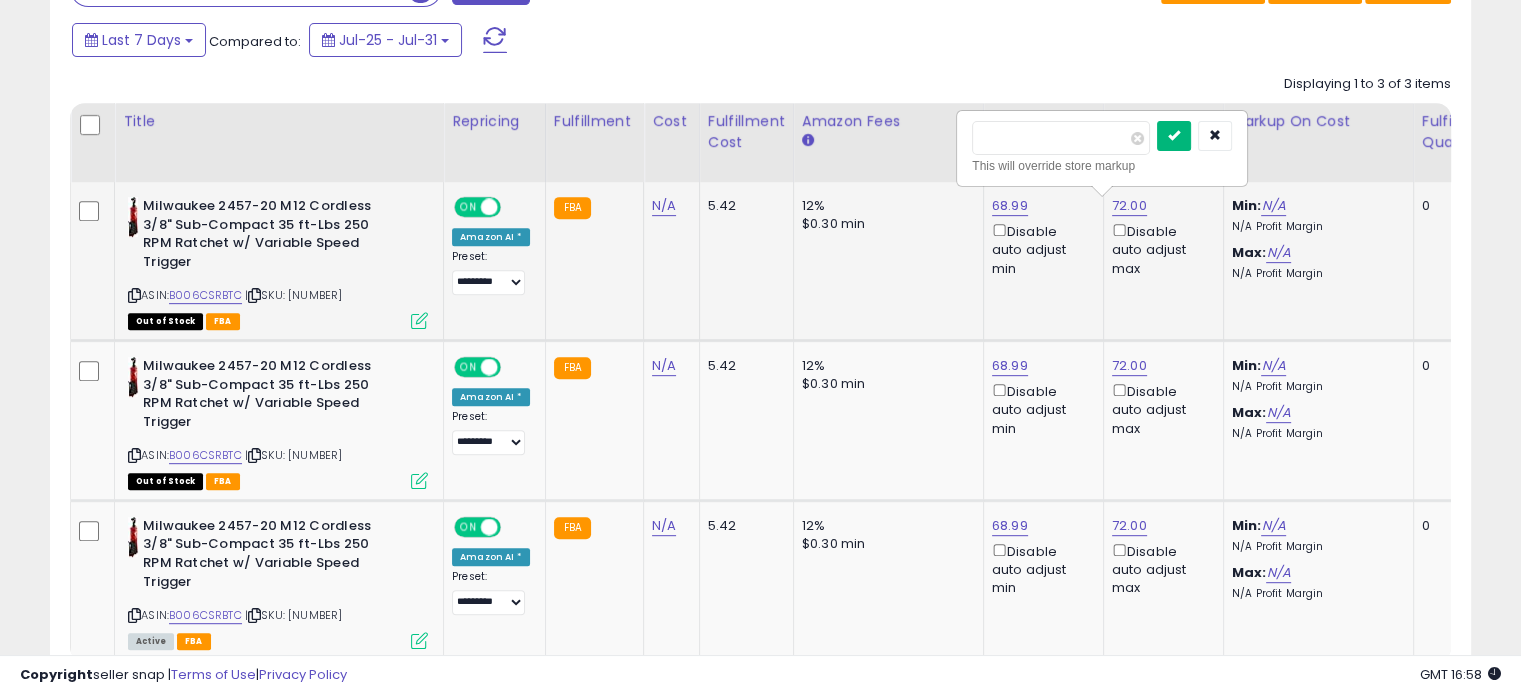 type on "*****" 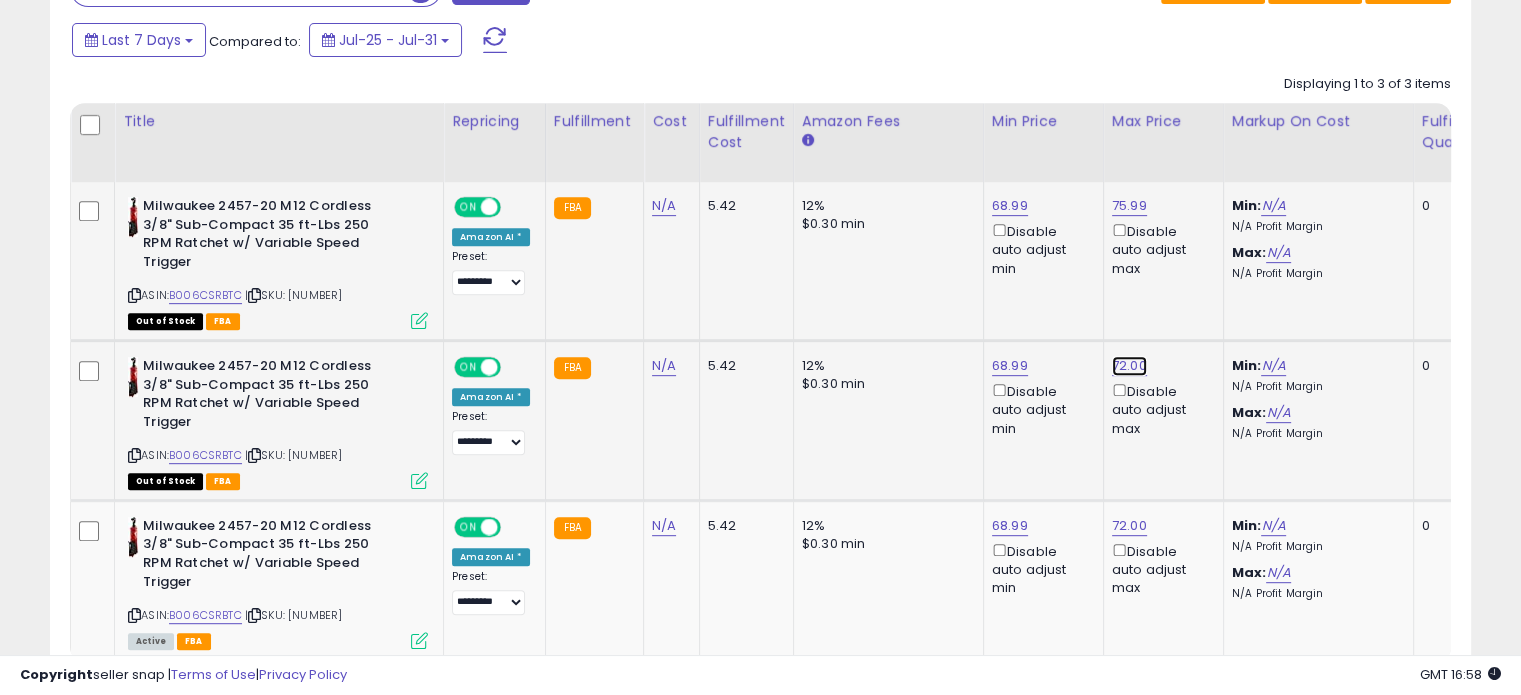 click on "72.00" at bounding box center [1129, 206] 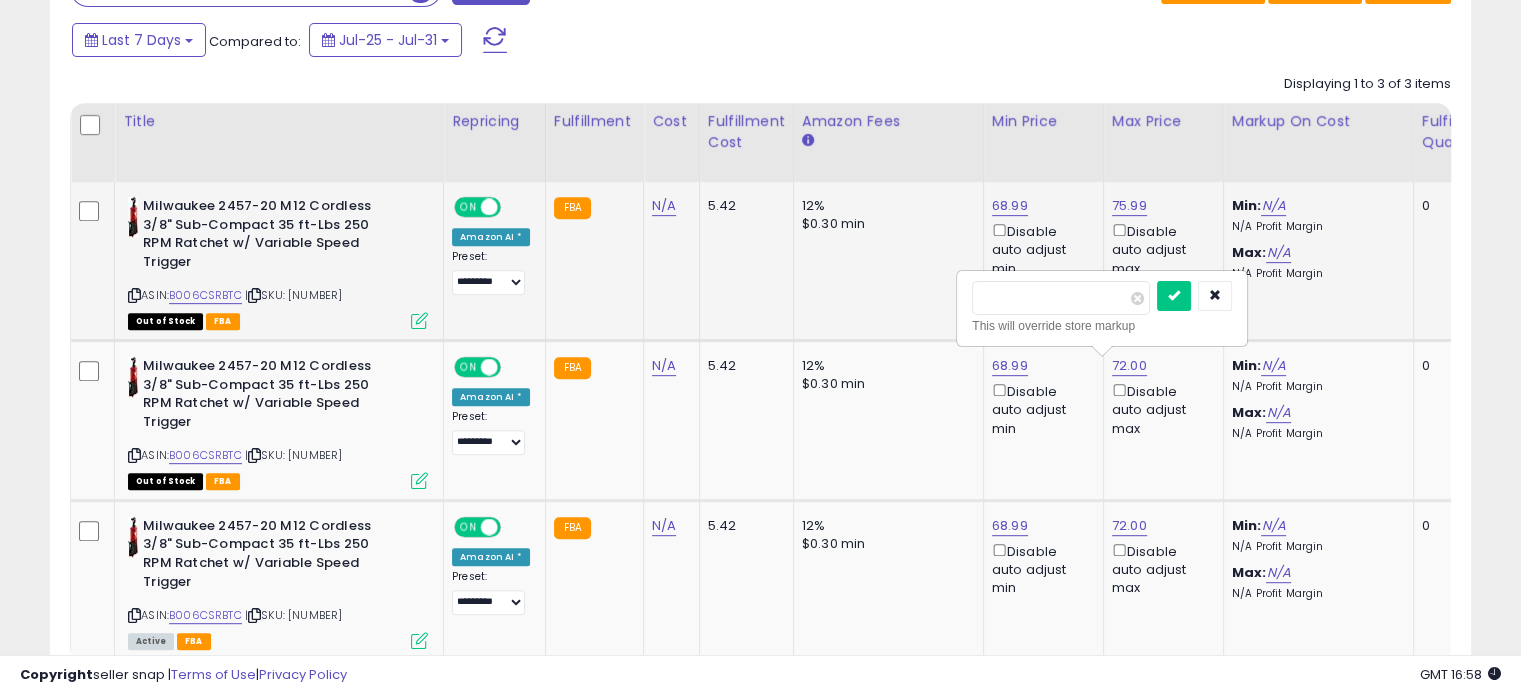 drag, startPoint x: 1070, startPoint y: 296, endPoint x: 948, endPoint y: 296, distance: 122 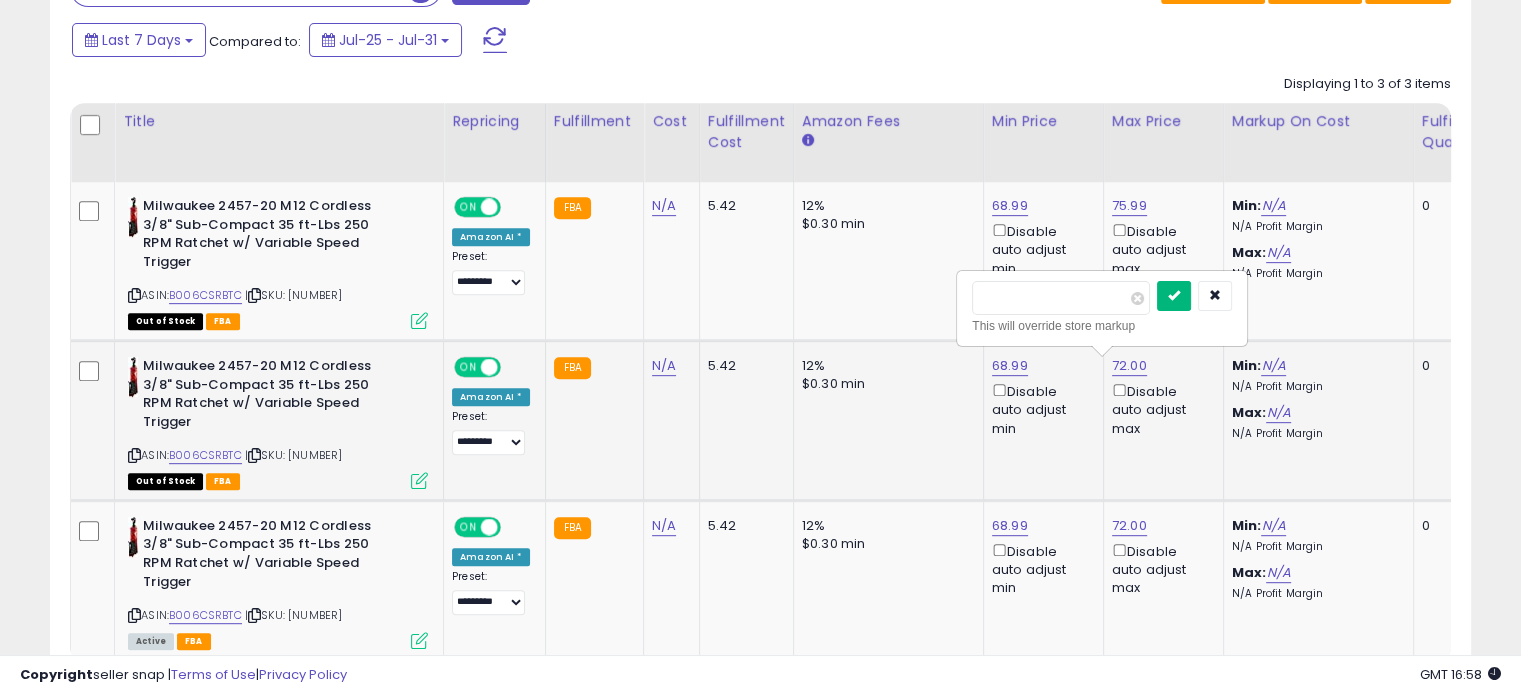 type on "*****" 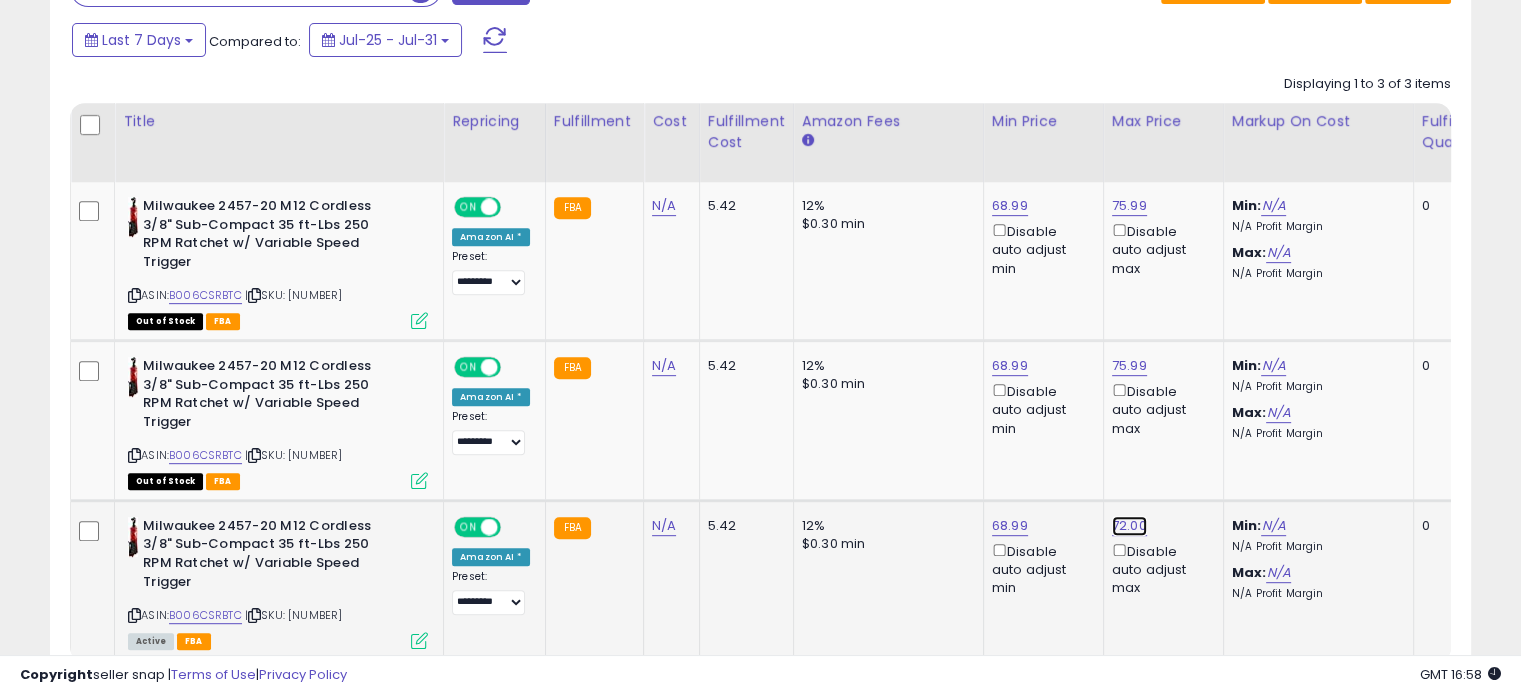 click on "72.00" at bounding box center [1129, 206] 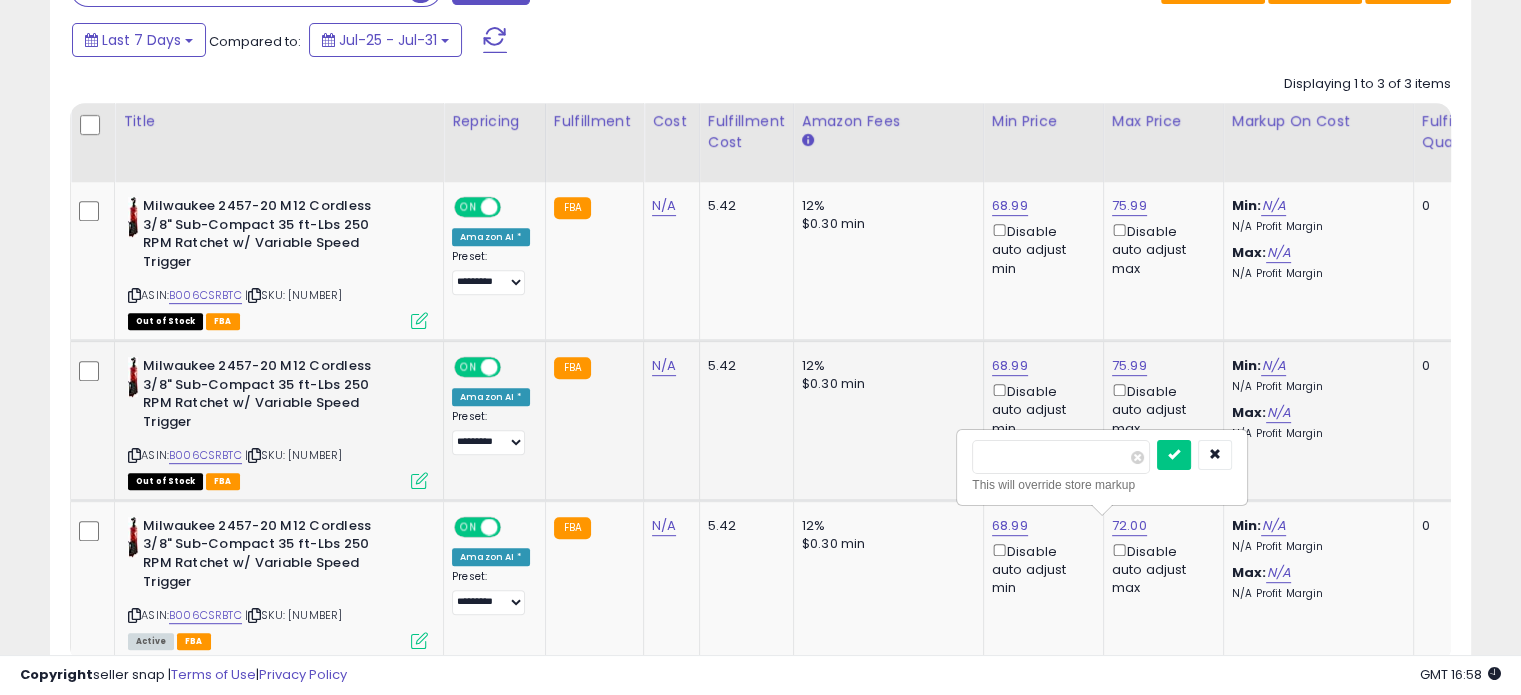 drag, startPoint x: 919, startPoint y: 456, endPoint x: 906, endPoint y: 458, distance: 13.152946 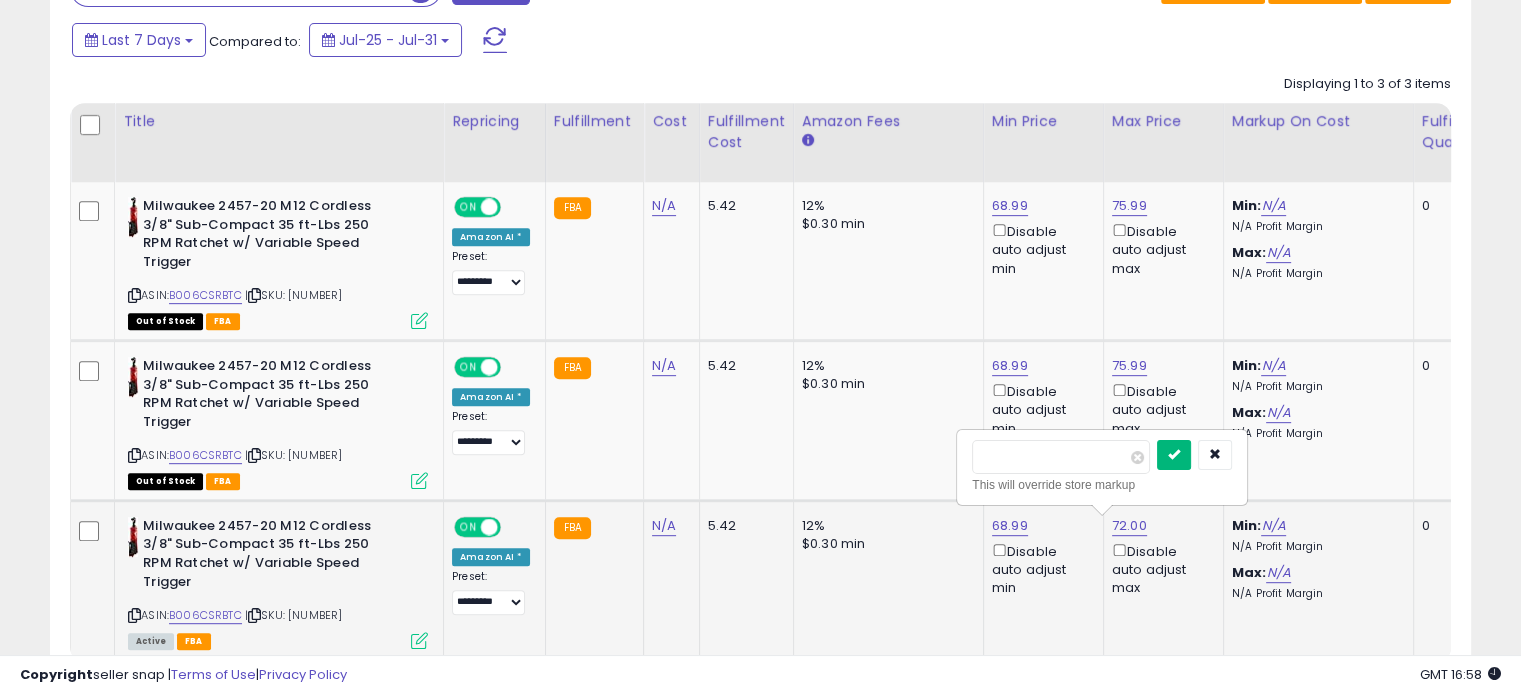 type on "*****" 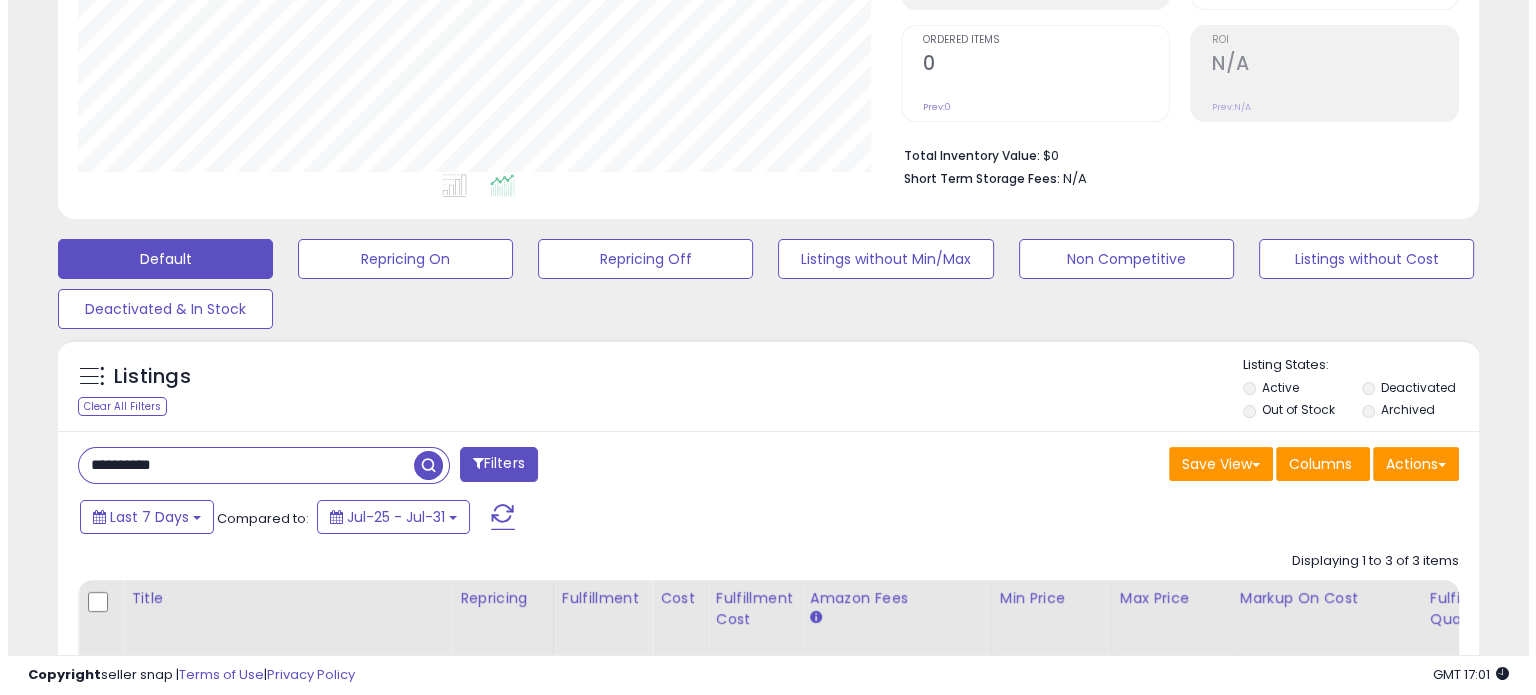 scroll, scrollTop: 468, scrollLeft: 0, axis: vertical 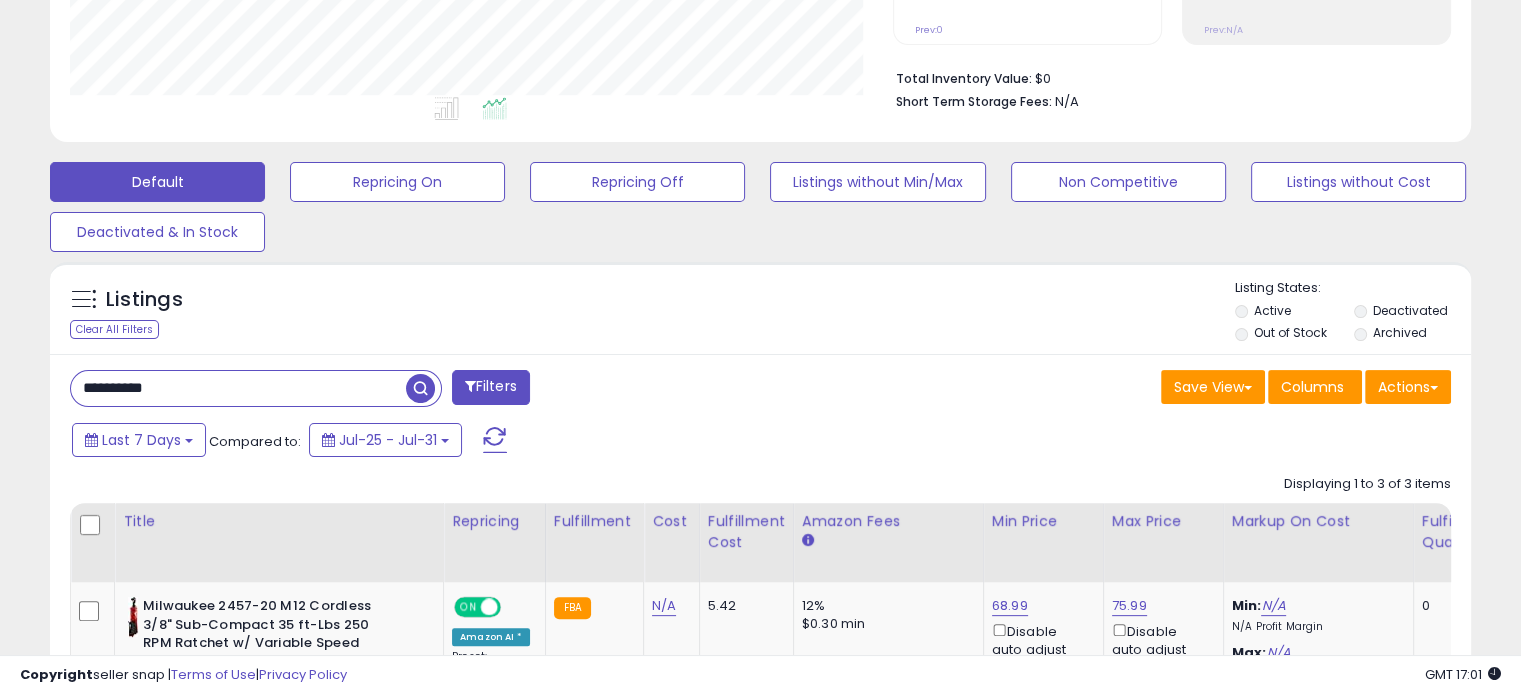 drag, startPoint x: 224, startPoint y: 387, endPoint x: 0, endPoint y: 390, distance: 224.0201 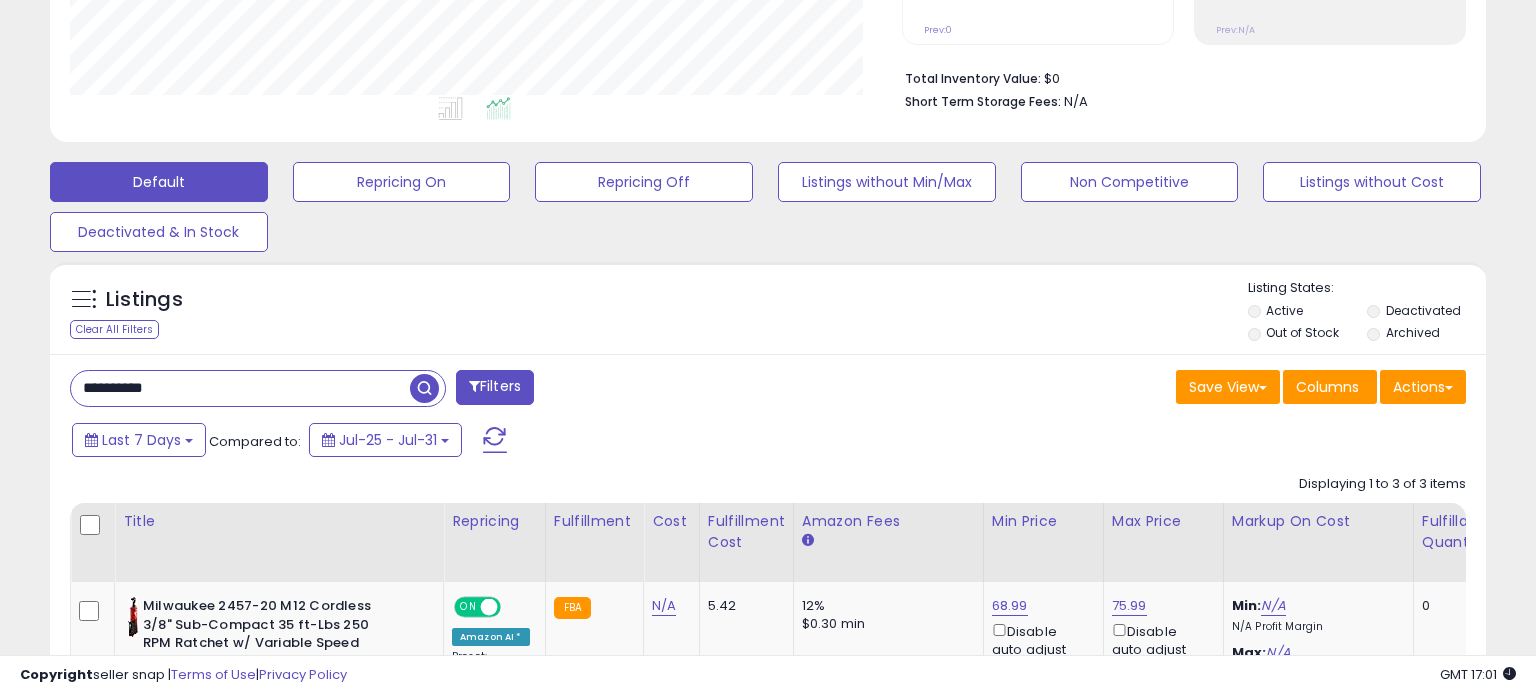 scroll, scrollTop: 999589, scrollLeft: 999168, axis: both 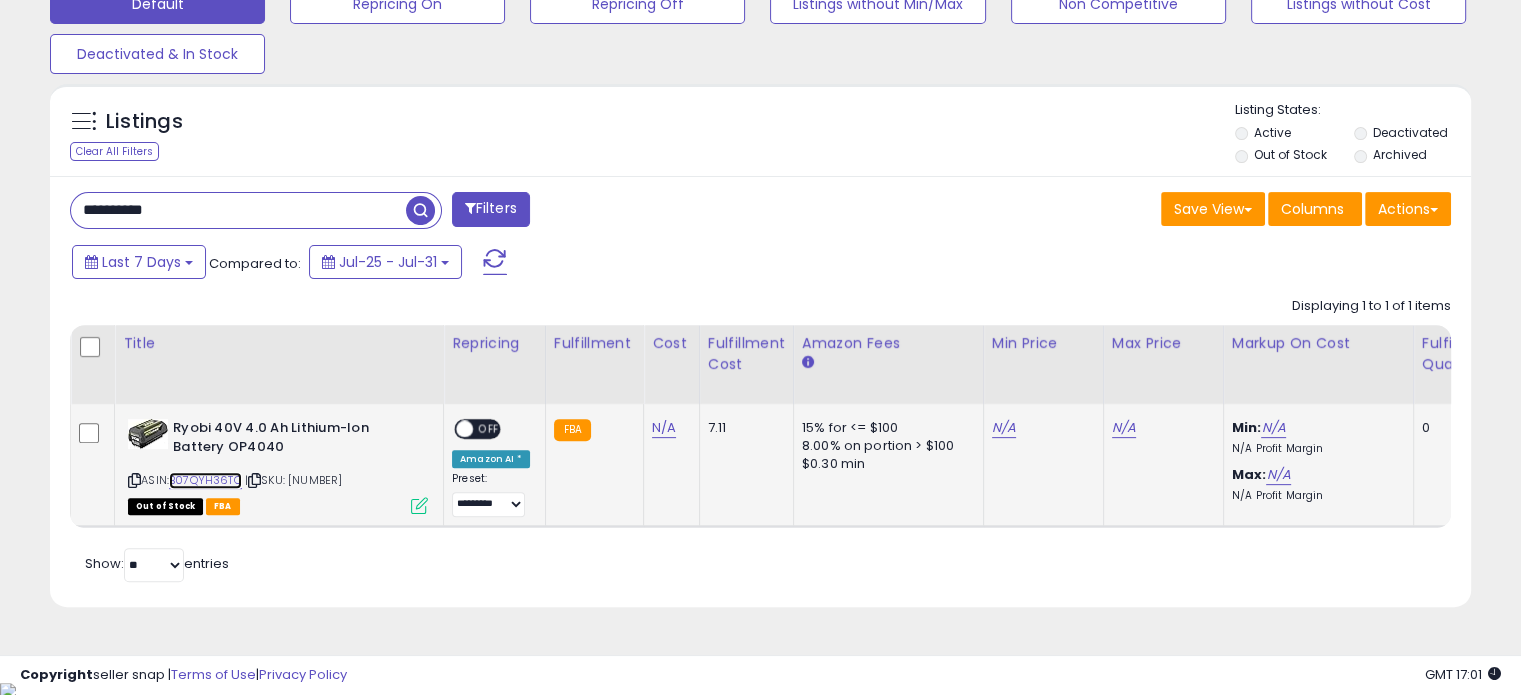 click on "B07QYH36TC" at bounding box center [205, 480] 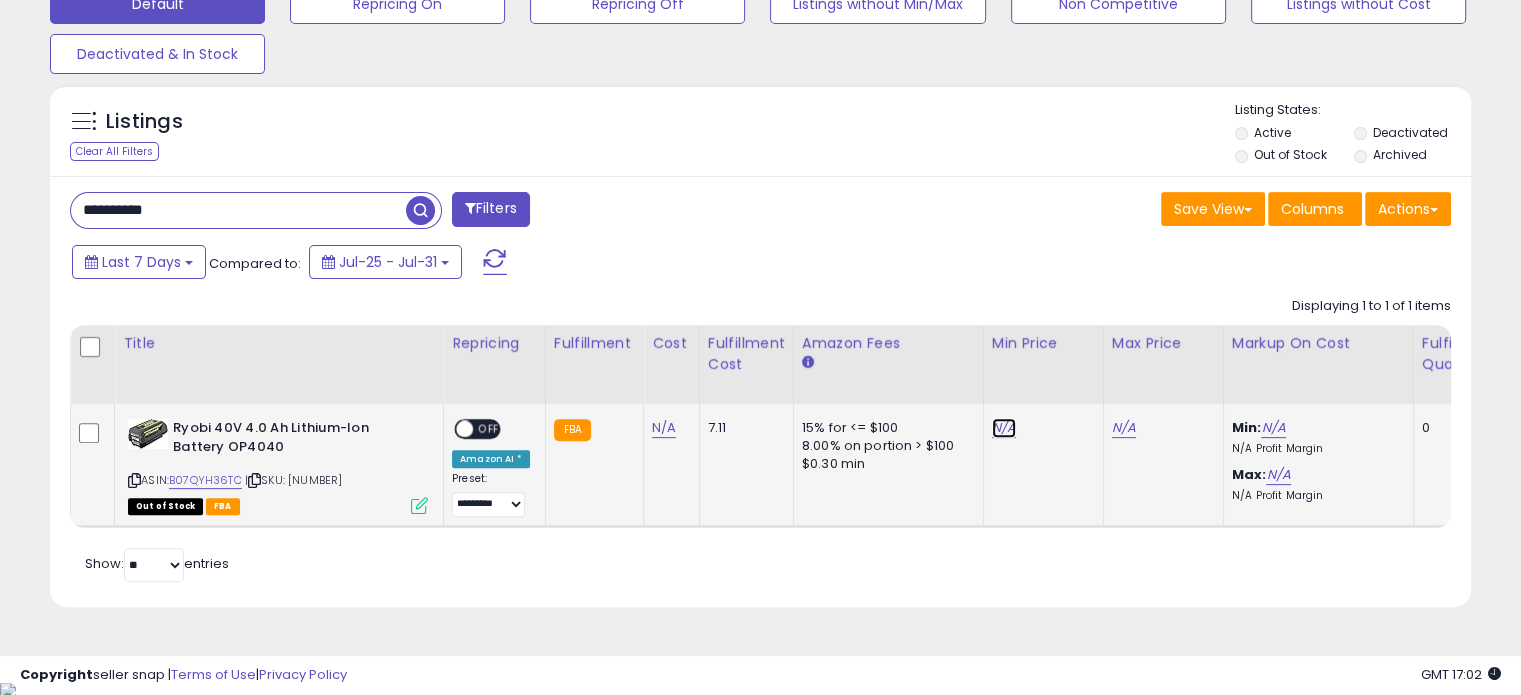 click on "N/A" at bounding box center (1004, 428) 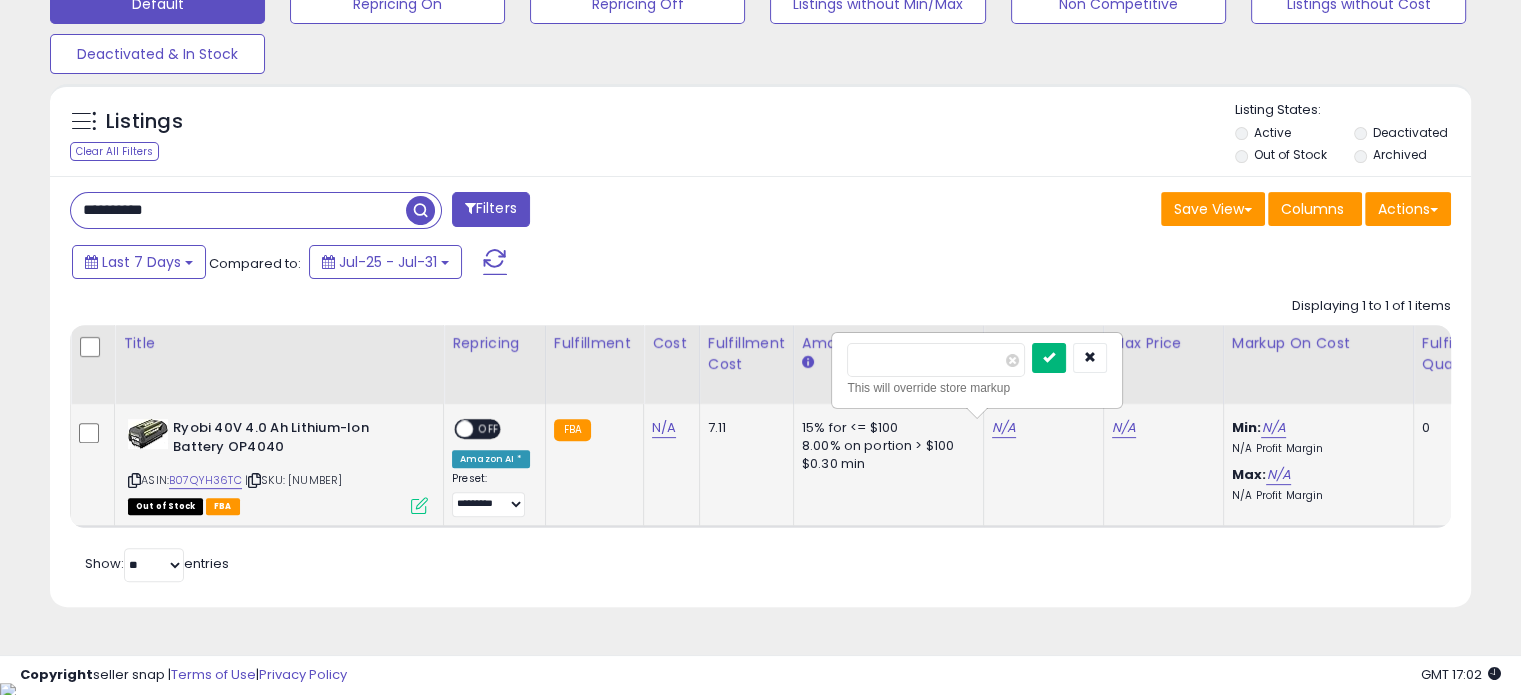 type on "**" 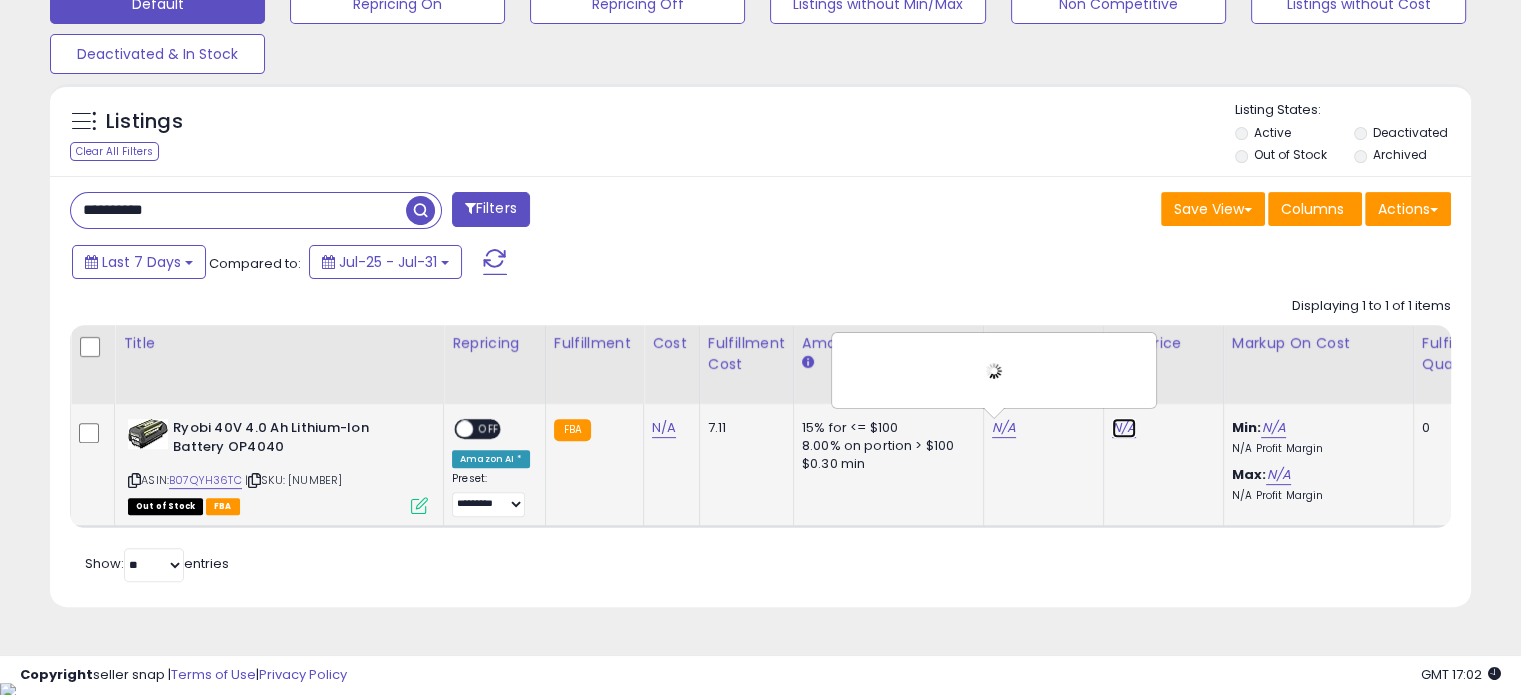 click on "N/A" at bounding box center (1124, 428) 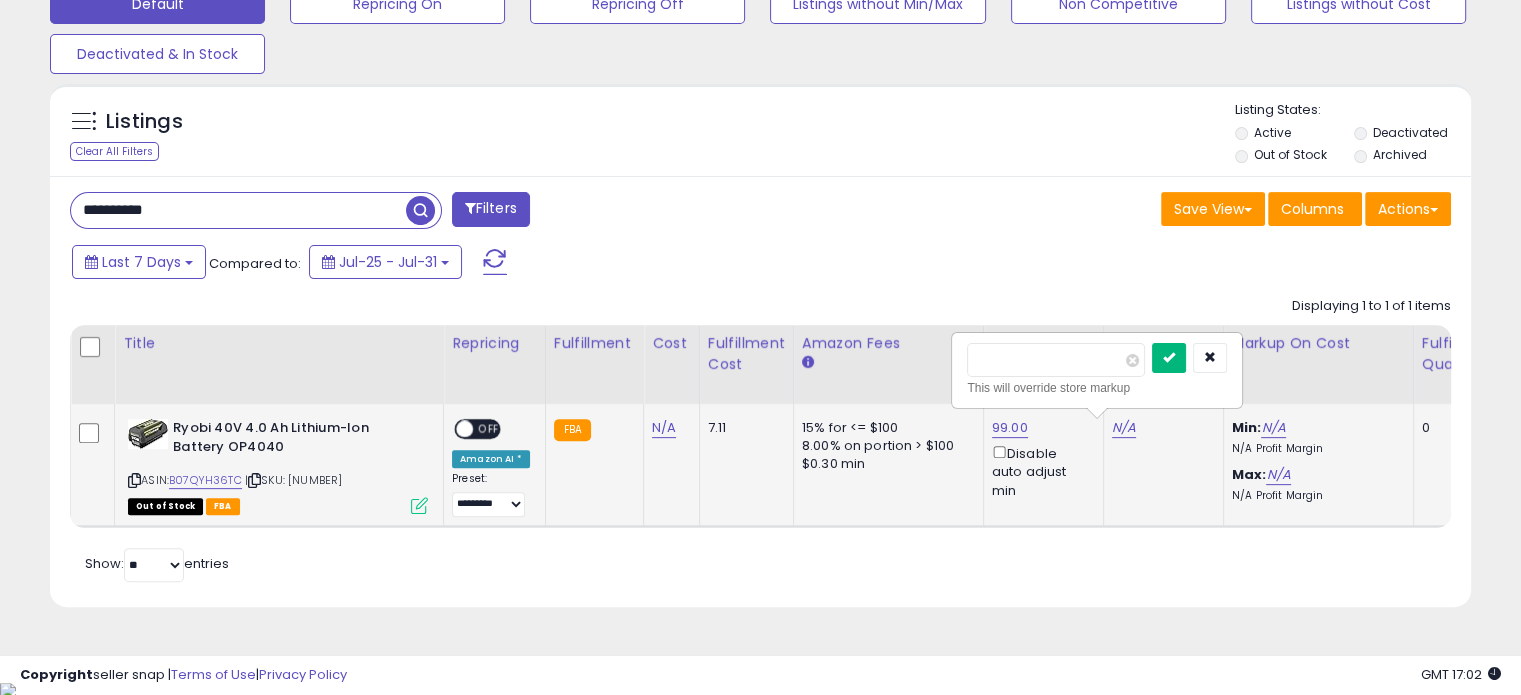 type on "***" 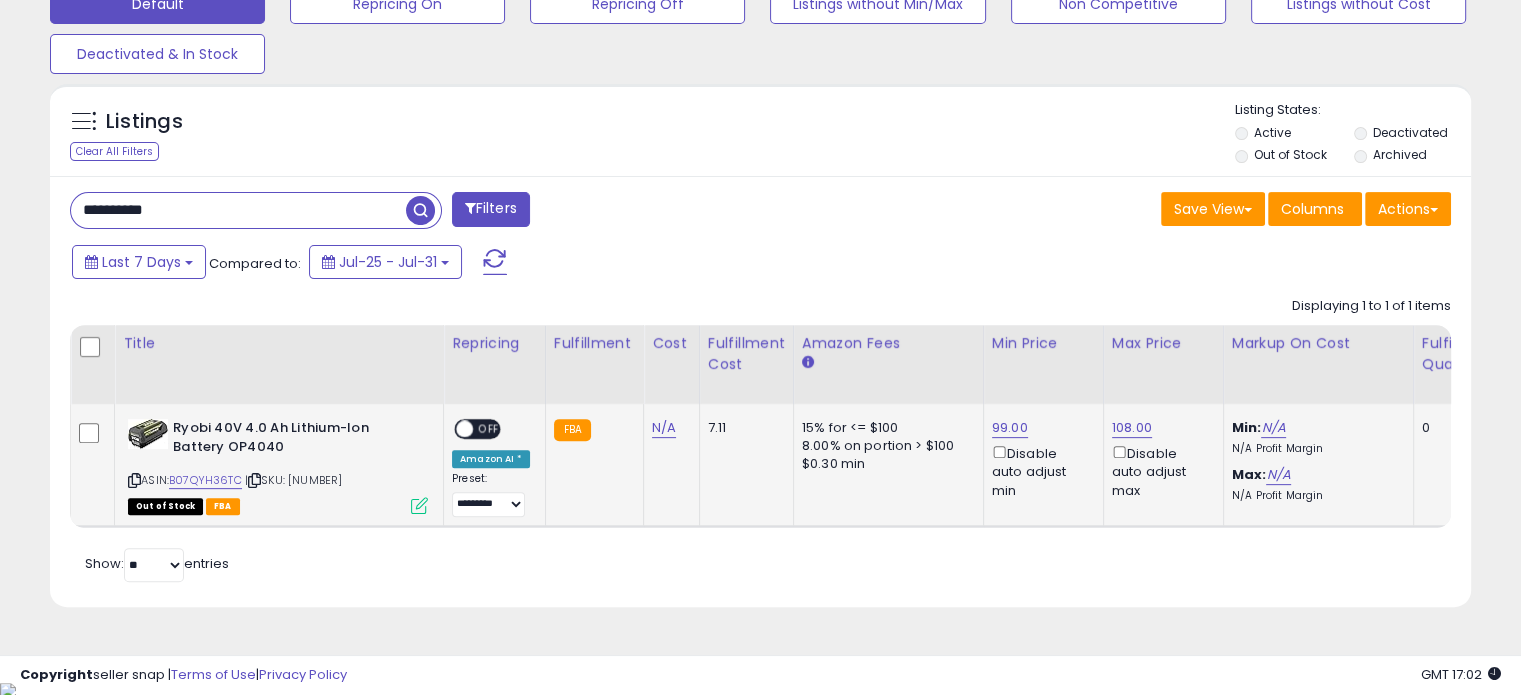 click on "OFF" at bounding box center (489, 429) 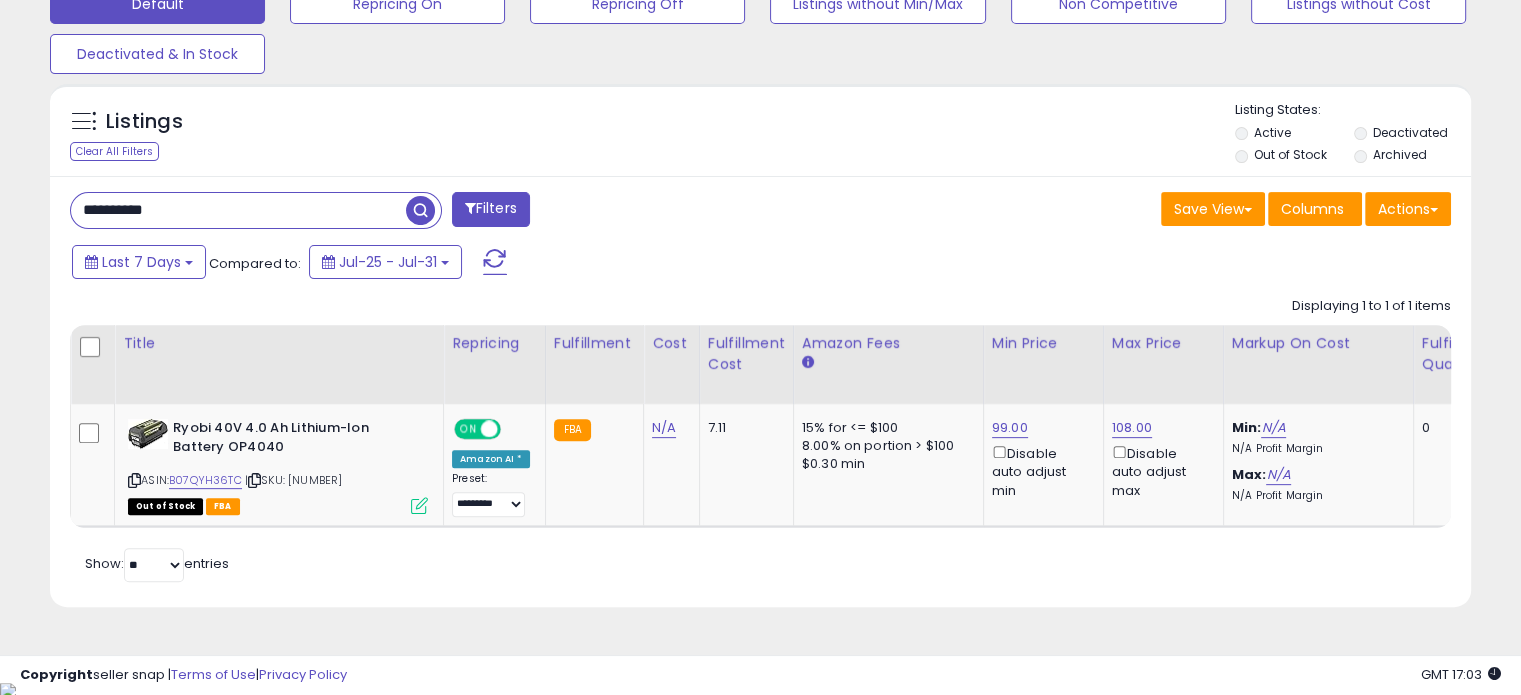 drag, startPoint x: 25, startPoint y: 207, endPoint x: 0, endPoint y: 207, distance: 25 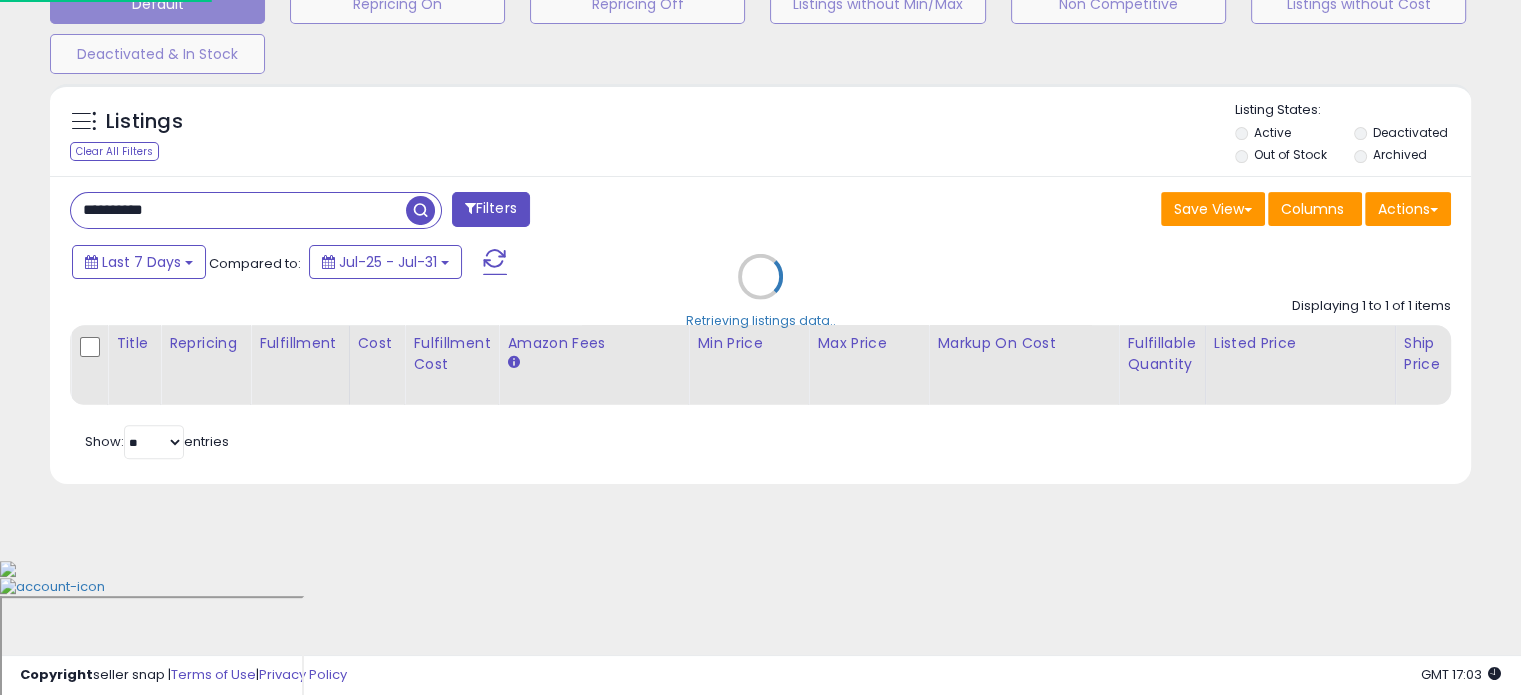 scroll, scrollTop: 999589, scrollLeft: 999168, axis: both 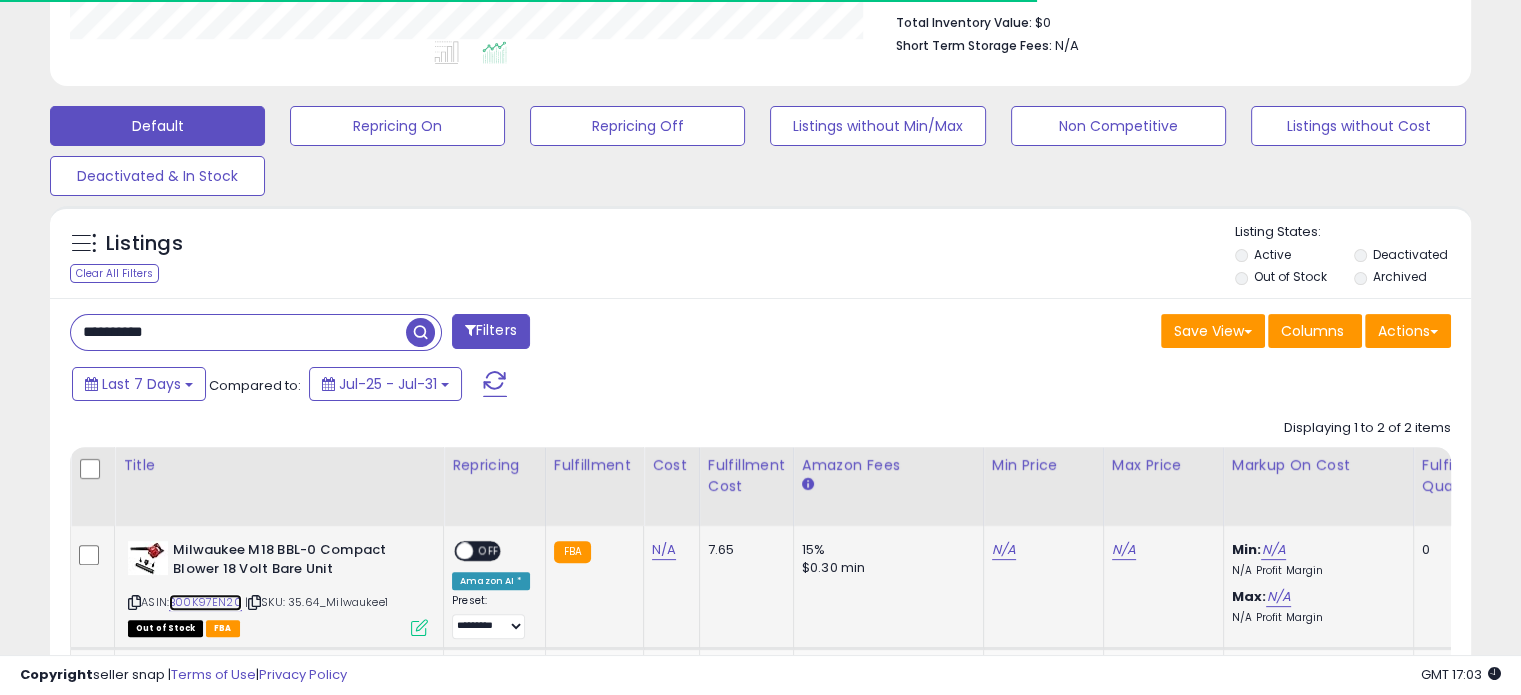 click on "B00K97EN20" at bounding box center [205, 602] 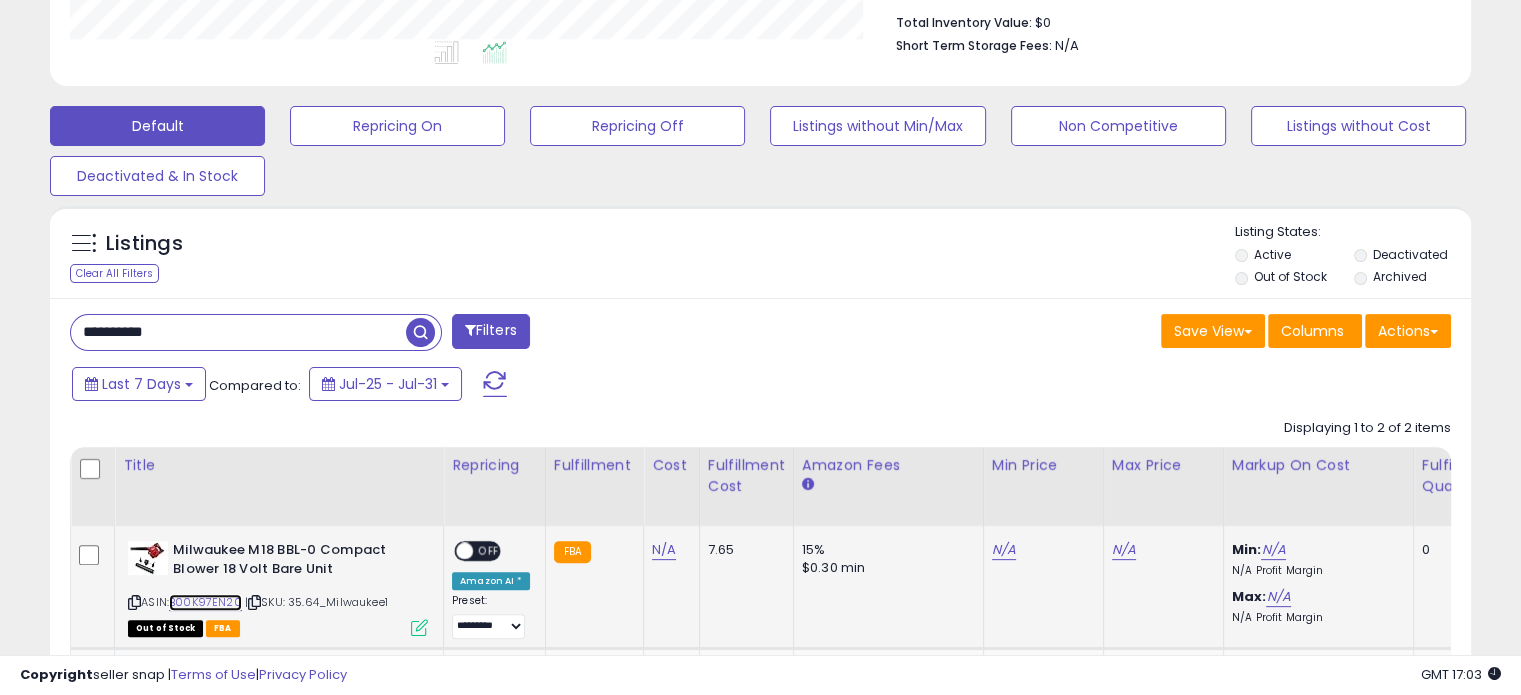 scroll, scrollTop: 999589, scrollLeft: 999176, axis: both 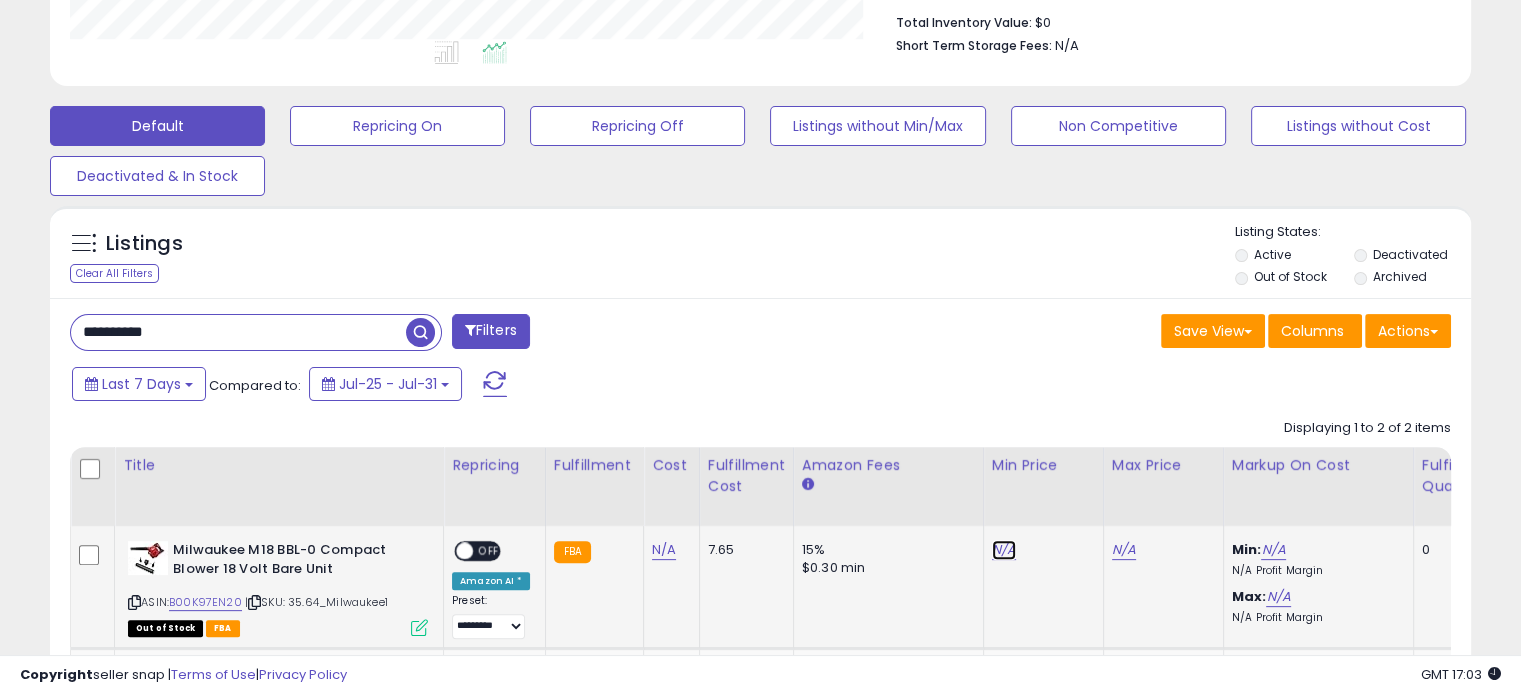 click on "N/A" at bounding box center [1004, 550] 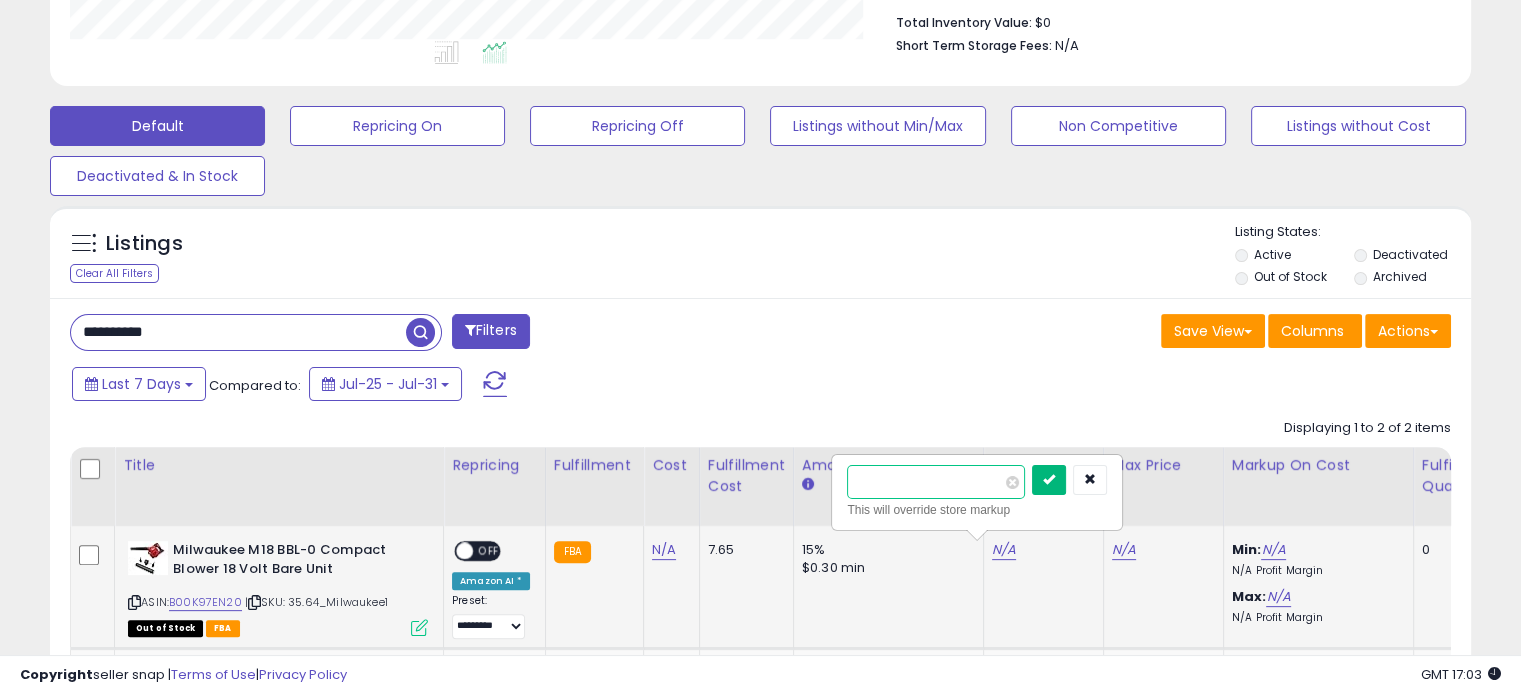 type on "***" 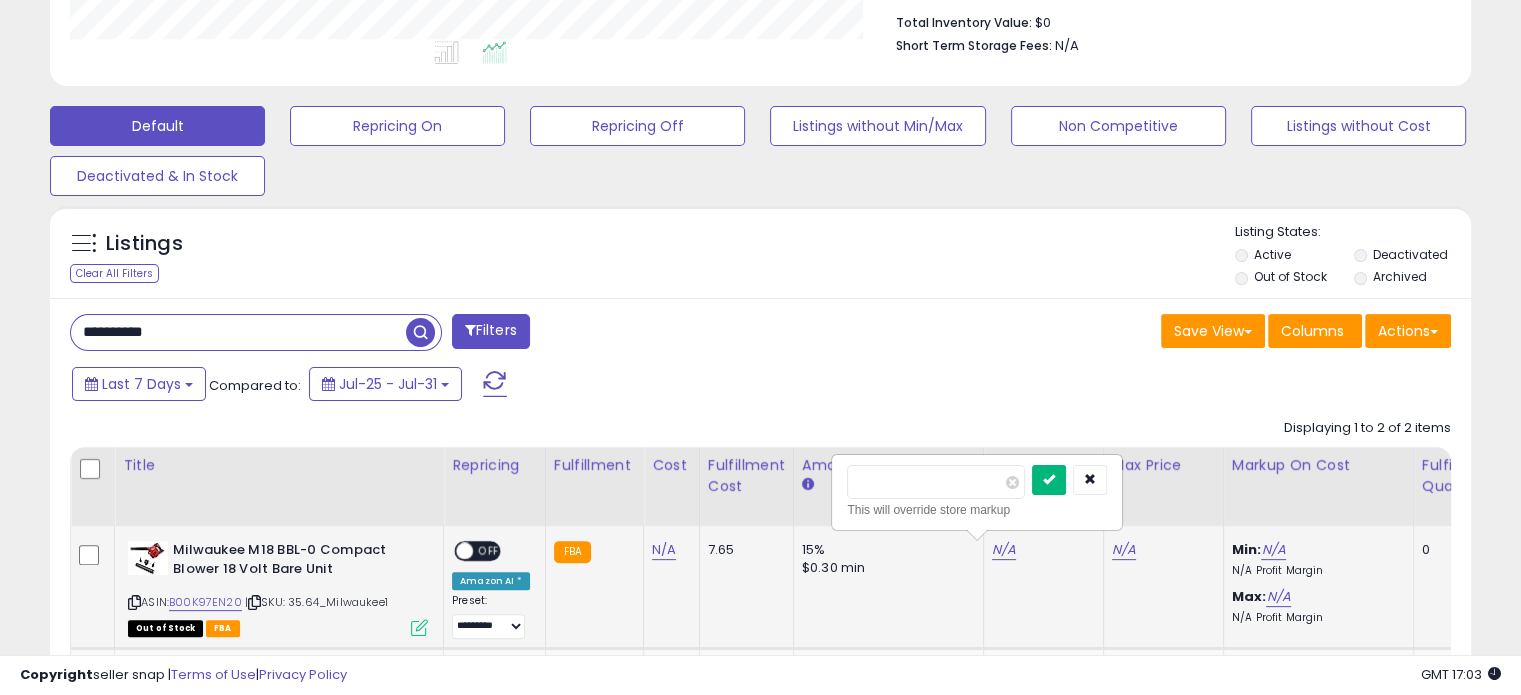 click at bounding box center (1049, 479) 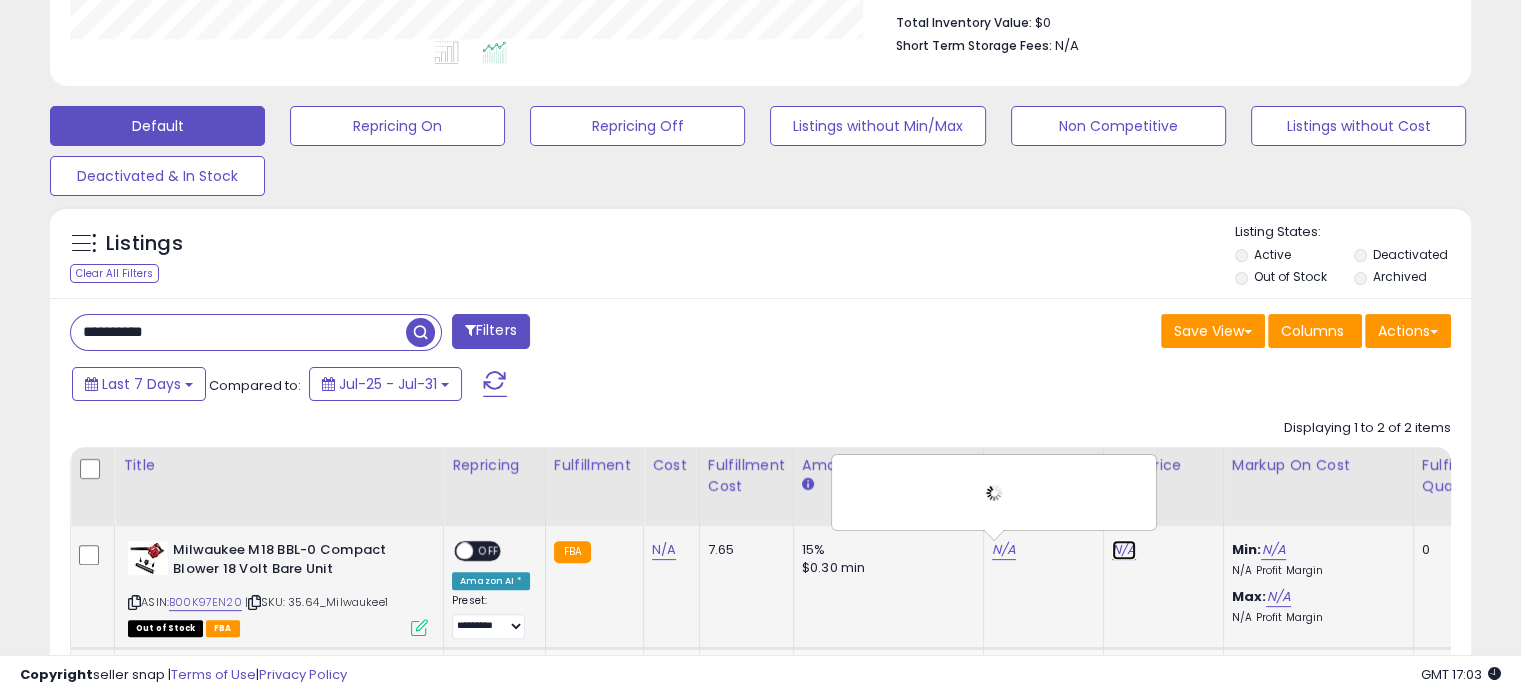 click on "N/A" at bounding box center (1124, 550) 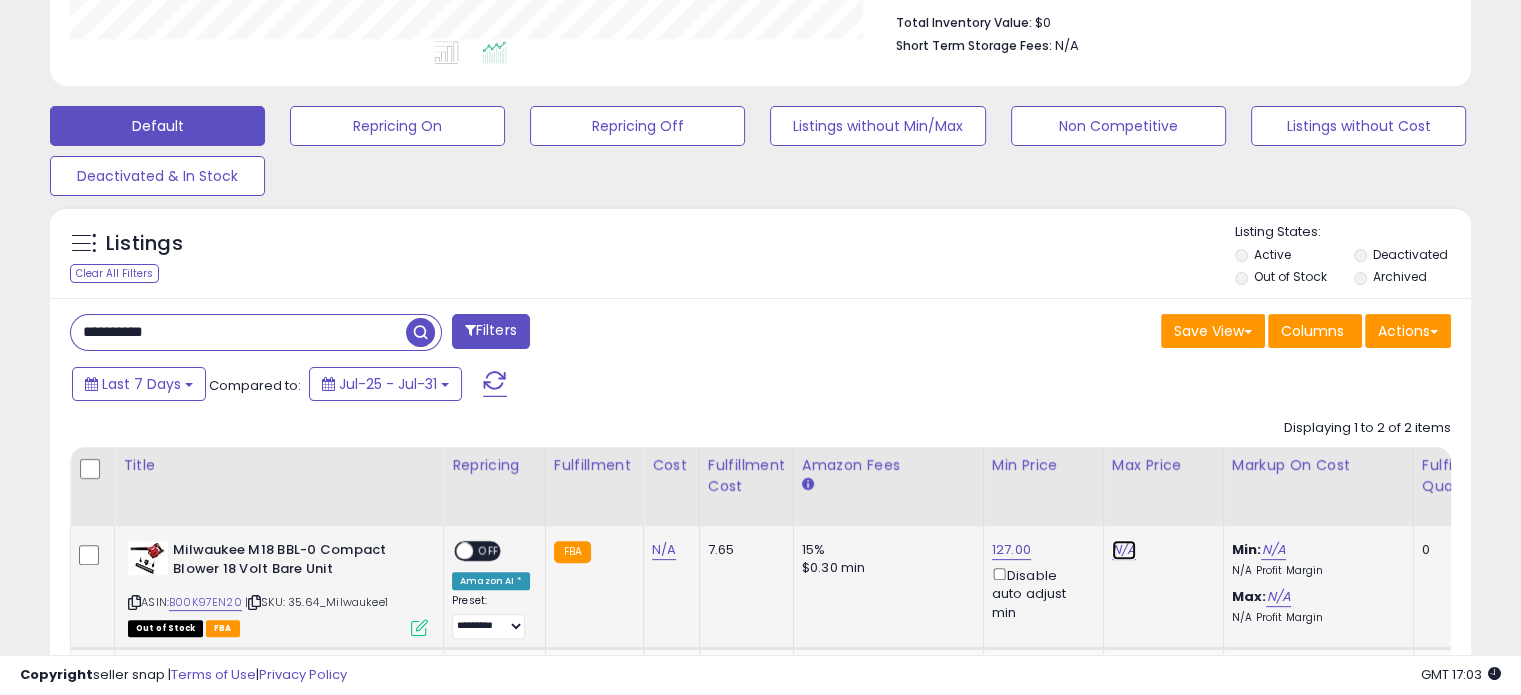 click on "N/A" at bounding box center [1124, 550] 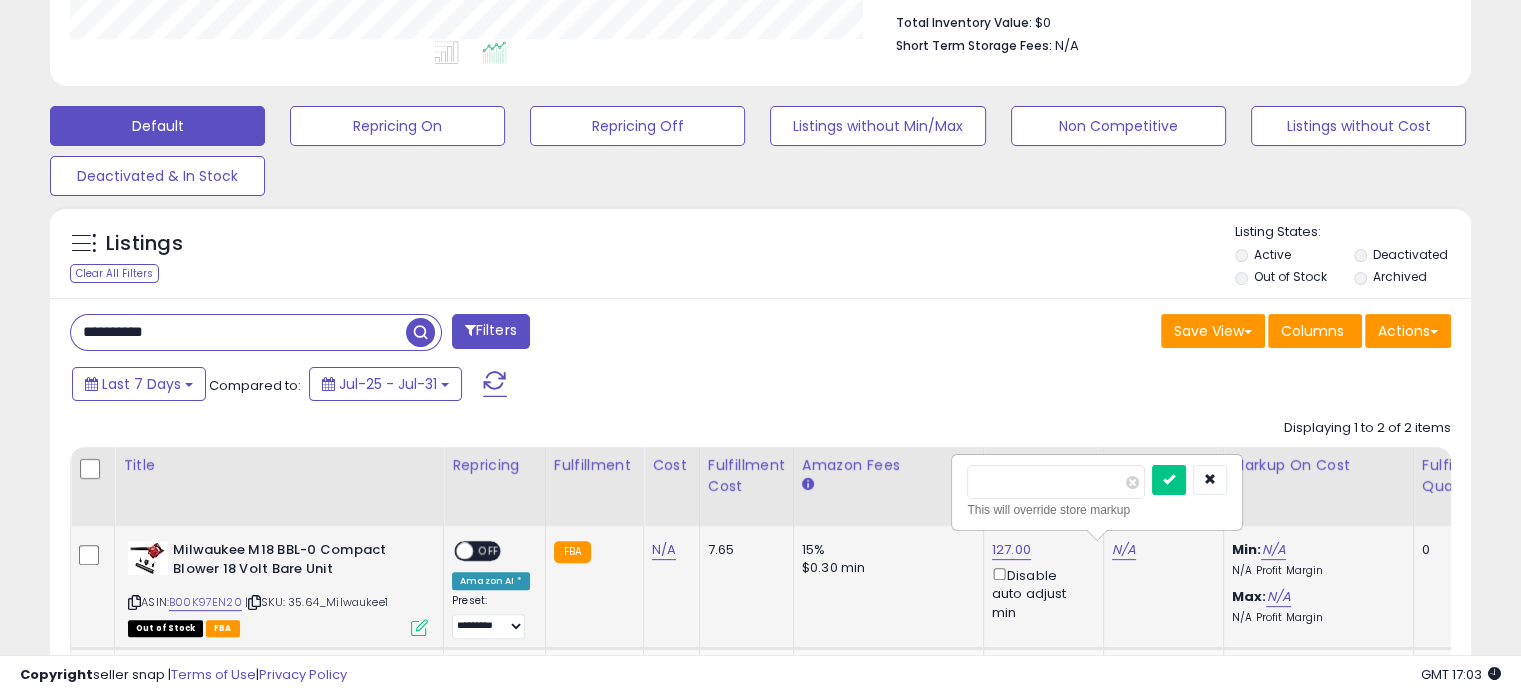 type on "***" 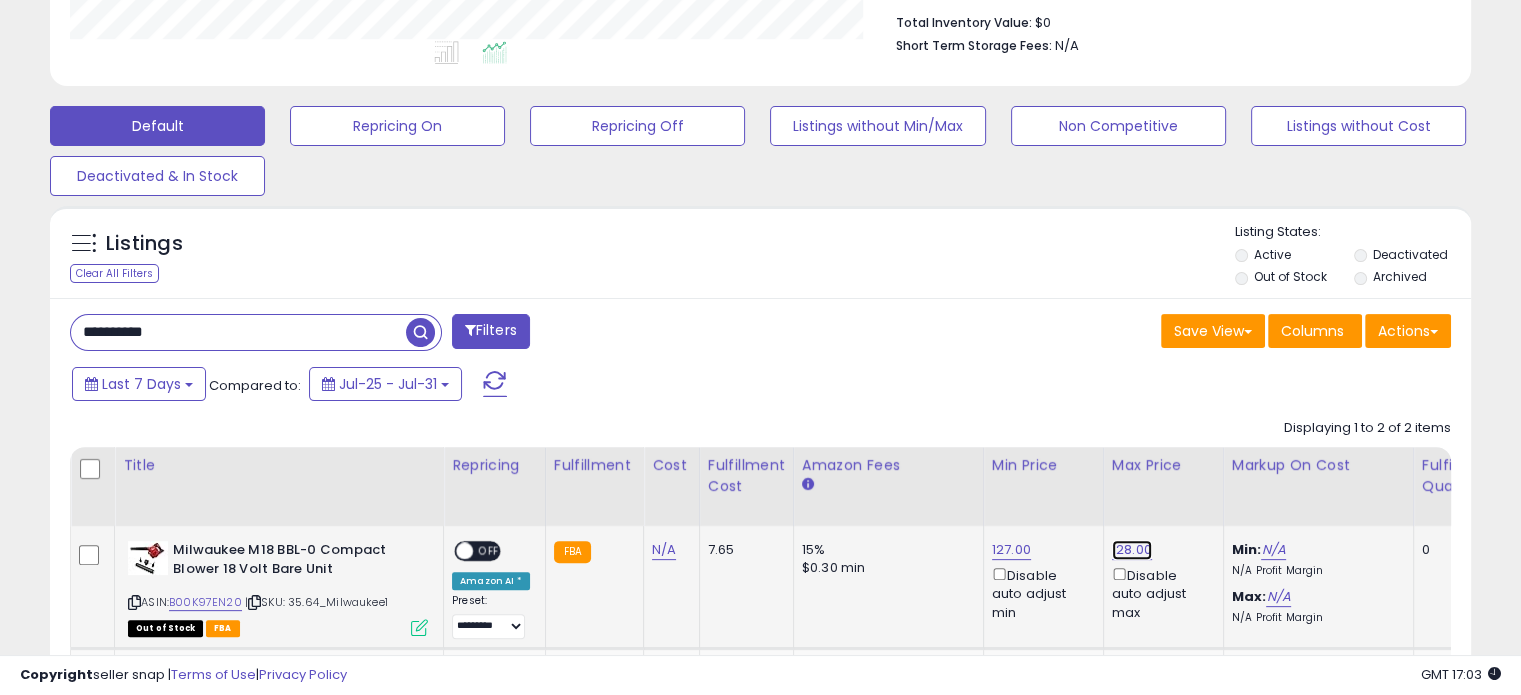 click on "128.00" at bounding box center [1132, 550] 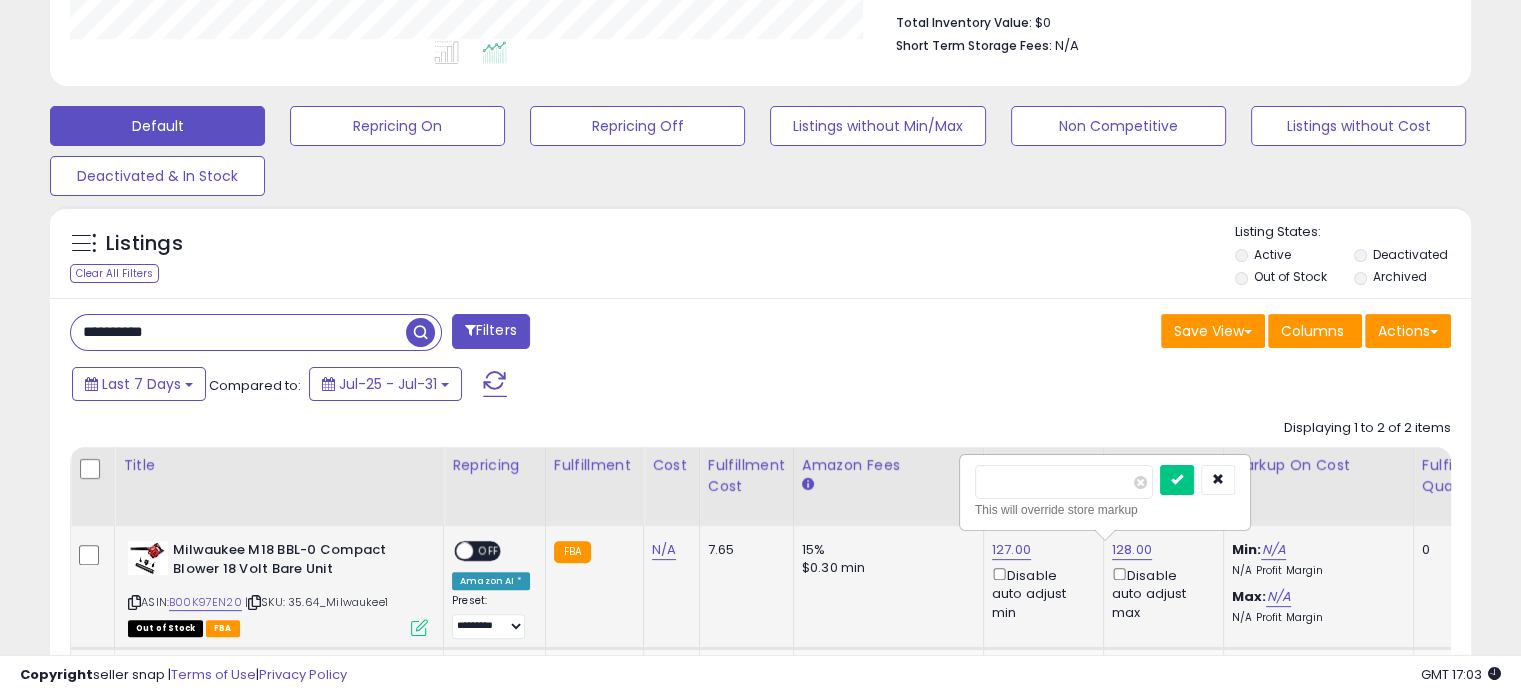 drag, startPoint x: 1015, startPoint y: 481, endPoint x: 1051, endPoint y: 478, distance: 36.124783 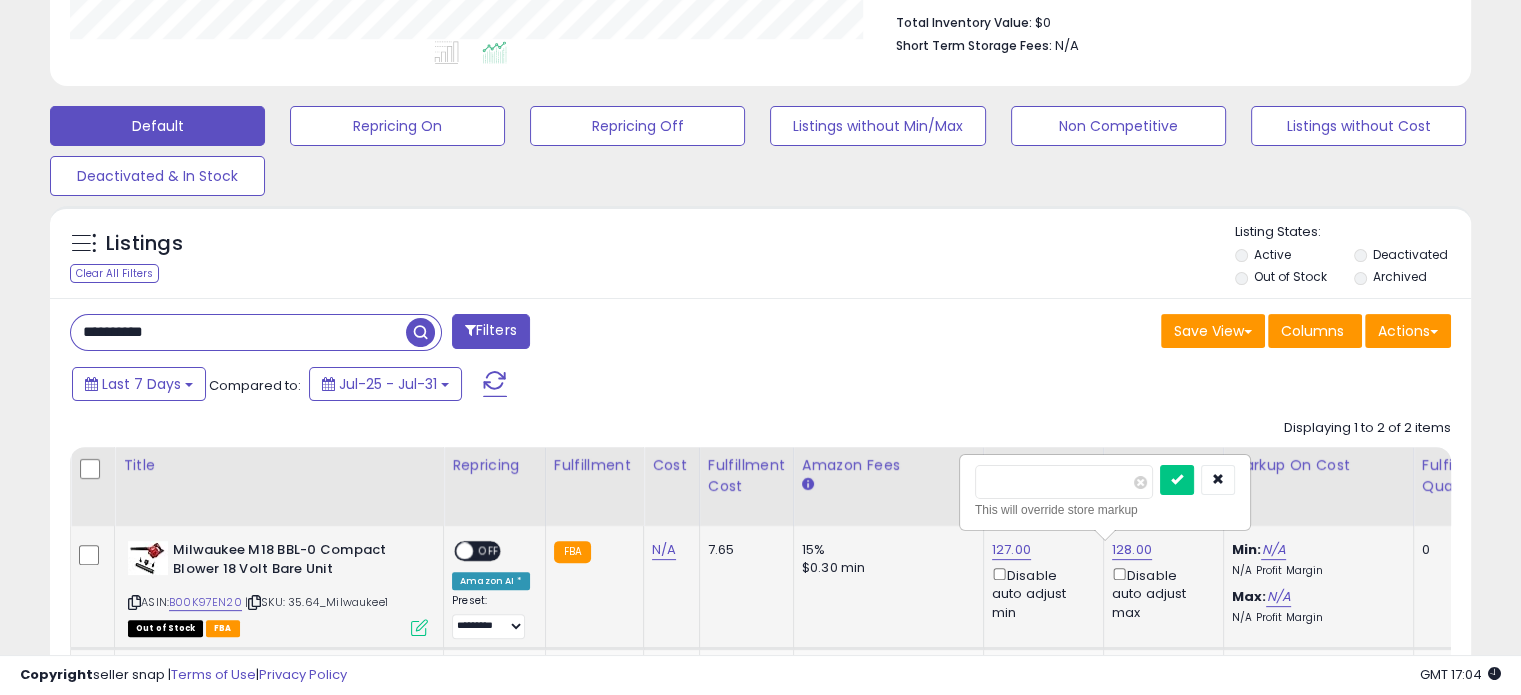 click at bounding box center (1177, 480) 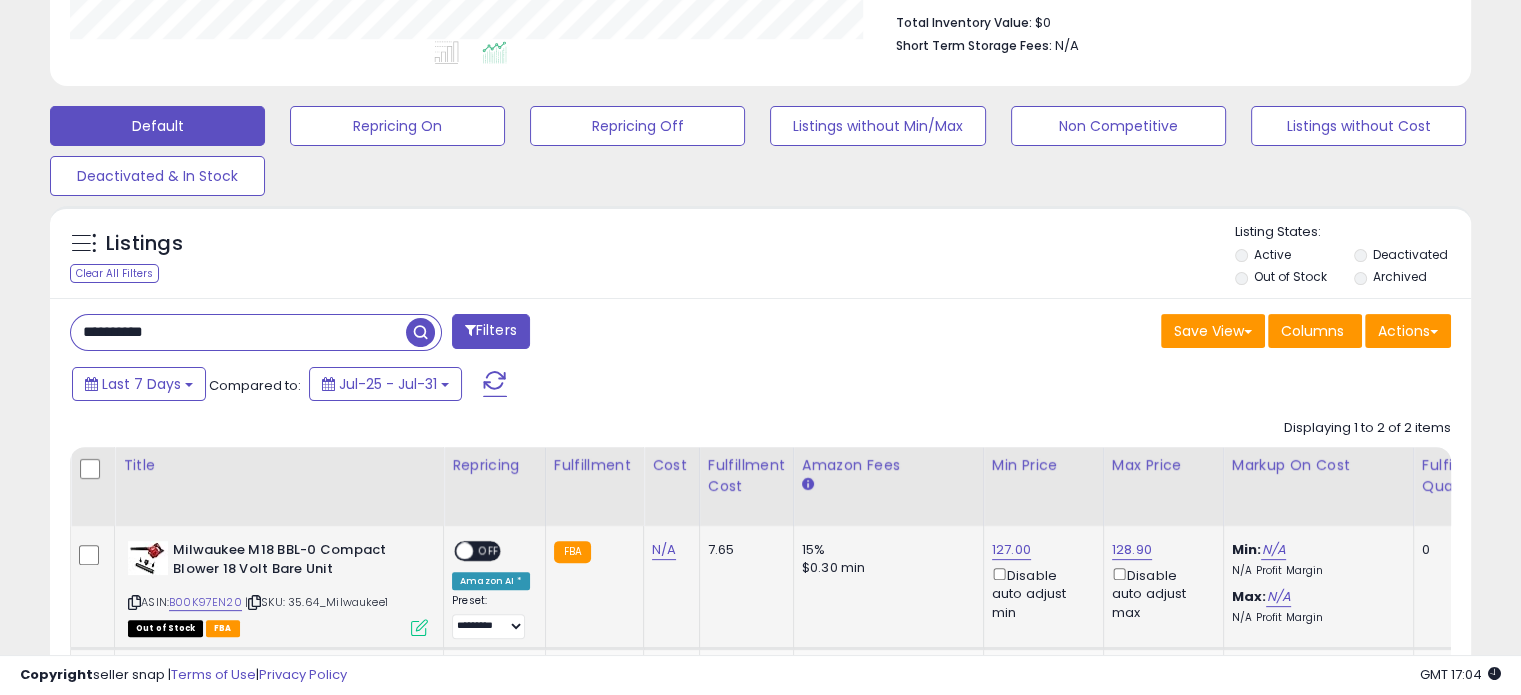 click on "OFF" at bounding box center [489, 551] 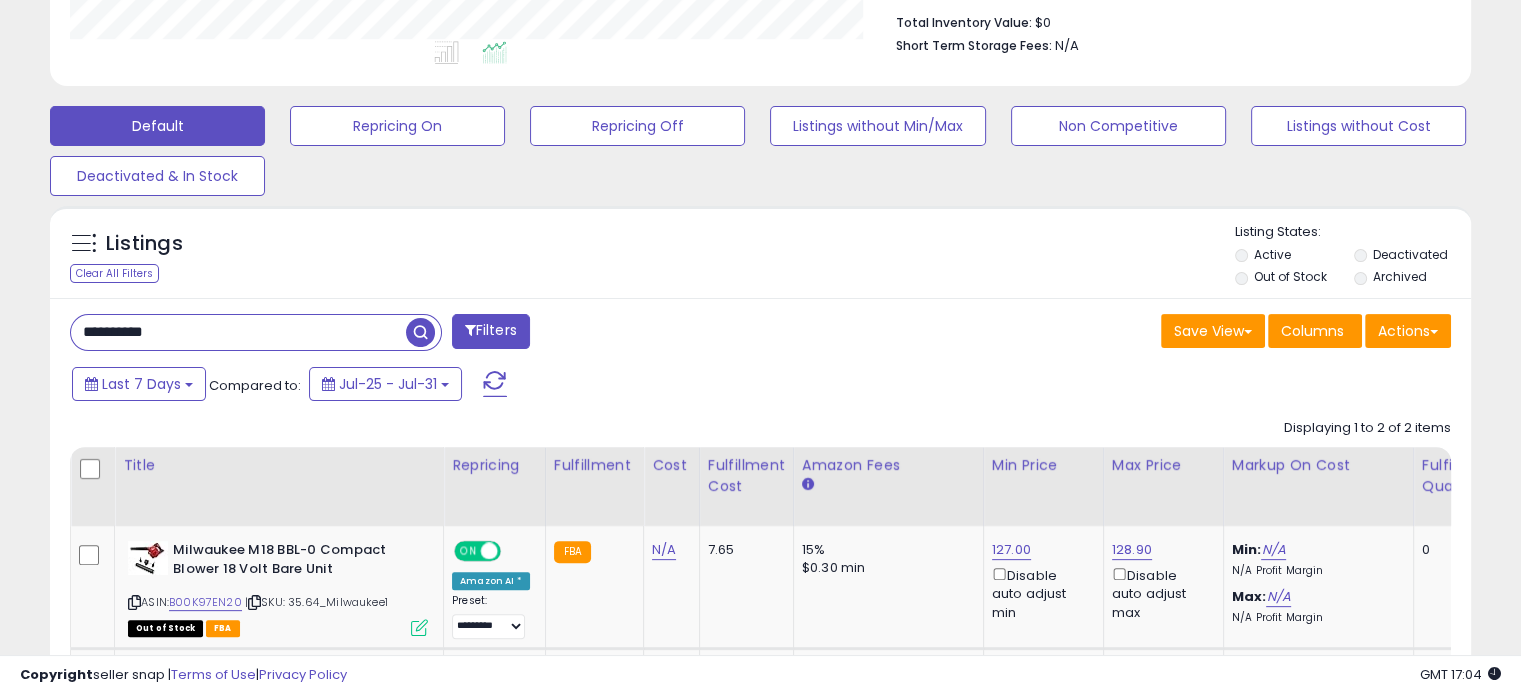 drag, startPoint x: 80, startPoint y: 340, endPoint x: 0, endPoint y: 343, distance: 80.05623 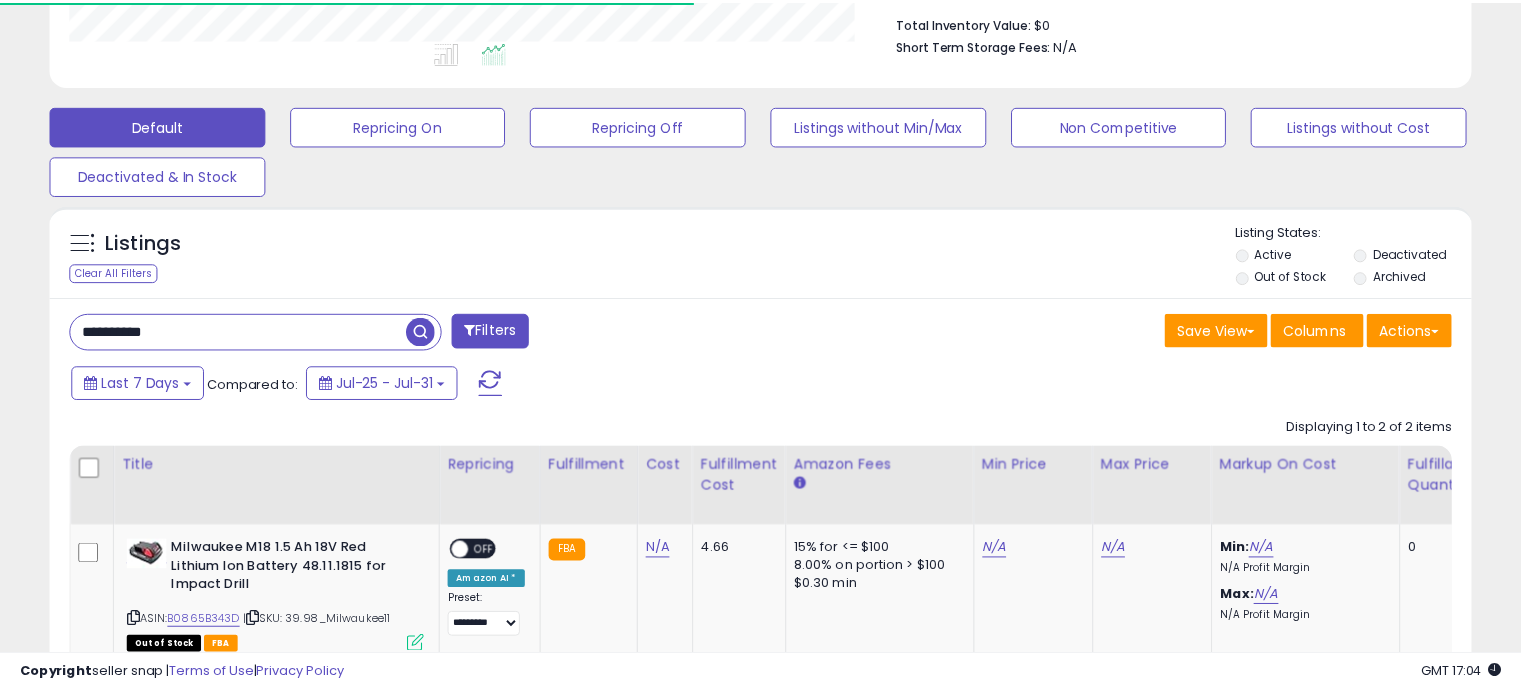 scroll, scrollTop: 409, scrollLeft: 822, axis: both 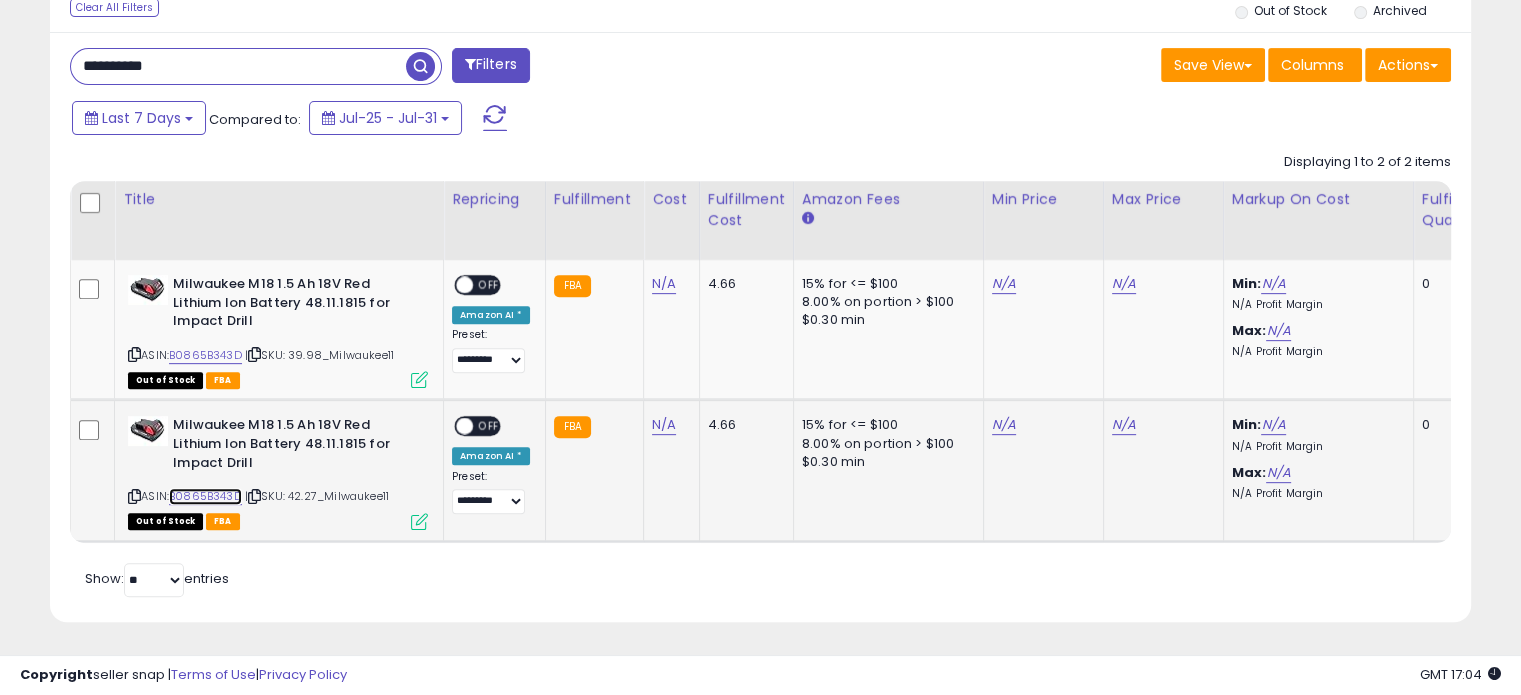click on "B0865B343D" at bounding box center [205, 496] 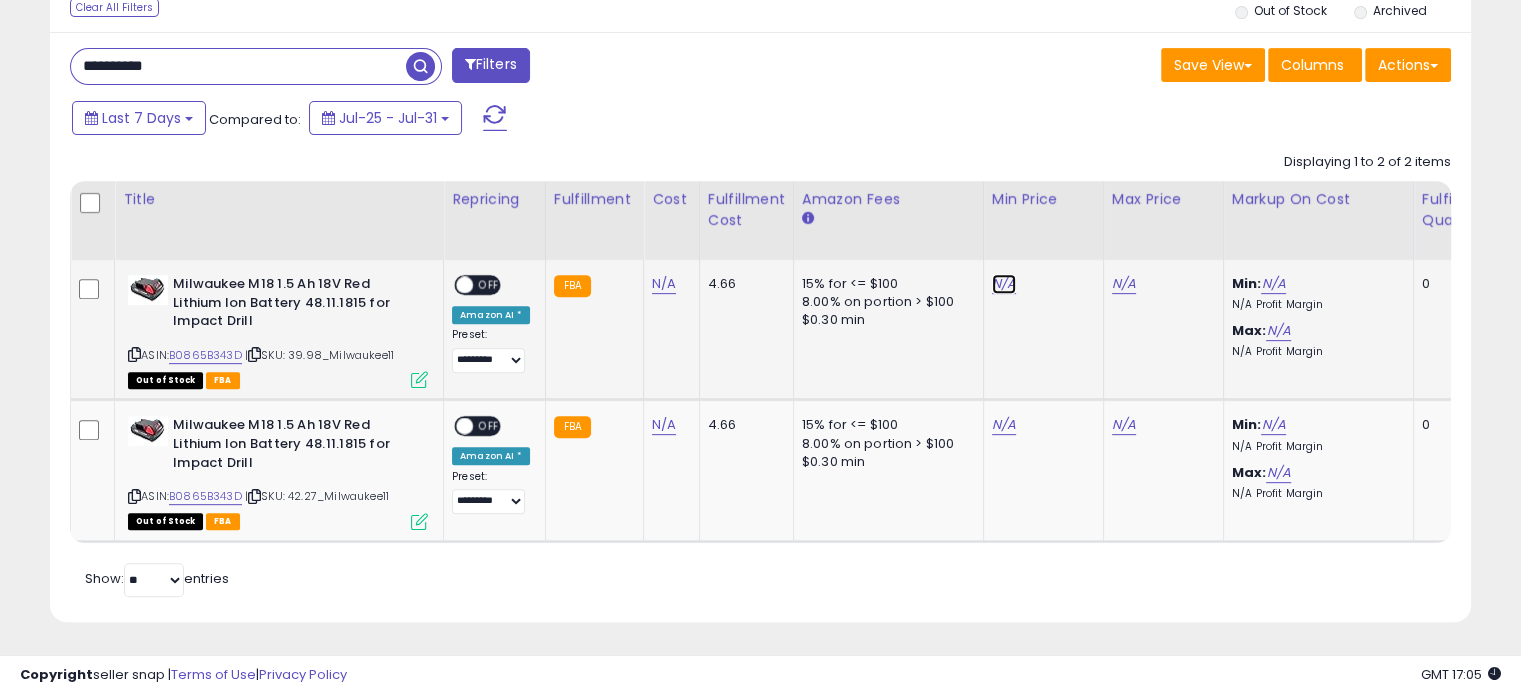 click on "N/A" at bounding box center (1004, 284) 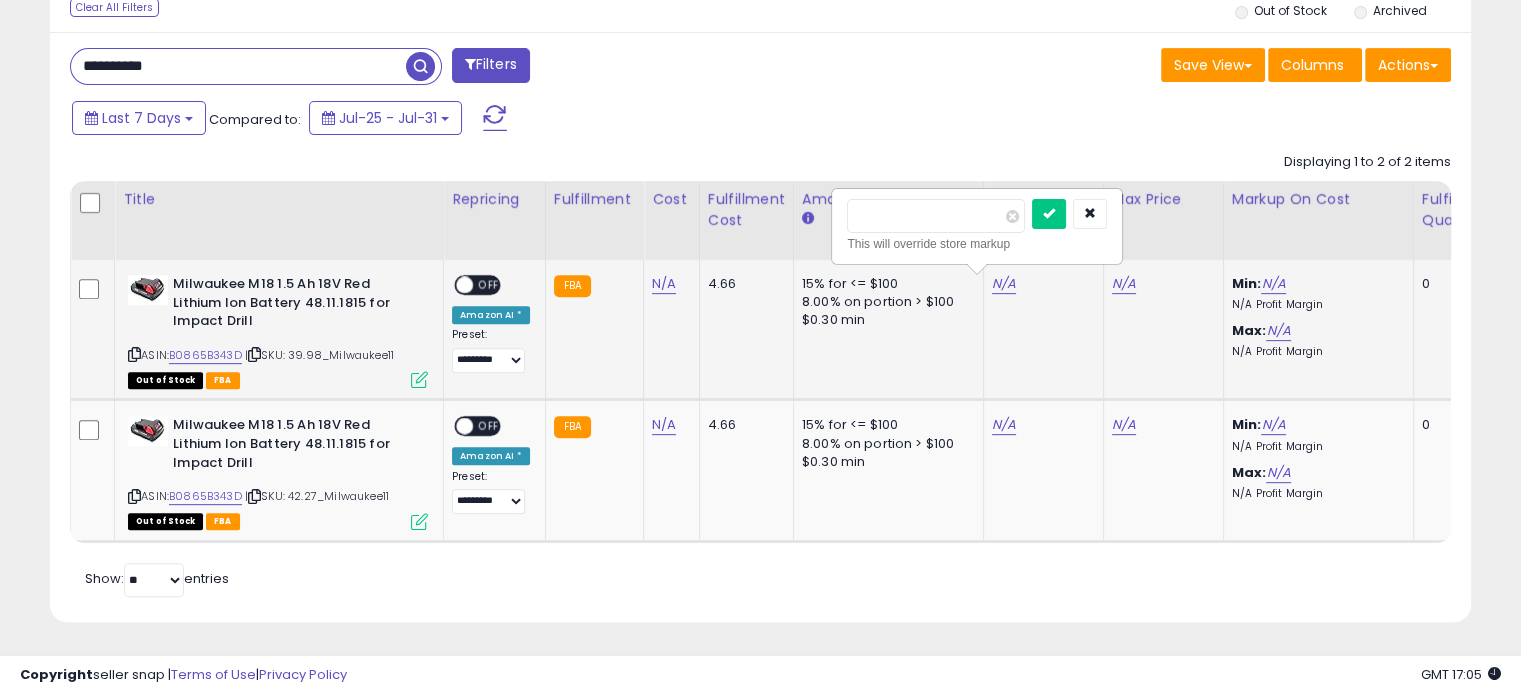 type on "*****" 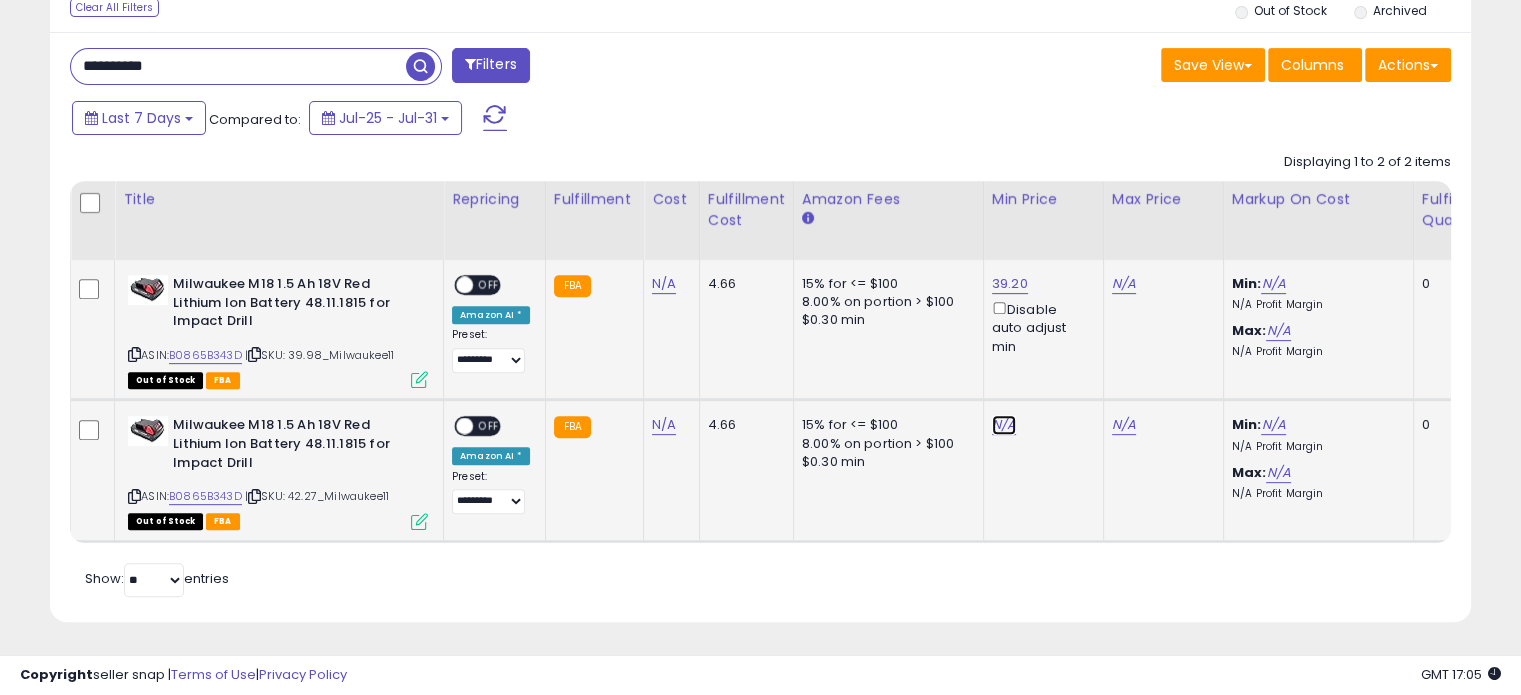 click on "N/A" at bounding box center (1004, 425) 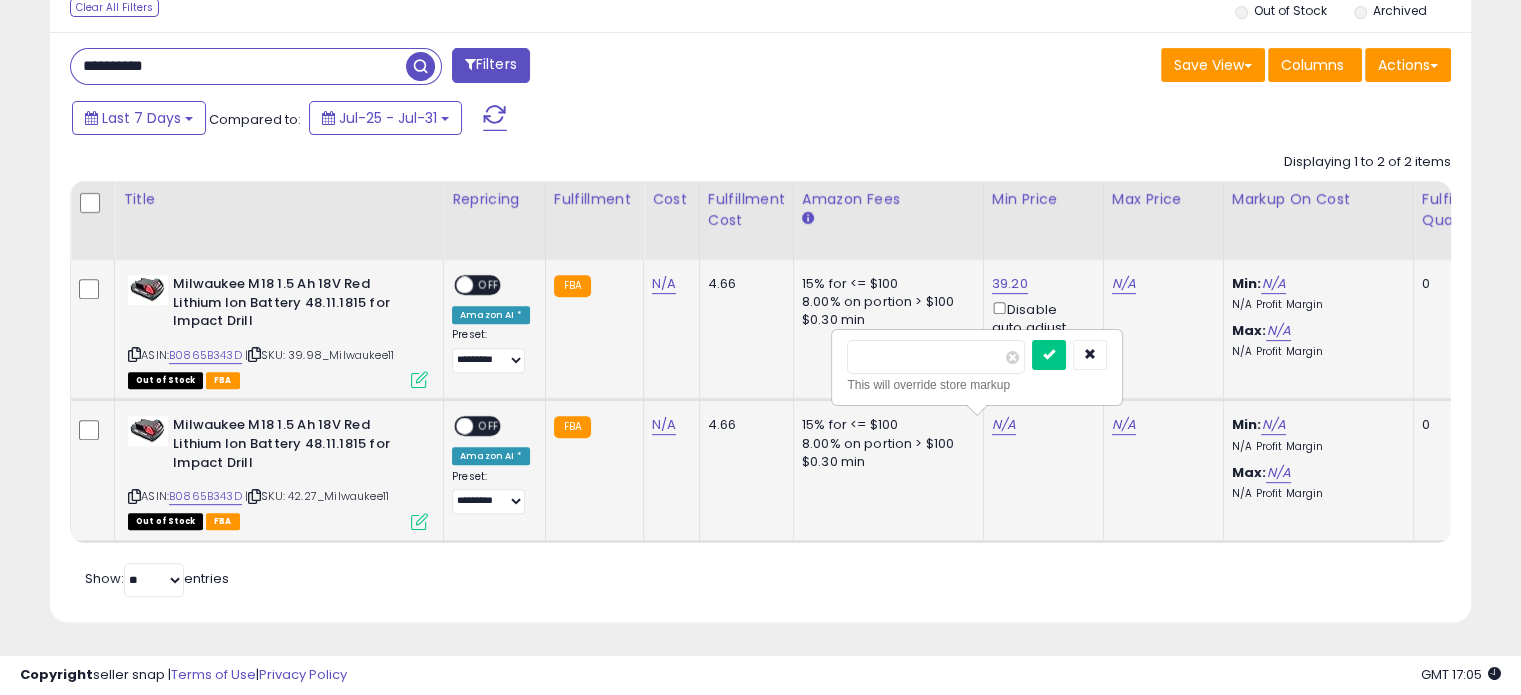 type on "*****" 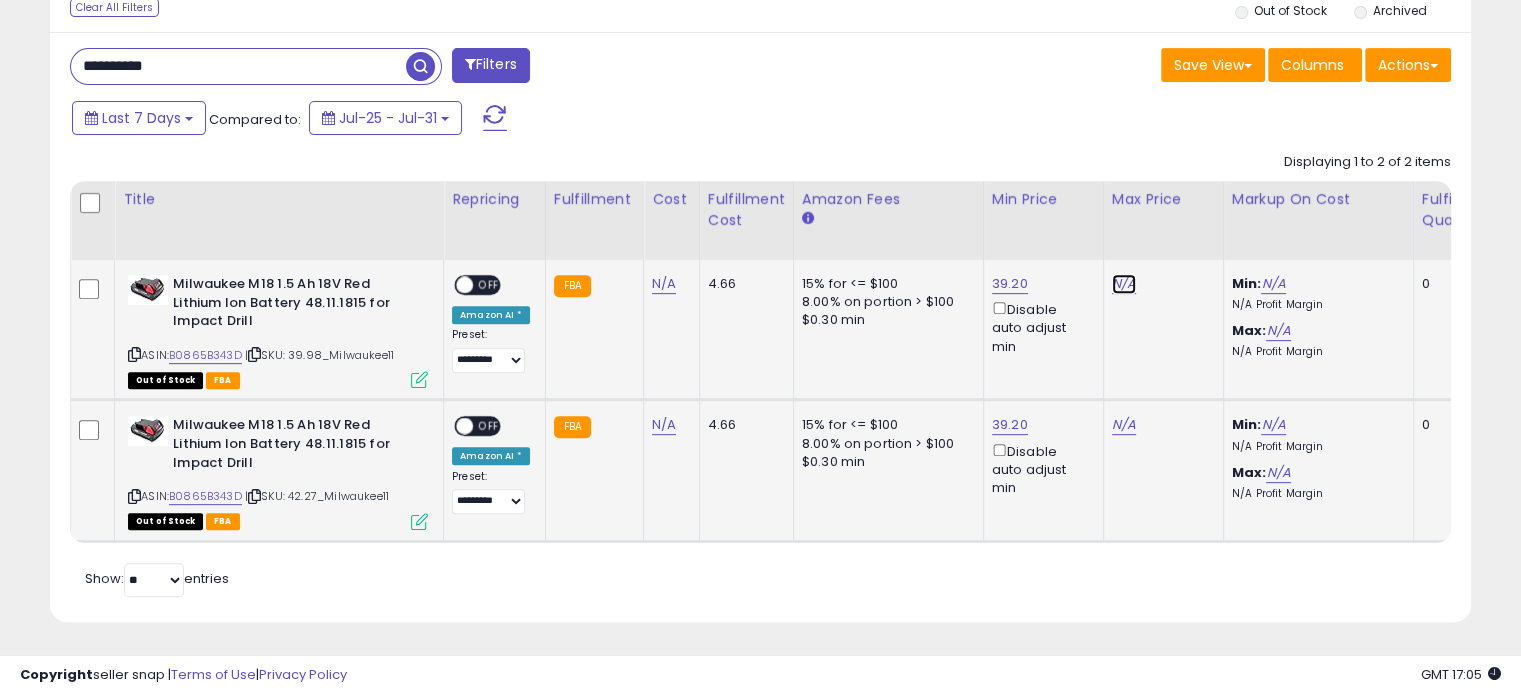 click on "N/A" at bounding box center [1124, 284] 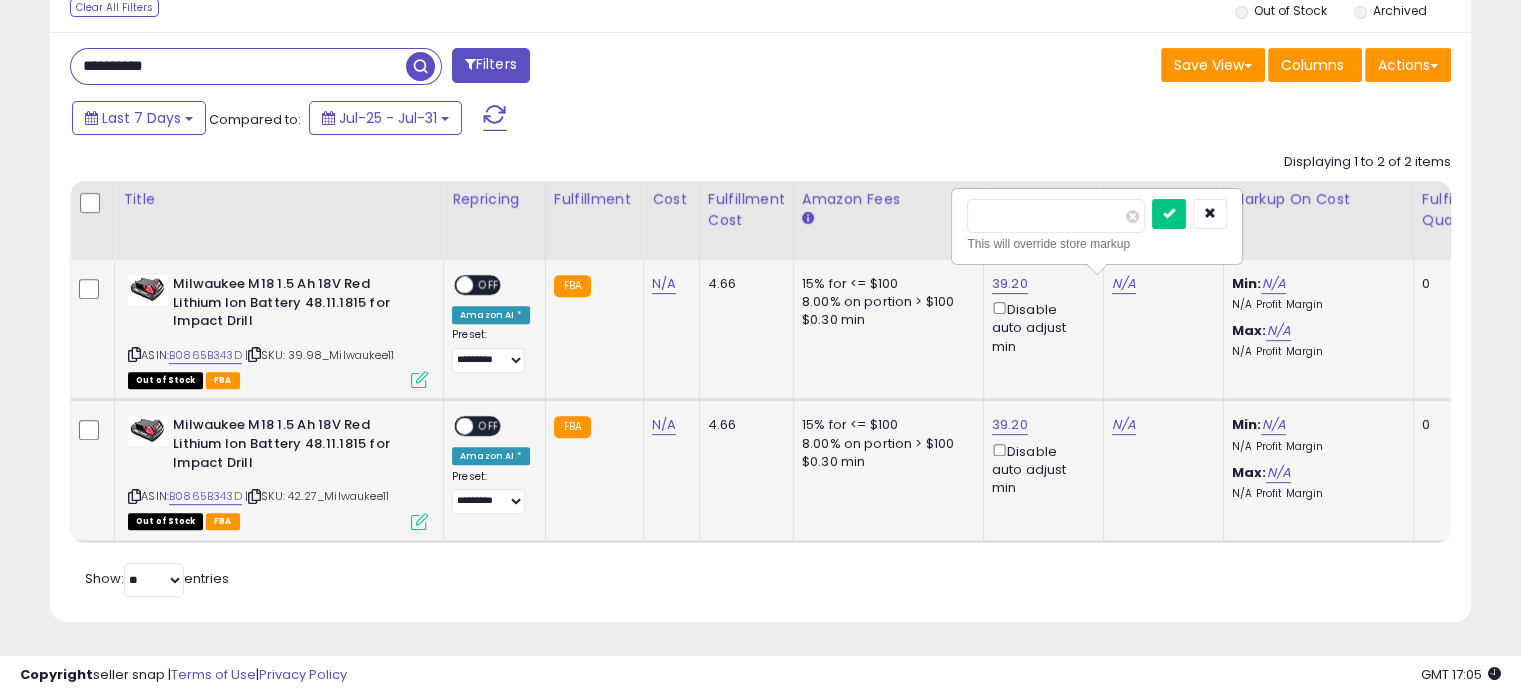 type on "*****" 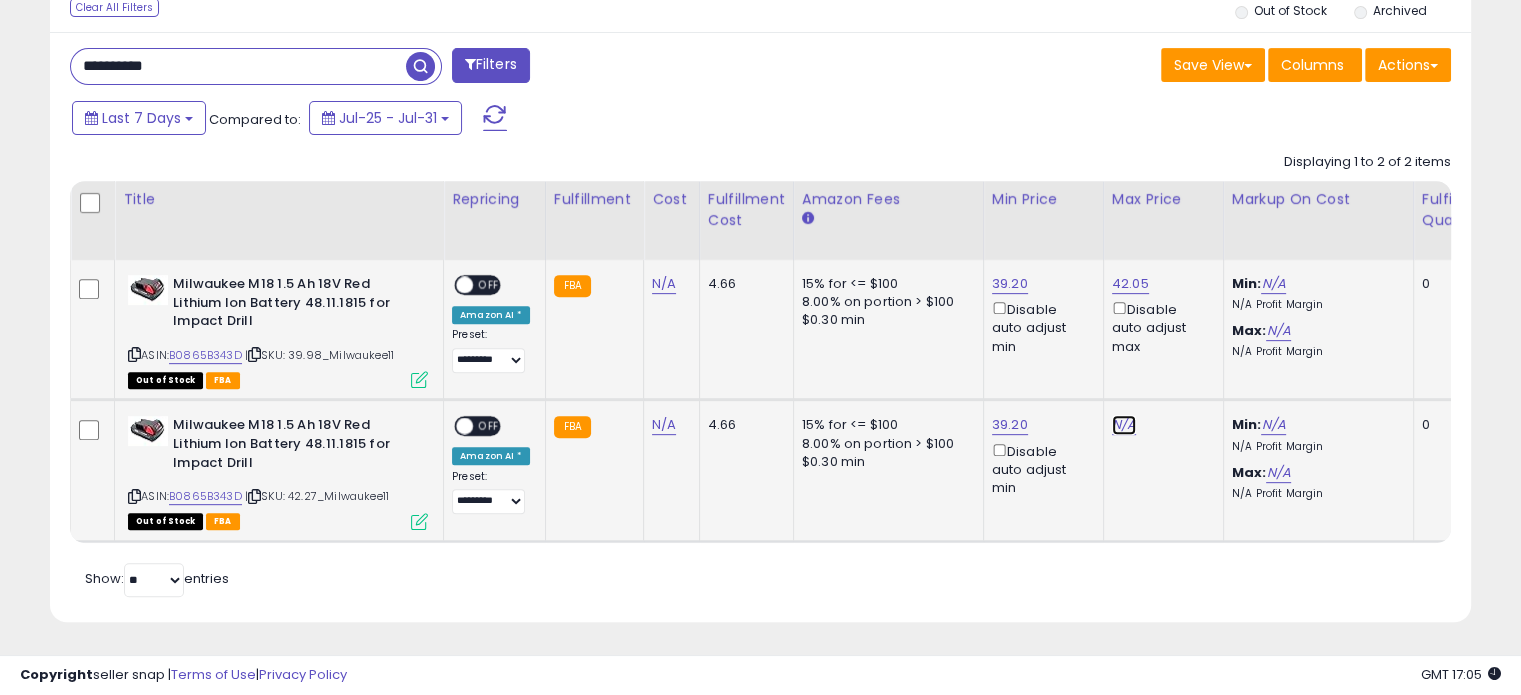 click on "N/A" at bounding box center (1124, 425) 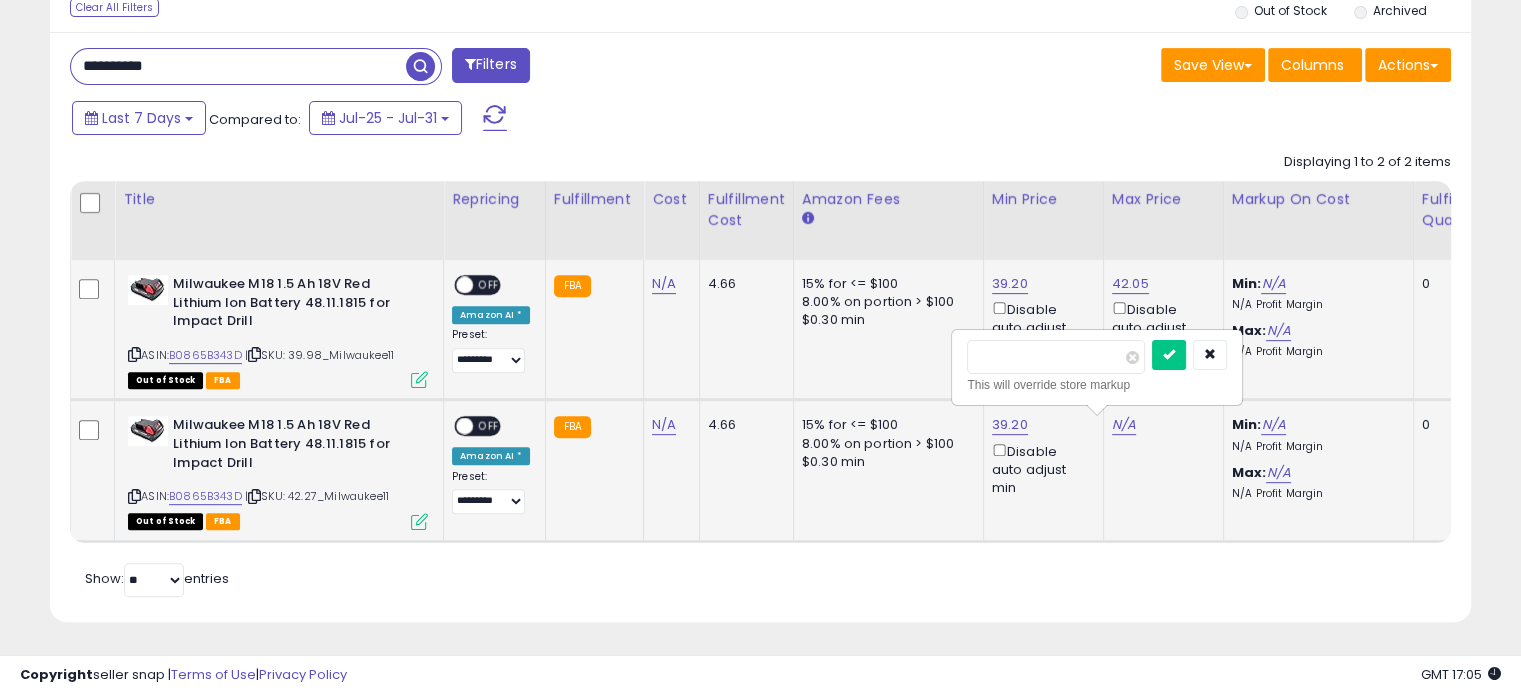 type on "*****" 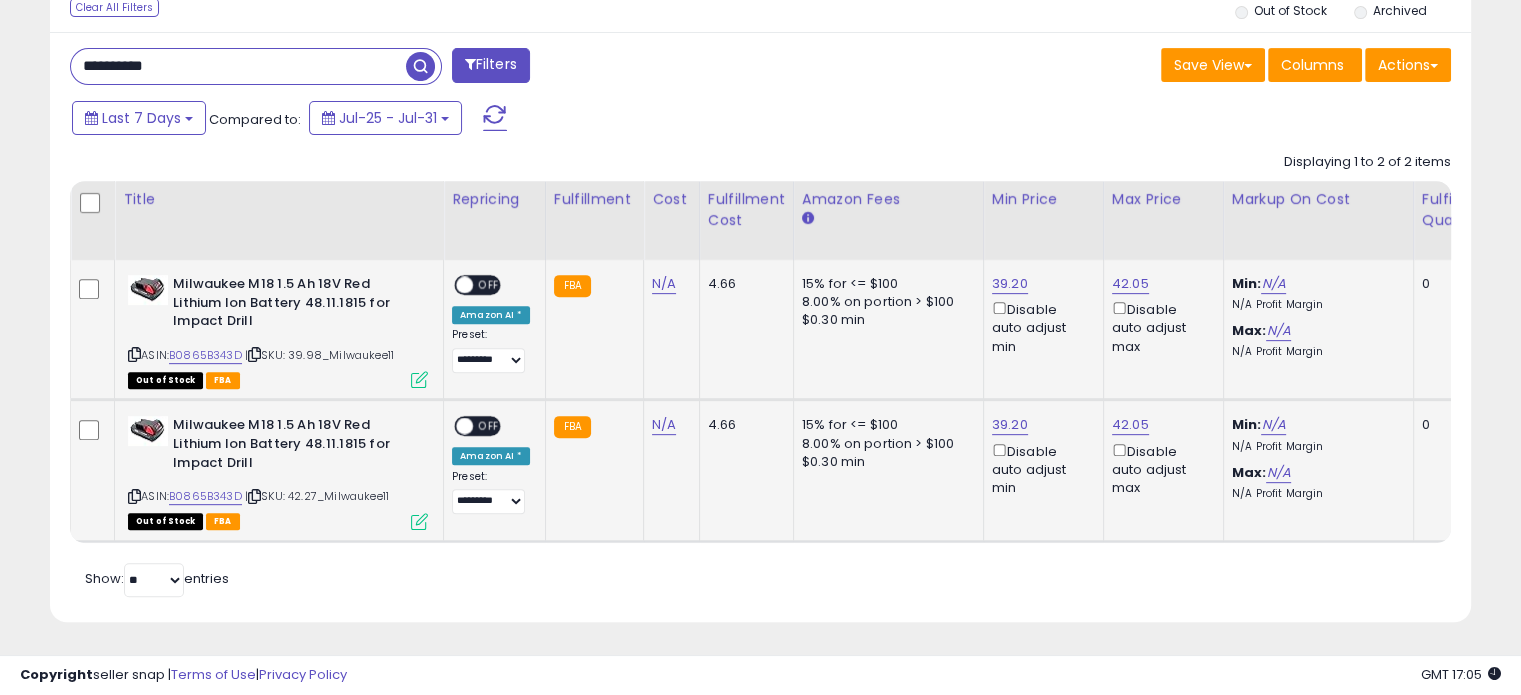 click on "OFF" at bounding box center [489, 426] 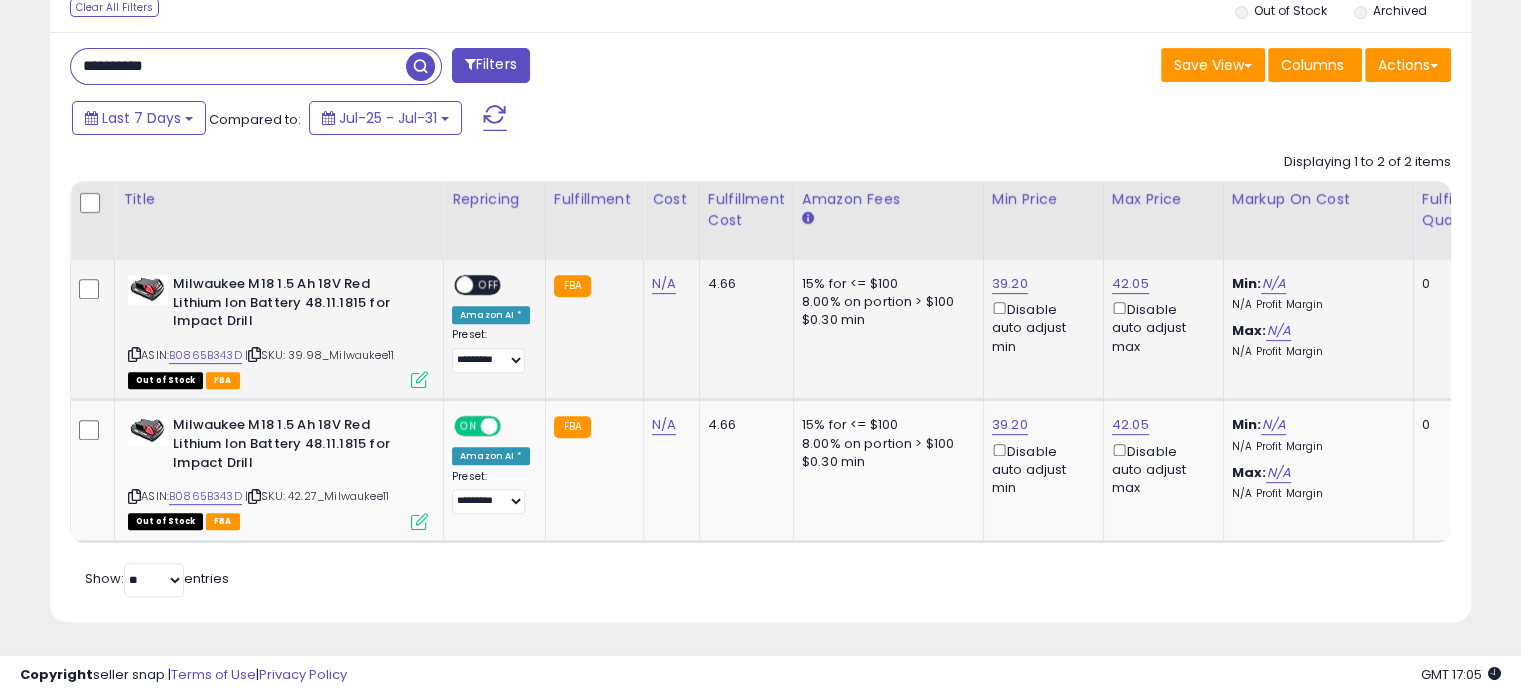 click on "OFF" at bounding box center [489, 285] 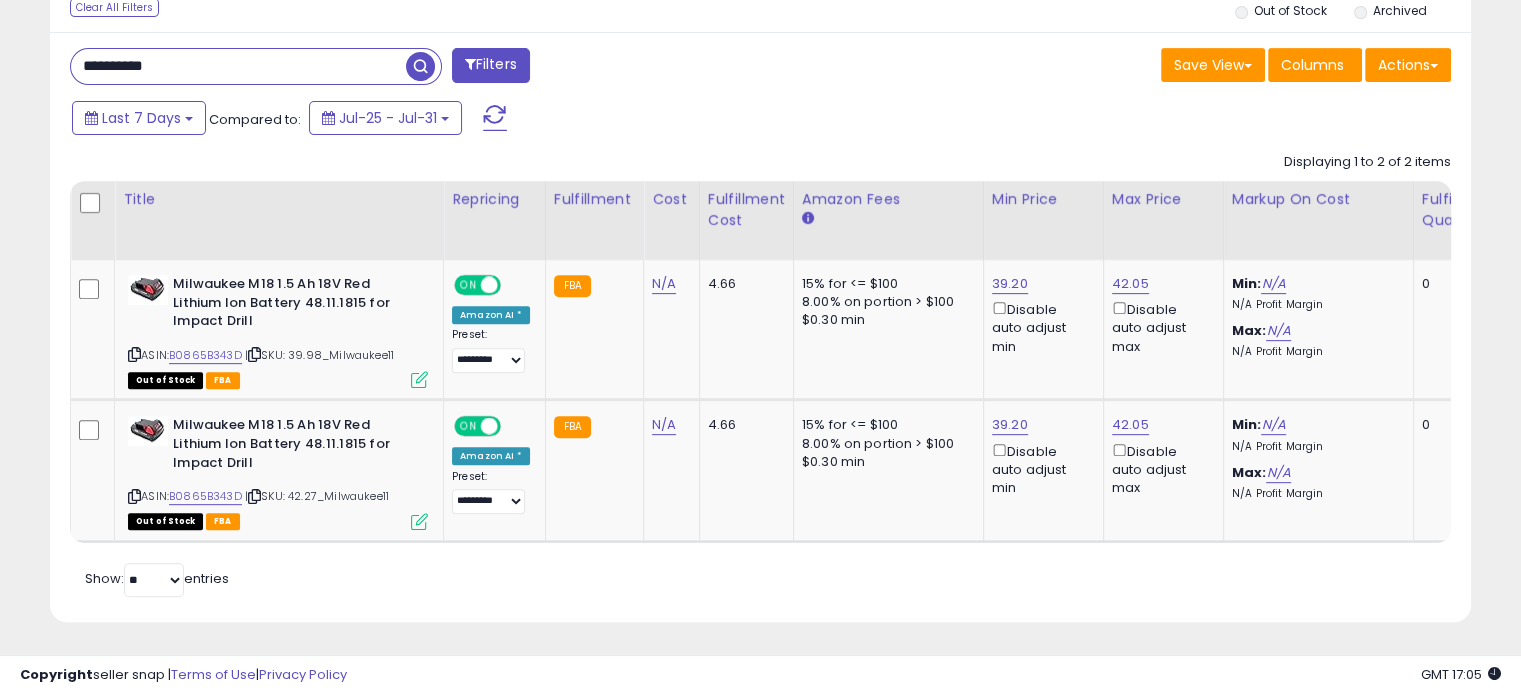 click on "**********" at bounding box center [760, -14] 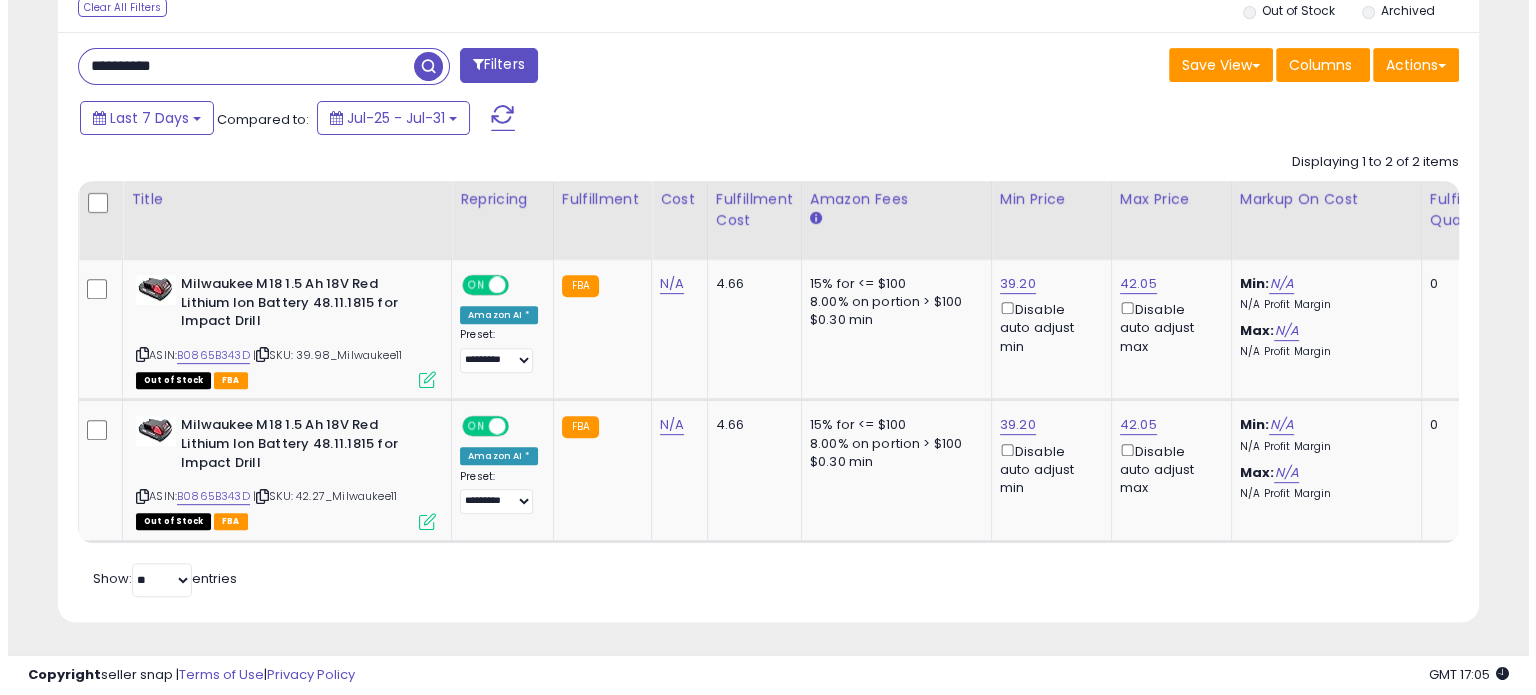 scroll, scrollTop: 524, scrollLeft: 0, axis: vertical 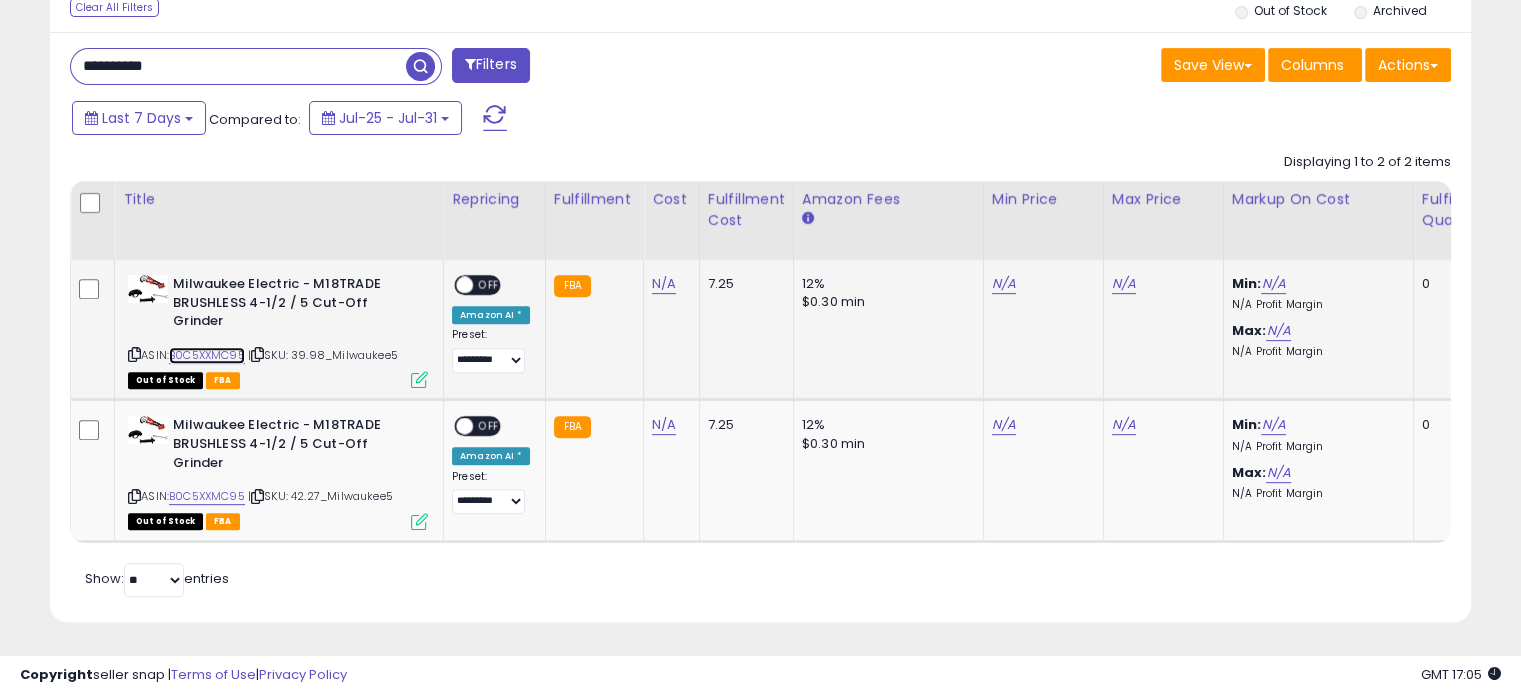click on "B0C5XXMC95" at bounding box center (207, 355) 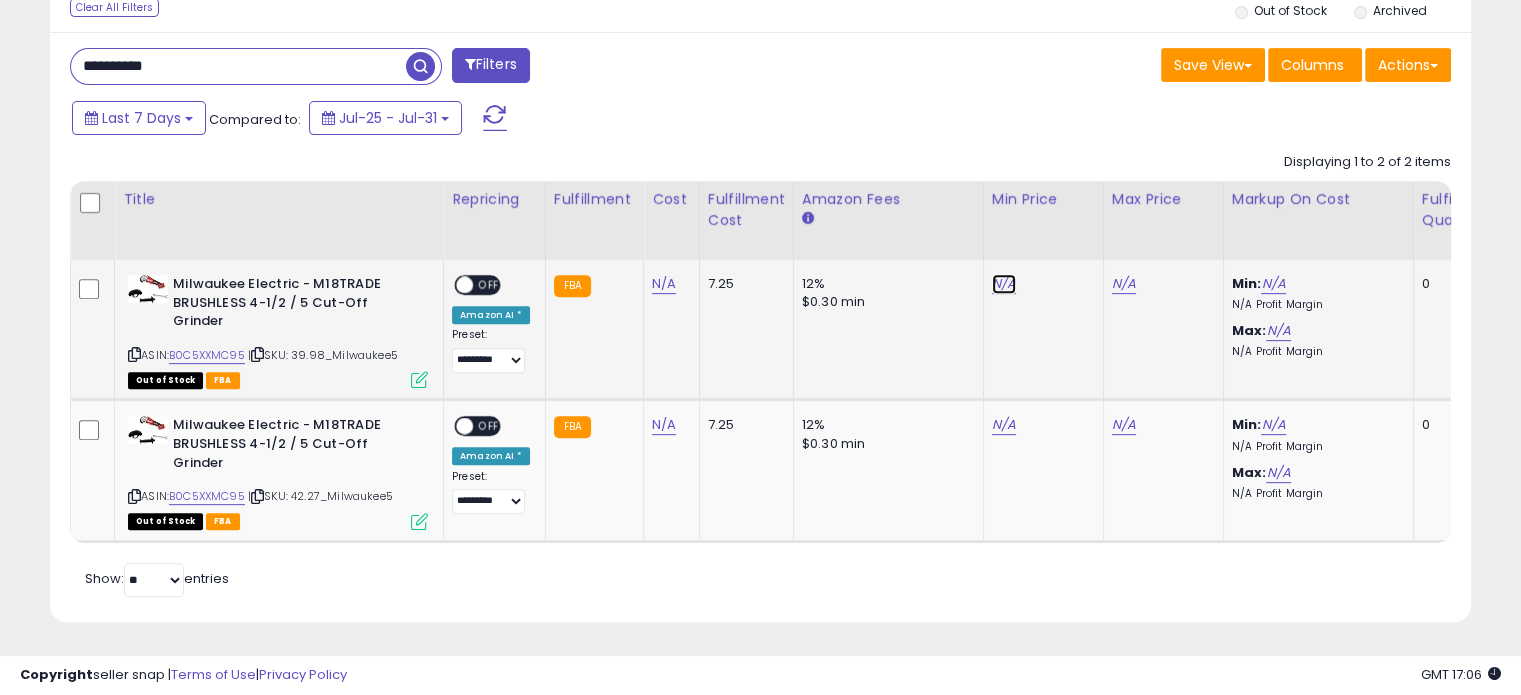 click on "N/A" at bounding box center [1004, 284] 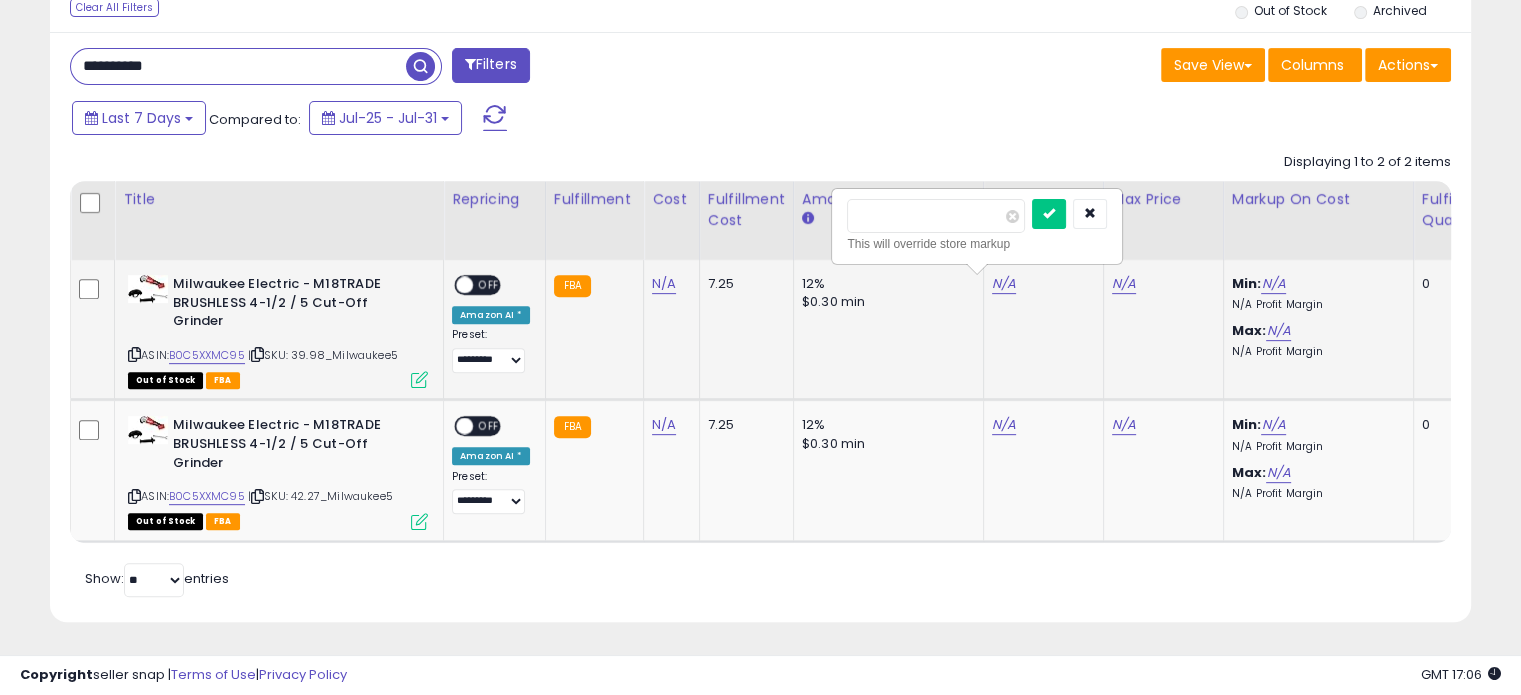 type on "******" 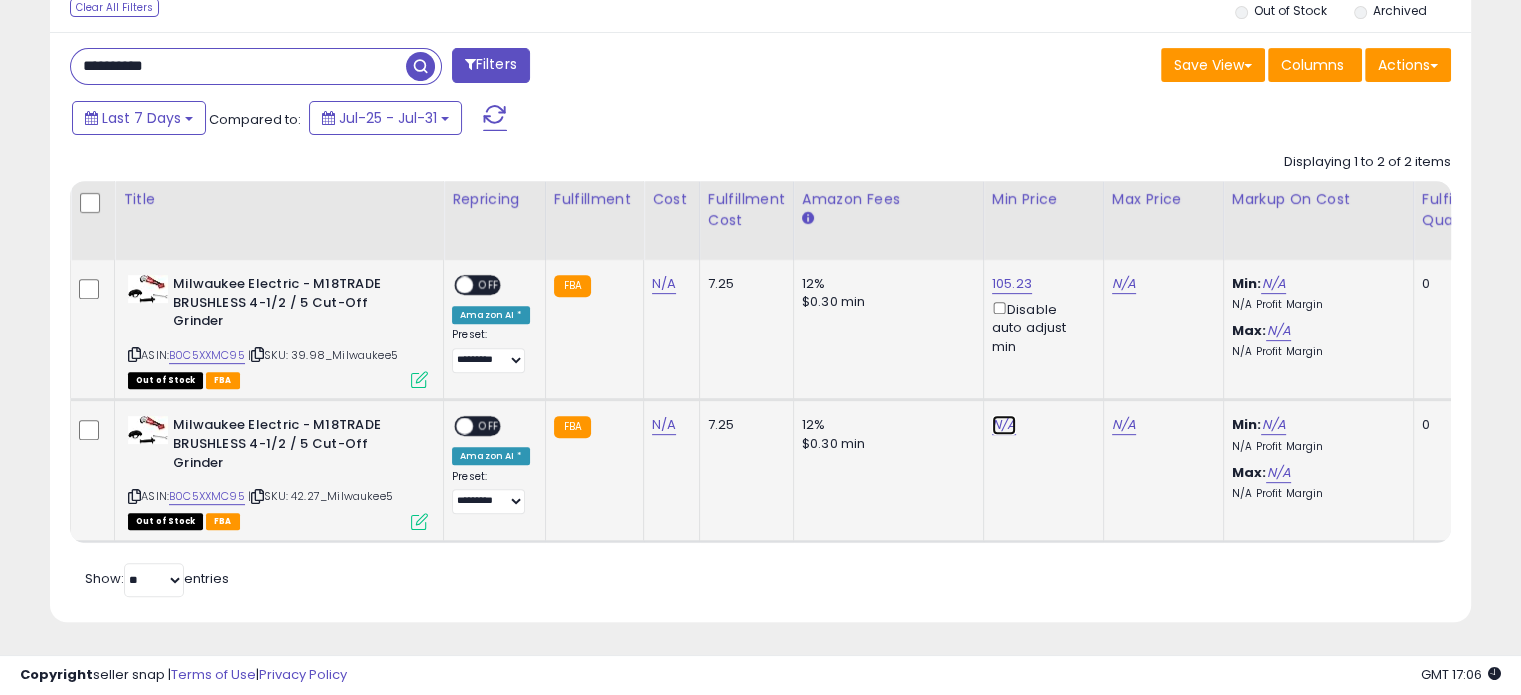 click on "N/A" at bounding box center (1004, 425) 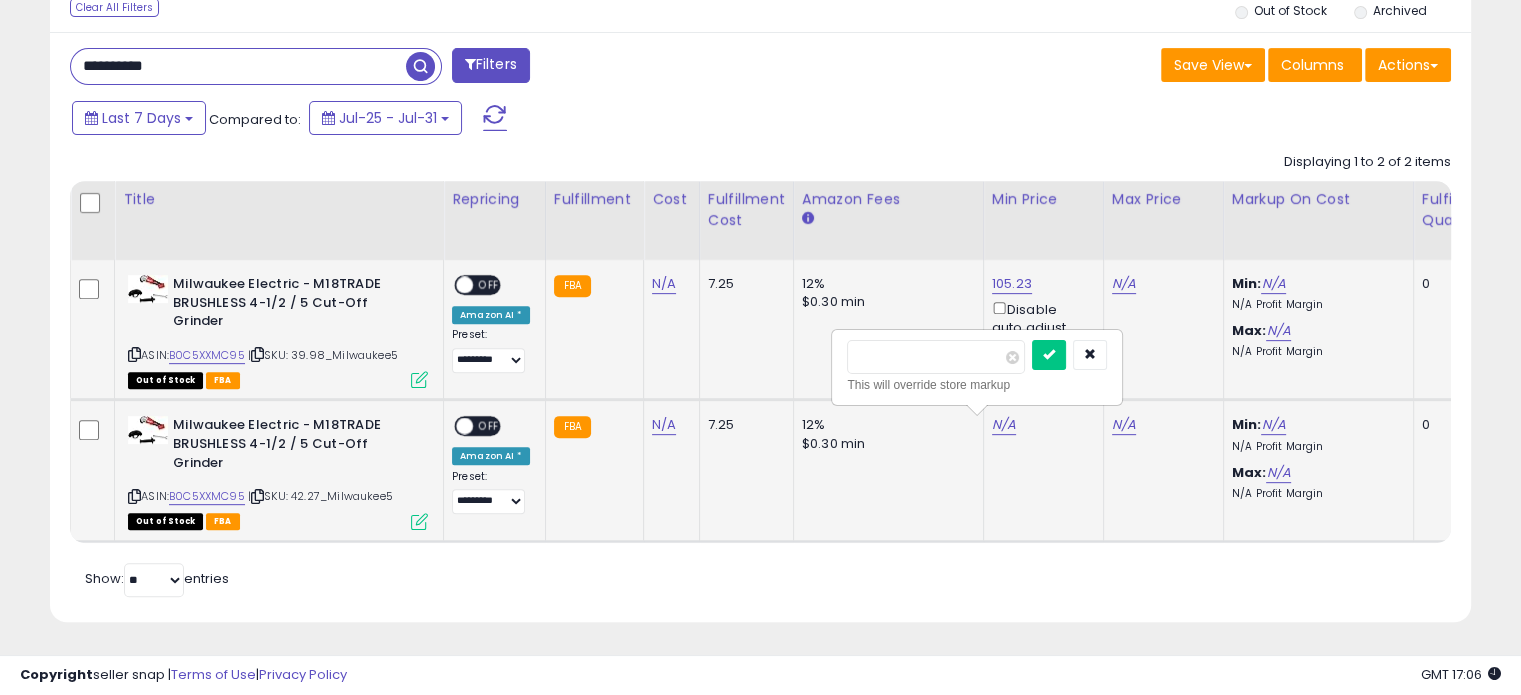 type on "******" 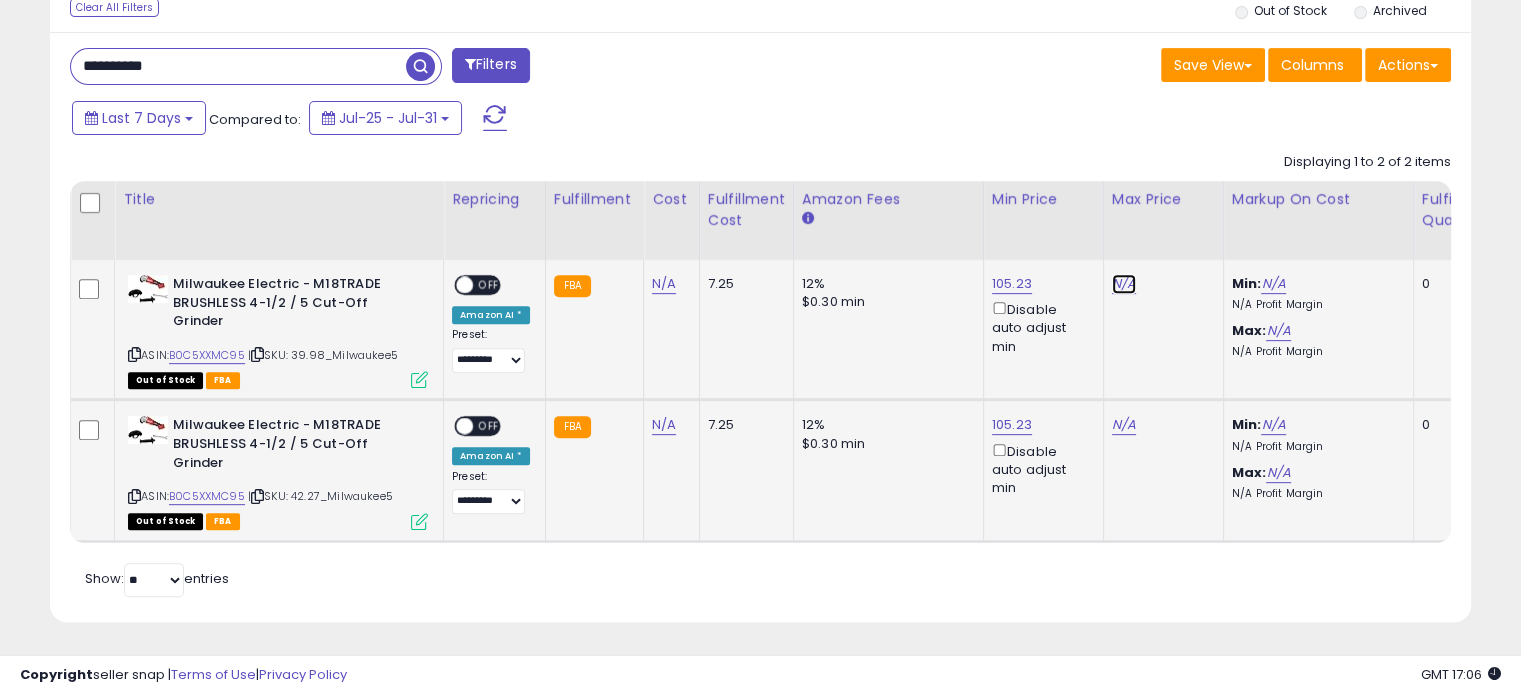 click on "N/A" at bounding box center [1124, 284] 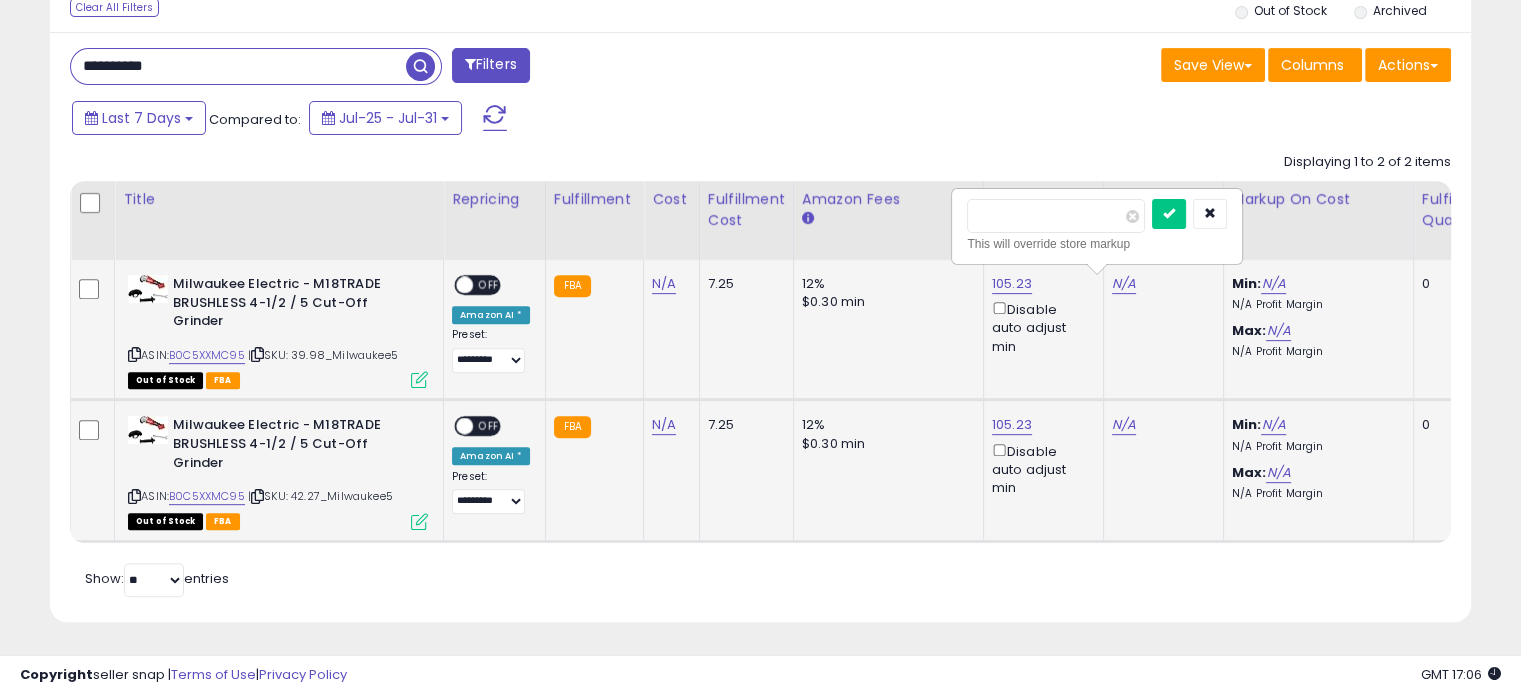 type on "***" 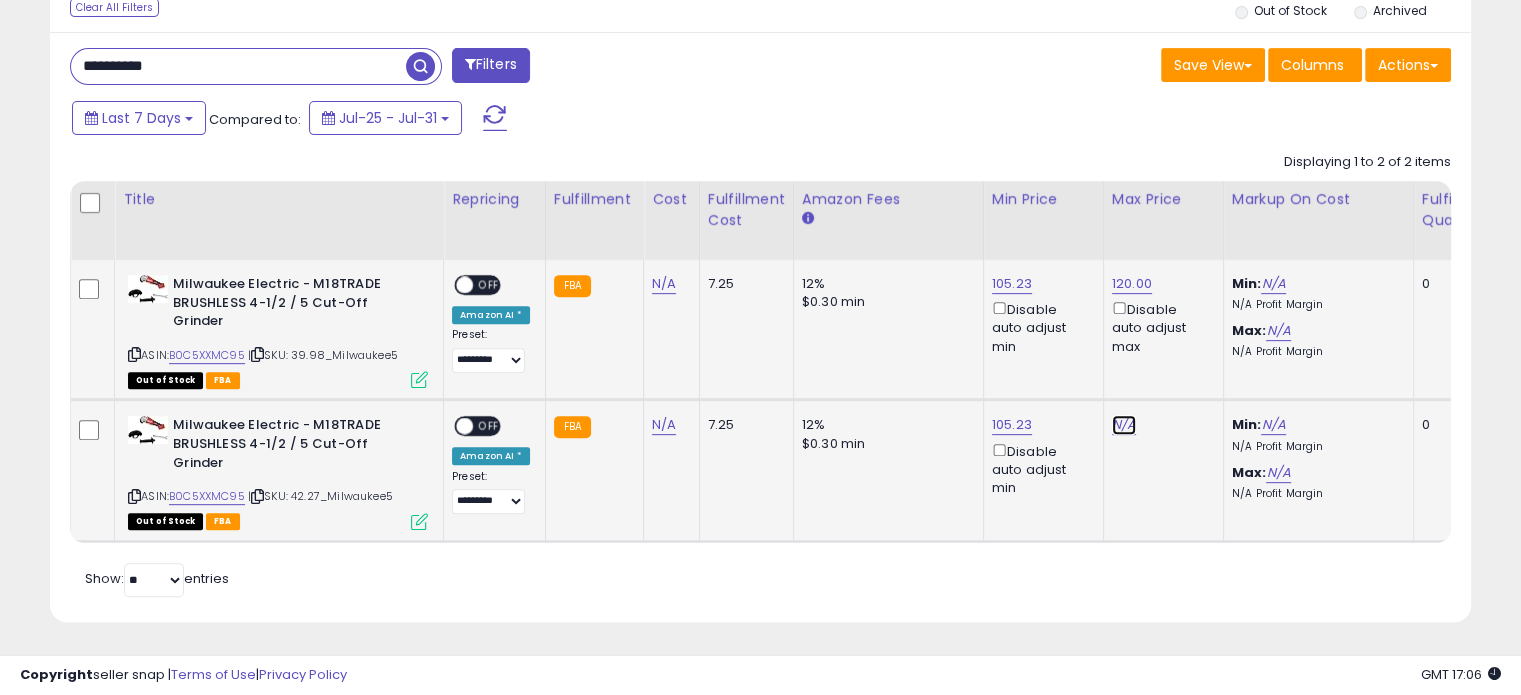 click on "N/A" at bounding box center (1124, 425) 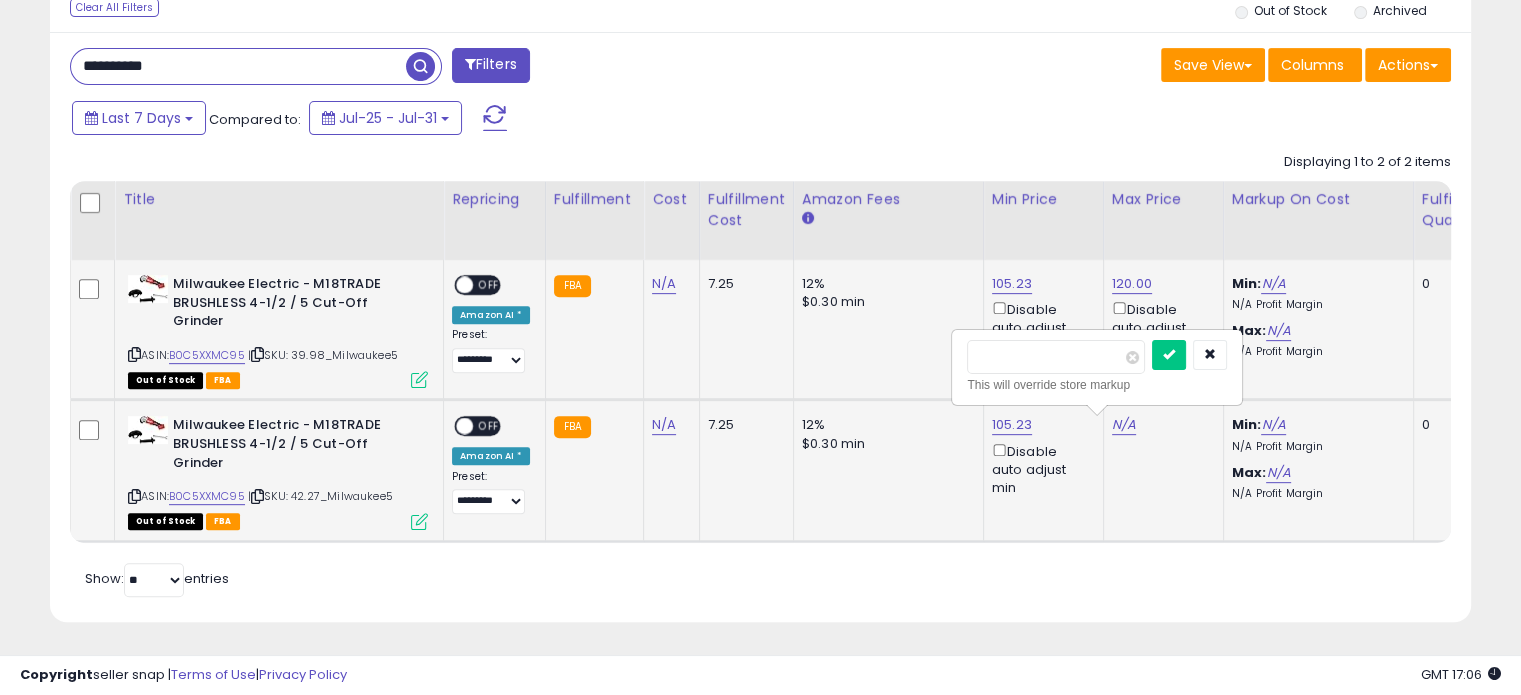 type on "***" 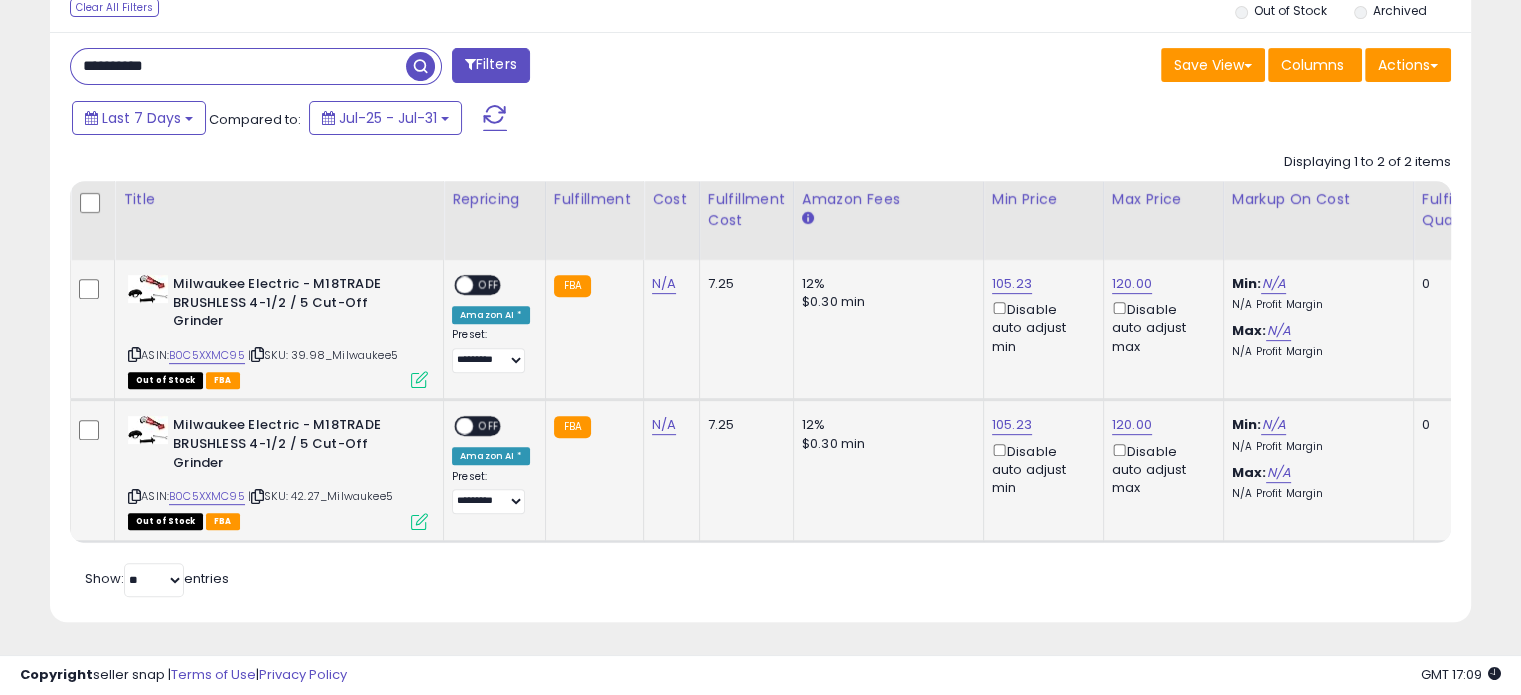 click on "OFF" at bounding box center [489, 285] 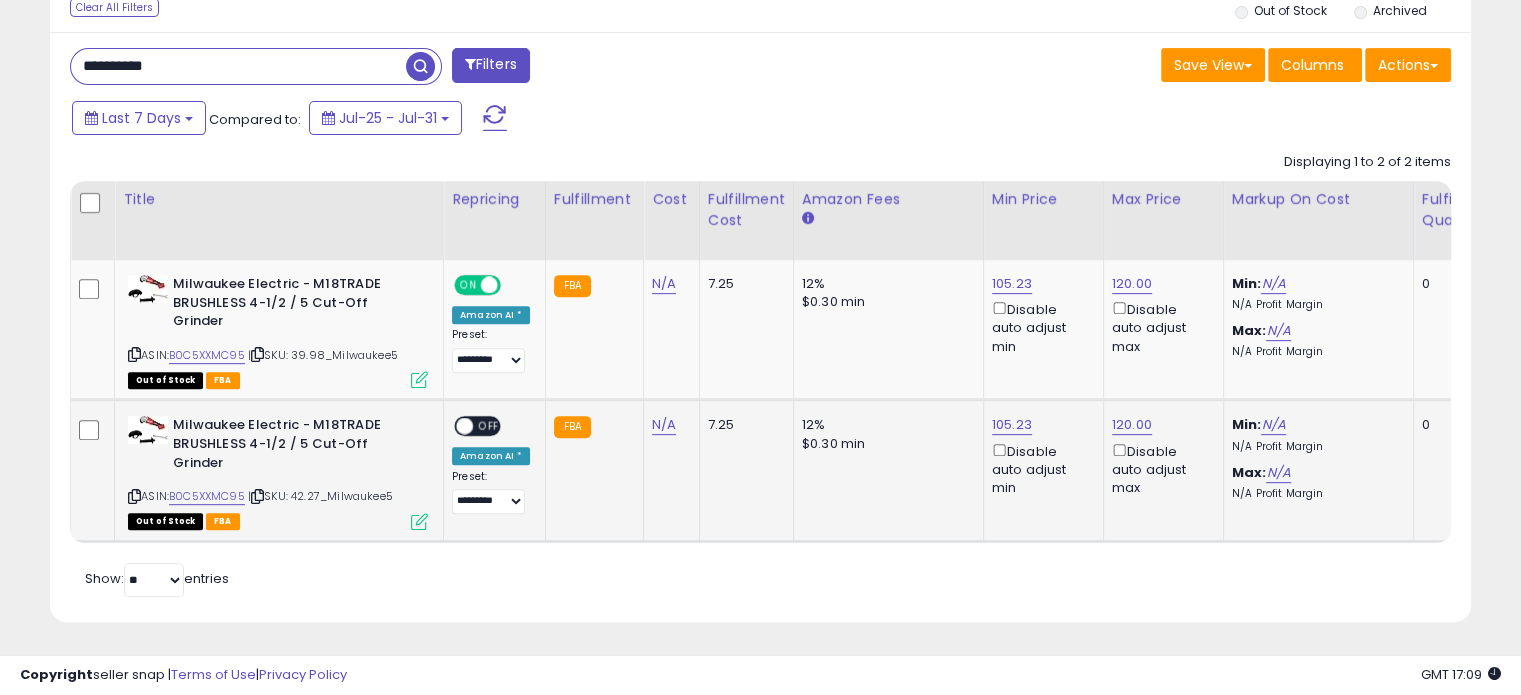 click on "OFF" at bounding box center [489, 426] 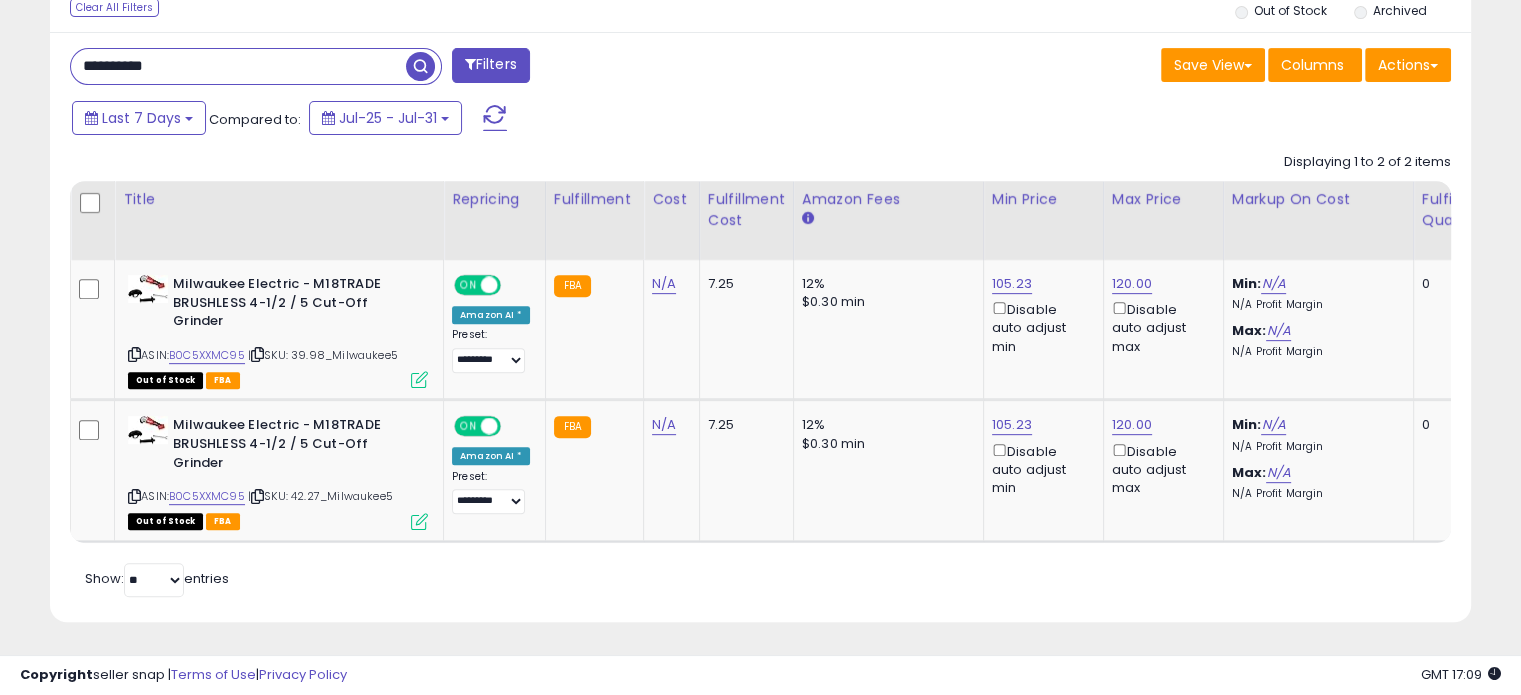 drag, startPoint x: 216, startPoint y: 74, endPoint x: 0, endPoint y: 66, distance: 216.1481 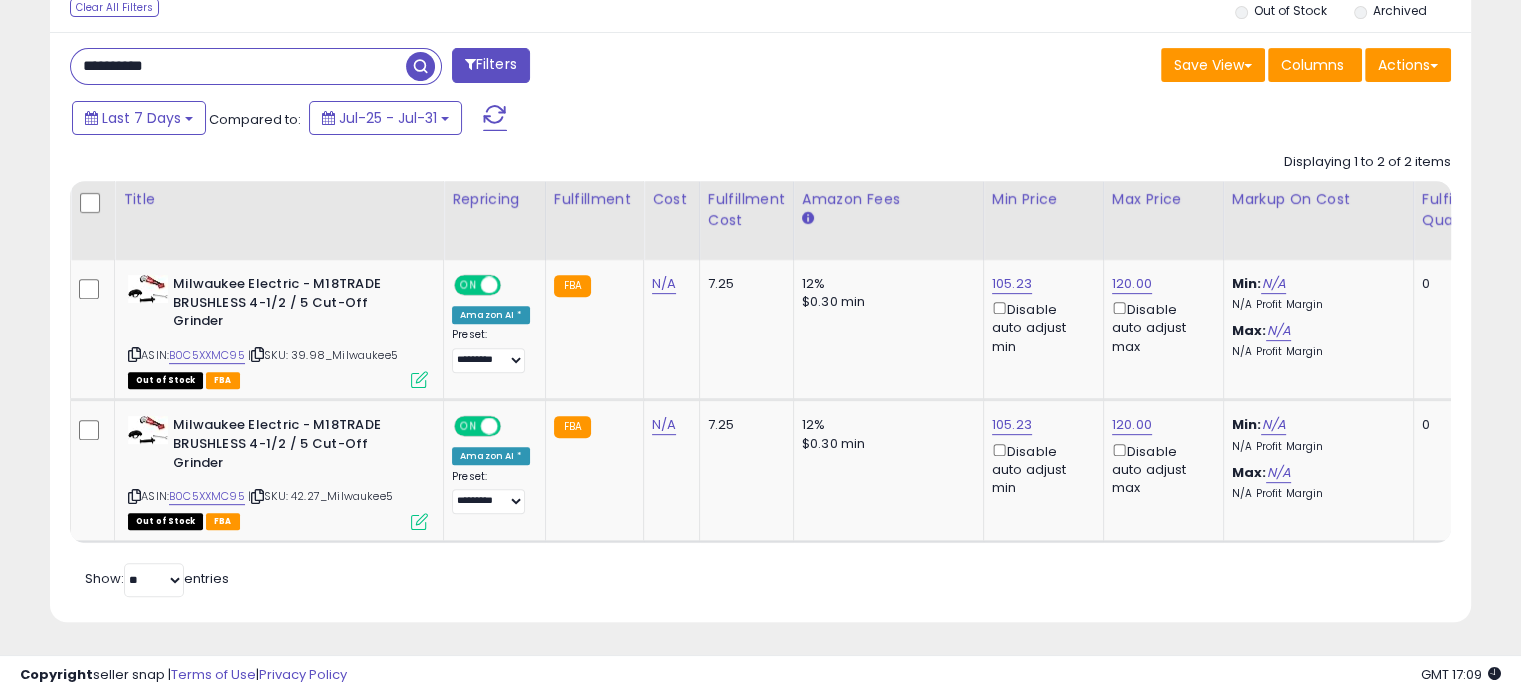 paste 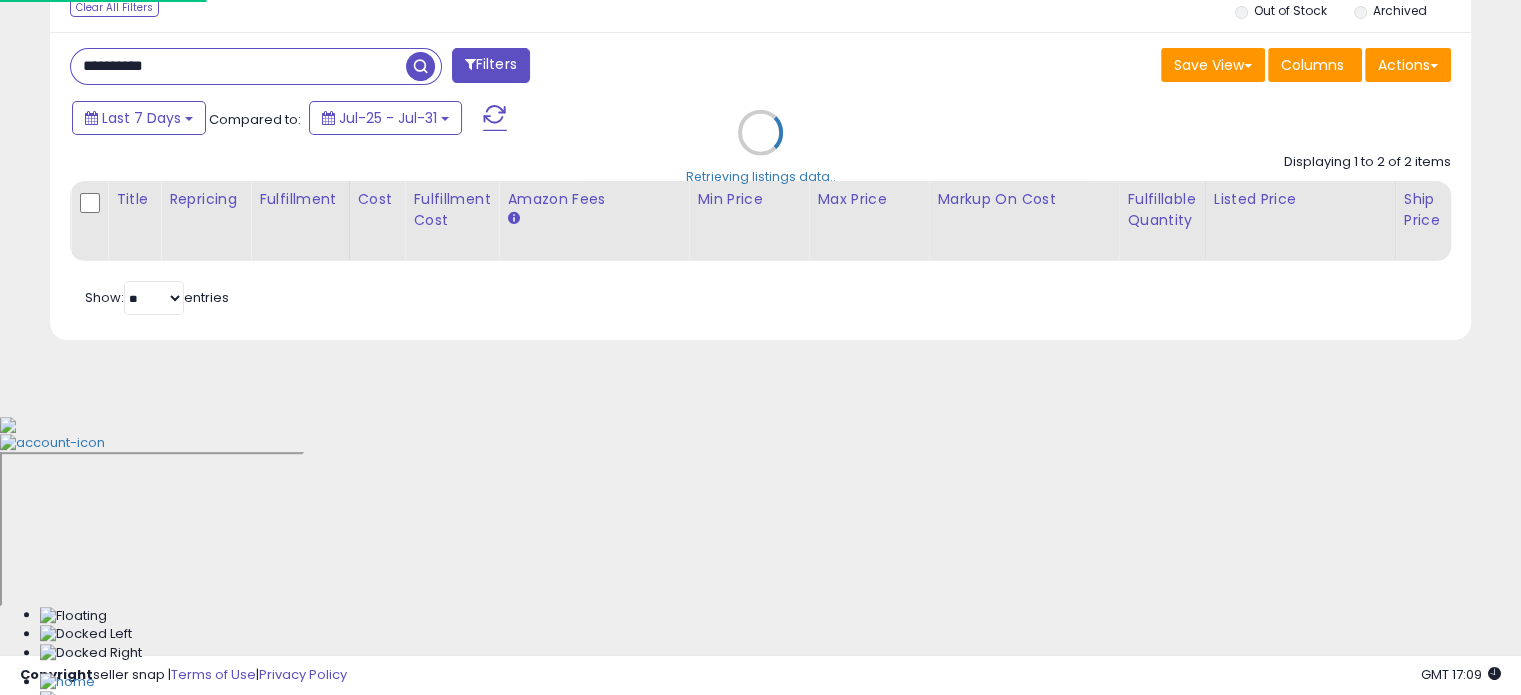 scroll, scrollTop: 999589, scrollLeft: 999168, axis: both 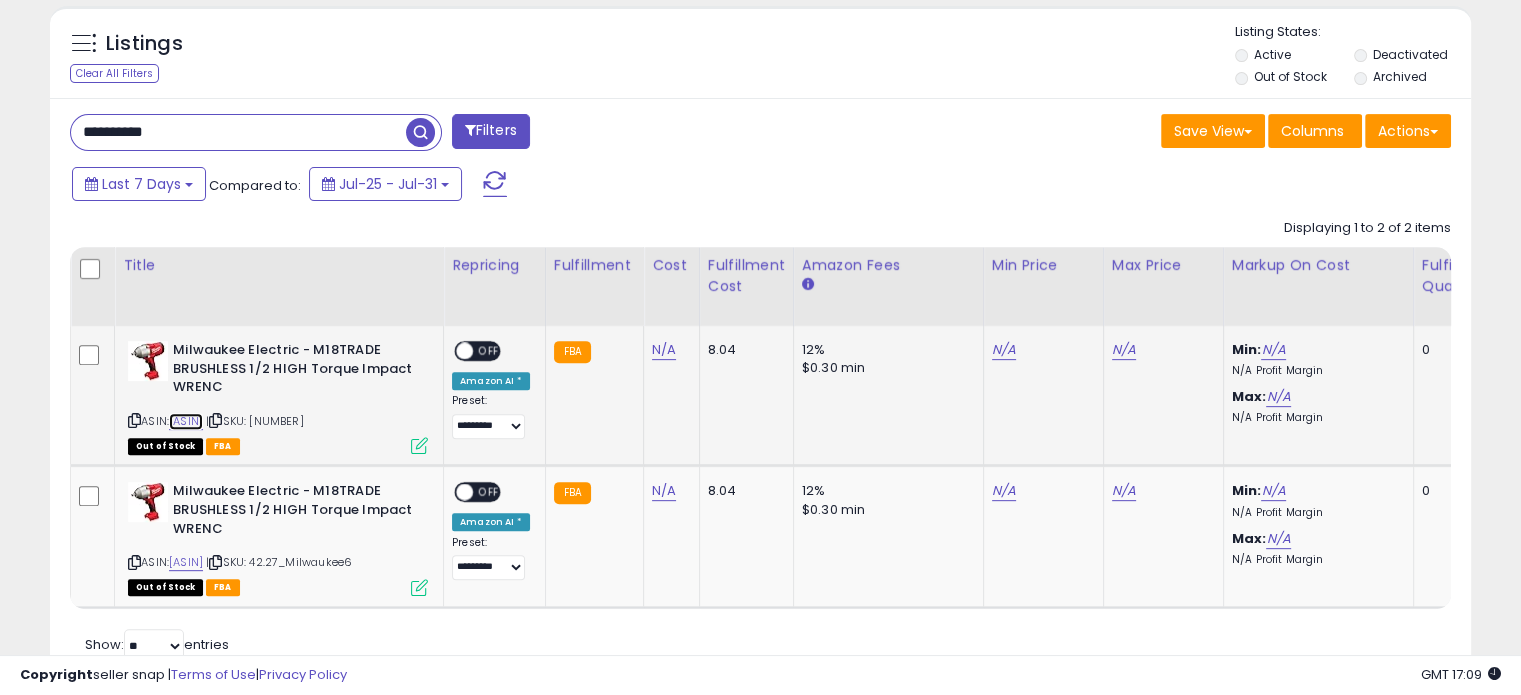 click on "[ASIN]" at bounding box center (186, 421) 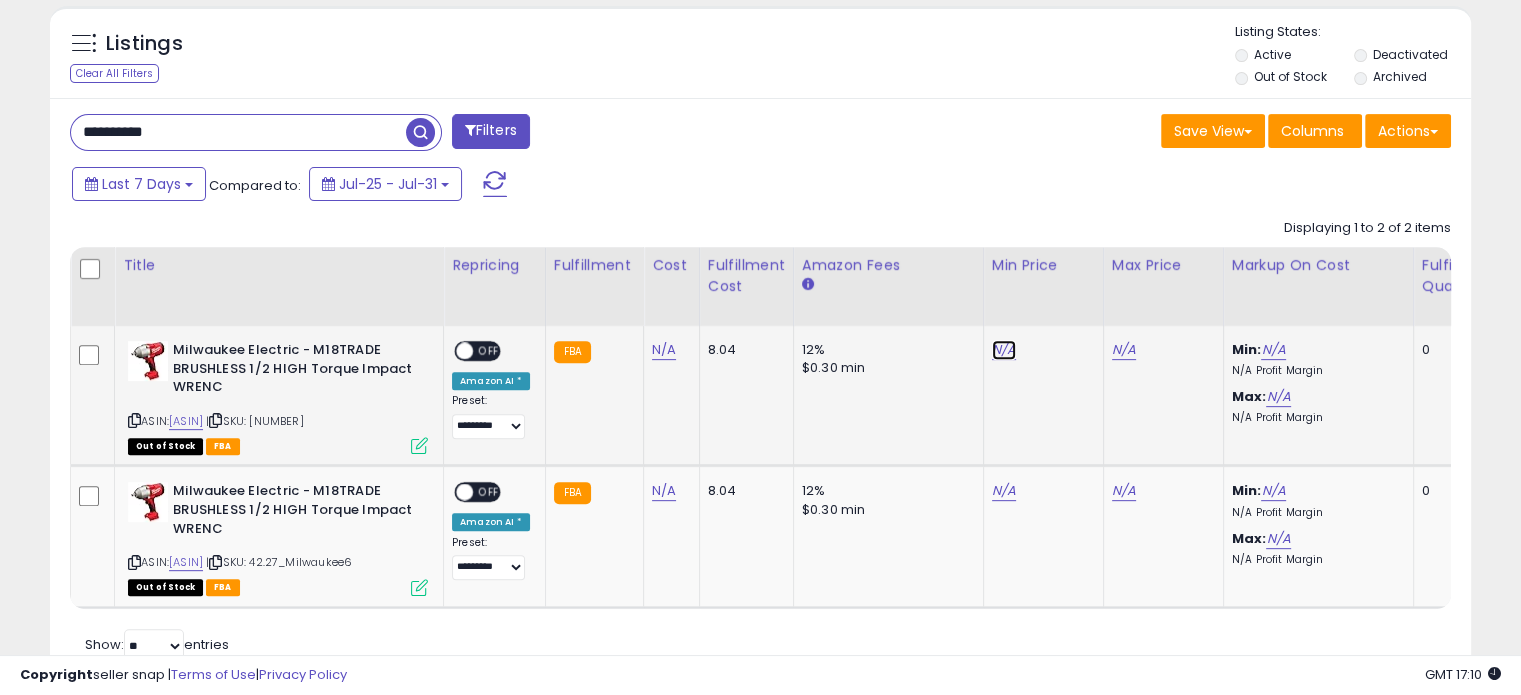 click on "N/A" at bounding box center (1004, 350) 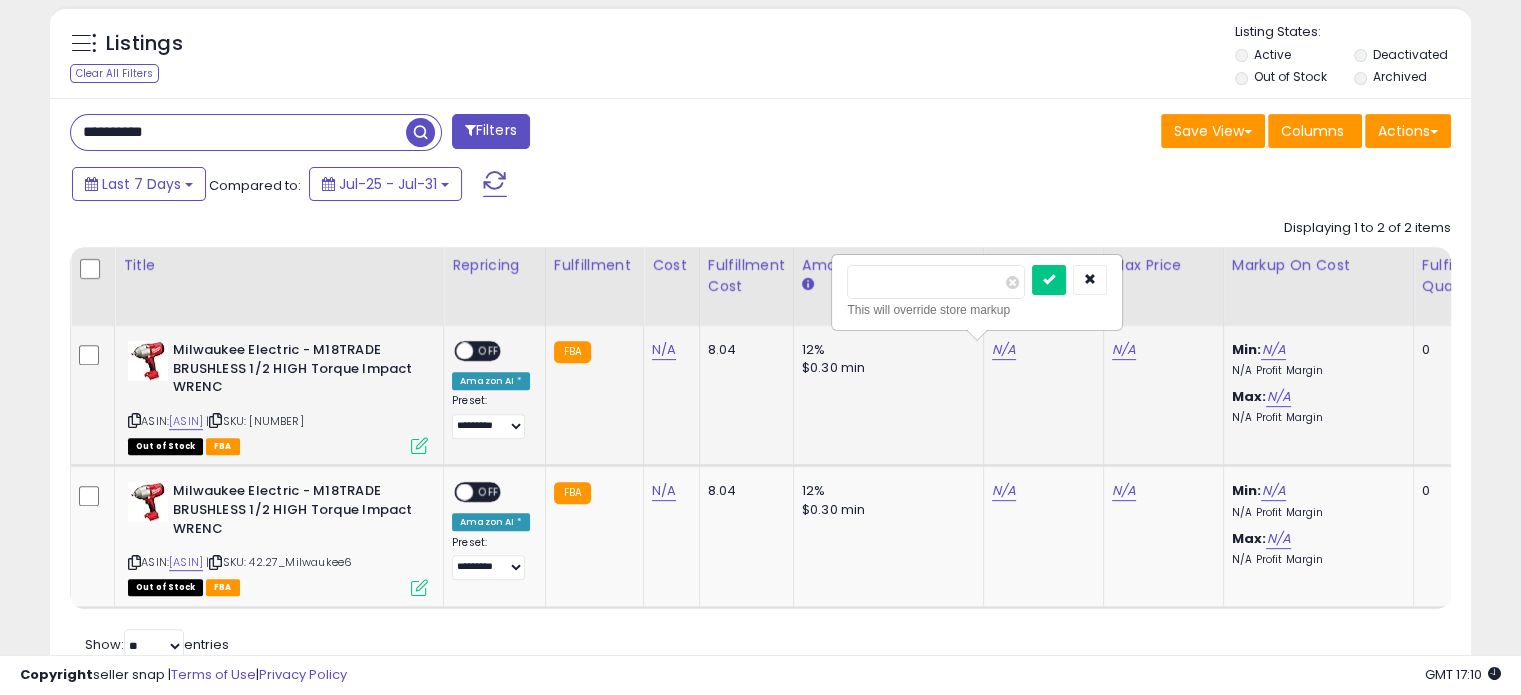 type on "******" 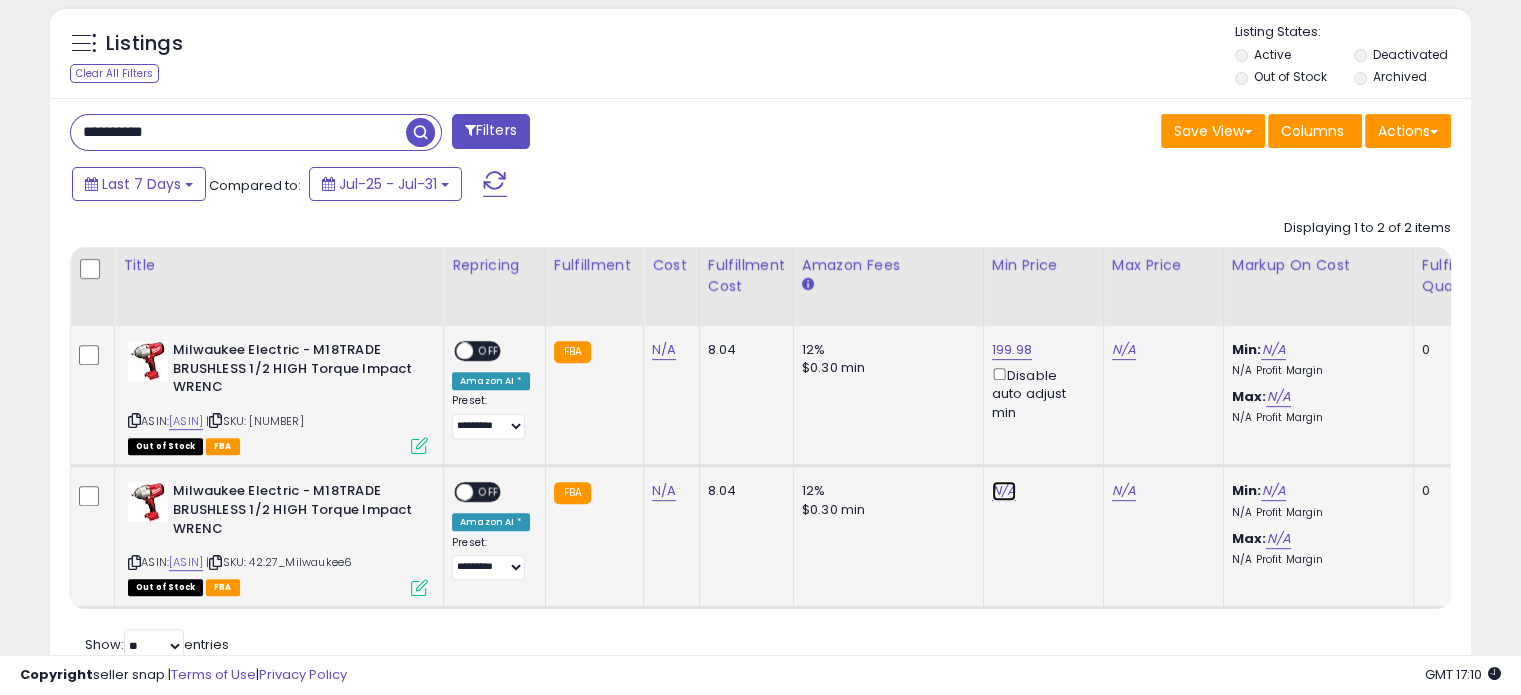 click on "N/A" at bounding box center [1004, 491] 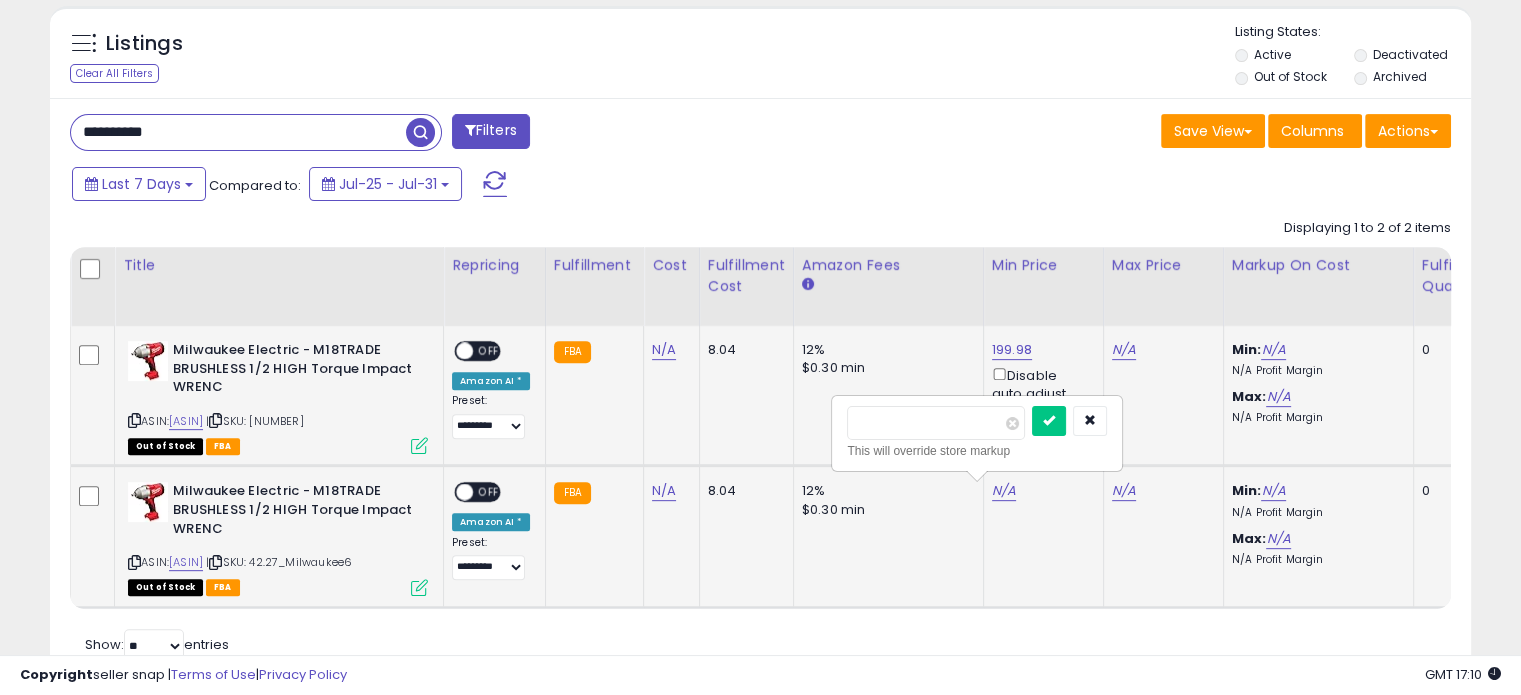 type on "******" 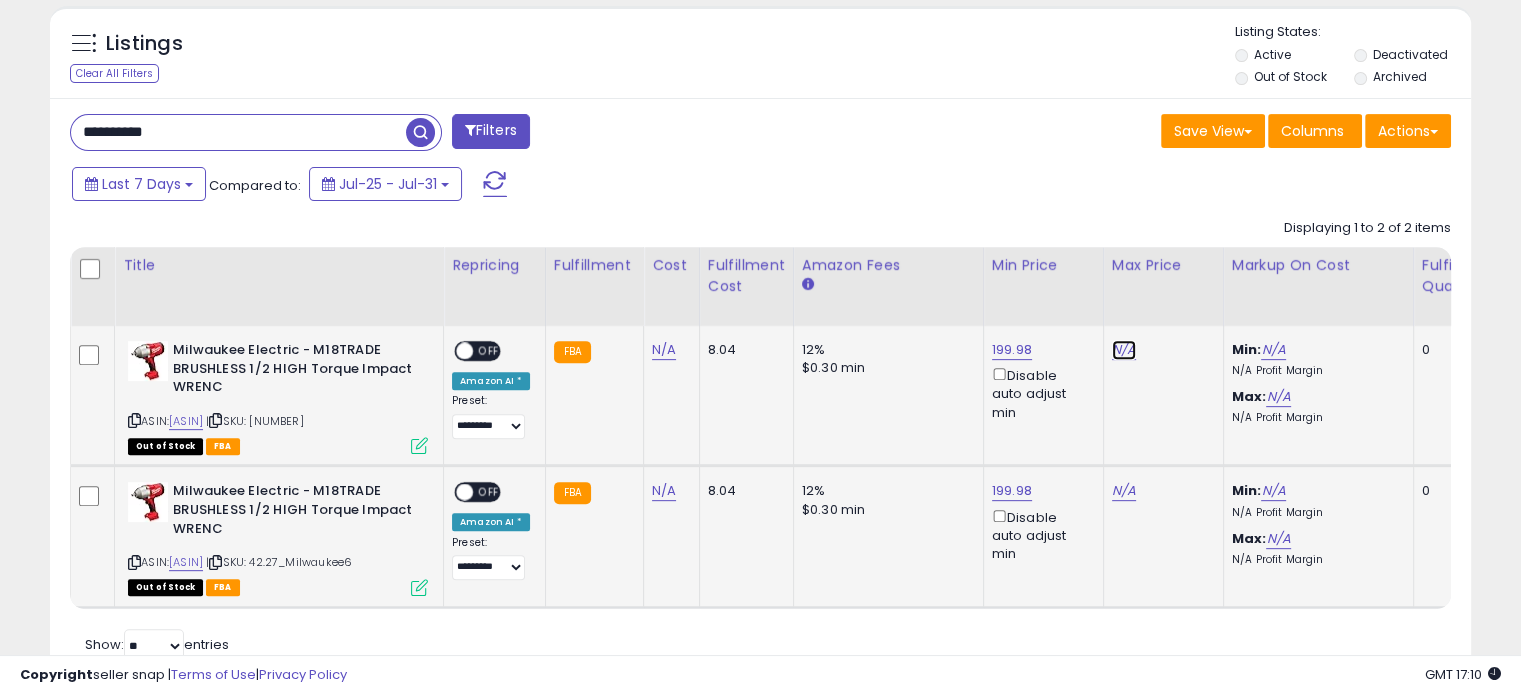 click on "N/A" at bounding box center (1124, 350) 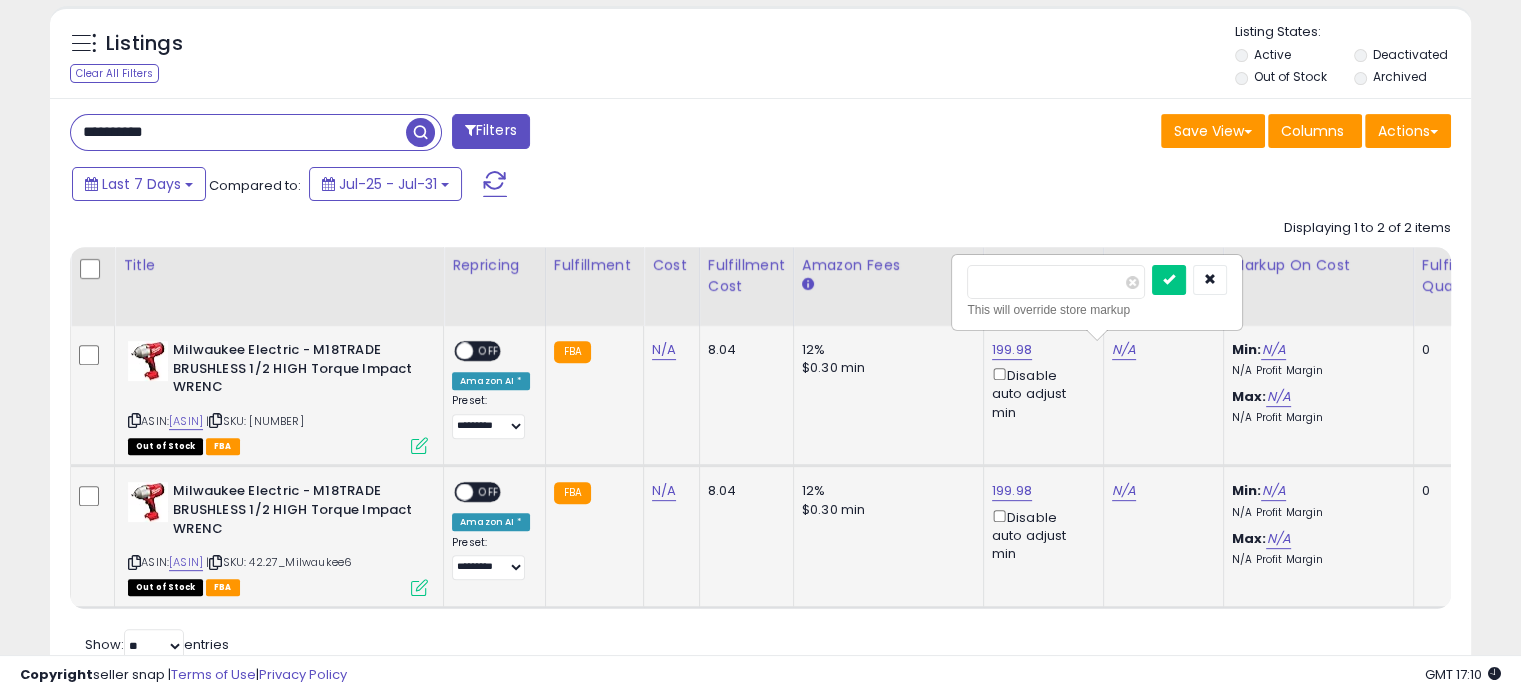 type on "***" 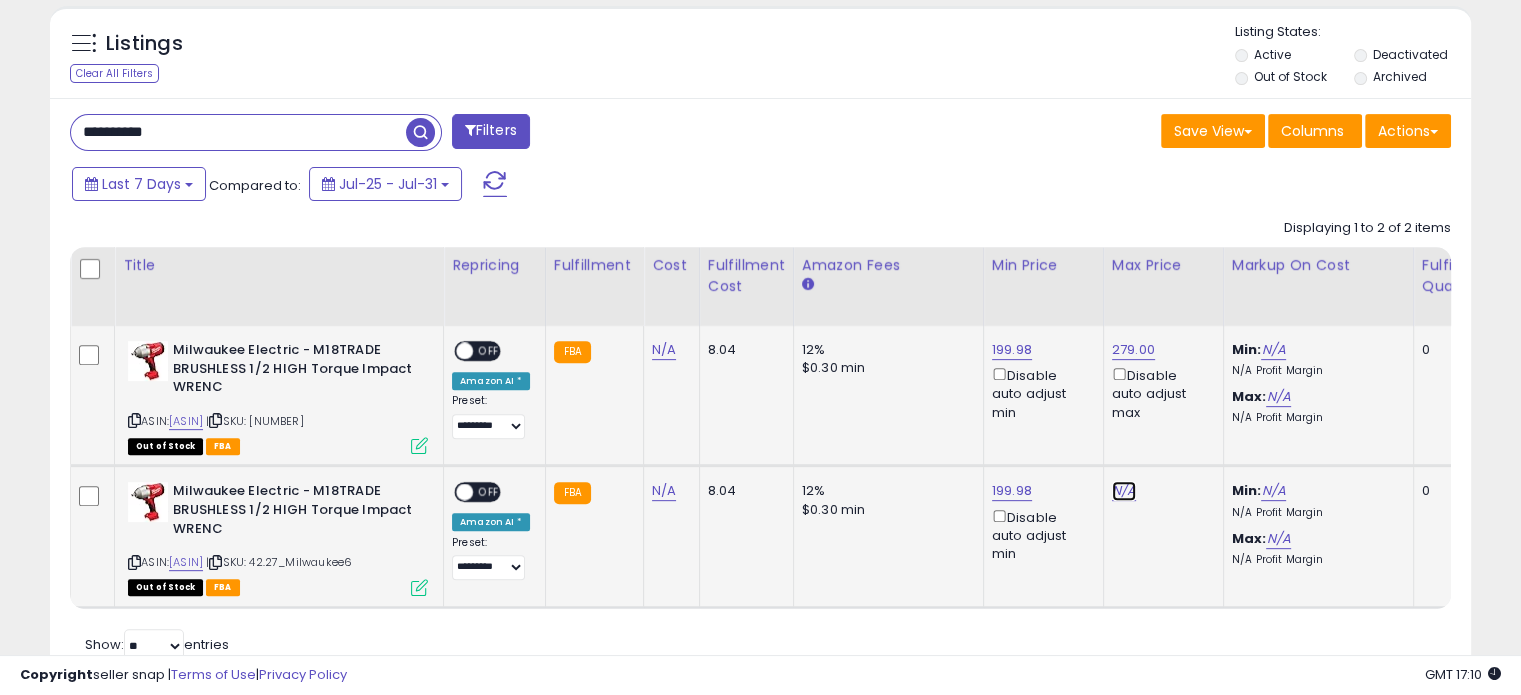 click on "N/A" at bounding box center [1124, 491] 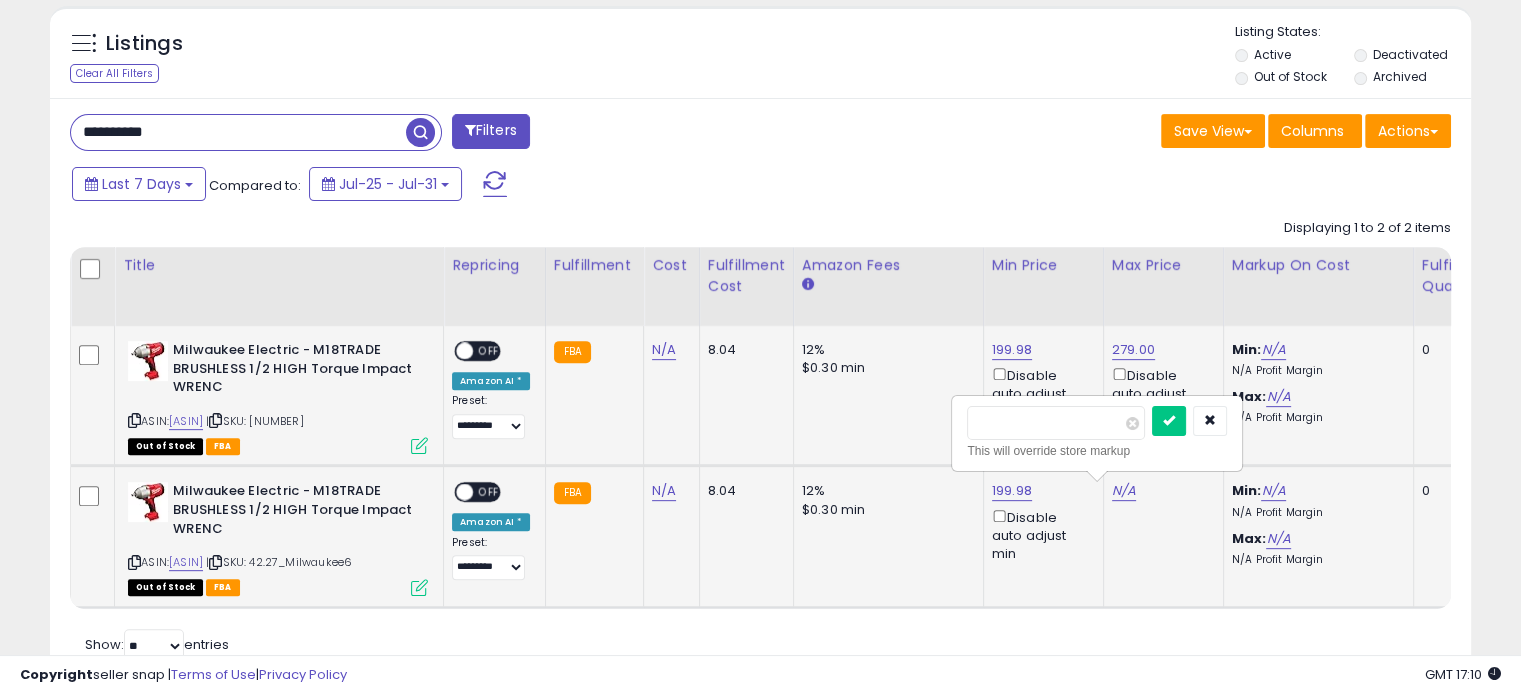 type on "***" 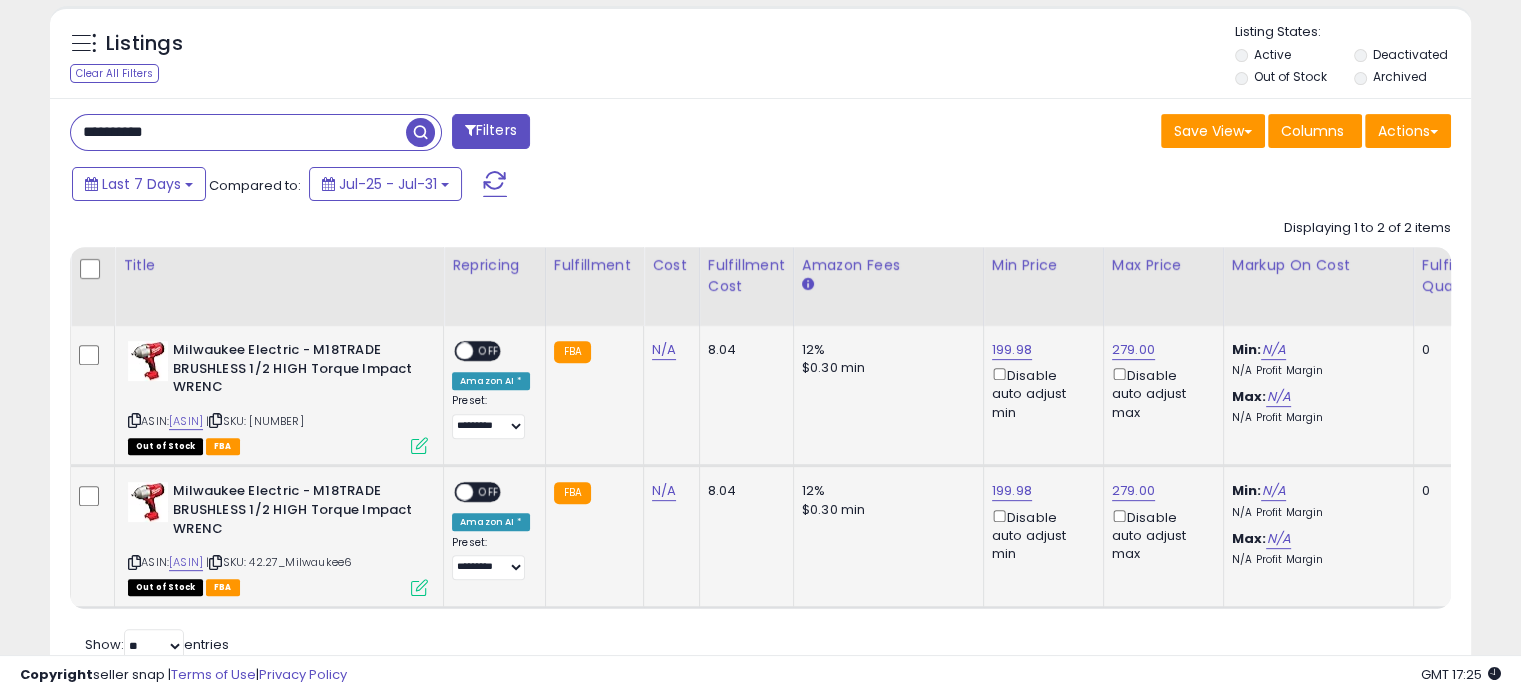 click on "OFF" at bounding box center [489, 351] 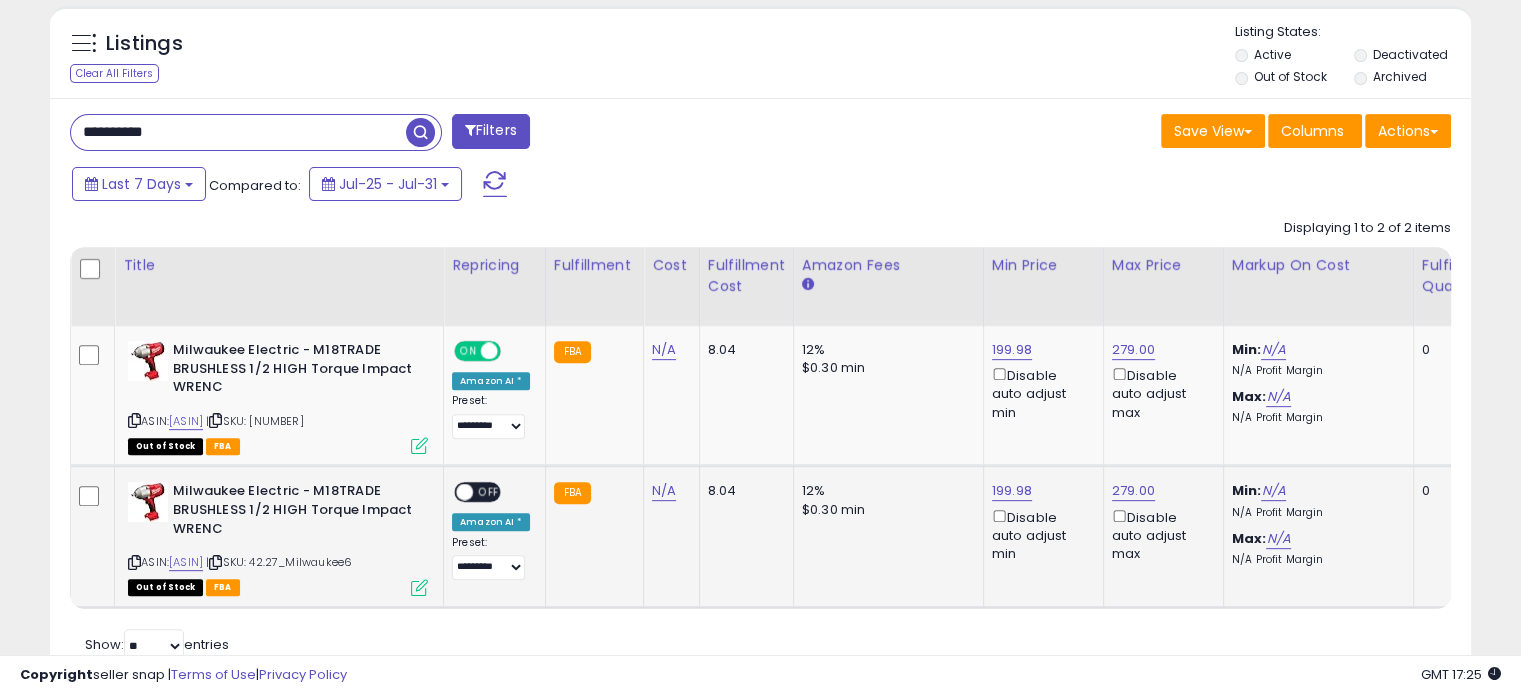 click on "OFF" at bounding box center [489, 492] 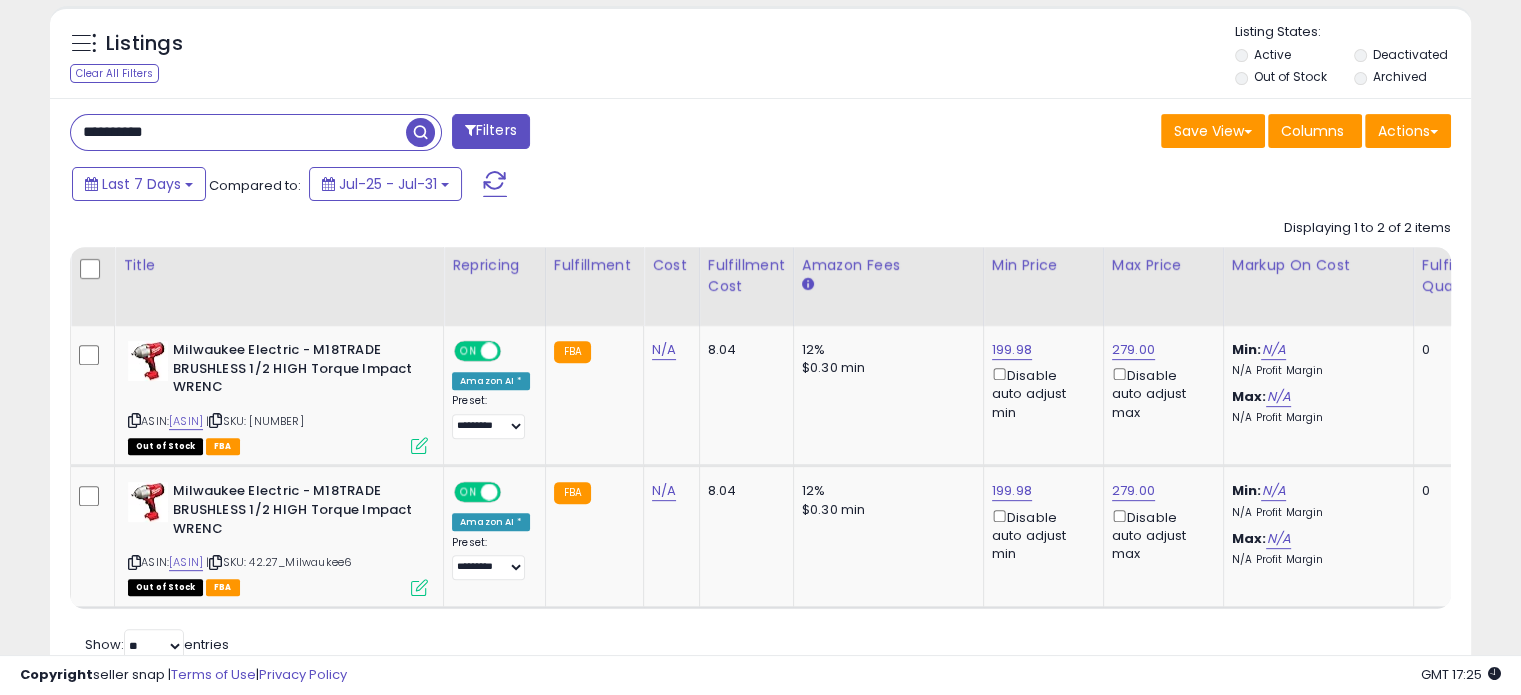 drag, startPoint x: 197, startPoint y: 131, endPoint x: 0, endPoint y: 130, distance: 197.00253 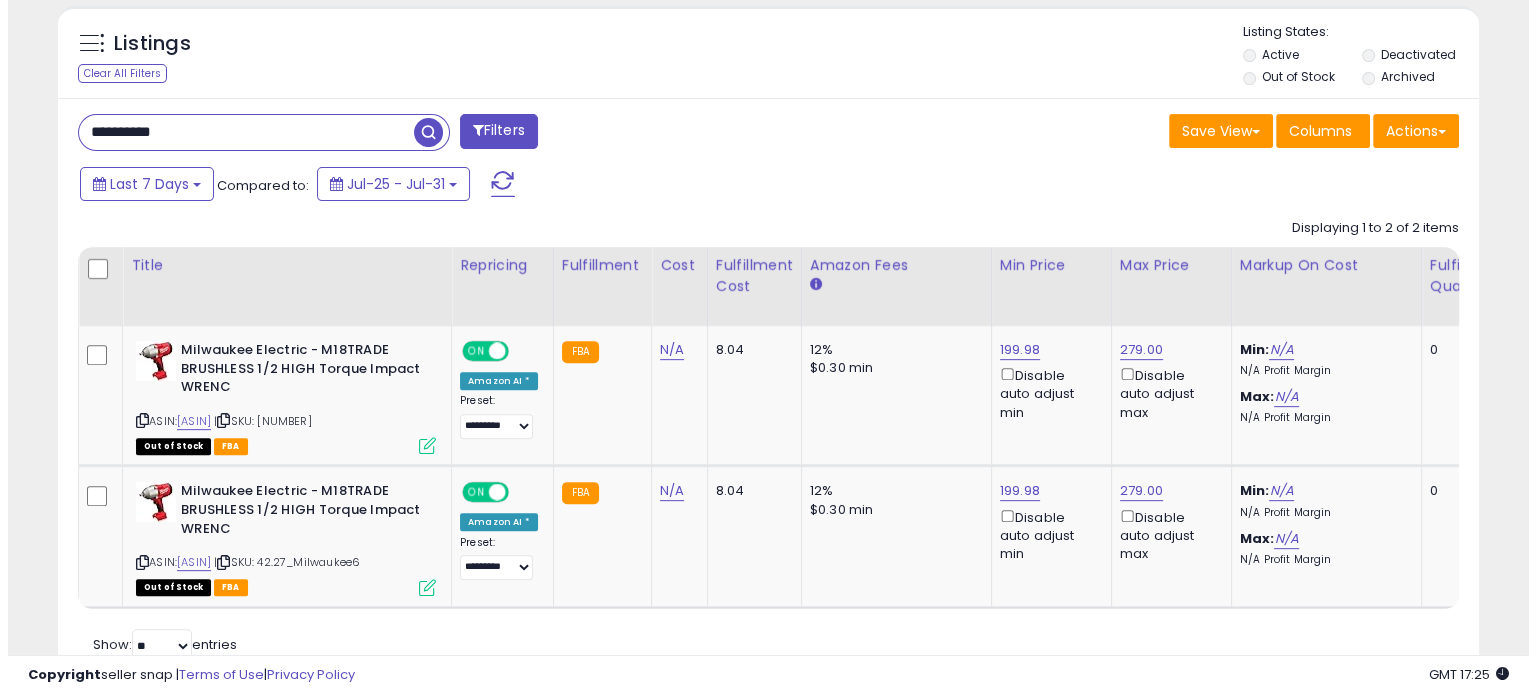 scroll, scrollTop: 524, scrollLeft: 0, axis: vertical 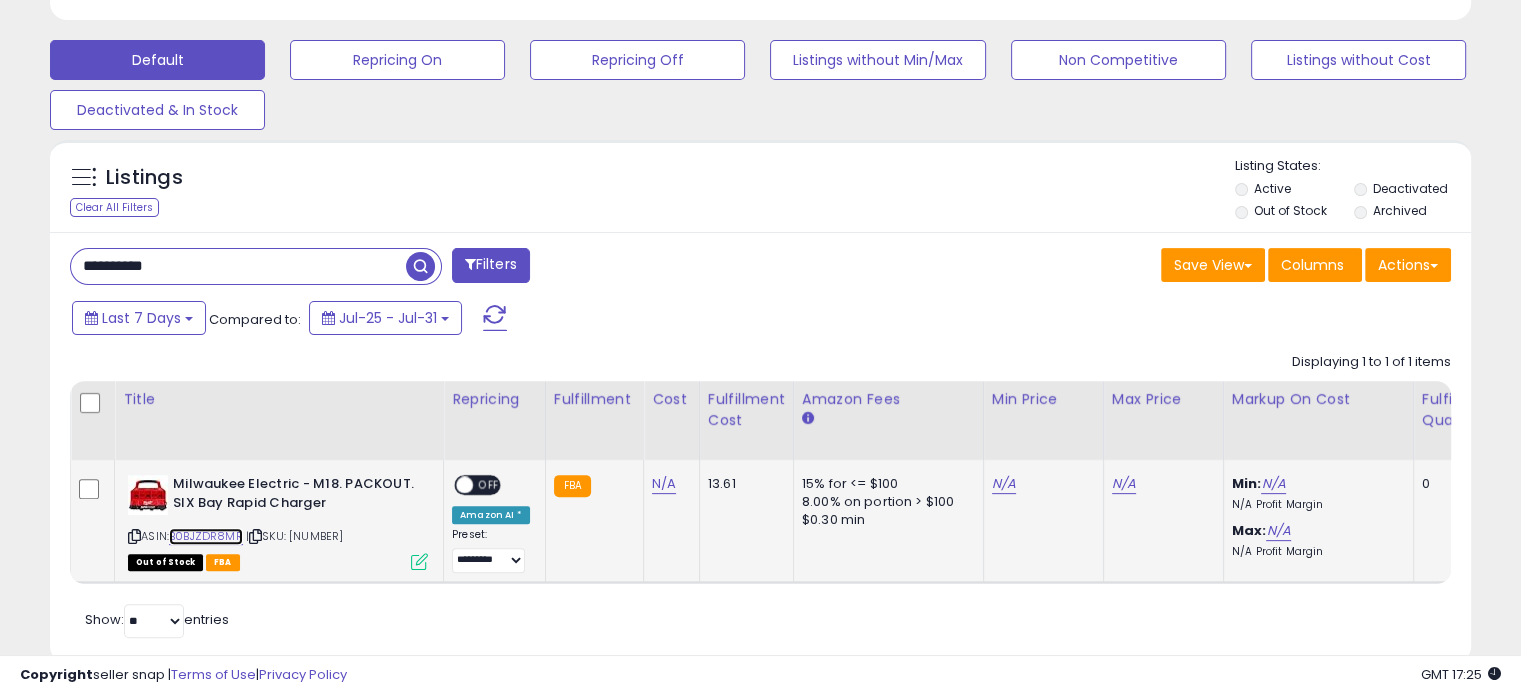 click on "B0BJZDR8MR" at bounding box center [206, 536] 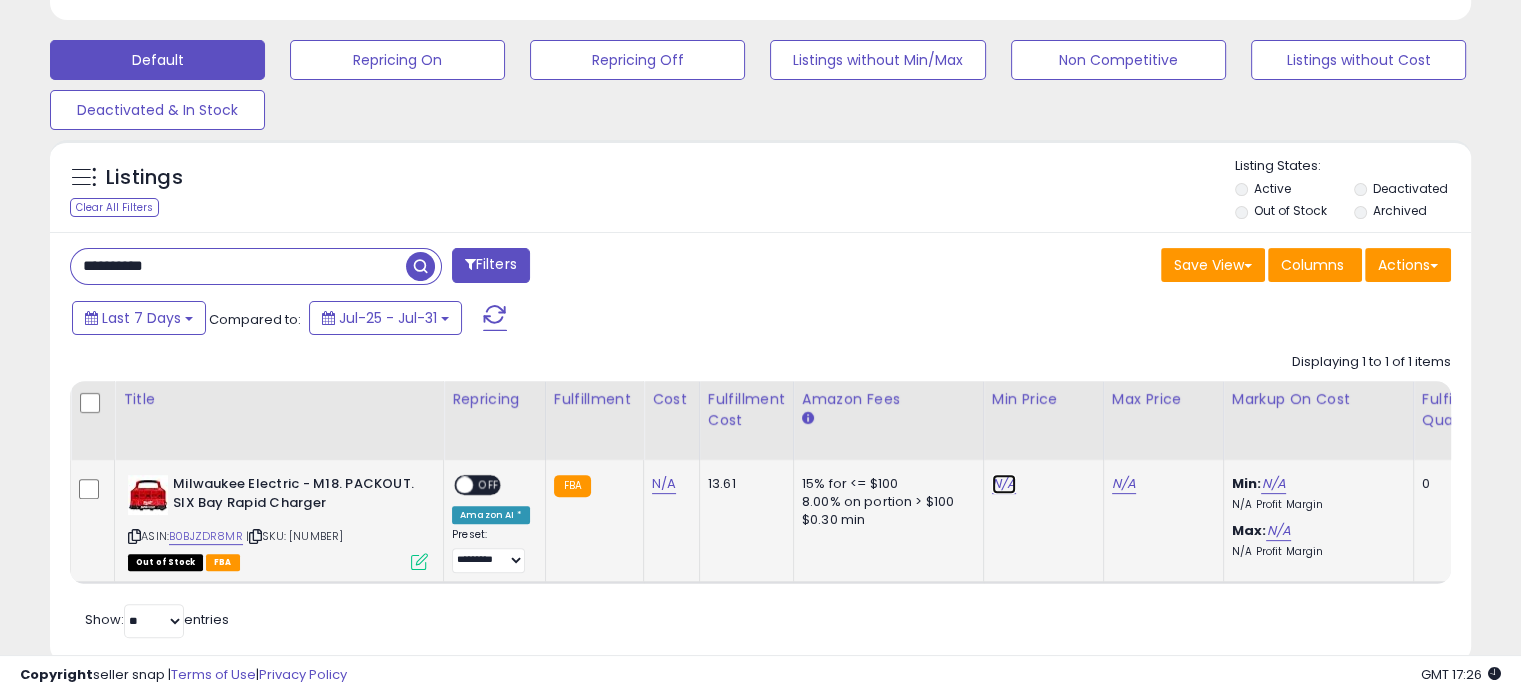 click on "N/A" at bounding box center (1004, 484) 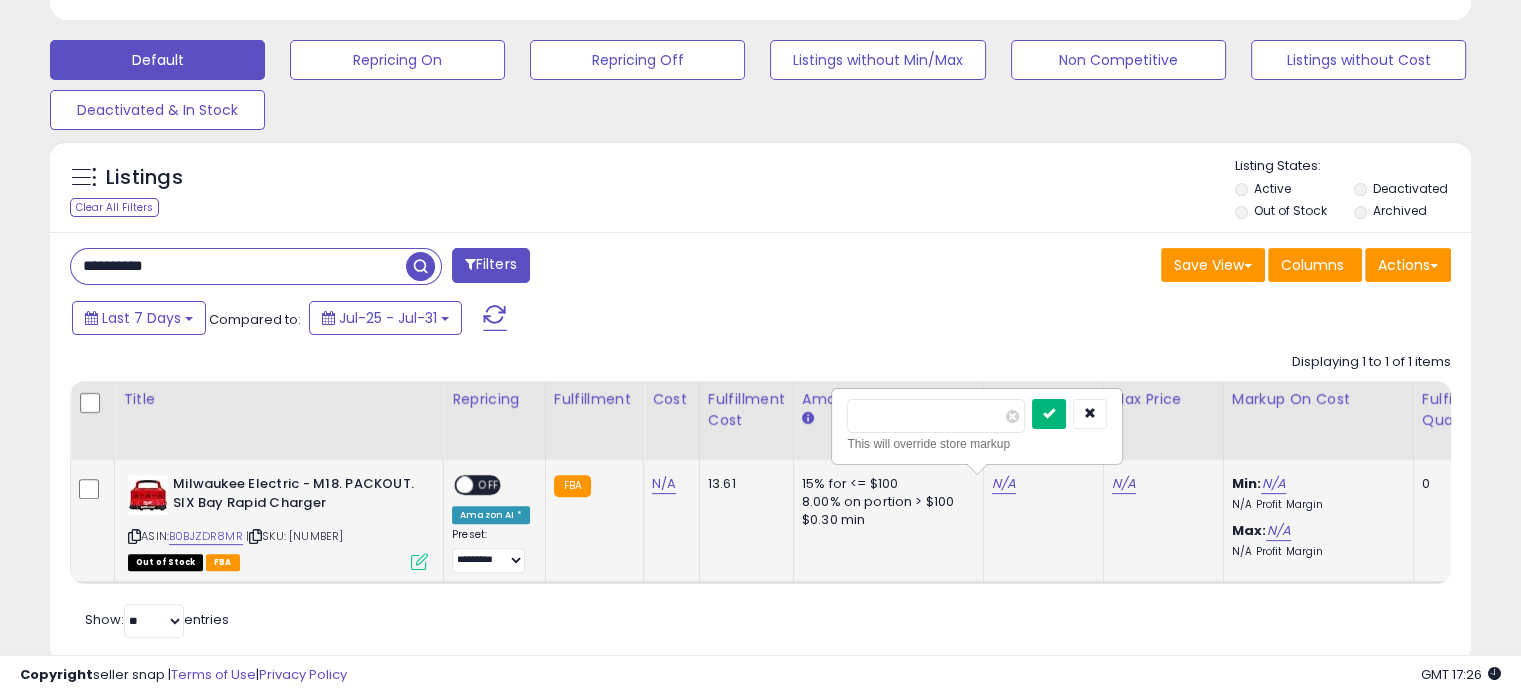 type on "******" 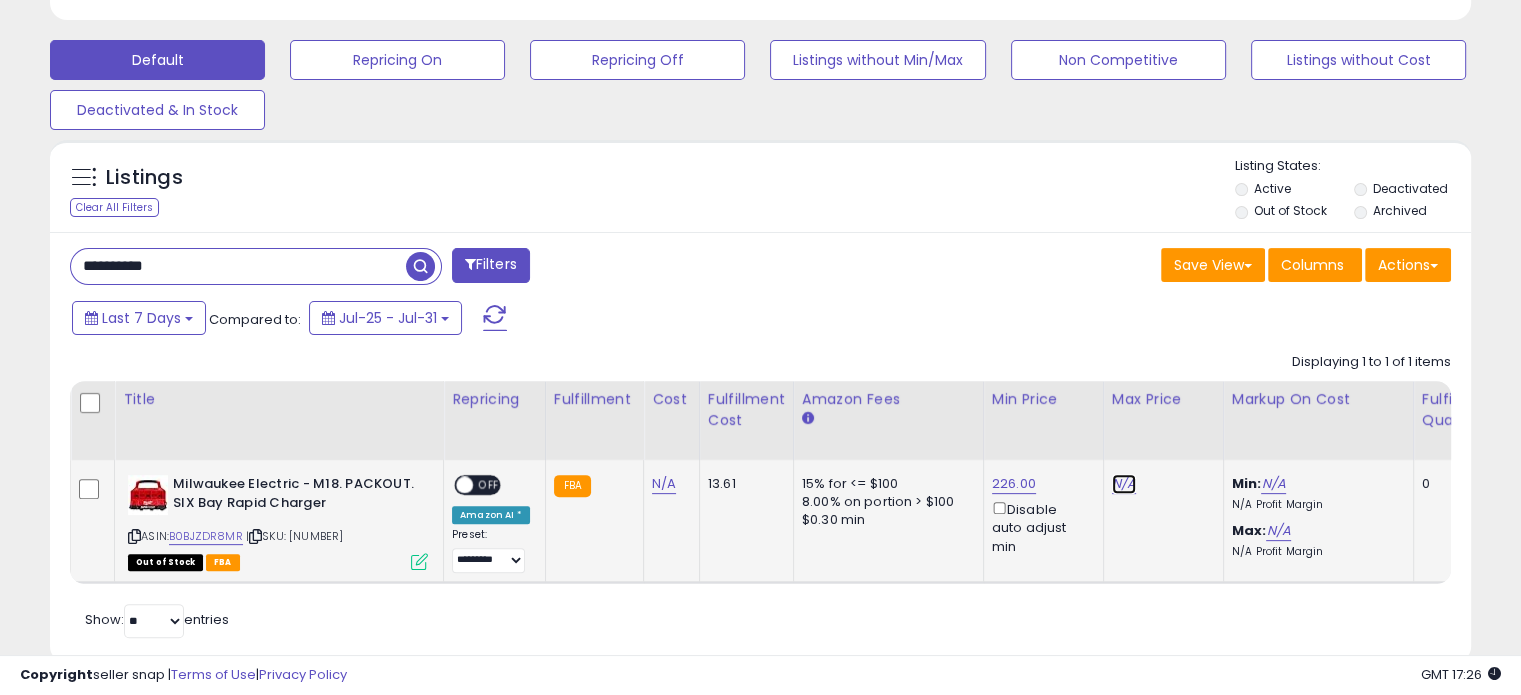 click on "N/A" at bounding box center [1124, 484] 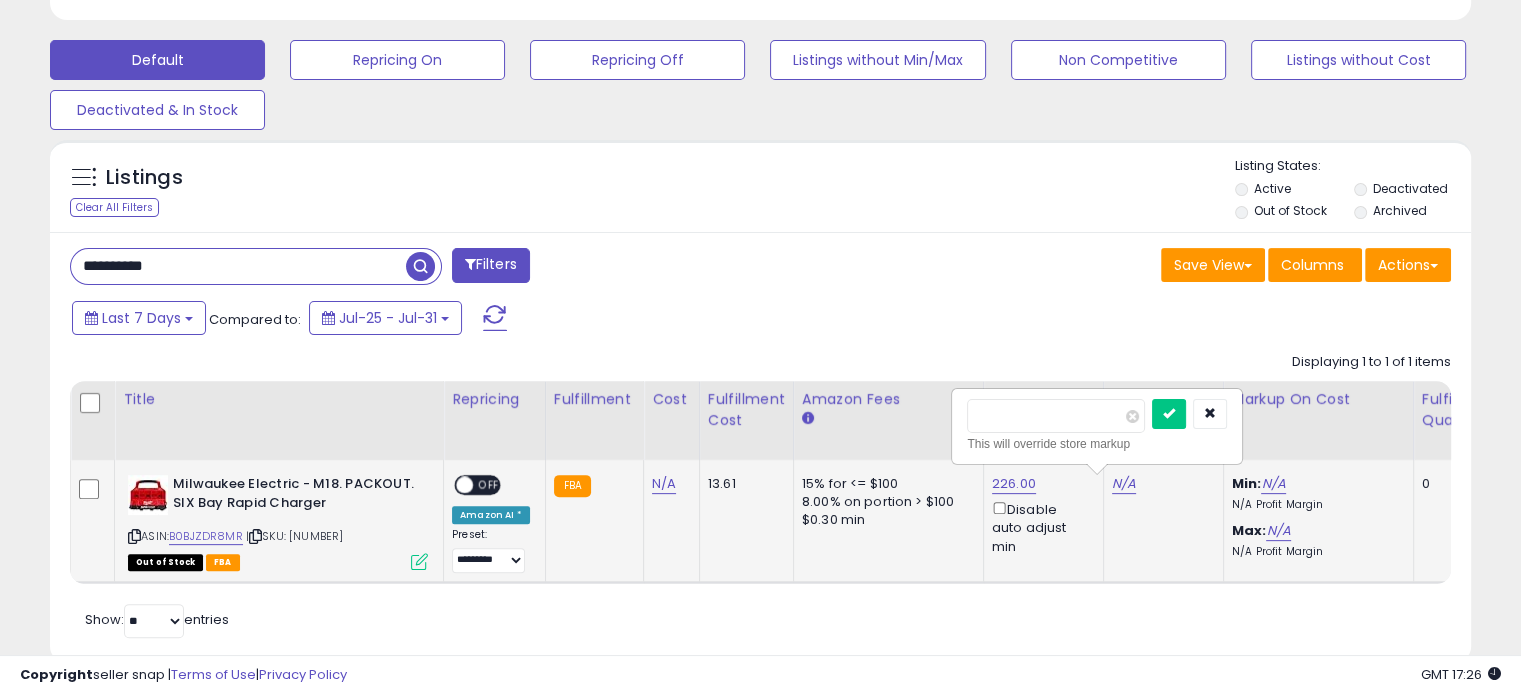 type on "******" 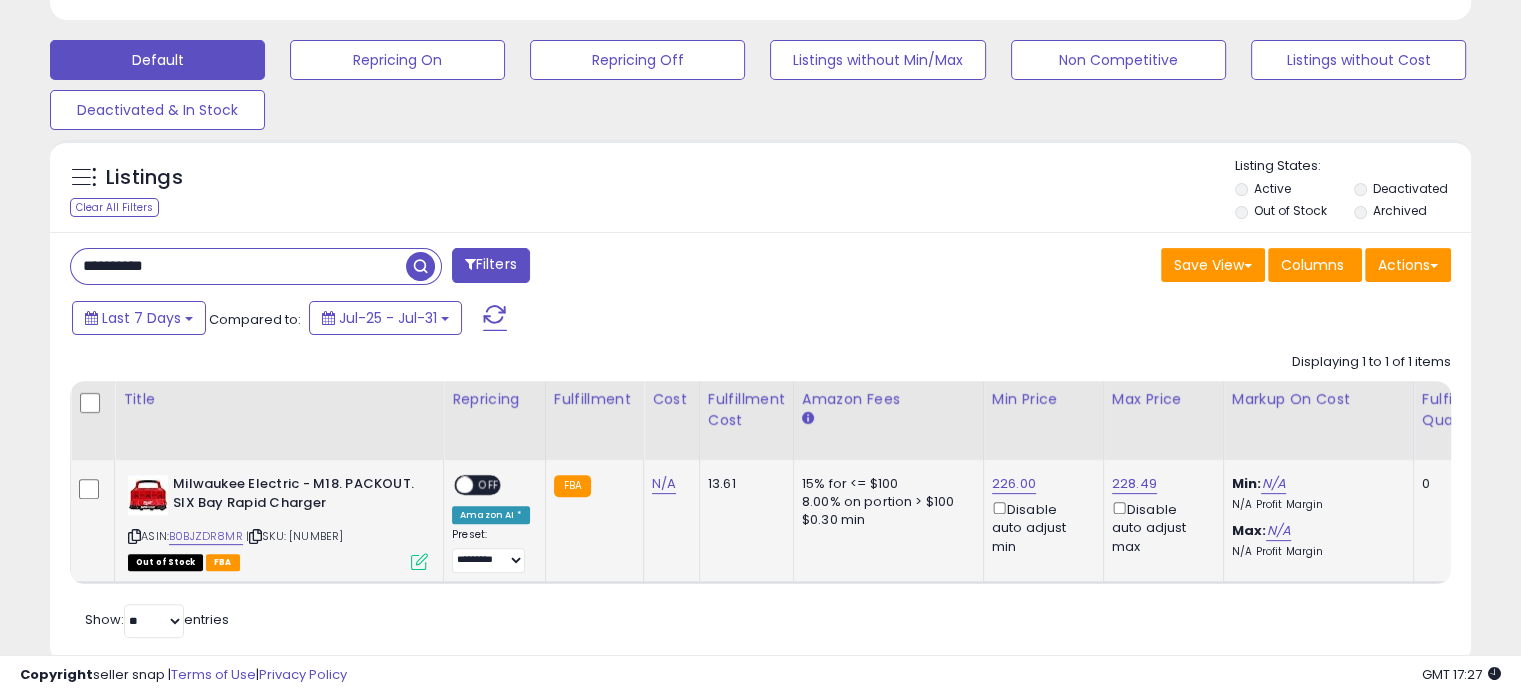 click on "OFF" at bounding box center [489, 485] 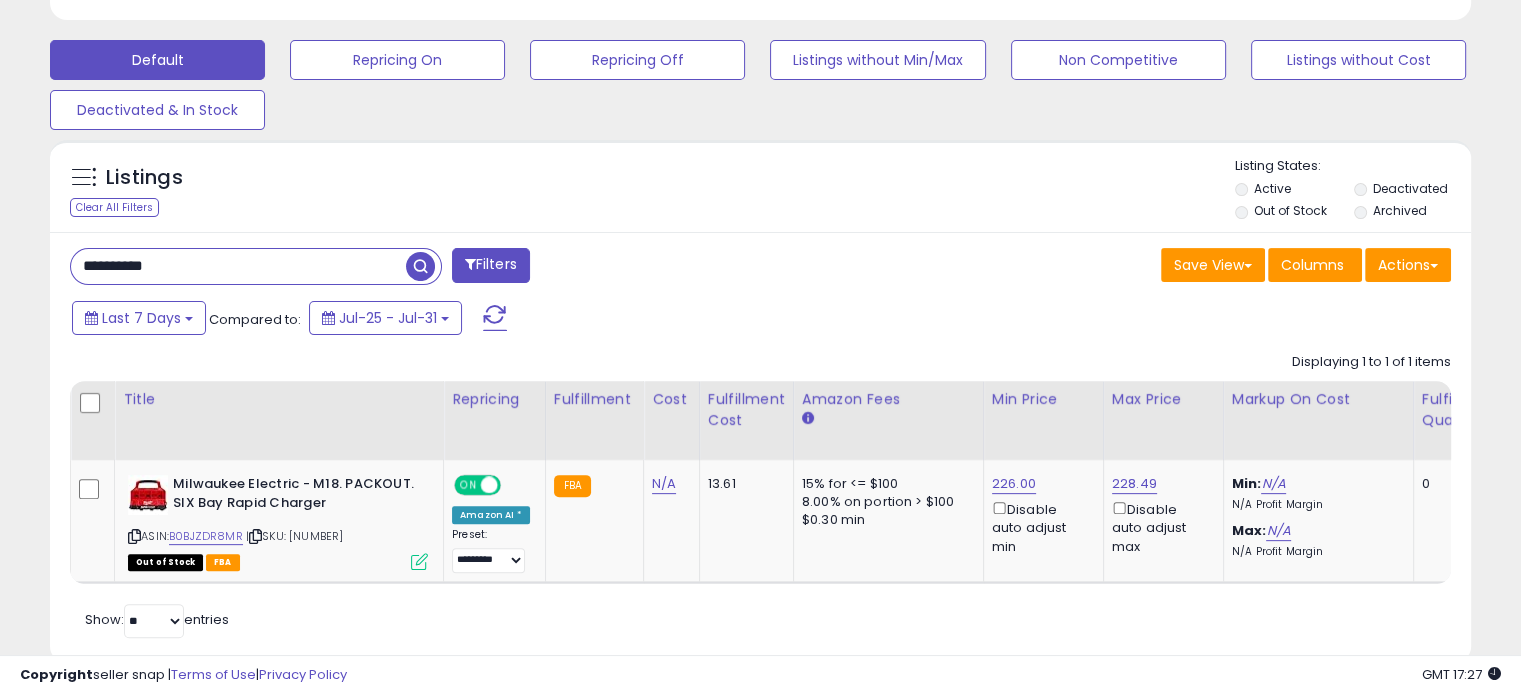 scroll, scrollTop: 646, scrollLeft: 0, axis: vertical 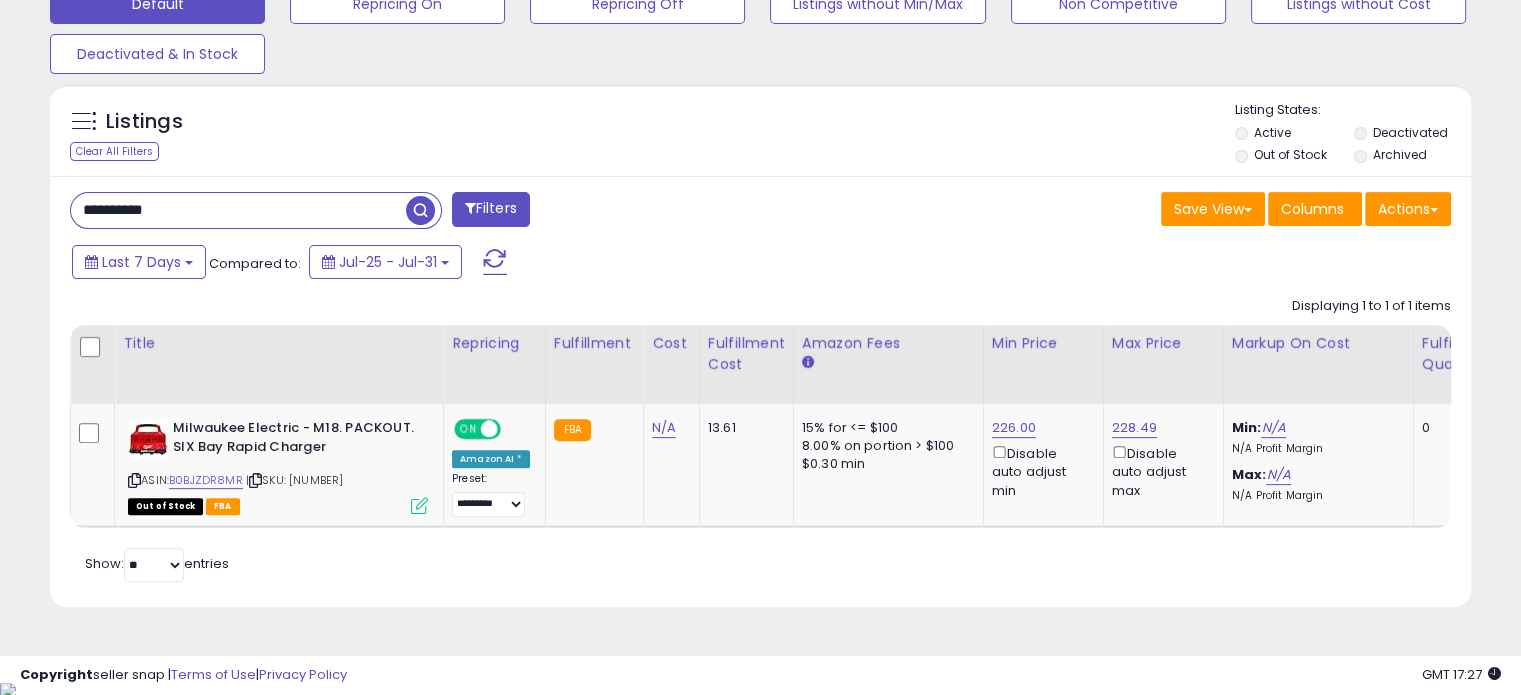 drag, startPoint x: 231, startPoint y: 206, endPoint x: 0, endPoint y: 220, distance: 231.42386 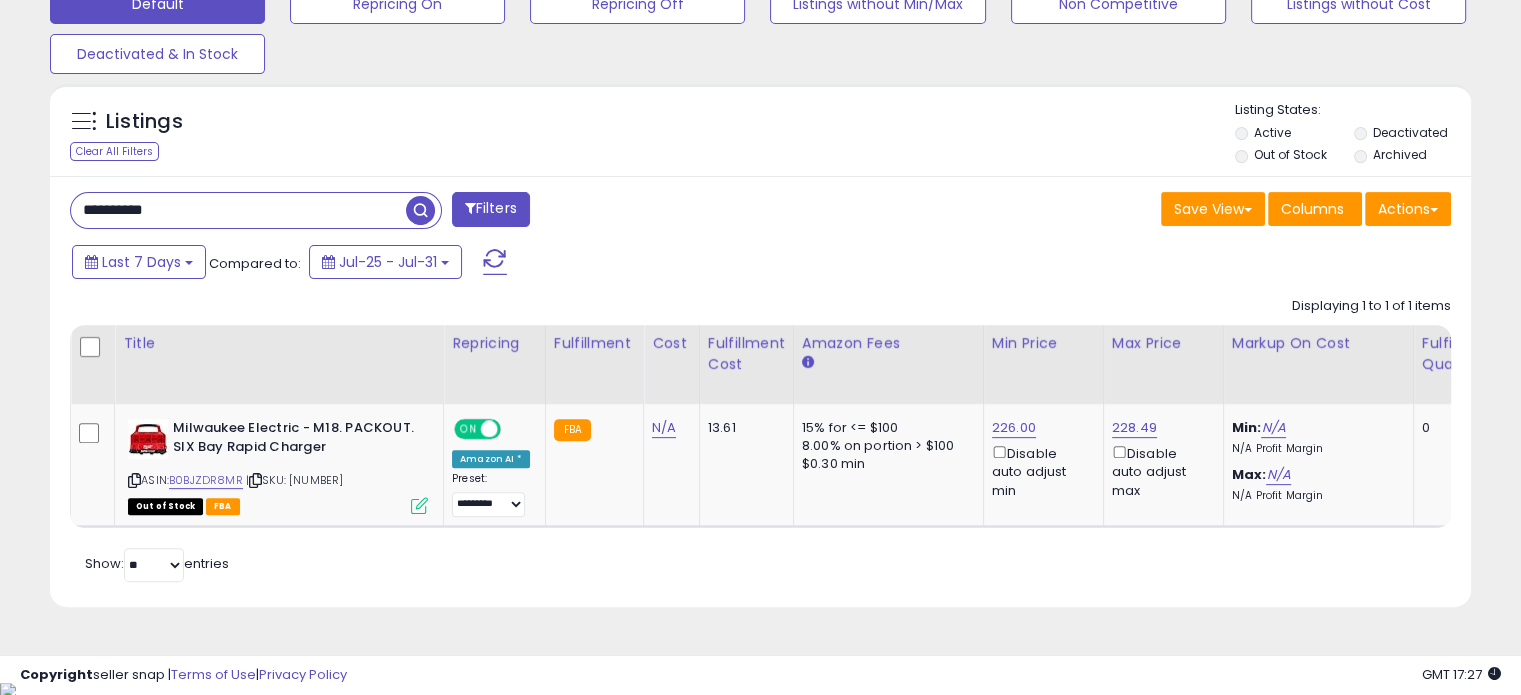 paste 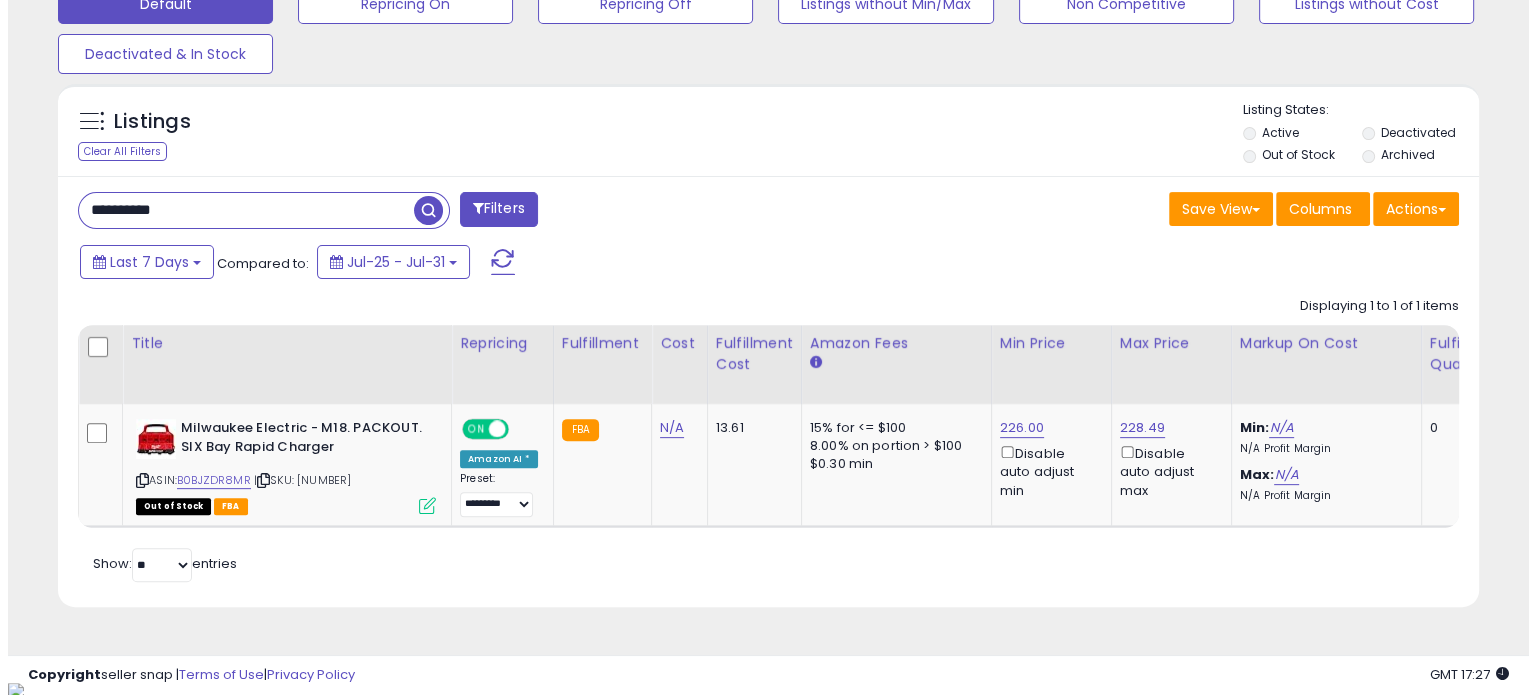 scroll, scrollTop: 524, scrollLeft: 0, axis: vertical 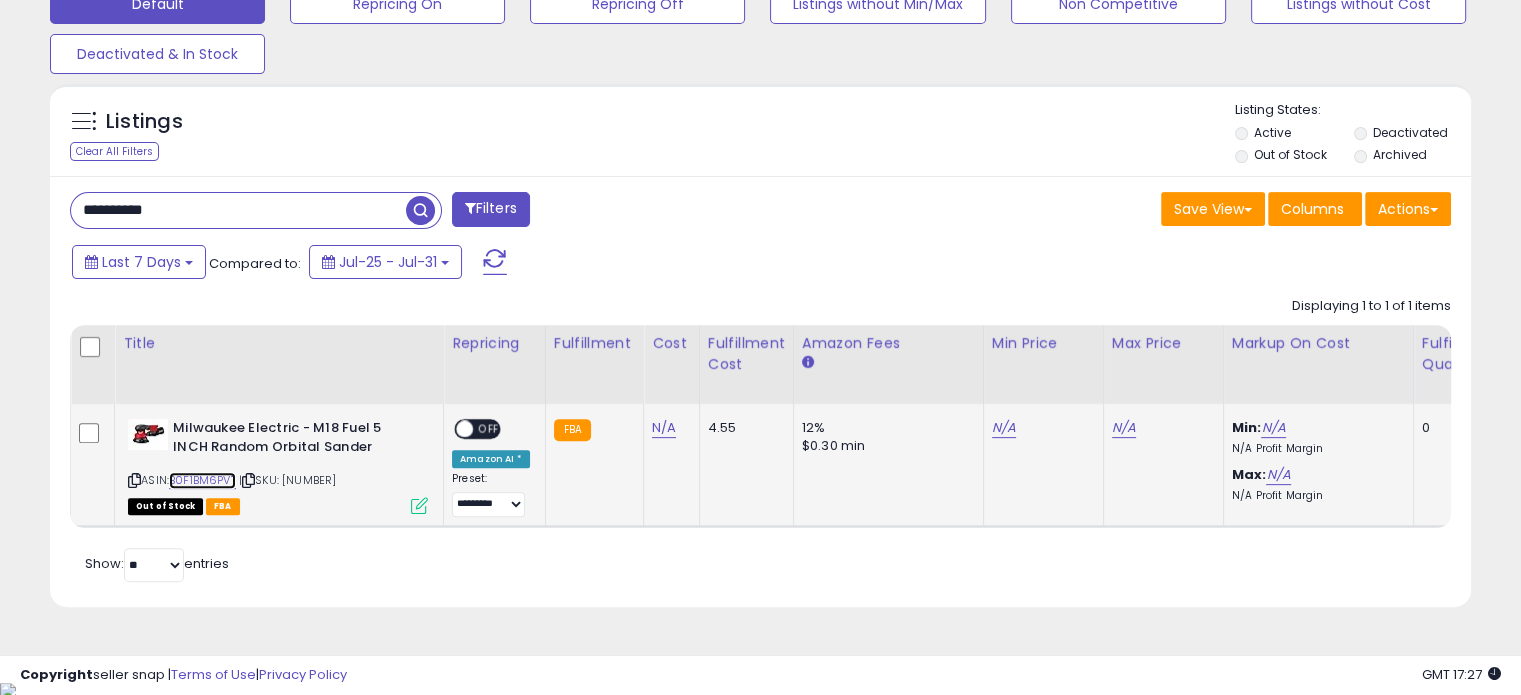 click on "B0F1BM6PVT" at bounding box center (202, 480) 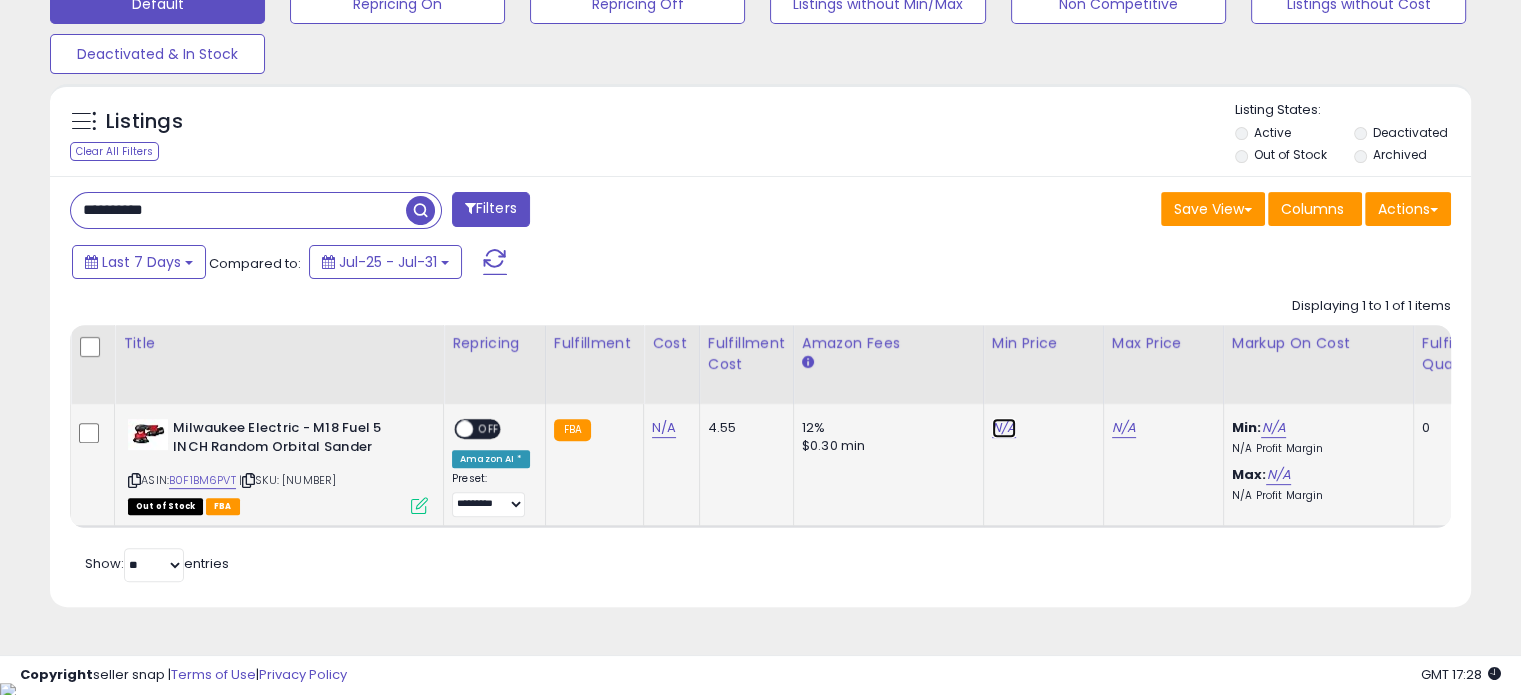 click on "N/A" at bounding box center [1004, 428] 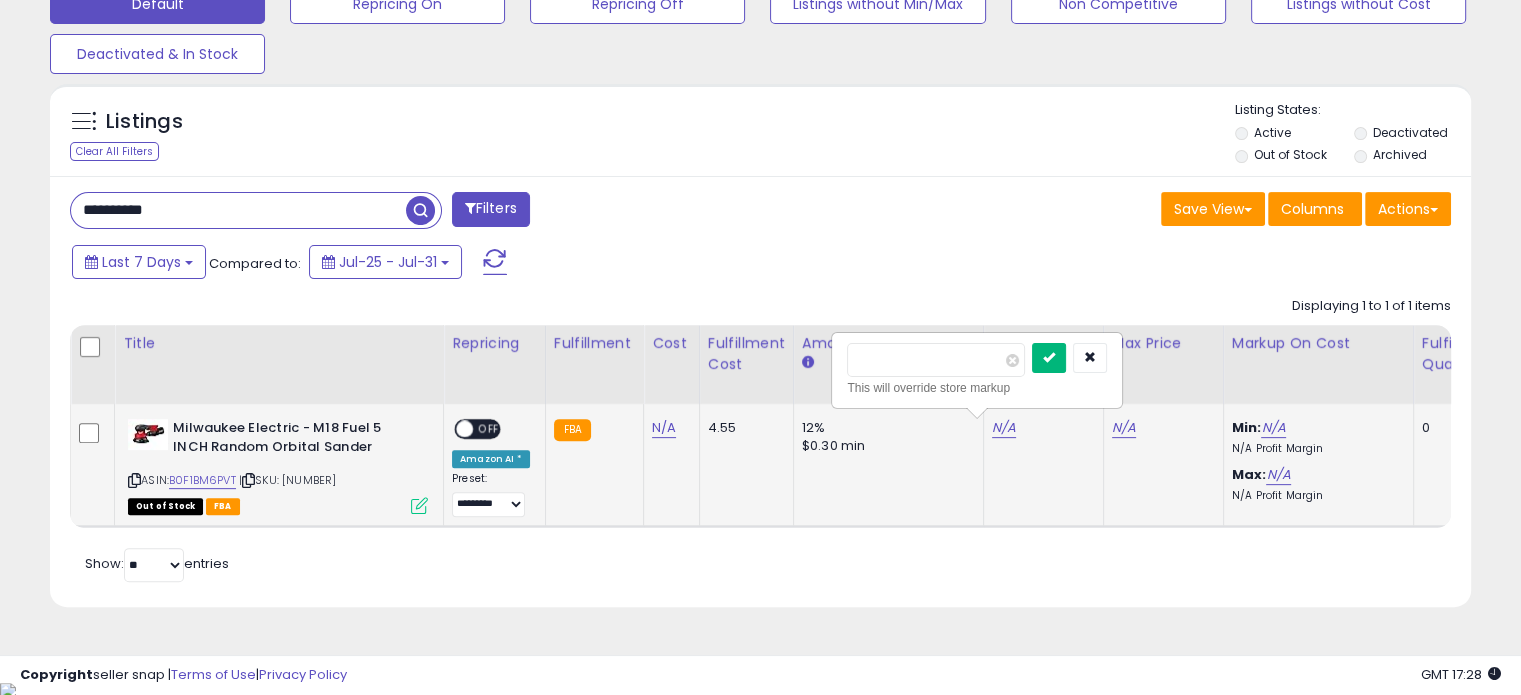 type 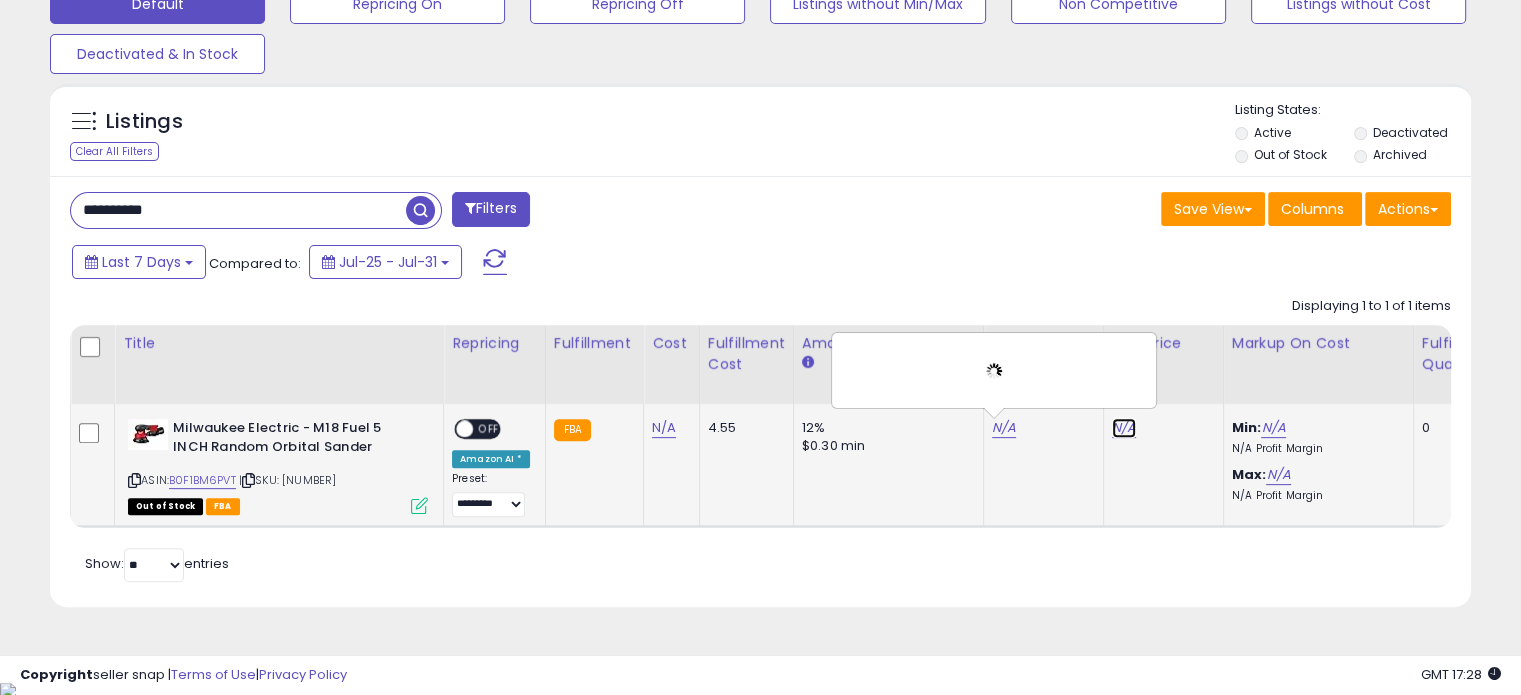 click on "N/A" at bounding box center [1124, 428] 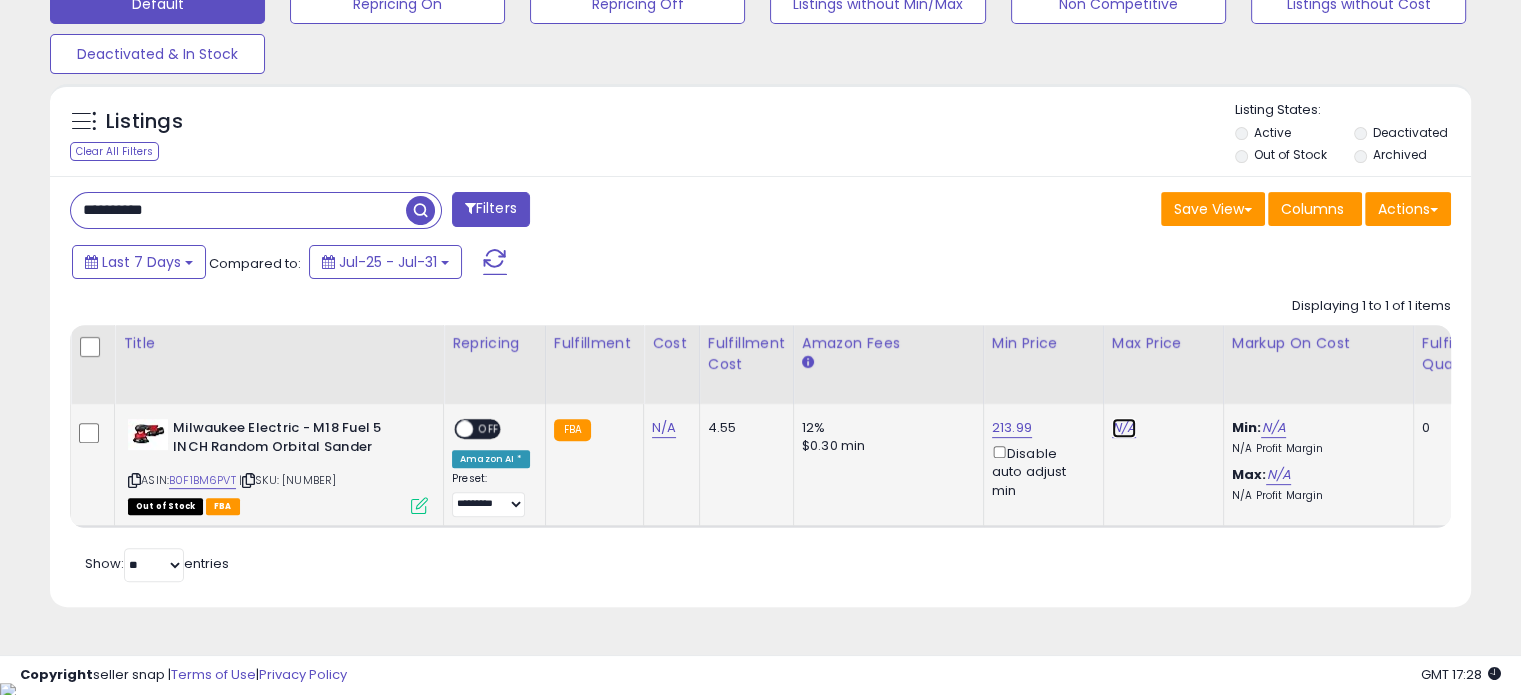 click on "N/A" at bounding box center (1124, 428) 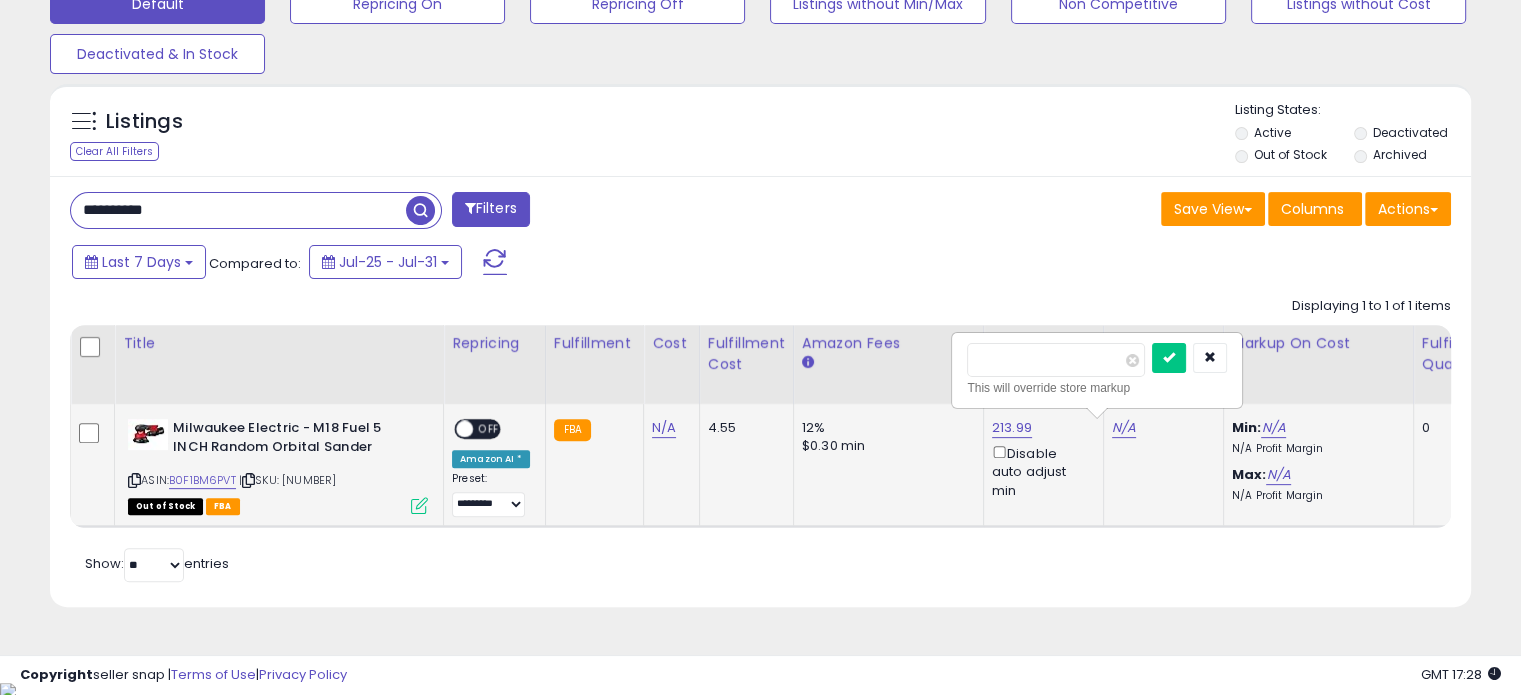 click at bounding box center [1169, 358] 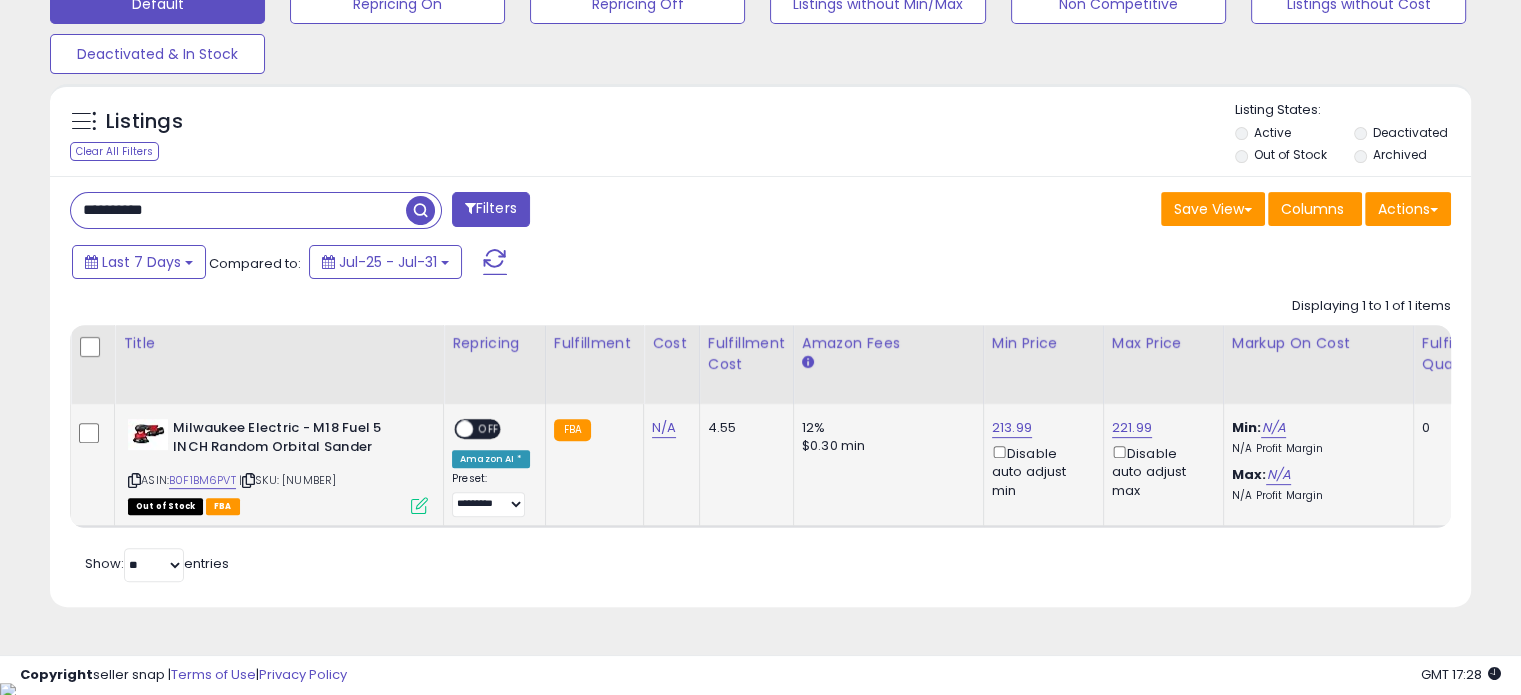 click on "OFF" at bounding box center (489, 429) 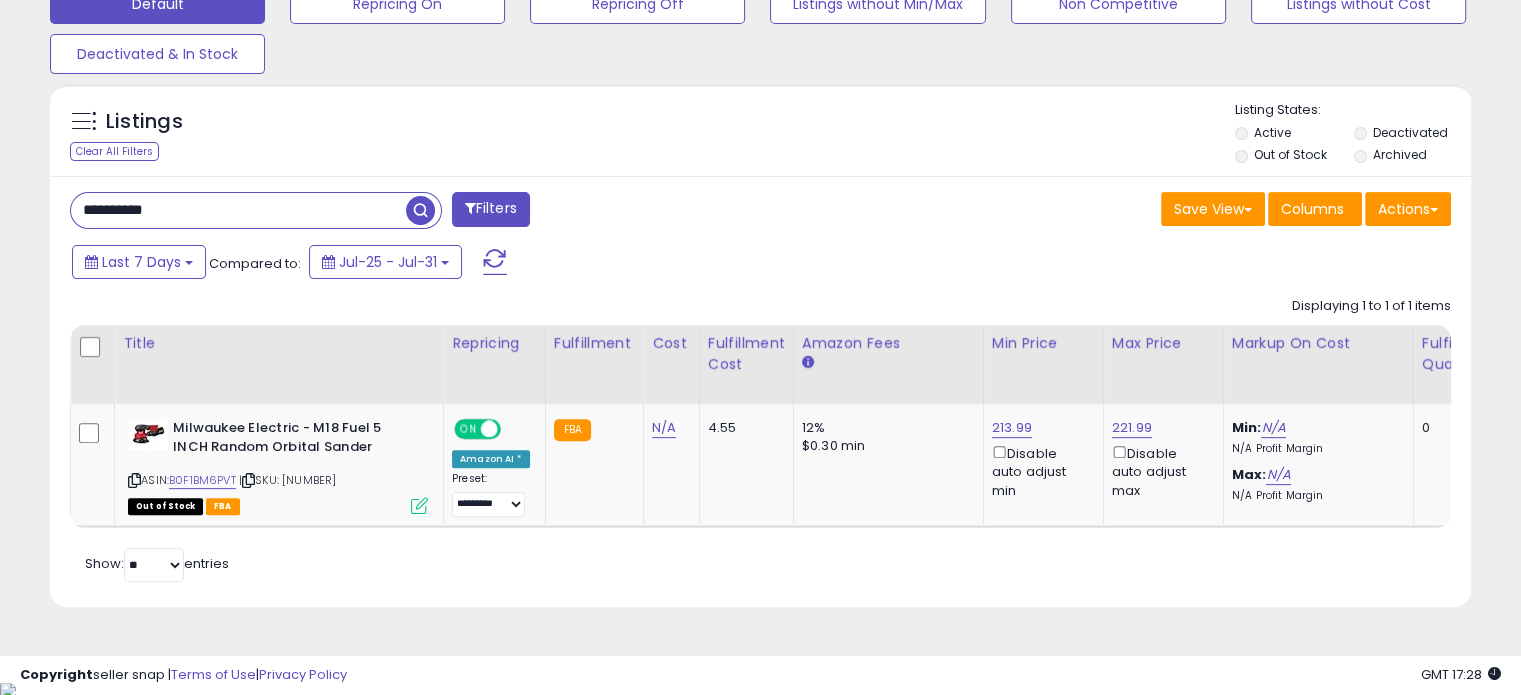 drag, startPoint x: 208, startPoint y: 208, endPoint x: 0, endPoint y: 221, distance: 208.40585 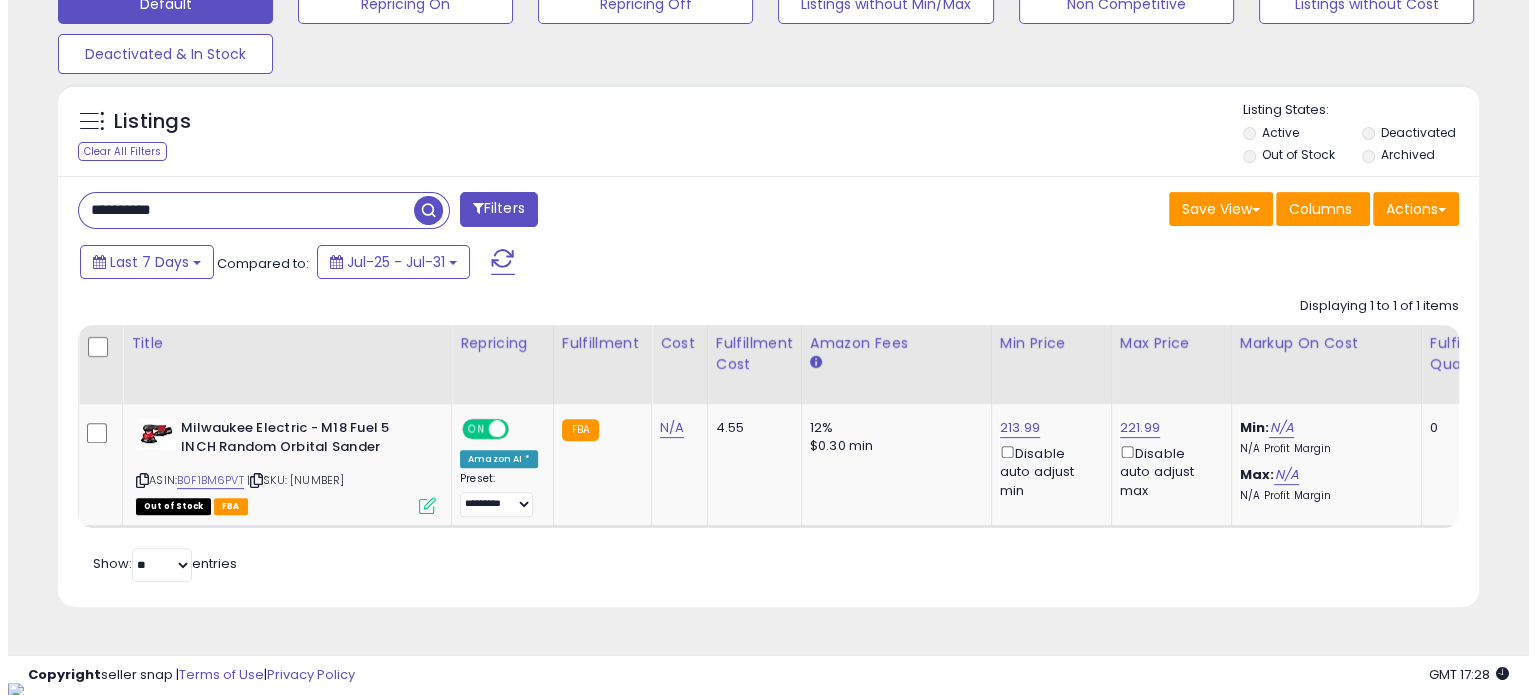 scroll, scrollTop: 524, scrollLeft: 0, axis: vertical 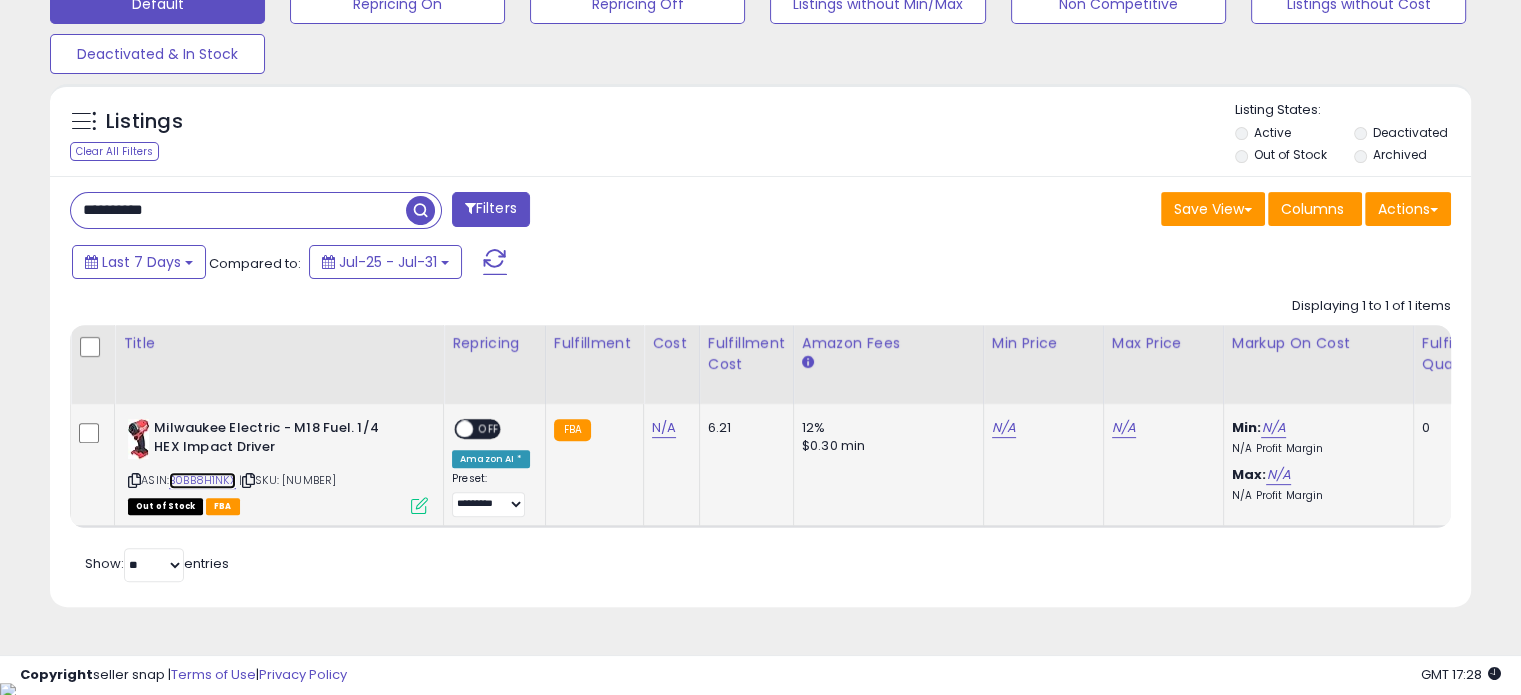 click on "B0BB8H1NKX" at bounding box center (202, 480) 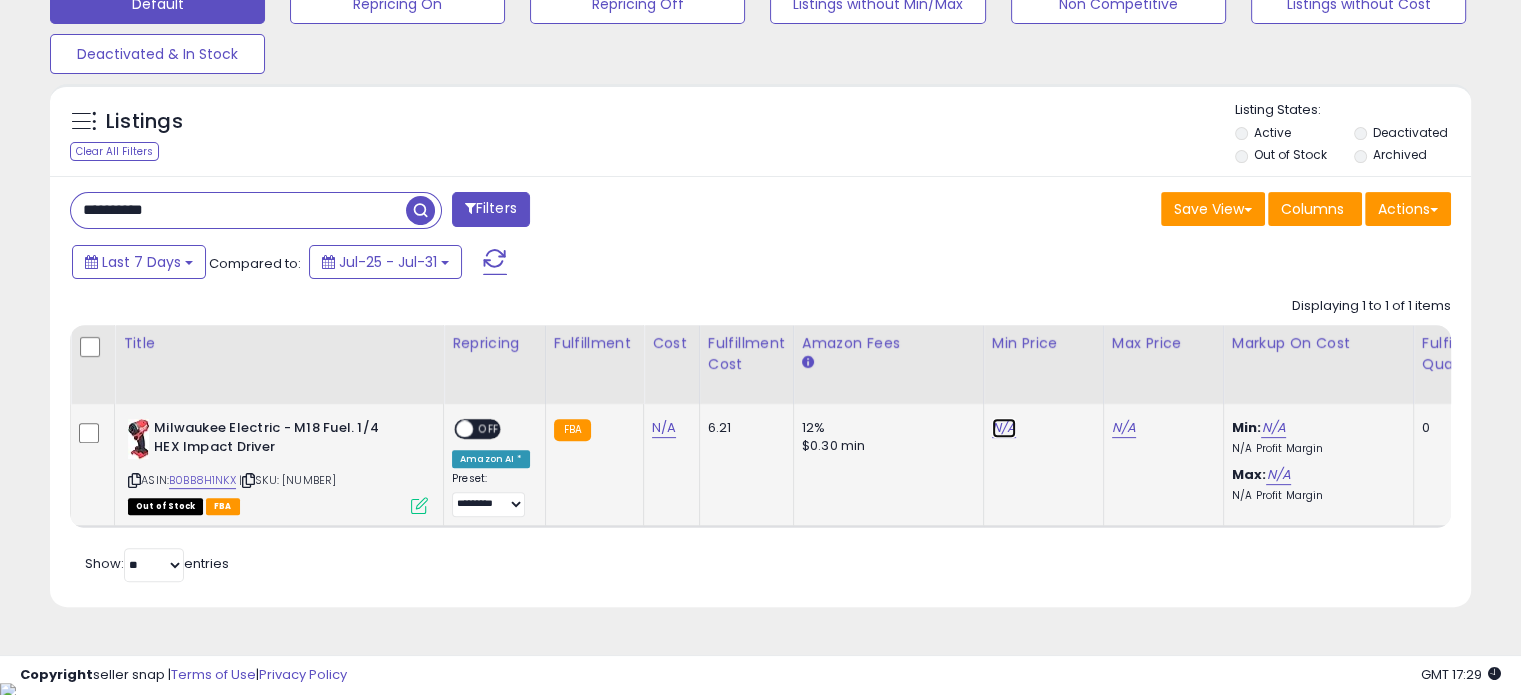 click on "N/A" at bounding box center [1004, 428] 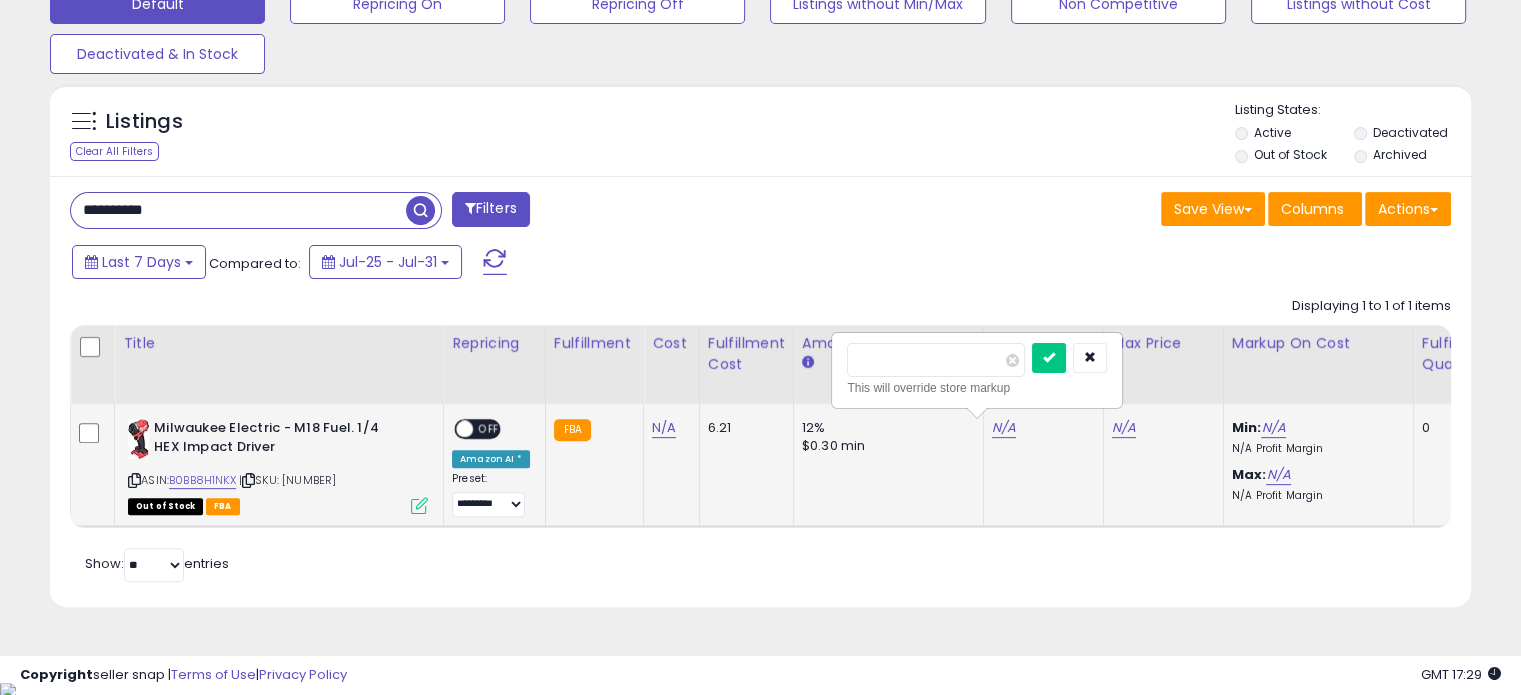 click at bounding box center [1049, 358] 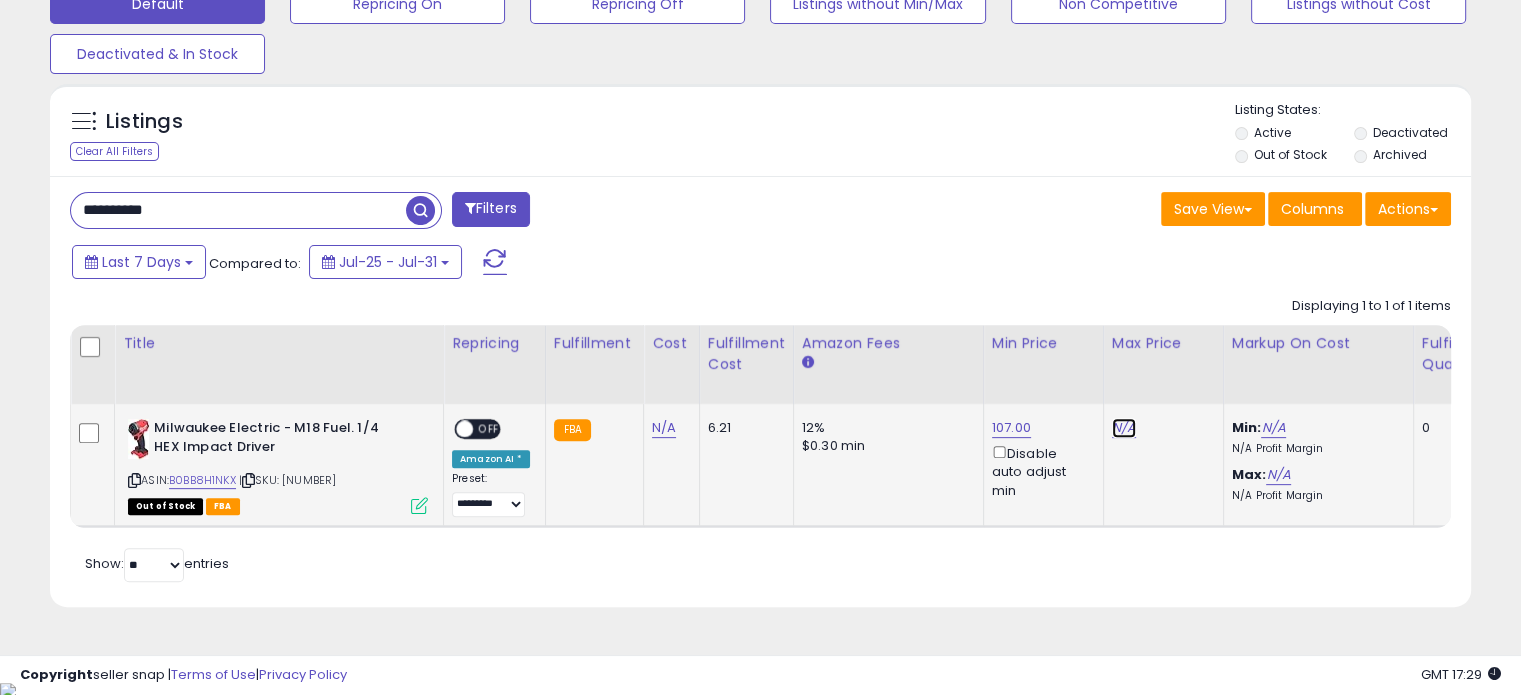 click on "N/A" at bounding box center [1124, 428] 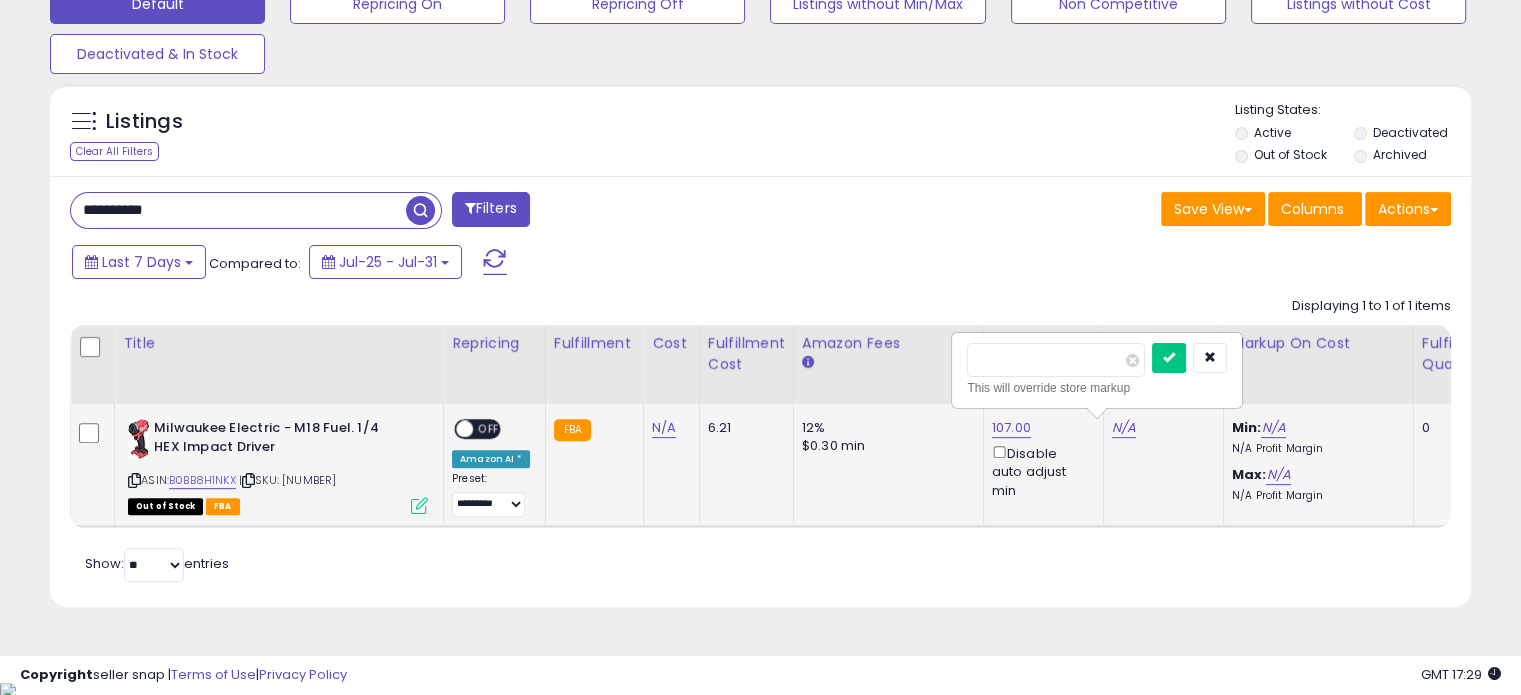 click at bounding box center [1169, 358] 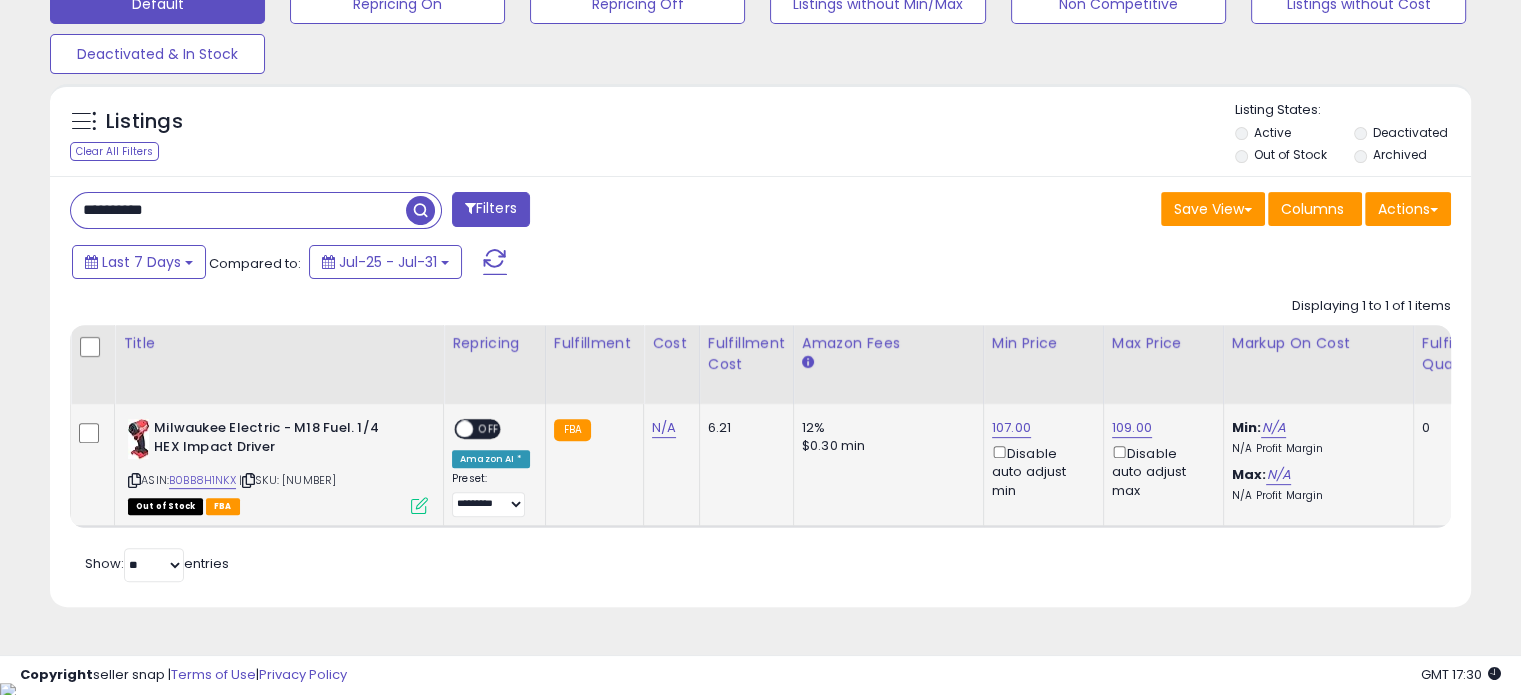 drag, startPoint x: 200, startPoint y: 206, endPoint x: 0, endPoint y: 207, distance: 200.0025 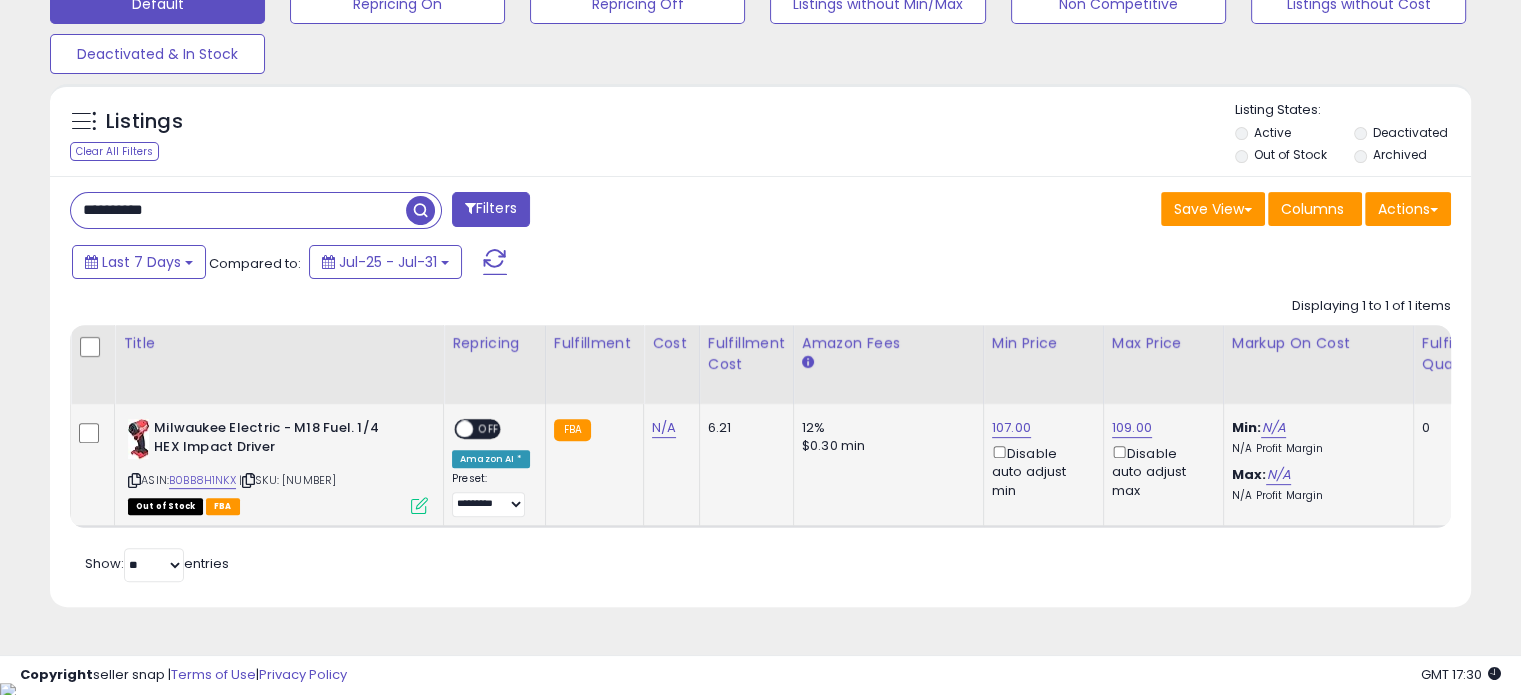 paste 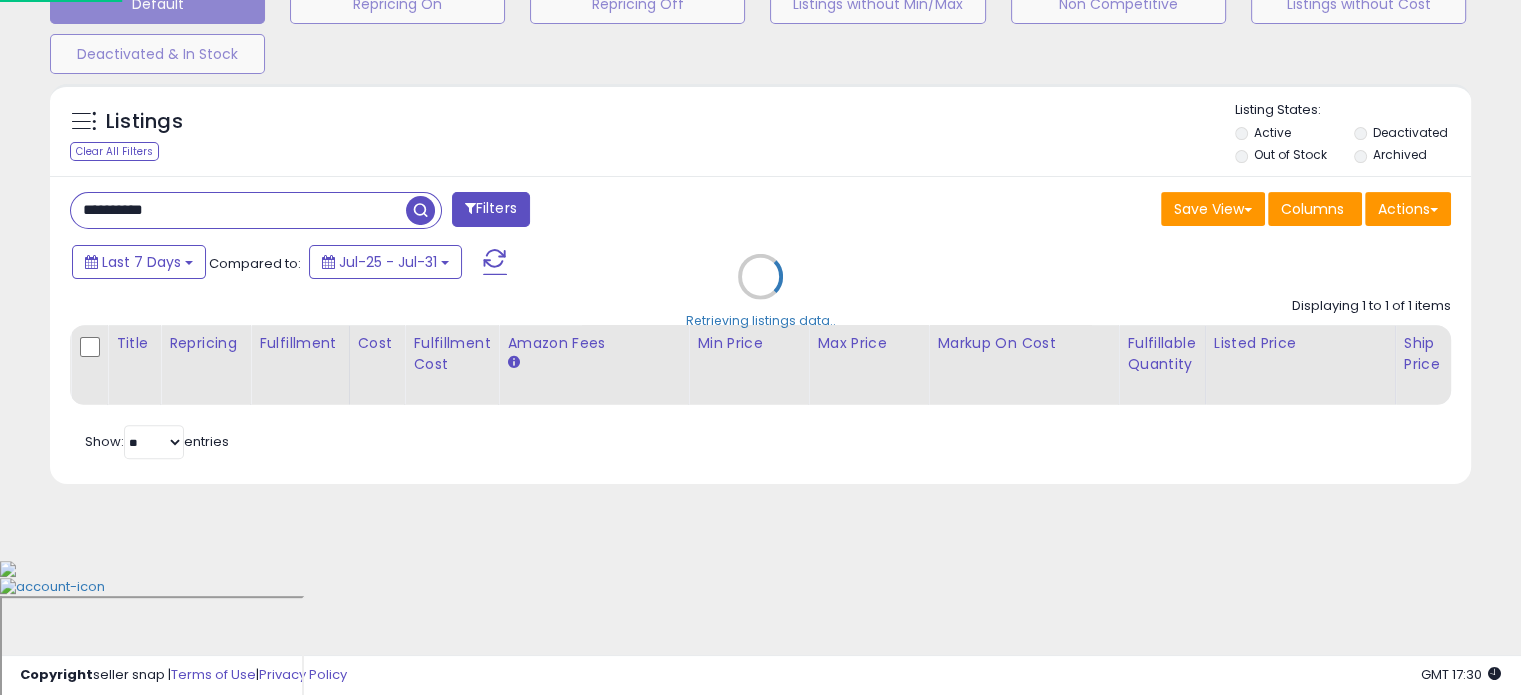 scroll, scrollTop: 999589, scrollLeft: 999168, axis: both 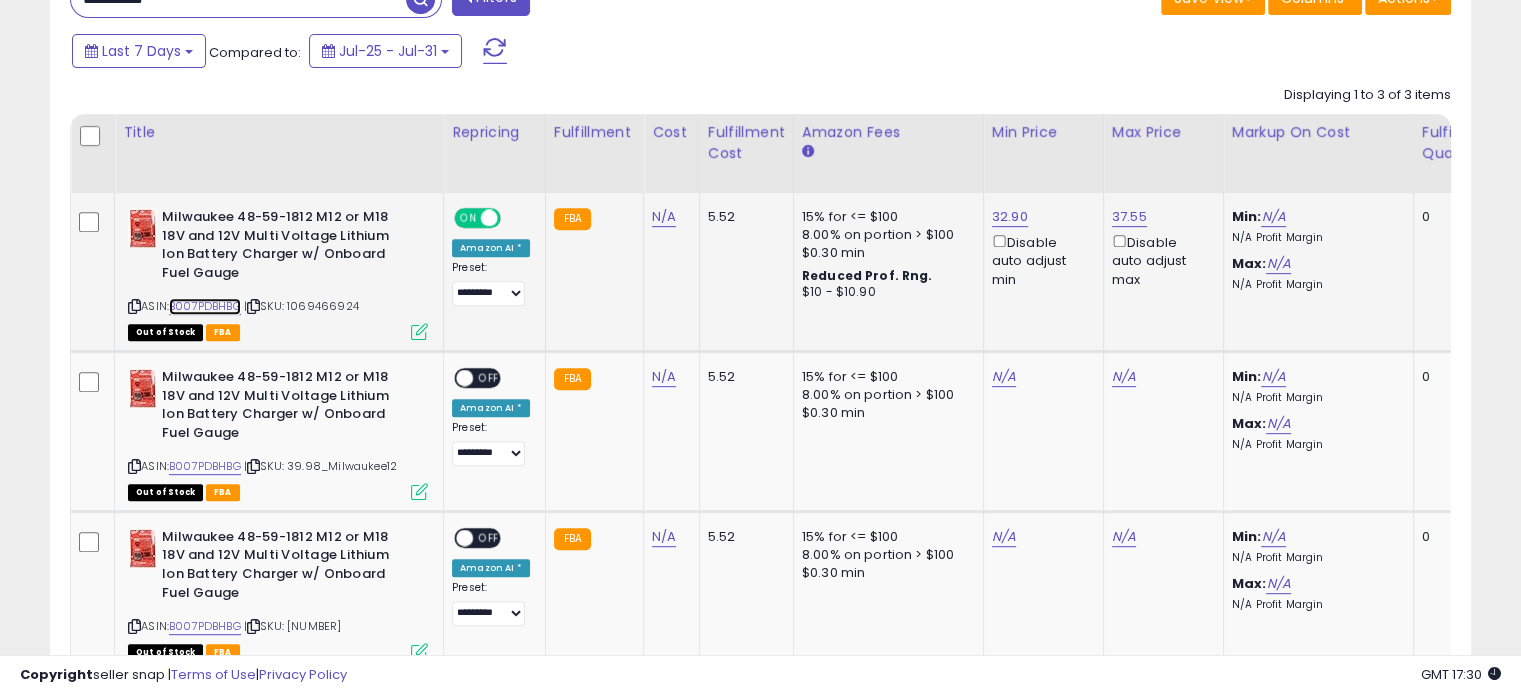 click on "B007PDBHBG" at bounding box center (205, 306) 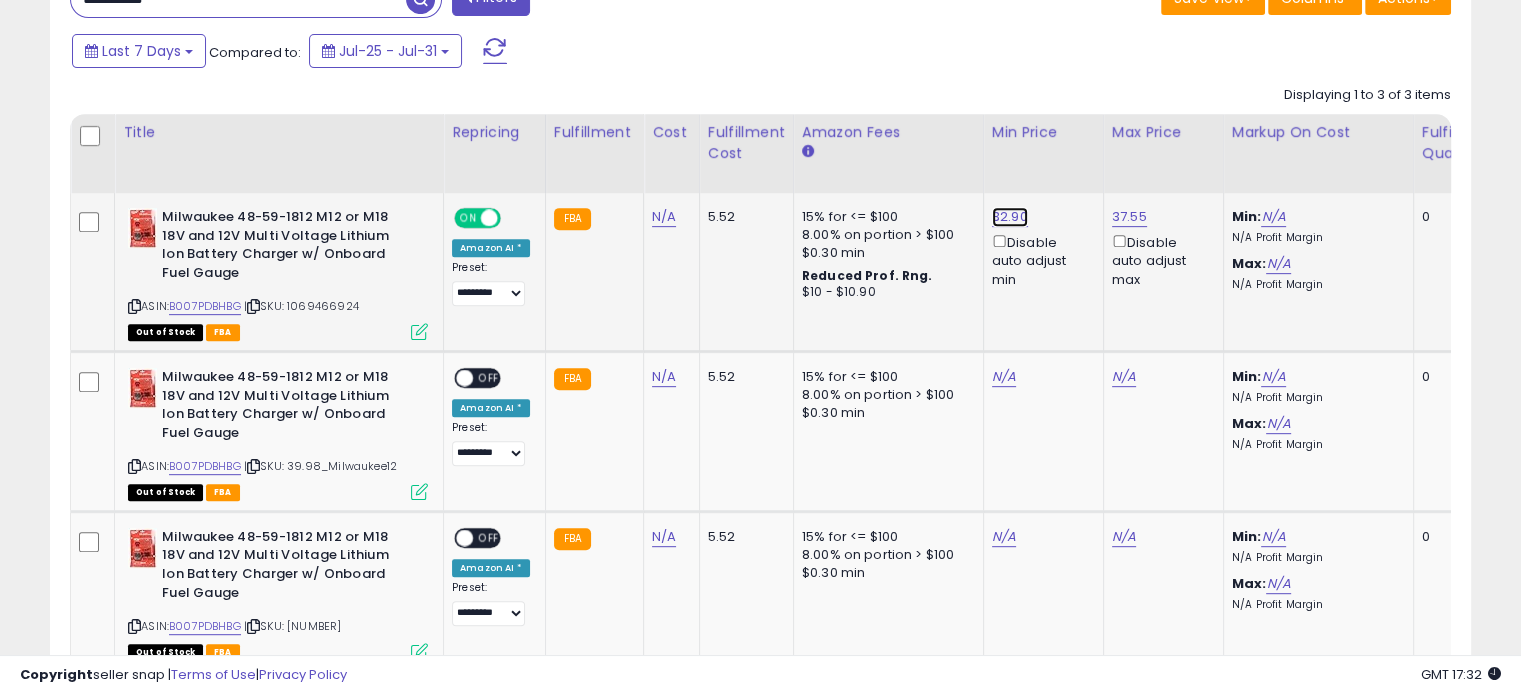 click on "32.90" at bounding box center (1010, 217) 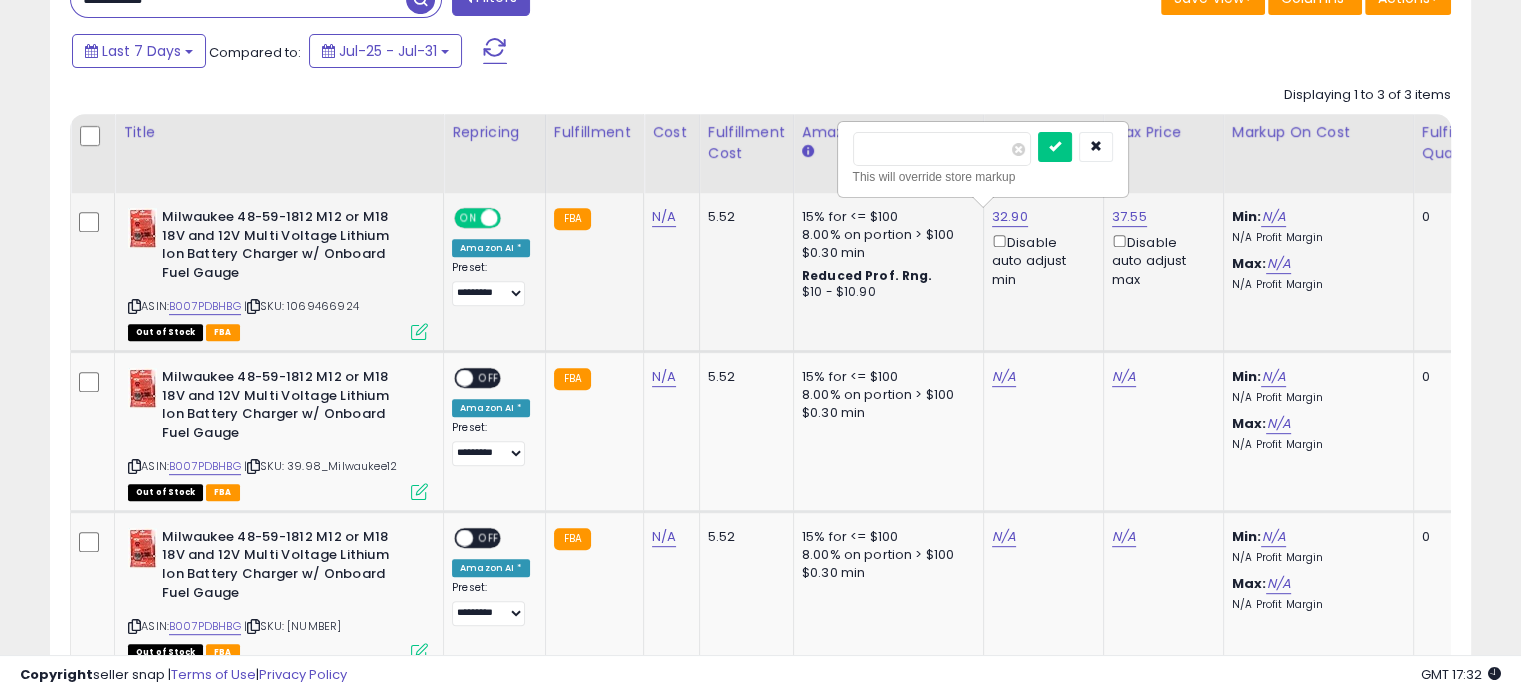 drag, startPoint x: 916, startPoint y: 141, endPoint x: 843, endPoint y: 139, distance: 73.02739 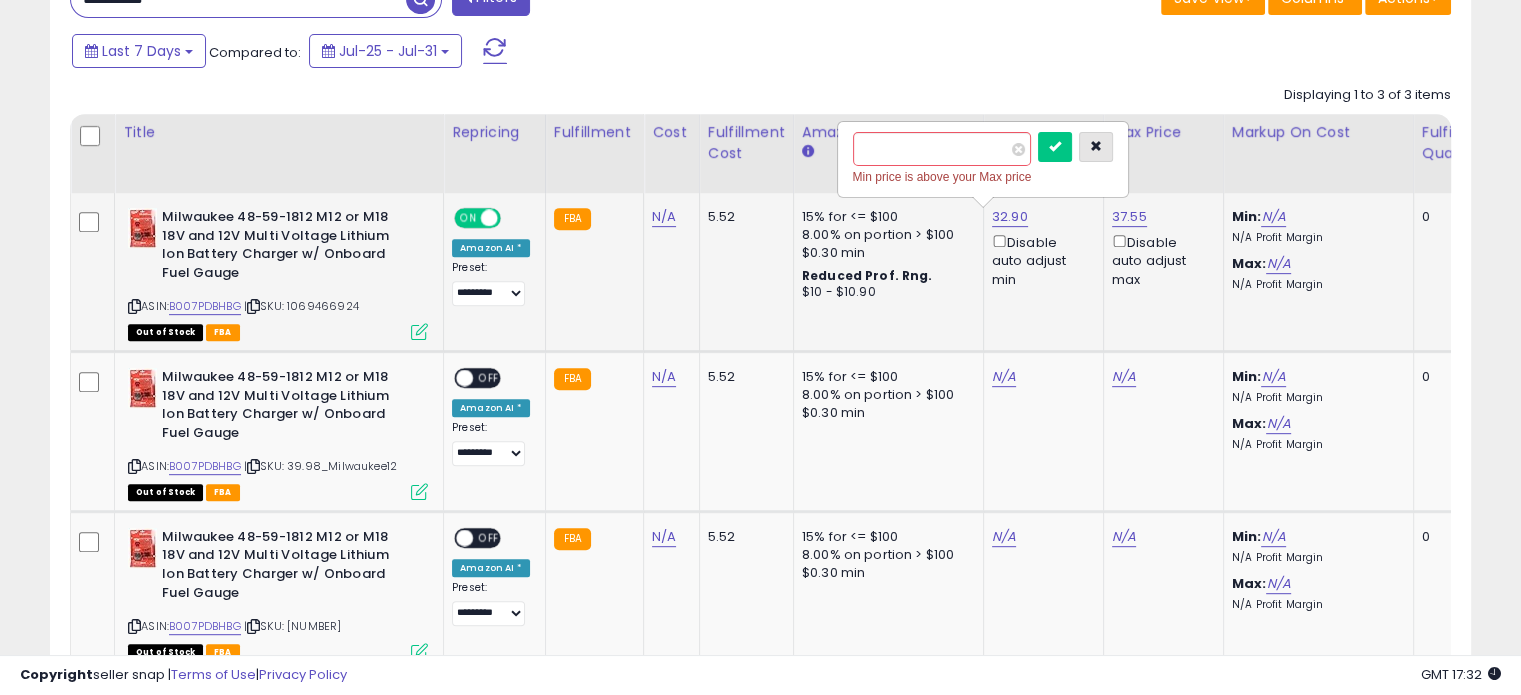 click at bounding box center (1096, 146) 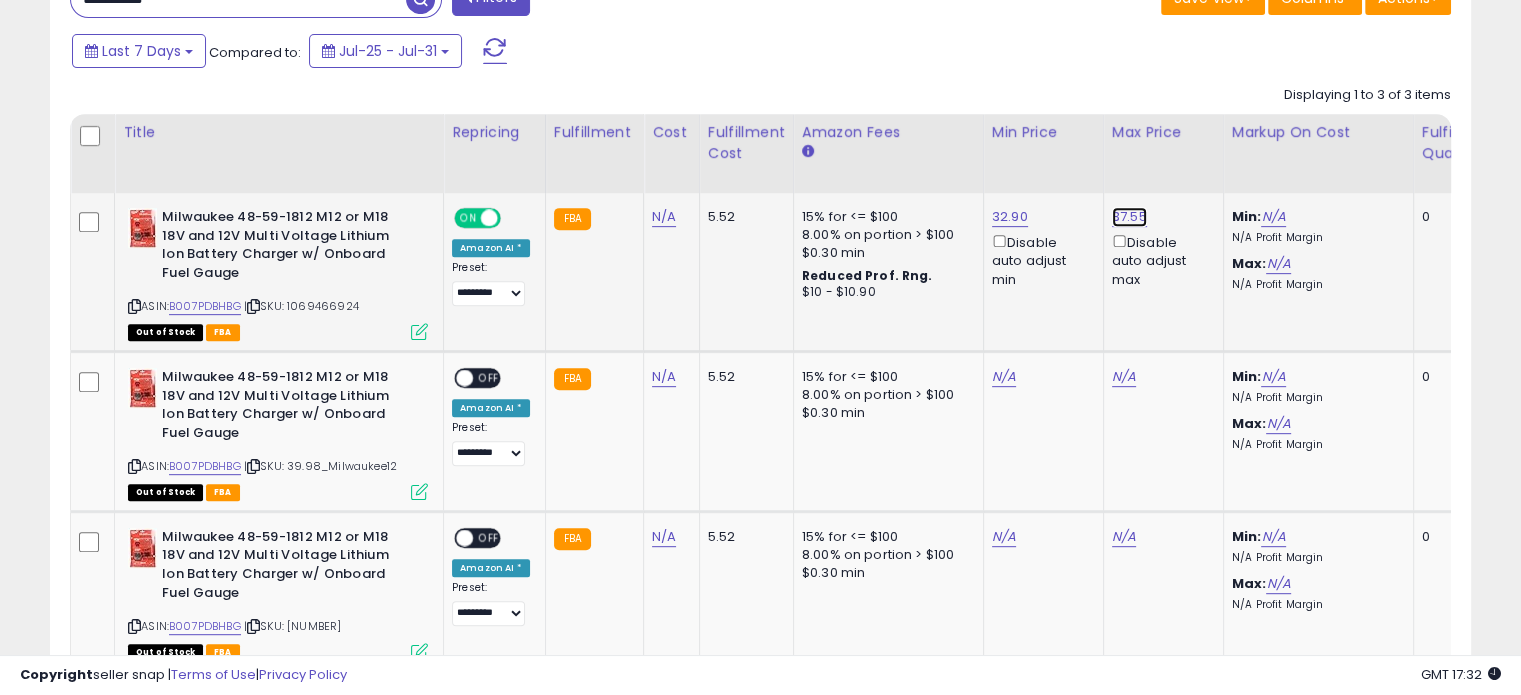 click on "37.55" at bounding box center (1129, 217) 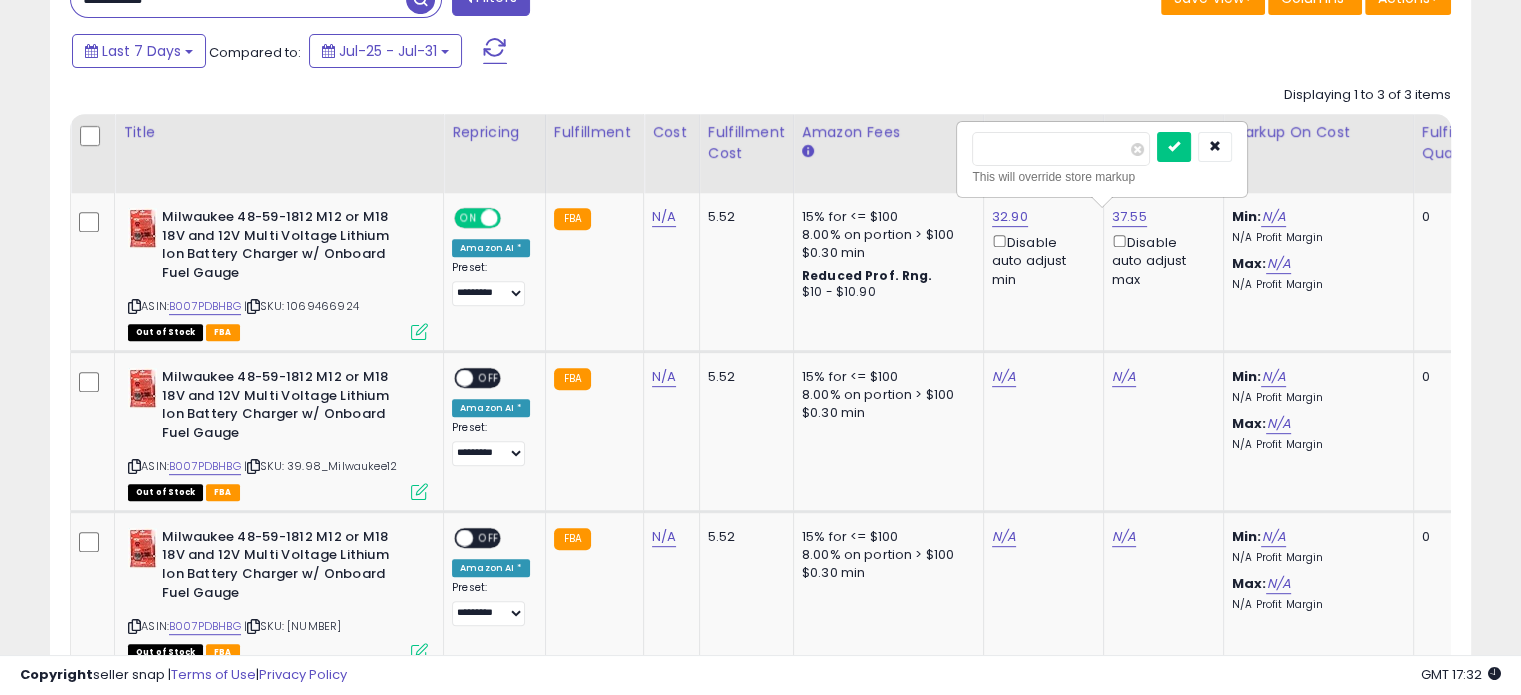 drag, startPoint x: 1051, startPoint y: 153, endPoint x: 869, endPoint y: 151, distance: 182.01099 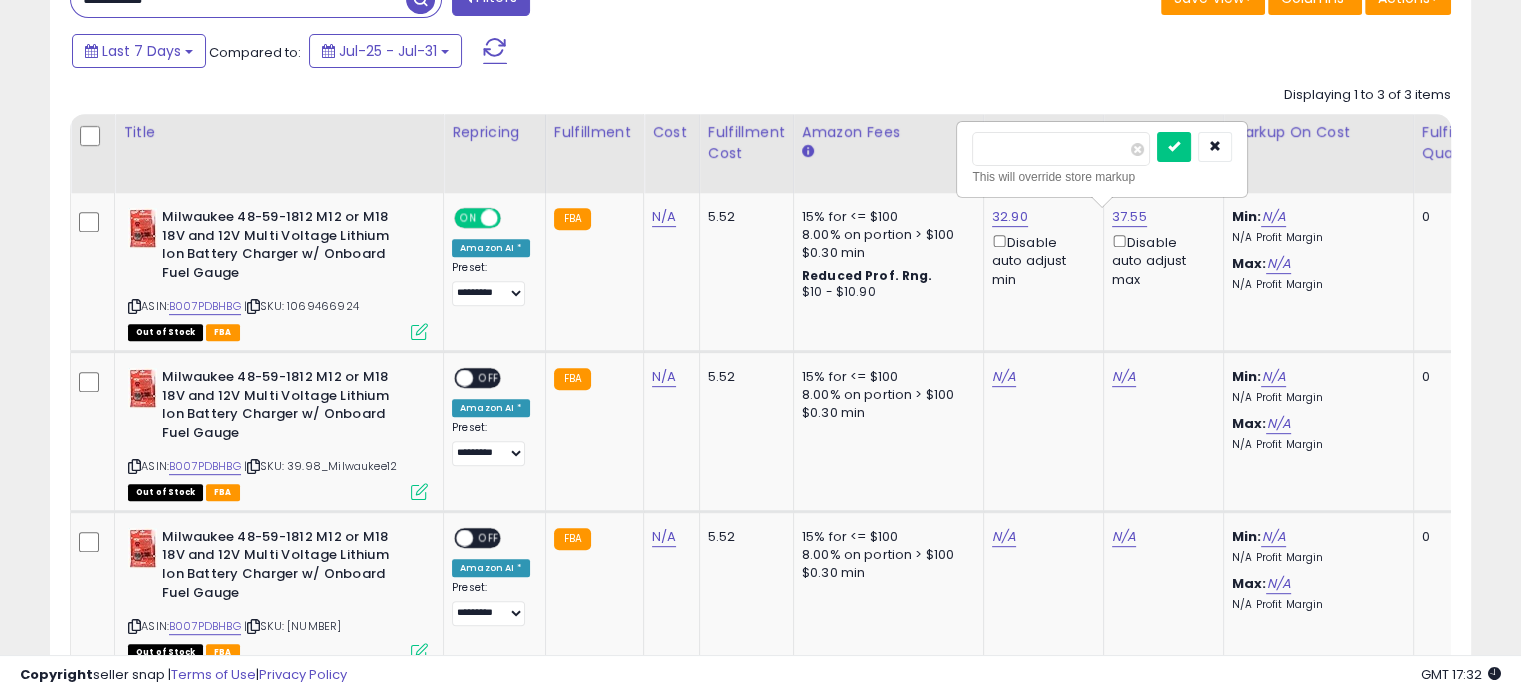 click at bounding box center (1174, 147) 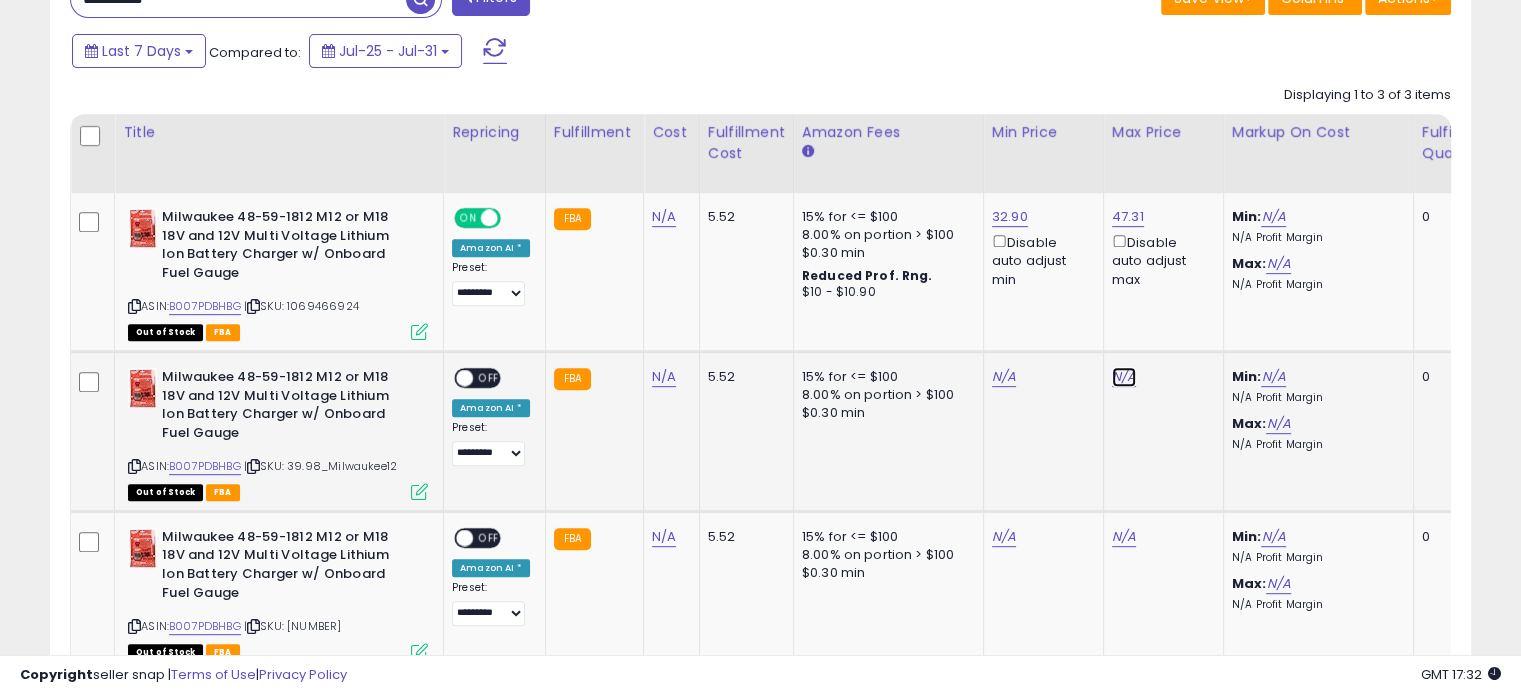 click on "N/A" at bounding box center (1124, 377) 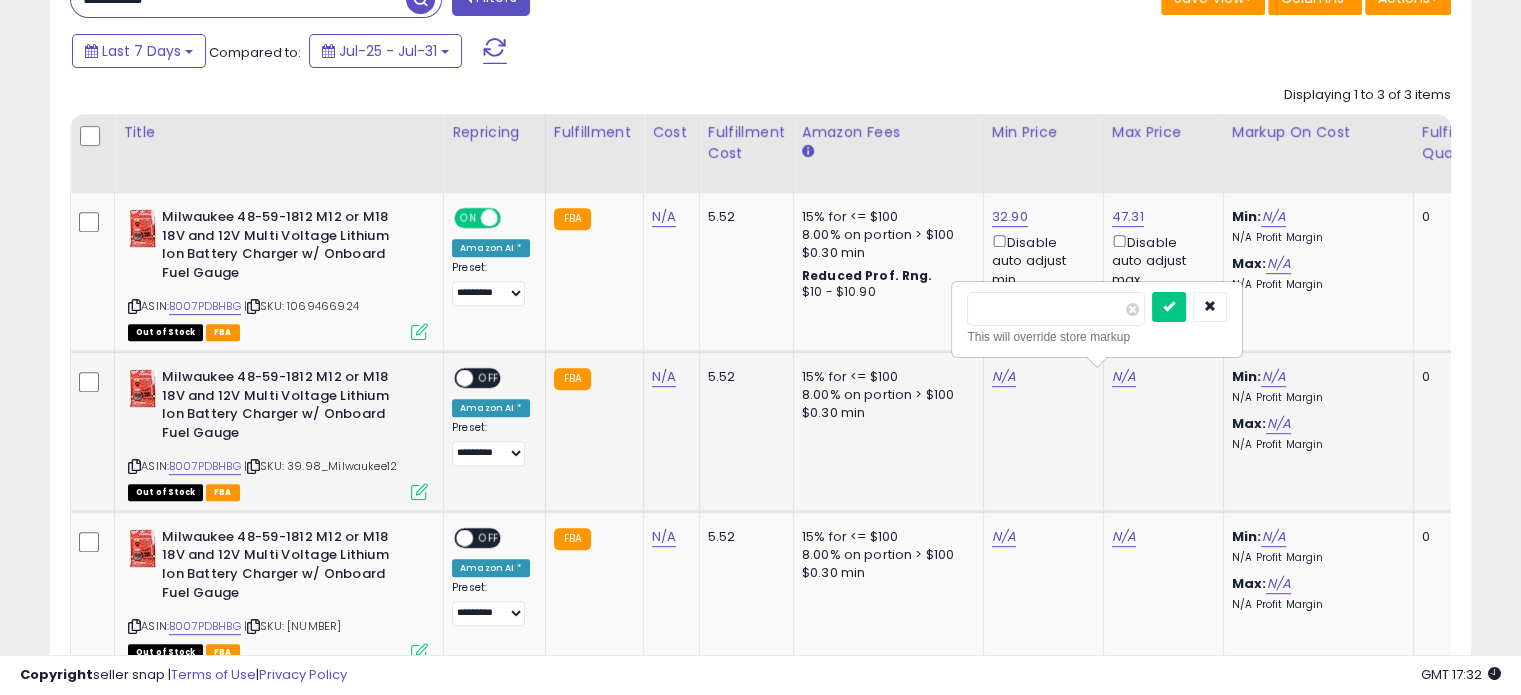 click at bounding box center [1169, 307] 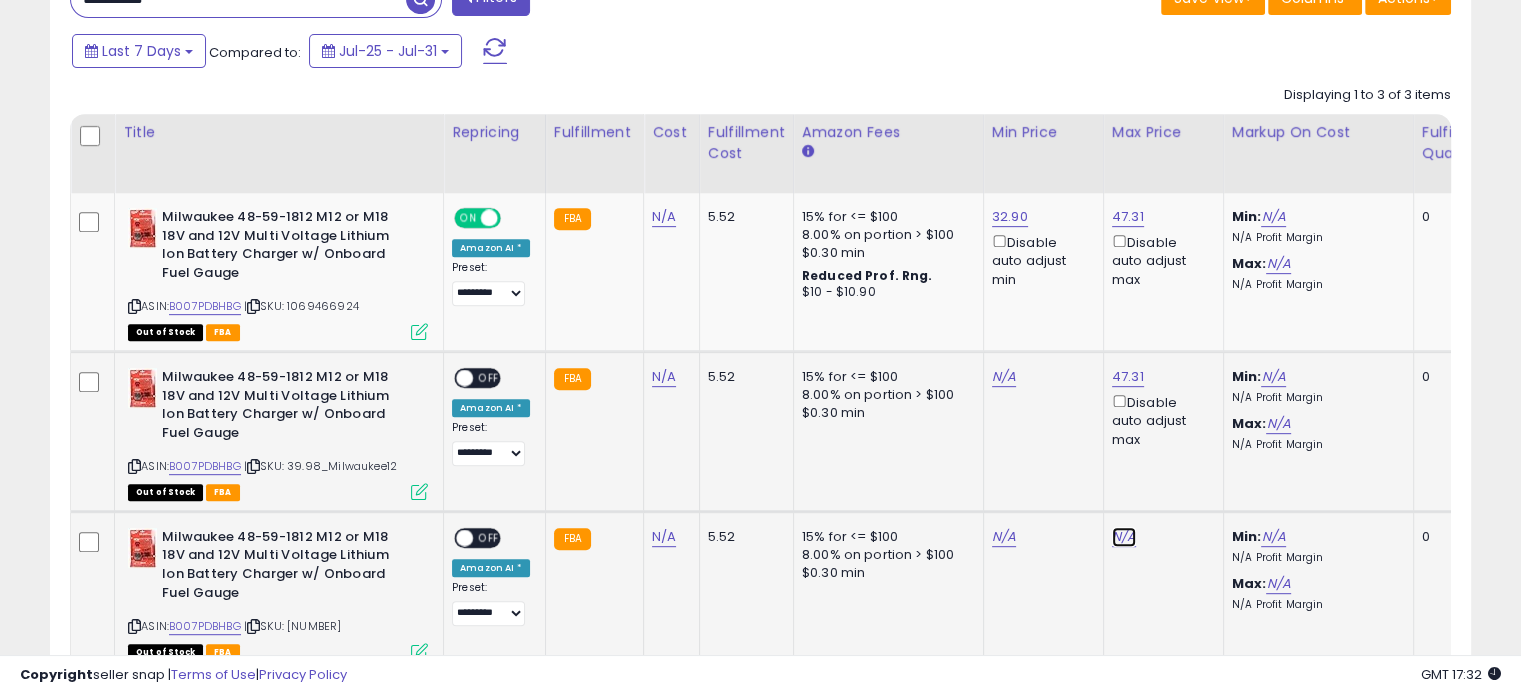 click on "N/A" at bounding box center [1124, 537] 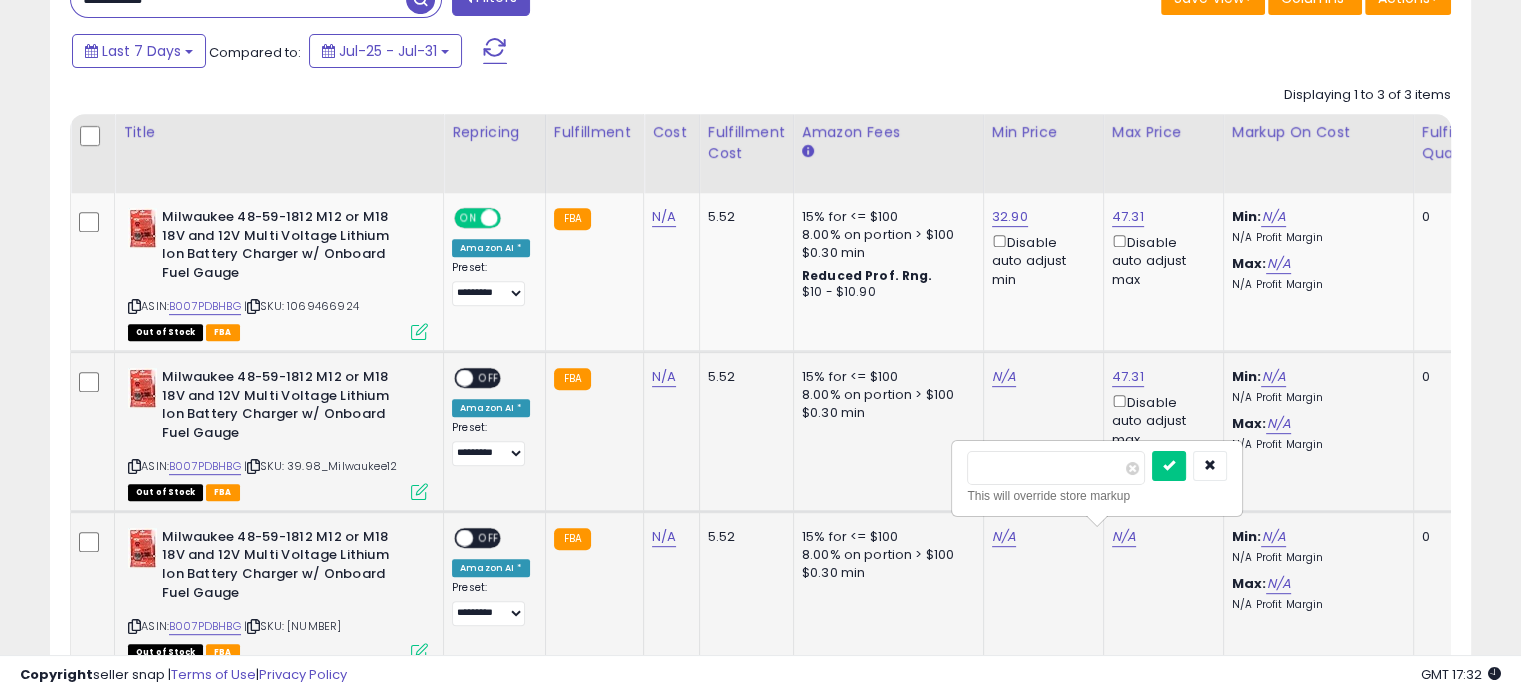 click at bounding box center [1169, 466] 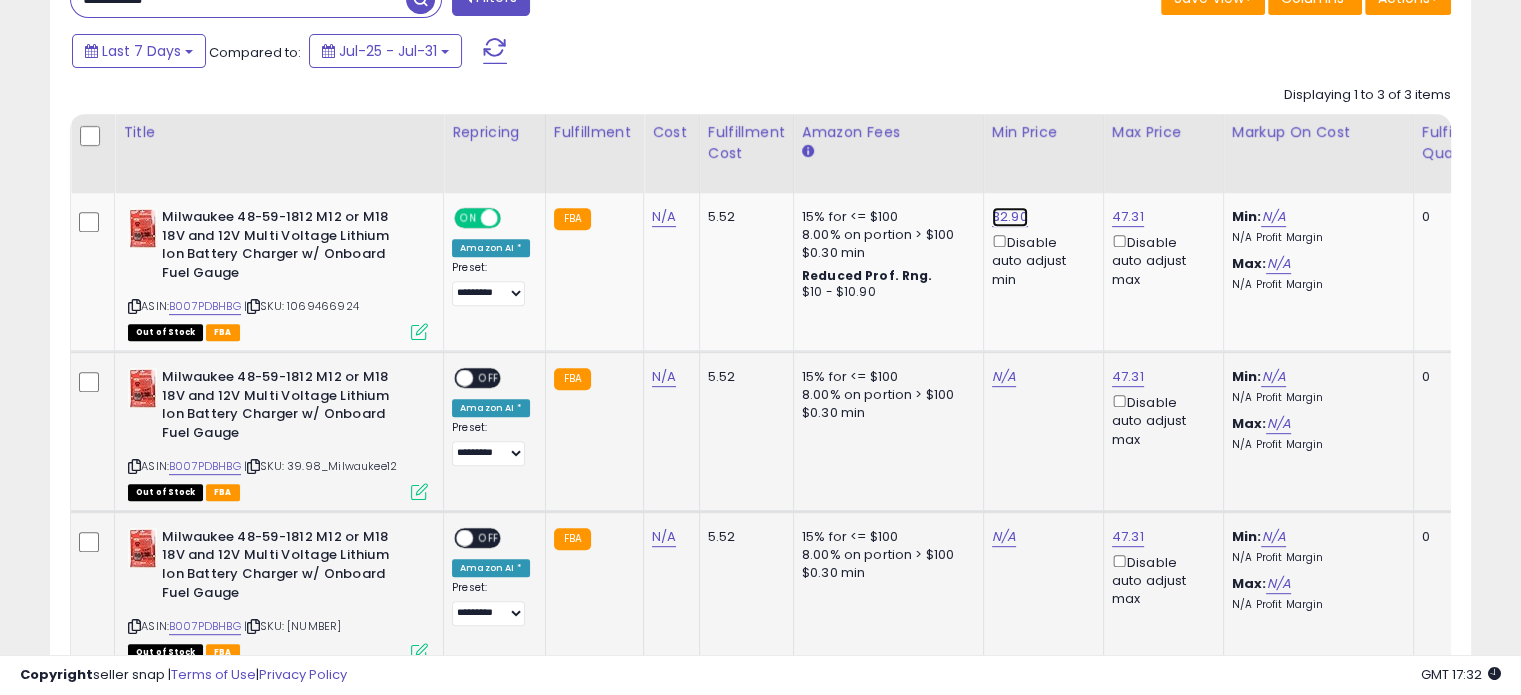 click on "32.90" at bounding box center (1010, 217) 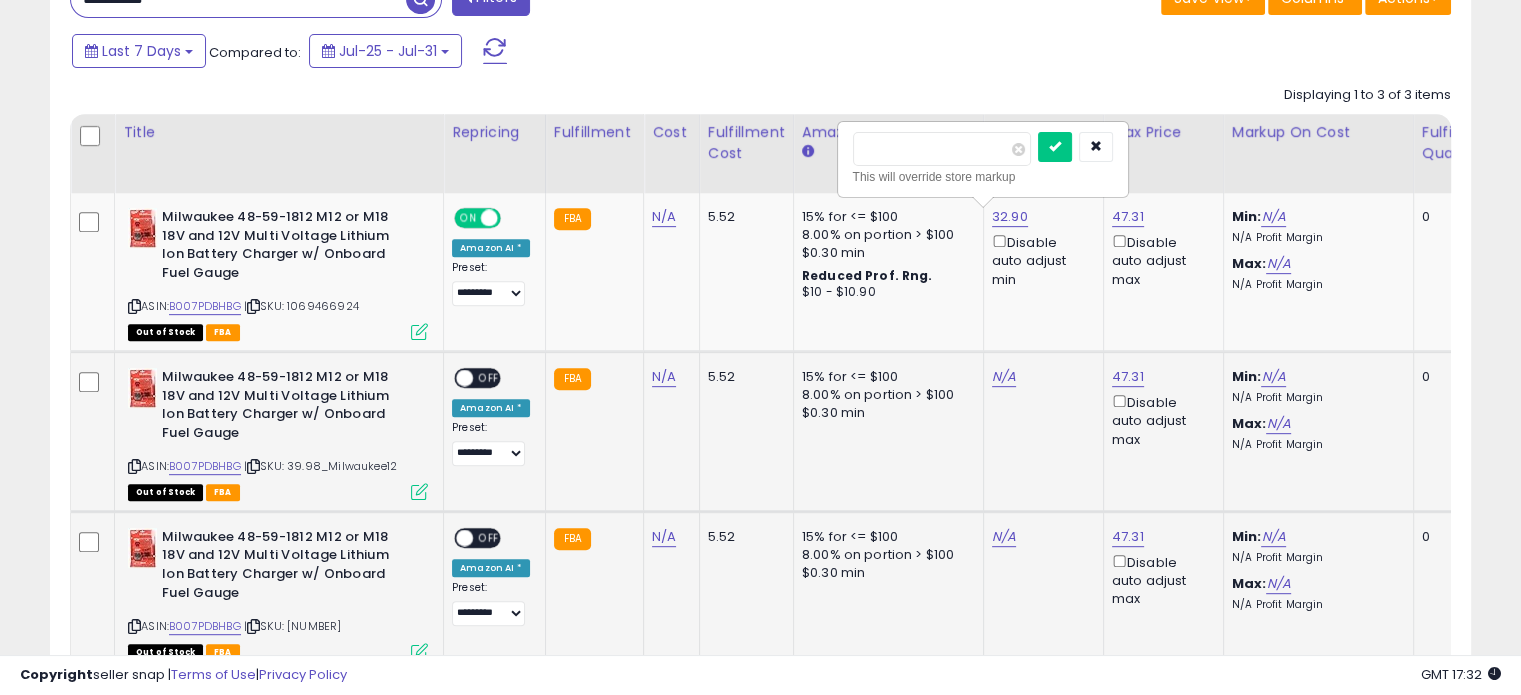 drag, startPoint x: 924, startPoint y: 148, endPoint x: 826, endPoint y: 142, distance: 98.1835 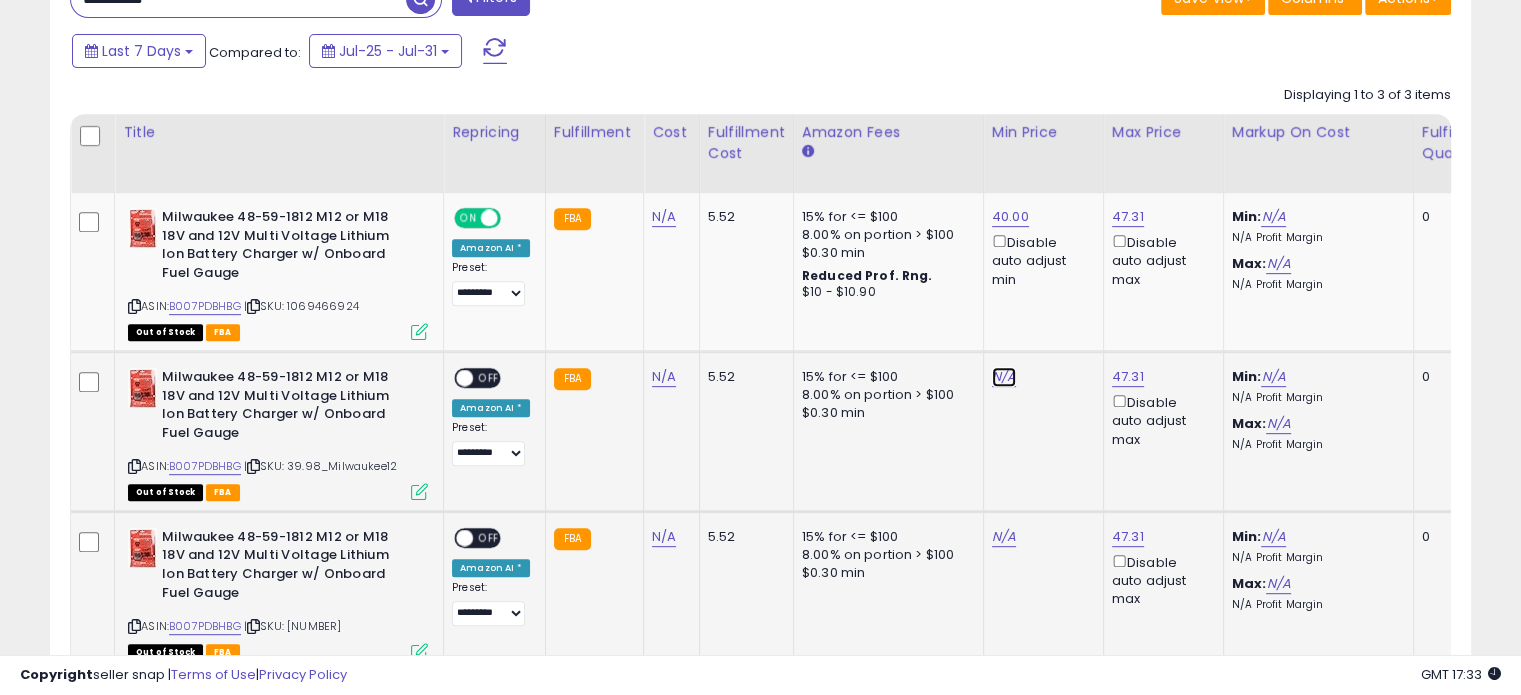 click on "N/A" at bounding box center (1004, 377) 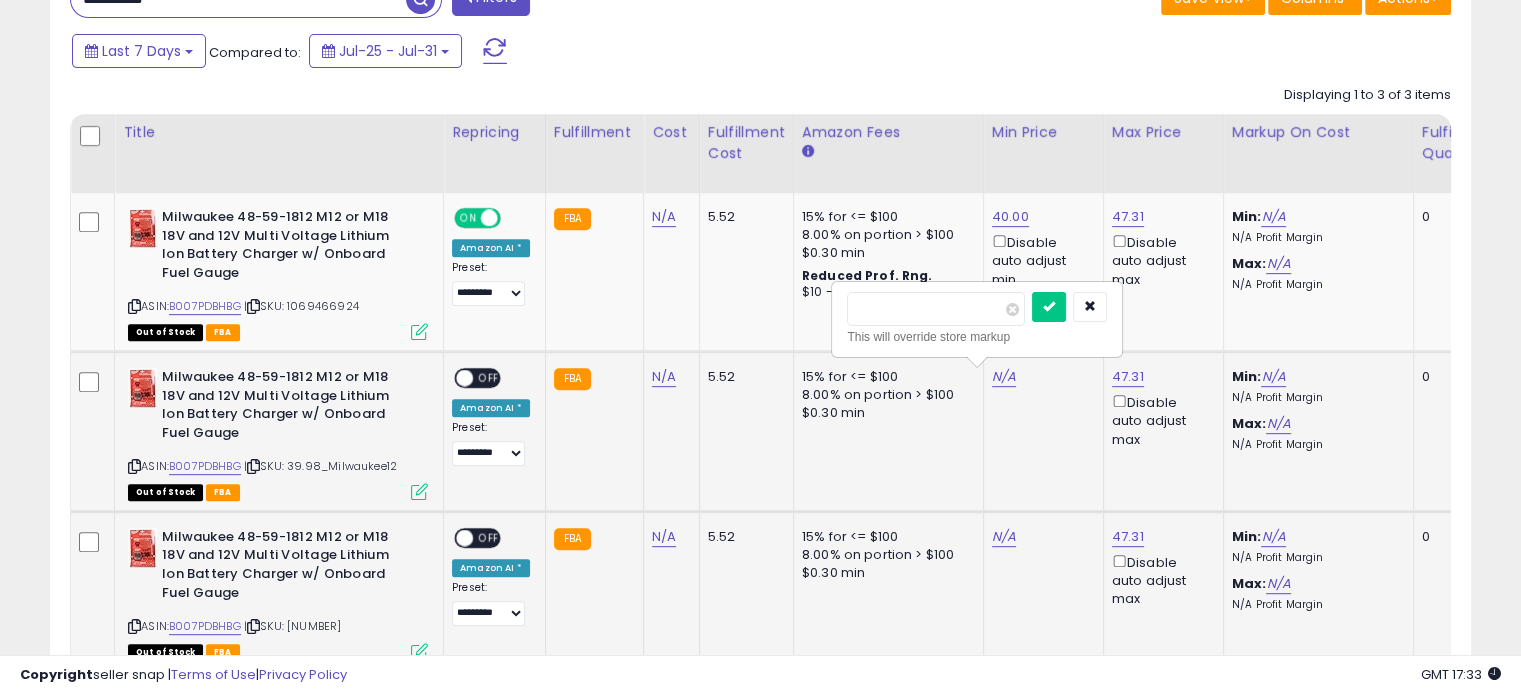 click at bounding box center [1049, 307] 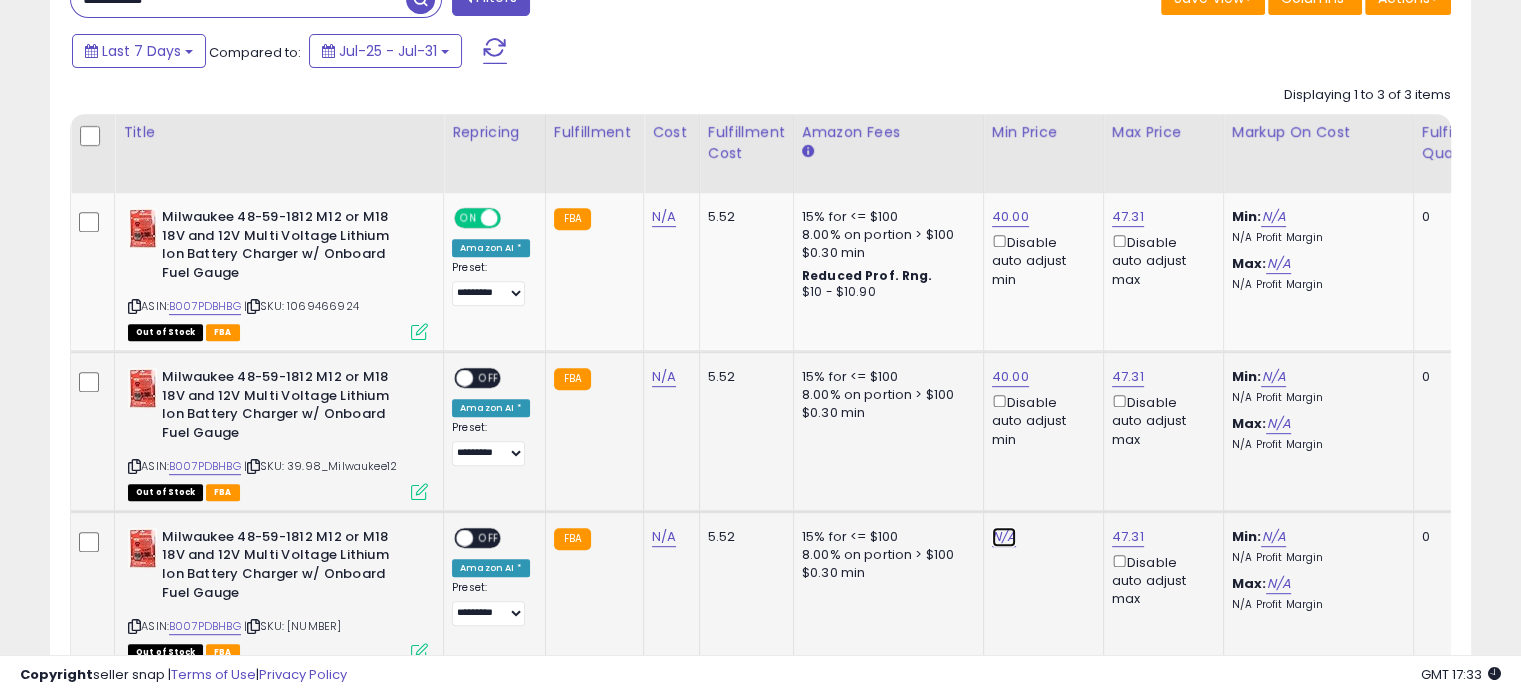 click on "N/A" at bounding box center (1004, 537) 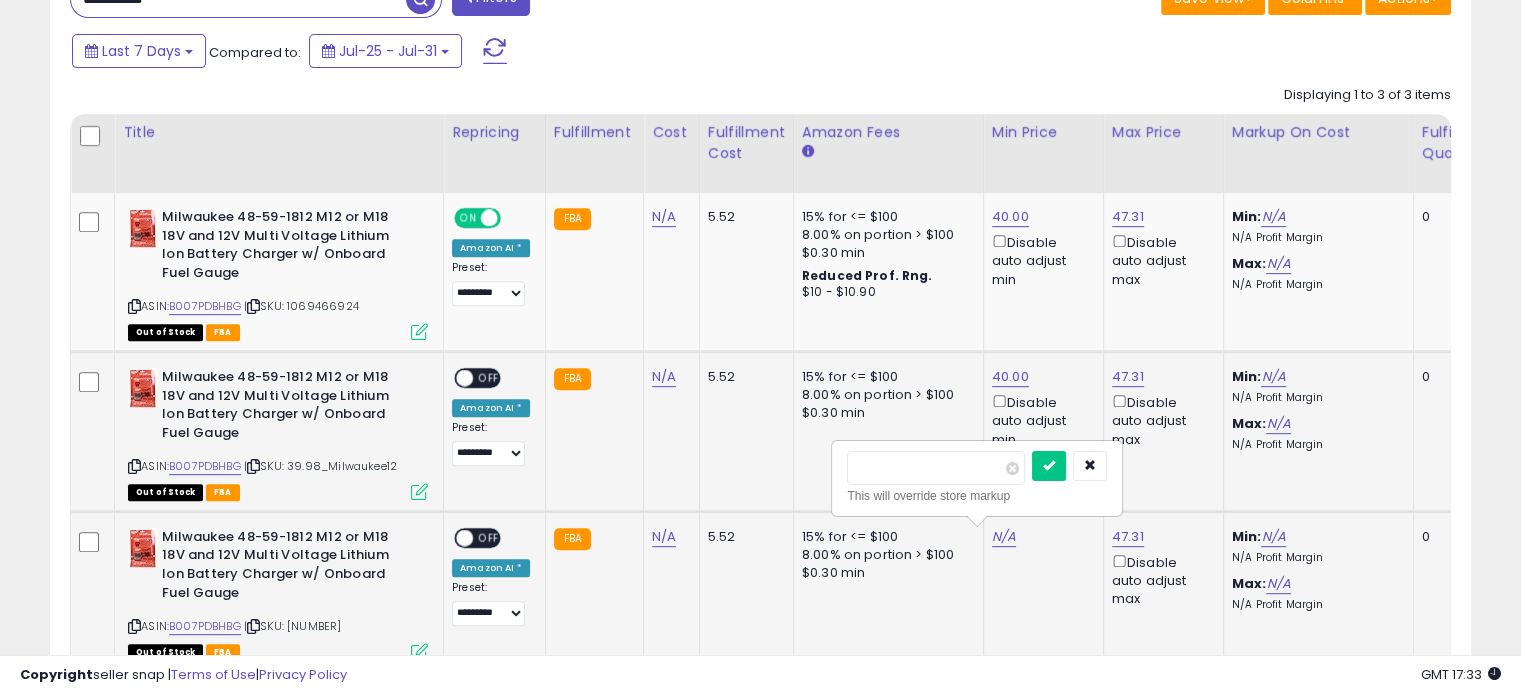 click at bounding box center [1049, 466] 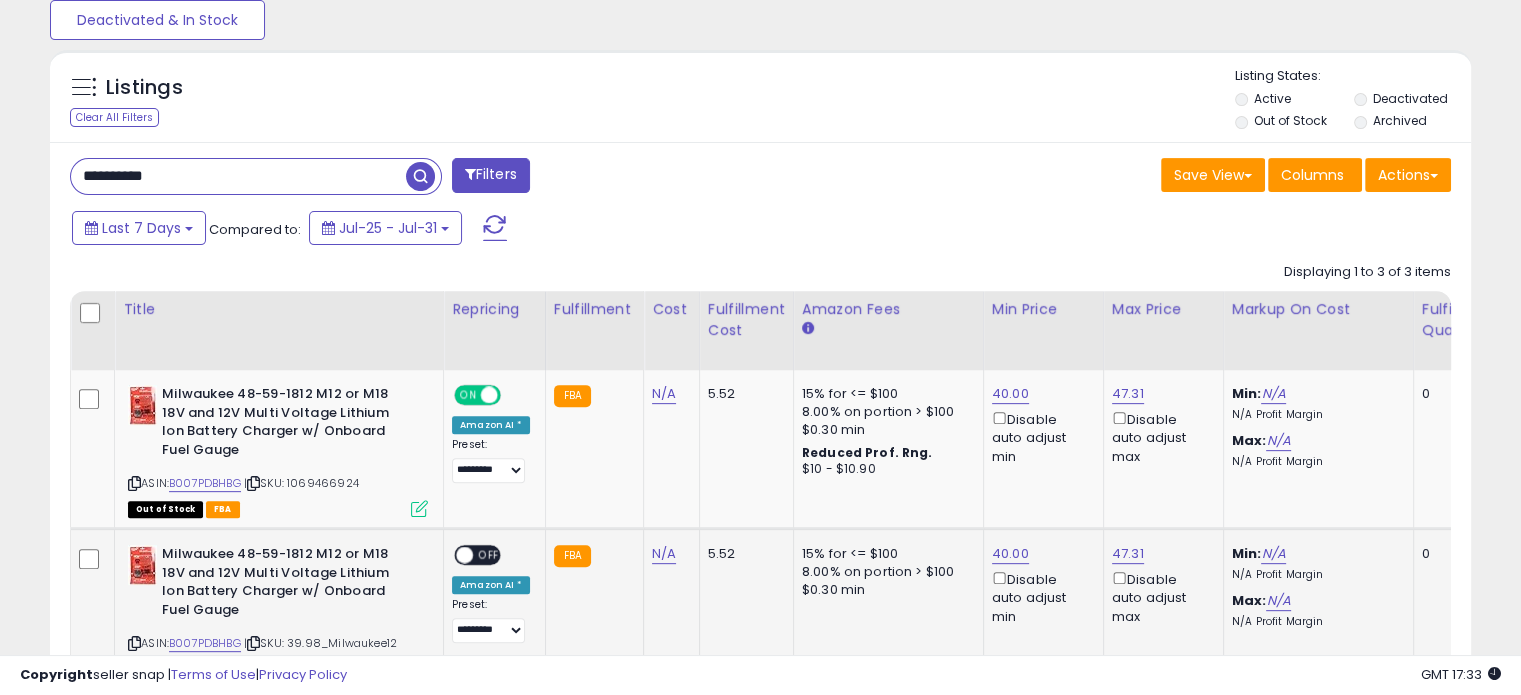 scroll, scrollTop: 657, scrollLeft: 0, axis: vertical 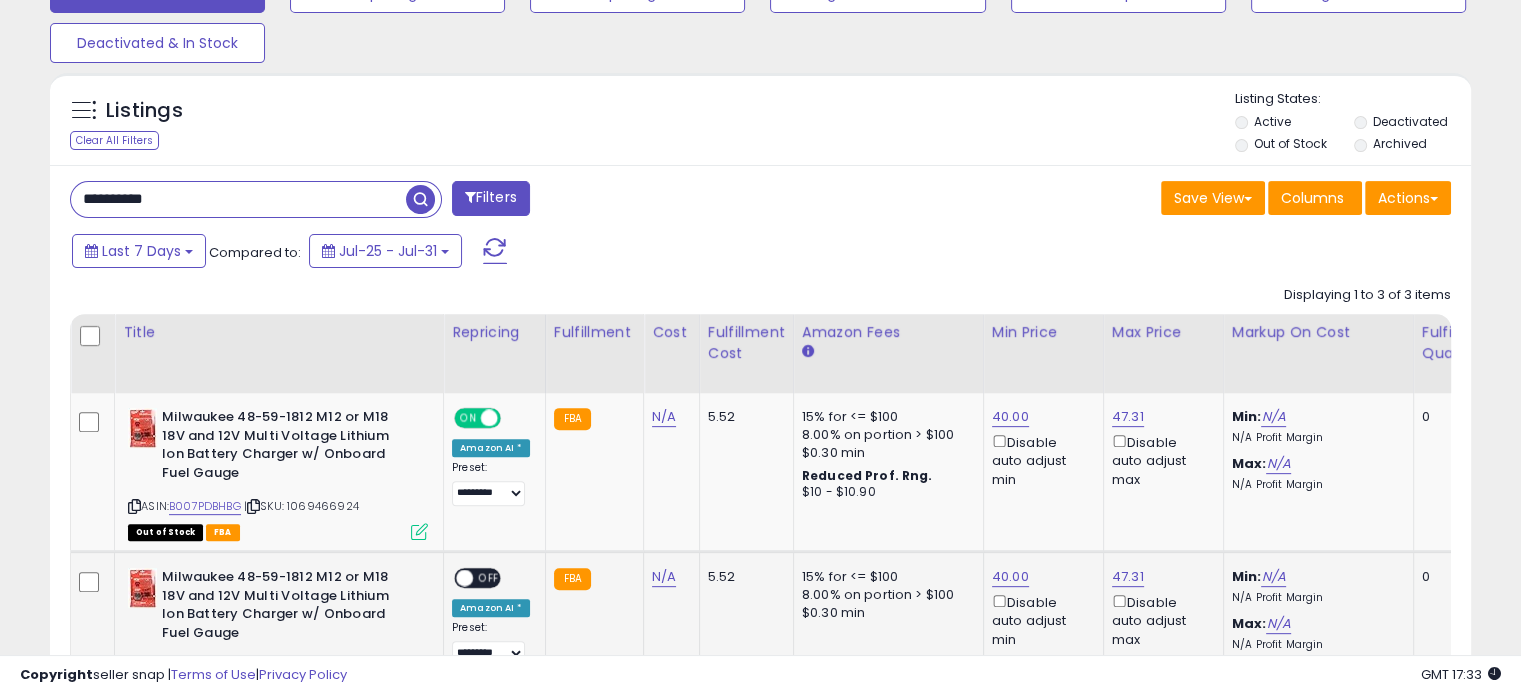 drag, startPoint x: 179, startPoint y: 197, endPoint x: 0, endPoint y: 203, distance: 179.10052 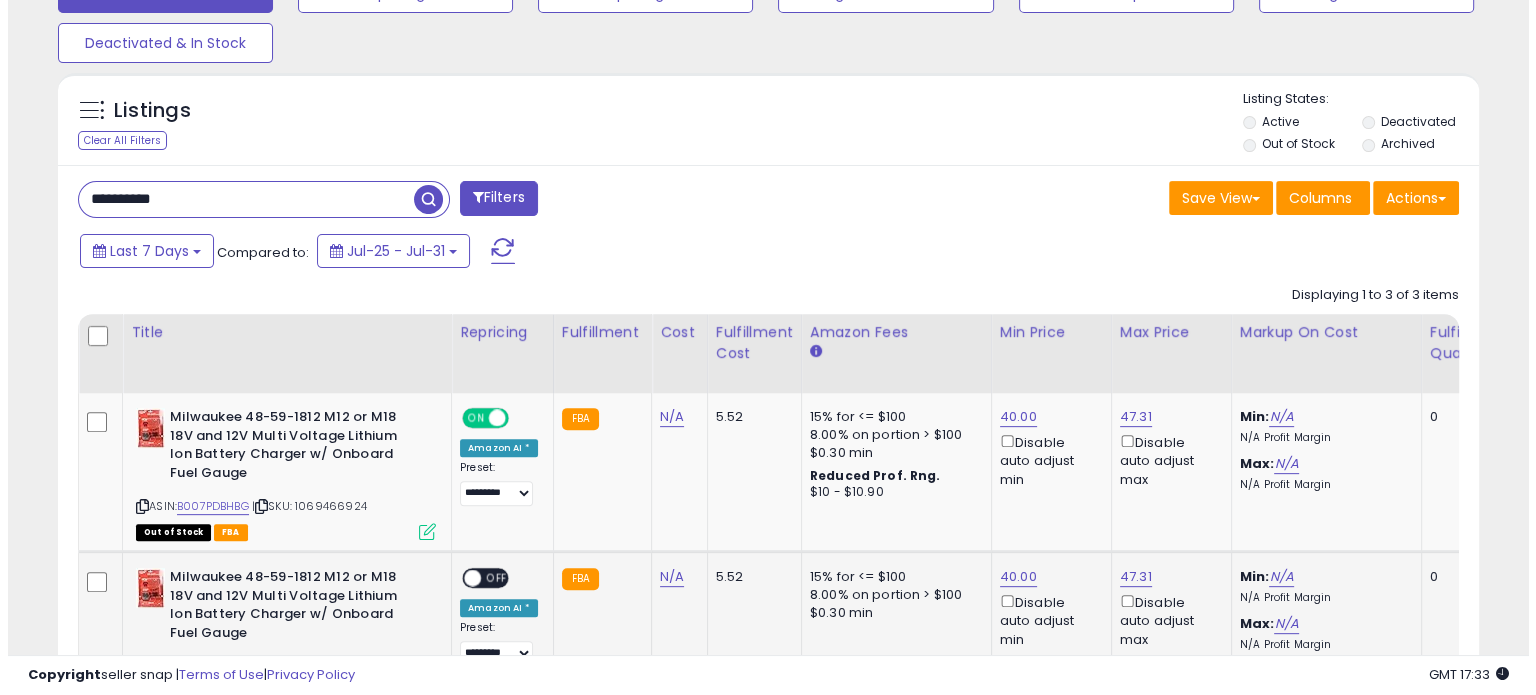 scroll, scrollTop: 524, scrollLeft: 0, axis: vertical 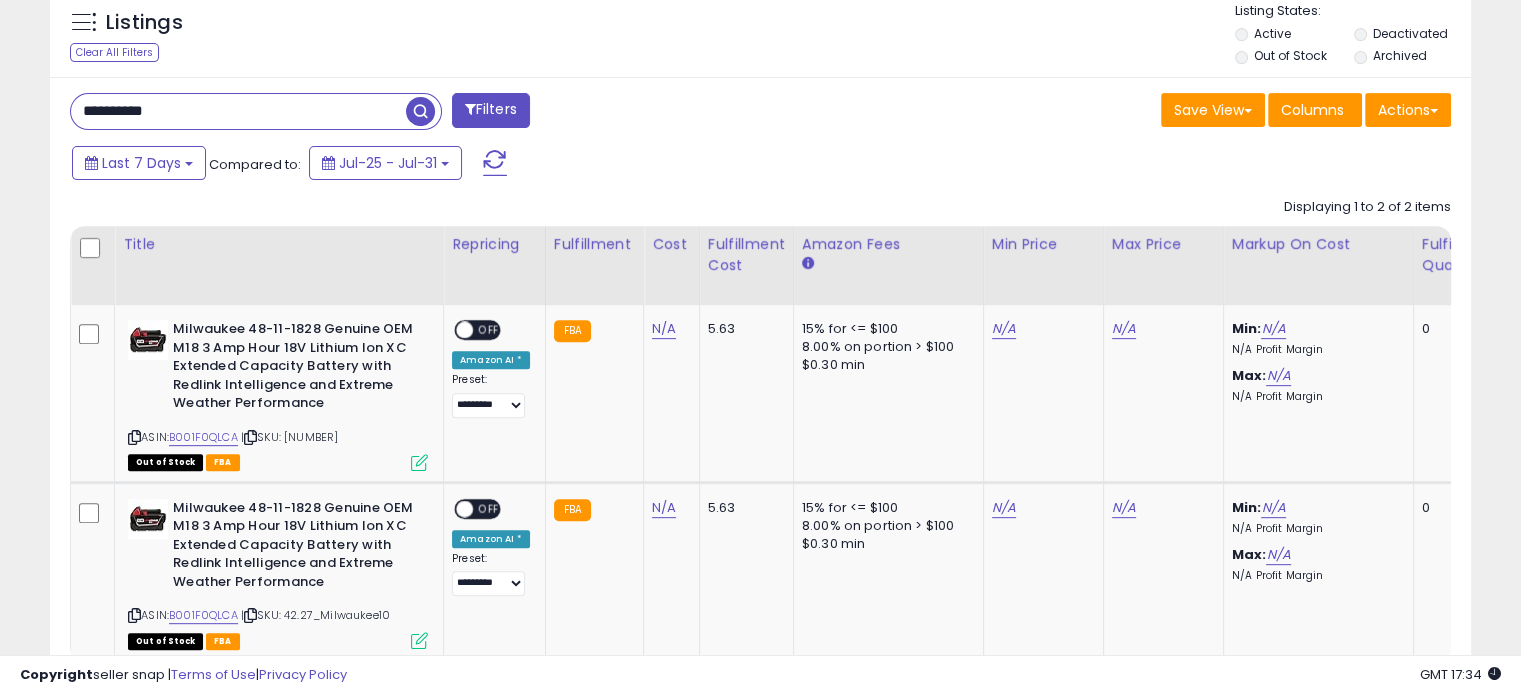 drag, startPoint x: 232, startPoint y: 113, endPoint x: 0, endPoint y: 119, distance: 232.07758 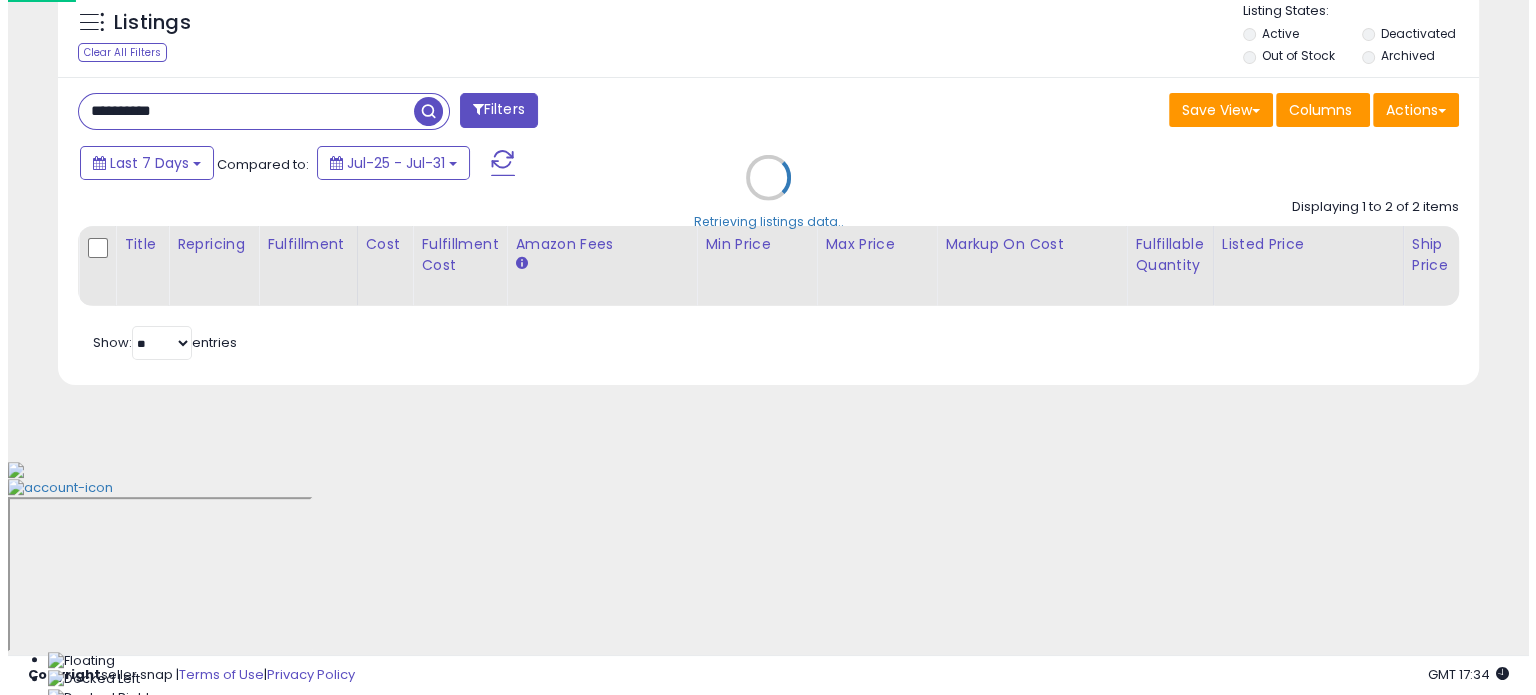 scroll, scrollTop: 524, scrollLeft: 0, axis: vertical 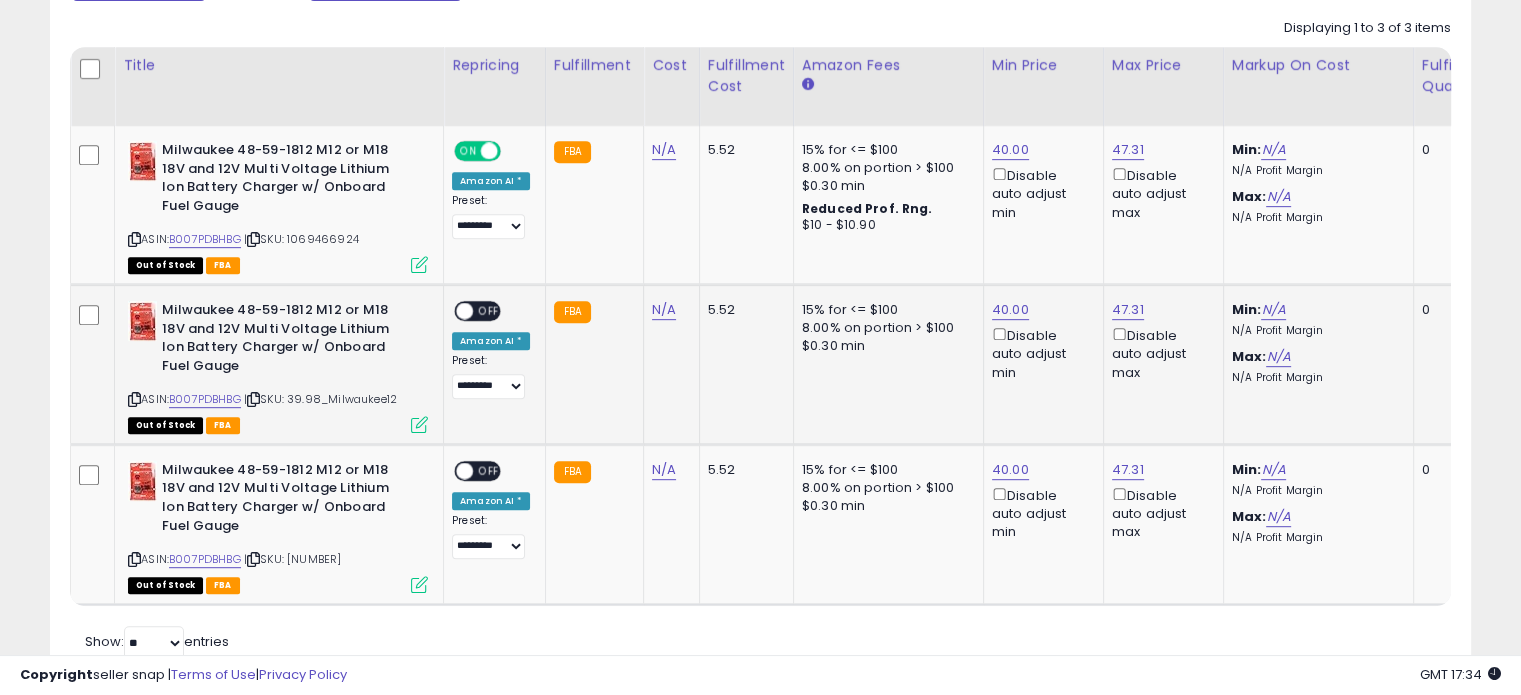 click on "OFF" at bounding box center (489, 311) 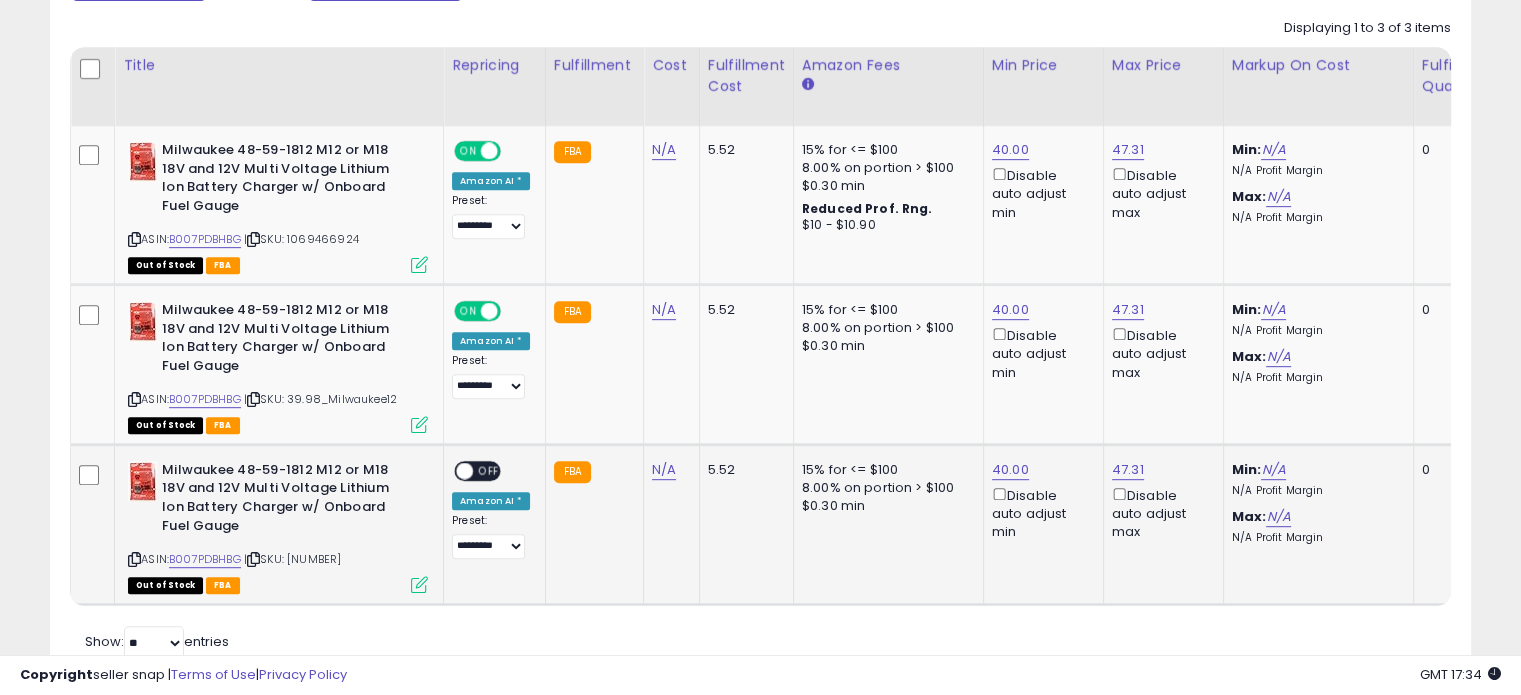 click on "OFF" at bounding box center (489, 471) 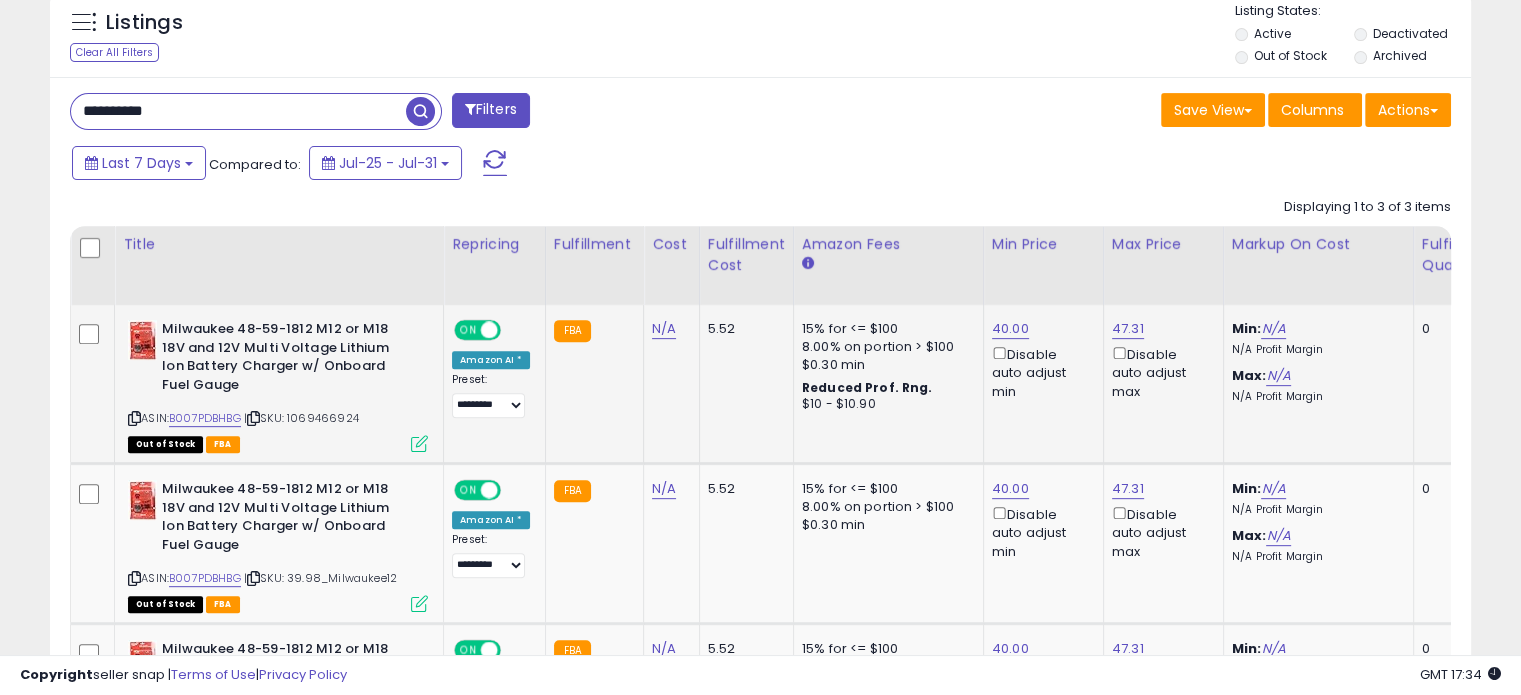 scroll, scrollTop: 657, scrollLeft: 0, axis: vertical 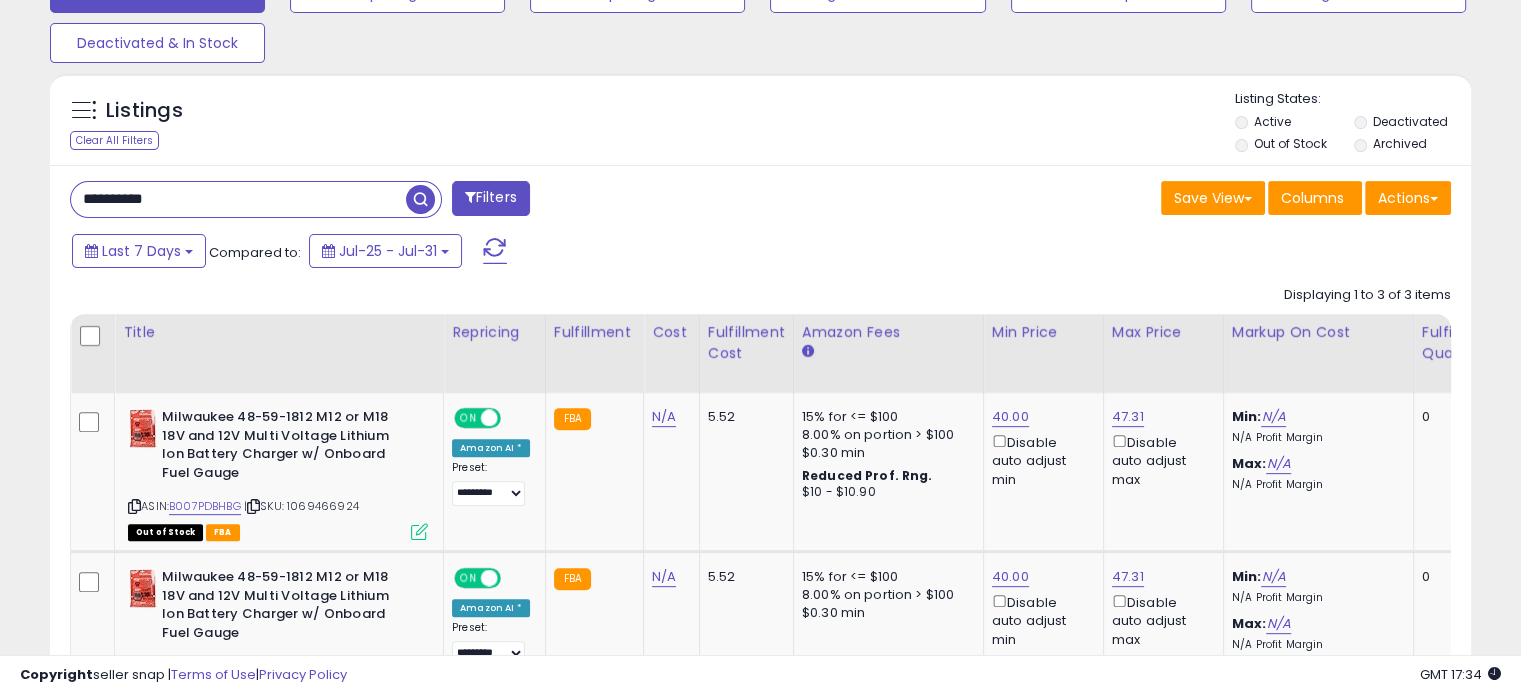 drag, startPoint x: 218, startPoint y: 203, endPoint x: 0, endPoint y: 200, distance: 218.02065 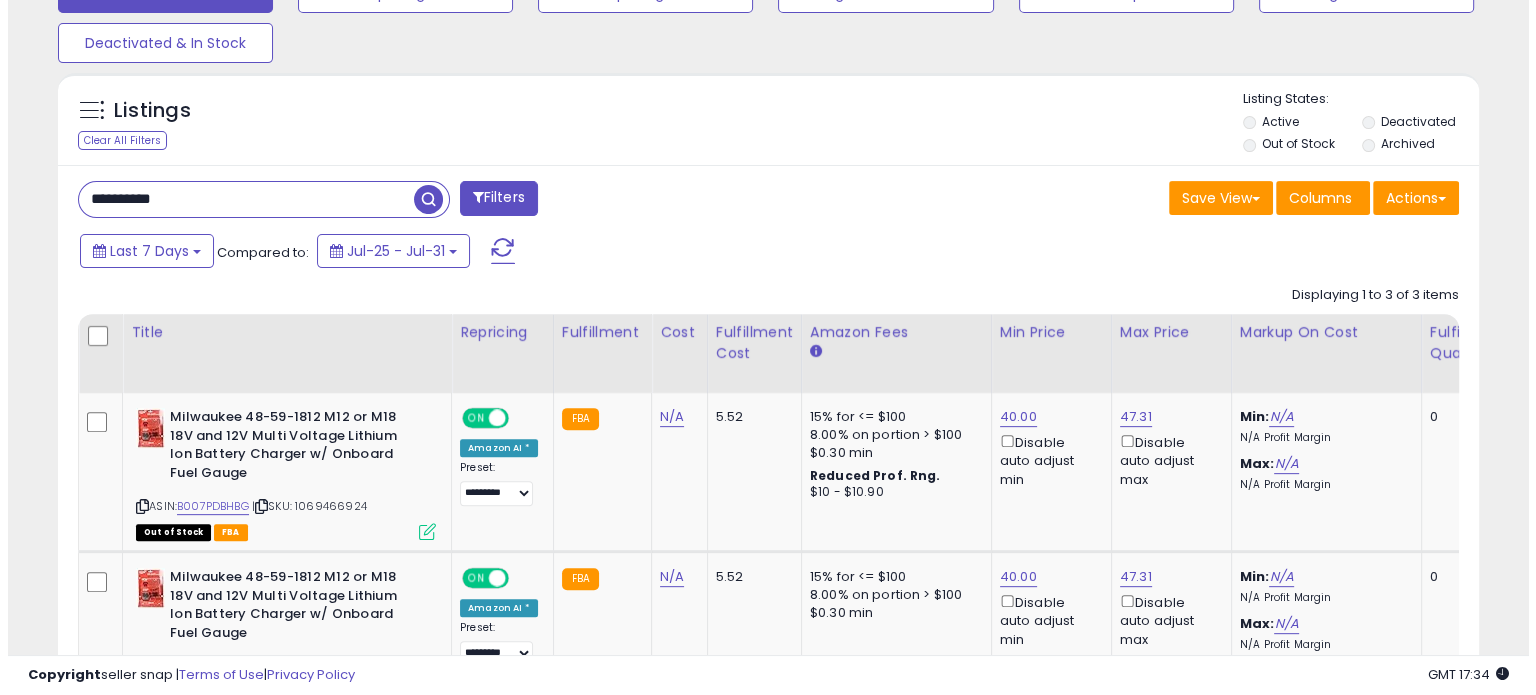 scroll, scrollTop: 524, scrollLeft: 0, axis: vertical 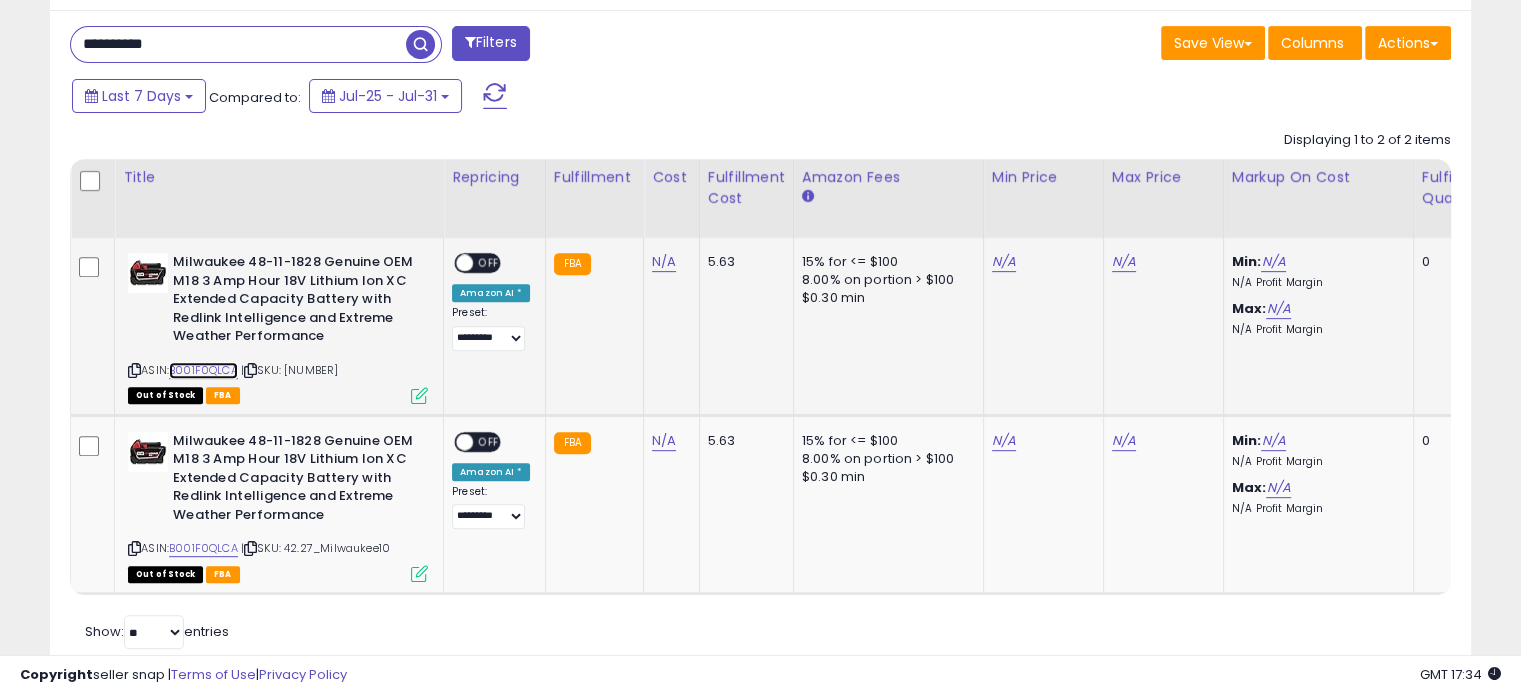 click on "B001F0QLCA" at bounding box center [203, 370] 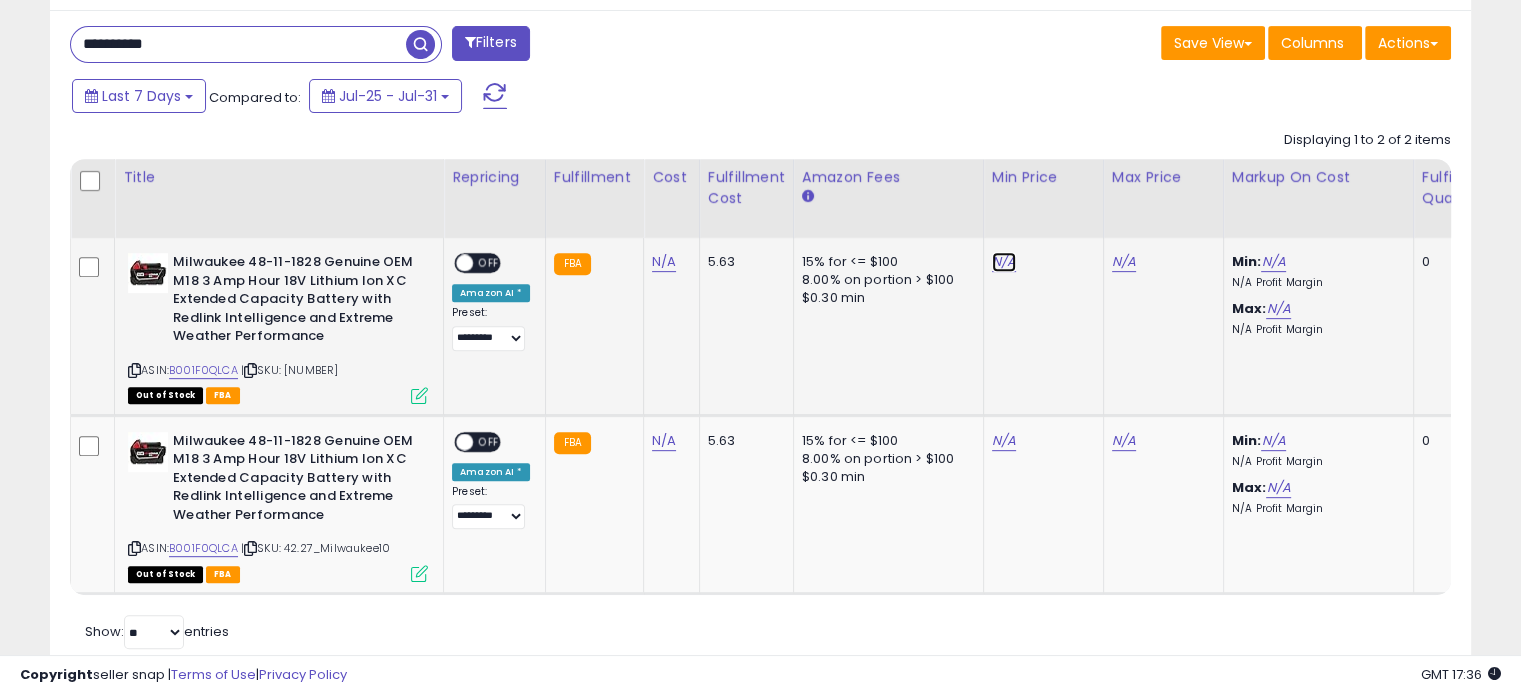 click on "N/A" at bounding box center (1004, 262) 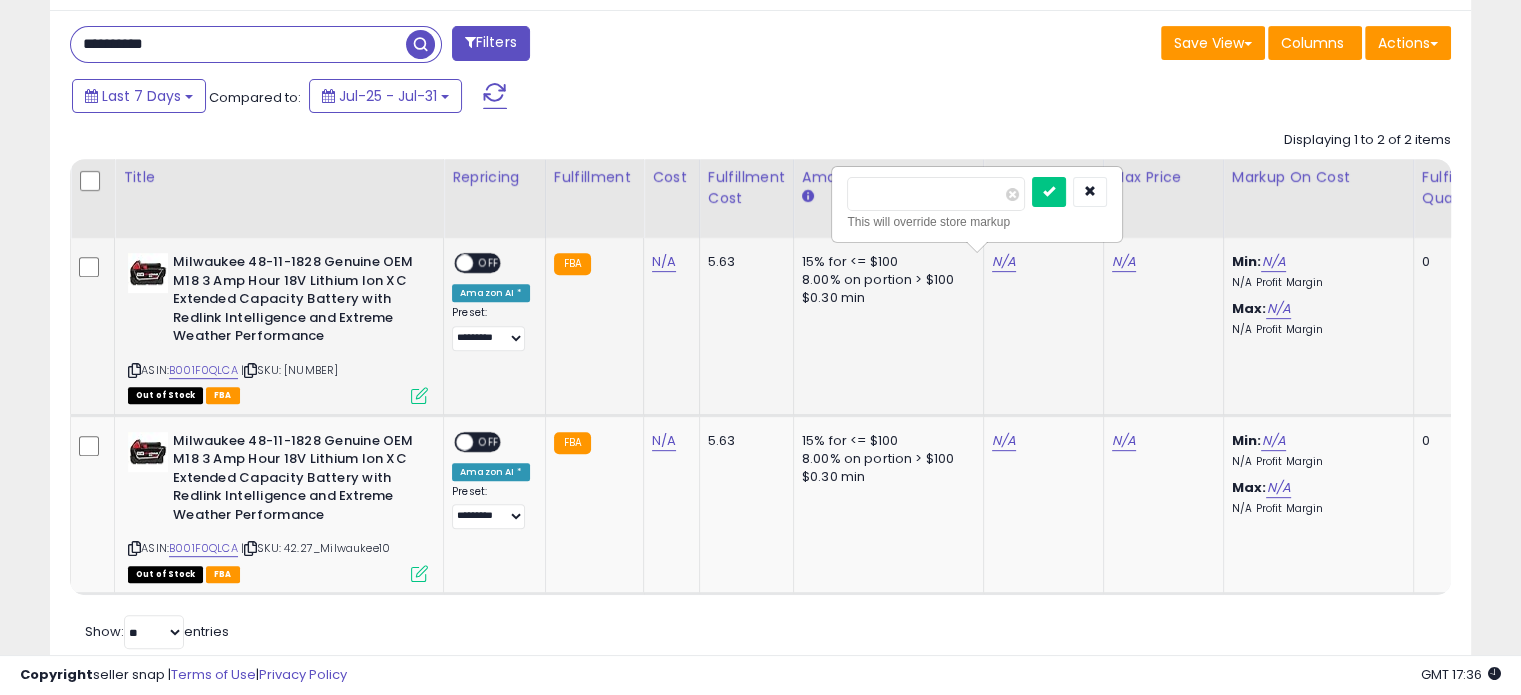 click at bounding box center (1049, 192) 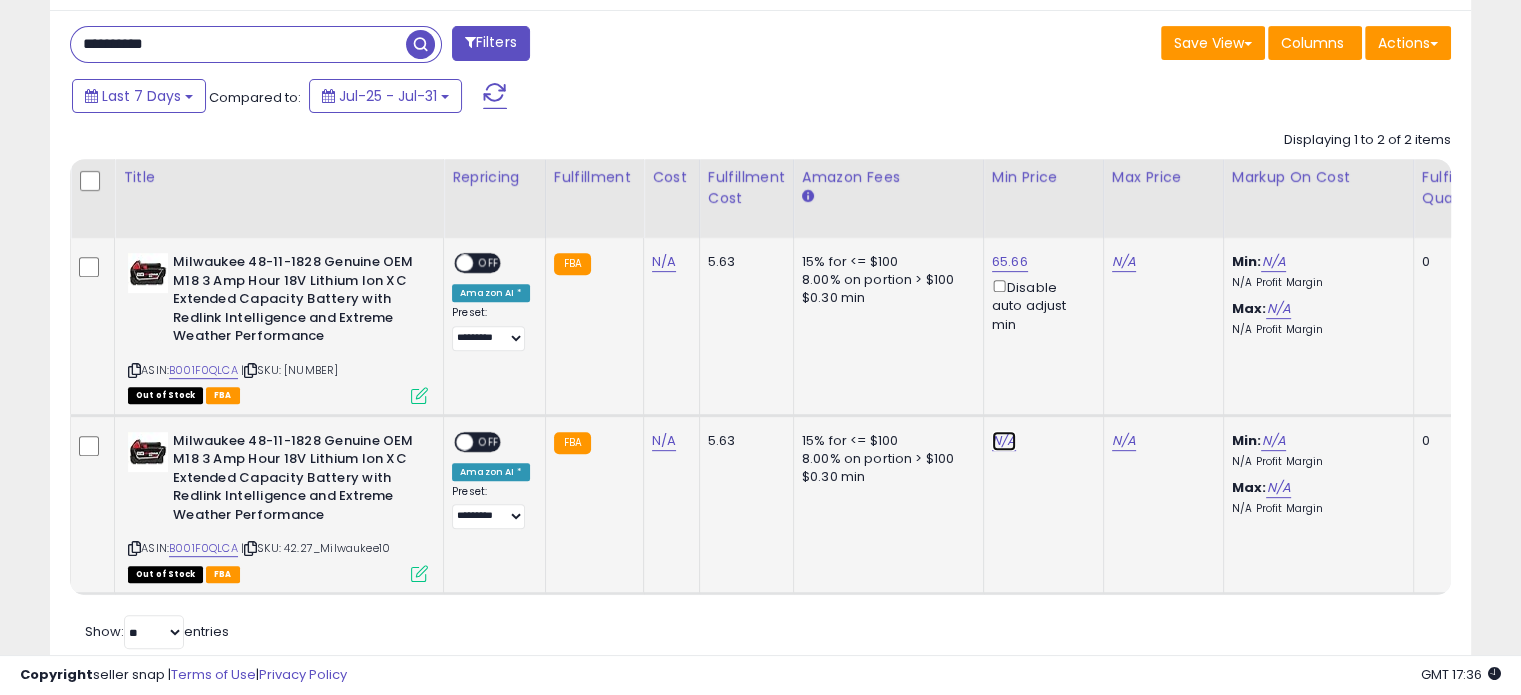 click on "N/A" at bounding box center [1004, 441] 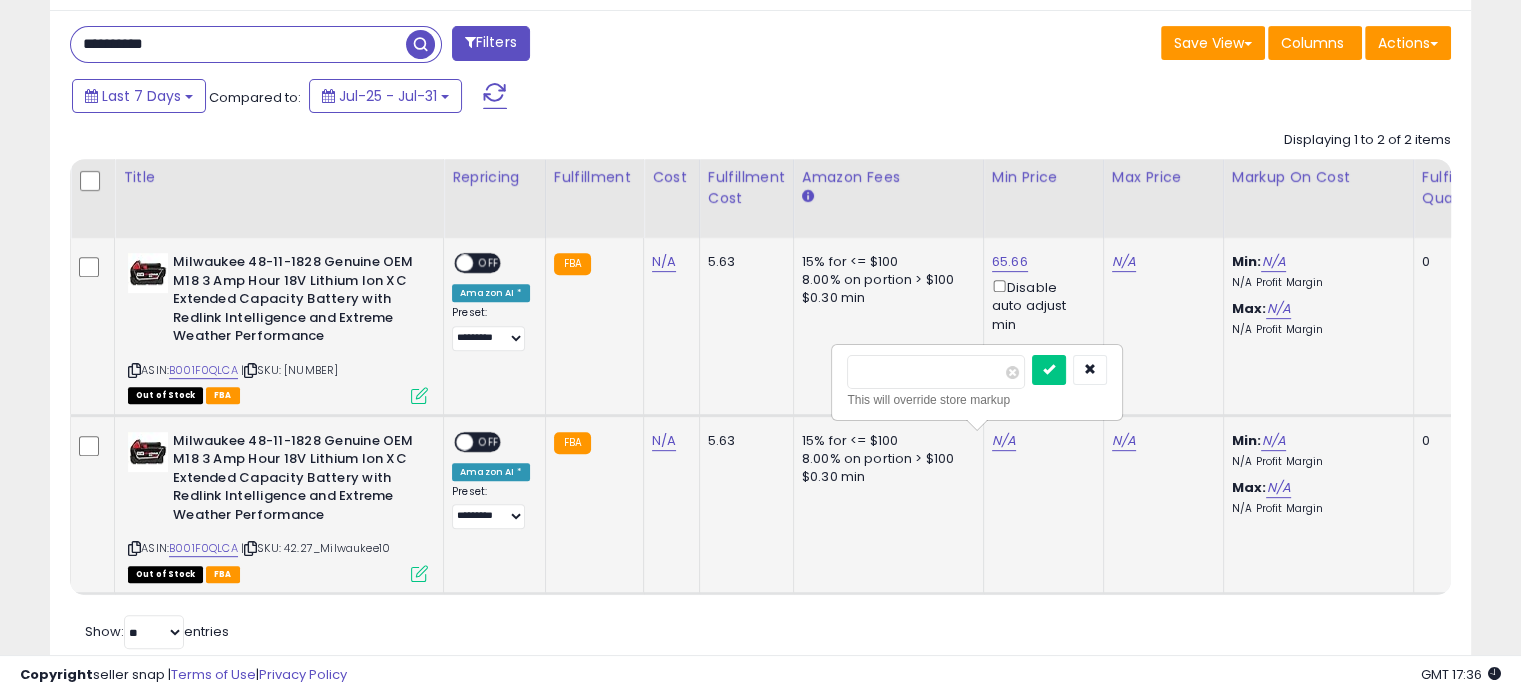 click at bounding box center [1049, 370] 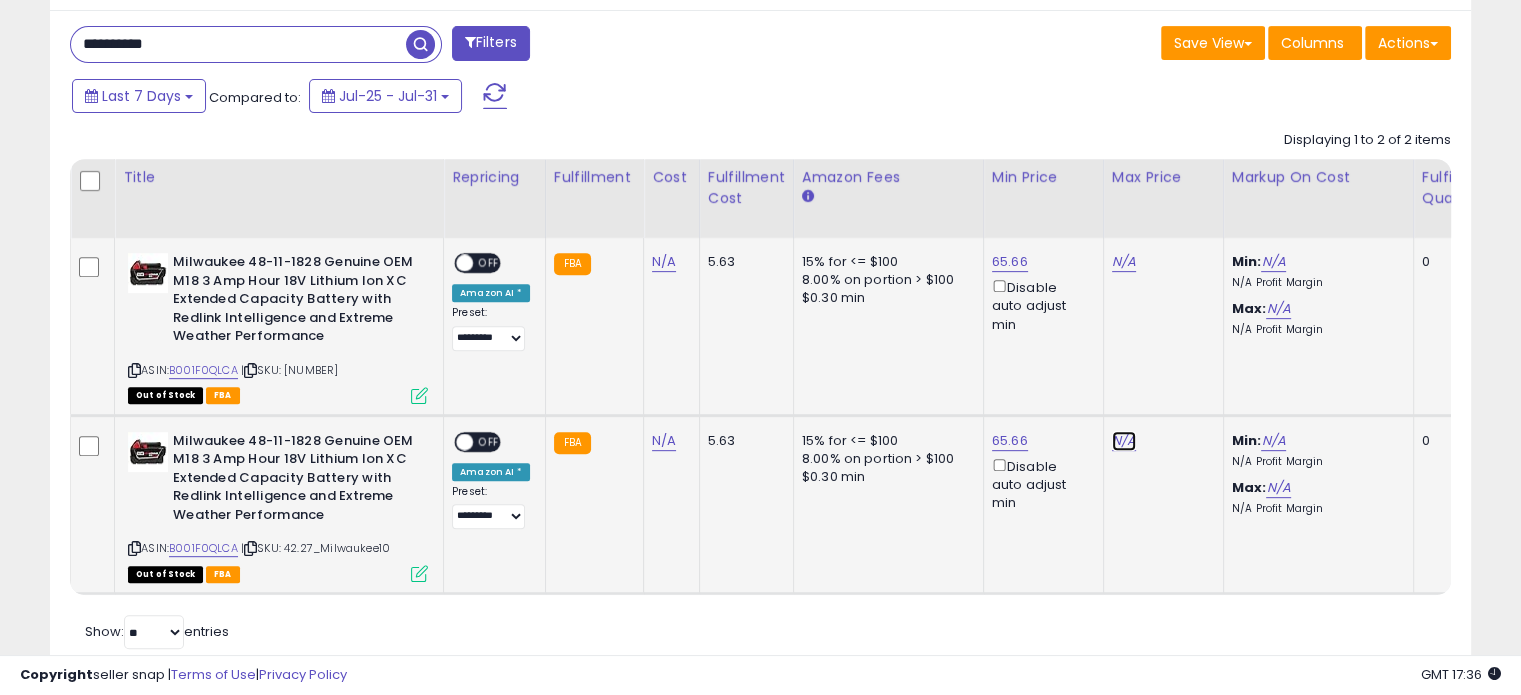 click on "N/A" at bounding box center (1124, 262) 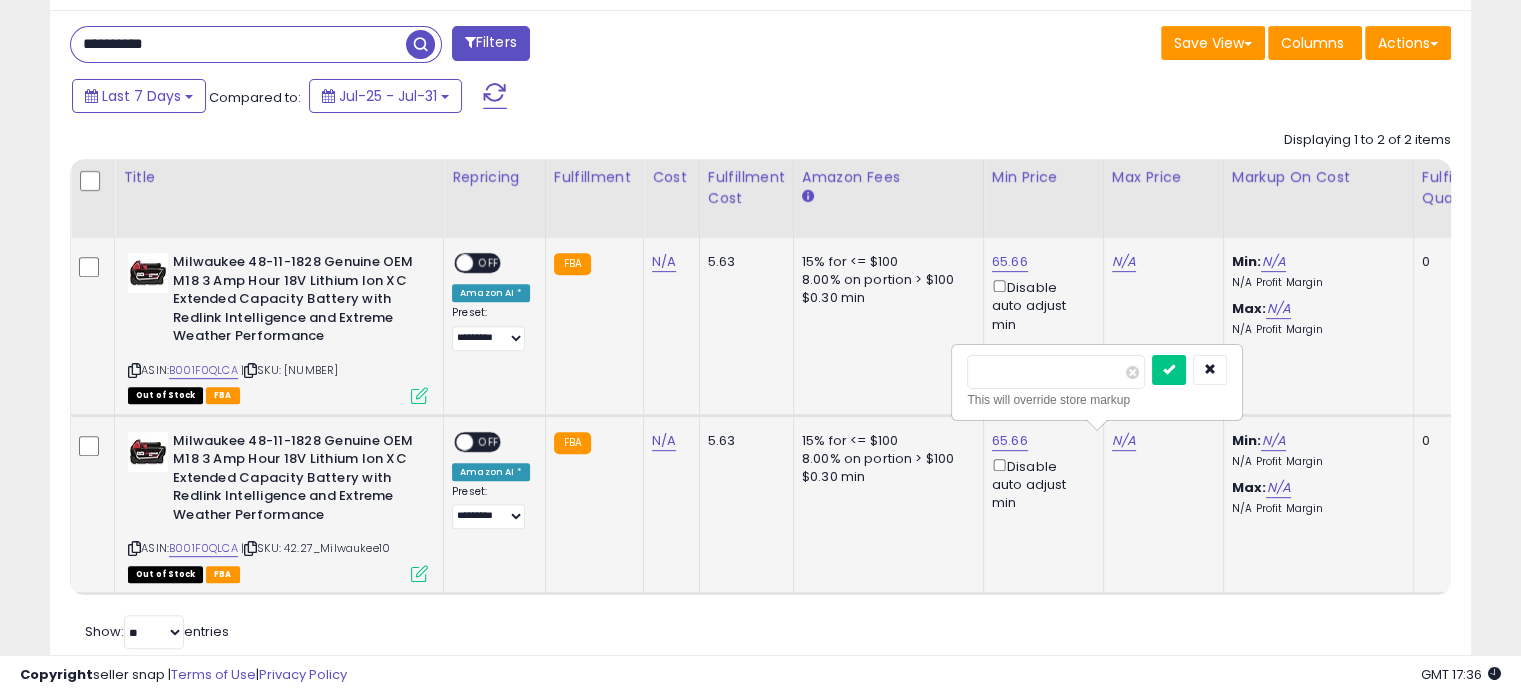 click at bounding box center [1169, 370] 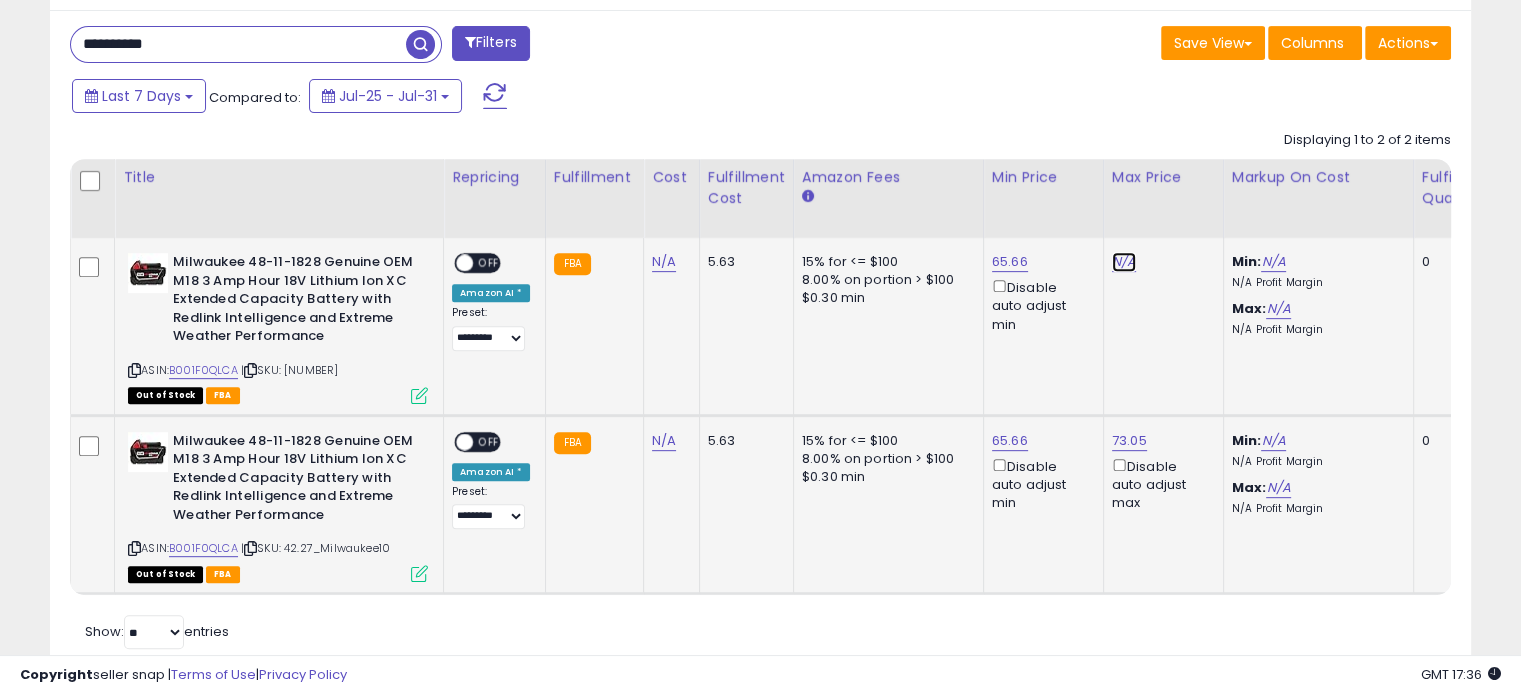 click on "N/A" at bounding box center [1124, 262] 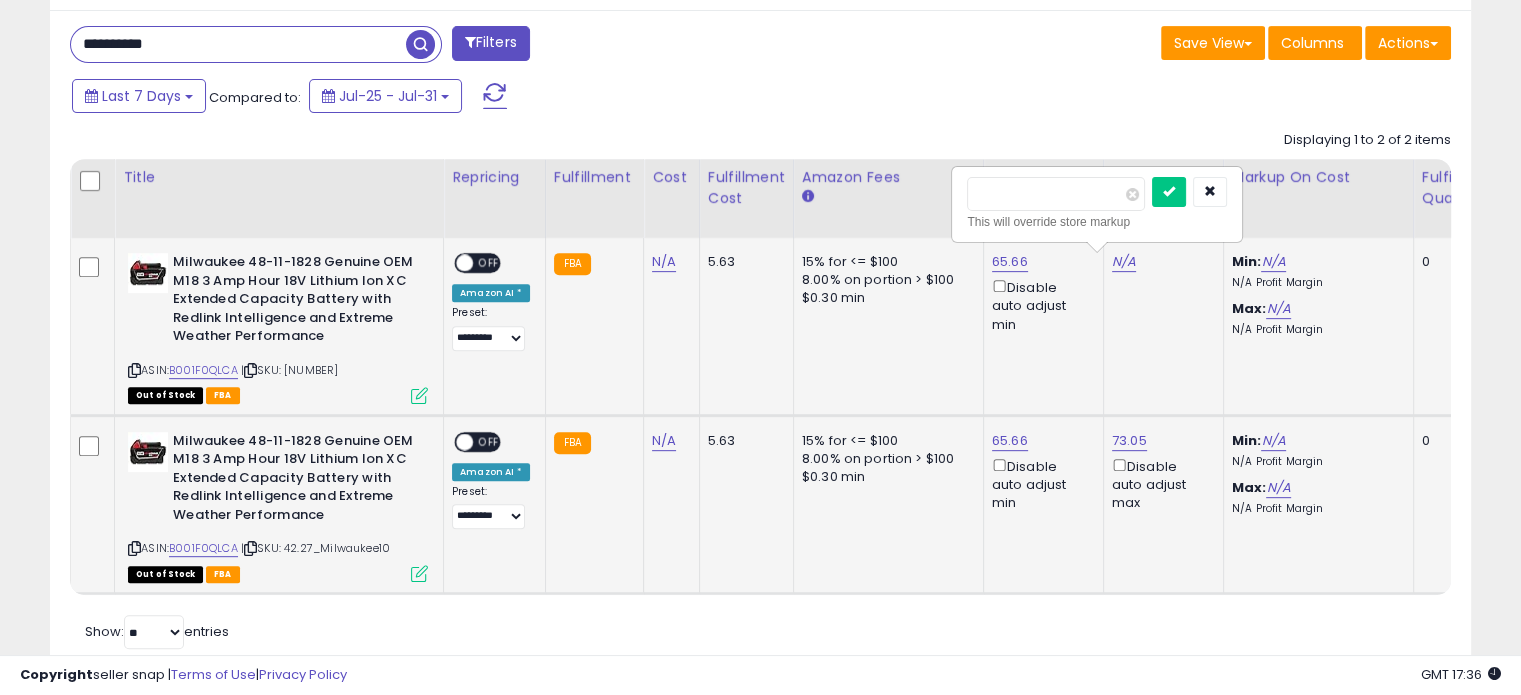 click at bounding box center [1169, 192] 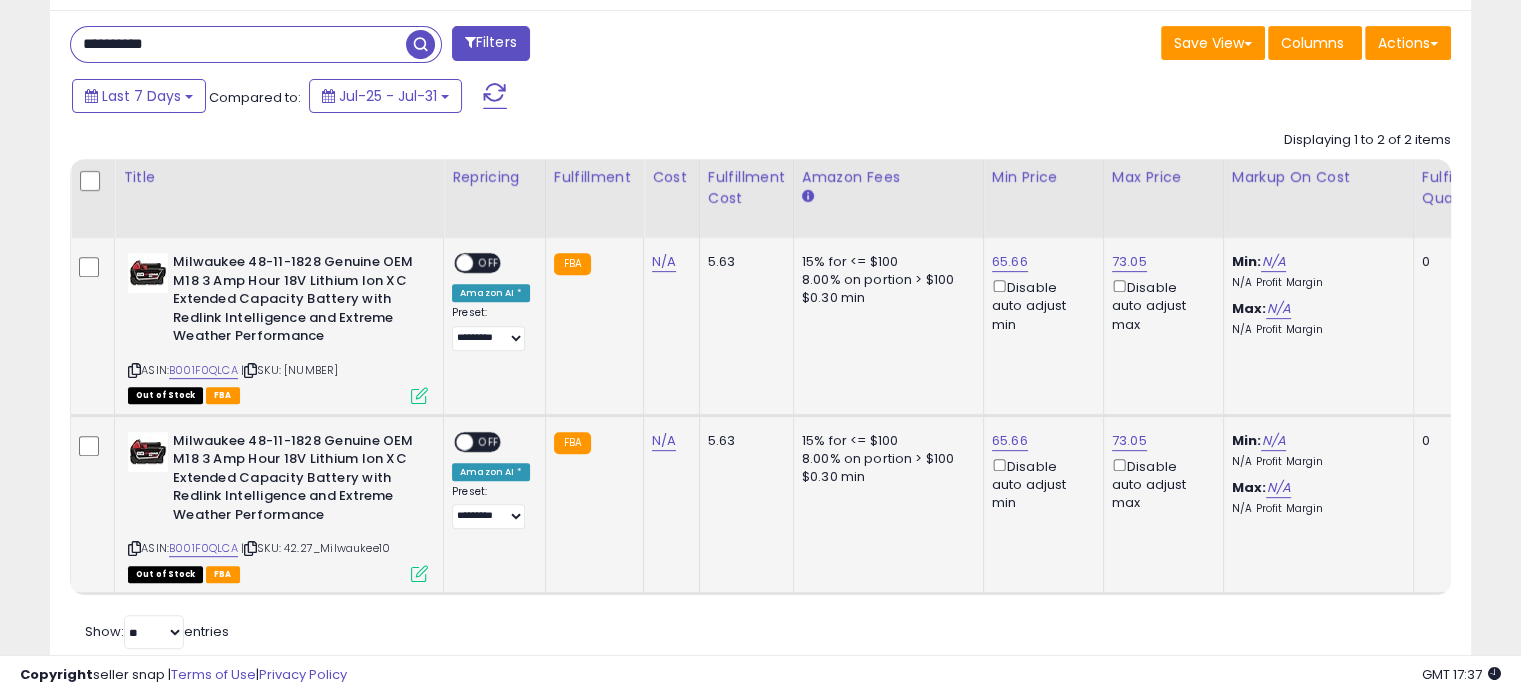 click on "OFF" at bounding box center [489, 263] 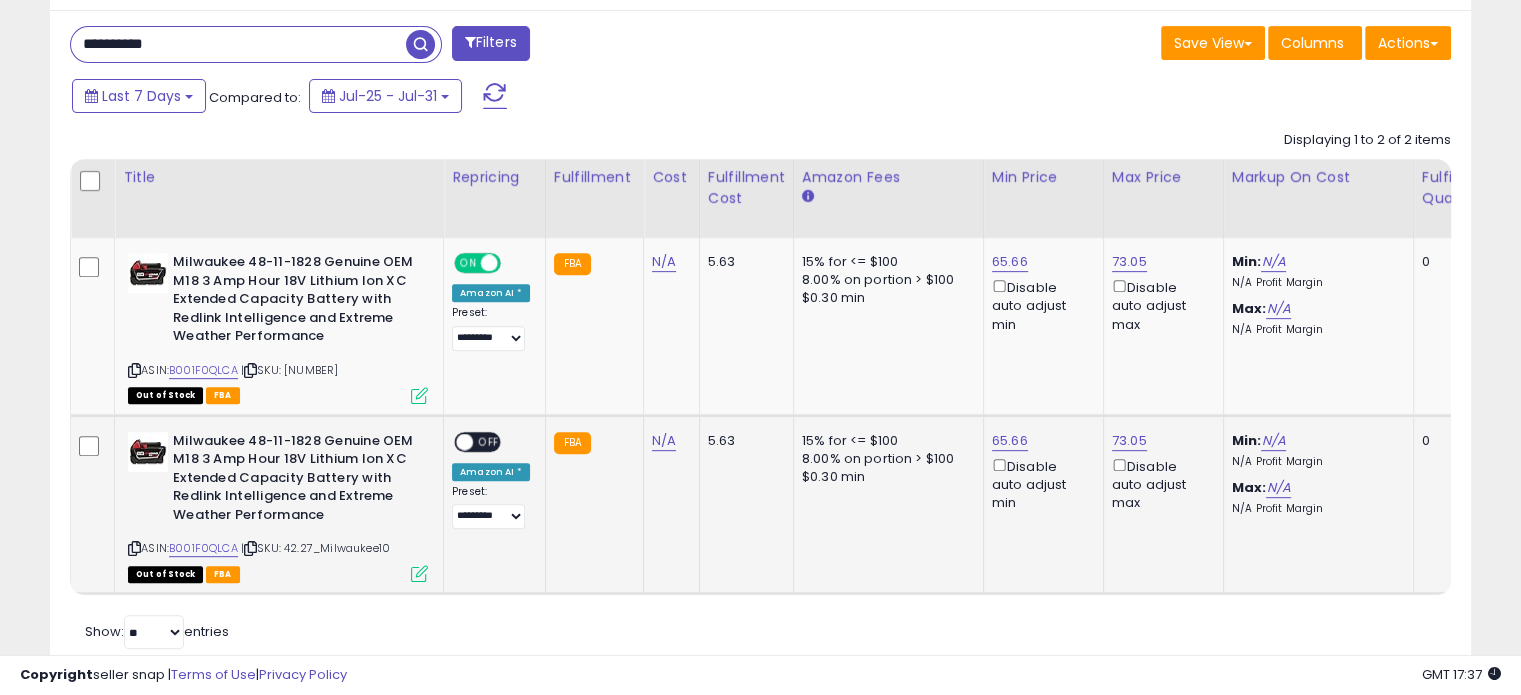 click on "OFF" at bounding box center (489, 441) 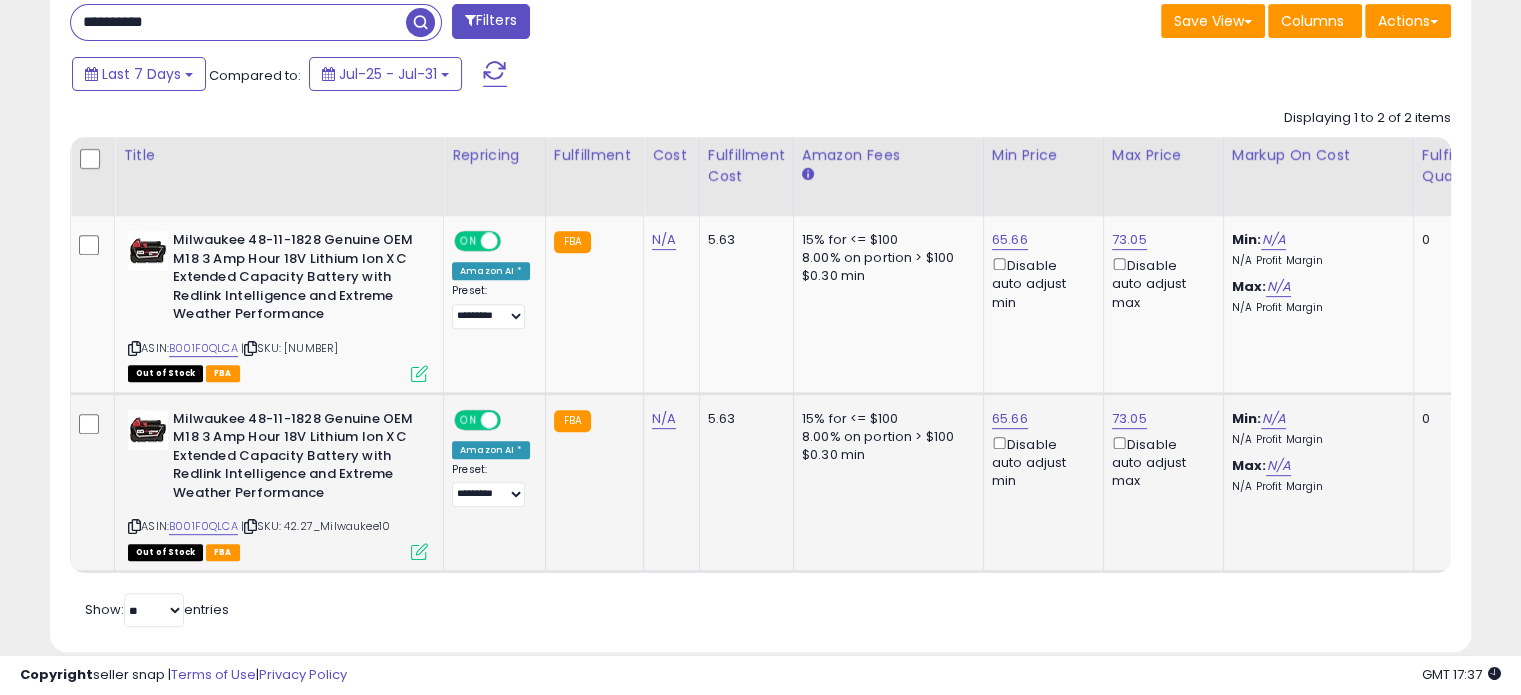 scroll, scrollTop: 812, scrollLeft: 0, axis: vertical 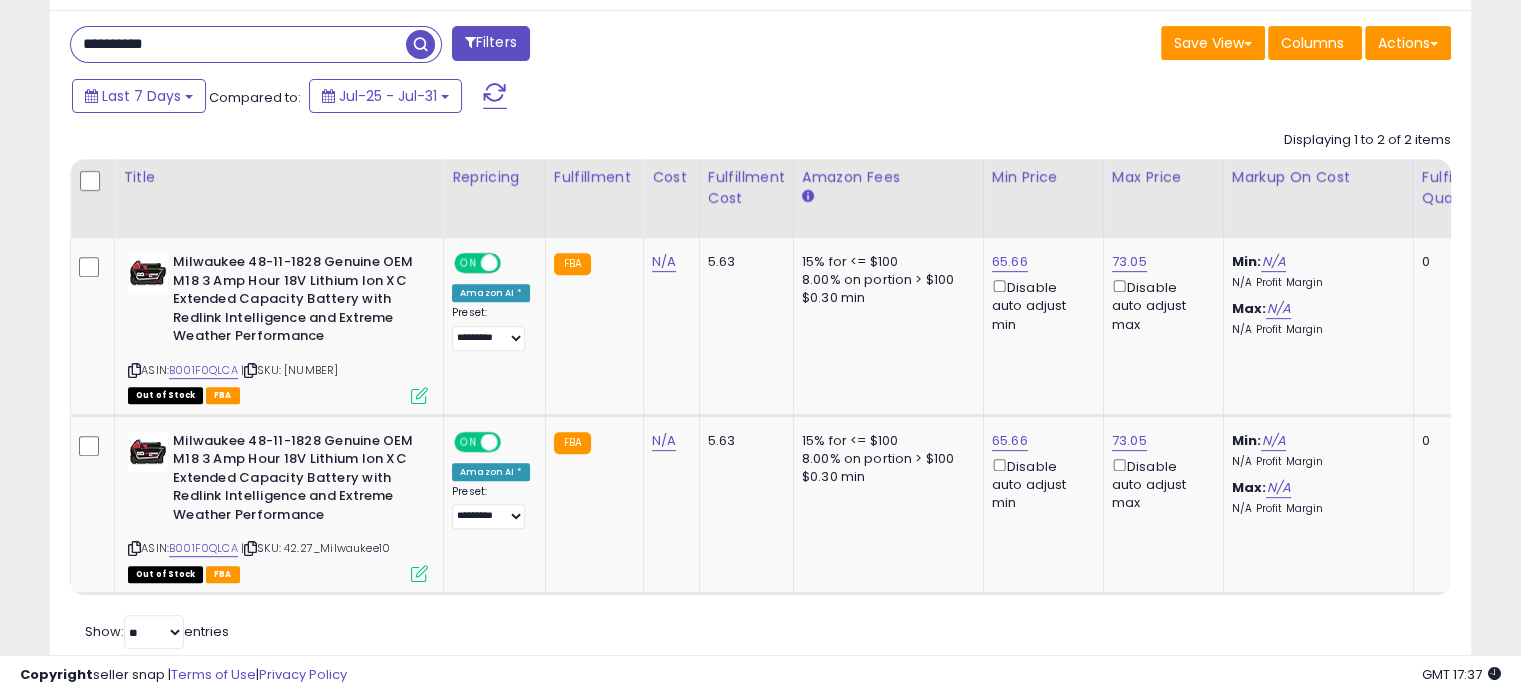drag, startPoint x: 190, startPoint y: 49, endPoint x: 0, endPoint y: 49, distance: 190 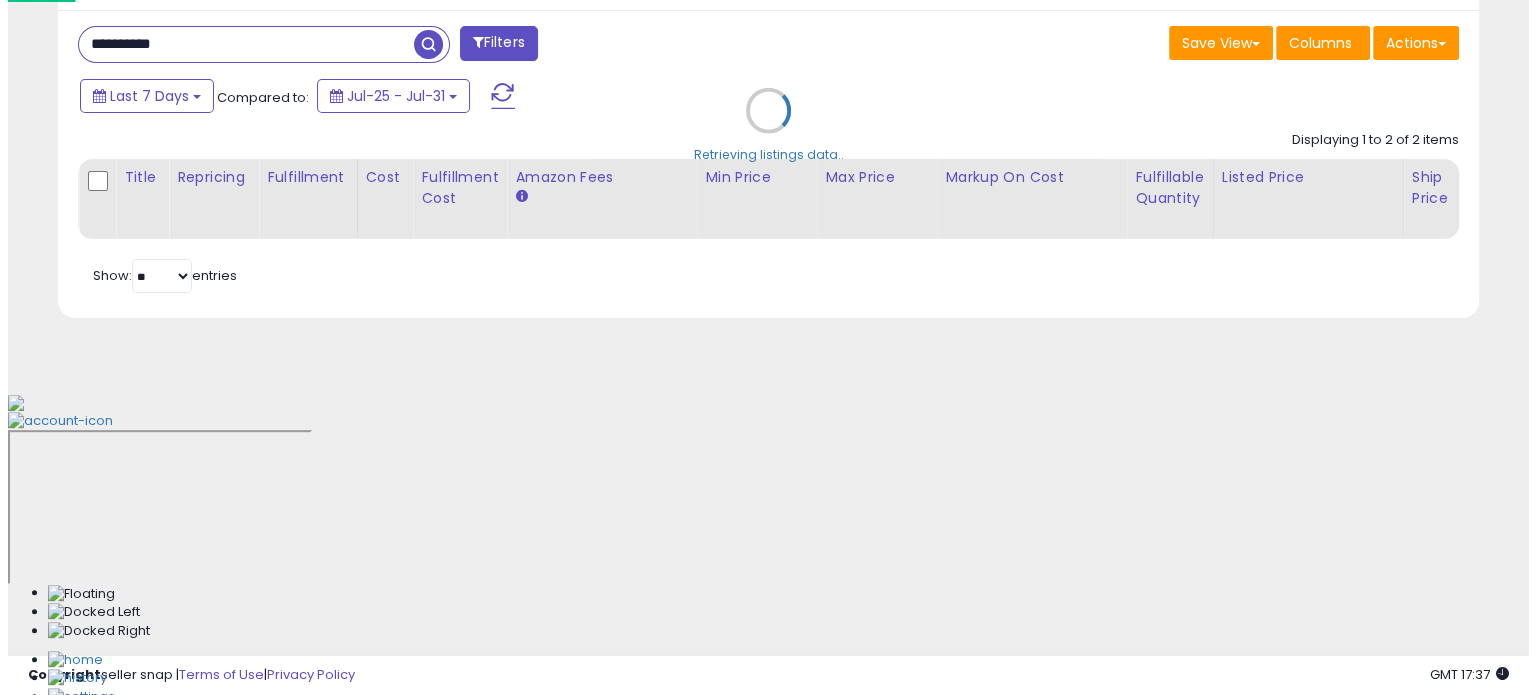scroll, scrollTop: 524, scrollLeft: 0, axis: vertical 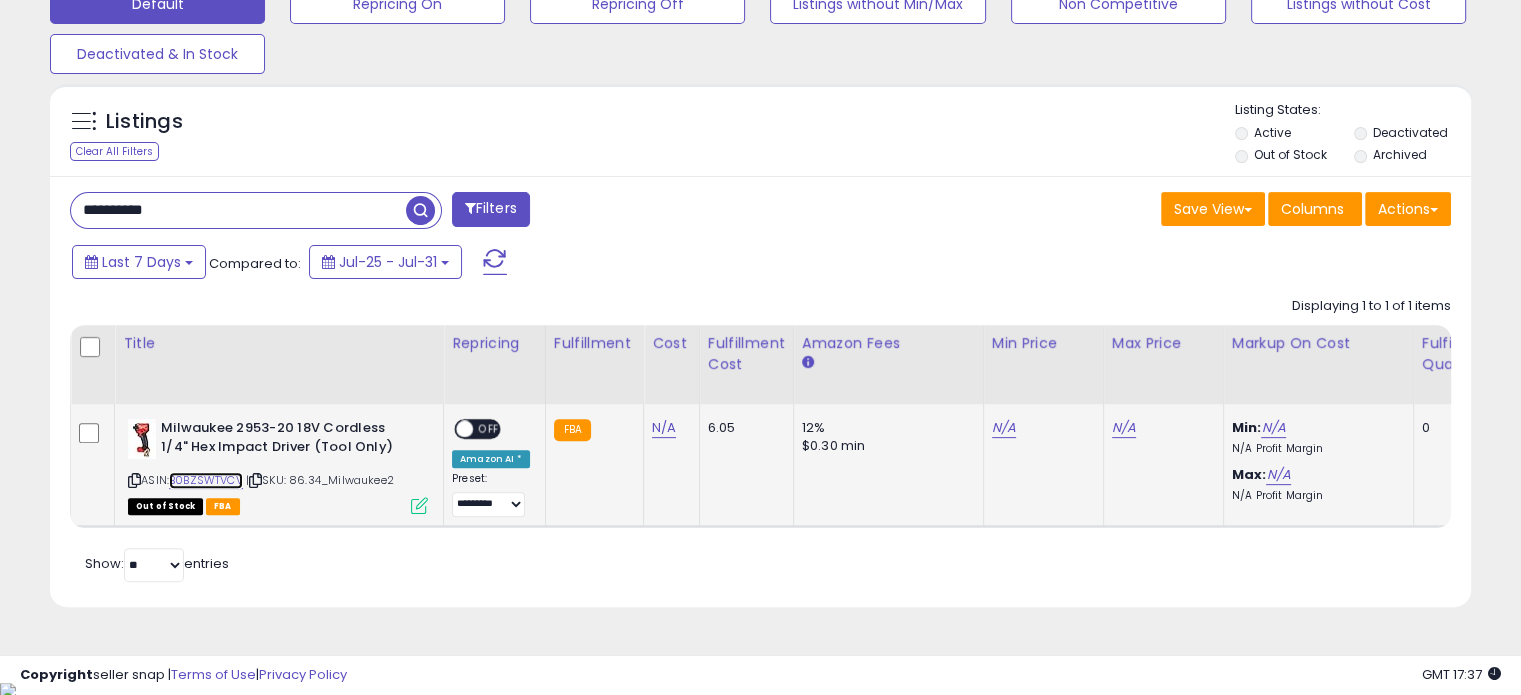 click on "B0BZSWTVCV" at bounding box center (206, 480) 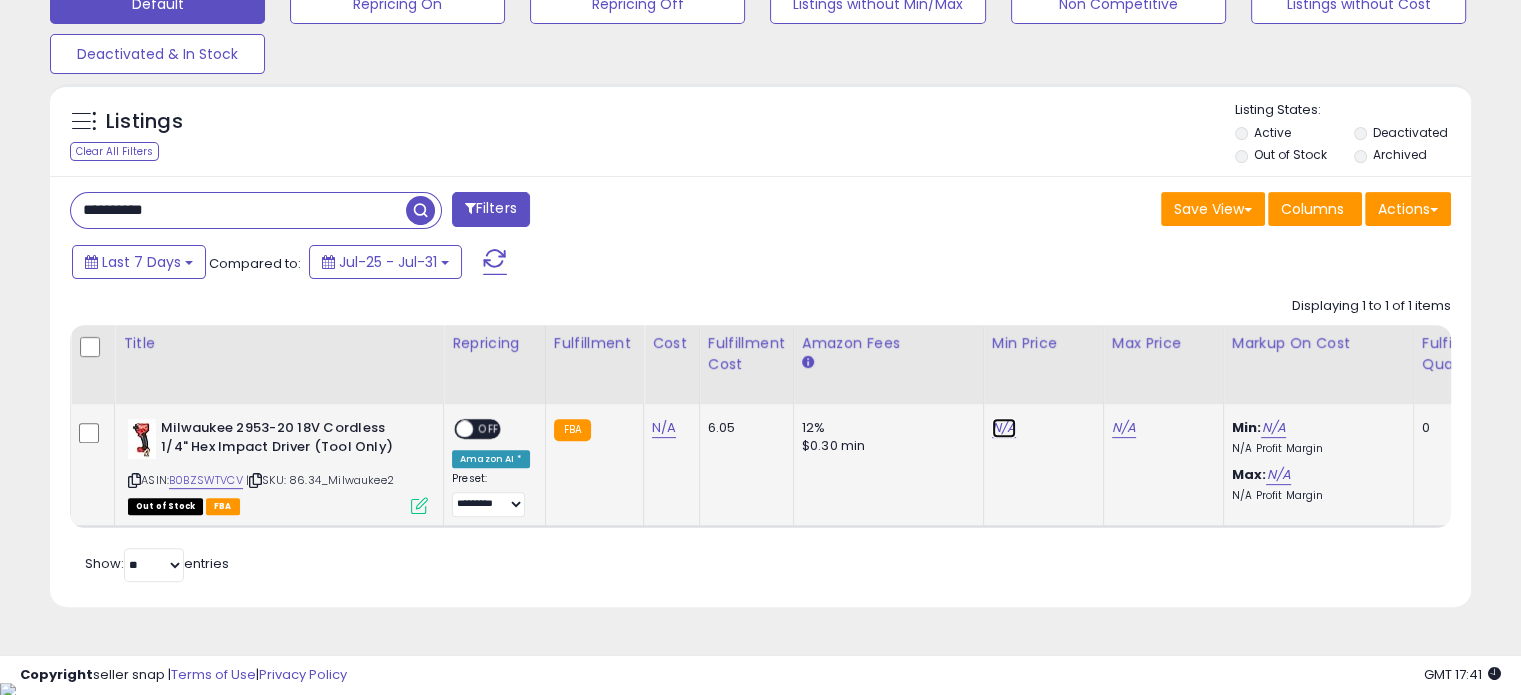click on "N/A" at bounding box center (1004, 428) 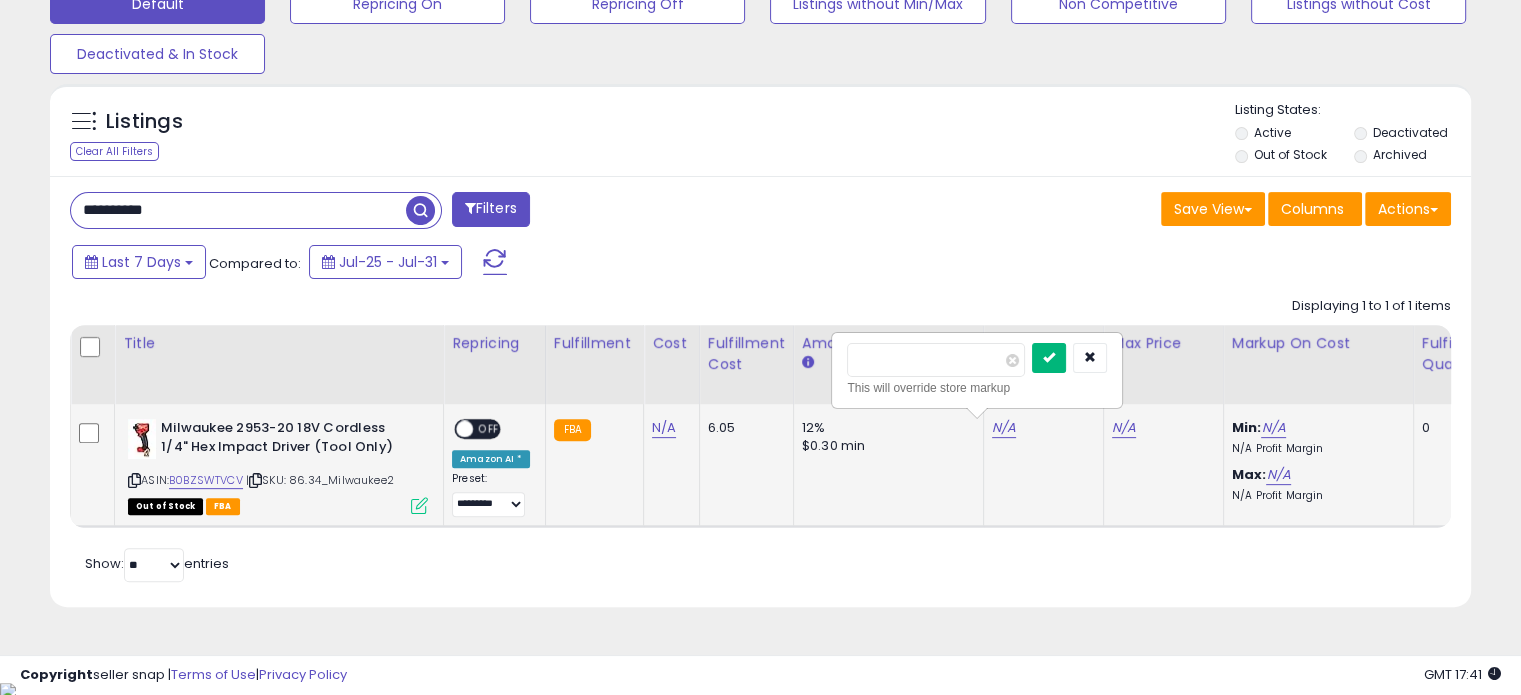 click at bounding box center [1049, 357] 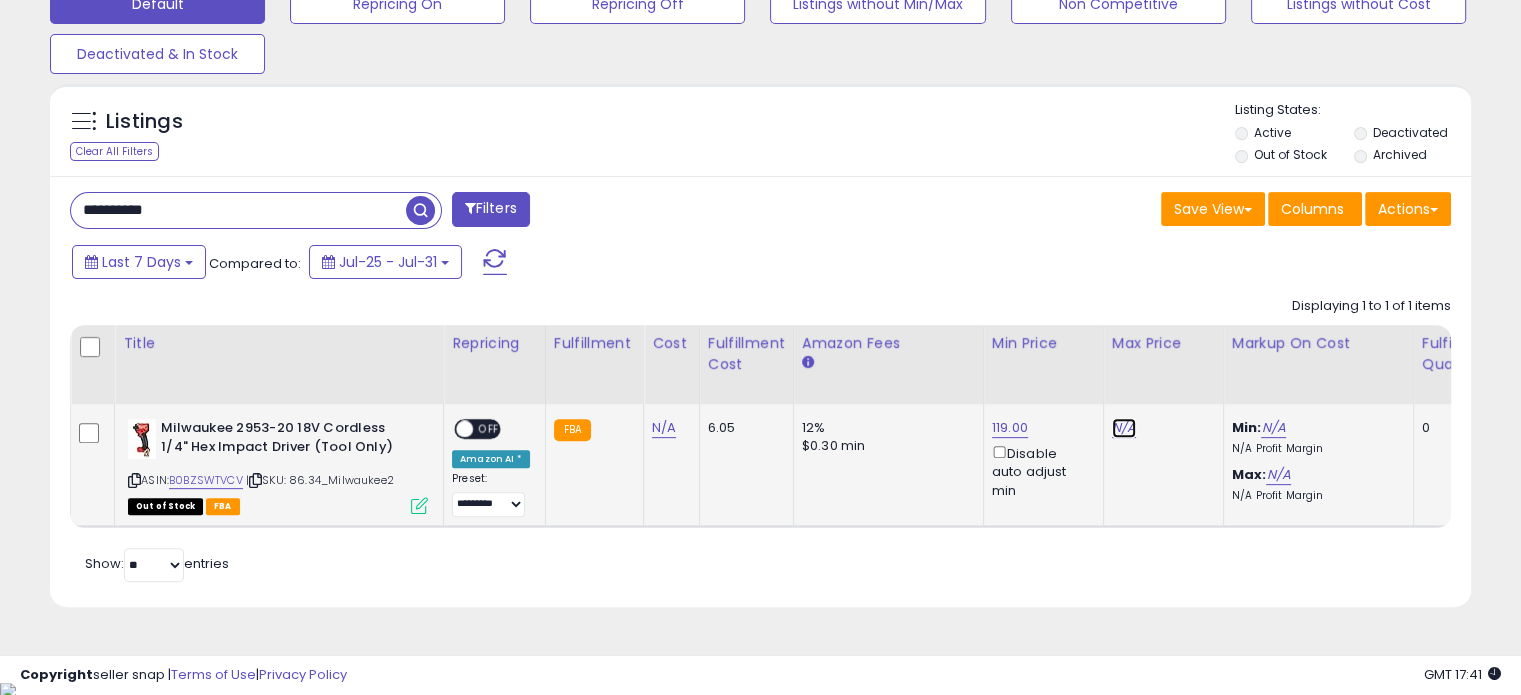 click on "N/A" at bounding box center (1124, 428) 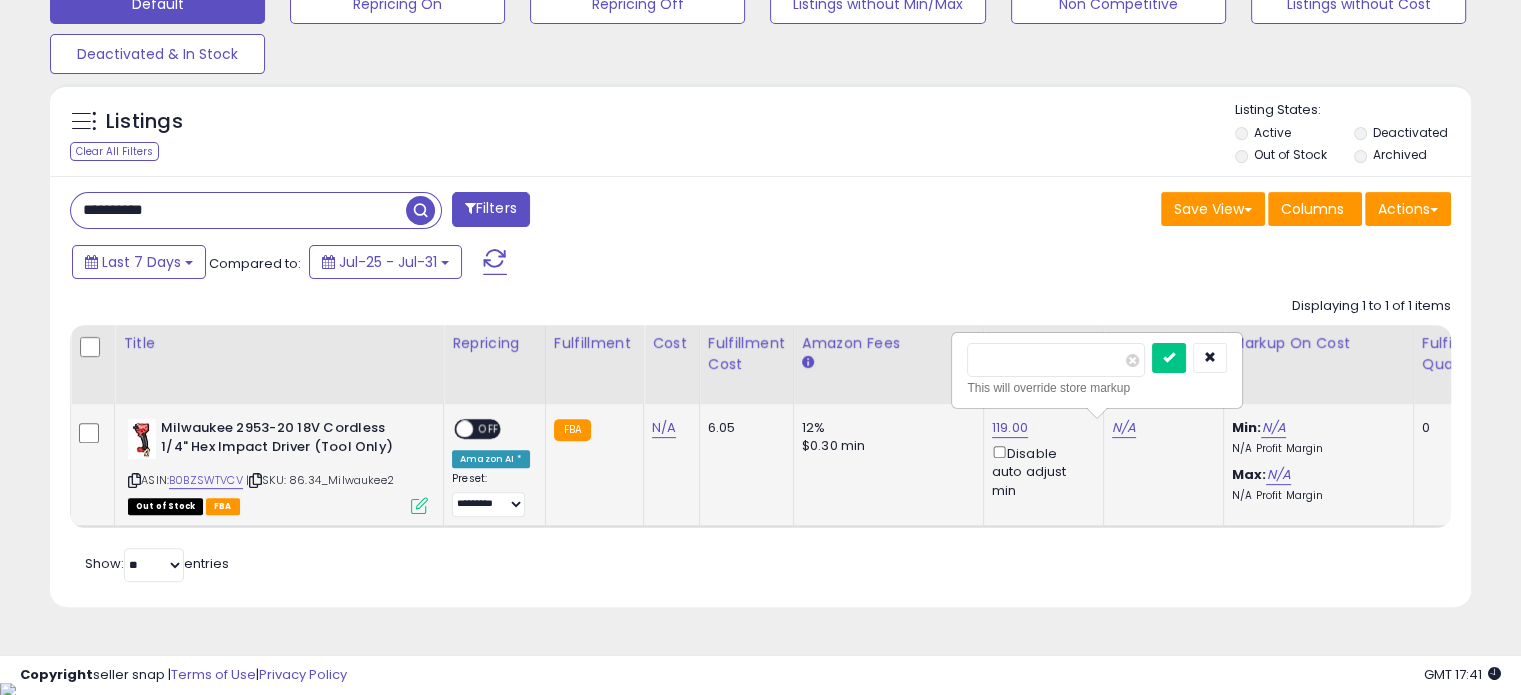 click at bounding box center (1169, 358) 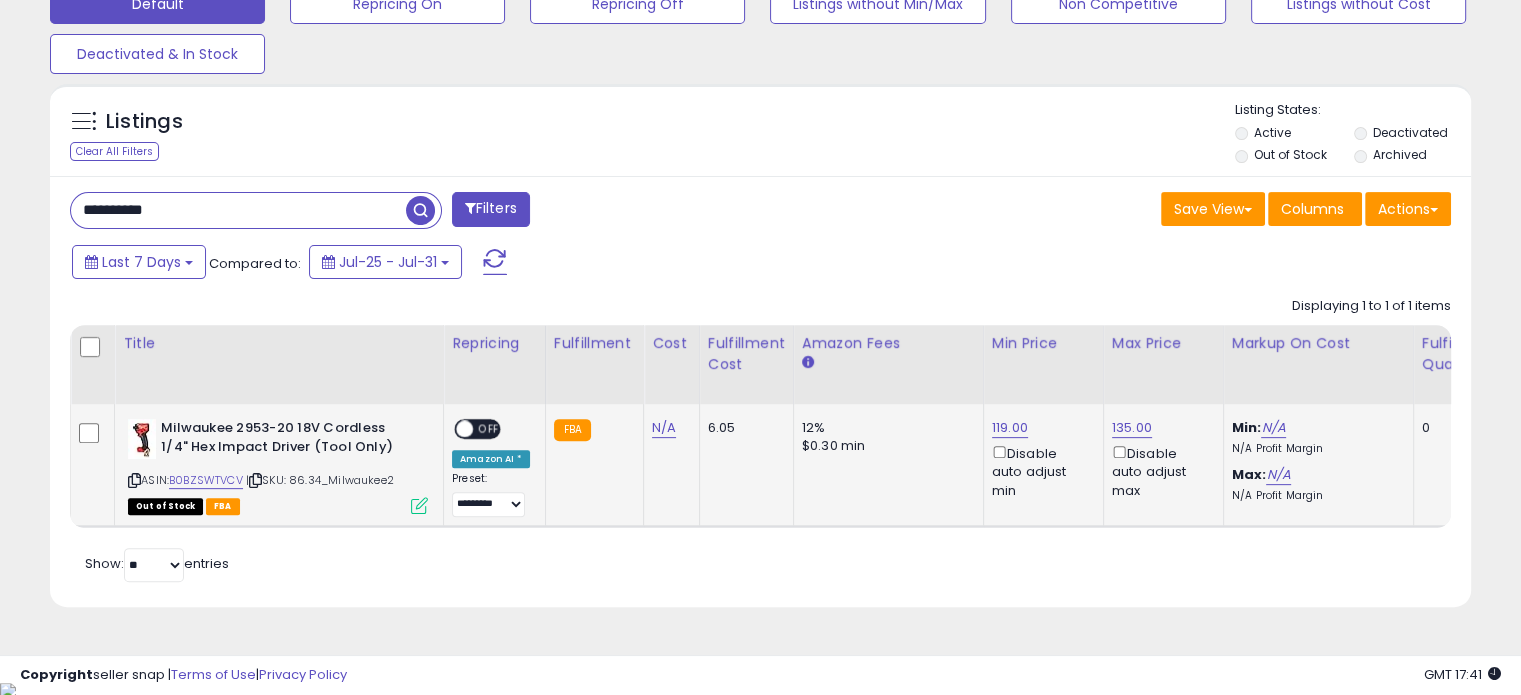 click on "OFF" at bounding box center (489, 429) 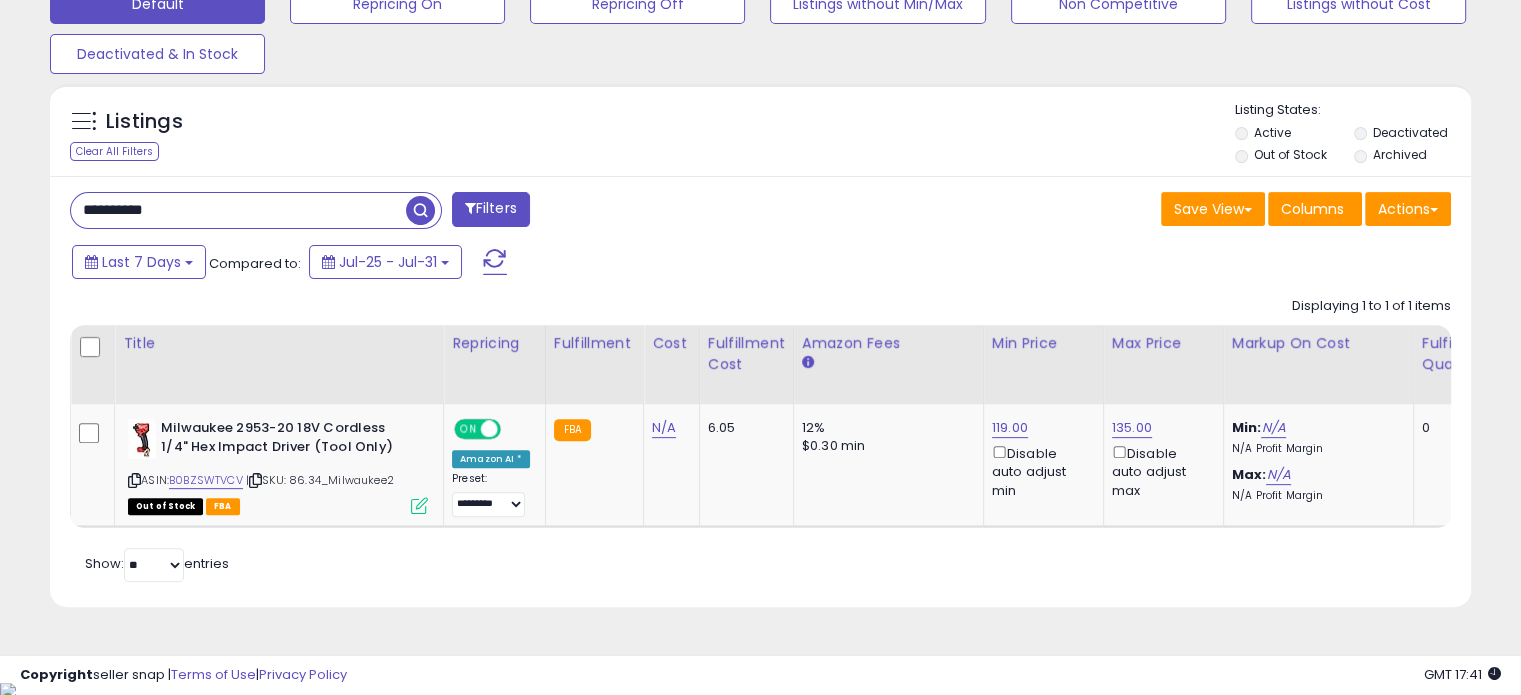 drag, startPoint x: 232, startPoint y: 211, endPoint x: 0, endPoint y: 223, distance: 232.31013 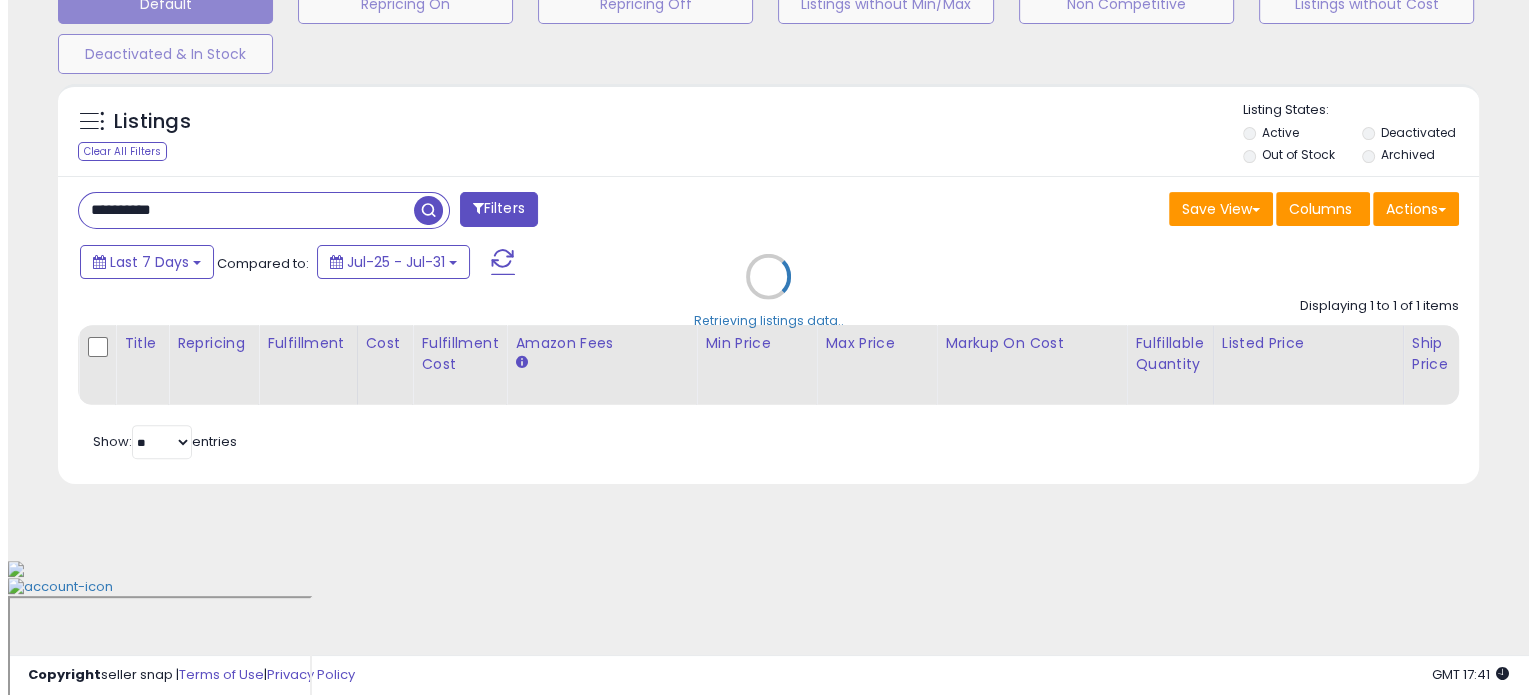 scroll, scrollTop: 524, scrollLeft: 0, axis: vertical 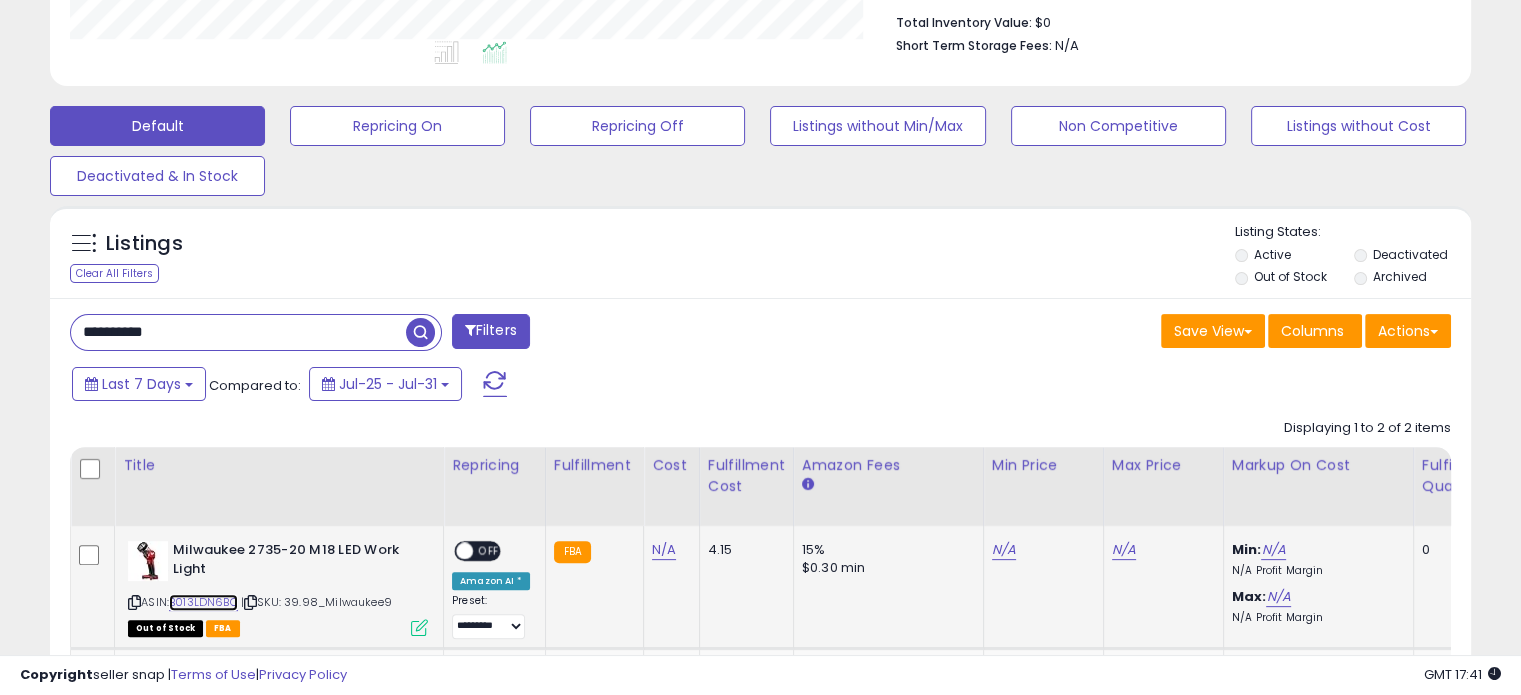 click on "B013LDN6BC" at bounding box center [203, 602] 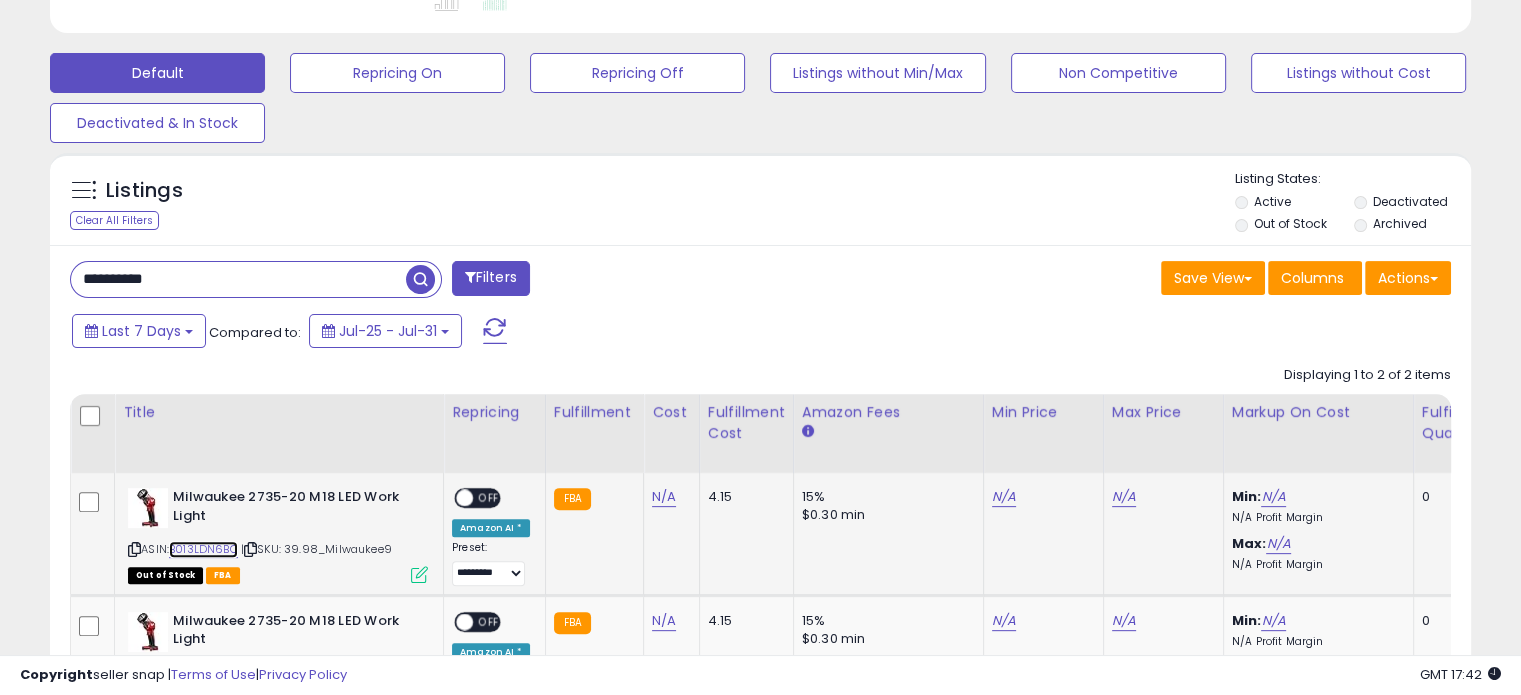 scroll, scrollTop: 657, scrollLeft: 0, axis: vertical 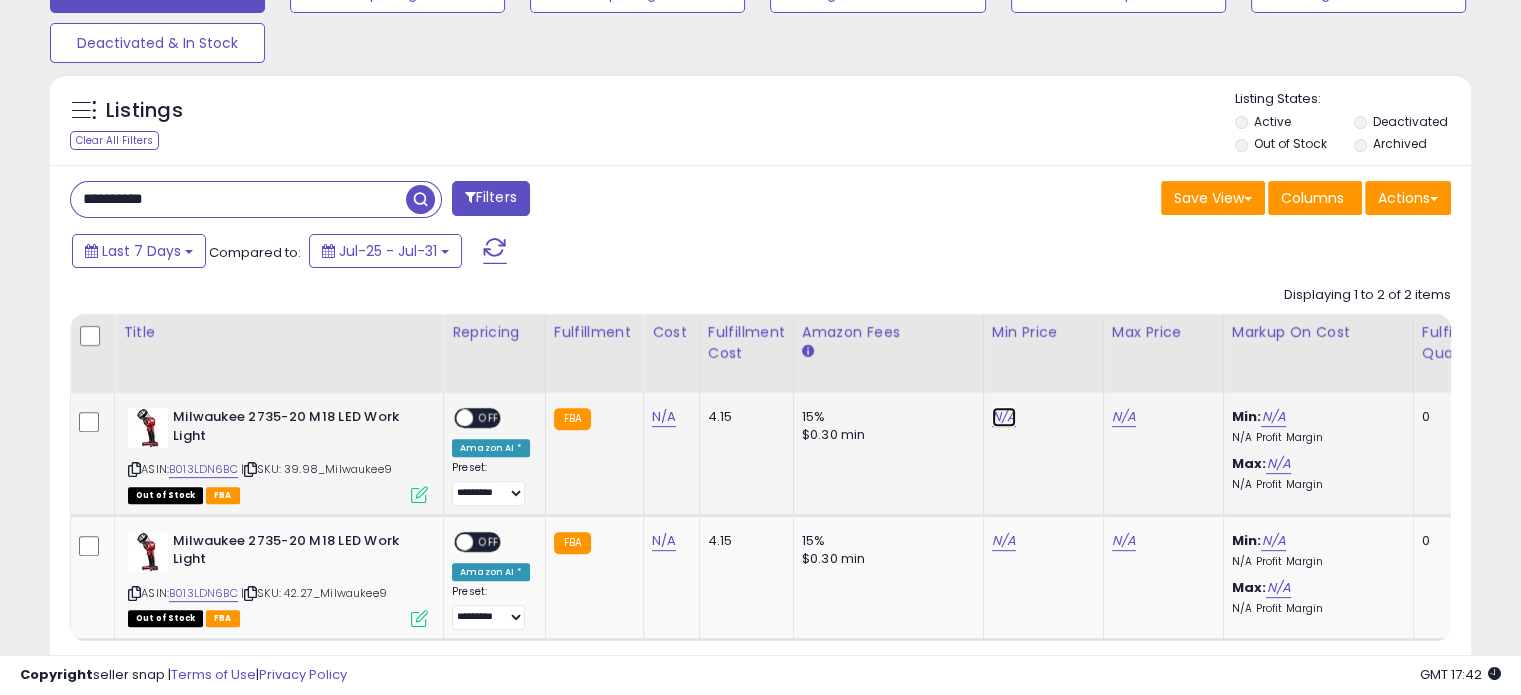 click on "N/A" at bounding box center [1004, 417] 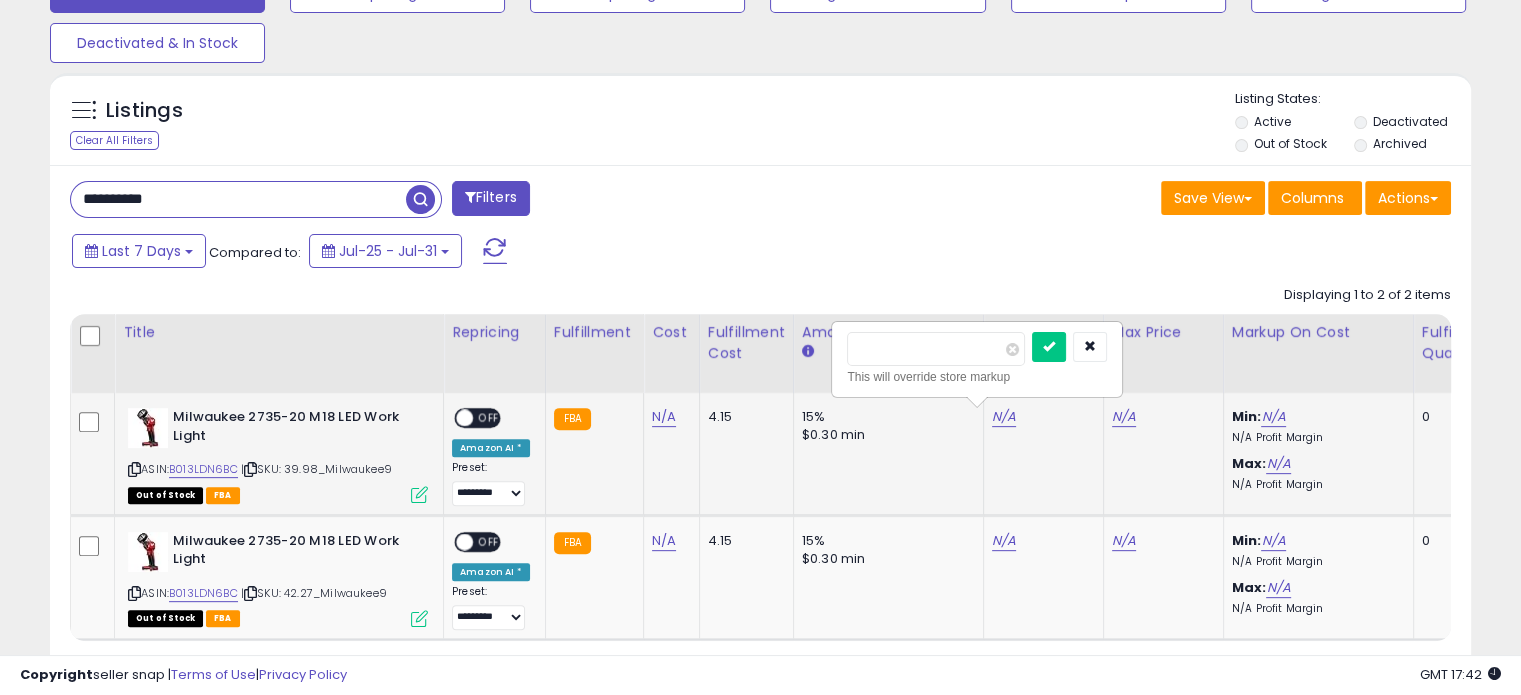 click at bounding box center [1049, 347] 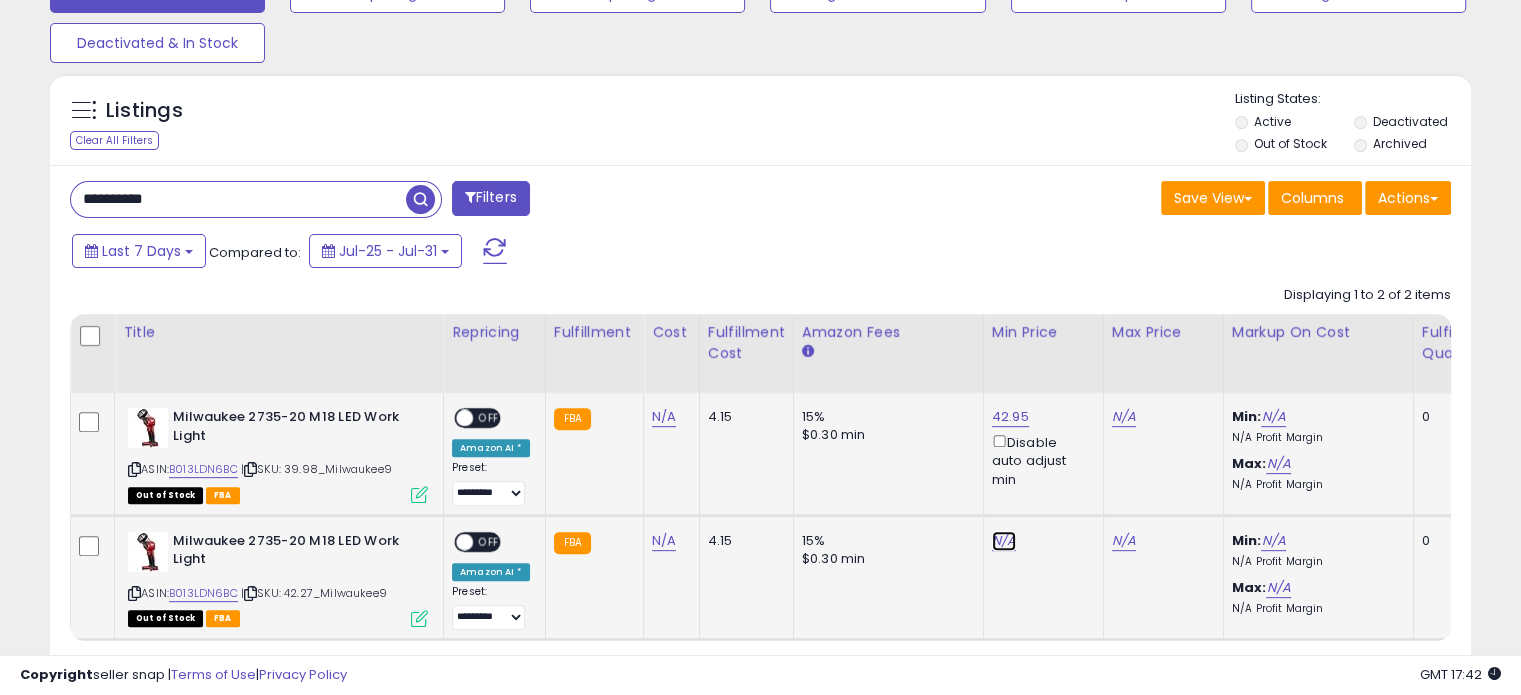 click on "N/A" at bounding box center (1004, 541) 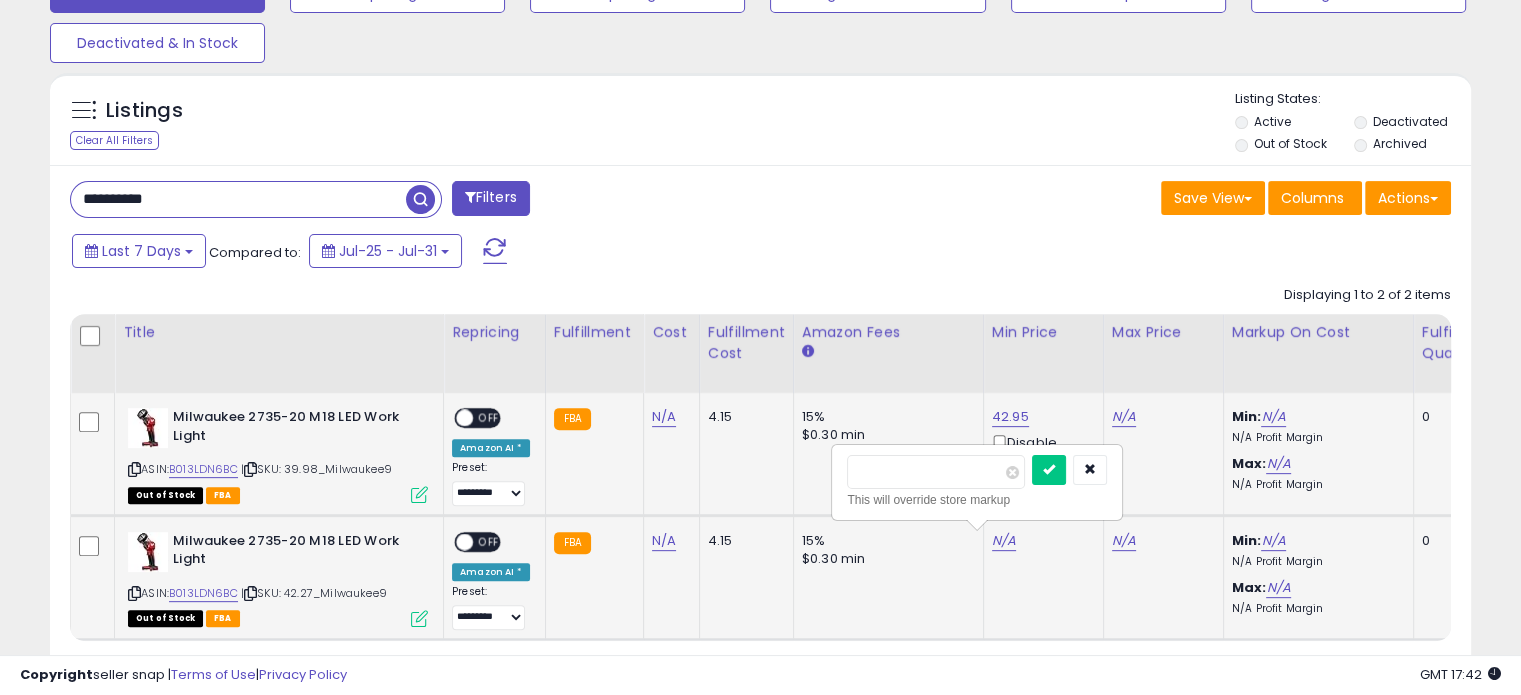 click at bounding box center (1049, 470) 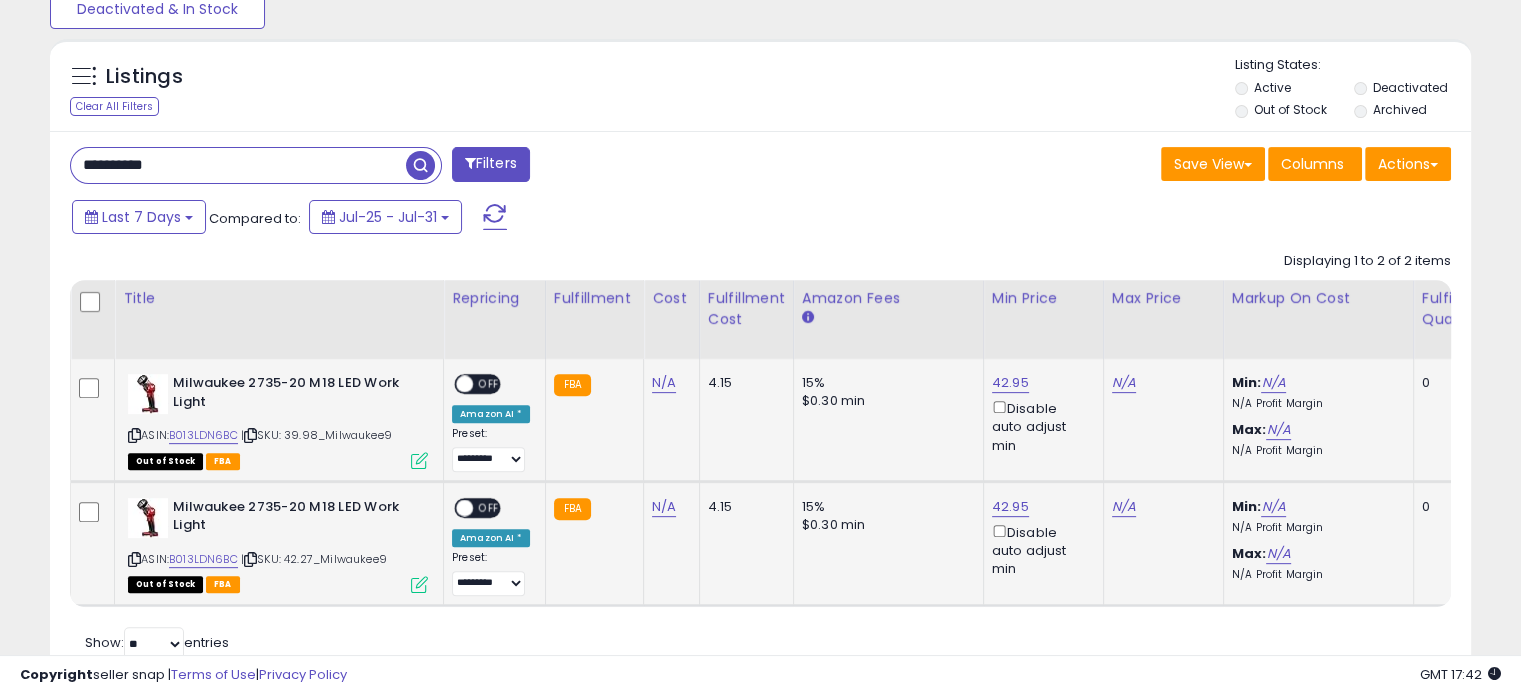 scroll, scrollTop: 768, scrollLeft: 0, axis: vertical 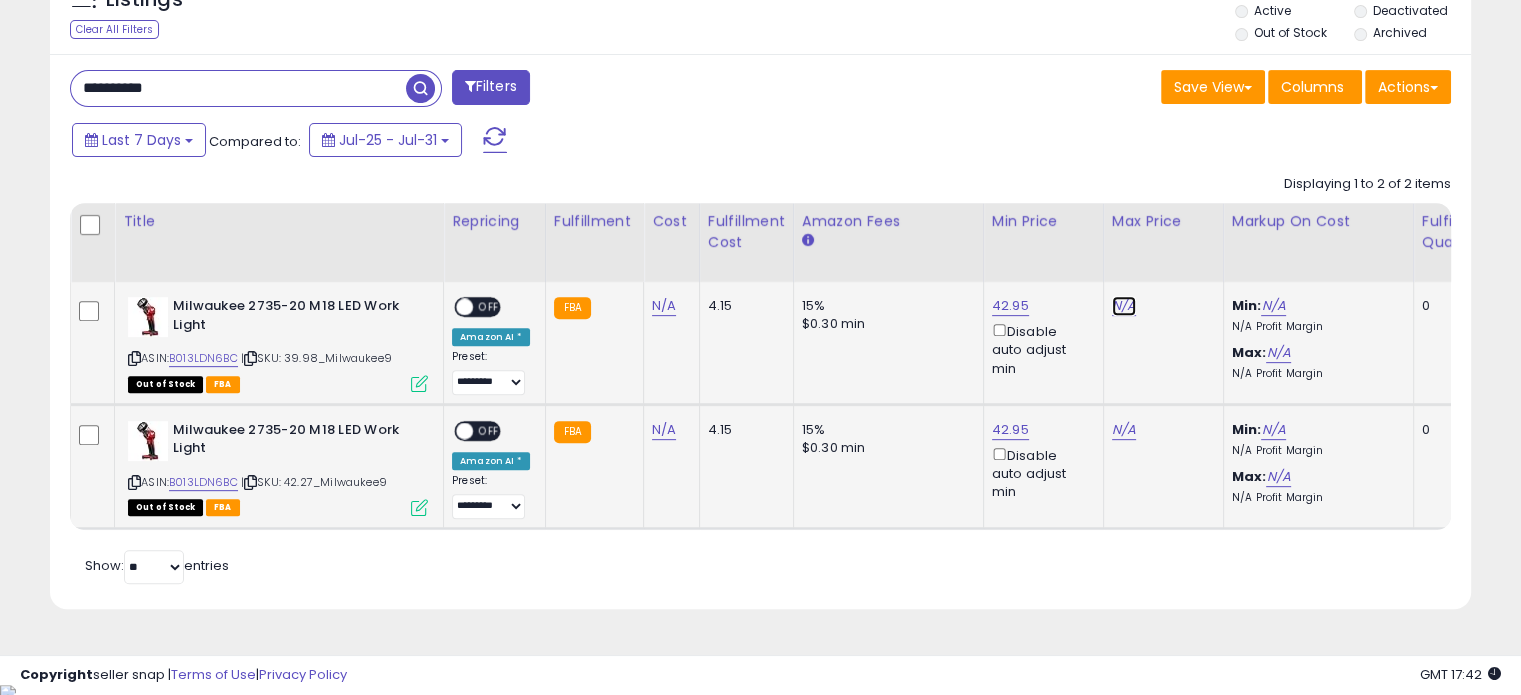 click on "N/A" at bounding box center [1124, 306] 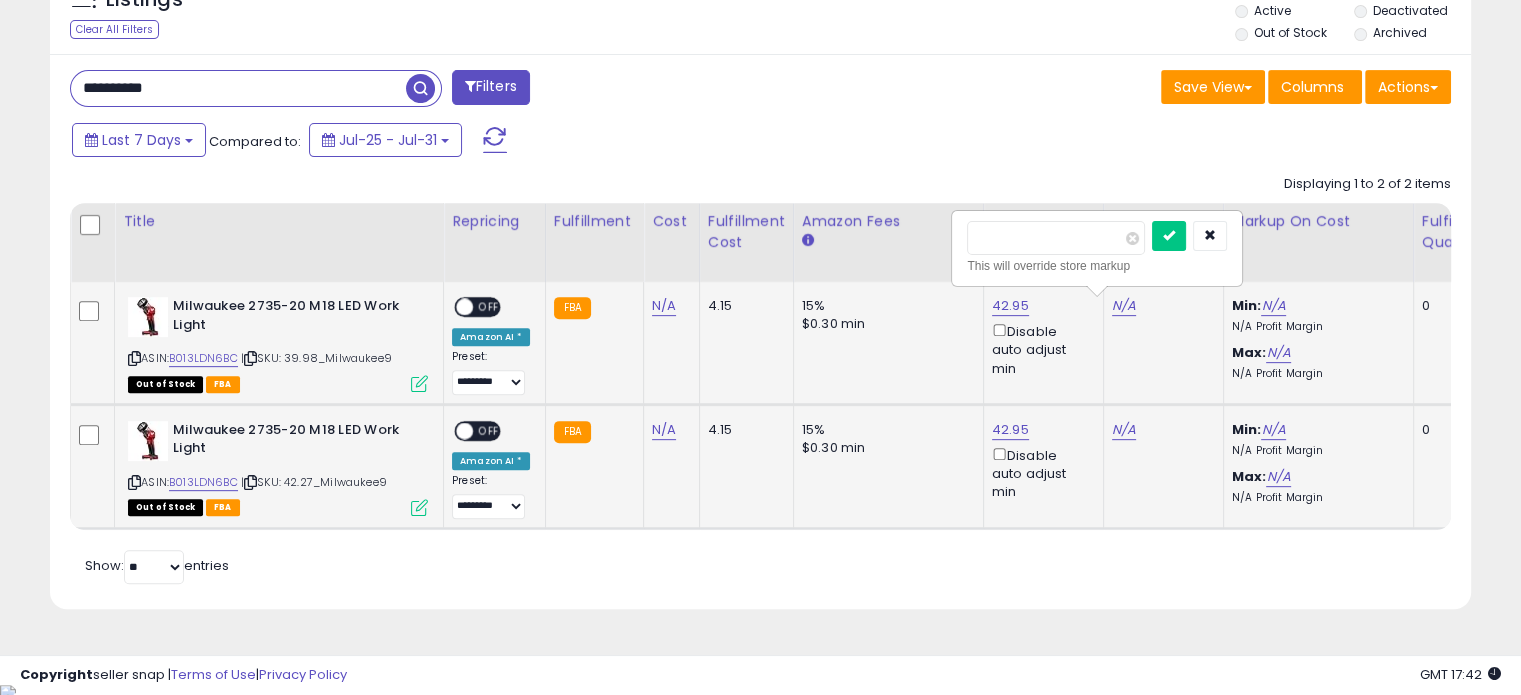 click at bounding box center (1169, 236) 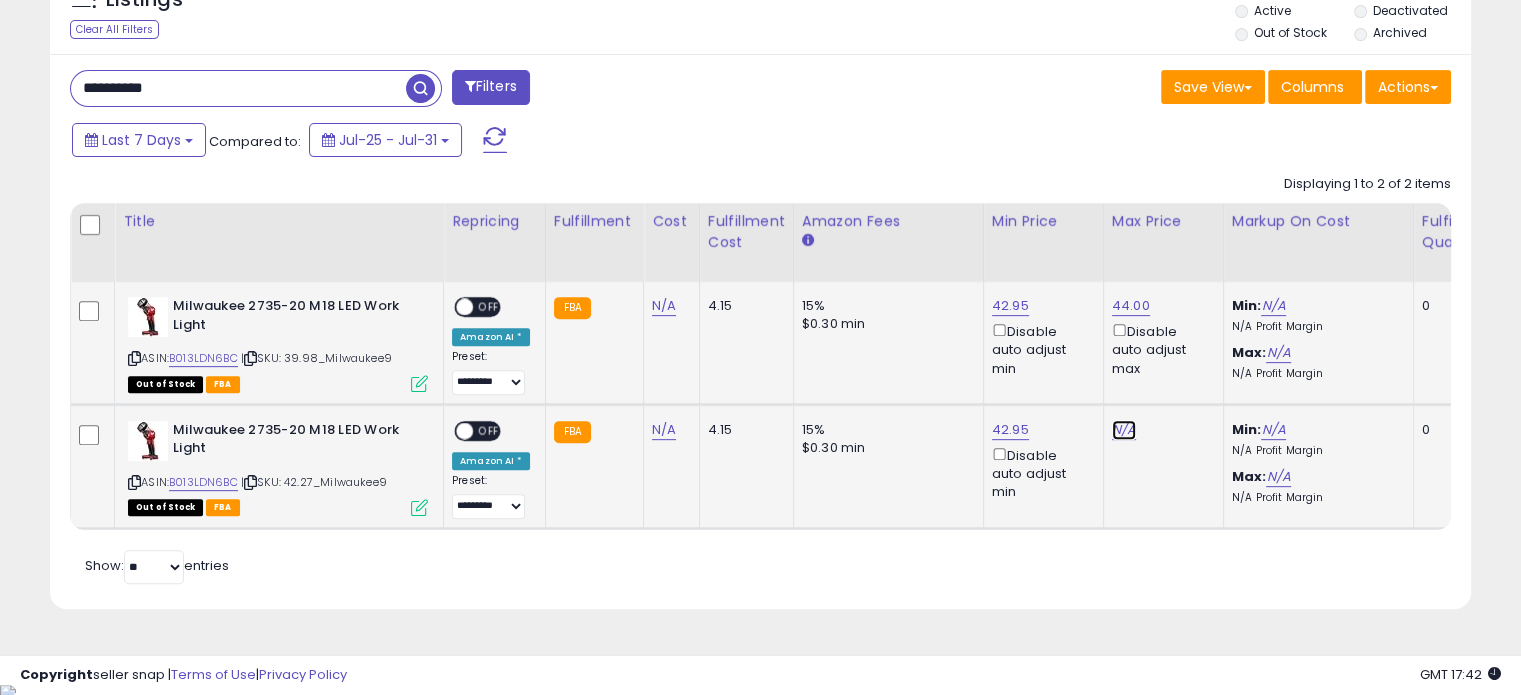 click on "N/A" at bounding box center (1124, 430) 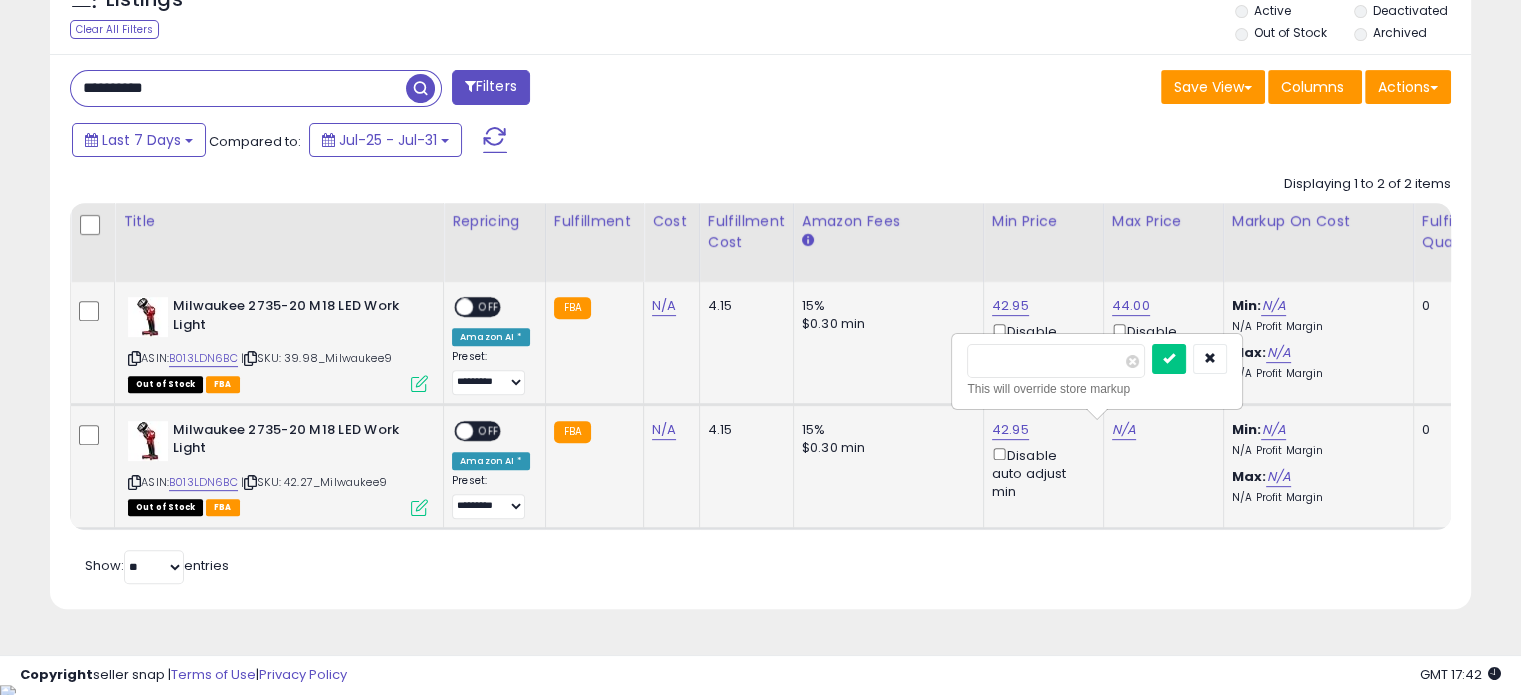 click at bounding box center (1169, 359) 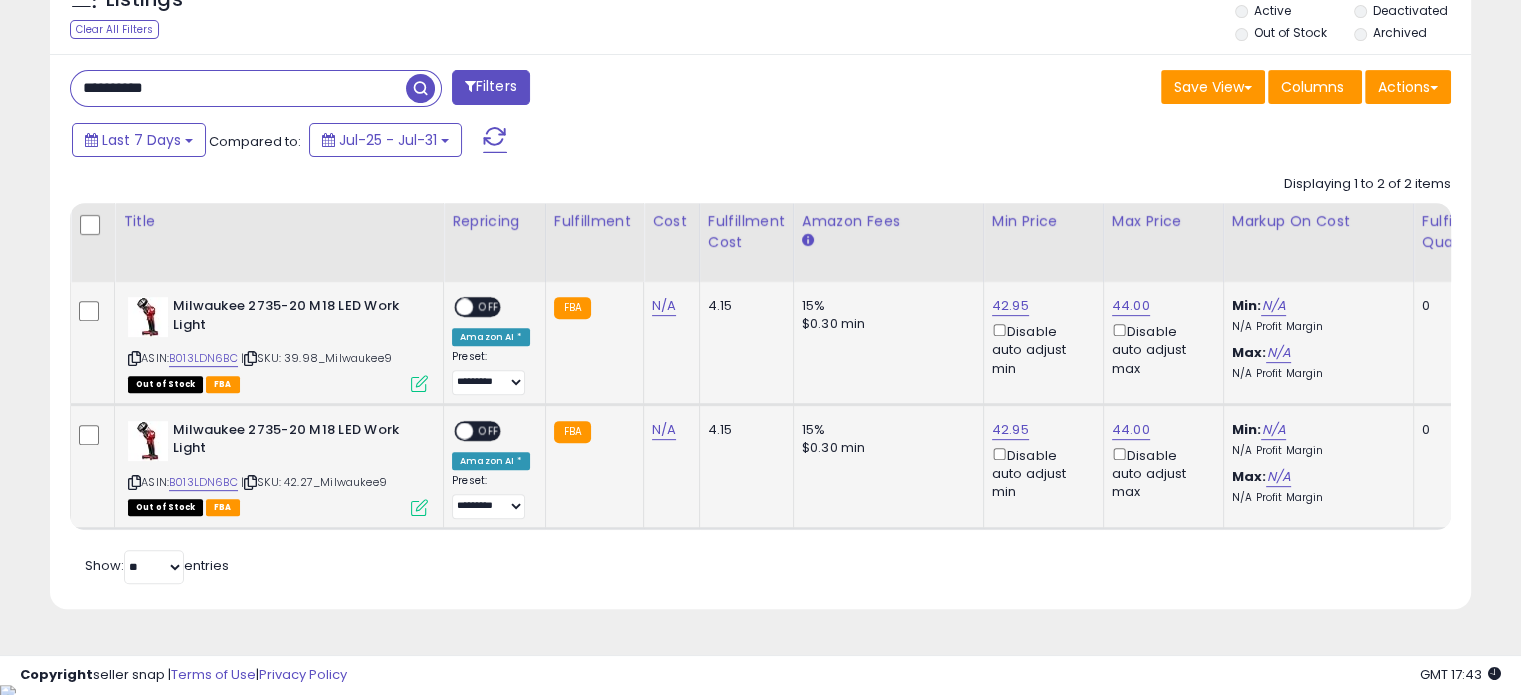 drag, startPoint x: 214, startPoint y: 91, endPoint x: 0, endPoint y: 93, distance: 214.00934 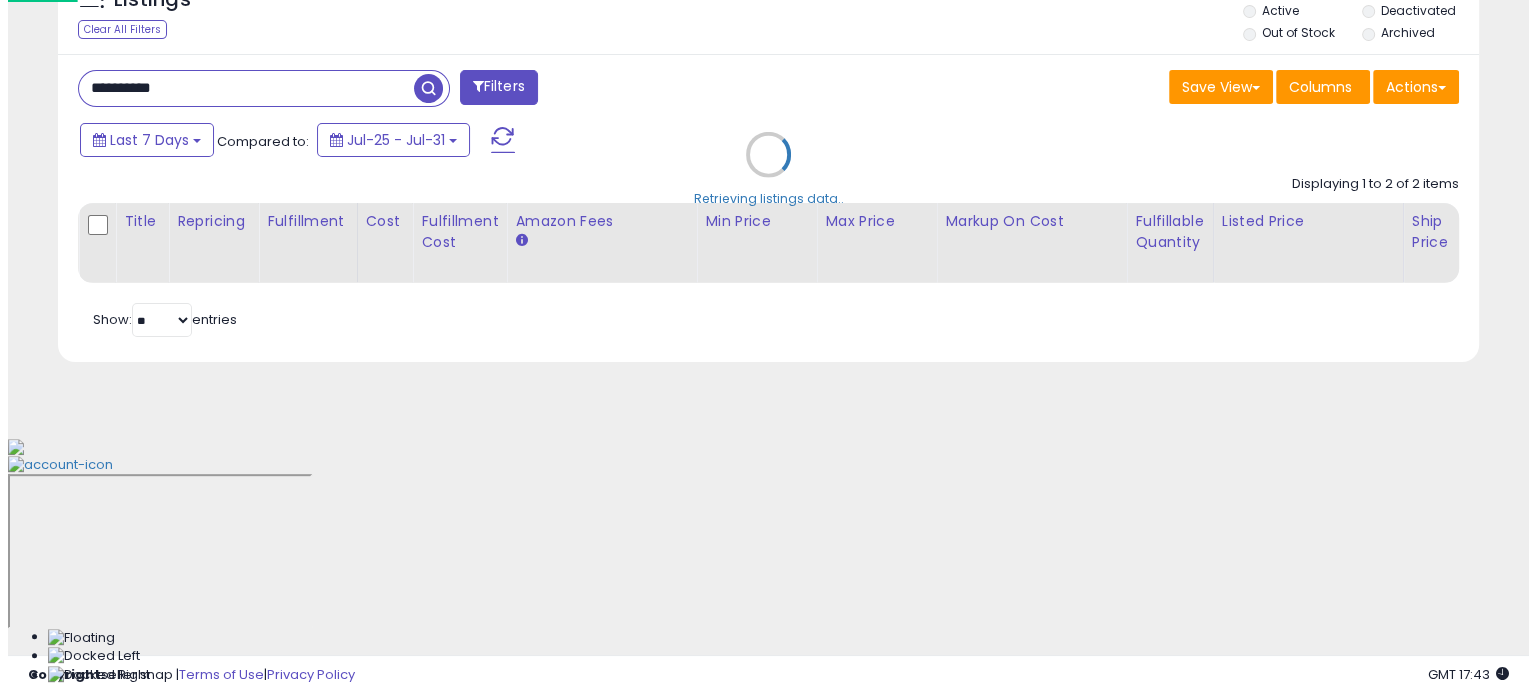 scroll, scrollTop: 524, scrollLeft: 0, axis: vertical 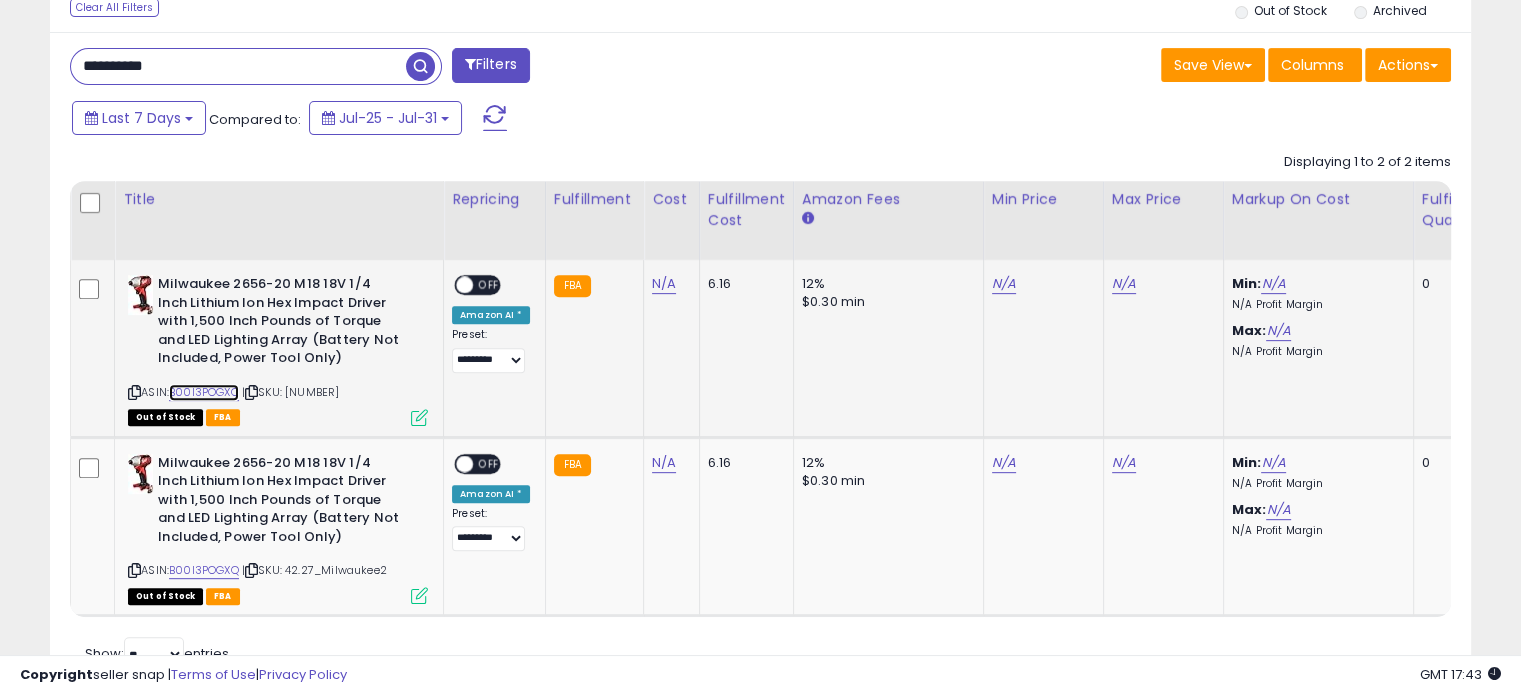 click on "B00I3POGXQ" at bounding box center [204, 392] 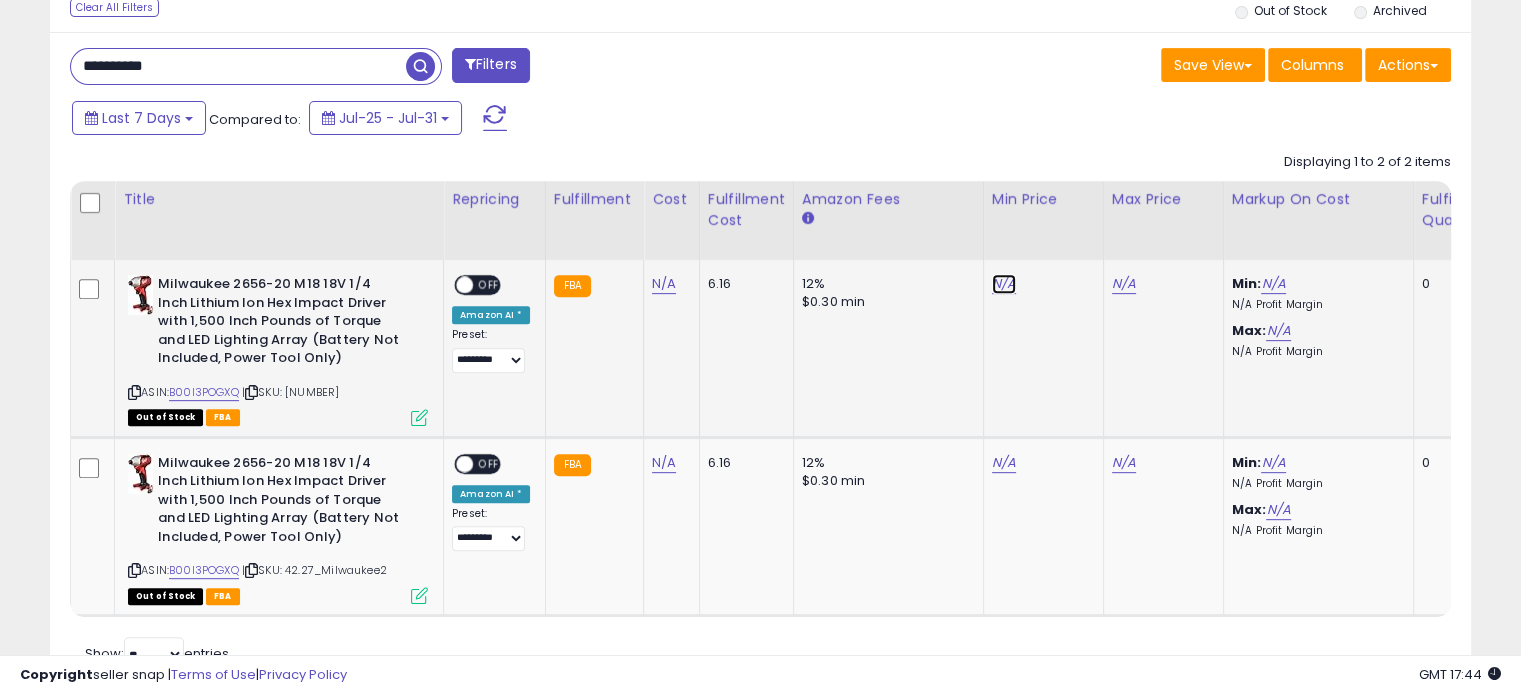 click on "N/A" at bounding box center [1004, 284] 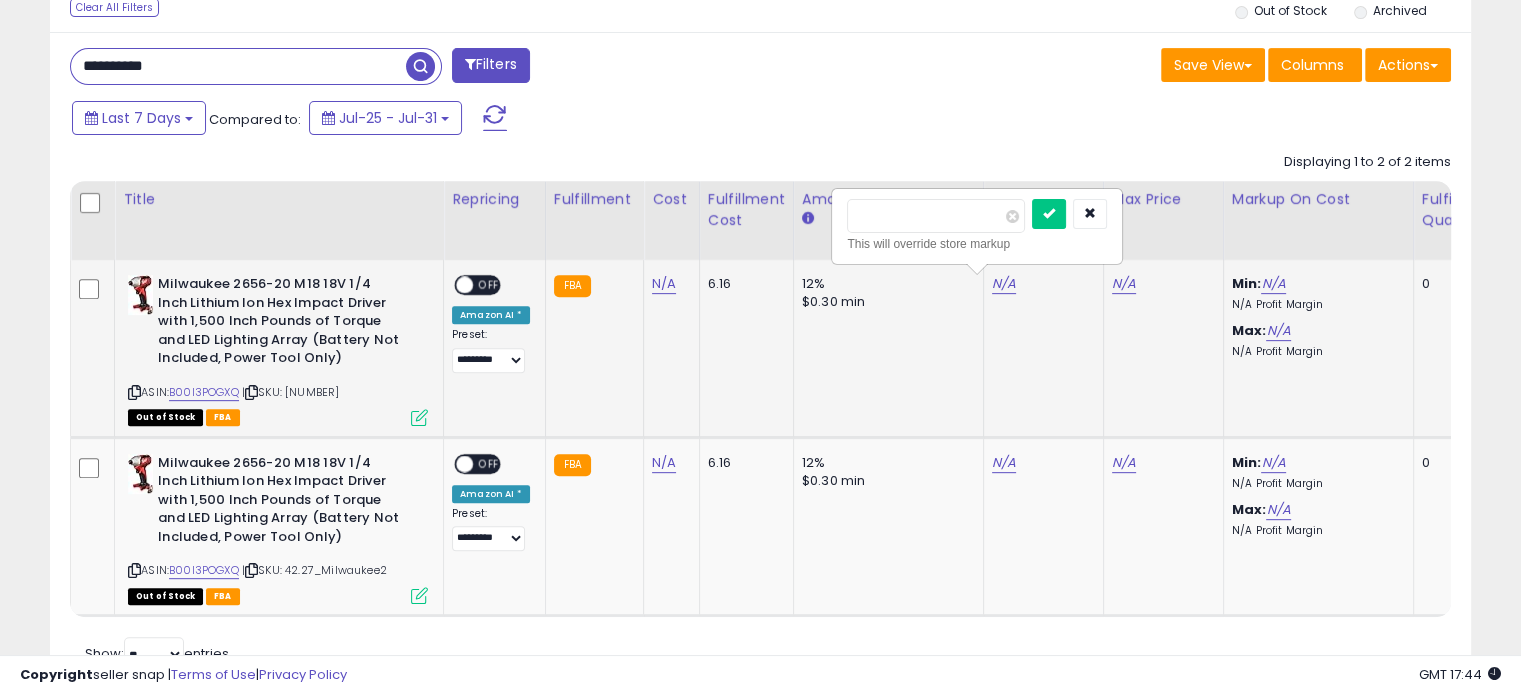 click at bounding box center (1049, 214) 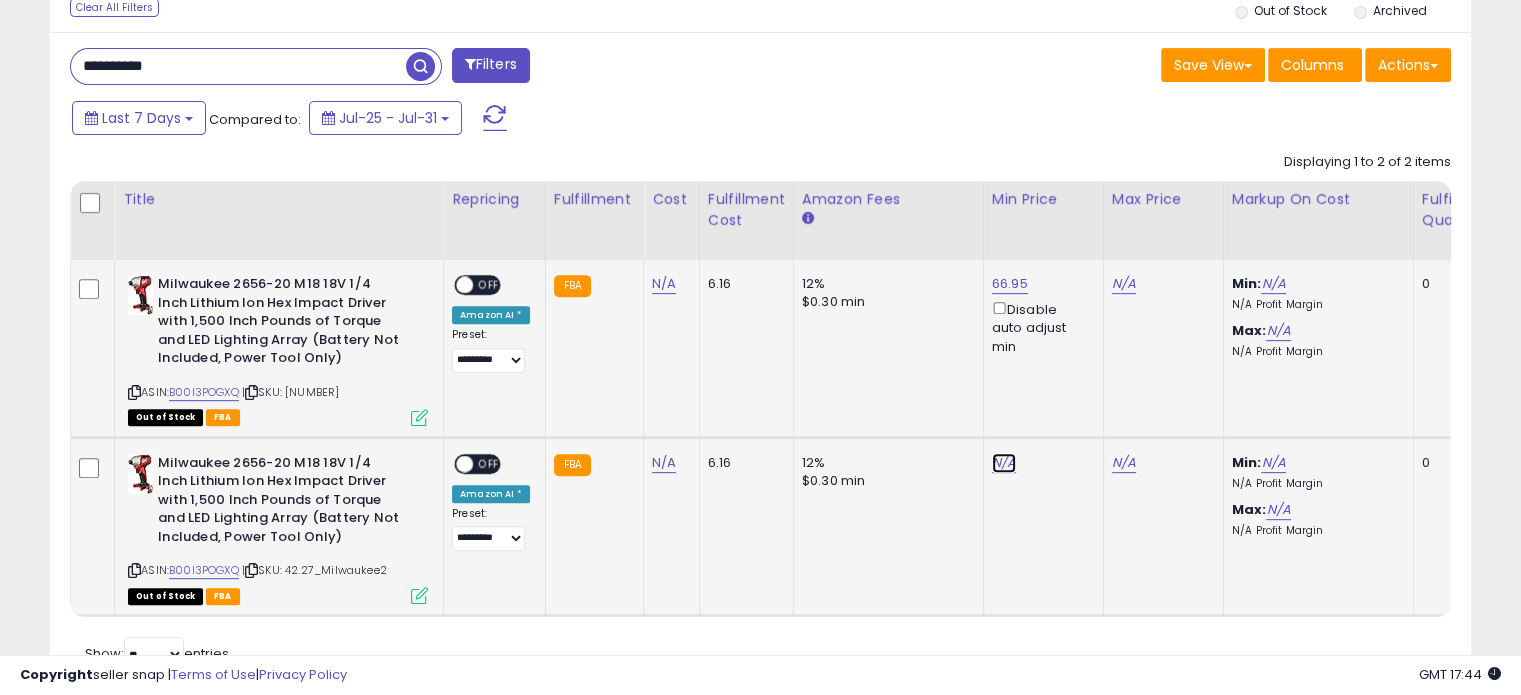 click on "N/A" at bounding box center [1004, 463] 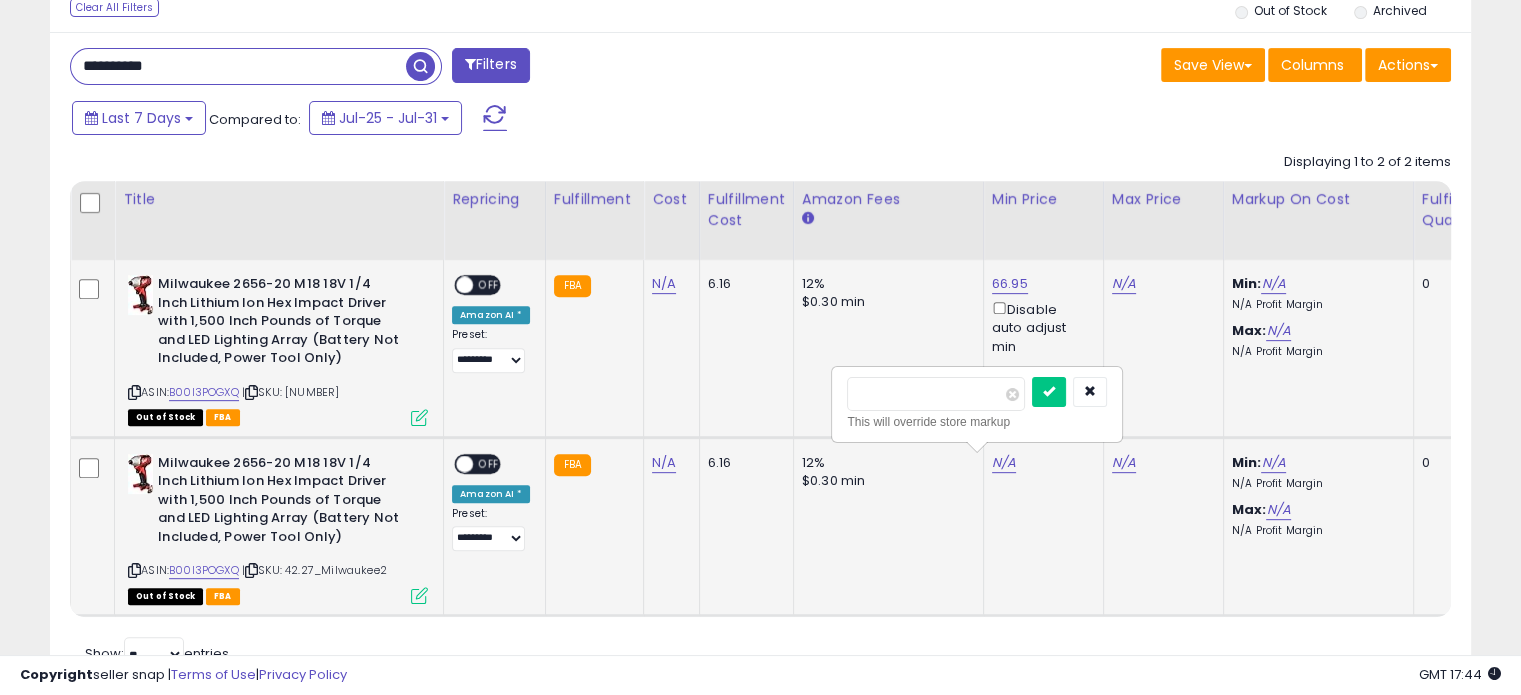 click at bounding box center [1049, 392] 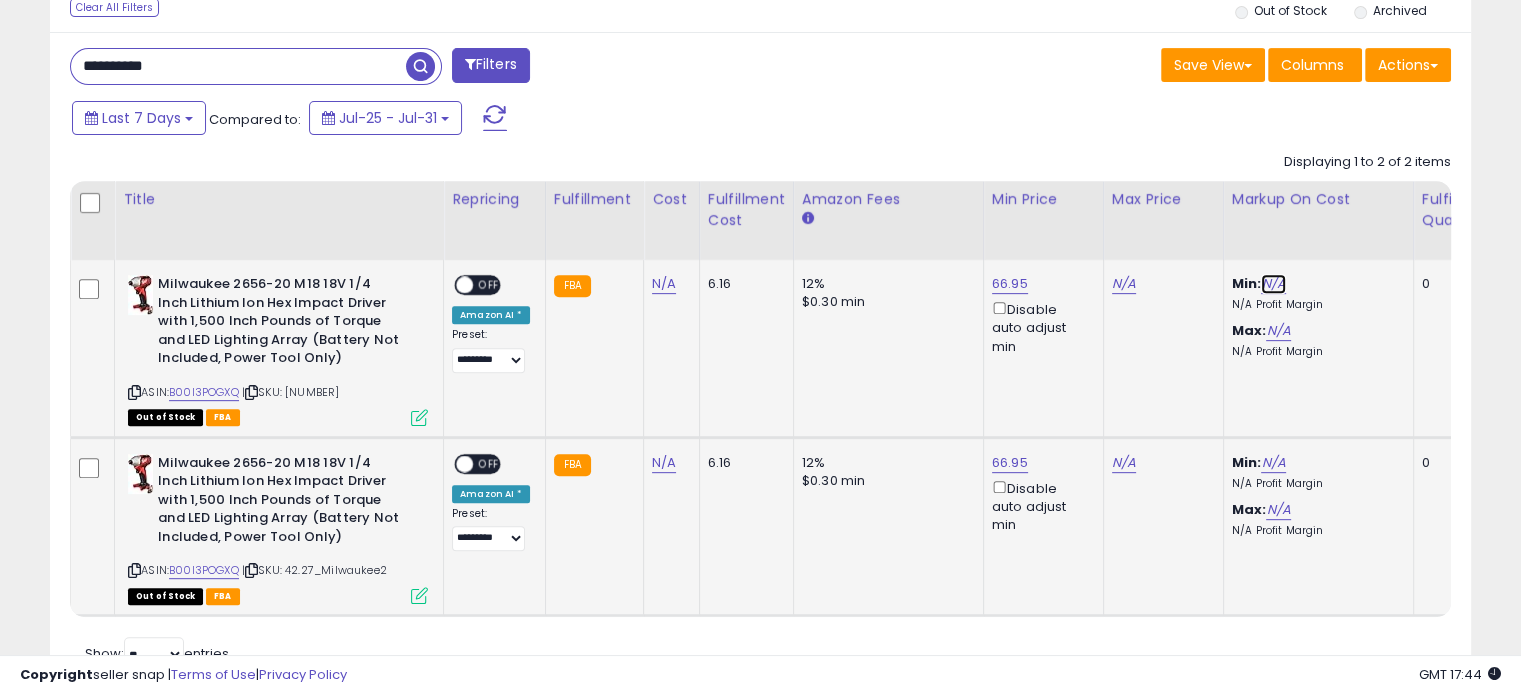 click on "N/A" at bounding box center [1273, 284] 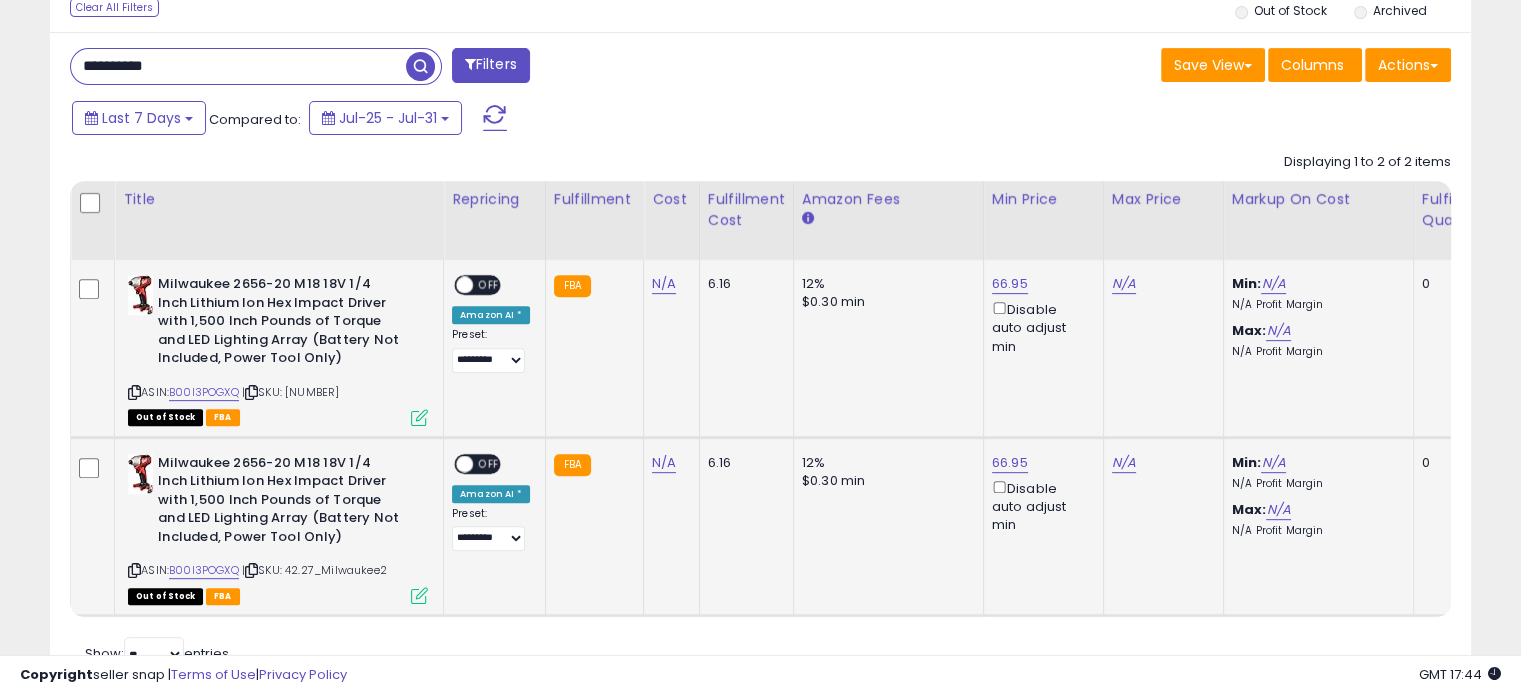 scroll, scrollTop: 0, scrollLeft: 14, axis: horizontal 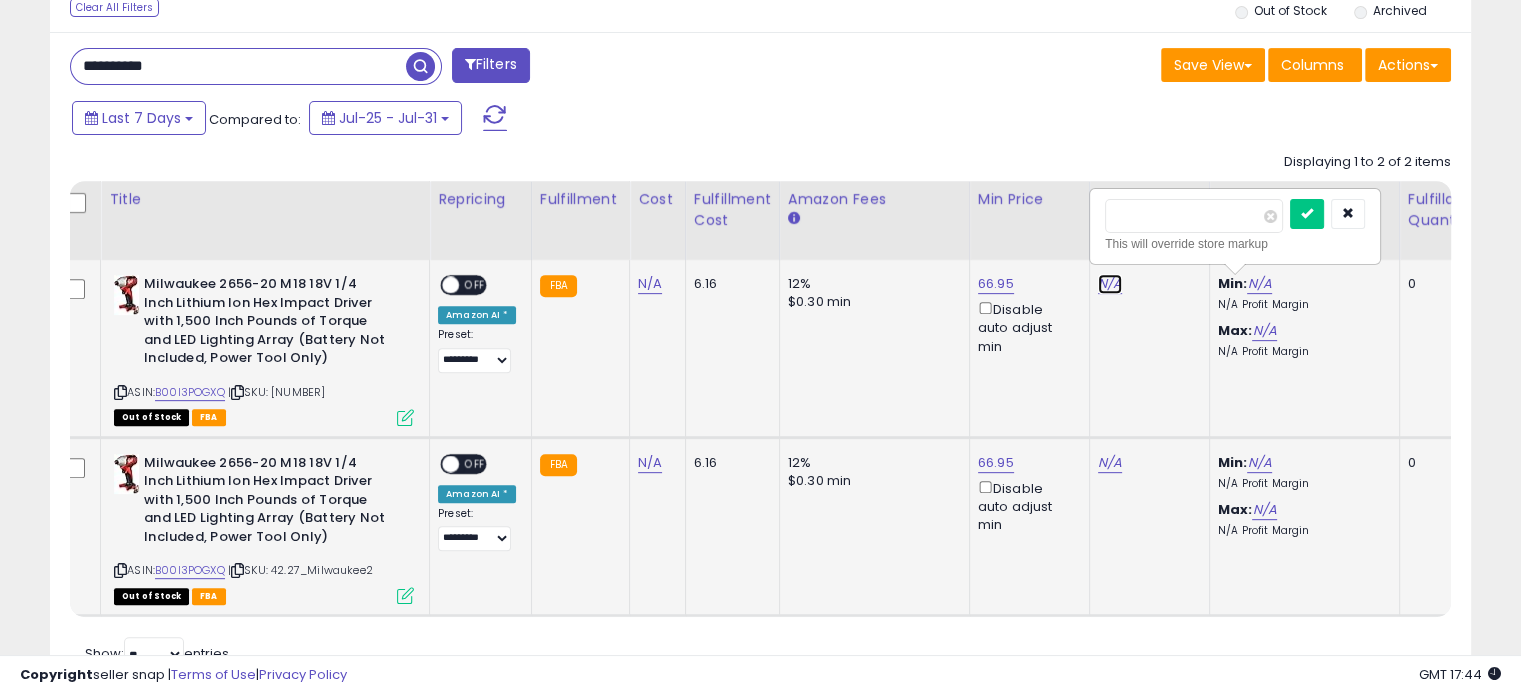 click on "N/A" at bounding box center [1110, 284] 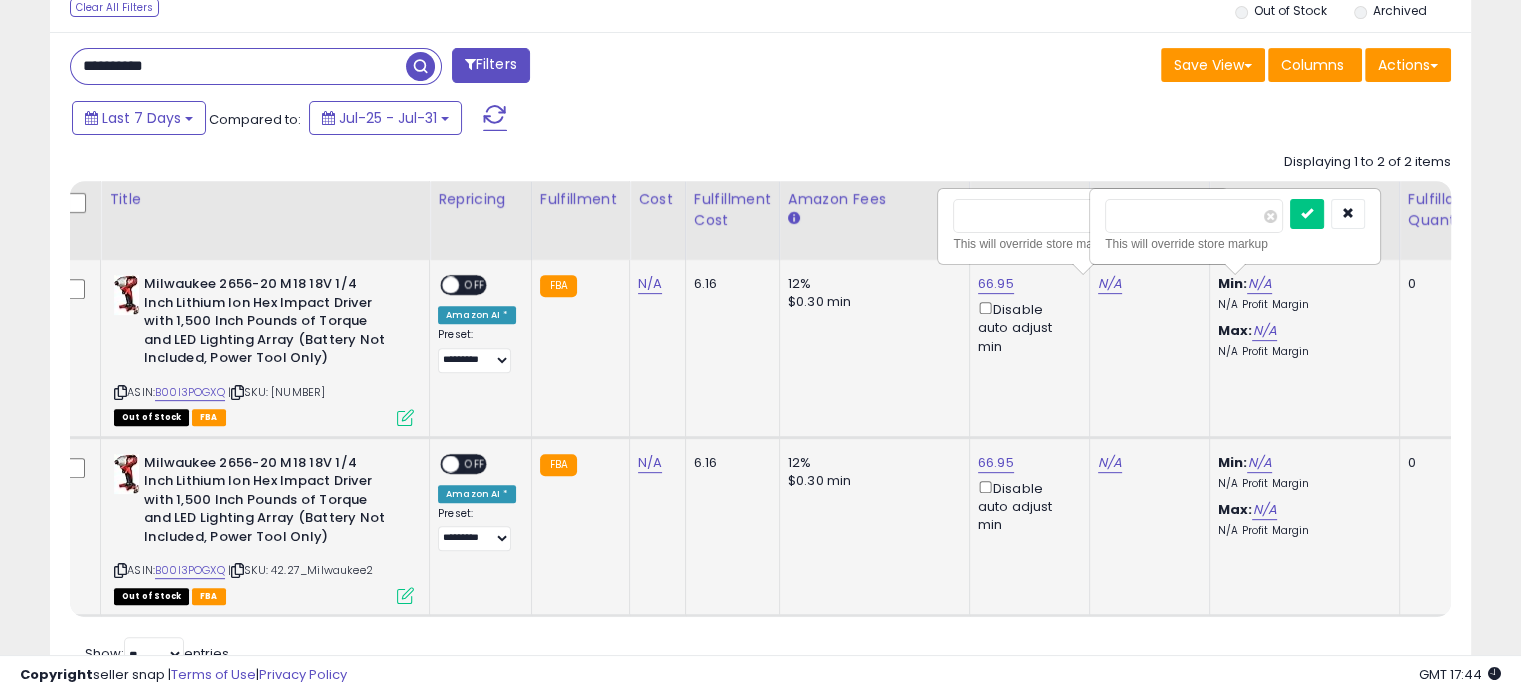 click at bounding box center [1155, 214] 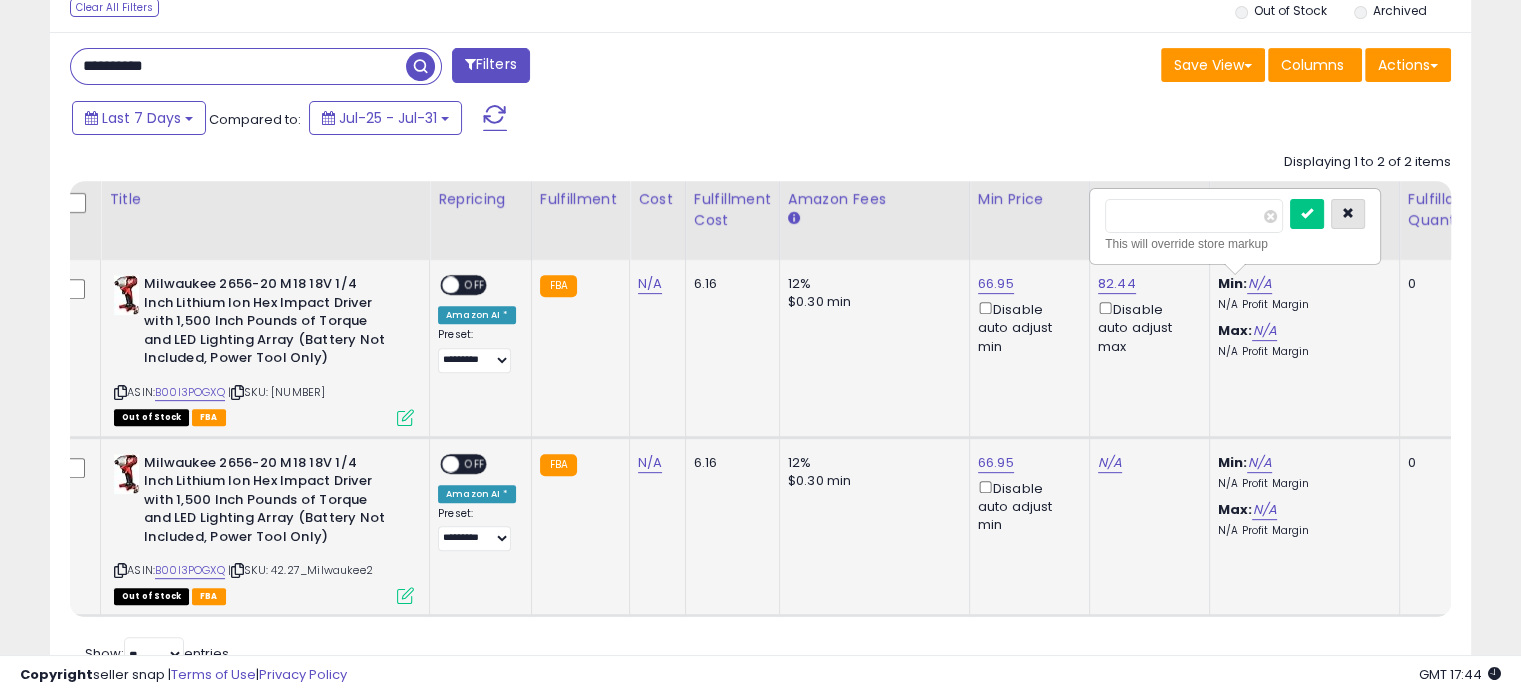 click at bounding box center [1348, 213] 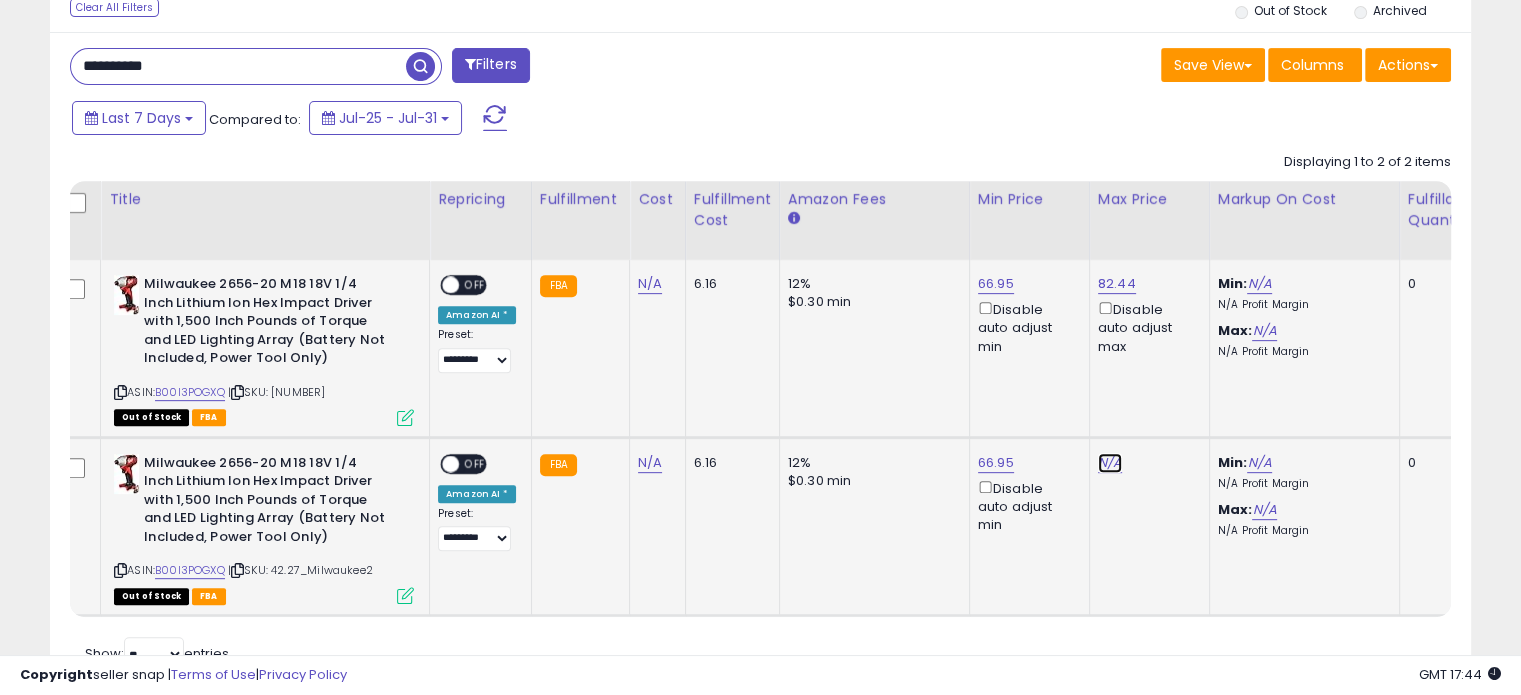 click on "N/A" at bounding box center (1110, 463) 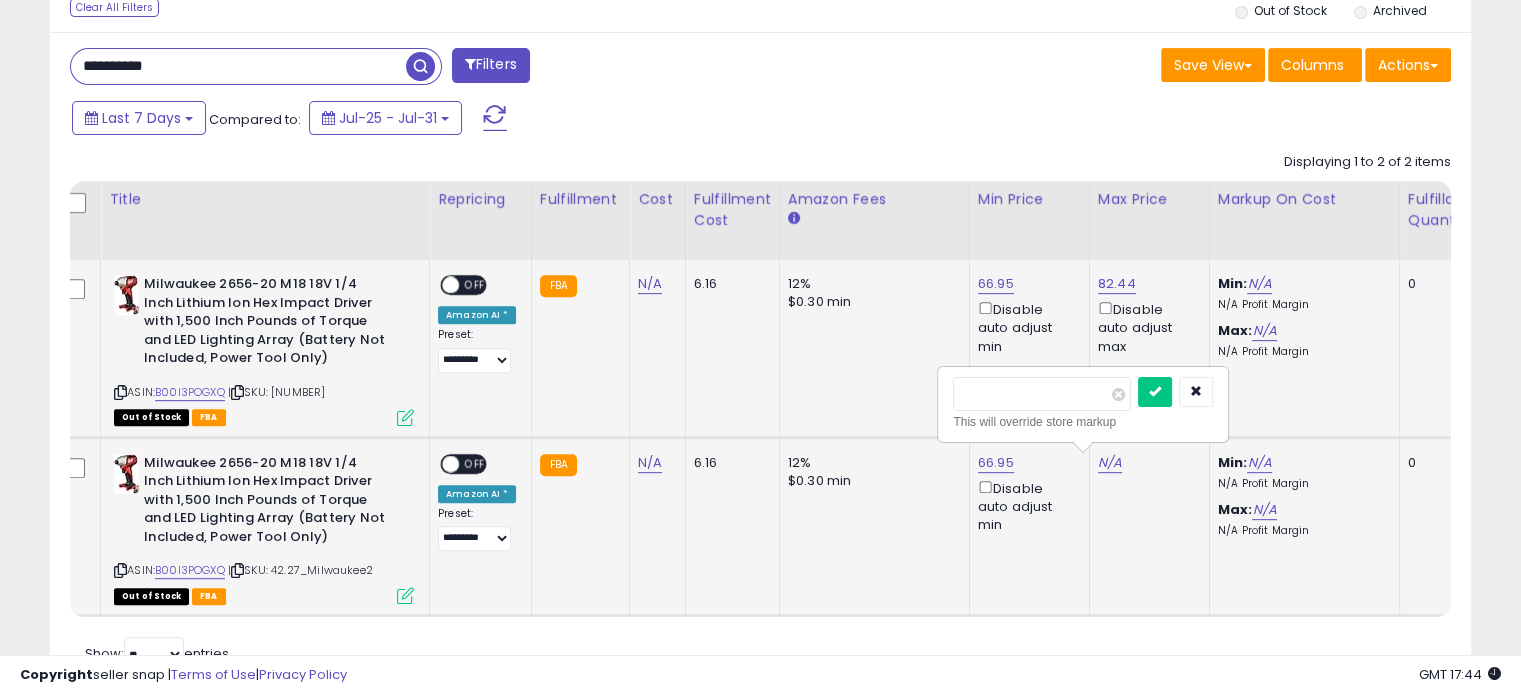 click at bounding box center (1155, 392) 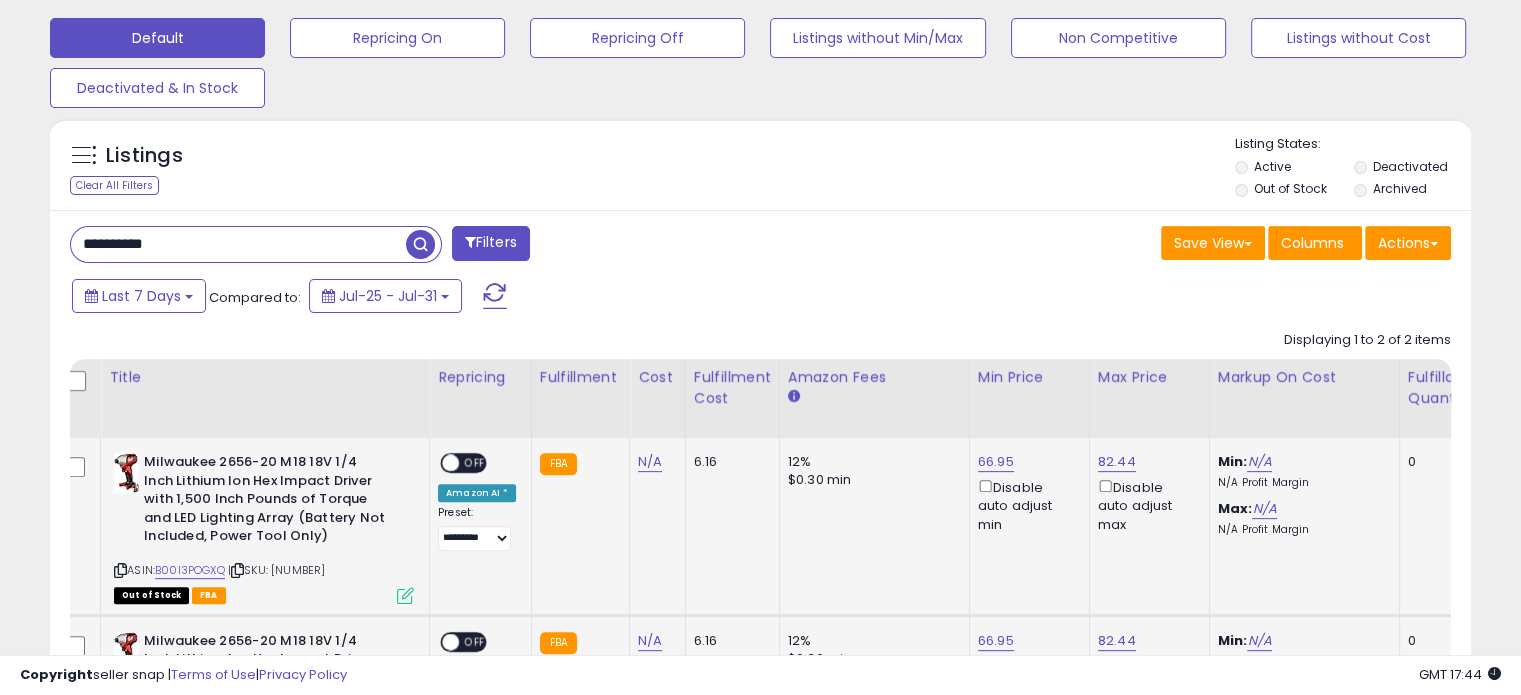 scroll, scrollTop: 145, scrollLeft: 0, axis: vertical 